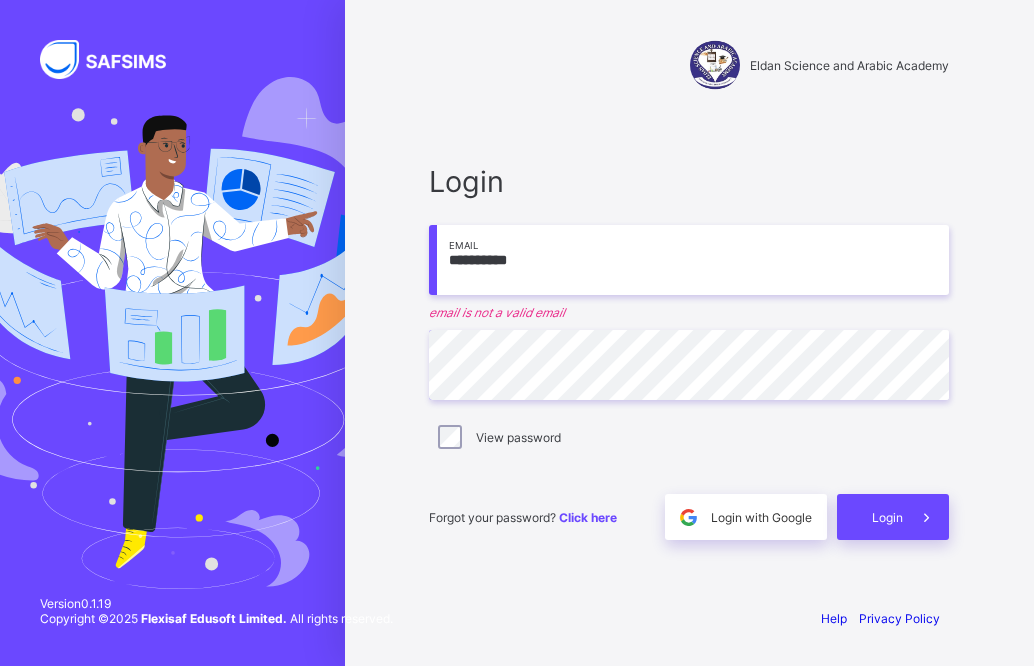 scroll, scrollTop: 0, scrollLeft: 0, axis: both 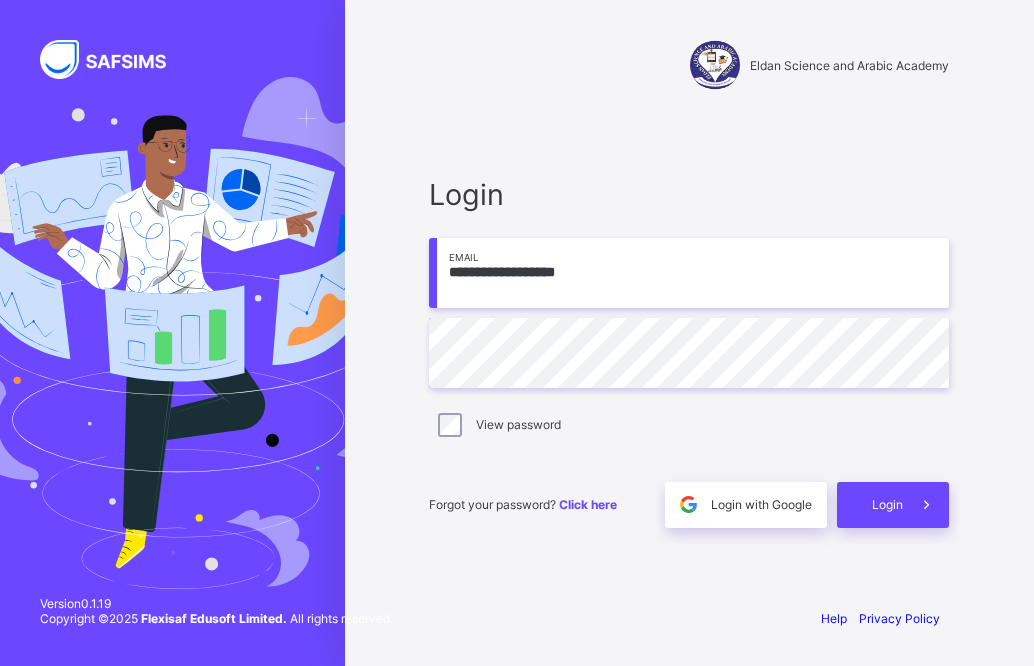type on "**********" 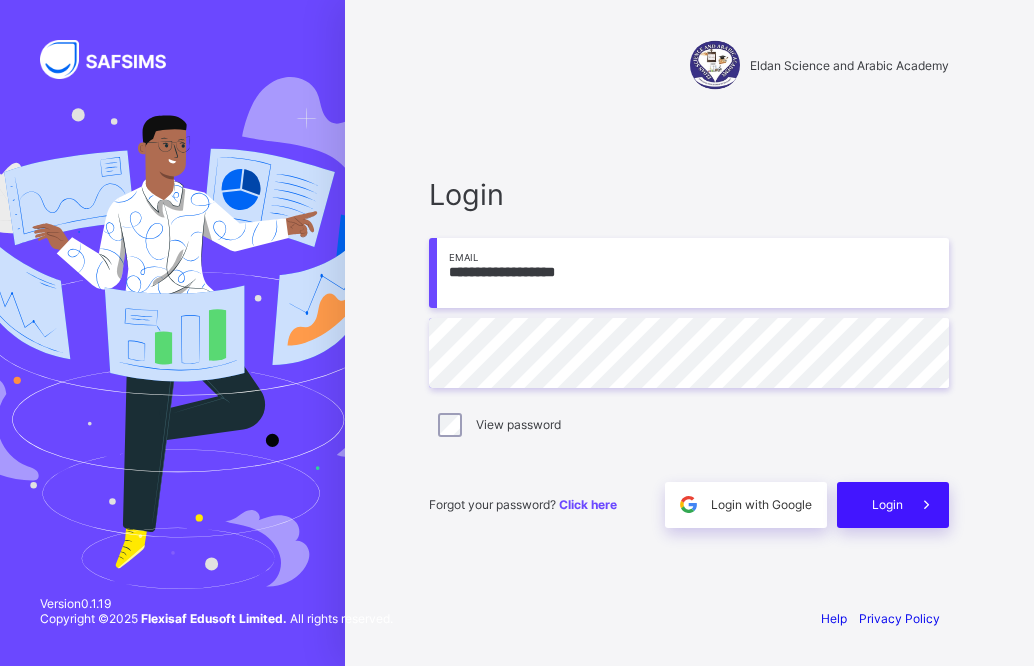 click on "Login" at bounding box center [887, 504] 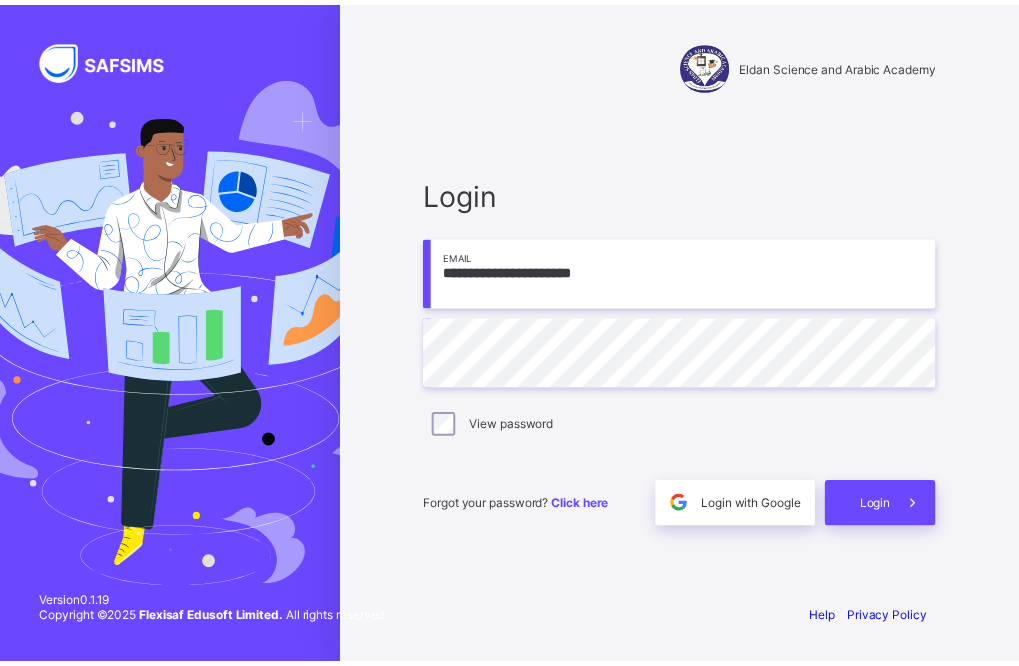 scroll, scrollTop: 0, scrollLeft: 0, axis: both 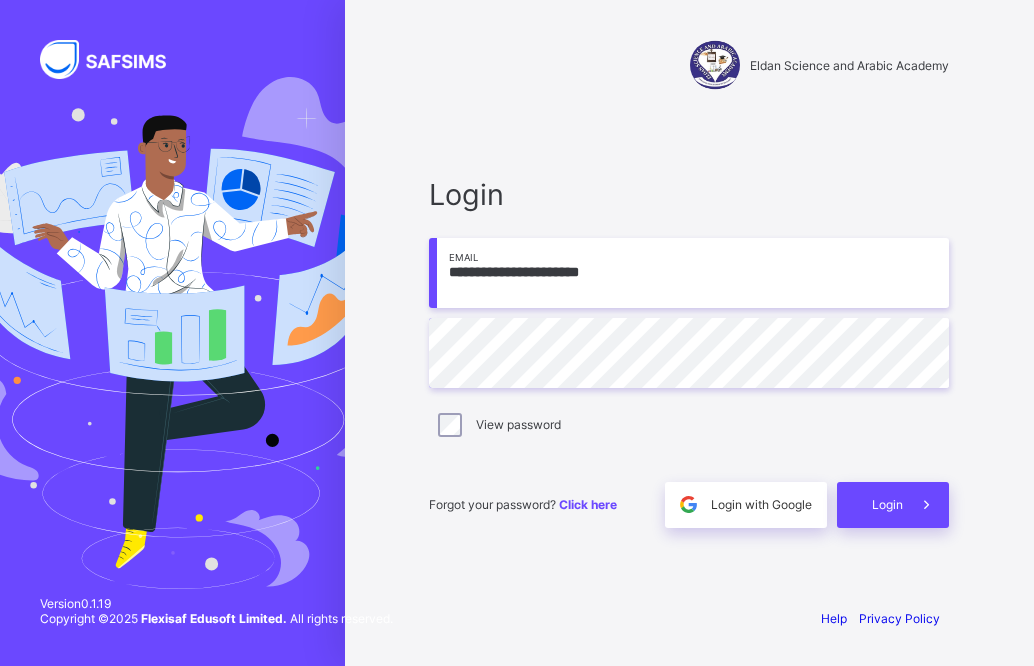 click on "**********" at bounding box center [689, 273] 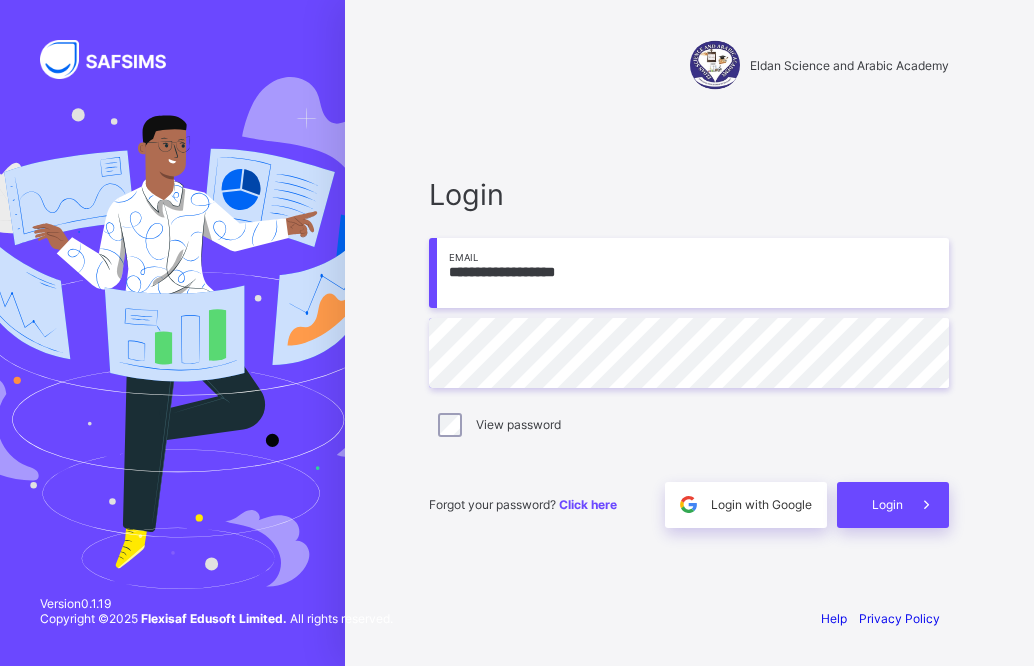 click on "**********" at bounding box center (689, 273) 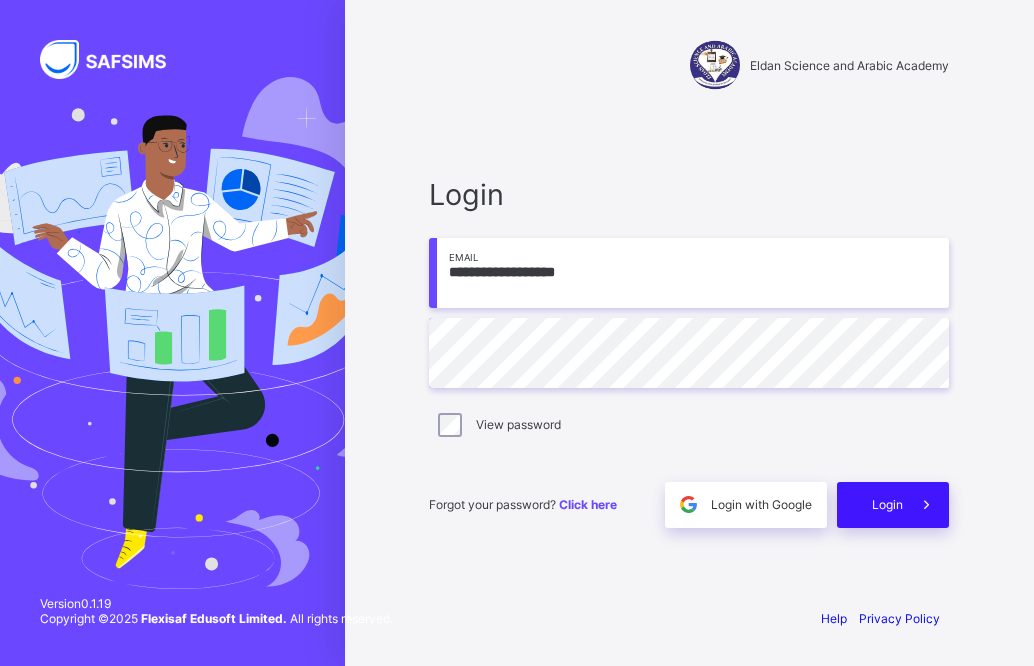 click on "Login" at bounding box center (887, 504) 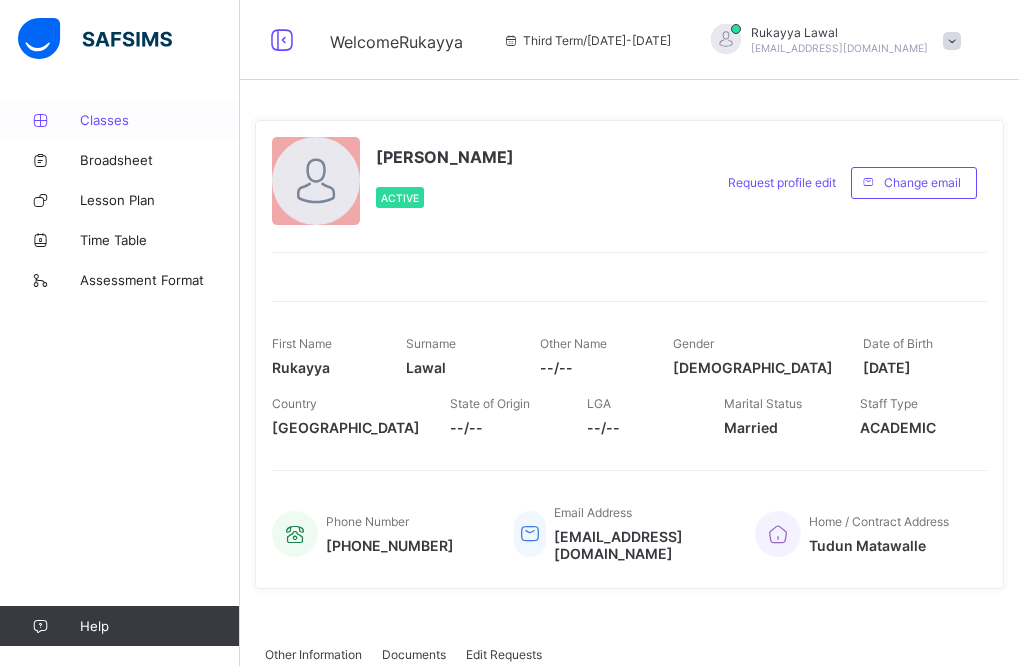 click on "Classes" at bounding box center [160, 120] 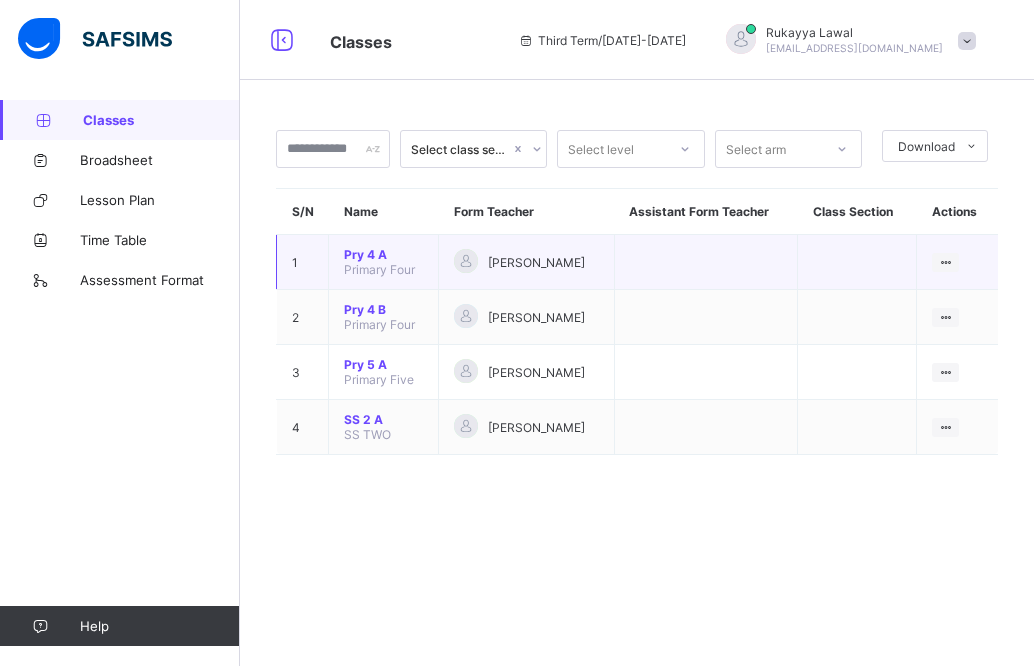 click on "Primary Four" at bounding box center [379, 269] 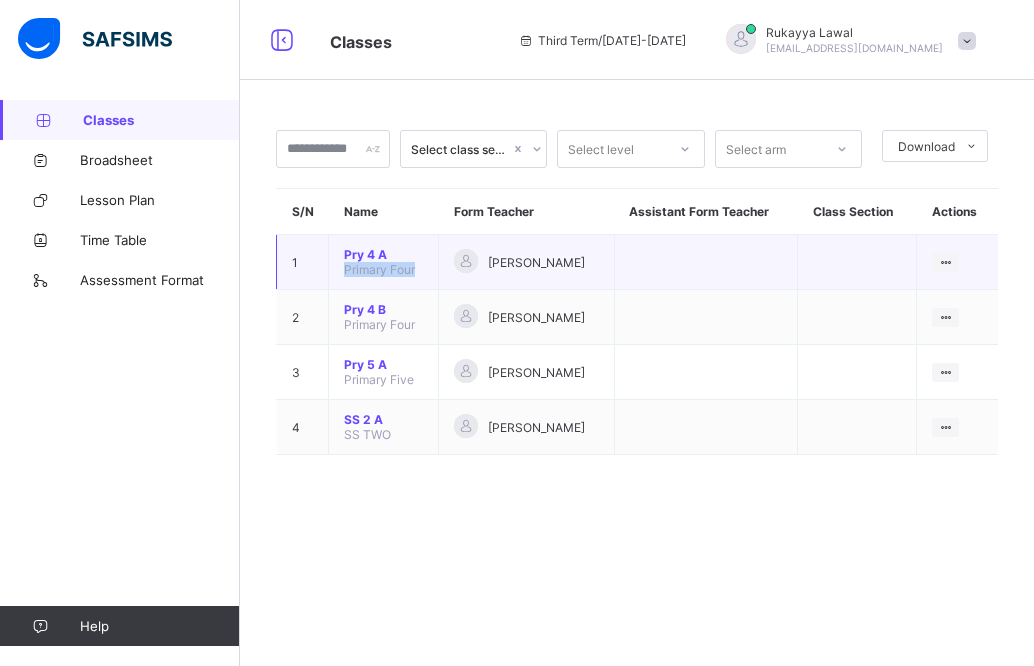 click on "Primary Four" at bounding box center (379, 269) 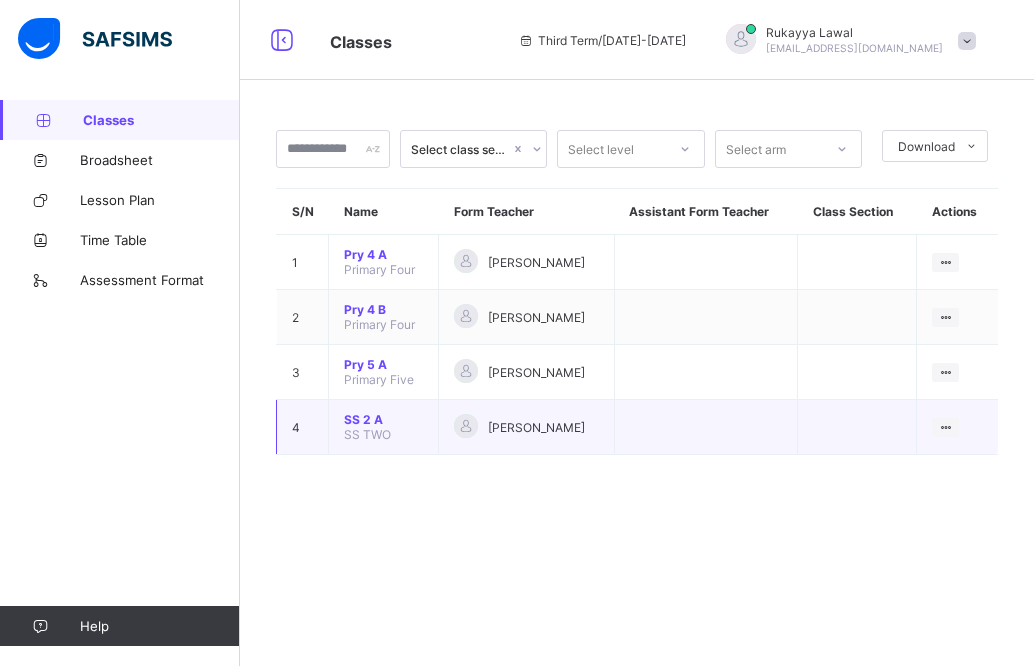 click at bounding box center (706, 427) 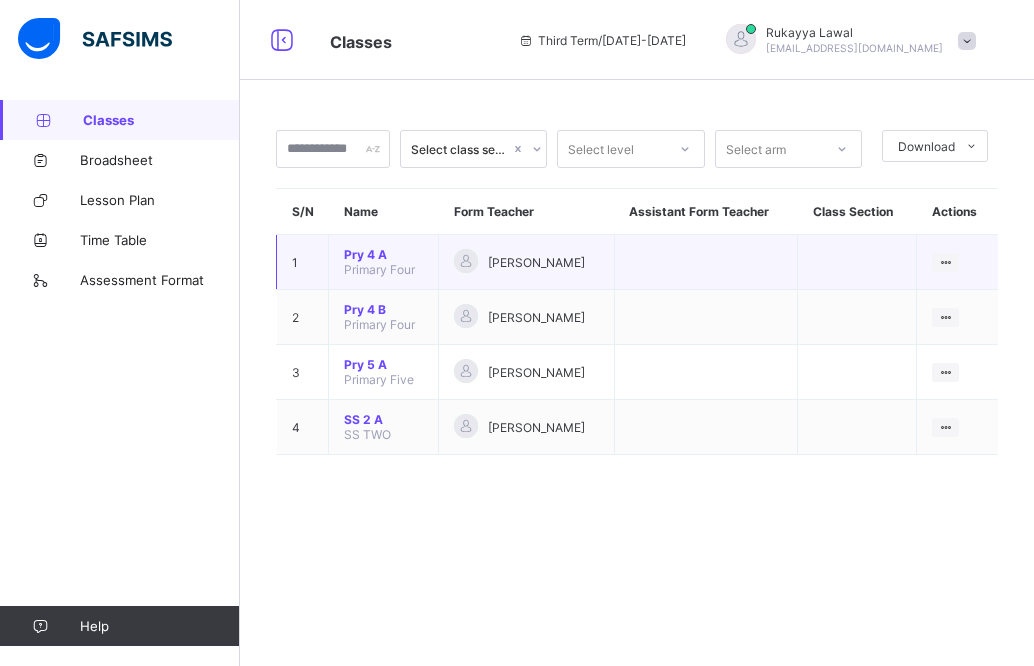 click on "Primary Four" at bounding box center (379, 269) 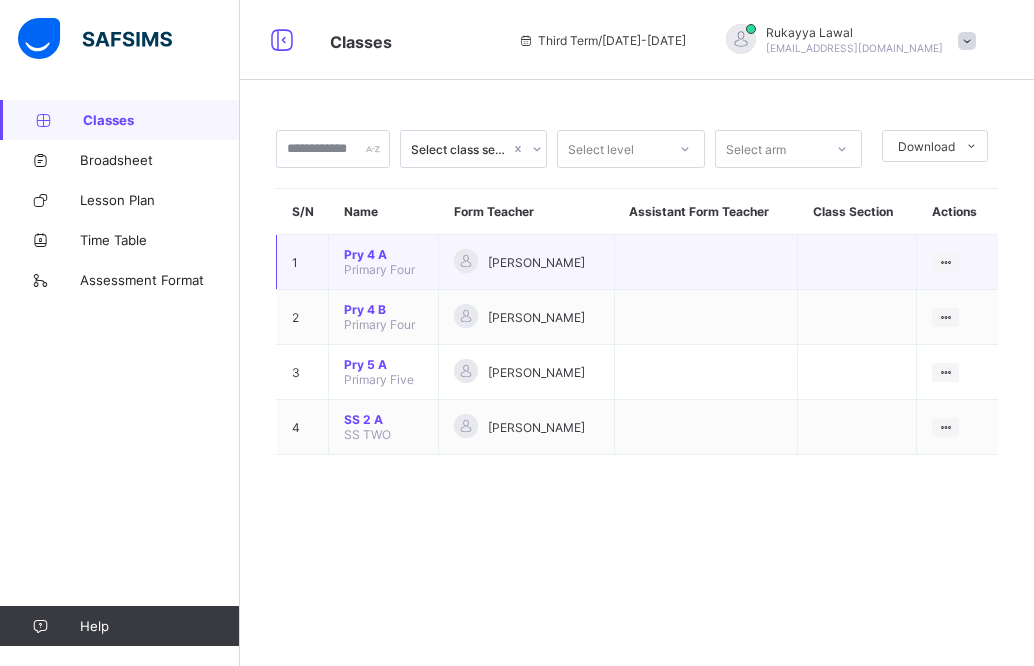 click on "Pry 4   A" at bounding box center [383, 254] 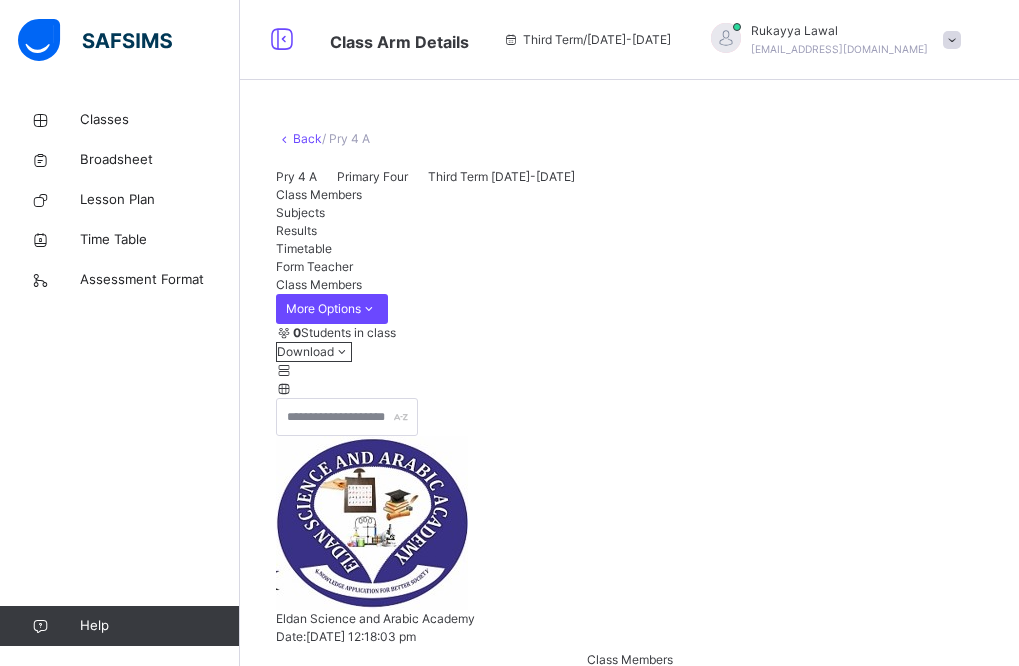 click on "Subjects" at bounding box center (300, 212) 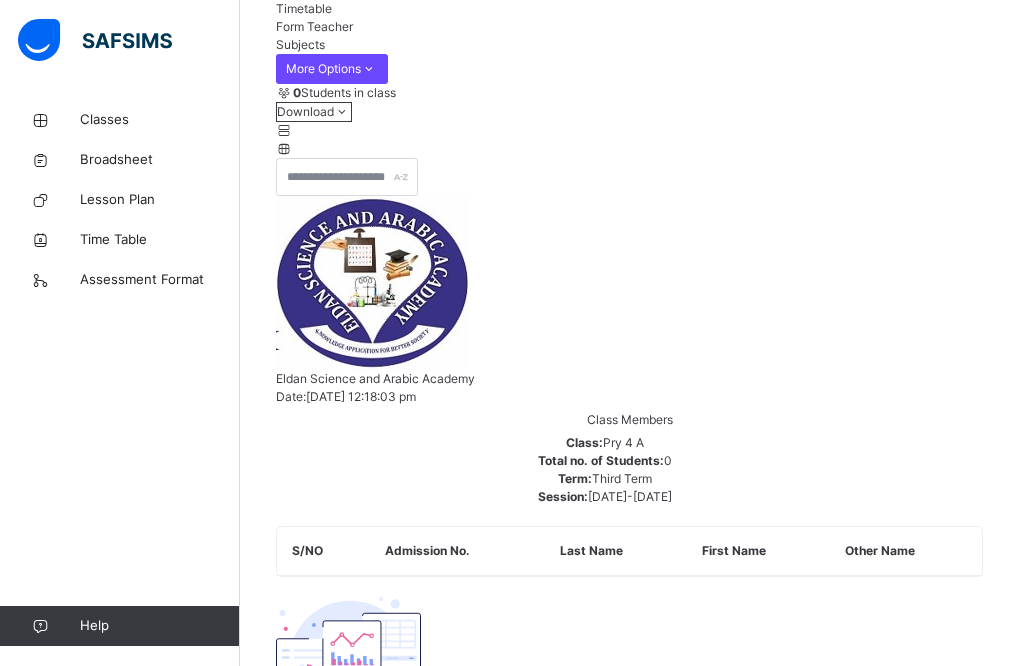 scroll, scrollTop: 280, scrollLeft: 0, axis: vertical 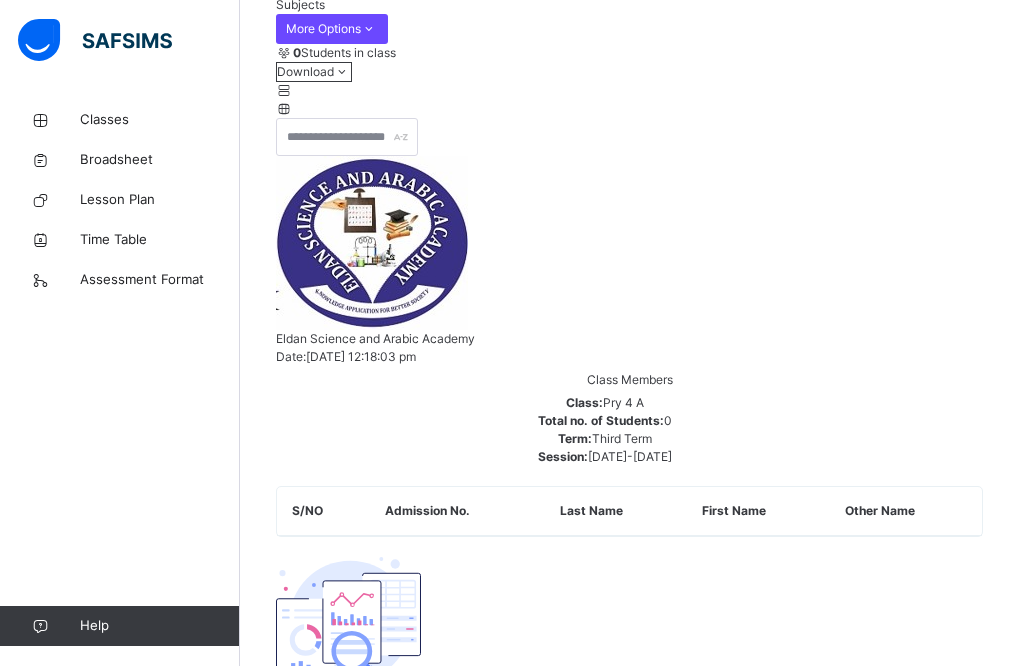 click on "Take Attendance" at bounding box center [924, 1077] 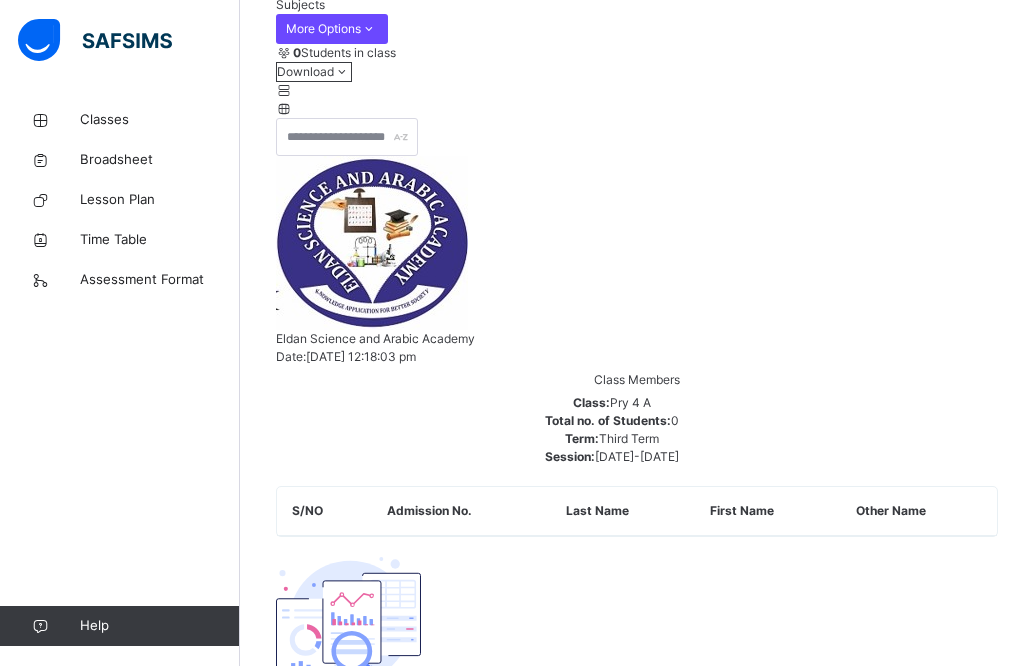 click on "×" at bounding box center [968, 1697] 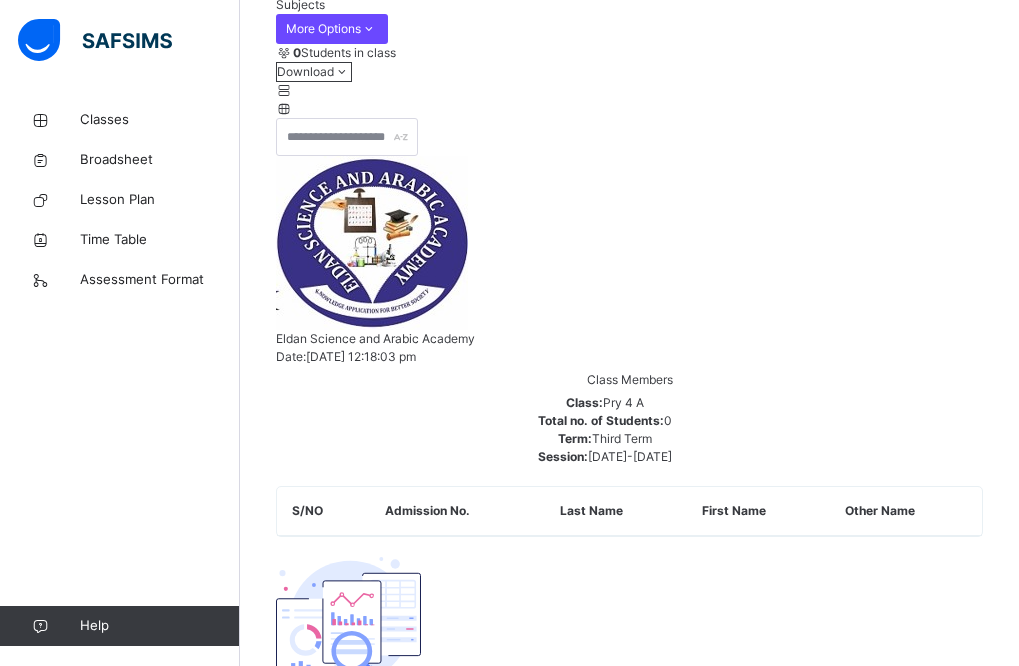click on "Basic Science" at bounding box center [434, 1057] 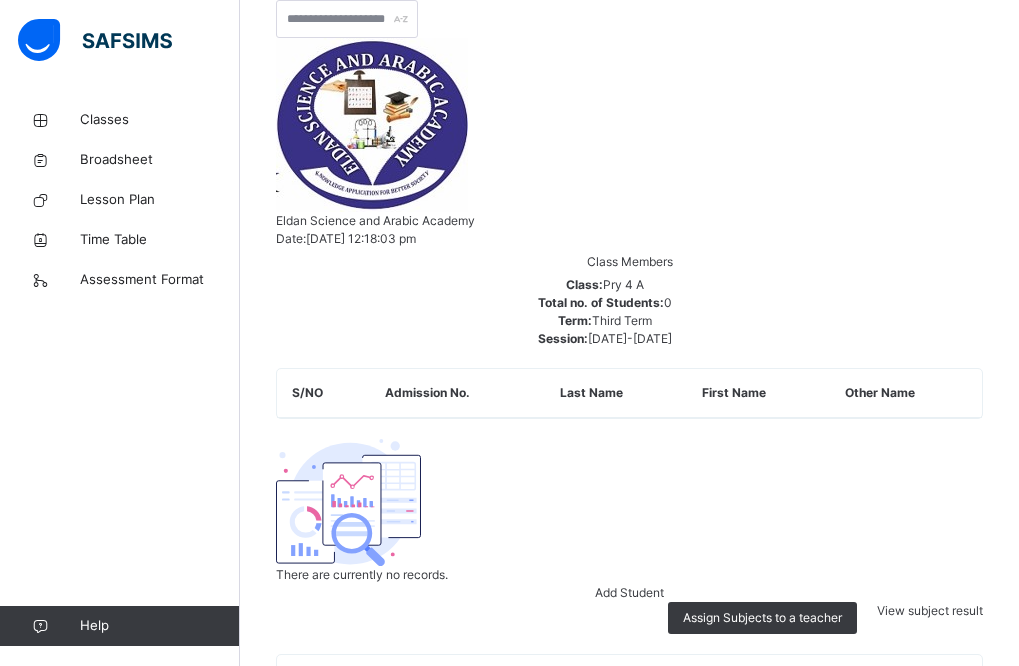scroll, scrollTop: 400, scrollLeft: 0, axis: vertical 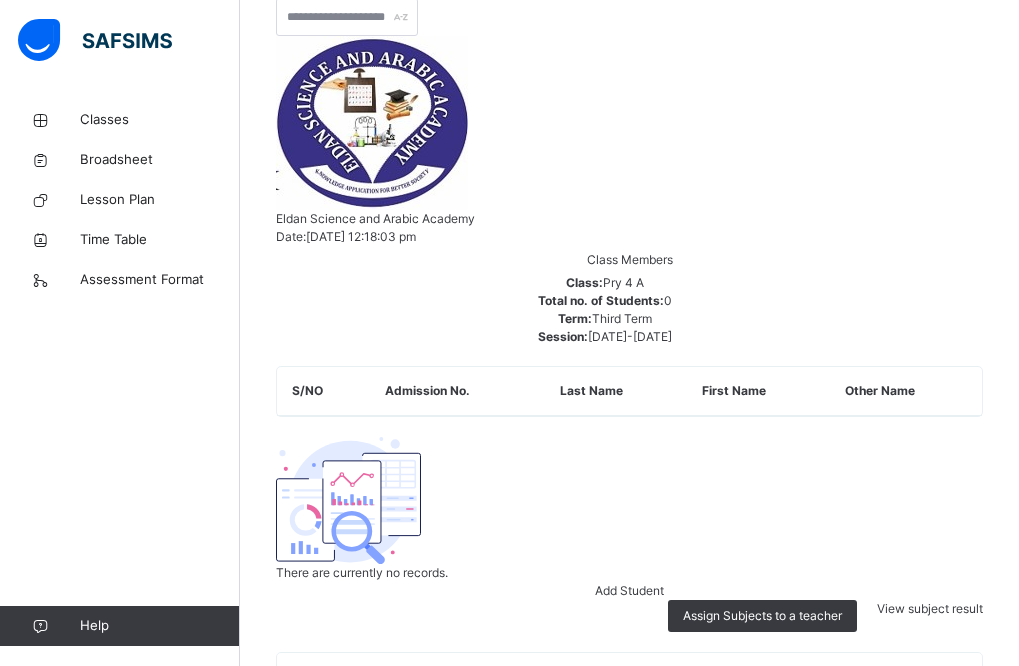 click on "[PERSON_NAME]" at bounding box center [673, 960] 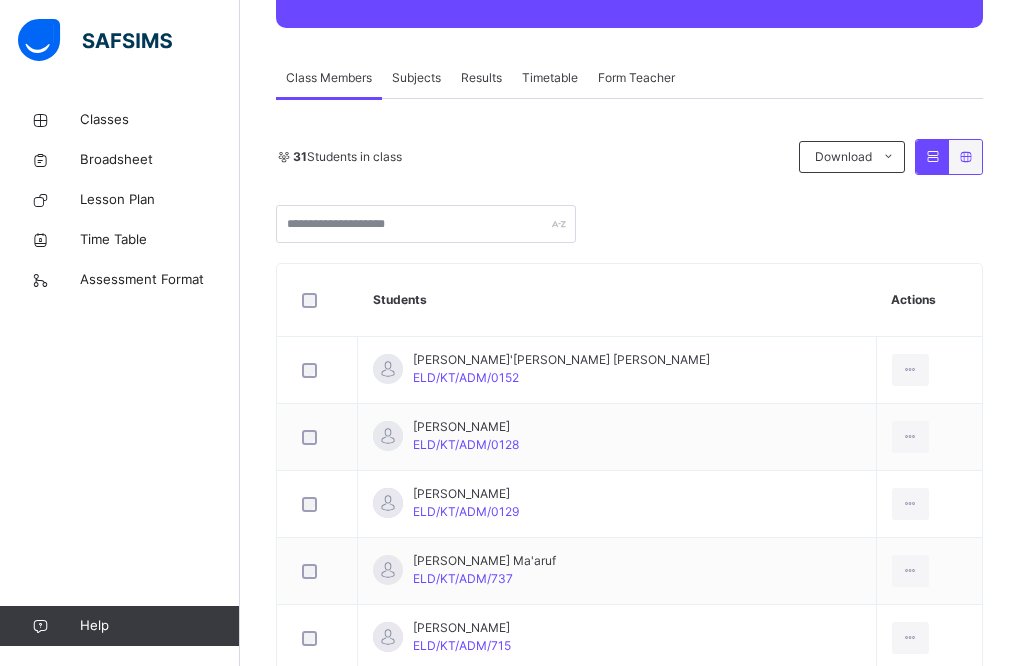 scroll, scrollTop: 320, scrollLeft: 0, axis: vertical 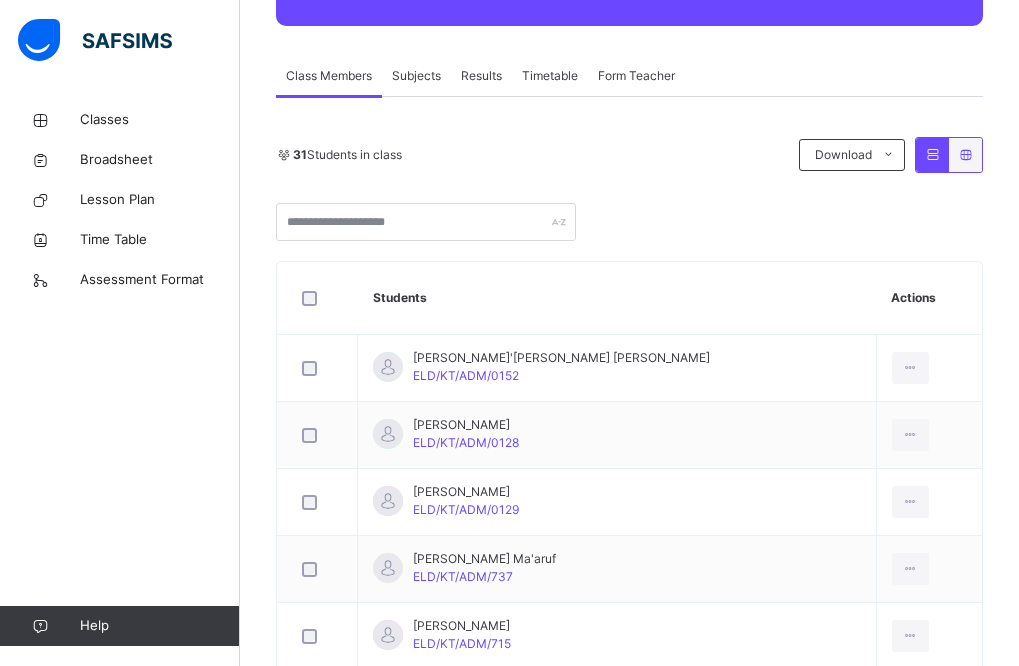 click on "Subjects" at bounding box center (416, 76) 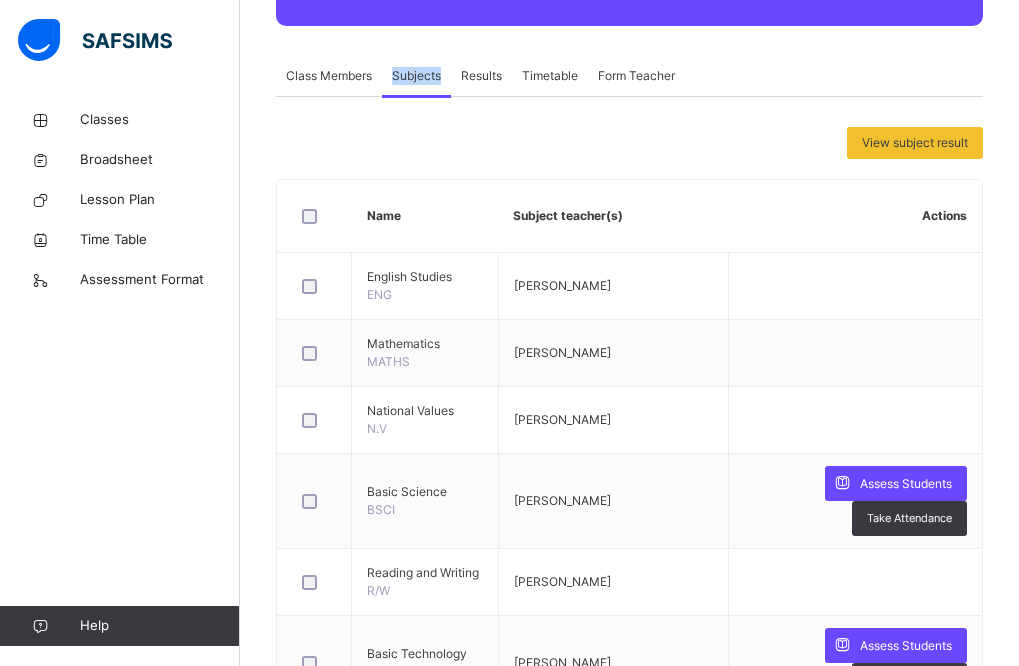 click on "Subjects" at bounding box center (416, 76) 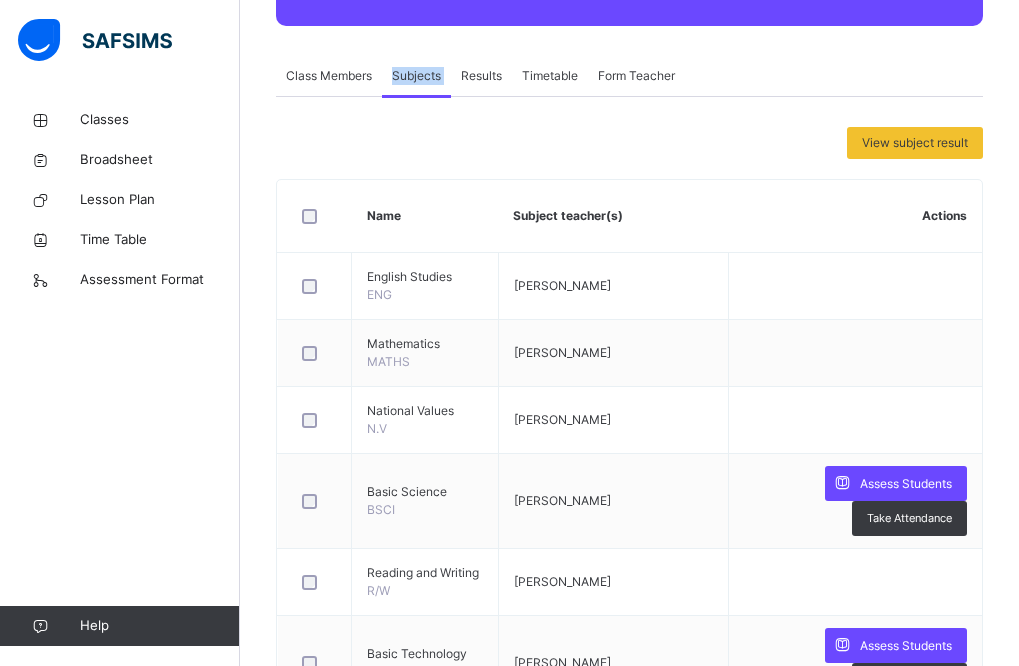 click on "Subjects" at bounding box center (416, 76) 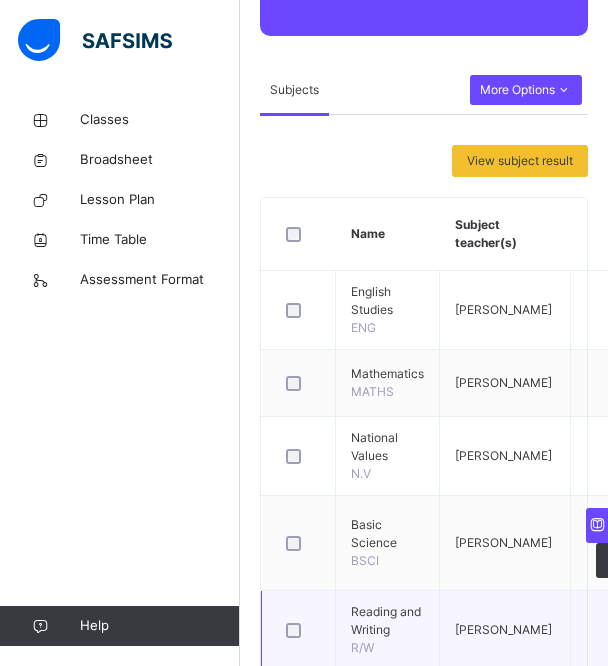 click at bounding box center [636, 630] 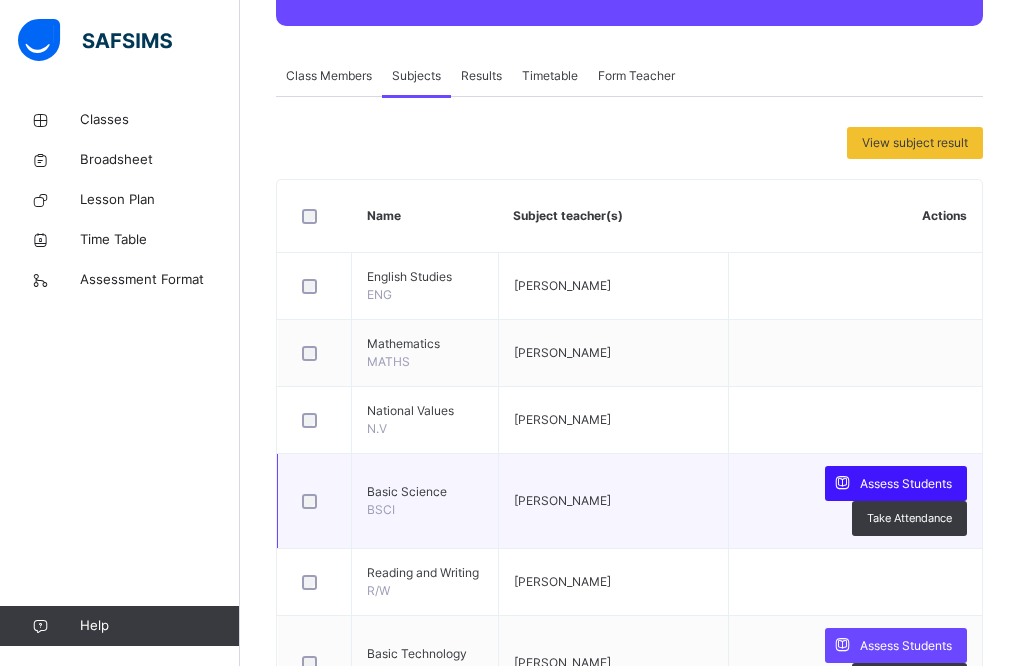 click on "Assess Students" at bounding box center [906, 484] 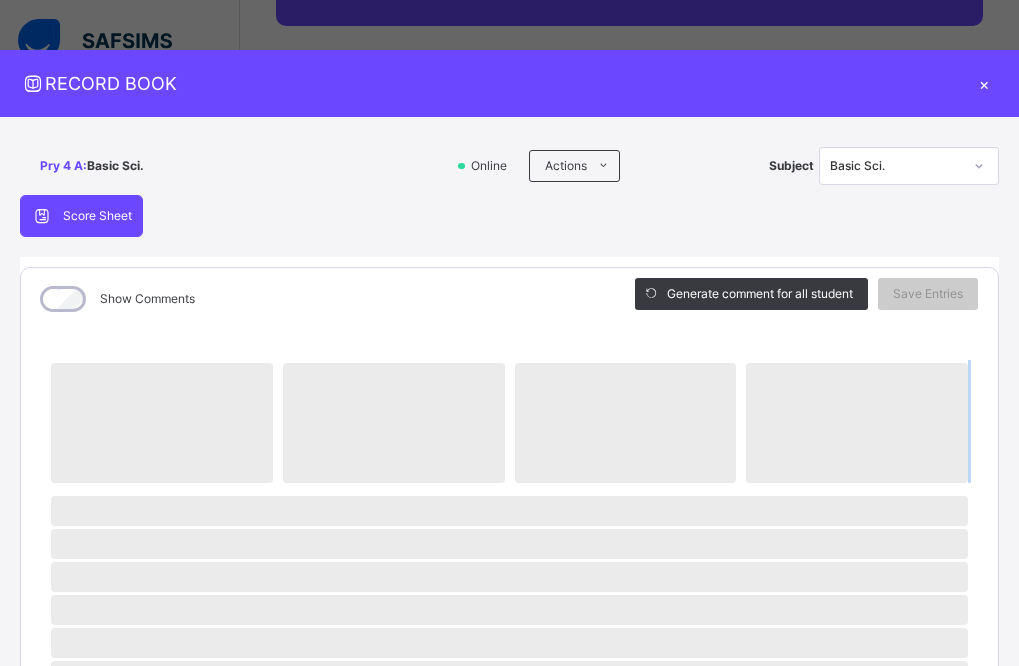 click on "‌" at bounding box center (857, 423) 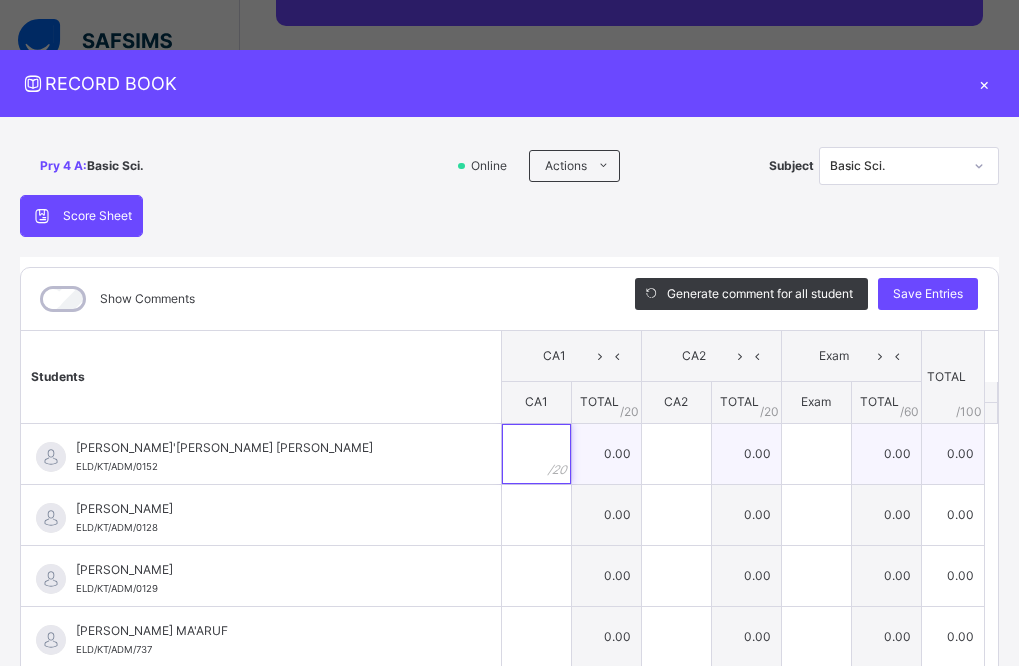 click at bounding box center (536, 454) 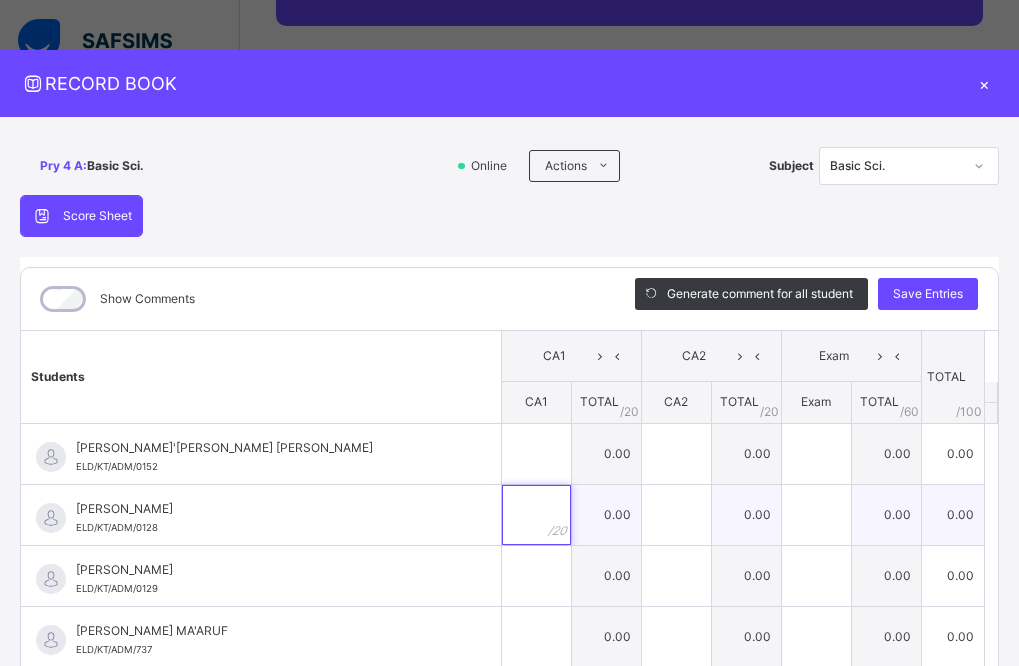 click at bounding box center (536, 515) 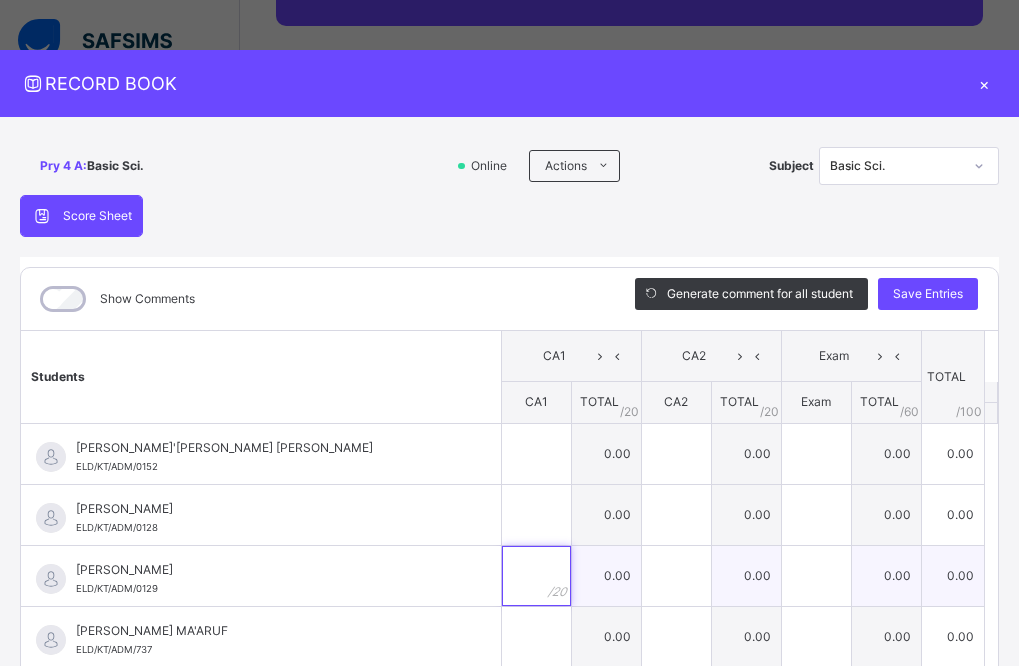 click at bounding box center (536, 576) 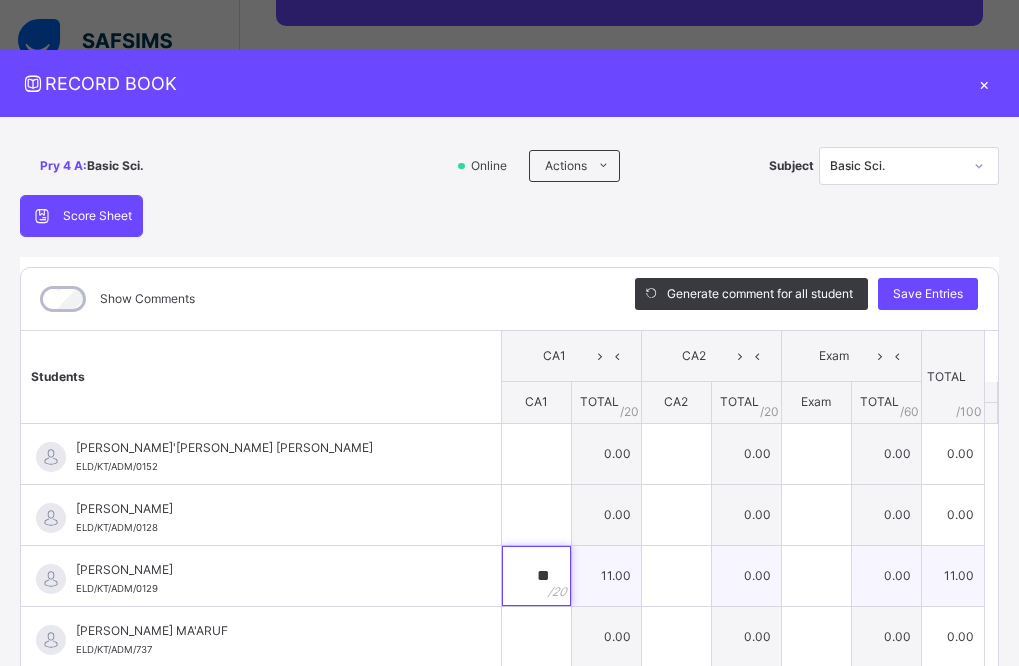type on "**" 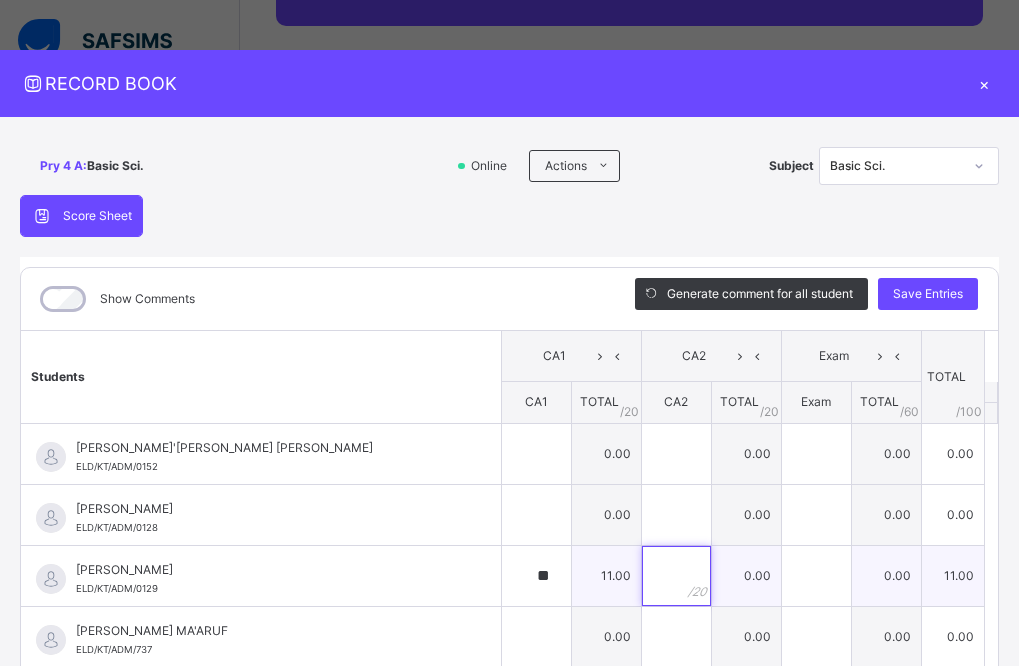 click at bounding box center [676, 576] 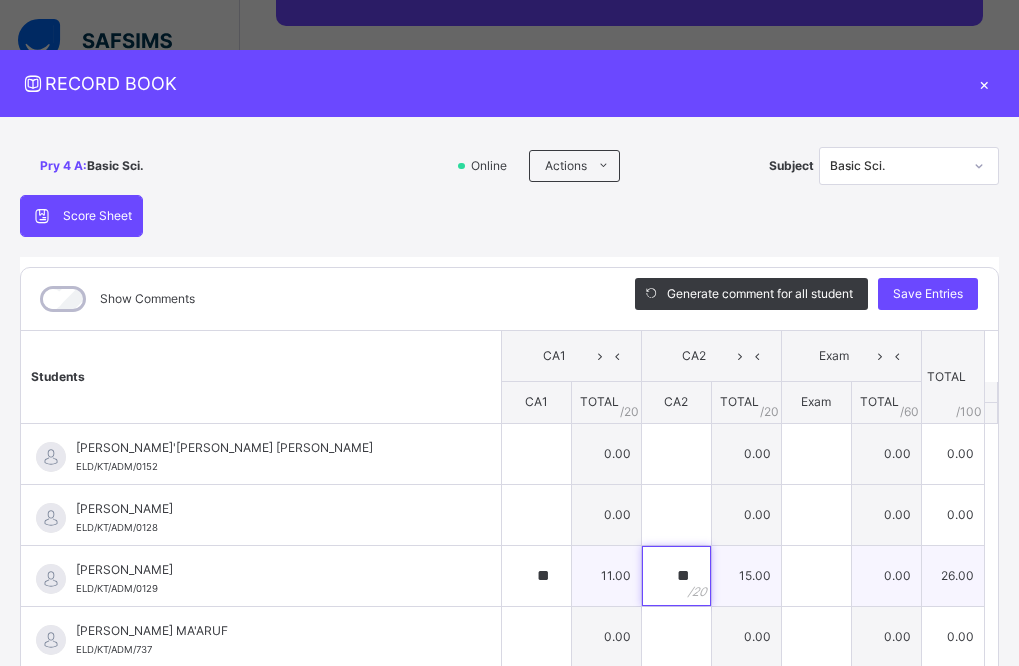 type on "**" 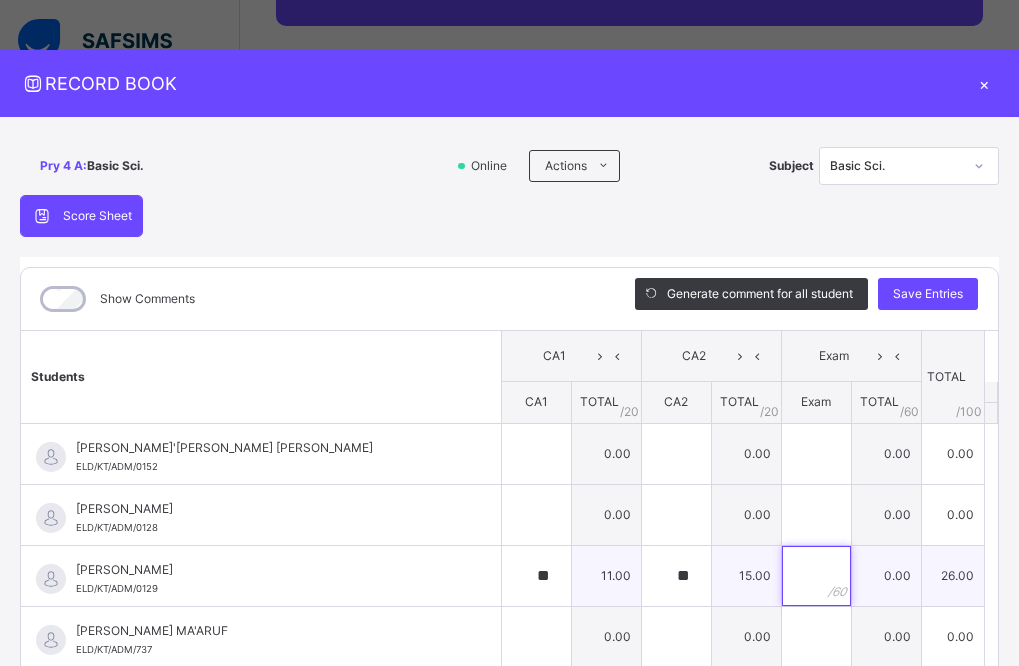 click at bounding box center [816, 576] 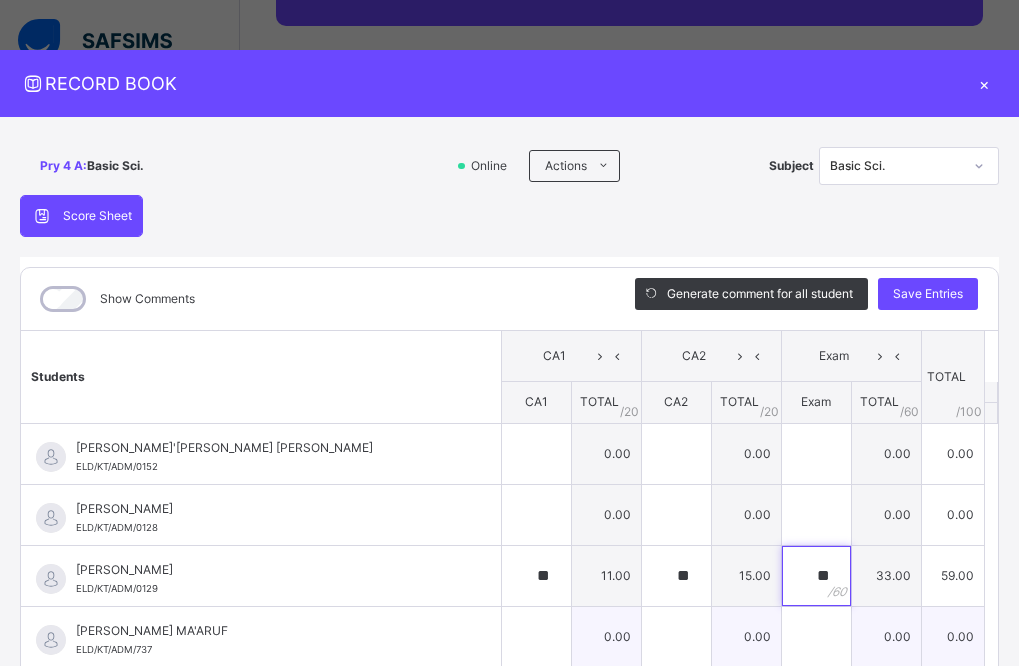 type on "**" 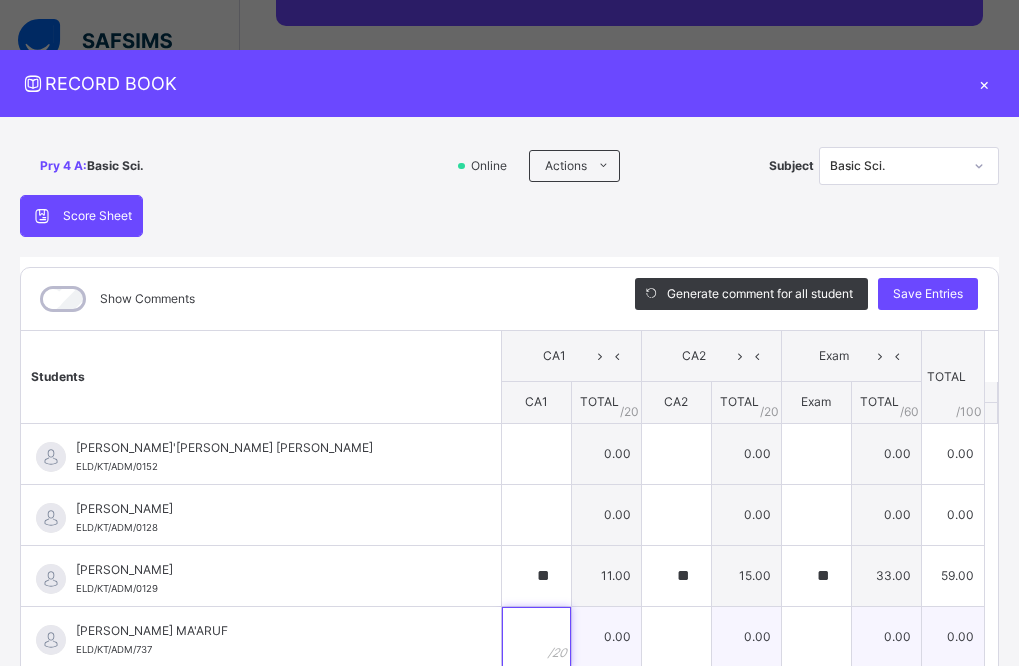click at bounding box center (536, 637) 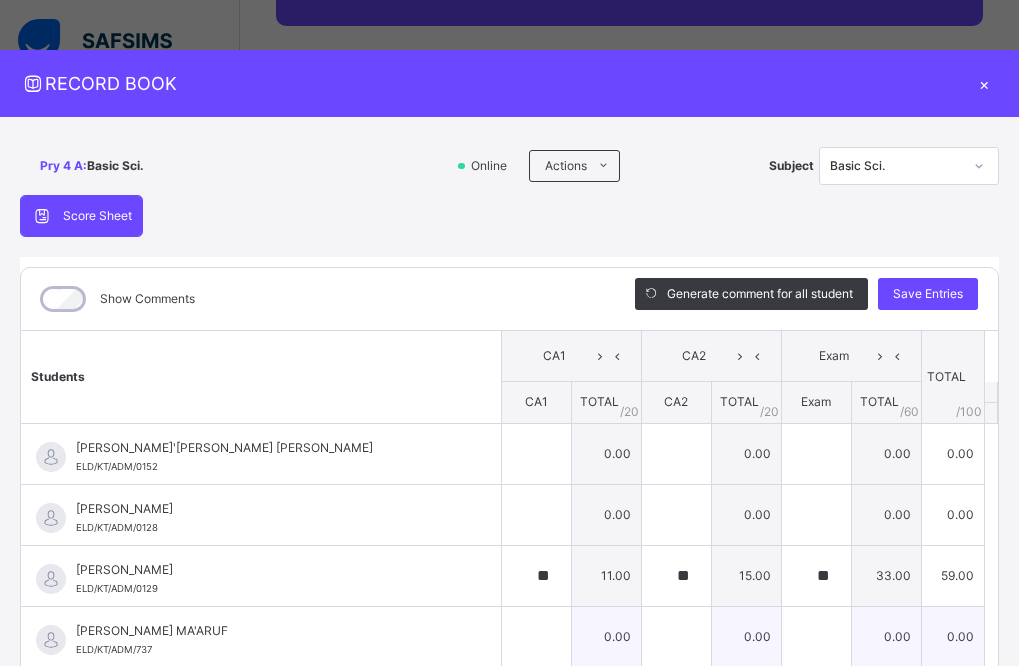 click at bounding box center [536, 637] 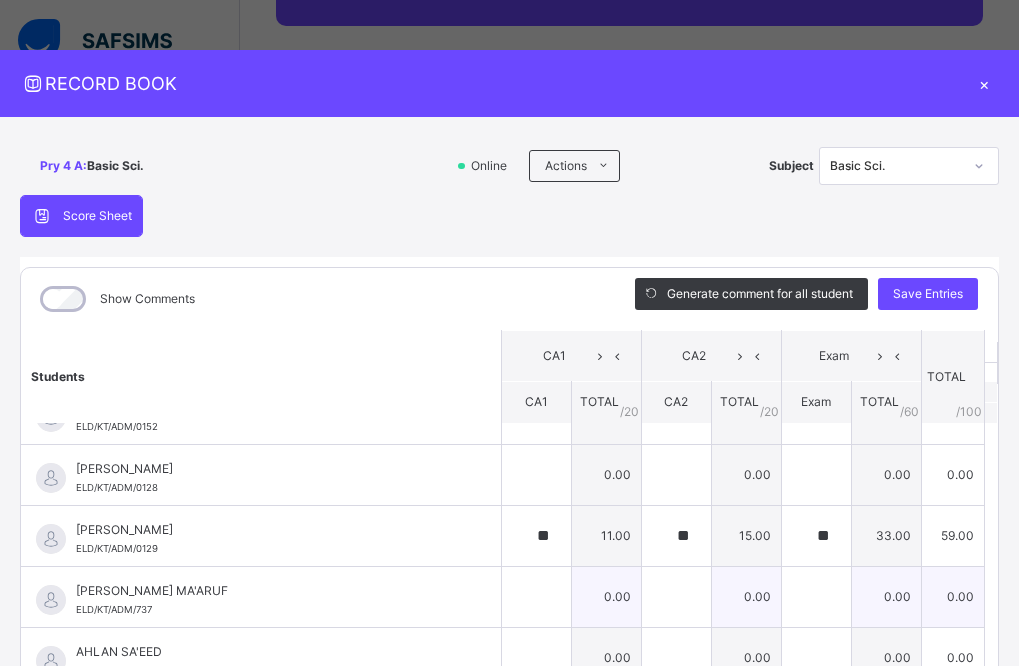 scroll, scrollTop: 80, scrollLeft: 0, axis: vertical 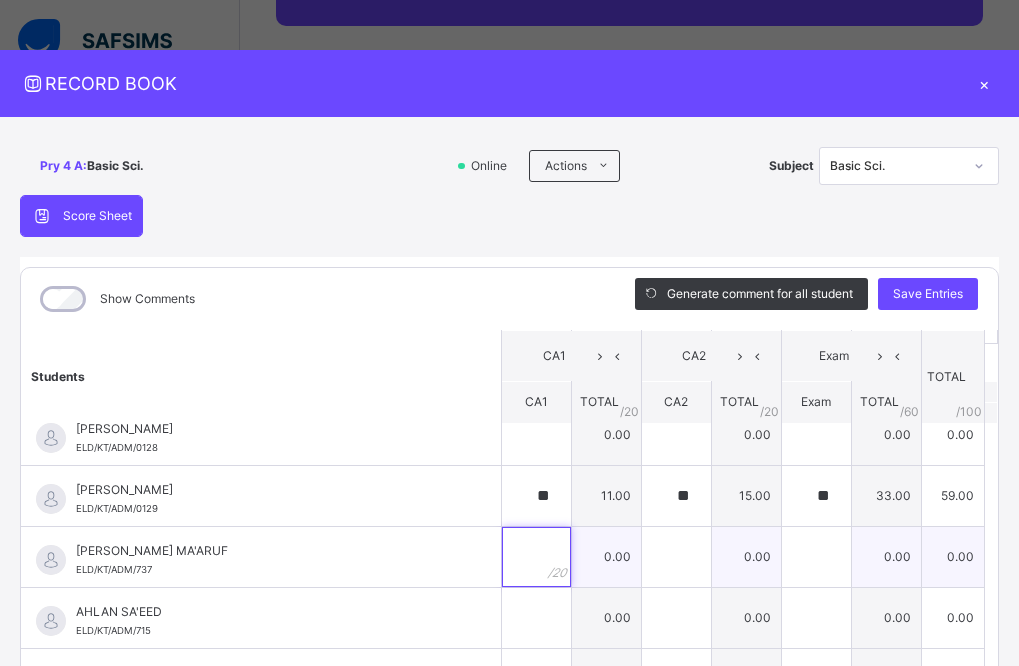 click at bounding box center (536, 557) 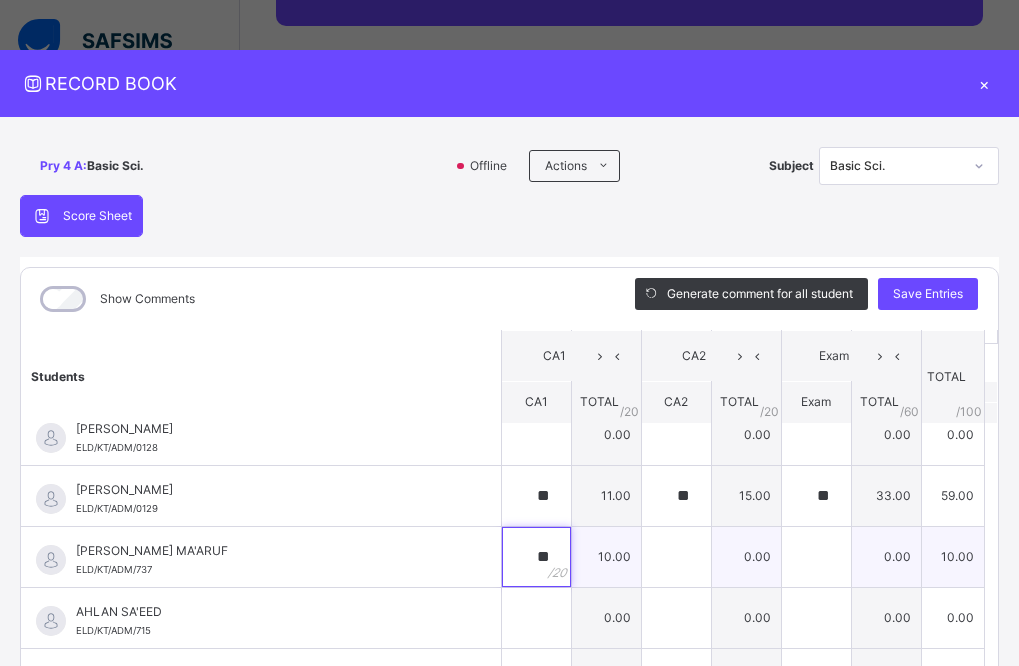 type on "**" 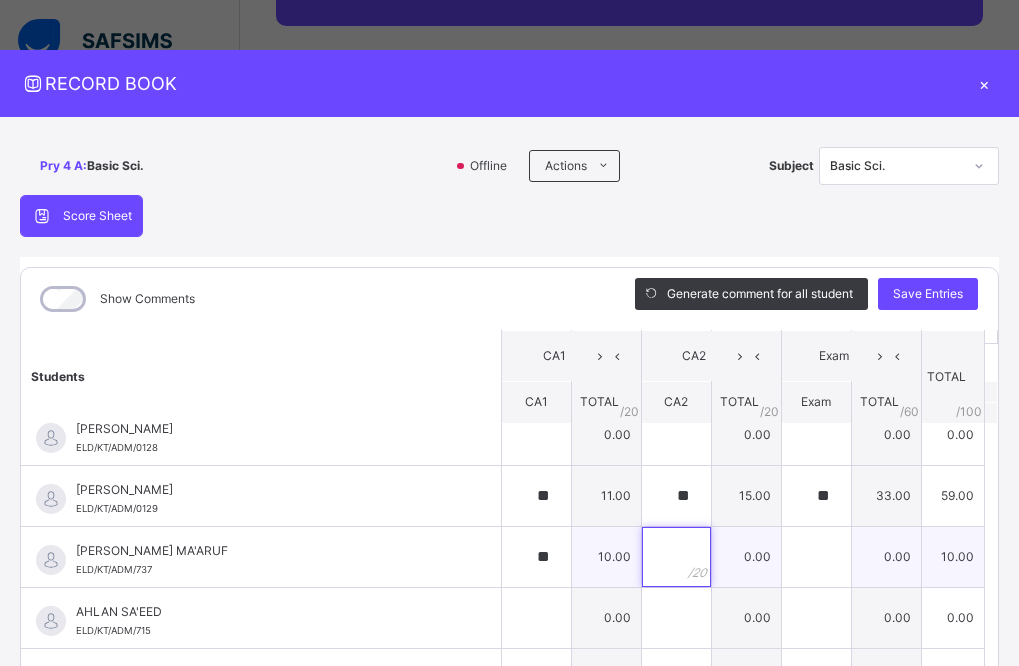 click at bounding box center [676, 557] 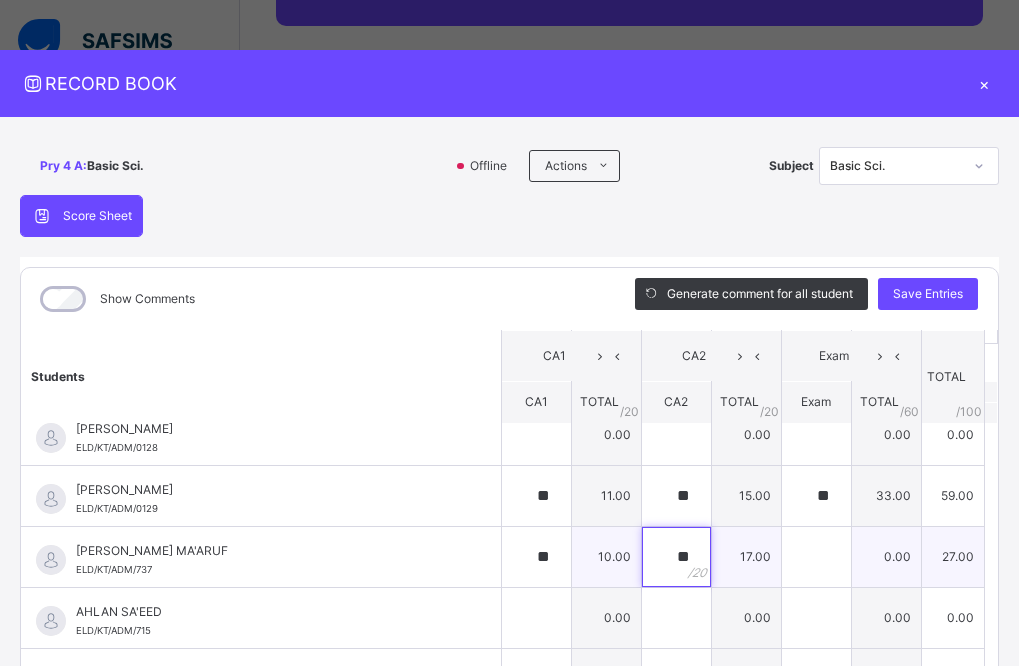 type on "**" 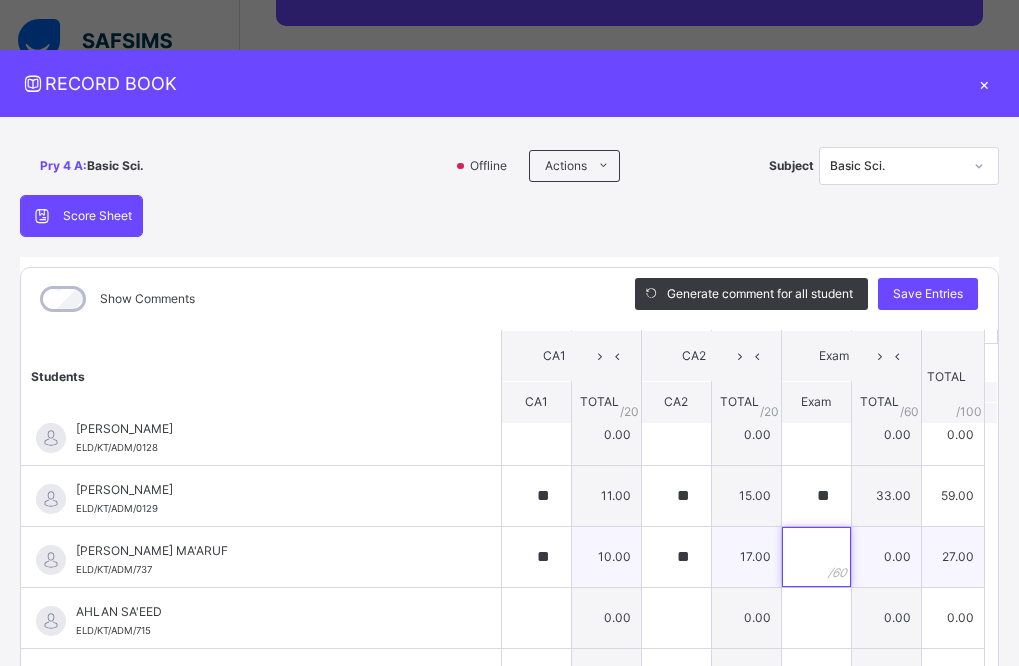 click at bounding box center (816, 557) 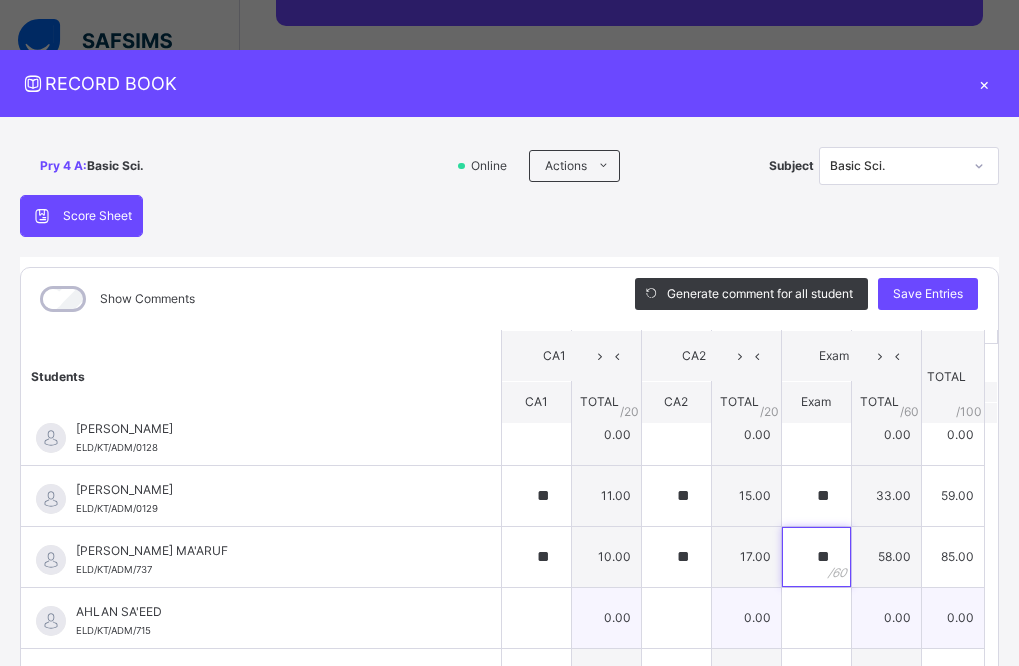 type on "**" 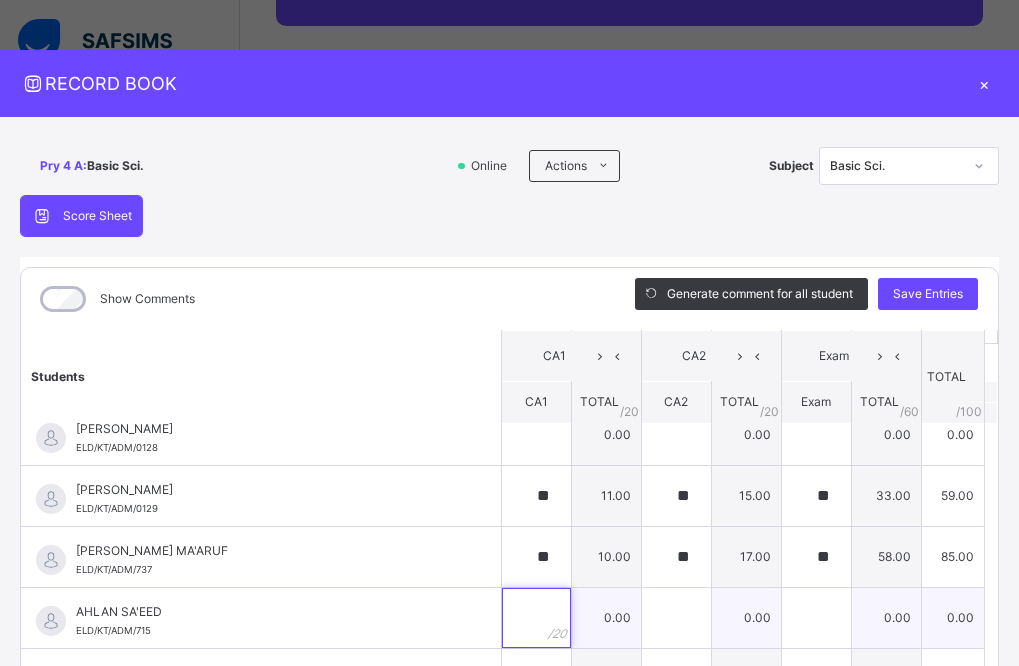 click at bounding box center (536, 618) 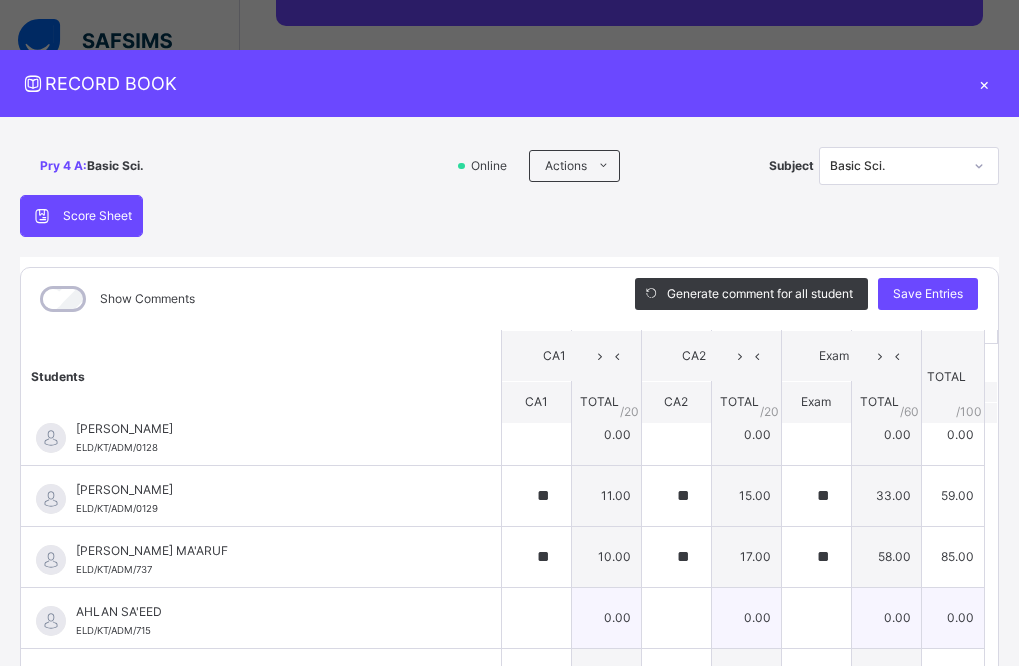 click on "AHLAN SA'EED  ELD/KT/ADM/715" at bounding box center (261, 618) 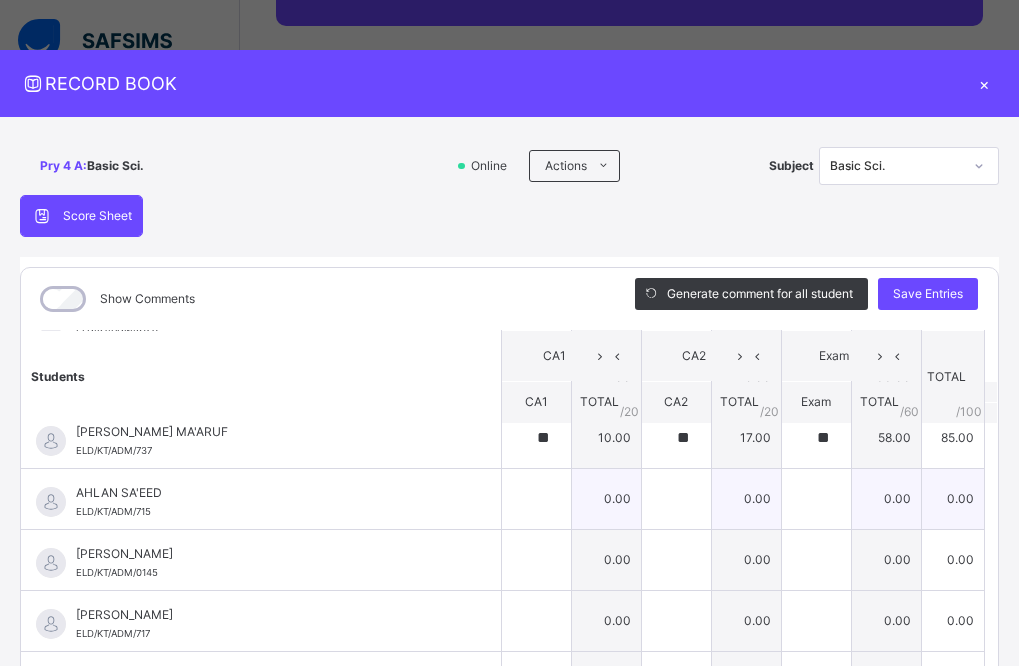 scroll, scrollTop: 200, scrollLeft: 0, axis: vertical 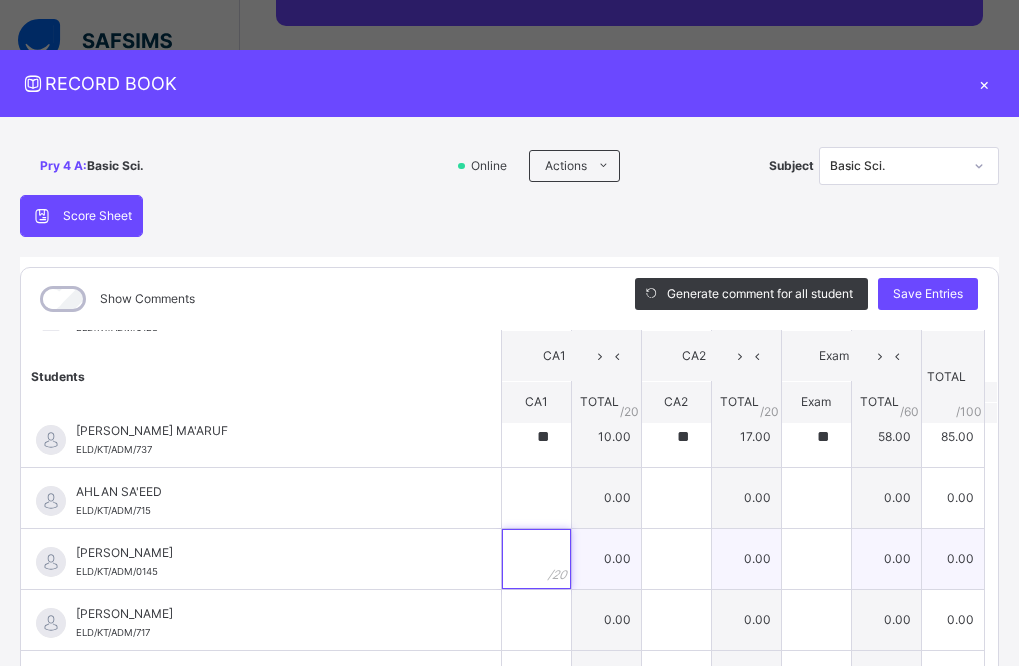 click at bounding box center [536, 559] 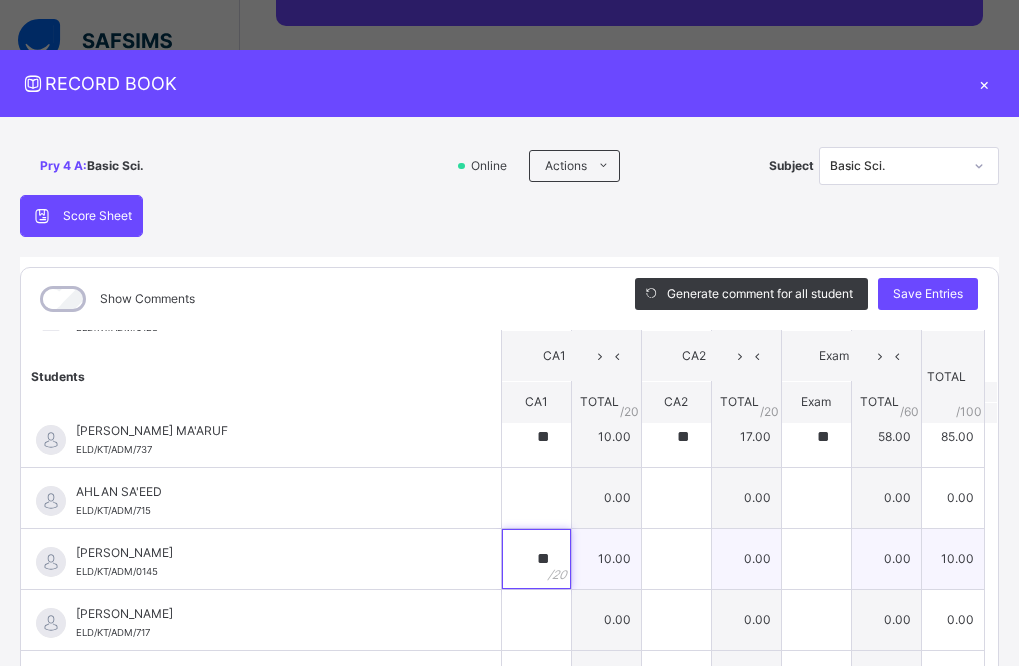 type on "**" 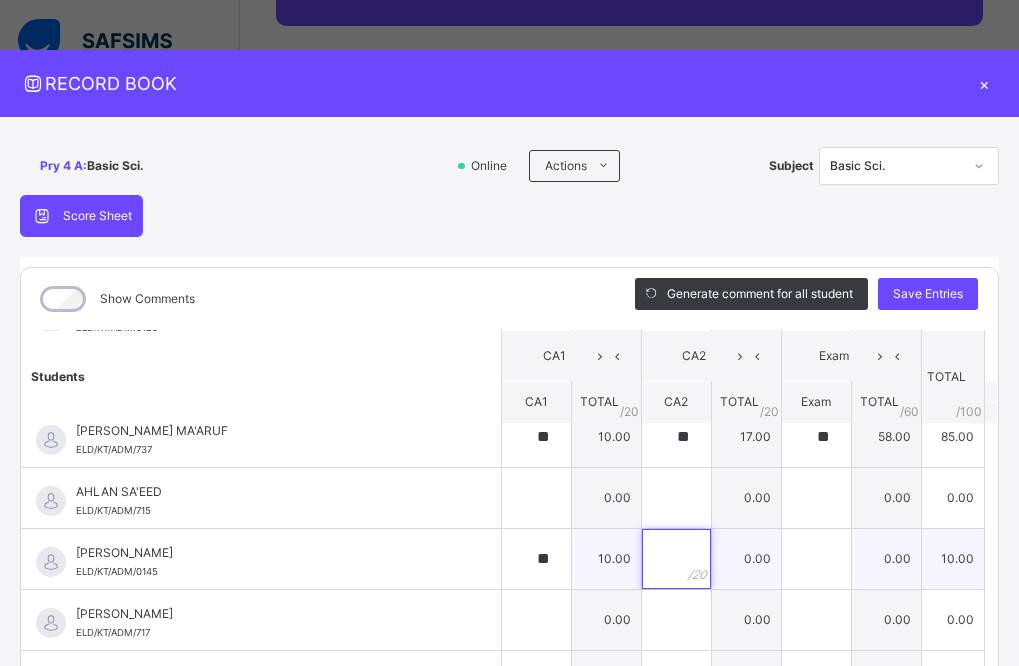 click at bounding box center (676, 559) 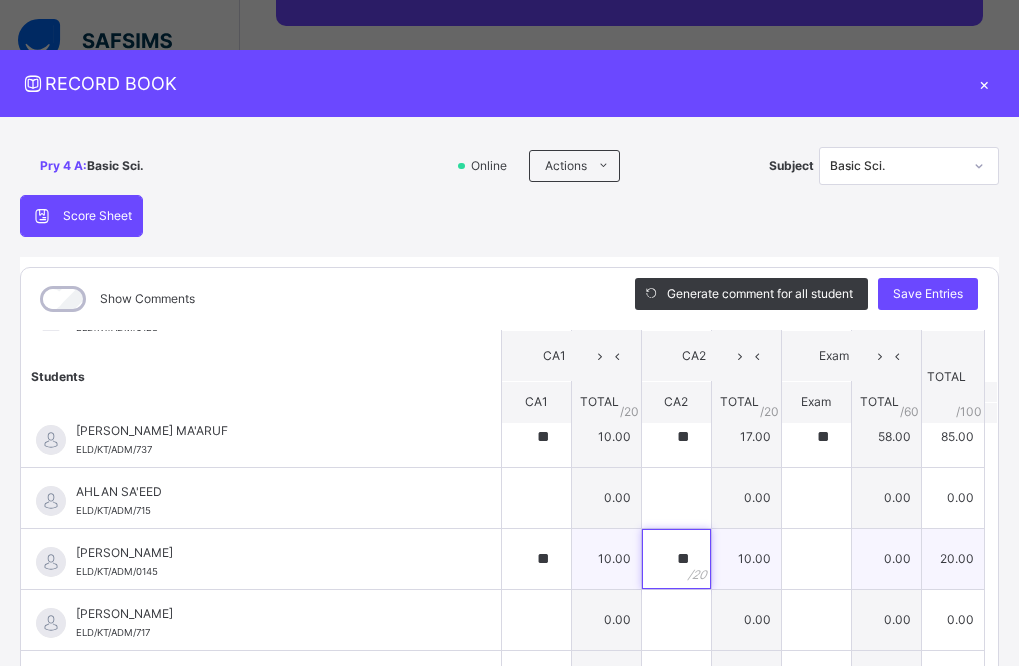 type on "**" 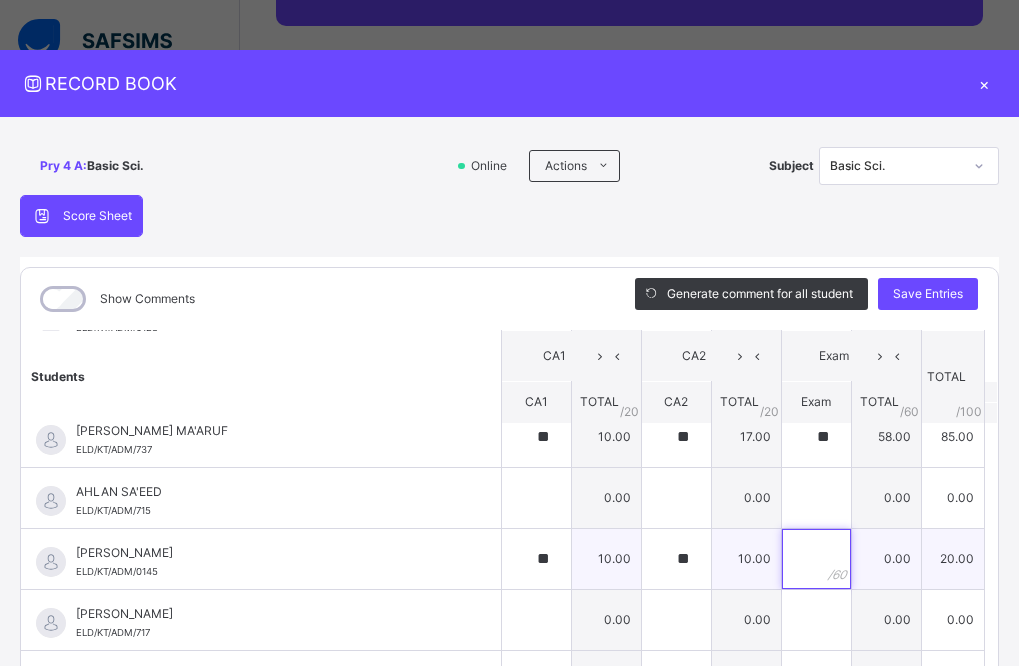 click at bounding box center (816, 559) 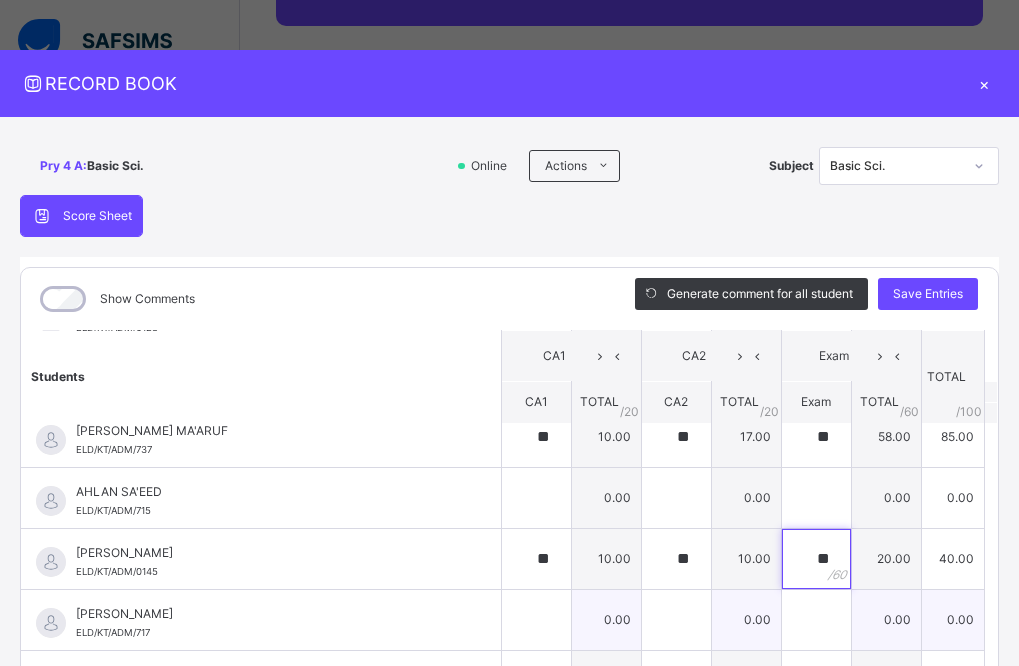 type on "**" 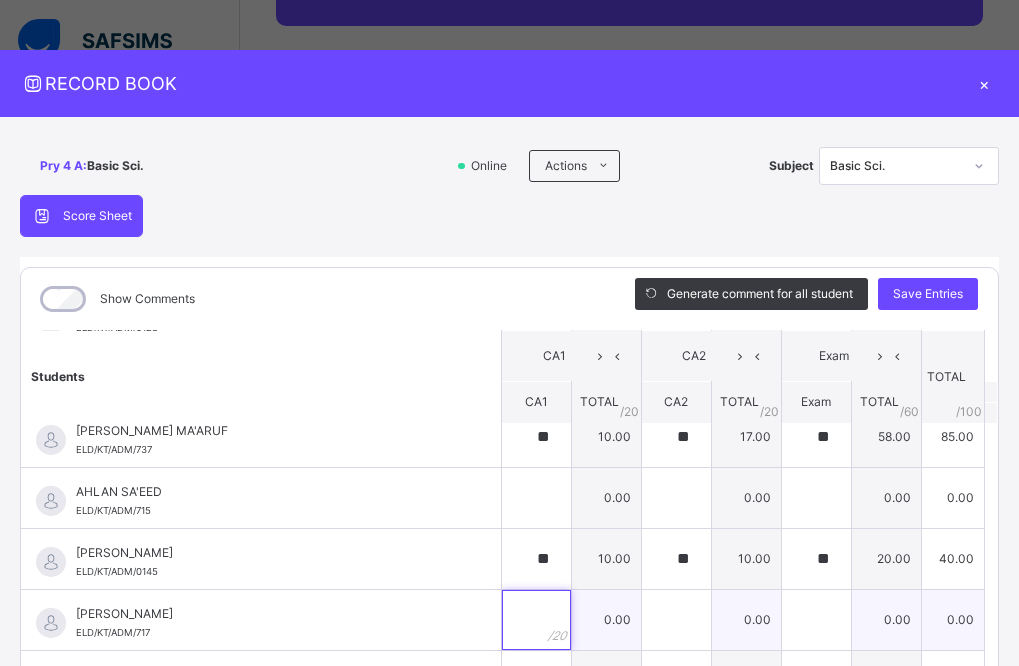 click at bounding box center [536, 620] 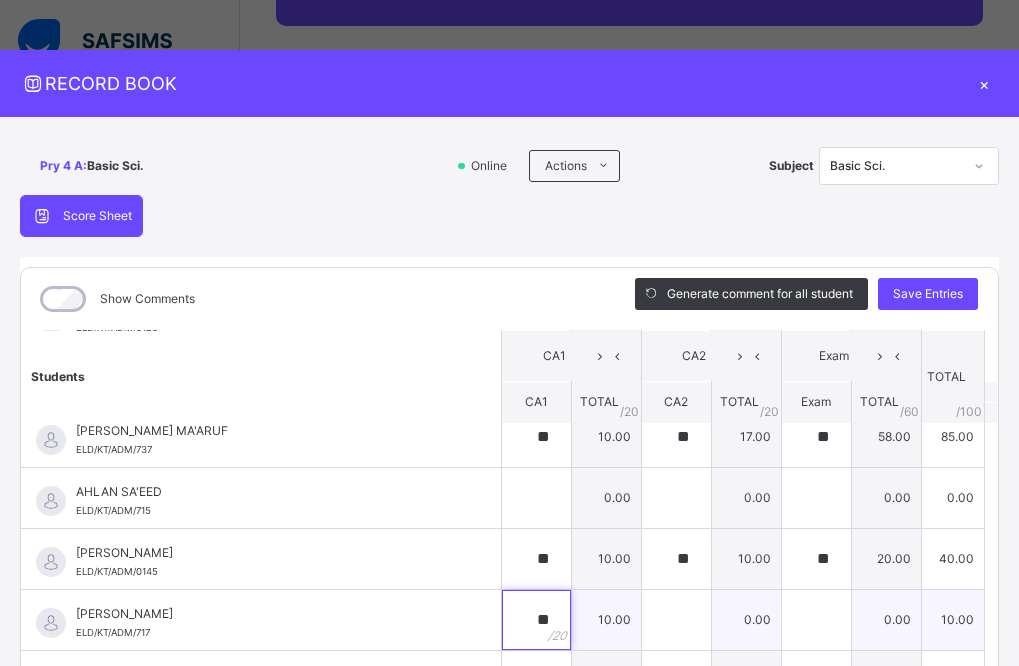 type on "**" 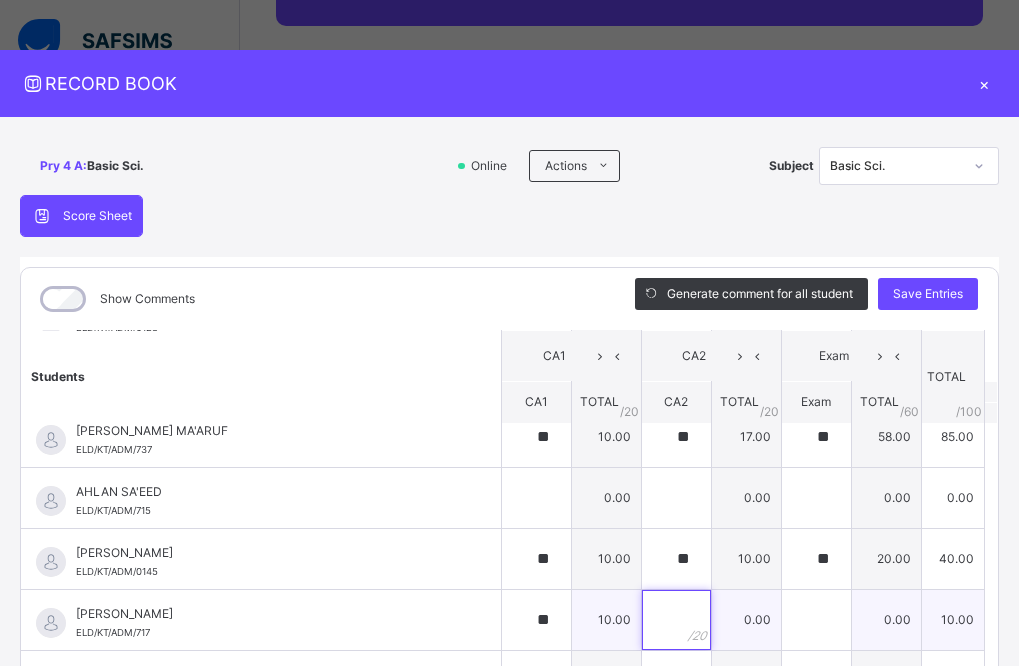 click at bounding box center [676, 620] 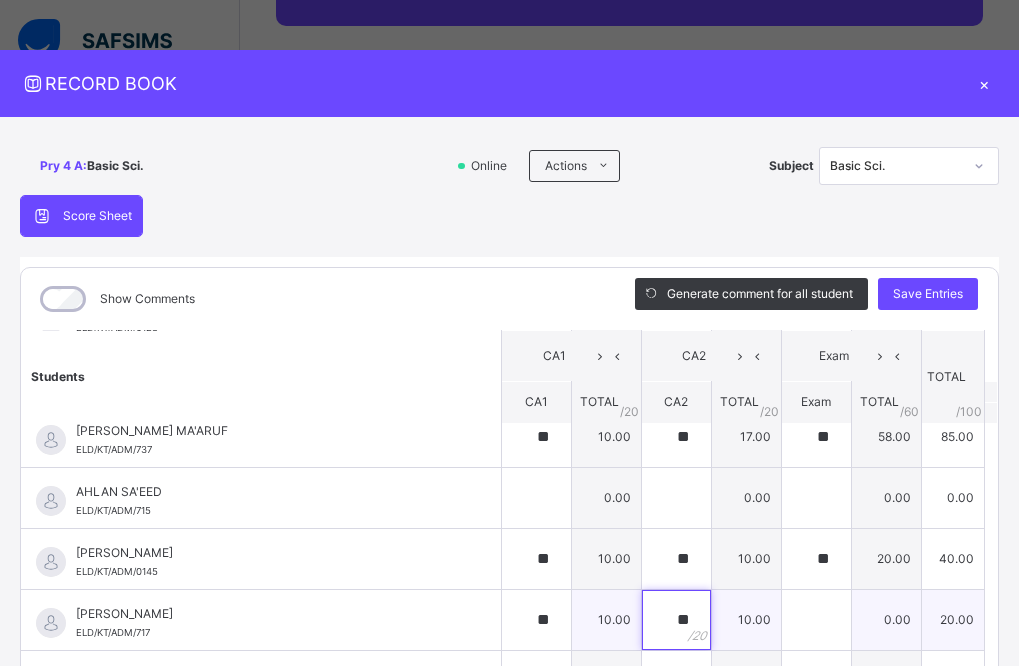 type on "**" 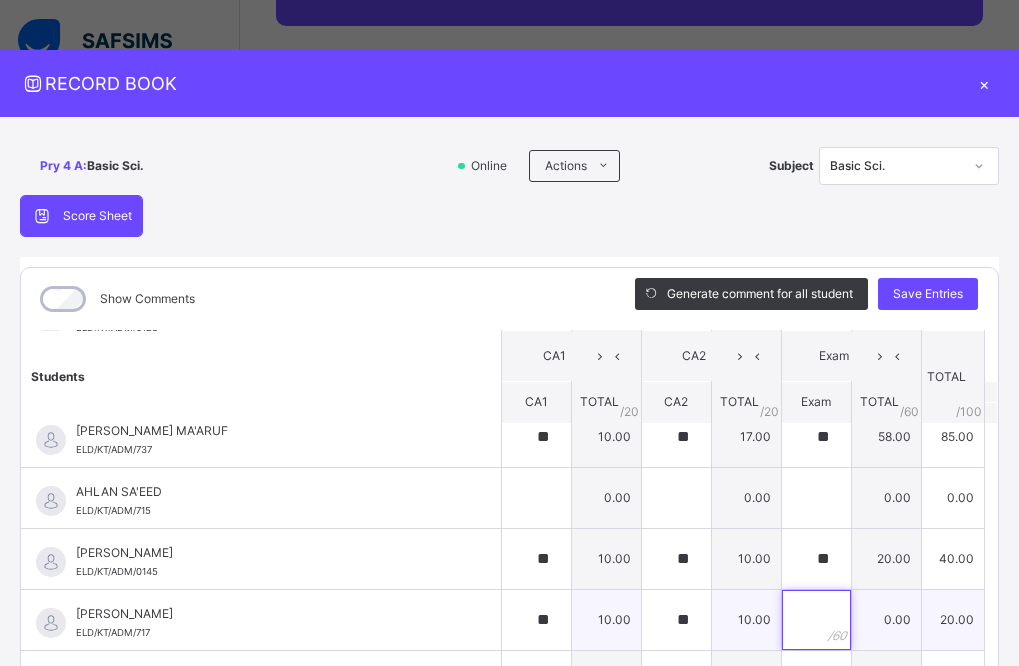 click at bounding box center (816, 620) 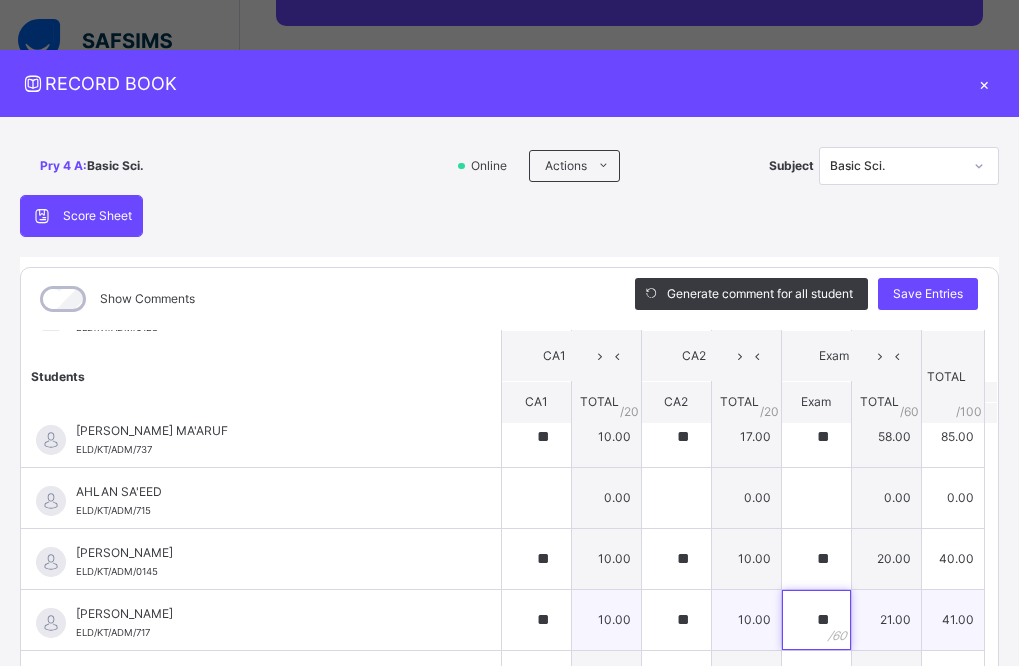 type on "**" 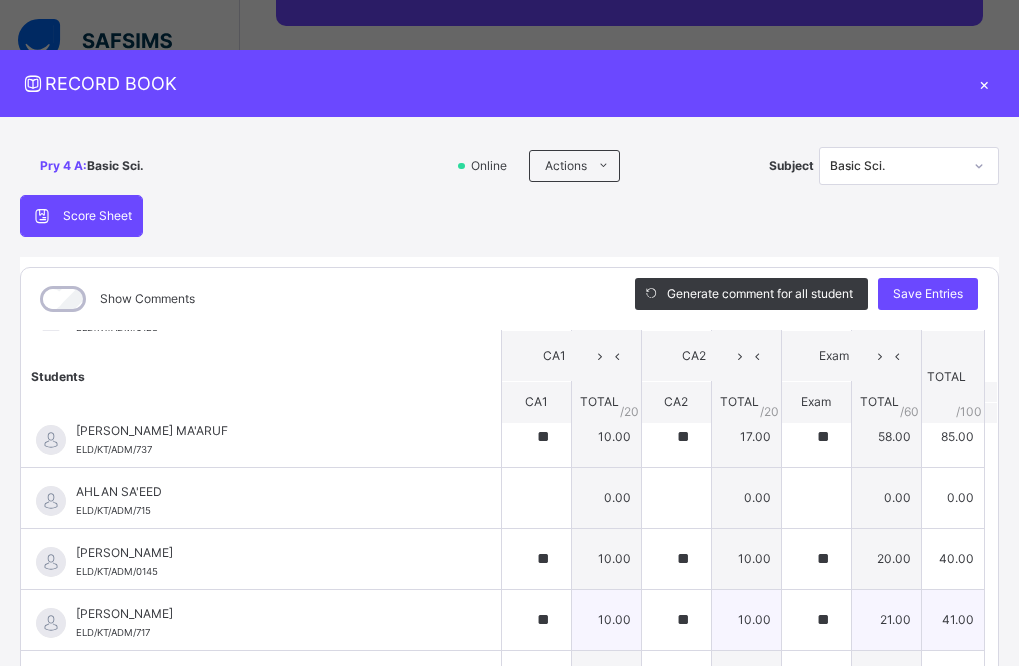 click on "AL'AMIN MUHAMMAD  ELD/KT/ADM/717" at bounding box center [261, 620] 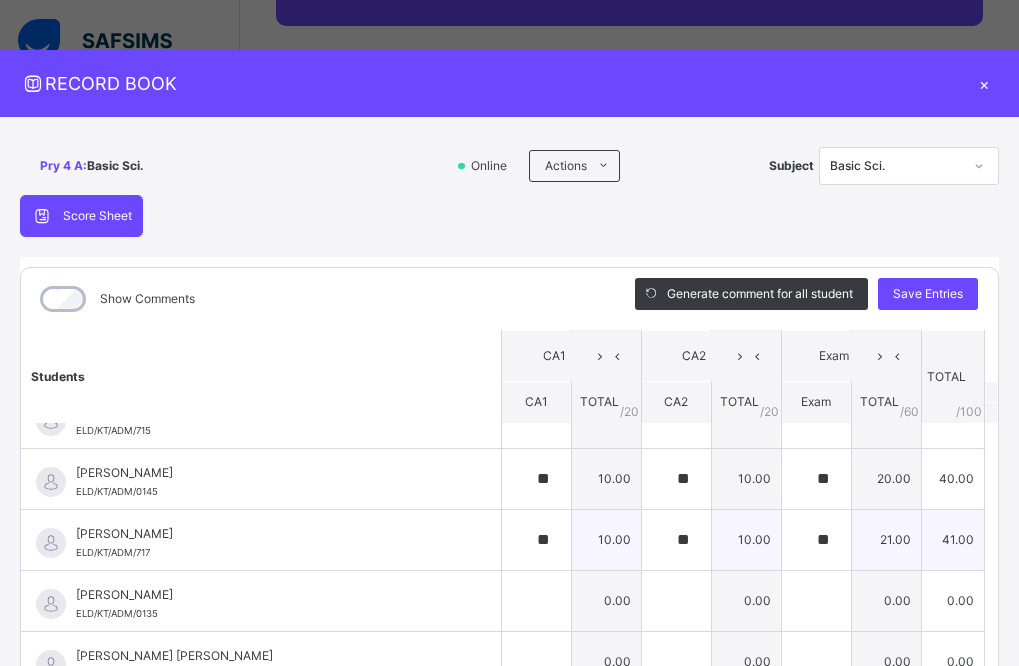 scroll, scrollTop: 320, scrollLeft: 0, axis: vertical 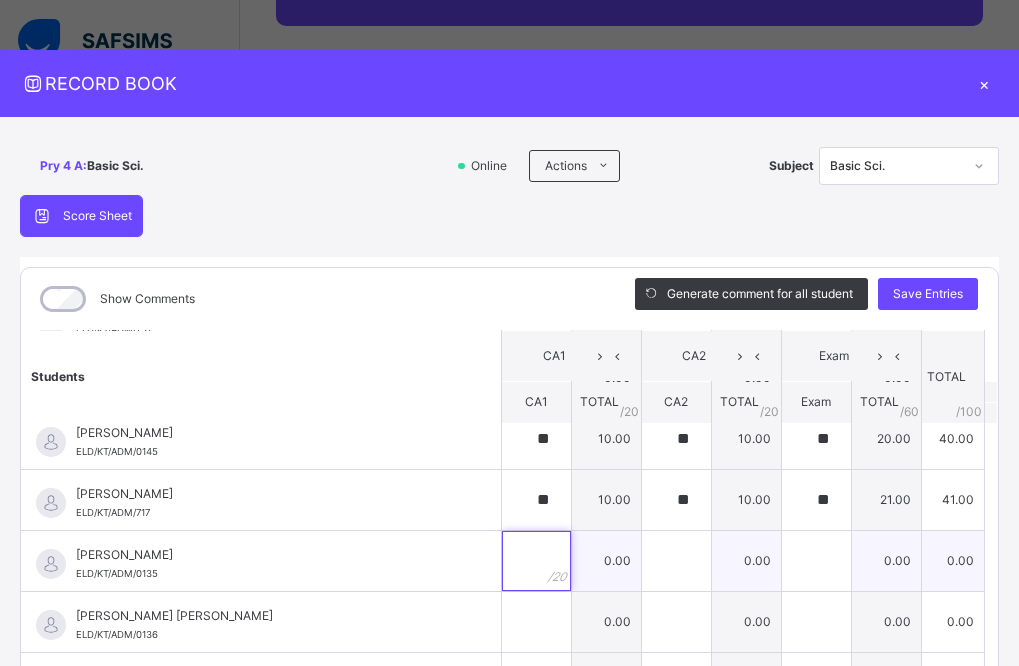click at bounding box center [536, 561] 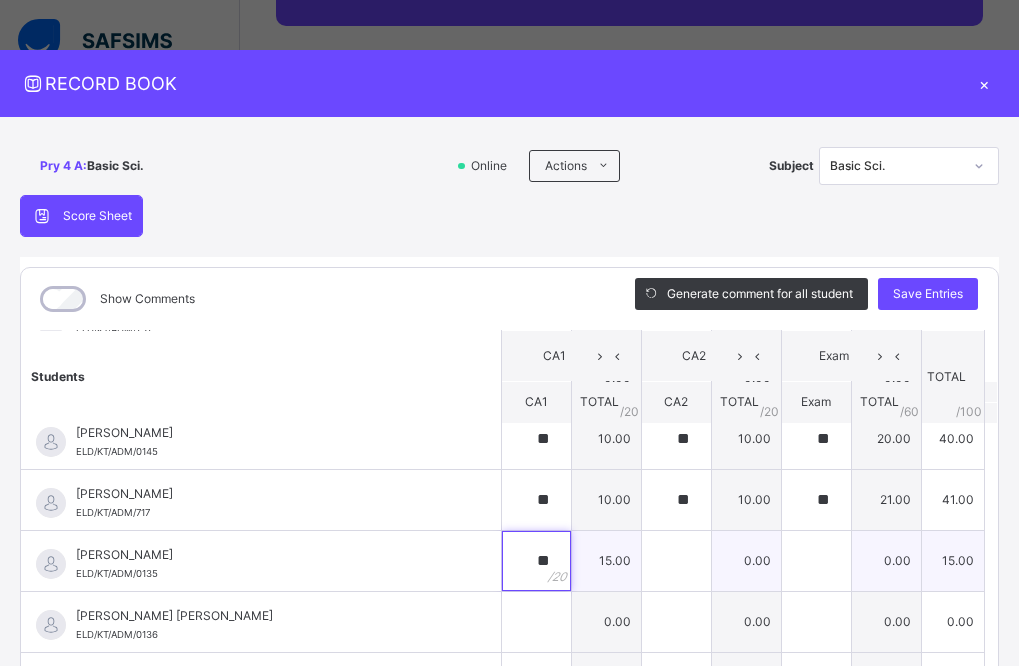 type on "**" 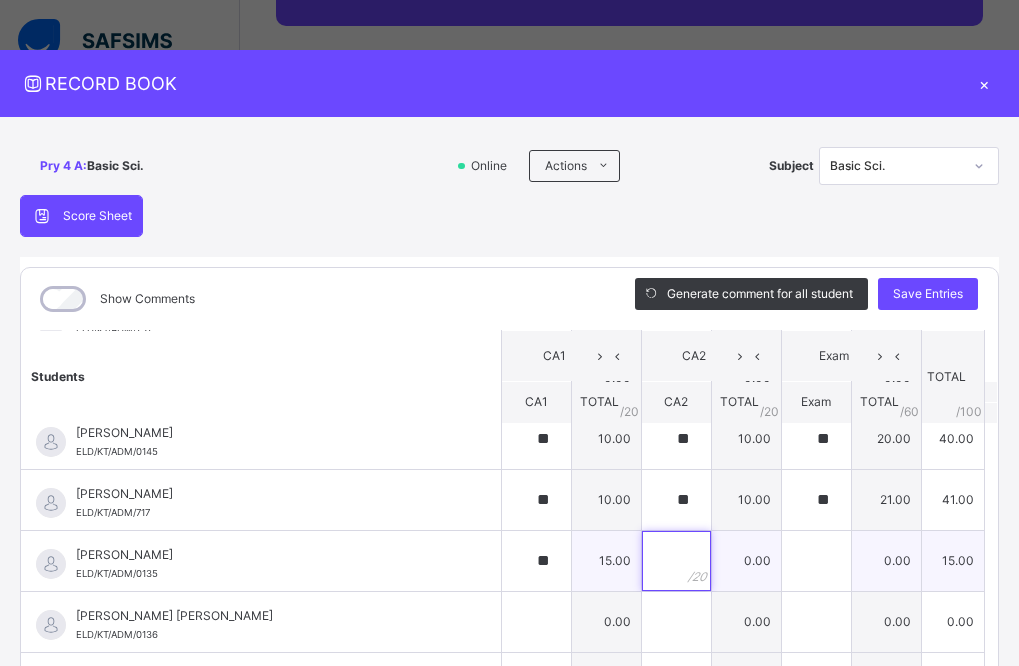 click at bounding box center [676, 561] 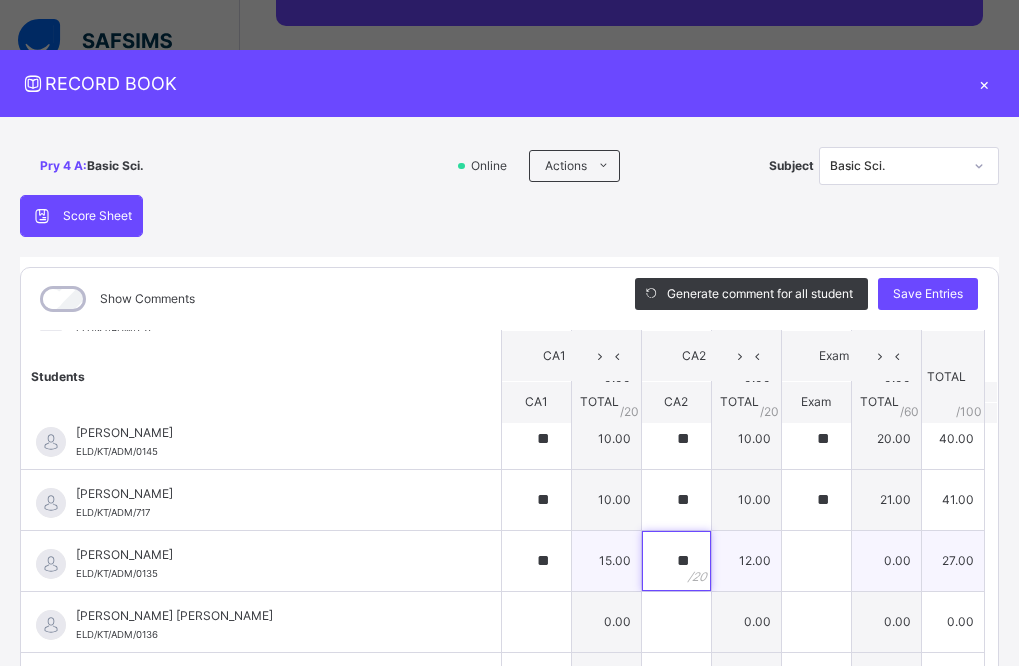 type on "**" 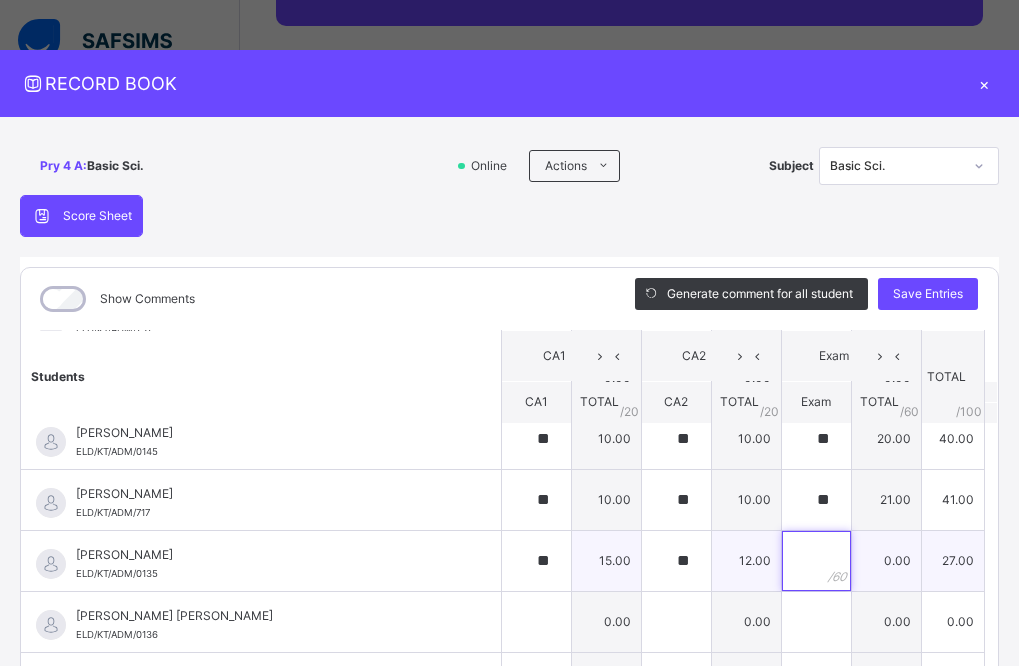 click at bounding box center [816, 561] 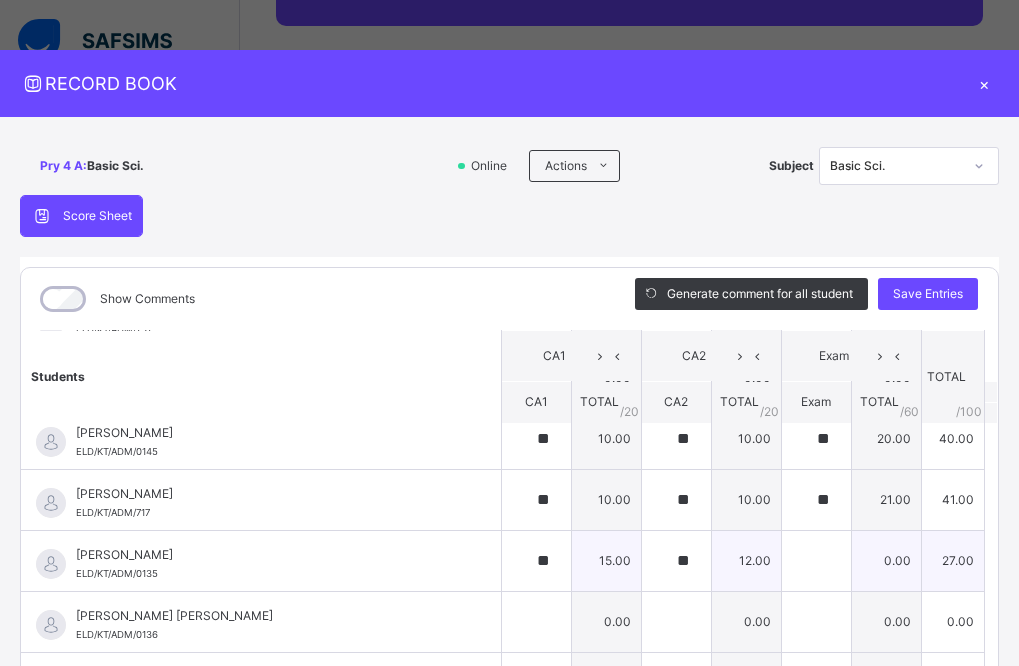 click at bounding box center [816, 561] 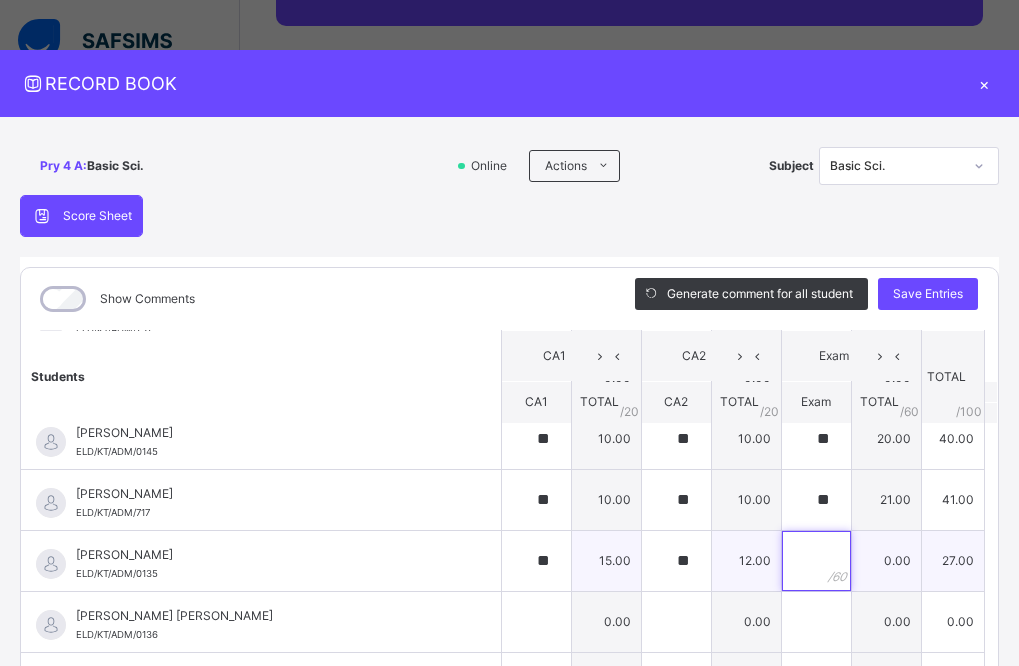 click at bounding box center [816, 561] 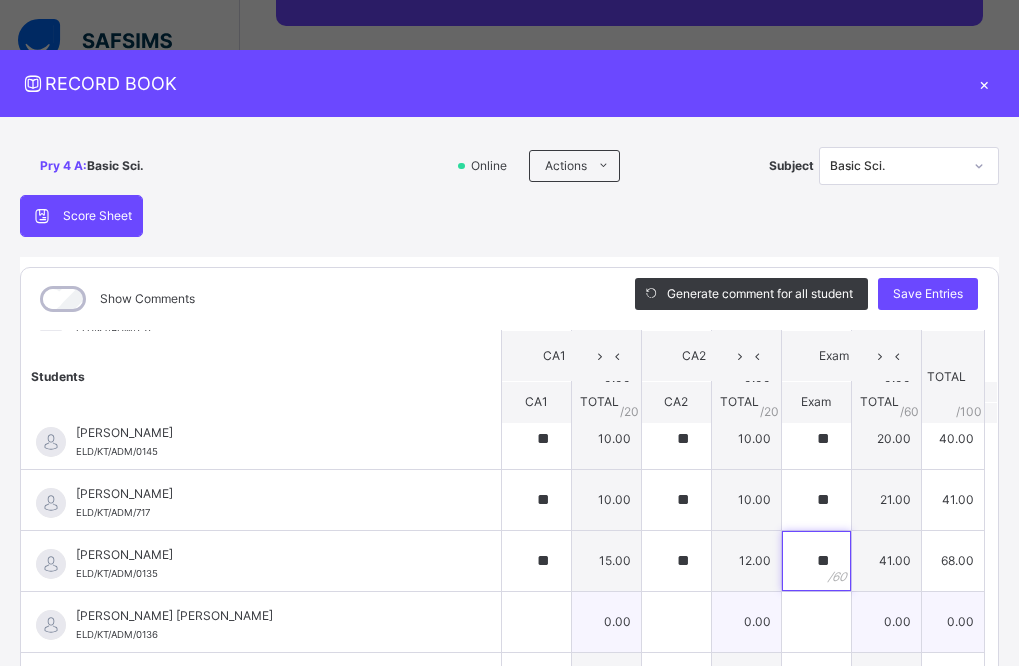 type on "**" 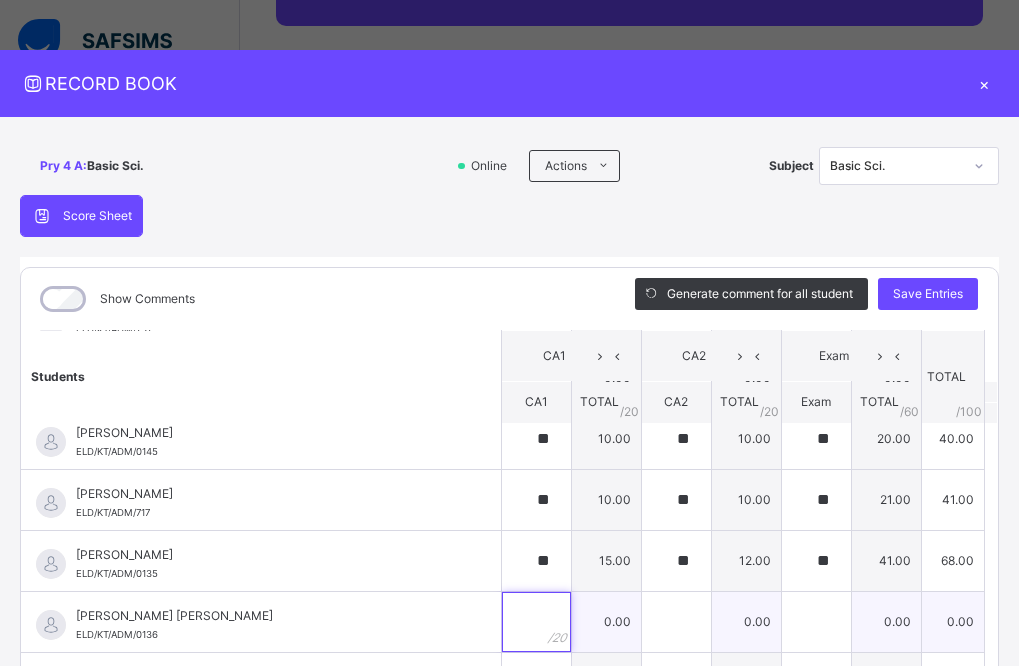 click at bounding box center (536, 622) 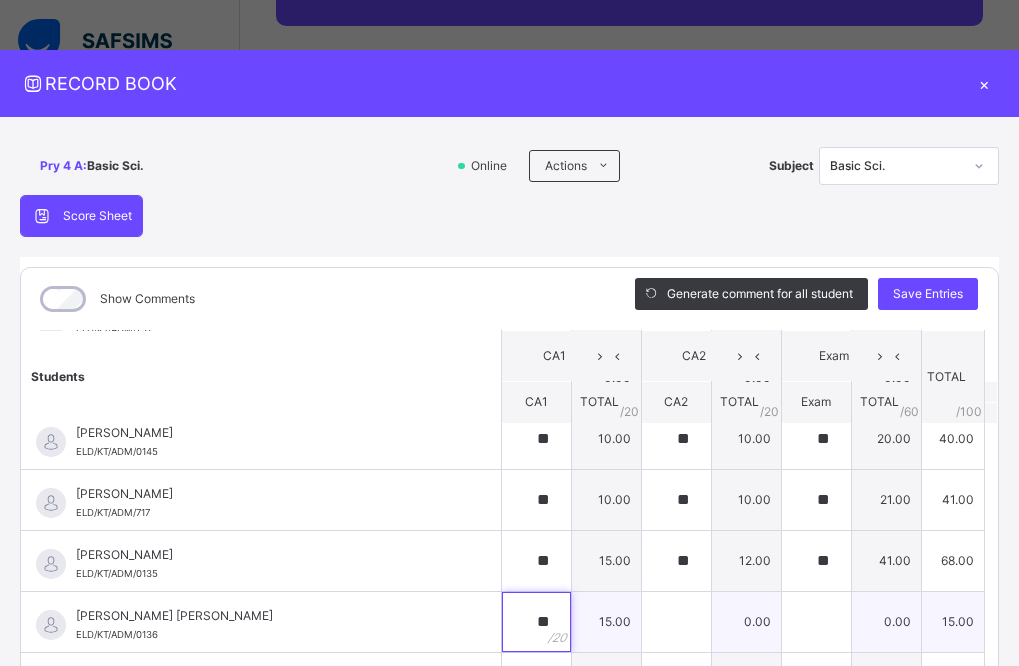 type on "**" 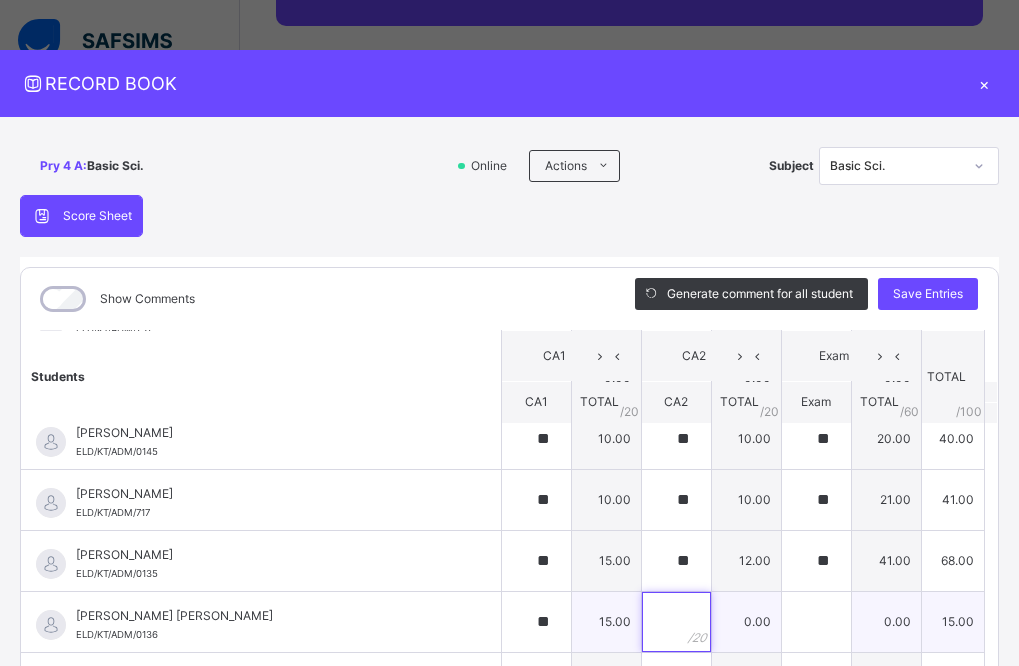 click at bounding box center (676, 622) 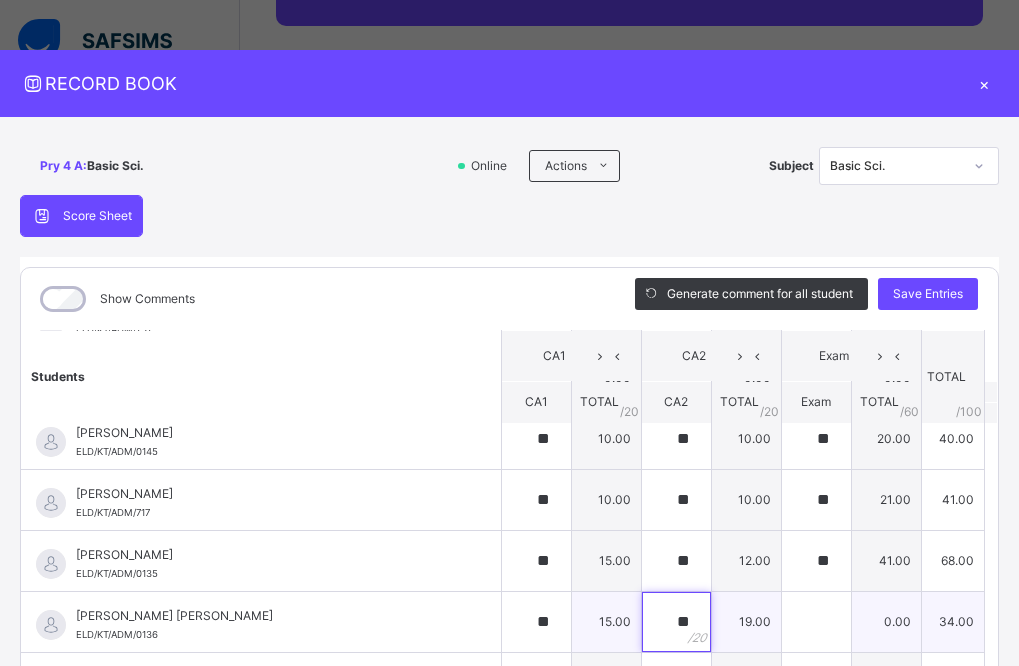 type on "**" 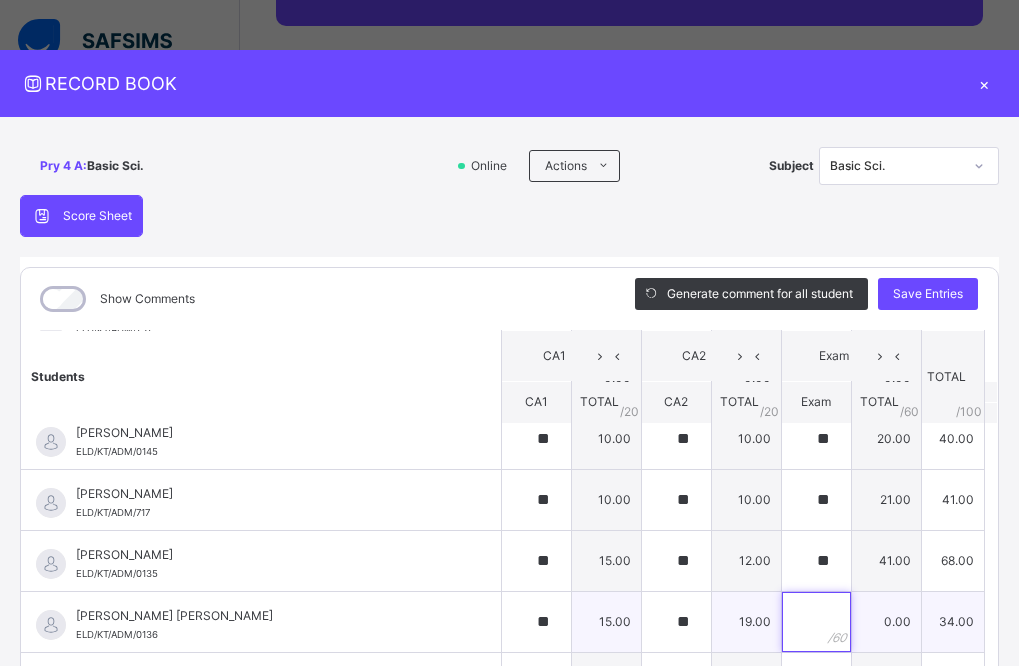 click at bounding box center (816, 622) 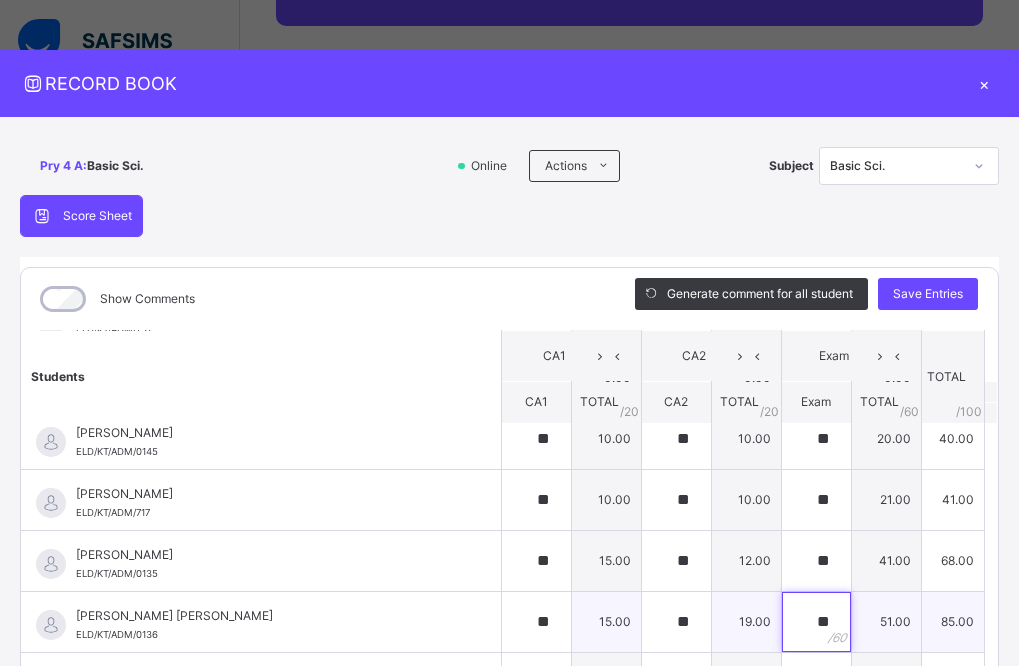 type on "**" 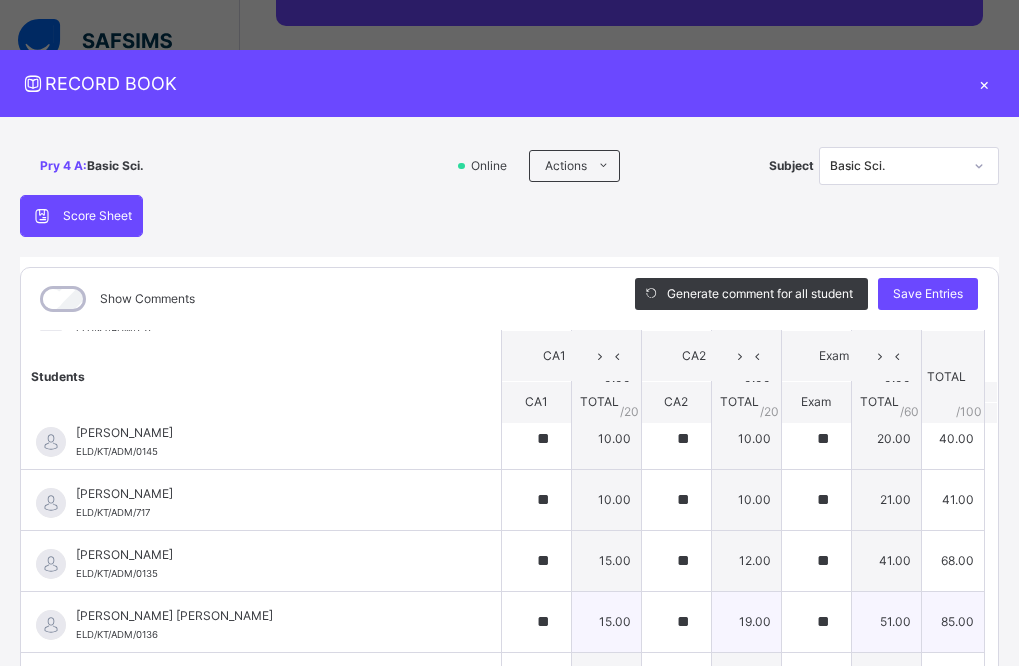 click on "AMINATU  SANUSI DOKA" at bounding box center [266, 616] 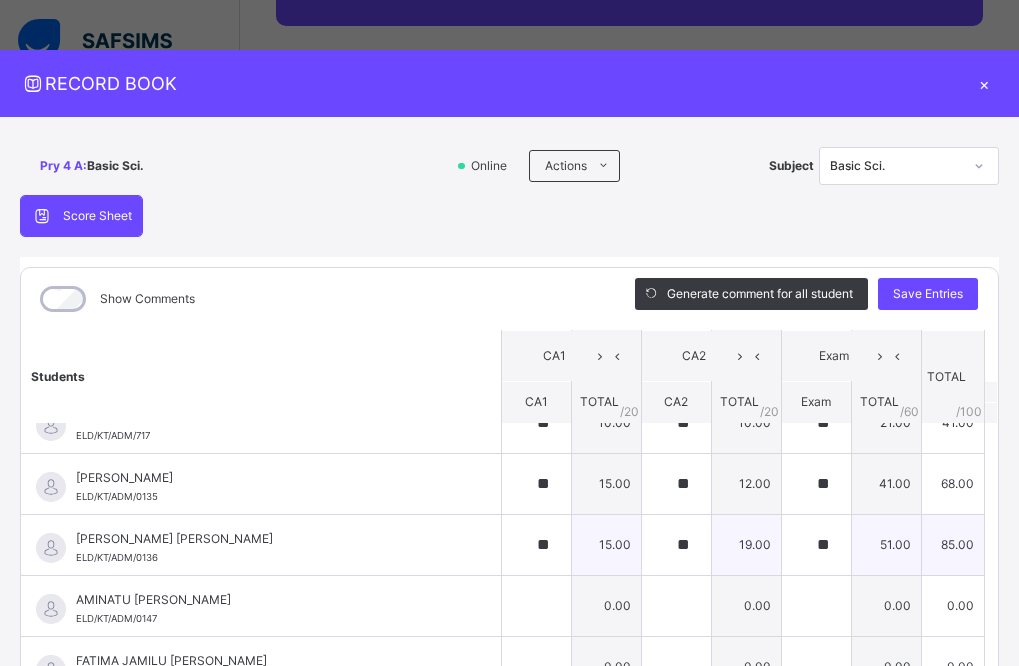 scroll, scrollTop: 400, scrollLeft: 0, axis: vertical 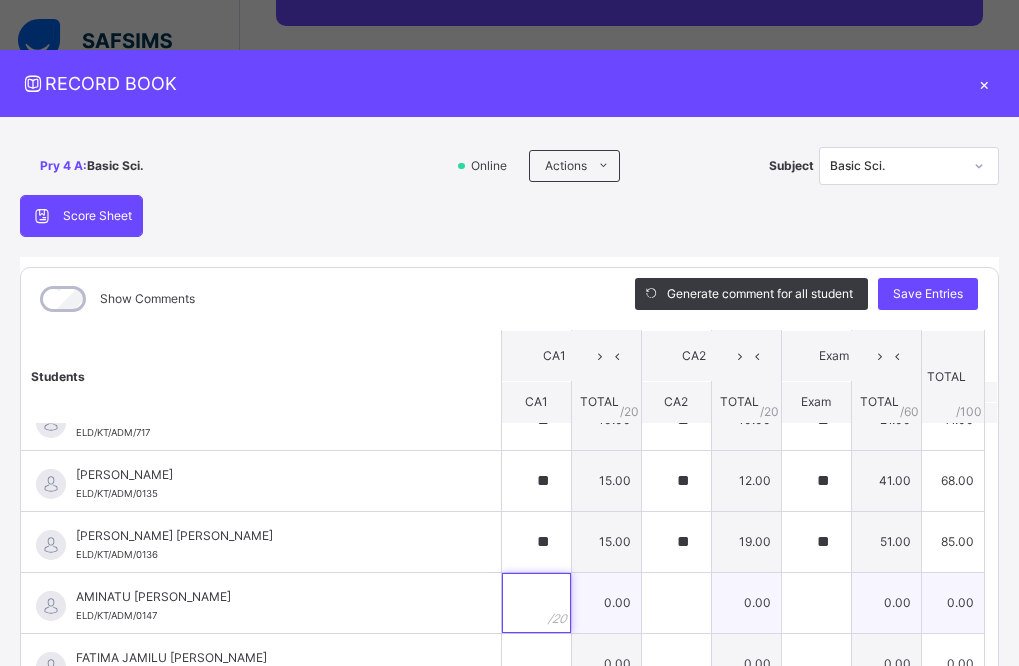 click at bounding box center [536, 603] 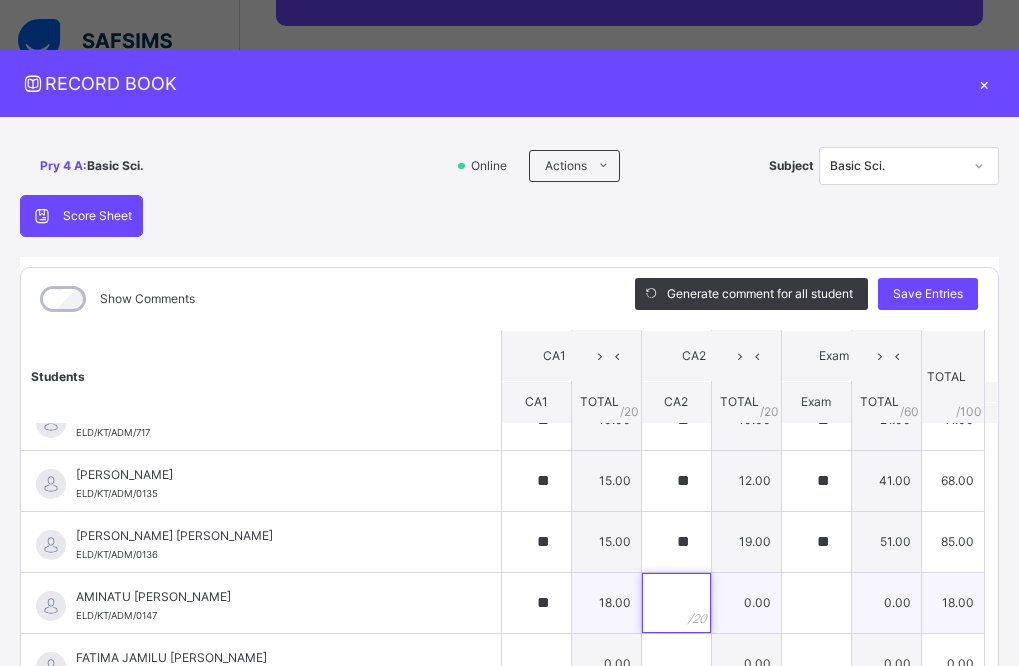 click at bounding box center (676, 603) 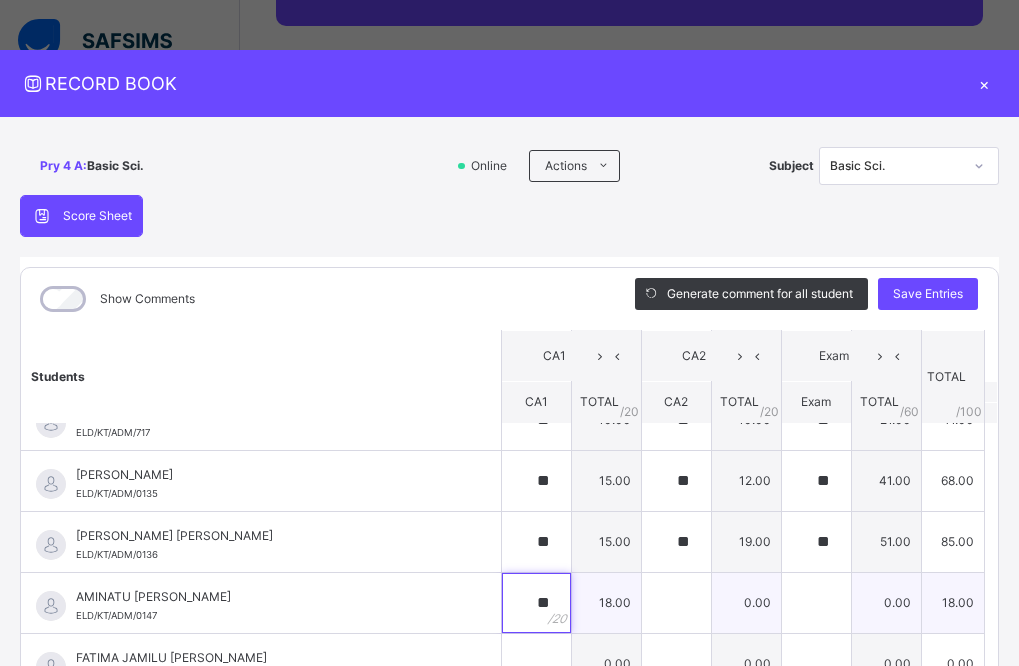 click on "**" at bounding box center (536, 603) 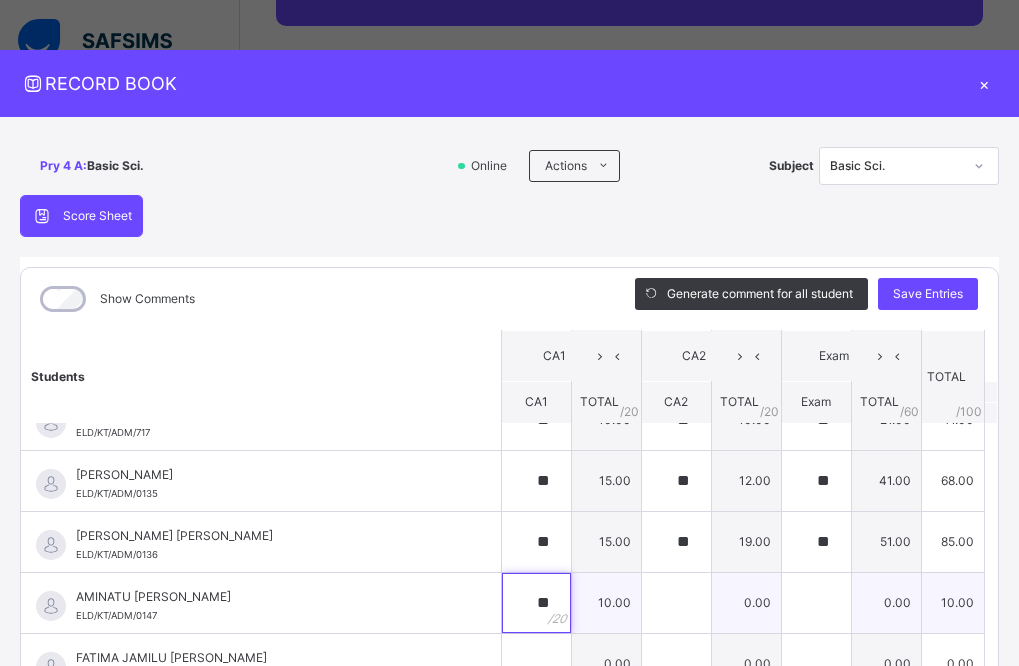 type on "**" 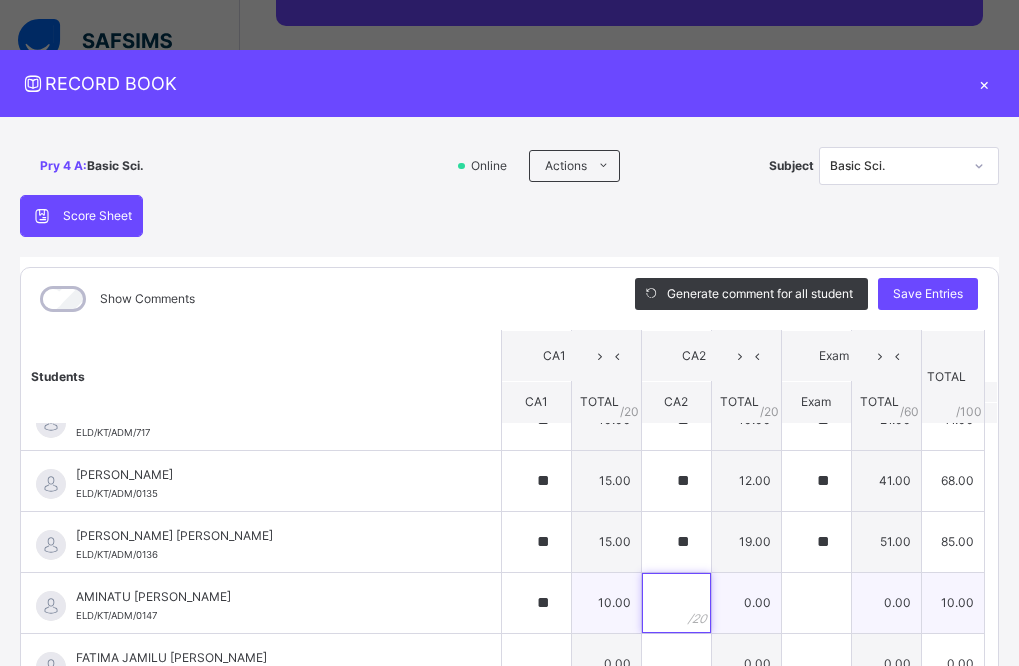 click at bounding box center [676, 603] 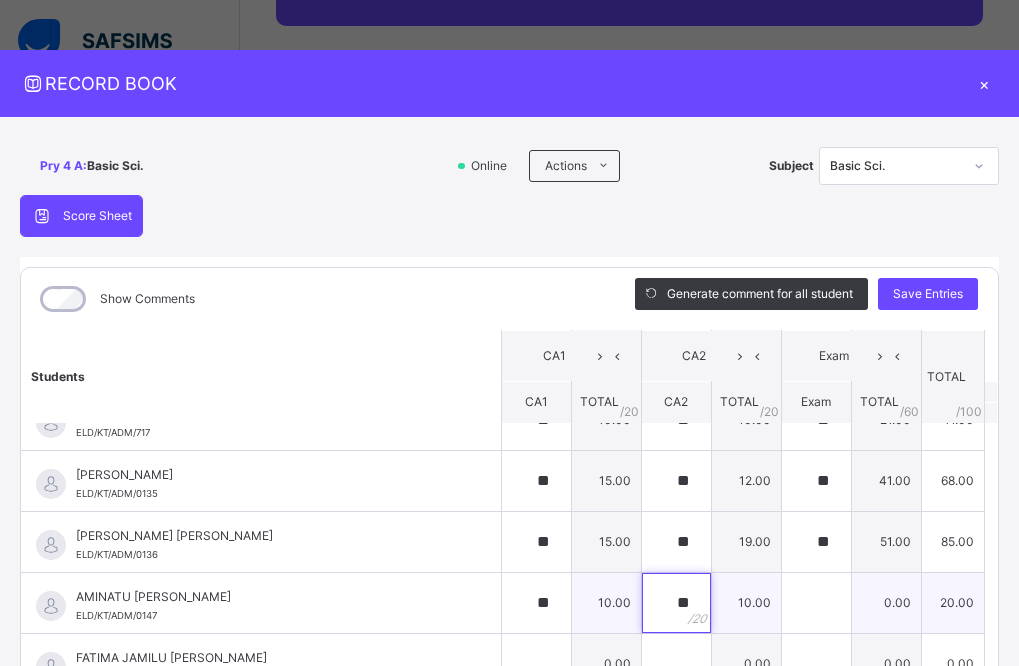 type on "**" 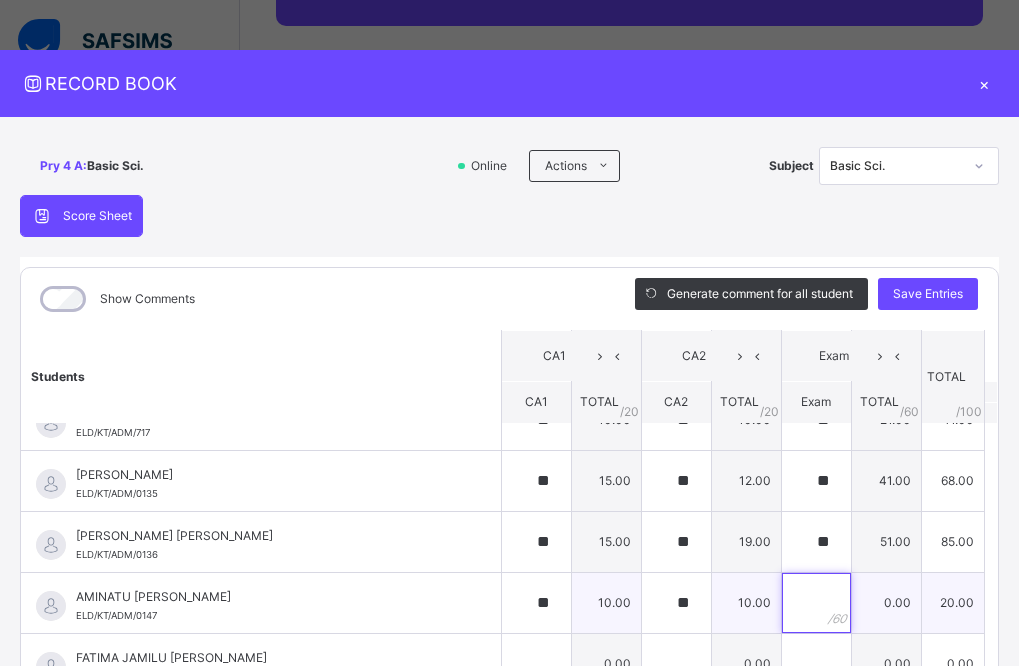 click at bounding box center (816, 603) 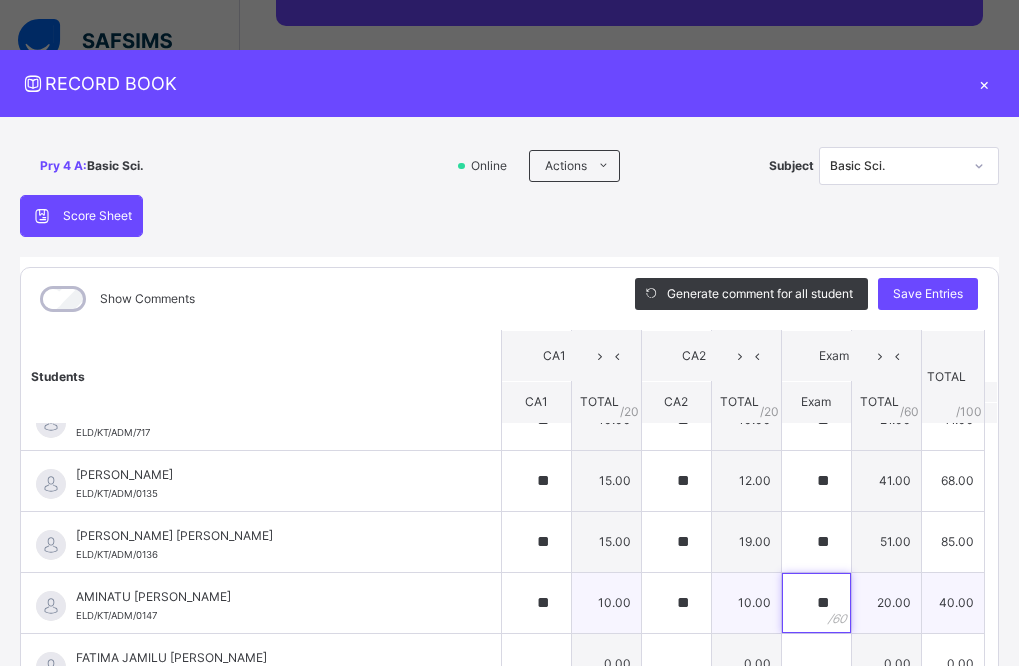 type on "**" 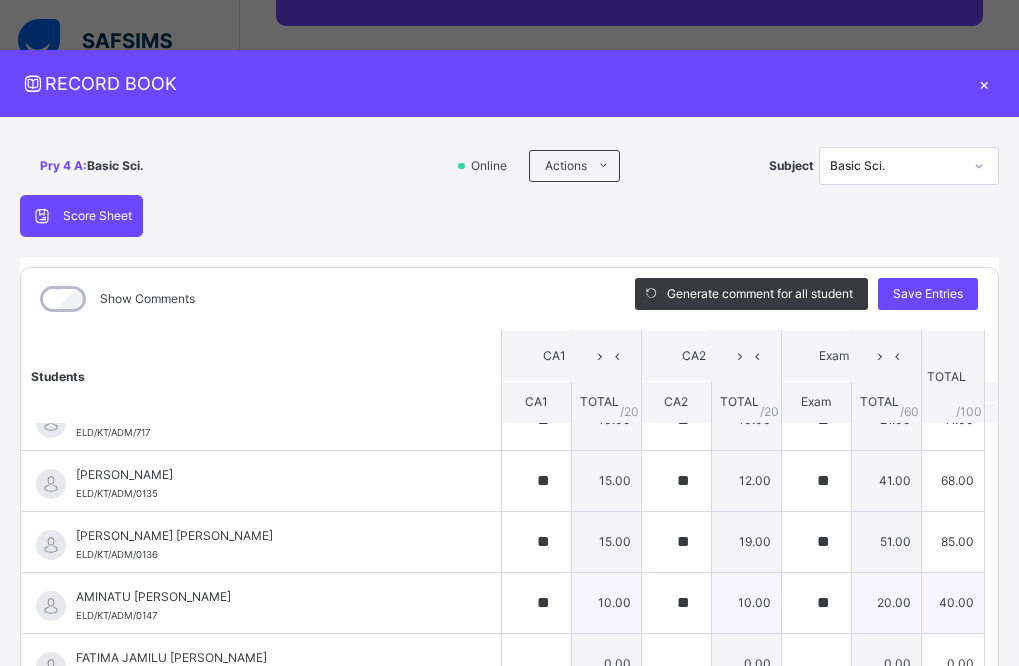 click on "AMINATU MUSTAPHA LAWAL ELD/KT/ADM/0147" at bounding box center (261, 603) 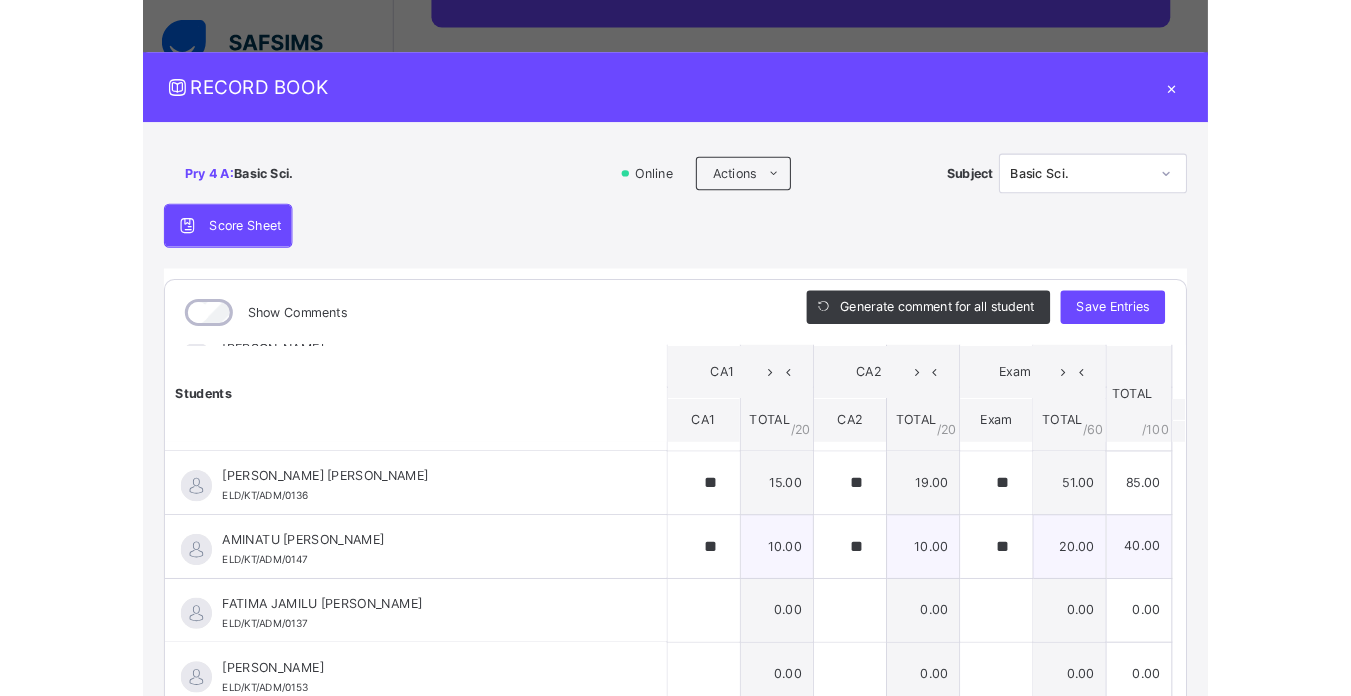 scroll, scrollTop: 520, scrollLeft: 0, axis: vertical 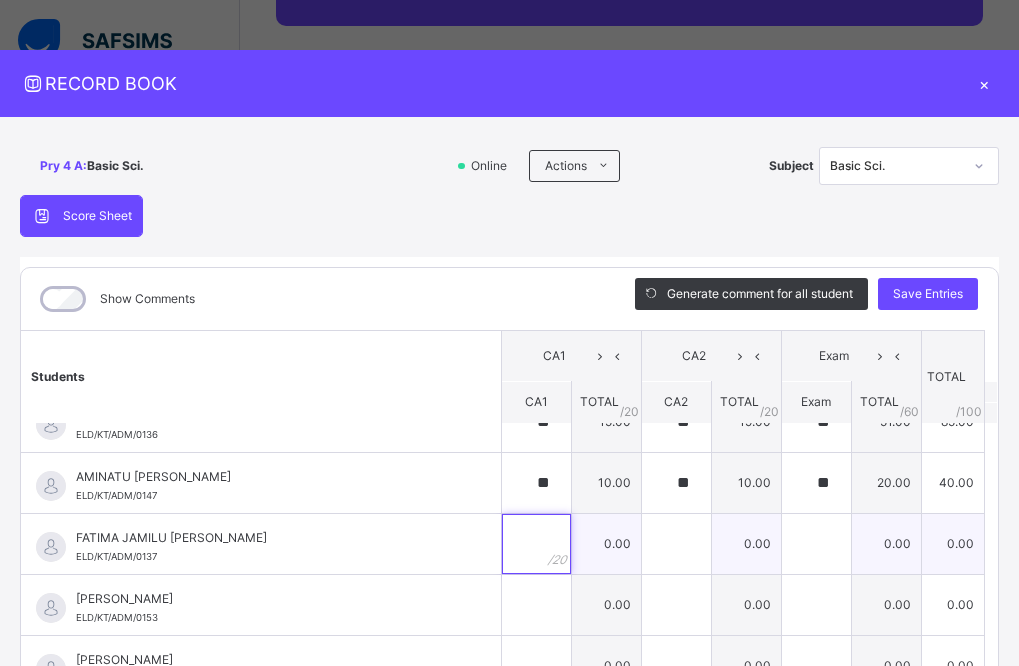 click at bounding box center [536, 544] 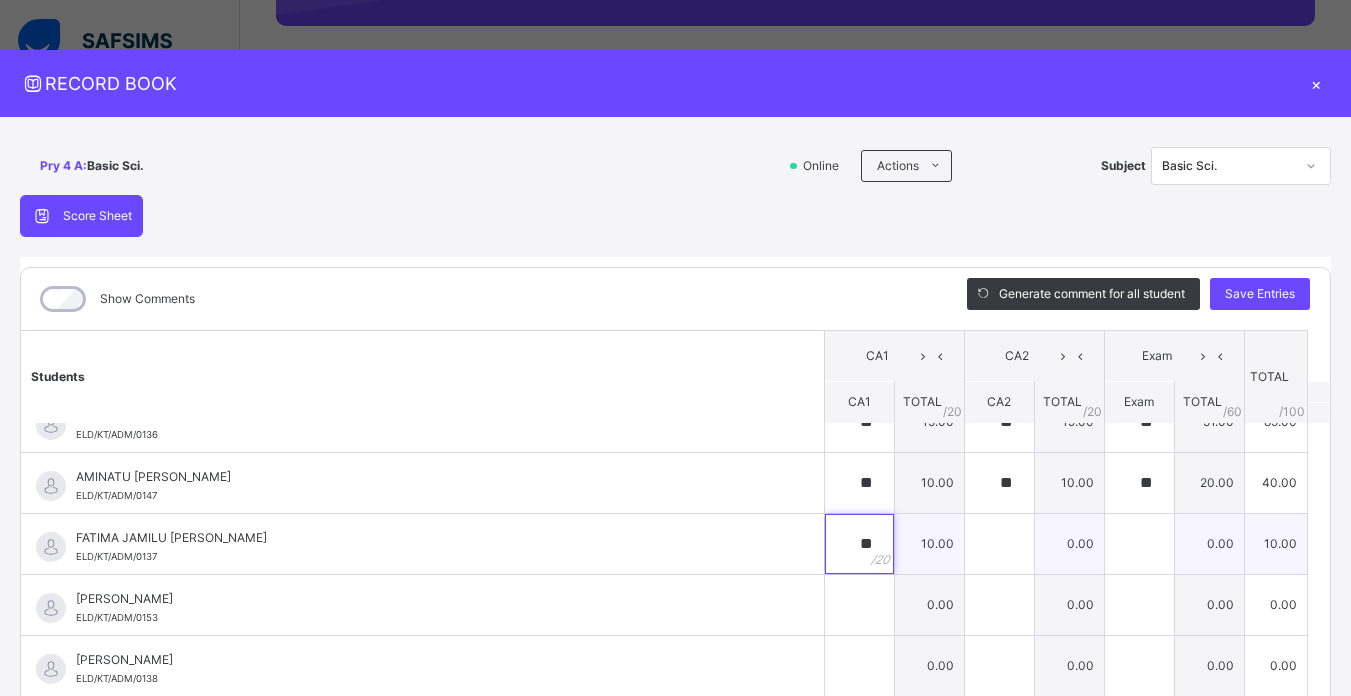 type on "**" 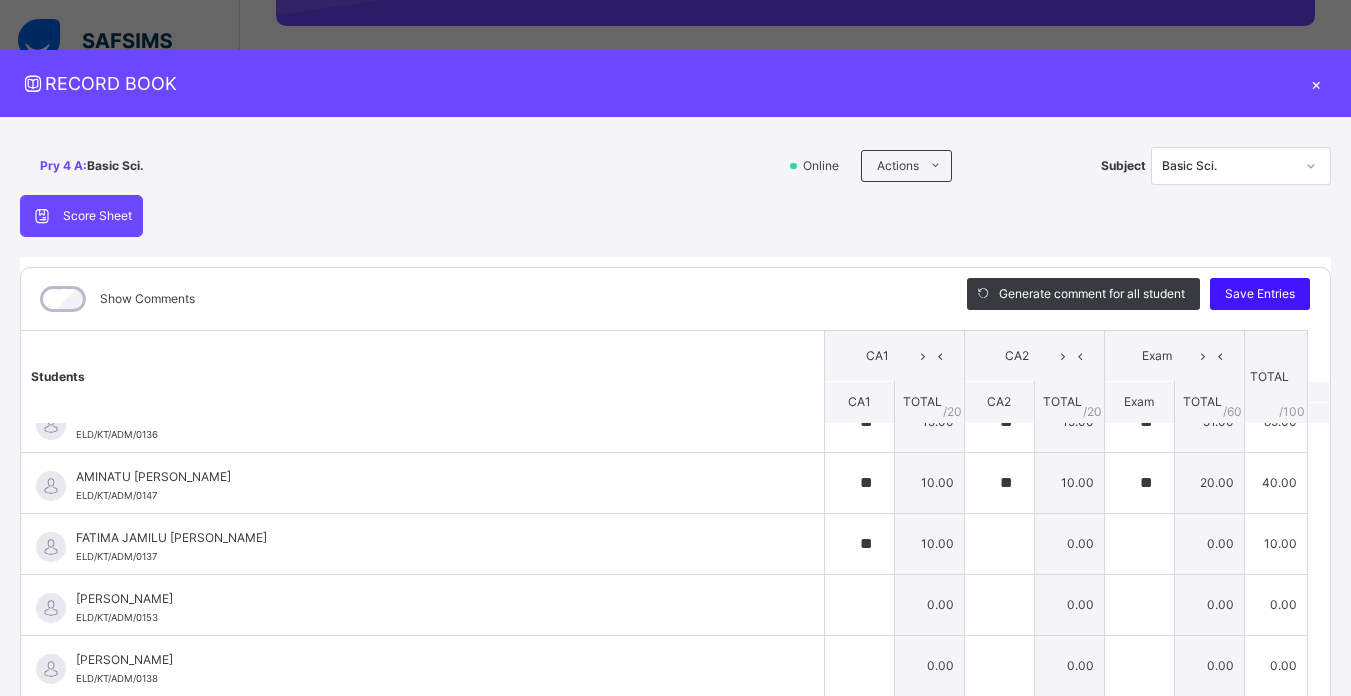 click on "Save Entries" at bounding box center [1260, 294] 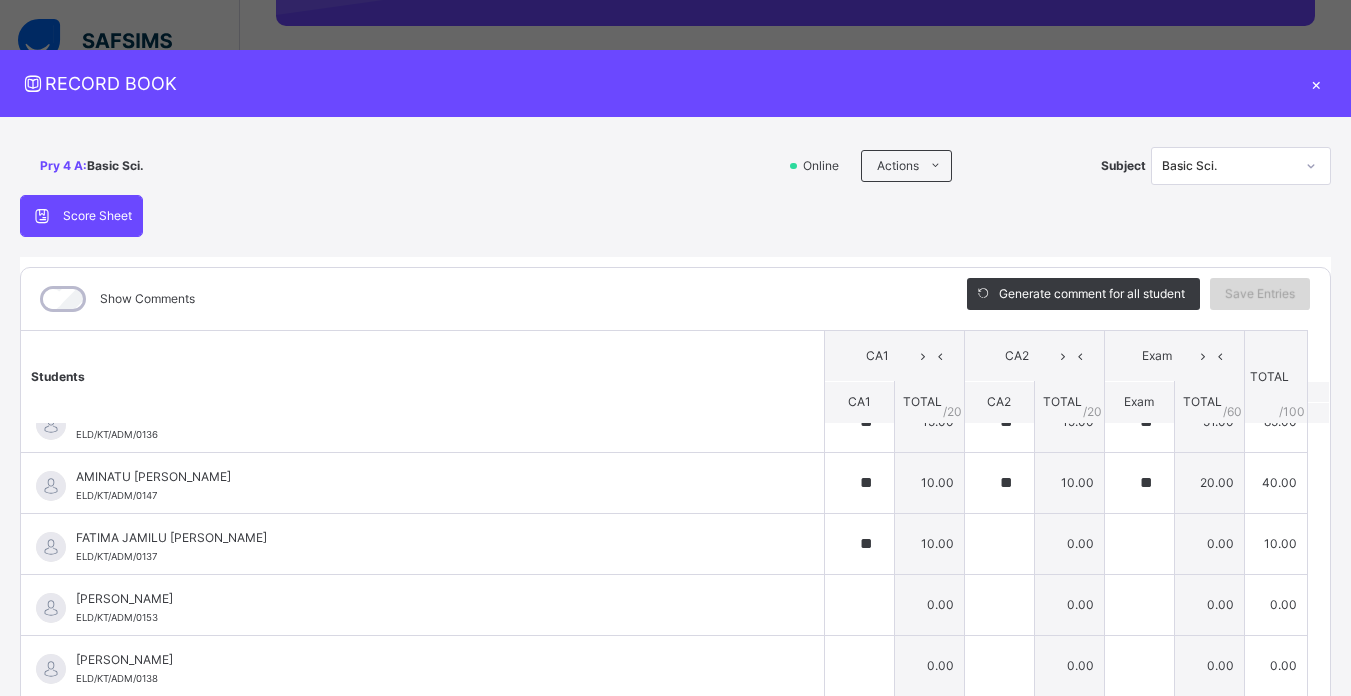 click on "Save Entries" at bounding box center [1260, 294] 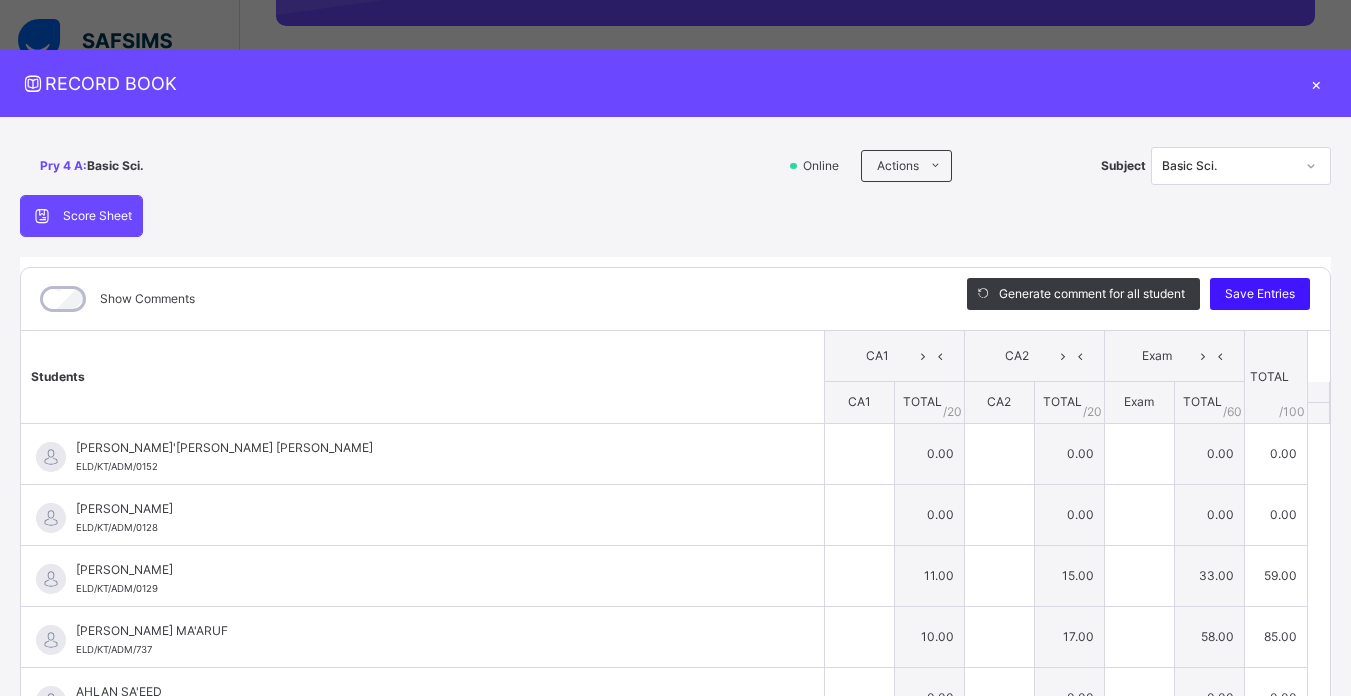 type on "**" 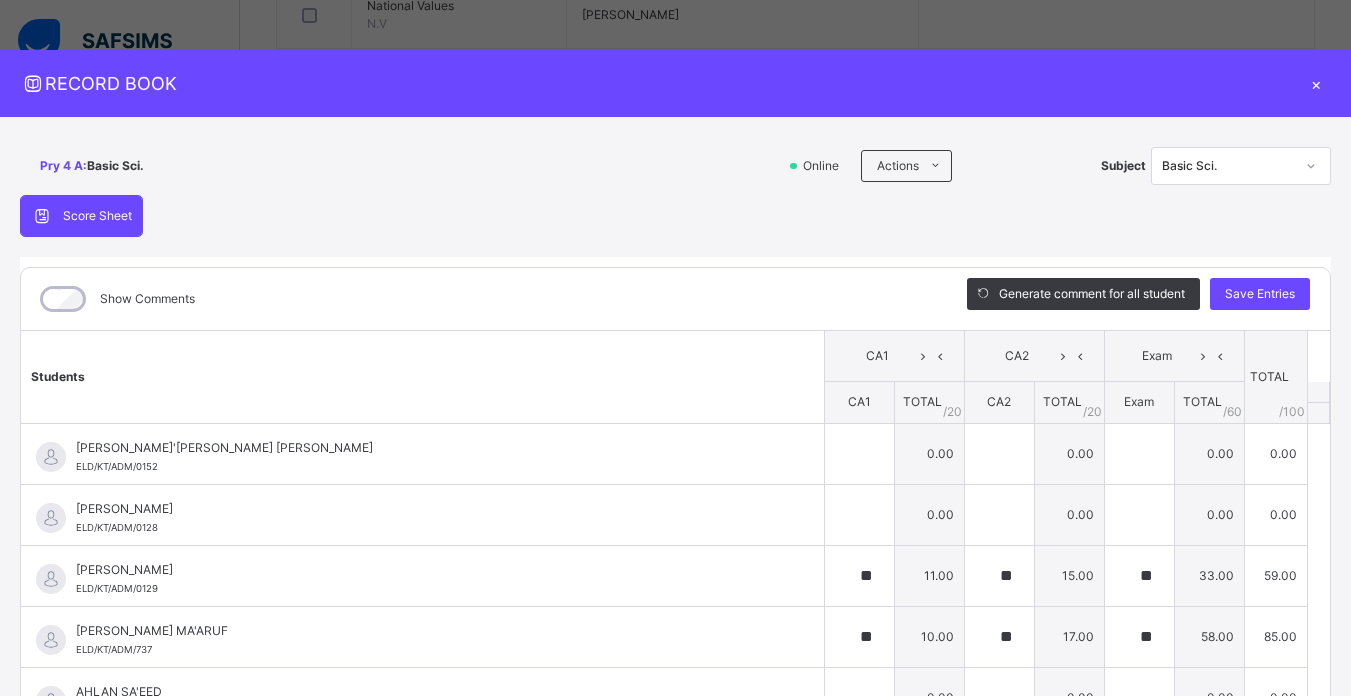 scroll, scrollTop: 731, scrollLeft: 0, axis: vertical 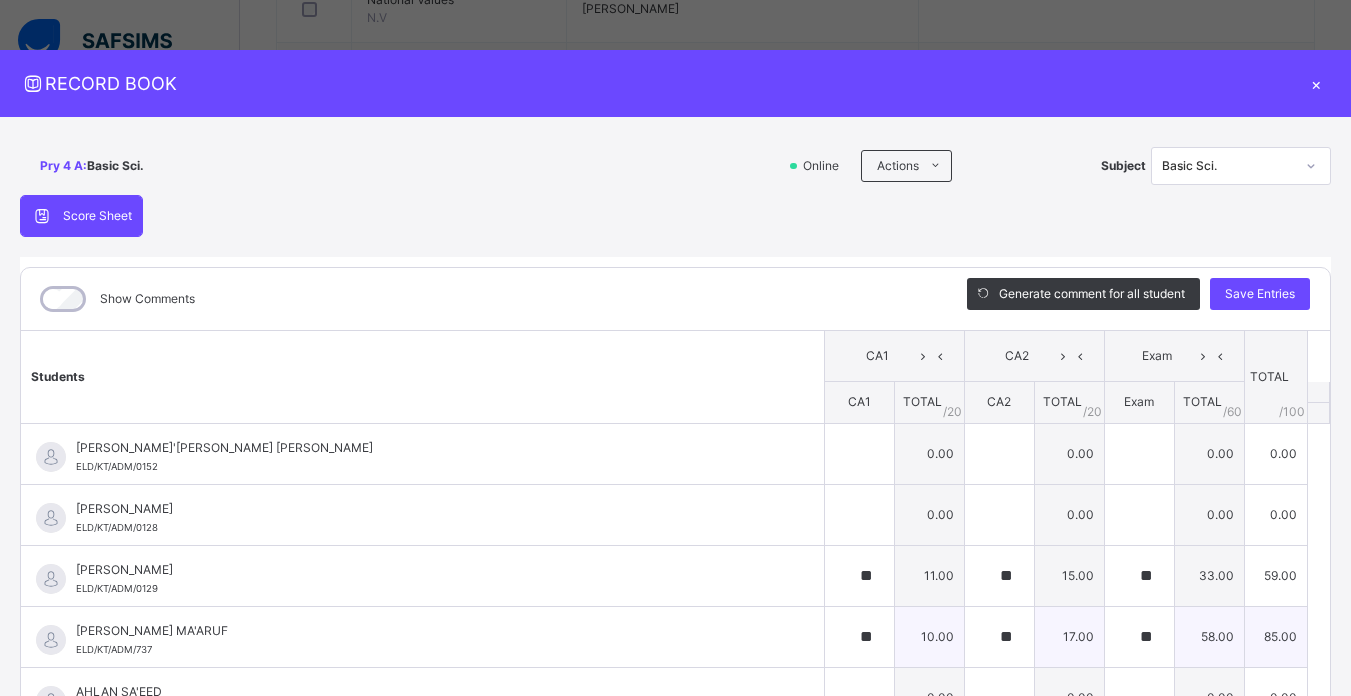 click on "ABDURRAHMAN SHA'AIBU MA'ARUF ELD/KT/ADM/737" at bounding box center [427, 640] 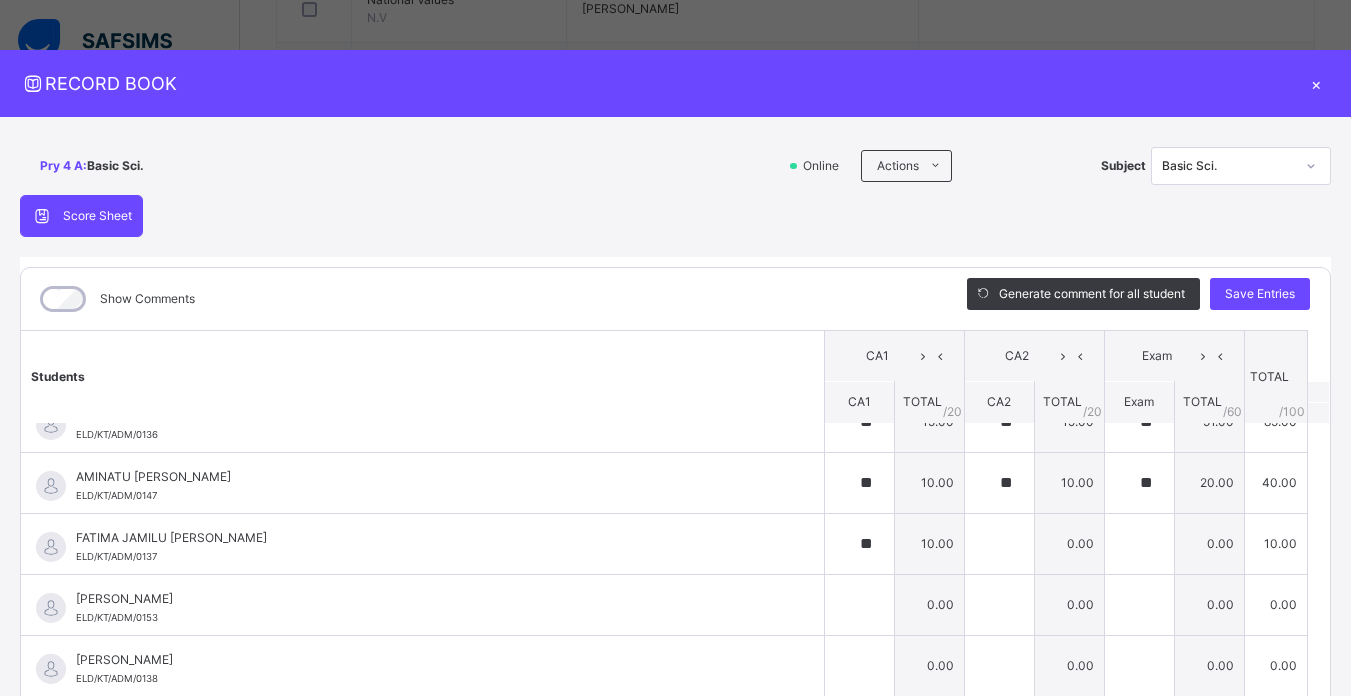 scroll, scrollTop: 560, scrollLeft: 0, axis: vertical 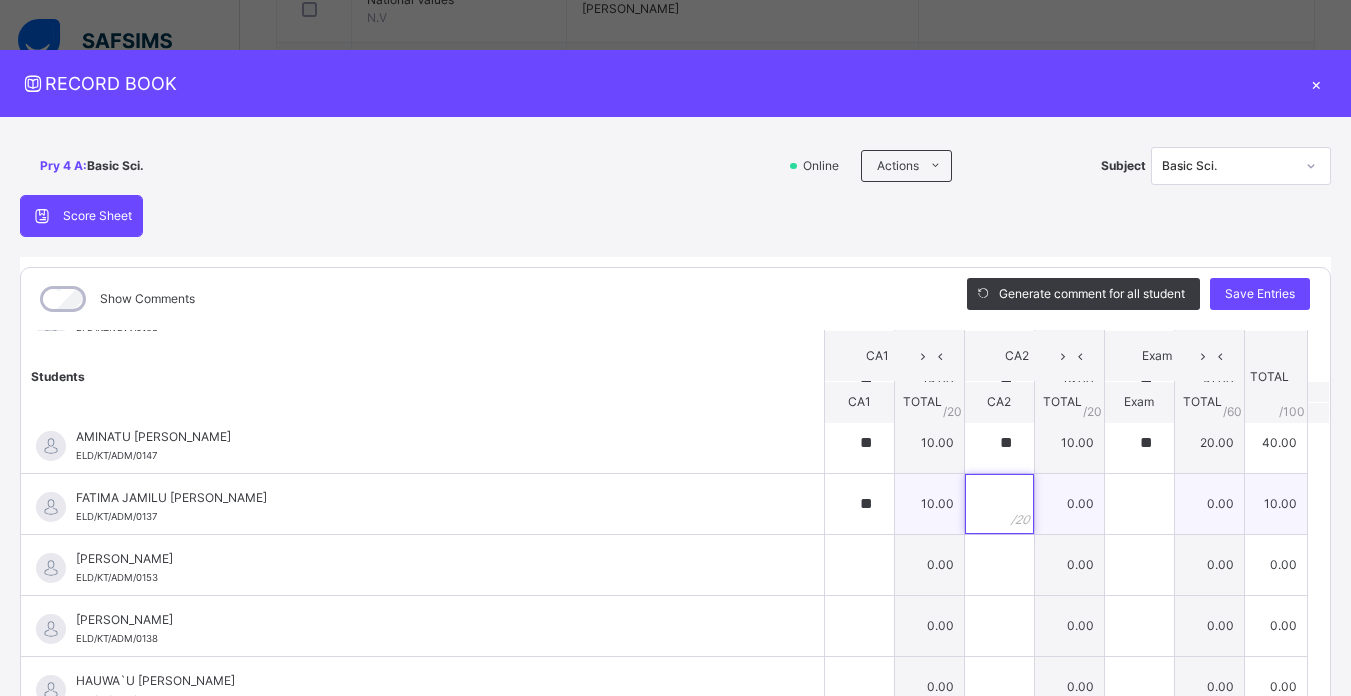 click at bounding box center [999, 504] 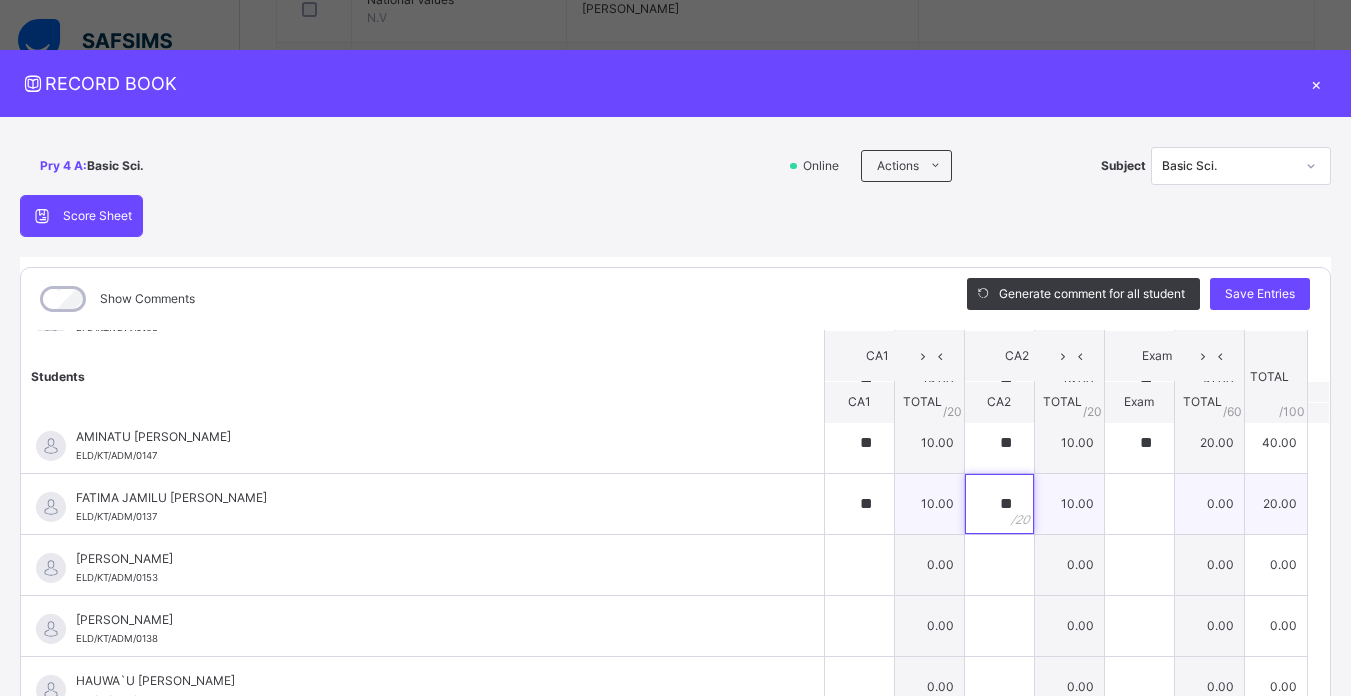 type on "**" 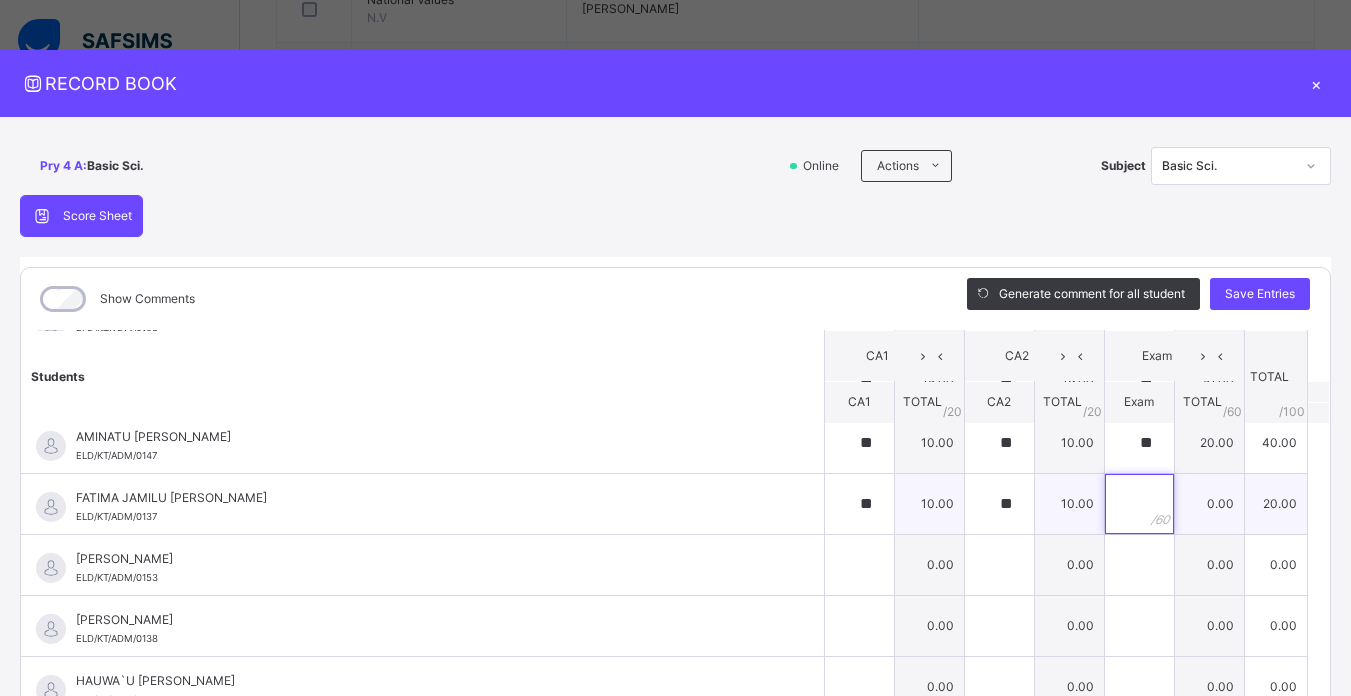 click at bounding box center (1139, 504) 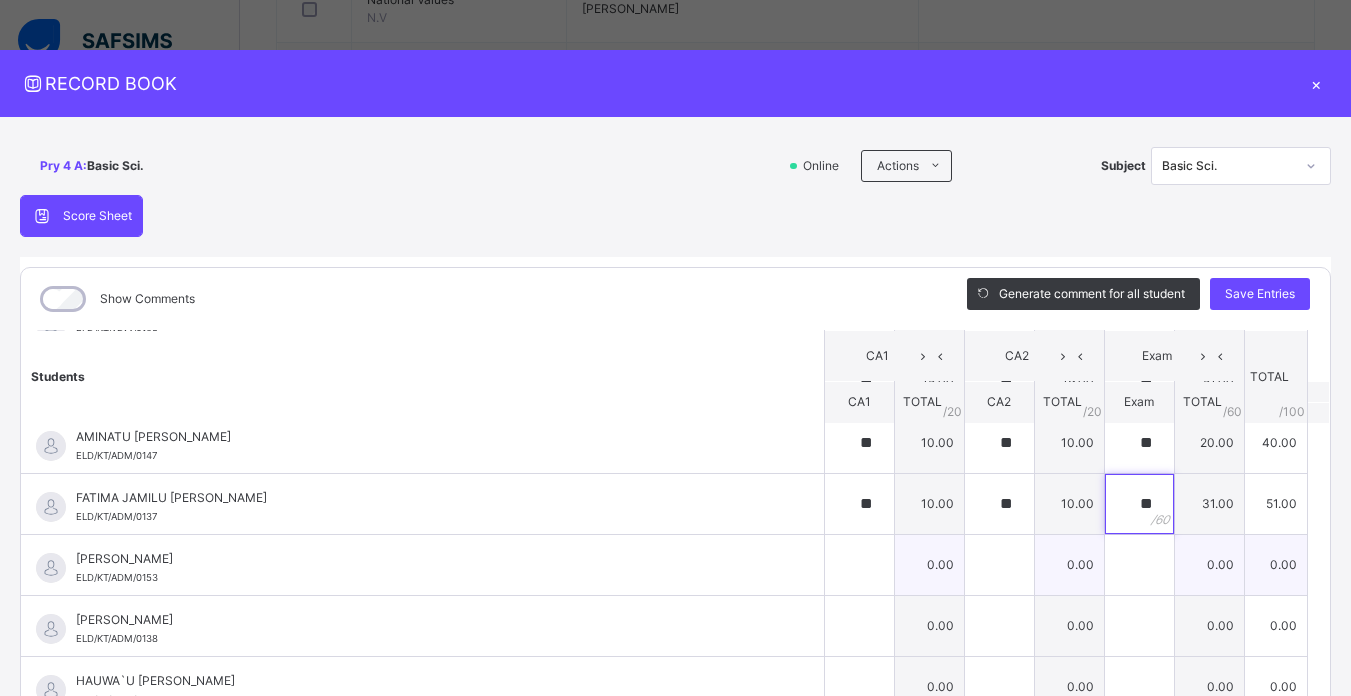 type on "**" 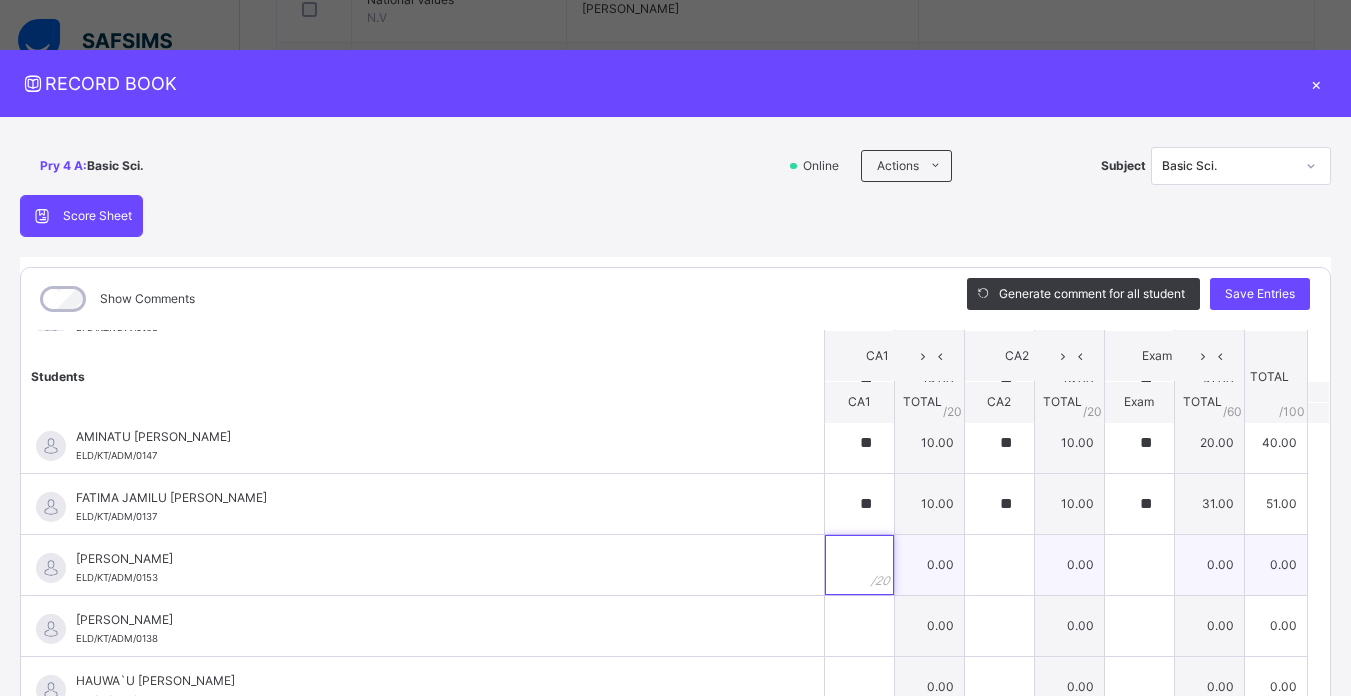 click at bounding box center [859, 565] 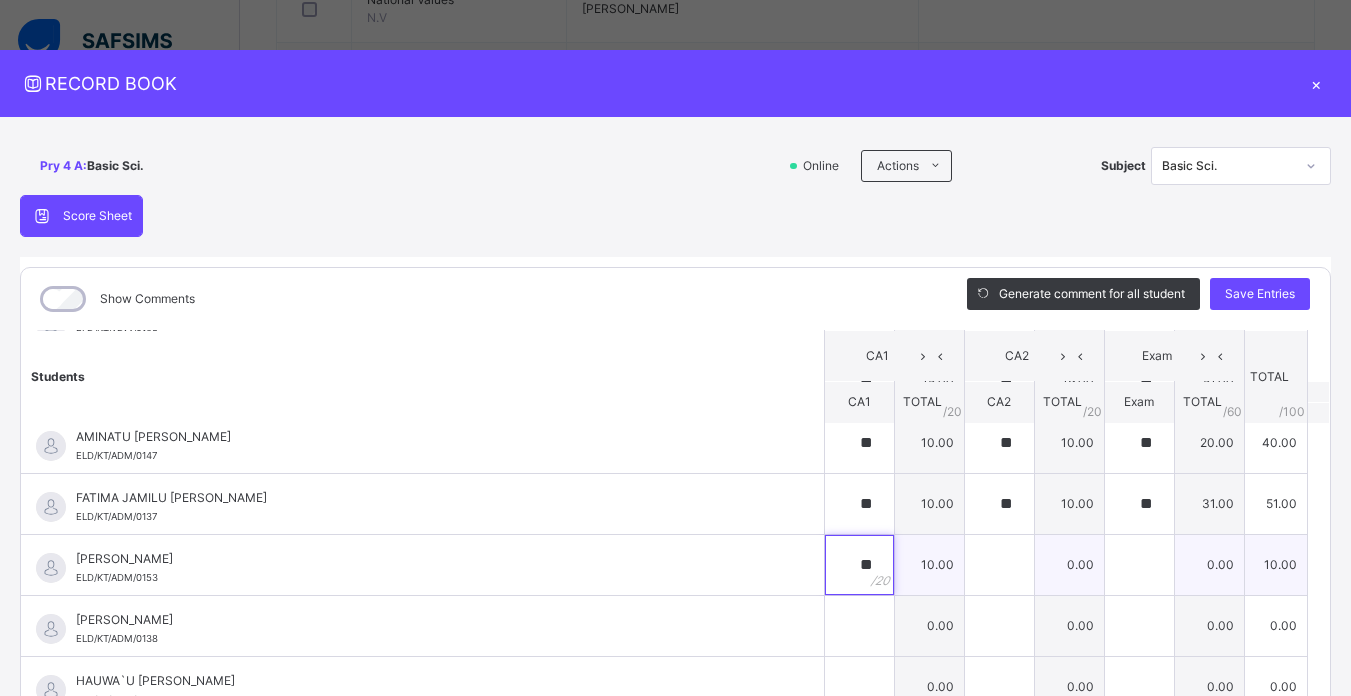 type on "**" 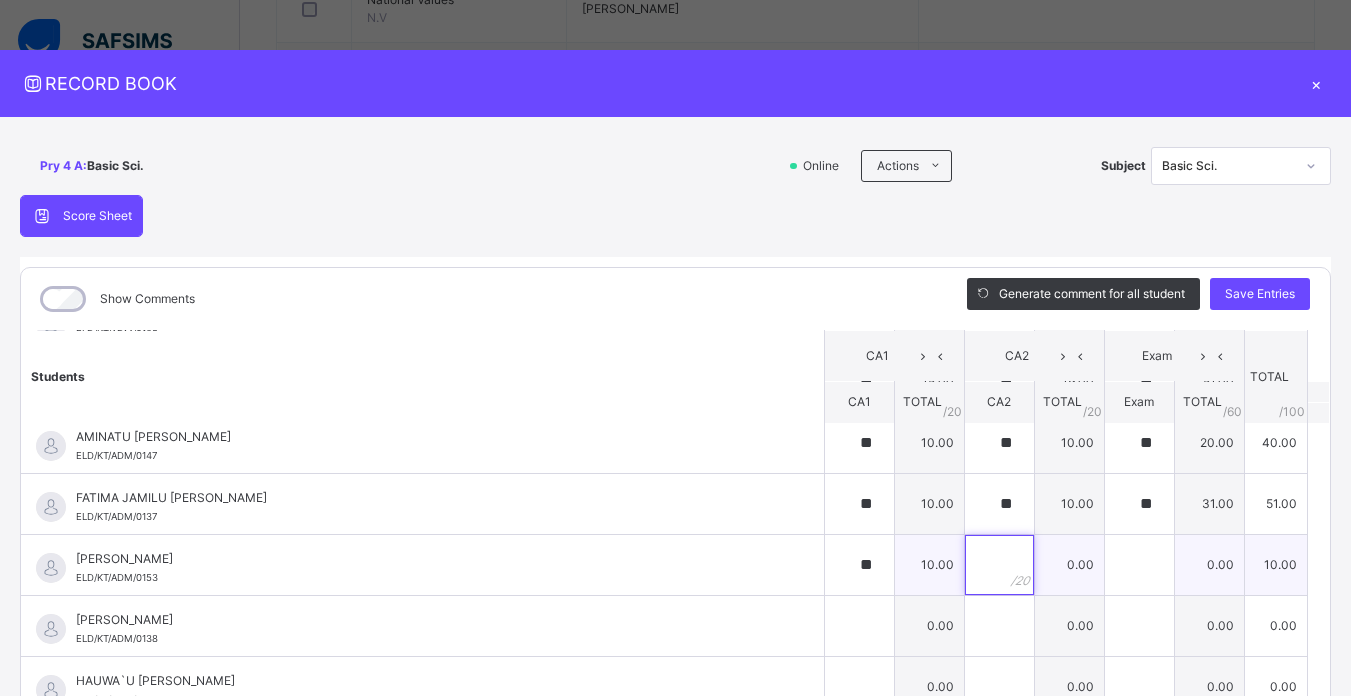 click at bounding box center [999, 565] 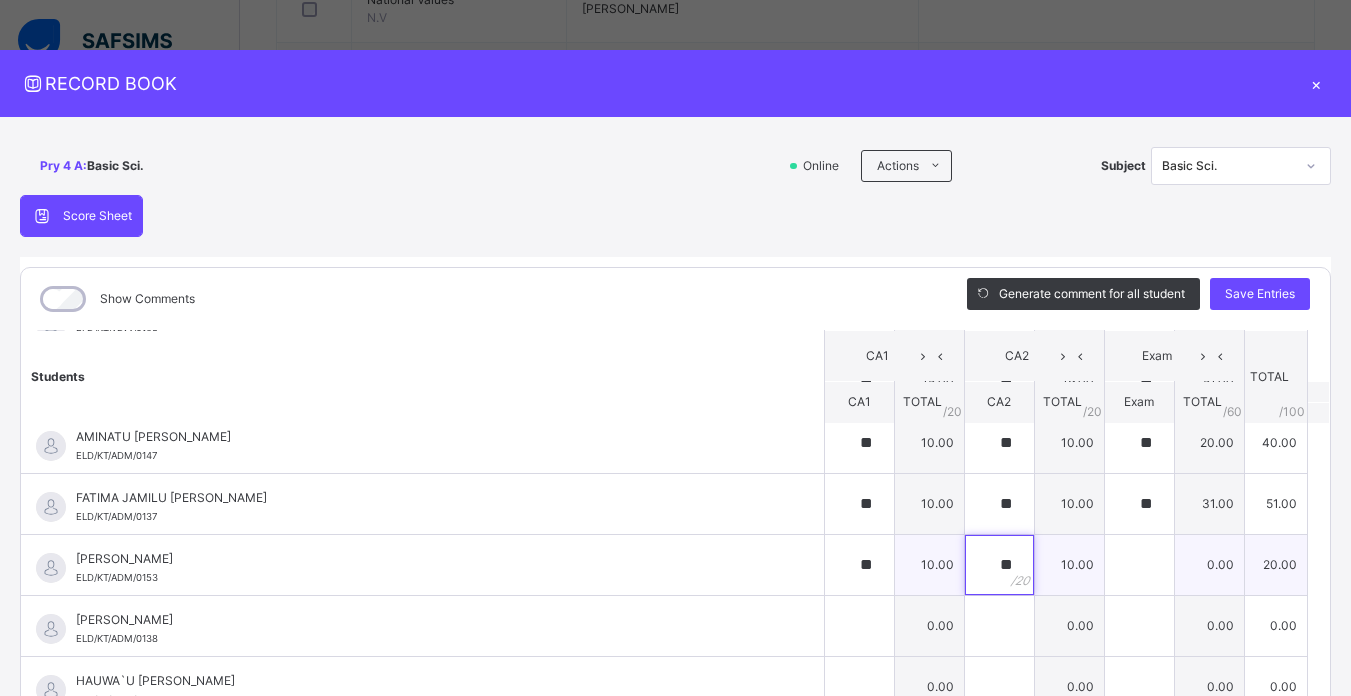 type on "**" 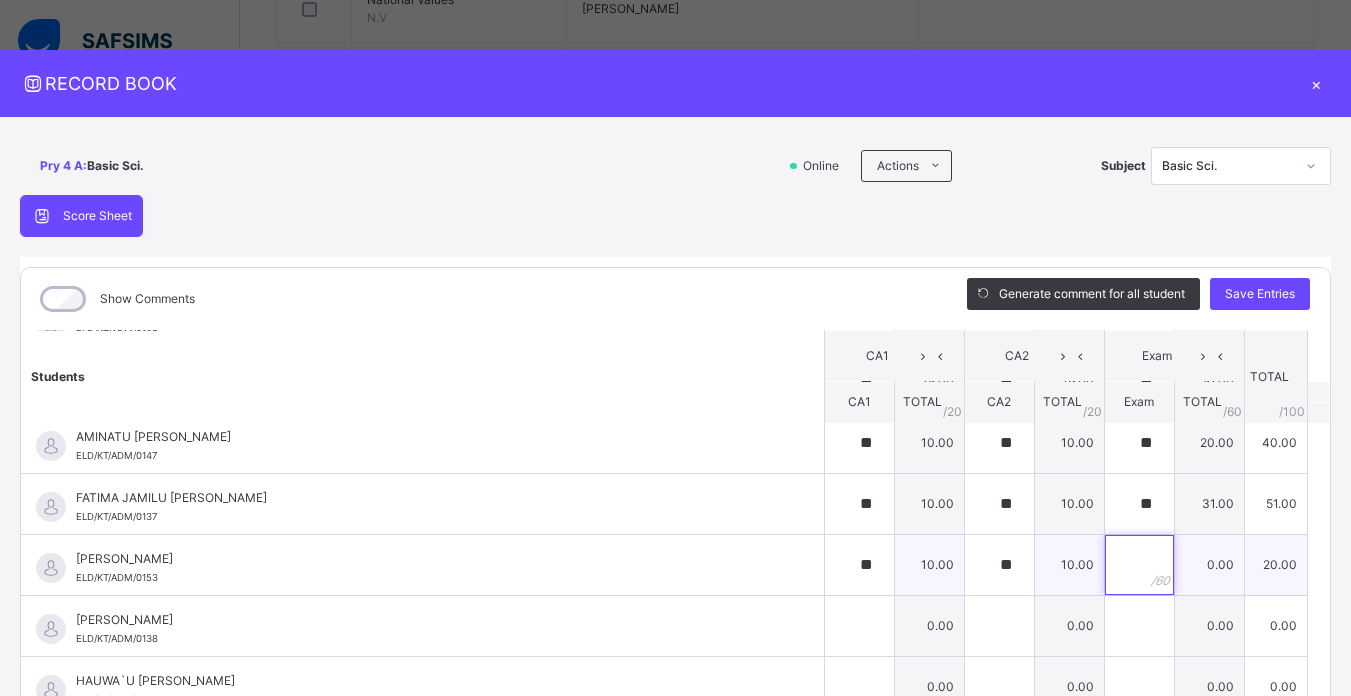 click at bounding box center [1139, 565] 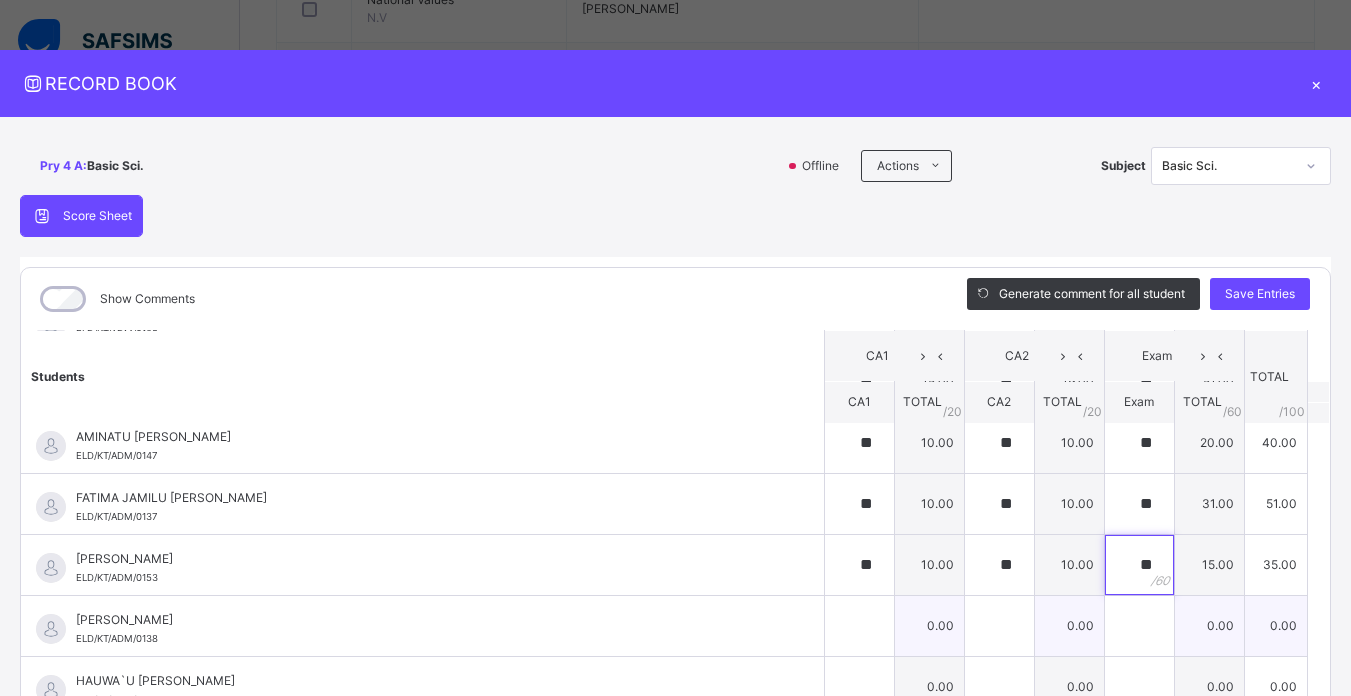 type on "**" 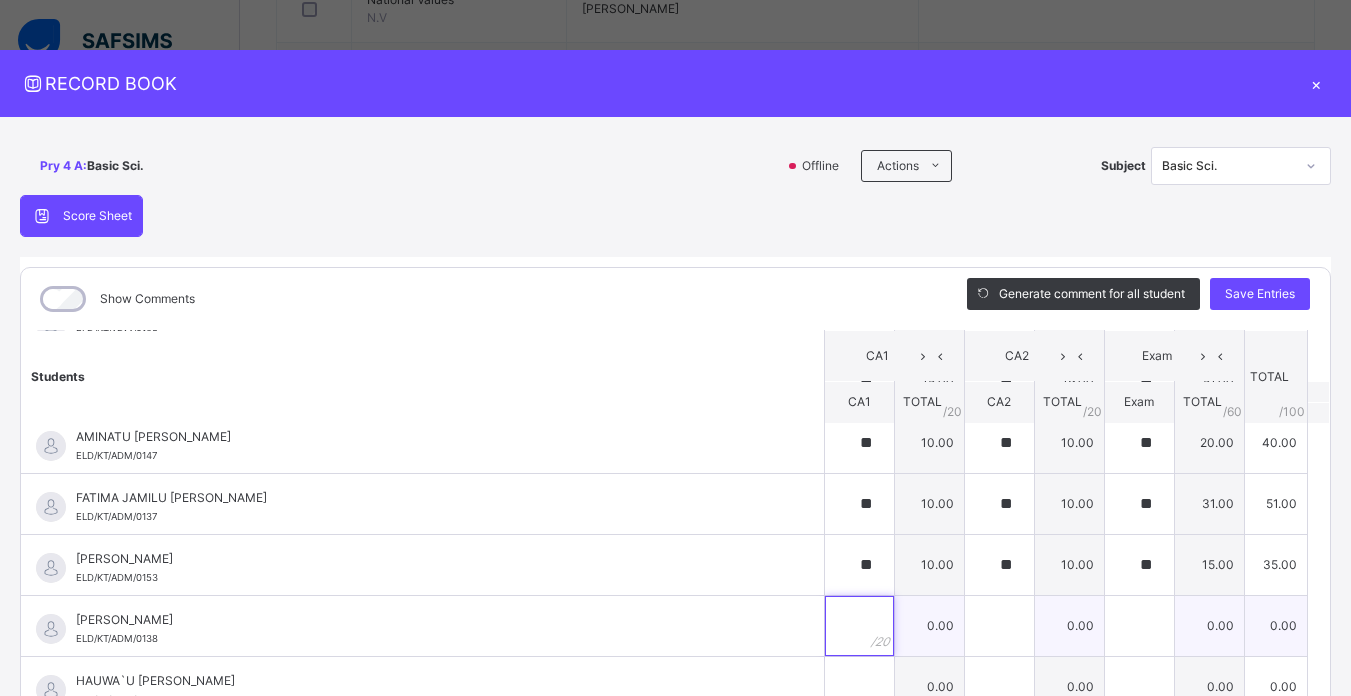 click at bounding box center (859, 626) 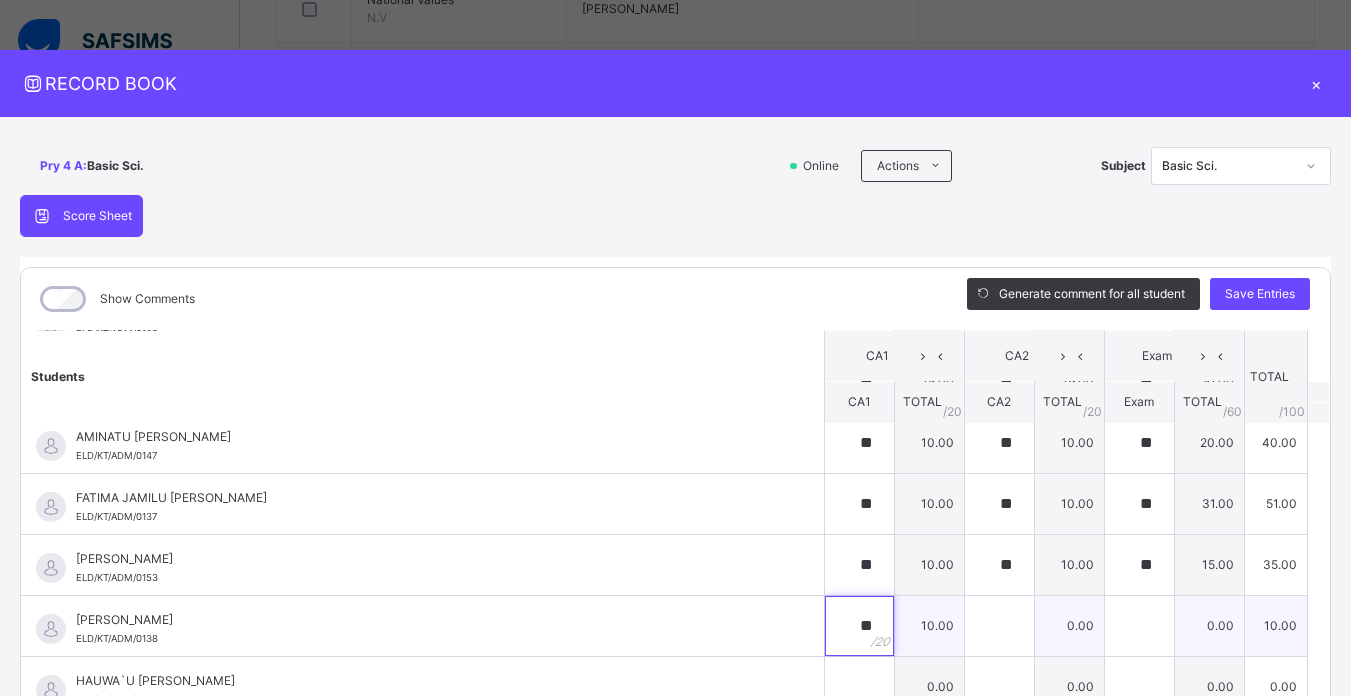 type on "**" 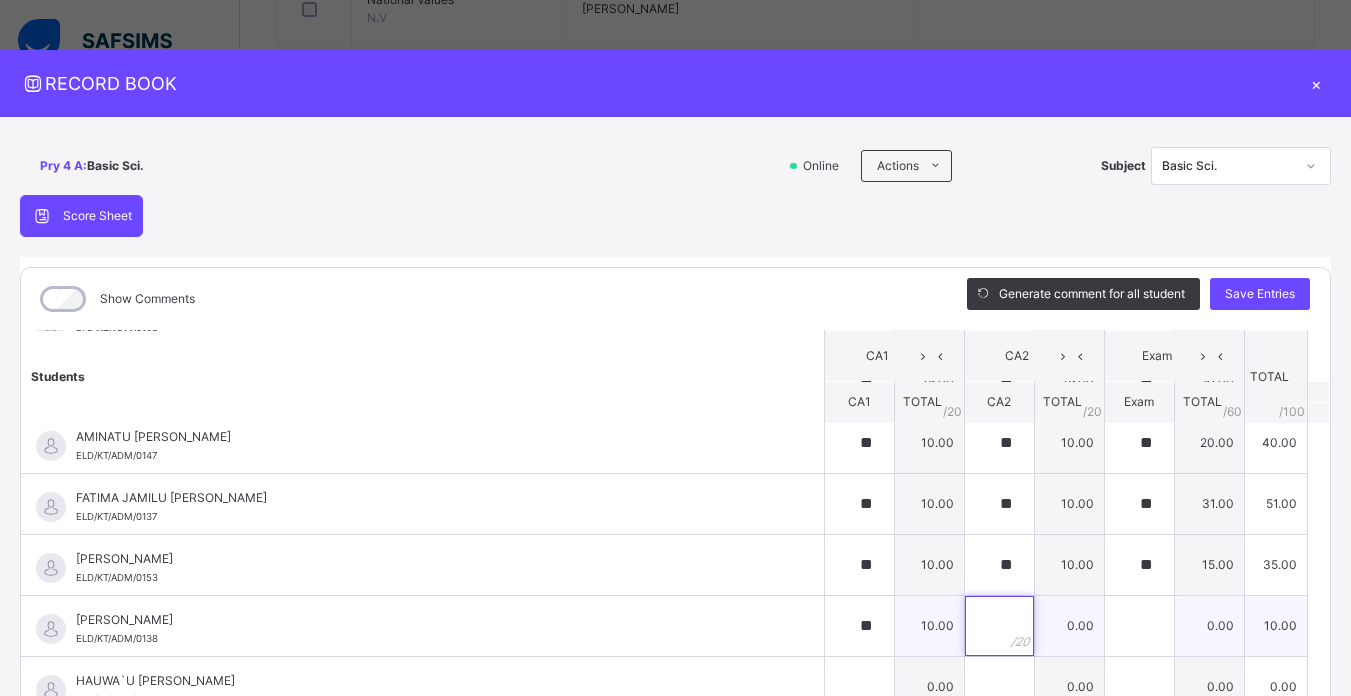 click at bounding box center [999, 626] 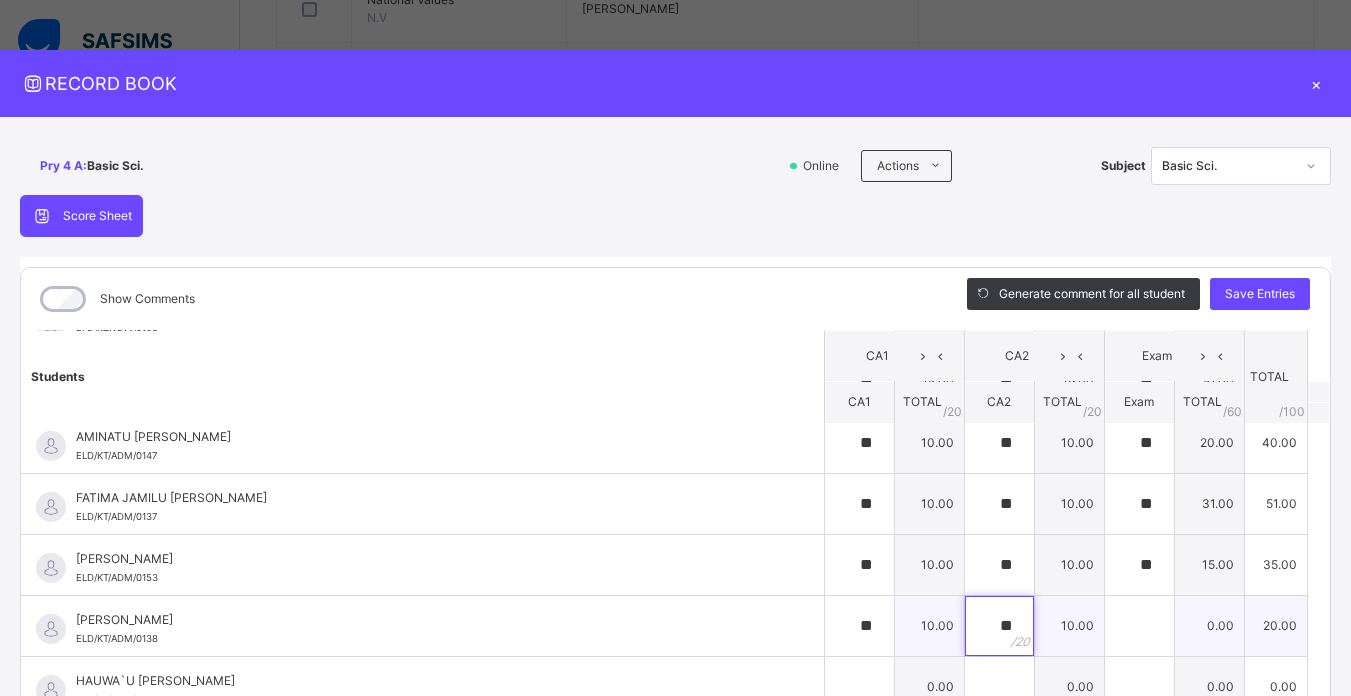 type on "**" 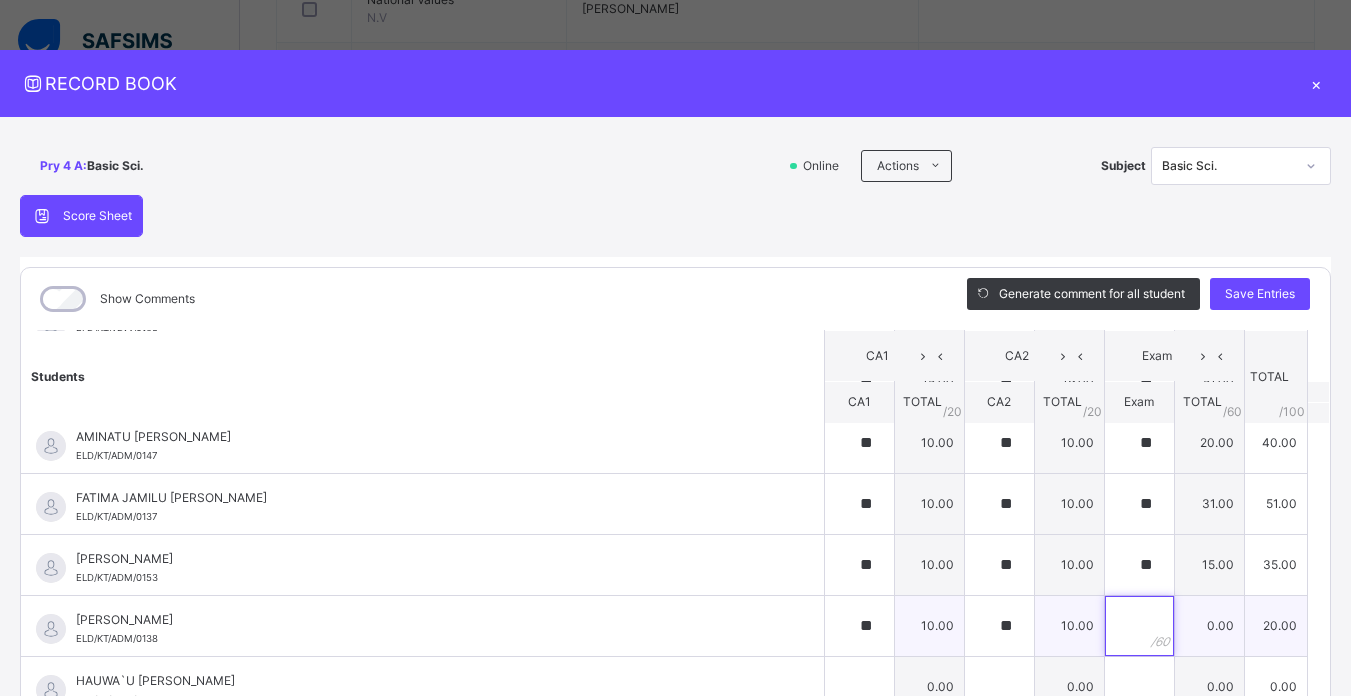 click at bounding box center (1139, 626) 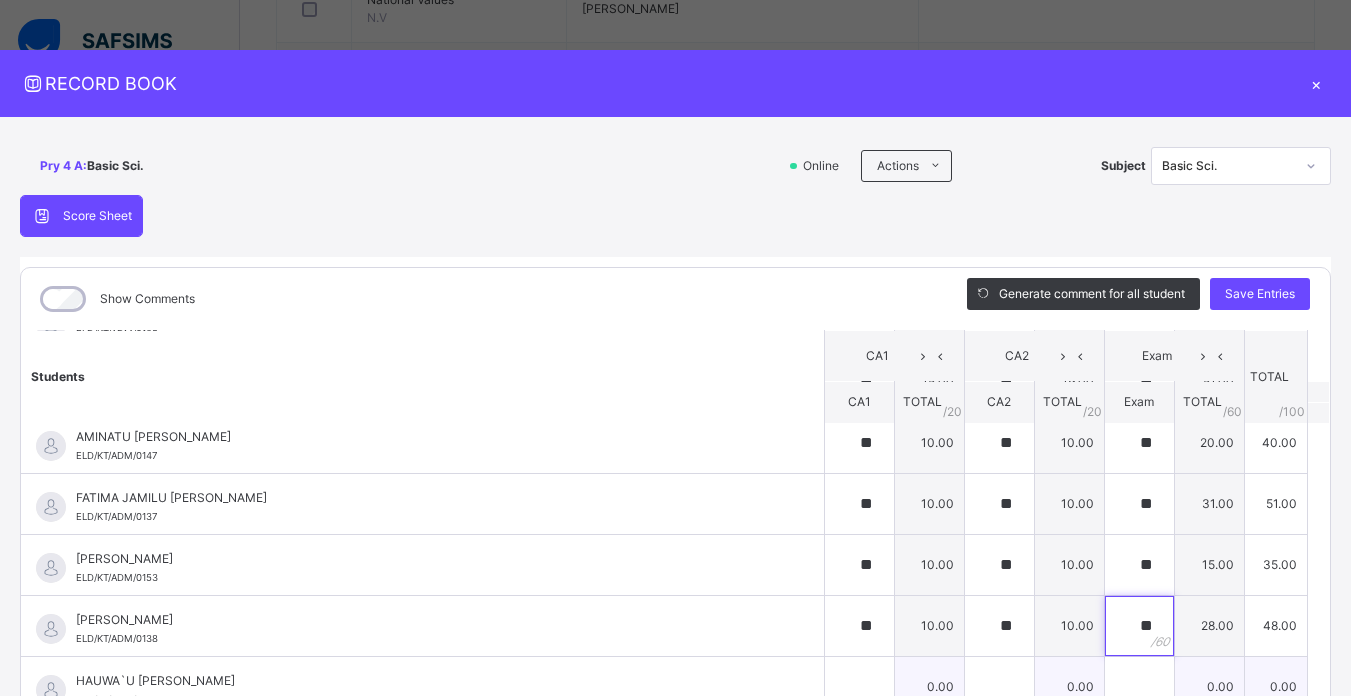 type on "**" 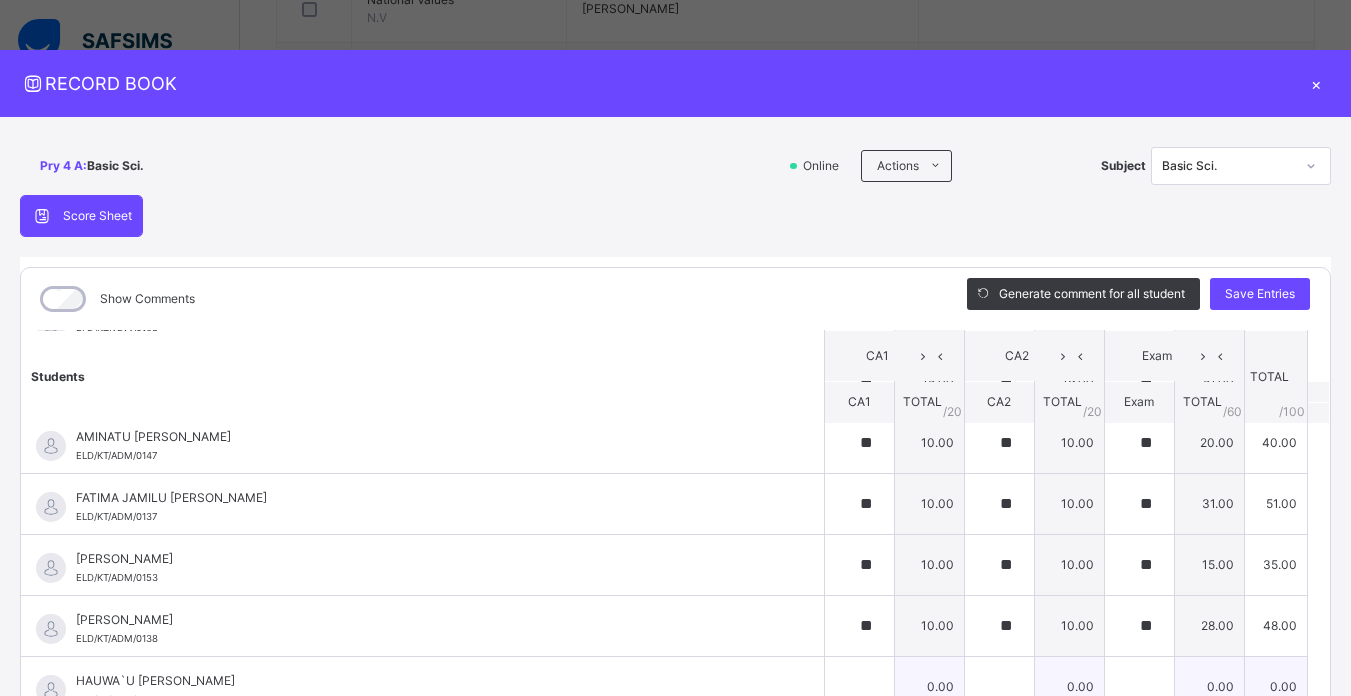 click on "HAUWA`U  ALIYU ISHAQ ELD/KT/ADM/0139" at bounding box center (422, 687) 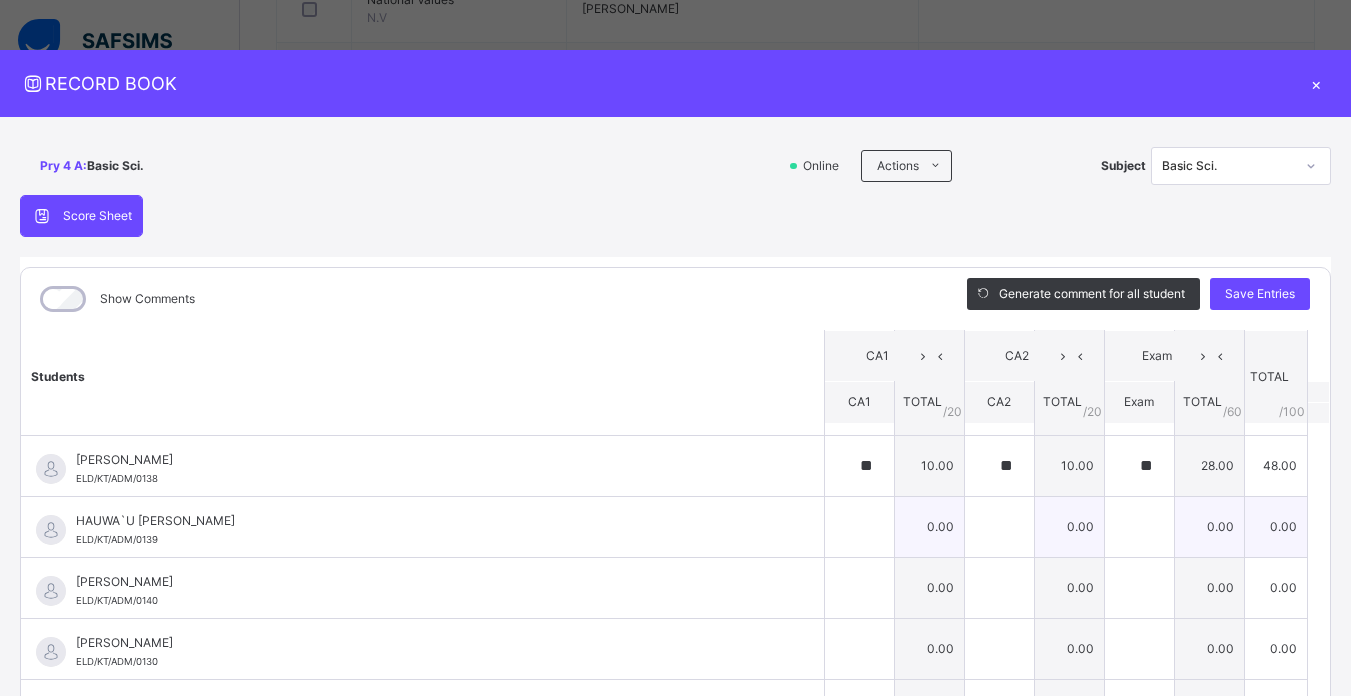 scroll, scrollTop: 760, scrollLeft: 0, axis: vertical 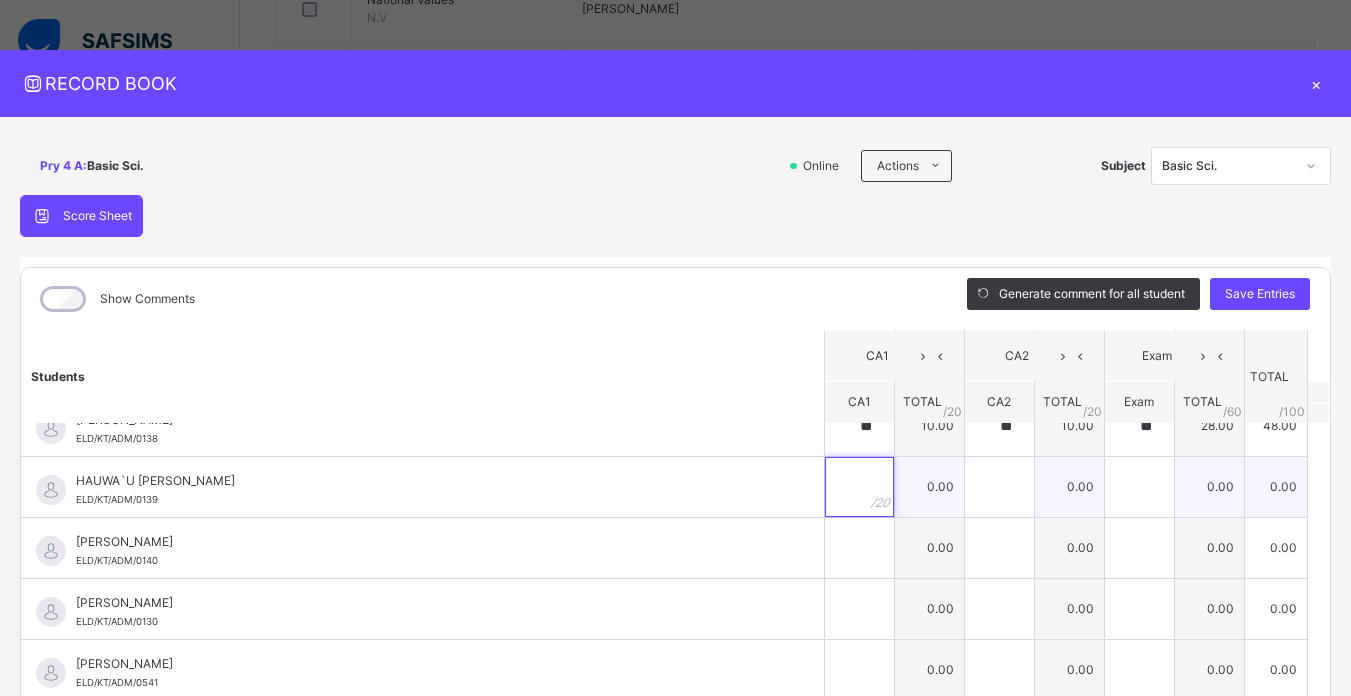 click at bounding box center (859, 487) 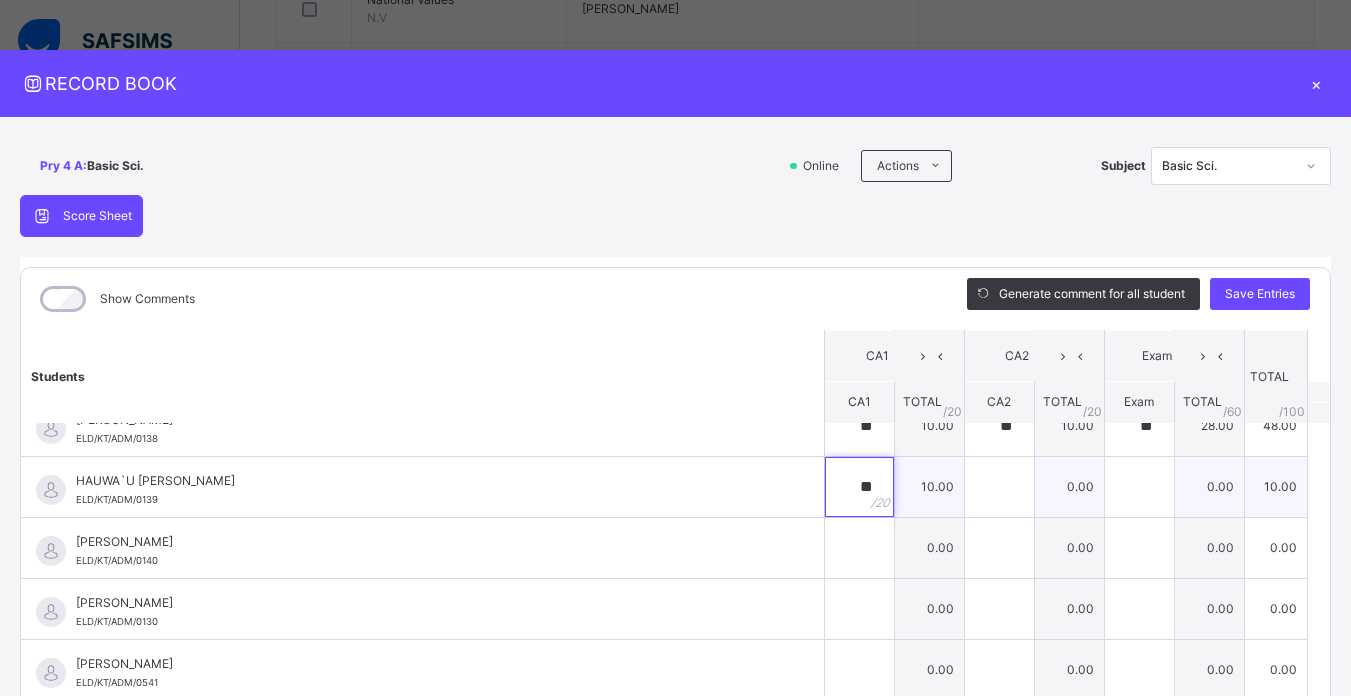 type on "**" 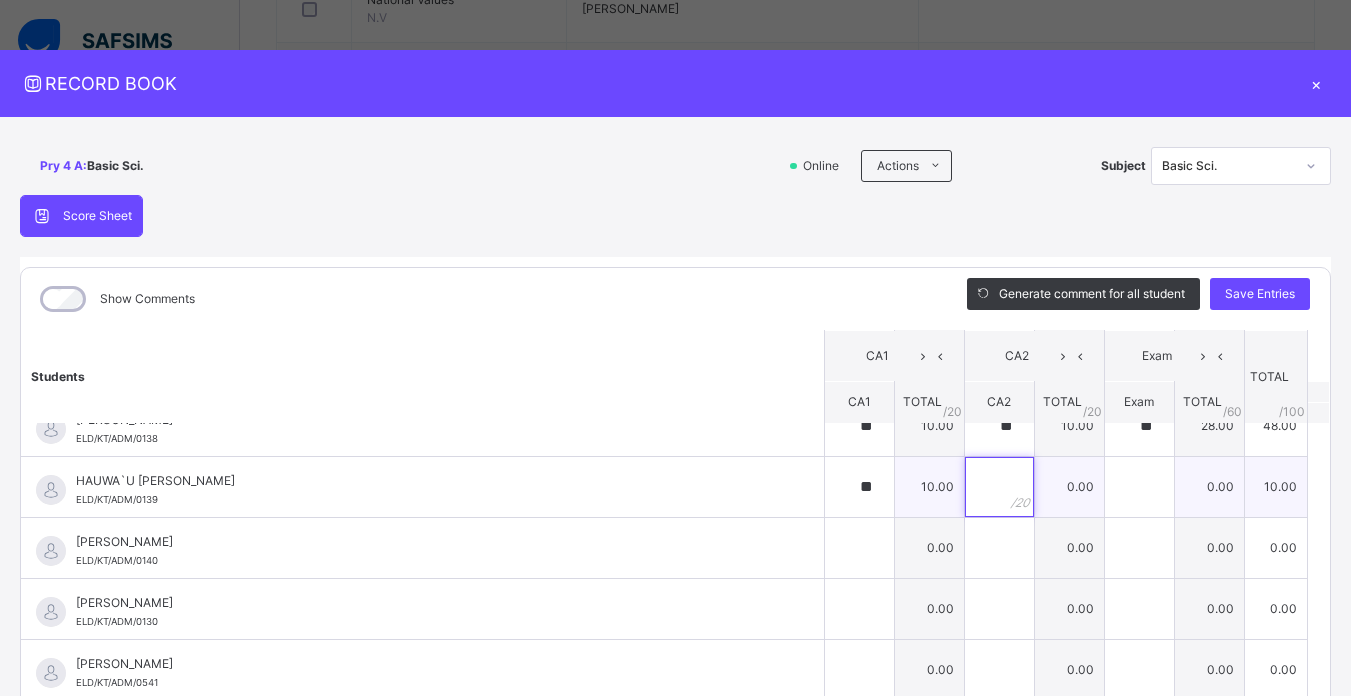 click at bounding box center (999, 487) 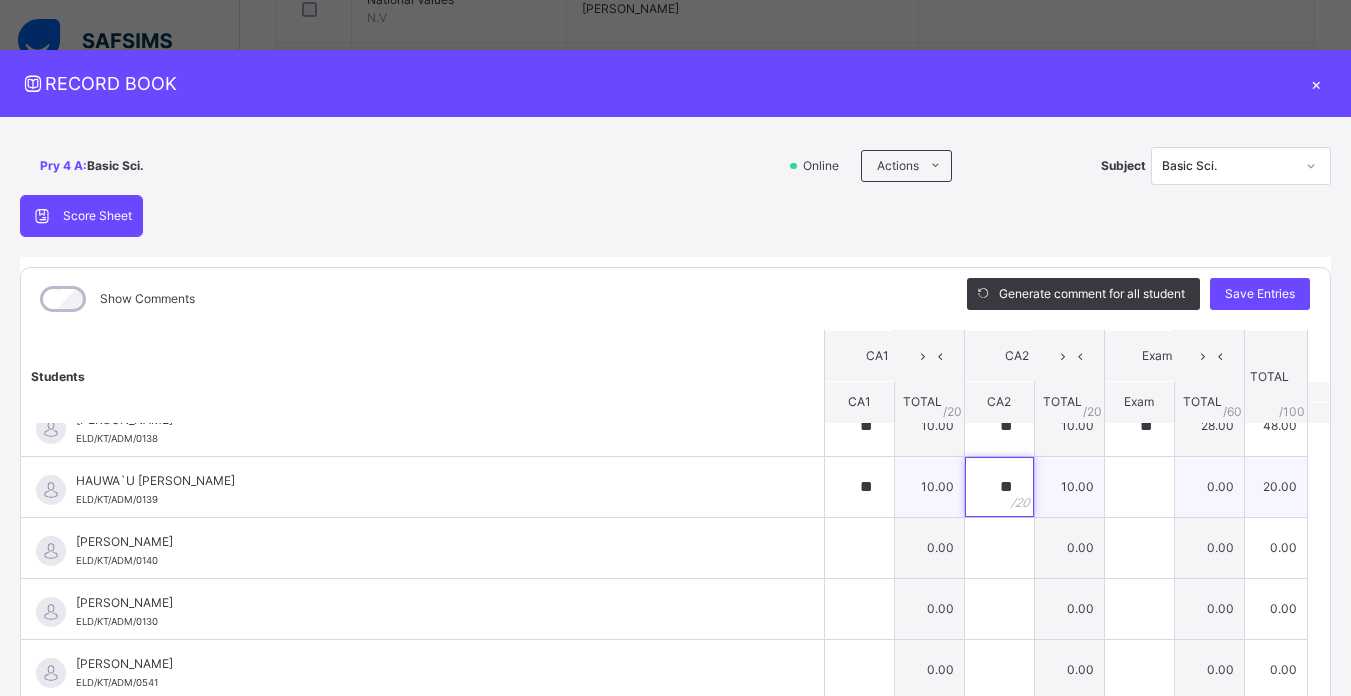 type on "**" 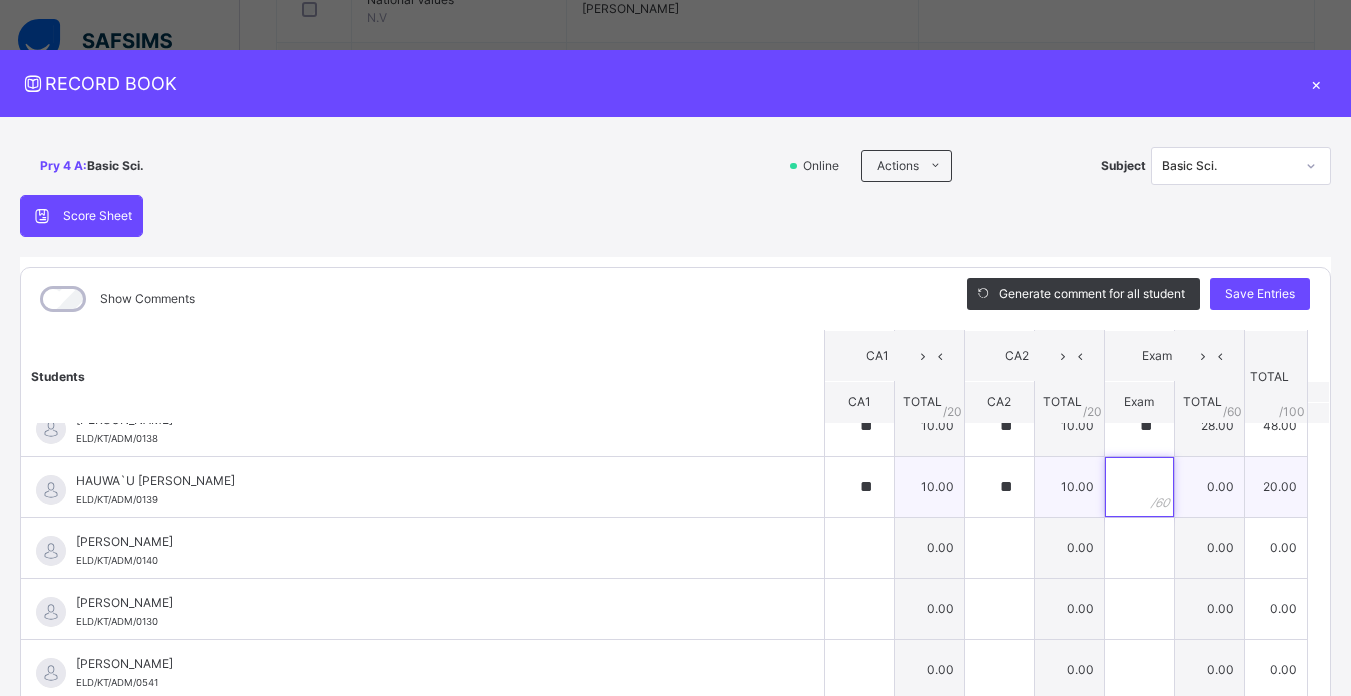 click at bounding box center (1139, 487) 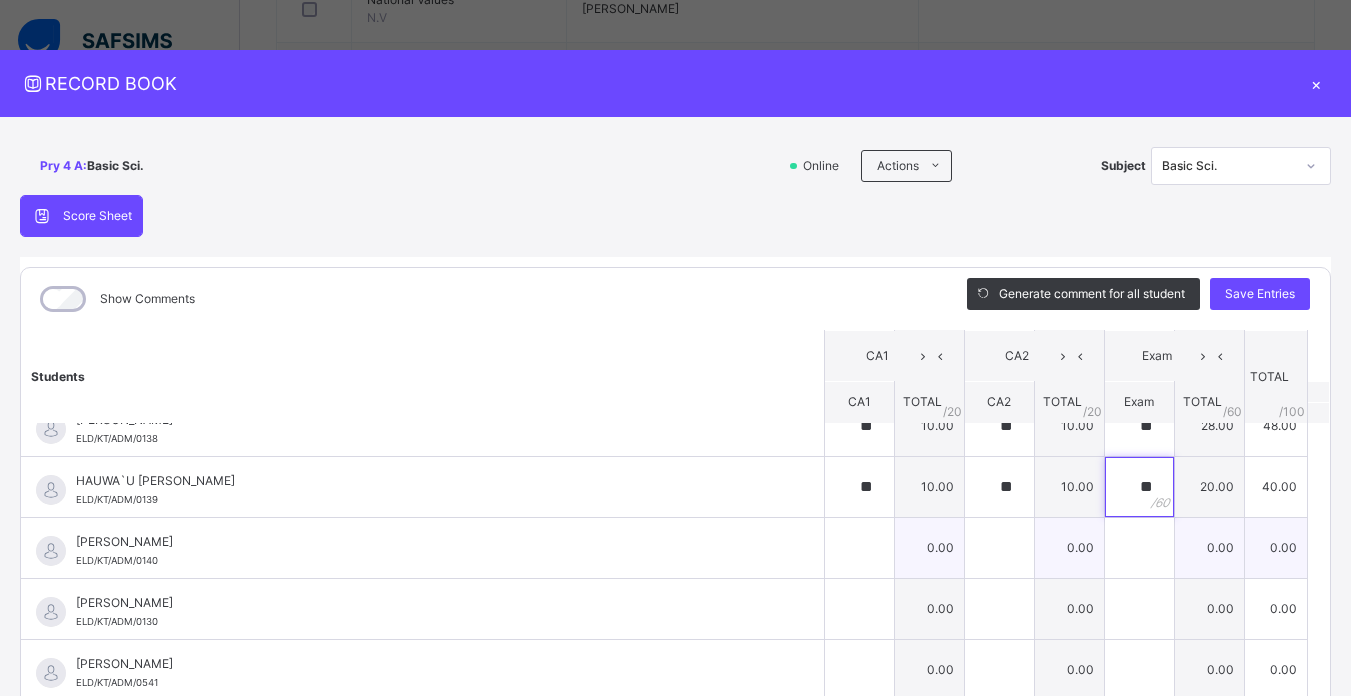 type on "**" 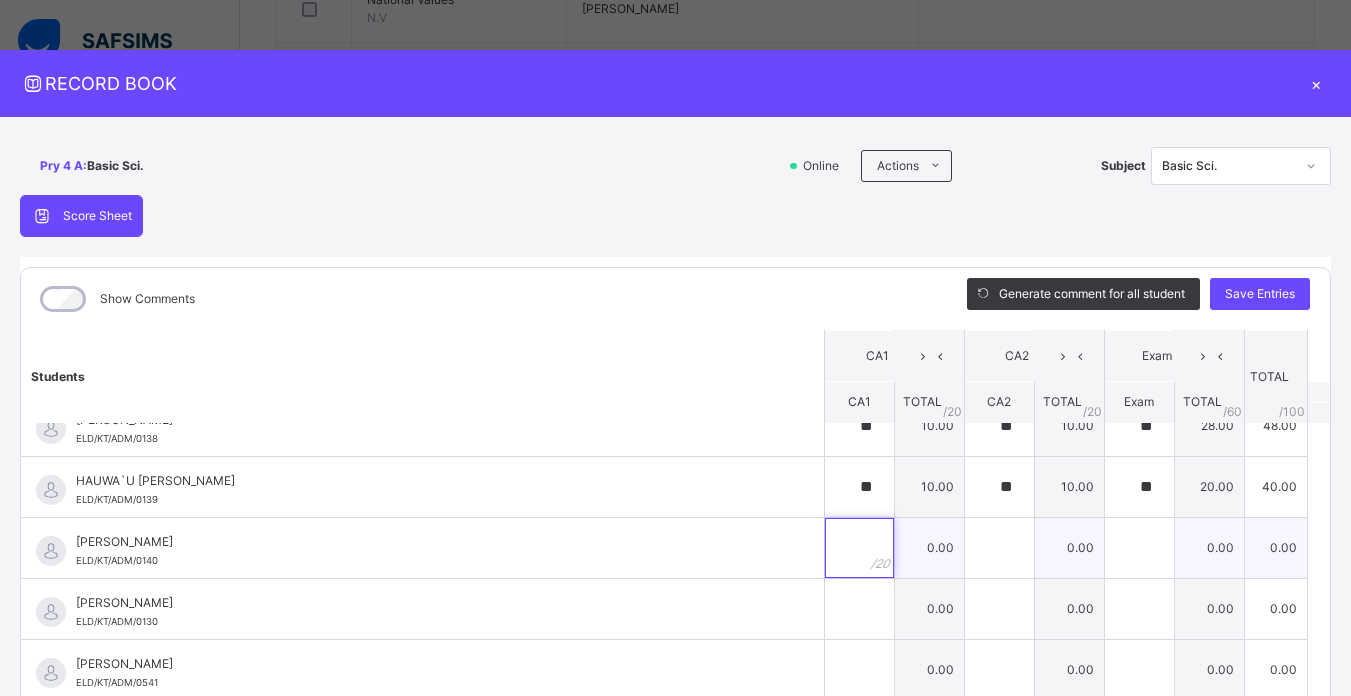 click at bounding box center [859, 548] 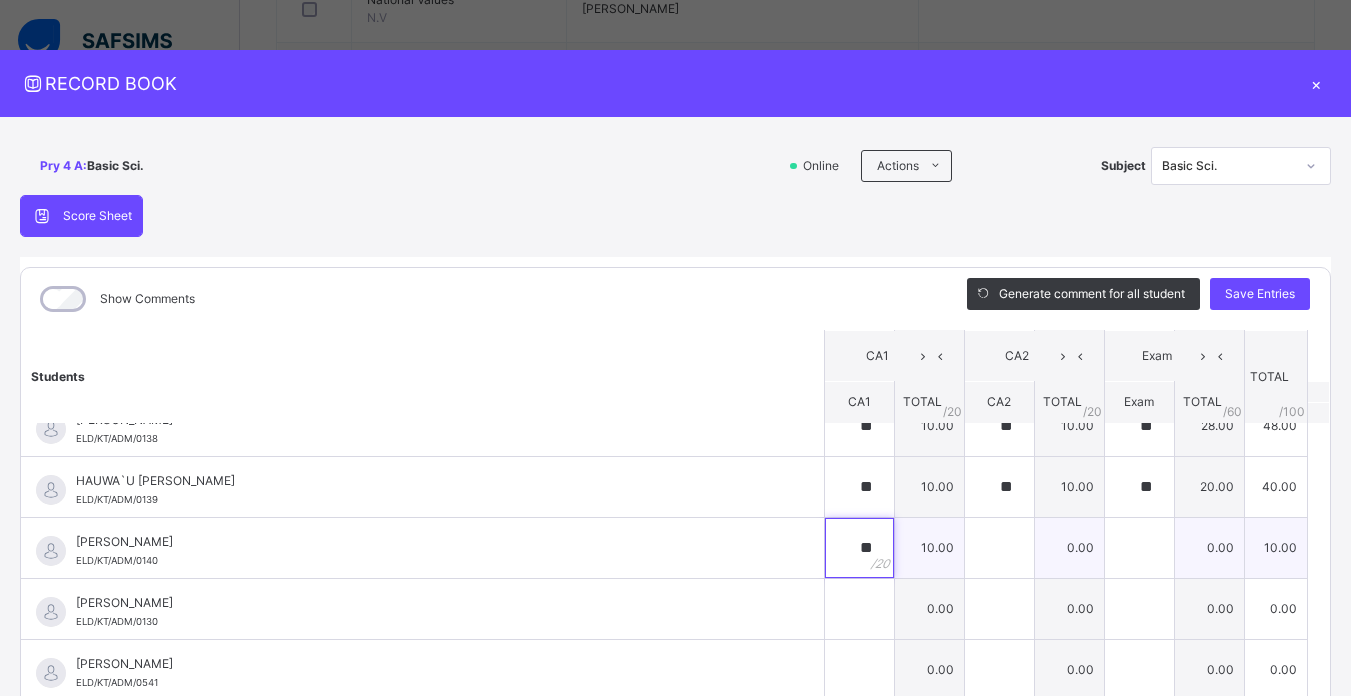 type on "**" 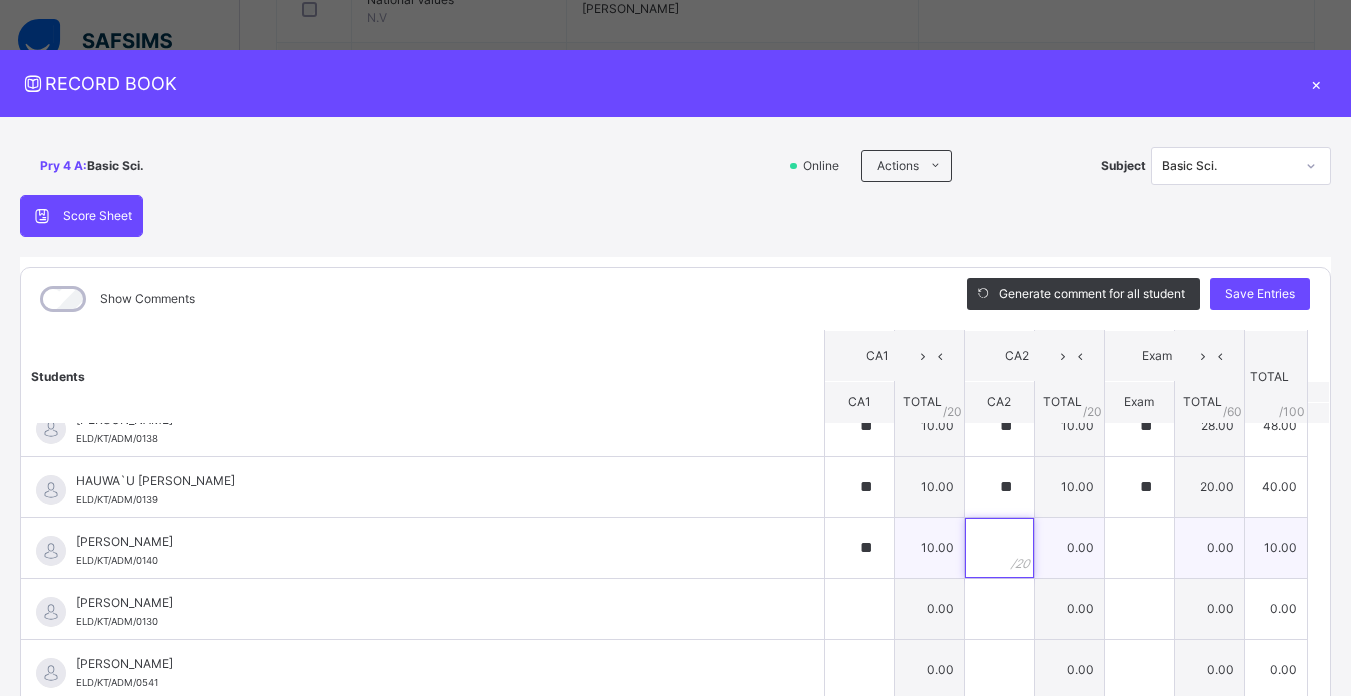 click at bounding box center (999, 548) 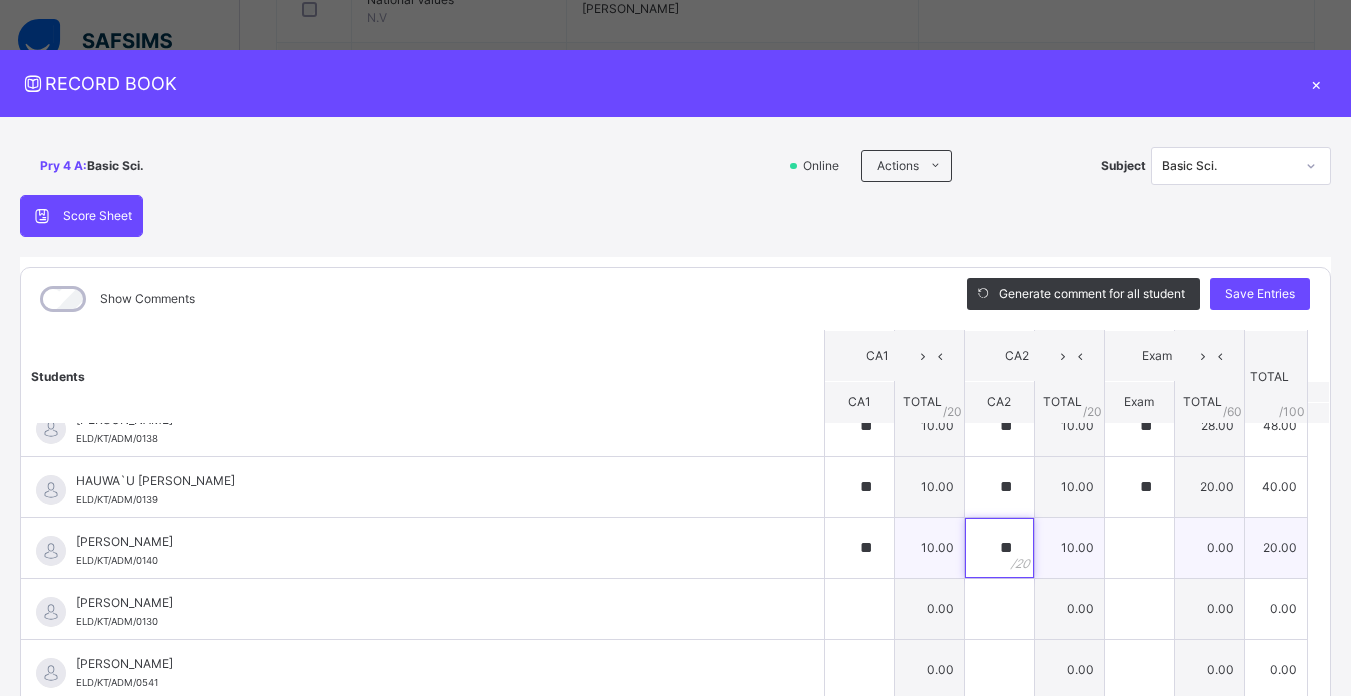 type on "**" 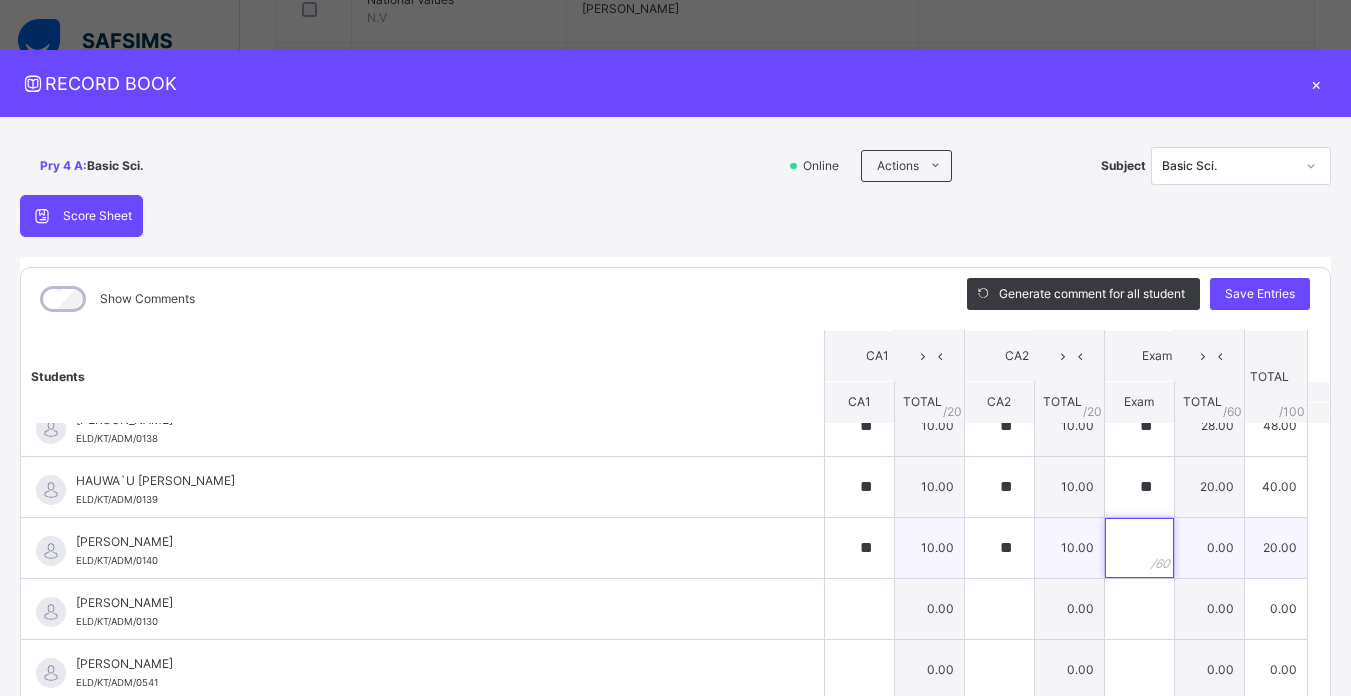 click at bounding box center (1139, 548) 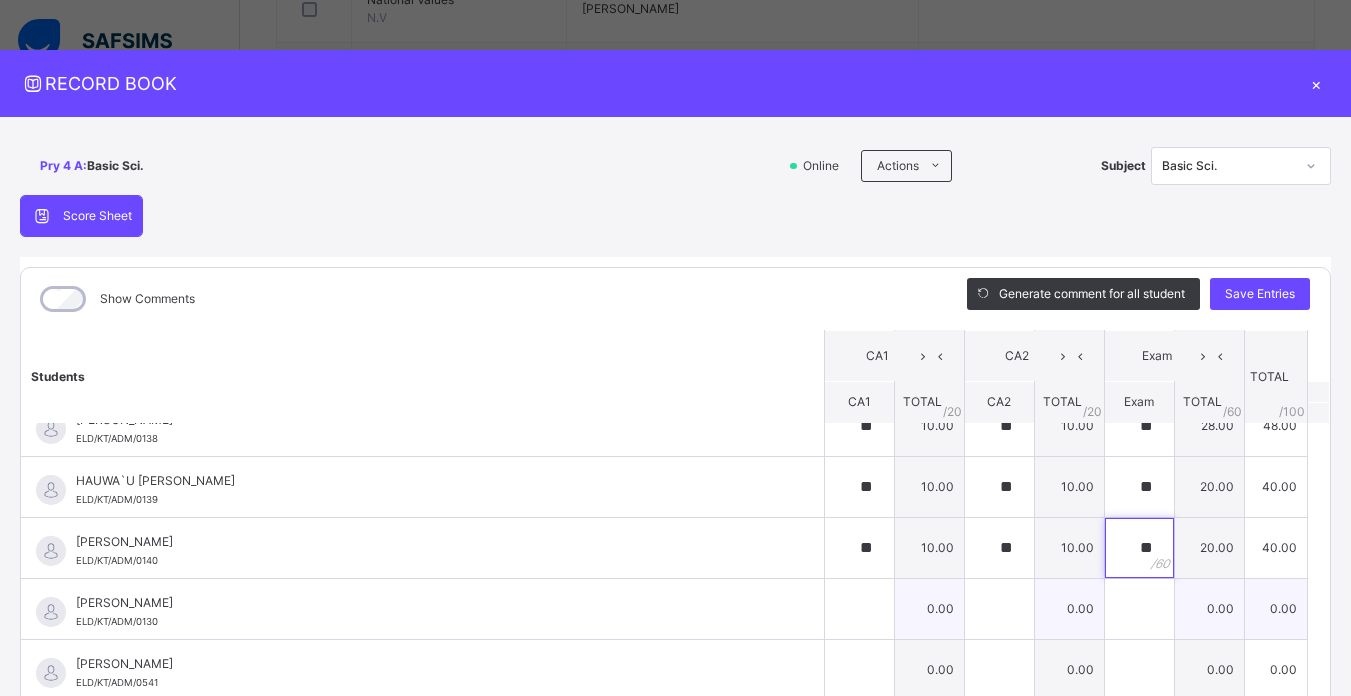 type on "**" 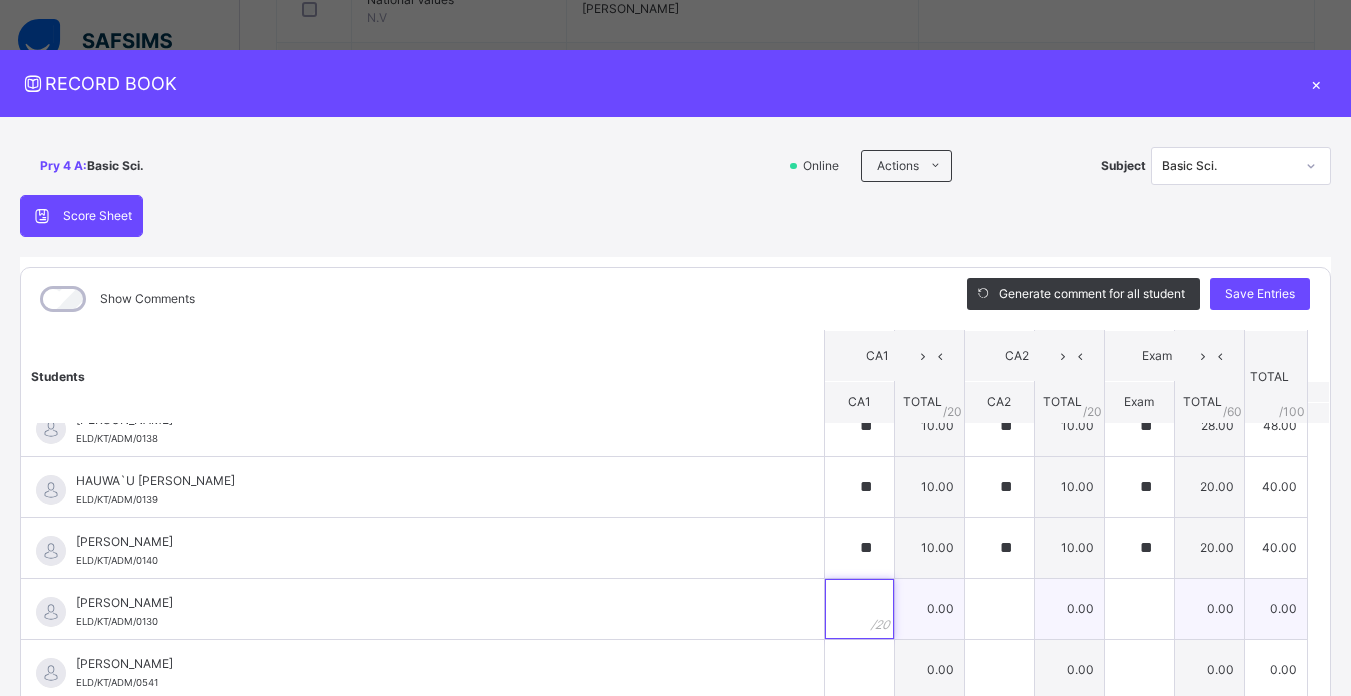 click at bounding box center [859, 609] 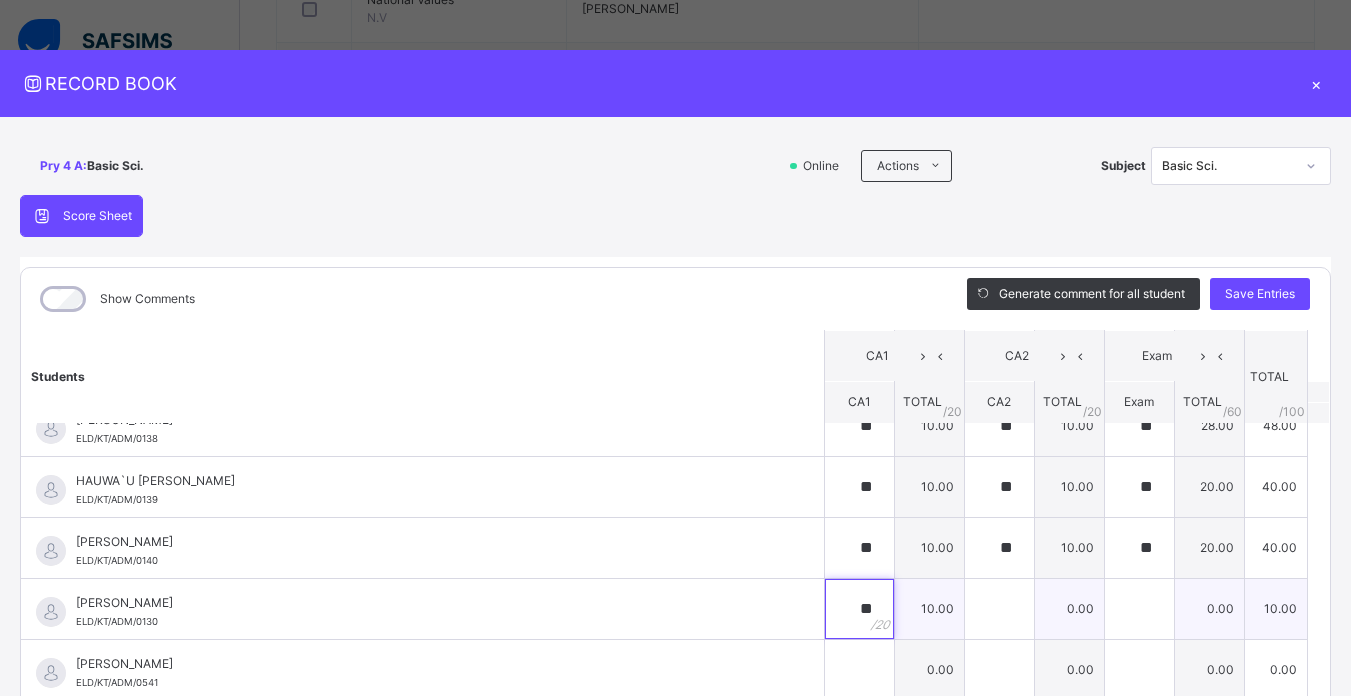 type on "**" 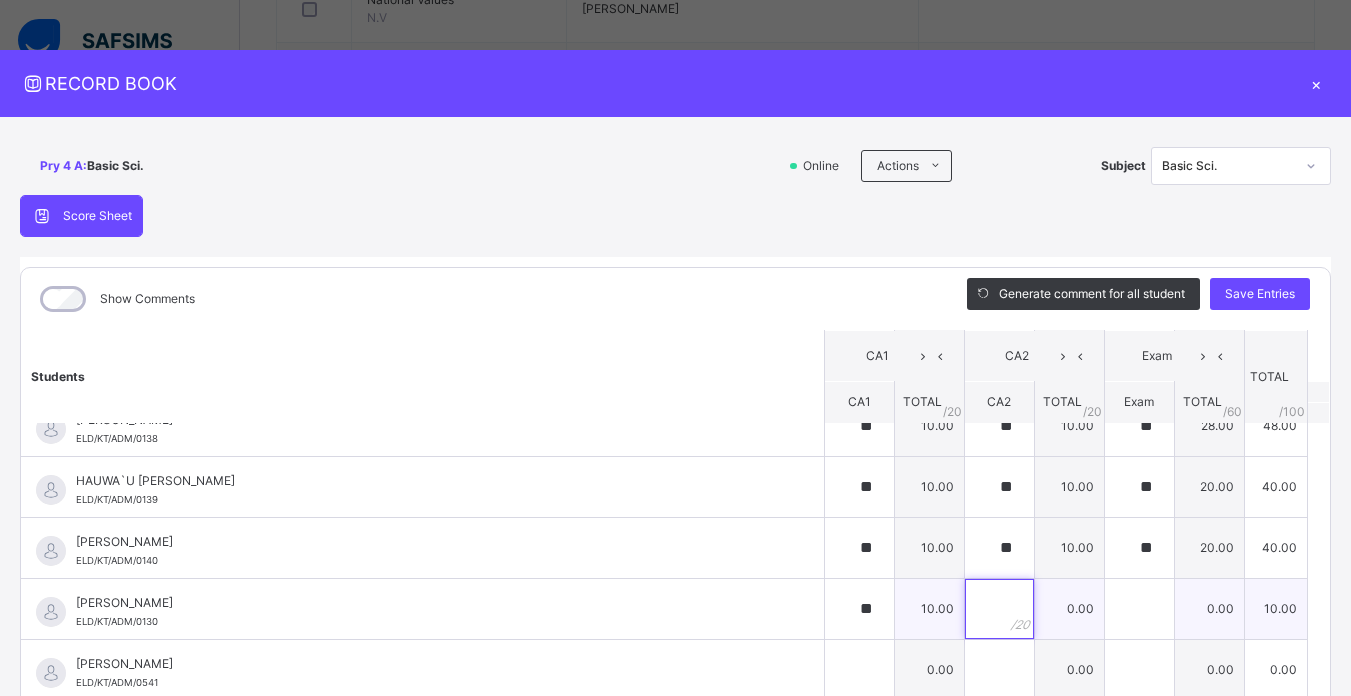 click at bounding box center (999, 609) 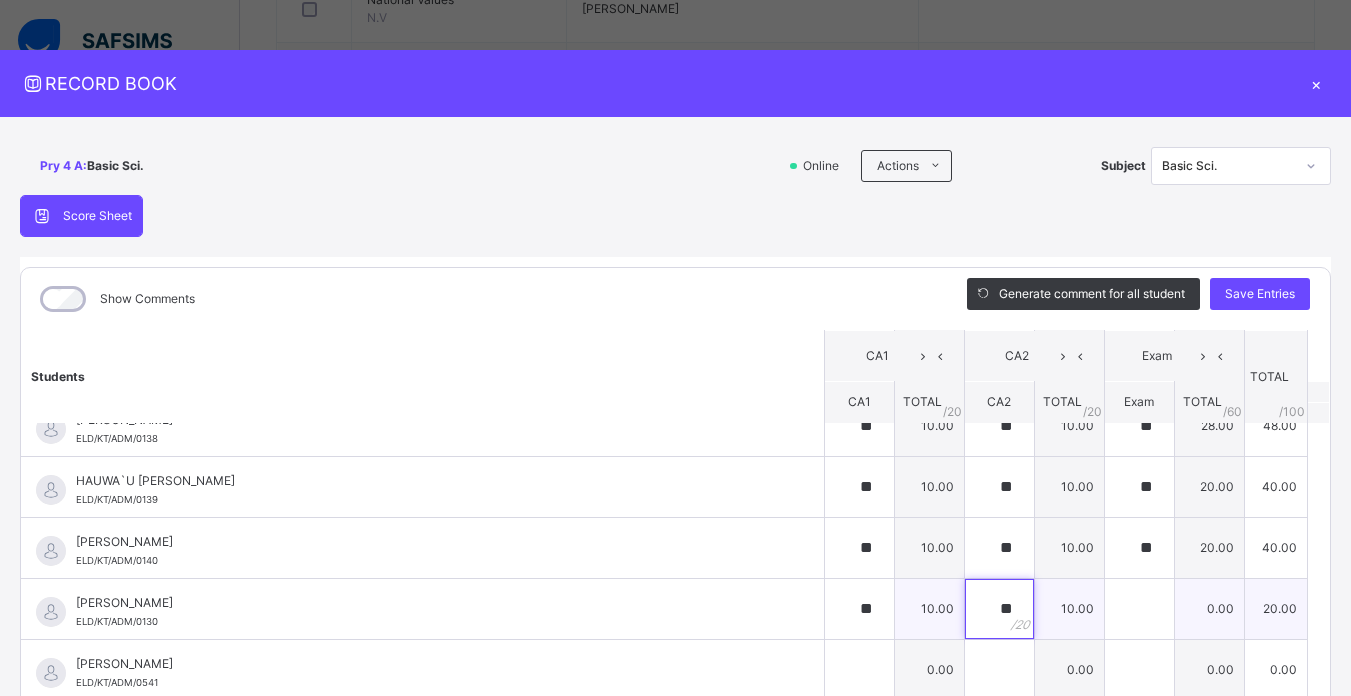type on "**" 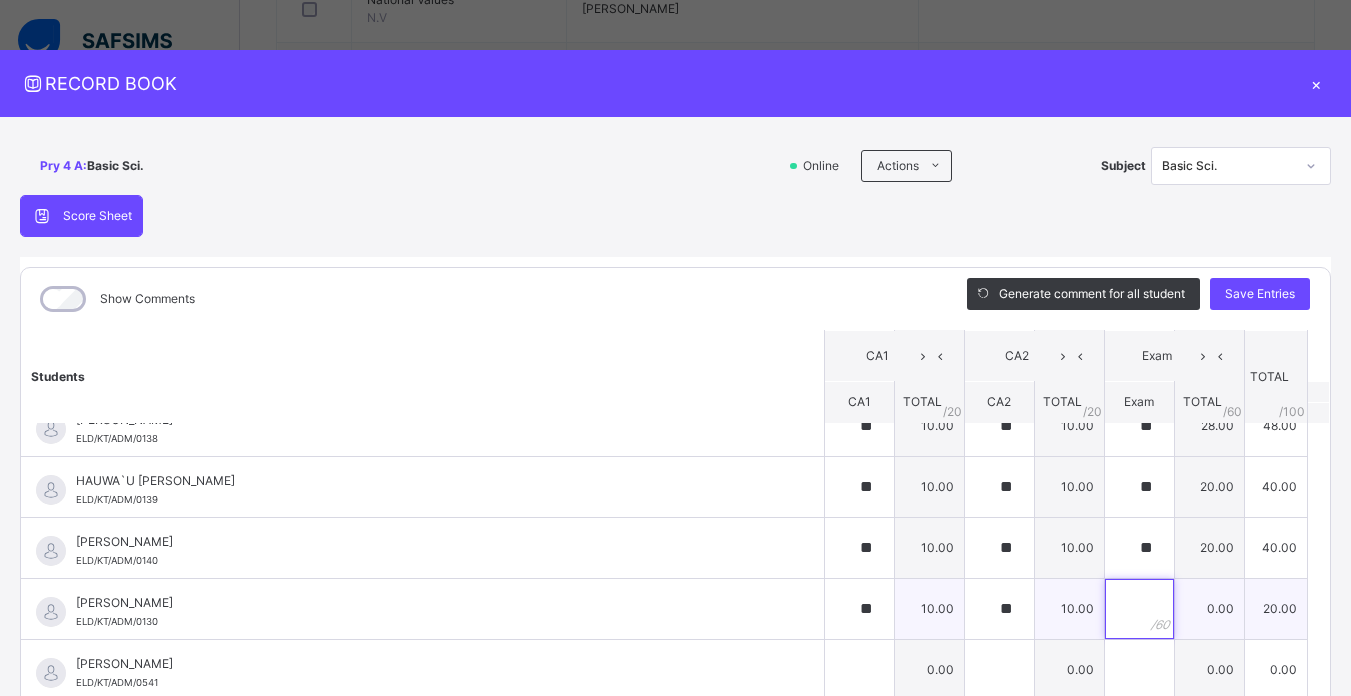 click at bounding box center [1139, 609] 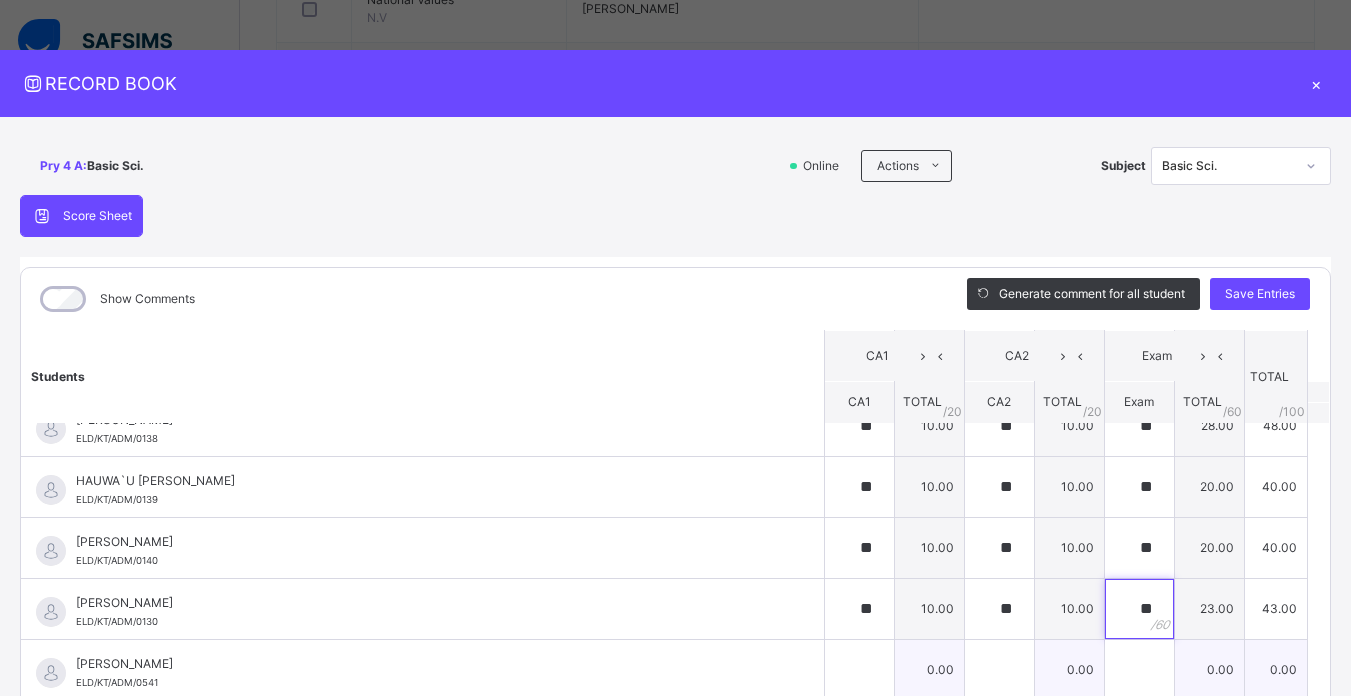 type on "**" 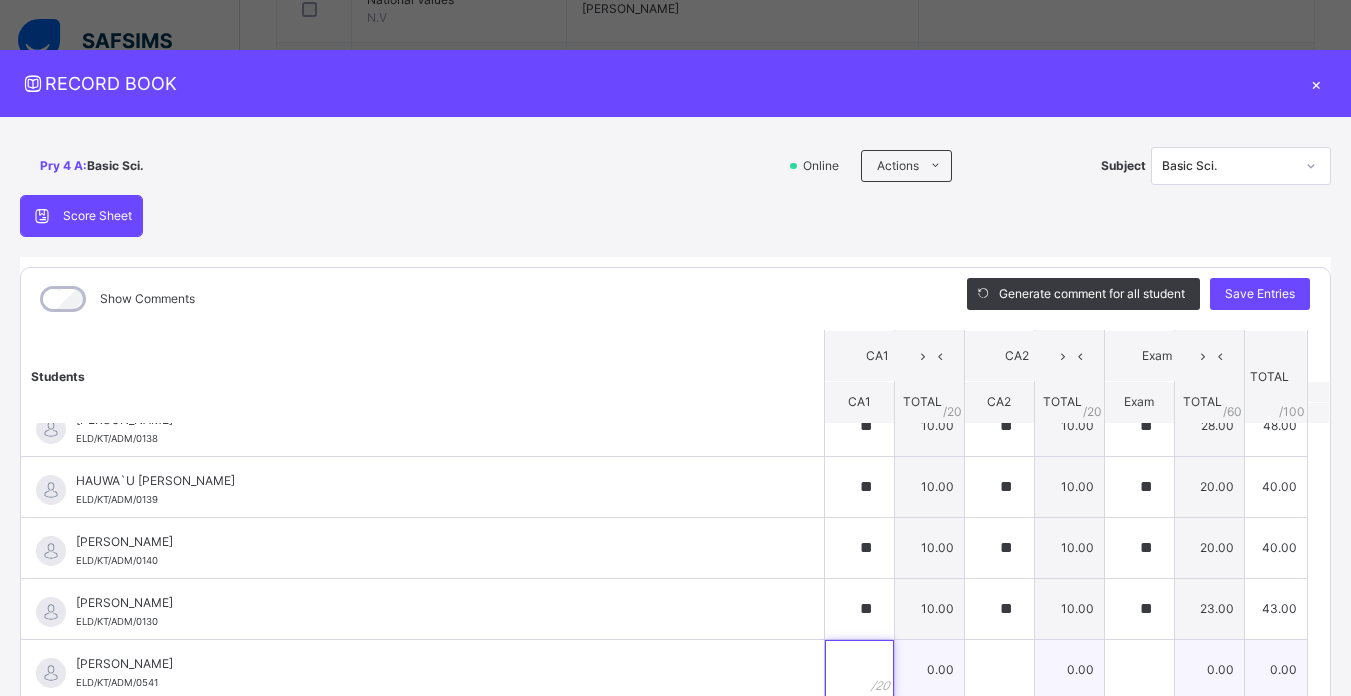 click at bounding box center (859, 670) 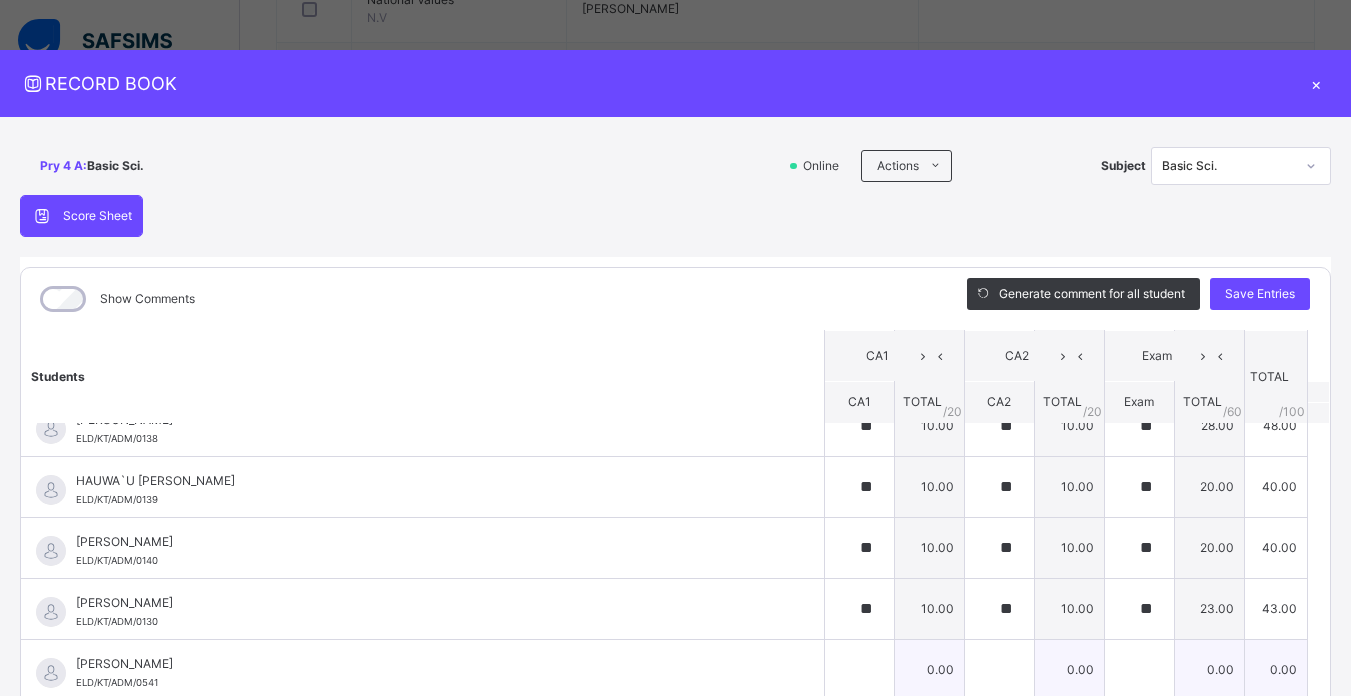 click on "JAFAR ABDULLAHI" at bounding box center [427, 664] 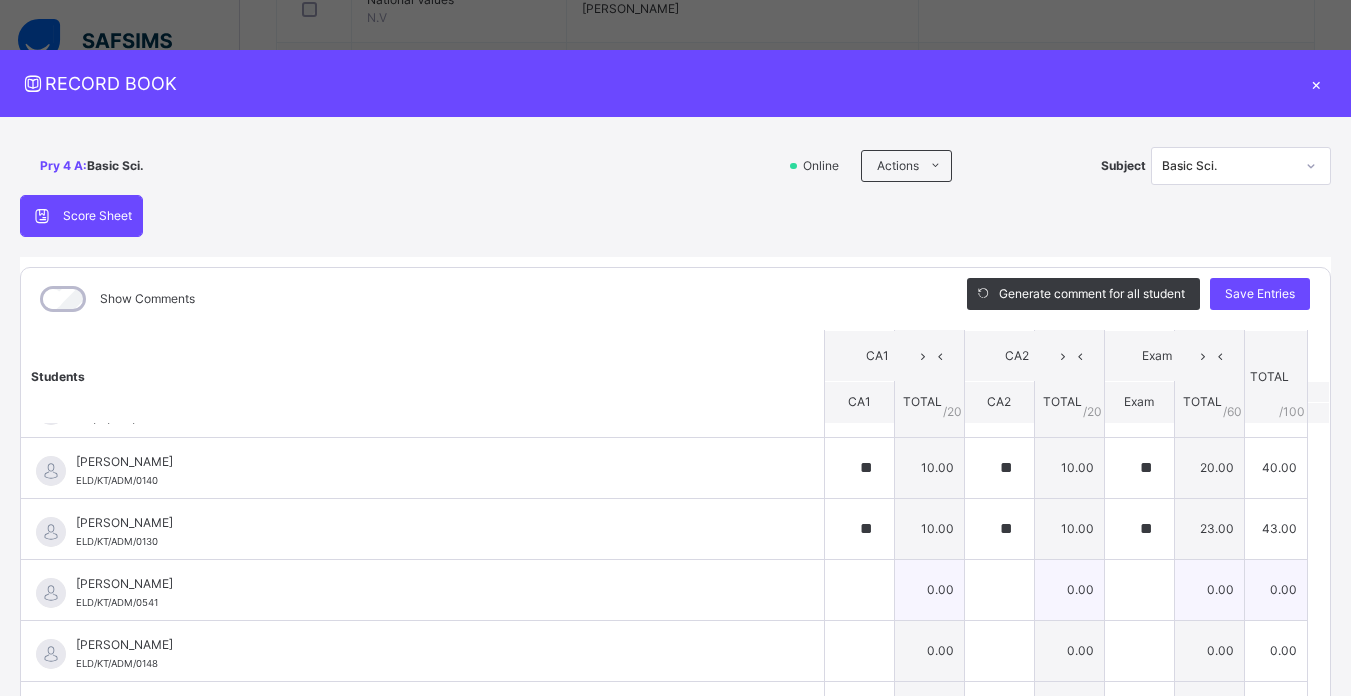 scroll, scrollTop: 880, scrollLeft: 0, axis: vertical 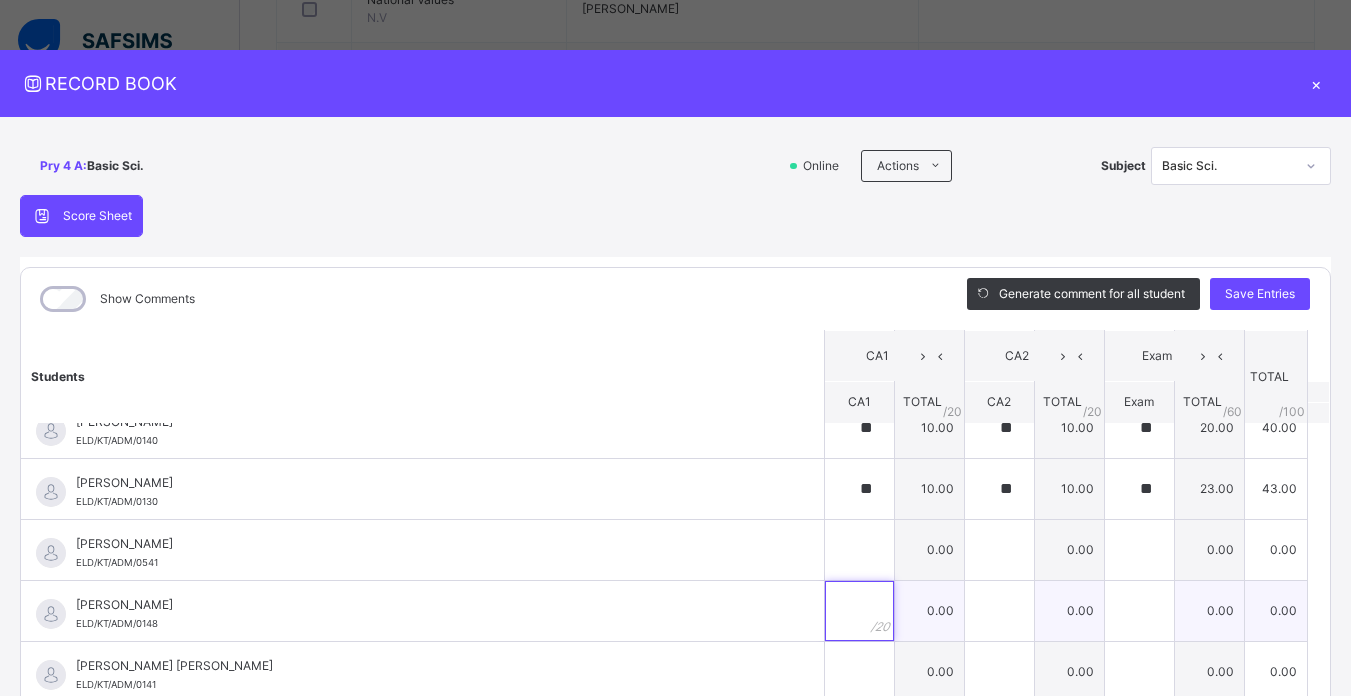 click at bounding box center (859, 611) 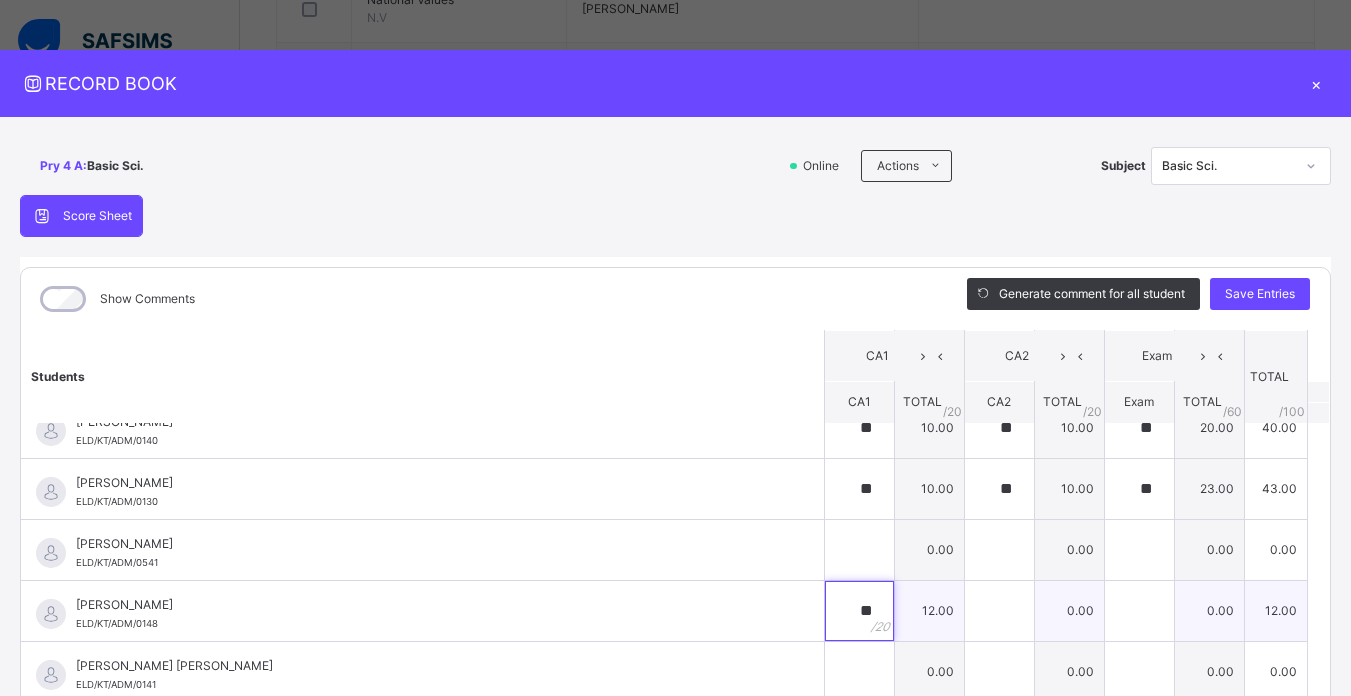 type on "**" 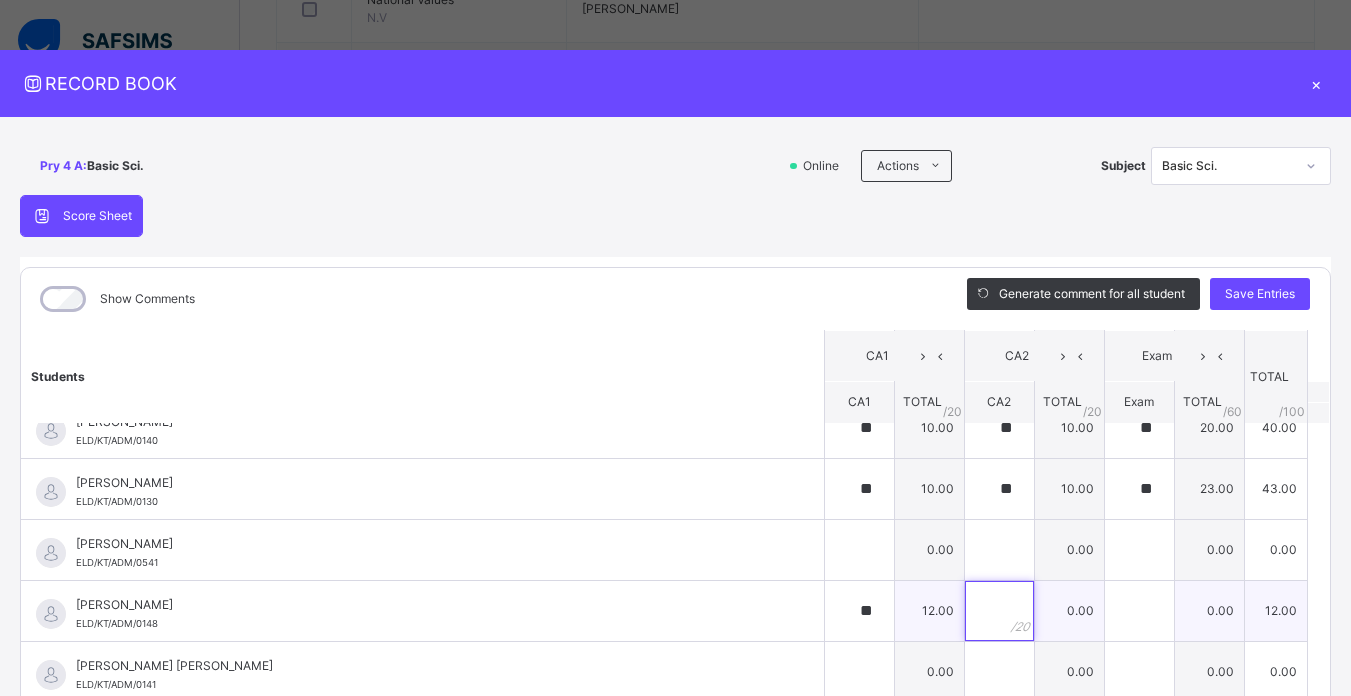 click at bounding box center [999, 611] 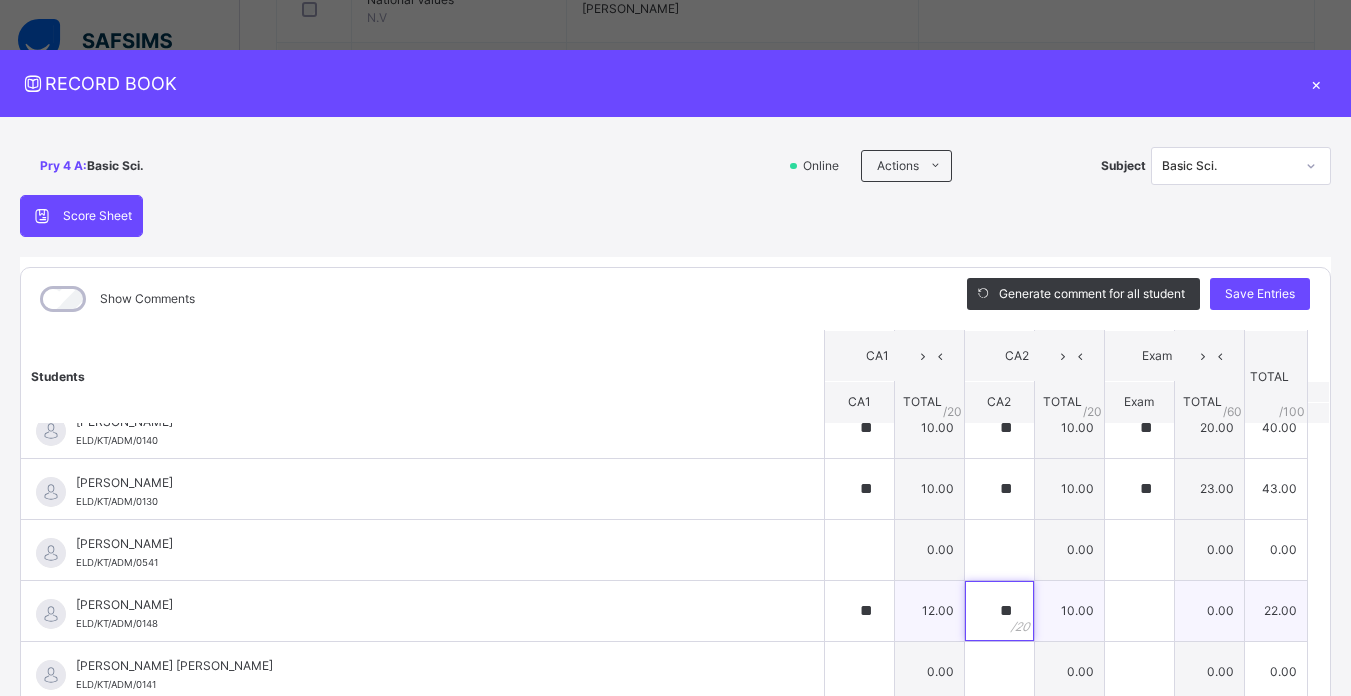 type on "**" 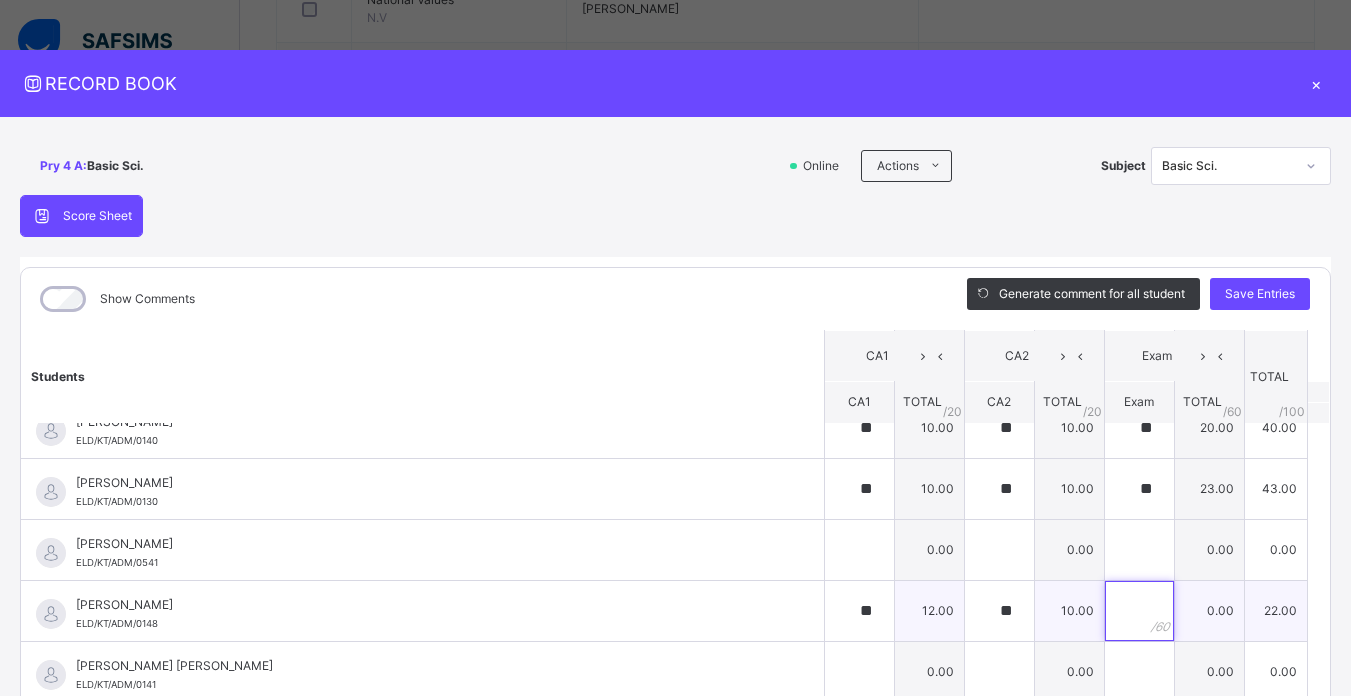 click at bounding box center [1139, 611] 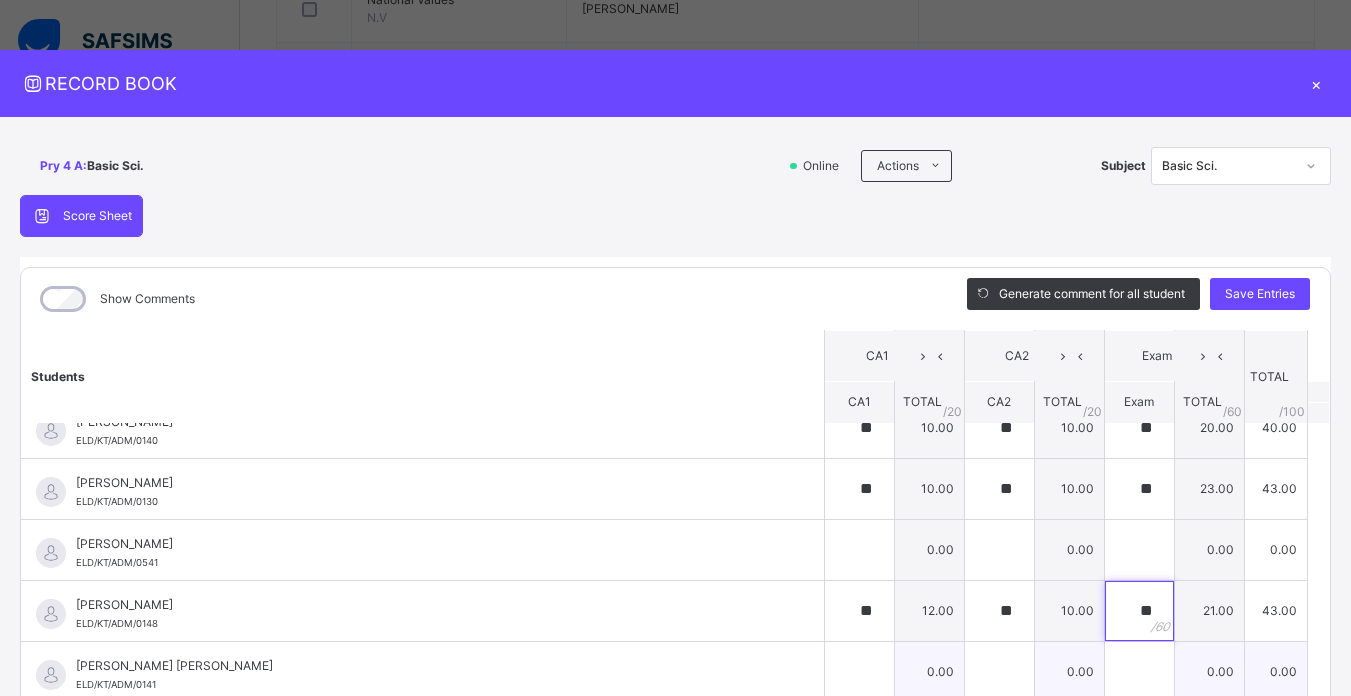 type on "**" 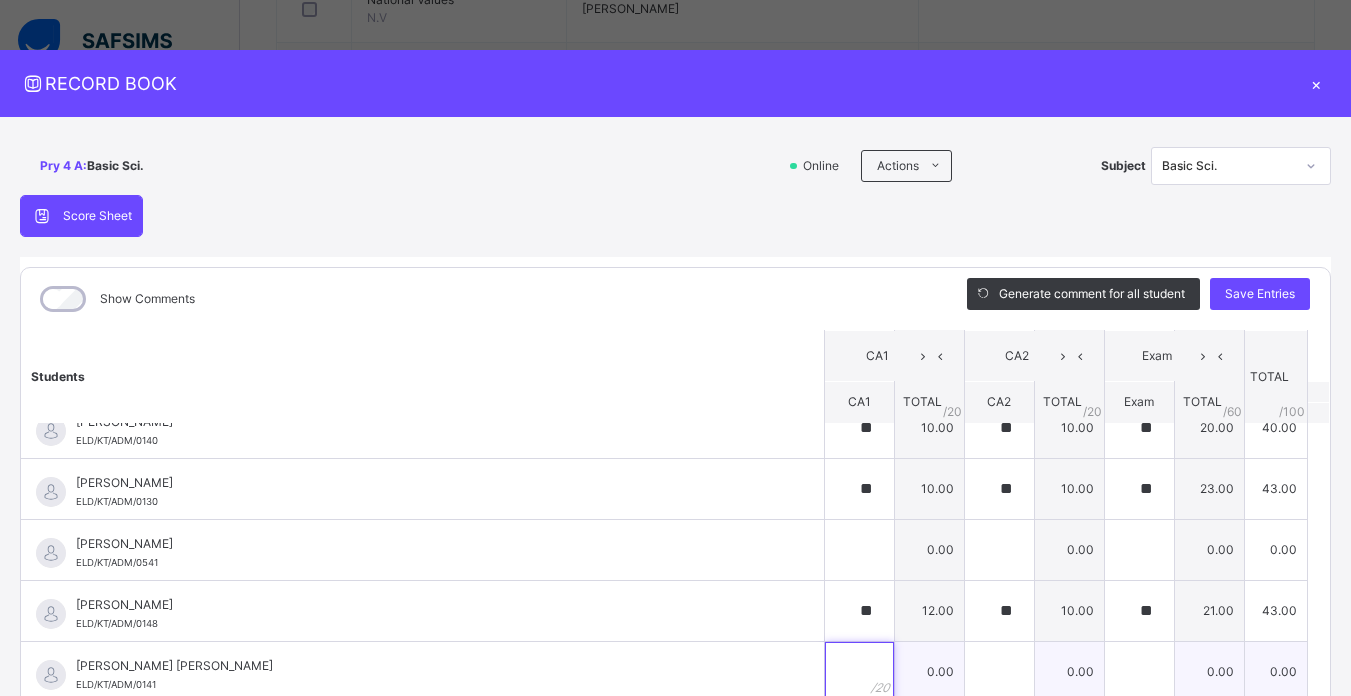 click at bounding box center (859, 672) 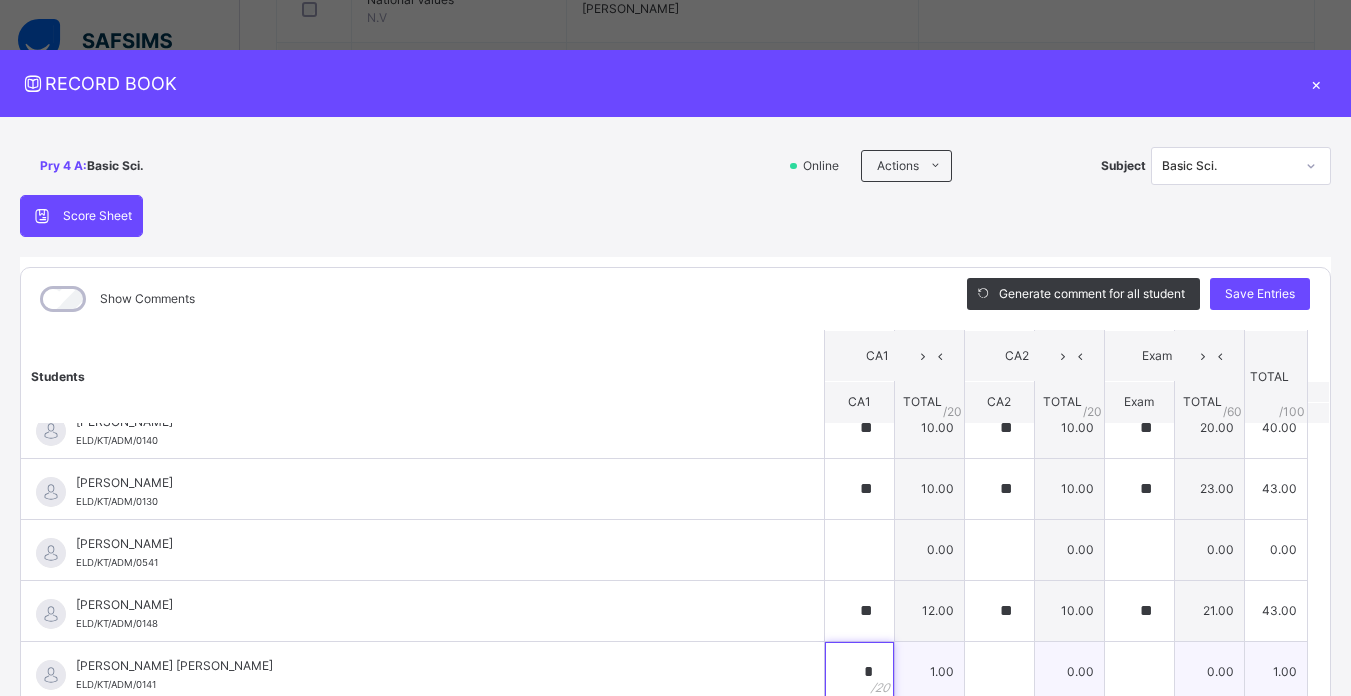 type on "**" 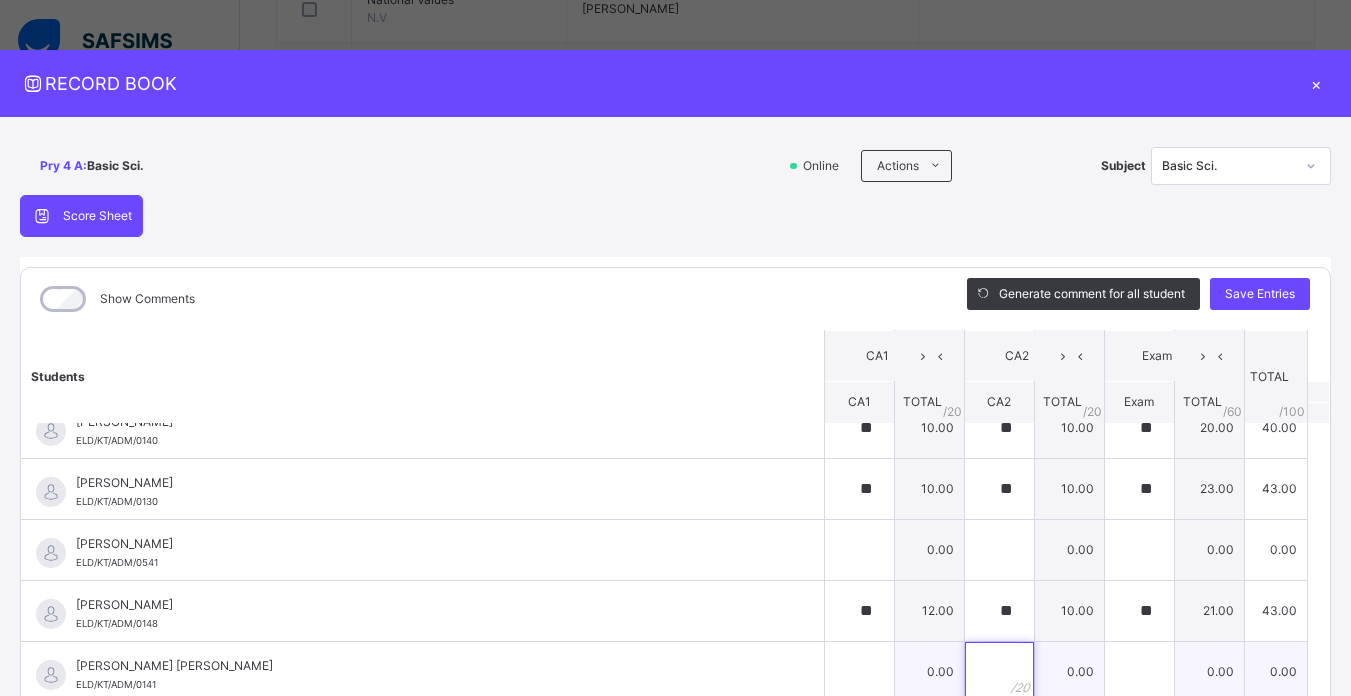 click at bounding box center [999, 672] 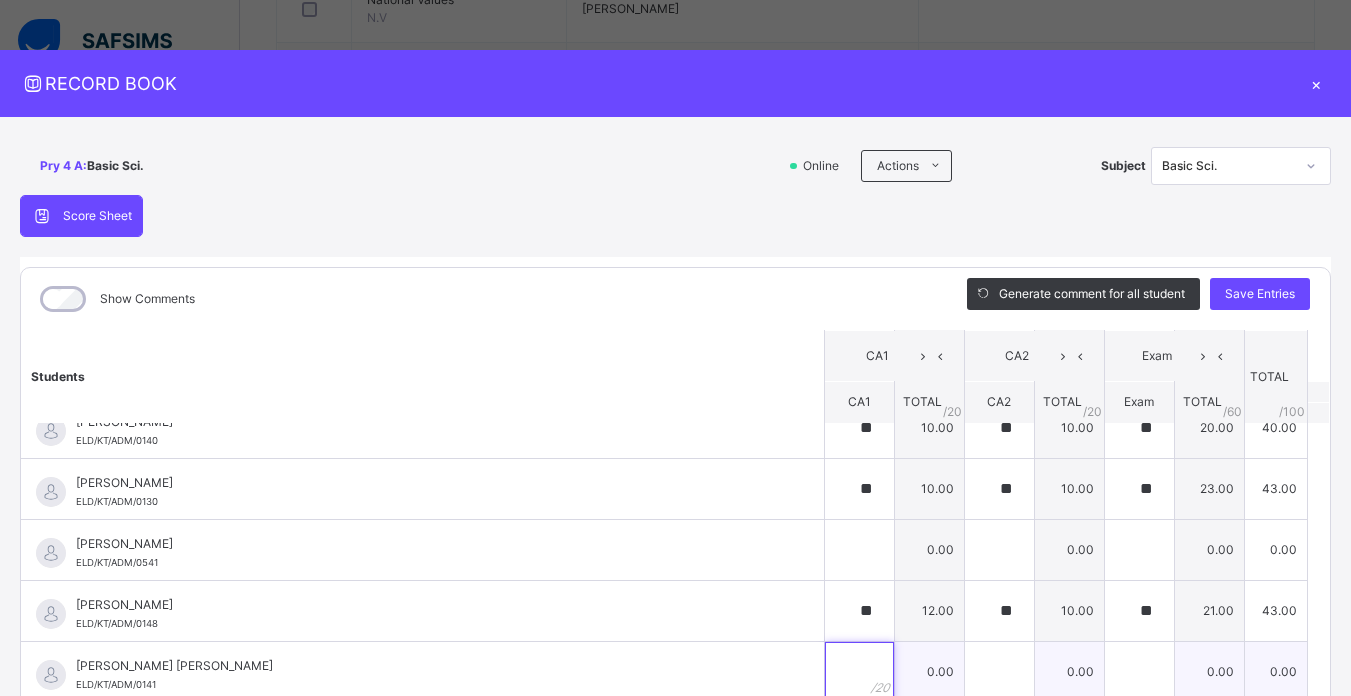 click at bounding box center [859, 672] 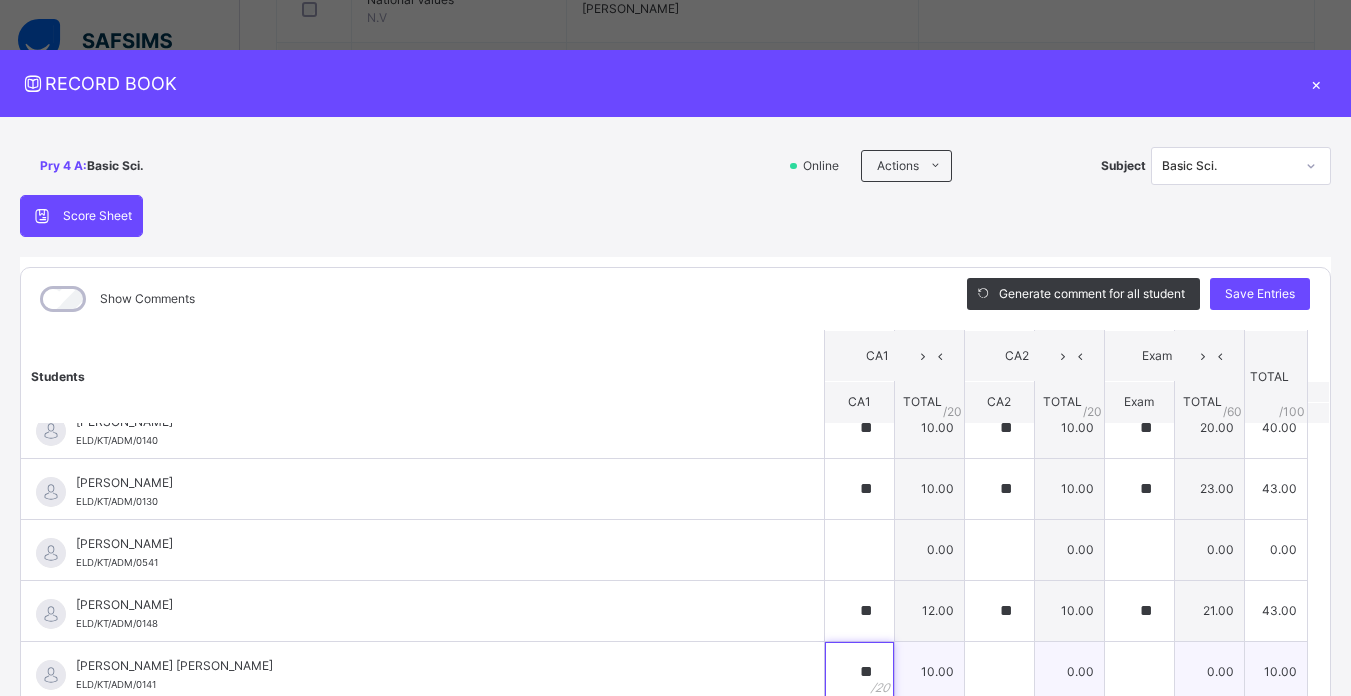 type on "**" 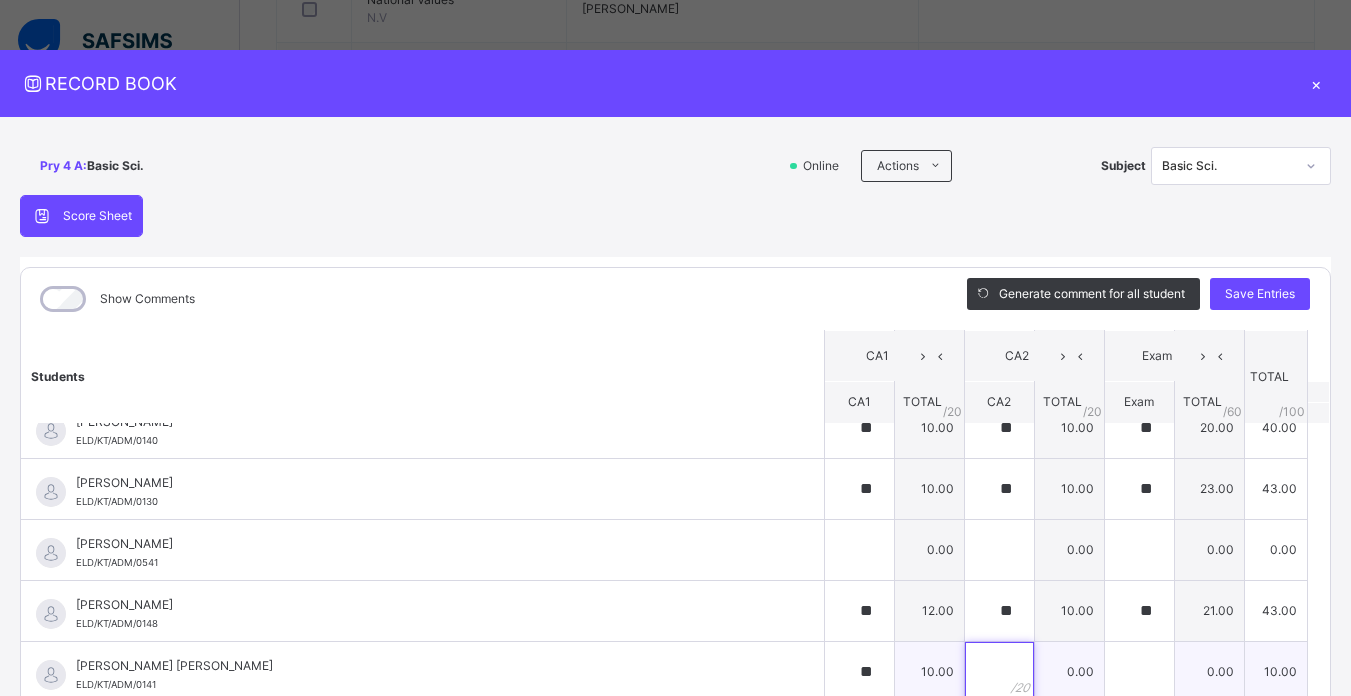 click at bounding box center [999, 672] 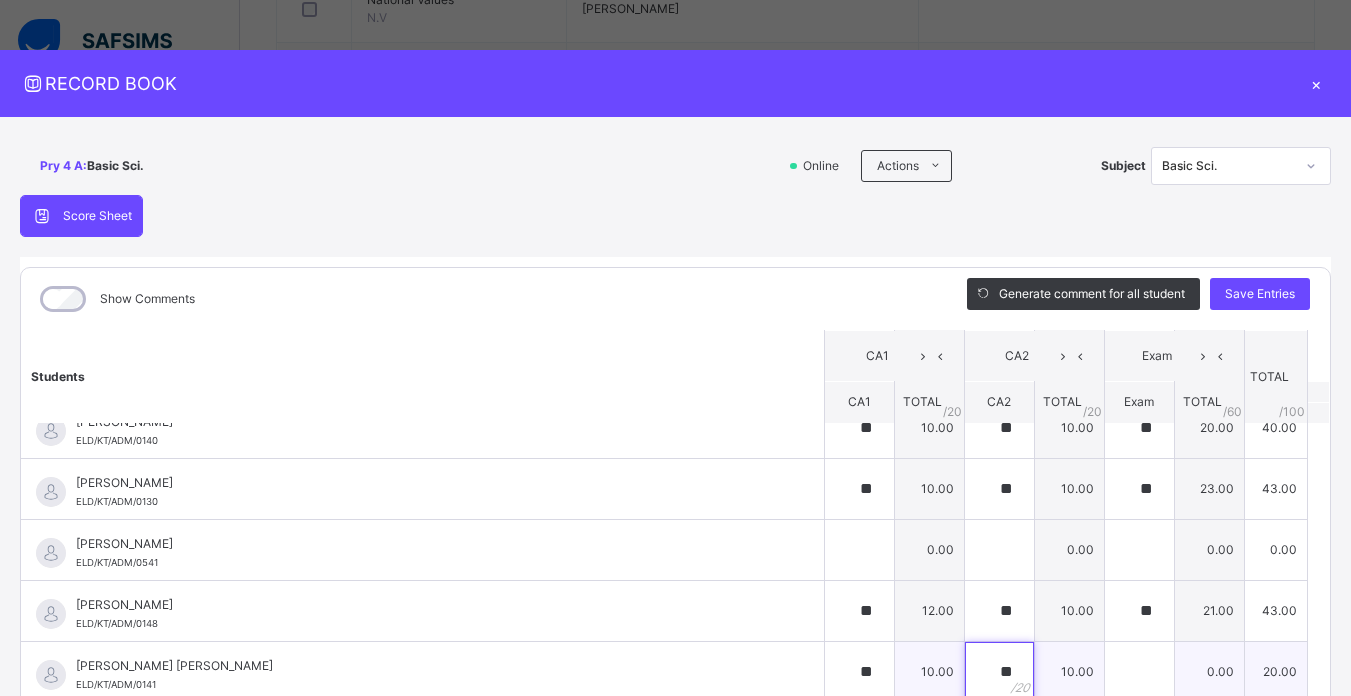 type on "**" 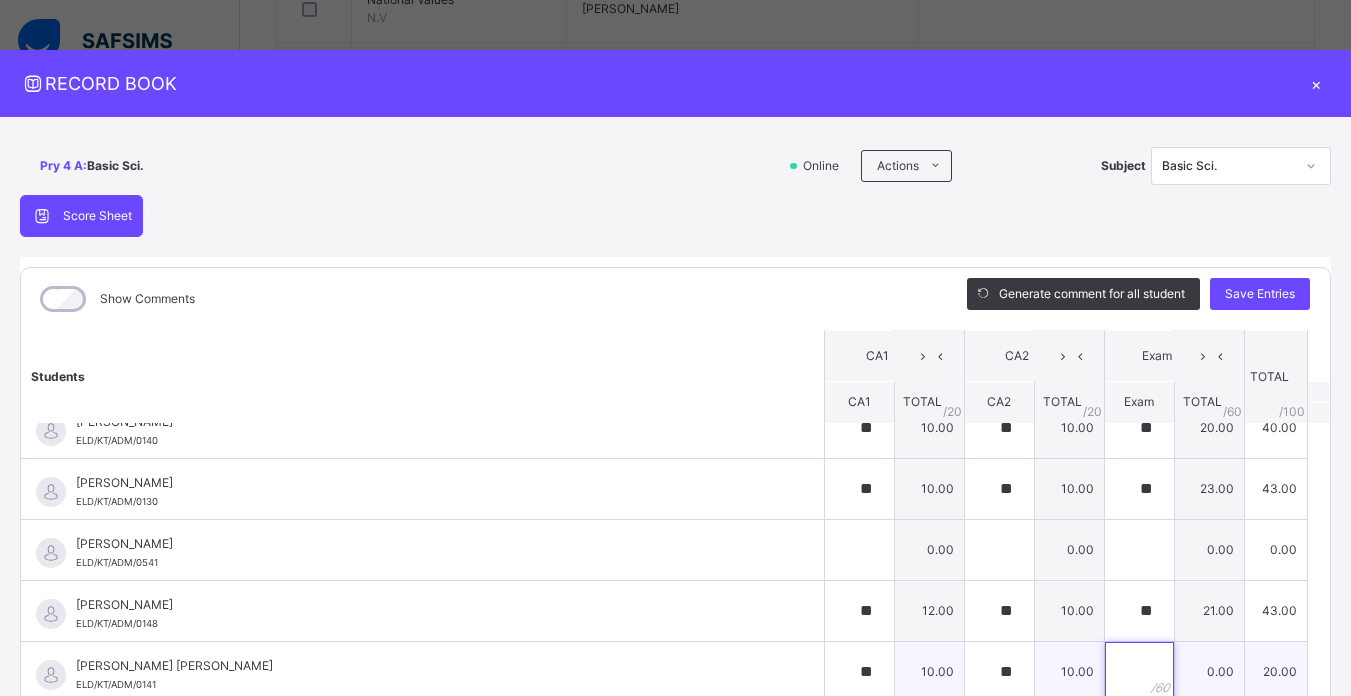 click at bounding box center [1139, 672] 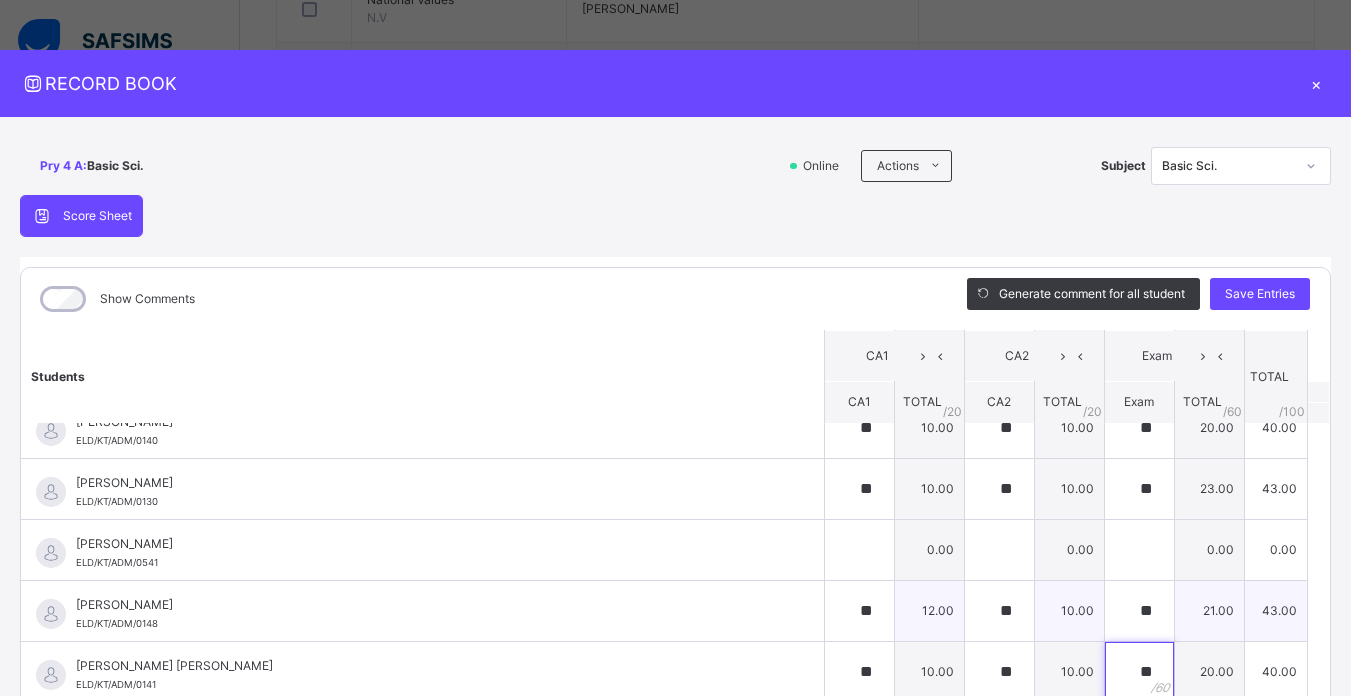 type on "**" 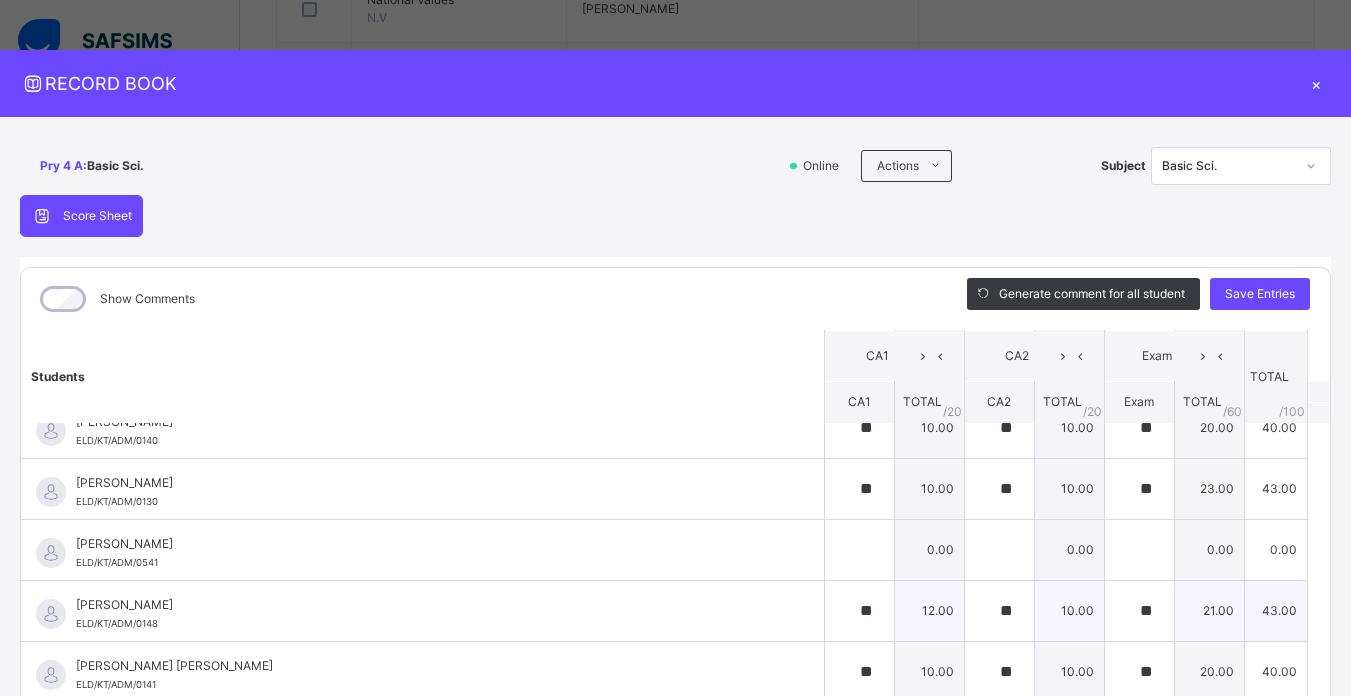 click on "KAUSAR SAIFULLAHI  ELD/KT/ADM/0148" at bounding box center (427, 614) 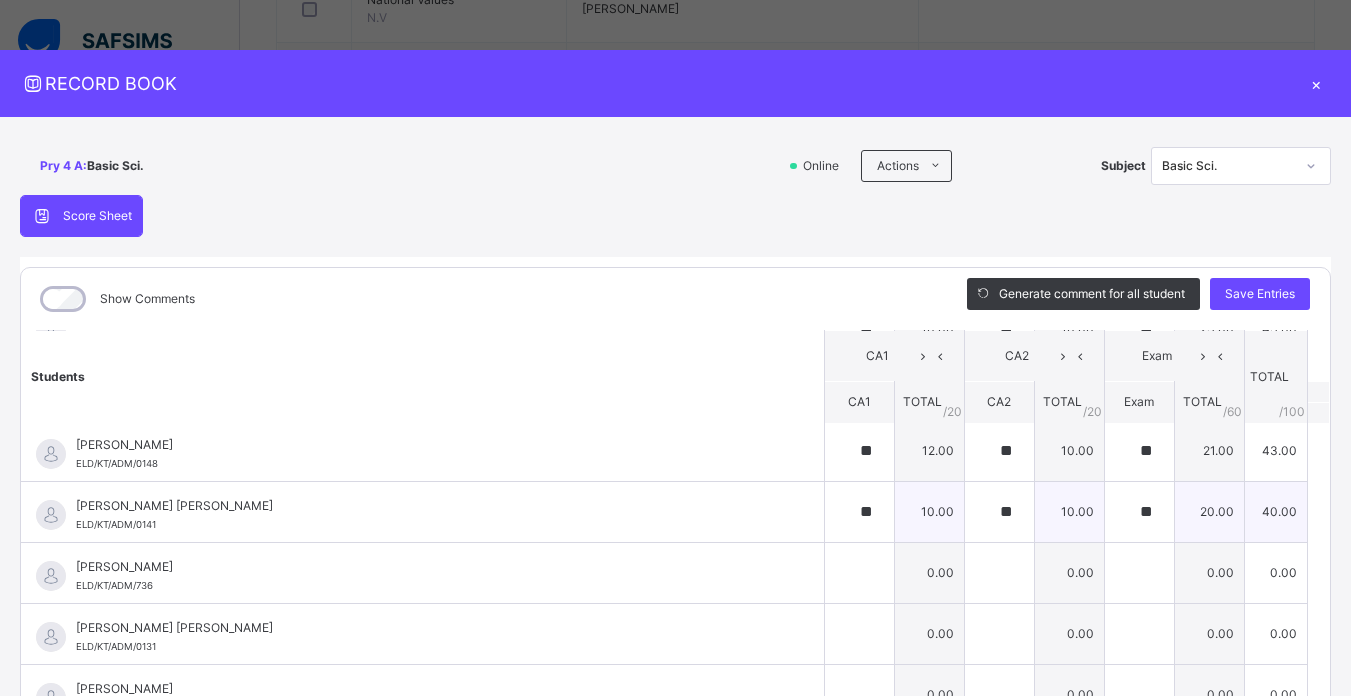 scroll, scrollTop: 1080, scrollLeft: 0, axis: vertical 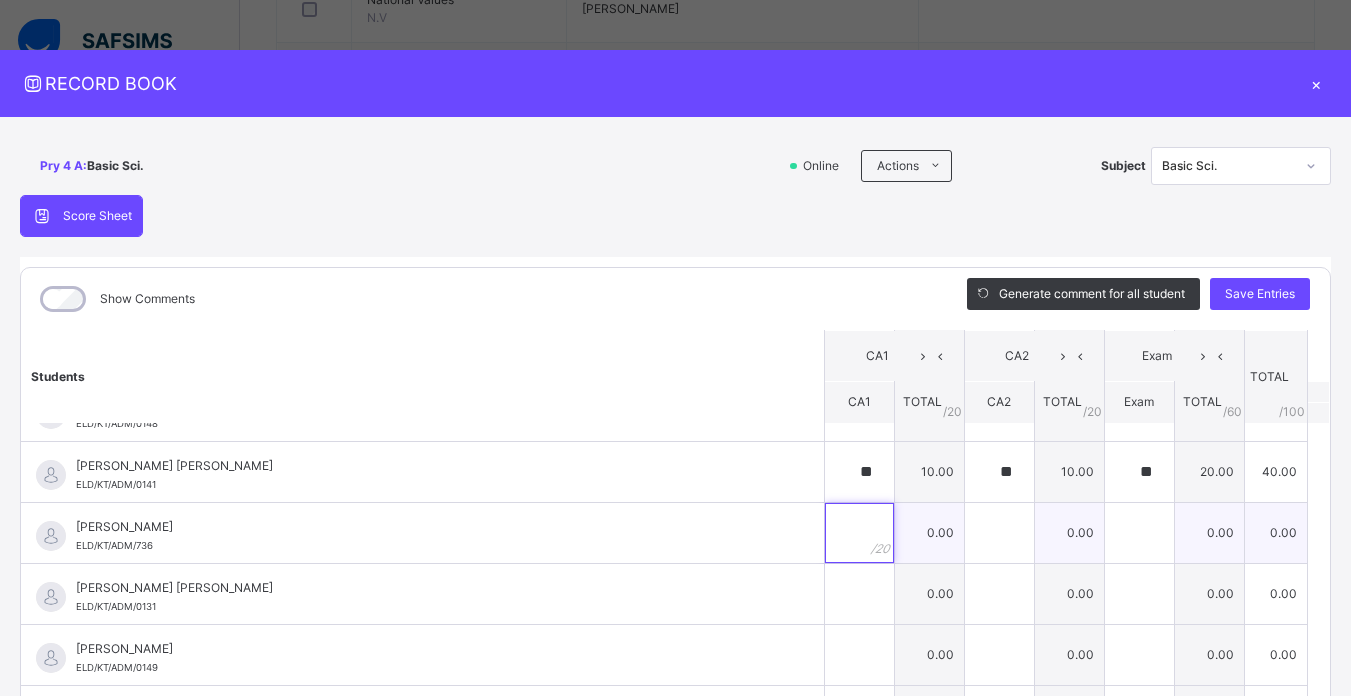 click at bounding box center (859, 533) 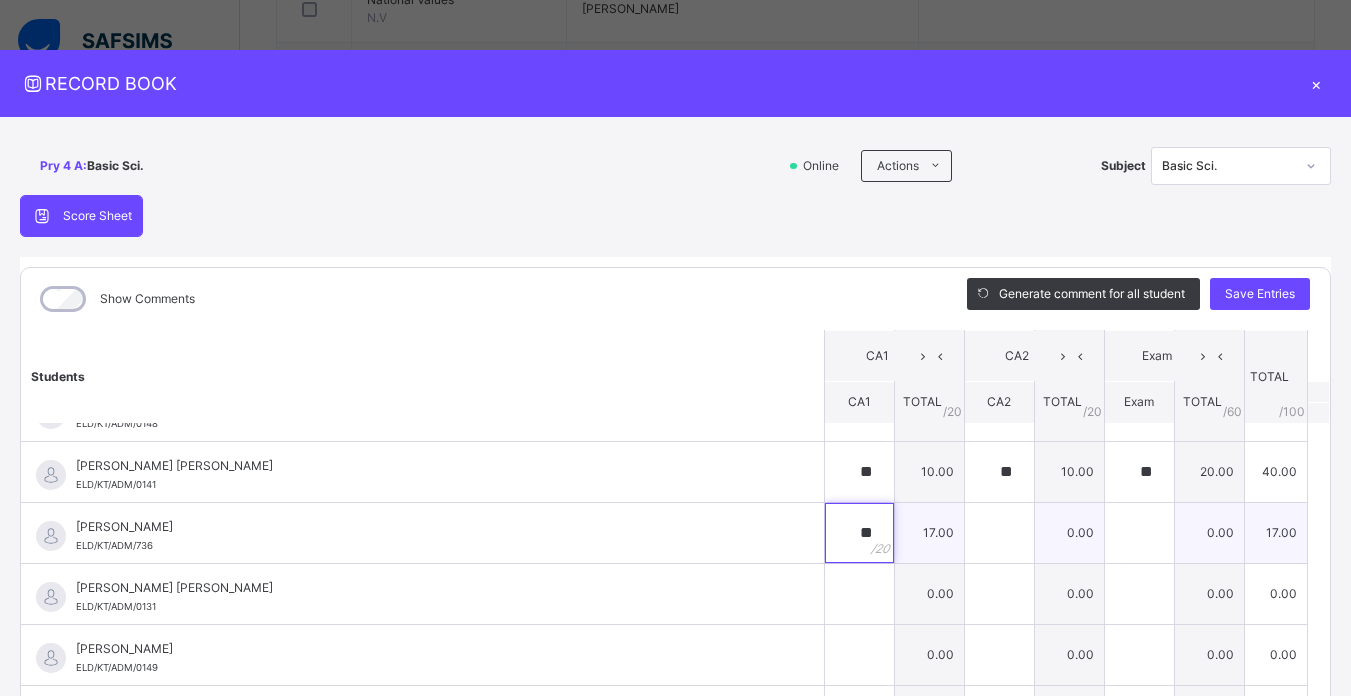 type on "**" 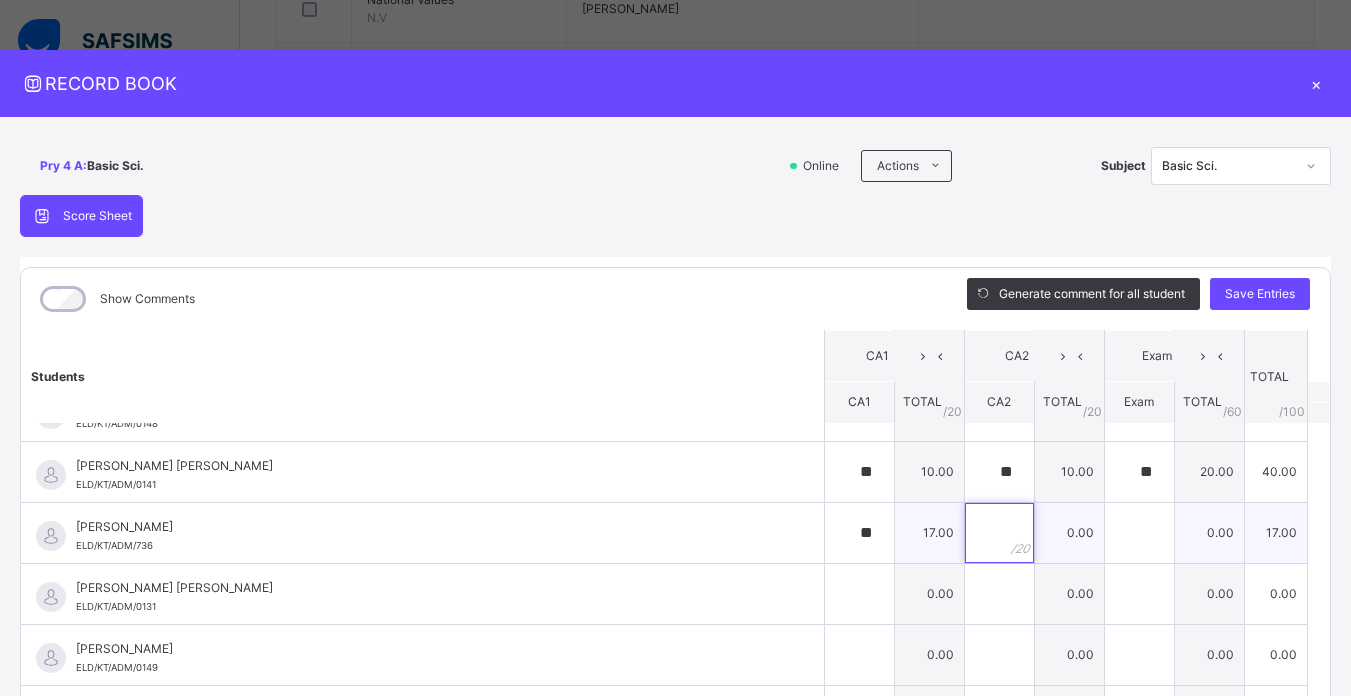 click at bounding box center [999, 533] 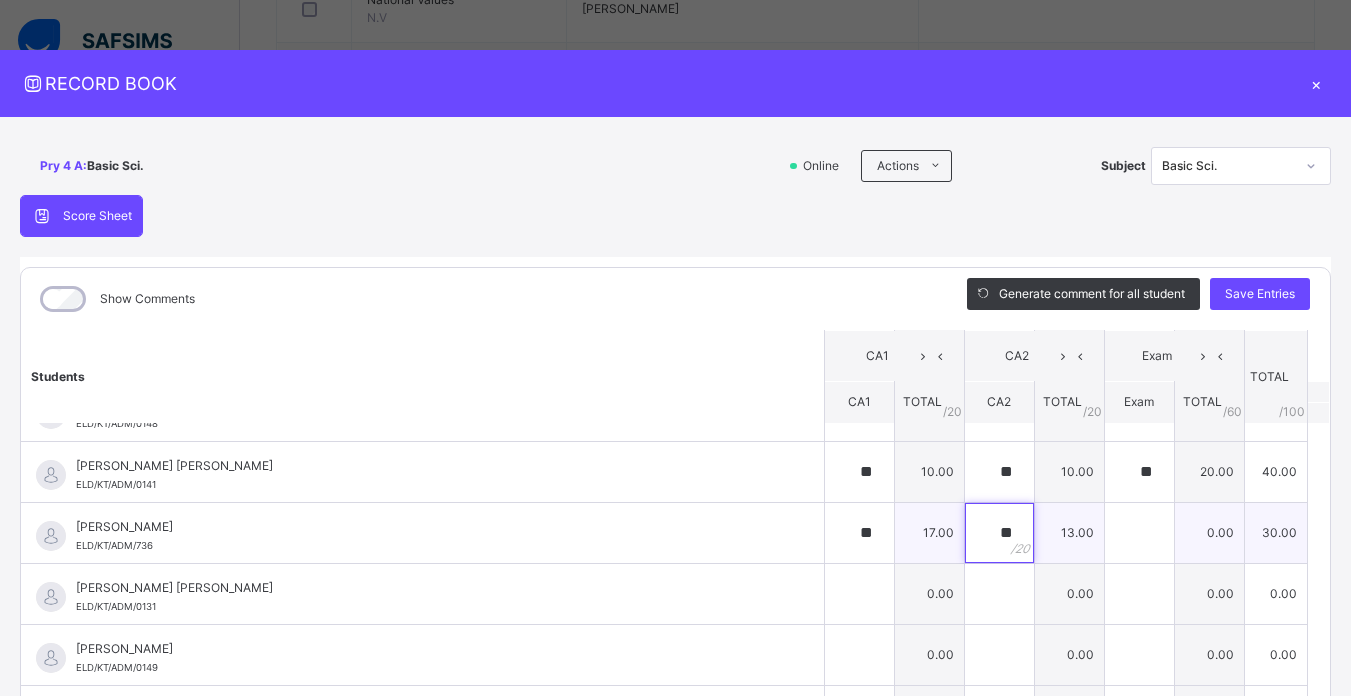 type on "**" 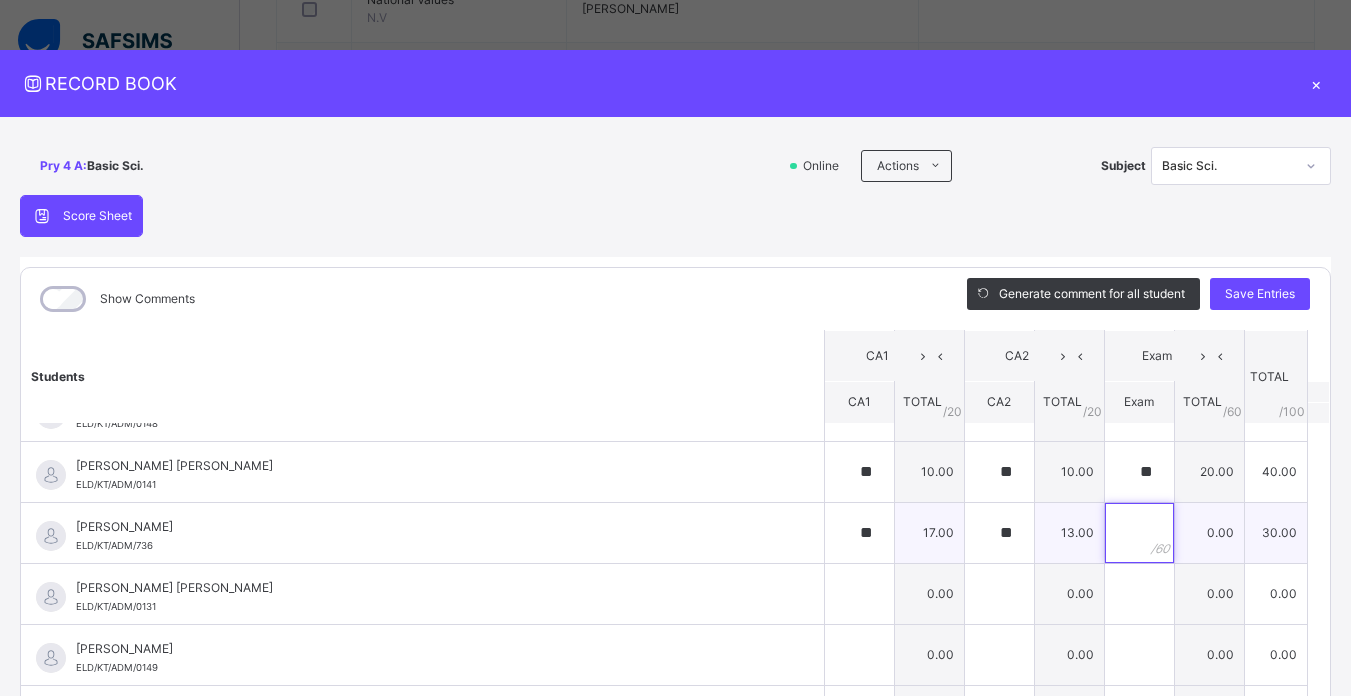 click at bounding box center (1139, 533) 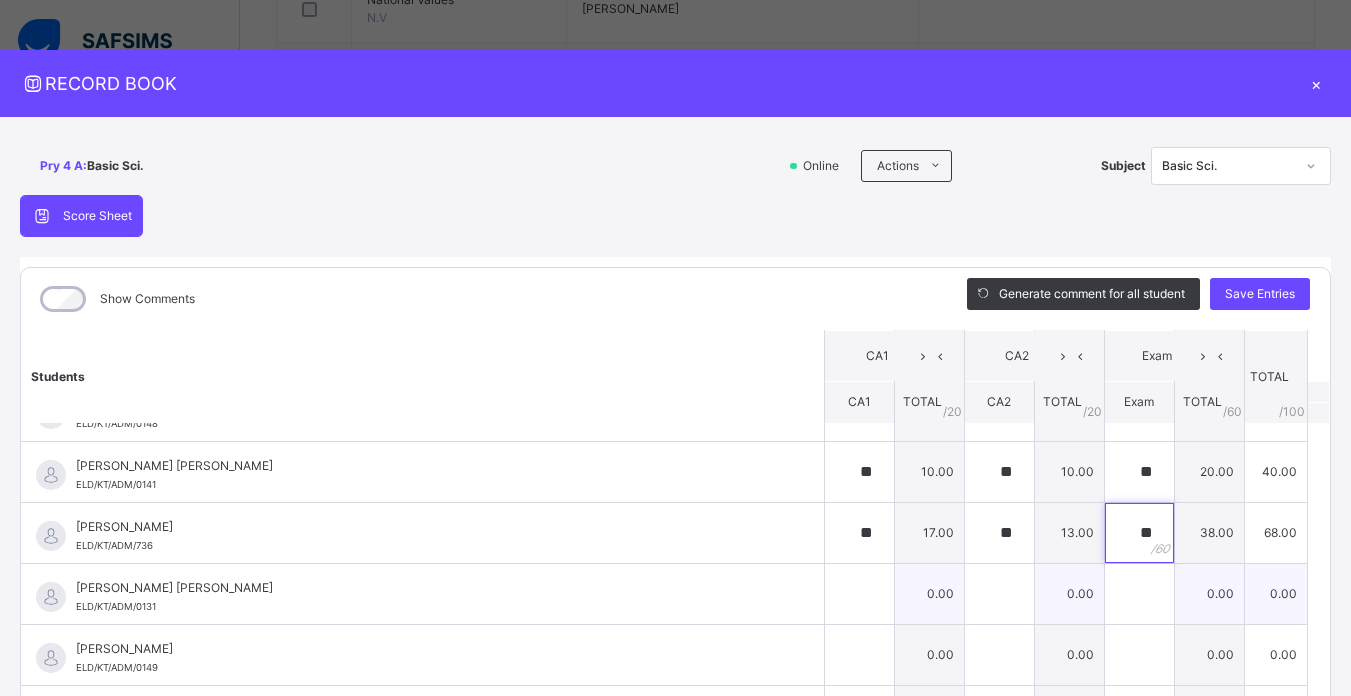type on "**" 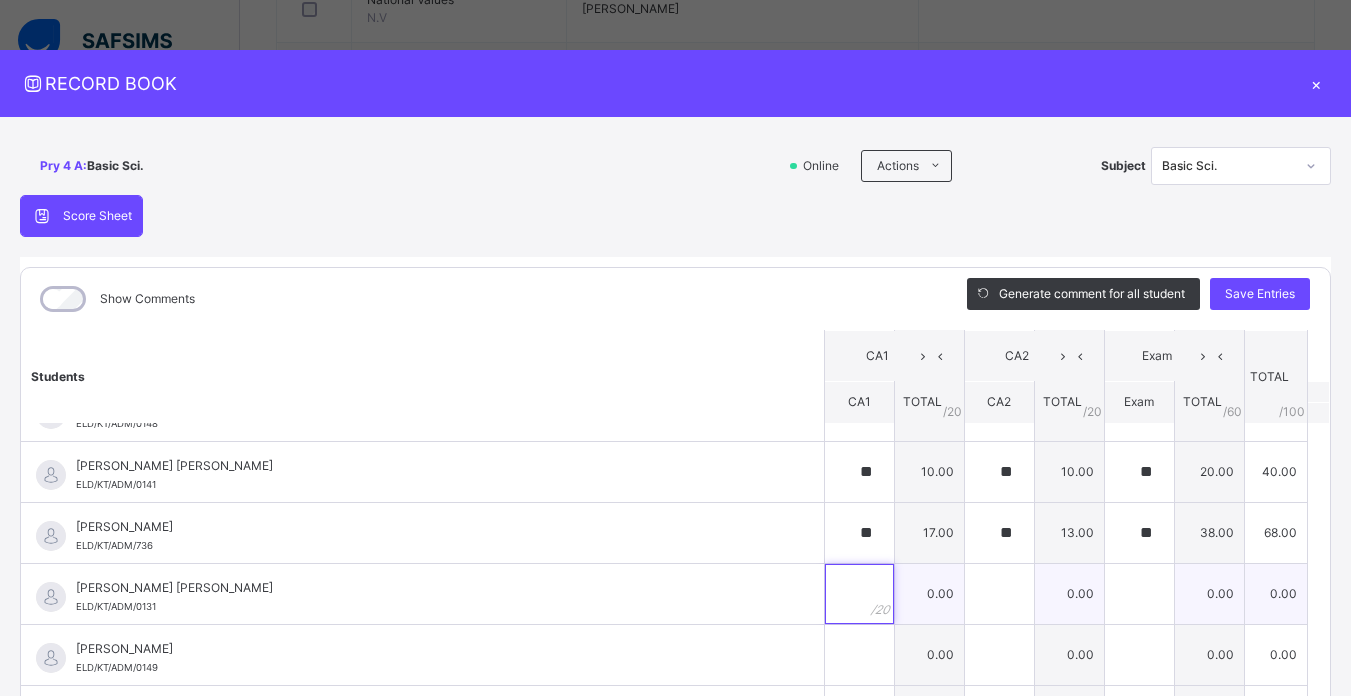 click at bounding box center (859, 594) 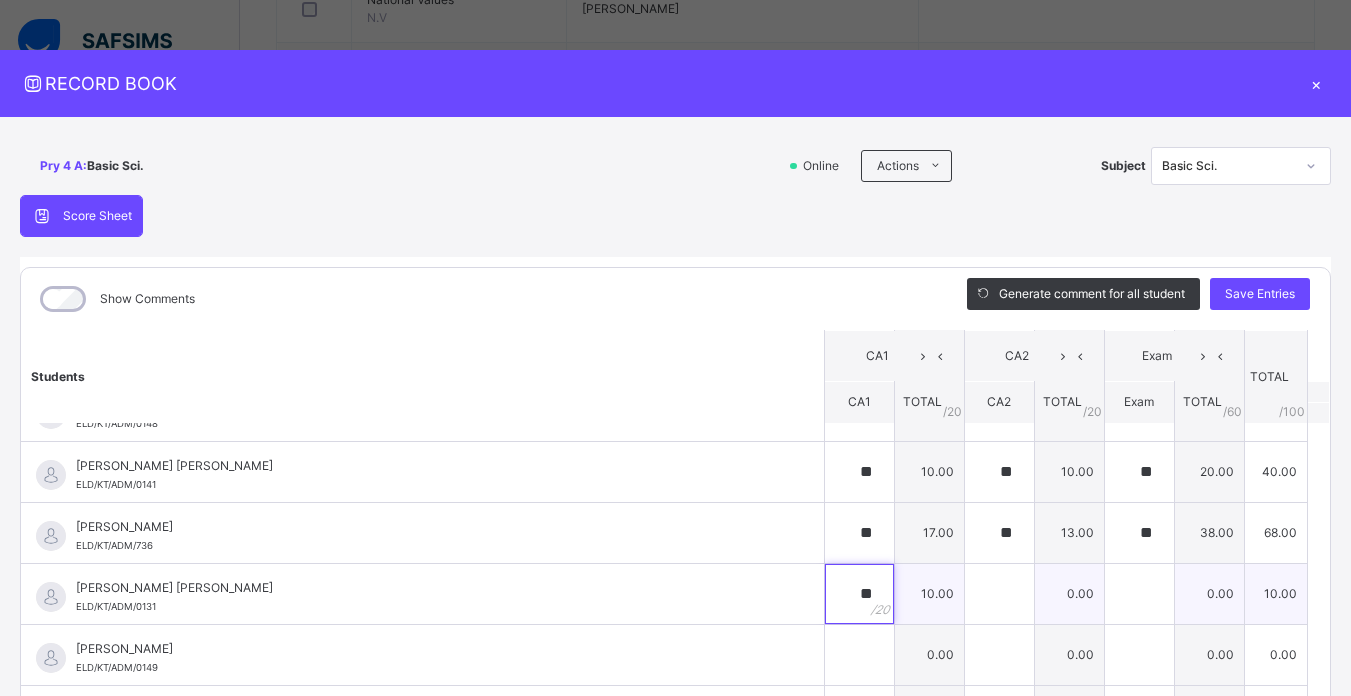 type on "**" 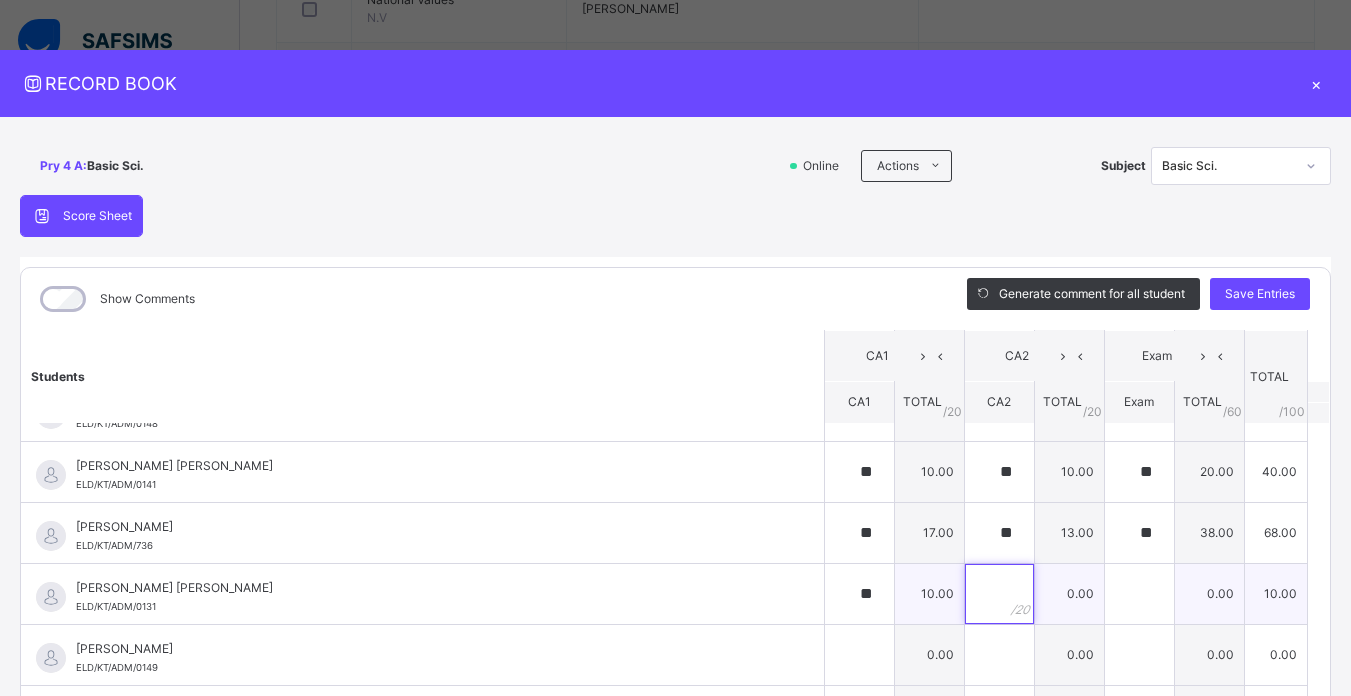 click at bounding box center [999, 594] 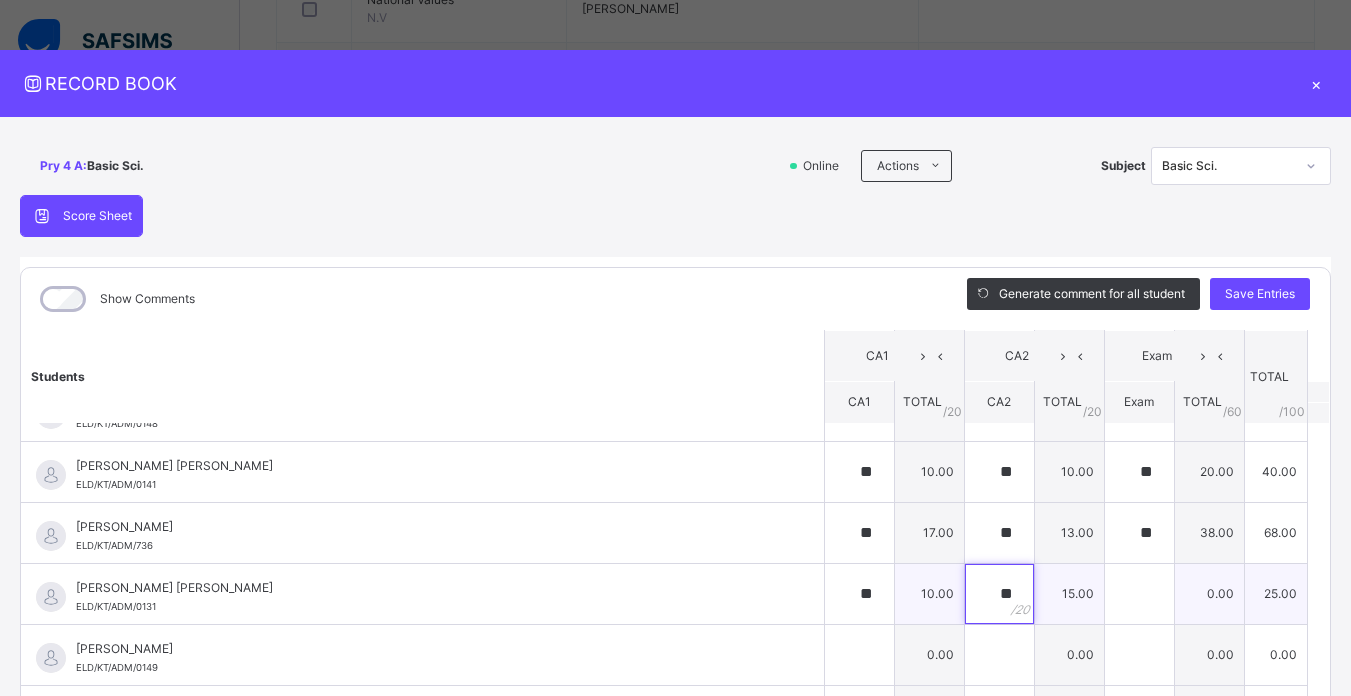 type on "**" 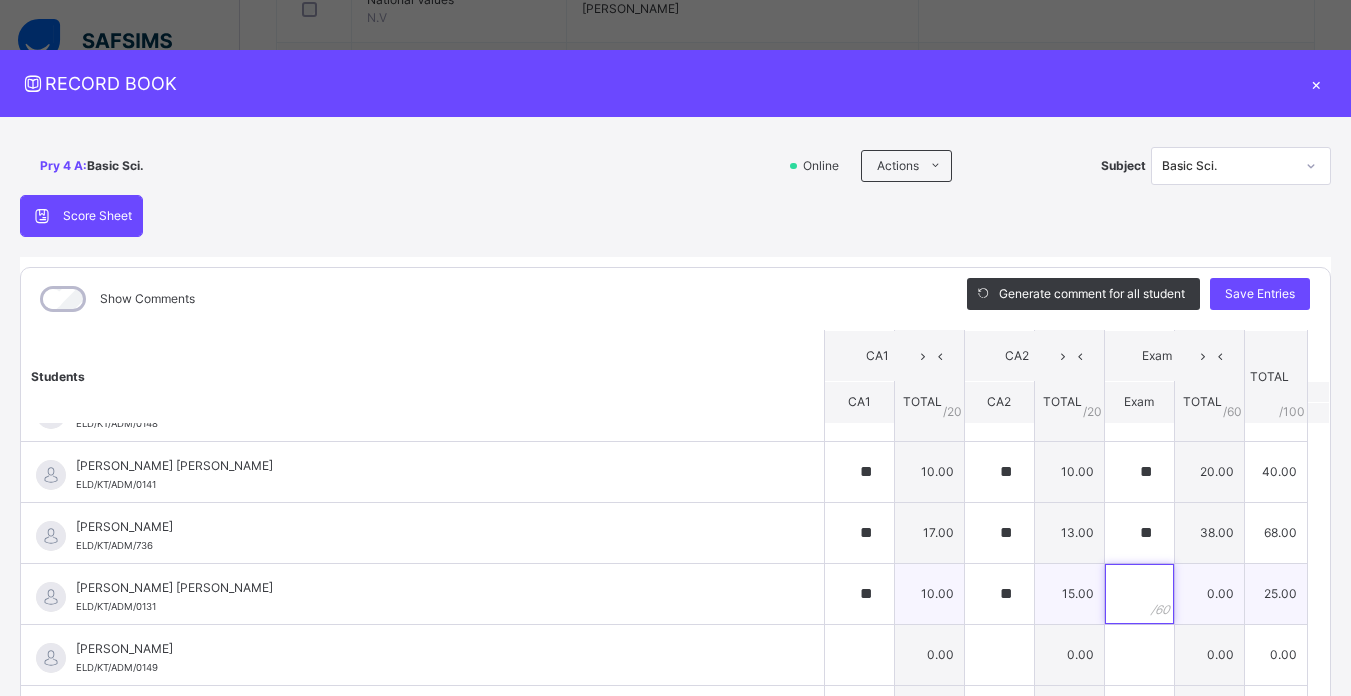 click at bounding box center [1139, 594] 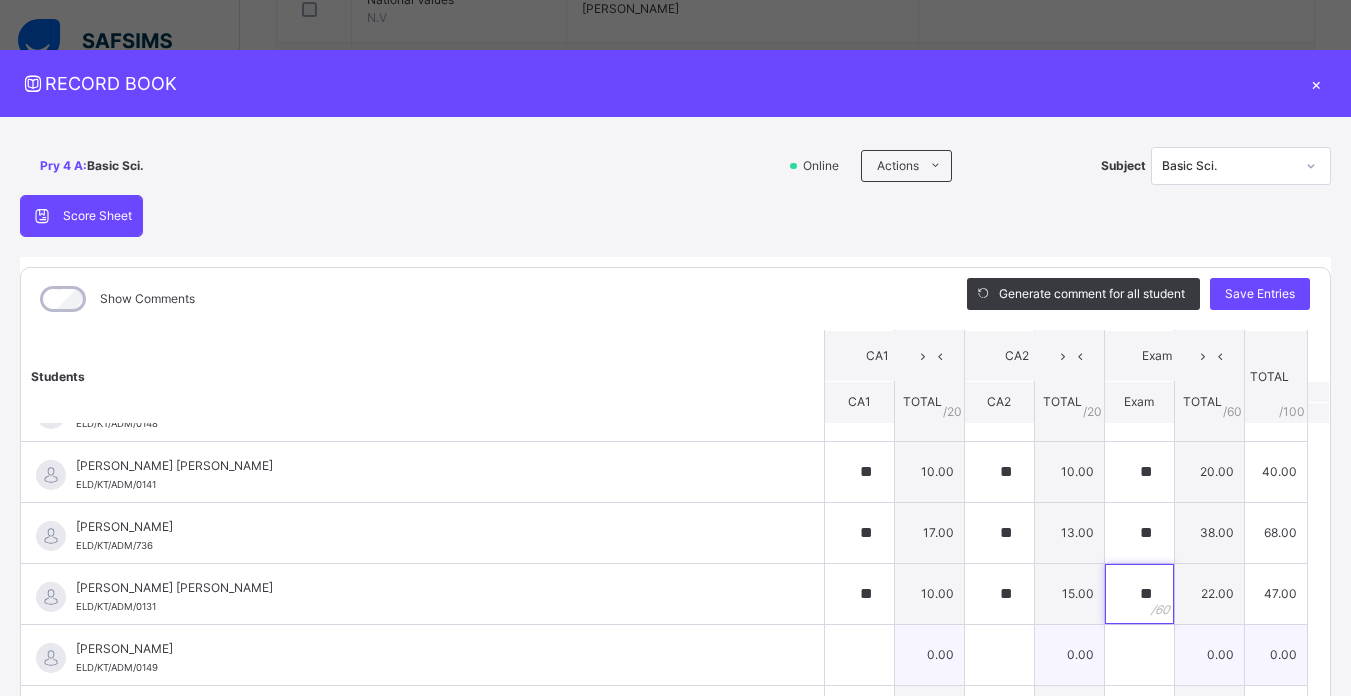 type on "**" 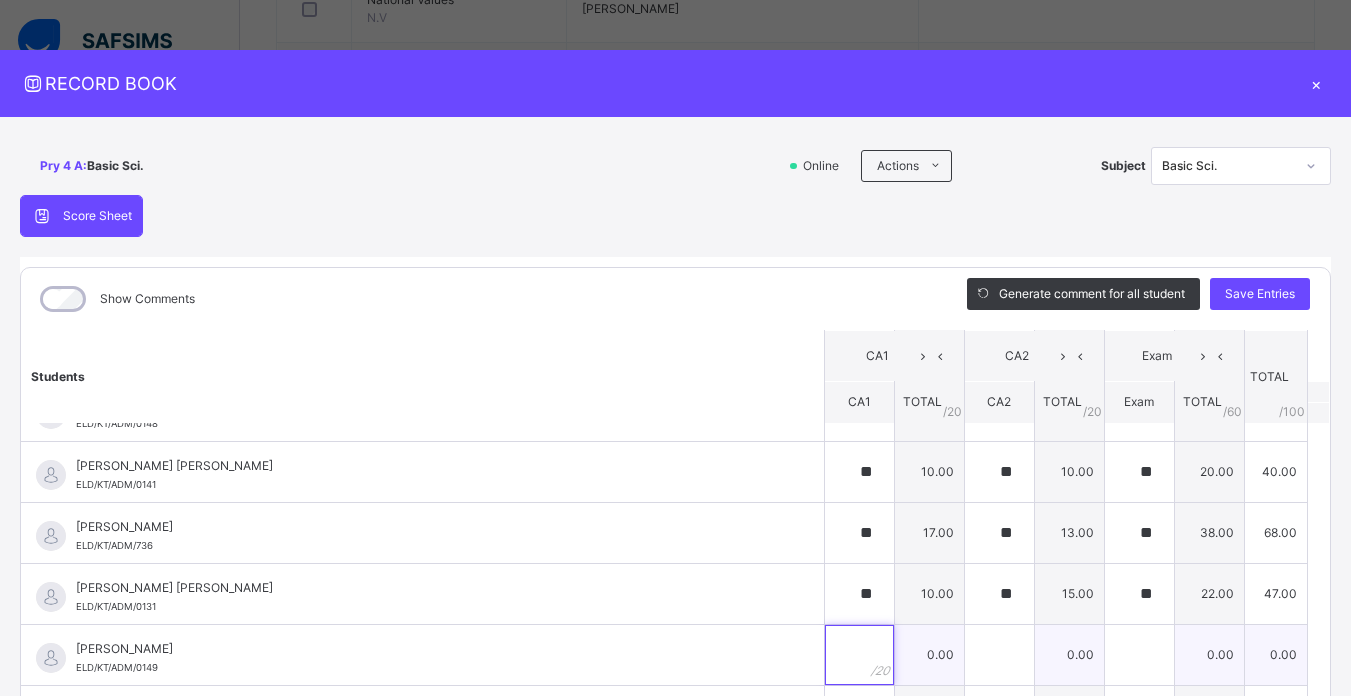 click at bounding box center [859, 655] 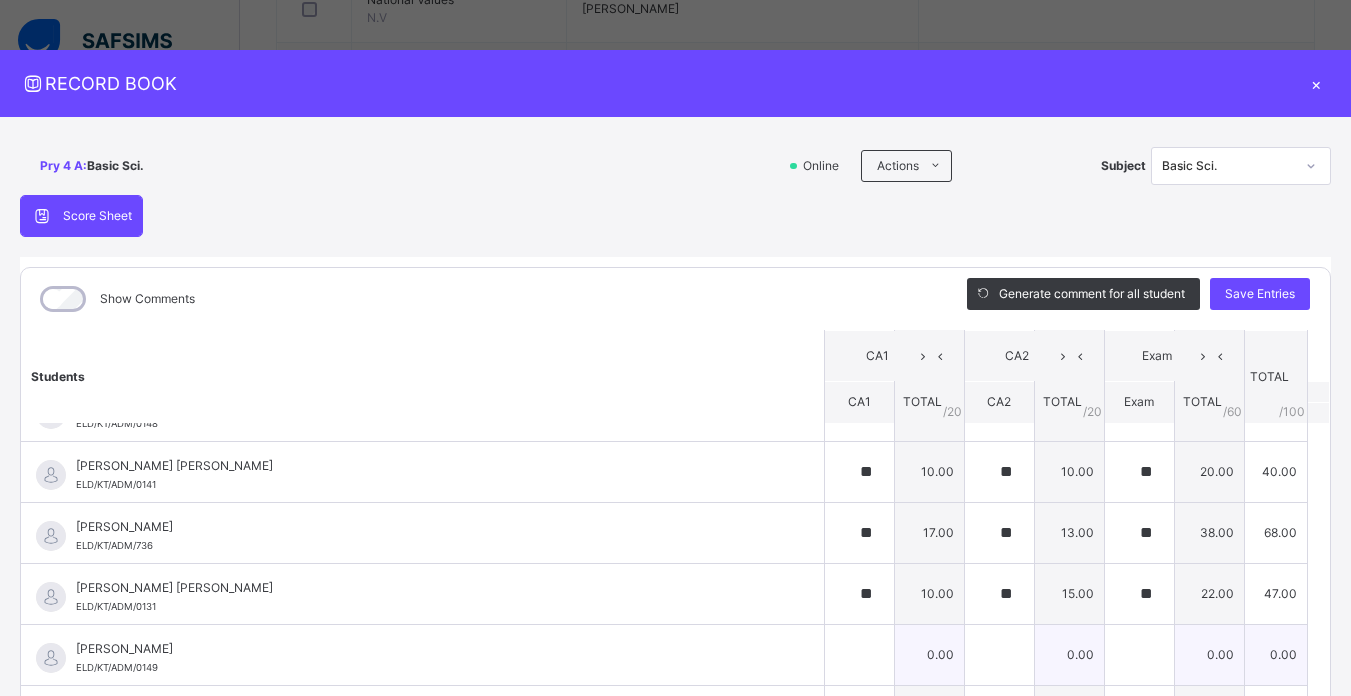 click on "MARYAM   ABDULKADIR  ELD/KT/ADM/0149" at bounding box center [422, 655] 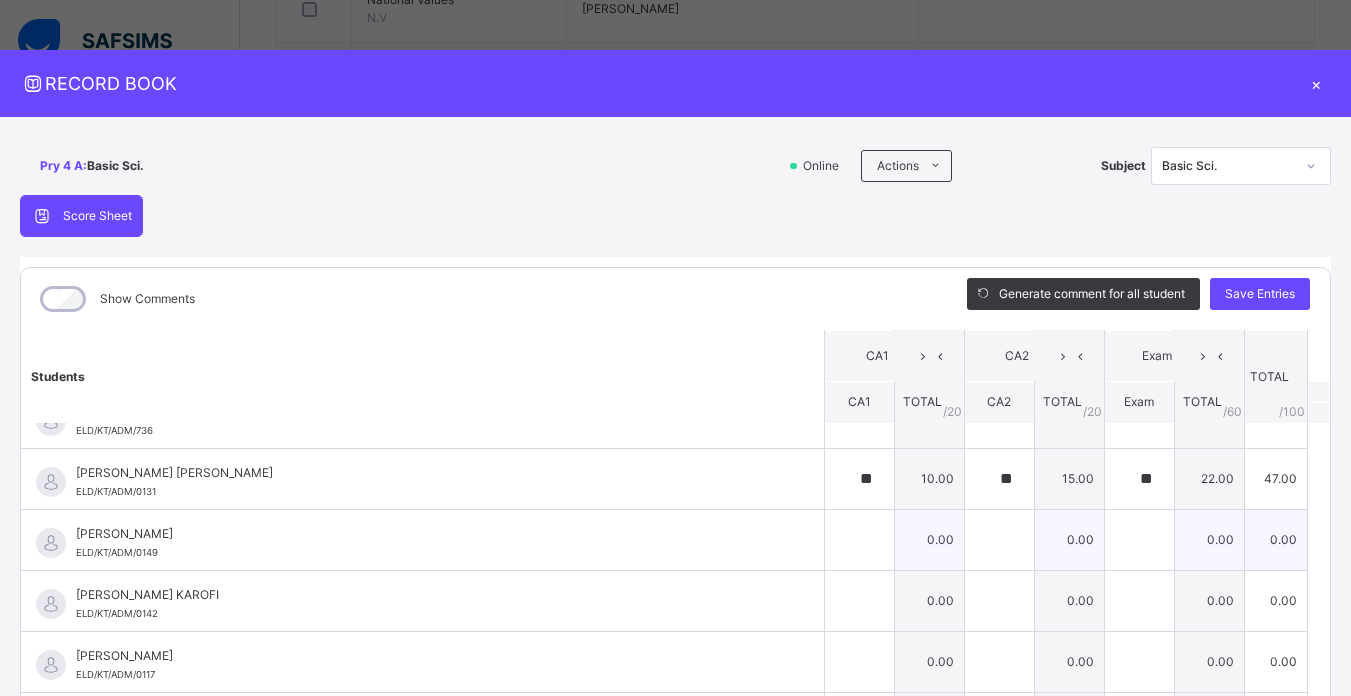 scroll, scrollTop: 1200, scrollLeft: 0, axis: vertical 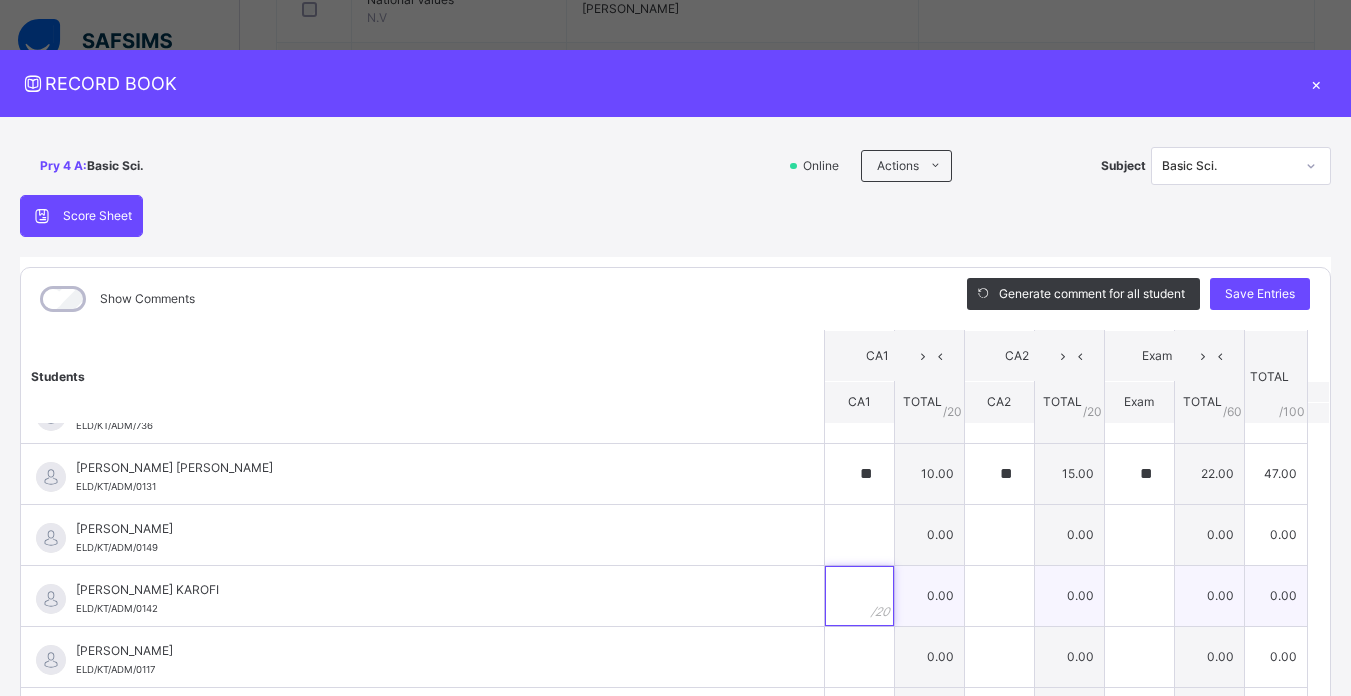click at bounding box center [859, 596] 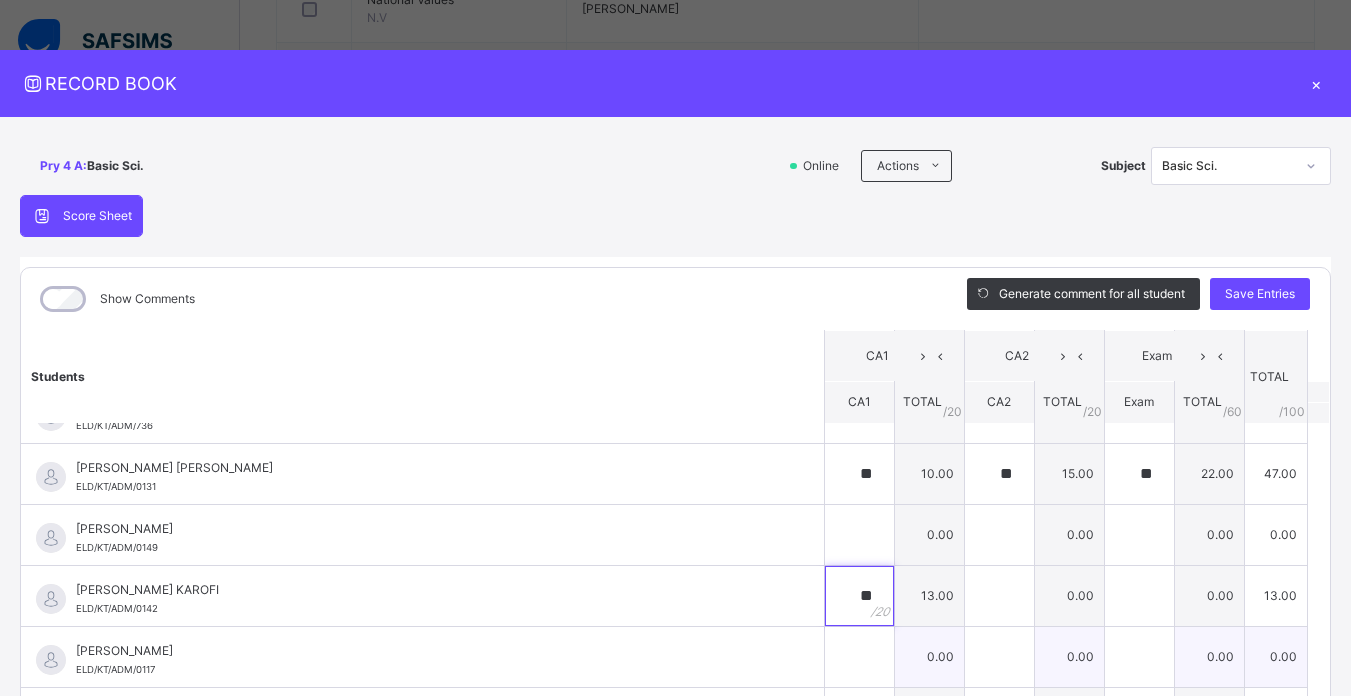 type on "**" 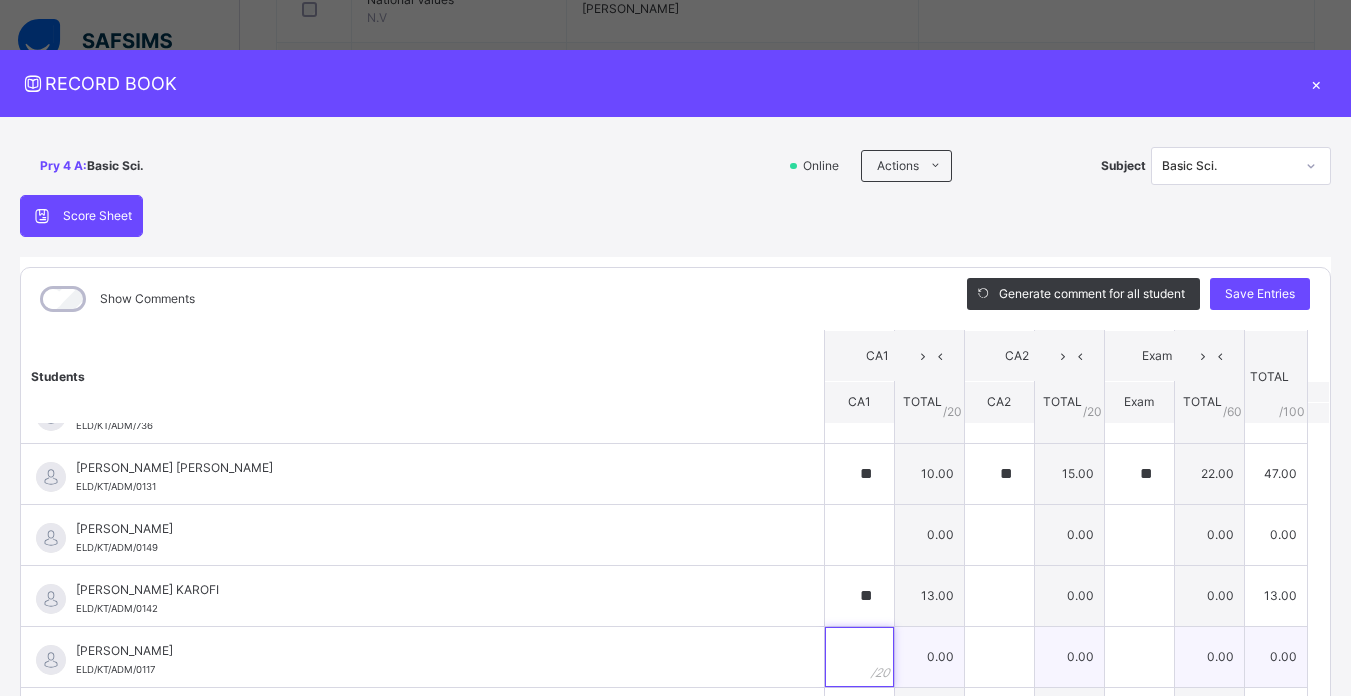 click at bounding box center (859, 657) 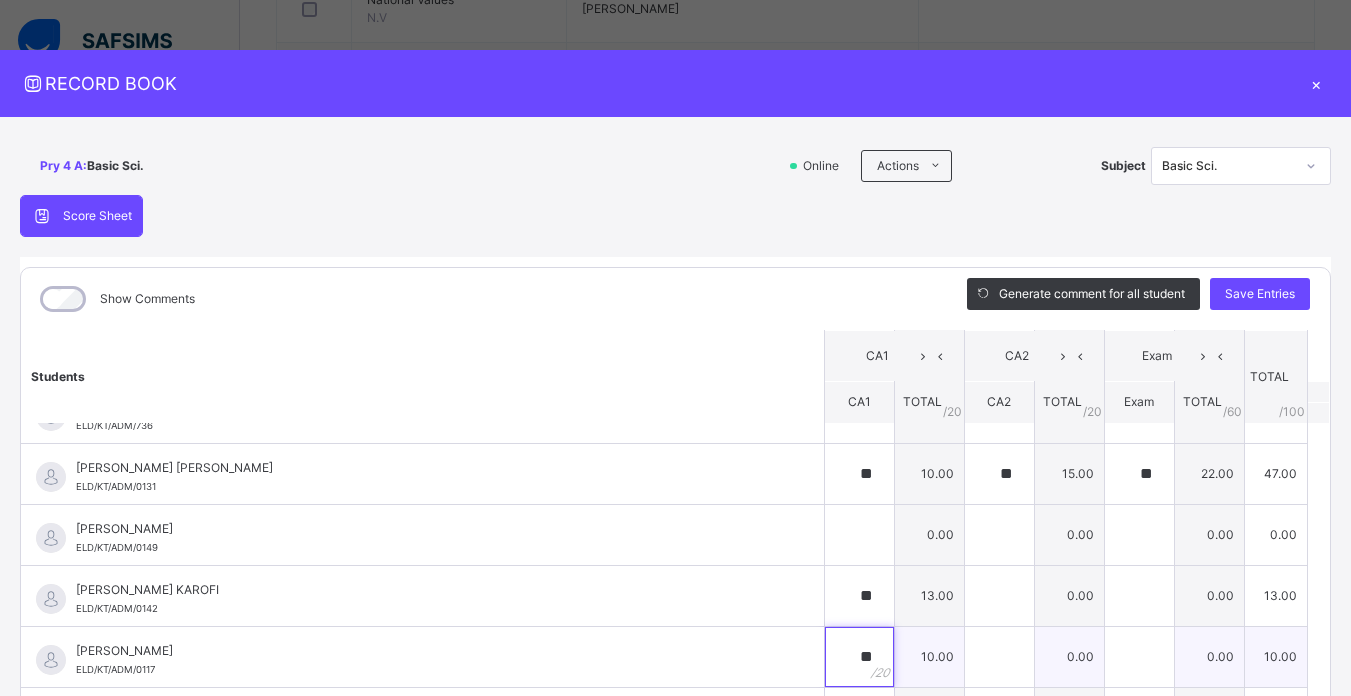 type on "**" 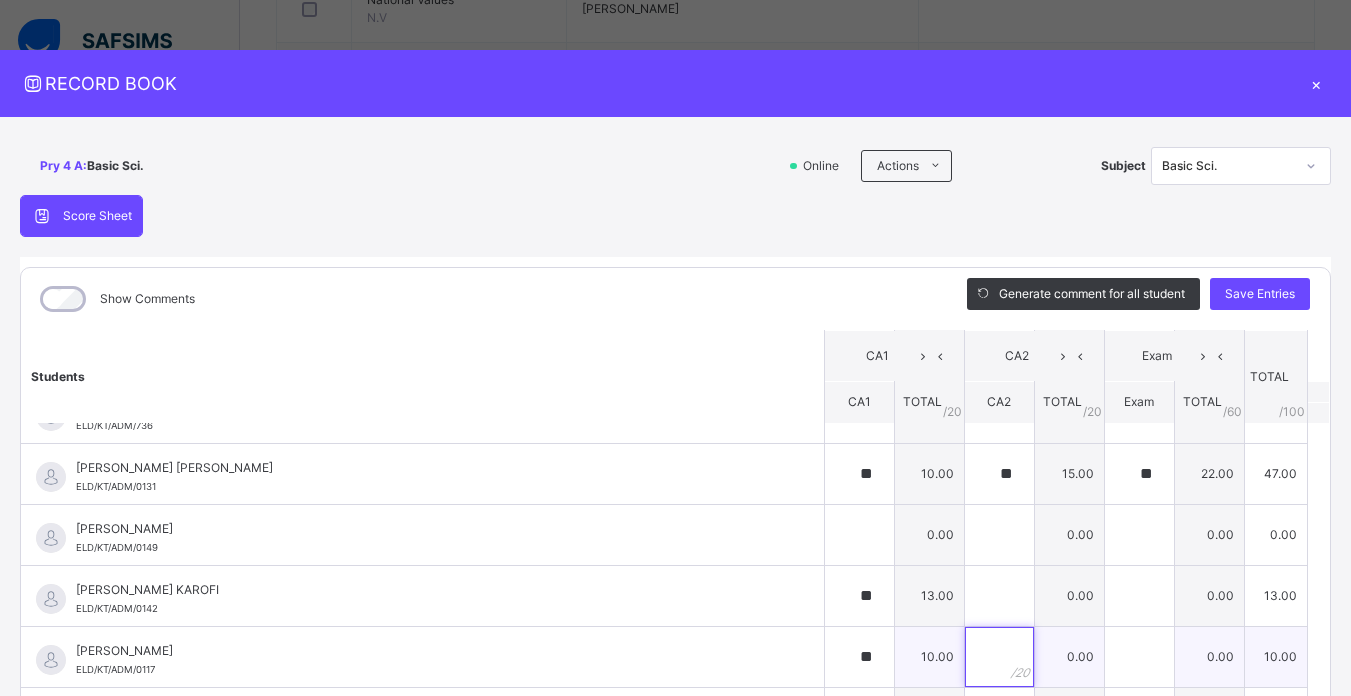 click at bounding box center [999, 657] 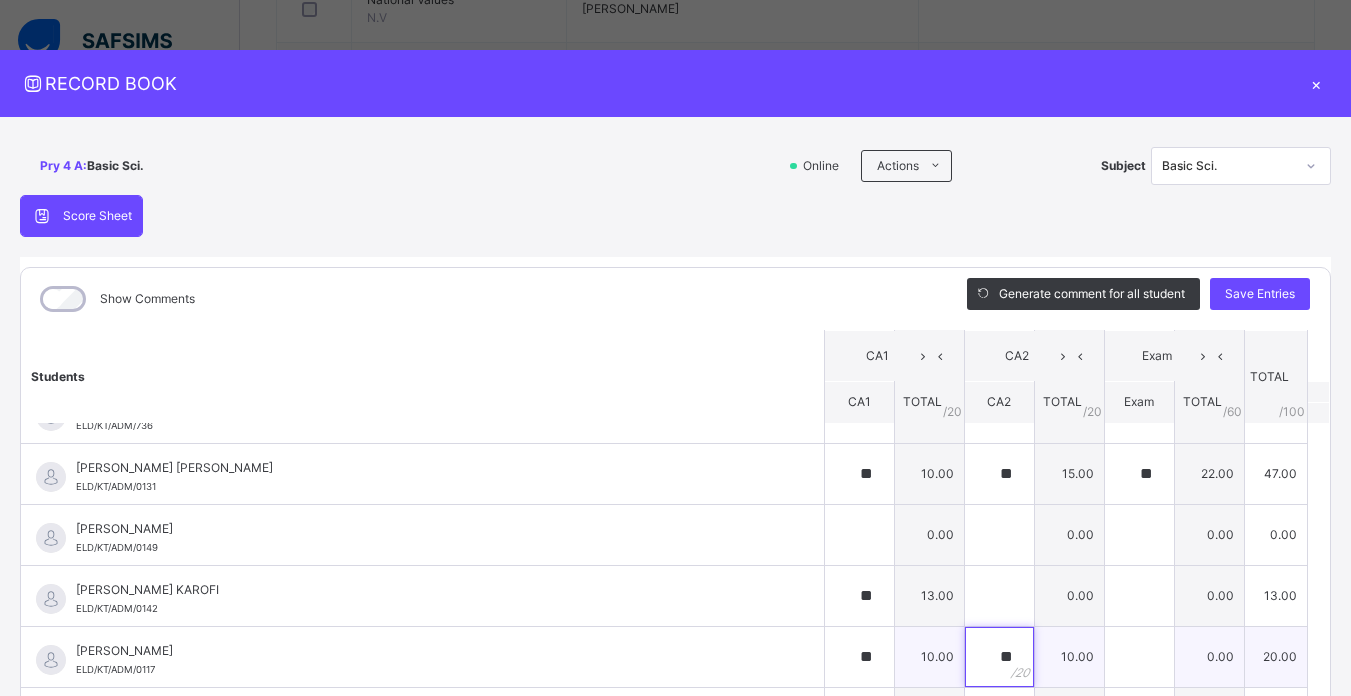type on "**" 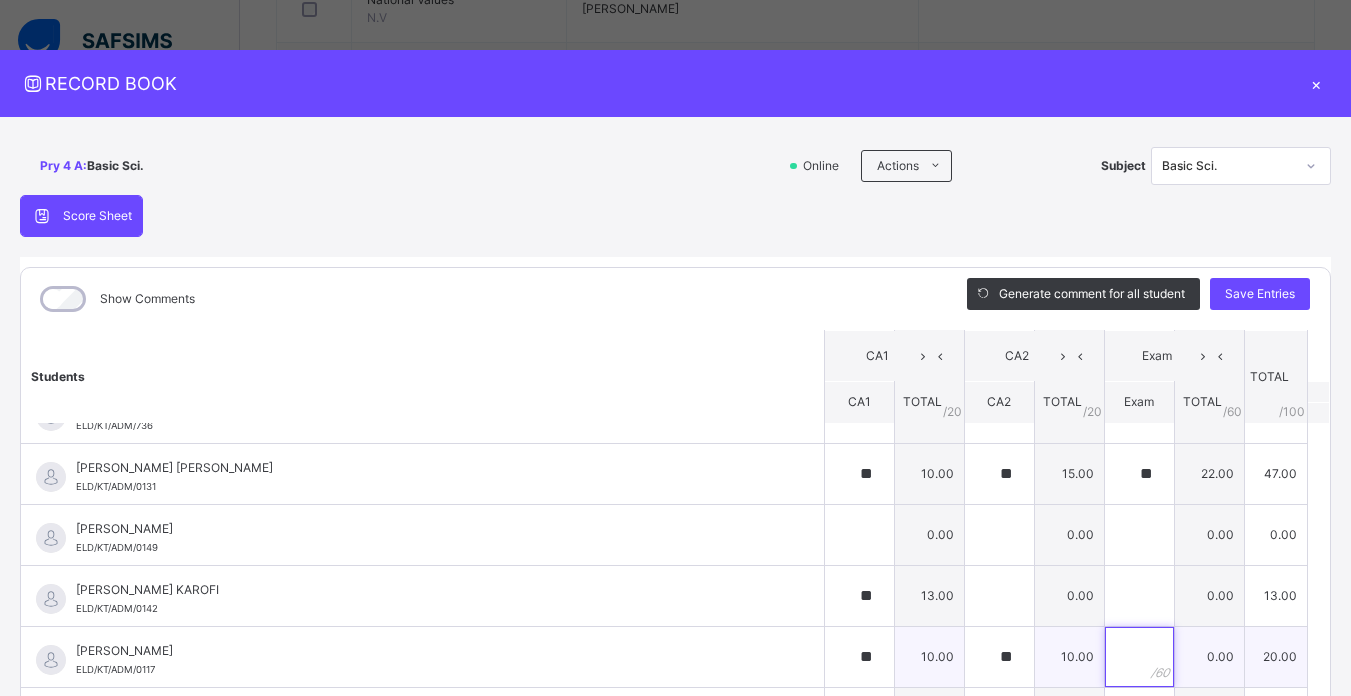 click at bounding box center (1139, 657) 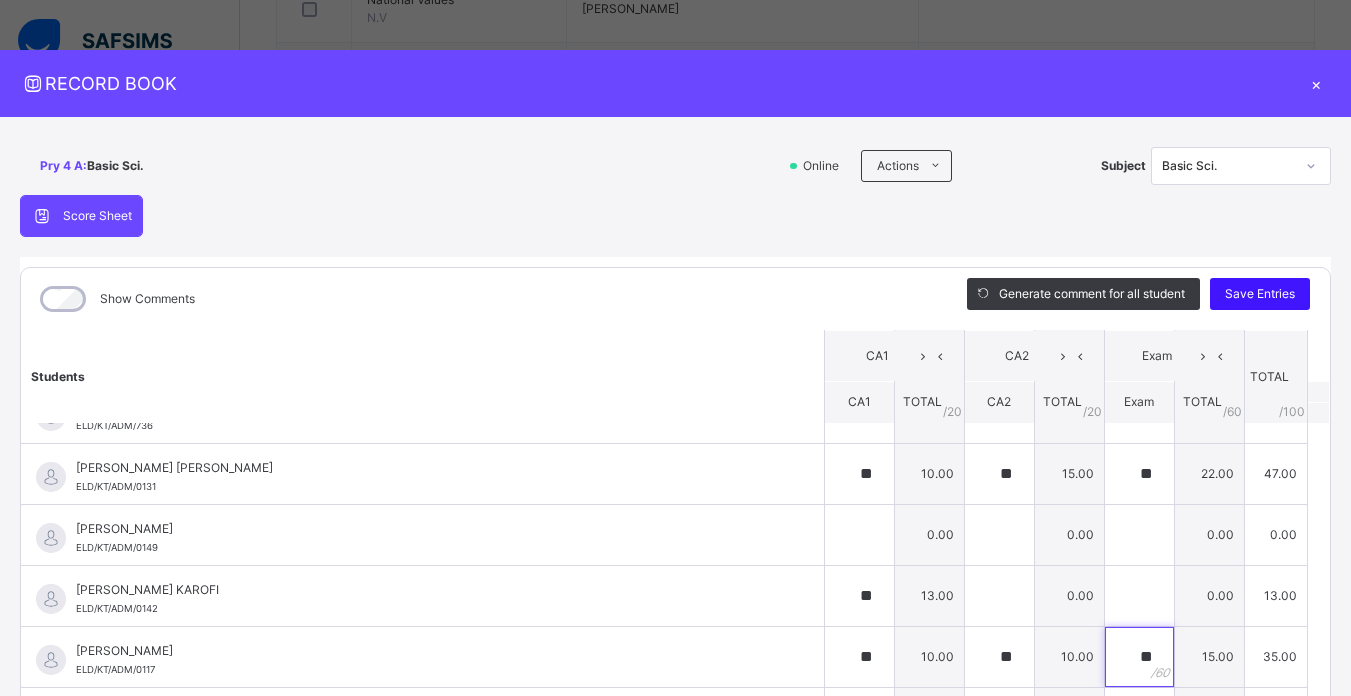 type on "**" 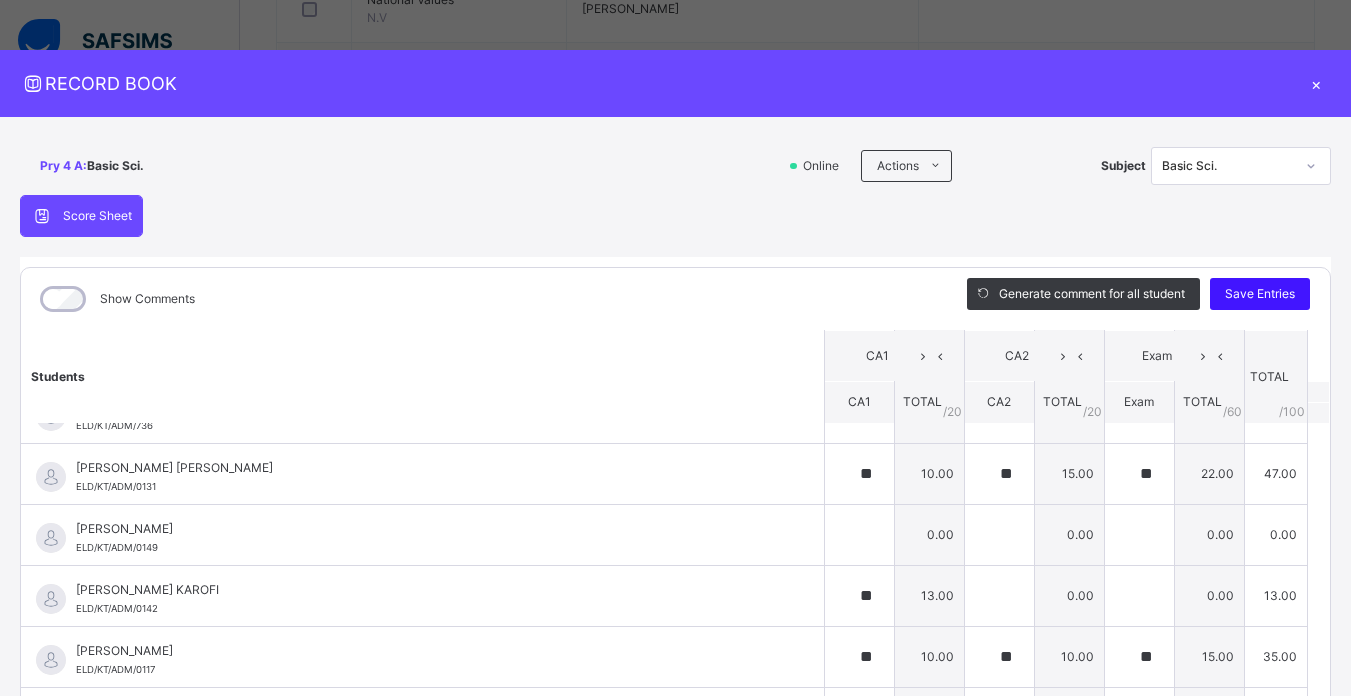 click on "Save Entries" at bounding box center [1260, 294] 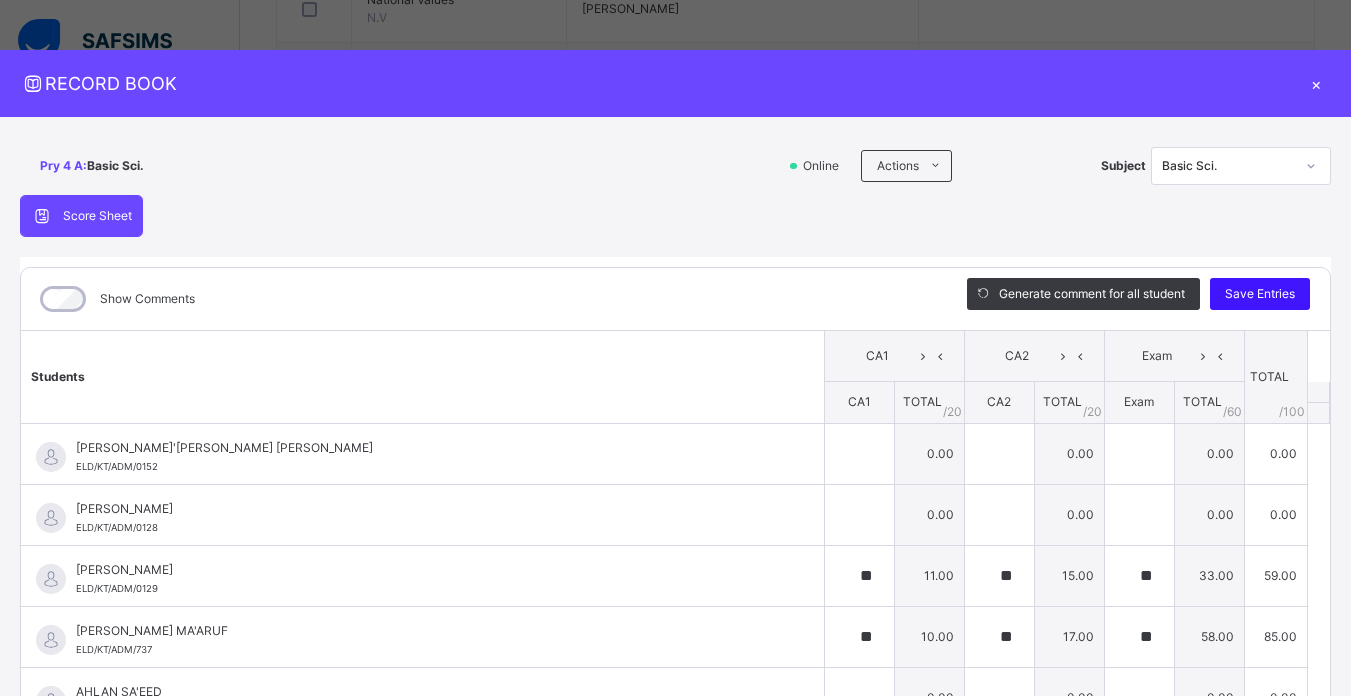 type on "**" 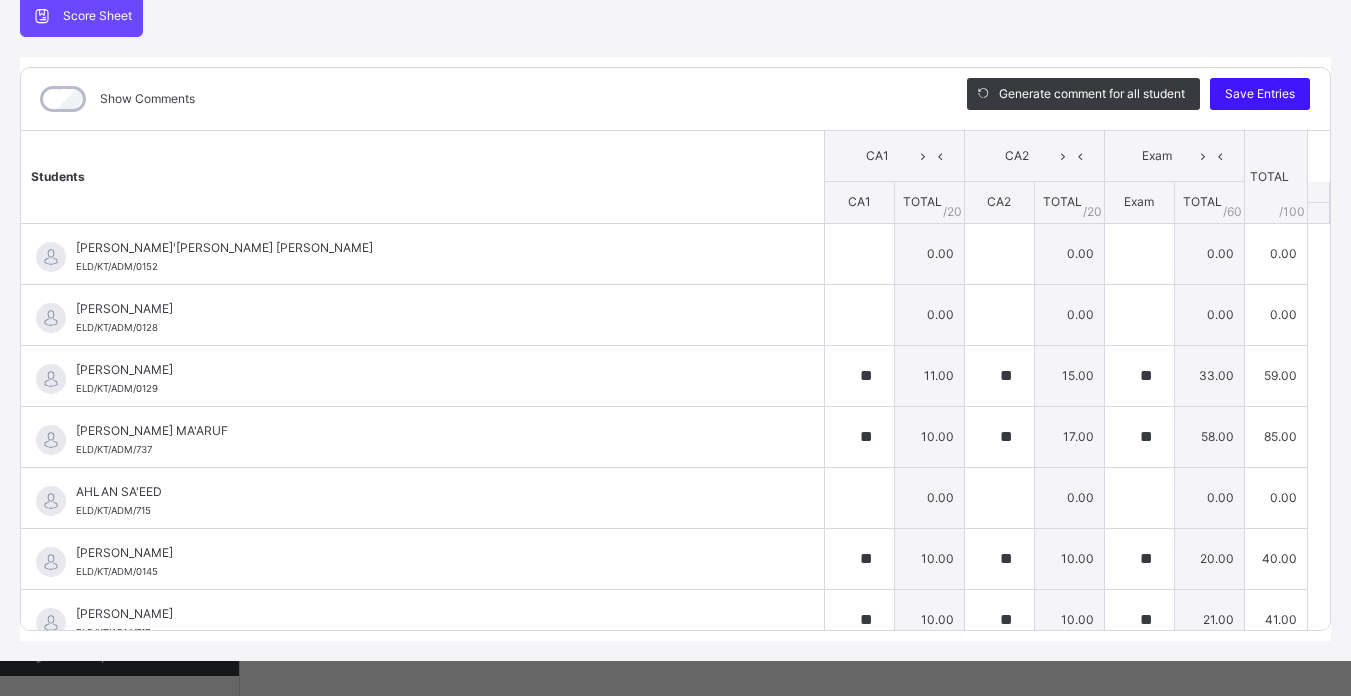 scroll, scrollTop: 215, scrollLeft: 0, axis: vertical 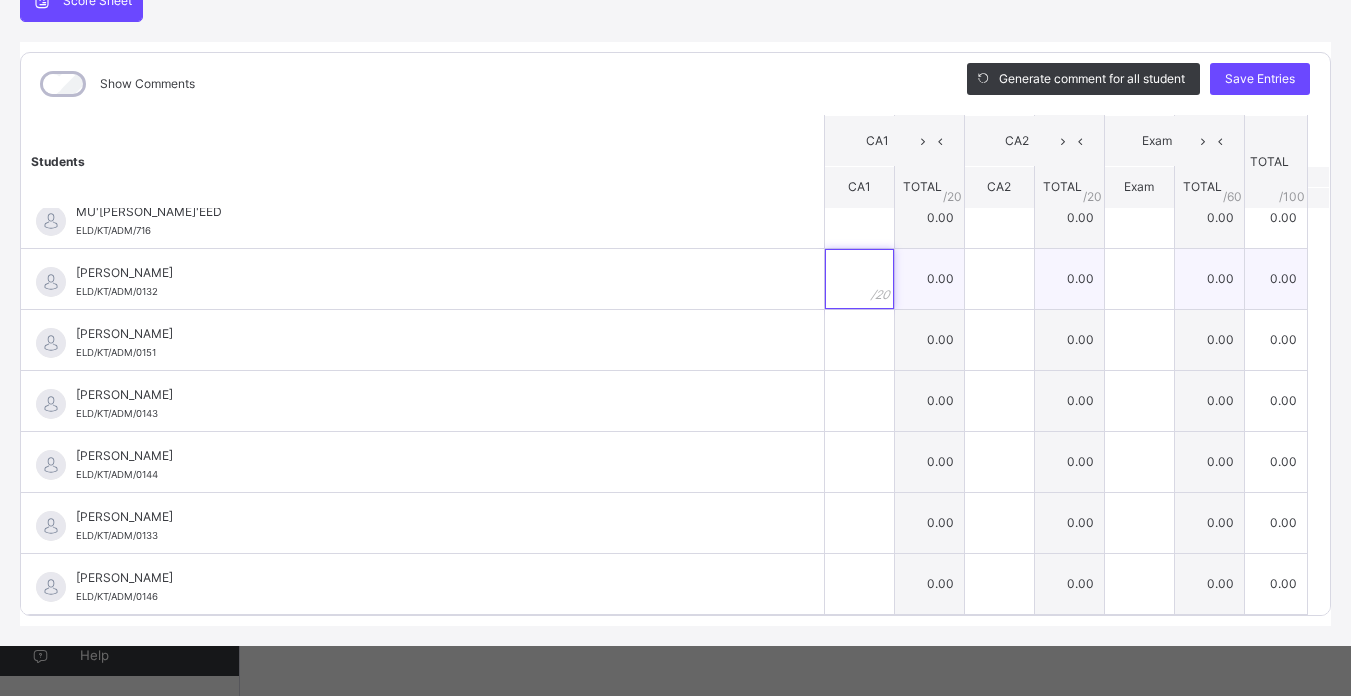 click at bounding box center [859, 279] 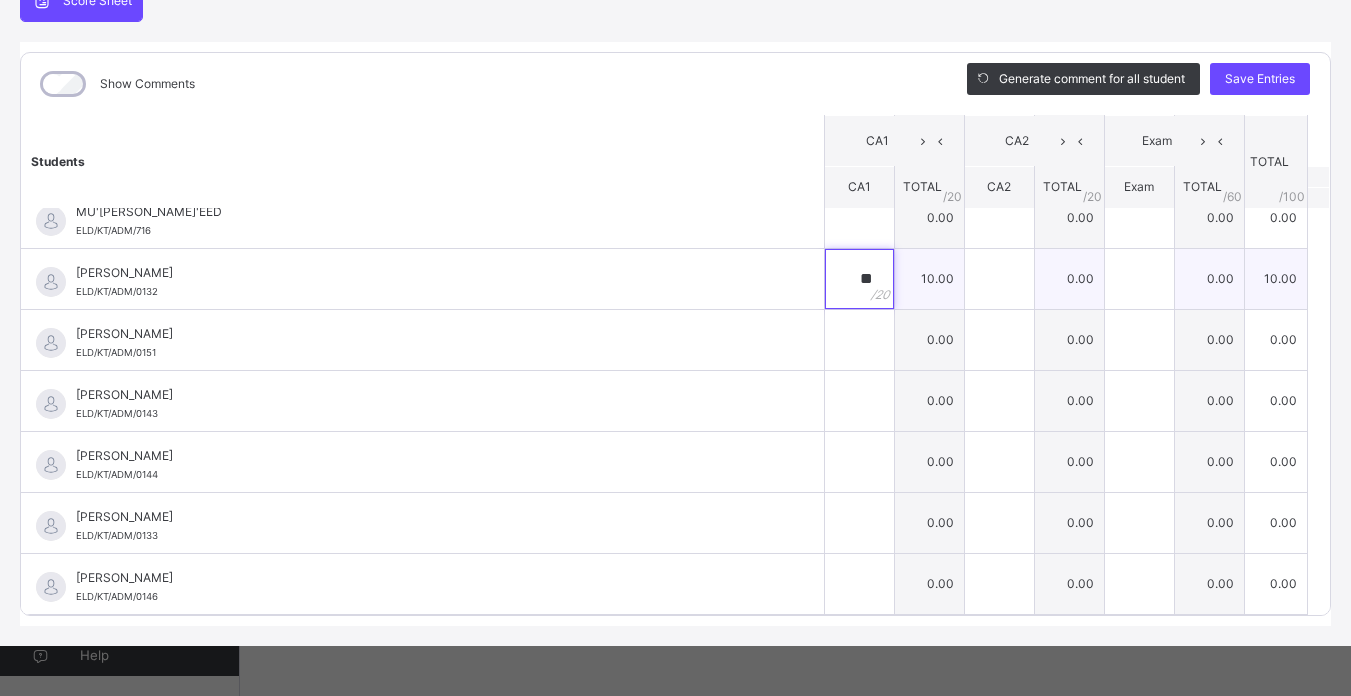 type on "**" 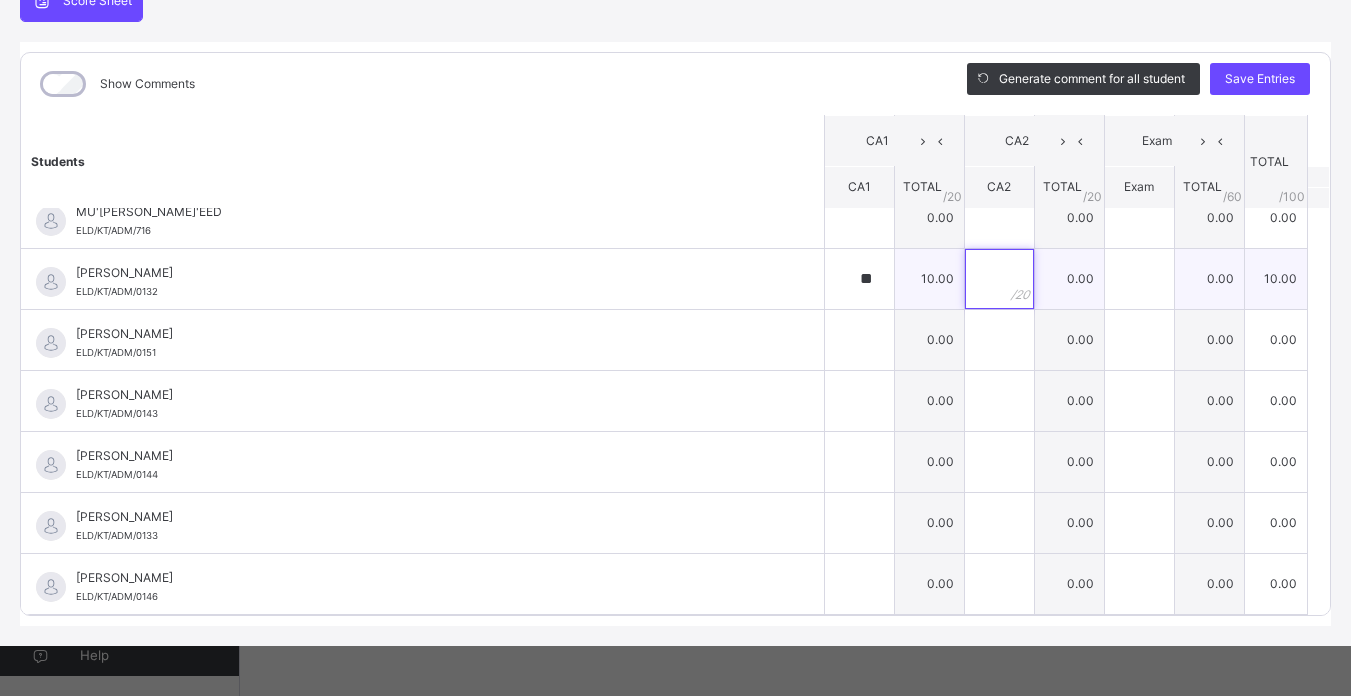 click at bounding box center (999, 279) 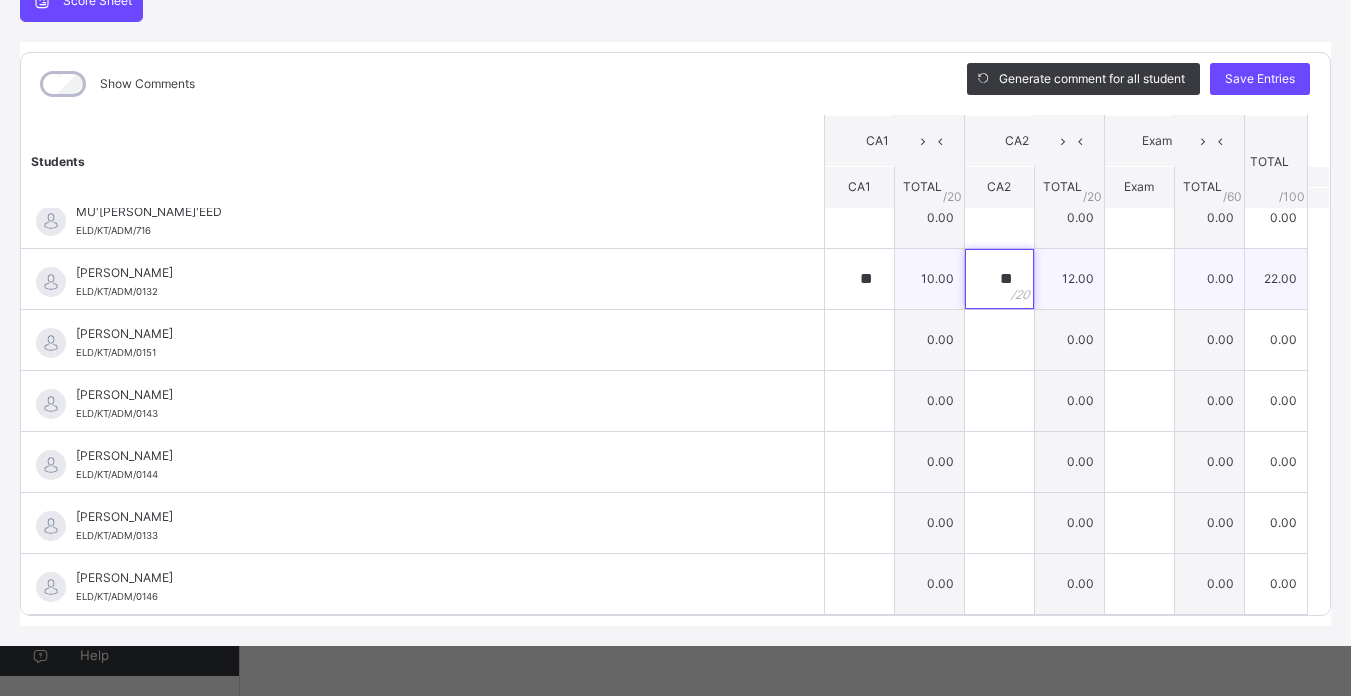 type on "**" 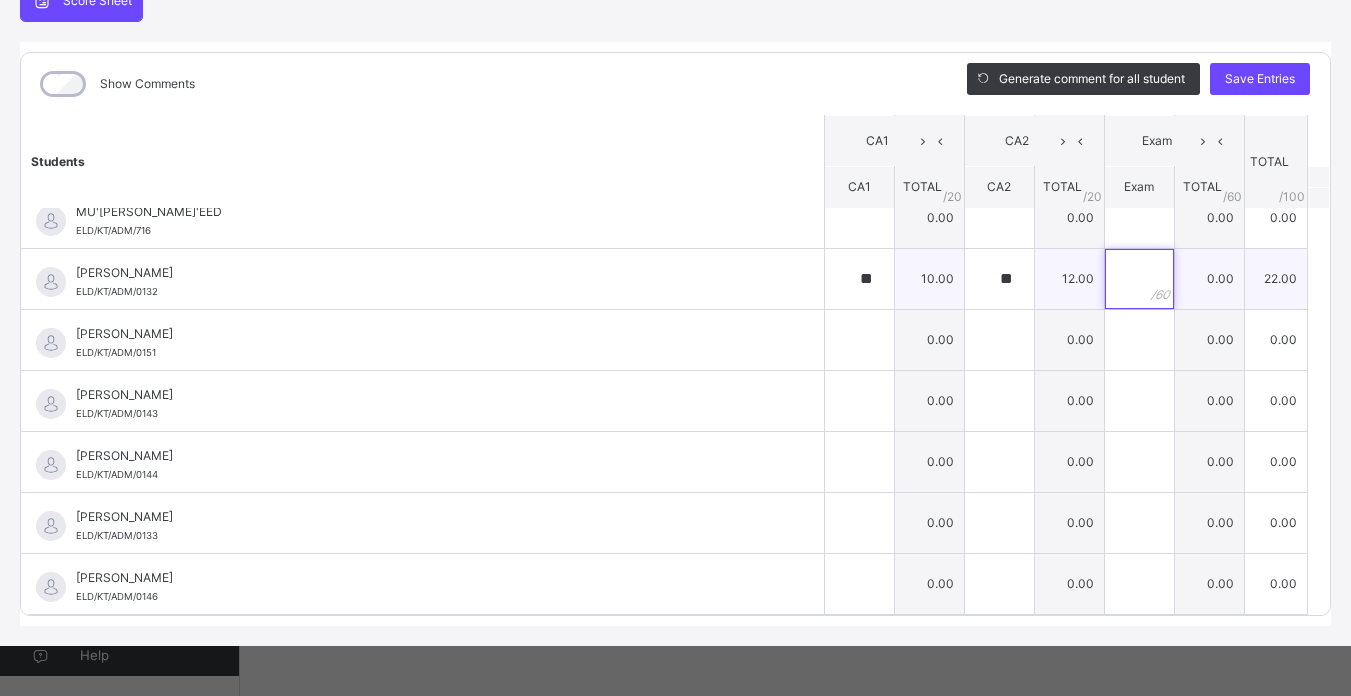 click at bounding box center (1139, 279) 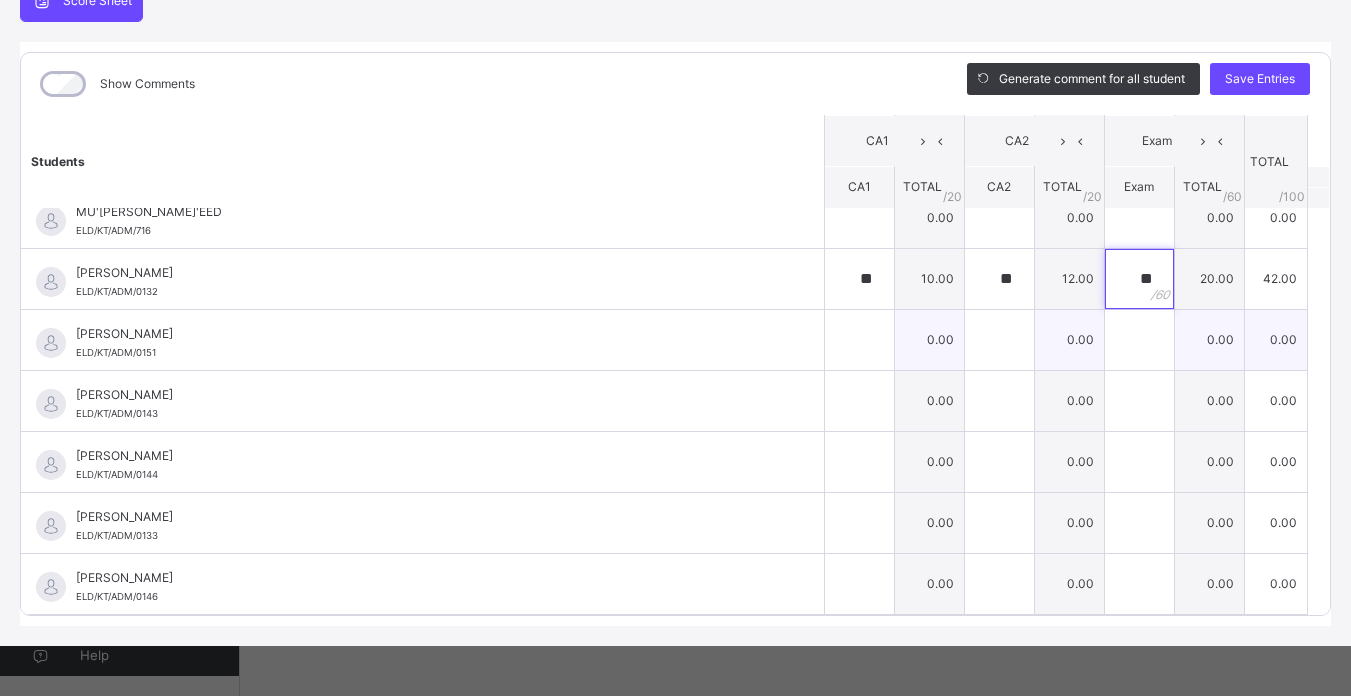 type on "**" 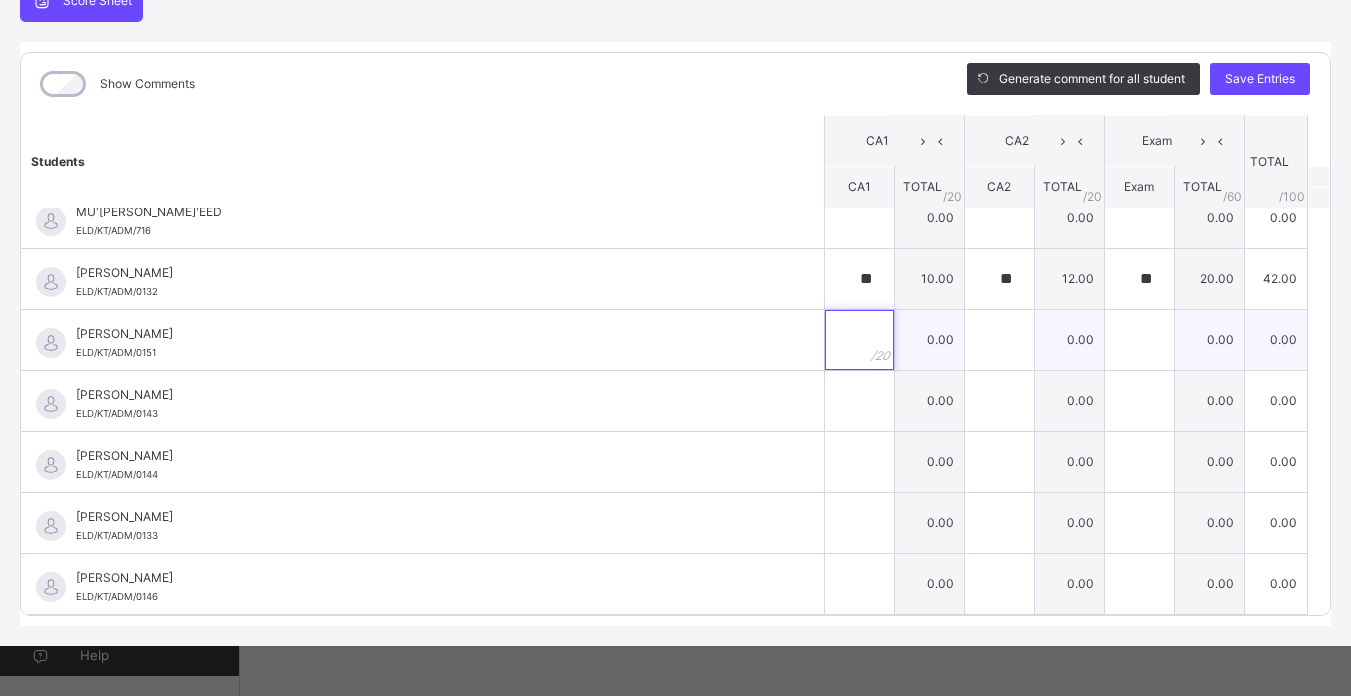 click at bounding box center (859, 340) 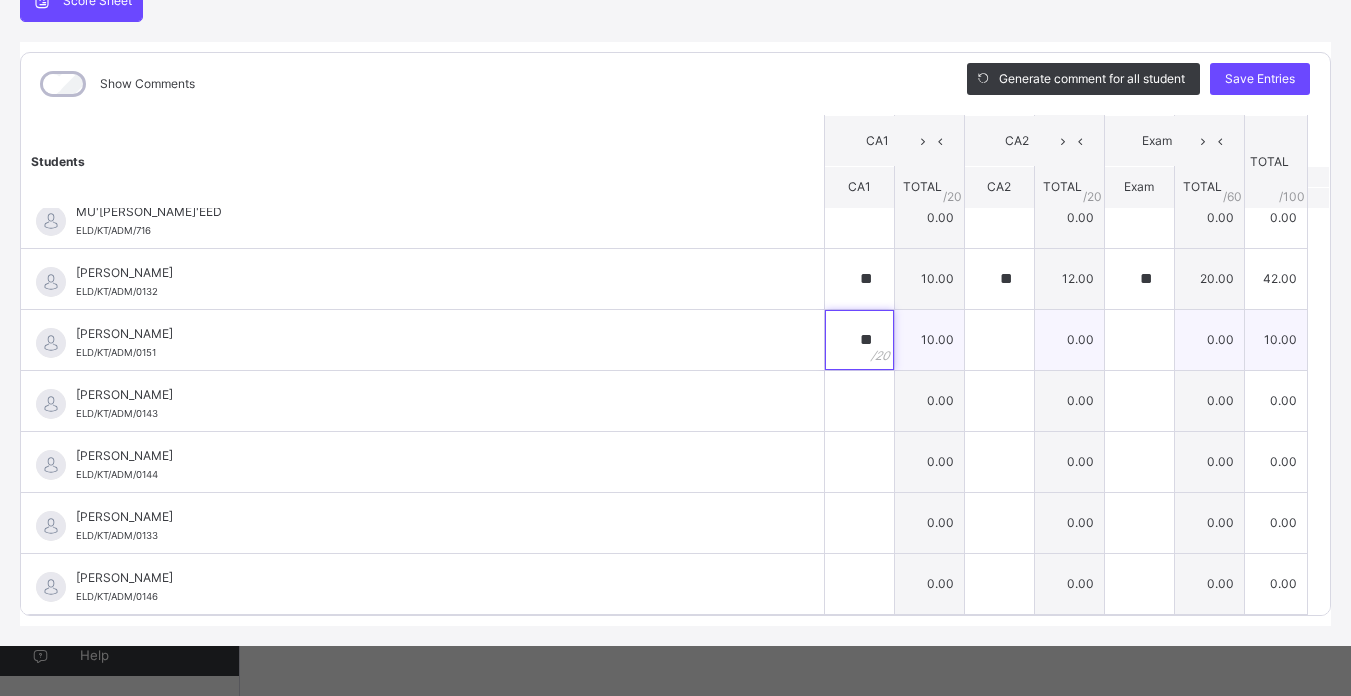 type on "**" 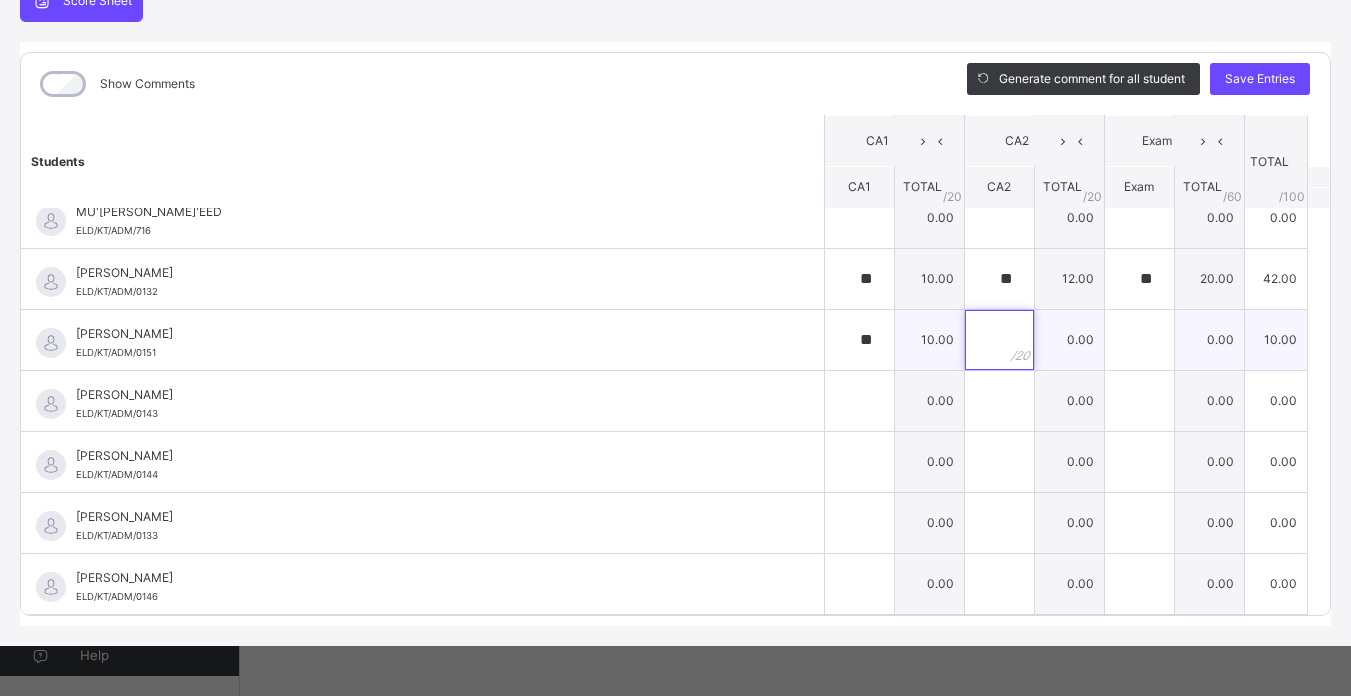 click at bounding box center [999, 340] 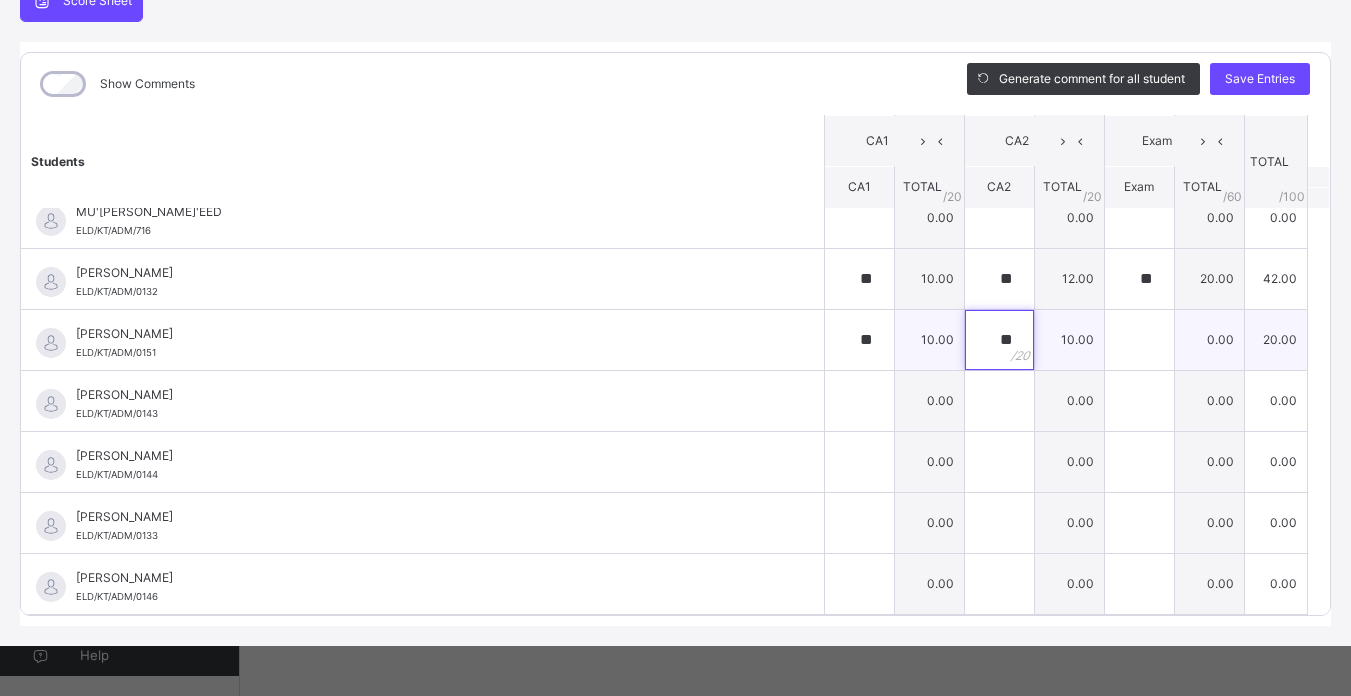 type on "**" 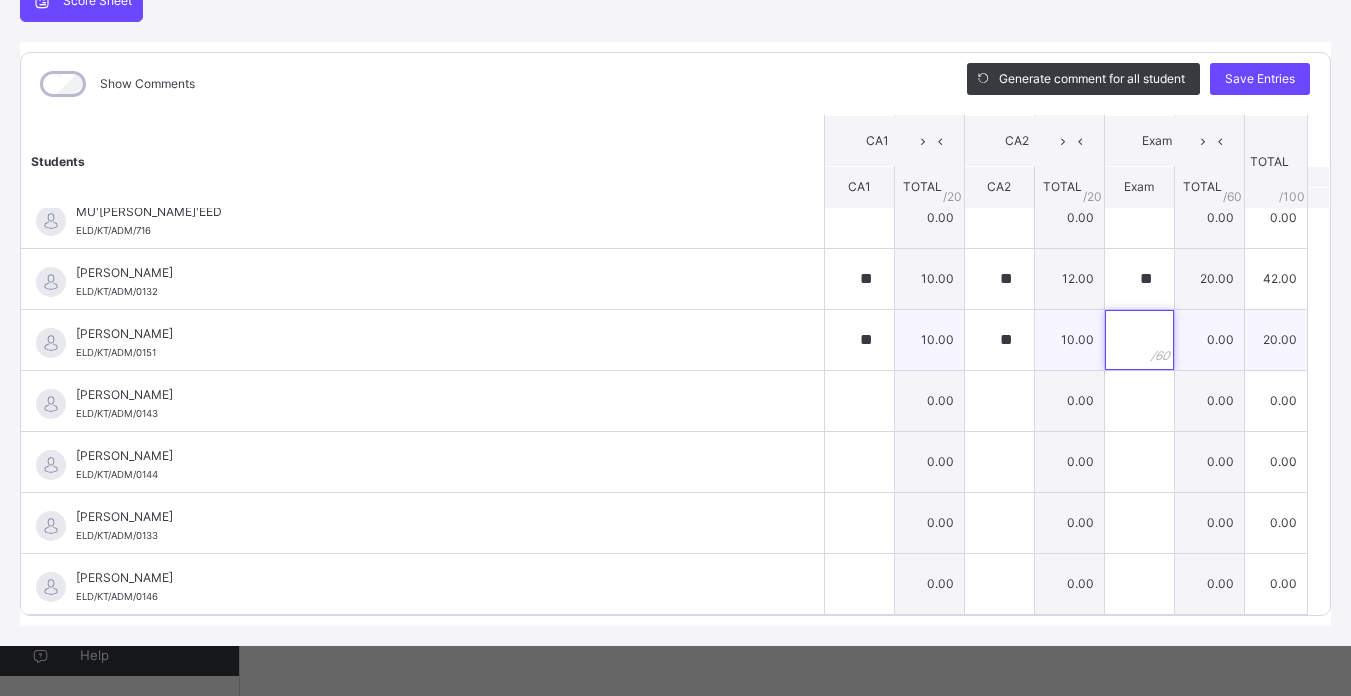 click at bounding box center (1139, 340) 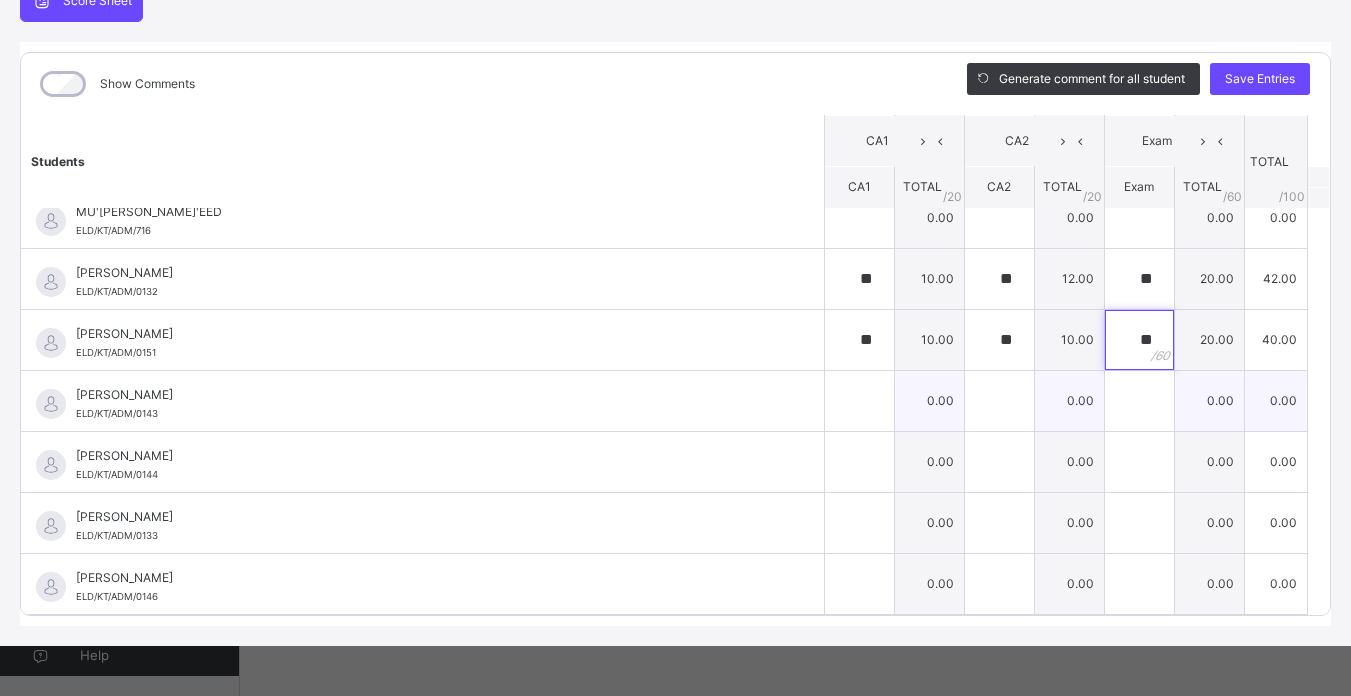 type on "**" 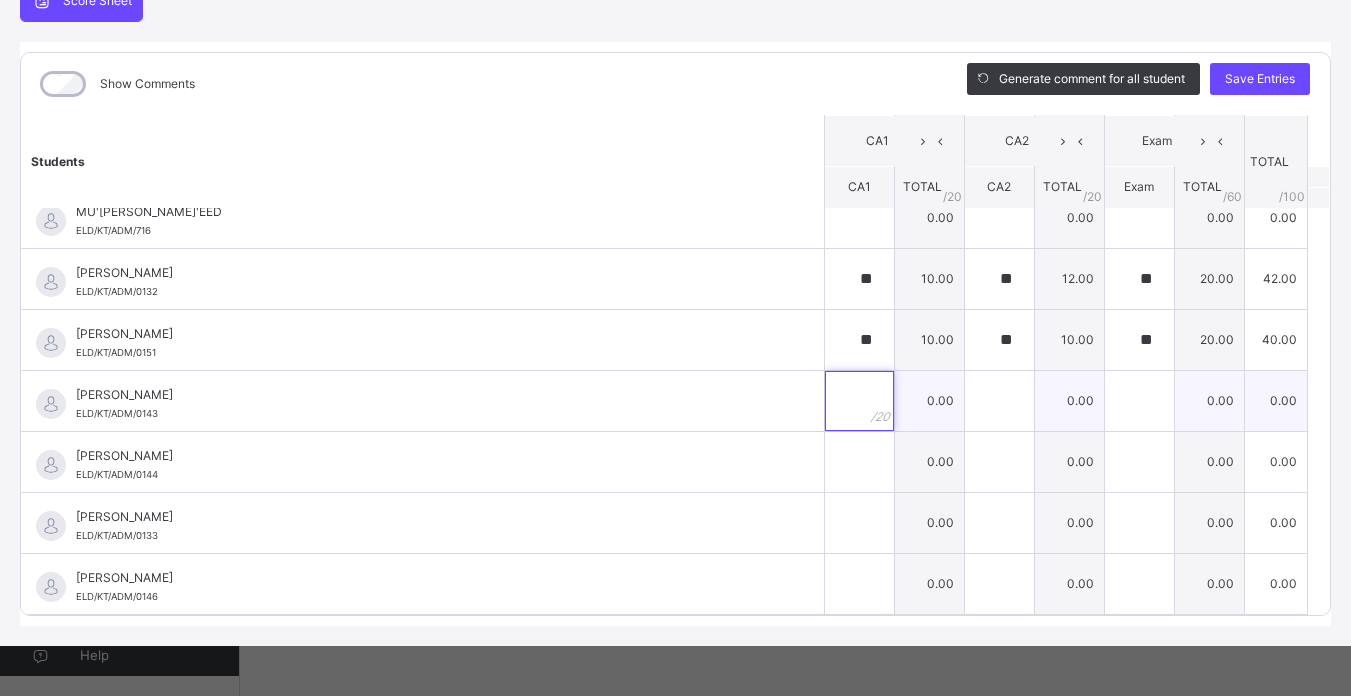 click at bounding box center (859, 401) 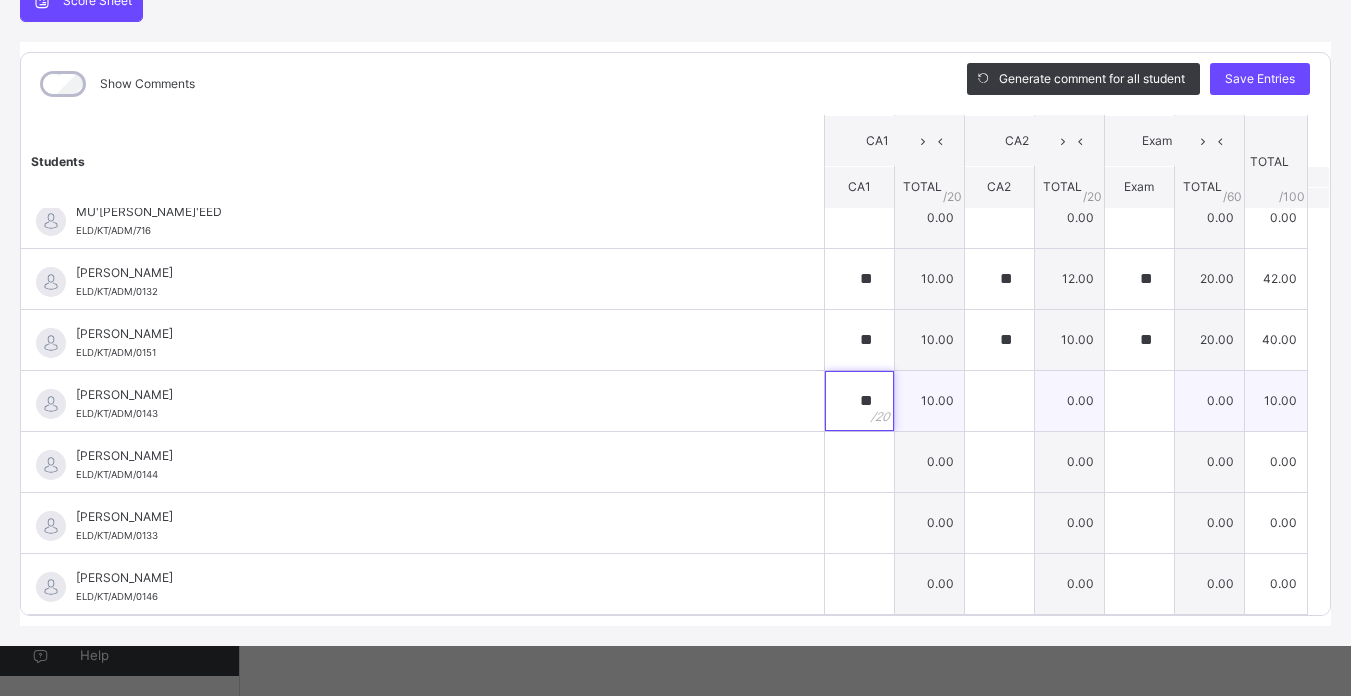 type on "**" 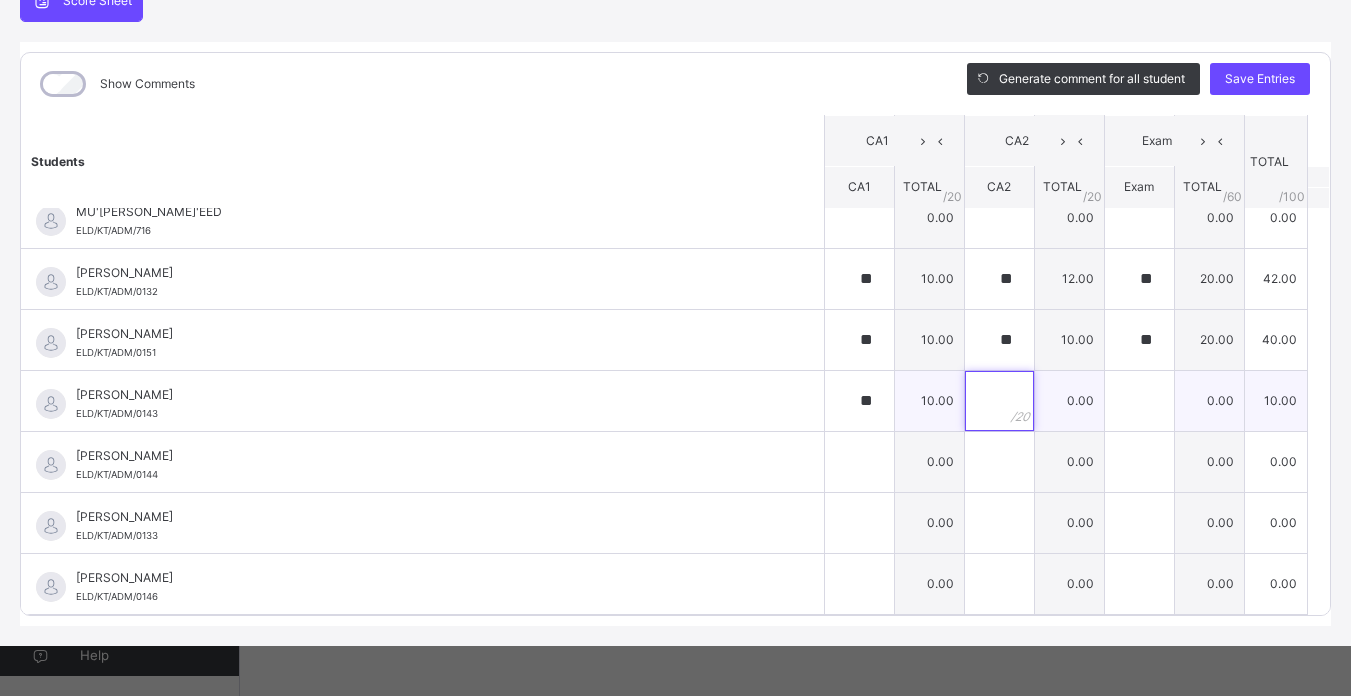 click at bounding box center (999, 401) 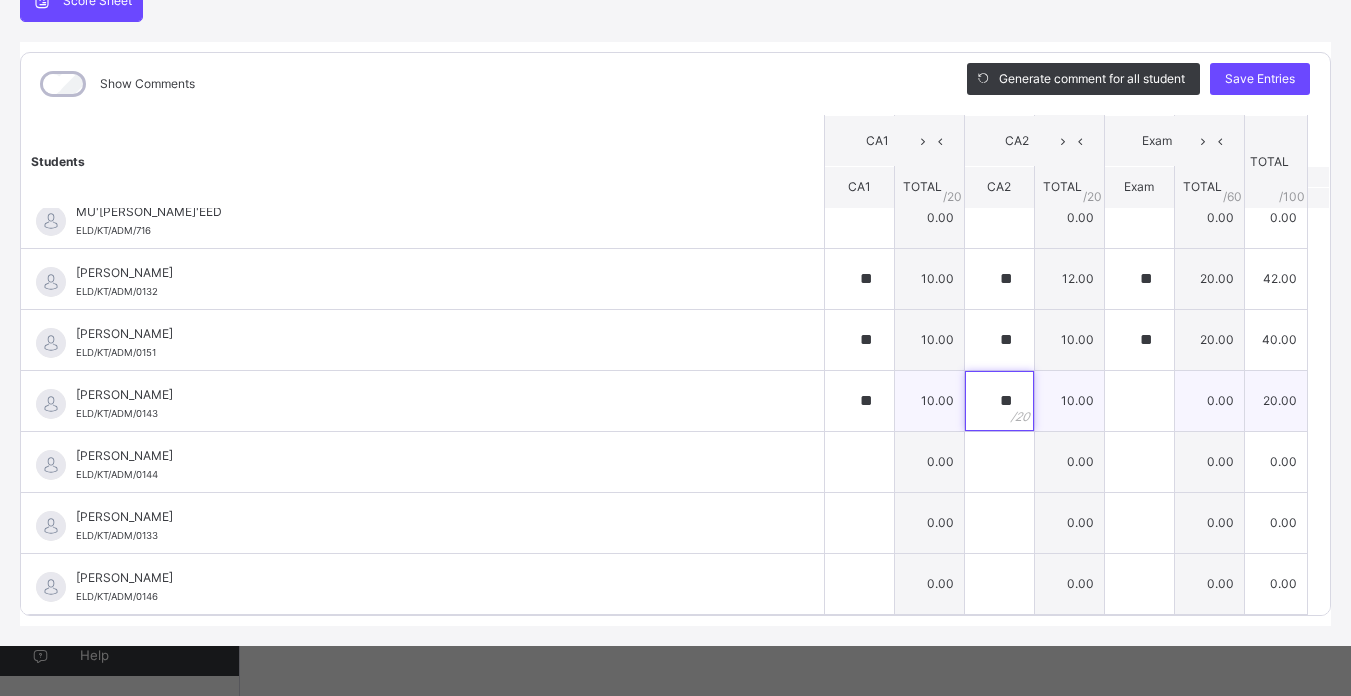 type on "**" 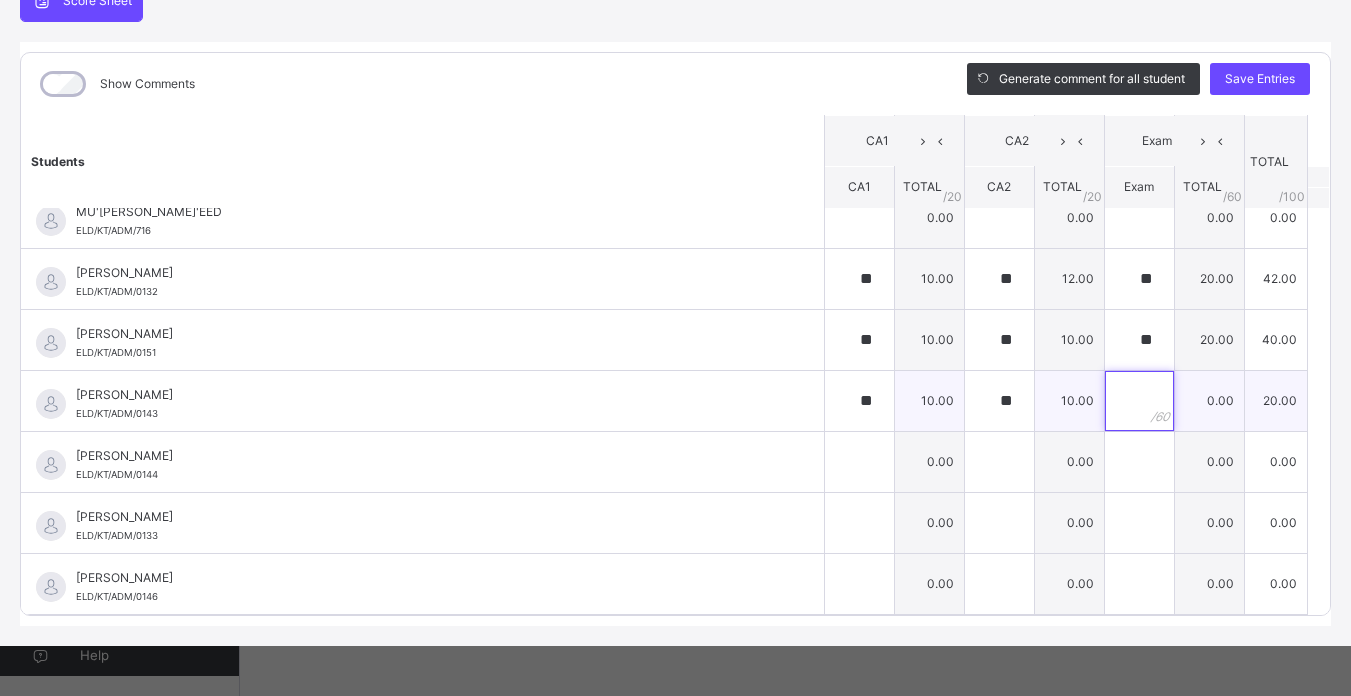 click at bounding box center (1139, 401) 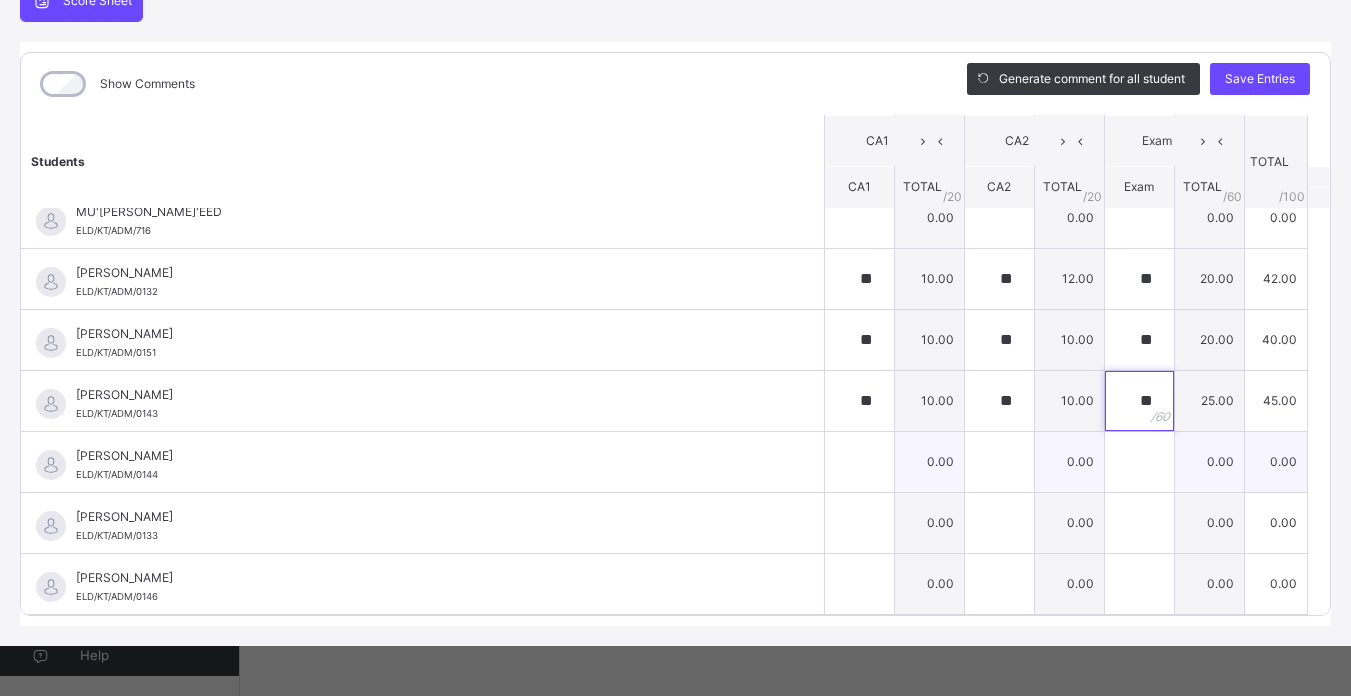 type on "**" 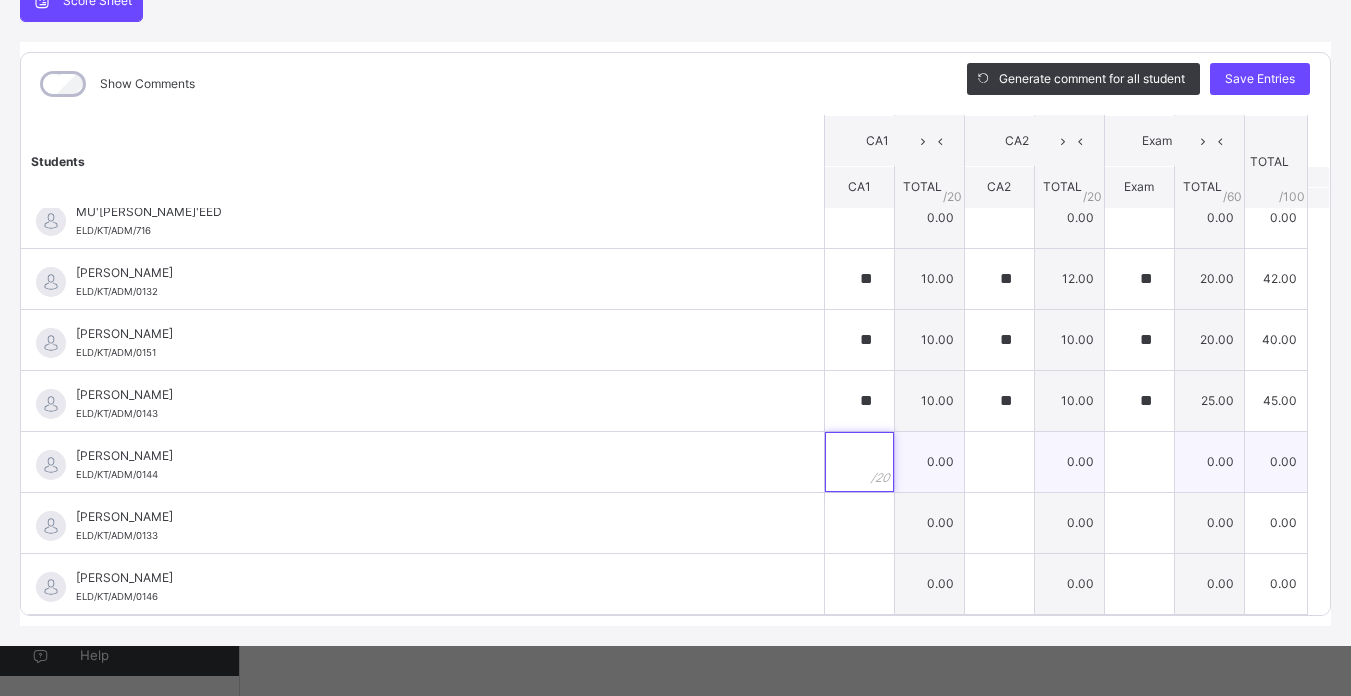 click at bounding box center (859, 462) 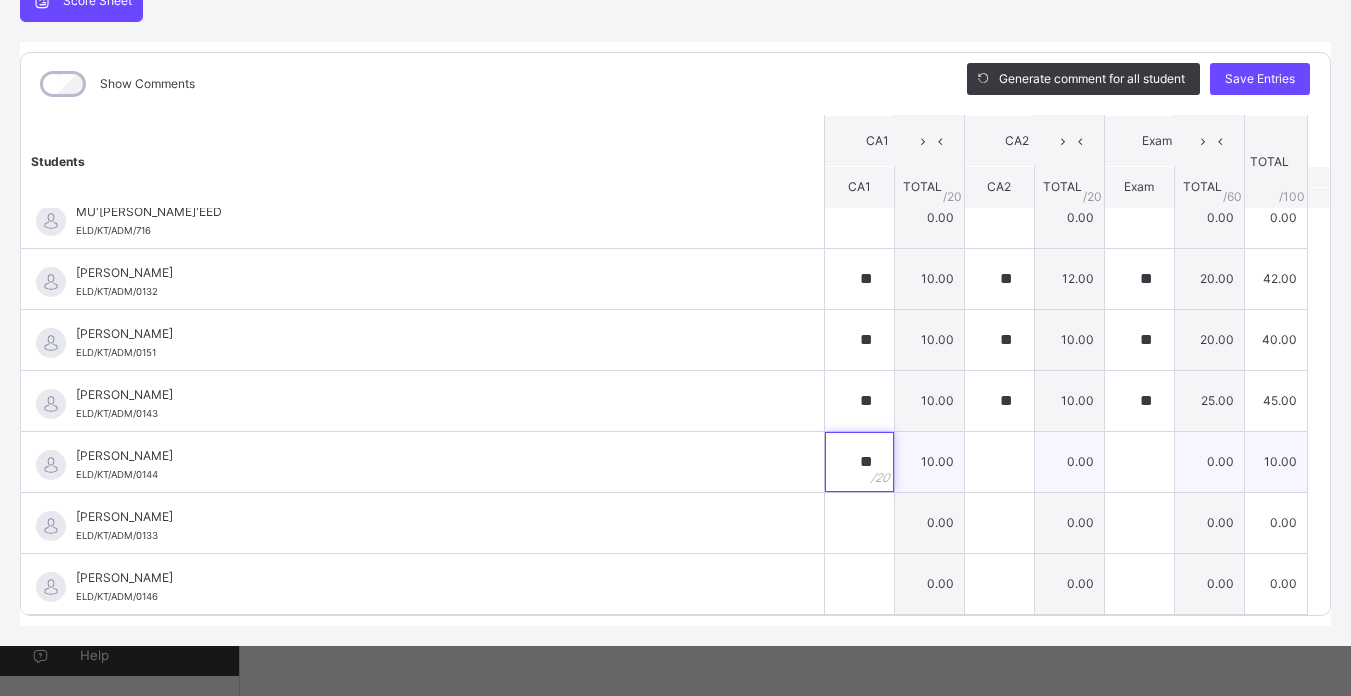 type on "**" 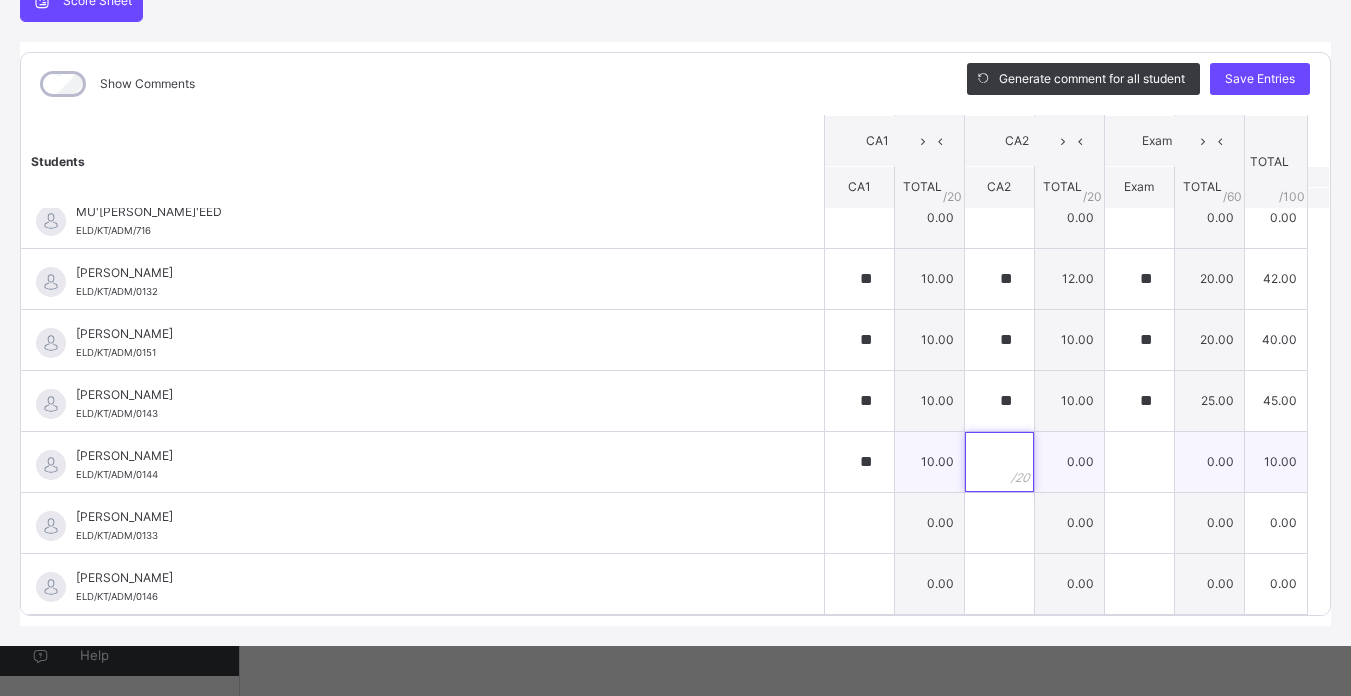 click at bounding box center [999, 462] 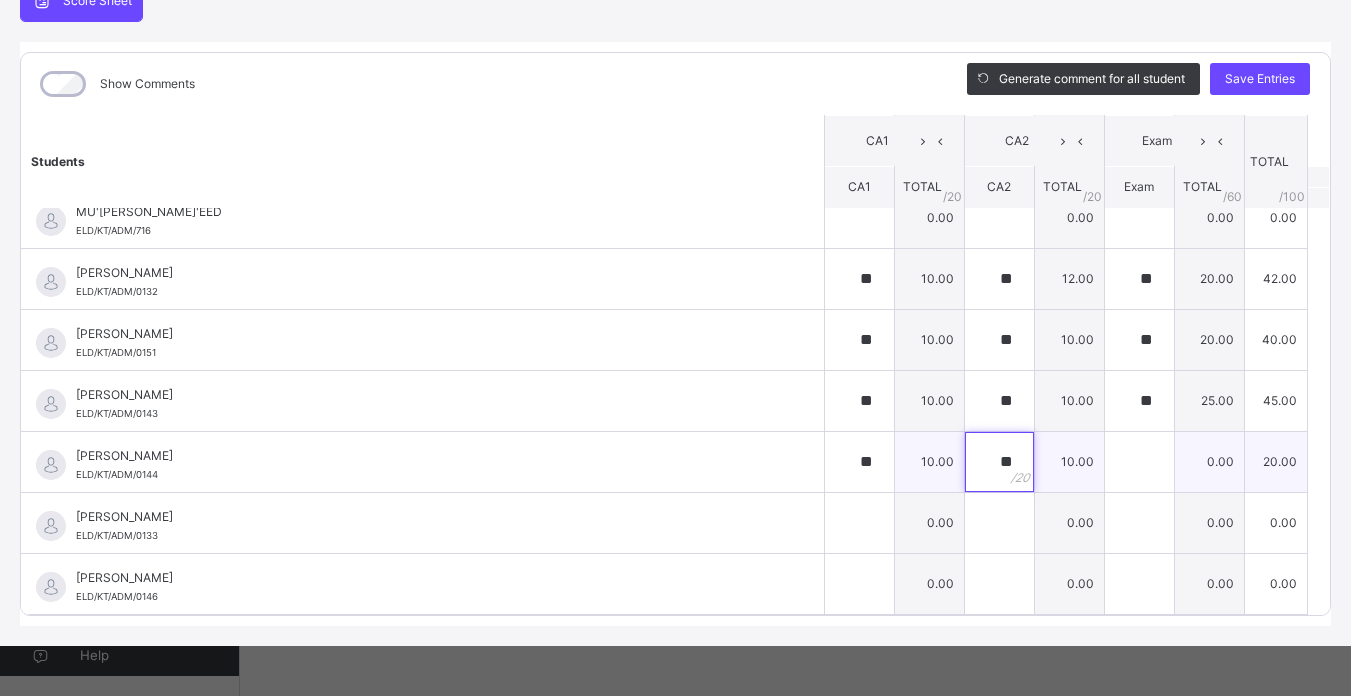 type on "**" 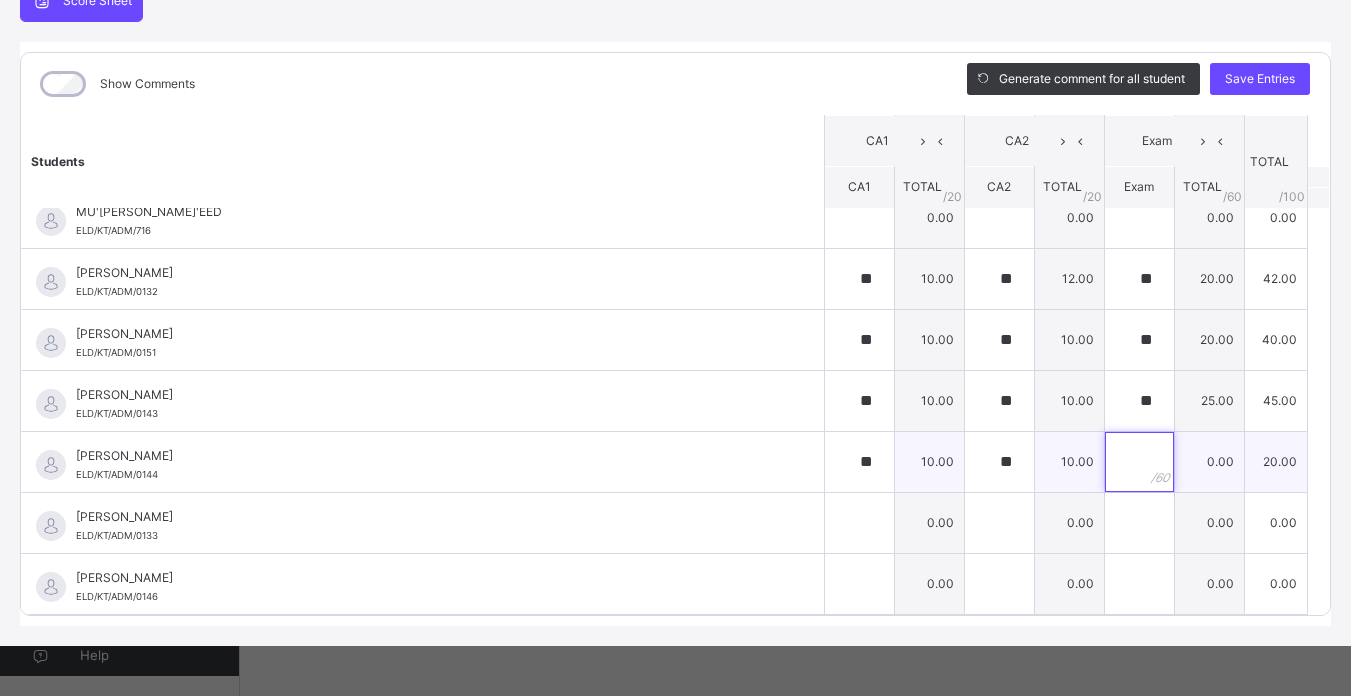 click at bounding box center [1139, 462] 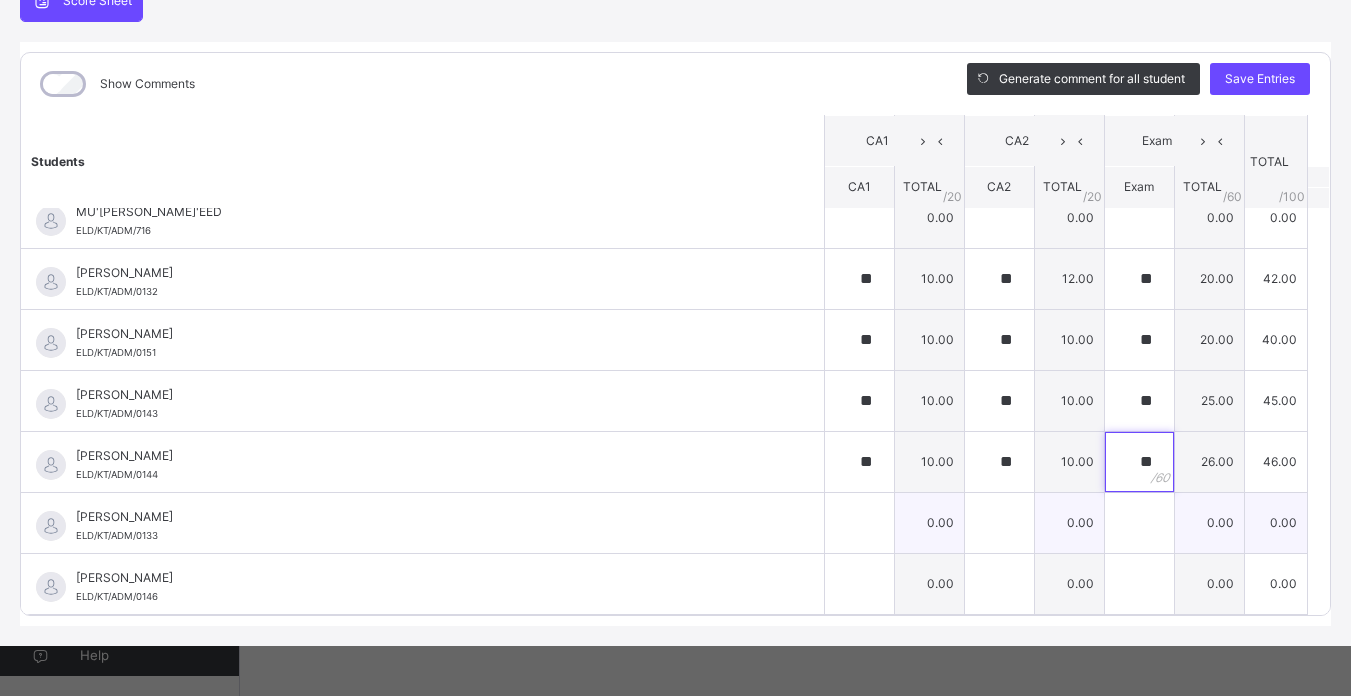 type on "**" 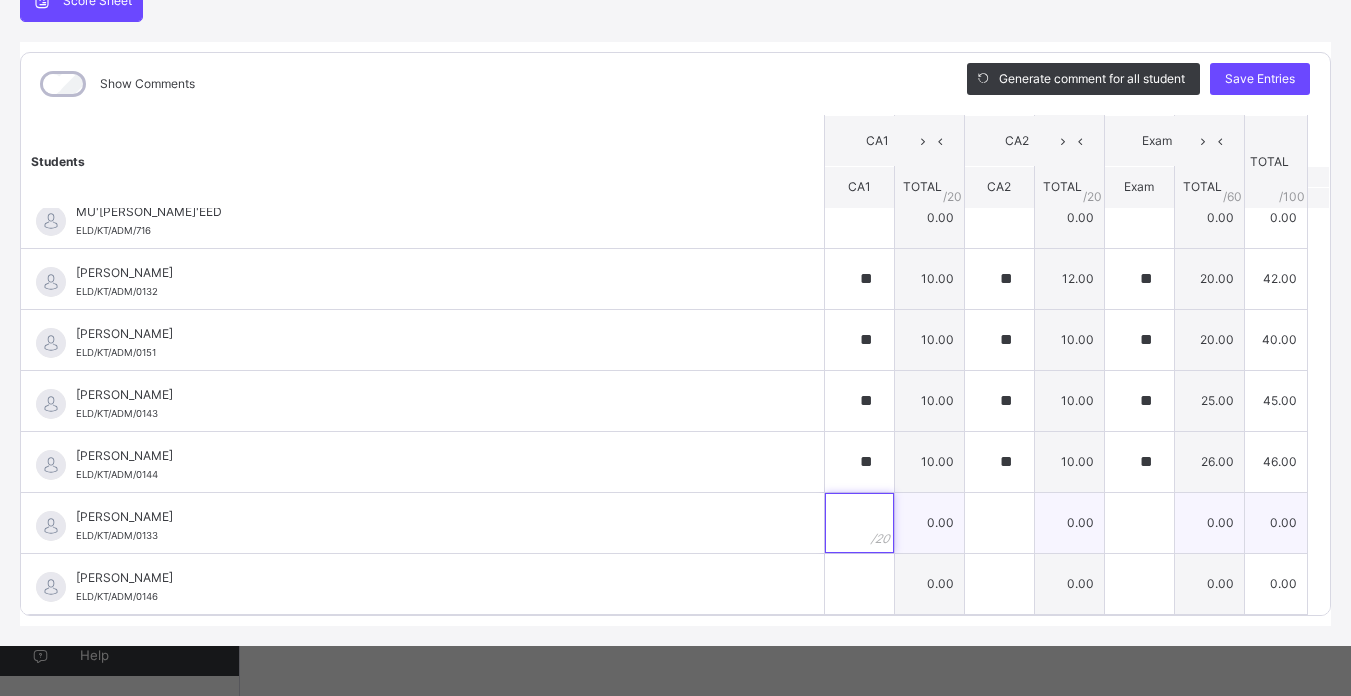 click at bounding box center [859, 523] 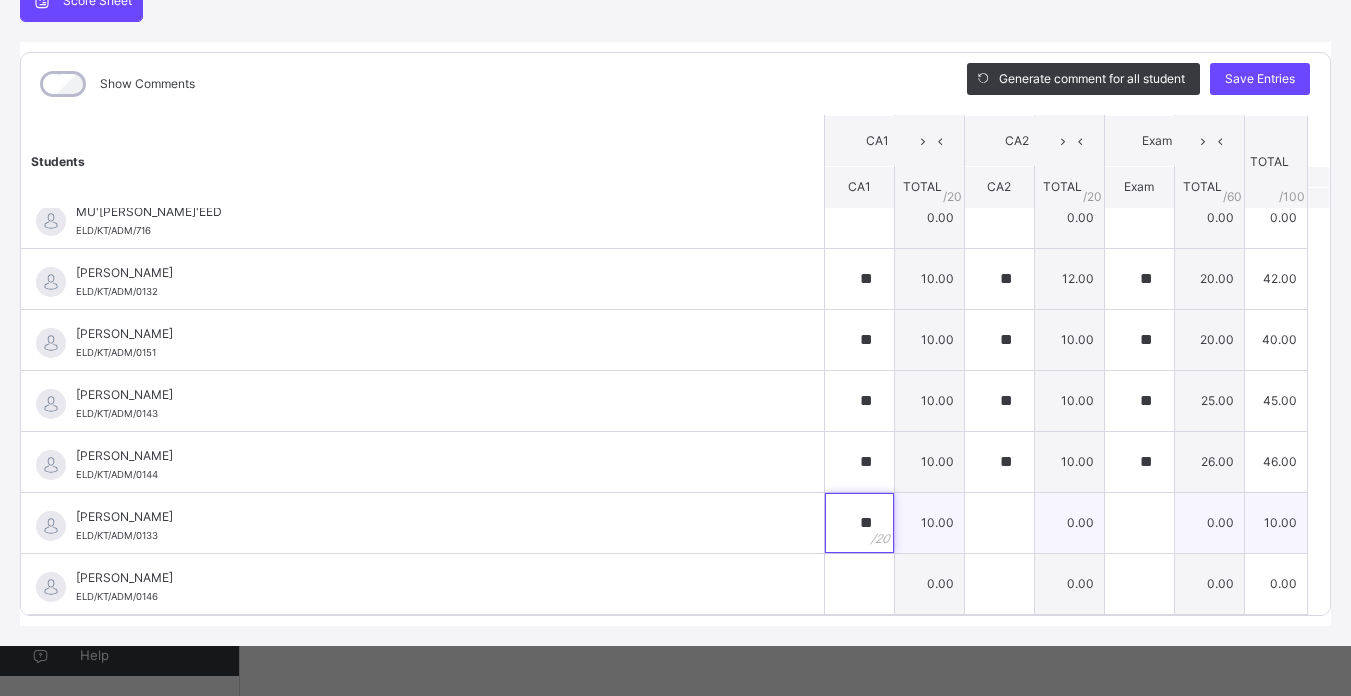 type on "**" 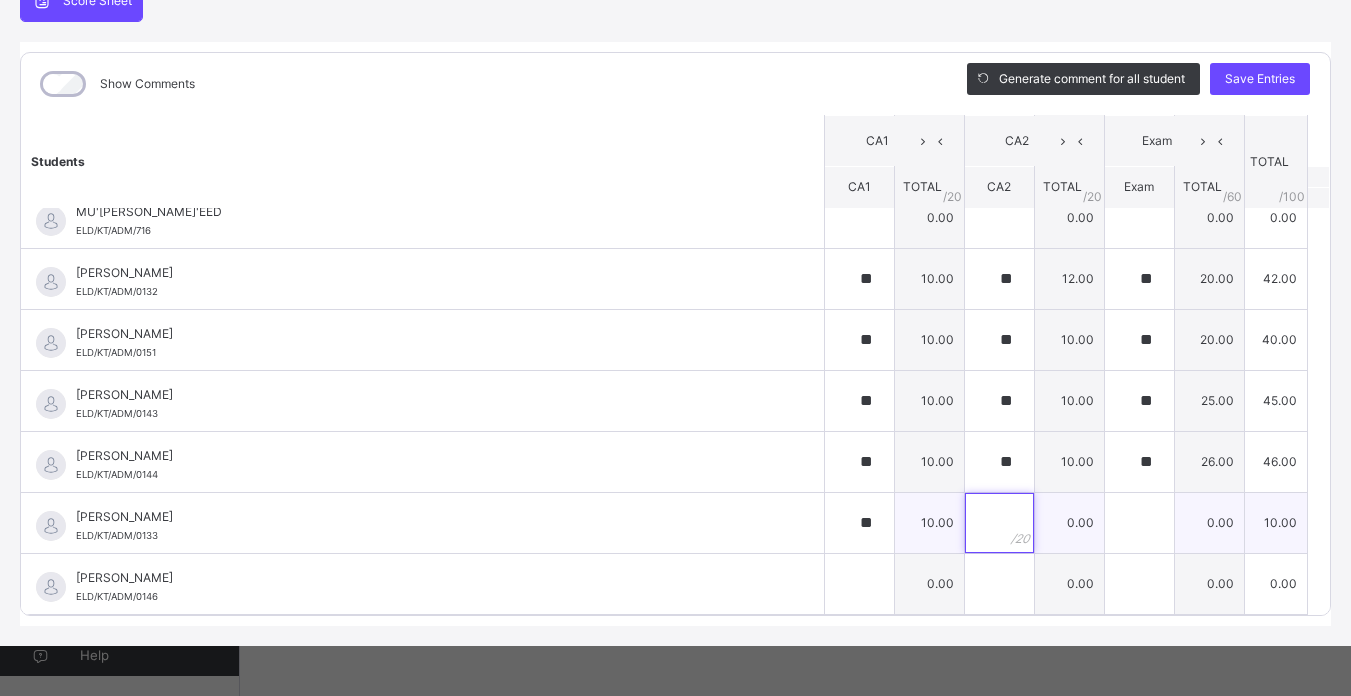click at bounding box center [999, 523] 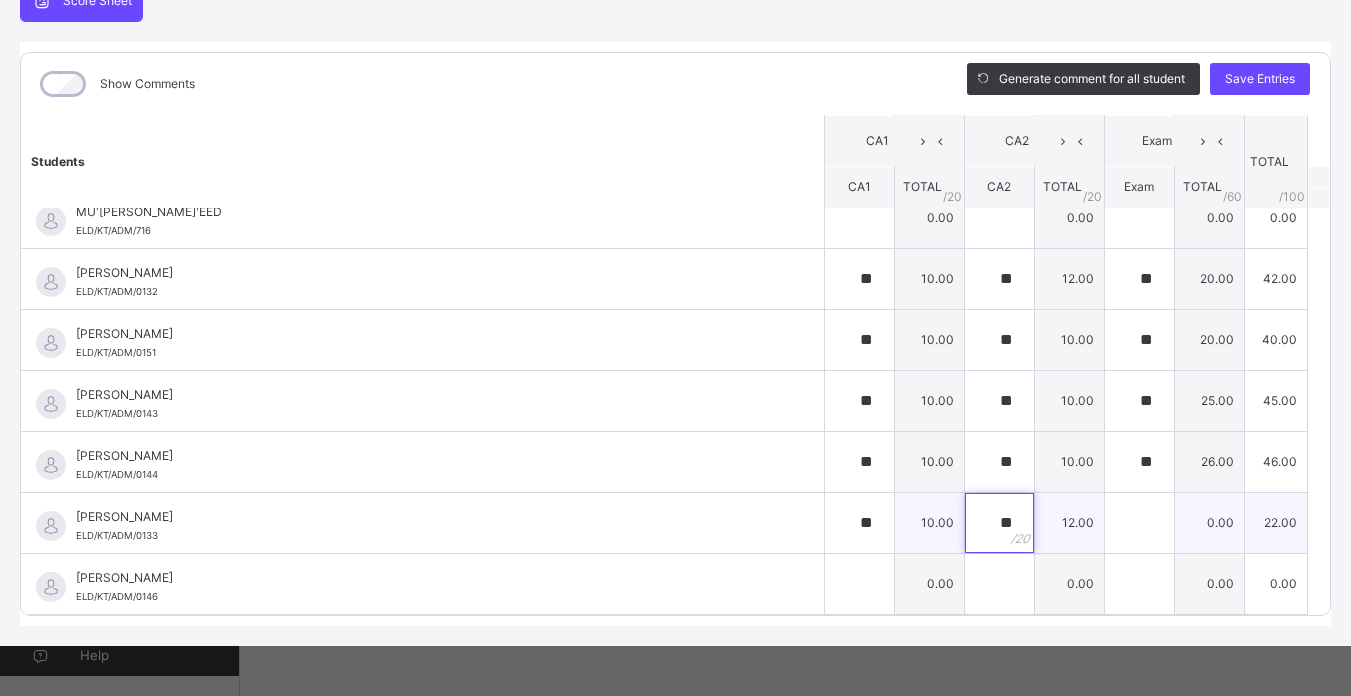 type on "**" 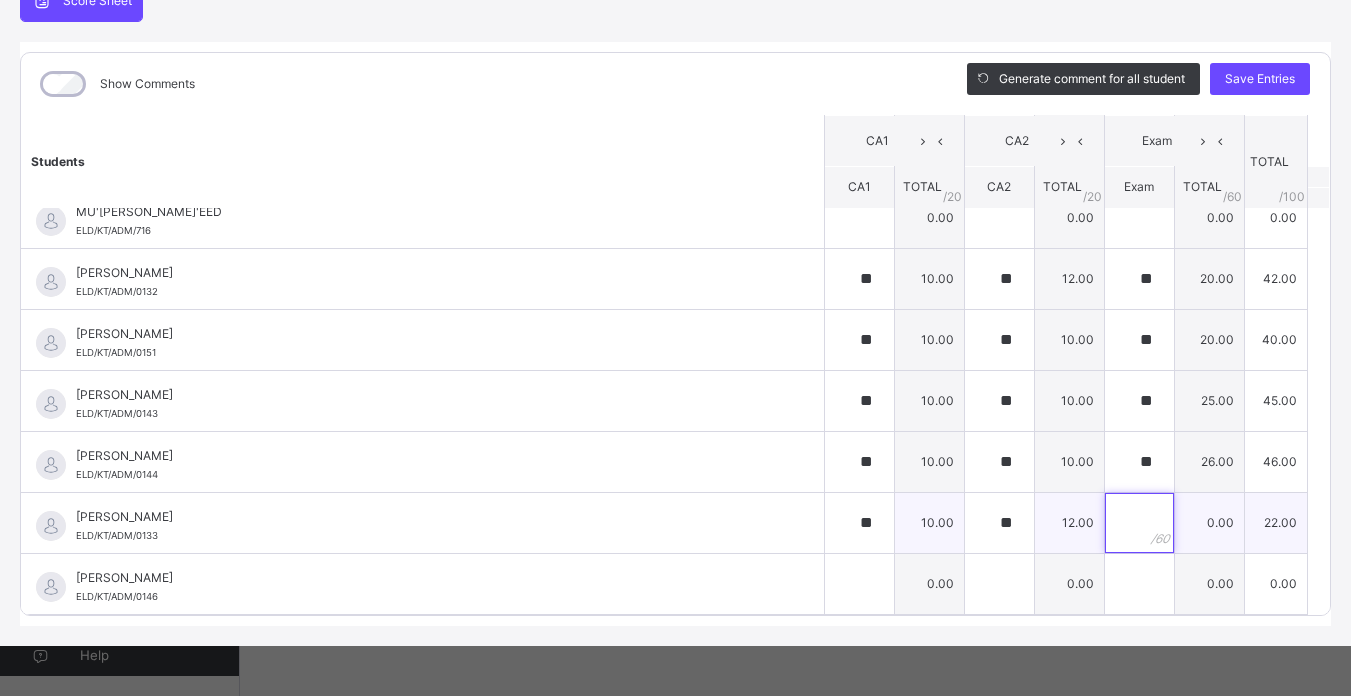click at bounding box center (1139, 523) 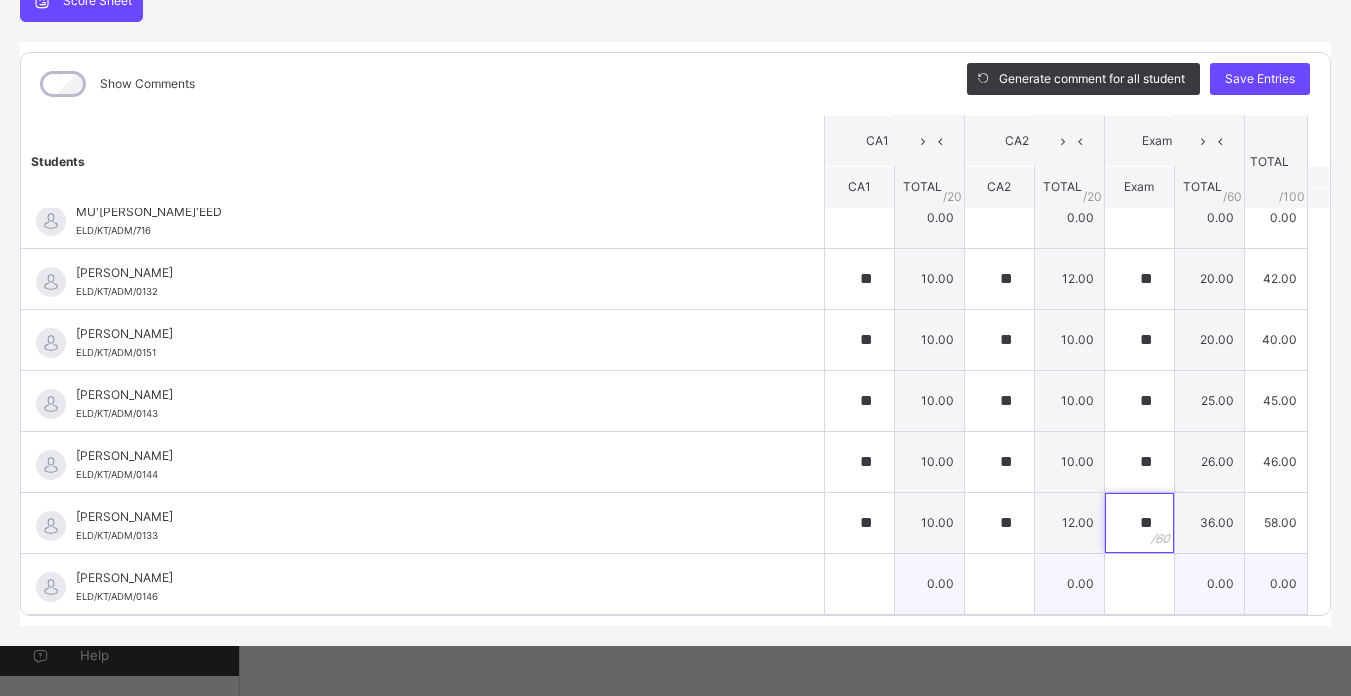 type on "**" 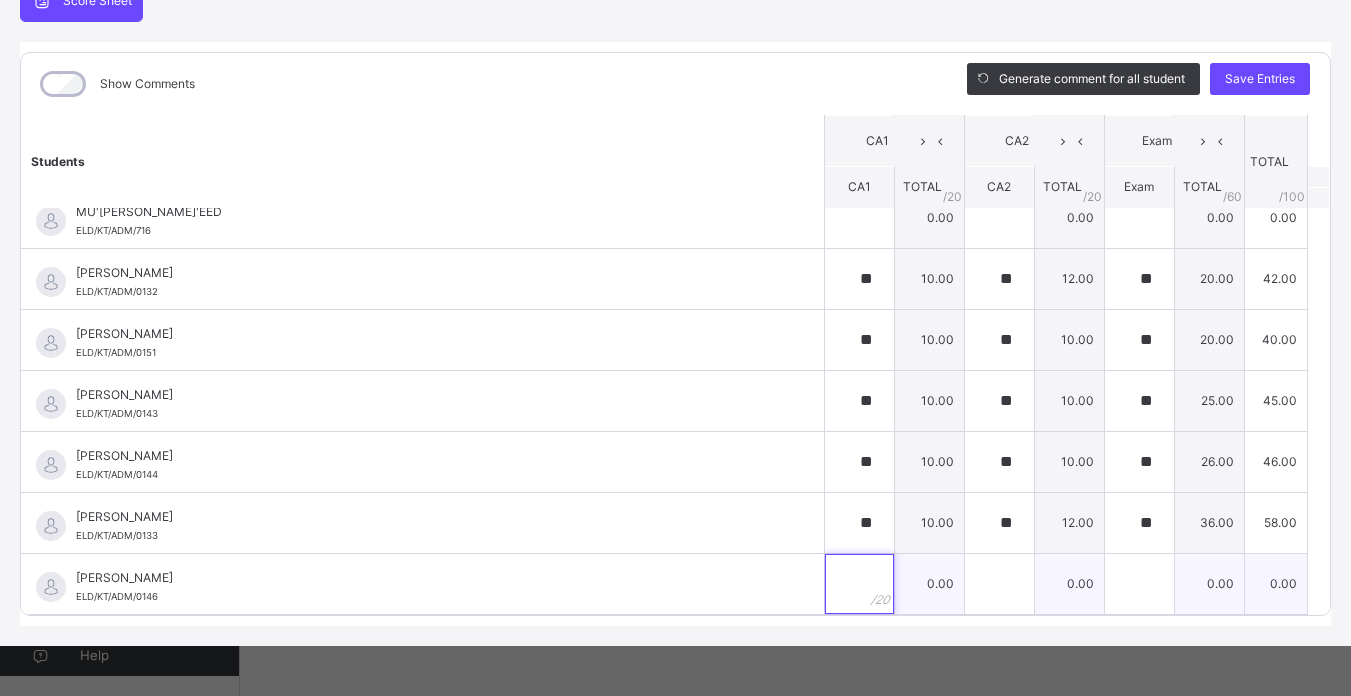 click at bounding box center [859, 584] 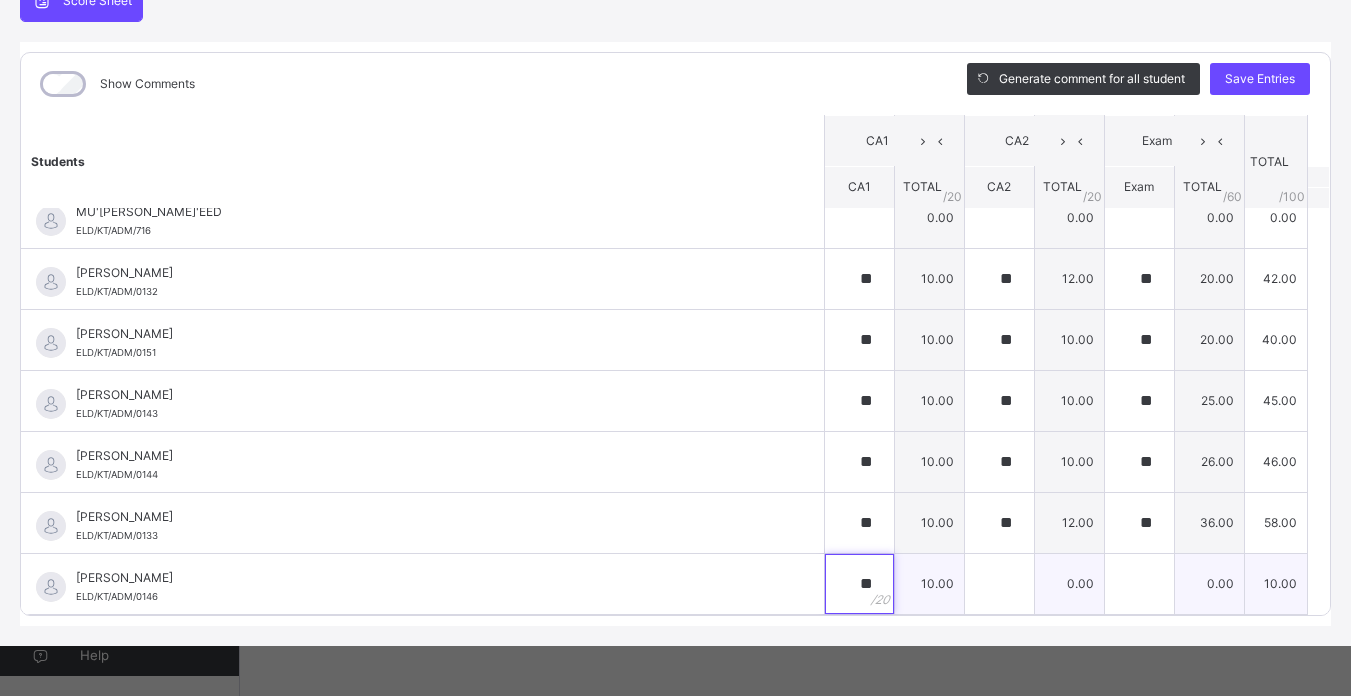 type on "**" 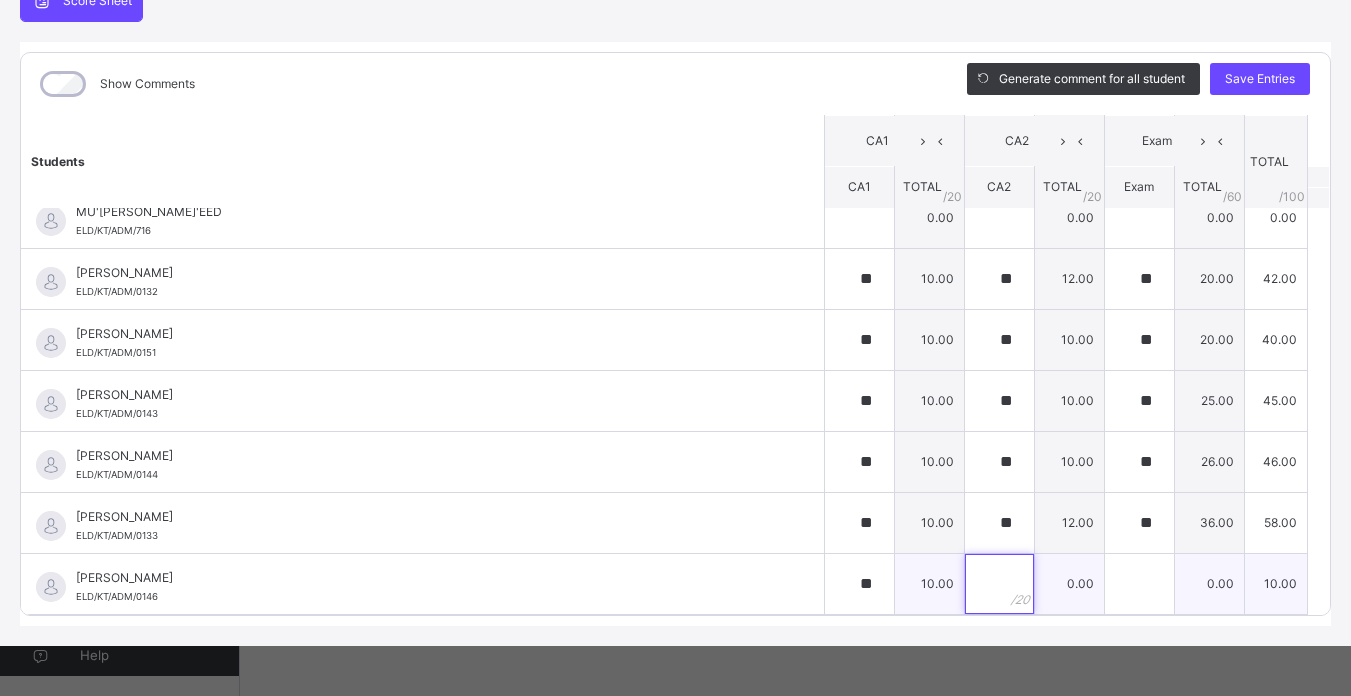 click at bounding box center (999, 584) 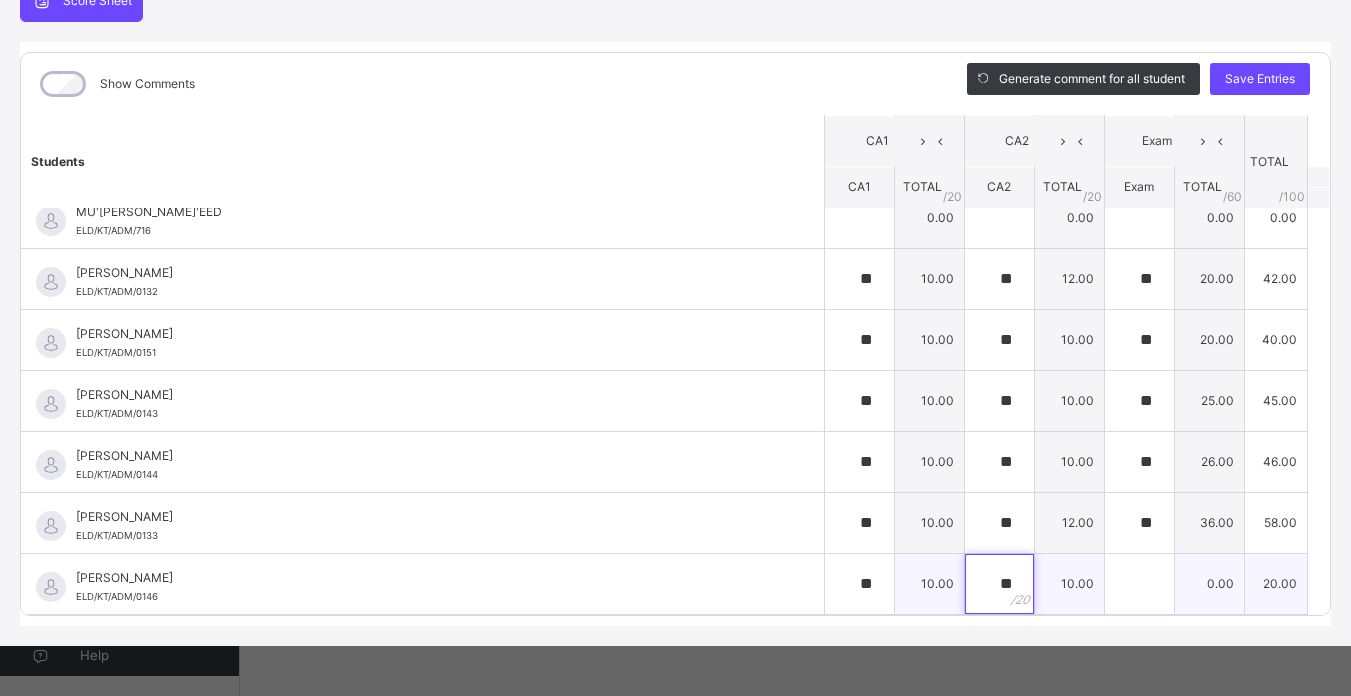 type on "**" 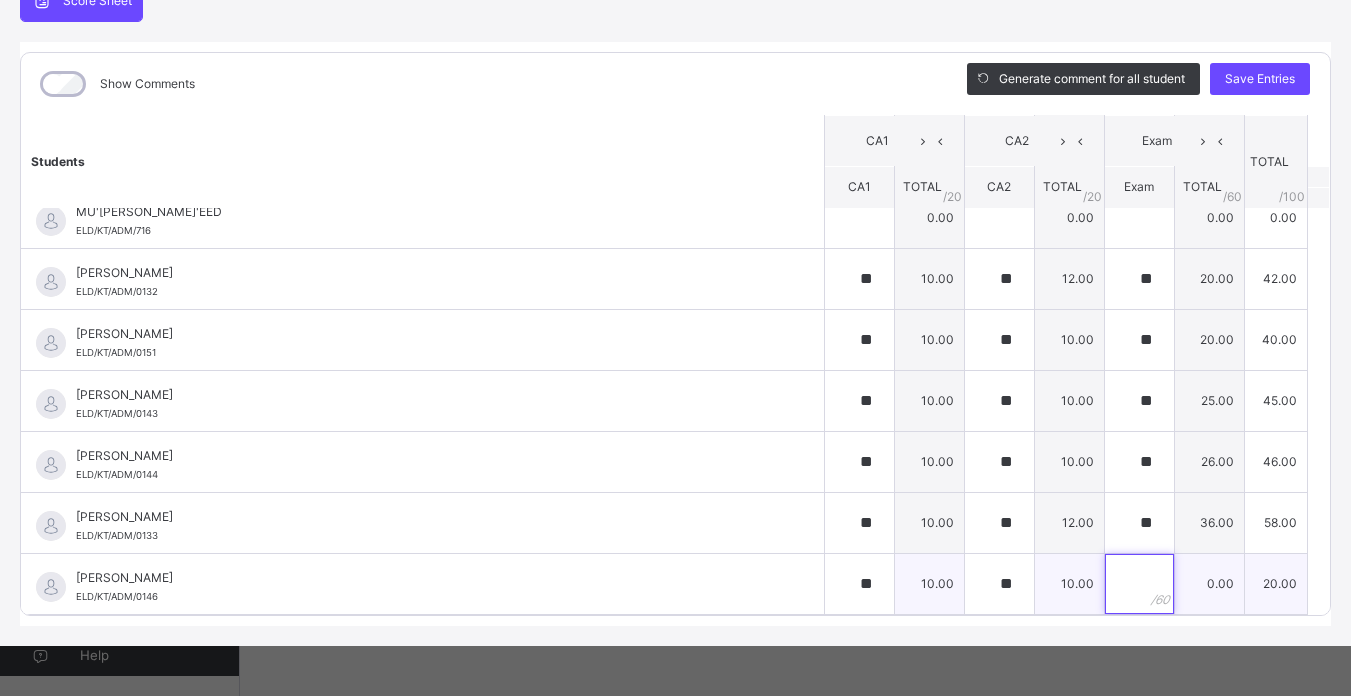 click at bounding box center (1139, 584) 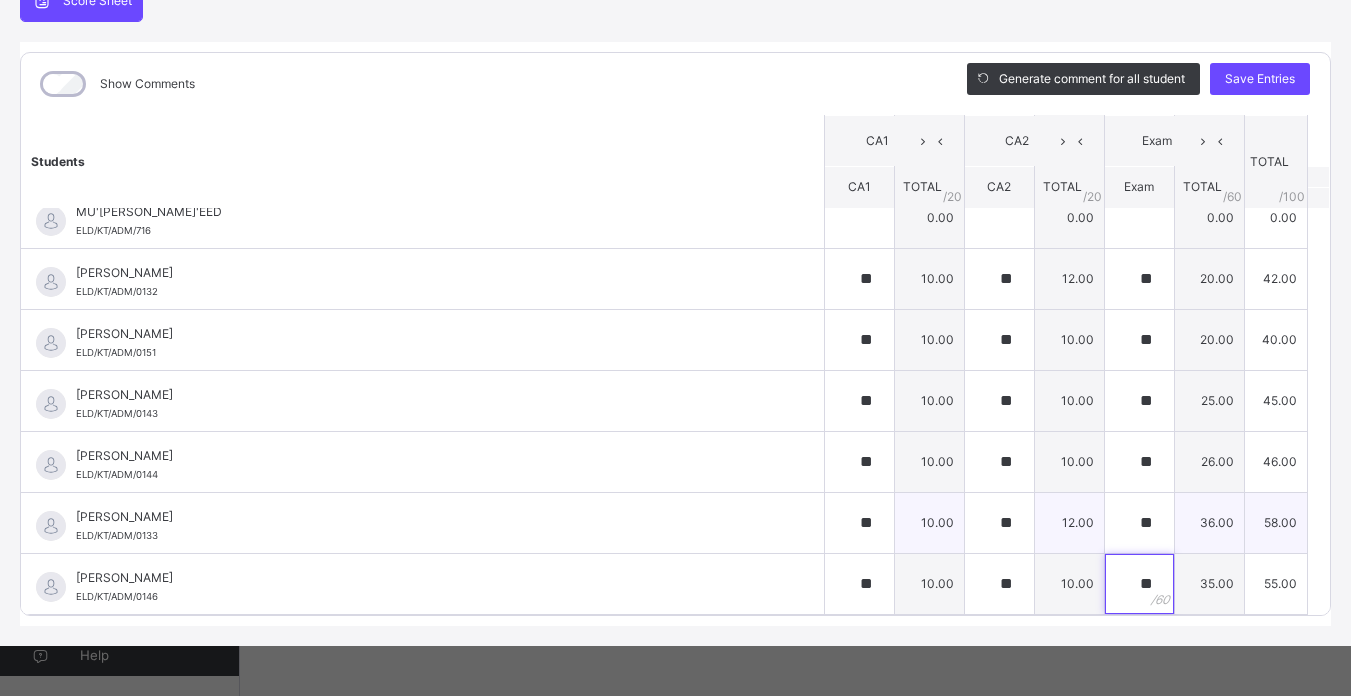 type on "**" 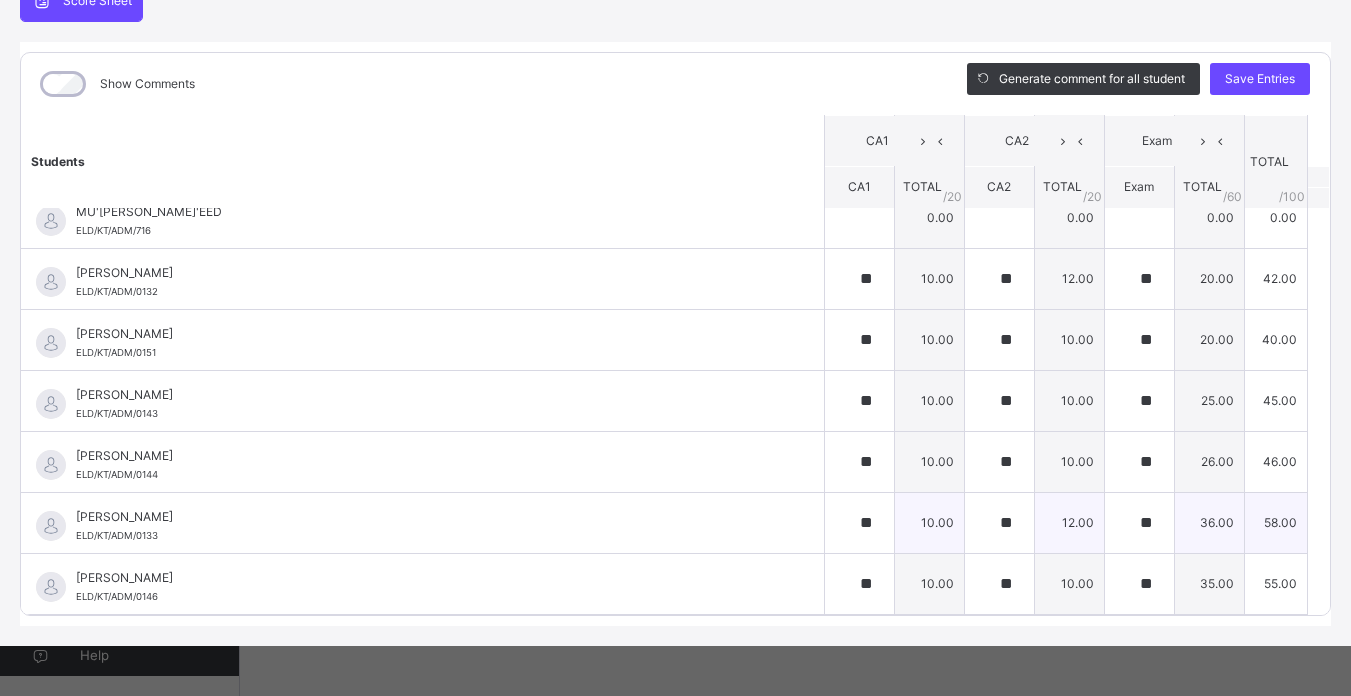 click on "USMAN   ALIYU USMAN ELD/KT/ADM/0133" at bounding box center [422, 523] 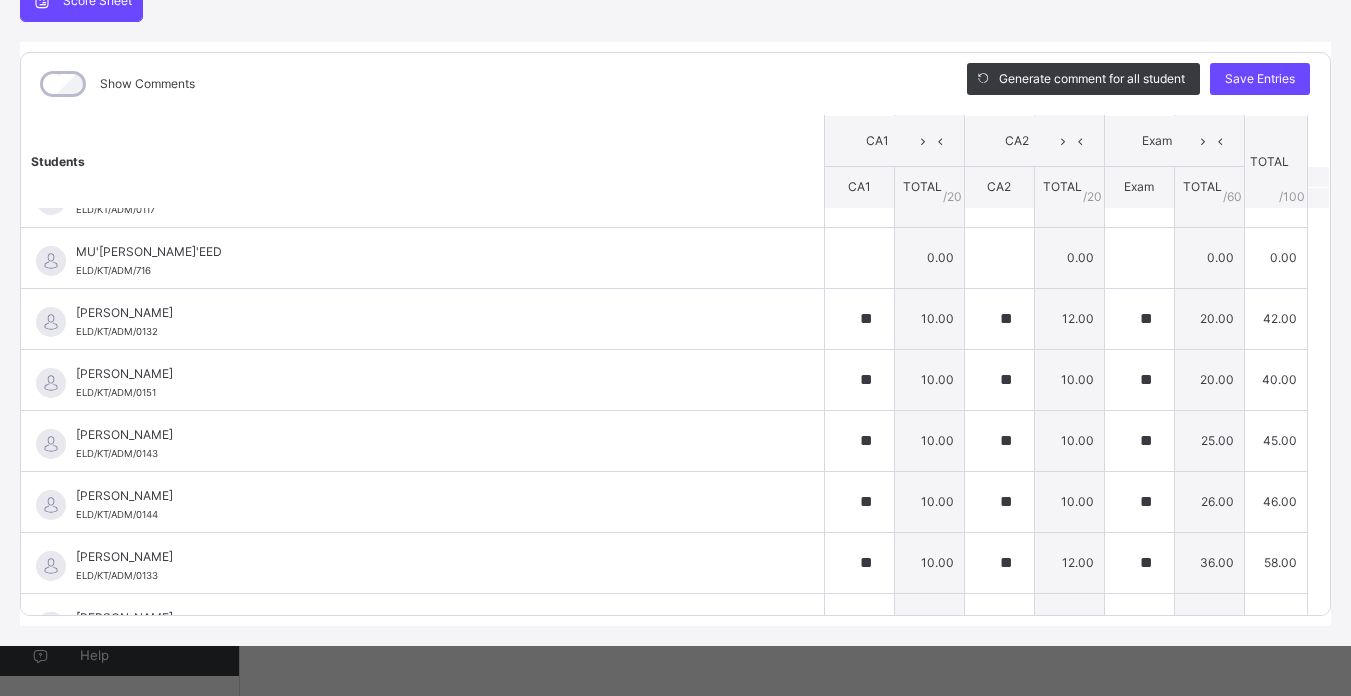 scroll, scrollTop: 1485, scrollLeft: 0, axis: vertical 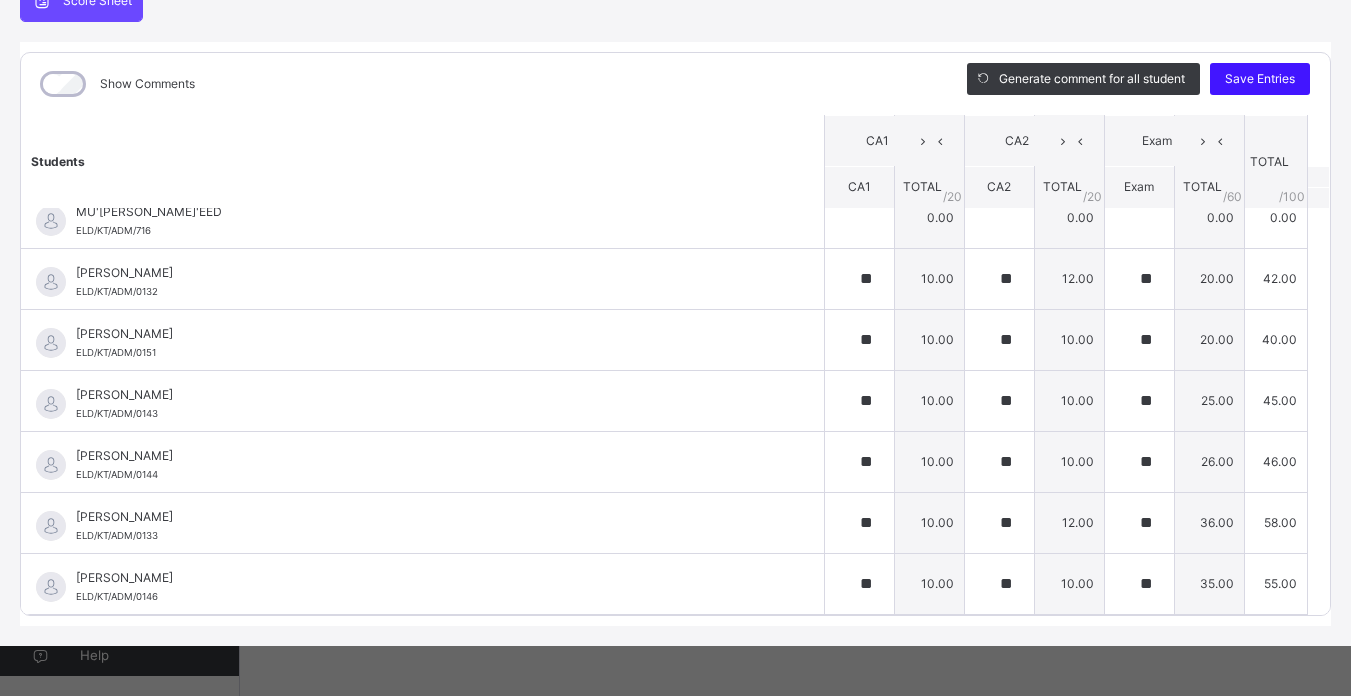 click on "Save Entries" at bounding box center [1260, 79] 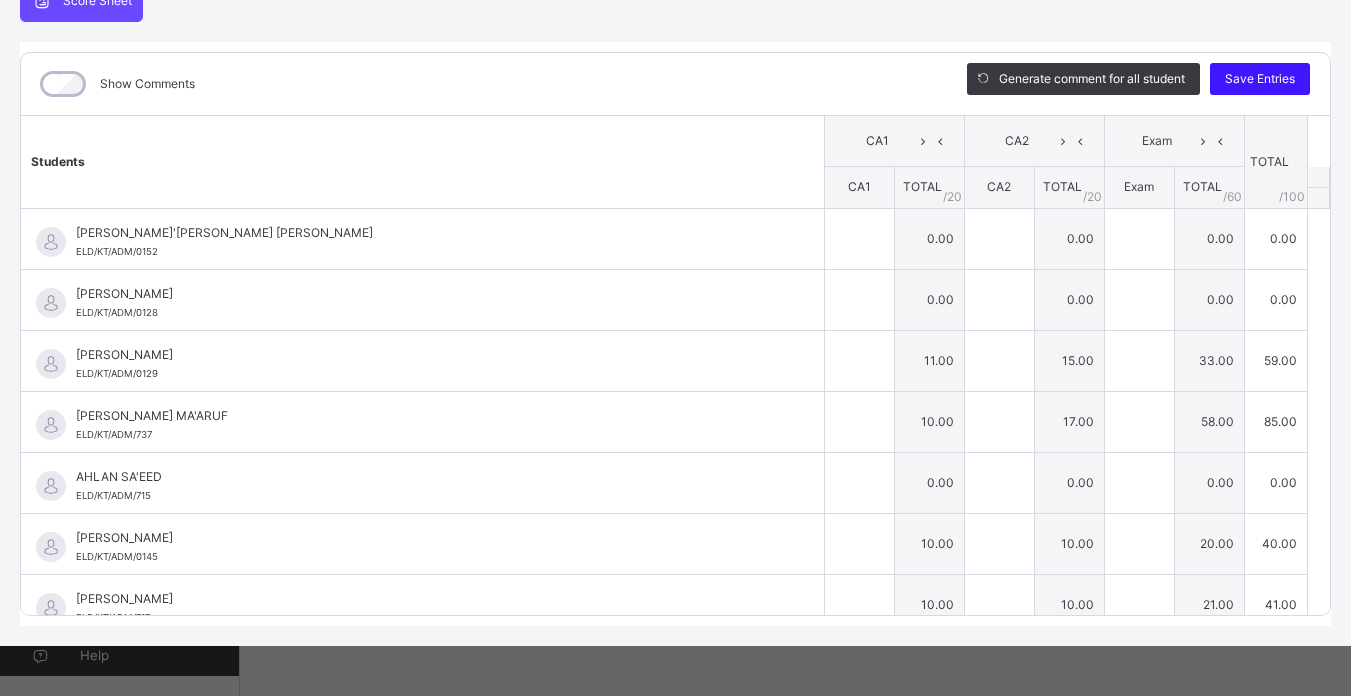 type on "**" 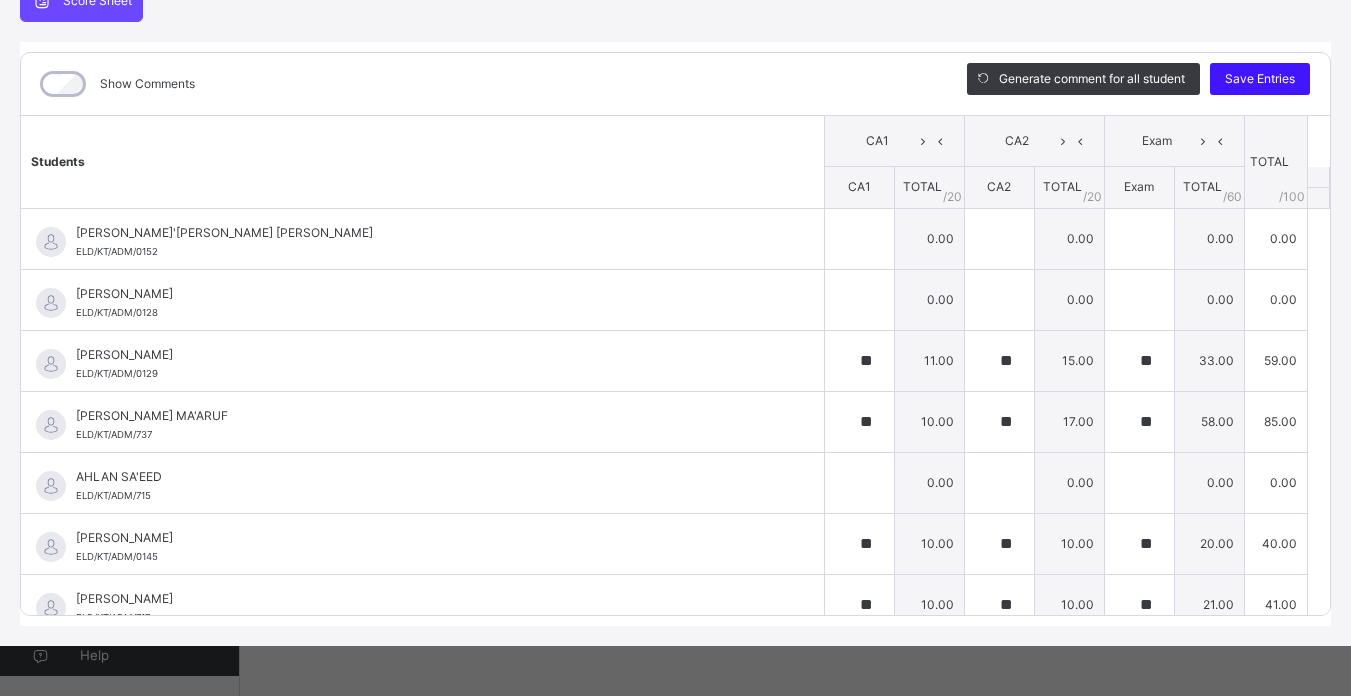 type on "**" 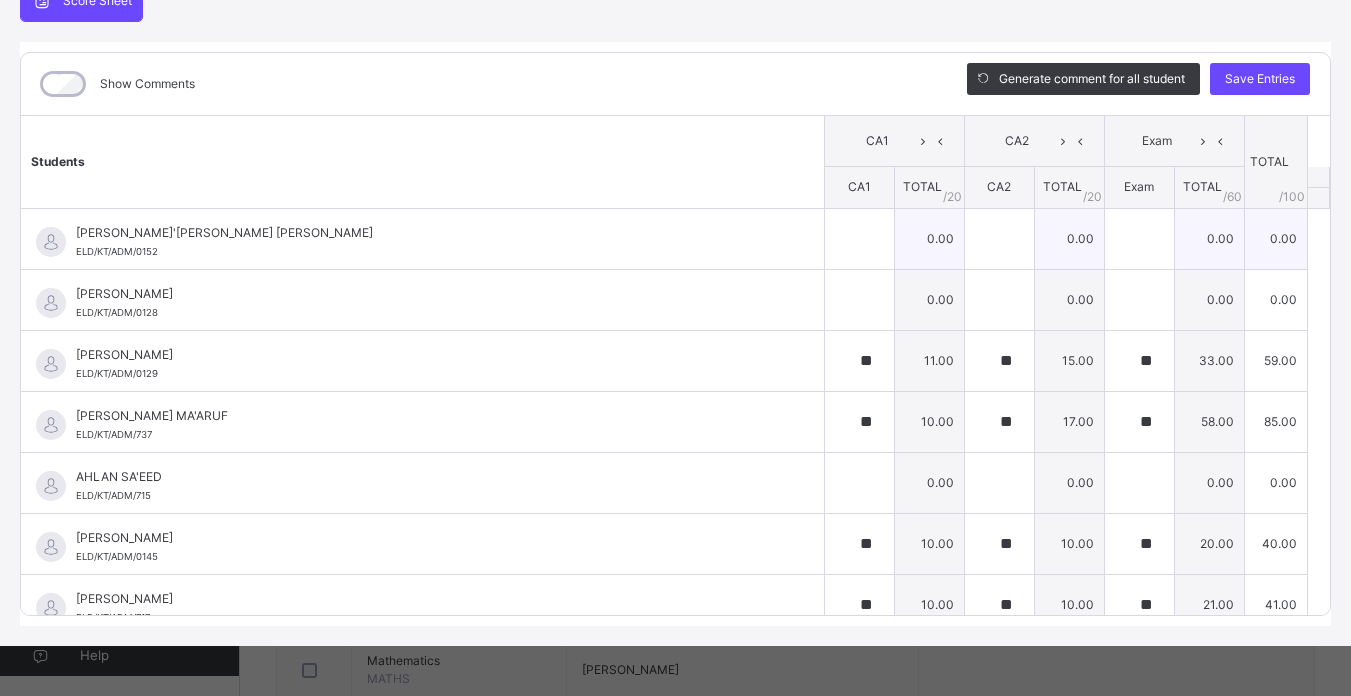 scroll, scrollTop: 0, scrollLeft: 0, axis: both 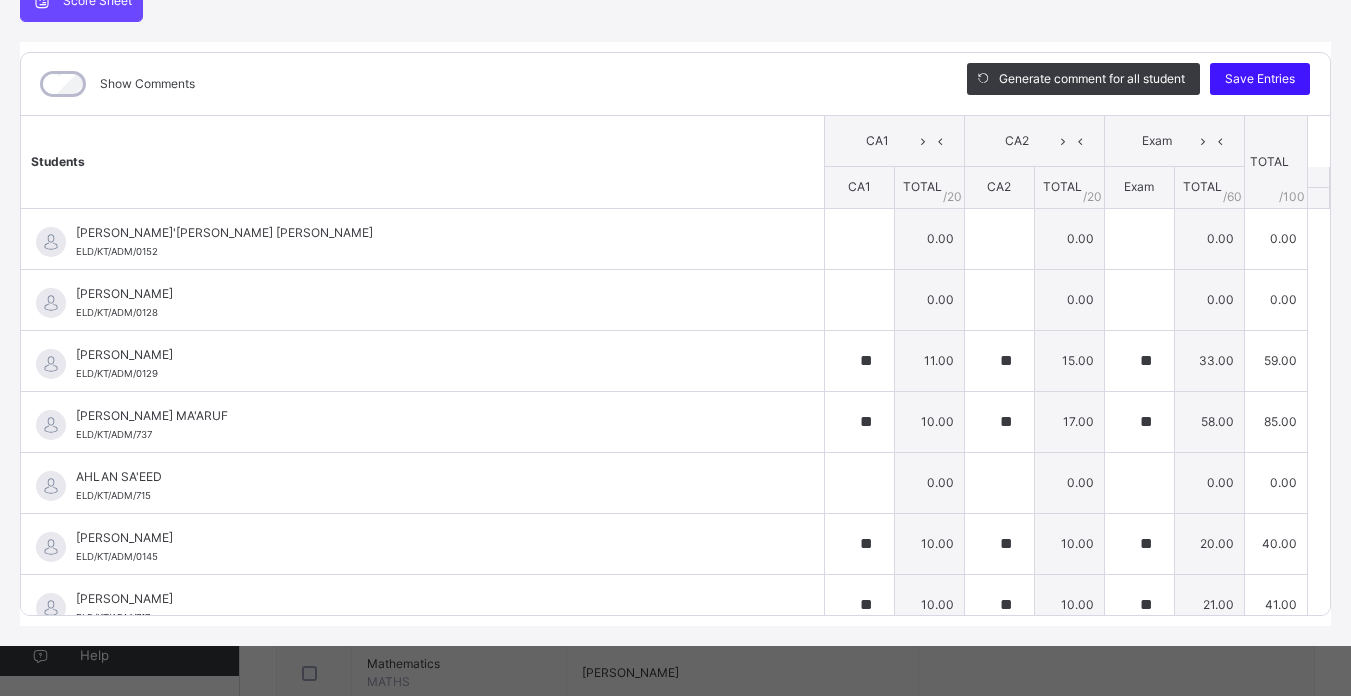 click on "Save Entries" at bounding box center (1260, 79) 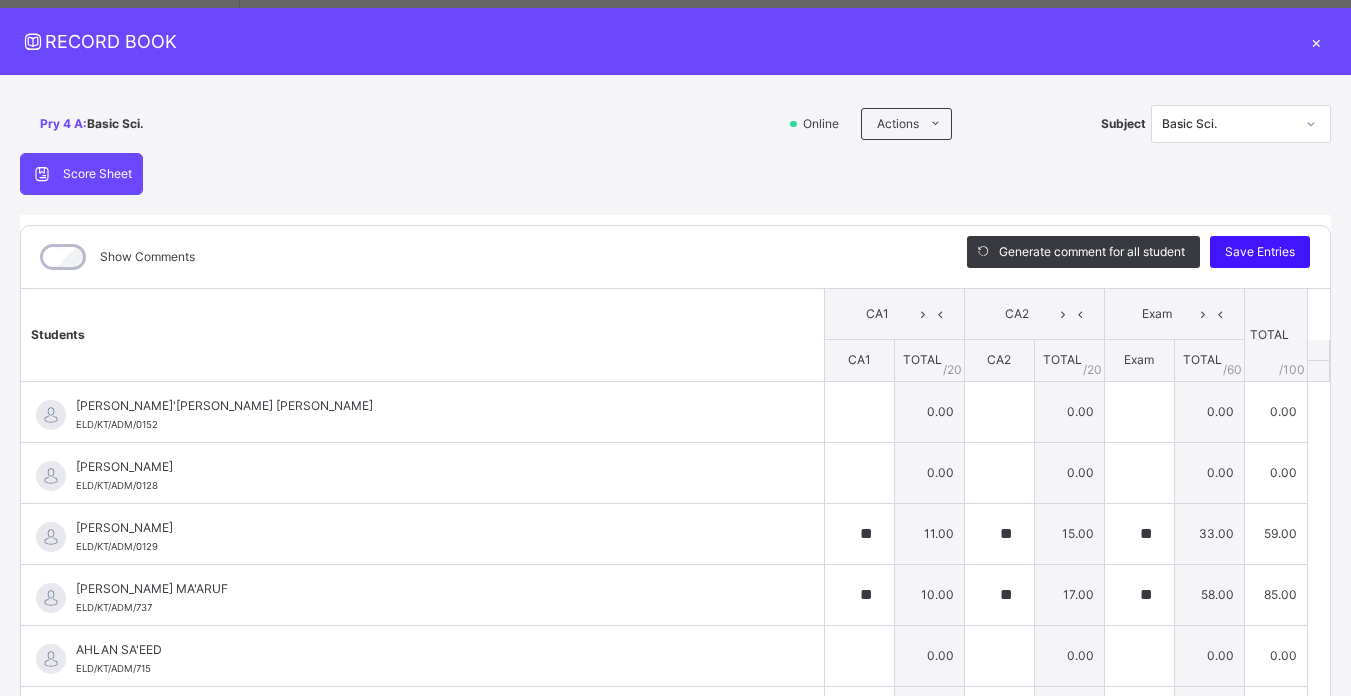 scroll, scrollTop: 15, scrollLeft: 0, axis: vertical 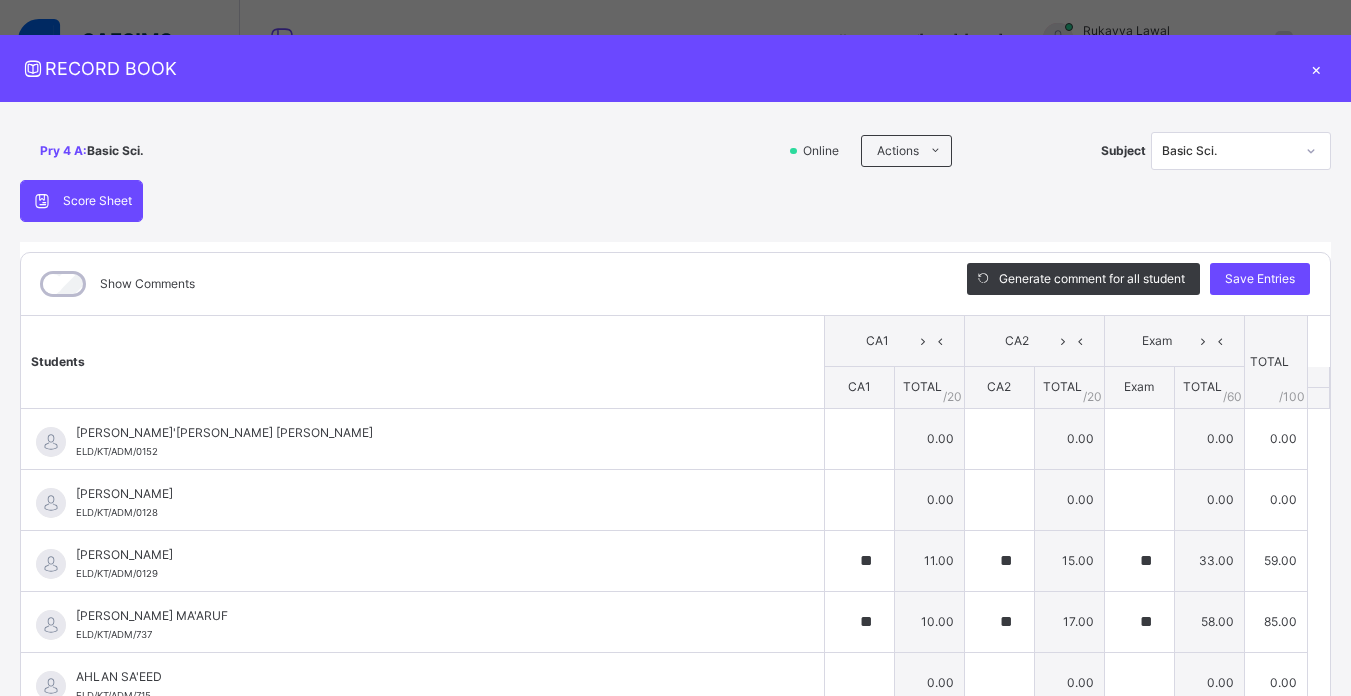 click on "×" at bounding box center (1316, 68) 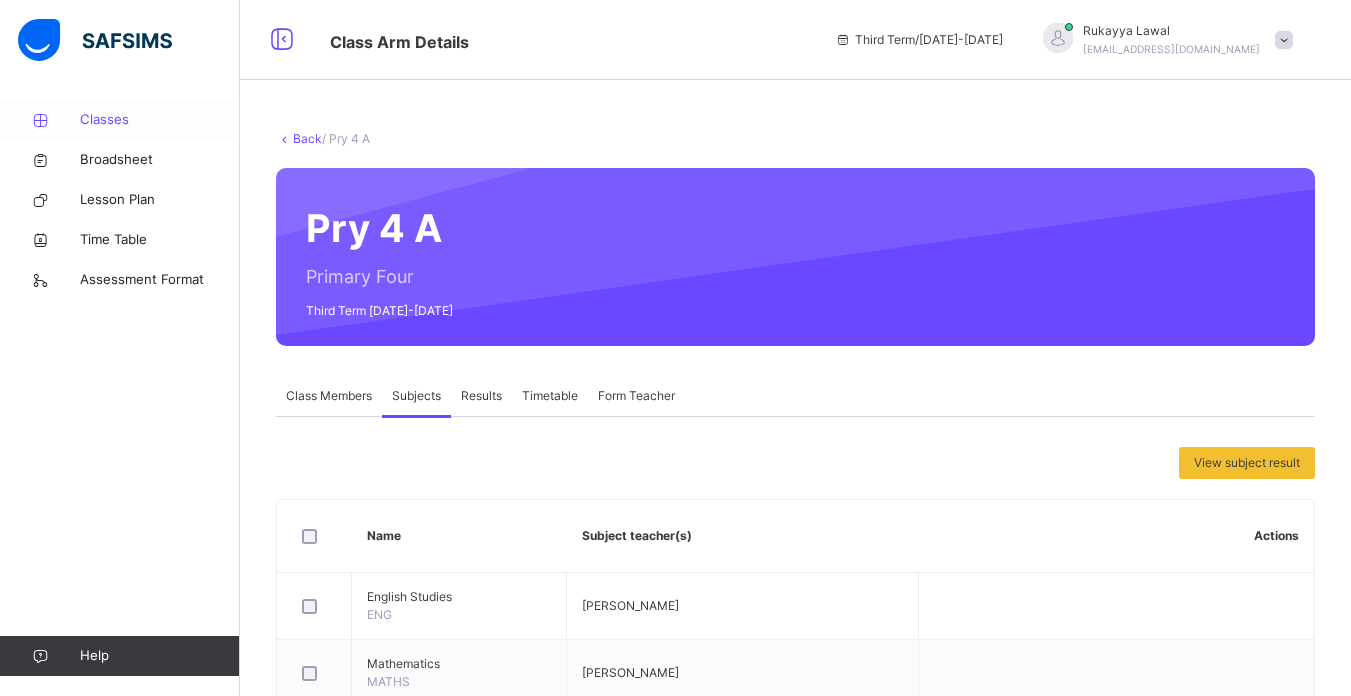 click on "Classes" at bounding box center [160, 120] 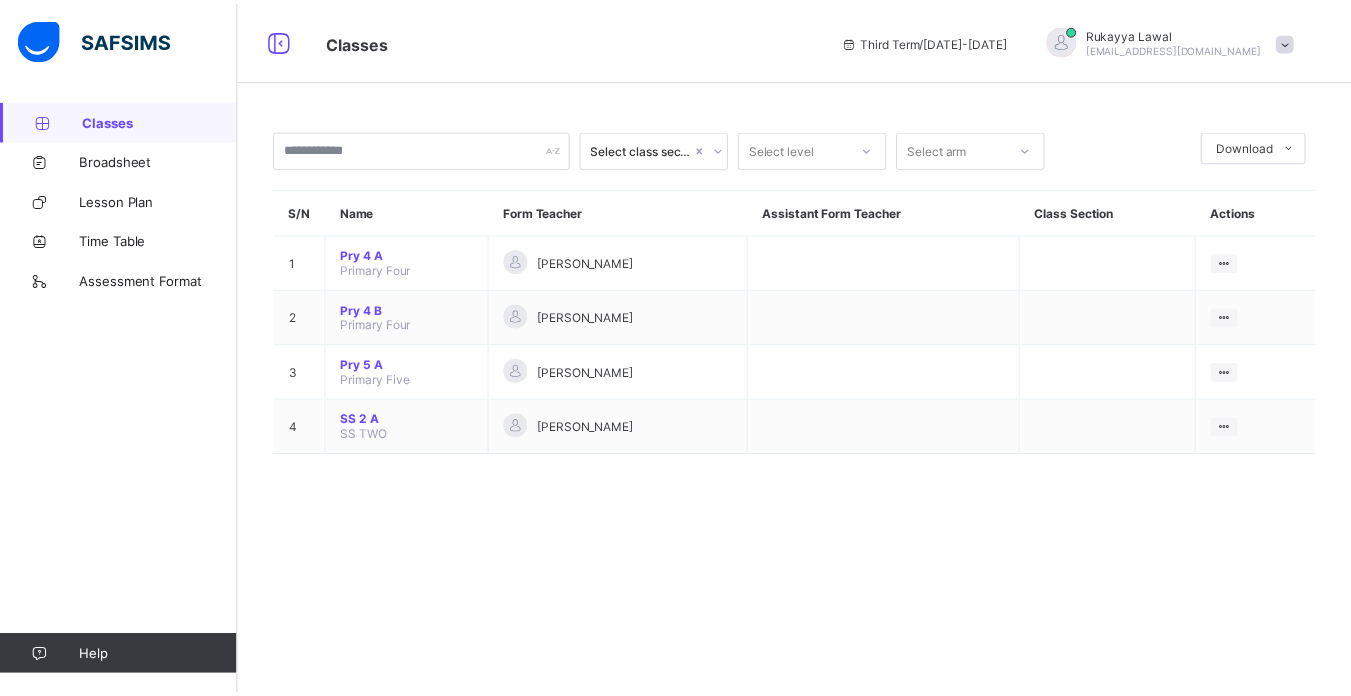 scroll, scrollTop: 0, scrollLeft: 0, axis: both 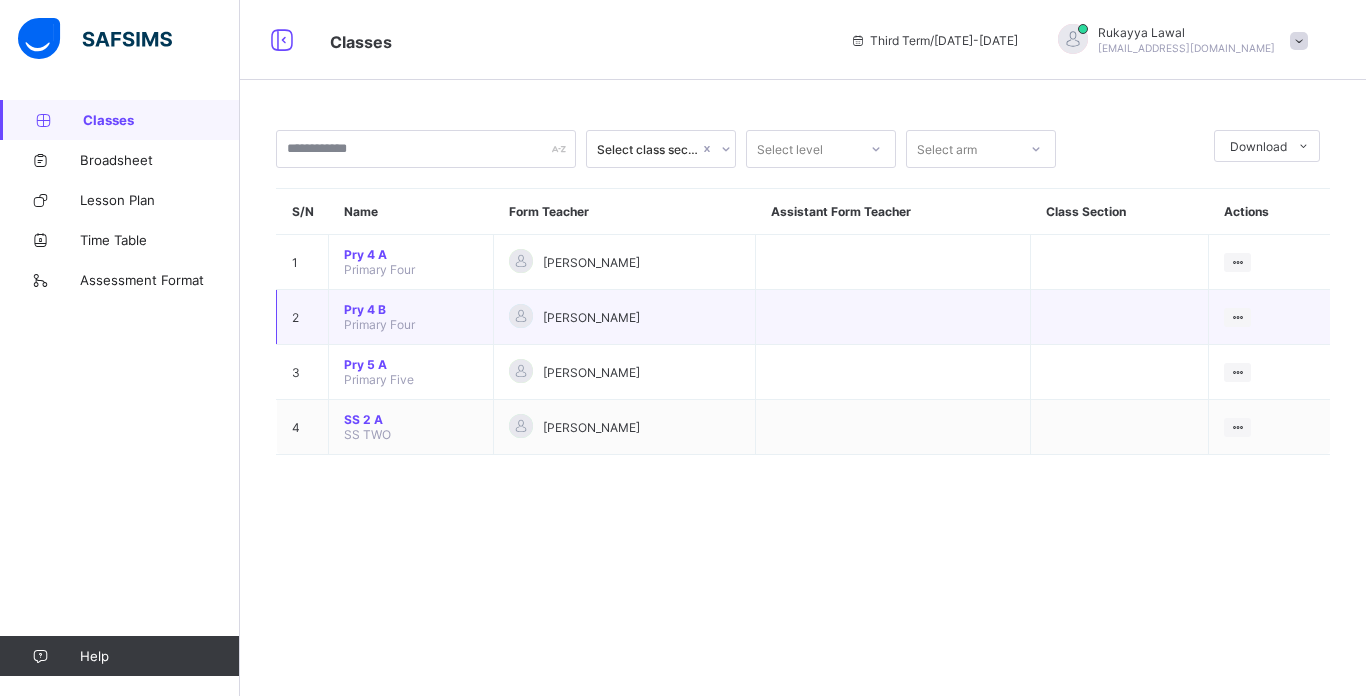 click on "Primary Four" at bounding box center (379, 324) 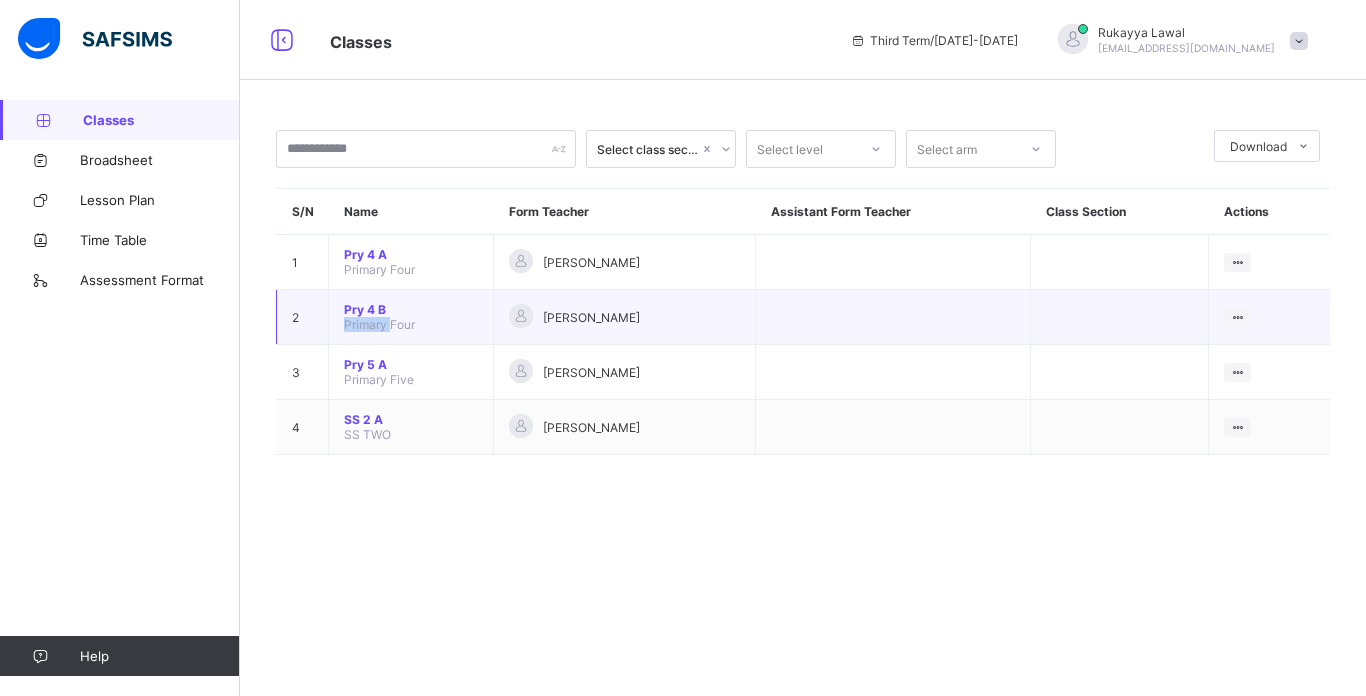click on "Pry 4   B   Primary Four" at bounding box center (411, 317) 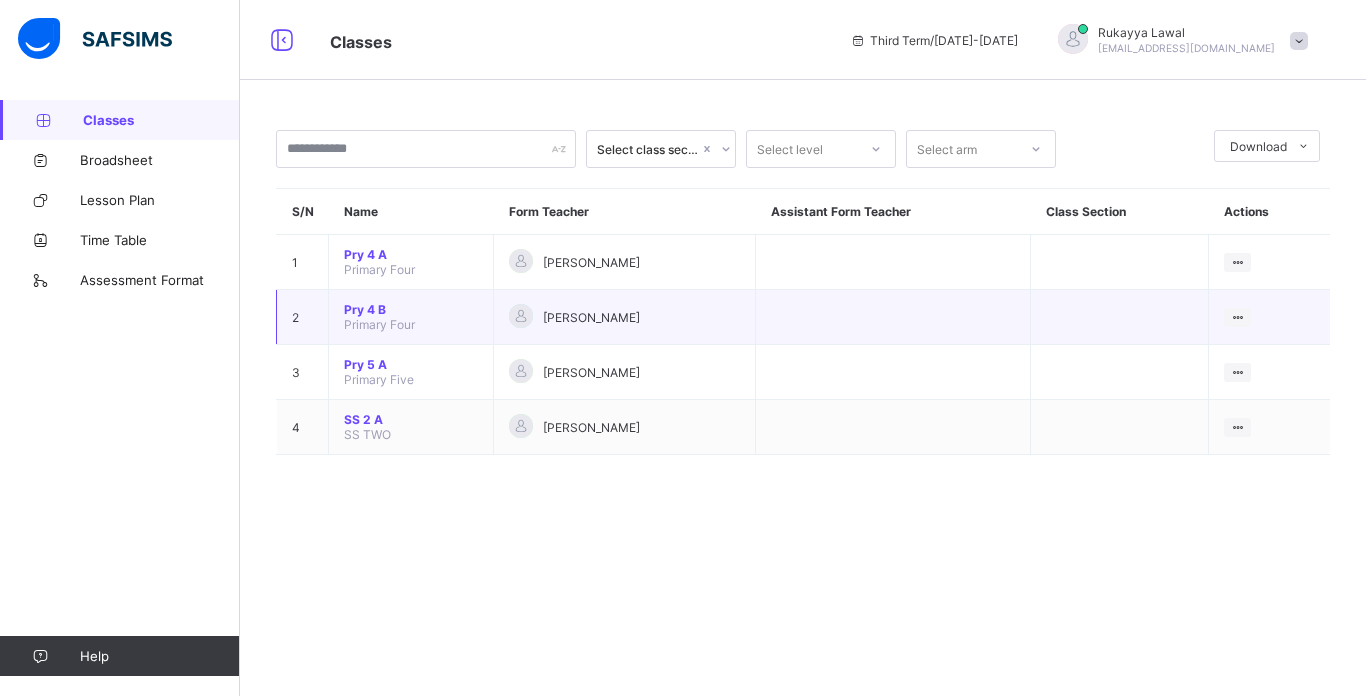 drag, startPoint x: 370, startPoint y: 333, endPoint x: 394, endPoint y: 328, distance: 24.5153 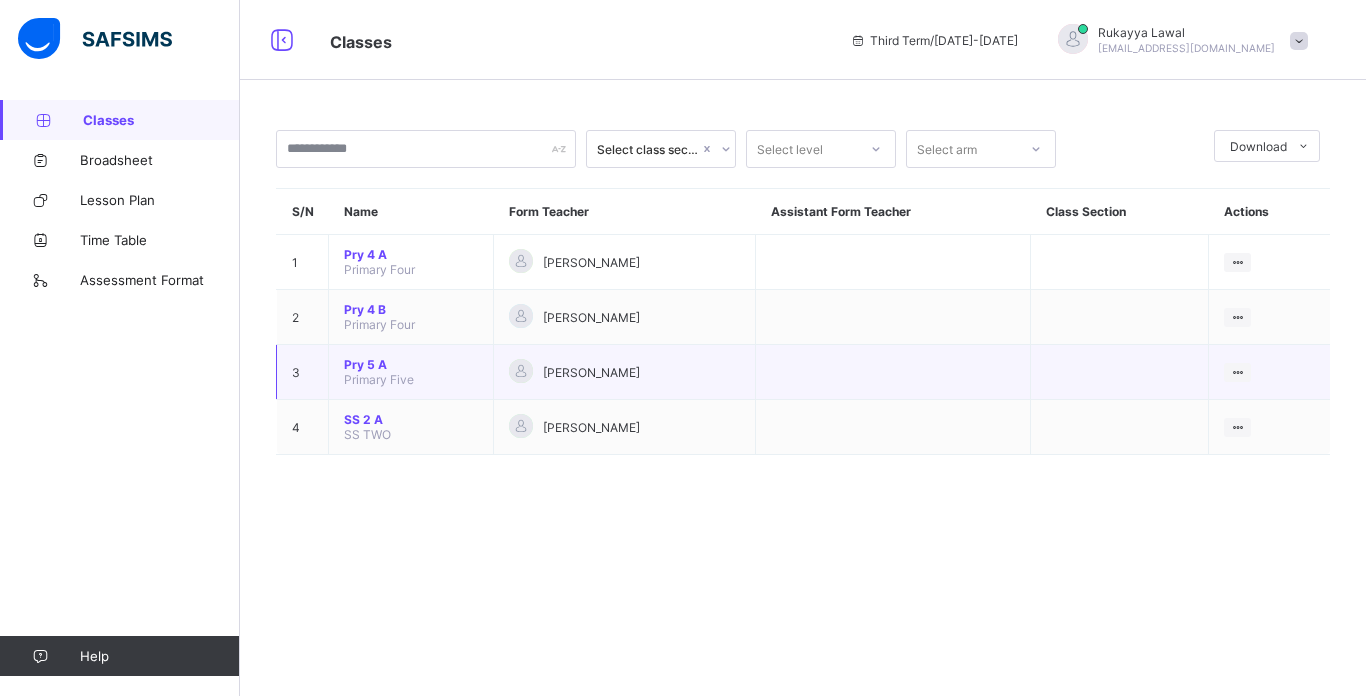 click on "Pry 5   A   Primary Five" at bounding box center (411, 372) 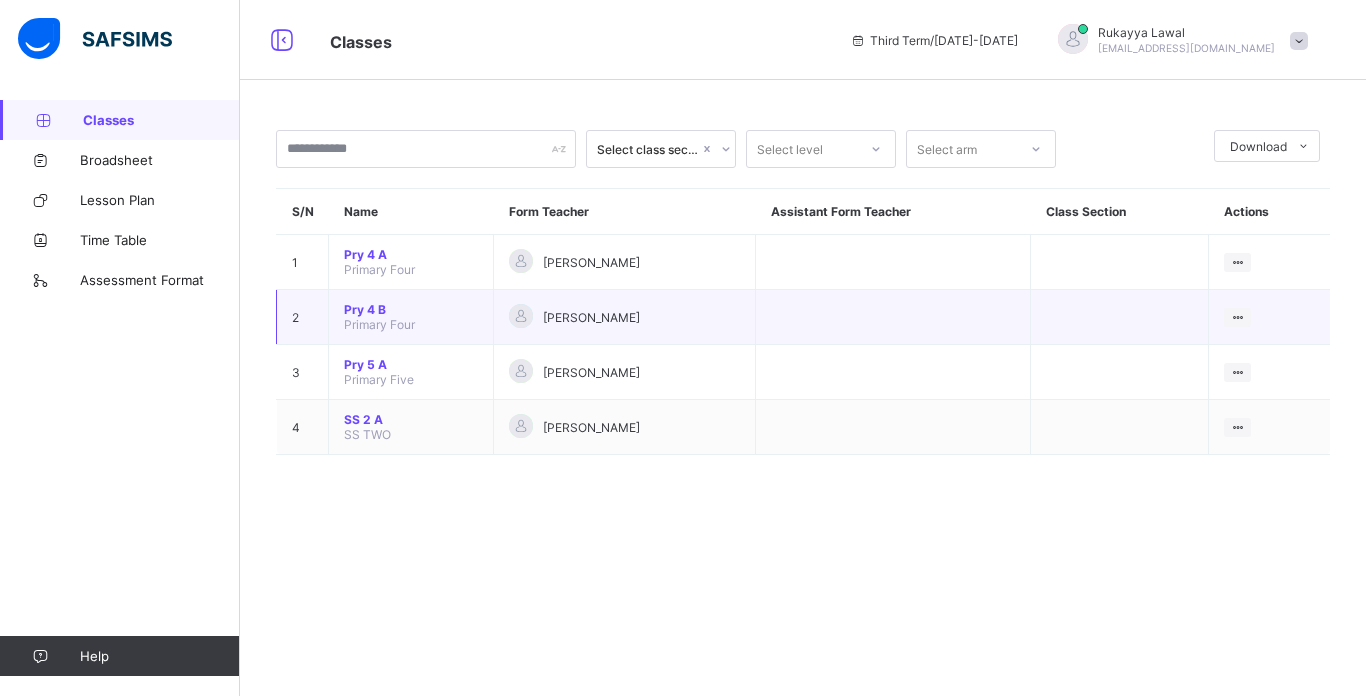 click on "Pry 4   B   Primary Four" at bounding box center [411, 317] 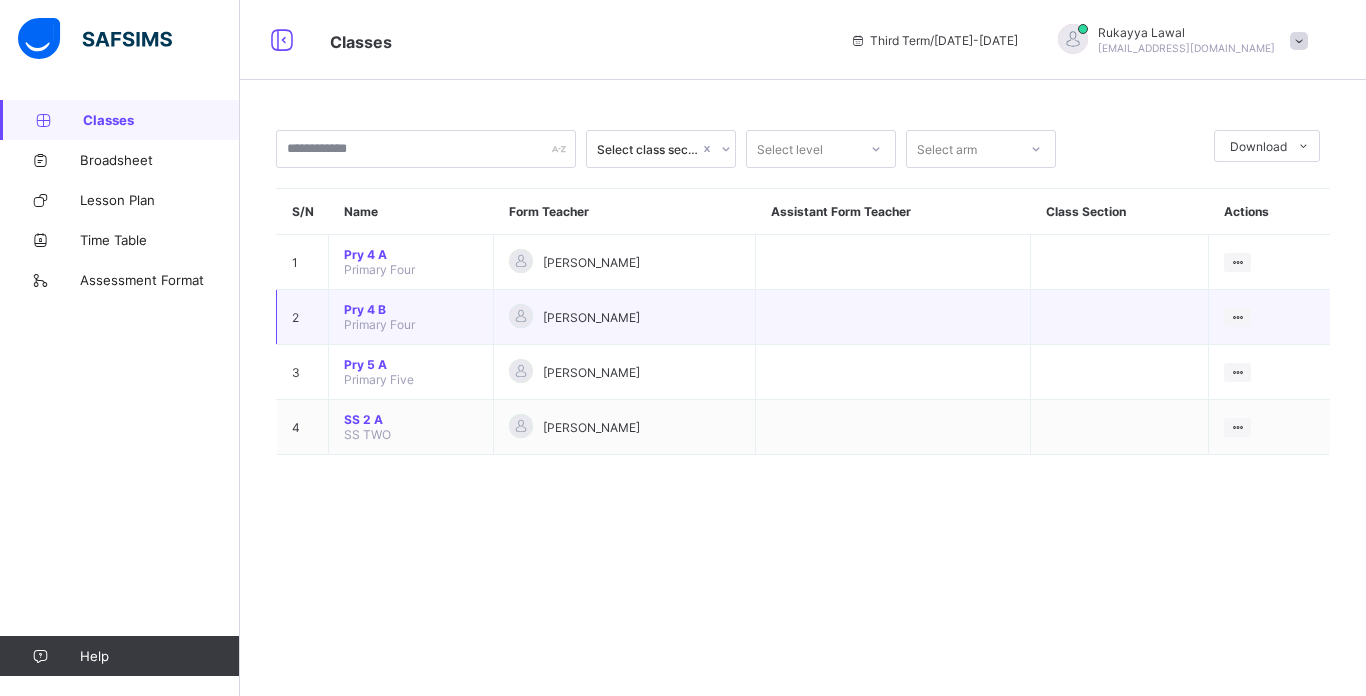 click on "Pry 4   B   Primary Four" at bounding box center (411, 317) 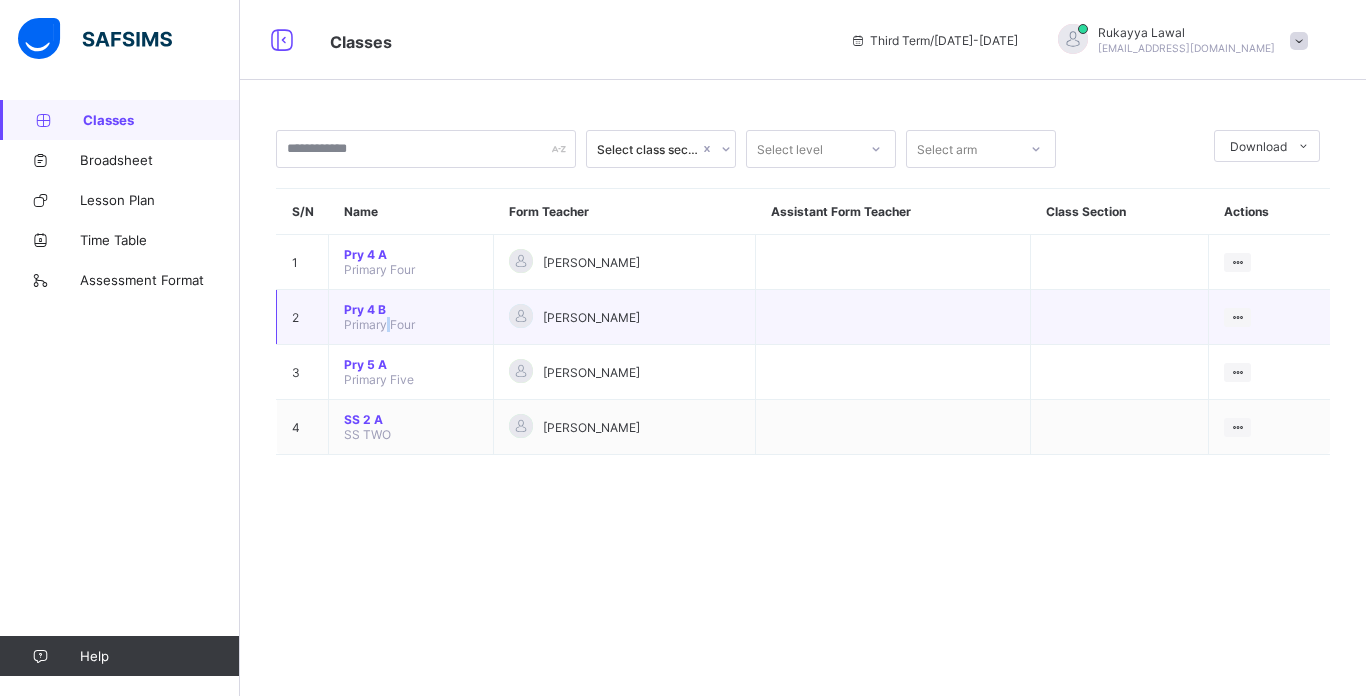 click on "Pry 4   B   Primary Four" at bounding box center [411, 317] 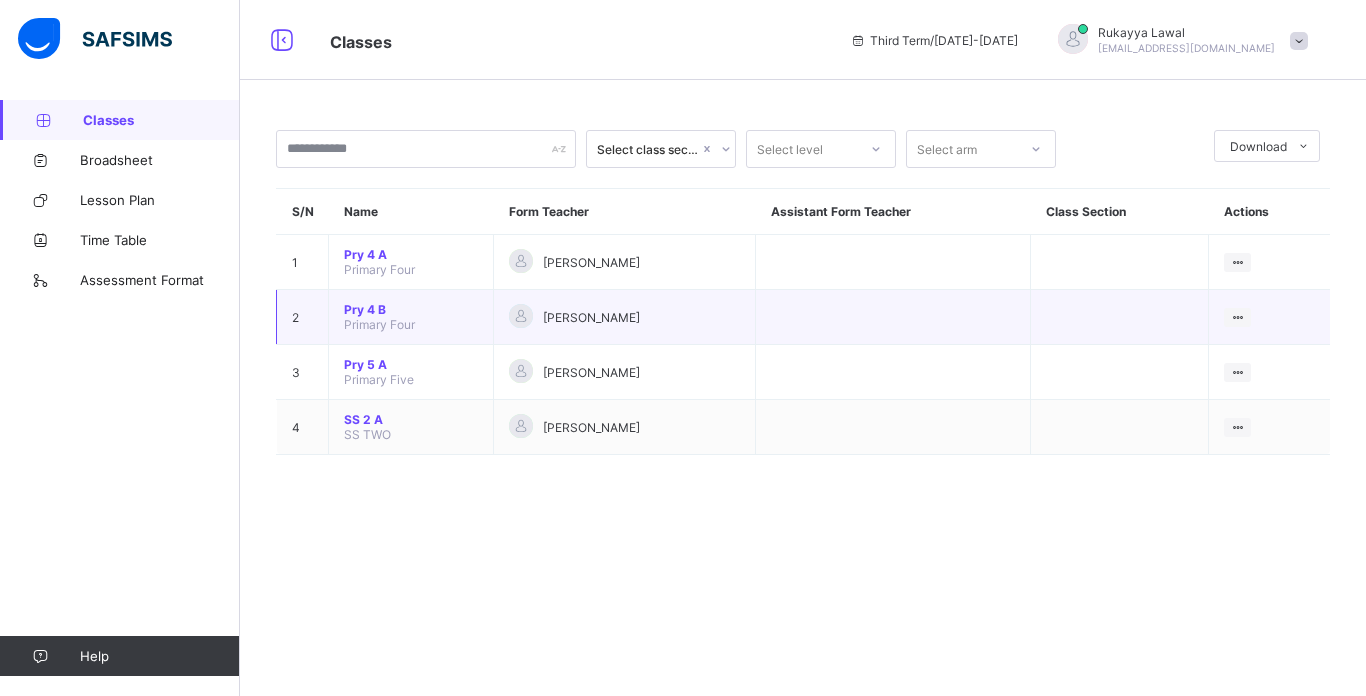 click on "Pry 4   B   Primary Four" at bounding box center [411, 317] 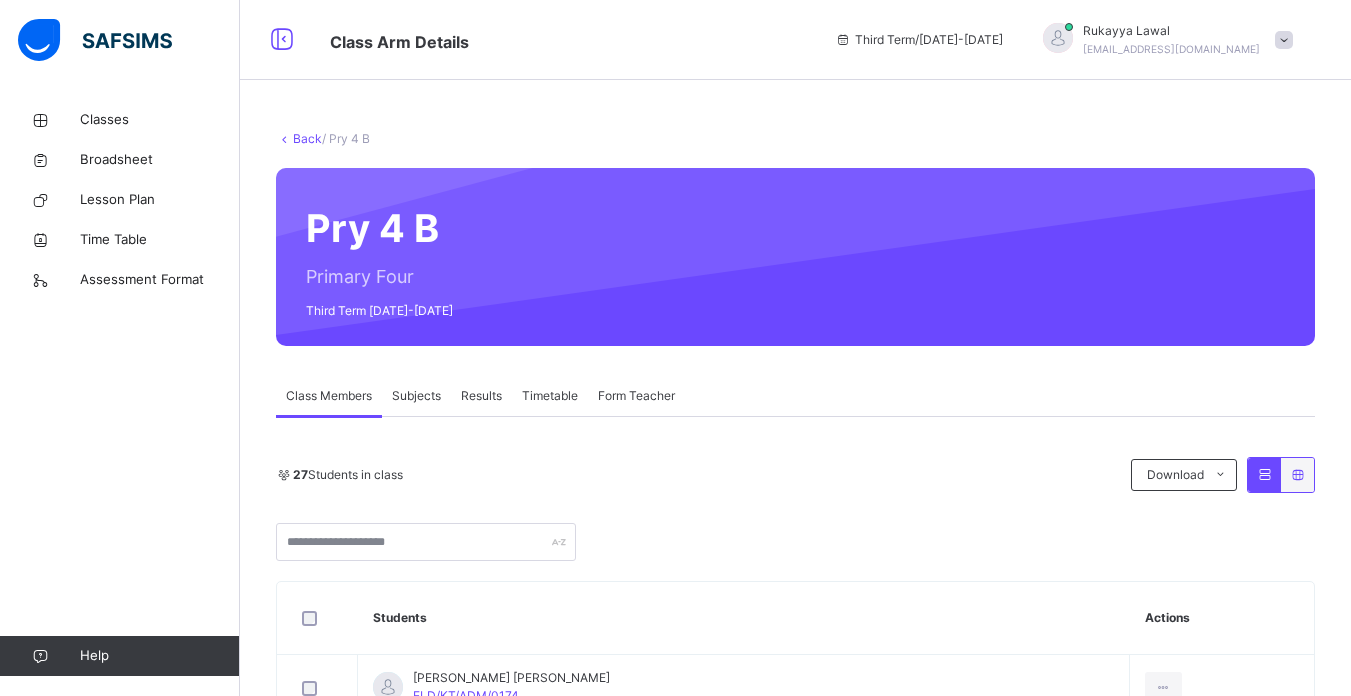 click on "Subjects" at bounding box center (416, 396) 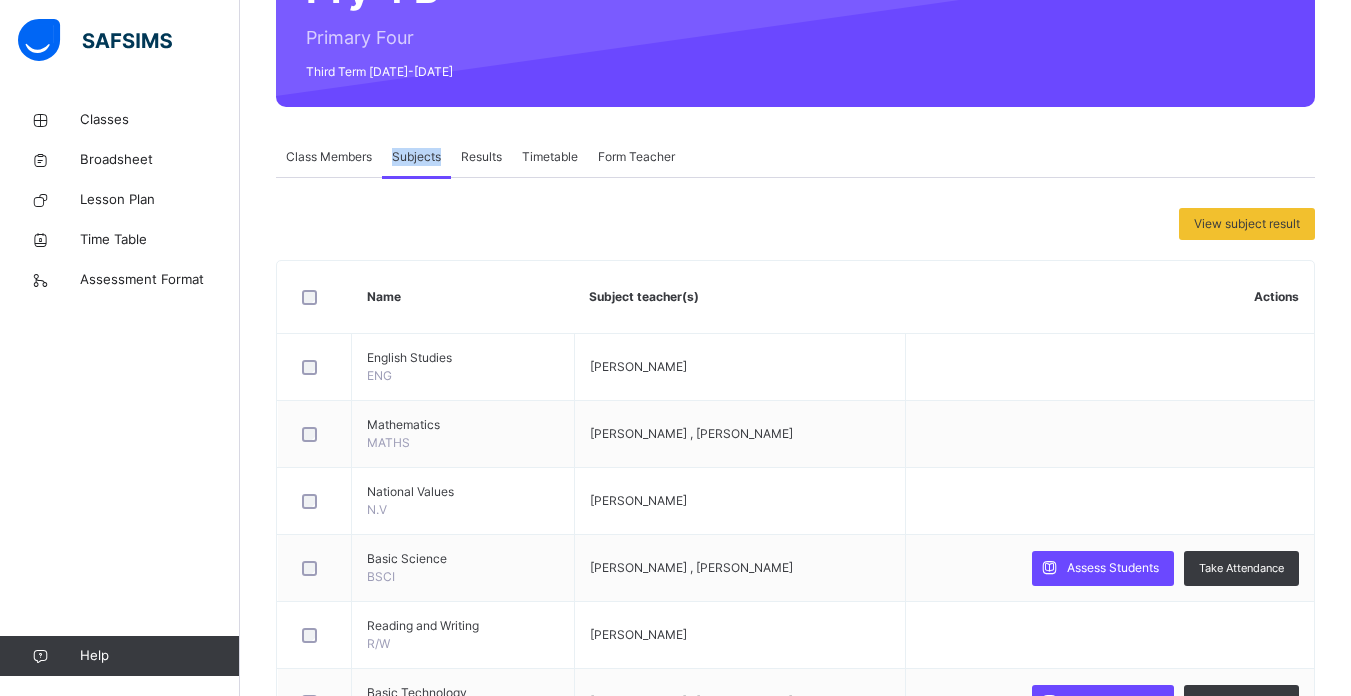 scroll, scrollTop: 240, scrollLeft: 0, axis: vertical 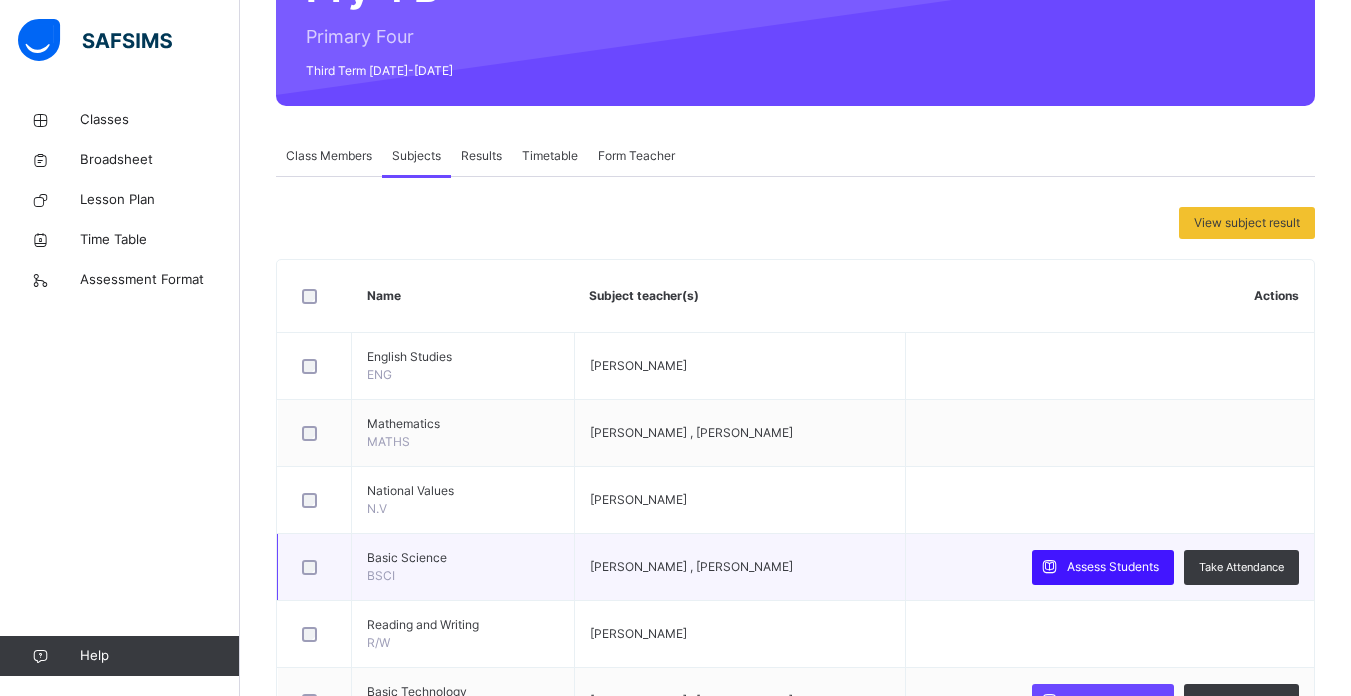 click on "Assess Students" at bounding box center (1113, 567) 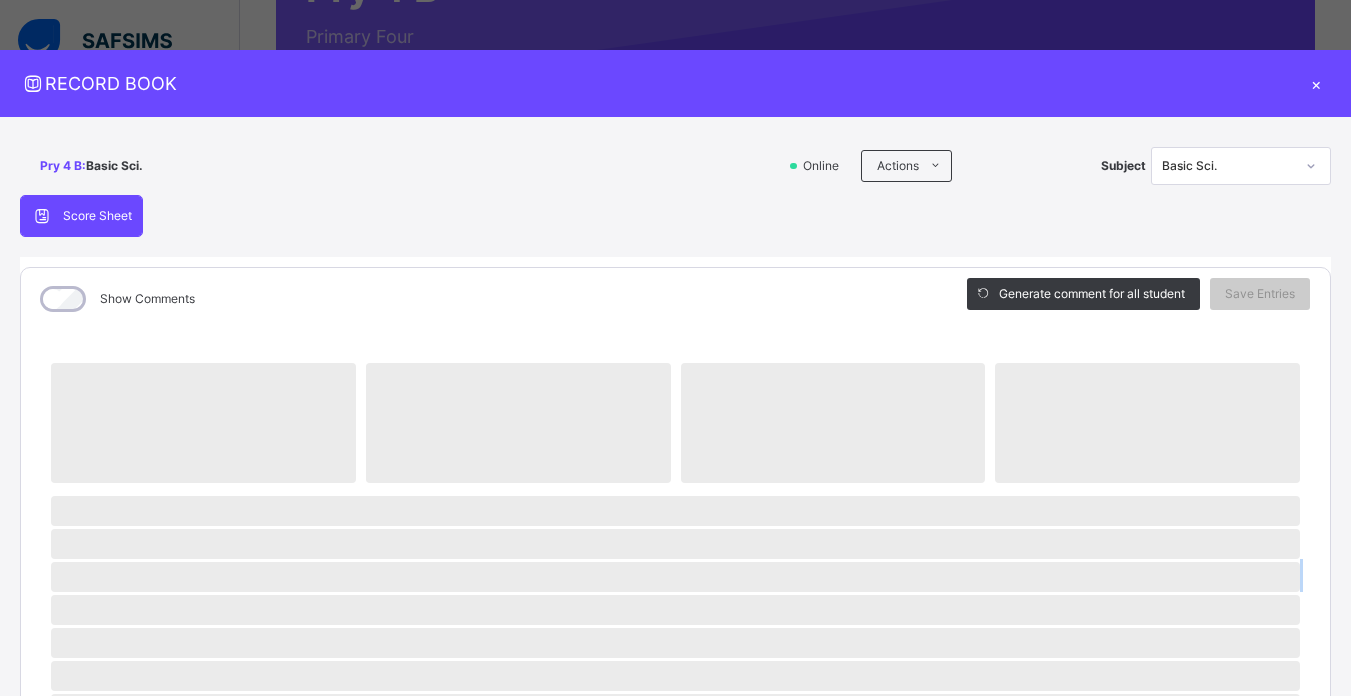 click on "‌" at bounding box center (675, 577) 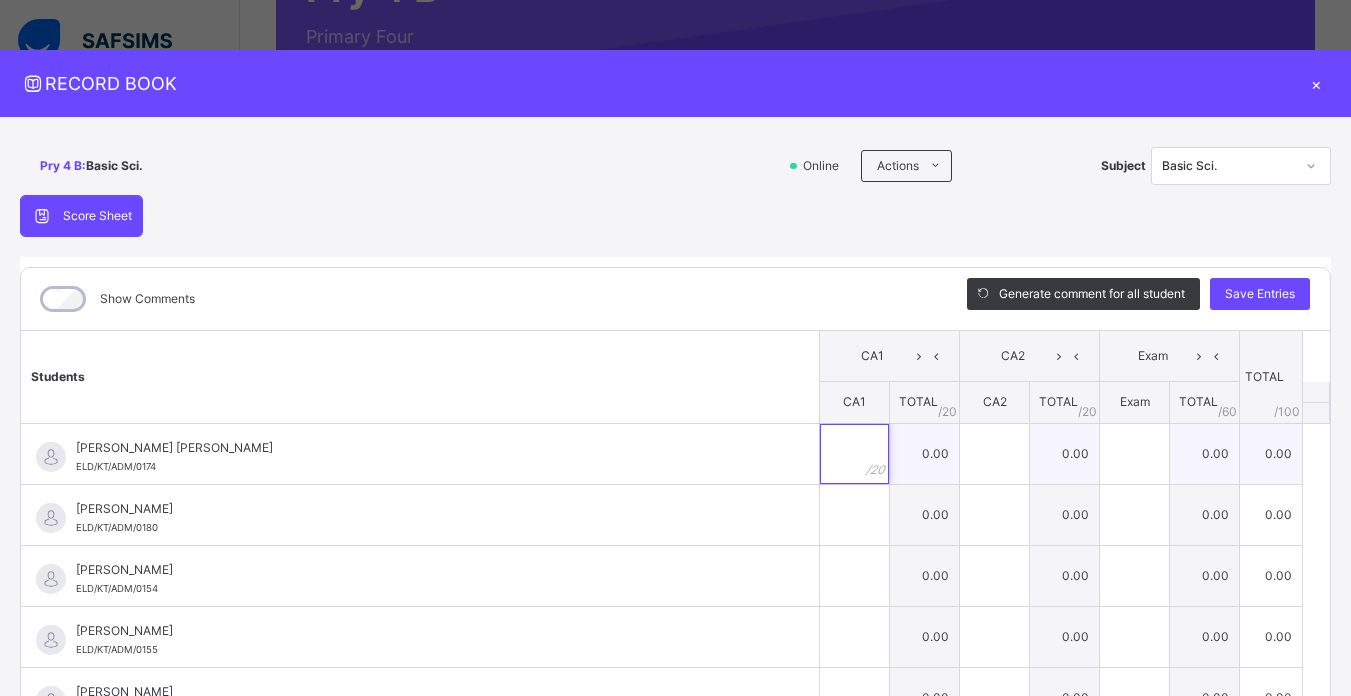 click at bounding box center [854, 454] 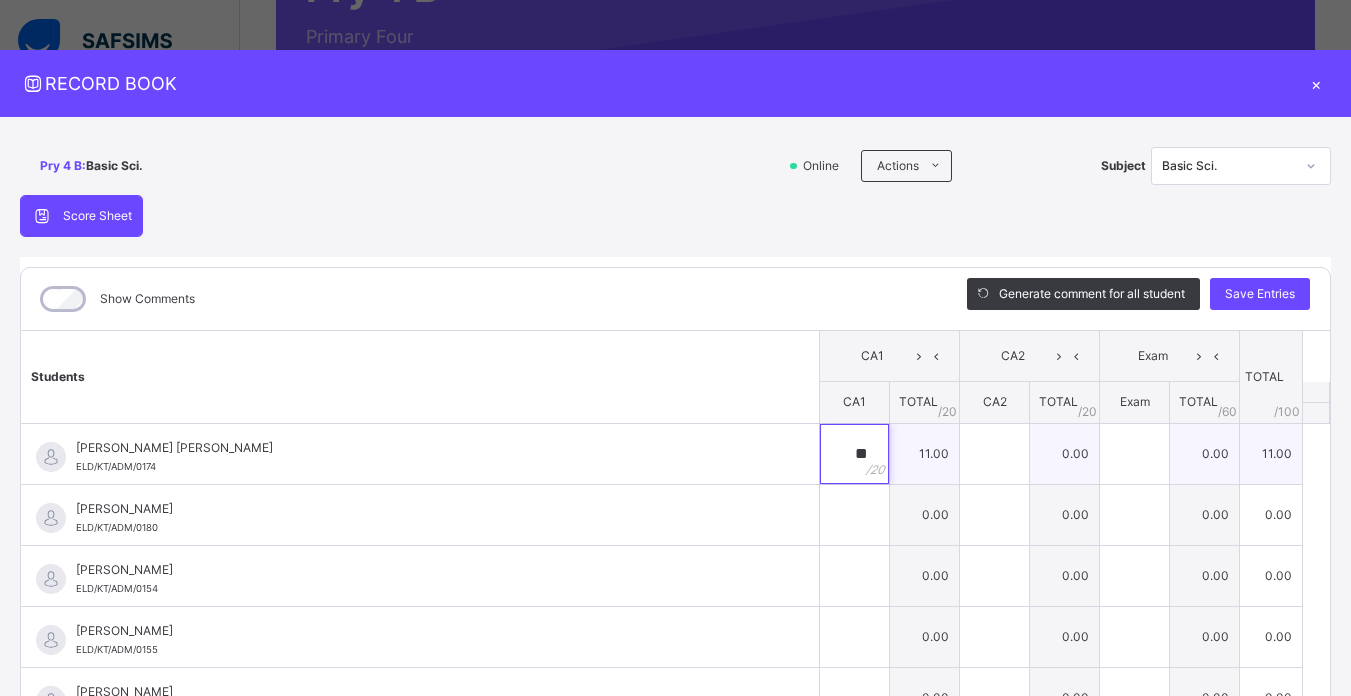 type on "**" 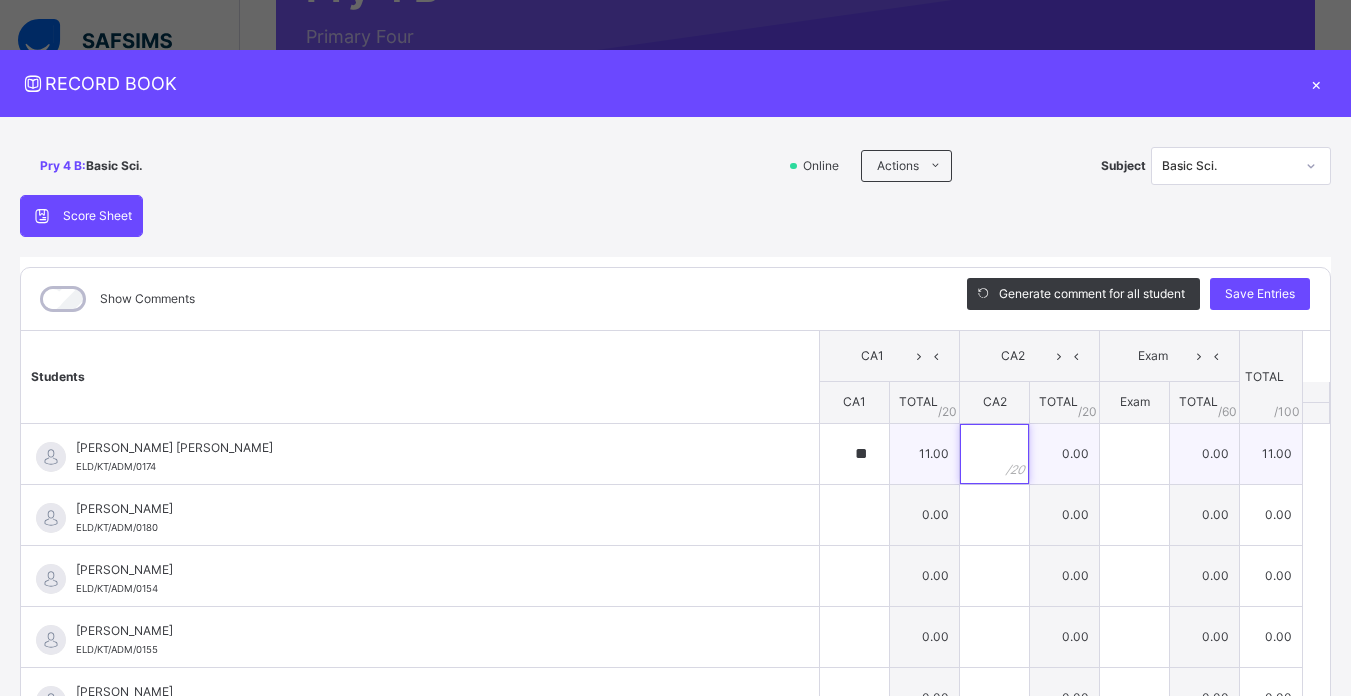 click at bounding box center [994, 454] 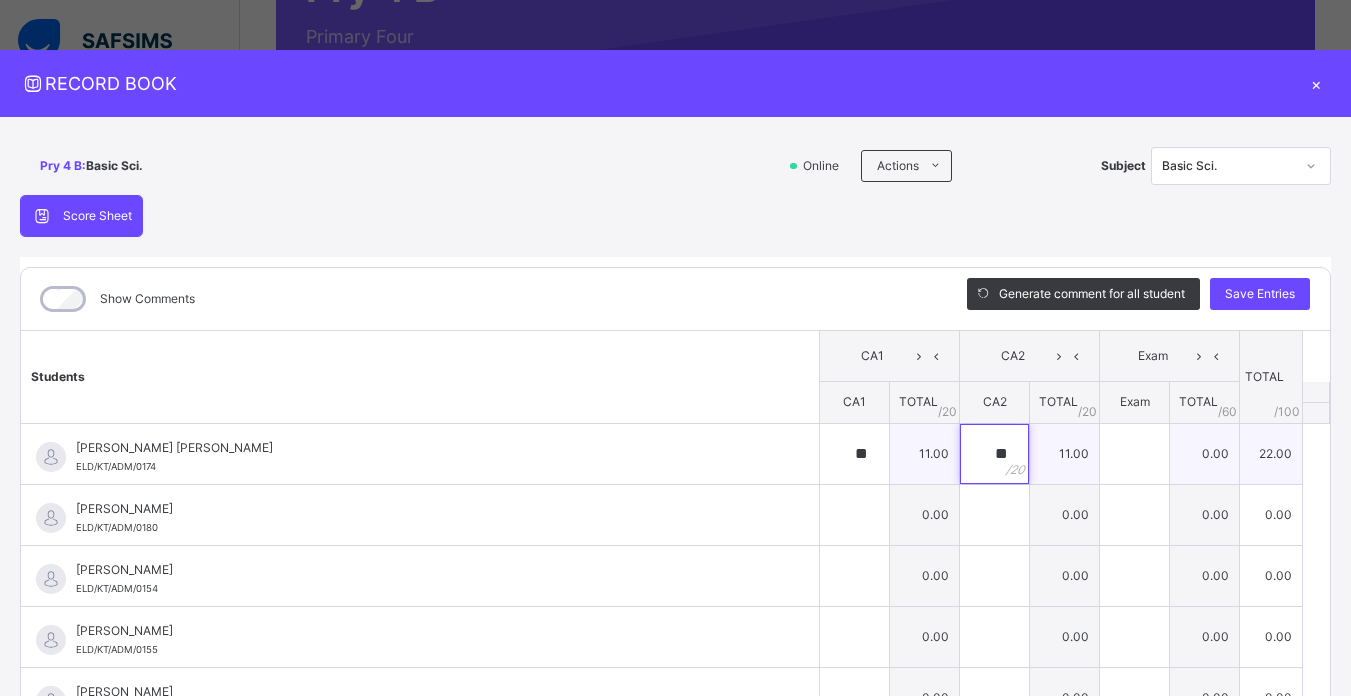 type on "**" 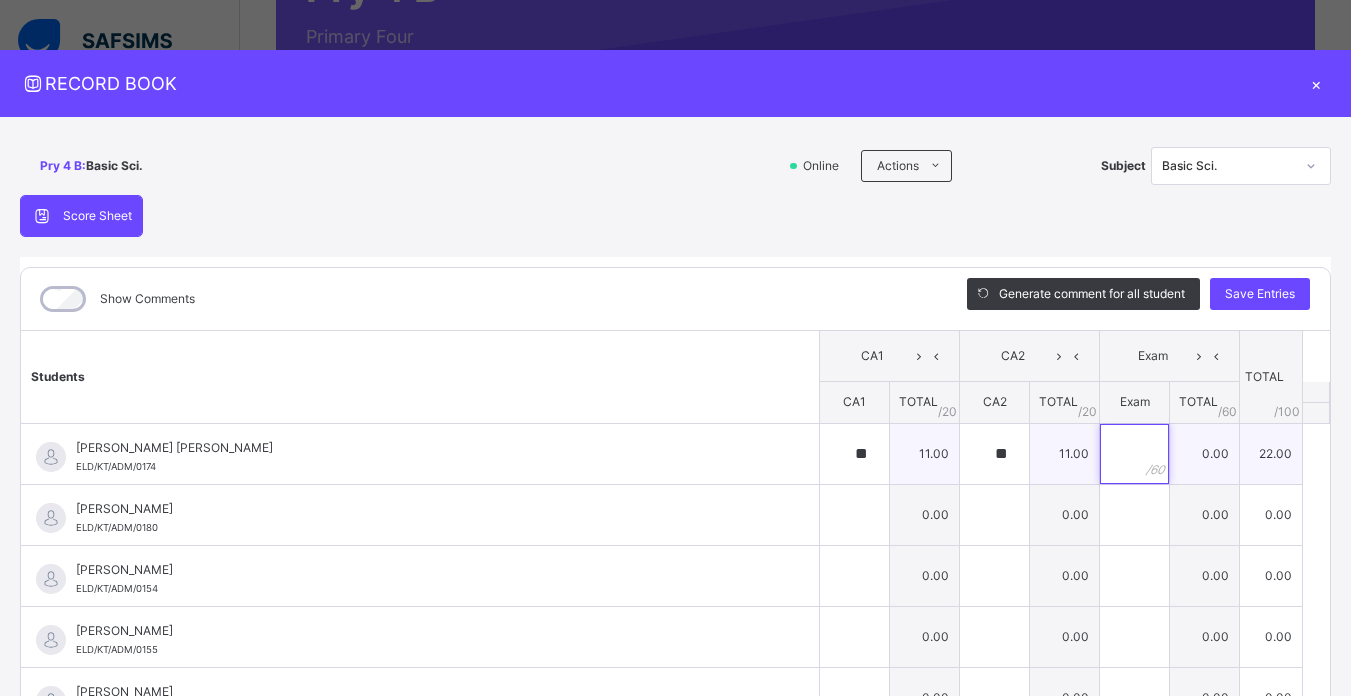 click at bounding box center (1134, 454) 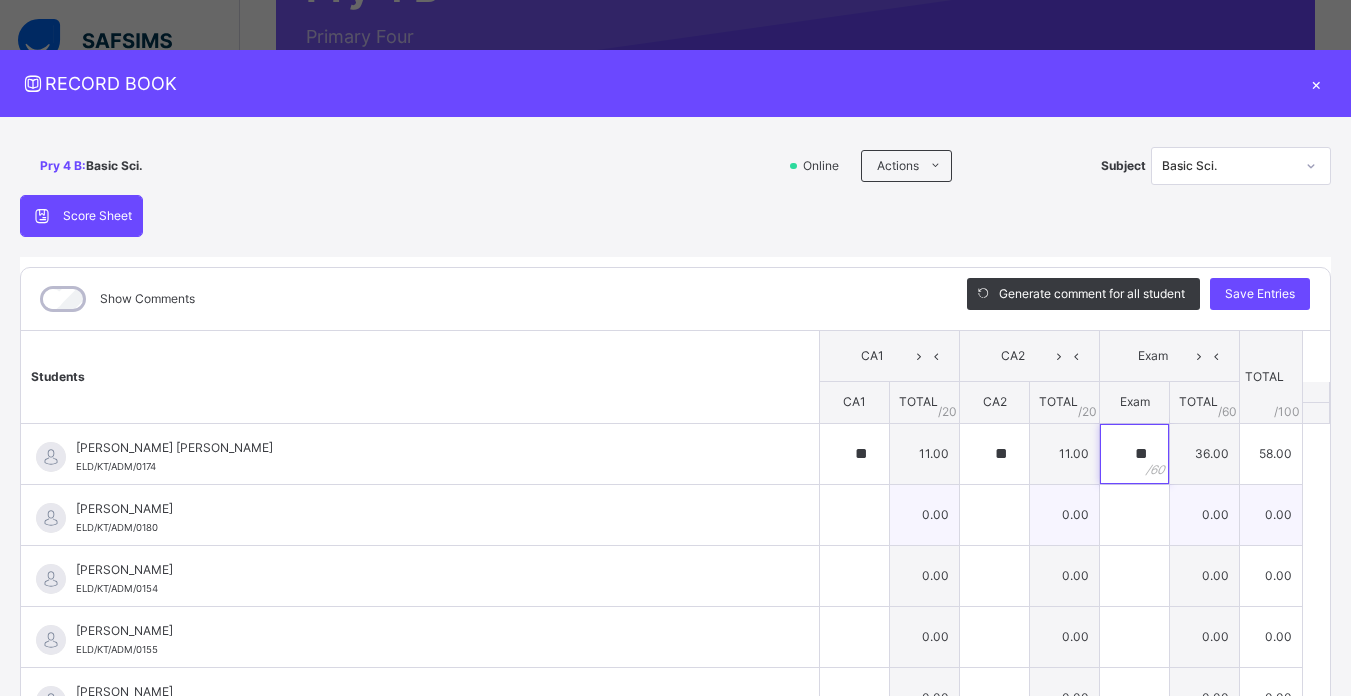 type on "**" 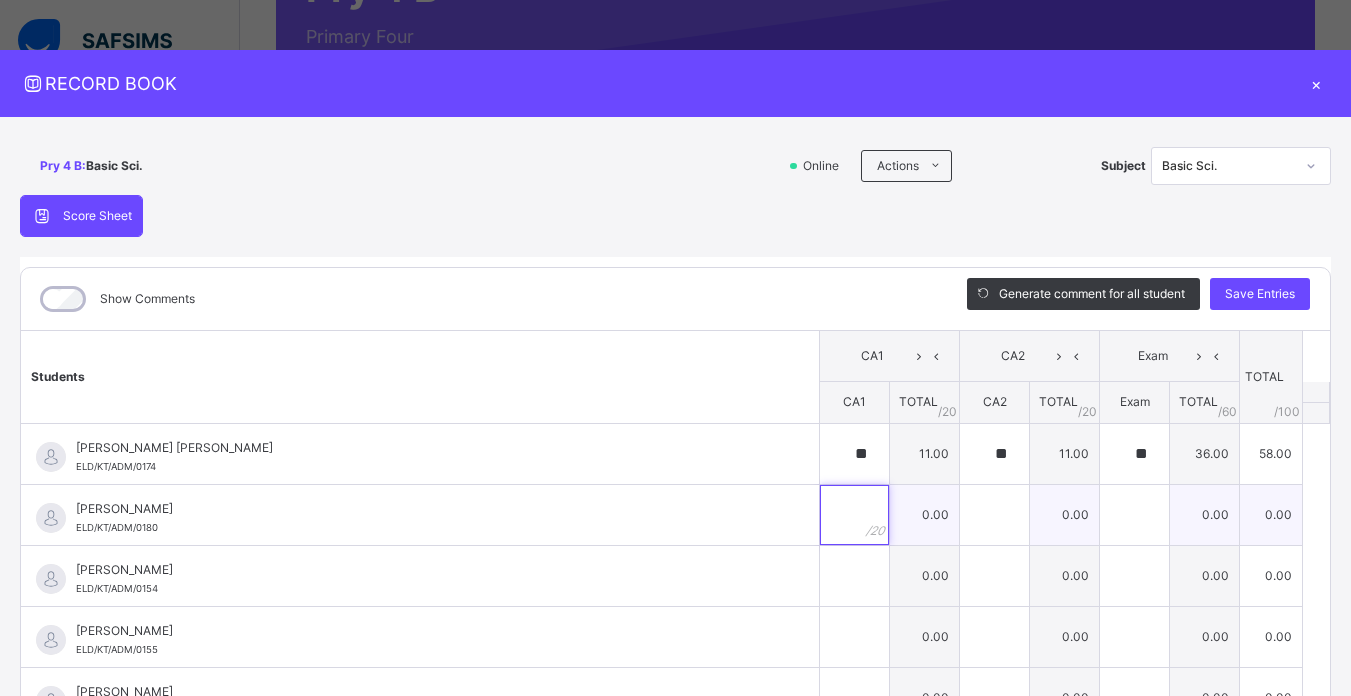 click at bounding box center (854, 515) 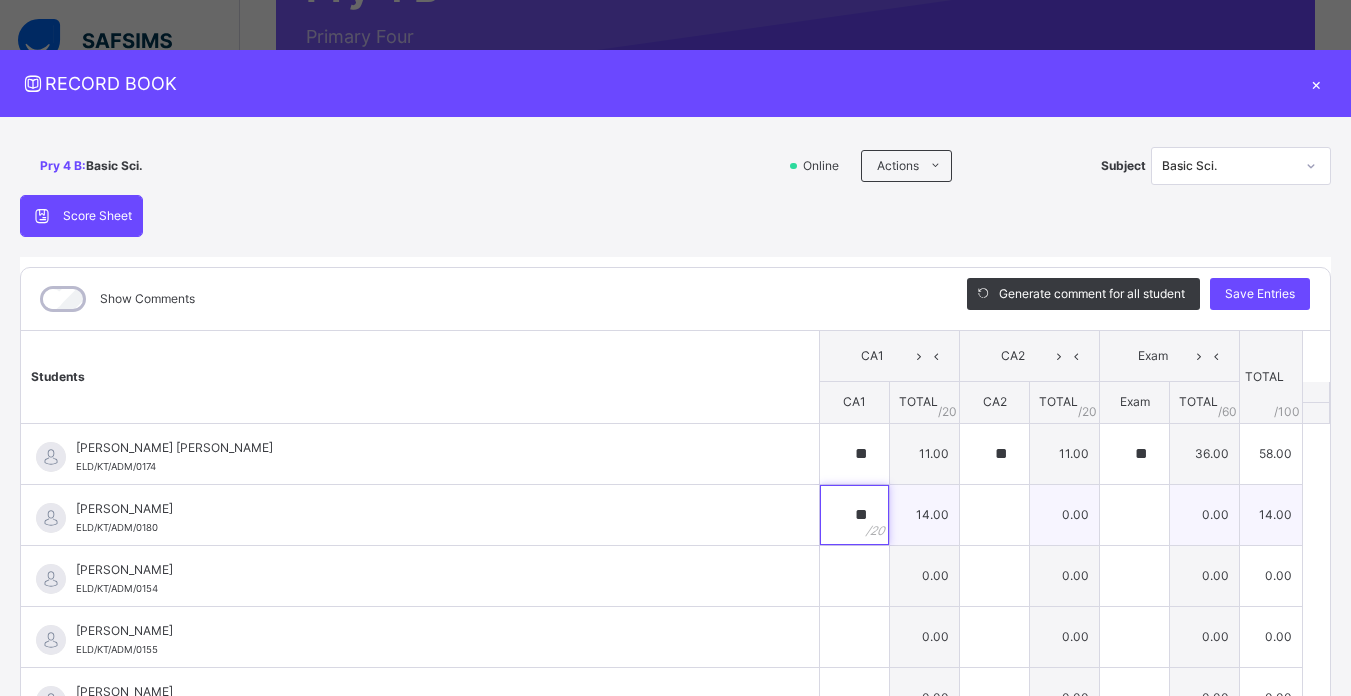 type on "**" 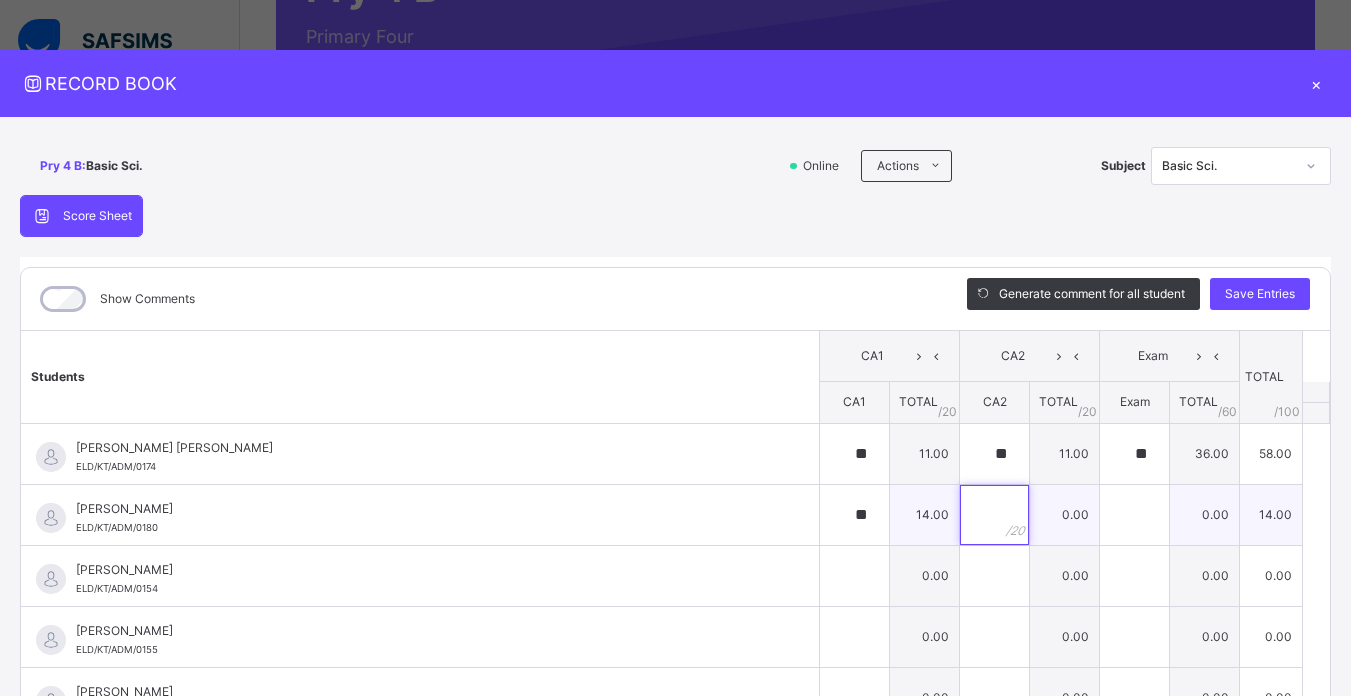 click at bounding box center (994, 515) 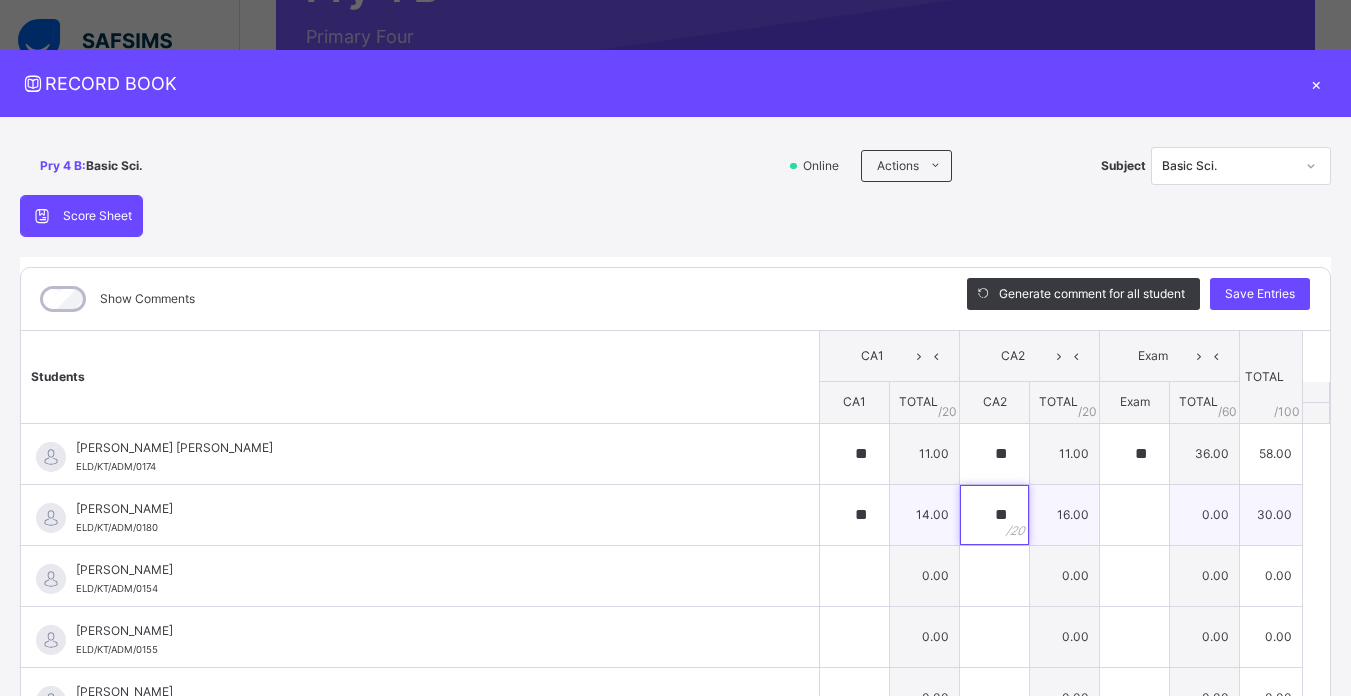 type on "**" 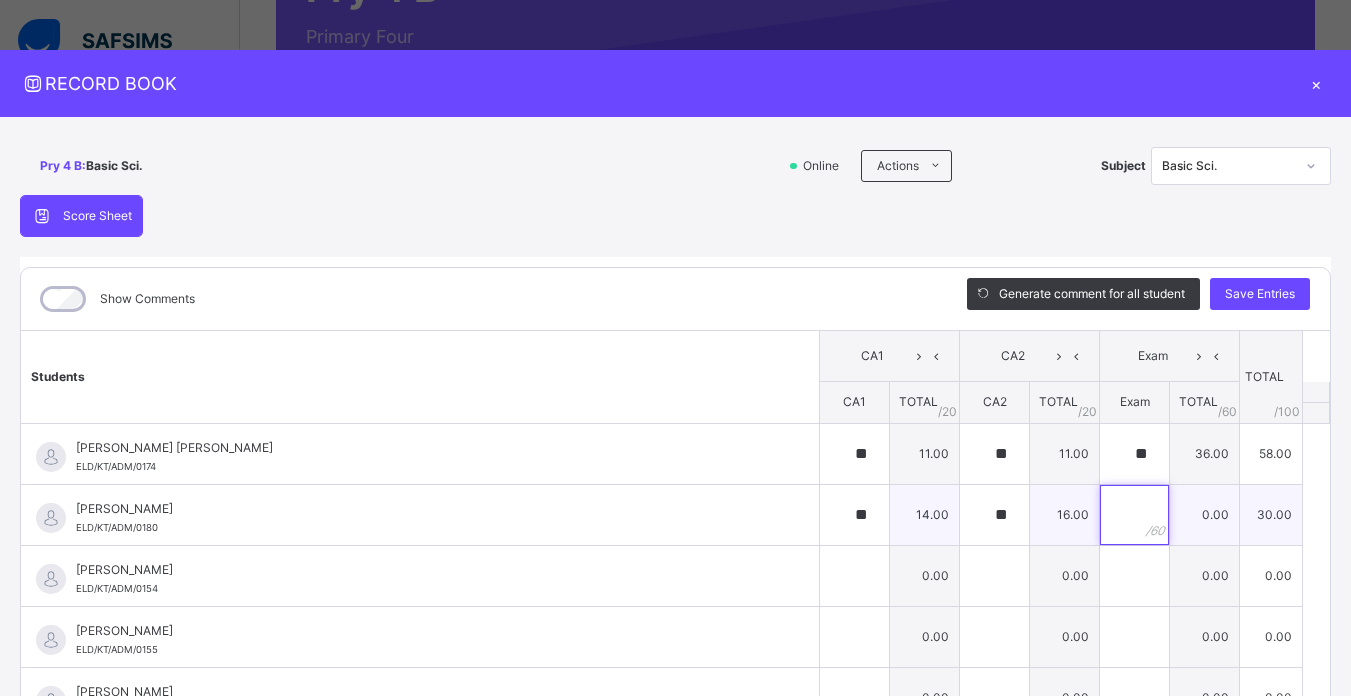 click at bounding box center (1134, 515) 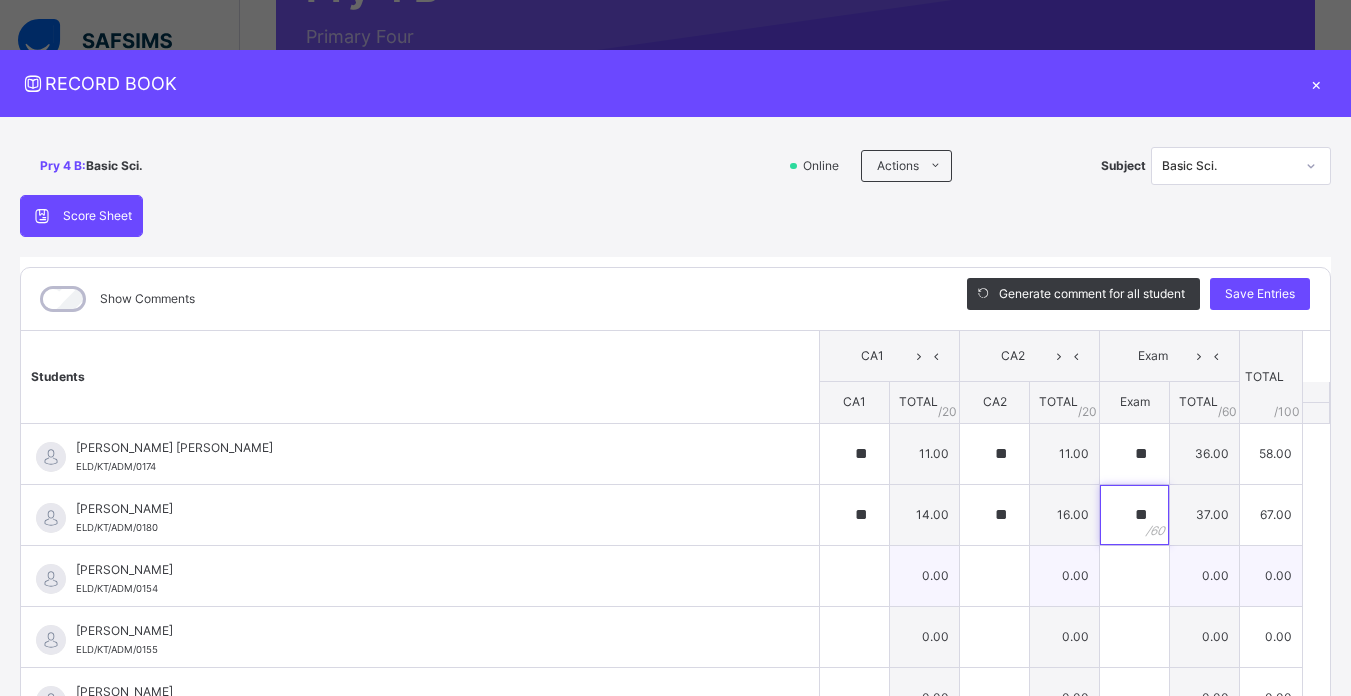 type on "**" 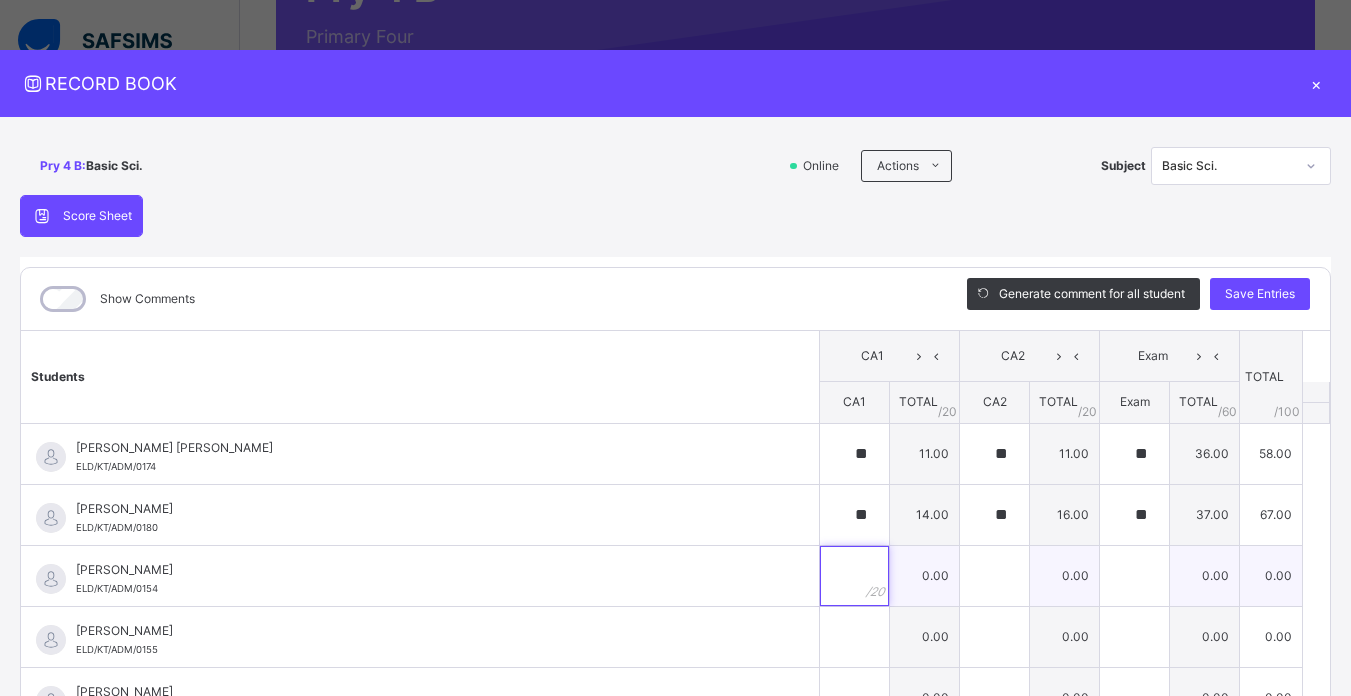 click at bounding box center [854, 576] 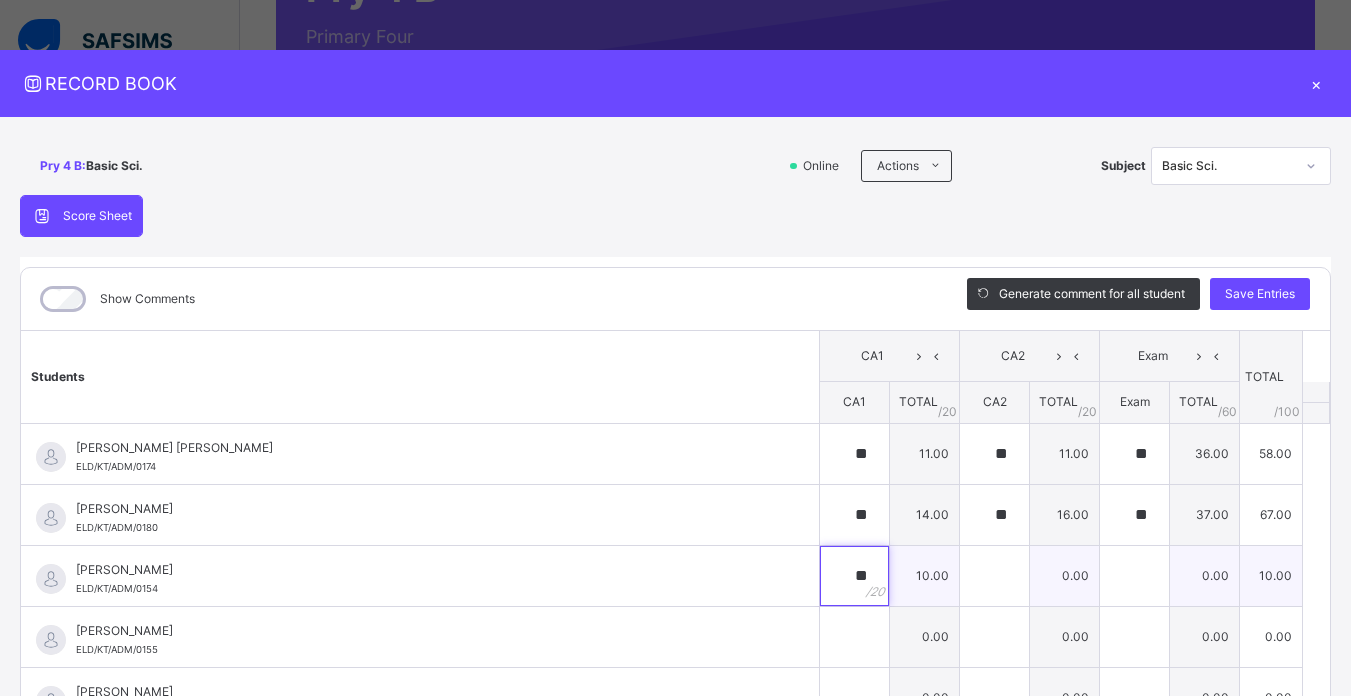 type on "**" 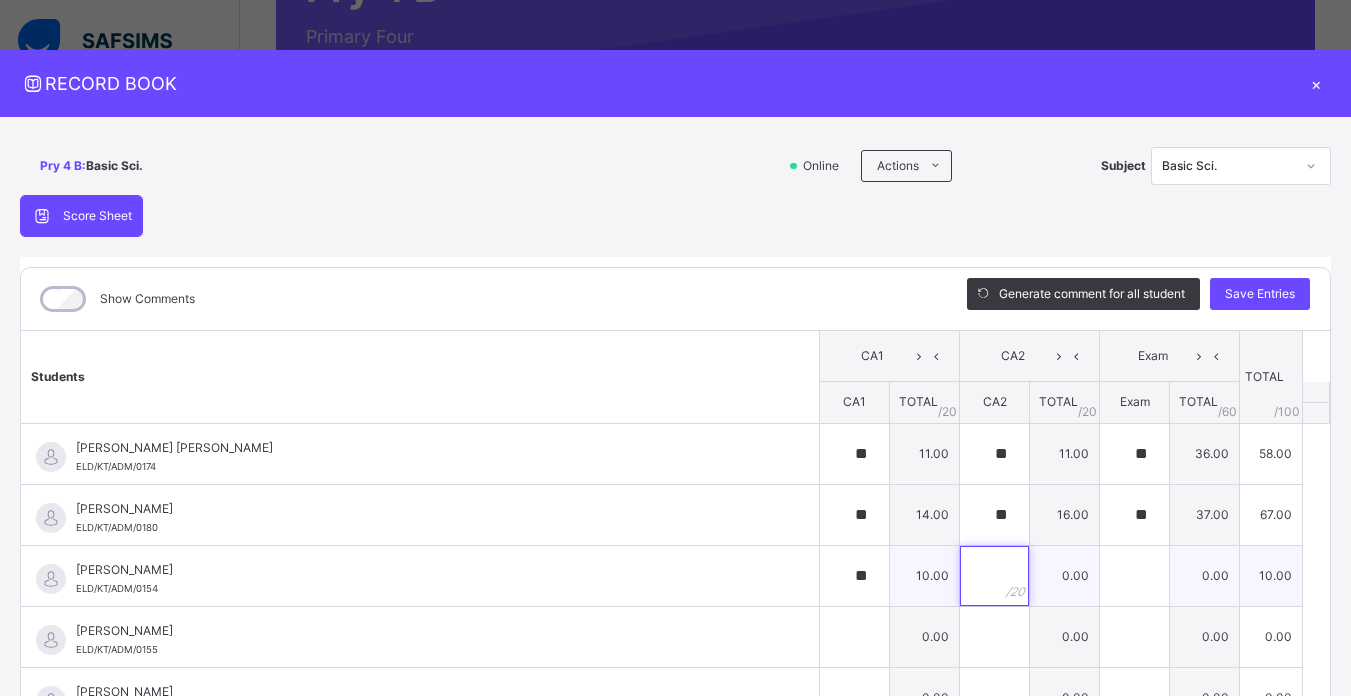 click at bounding box center [994, 576] 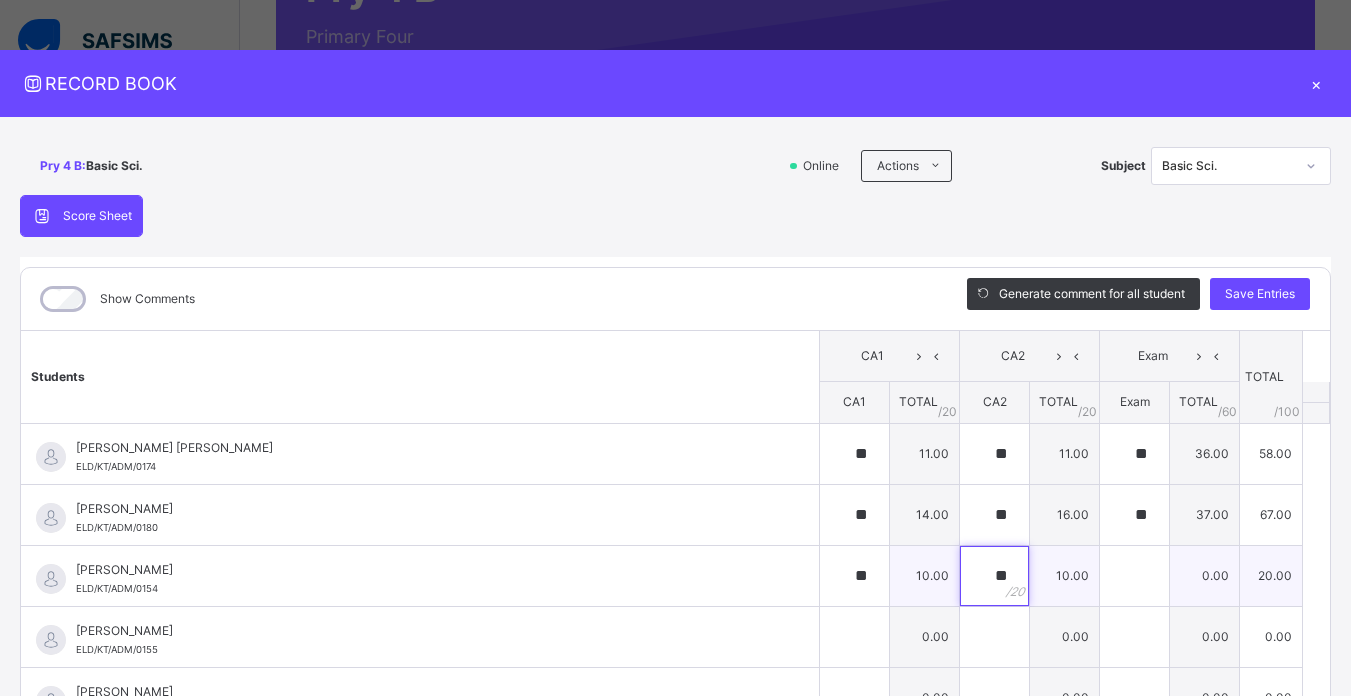 type on "**" 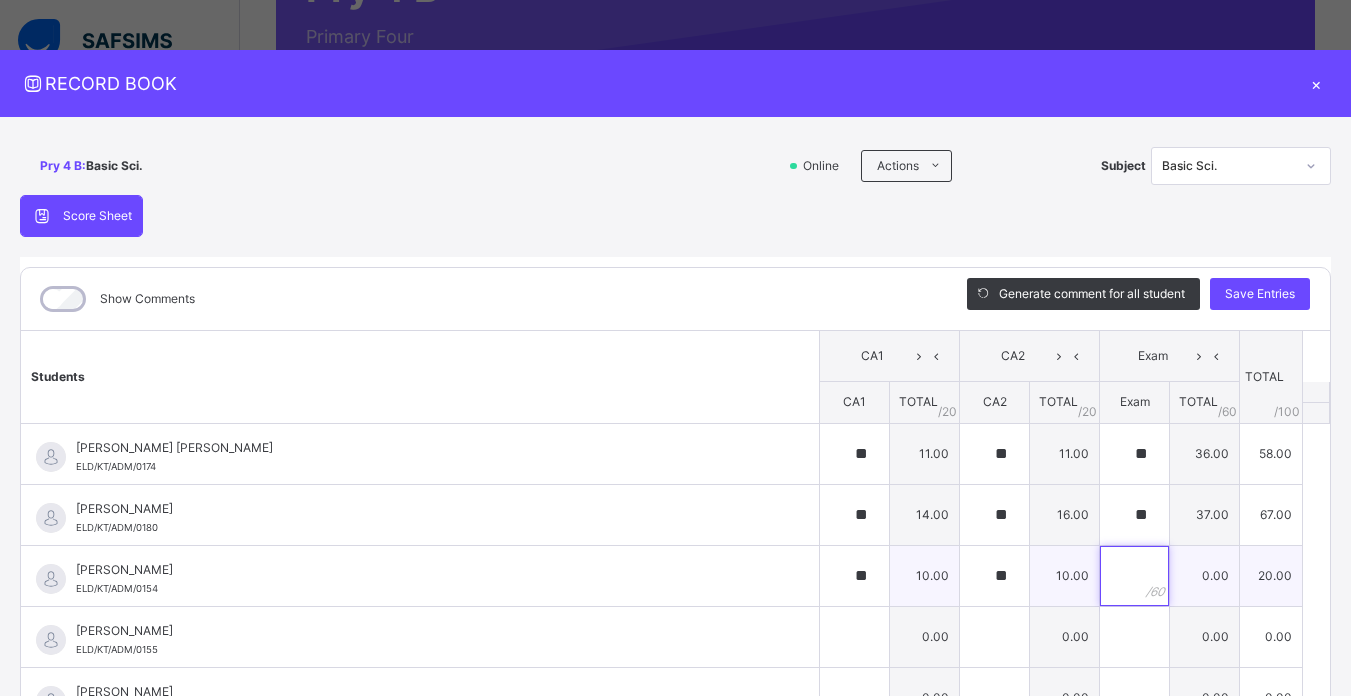 click at bounding box center (1134, 576) 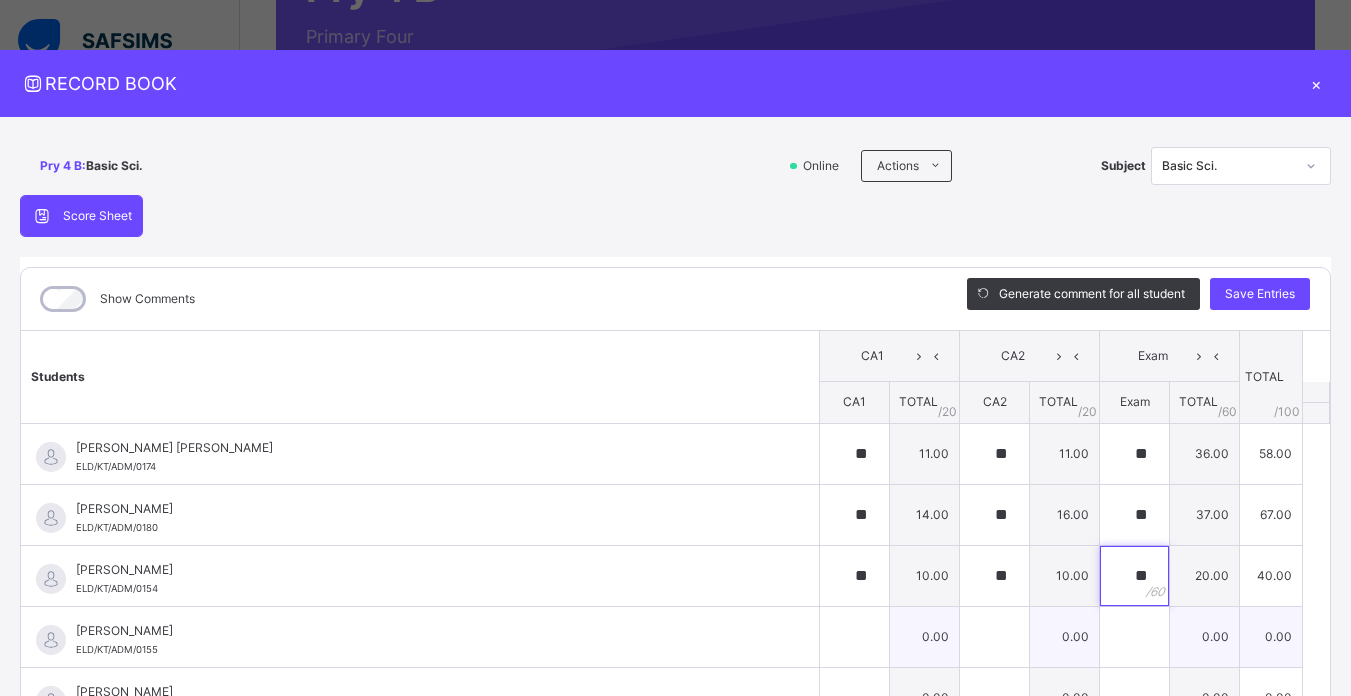 type on "**" 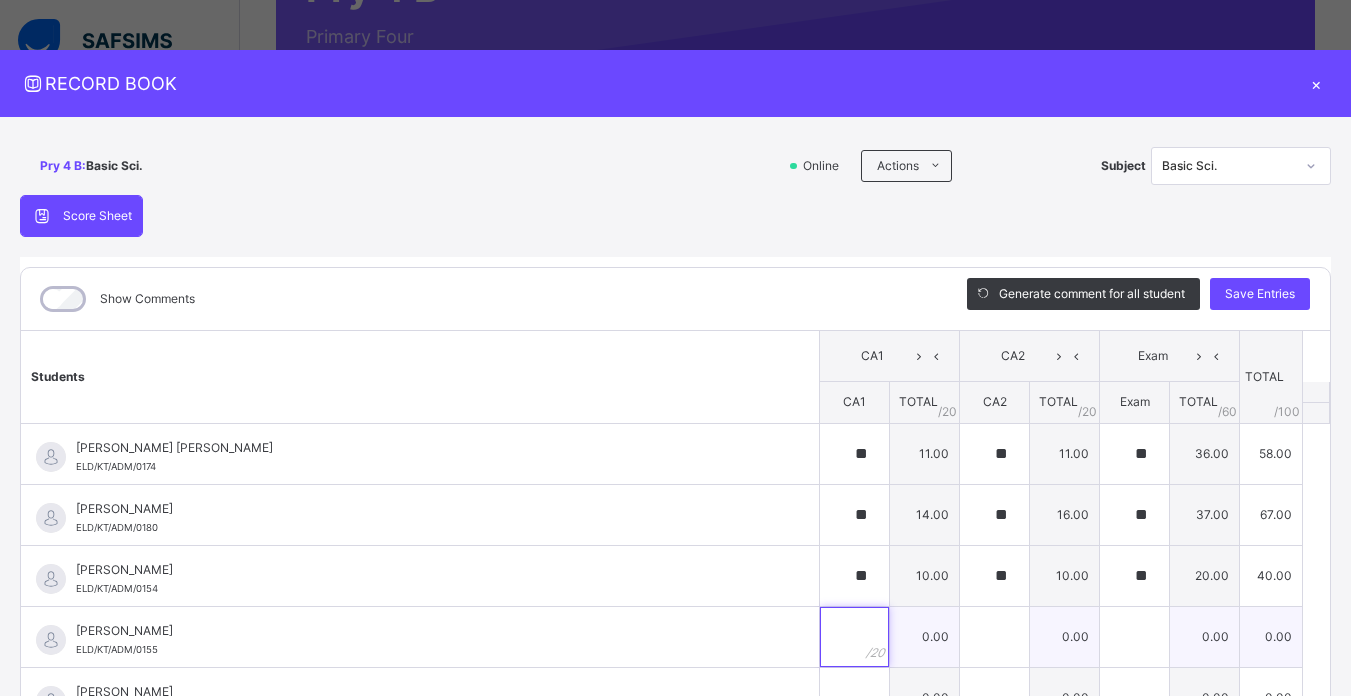 click at bounding box center (854, 637) 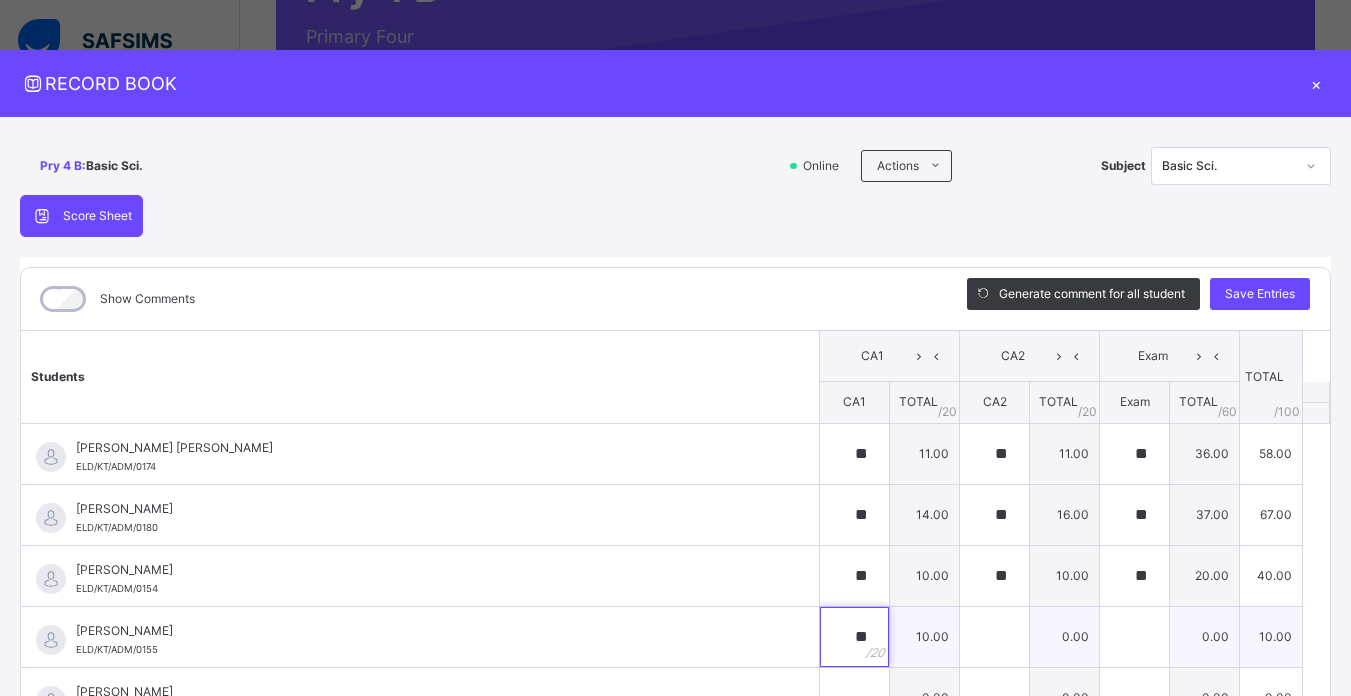 type on "**" 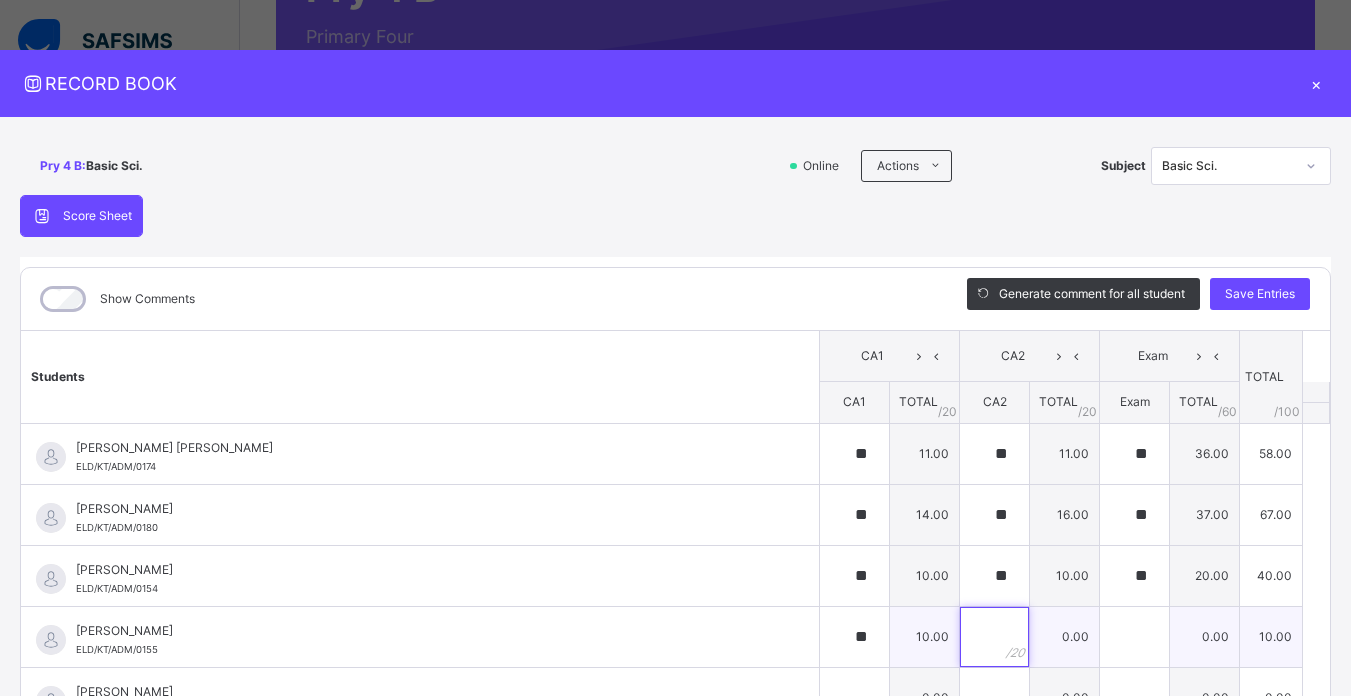 click at bounding box center [994, 637] 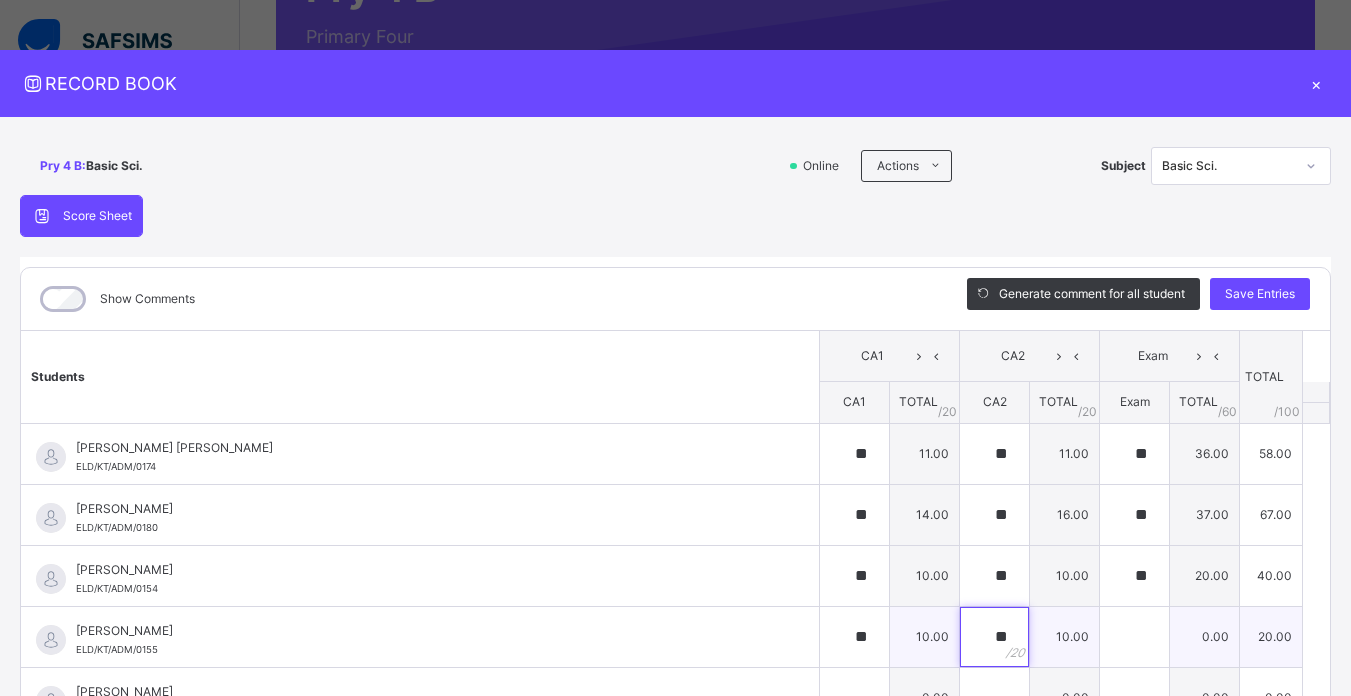type on "**" 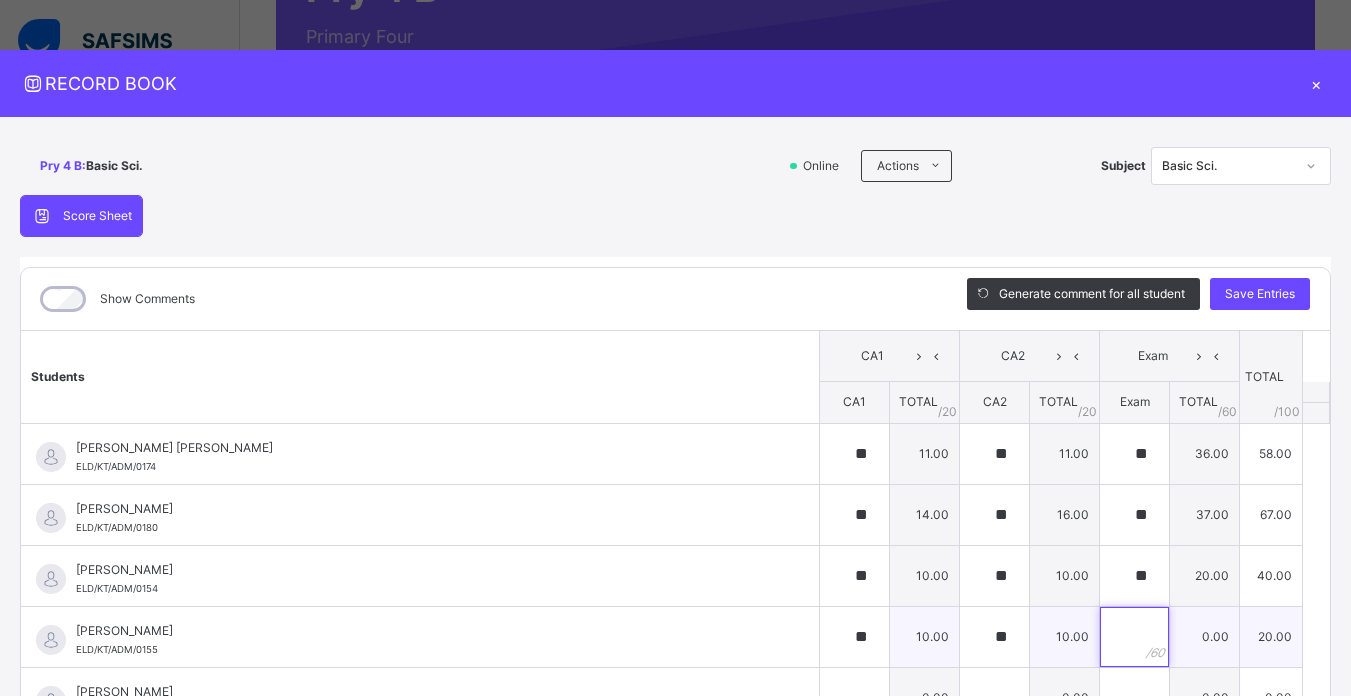click at bounding box center [1134, 637] 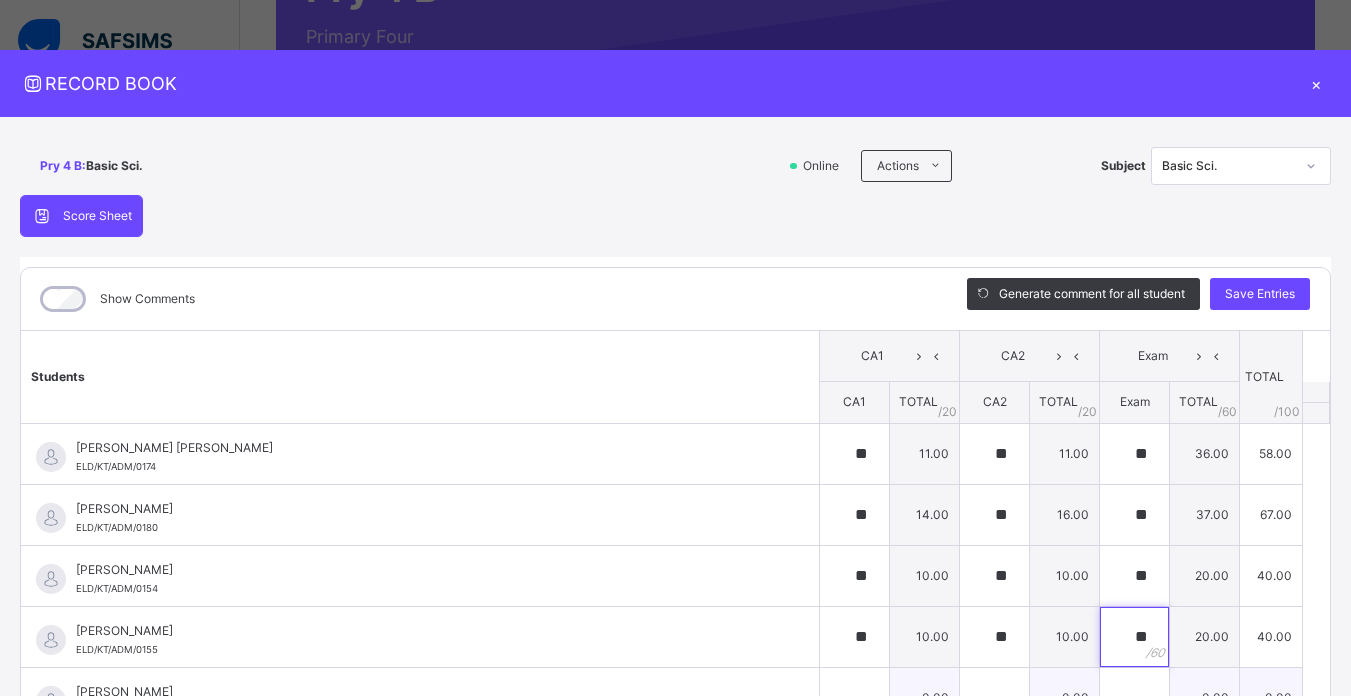 type on "**" 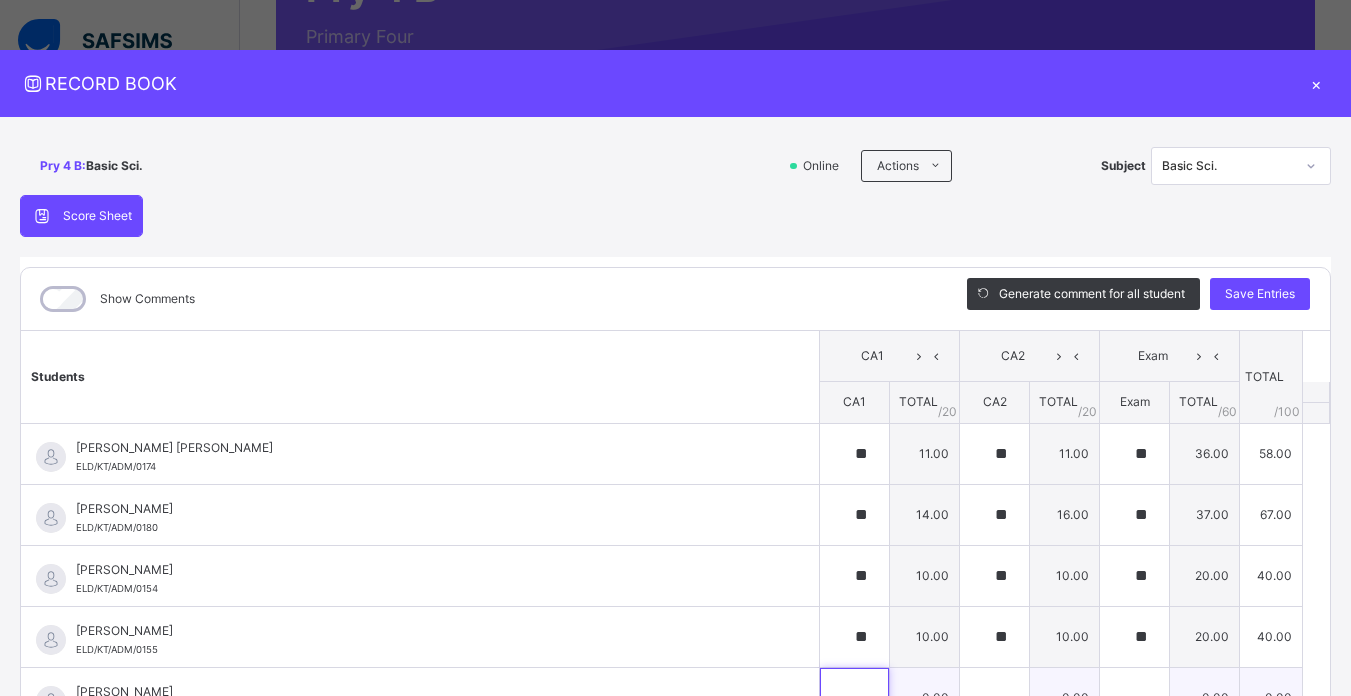 click at bounding box center [854, 698] 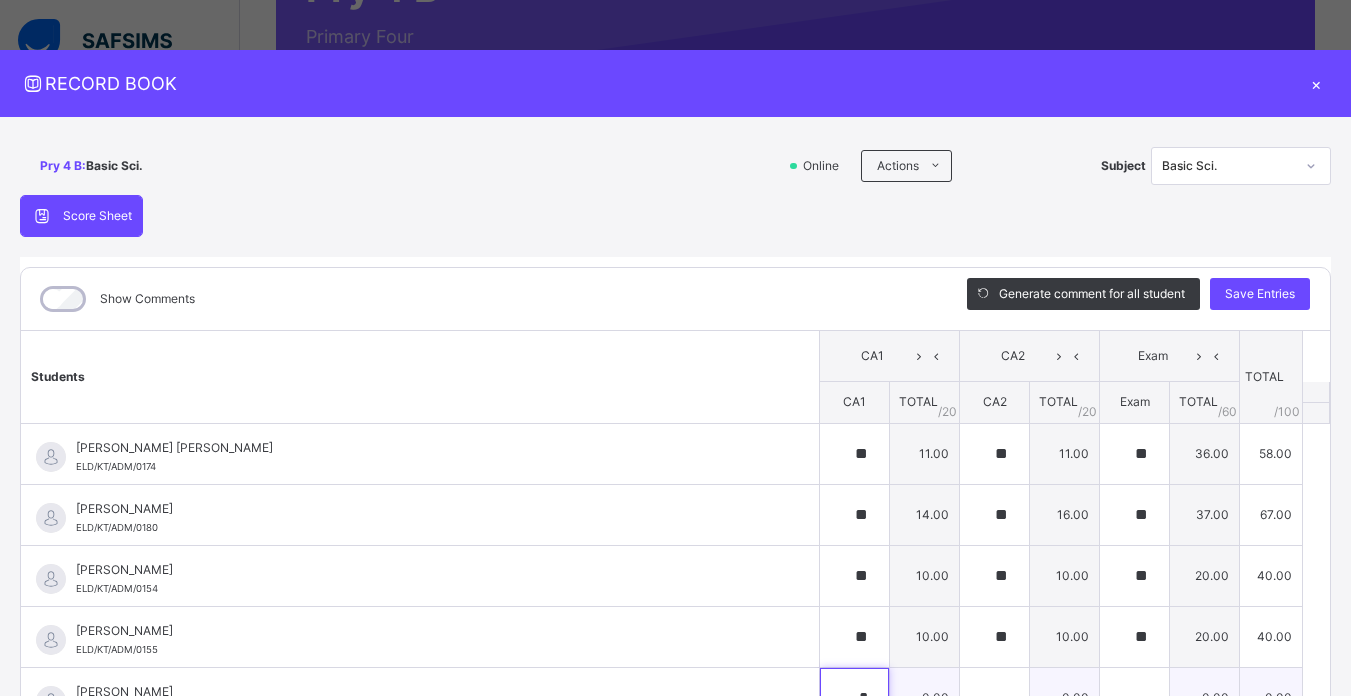 scroll, scrollTop: 12, scrollLeft: 0, axis: vertical 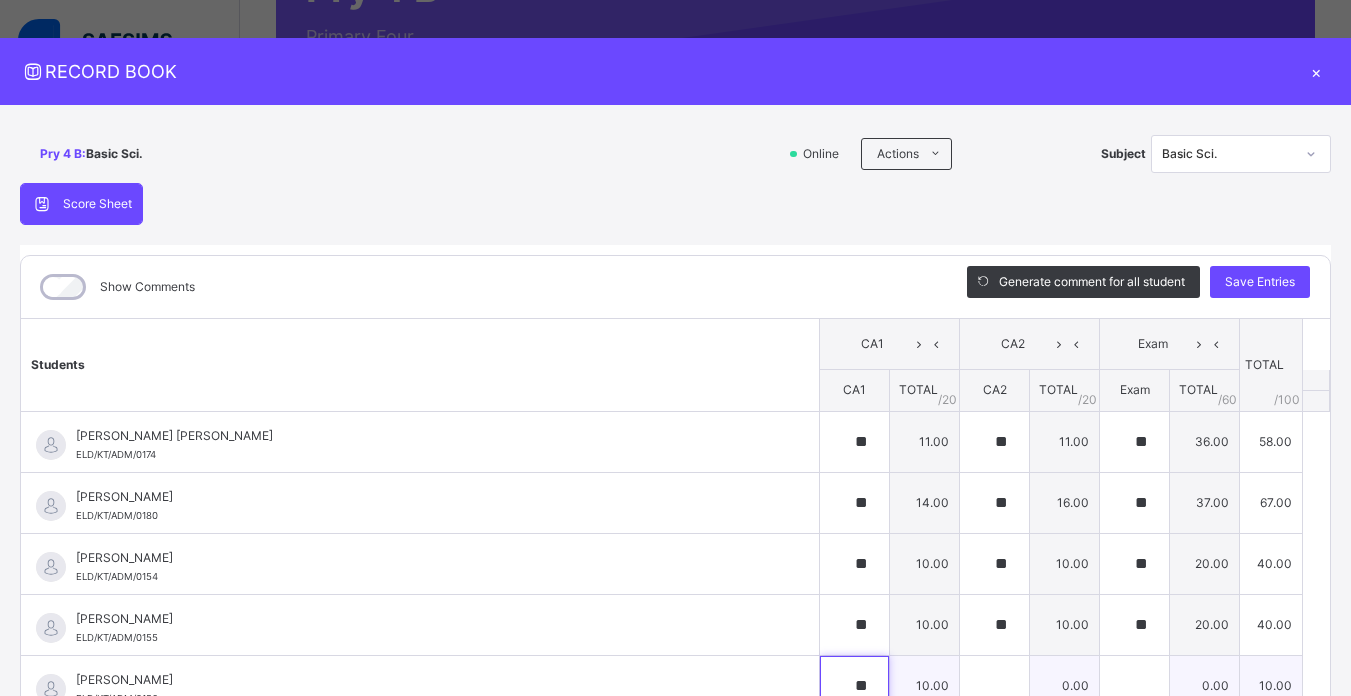 type on "**" 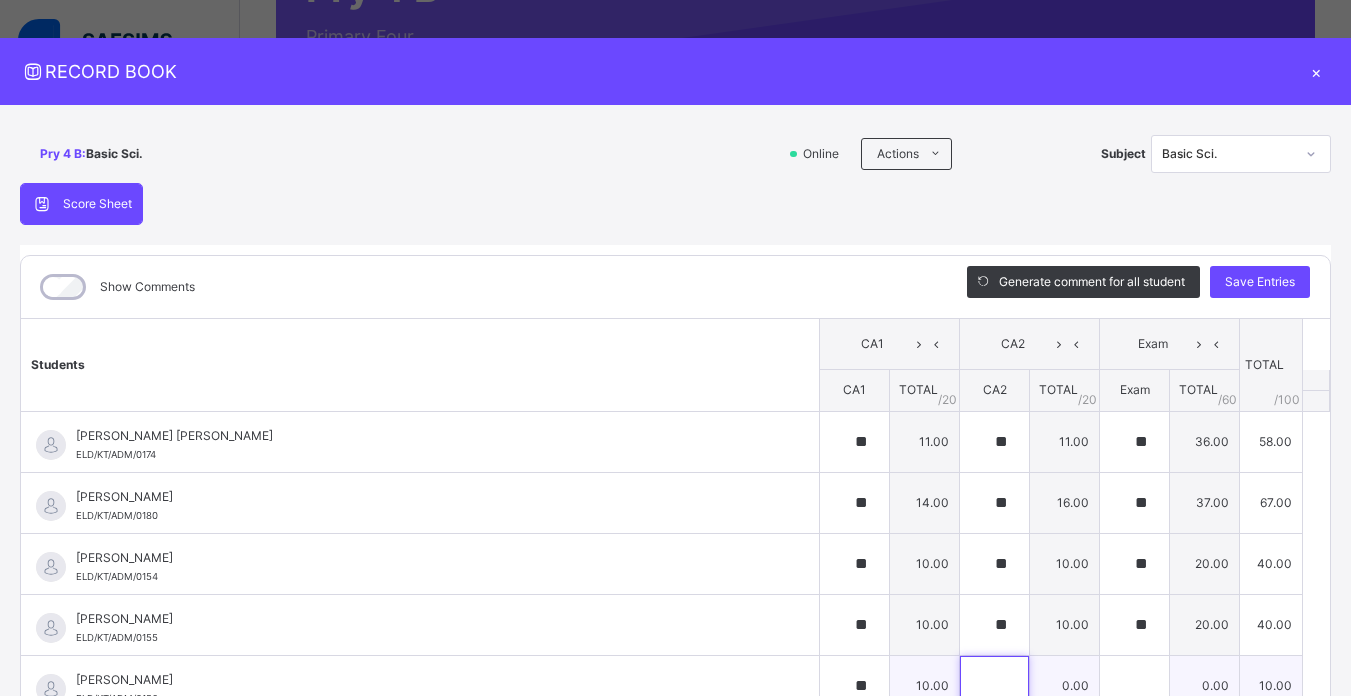 click at bounding box center [994, 686] 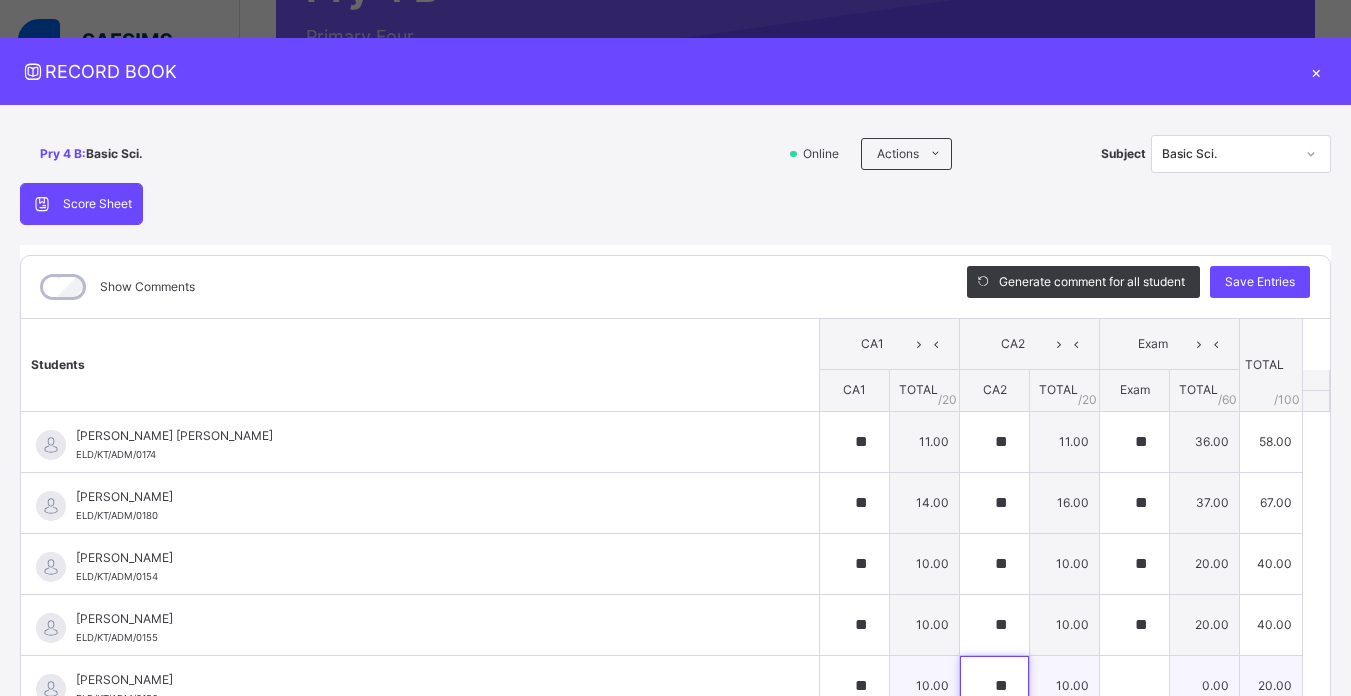 type on "**" 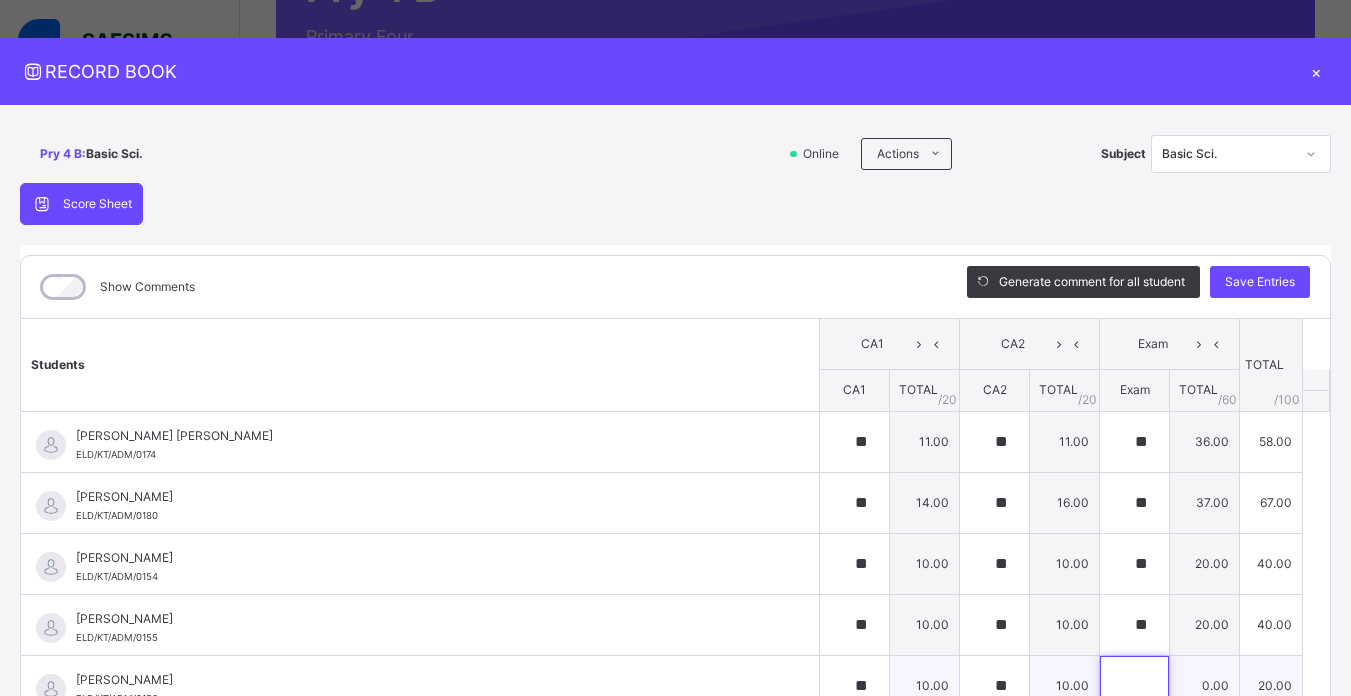 click at bounding box center (1134, 686) 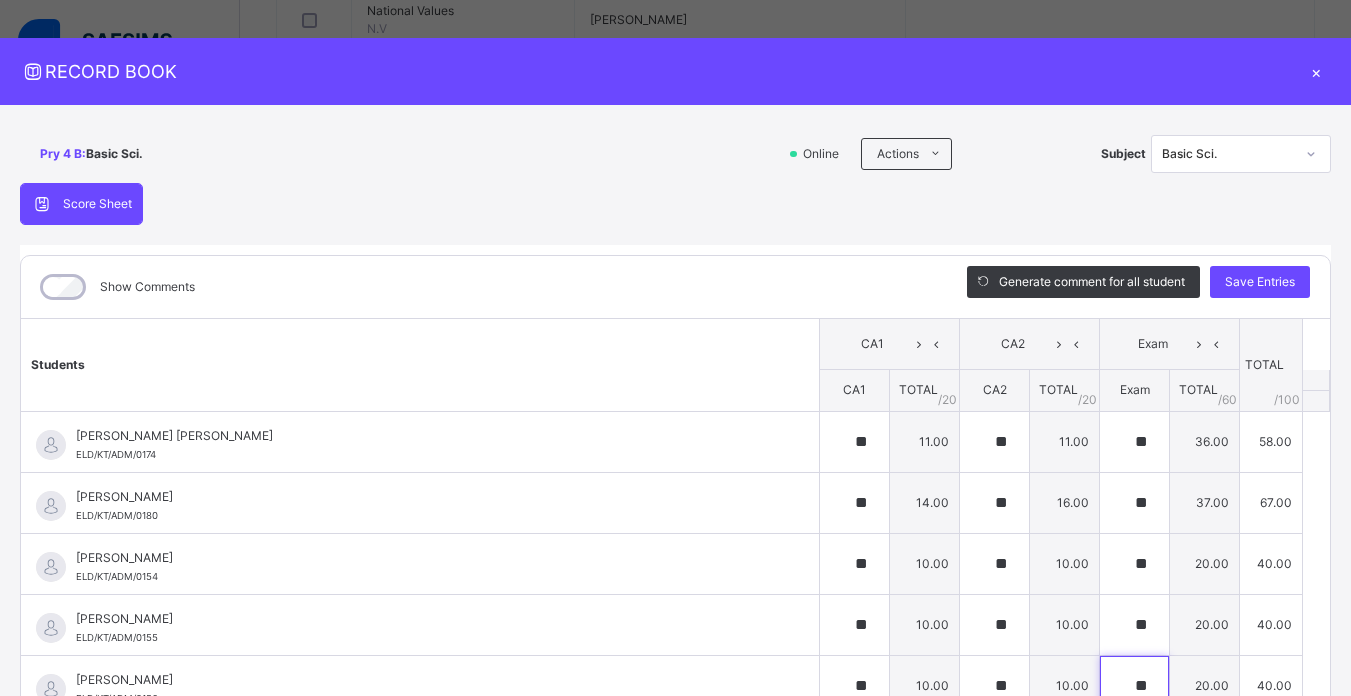 scroll, scrollTop: 731, scrollLeft: 0, axis: vertical 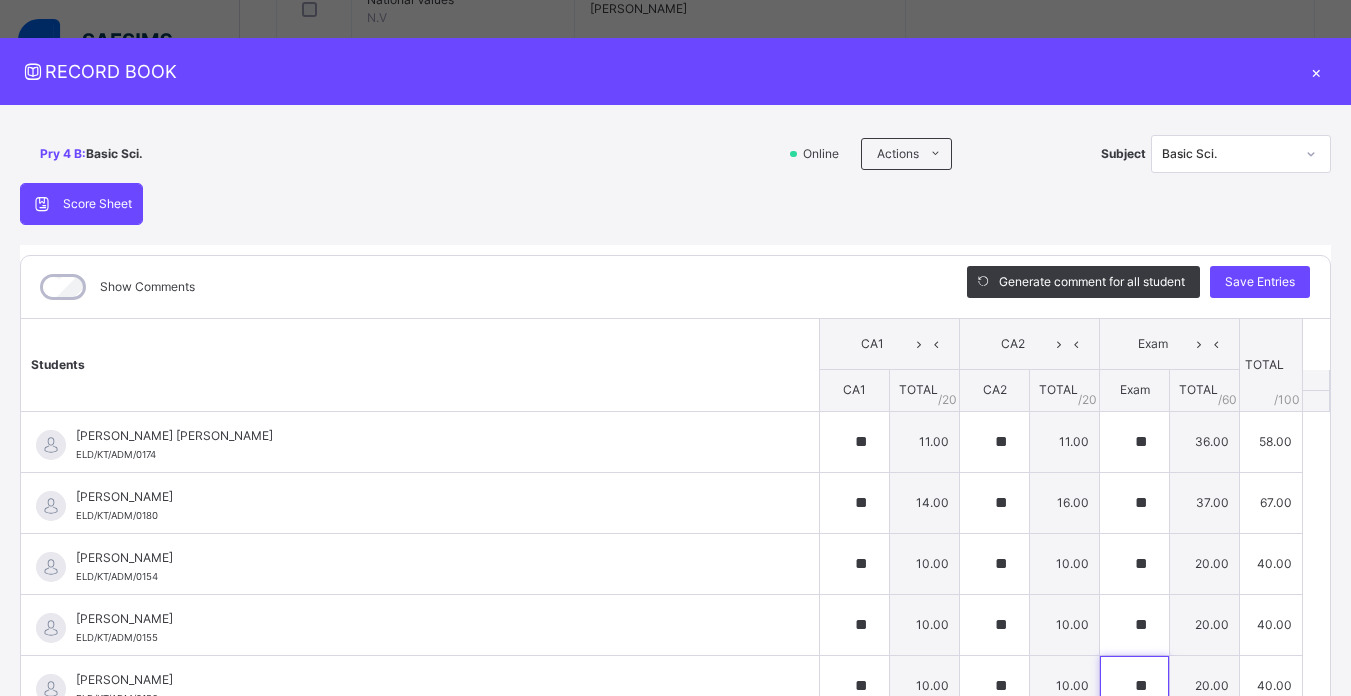 type on "**" 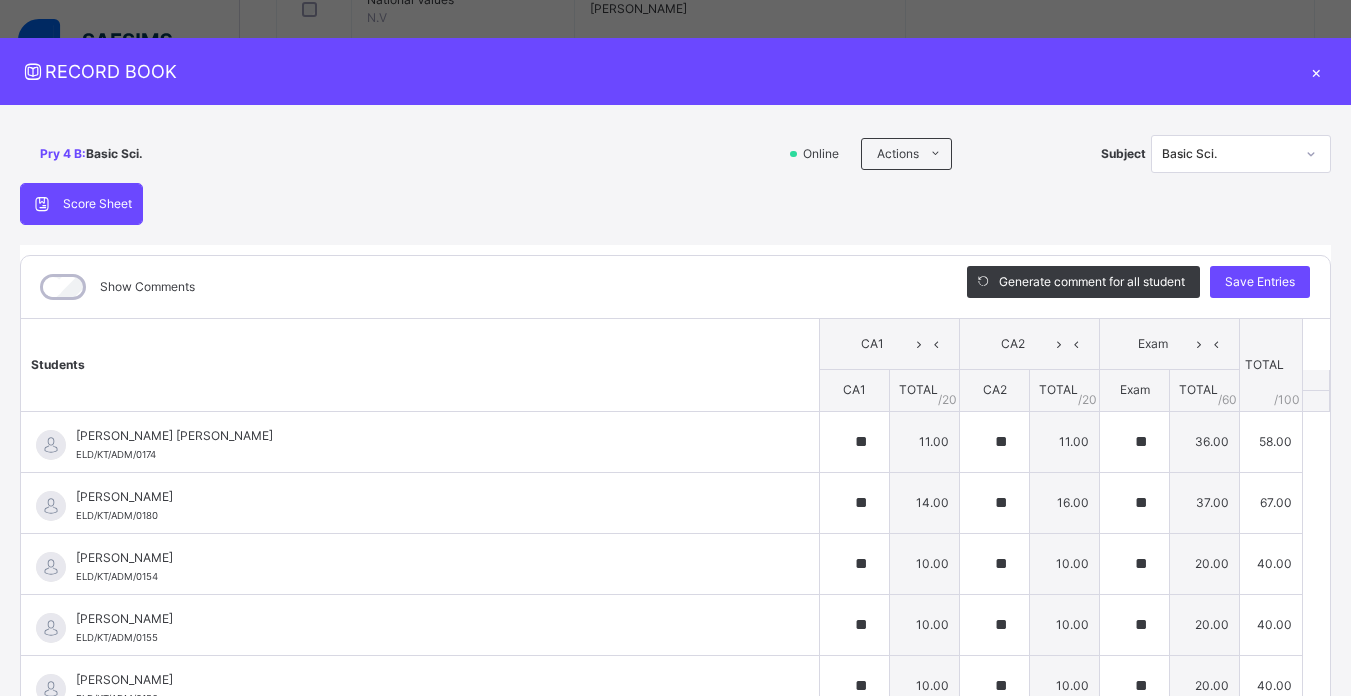 click on "Students CA1 CA2 Exam TOTAL /100 Comment CA1 TOTAL / 20 CA2 TOTAL / 20 Exam TOTAL / 60 ABDULLAHI MUHAMMAD AIMAN ELD/KT/ADM/0174 ABDULLAHI MUHAMMAD AIMAN ELD/KT/ADM/0174 ** 11.00 ** 11.00 ** 36.00 58.00 Generate comment 0 / 250   ×   Subject Teacher’s Comment Generate and see in full the comment developed by the AI with an option to regenerate the comment JS ABDULLAHI MUHAMMAD AIMAN   ELD/KT/ADM/0174   Total 58.00  / 100.00 Sims Bot   Regenerate     Use this comment   ABDUSSALAM ADAM ALHASSAN ELD/KT/ADM/0180 ABDUSSALAM ADAM ALHASSAN ELD/KT/ADM/0180 ** 14.00 ** 16.00 ** 37.00 67.00 Generate comment 0 / 250   ×   Subject Teacher’s Comment Generate and see in full the comment developed by the AI with an option to regenerate the comment JS ABDUSSALAM ADAM ALHASSAN   ELD/KT/ADM/0180   Total 67.00  / 100.00 Sims Bot   Regenerate     Use this comment   AHMAD   BELLO SULAIMAN ELD/KT/ADM/0154 AHMAD   BELLO SULAIMAN ELD/KT/ADM/0154 ** 10.00 ** 10.00 ** 20.00 40.00 Generate comment 0 / 250   ×   JS     Total 40.00" at bounding box center (675, 1188) 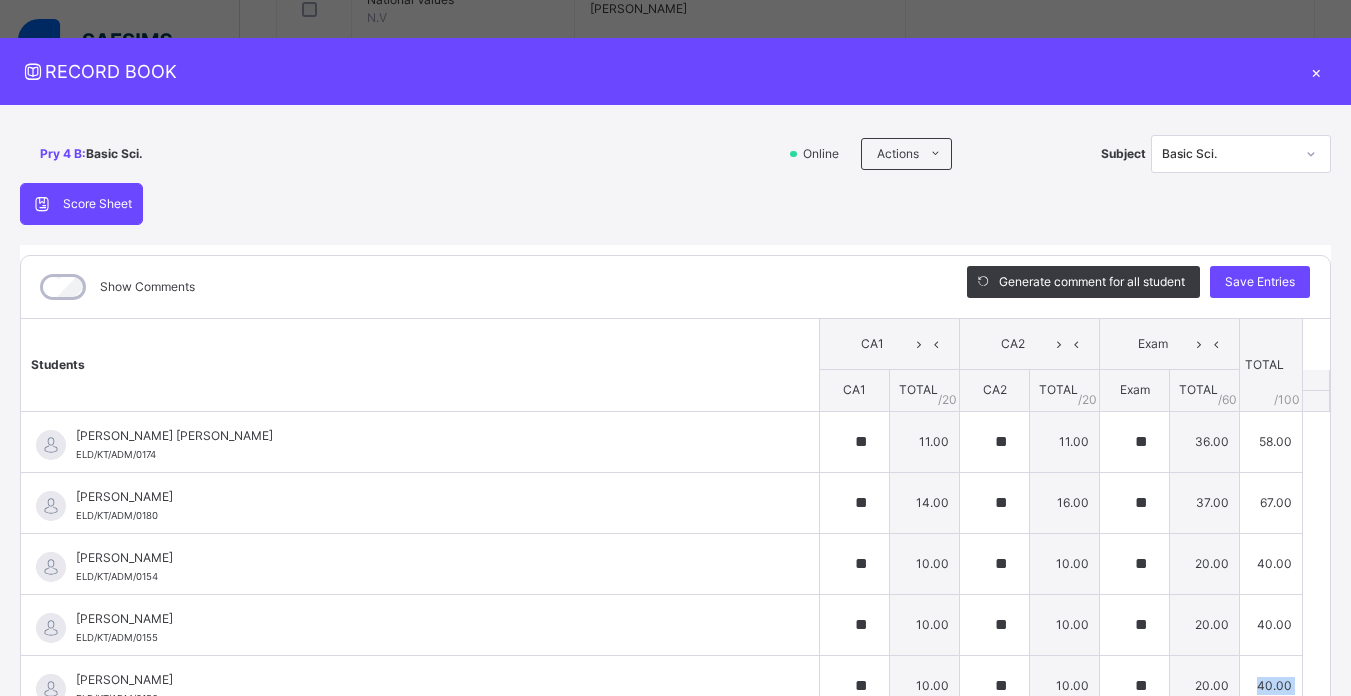 click on "Students CA1 CA2 Exam TOTAL /100 Comment CA1 TOTAL / 20 CA2 TOTAL / 20 Exam TOTAL / 60 ABDULLAHI MUHAMMAD AIMAN ELD/KT/ADM/0174 ABDULLAHI MUHAMMAD AIMAN ELD/KT/ADM/0174 ** 11.00 ** 11.00 ** 36.00 58.00 Generate comment 0 / 250   ×   Subject Teacher’s Comment Generate and see in full the comment developed by the AI with an option to regenerate the comment JS ABDULLAHI MUHAMMAD AIMAN   ELD/KT/ADM/0174   Total 58.00  / 100.00 Sims Bot   Regenerate     Use this comment   ABDUSSALAM ADAM ALHASSAN ELD/KT/ADM/0180 ABDUSSALAM ADAM ALHASSAN ELD/KT/ADM/0180 ** 14.00 ** 16.00 ** 37.00 67.00 Generate comment 0 / 250   ×   Subject Teacher’s Comment Generate and see in full the comment developed by the AI with an option to regenerate the comment JS ABDUSSALAM ADAM ALHASSAN   ELD/KT/ADM/0180   Total 67.00  / 100.00 Sims Bot   Regenerate     Use this comment   AHMAD   BELLO SULAIMAN ELD/KT/ADM/0154 AHMAD   BELLO SULAIMAN ELD/KT/ADM/0154 ** 10.00 ** 10.00 ** 20.00 40.00 Generate comment 0 / 250   ×   JS     Total 40.00" at bounding box center [675, 1188] 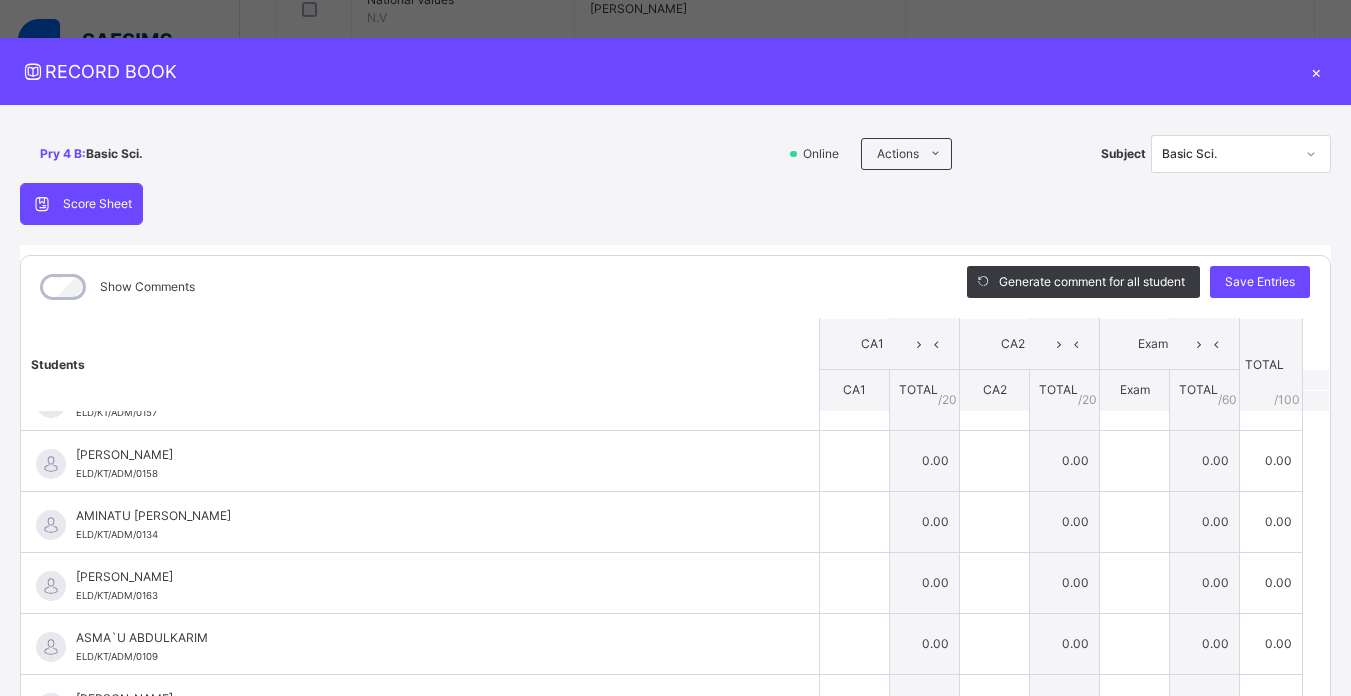 scroll, scrollTop: 500, scrollLeft: 0, axis: vertical 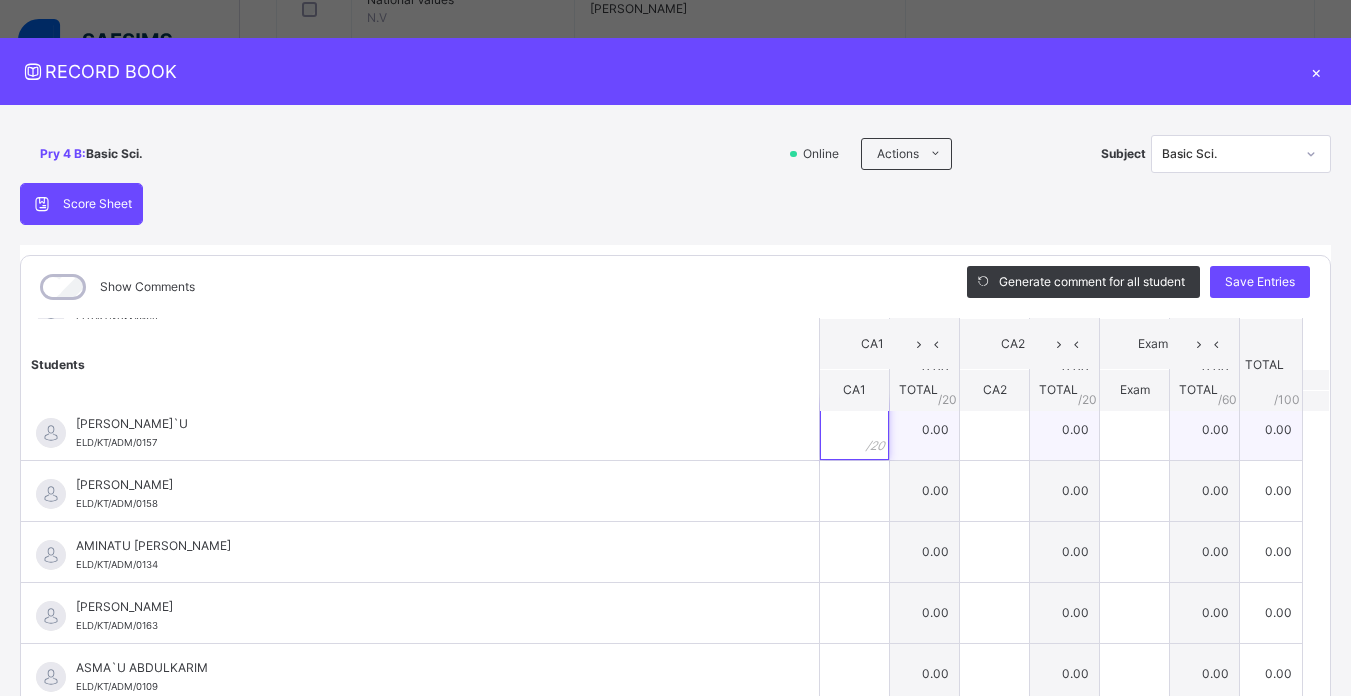 click at bounding box center [854, 430] 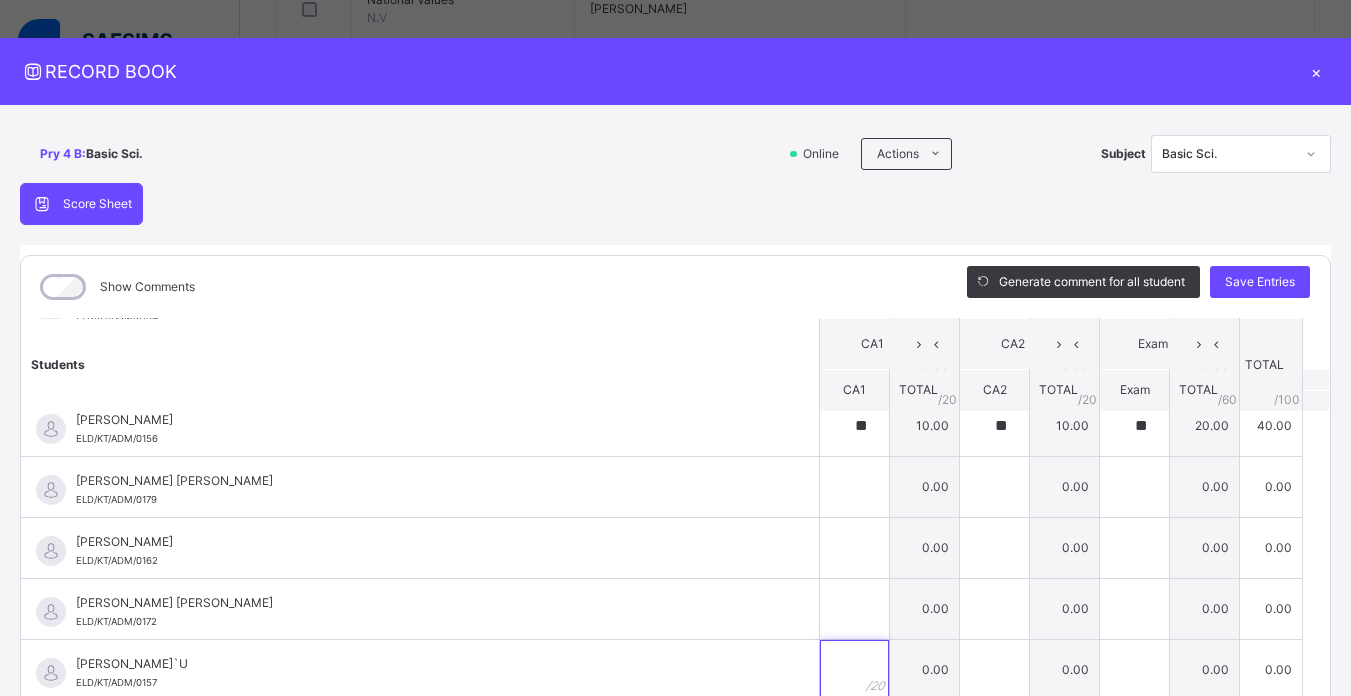 scroll, scrollTop: 220, scrollLeft: 0, axis: vertical 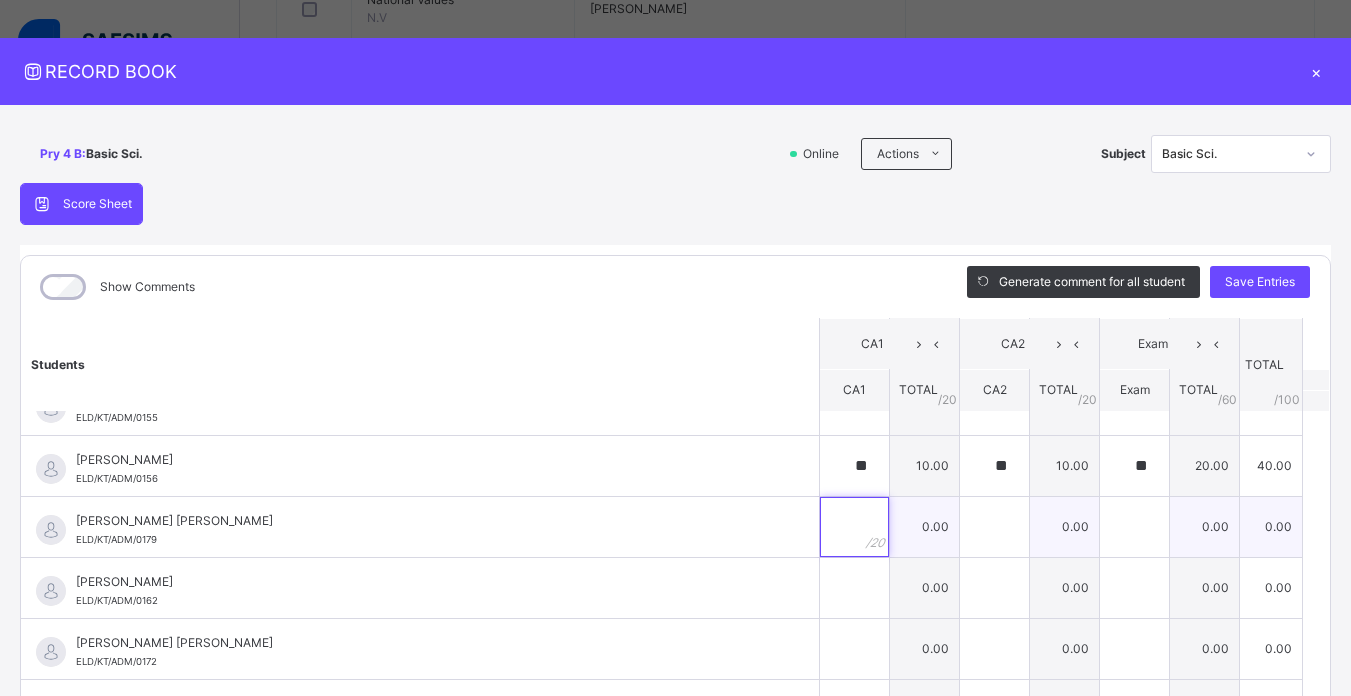 click at bounding box center (854, 527) 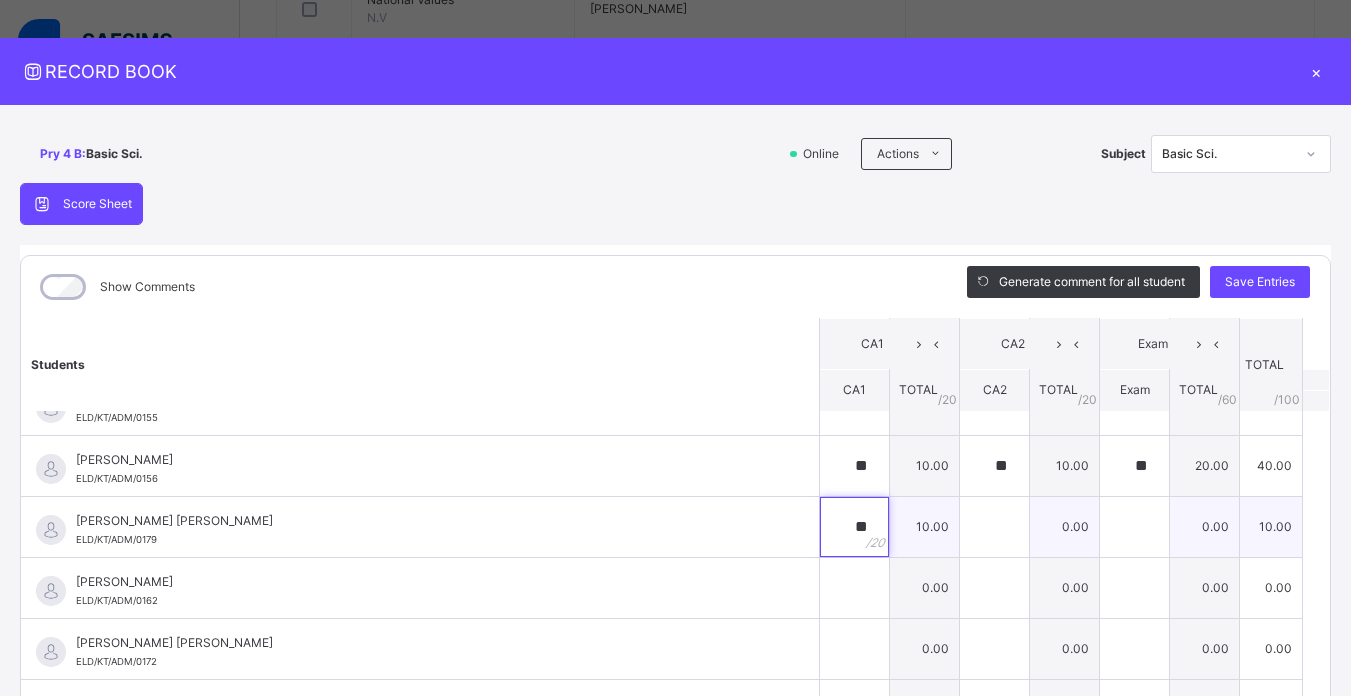 type on "**" 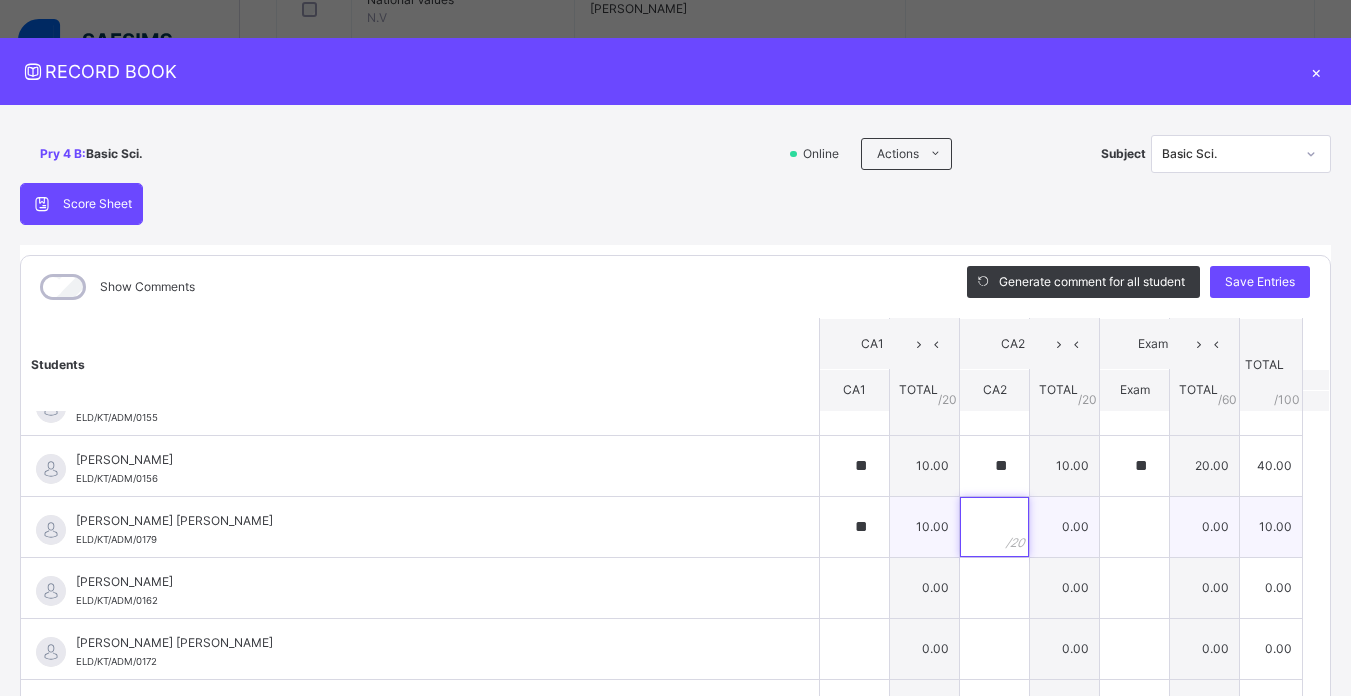 click at bounding box center [994, 527] 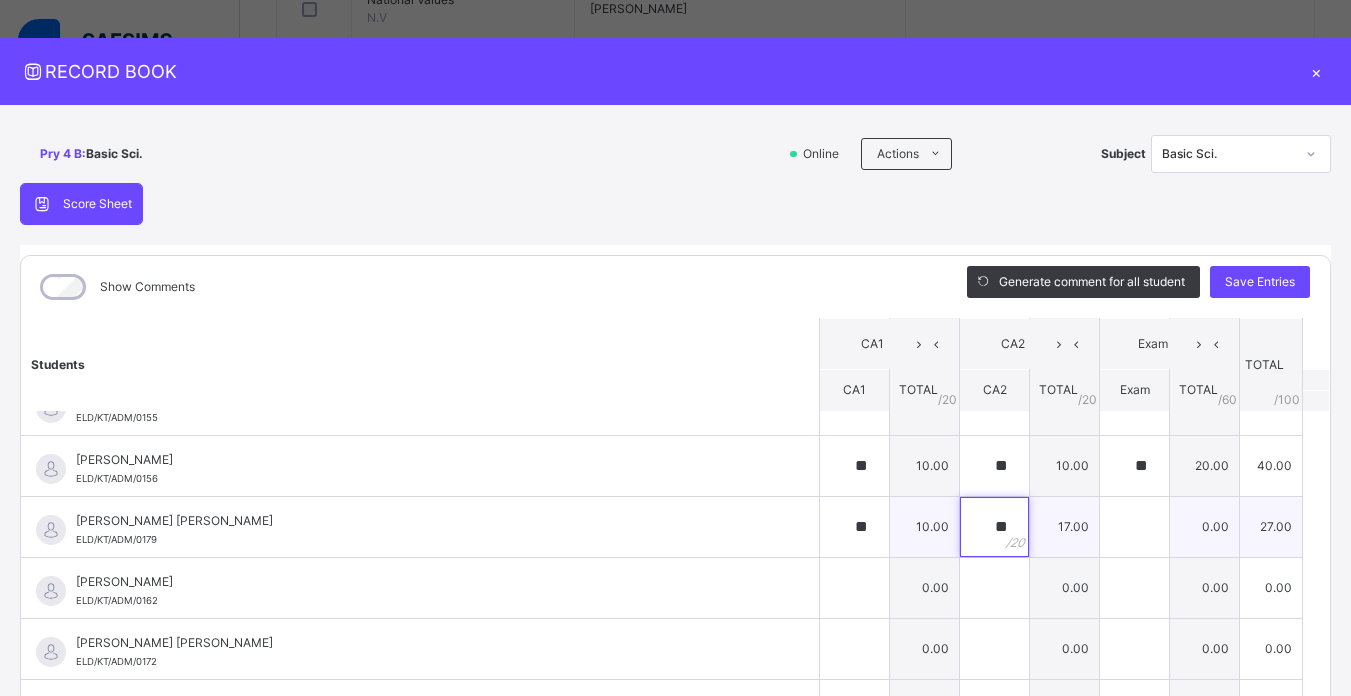 type on "**" 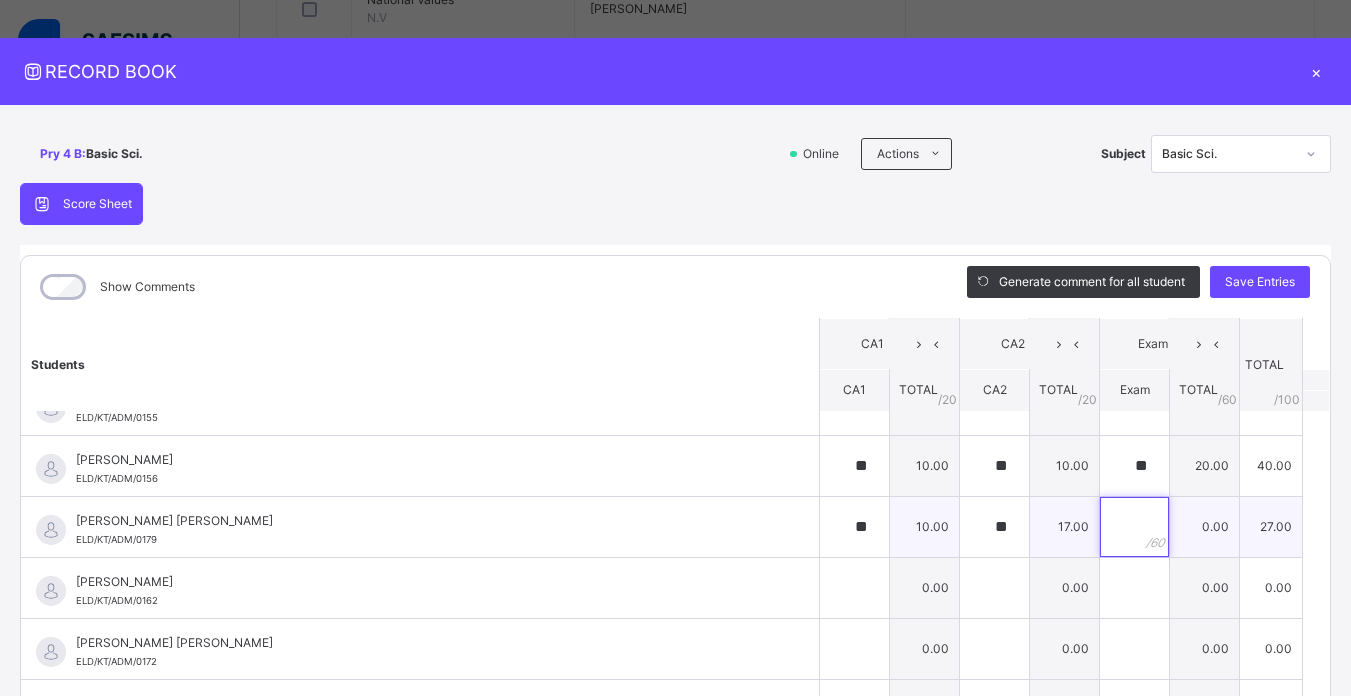 click at bounding box center (1134, 527) 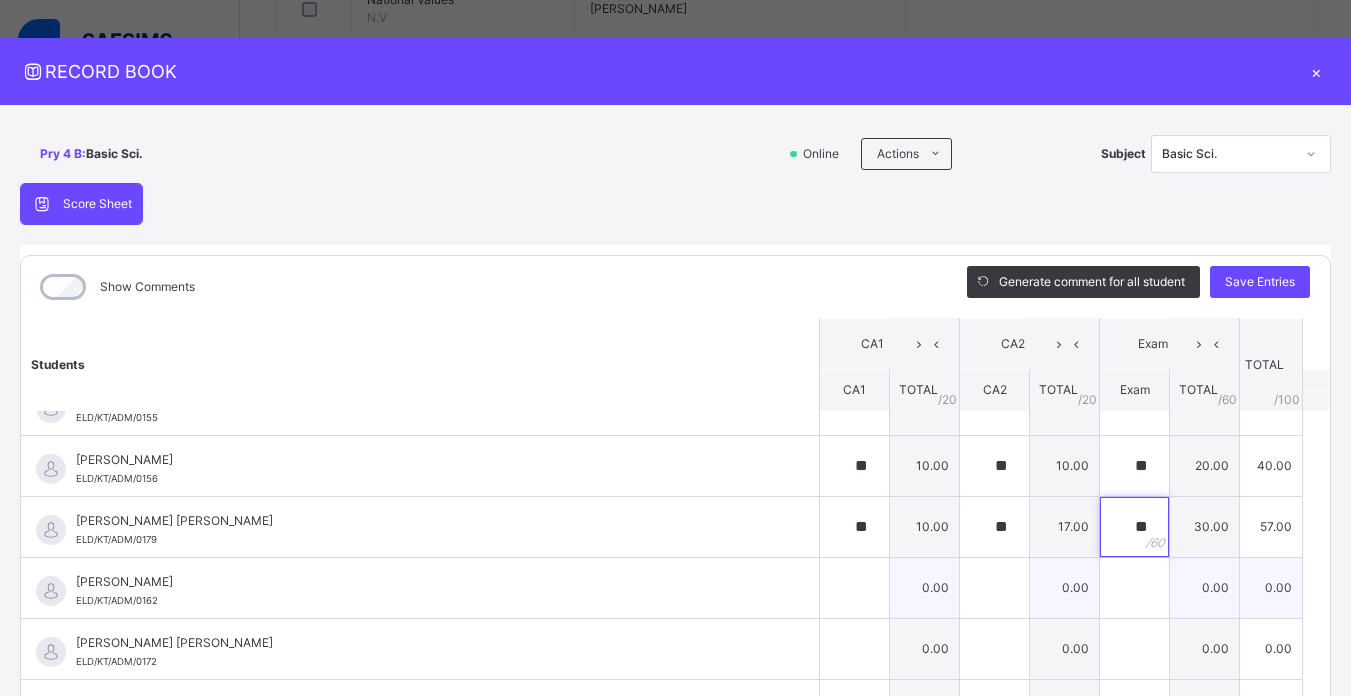 type on "**" 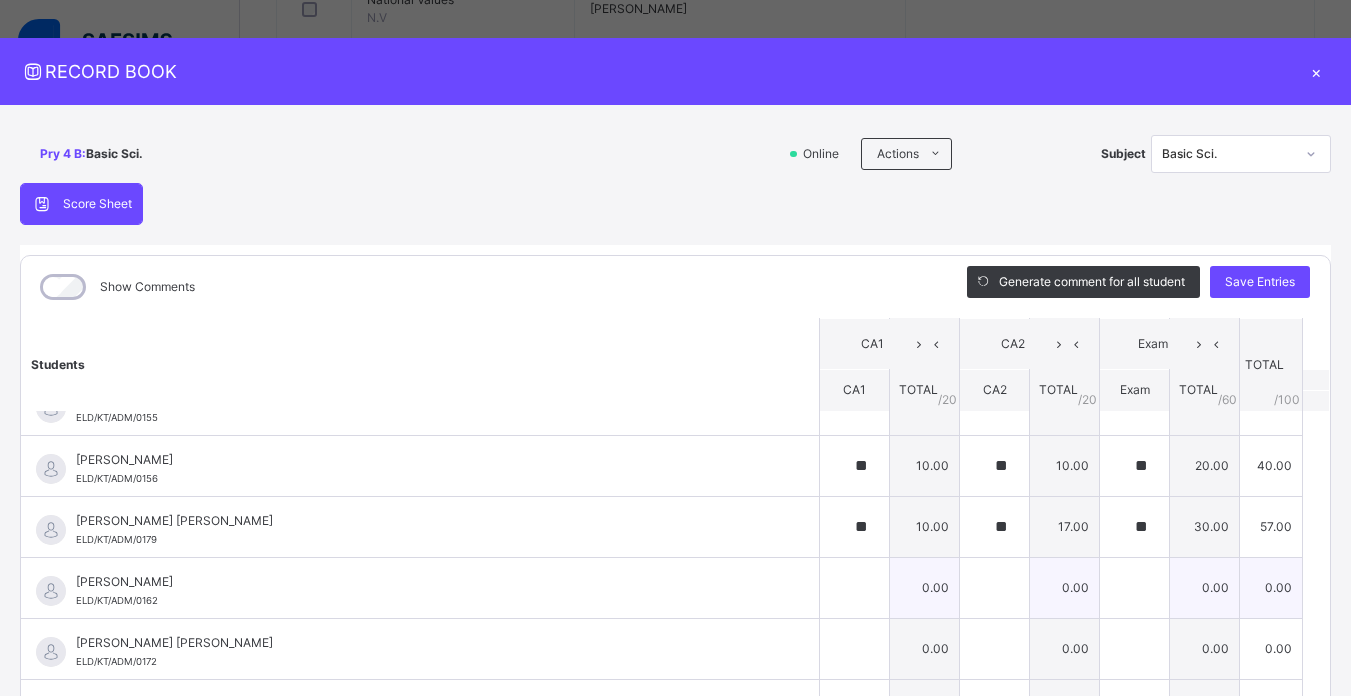 click on "AISHA  MUKHTAR  ELD/KT/ADM/0162" at bounding box center [420, 588] 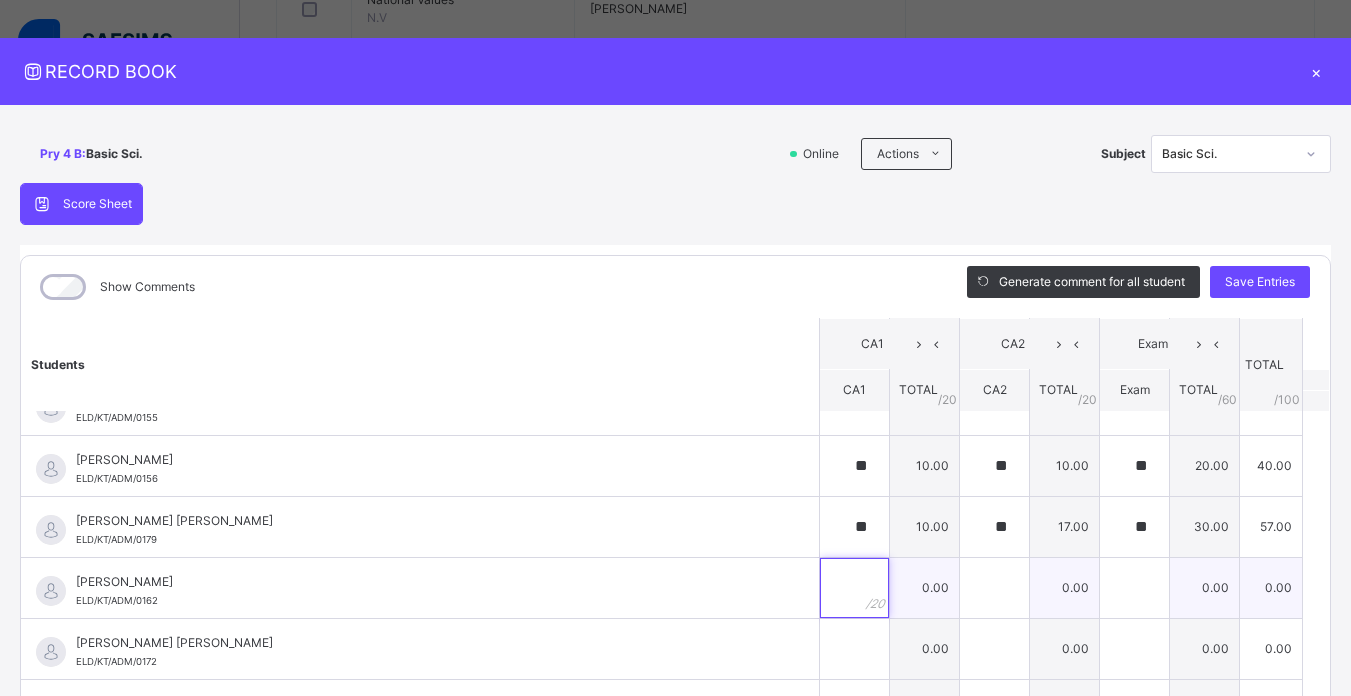 click at bounding box center (854, 588) 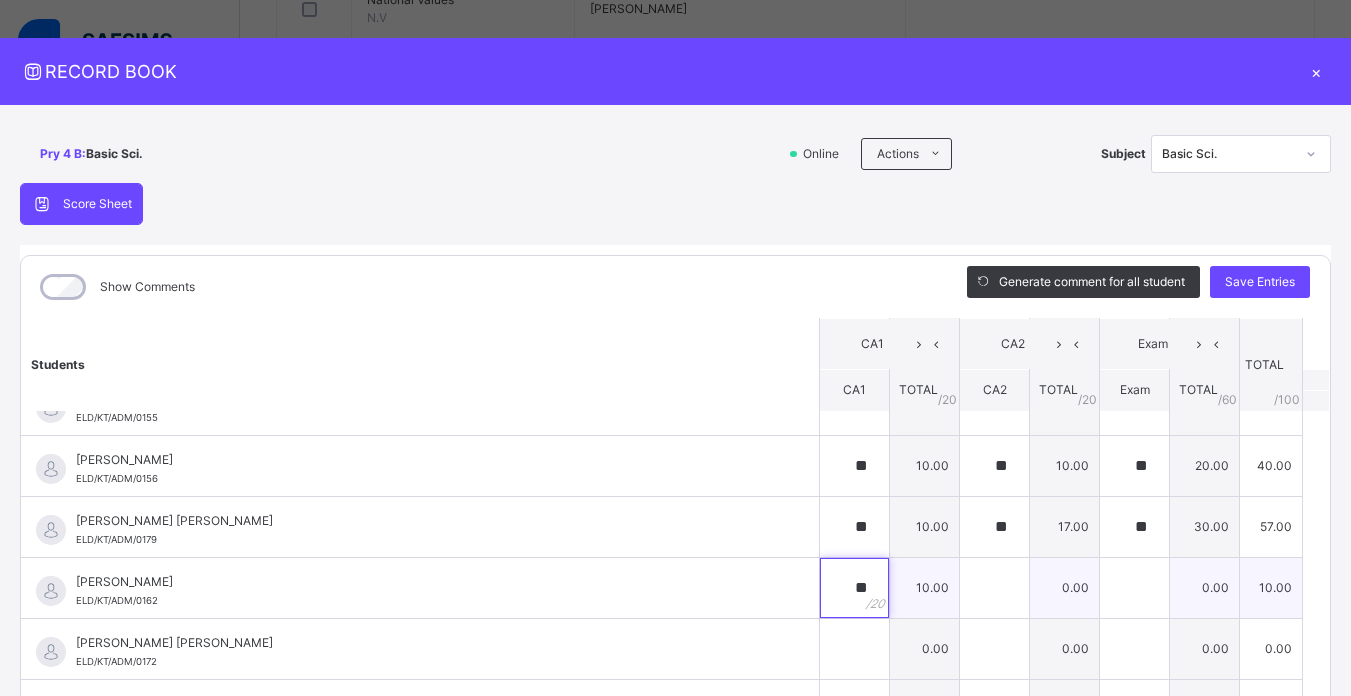 type on "**" 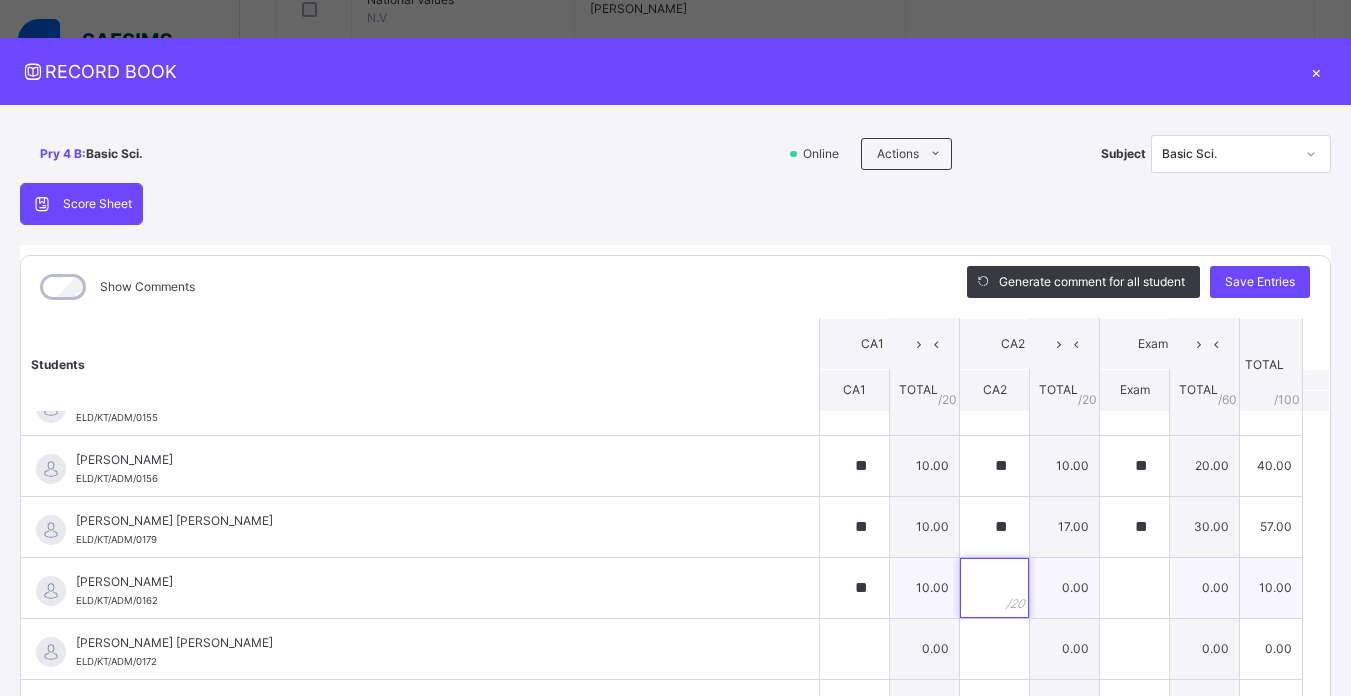 click at bounding box center (994, 588) 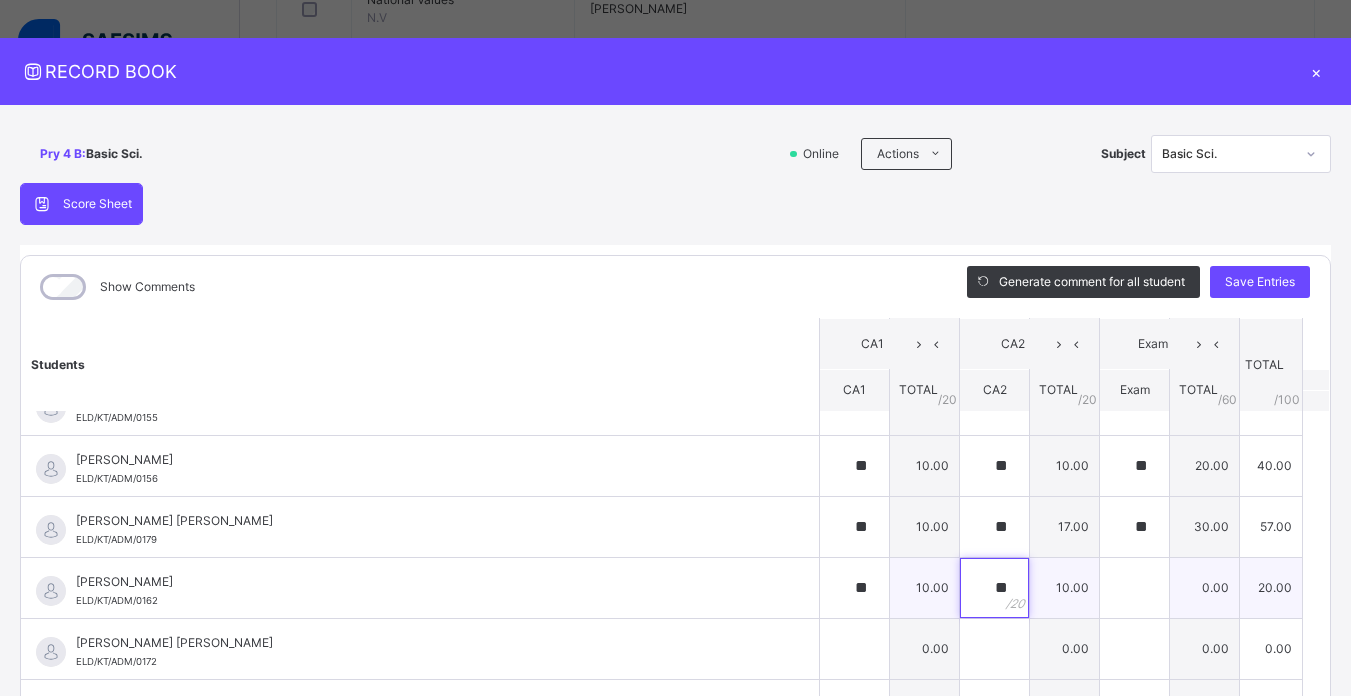 type on "**" 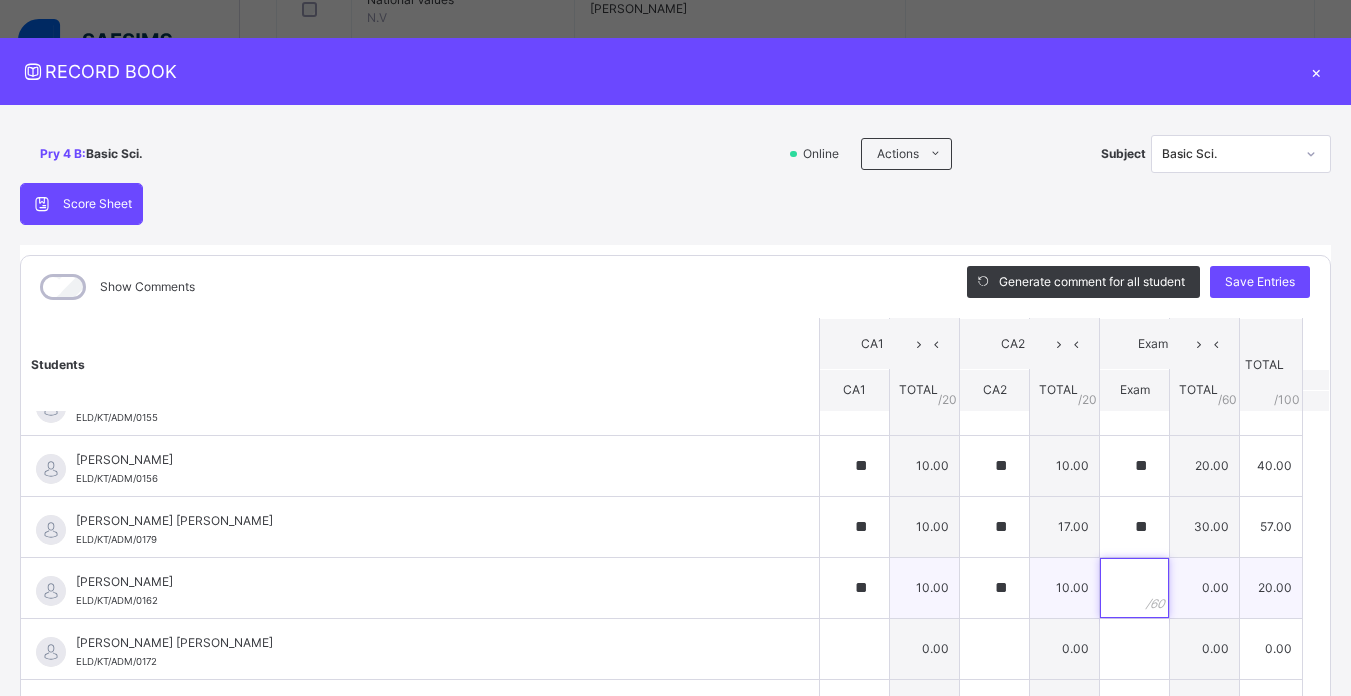 click at bounding box center [1134, 588] 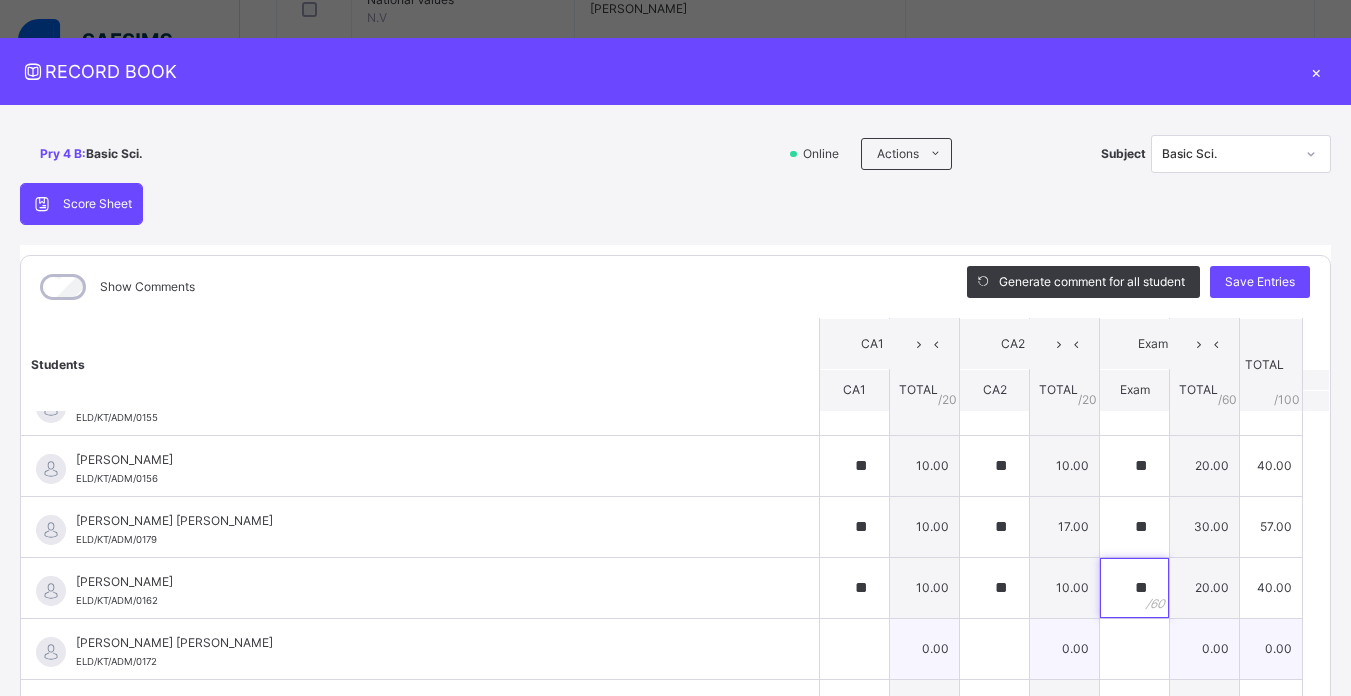 type on "**" 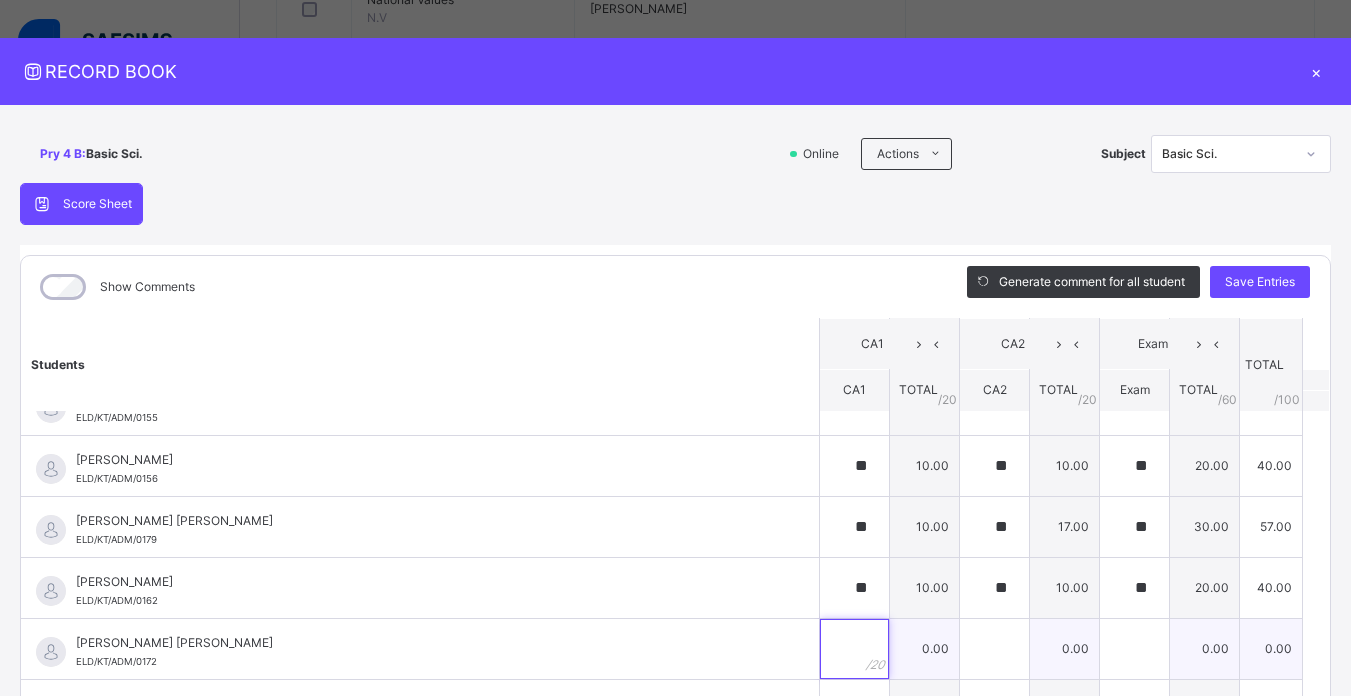 click at bounding box center (854, 649) 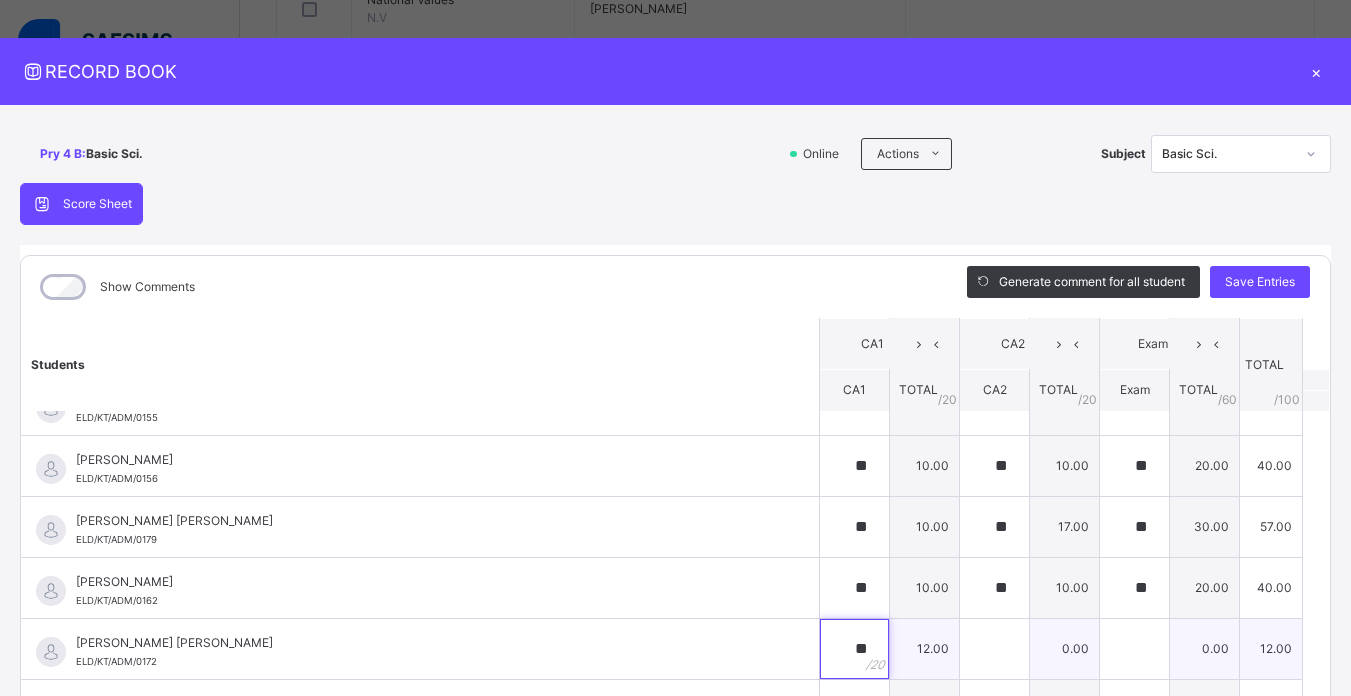 type on "**" 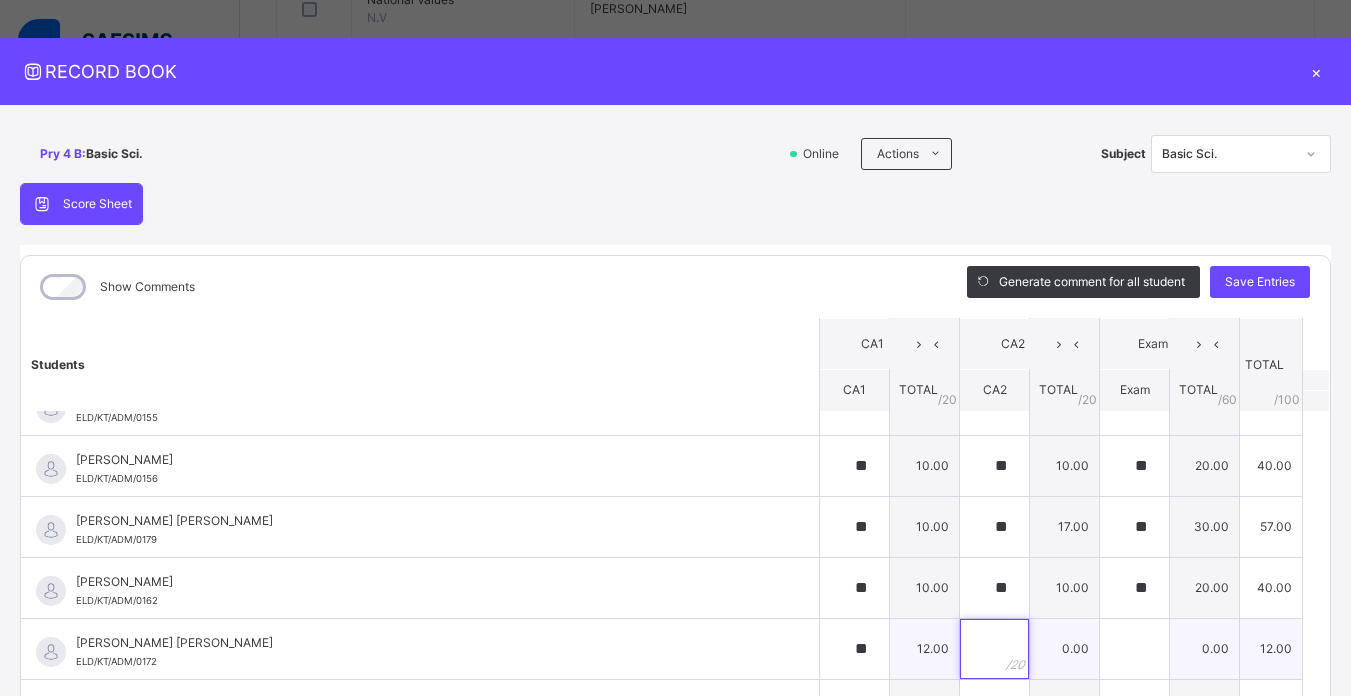 click at bounding box center [994, 649] 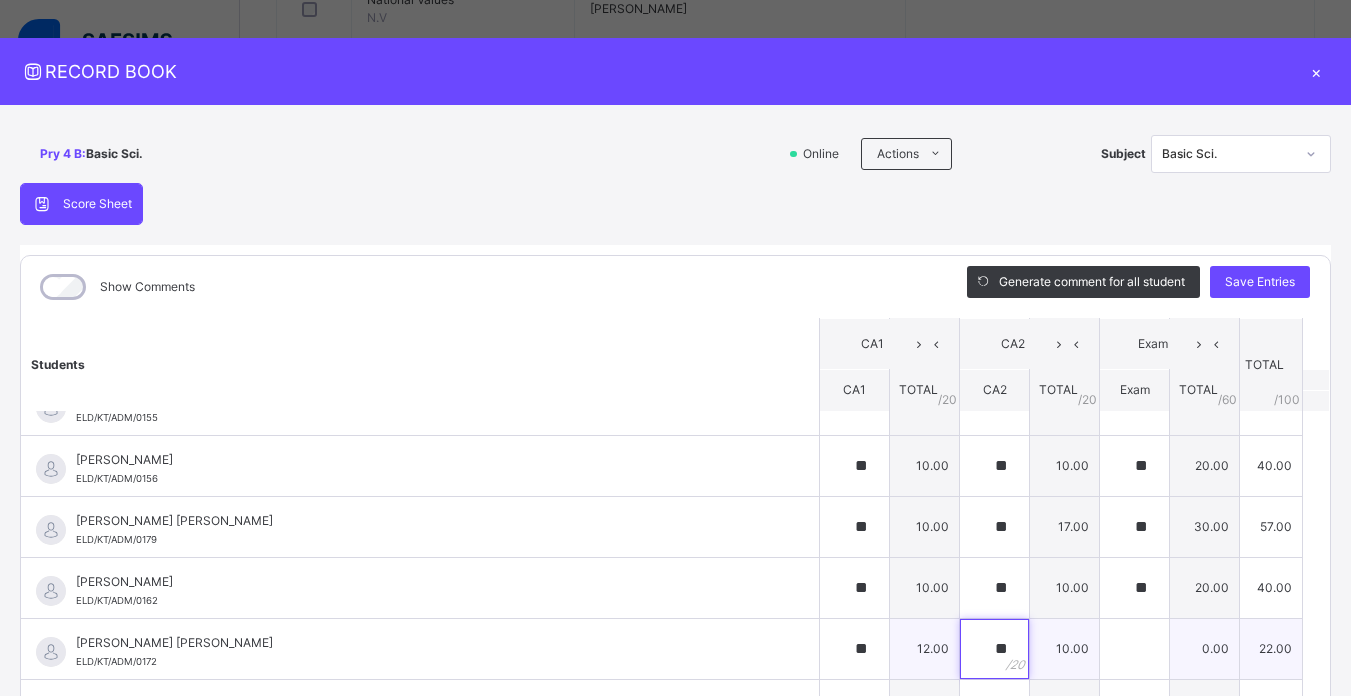 type on "**" 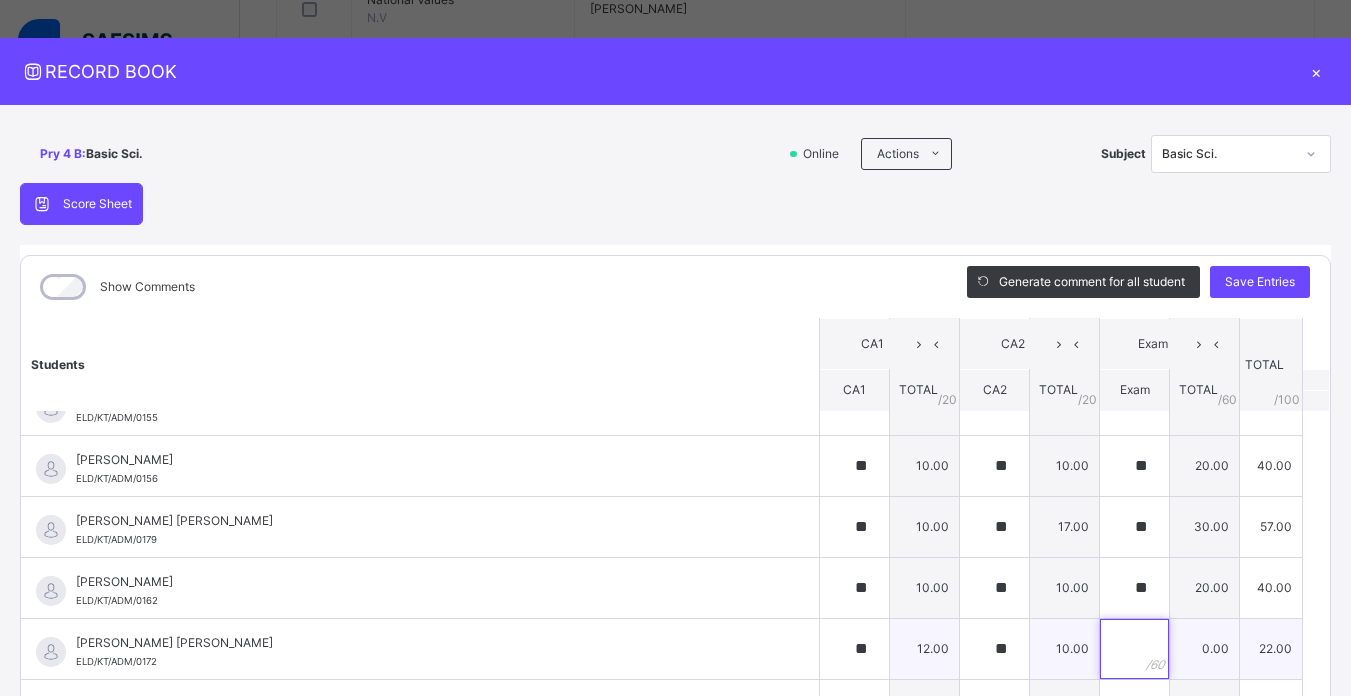 click at bounding box center (1134, 649) 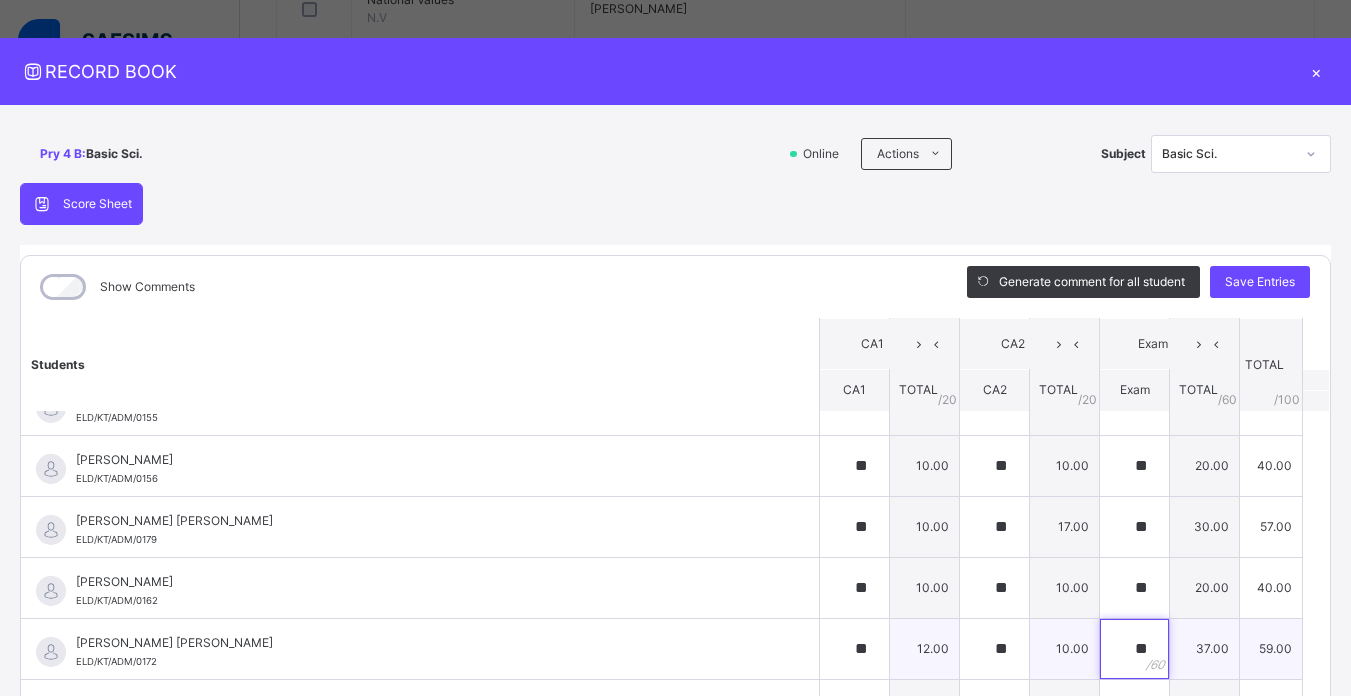 type on "**" 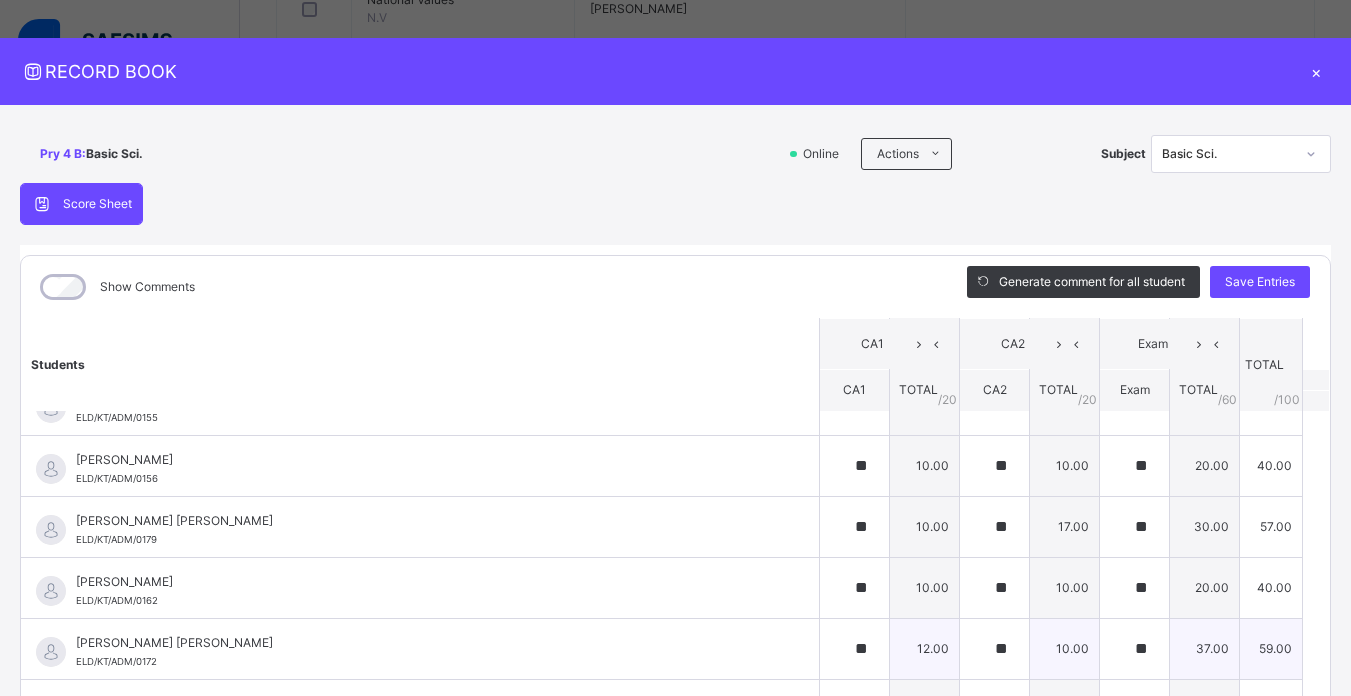 click on "AISHA  YAHAYA IBRAHIM ELD/KT/ADM/0172" at bounding box center [425, 652] 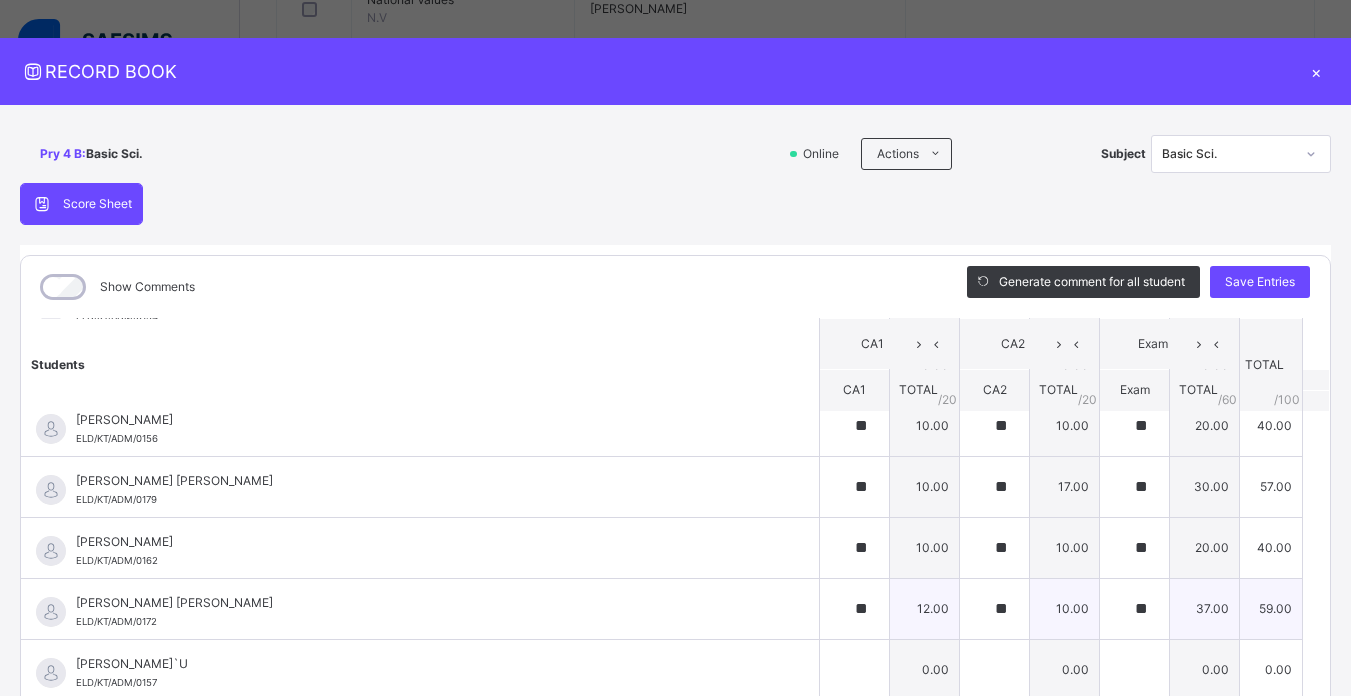 scroll, scrollTop: 300, scrollLeft: 0, axis: vertical 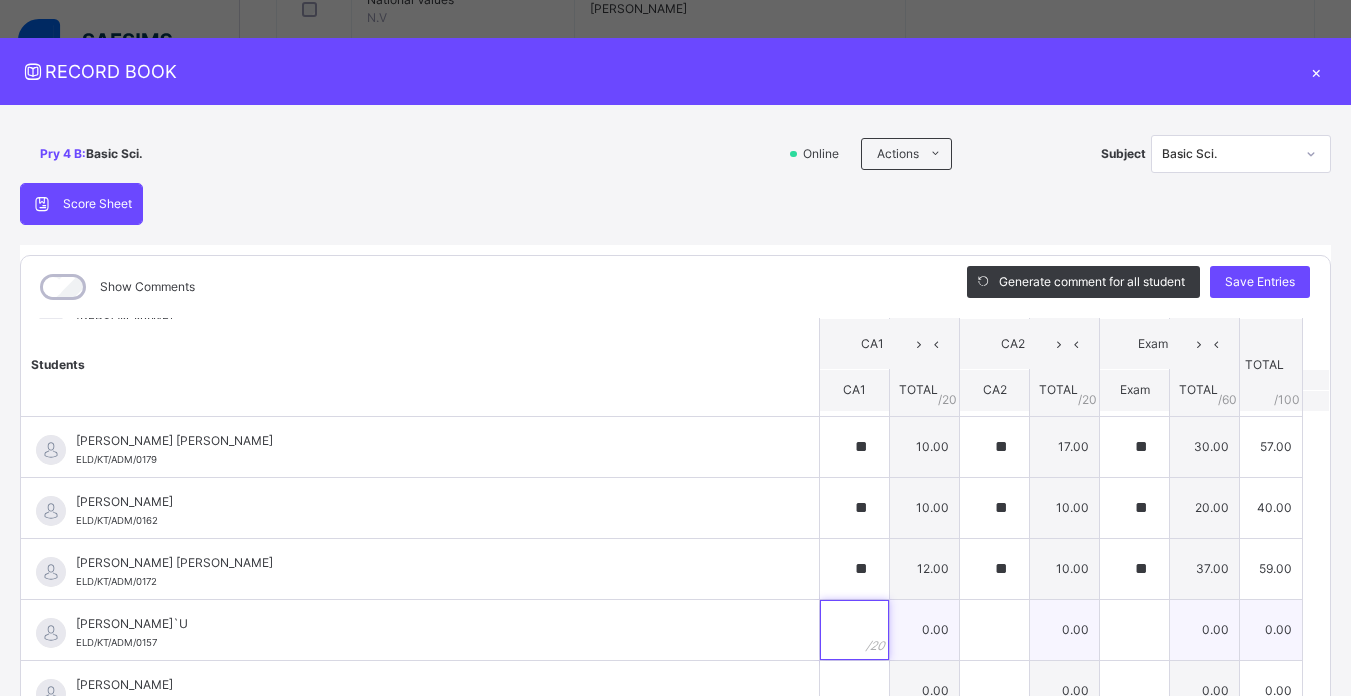 click at bounding box center (854, 630) 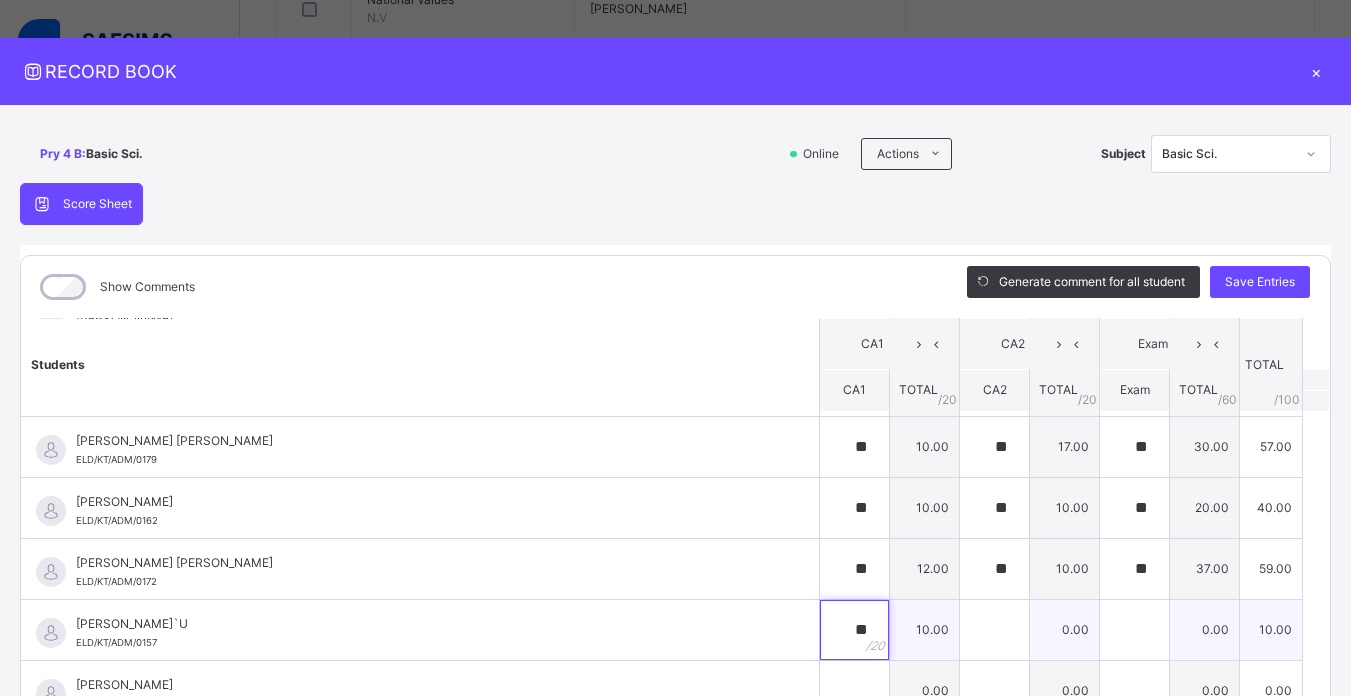 type on "**" 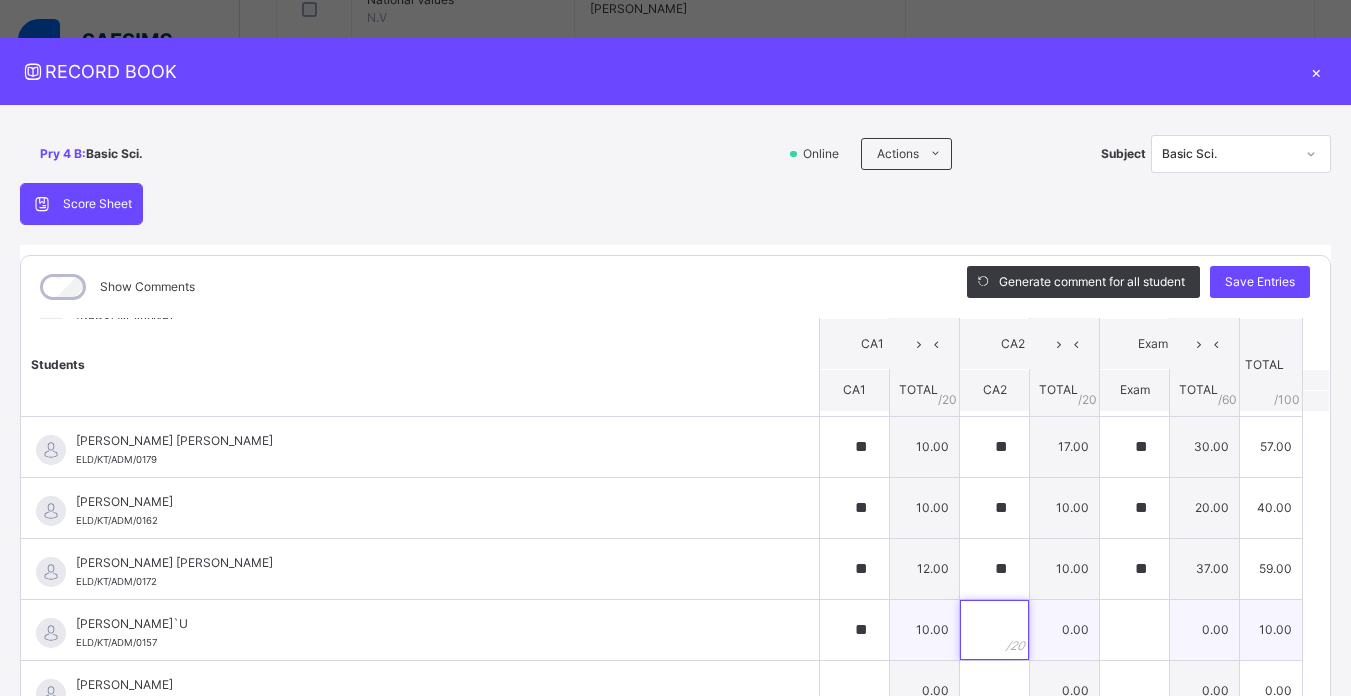click at bounding box center (994, 630) 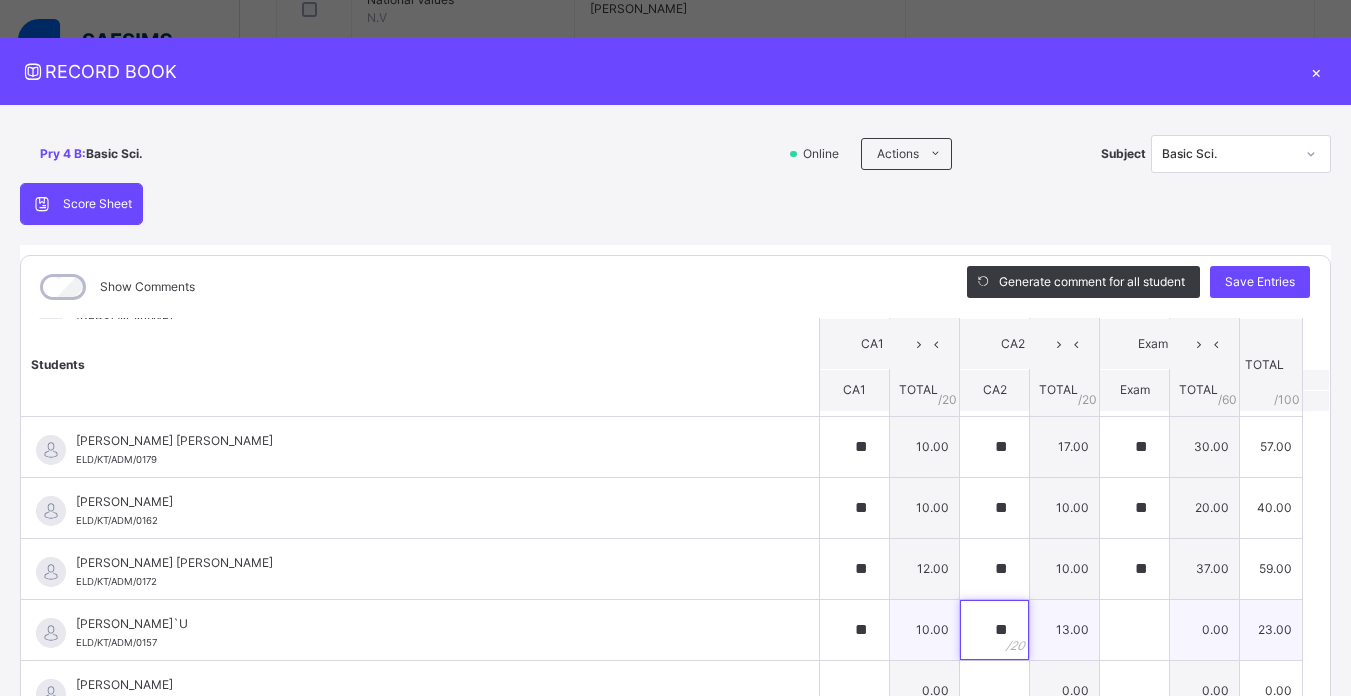 type on "**" 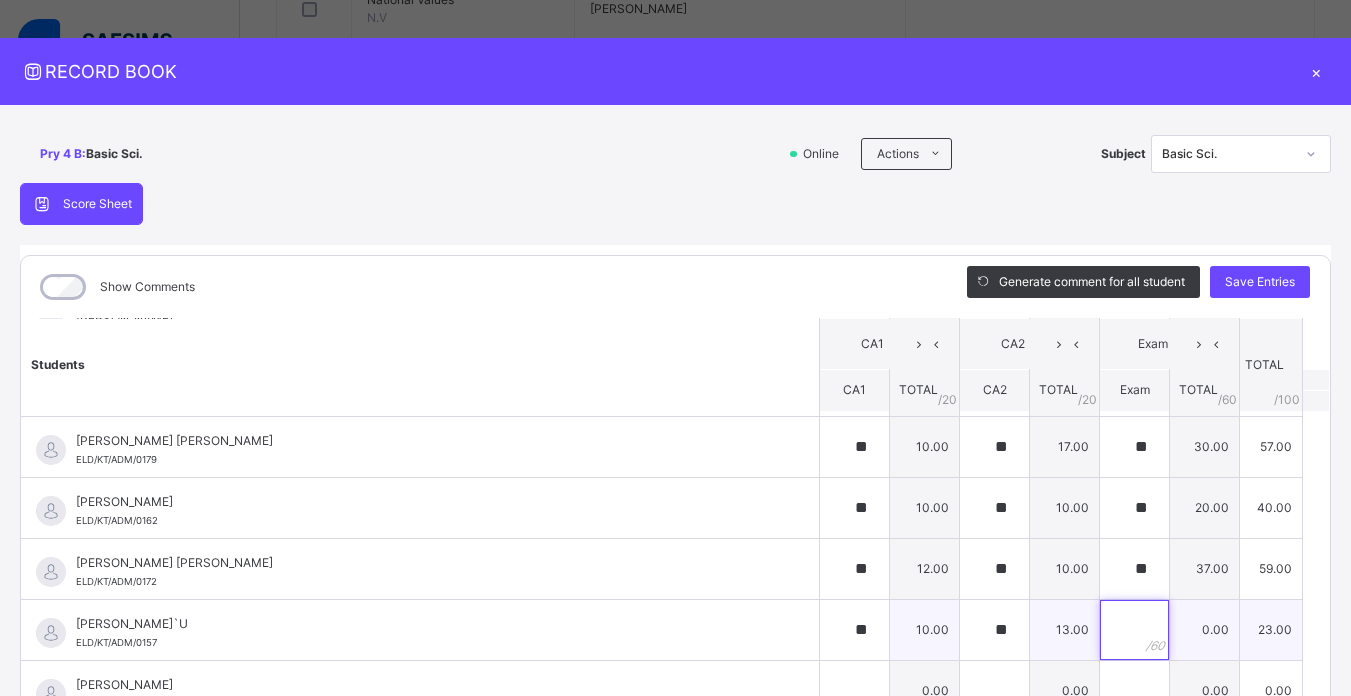 click at bounding box center [1134, 630] 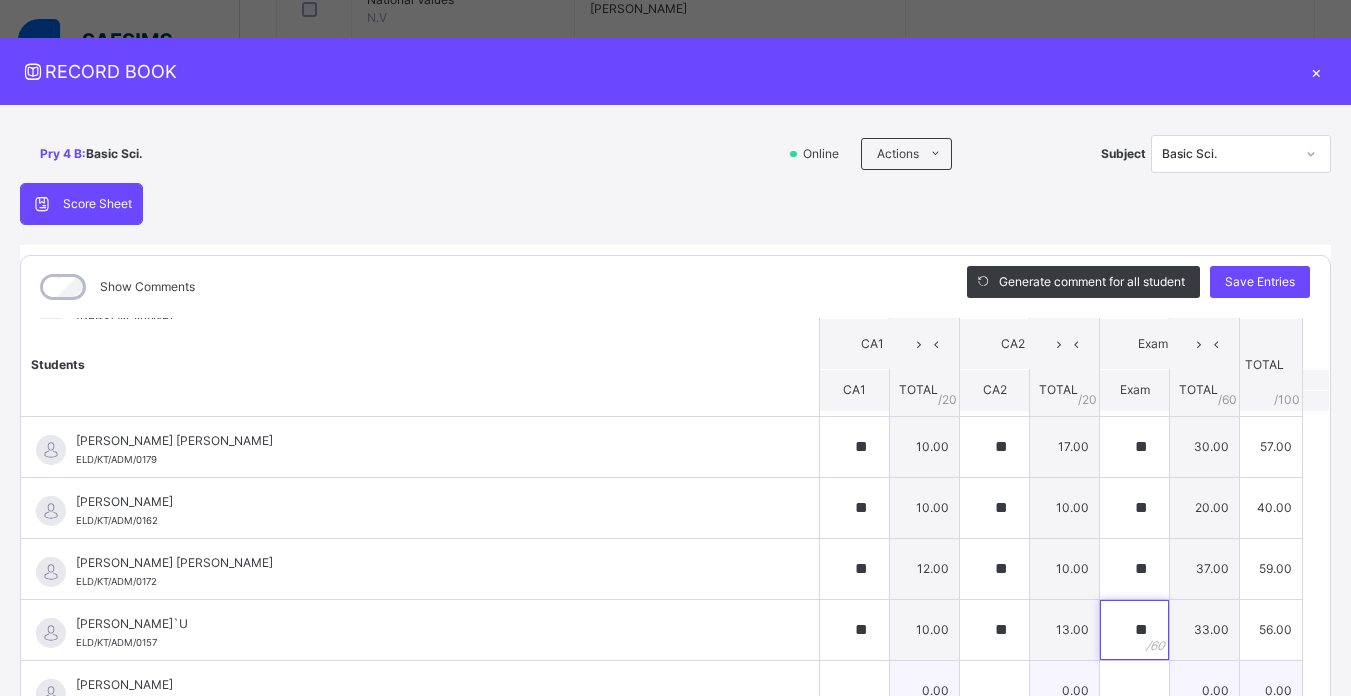 type on "**" 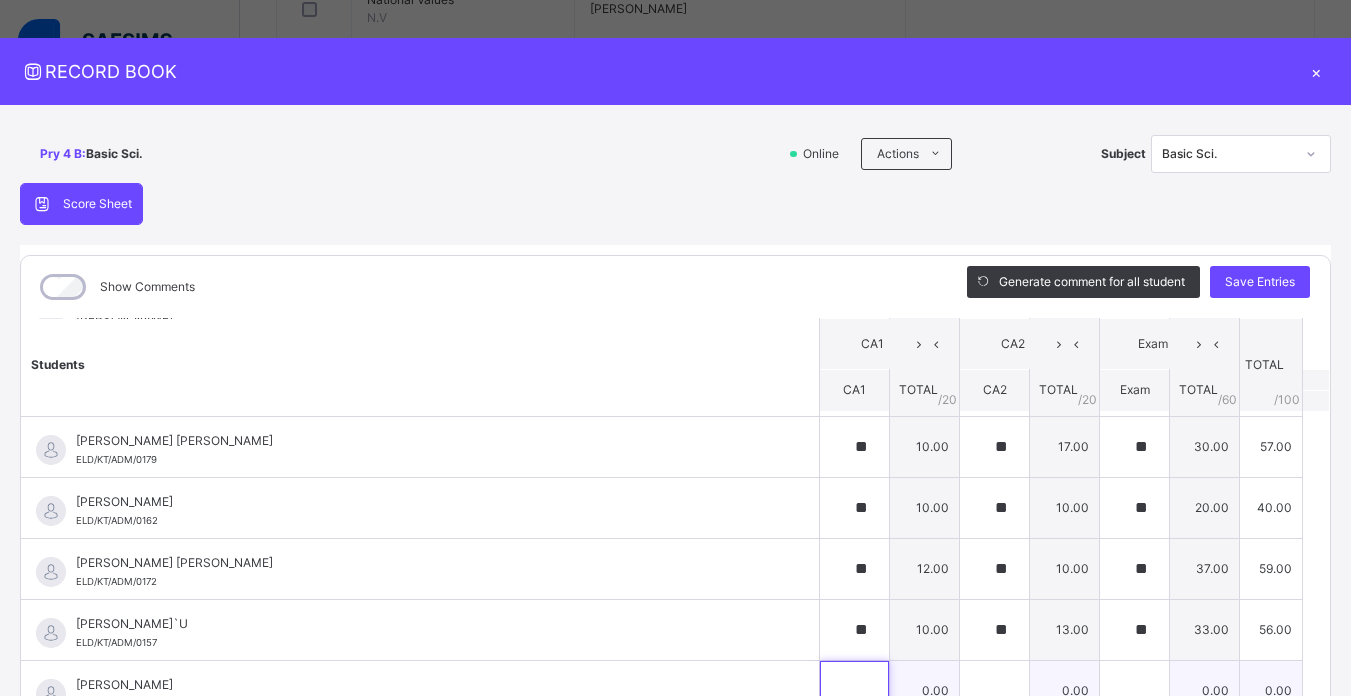 click at bounding box center [854, 691] 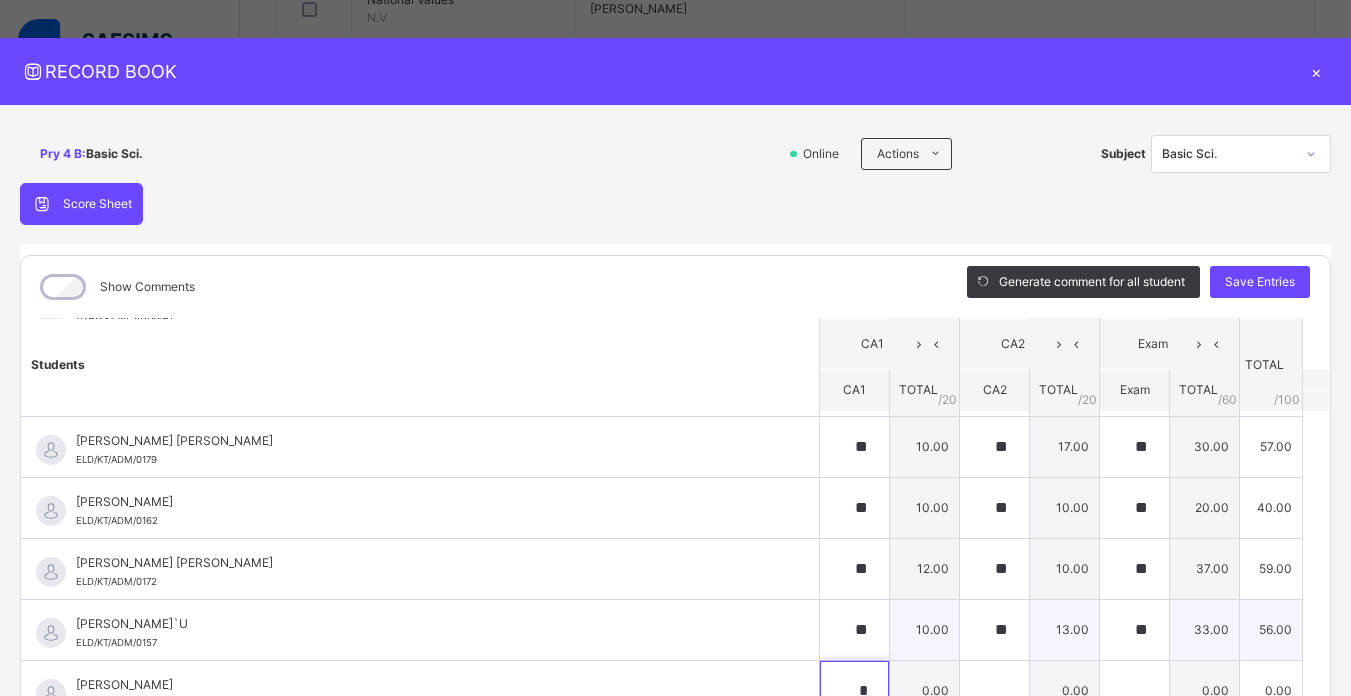 scroll, scrollTop: 17, scrollLeft: 0, axis: vertical 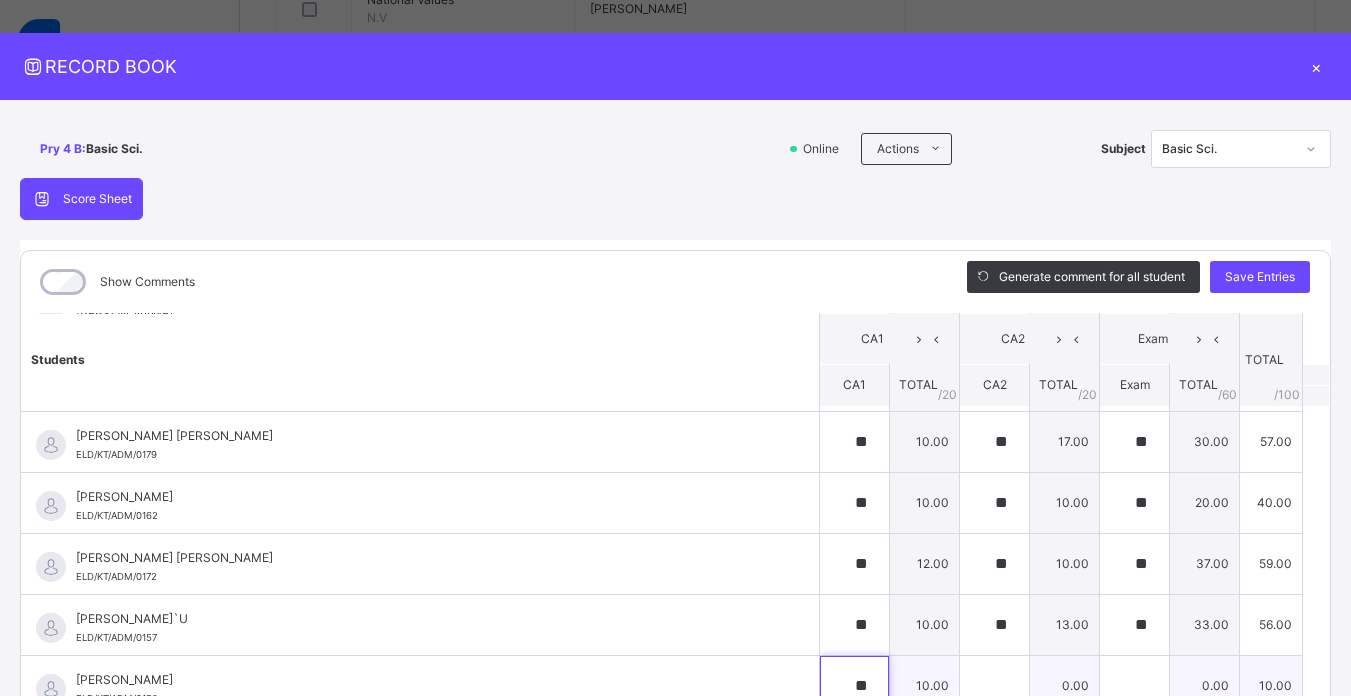 type on "**" 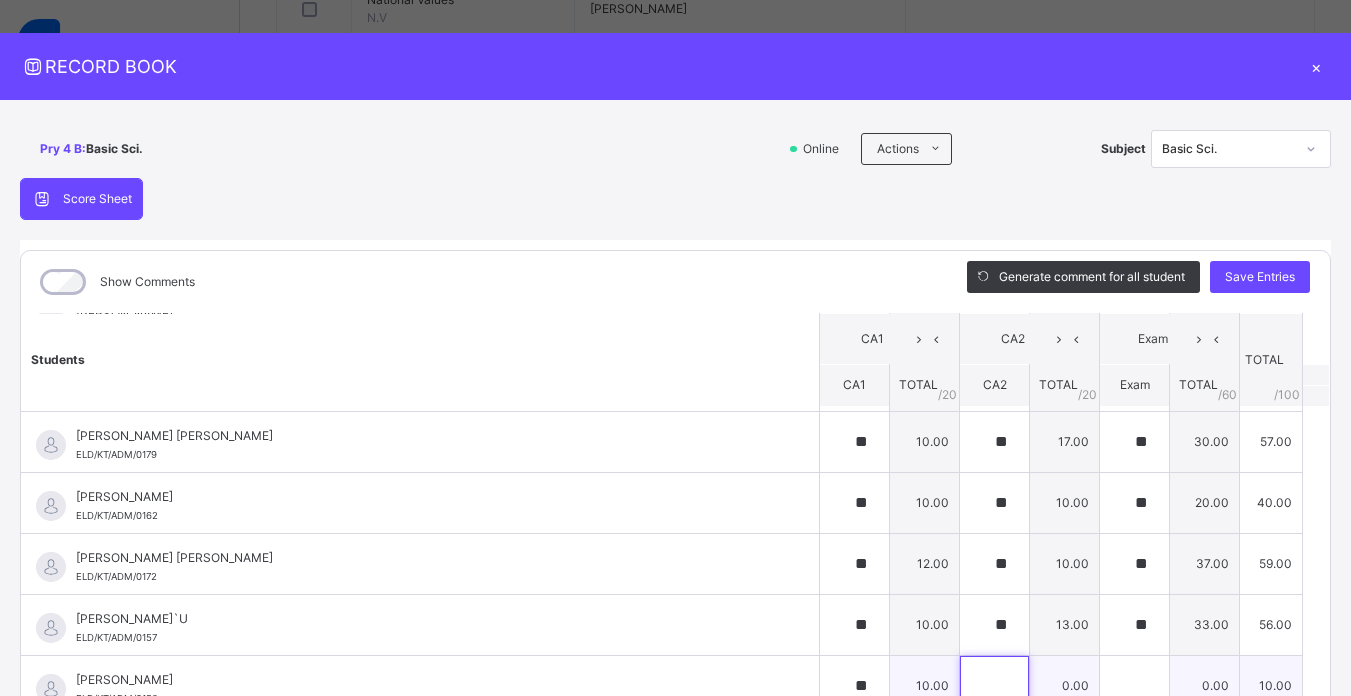 click at bounding box center [994, 686] 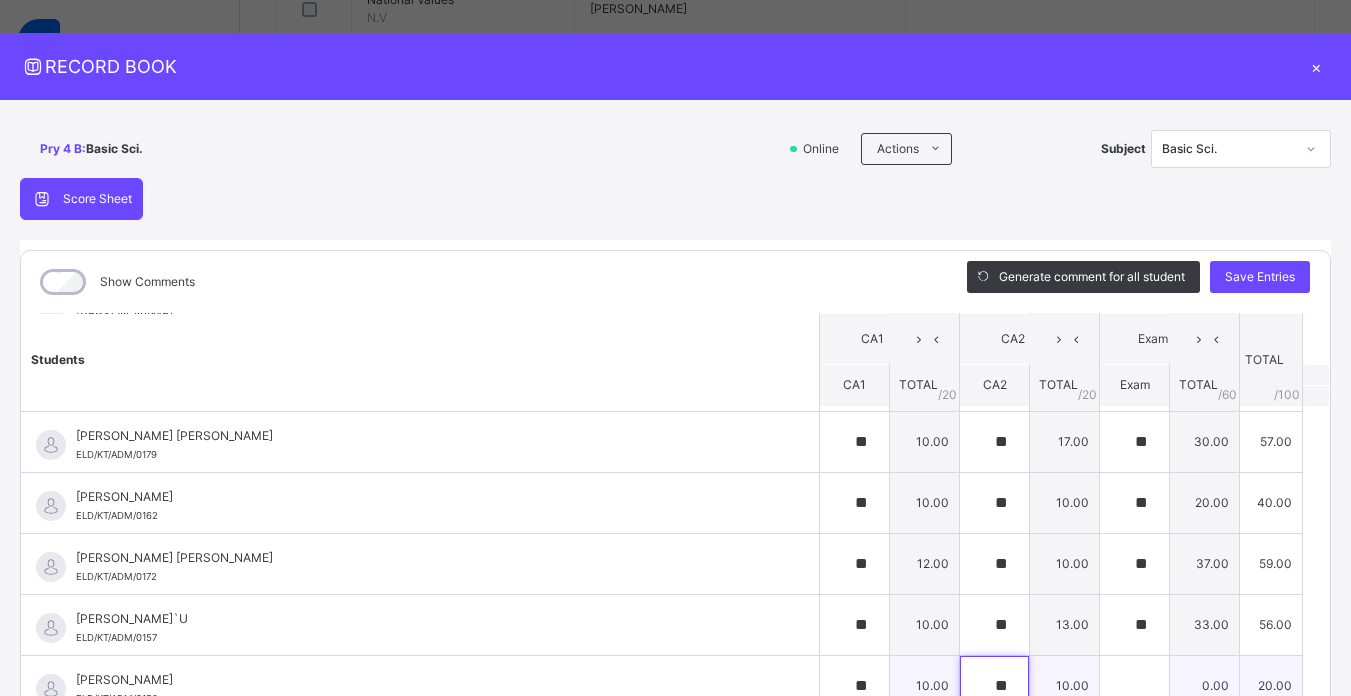 type on "**" 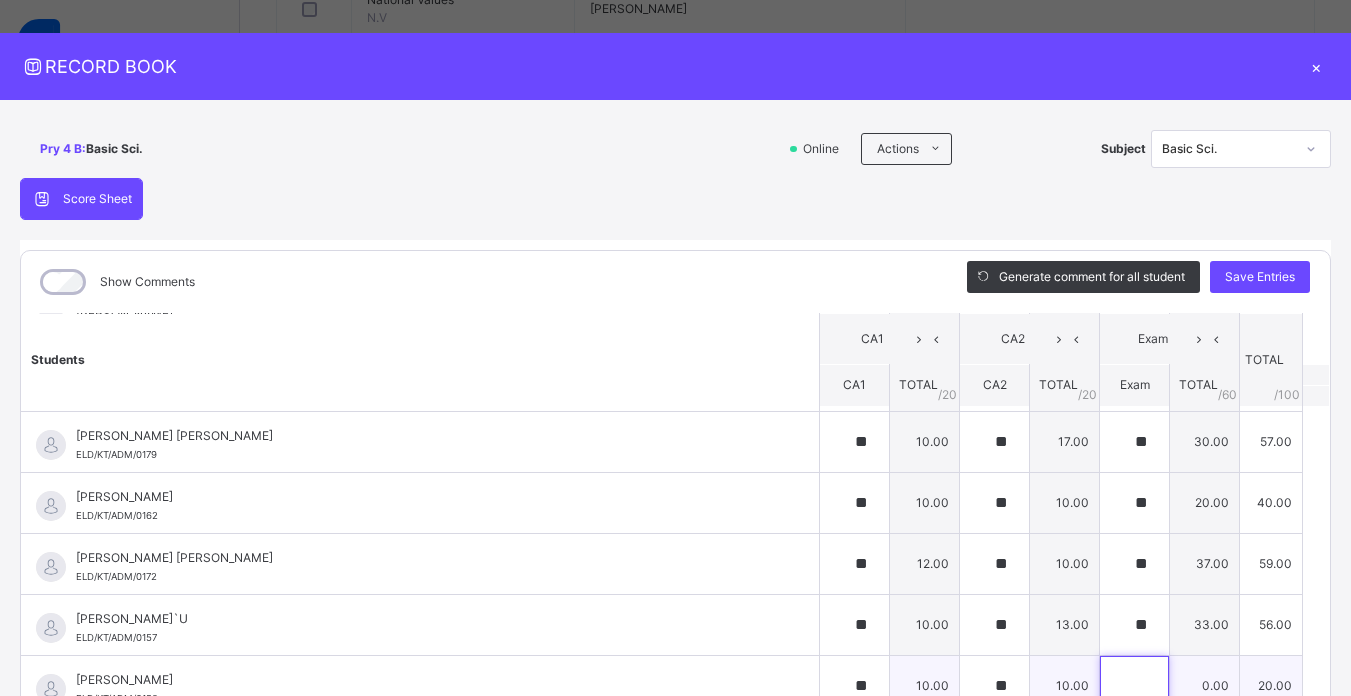 click at bounding box center [1134, 686] 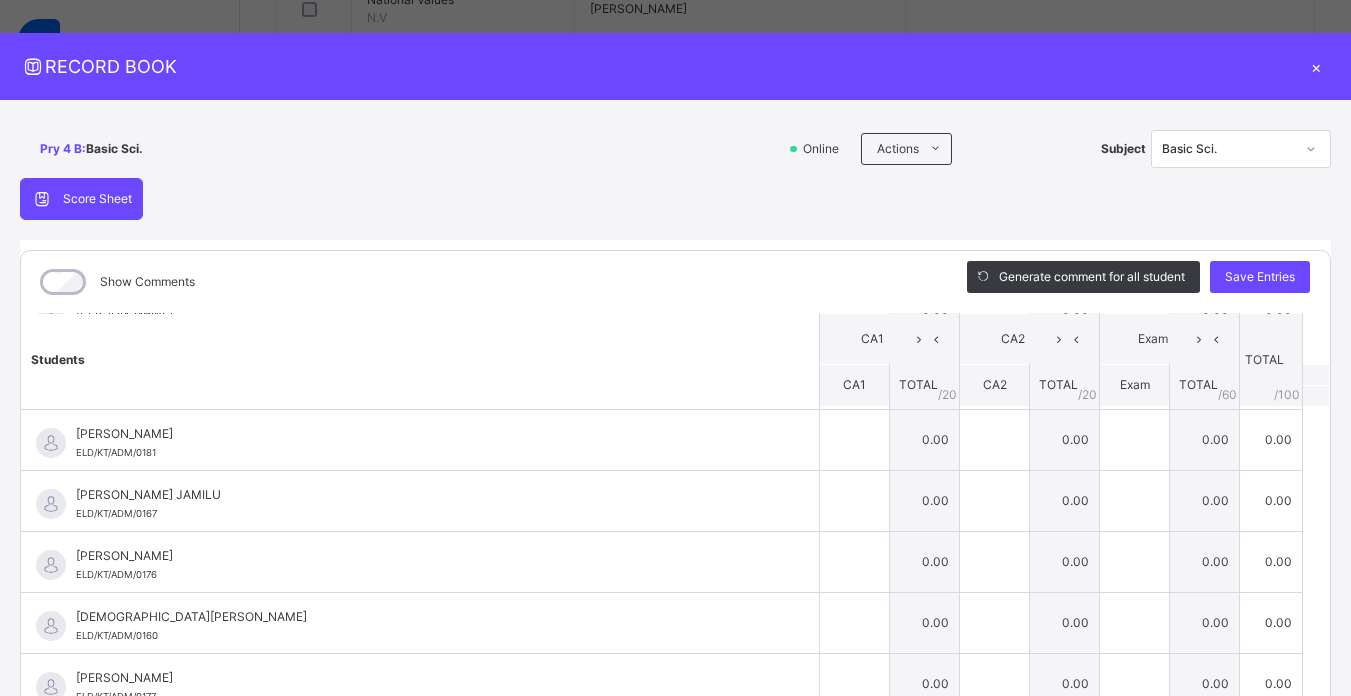 scroll, scrollTop: 1241, scrollLeft: 0, axis: vertical 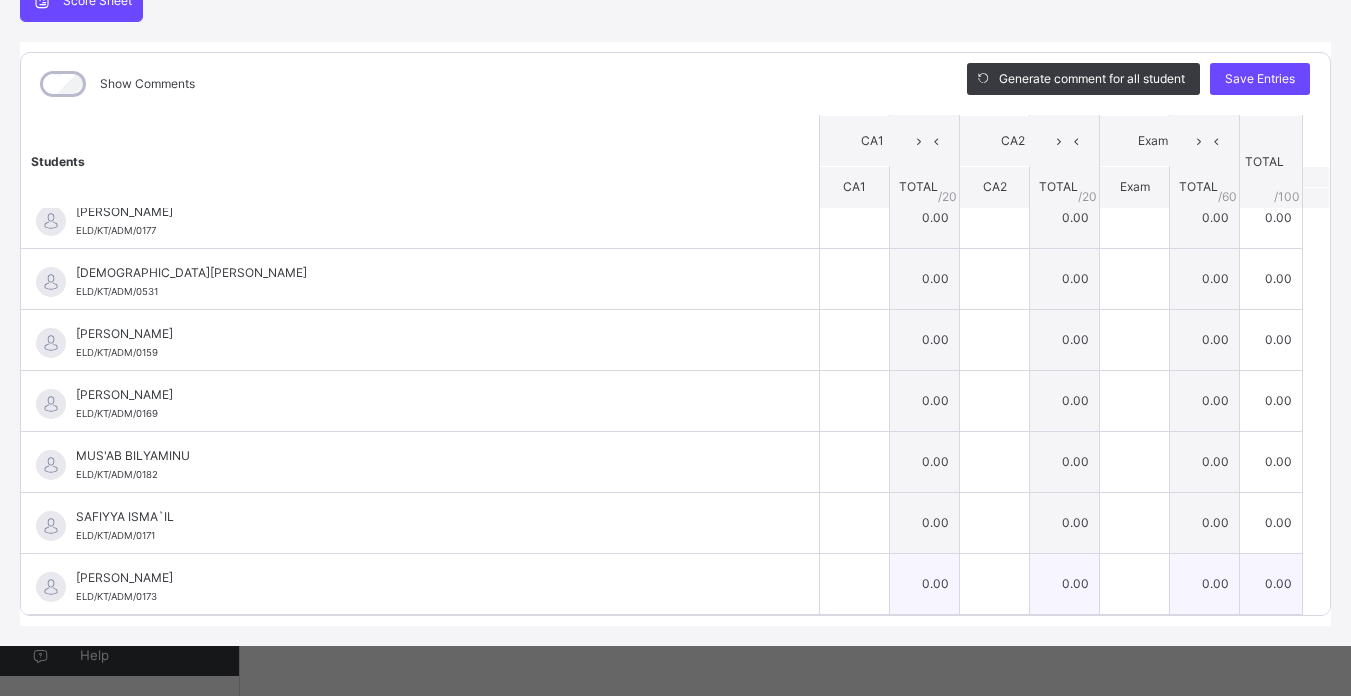 type on "**" 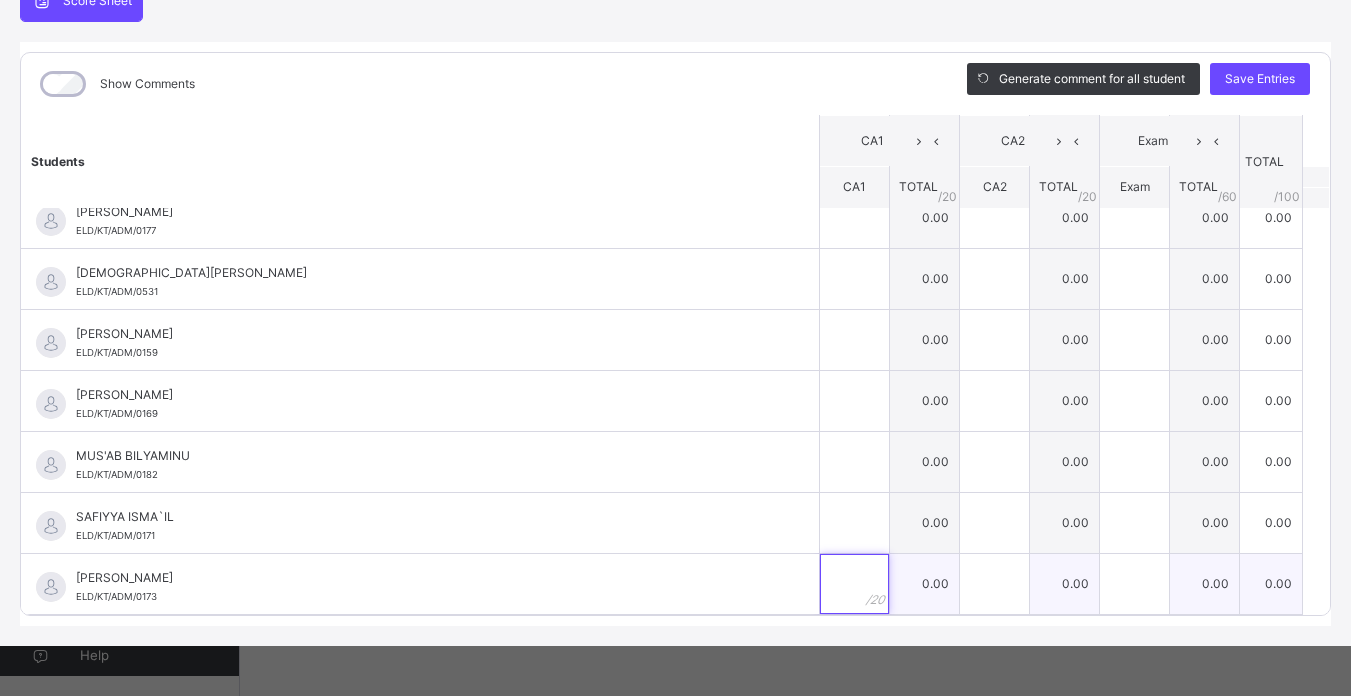 click at bounding box center (854, 584) 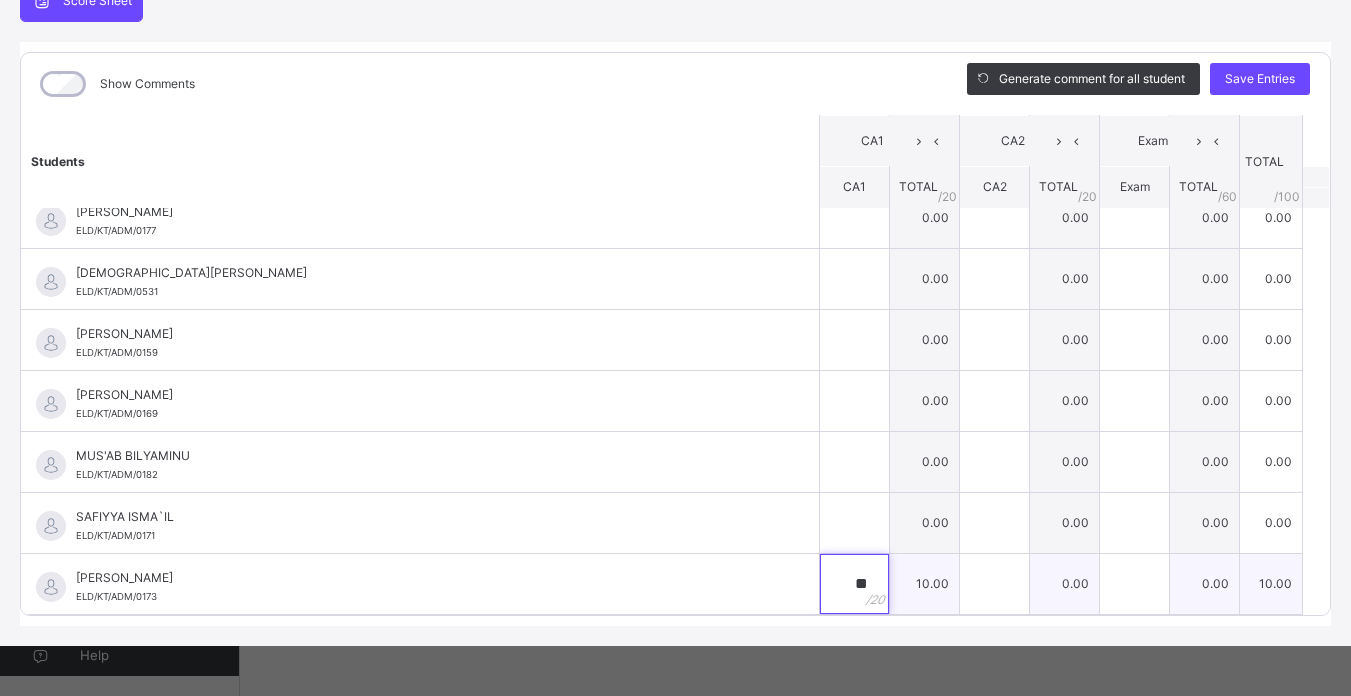 type on "**" 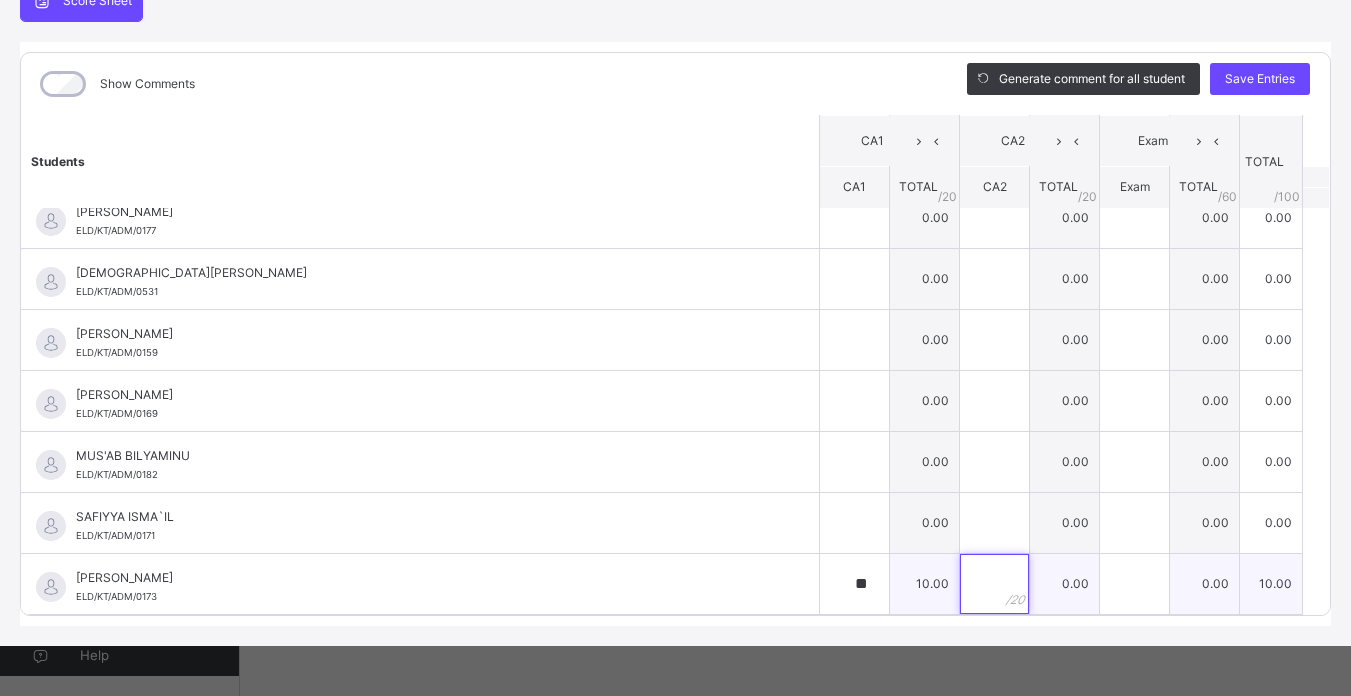 click at bounding box center [994, 584] 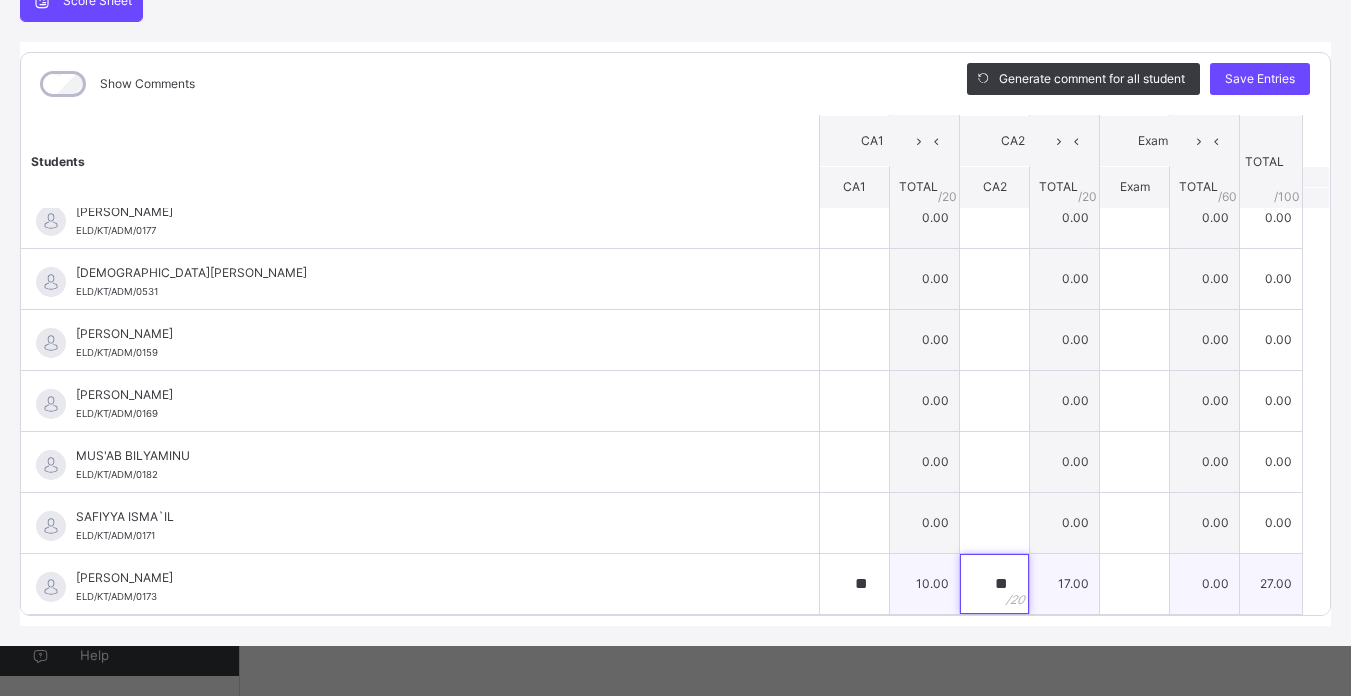 type on "**" 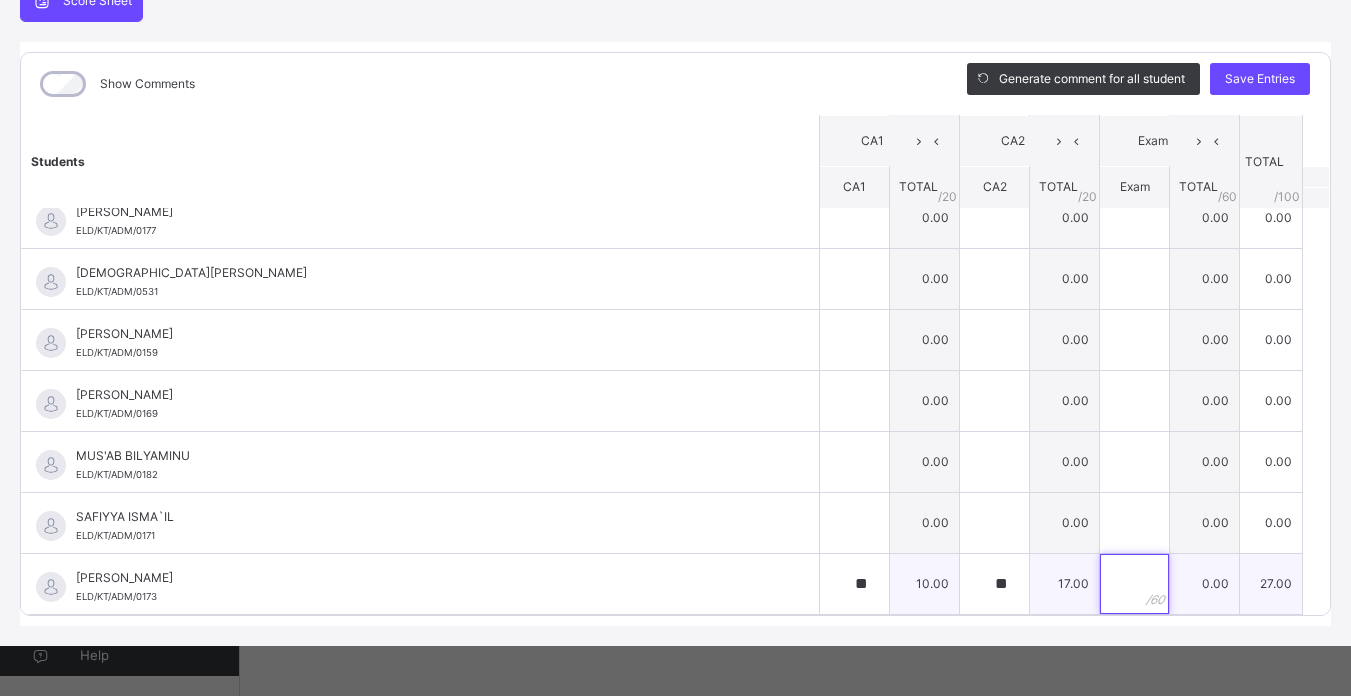 click at bounding box center [1134, 584] 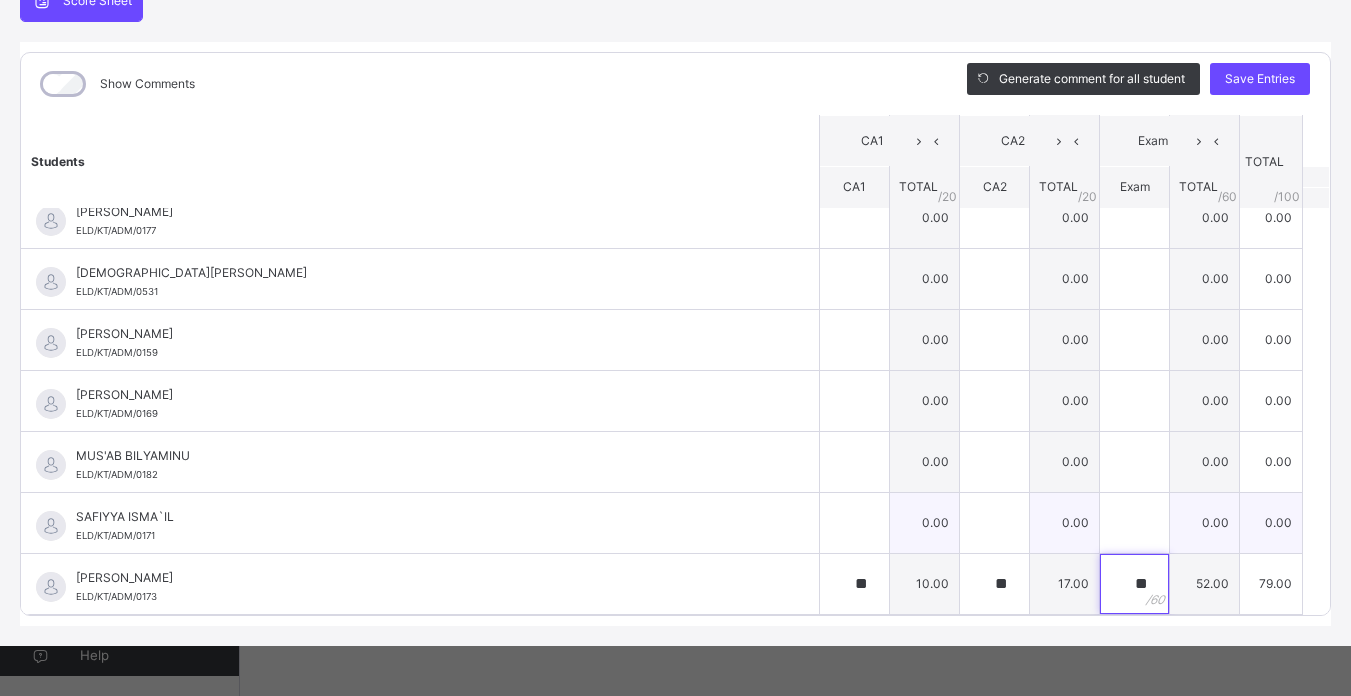 type on "**" 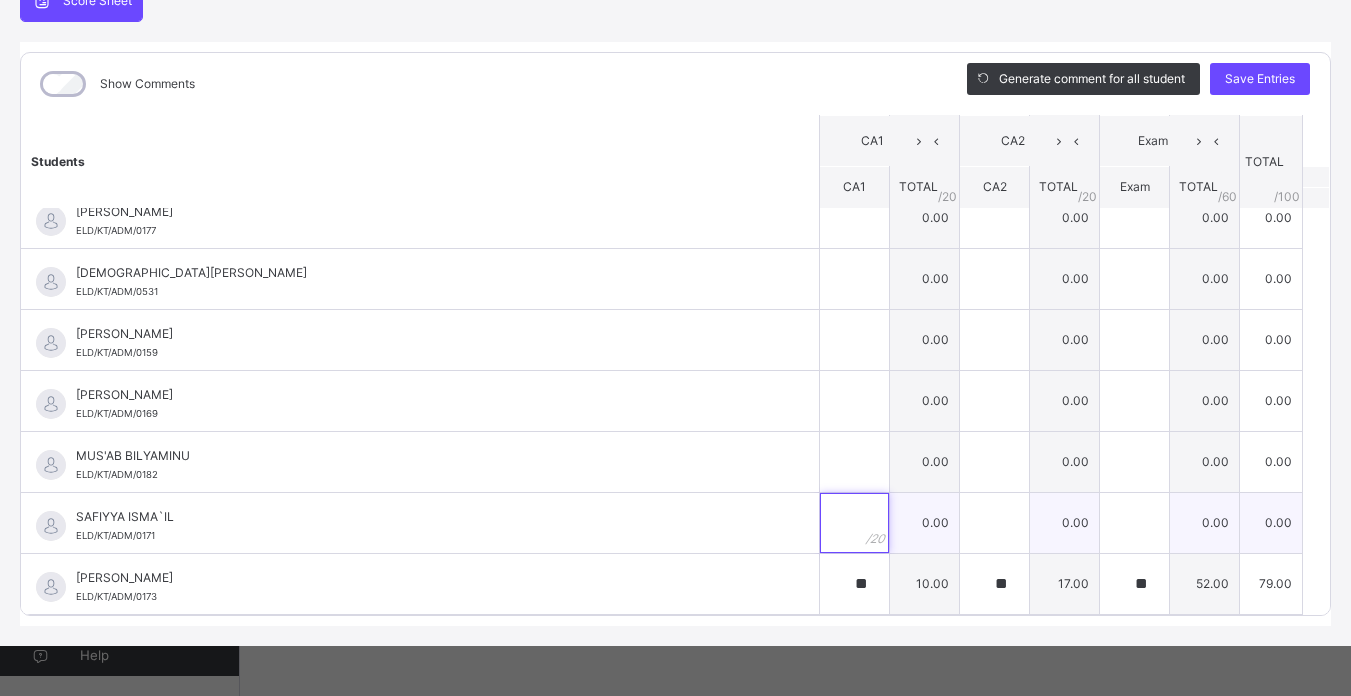 click at bounding box center [854, 523] 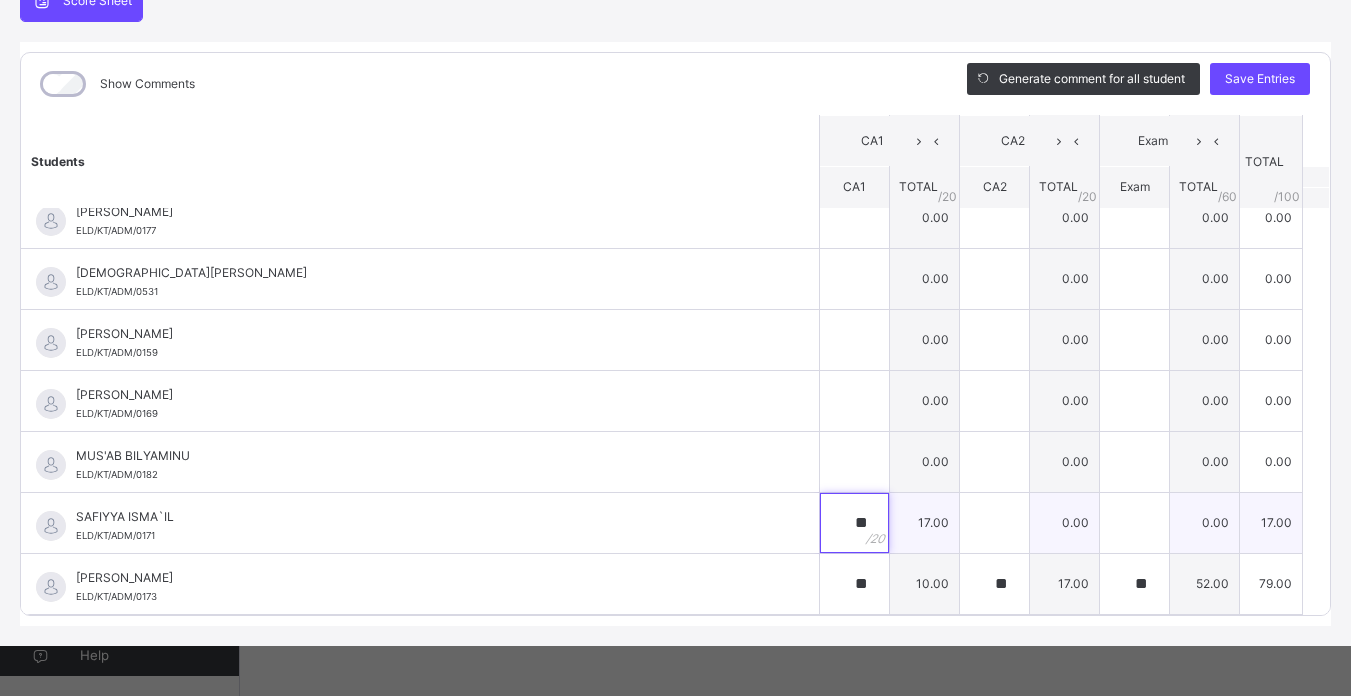type on "**" 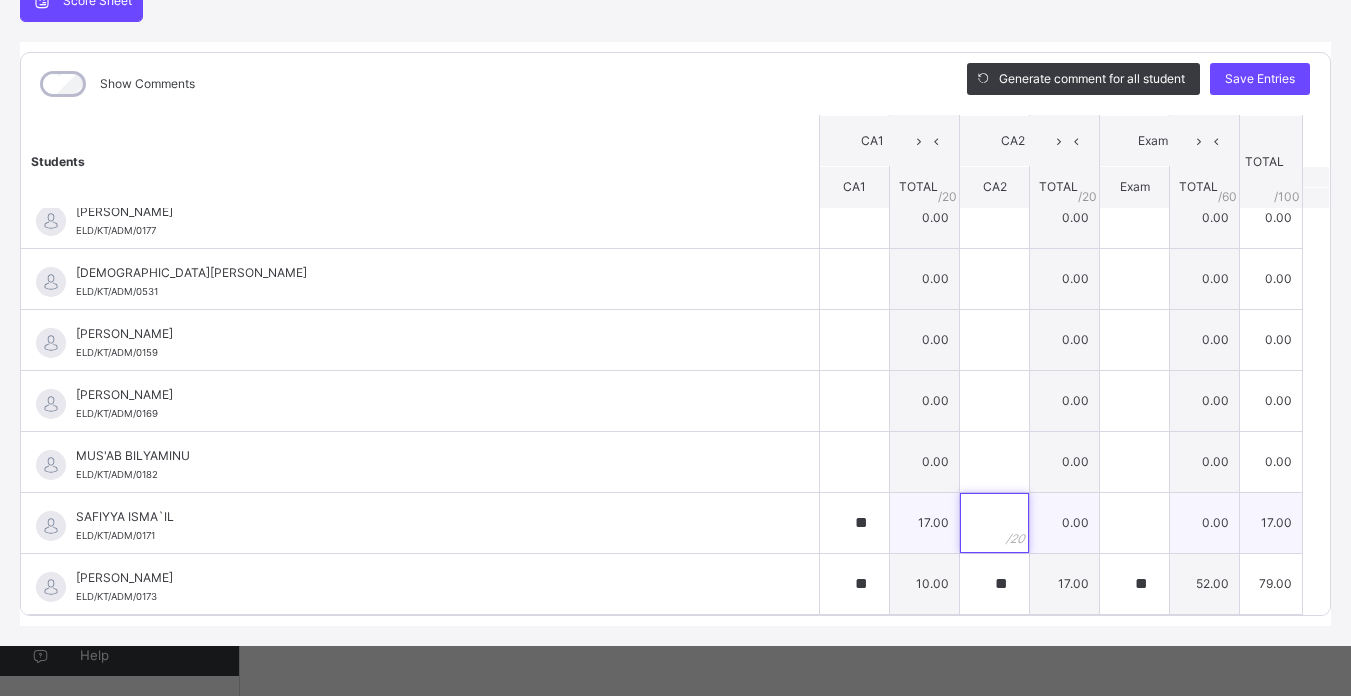 click at bounding box center (994, 523) 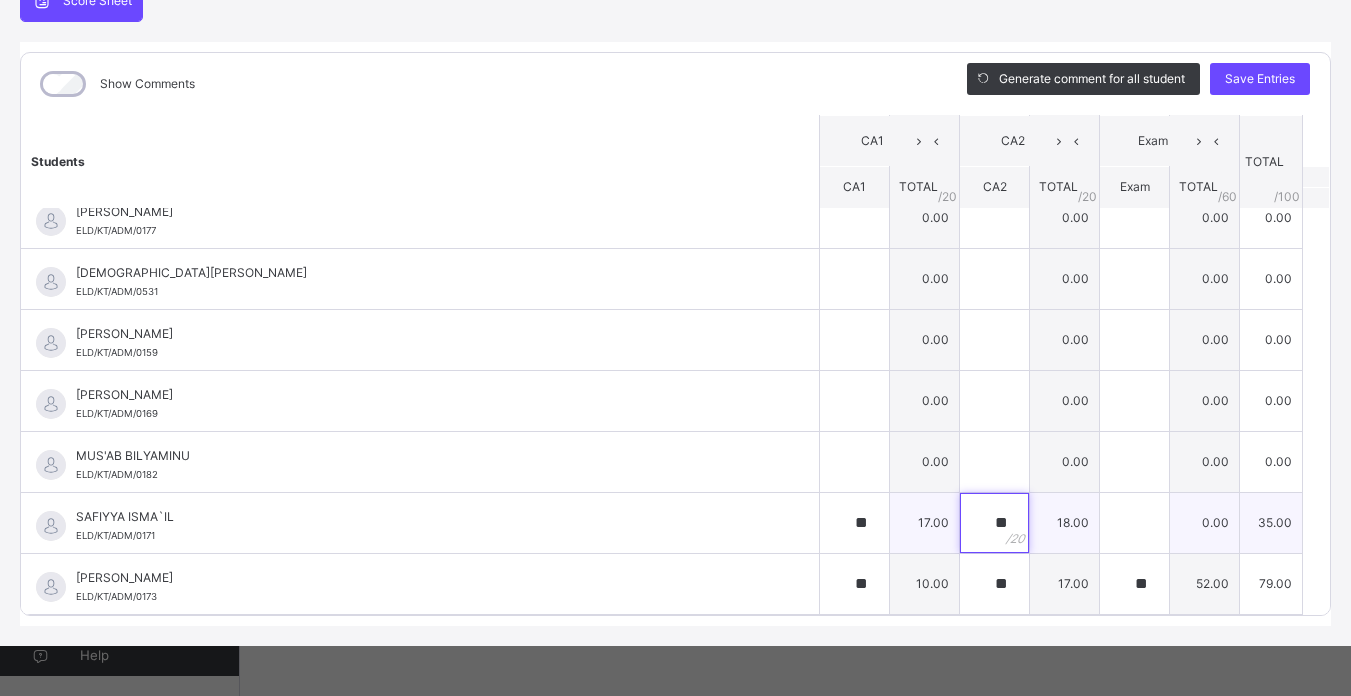 type on "**" 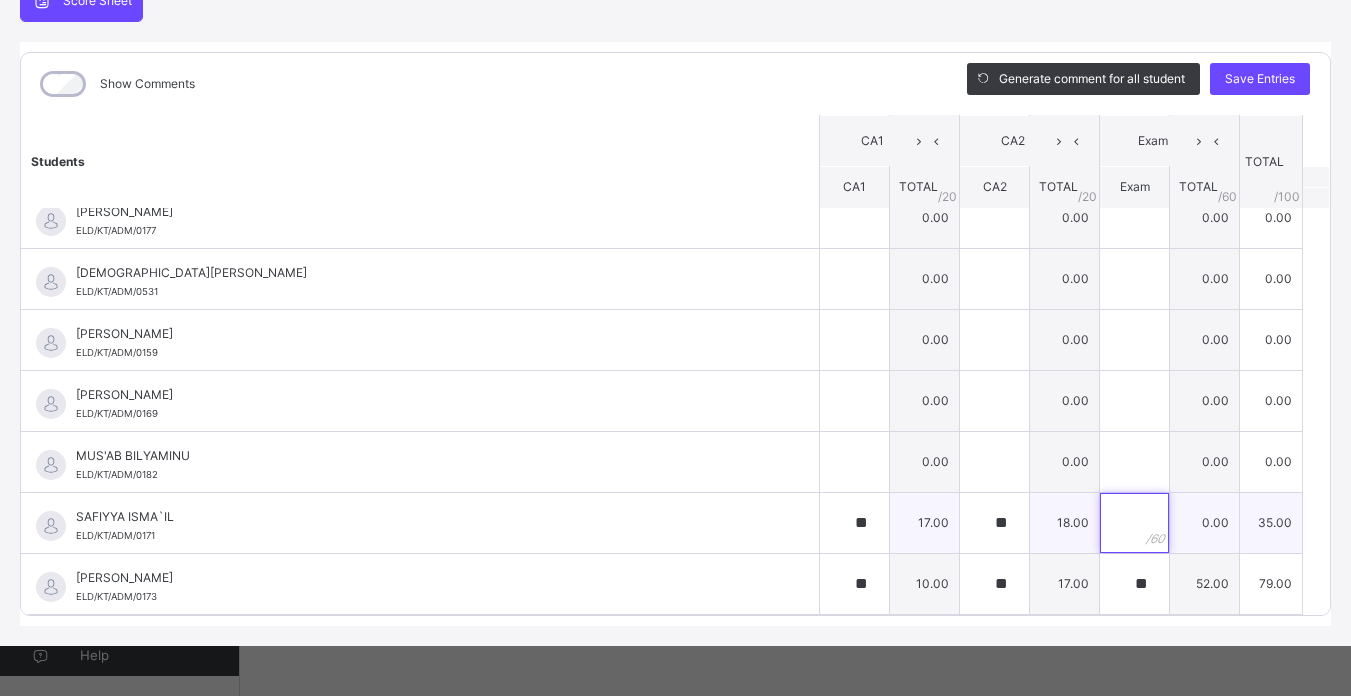 click at bounding box center [1134, 523] 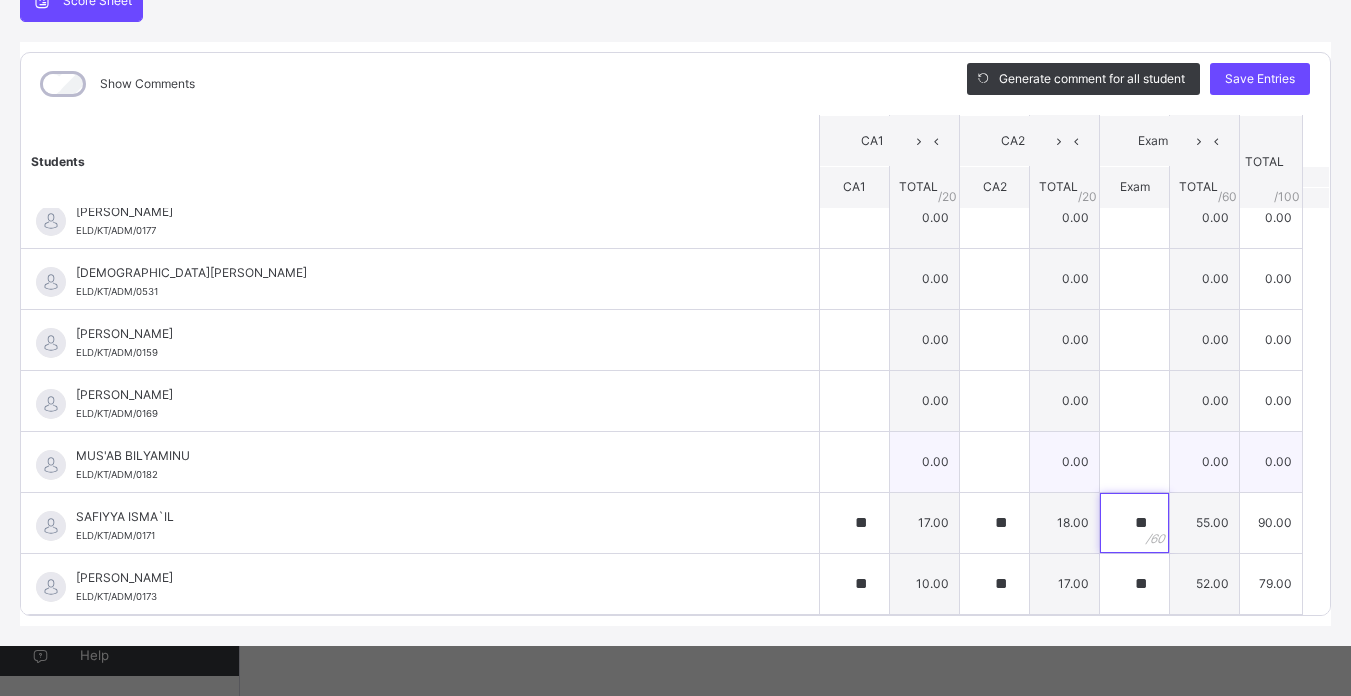 type on "**" 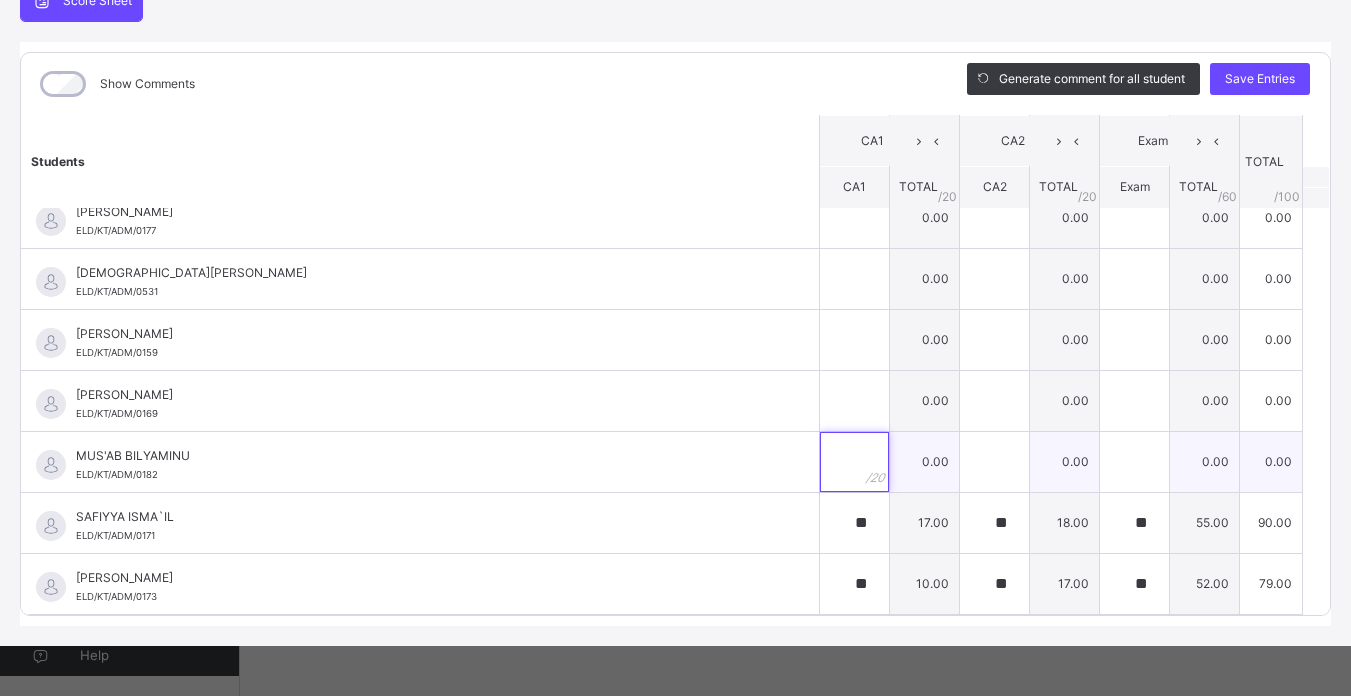 click at bounding box center [854, 462] 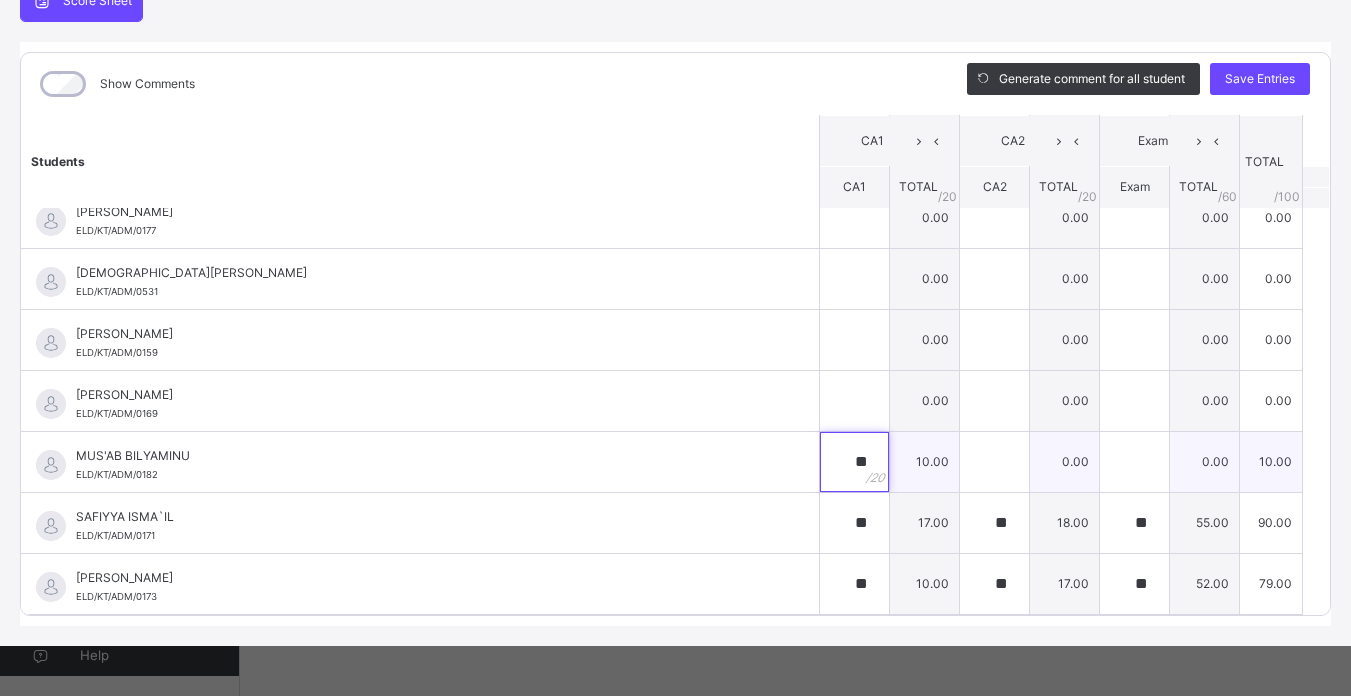 type on "**" 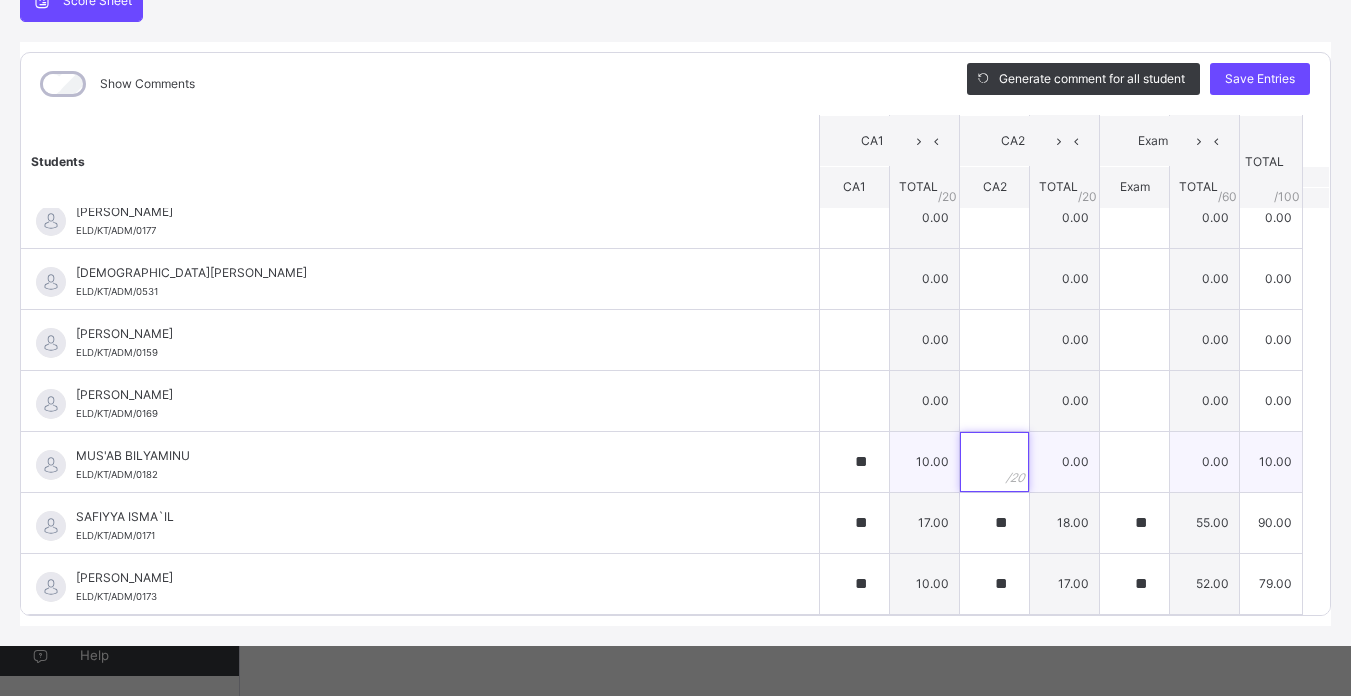 click at bounding box center (994, 462) 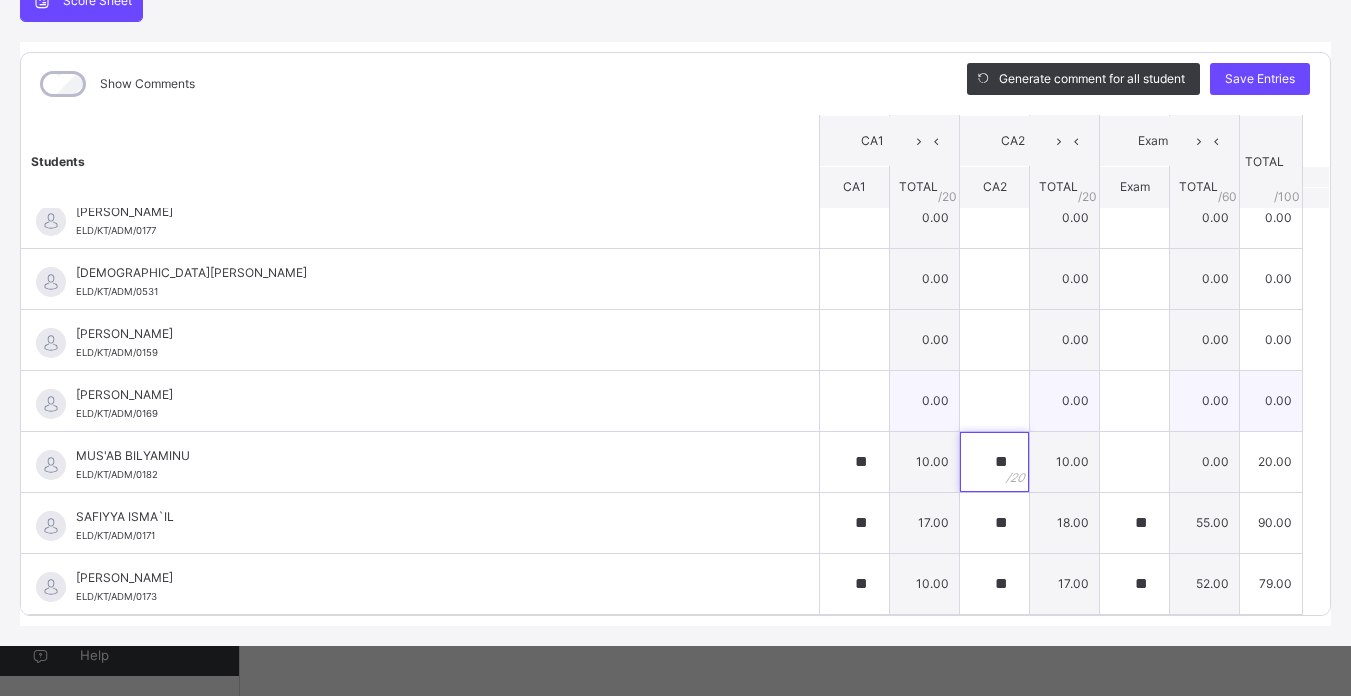type on "**" 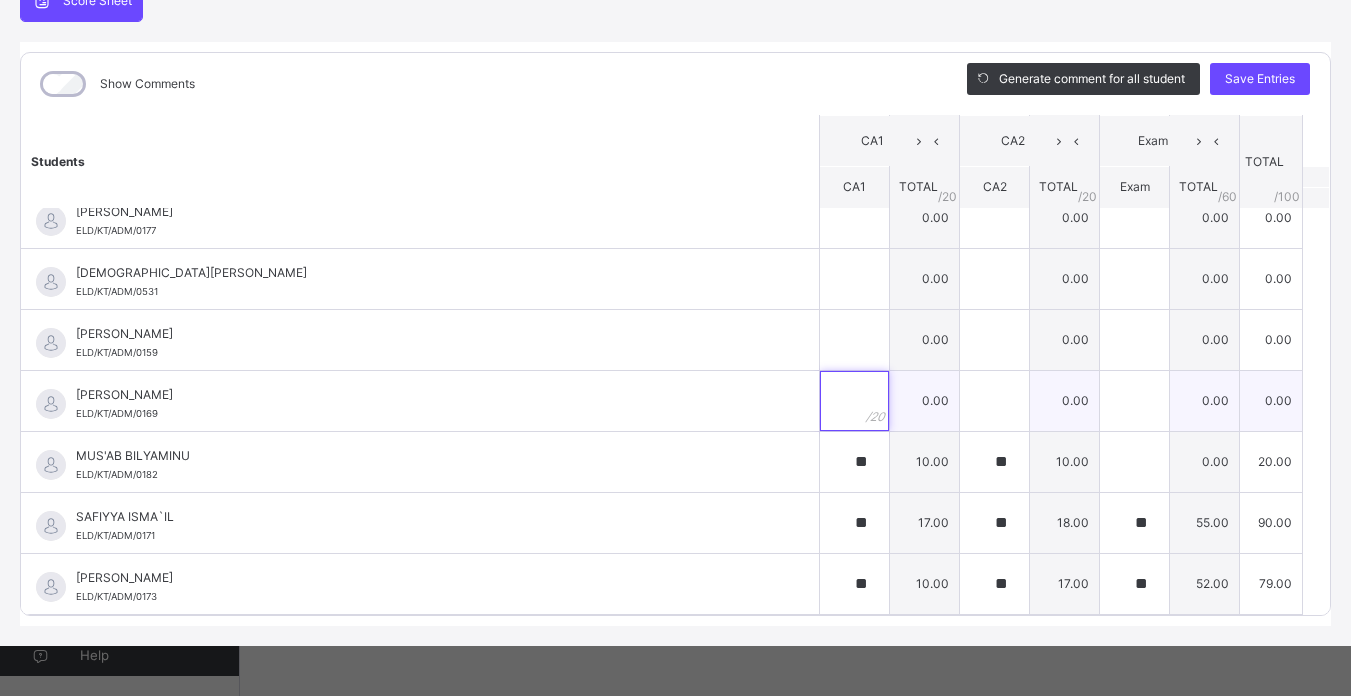 click at bounding box center (854, 401) 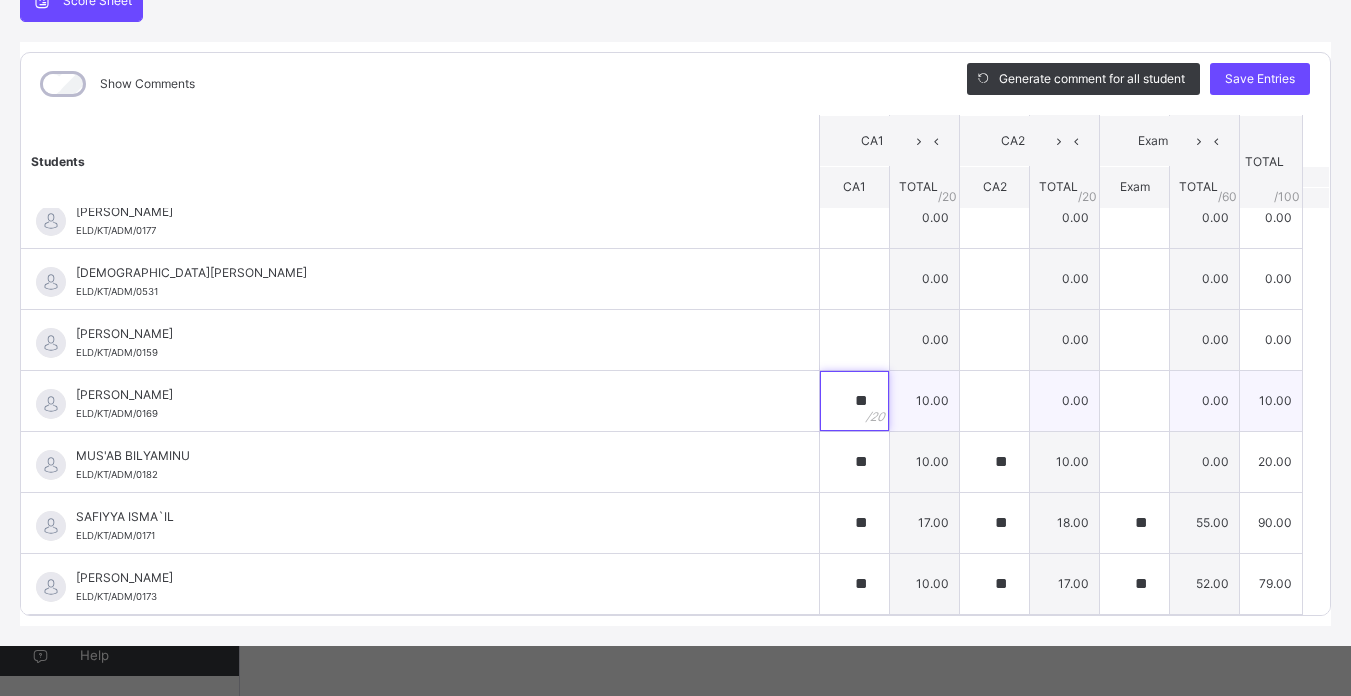 type on "**" 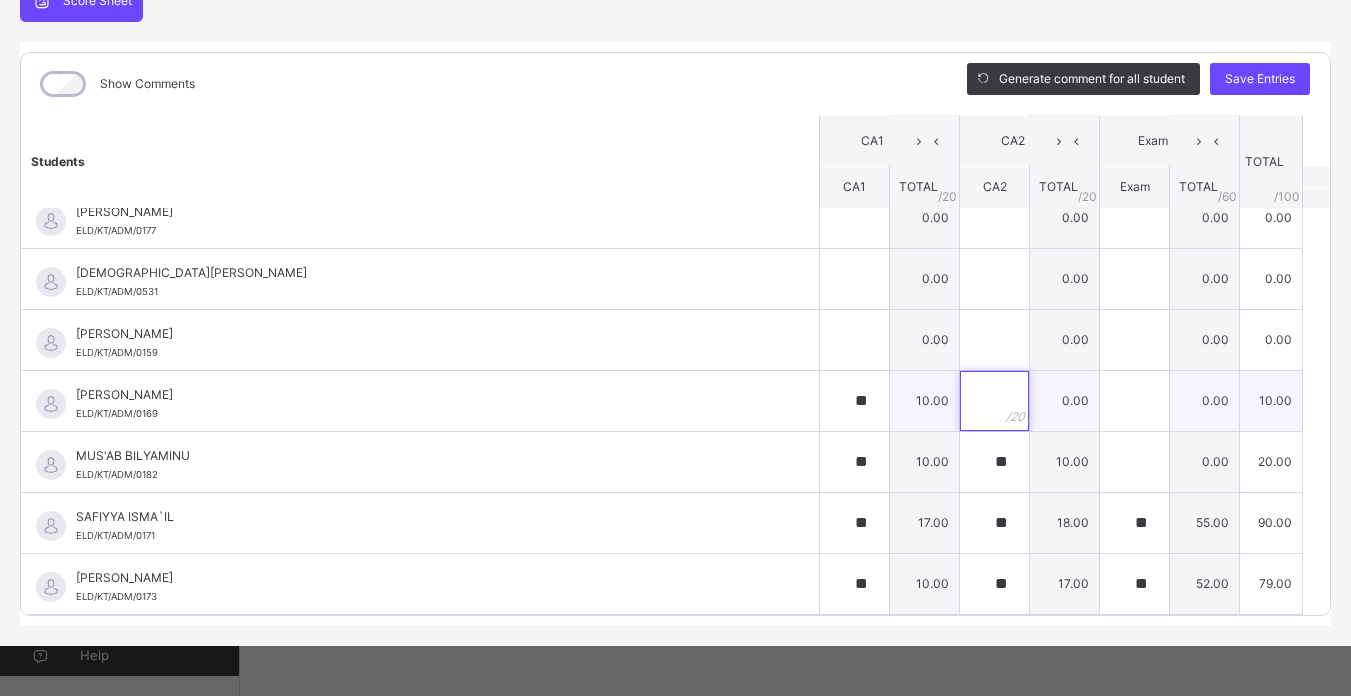 click at bounding box center (994, 401) 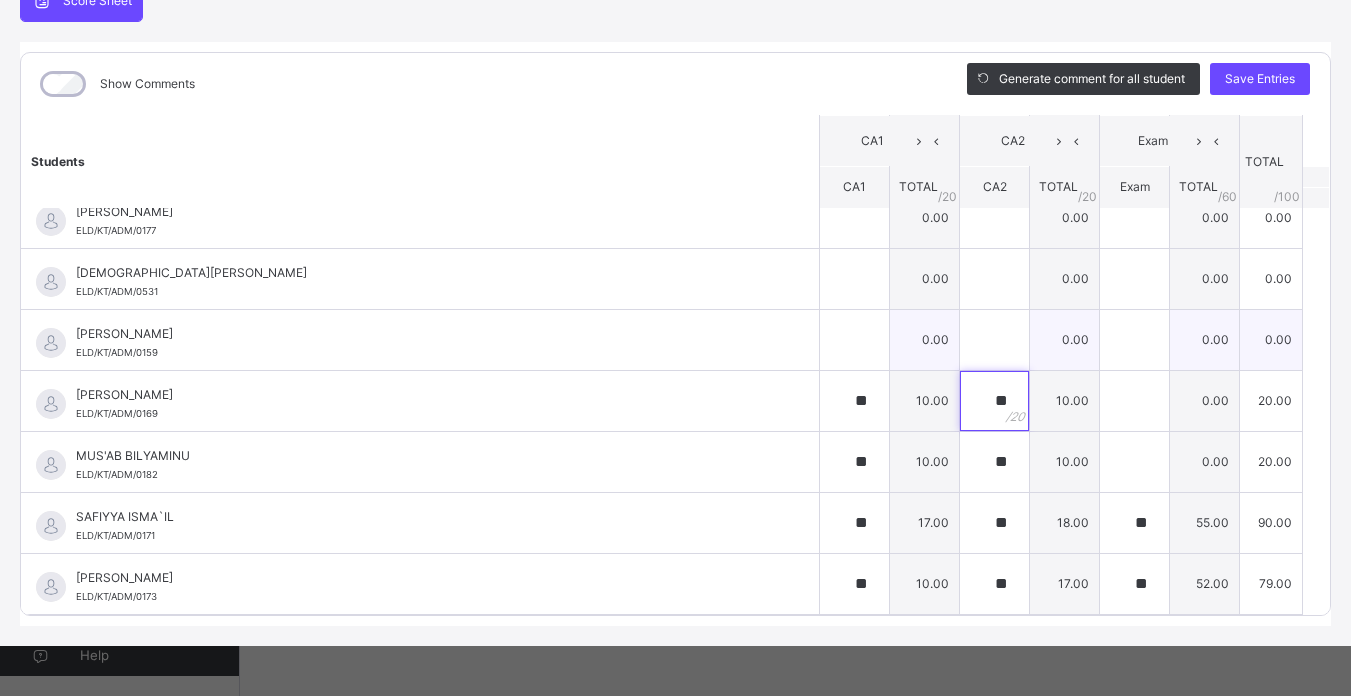 type on "**" 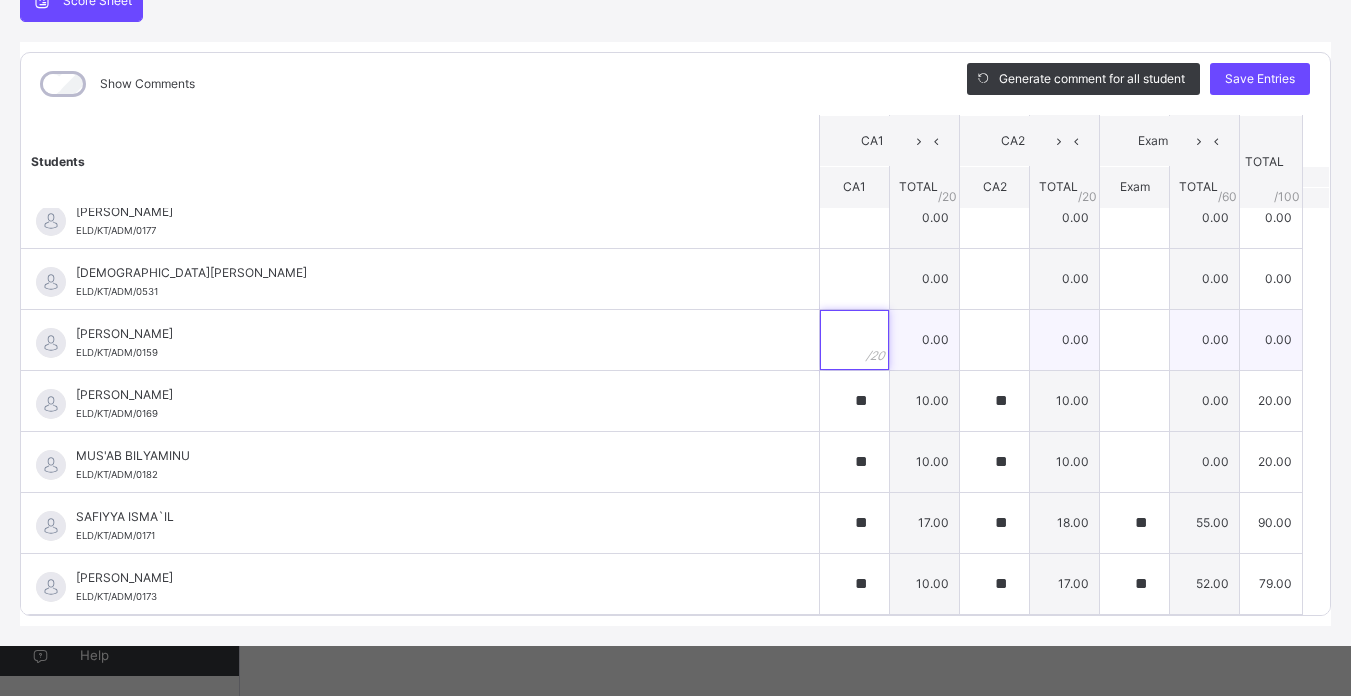 click at bounding box center (854, 340) 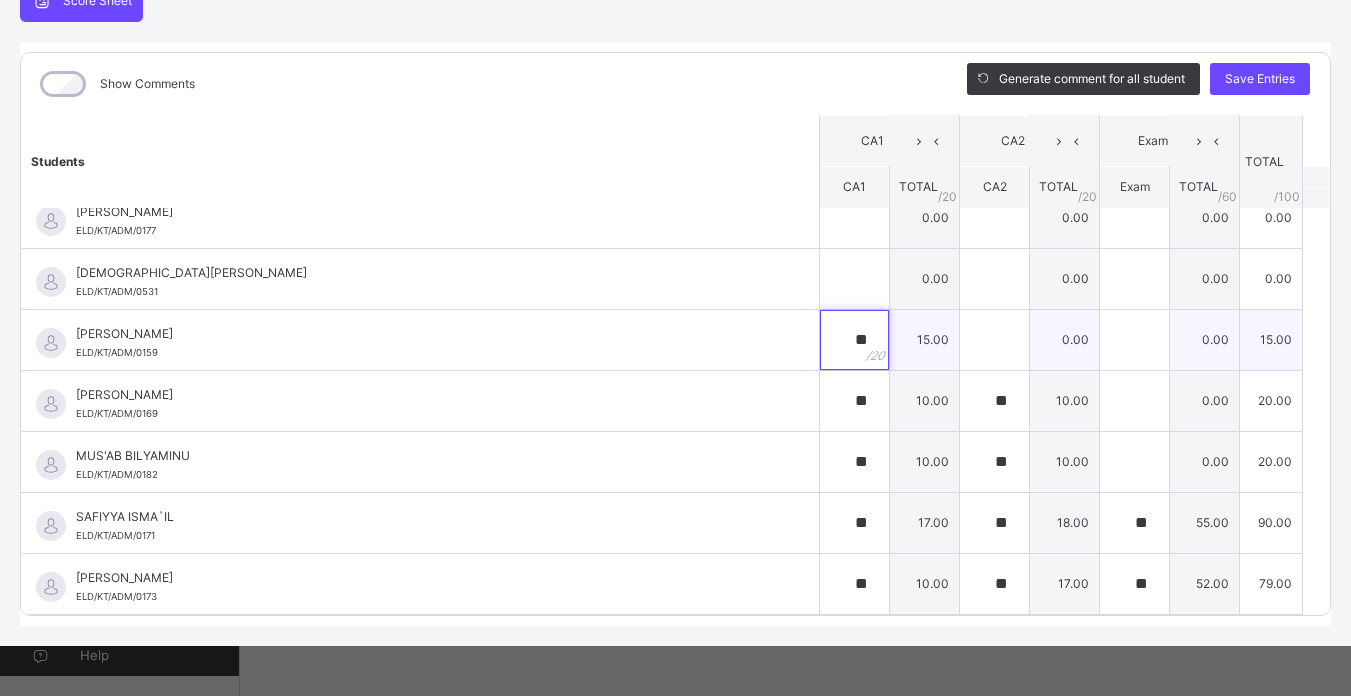 type on "**" 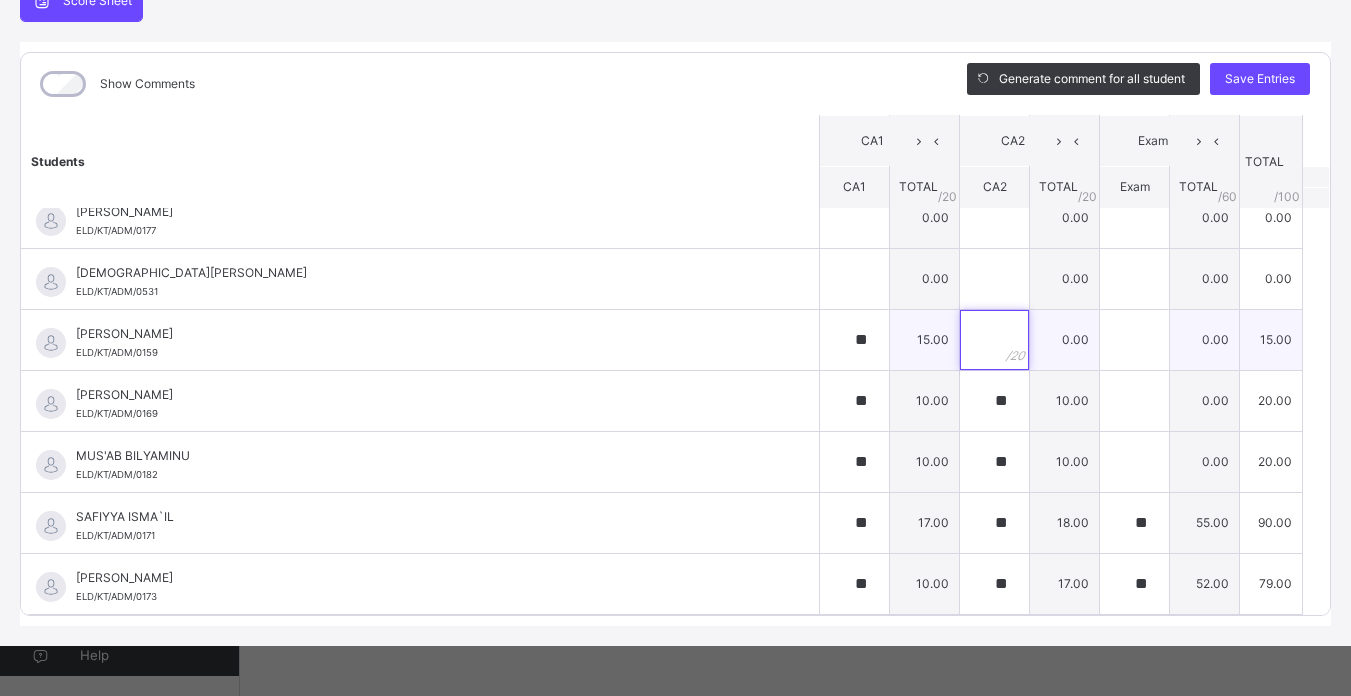 click at bounding box center (994, 340) 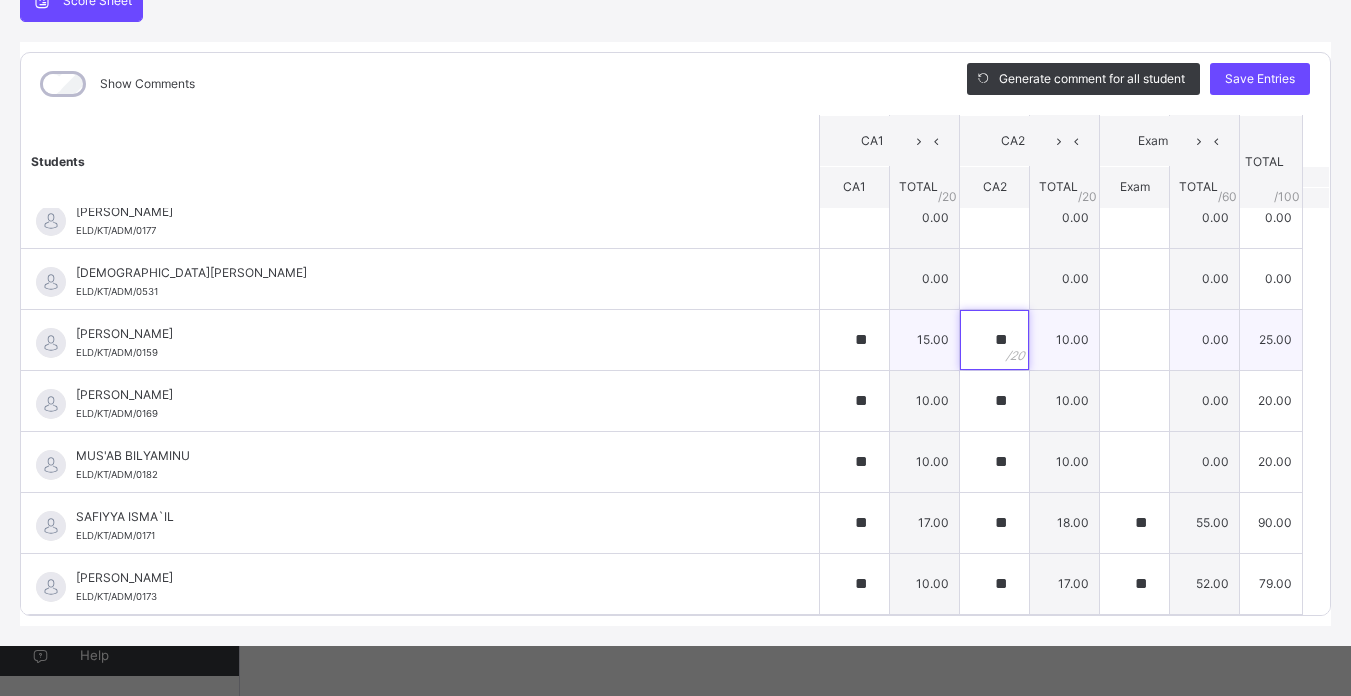 type on "**" 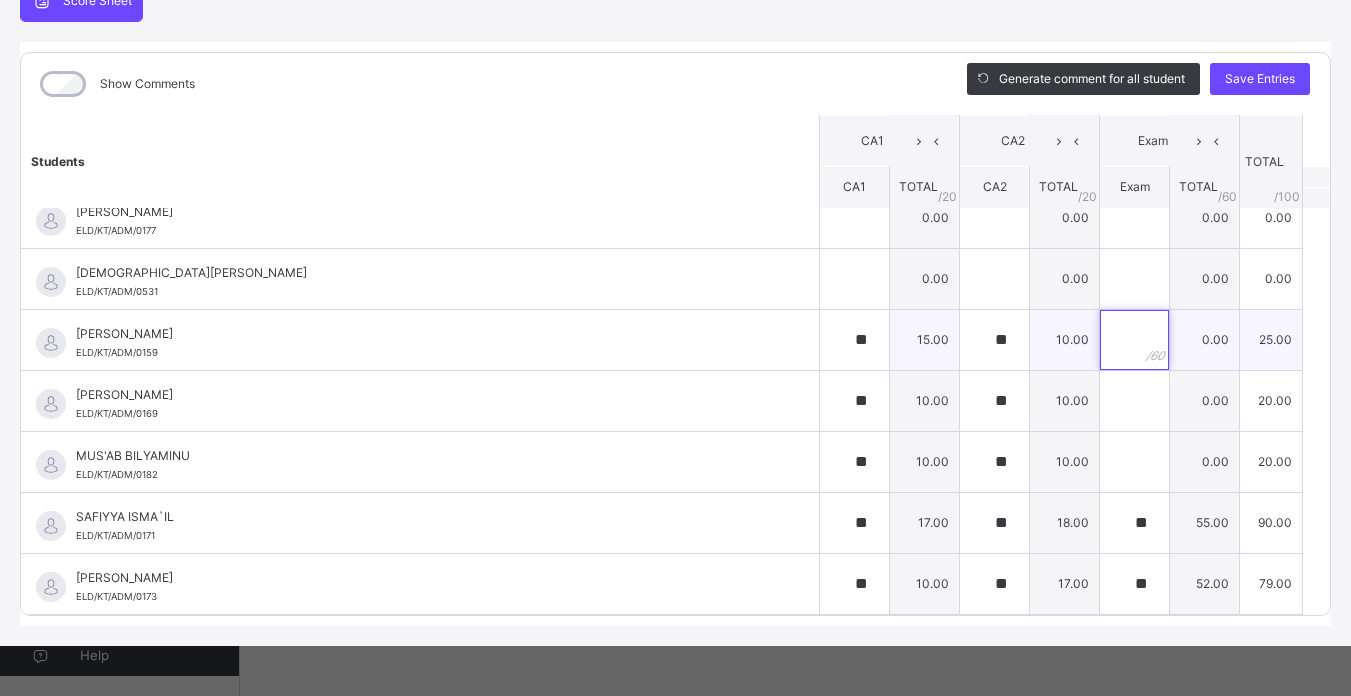 click at bounding box center (1134, 340) 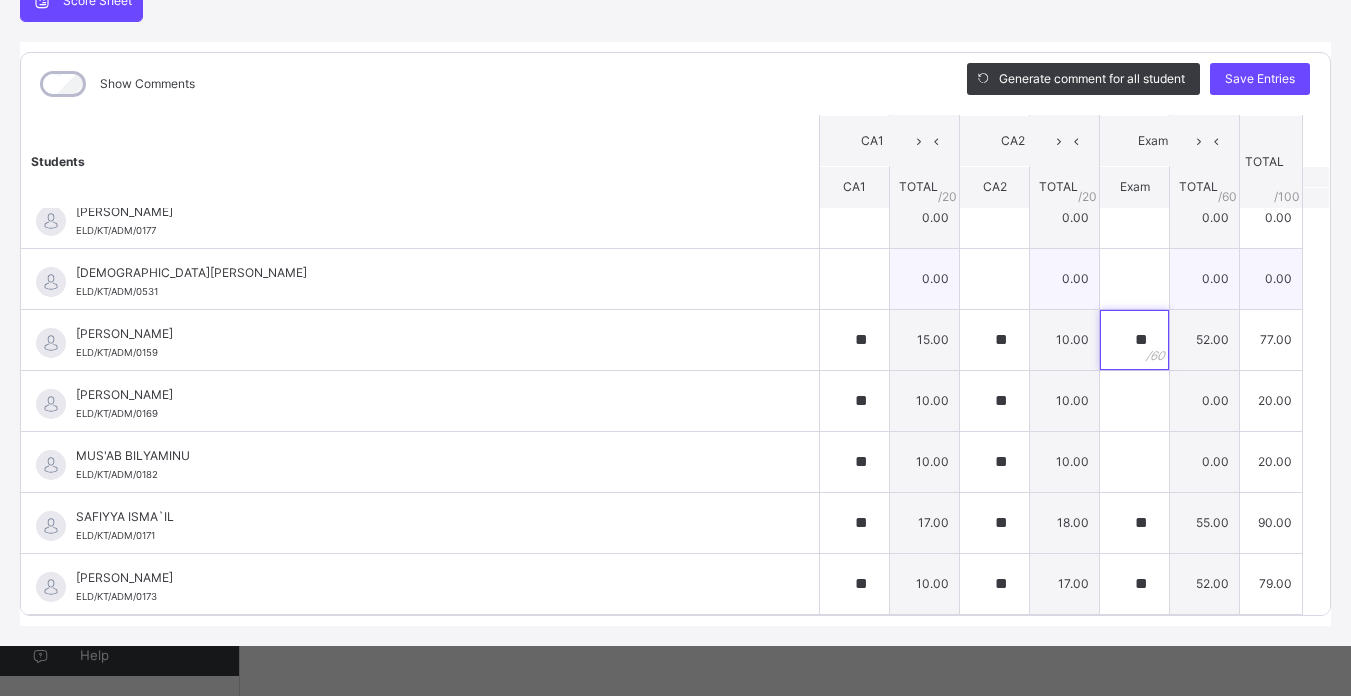 type on "**" 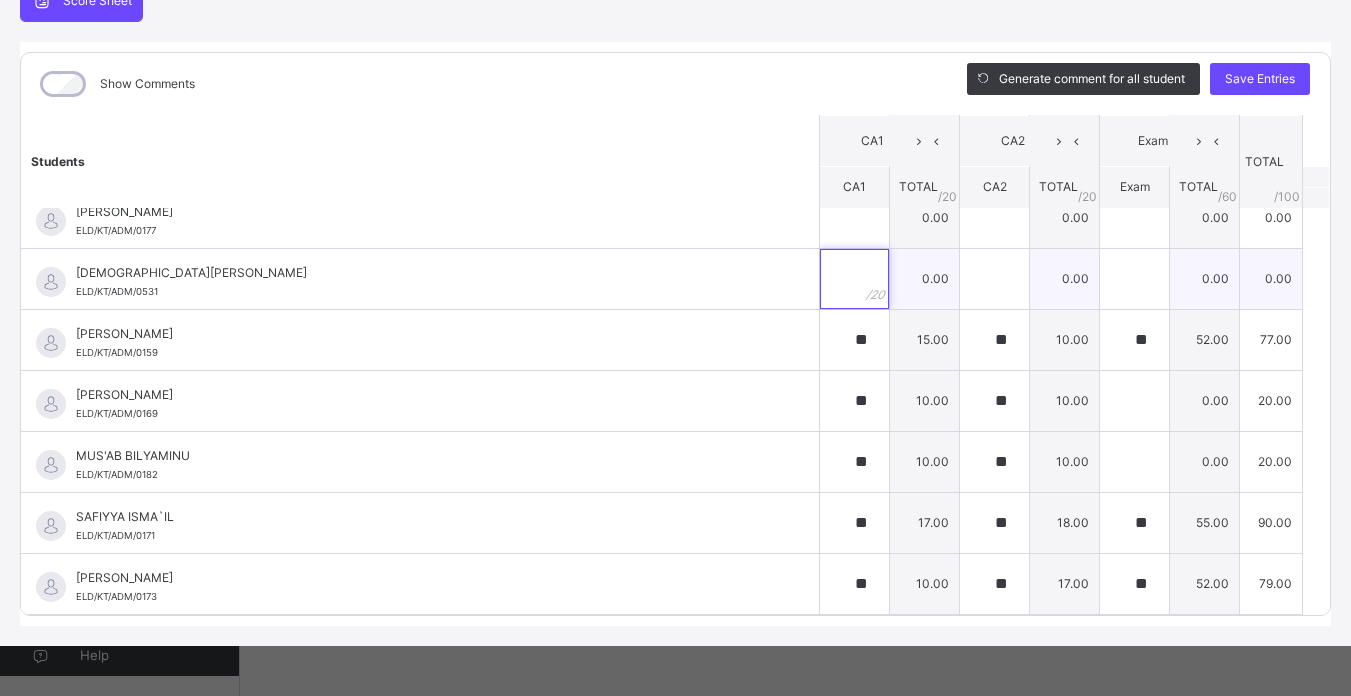 click at bounding box center (854, 279) 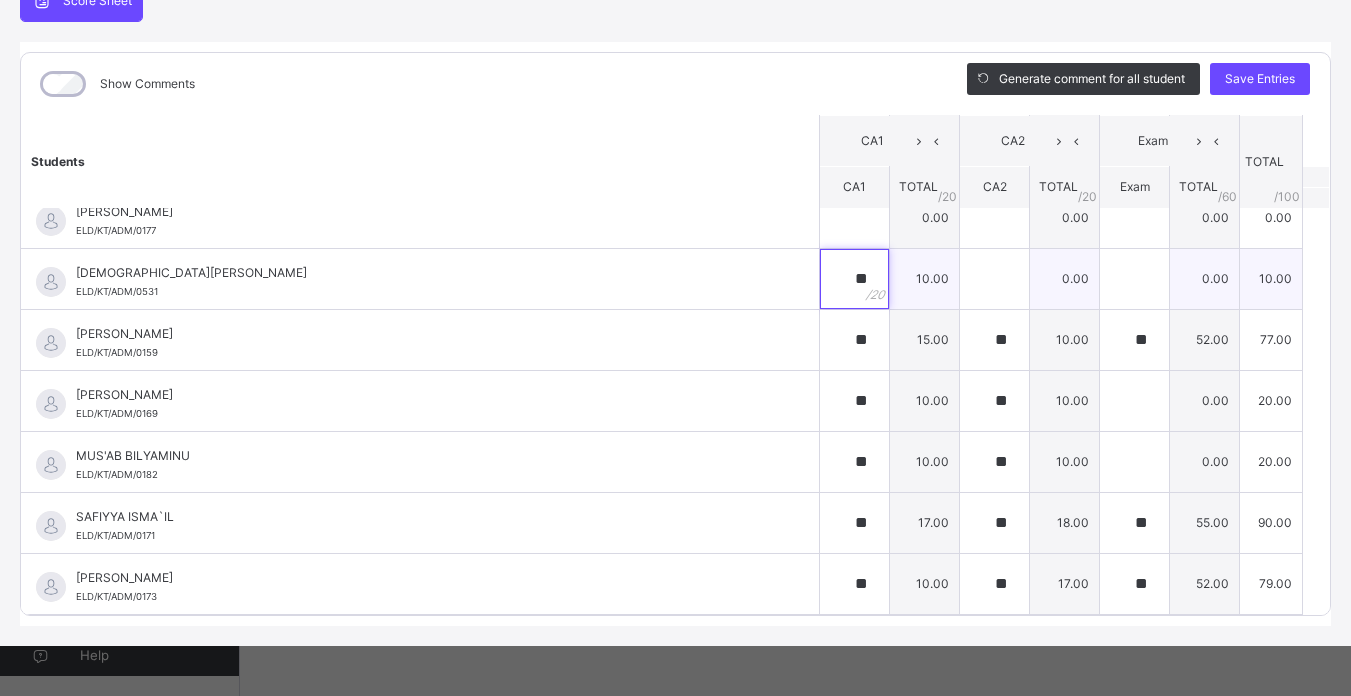type on "**" 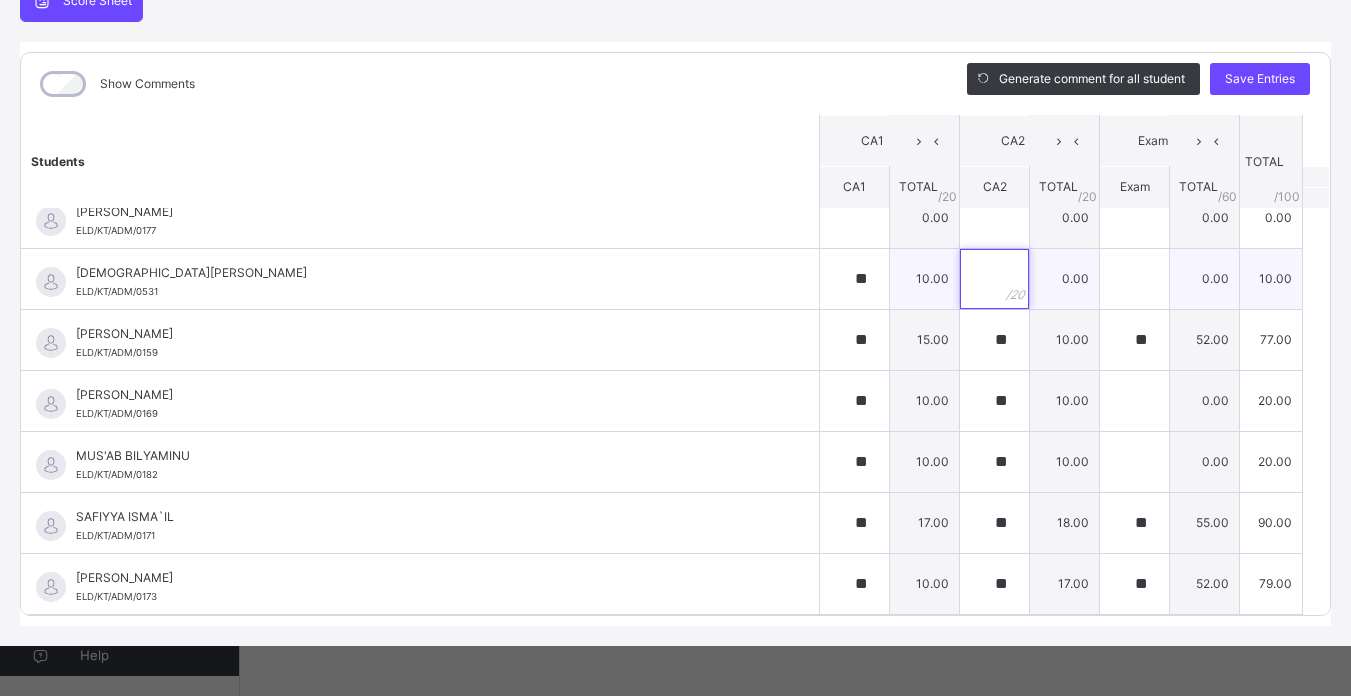 click at bounding box center (994, 279) 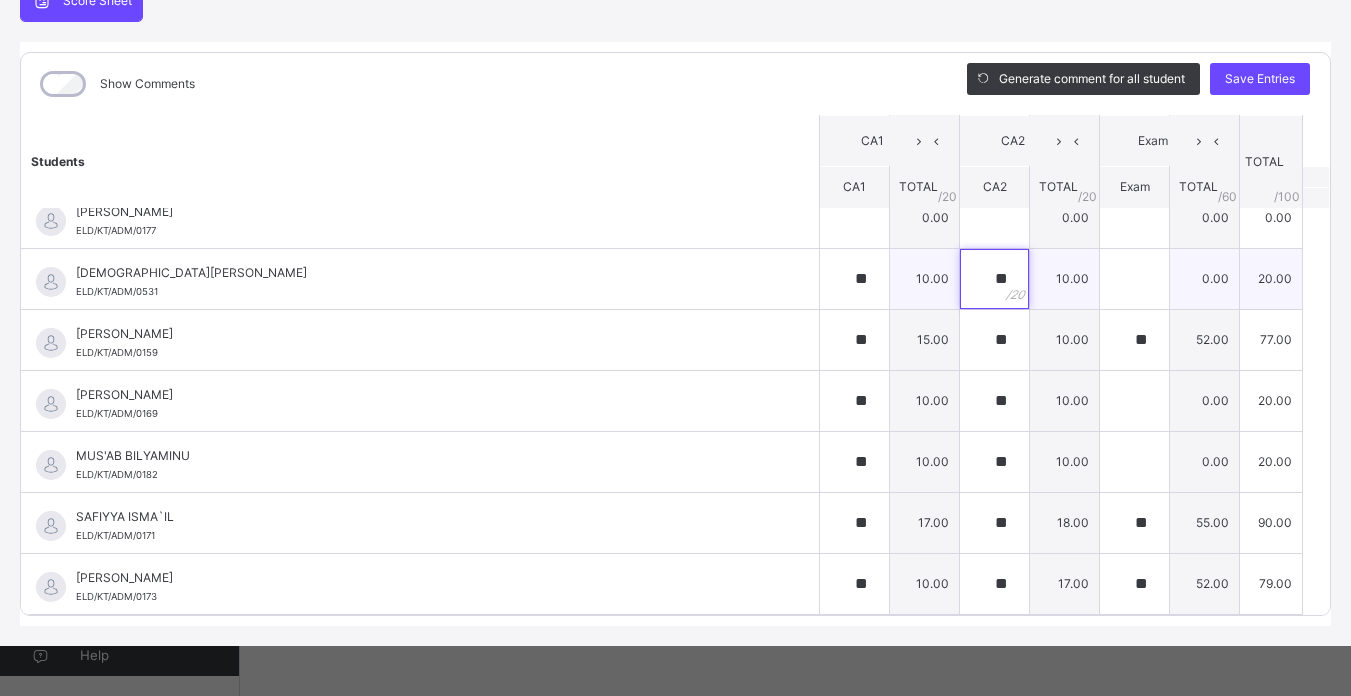 type on "**" 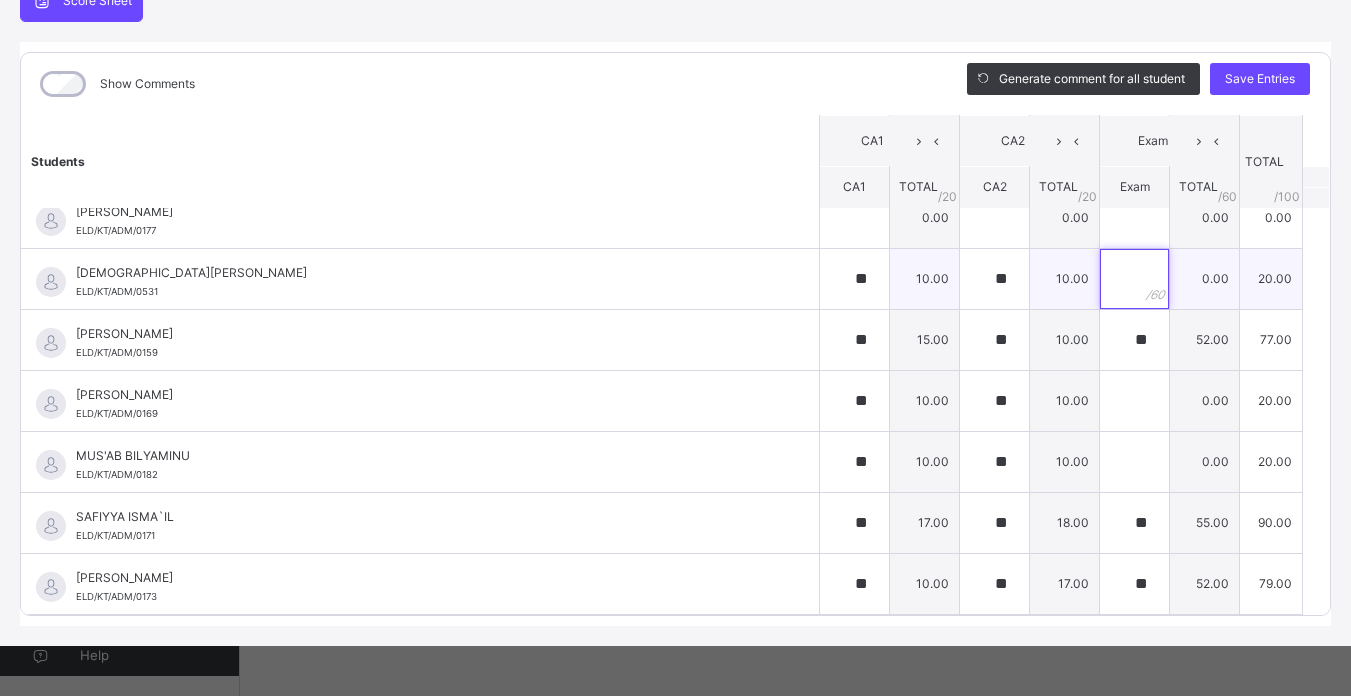 click at bounding box center [1134, 279] 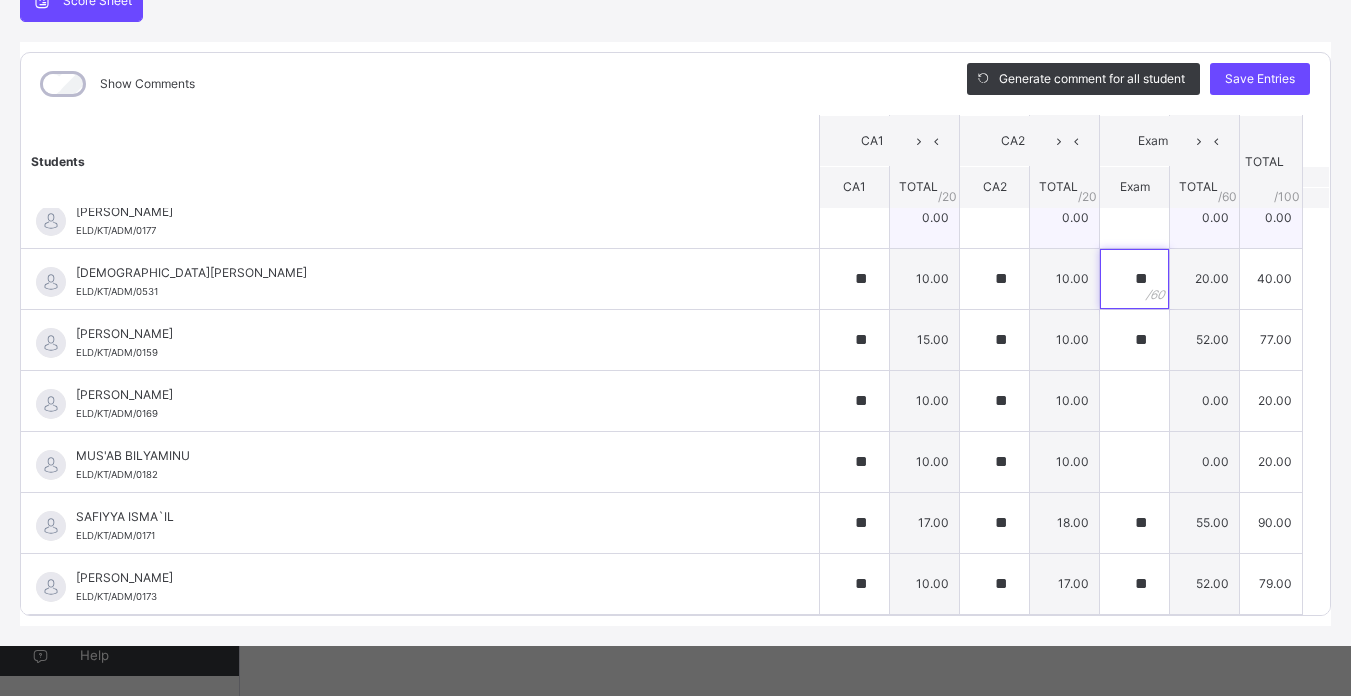 type on "**" 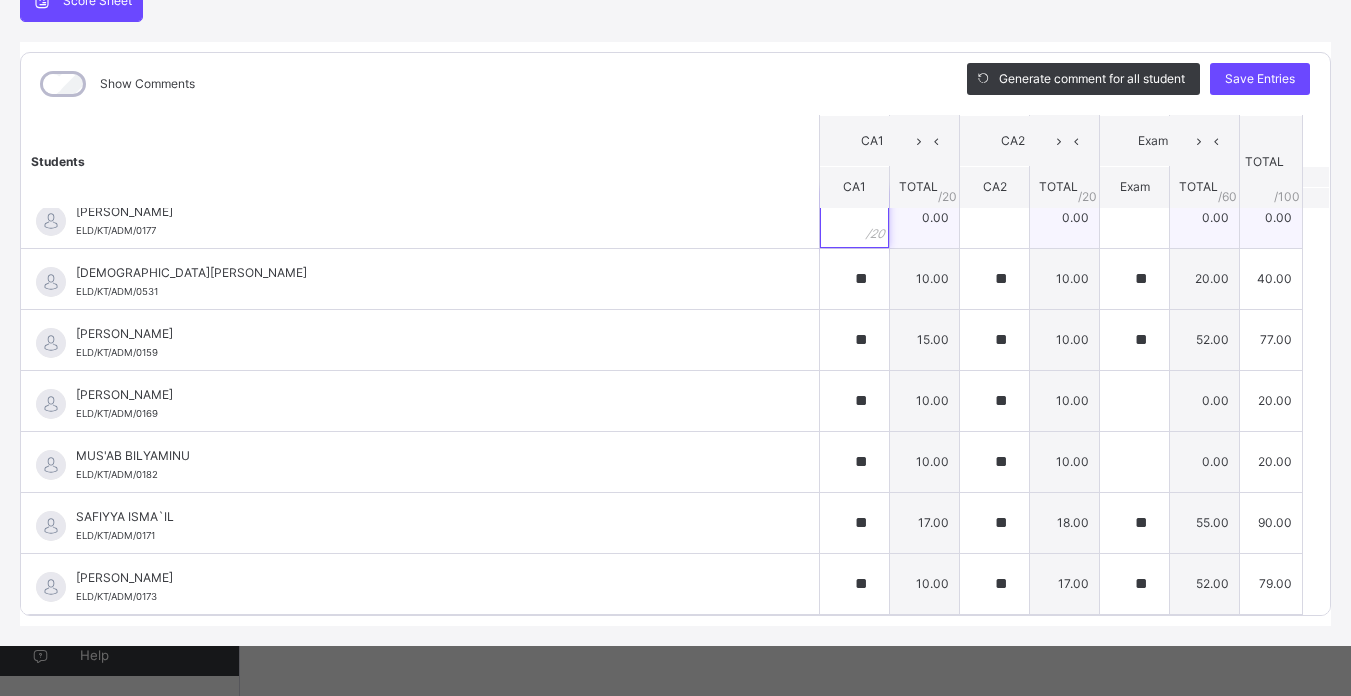 click at bounding box center (854, 218) 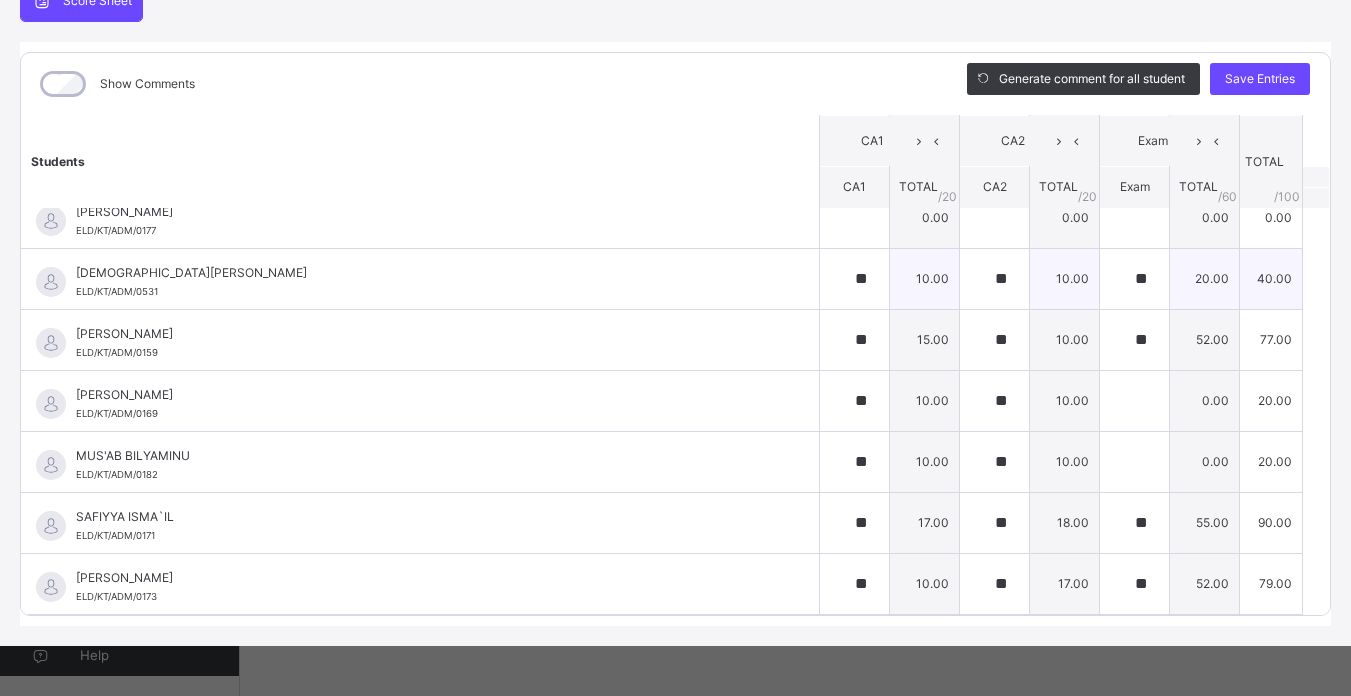 click on "MUHAMMAD LAWAL SALISU" at bounding box center [425, 273] 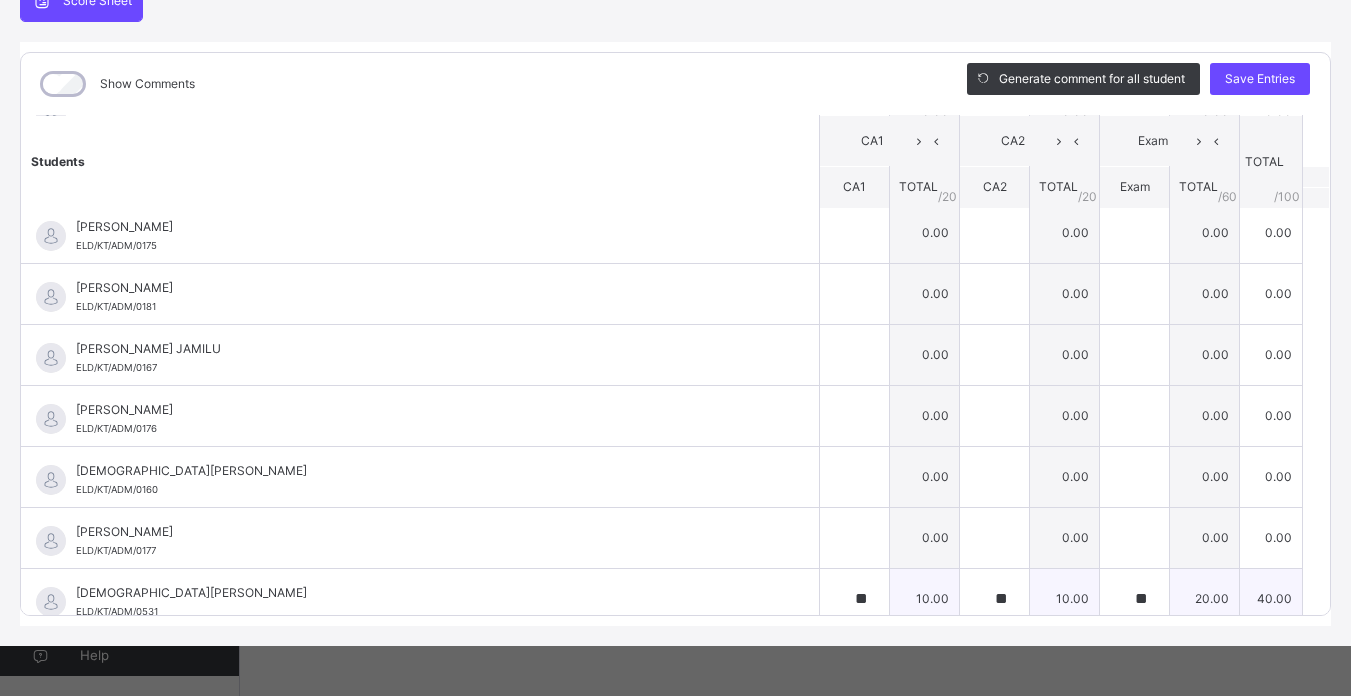 scroll, scrollTop: 881, scrollLeft: 0, axis: vertical 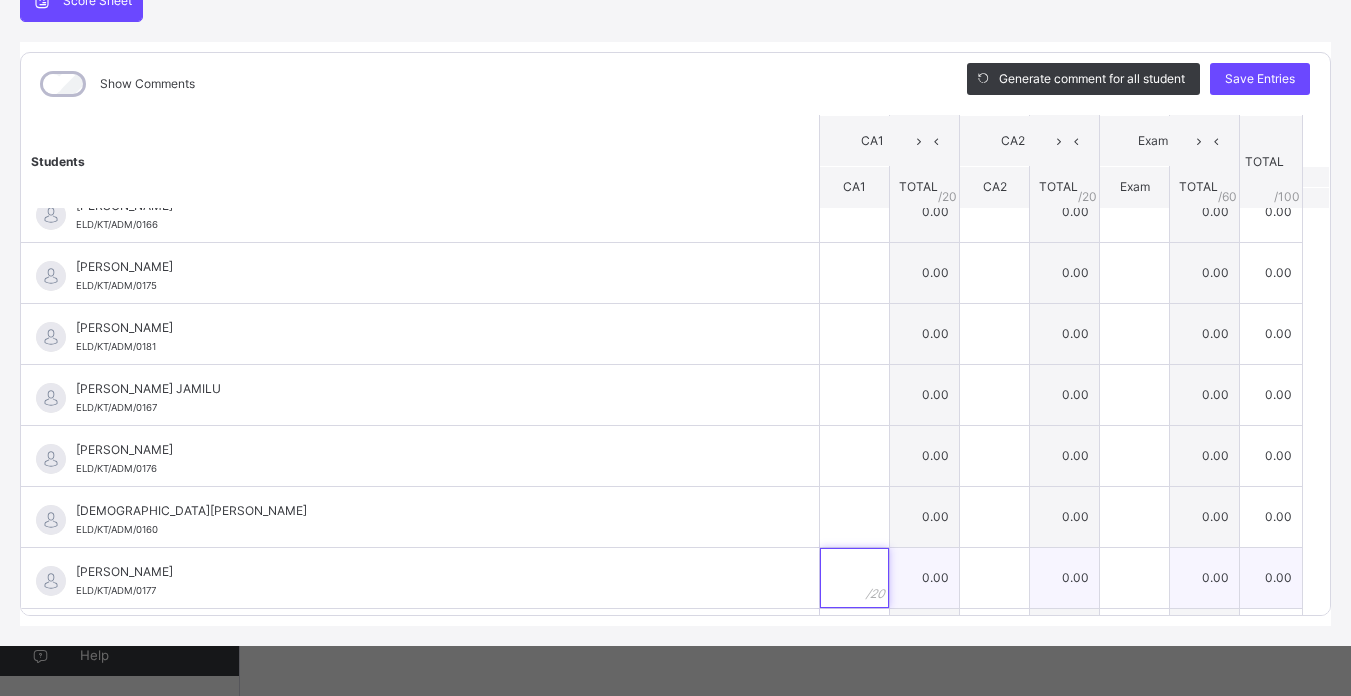 click at bounding box center (854, 578) 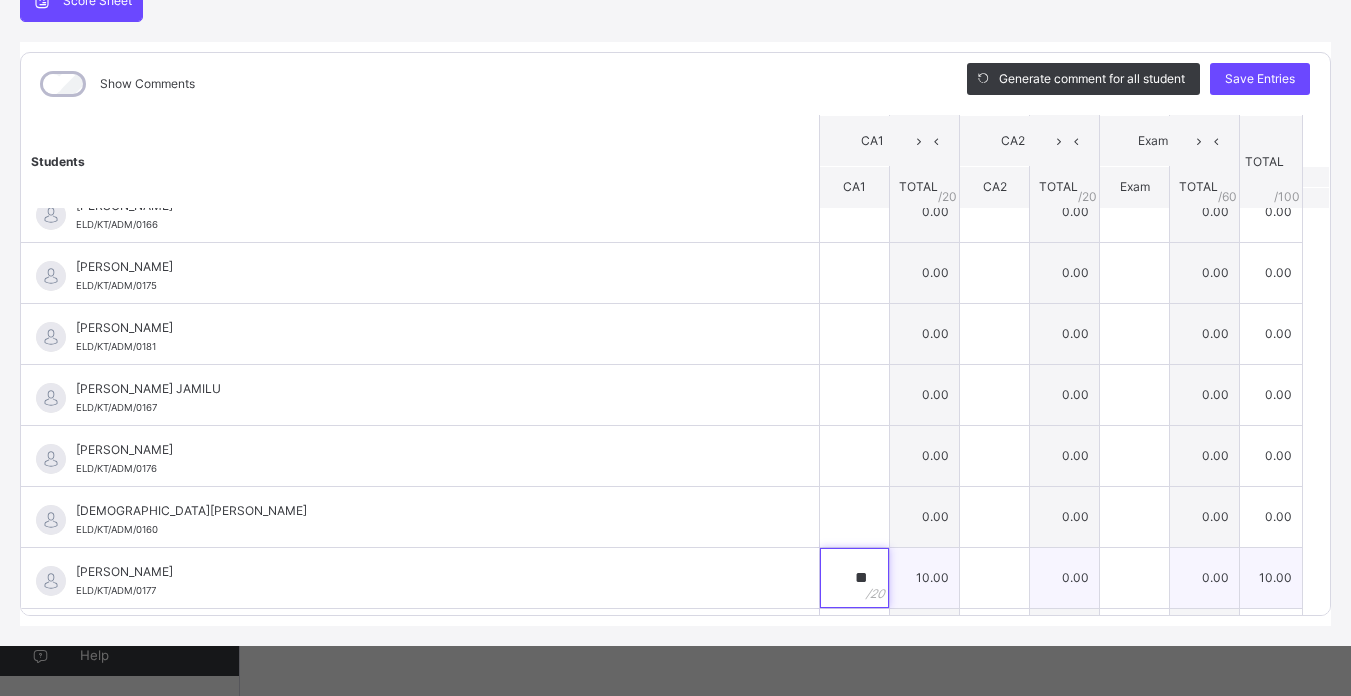 type on "**" 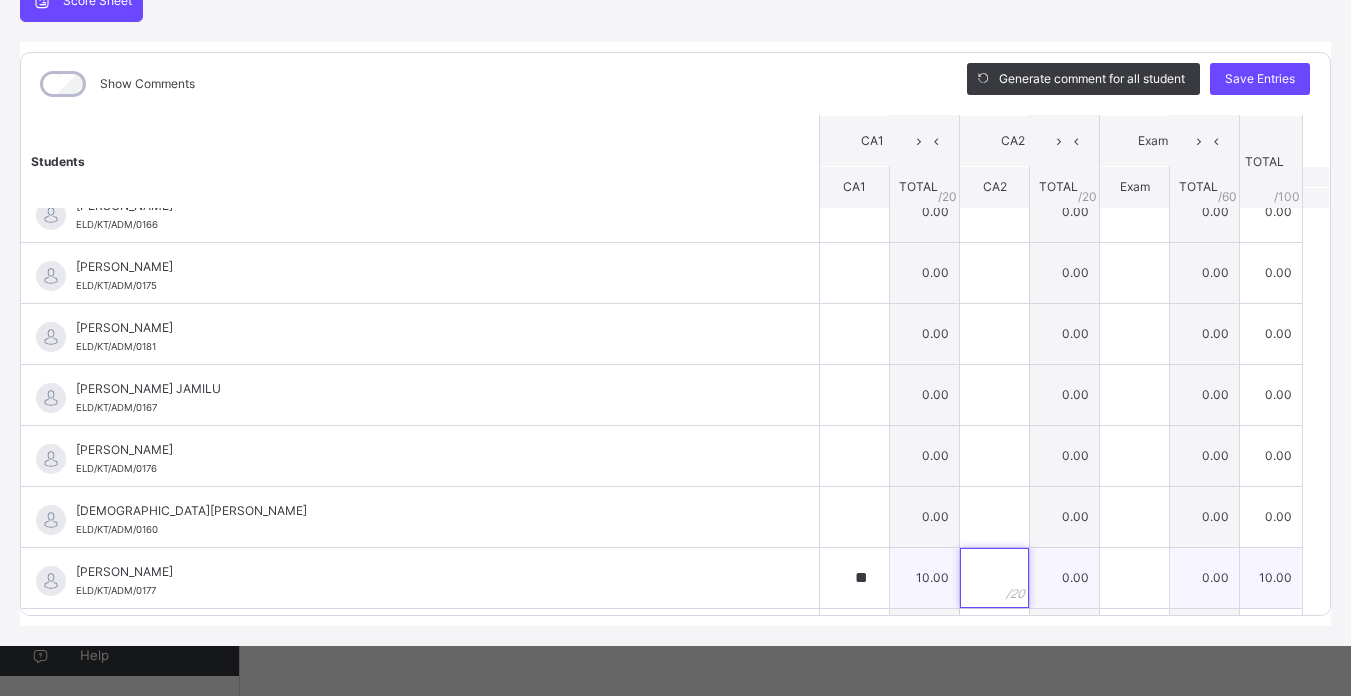 click at bounding box center [994, 578] 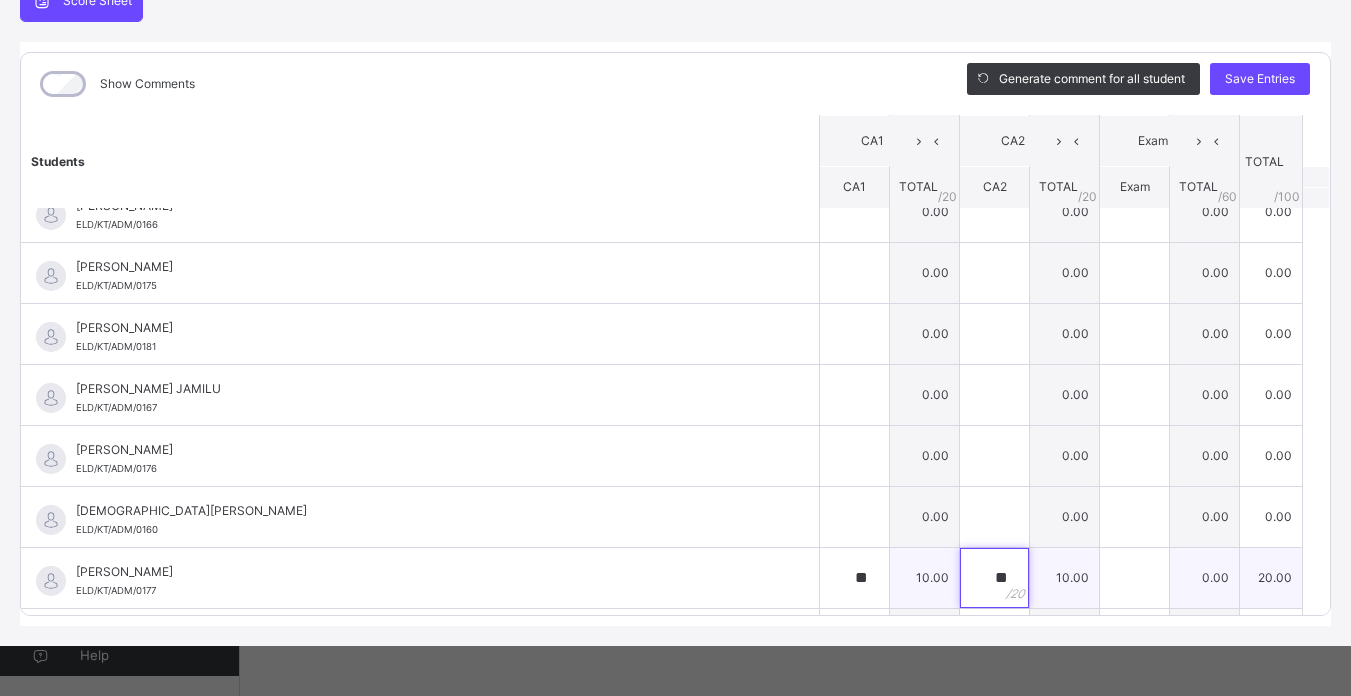 type on "**" 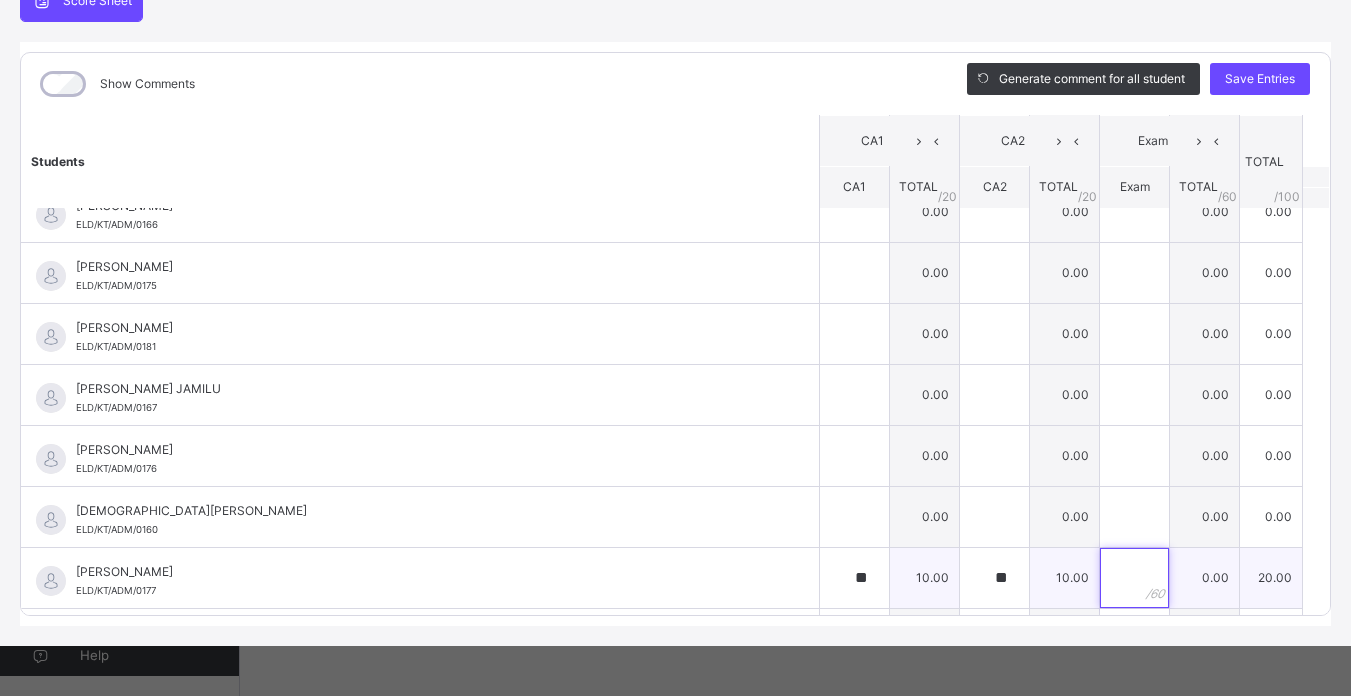 click at bounding box center (1134, 578) 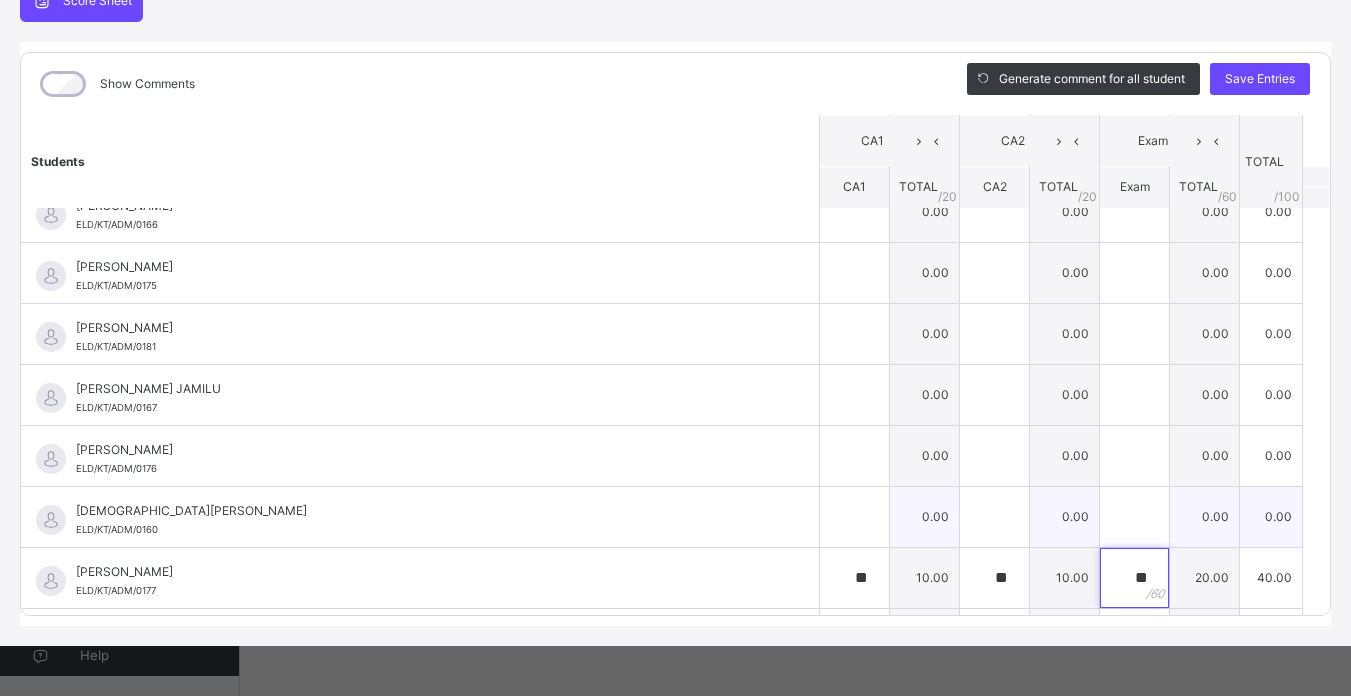 type on "**" 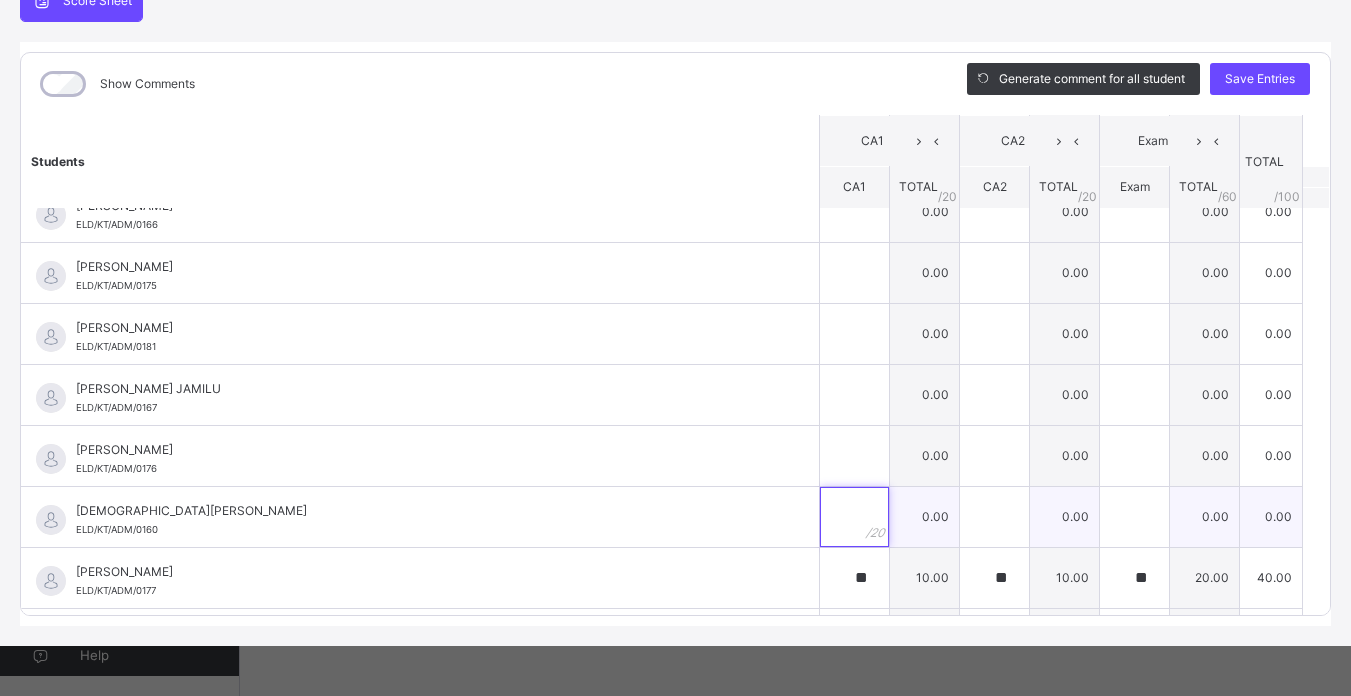 click at bounding box center [854, 517] 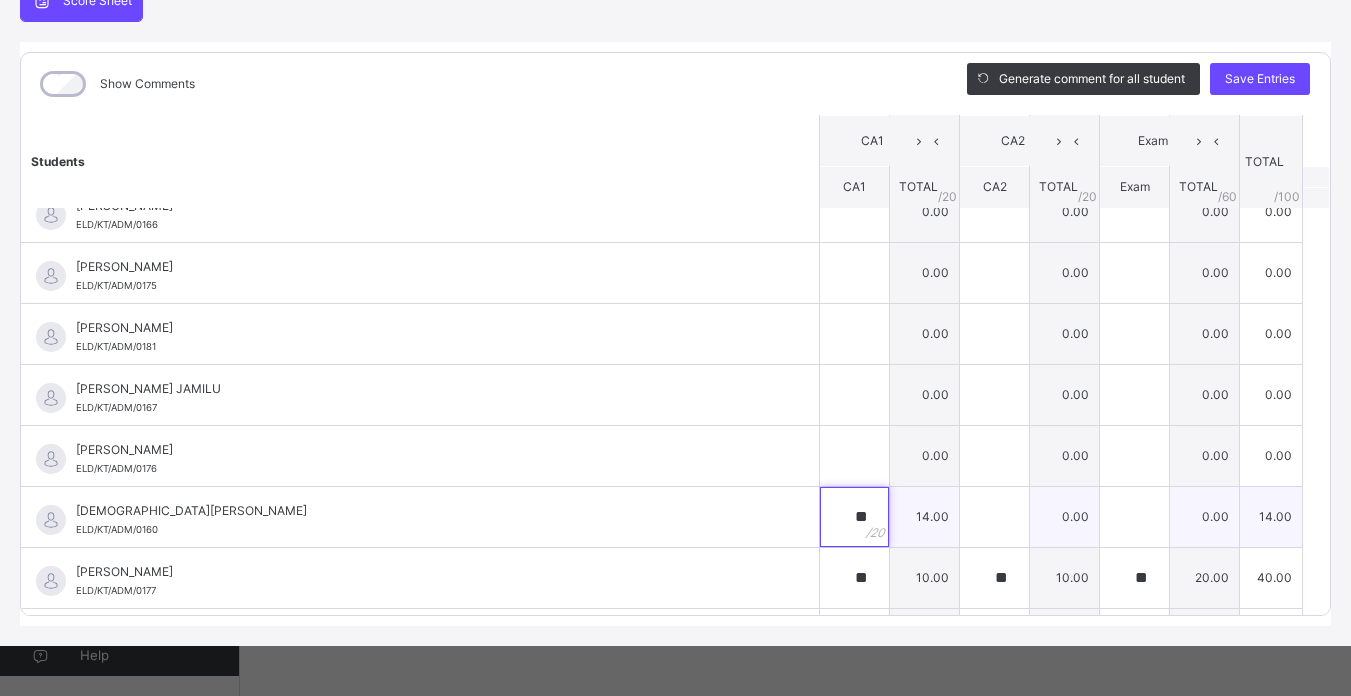 type on "**" 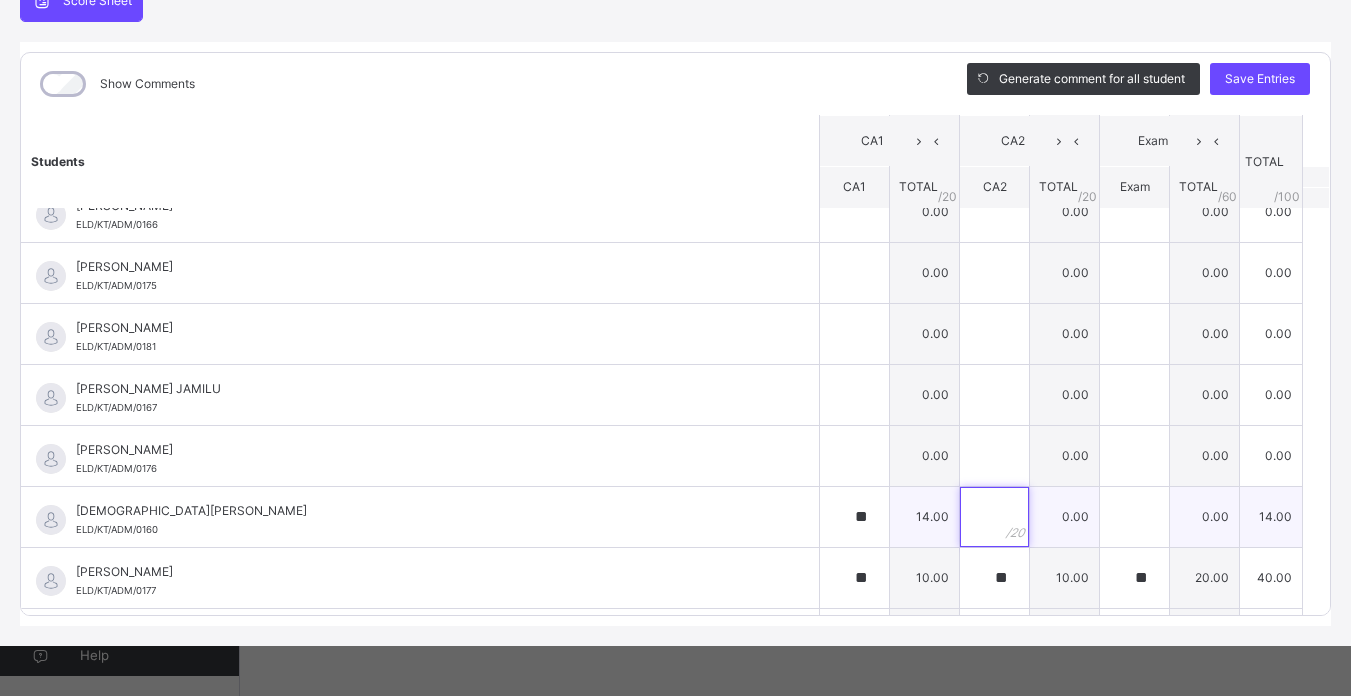 click at bounding box center [994, 517] 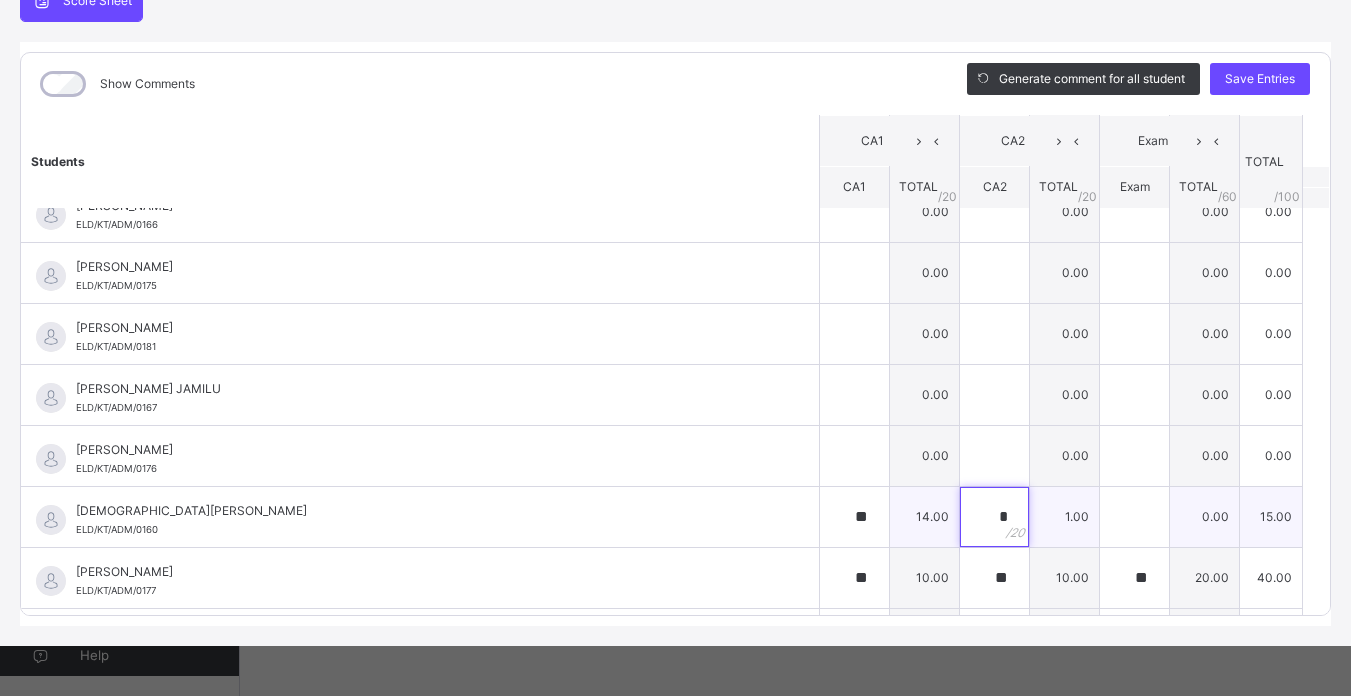 type on "**" 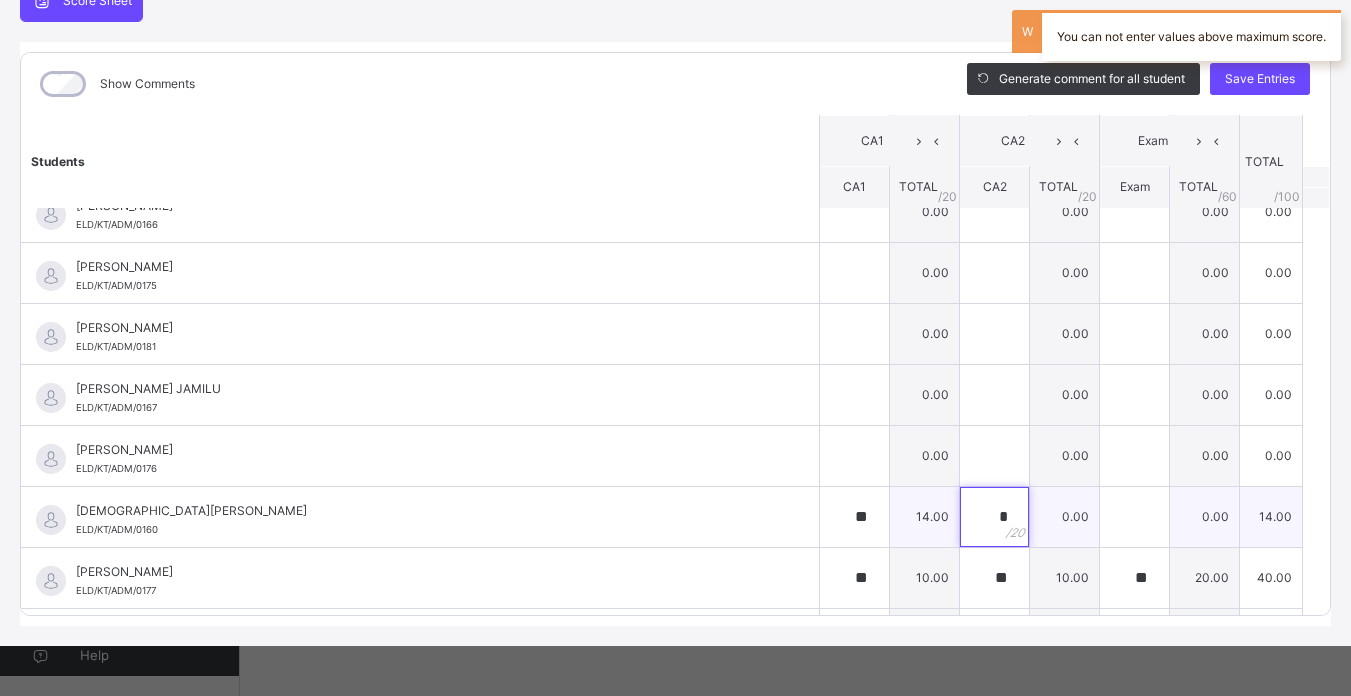 click on "*" at bounding box center (994, 517) 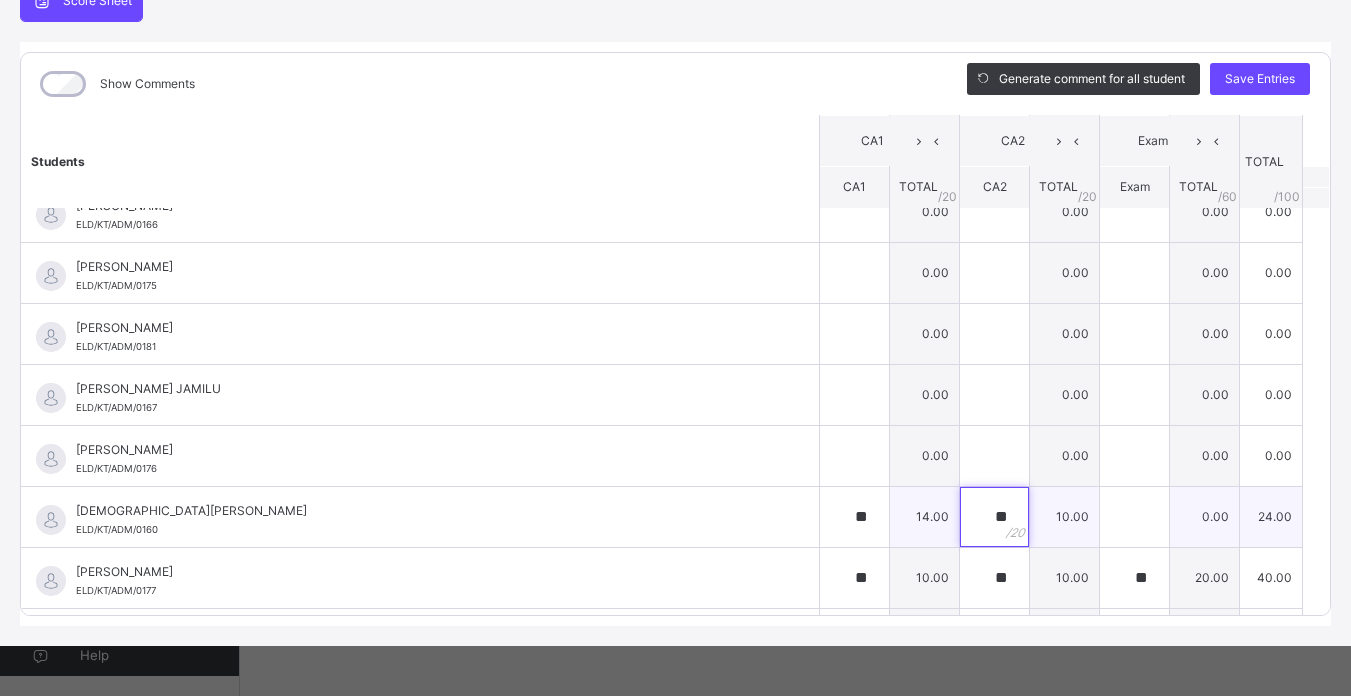 type on "**" 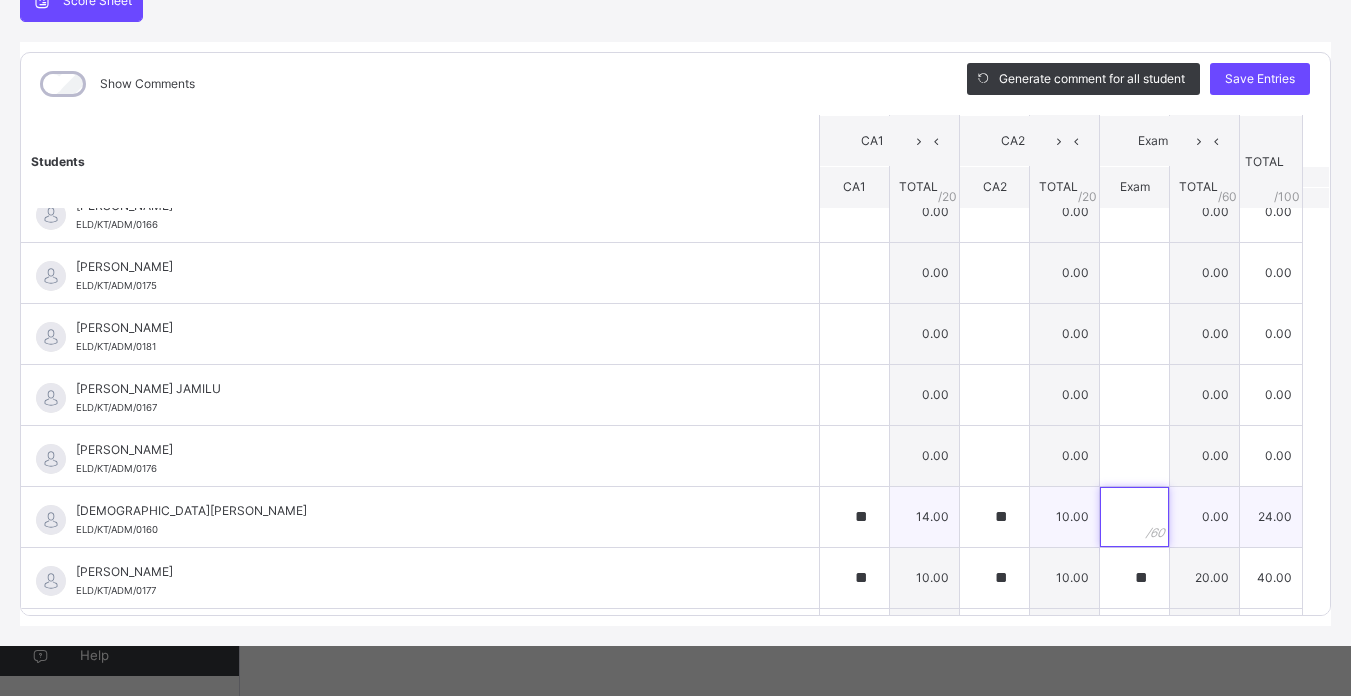 click at bounding box center (1134, 517) 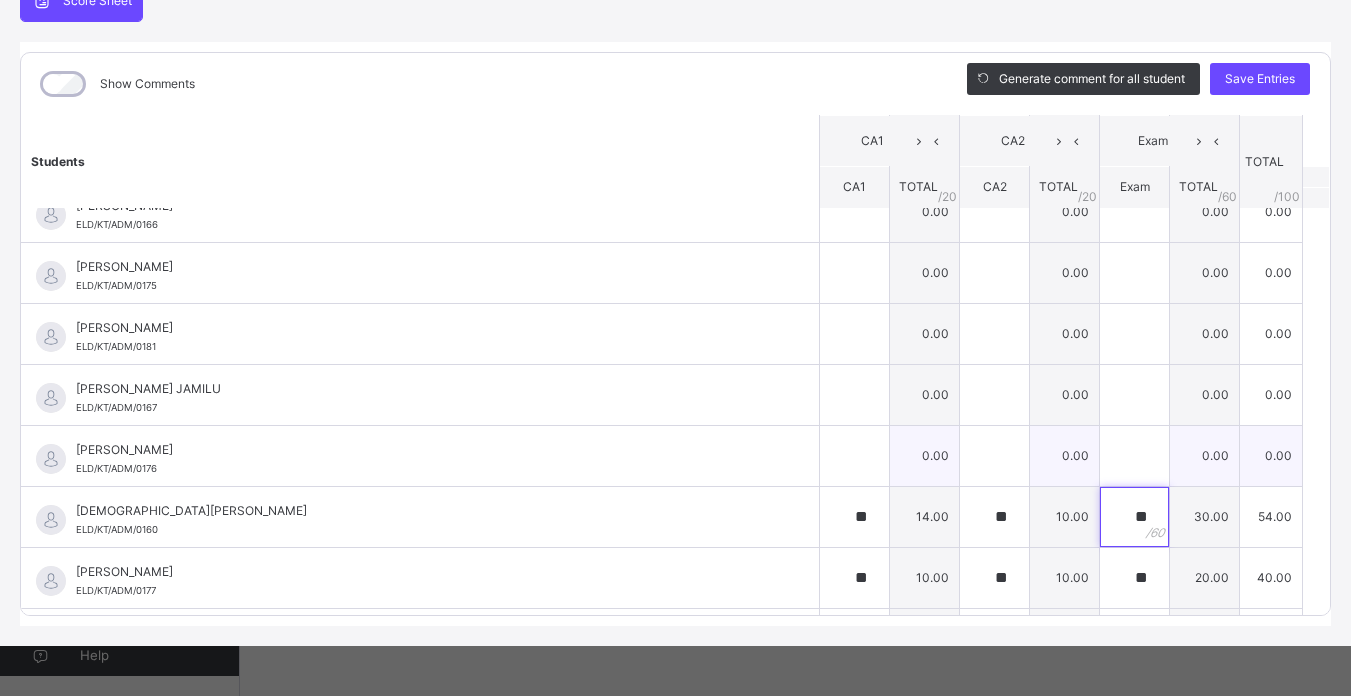type on "**" 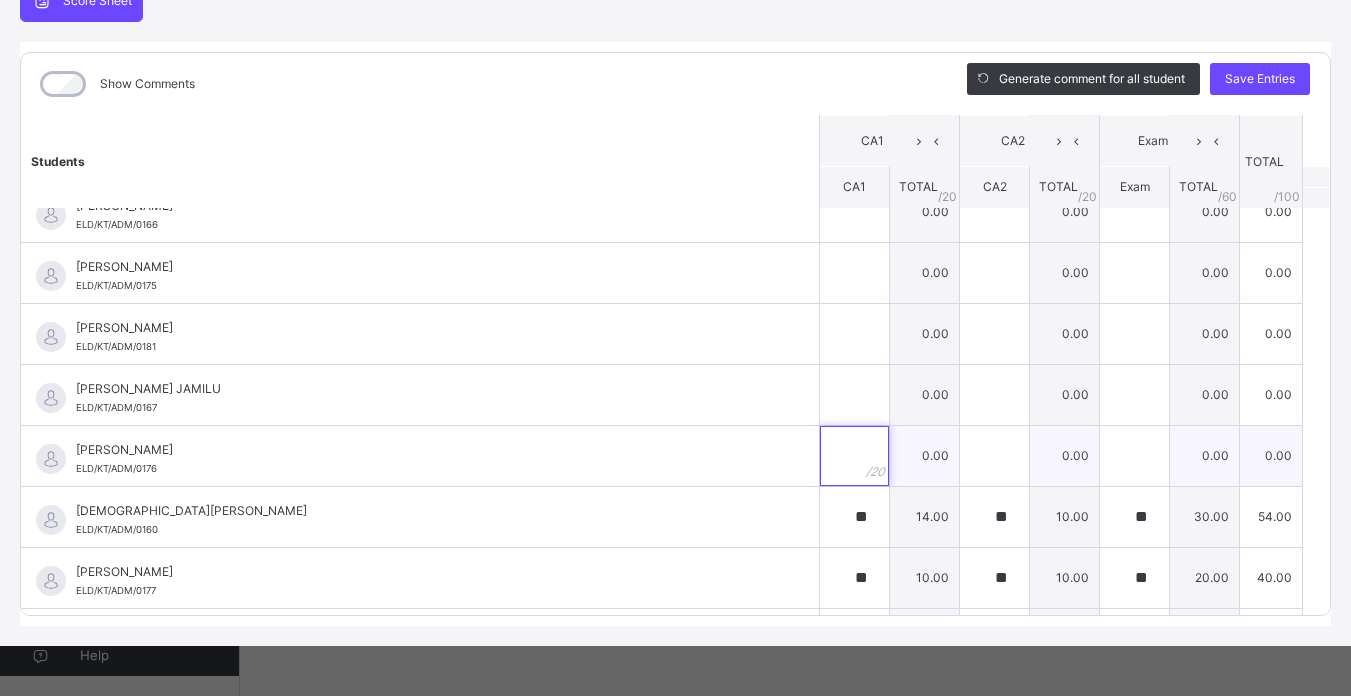 click at bounding box center [854, 456] 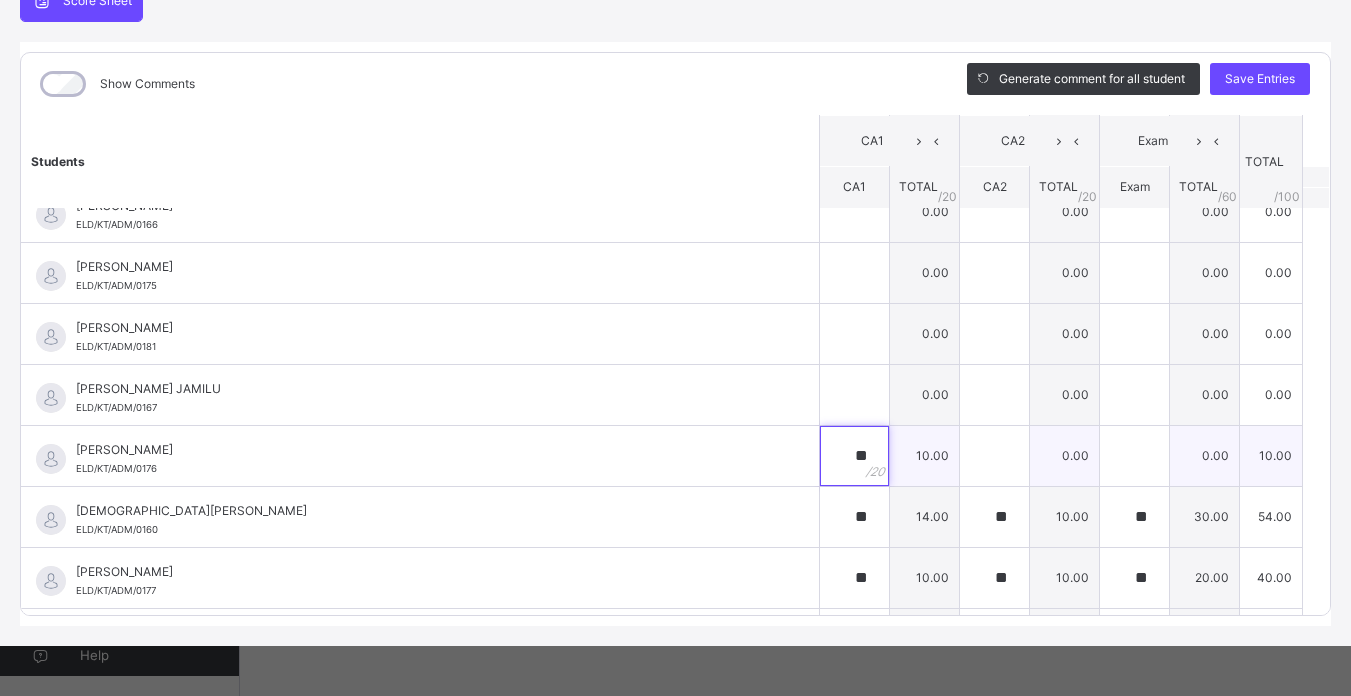 type on "**" 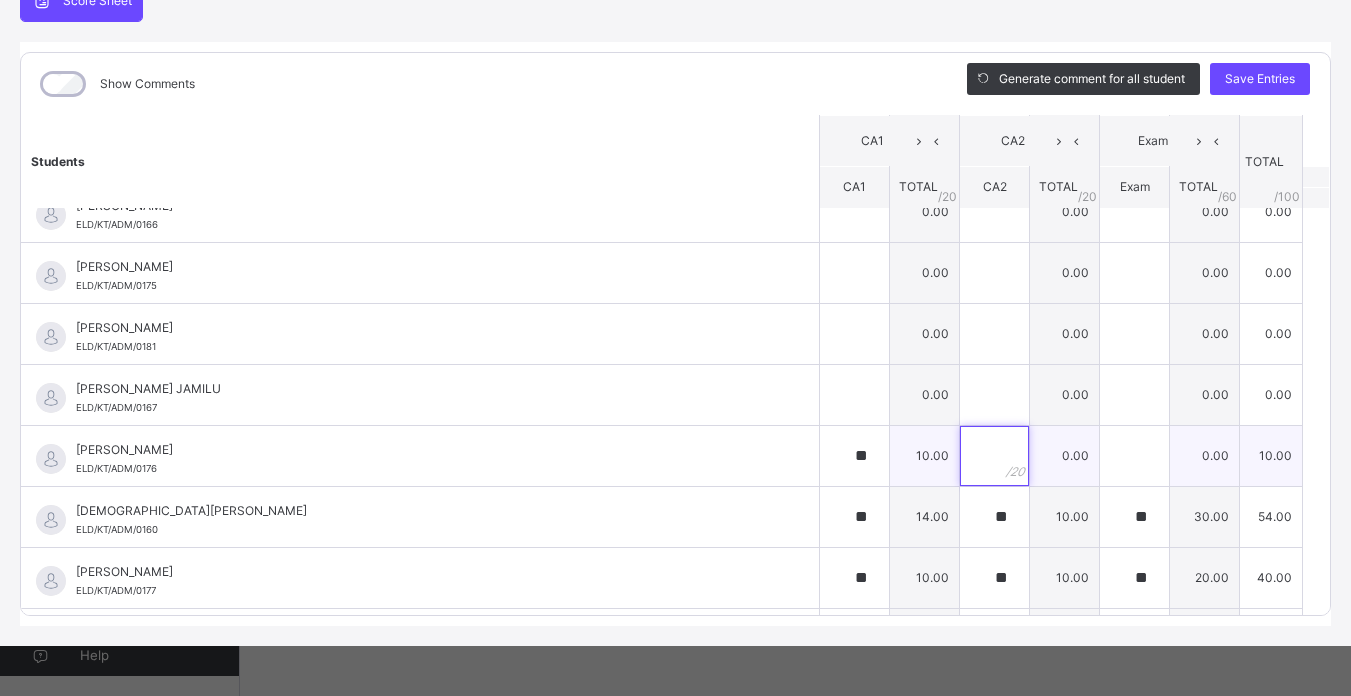 click at bounding box center (994, 456) 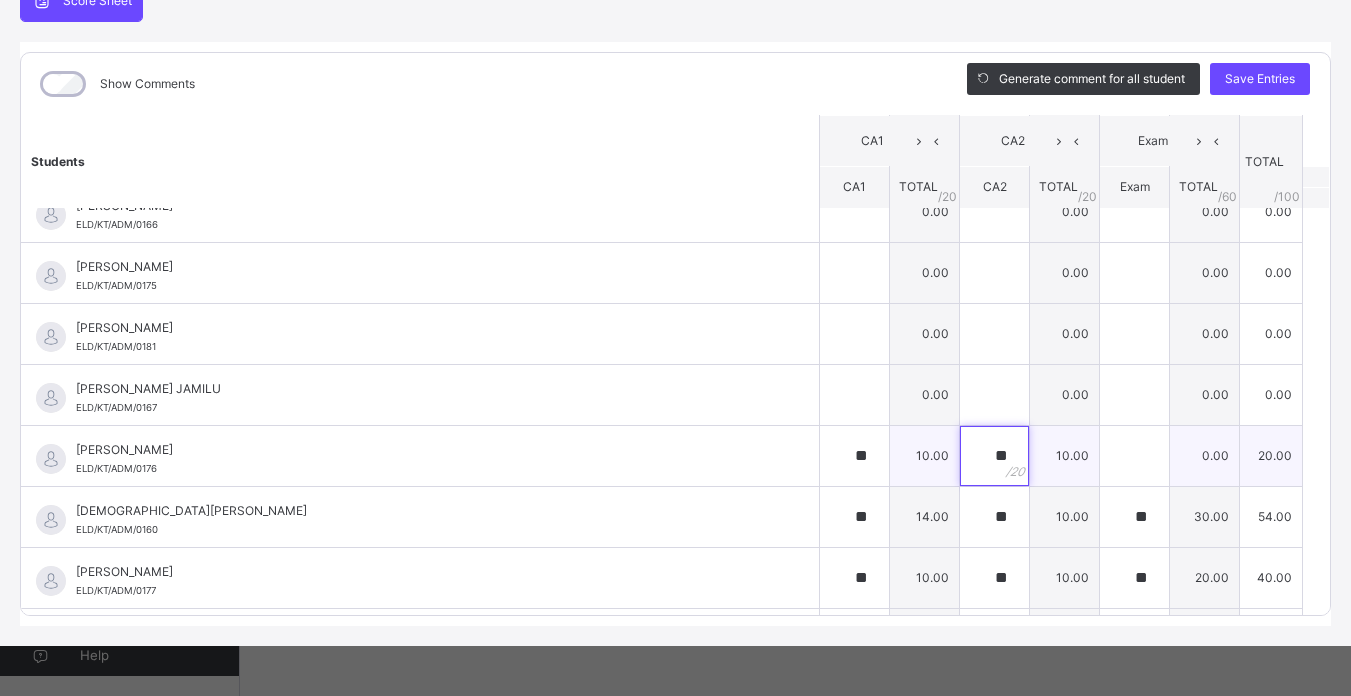 type on "**" 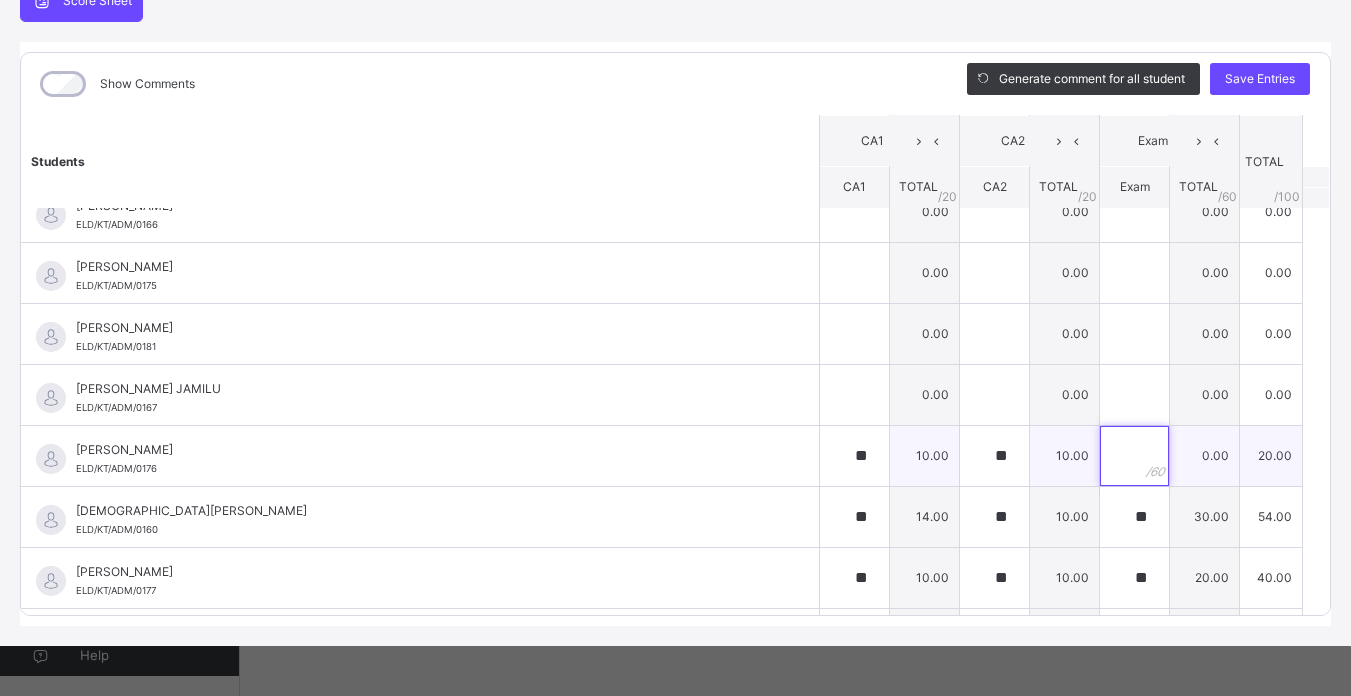 click at bounding box center [1134, 456] 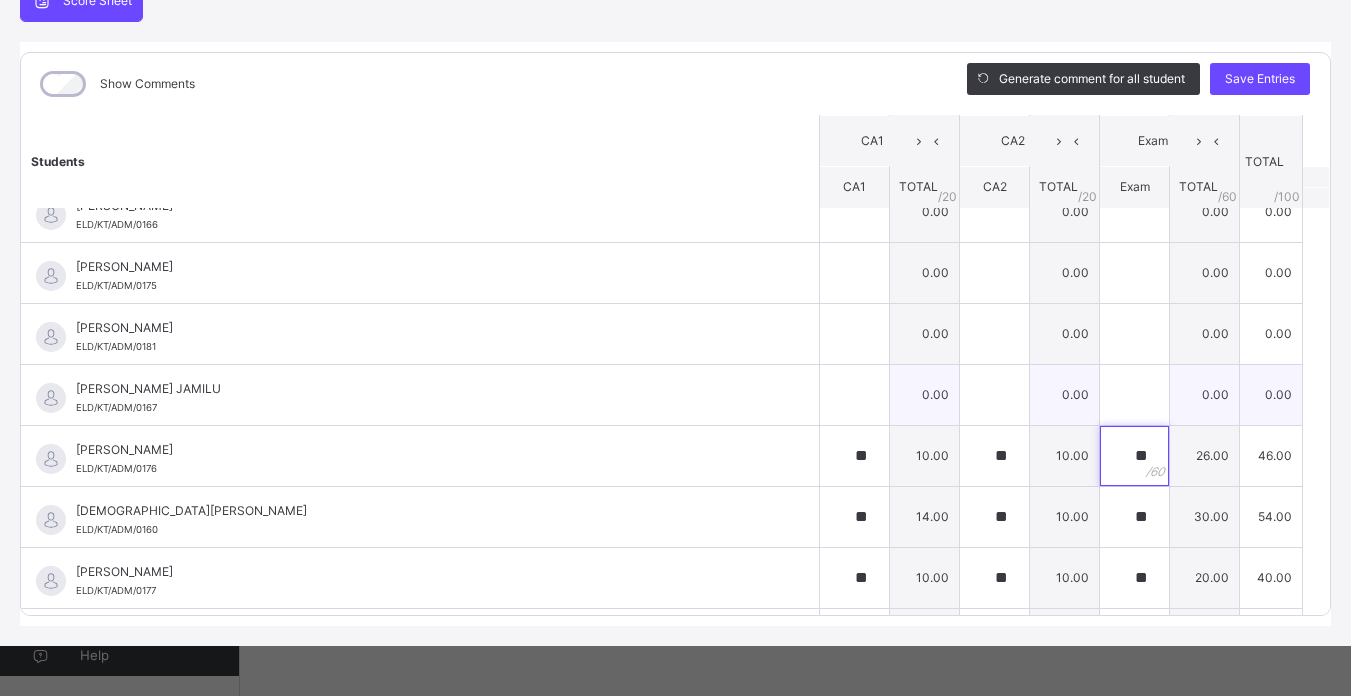 type on "**" 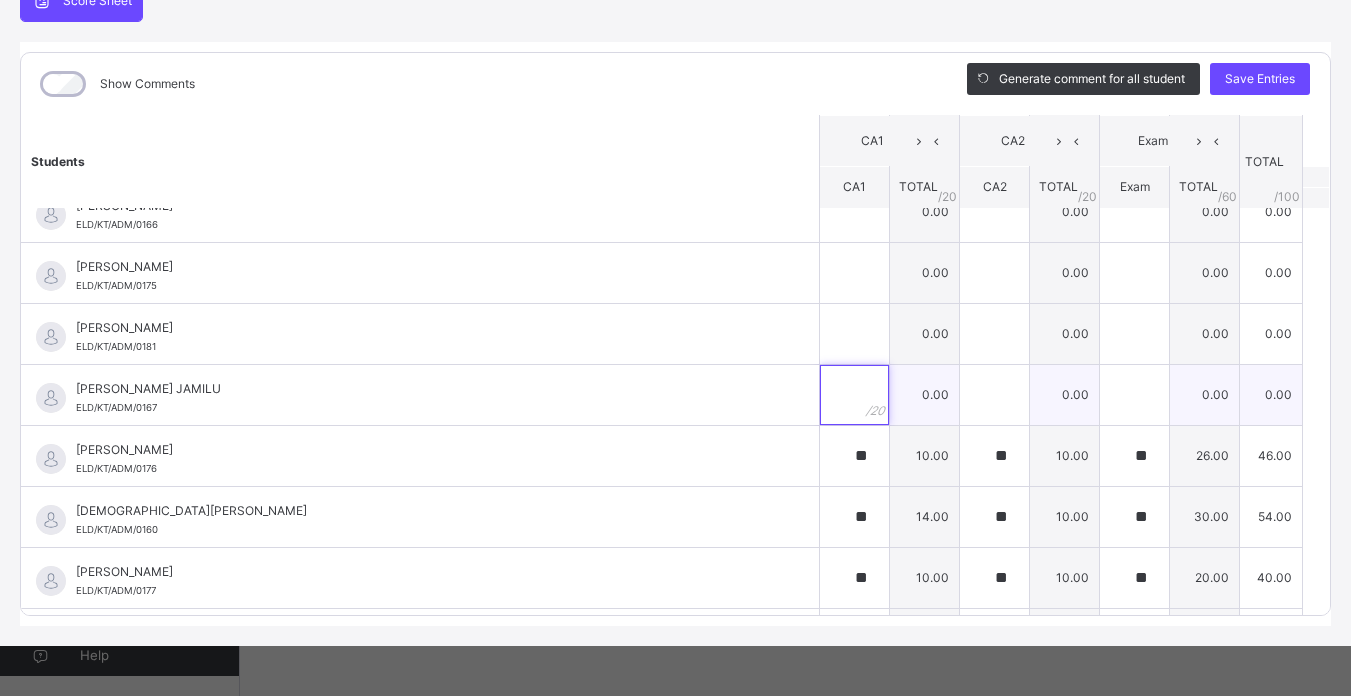 click at bounding box center (854, 395) 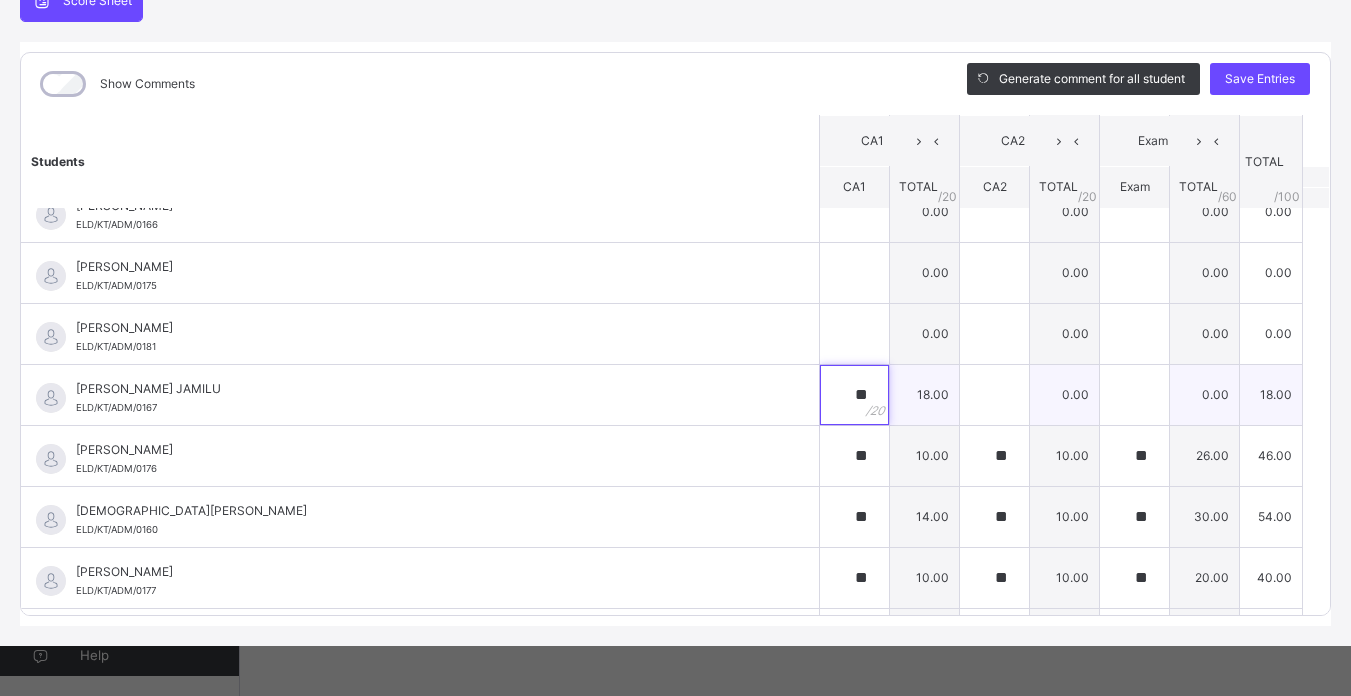 type on "**" 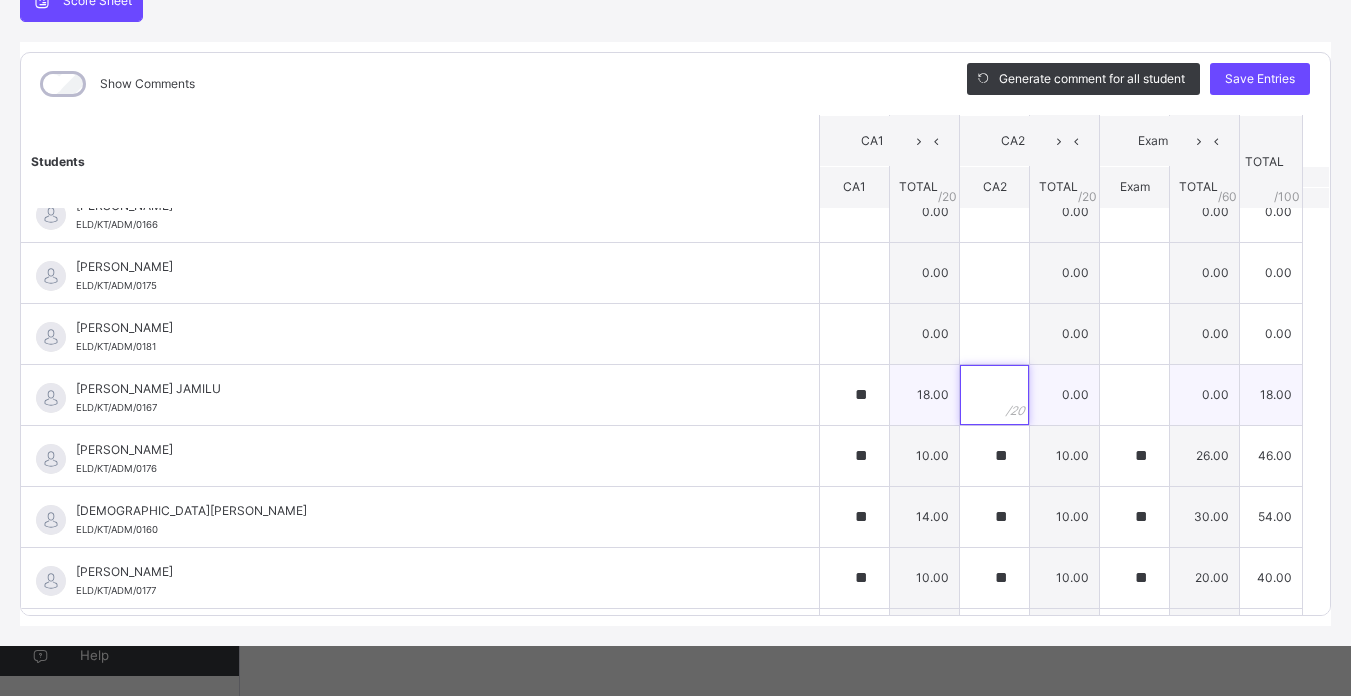 click at bounding box center [994, 395] 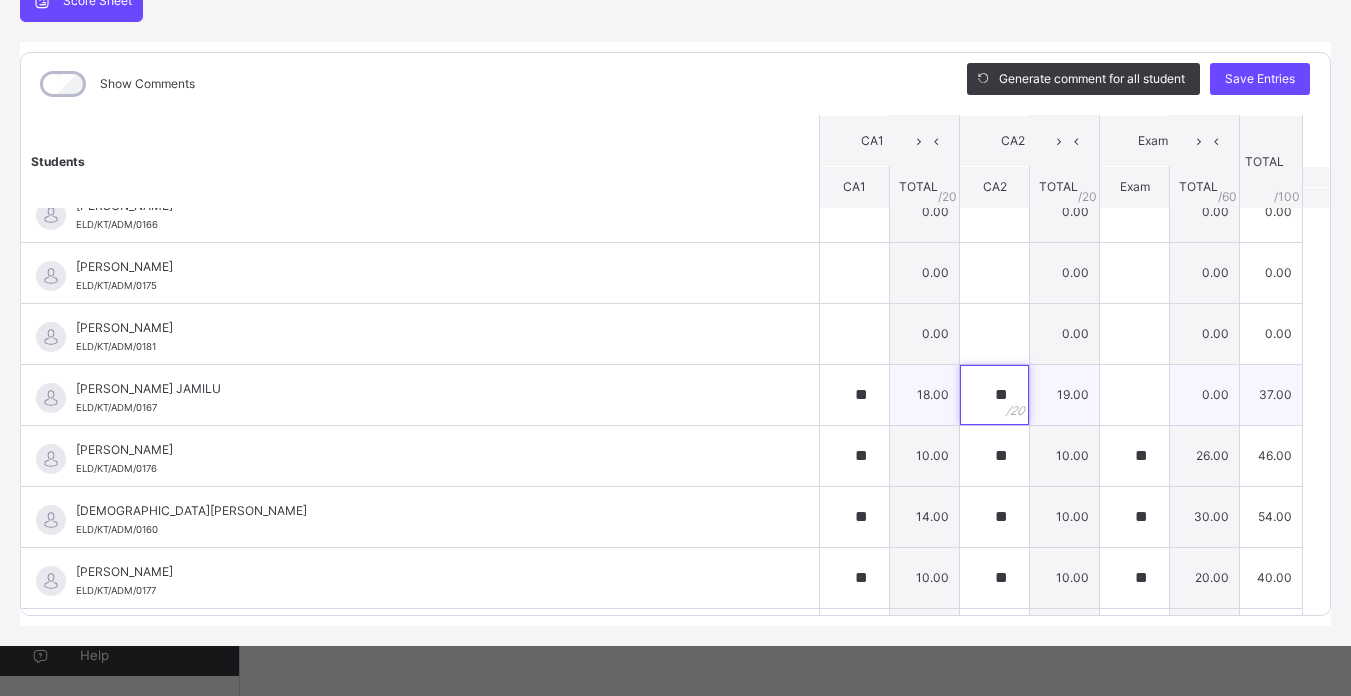 type on "**" 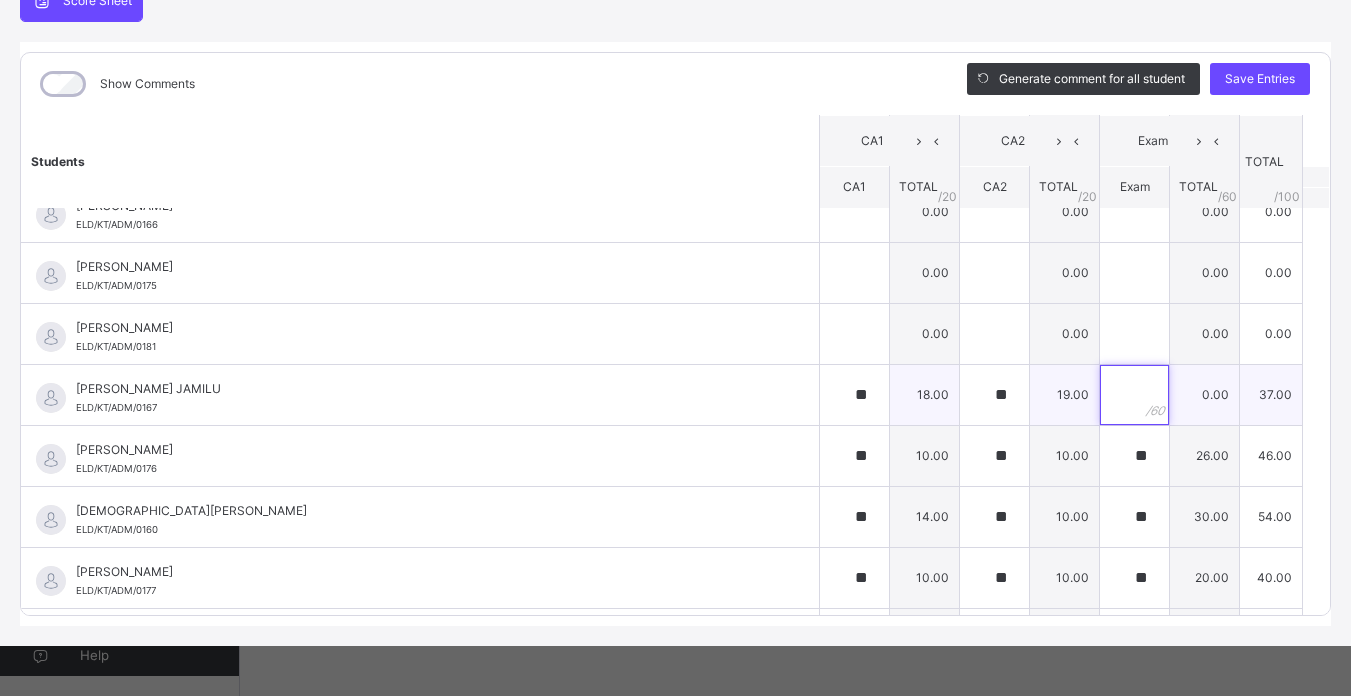 click at bounding box center (1134, 395) 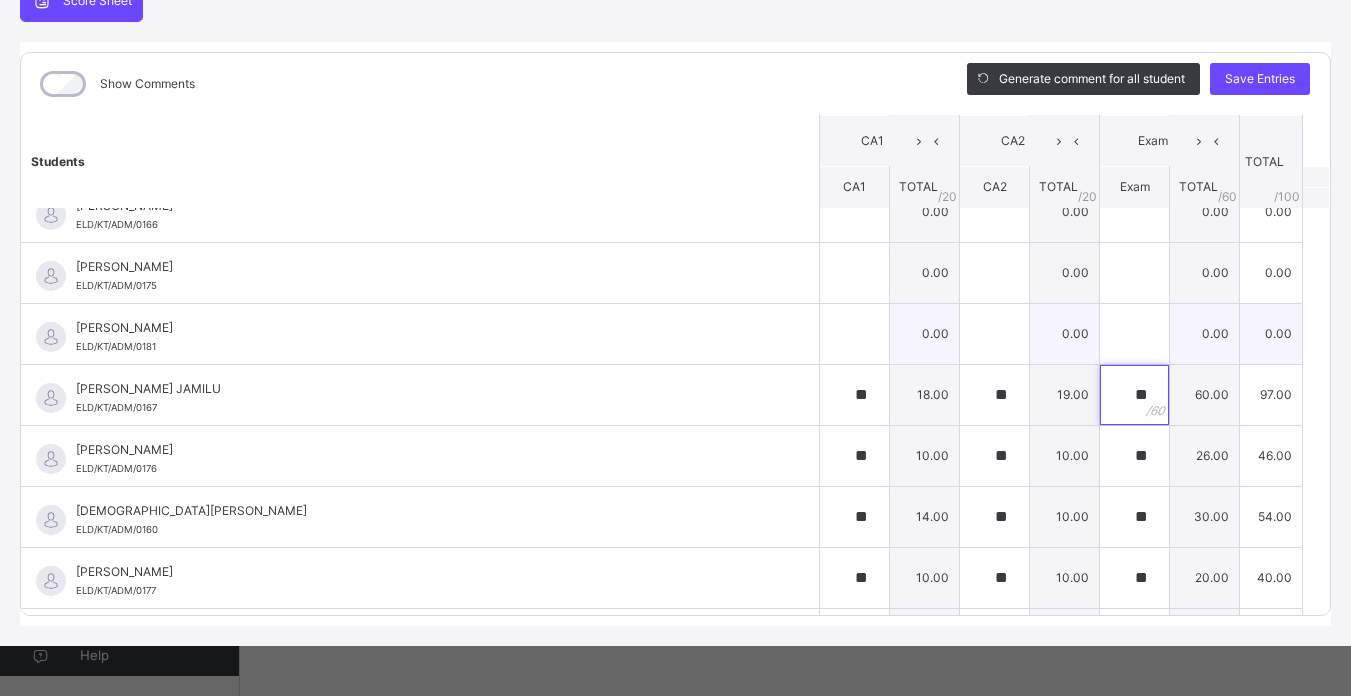 type on "**" 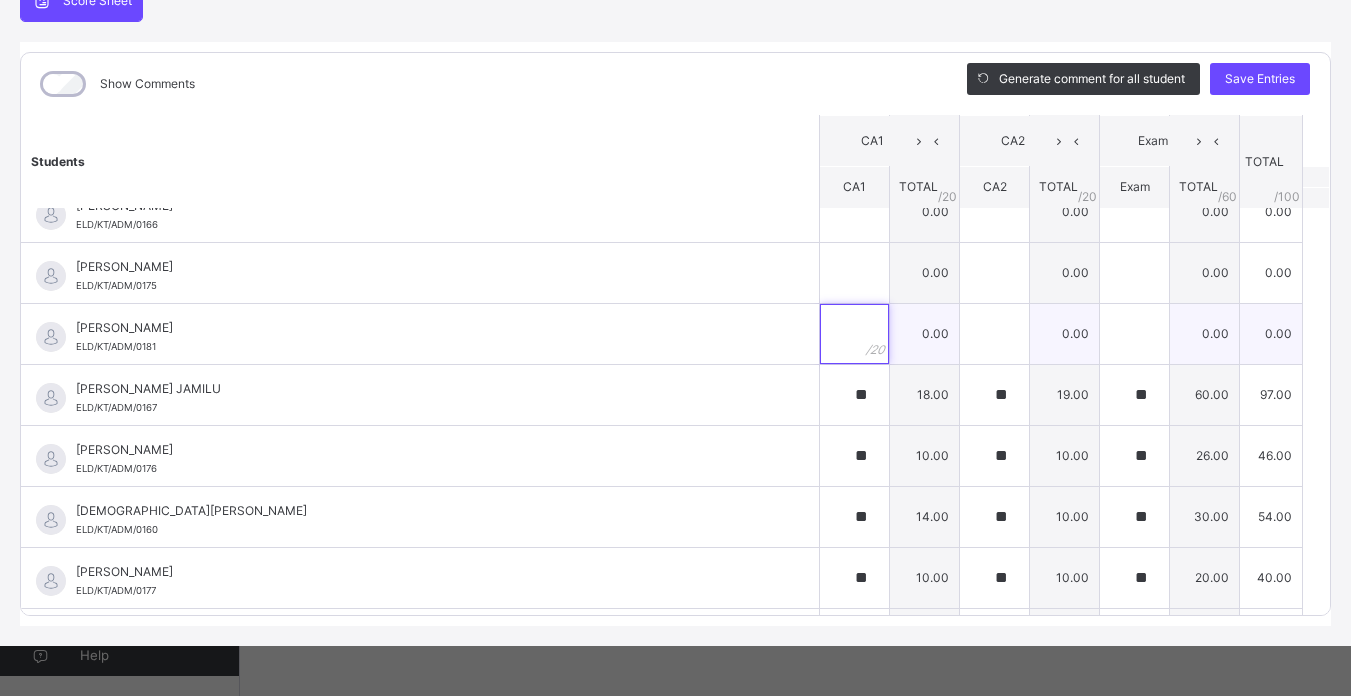 click at bounding box center [854, 334] 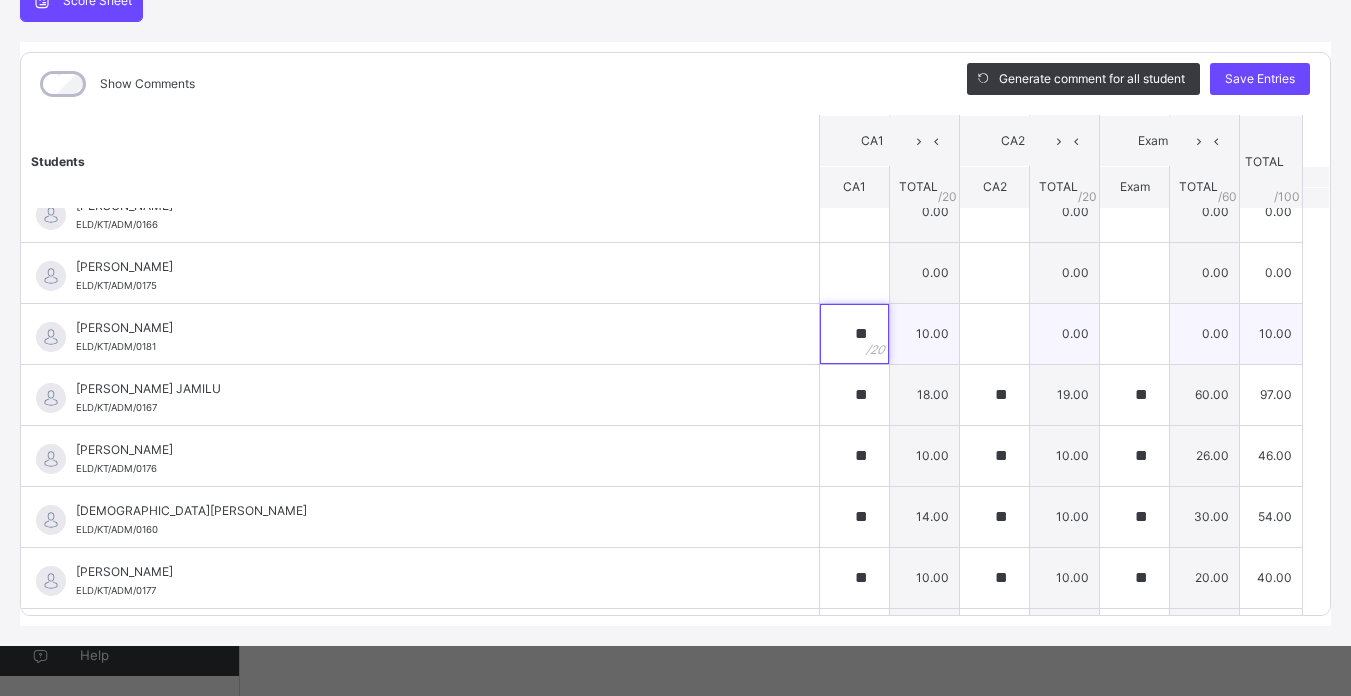 type on "**" 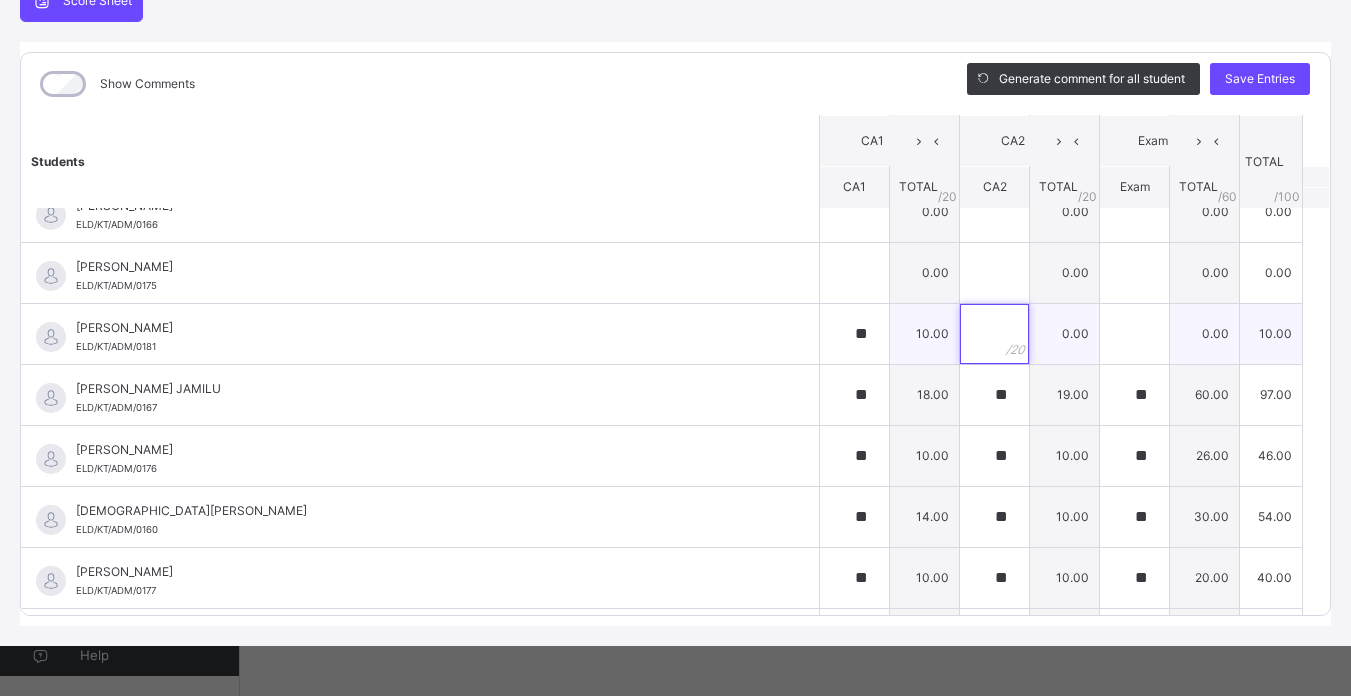 click at bounding box center (994, 334) 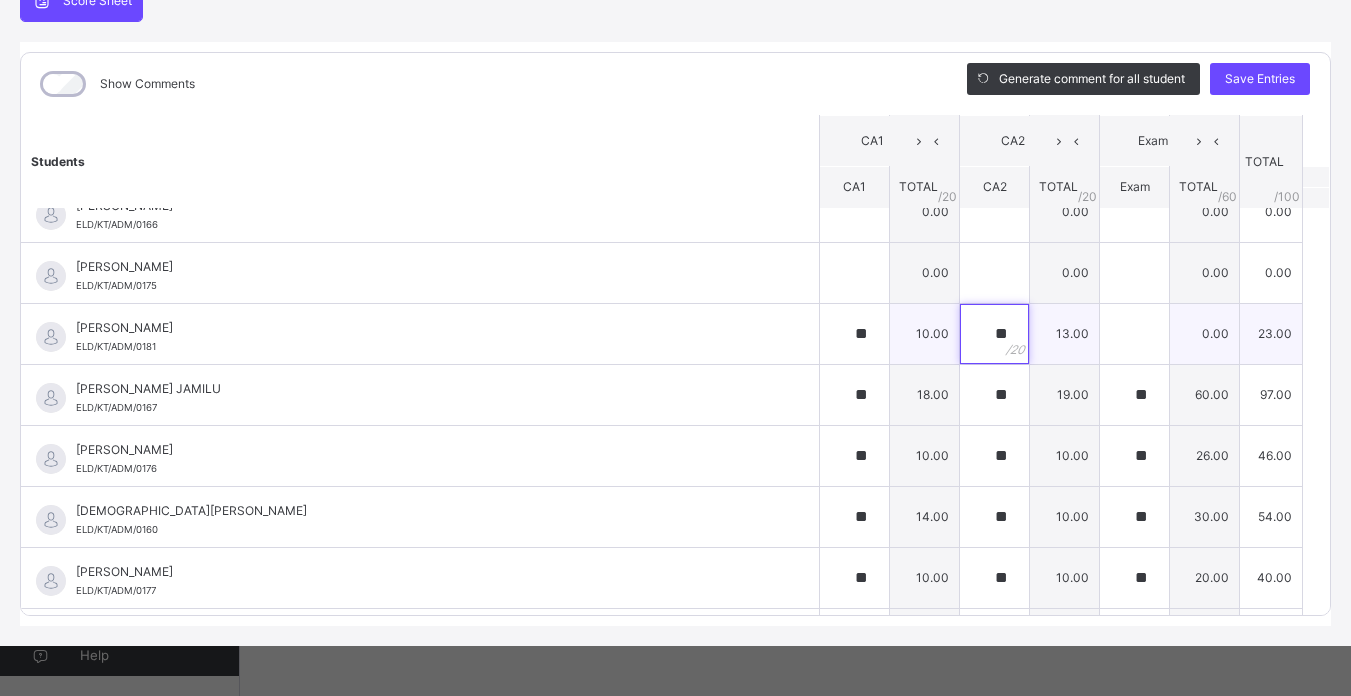 type on "**" 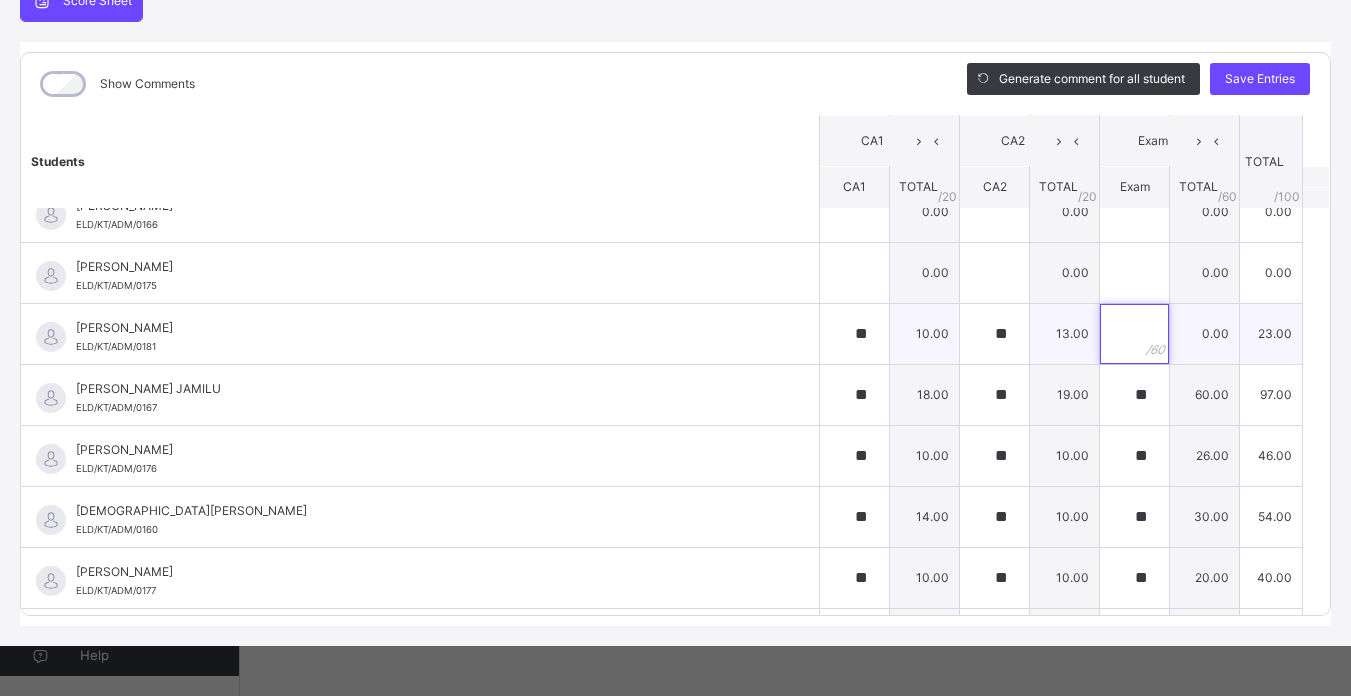 click at bounding box center [1134, 334] 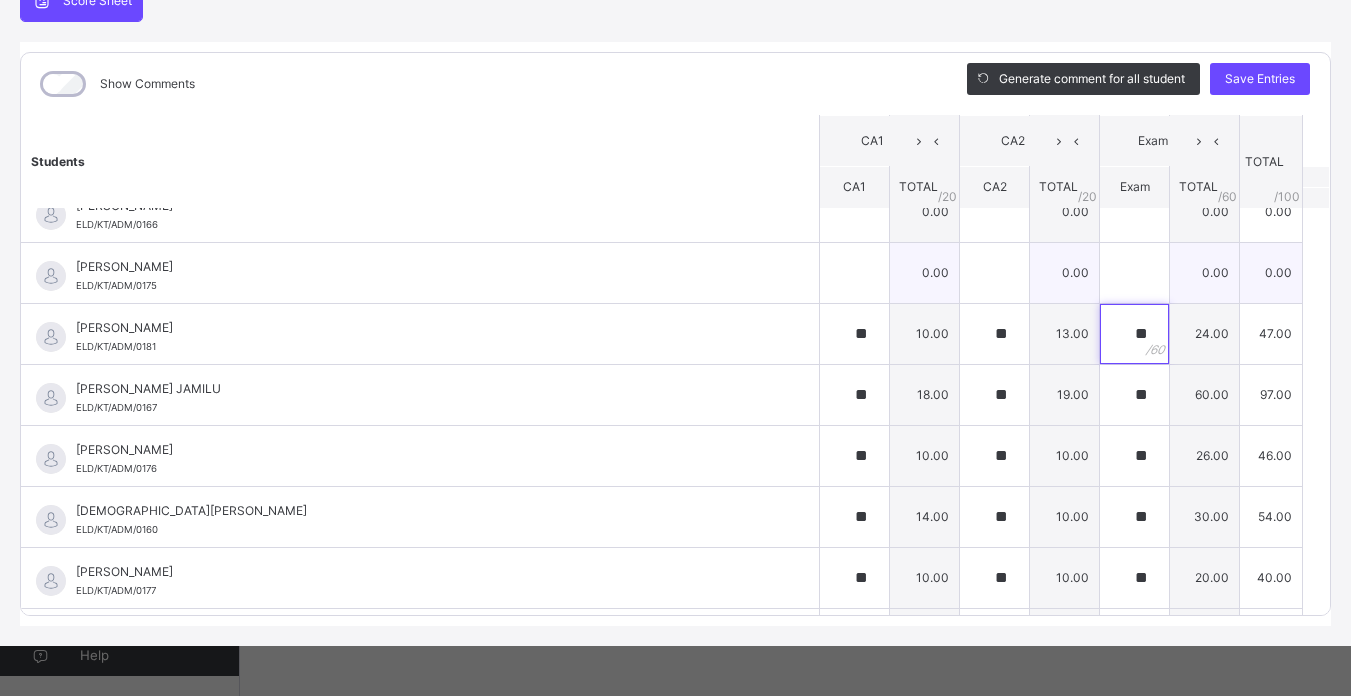 type on "**" 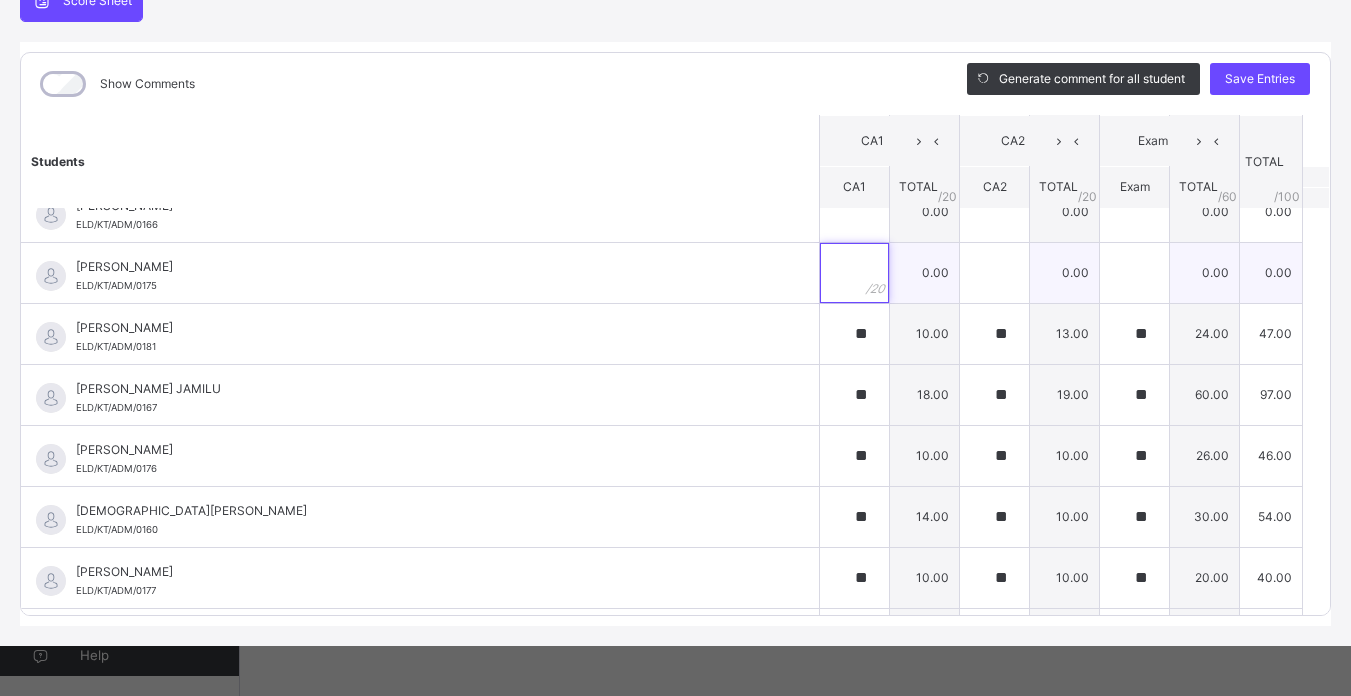 click at bounding box center (854, 273) 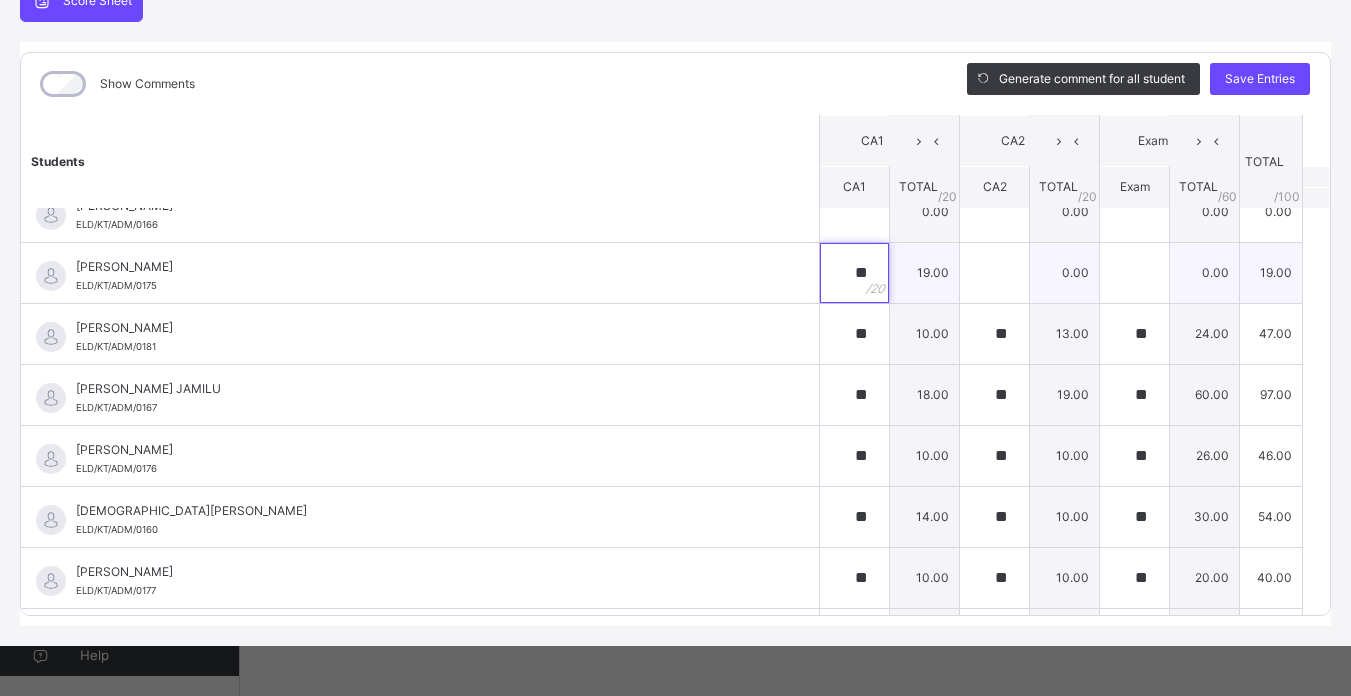 type on "**" 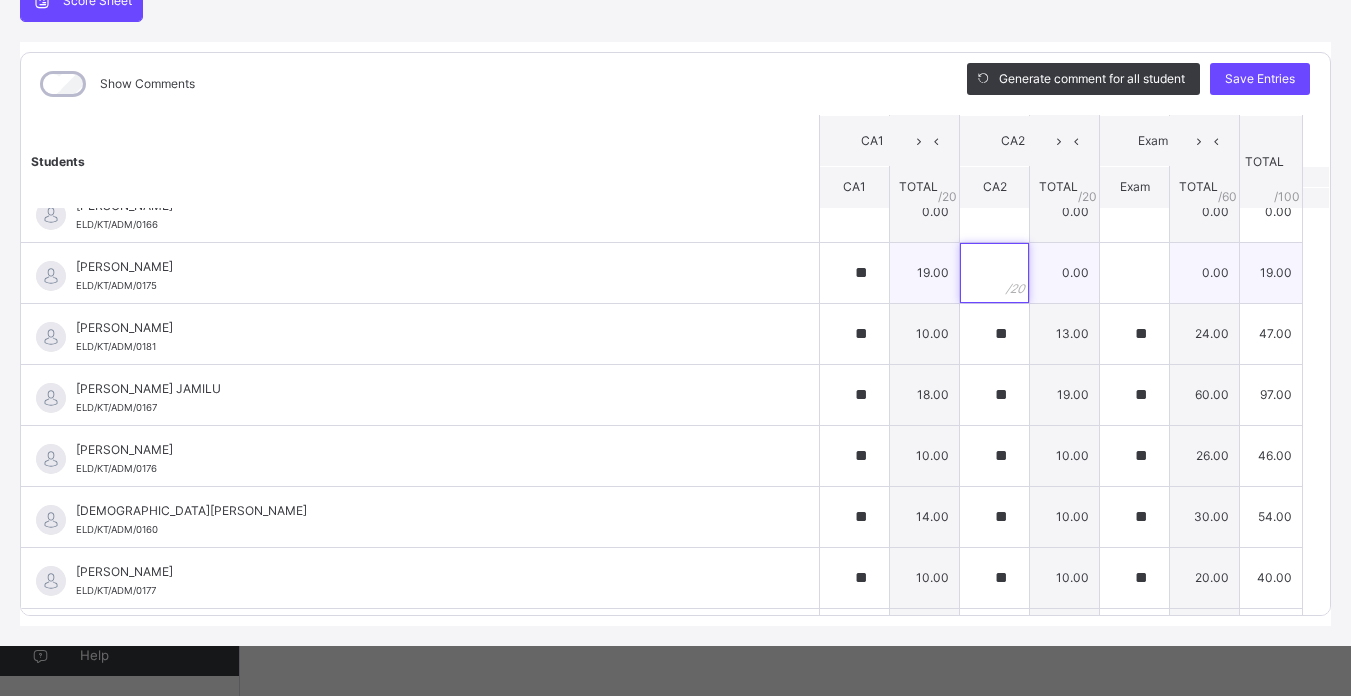 click at bounding box center [994, 273] 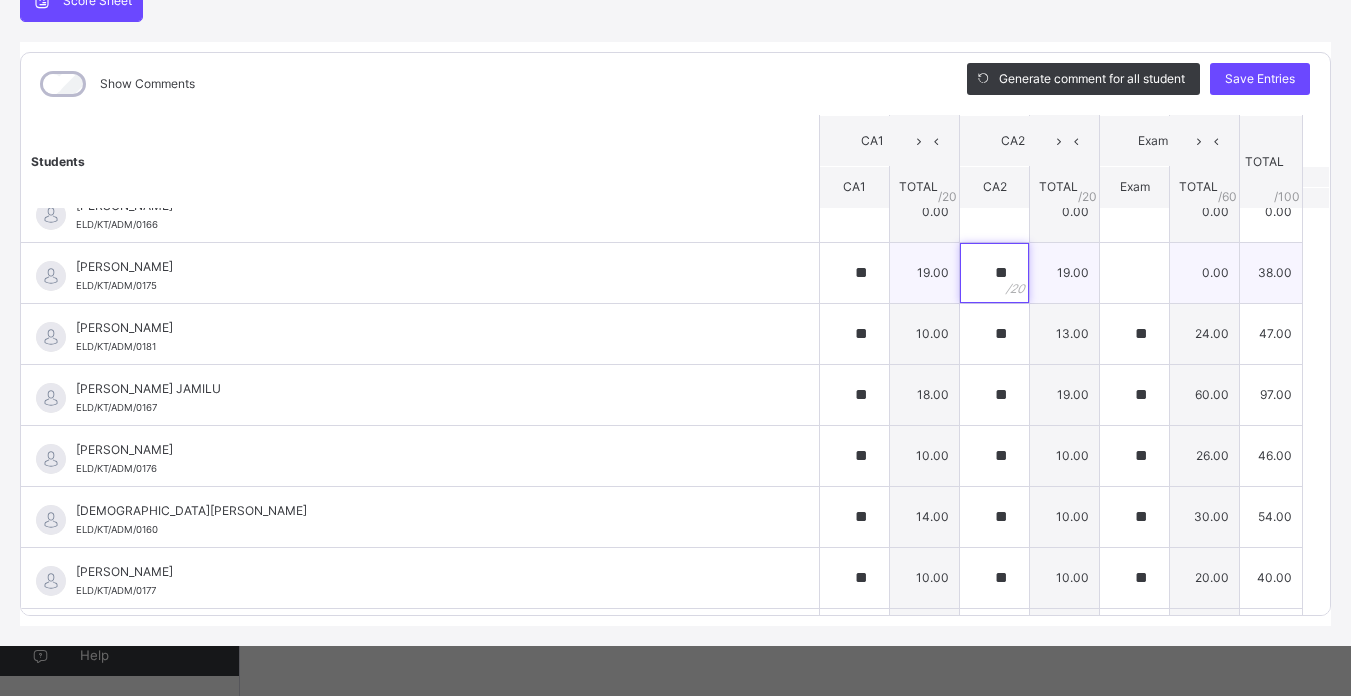 type on "**" 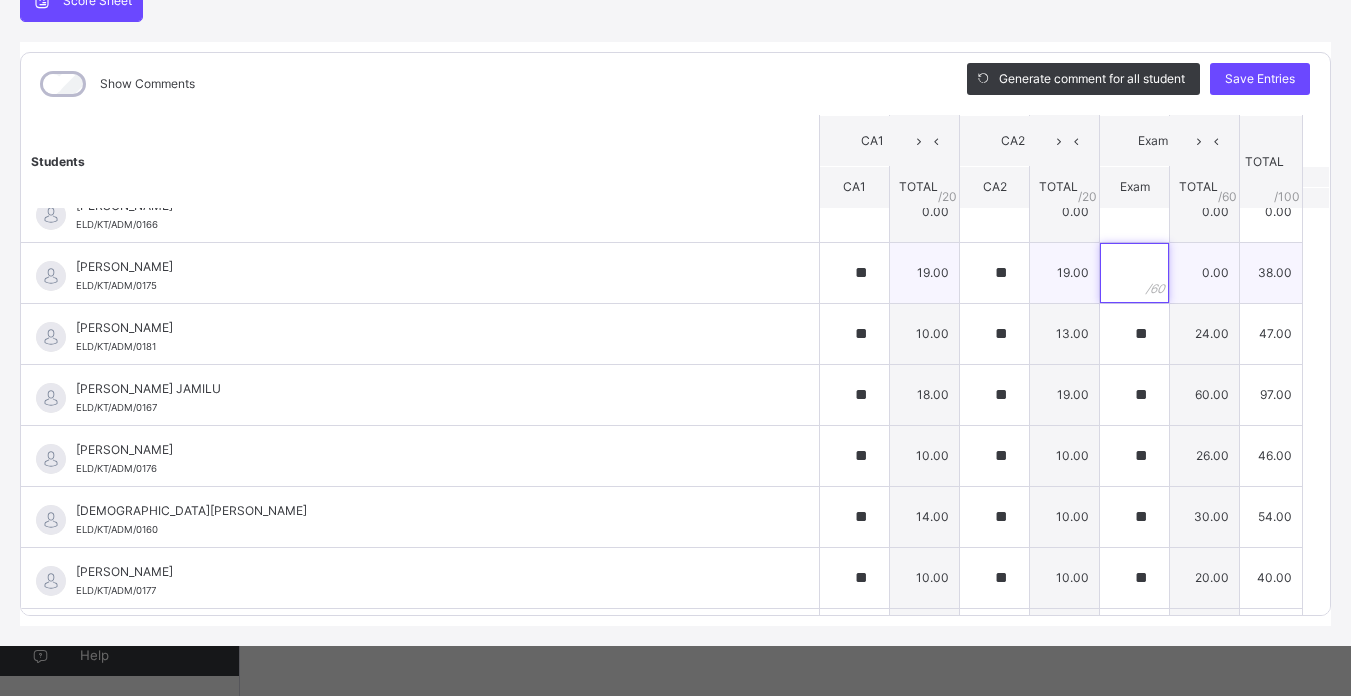click at bounding box center [1134, 273] 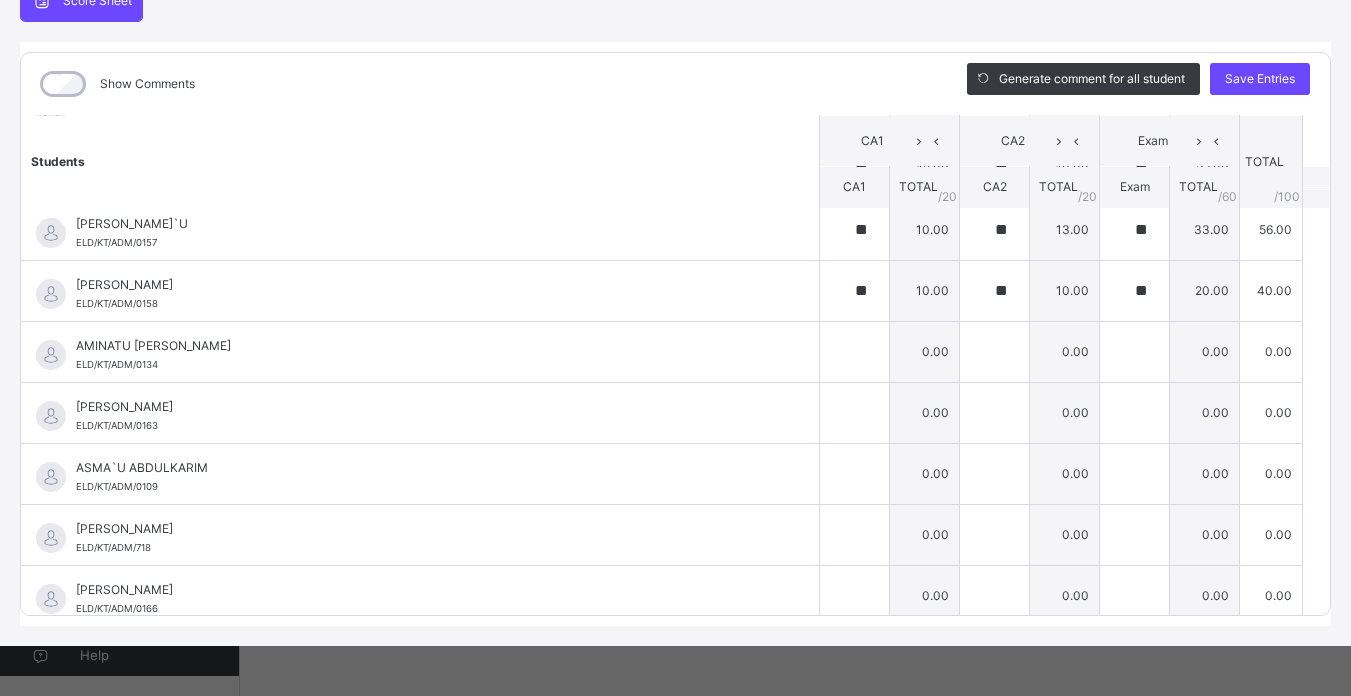 scroll, scrollTop: 481, scrollLeft: 0, axis: vertical 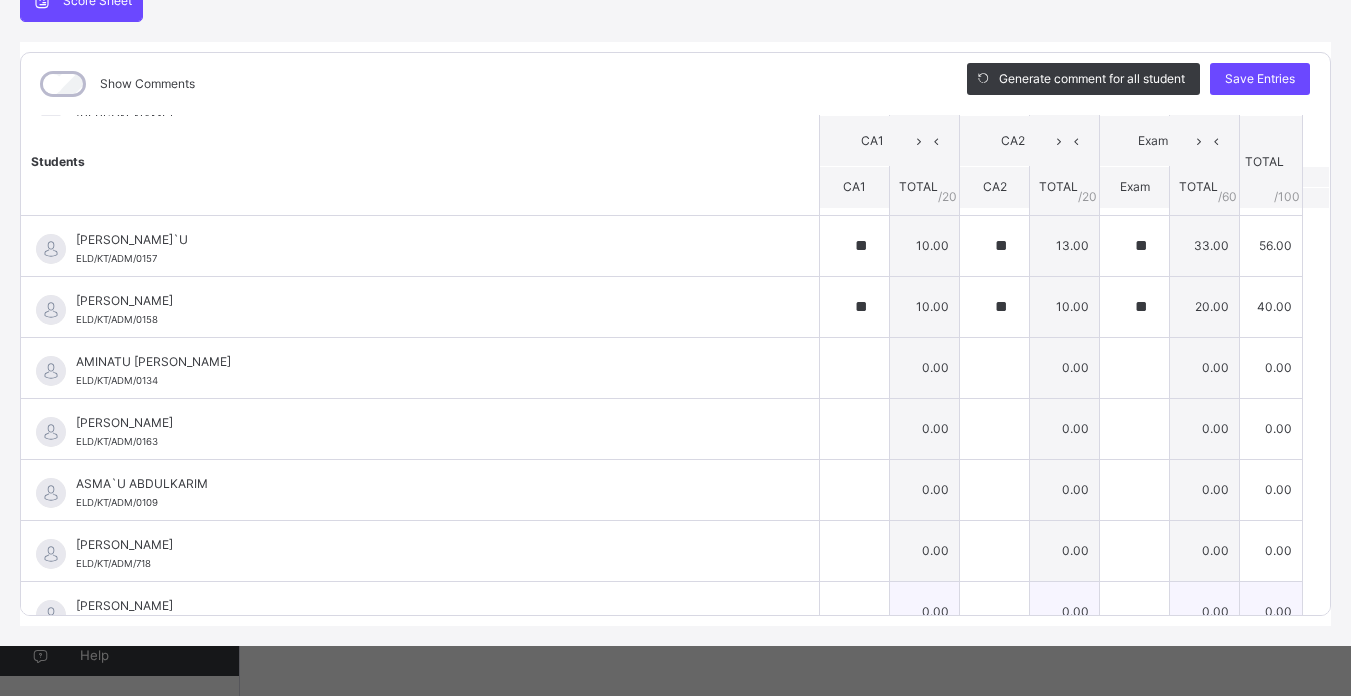 type on "**" 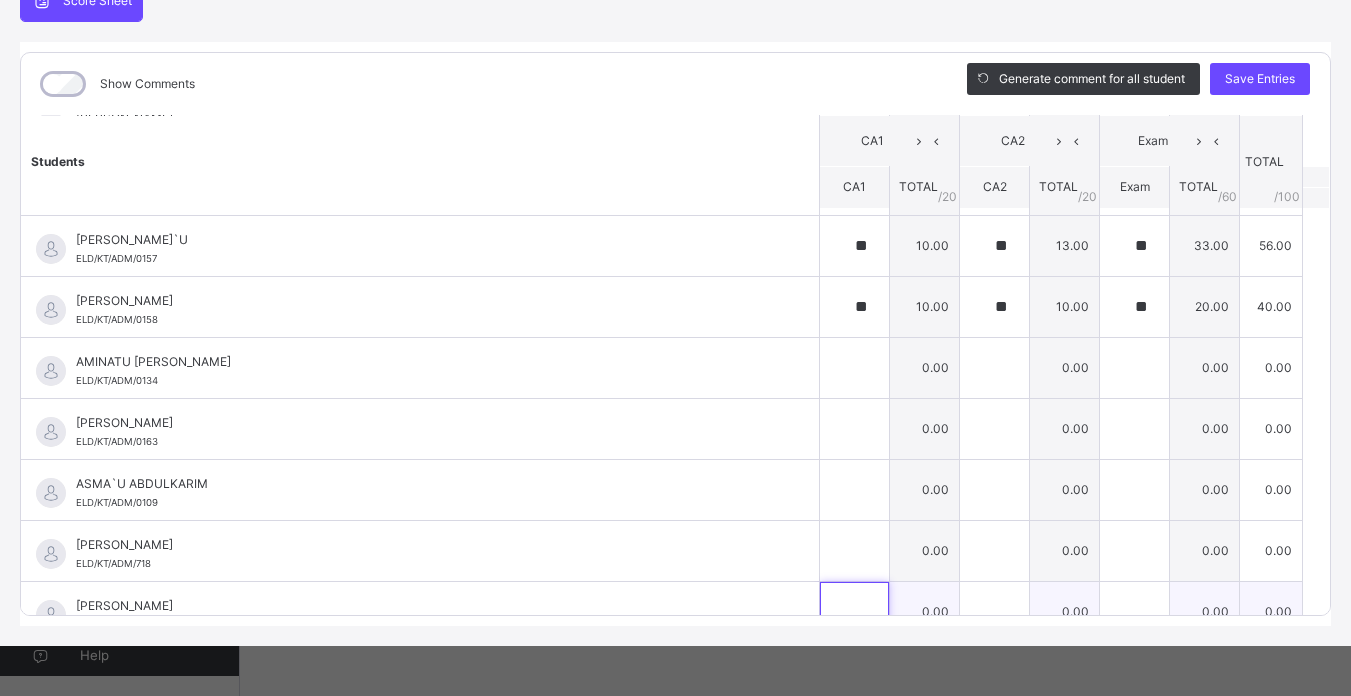 click at bounding box center (854, 612) 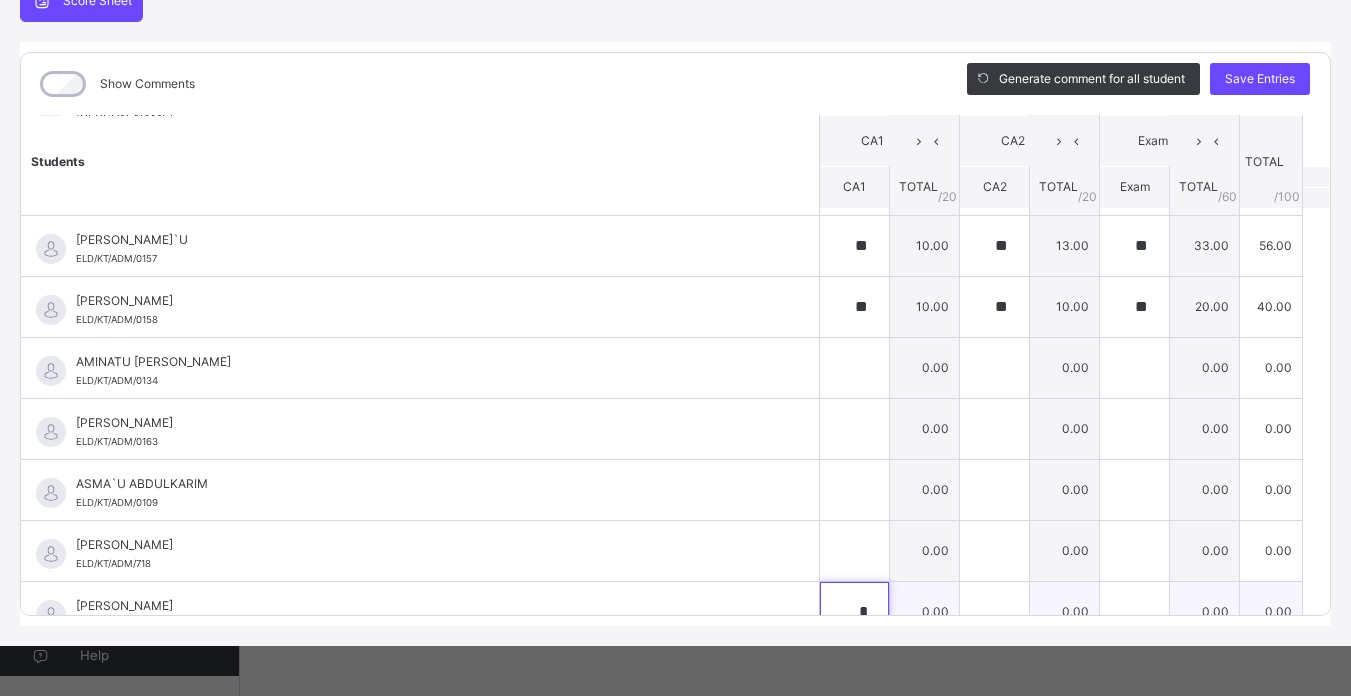 scroll, scrollTop: 488, scrollLeft: 0, axis: vertical 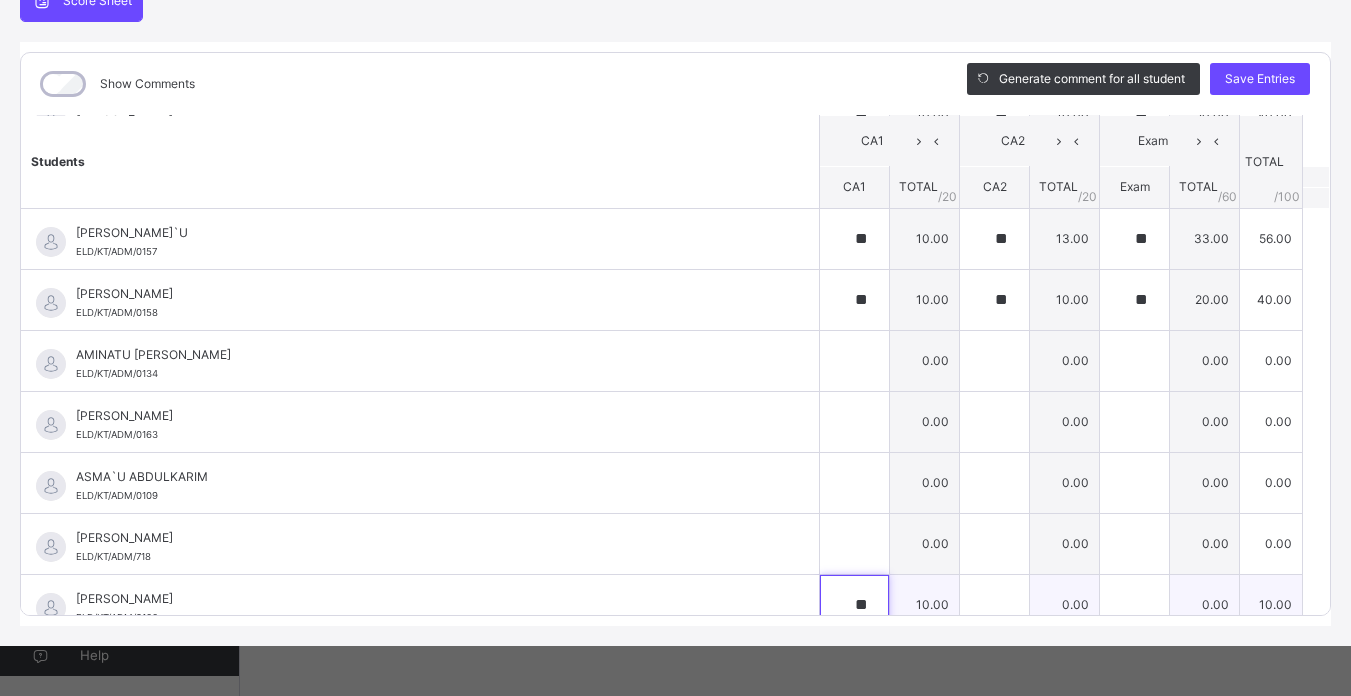 type on "**" 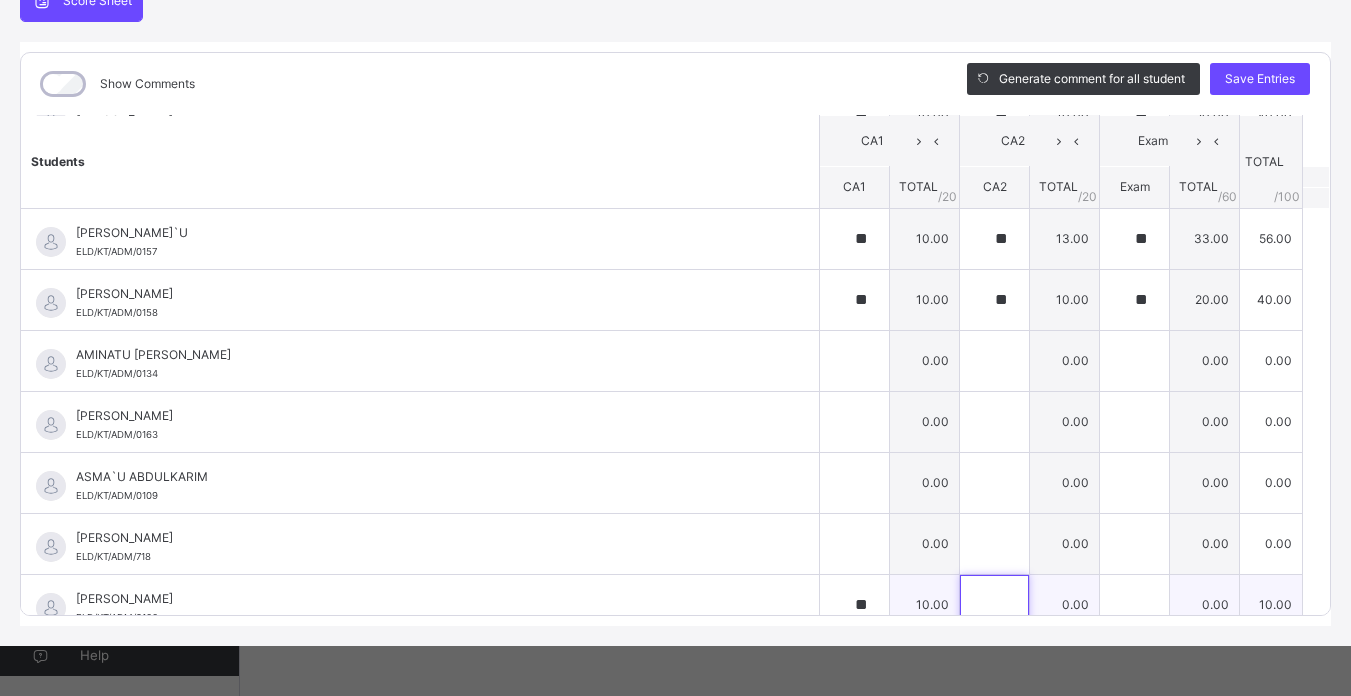 click at bounding box center (994, 605) 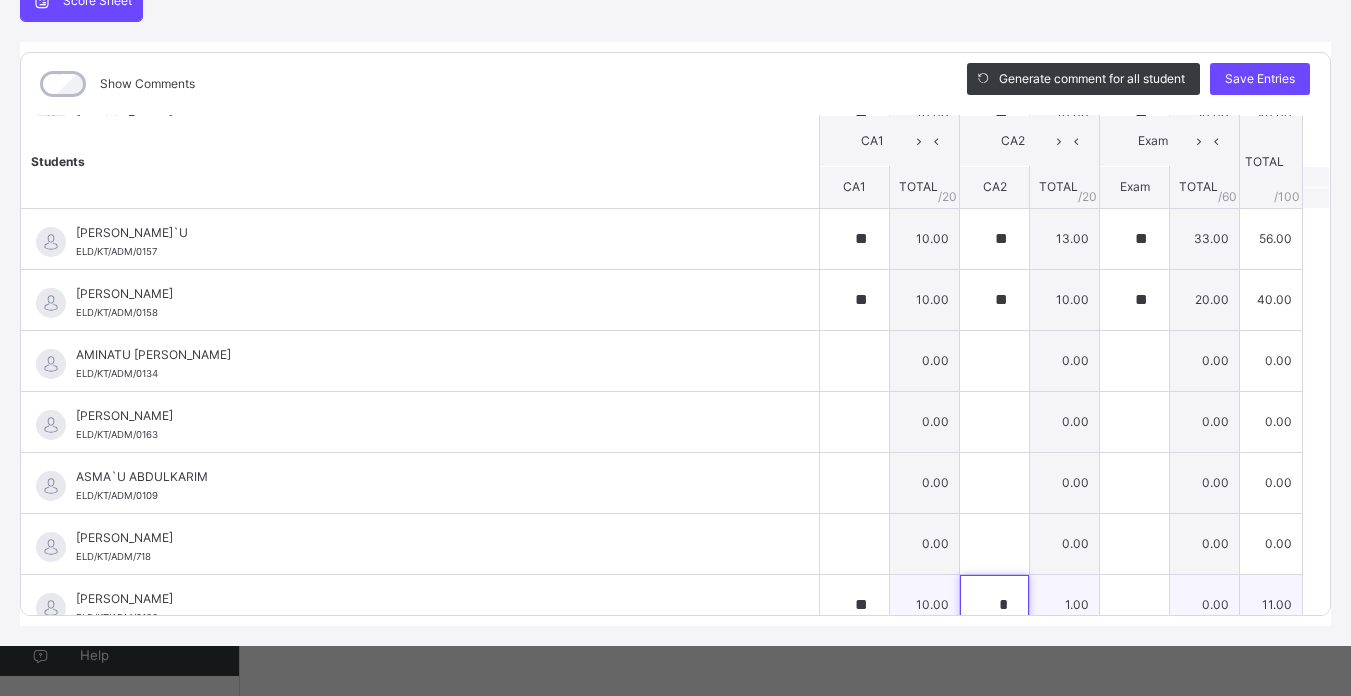 type on "**" 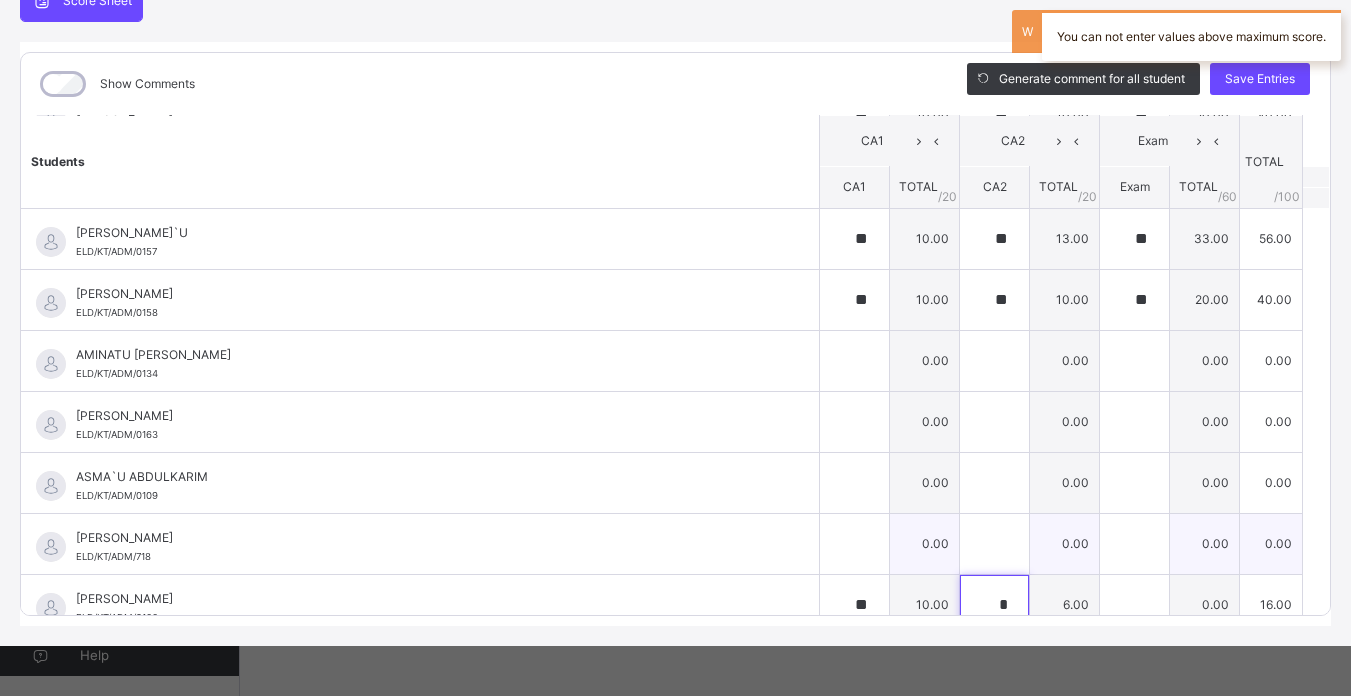 type on "*" 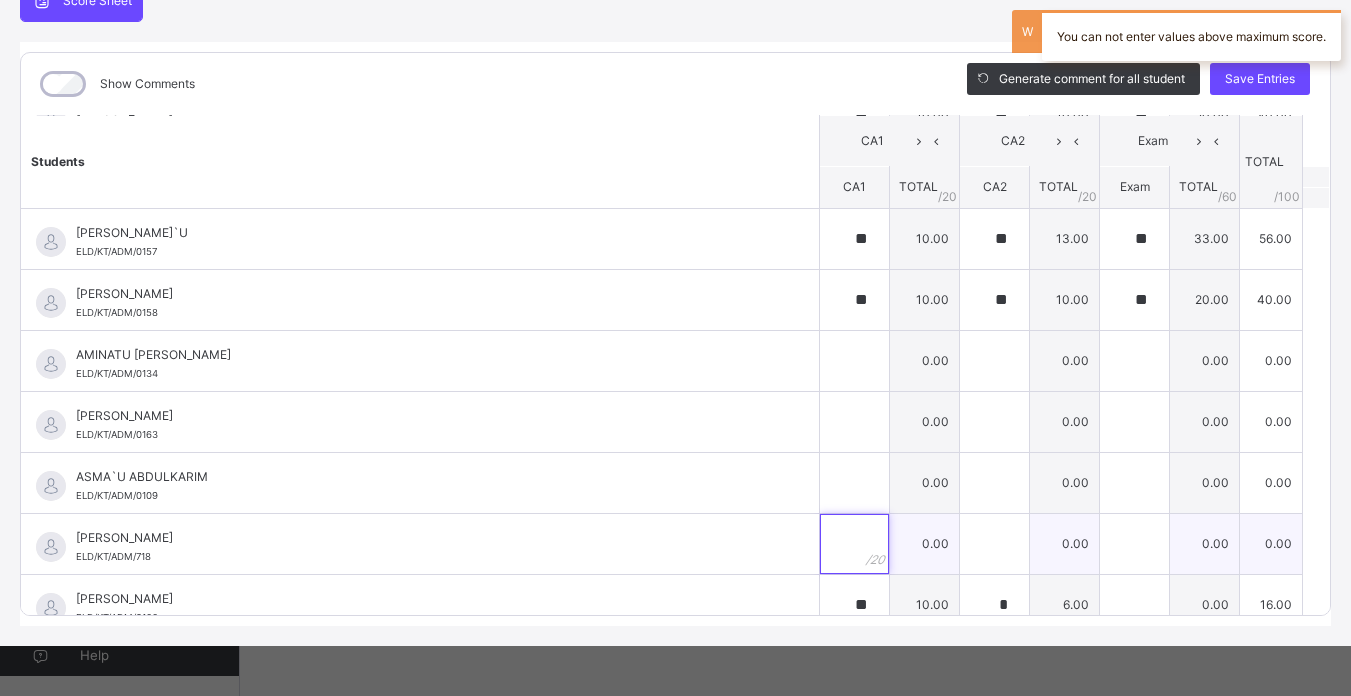 click at bounding box center [854, 544] 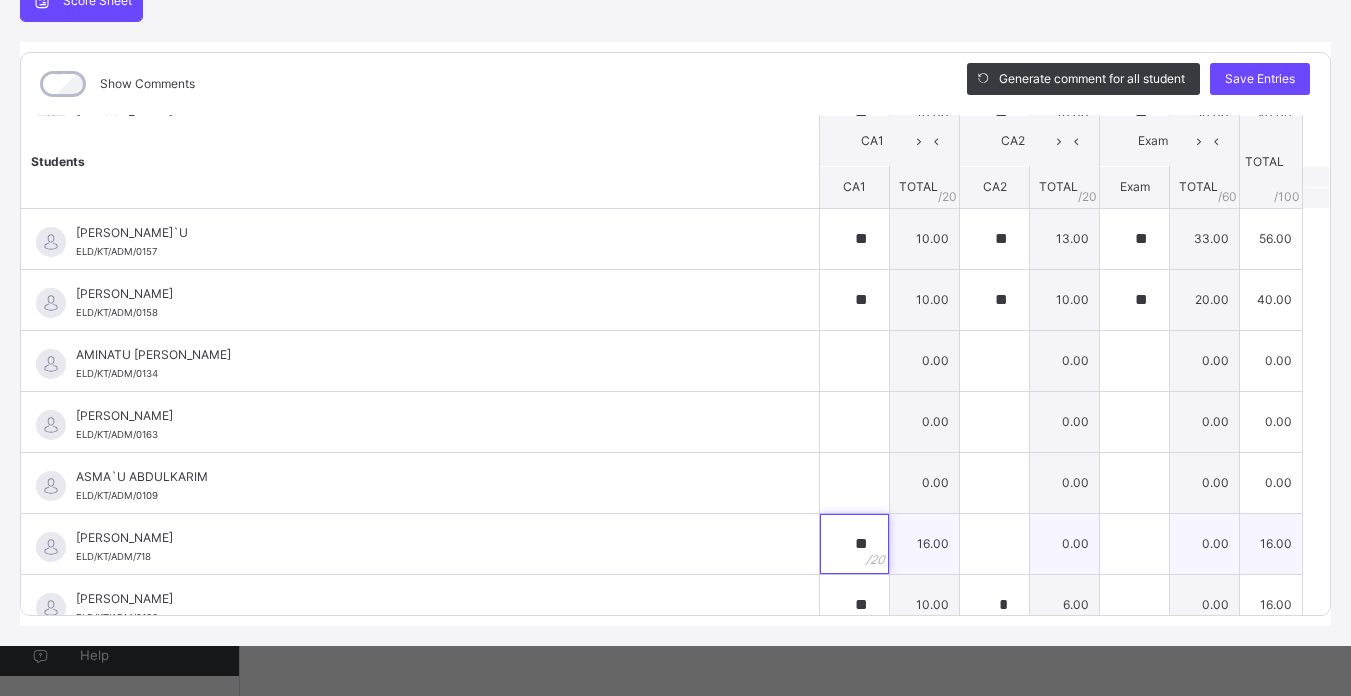 type on "**" 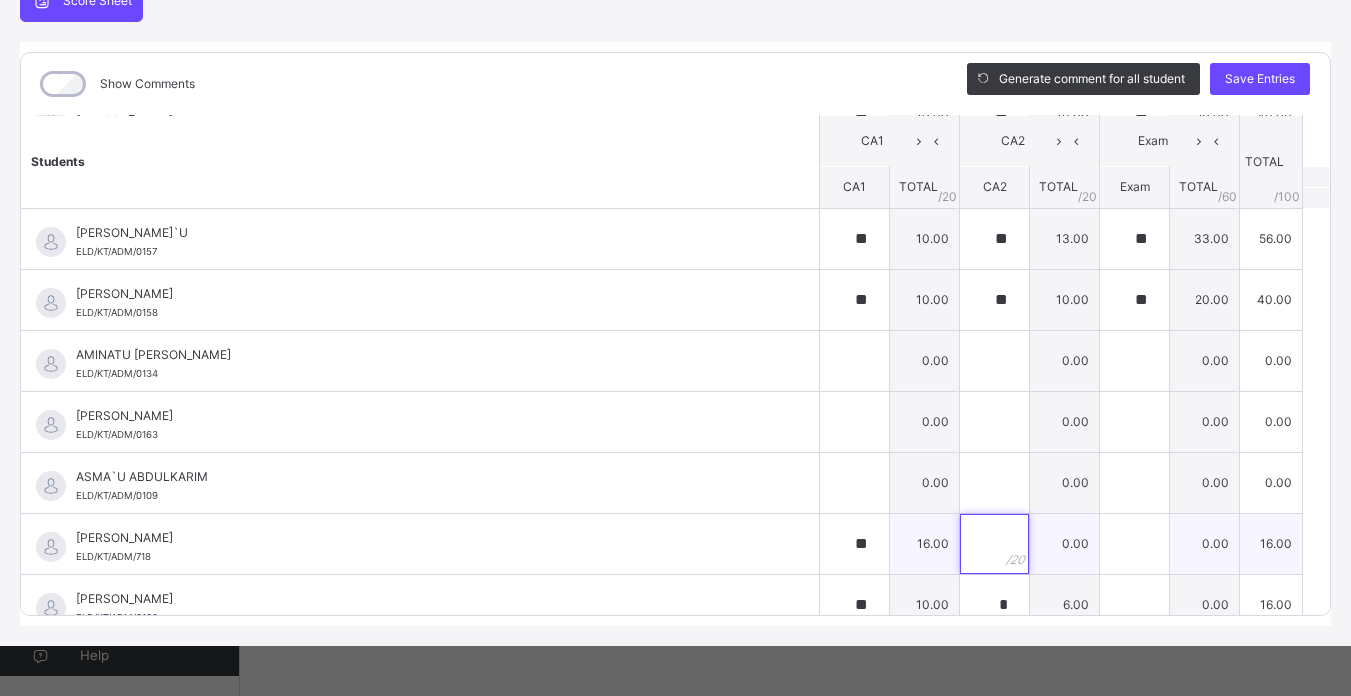 click at bounding box center [994, 544] 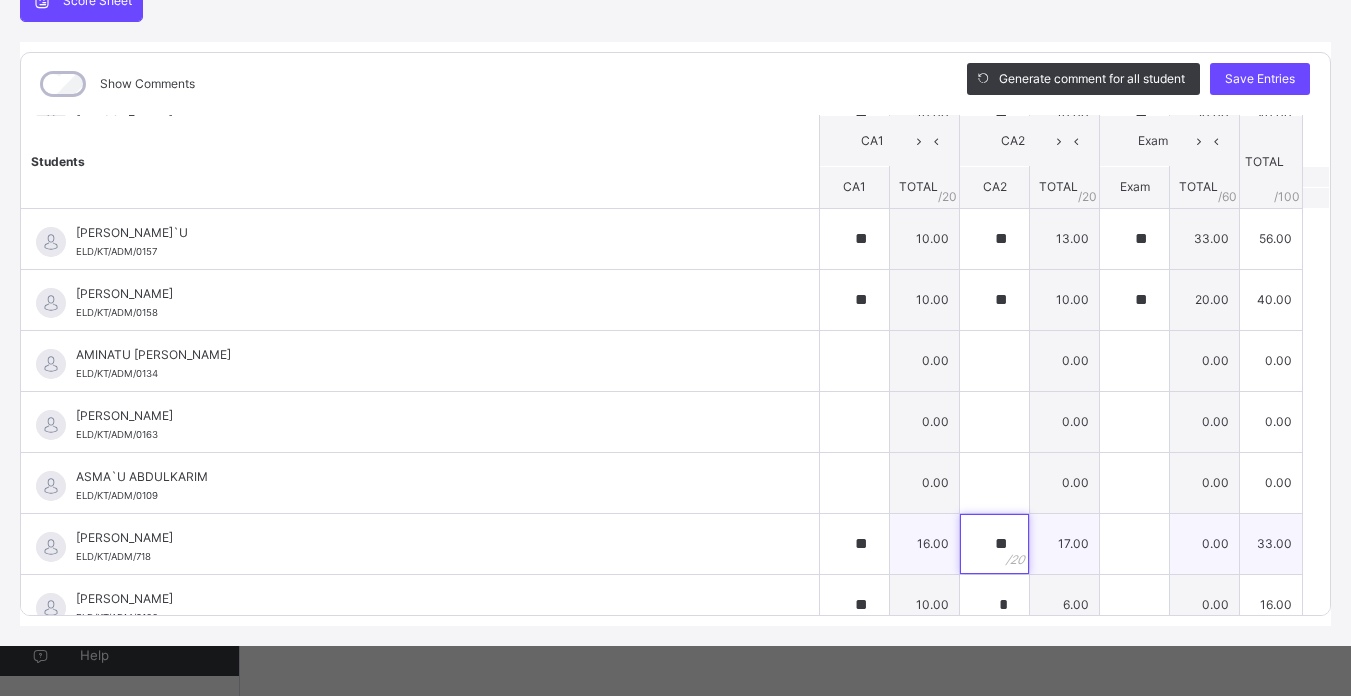 type on "**" 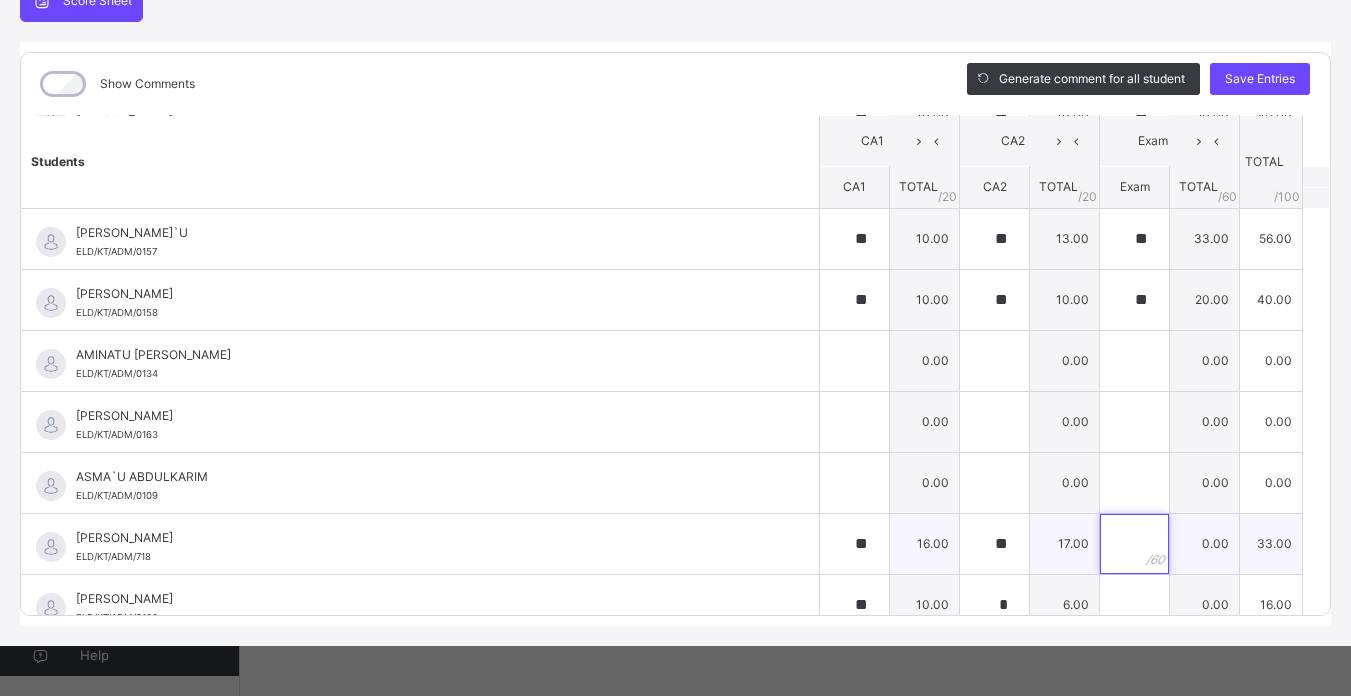 click at bounding box center [1134, 544] 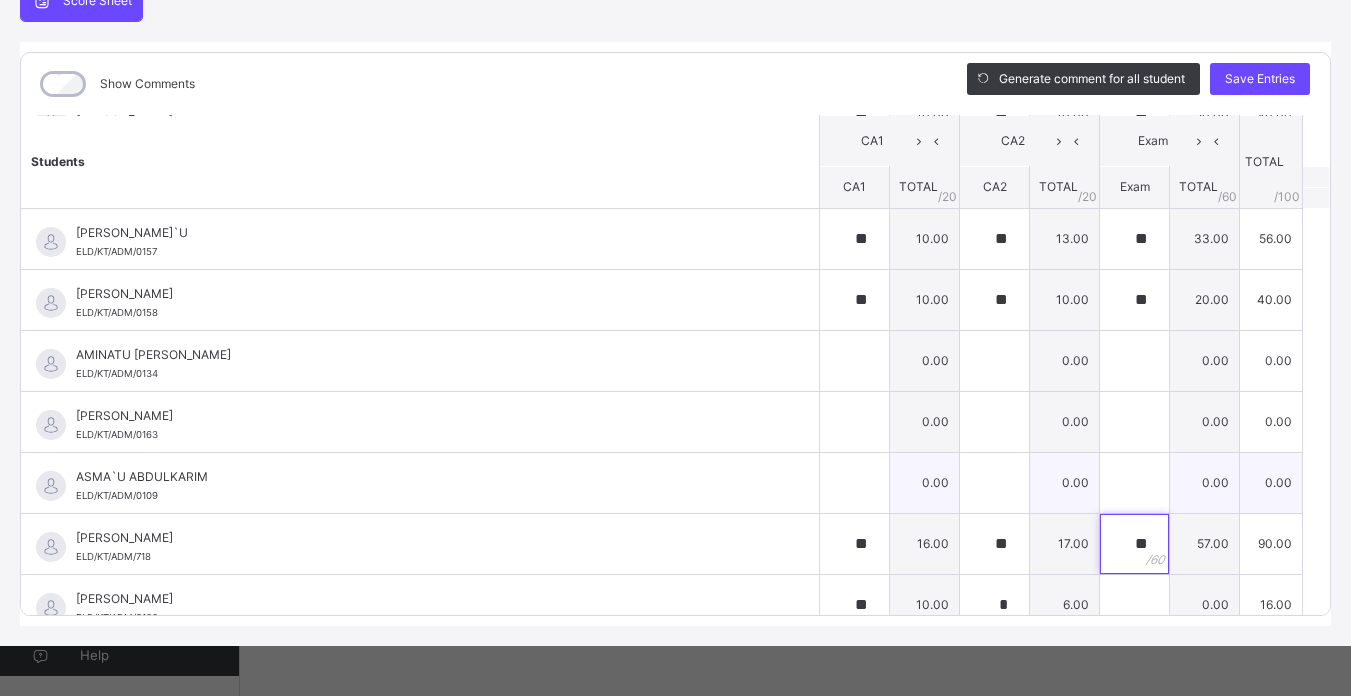 type on "**" 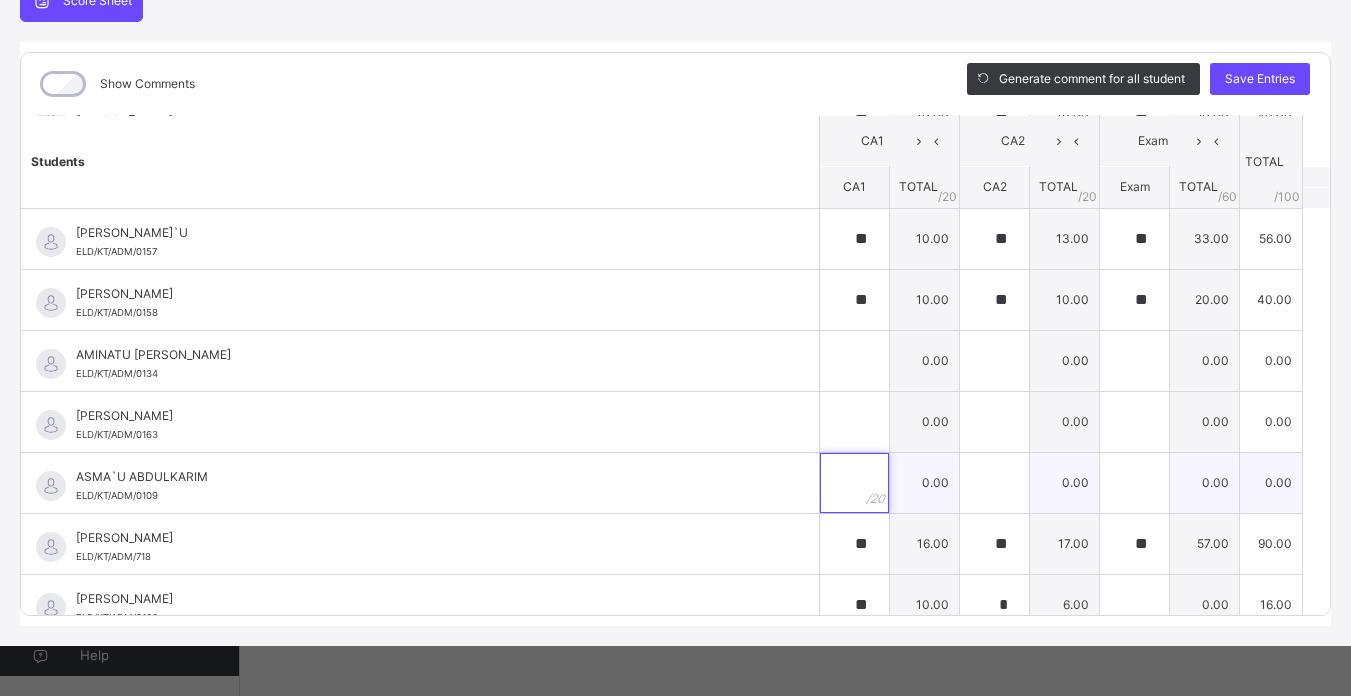 click at bounding box center (854, 483) 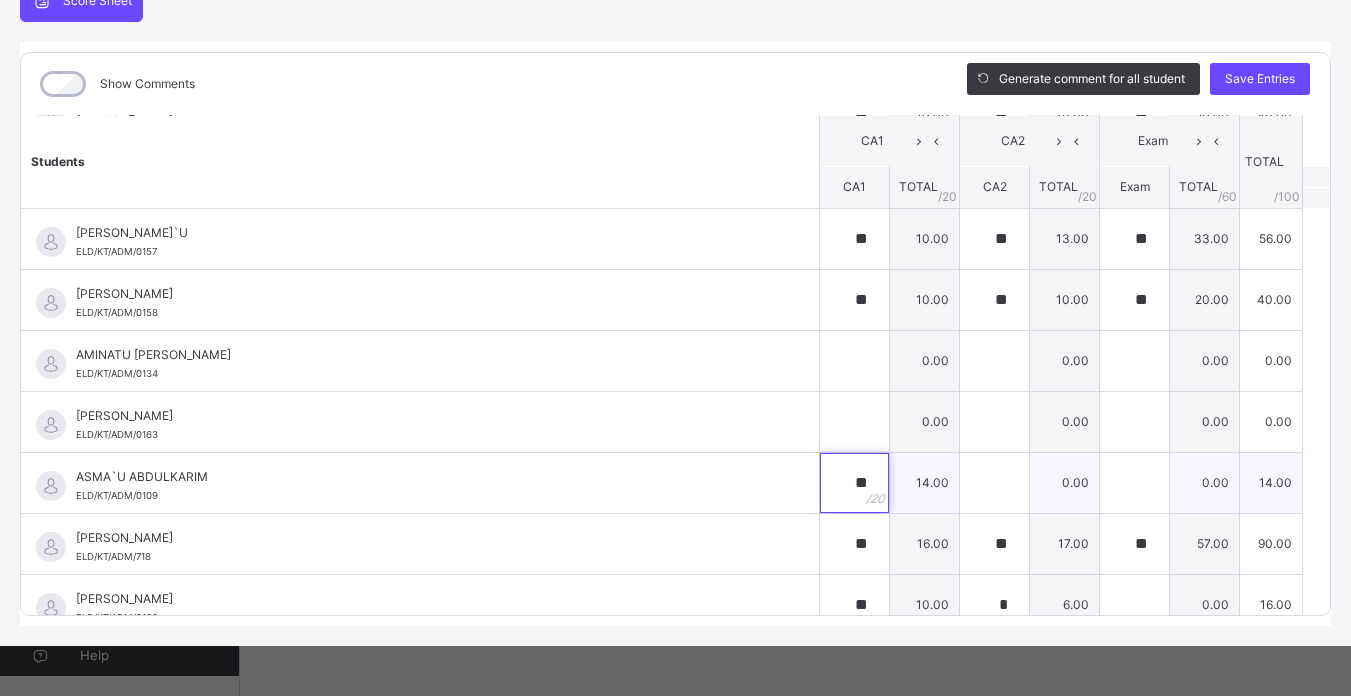 type on "**" 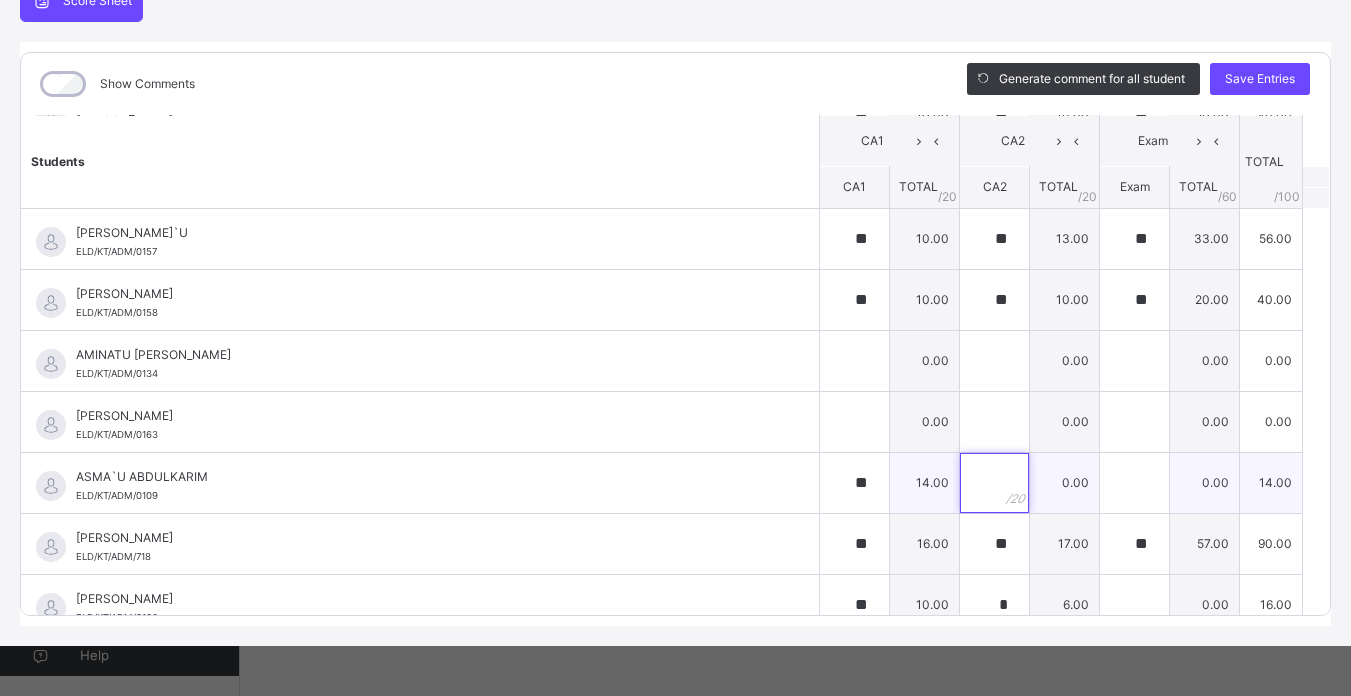 click at bounding box center [994, 483] 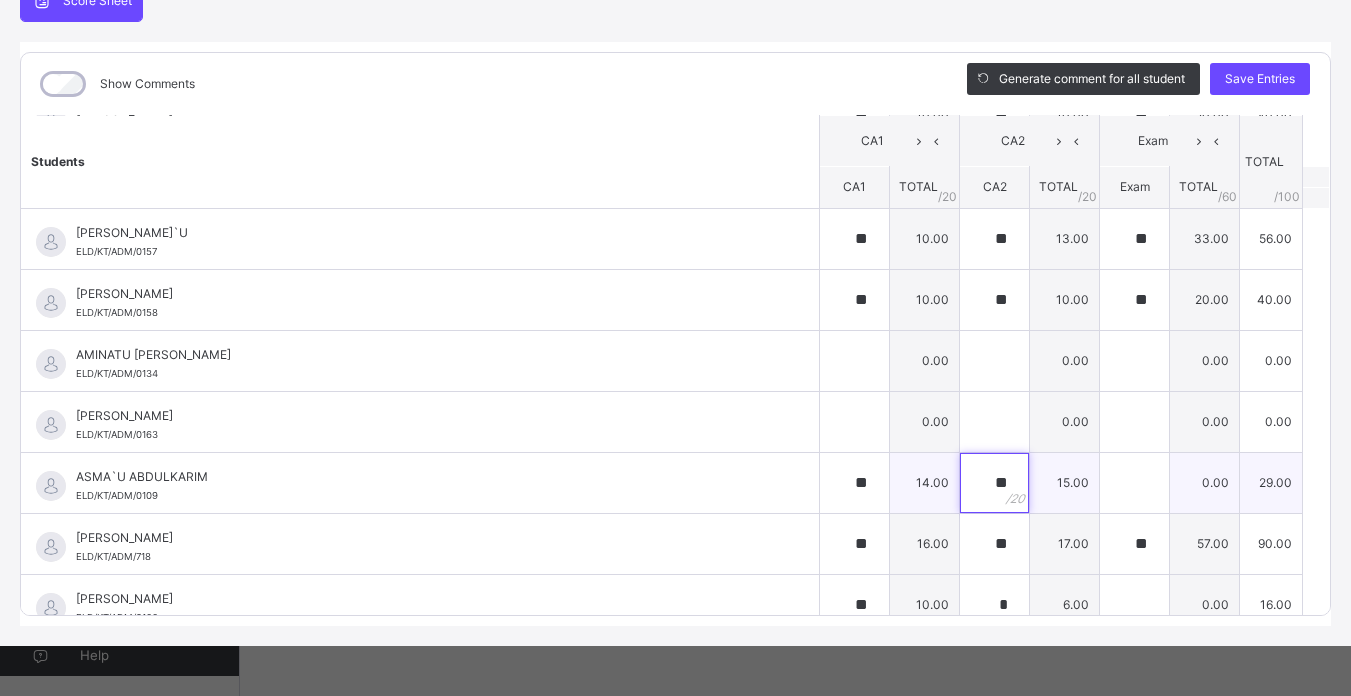 type on "**" 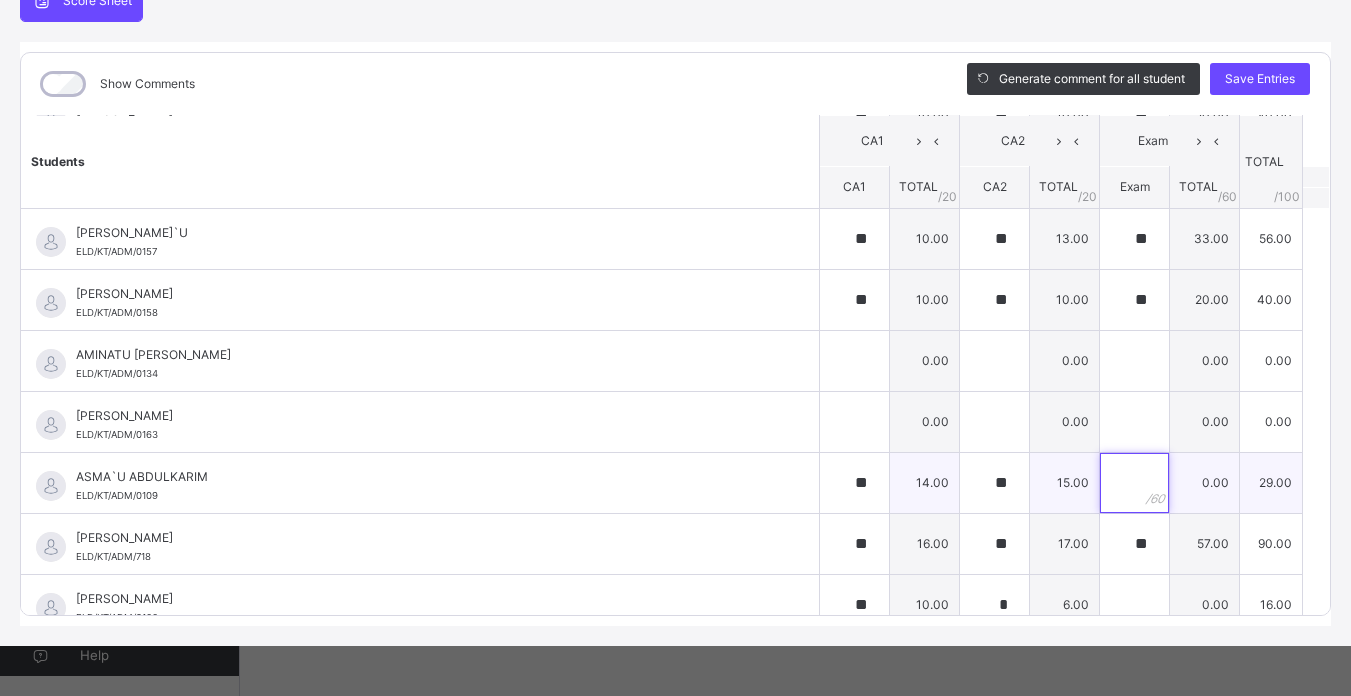 click at bounding box center [1134, 483] 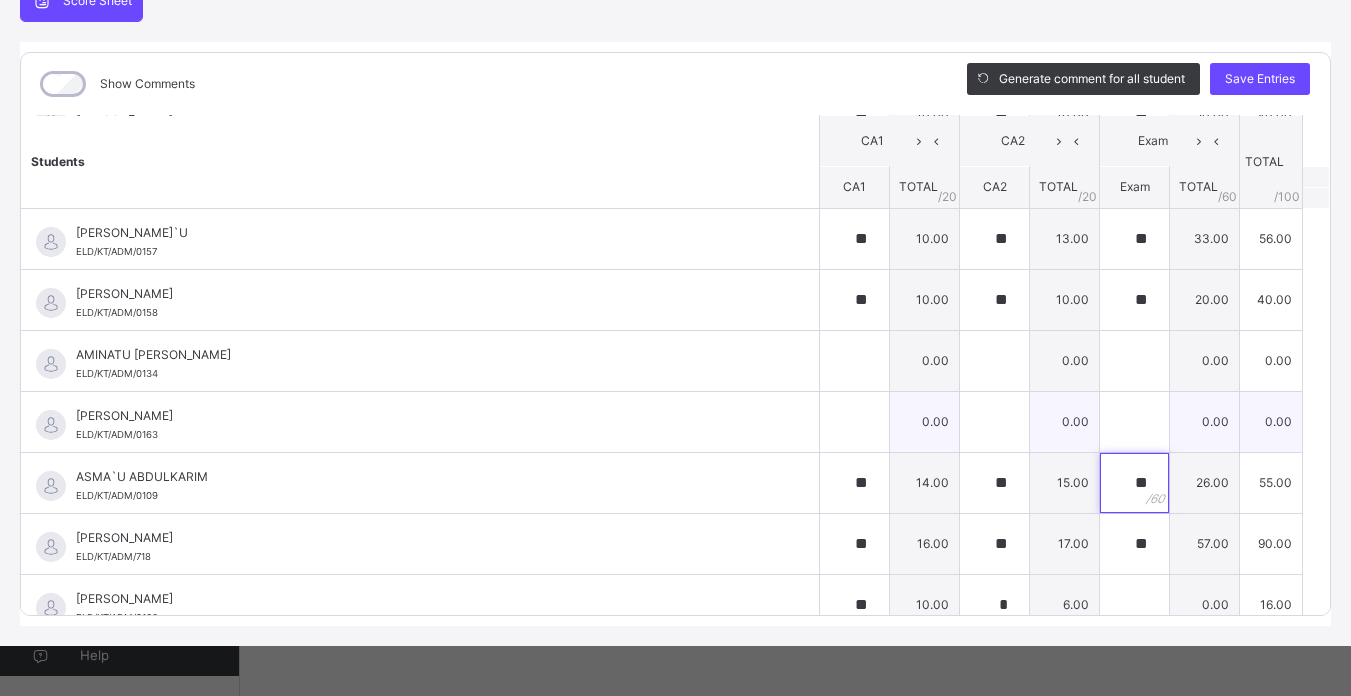 type on "**" 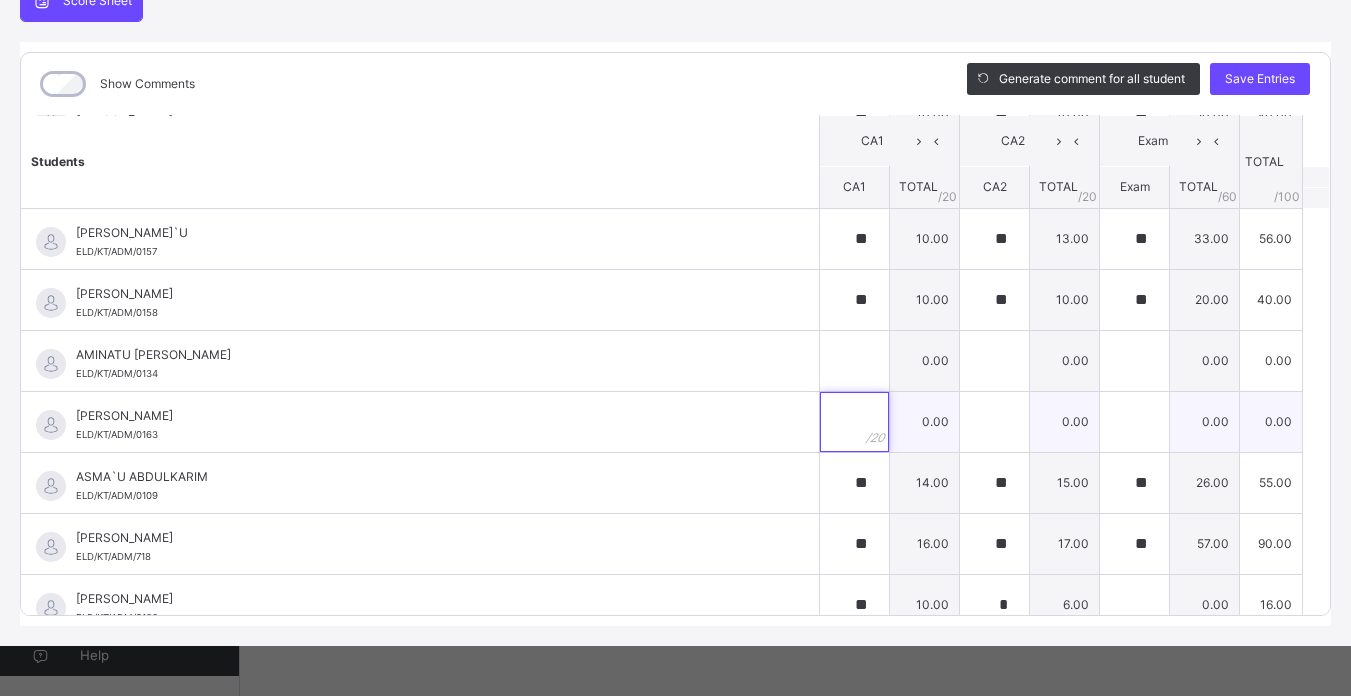 click at bounding box center [854, 422] 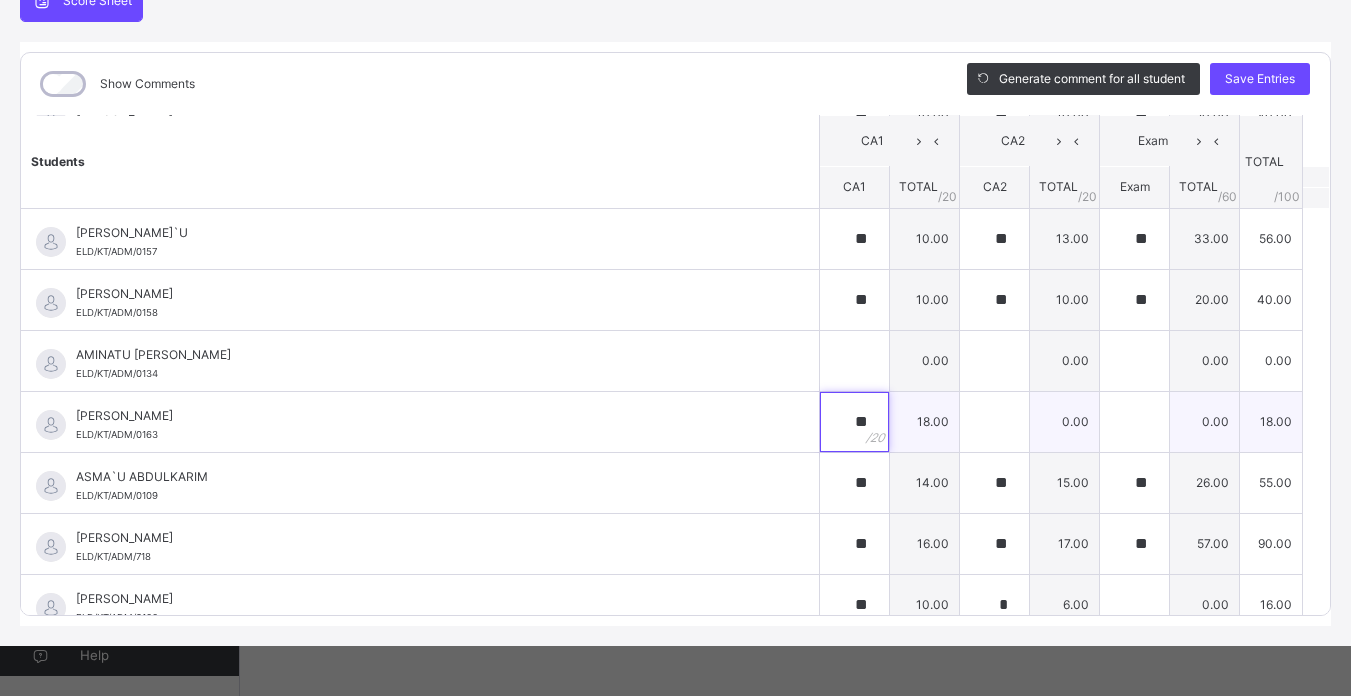 type on "**" 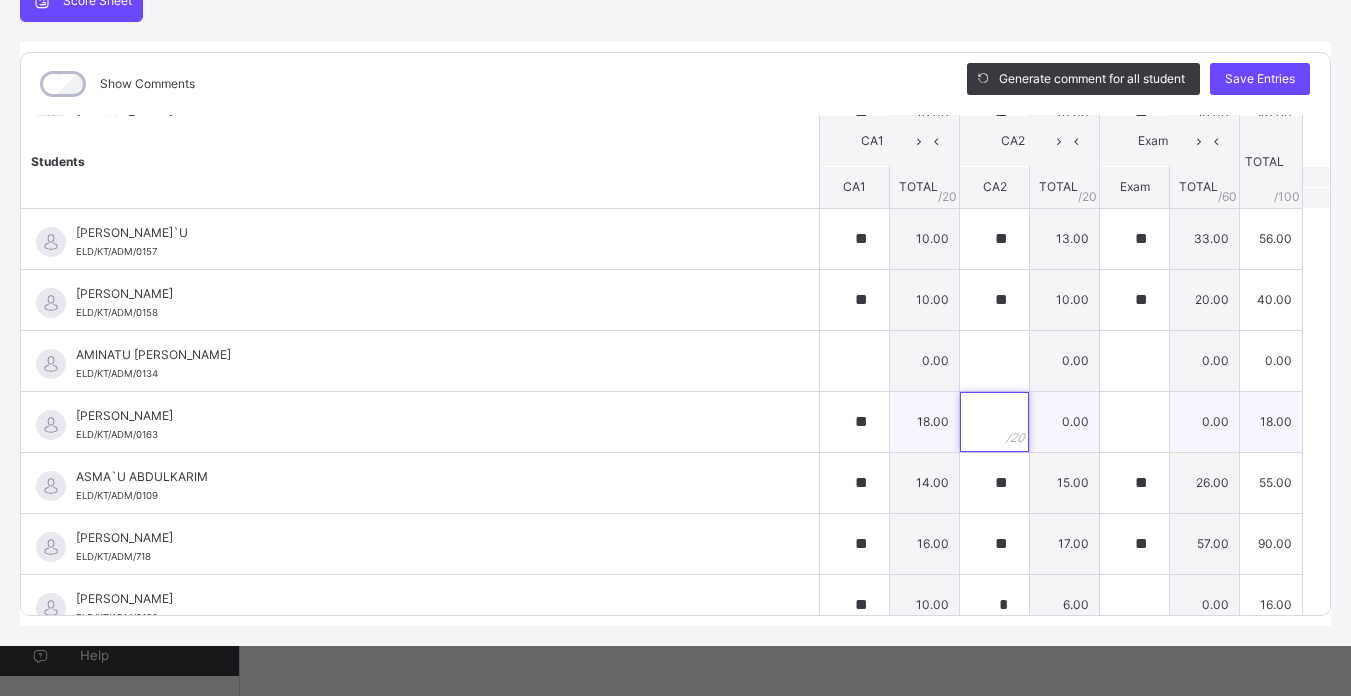 click at bounding box center (994, 422) 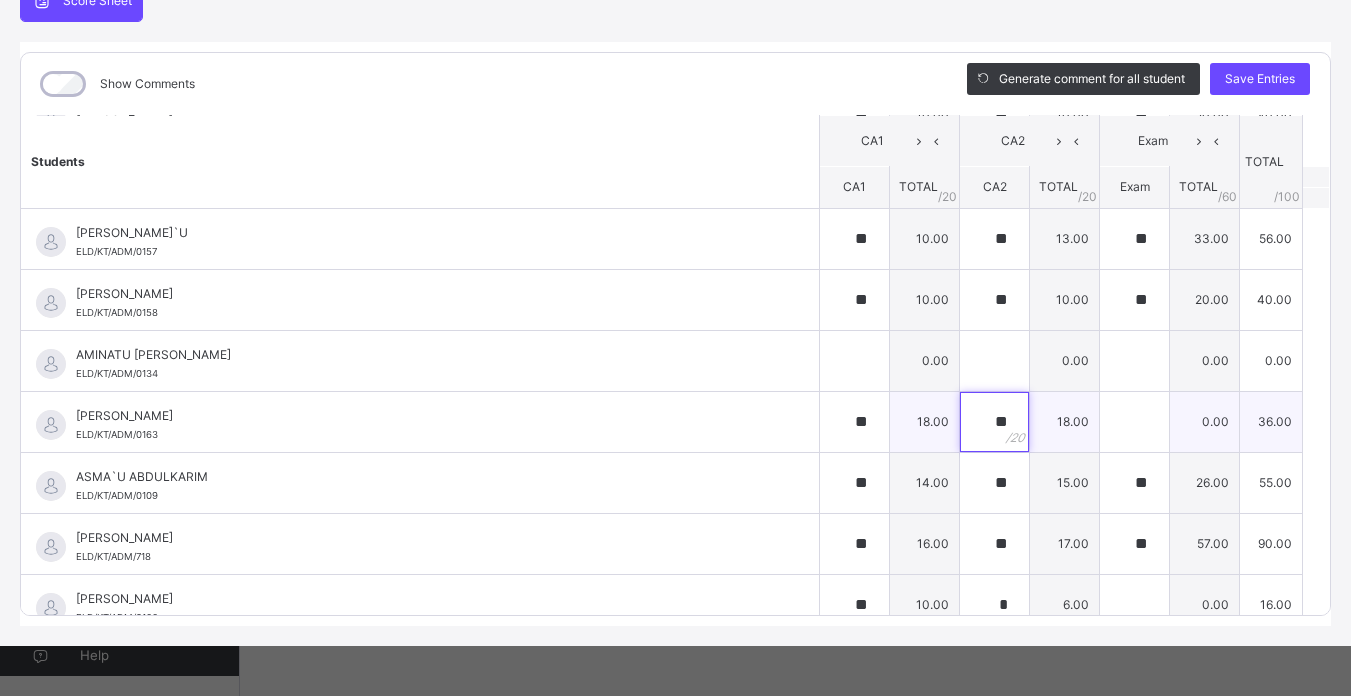 type on "**" 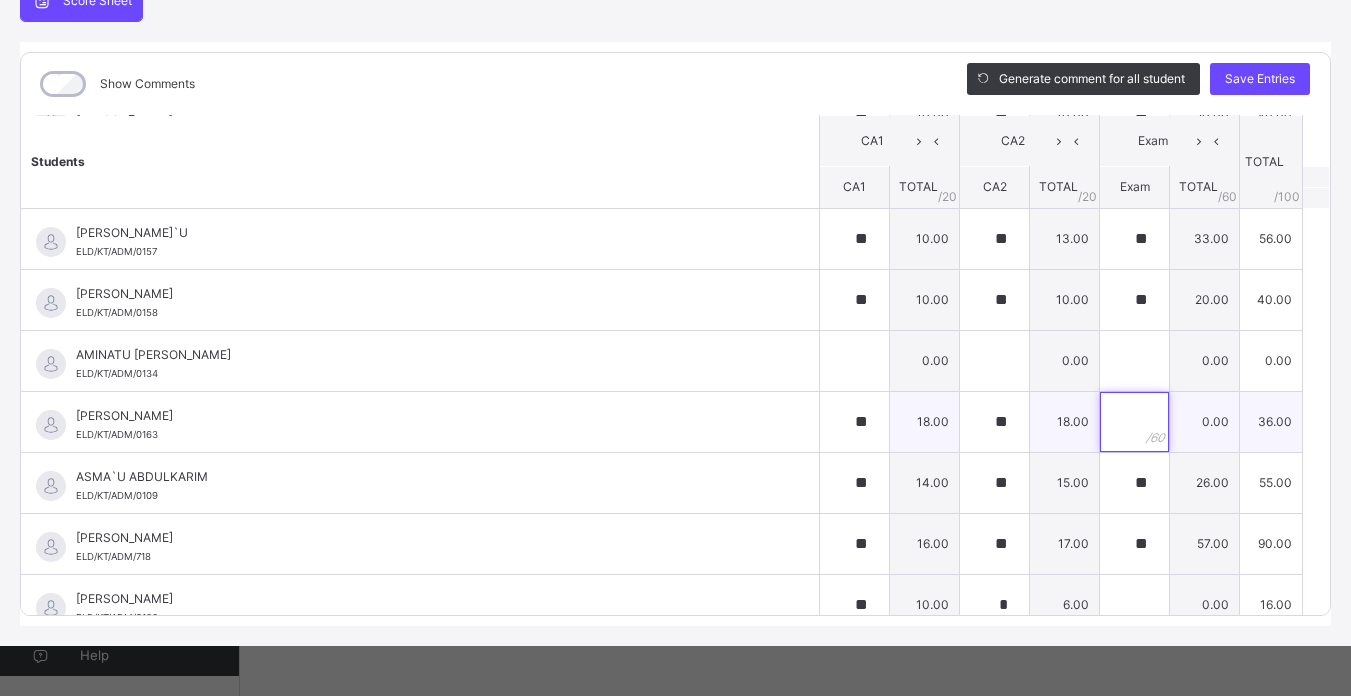 click at bounding box center (1134, 422) 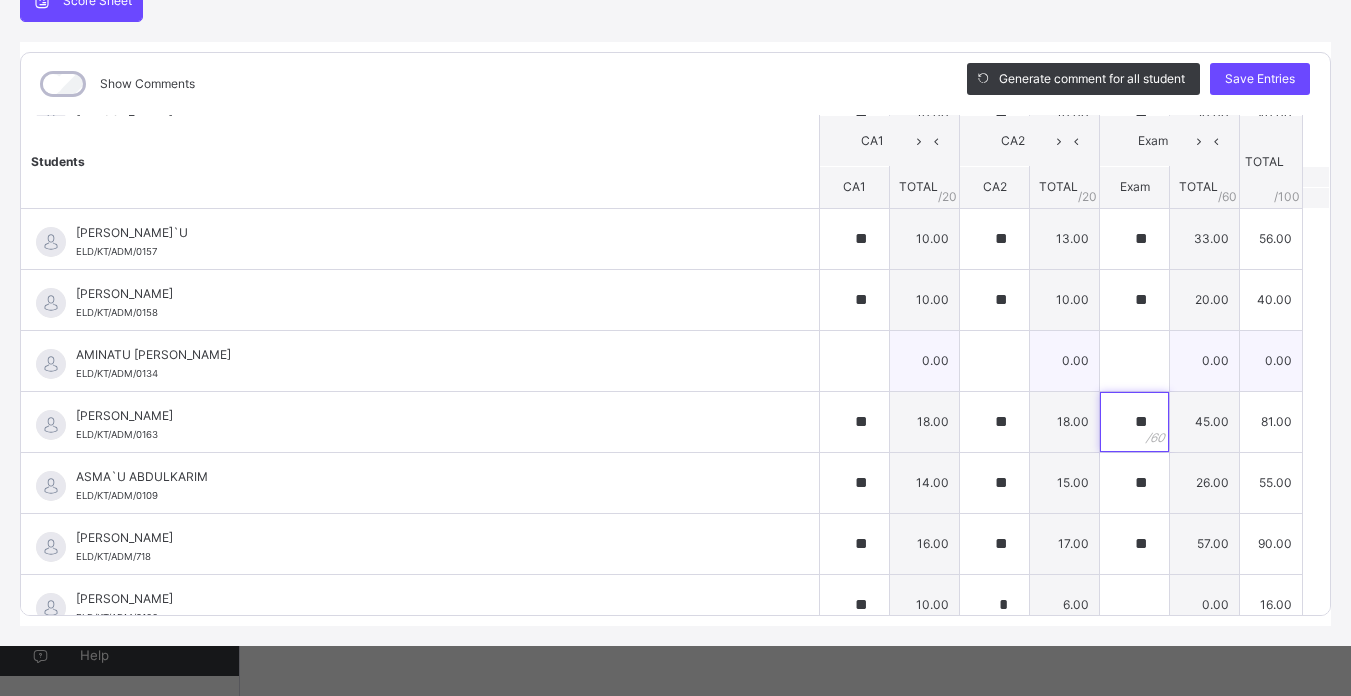 type on "**" 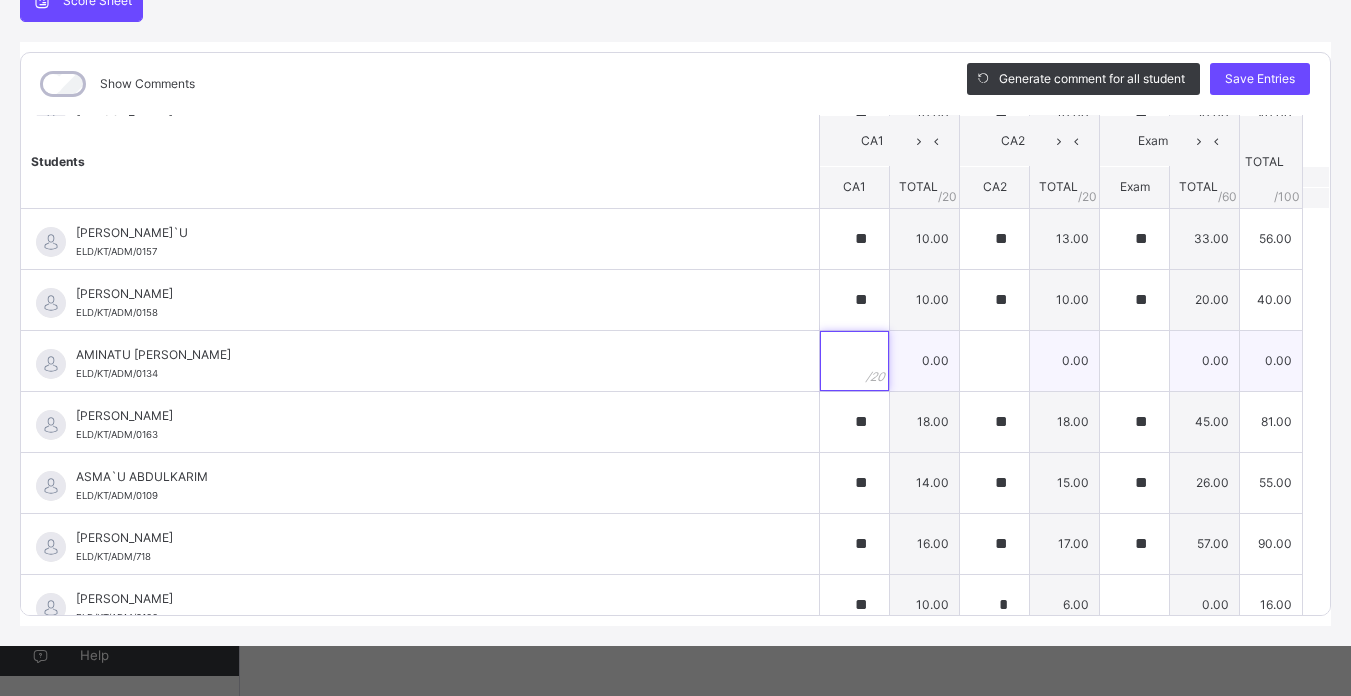 click at bounding box center (854, 361) 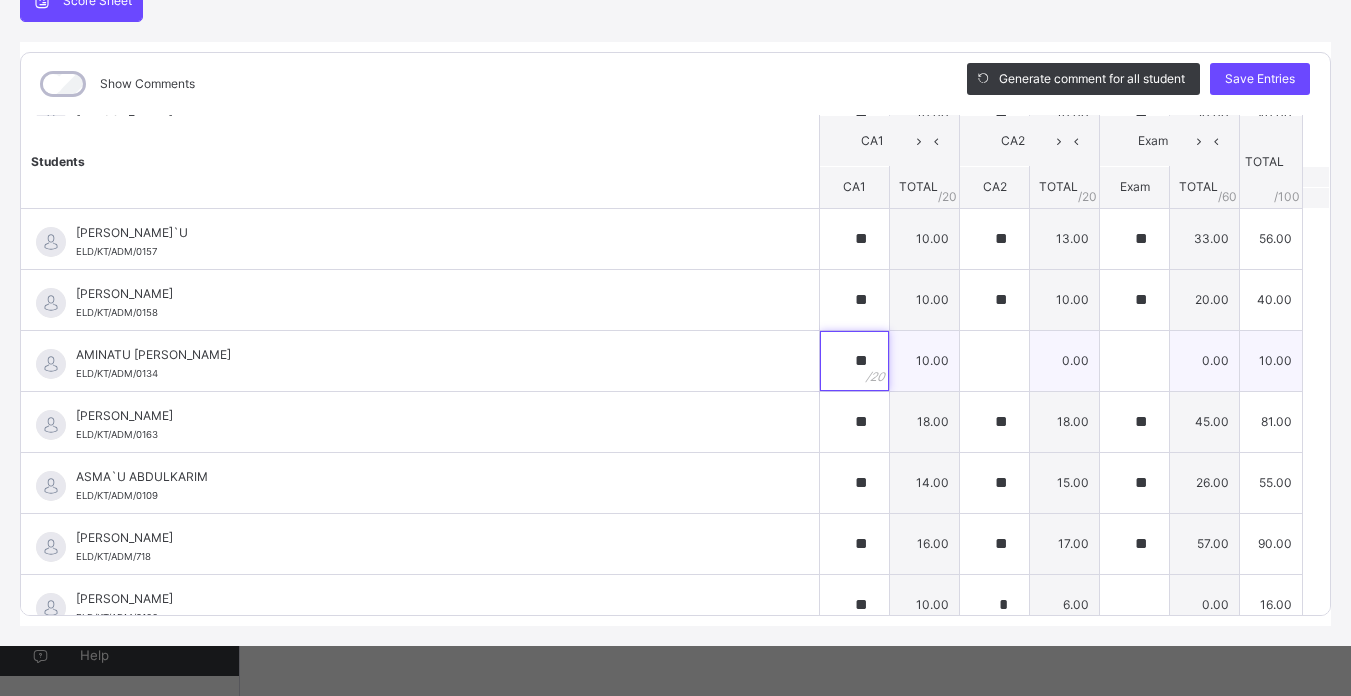 type on "**" 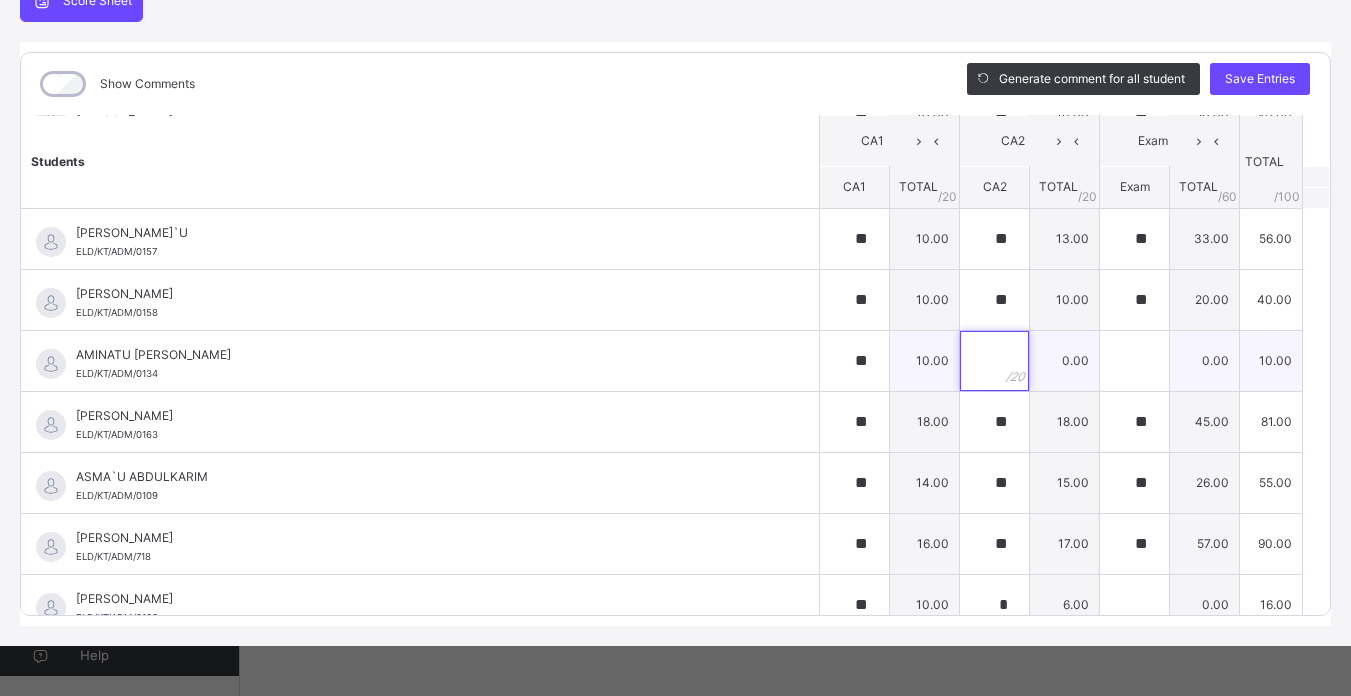 click at bounding box center (994, 361) 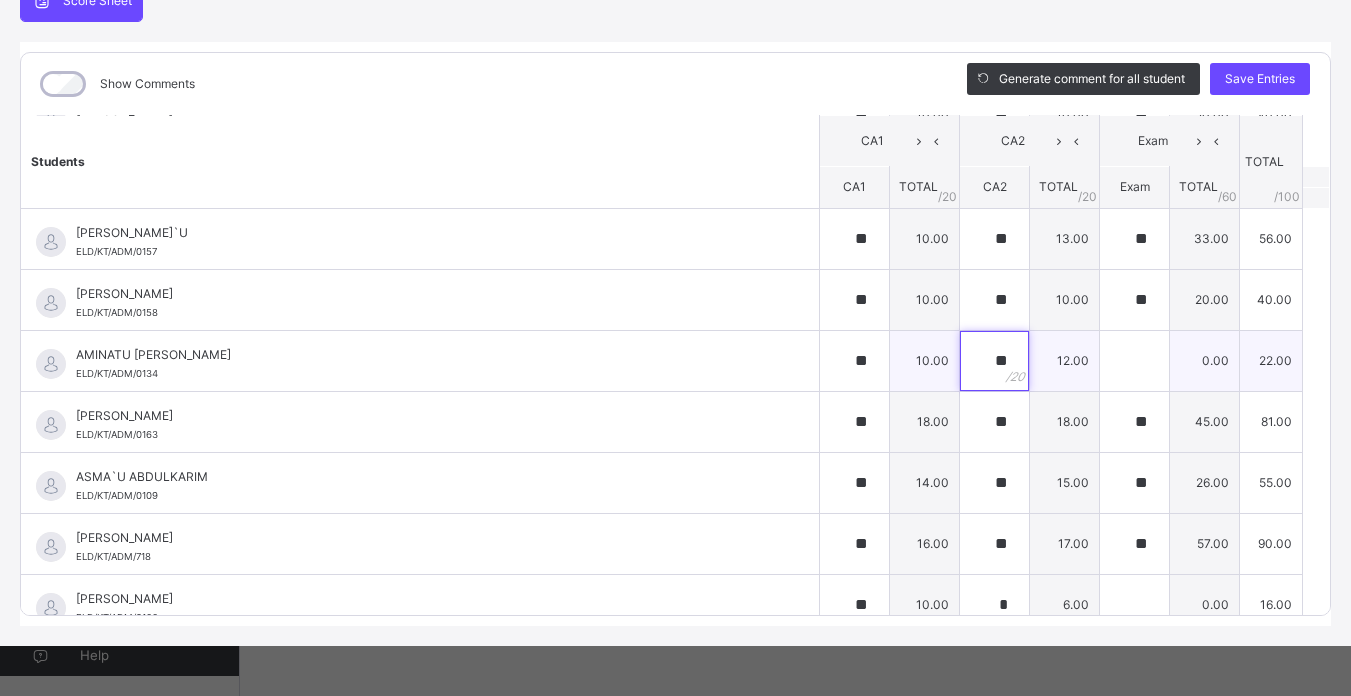 type on "**" 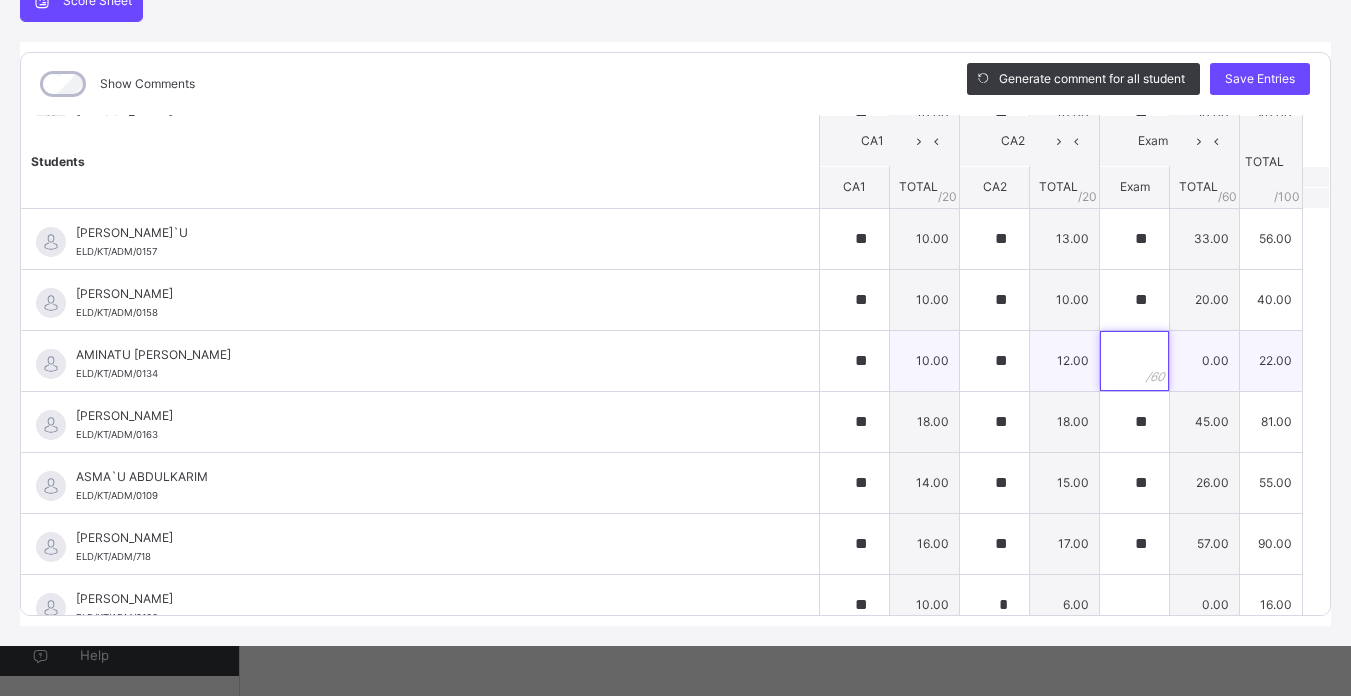 click at bounding box center [1134, 361] 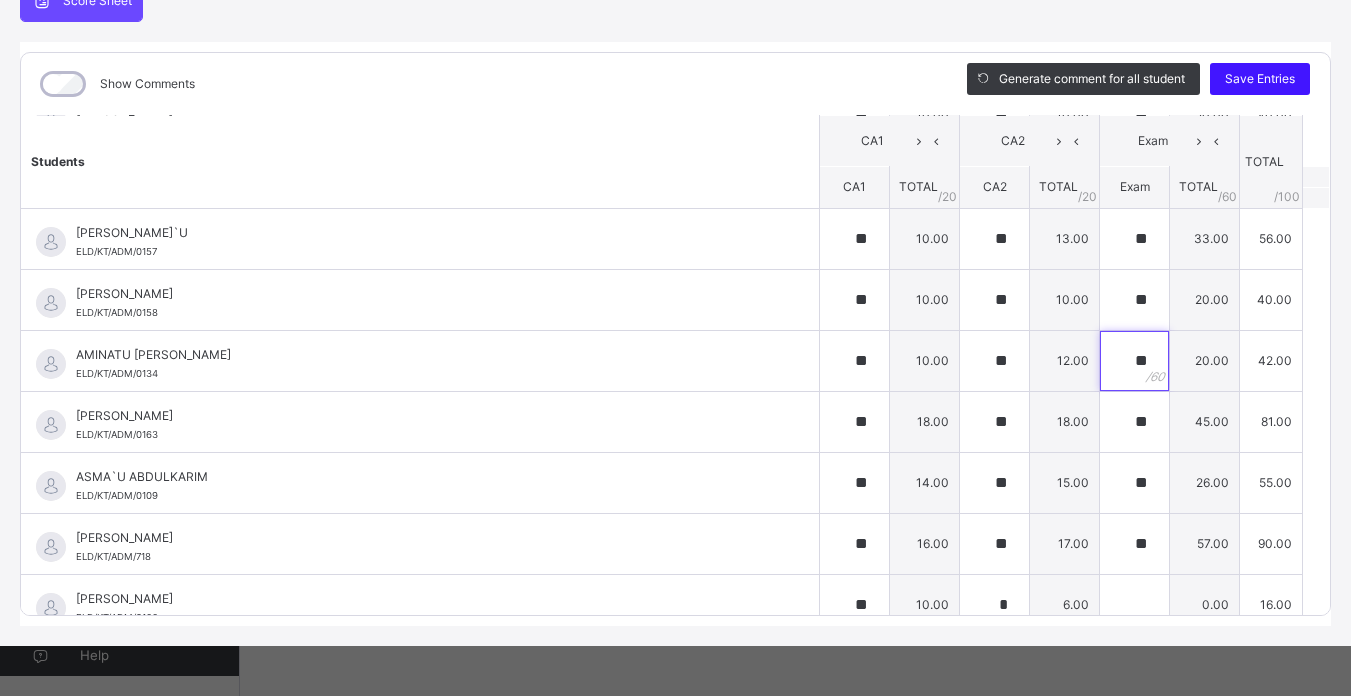 type on "**" 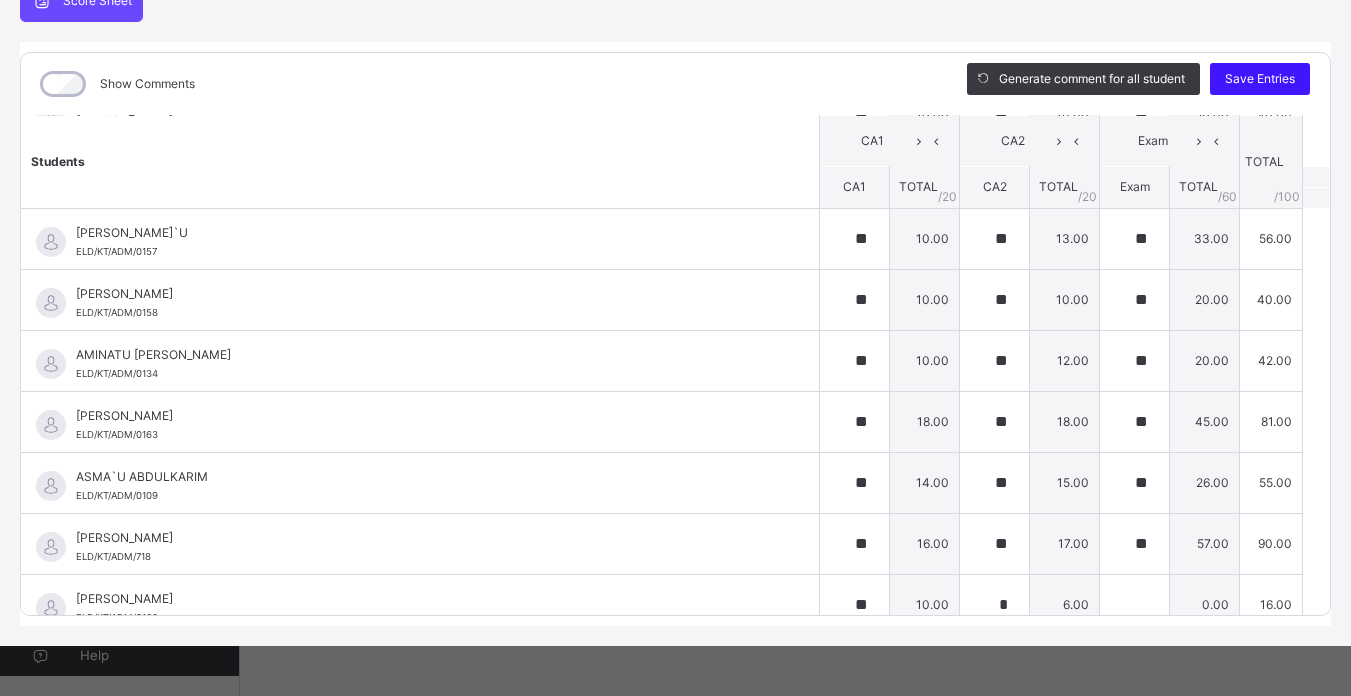 click on "Save Entries" at bounding box center (1260, 79) 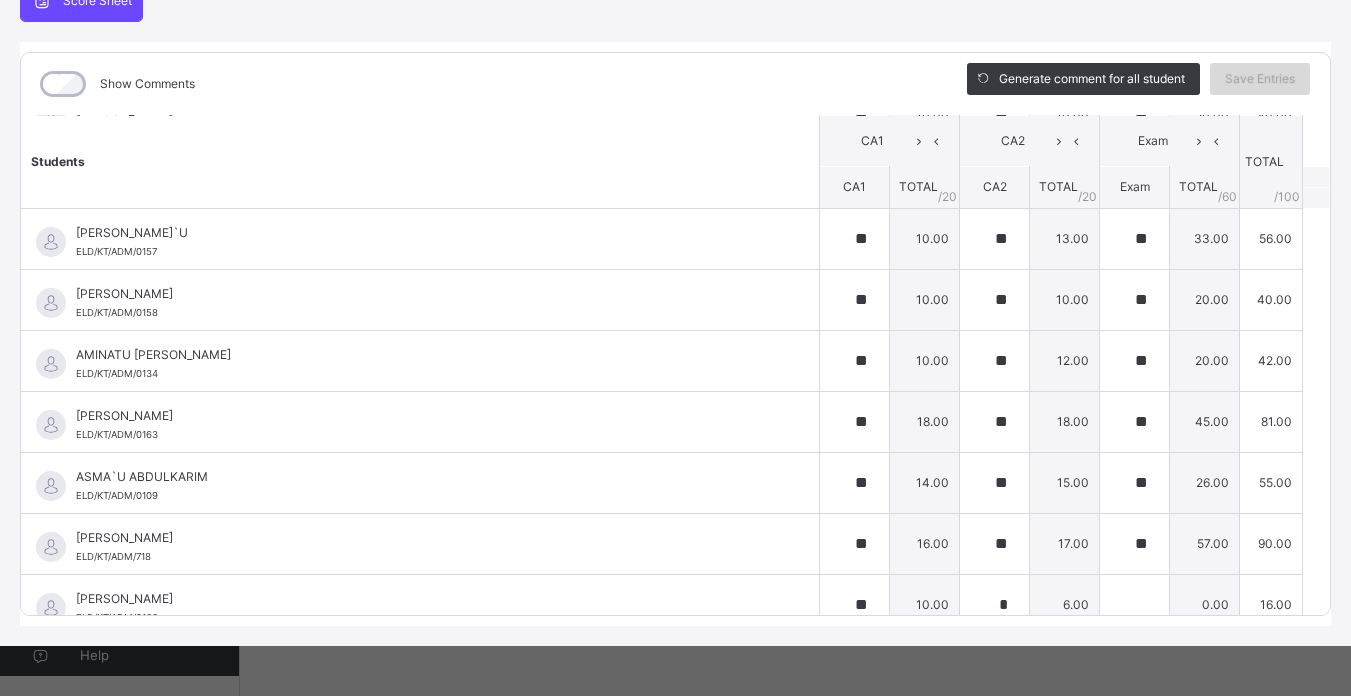 click on "Save Entries" at bounding box center [1260, 79] 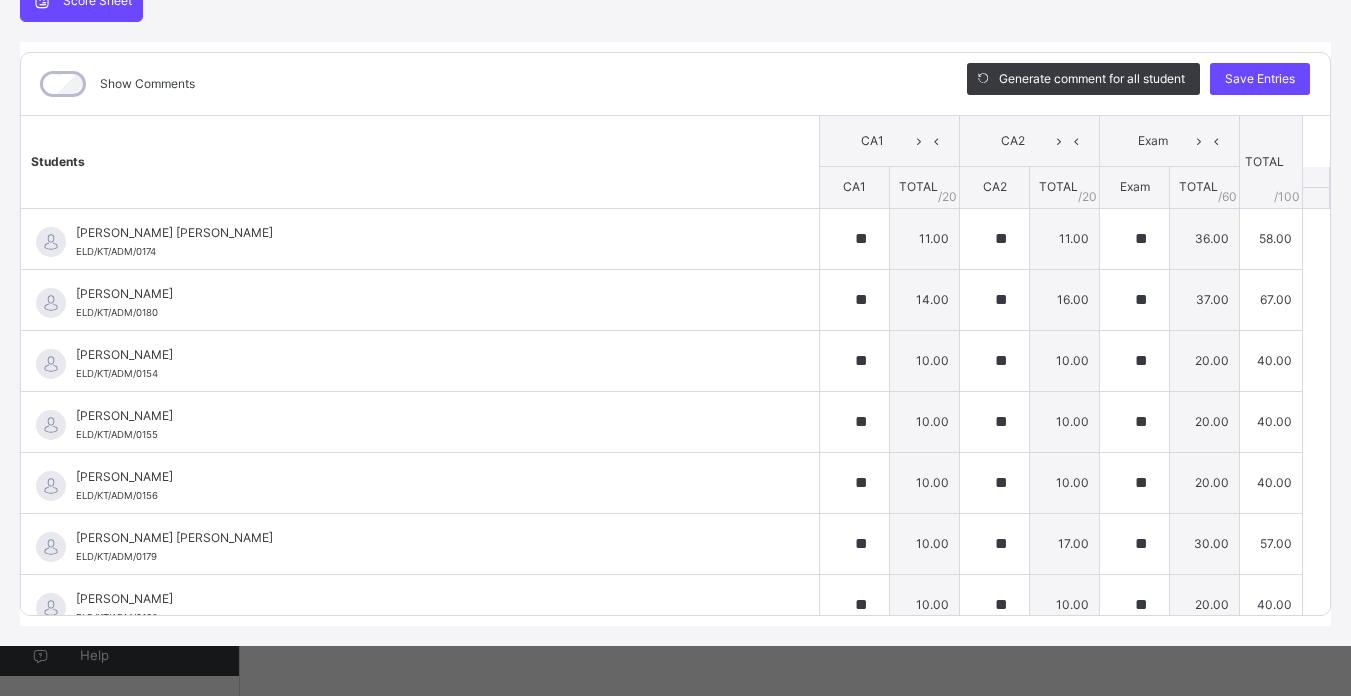 type on "**" 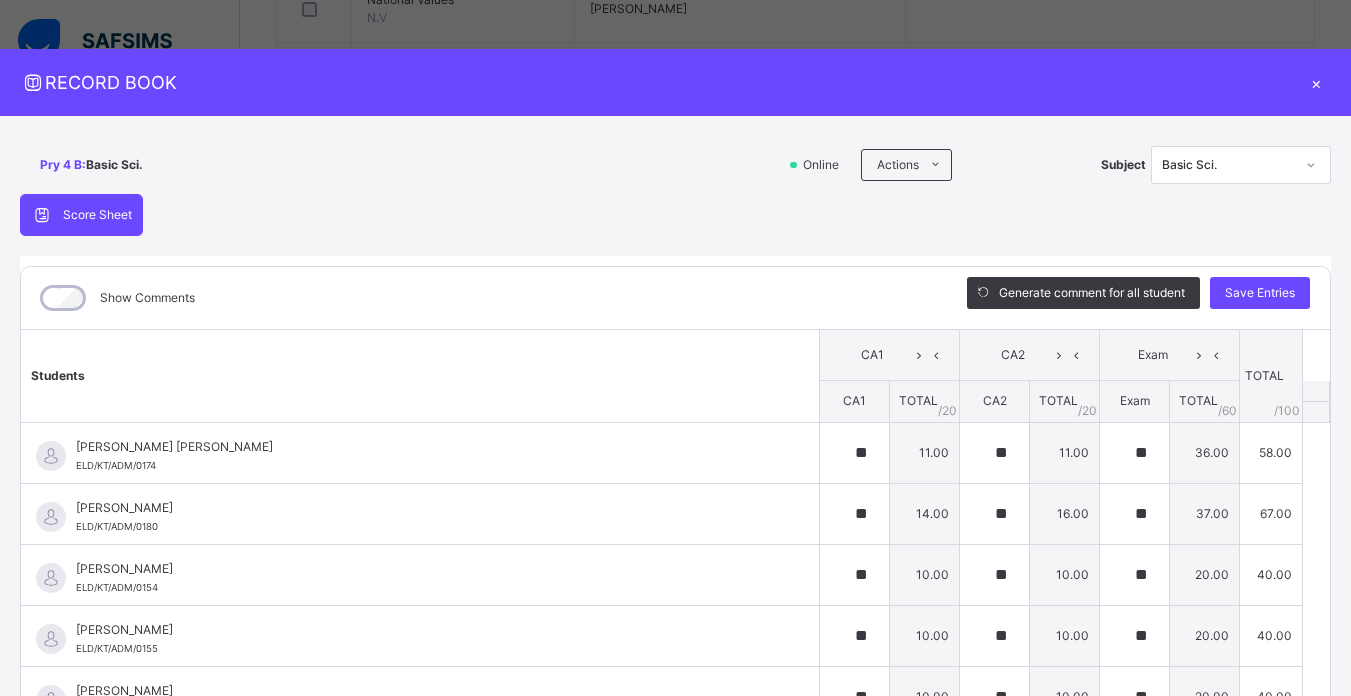 scroll, scrollTop: 0, scrollLeft: 0, axis: both 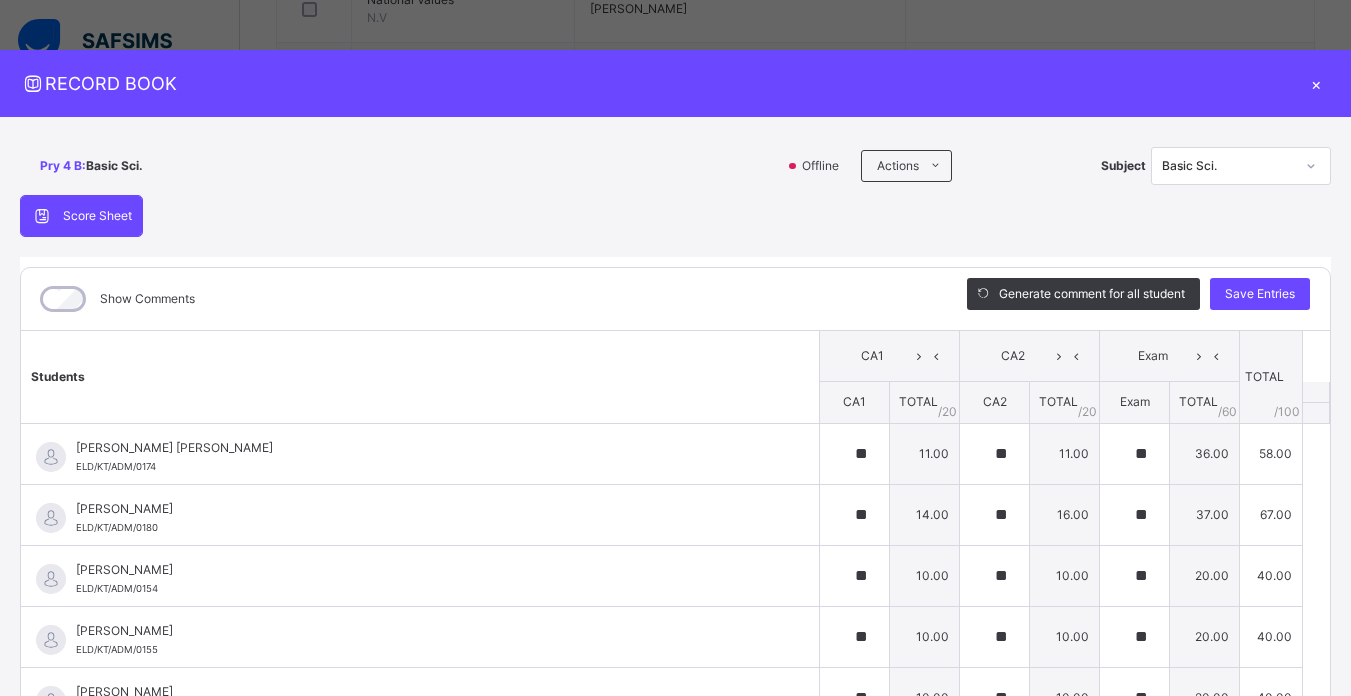 click on "×" at bounding box center (1316, 83) 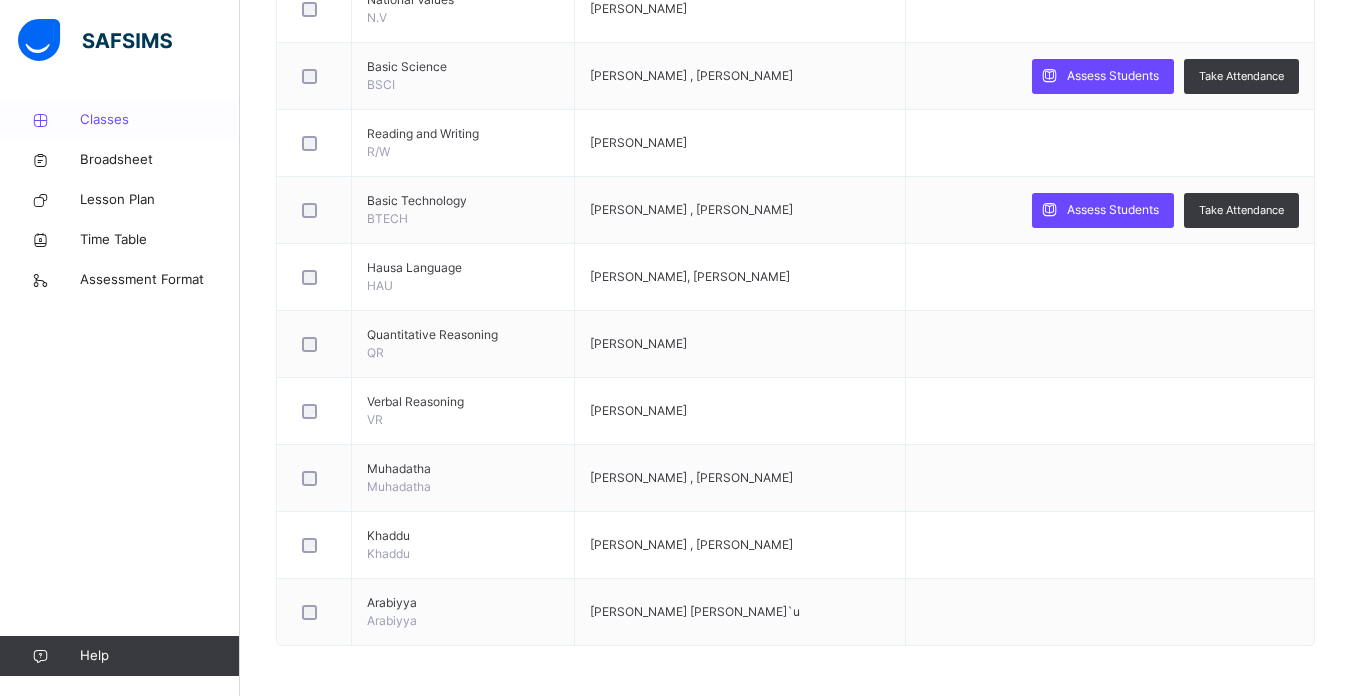 click on "Classes" at bounding box center [160, 120] 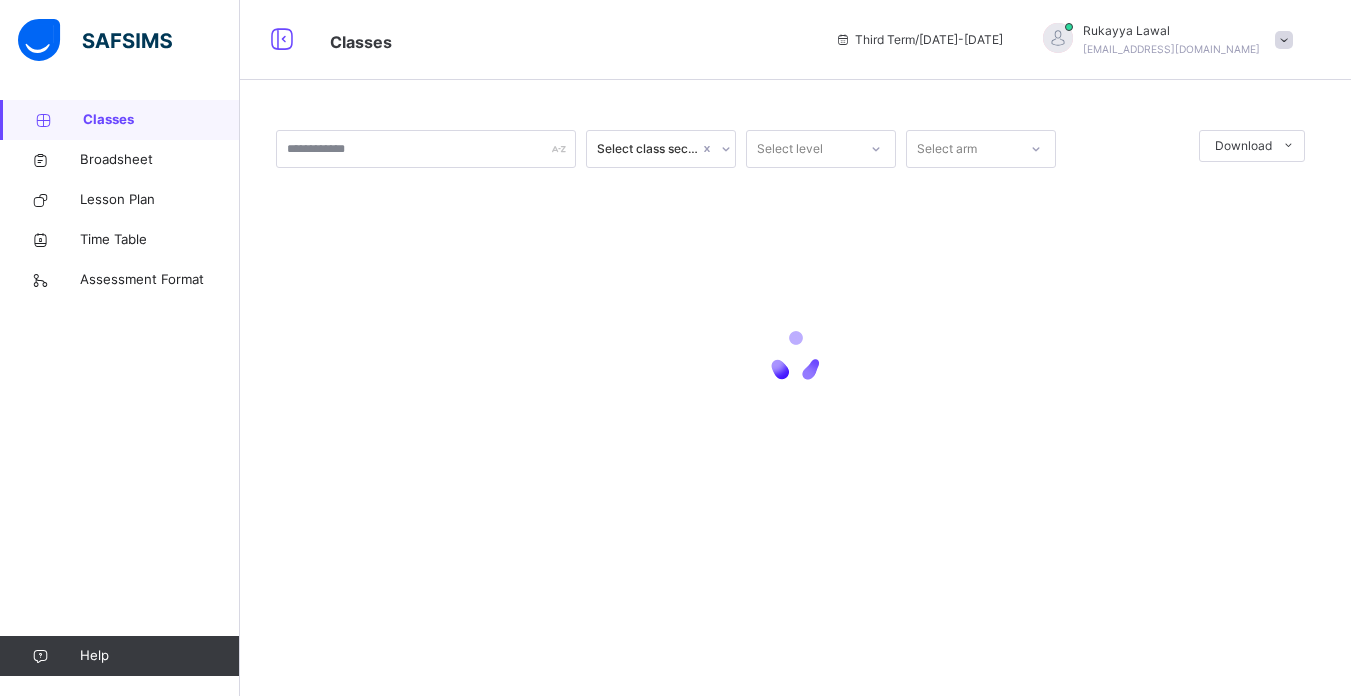 scroll, scrollTop: 0, scrollLeft: 0, axis: both 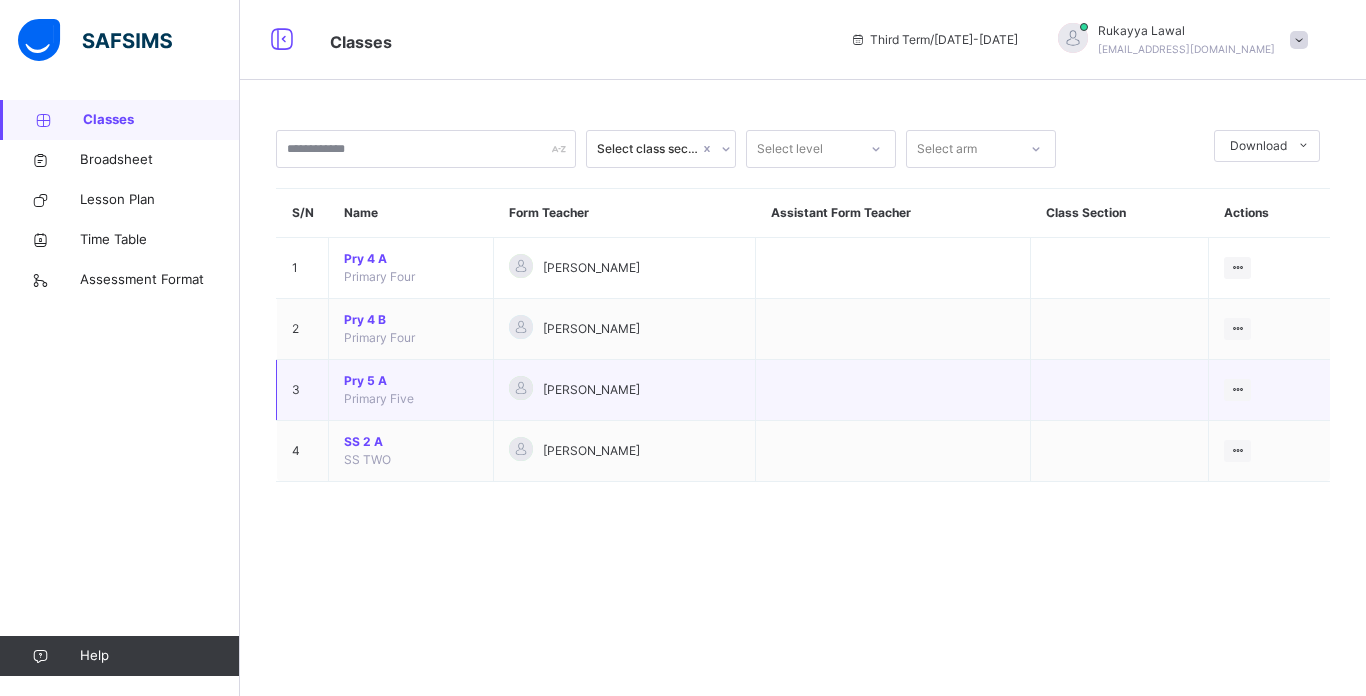 click on "Pry 5   A" at bounding box center [411, 381] 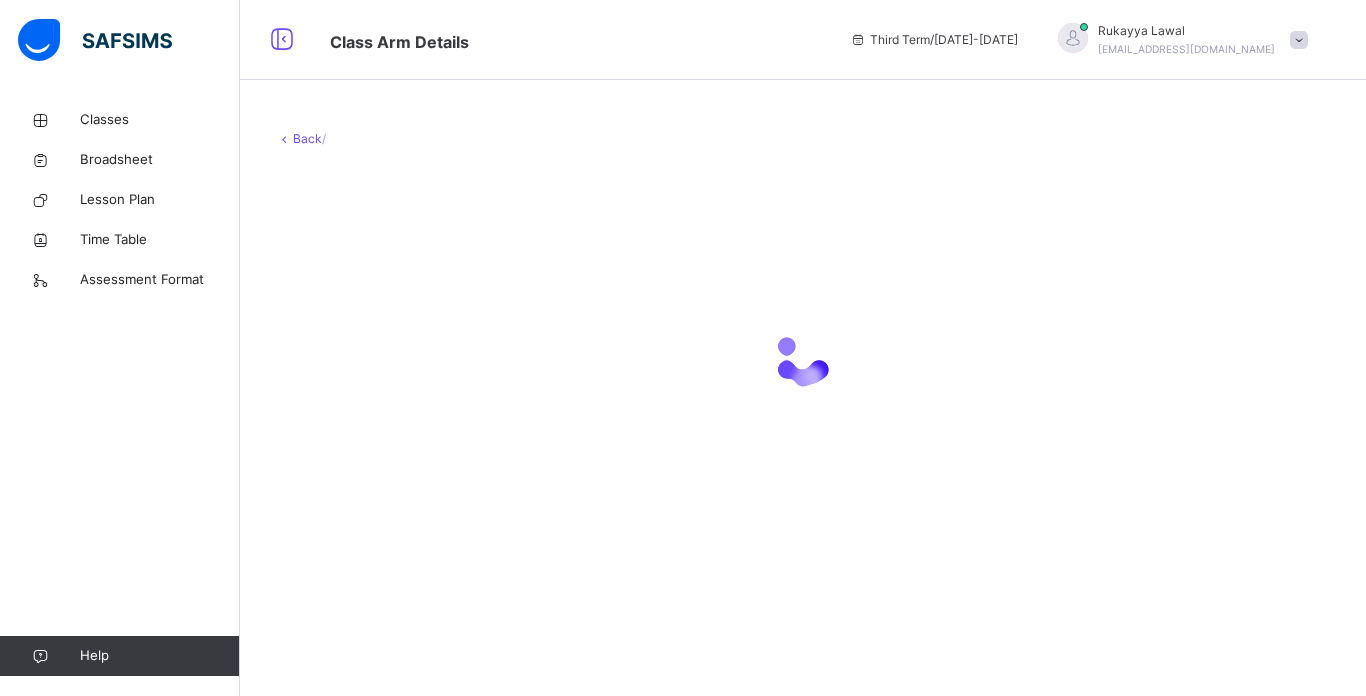 click at bounding box center [803, 358] 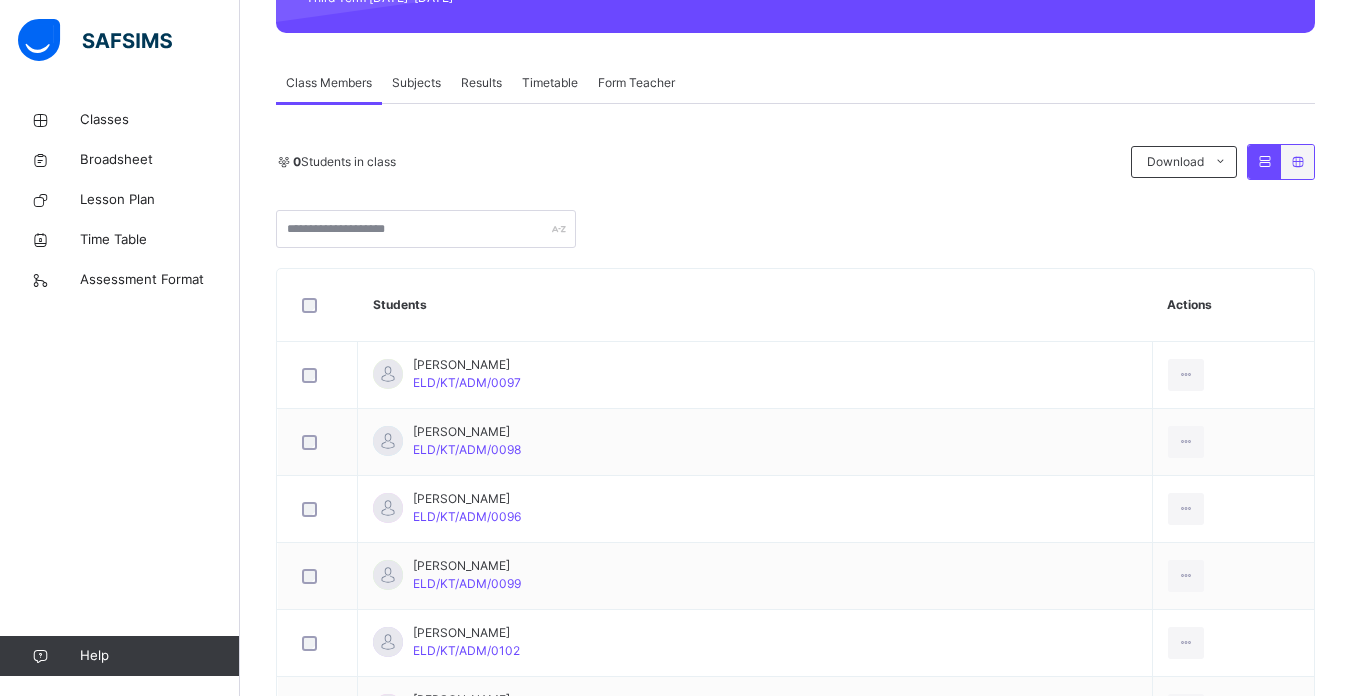 scroll, scrollTop: 320, scrollLeft: 0, axis: vertical 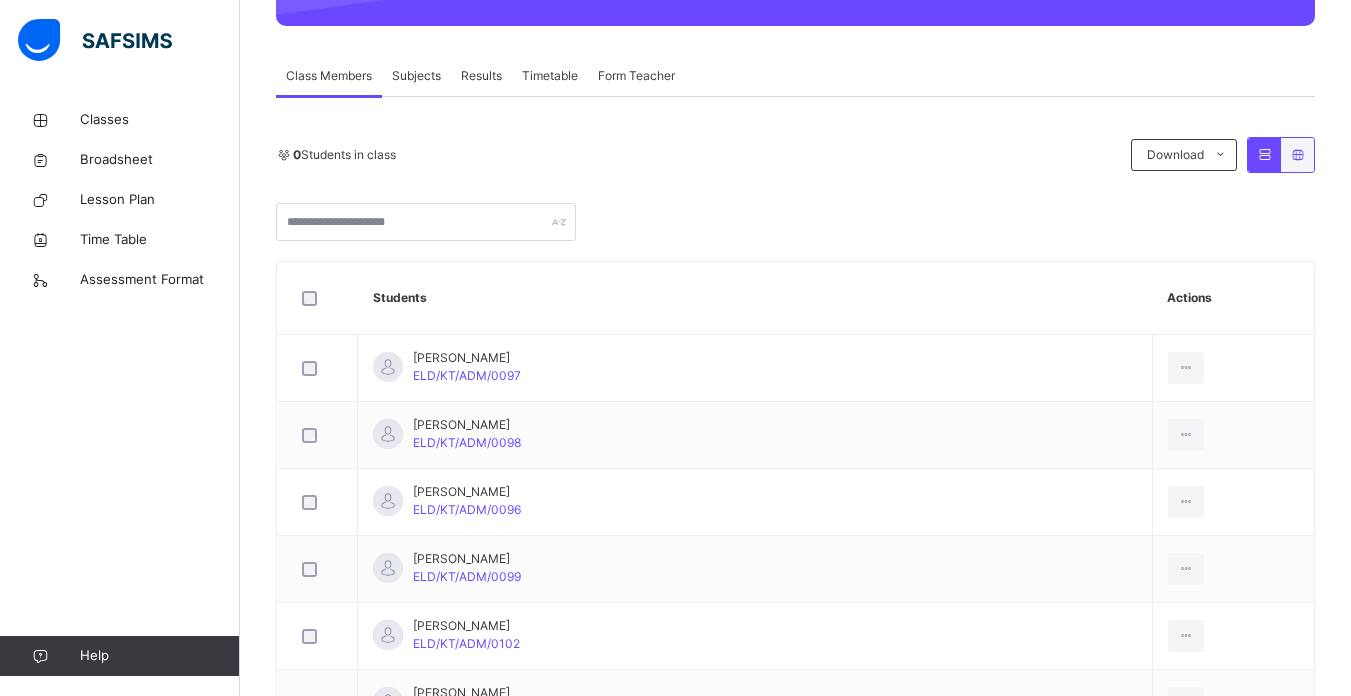 click on "Subjects" at bounding box center (416, 76) 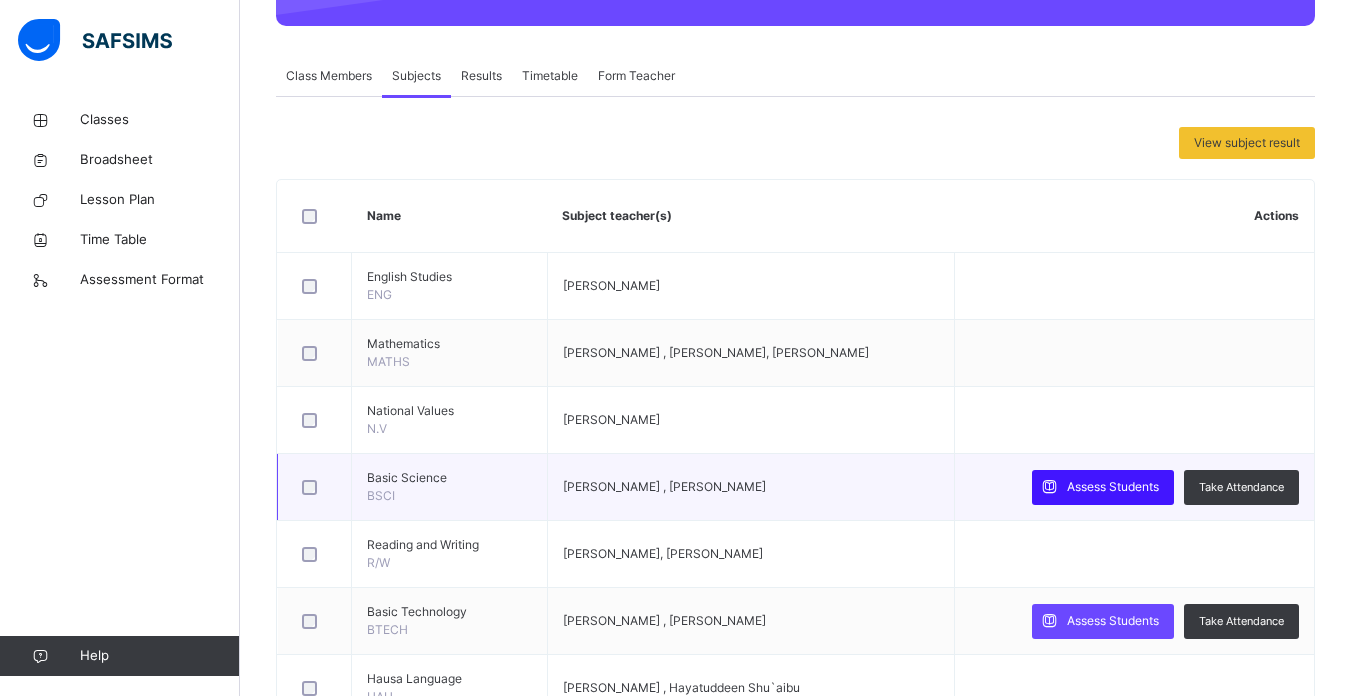 click on "Assess Students" at bounding box center (1113, 487) 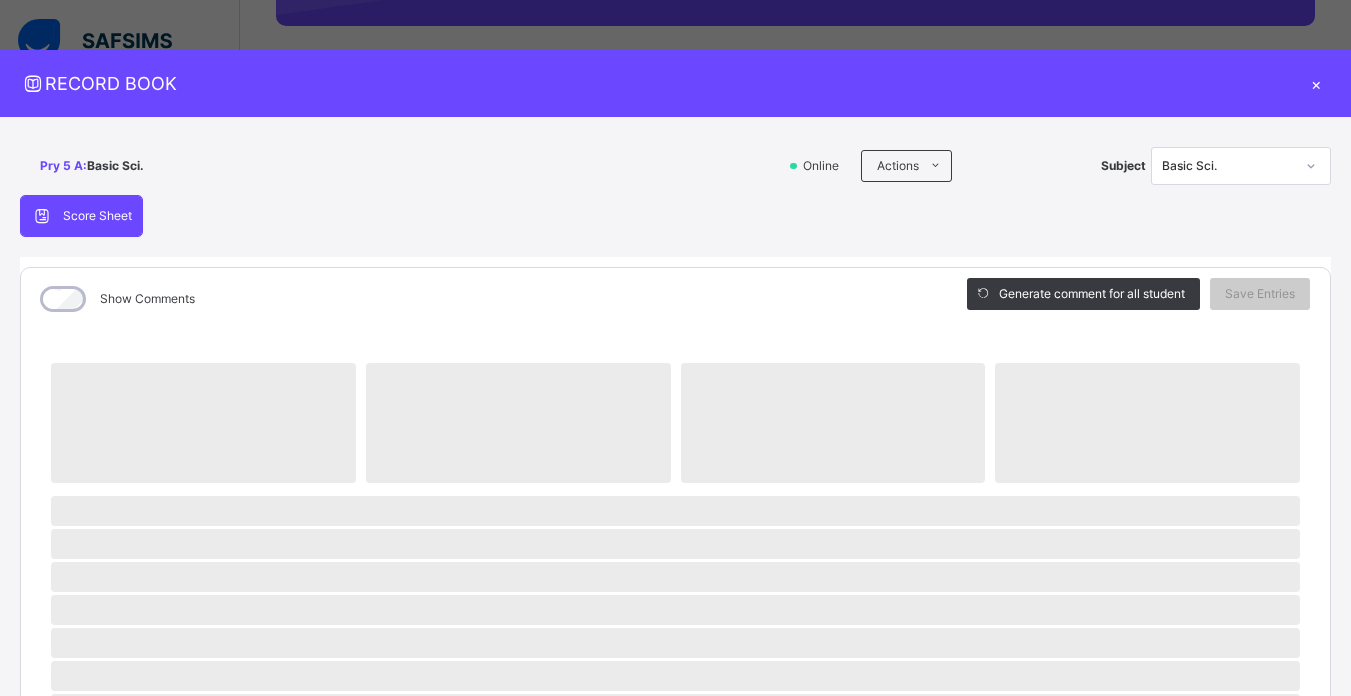 click on "‌" at bounding box center (1147, 423) 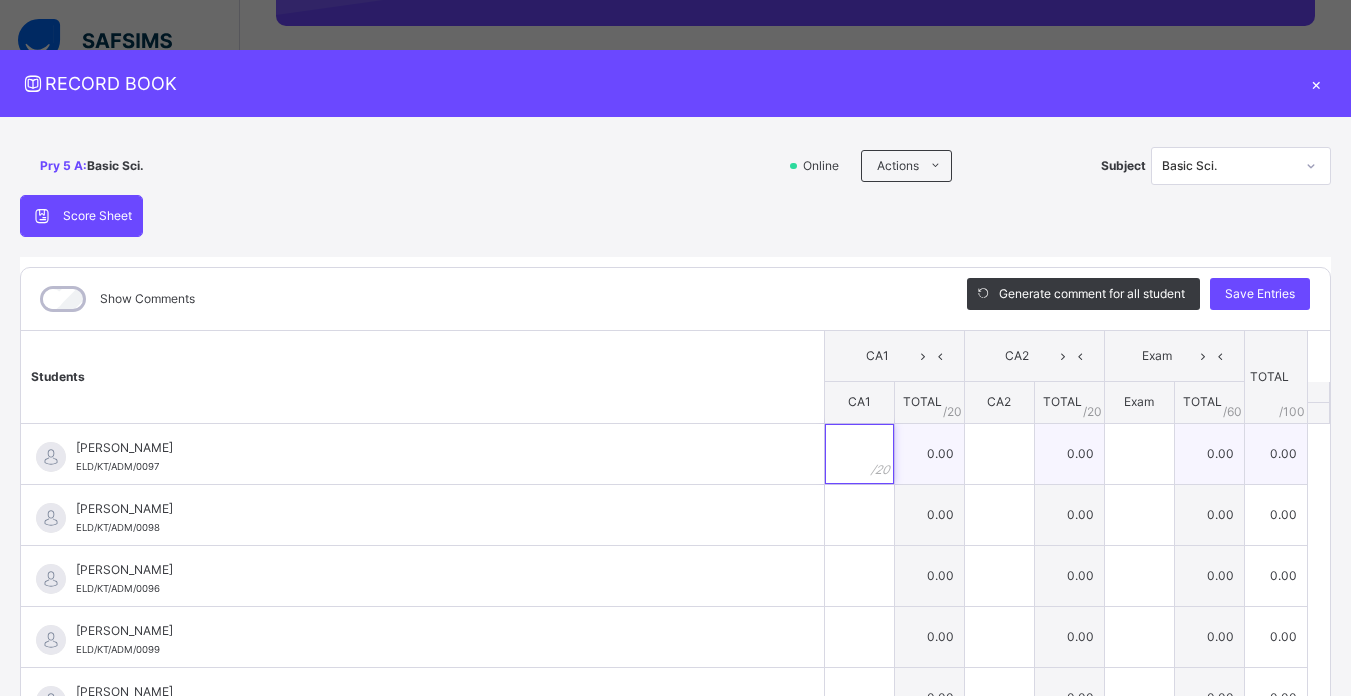 click at bounding box center (859, 454) 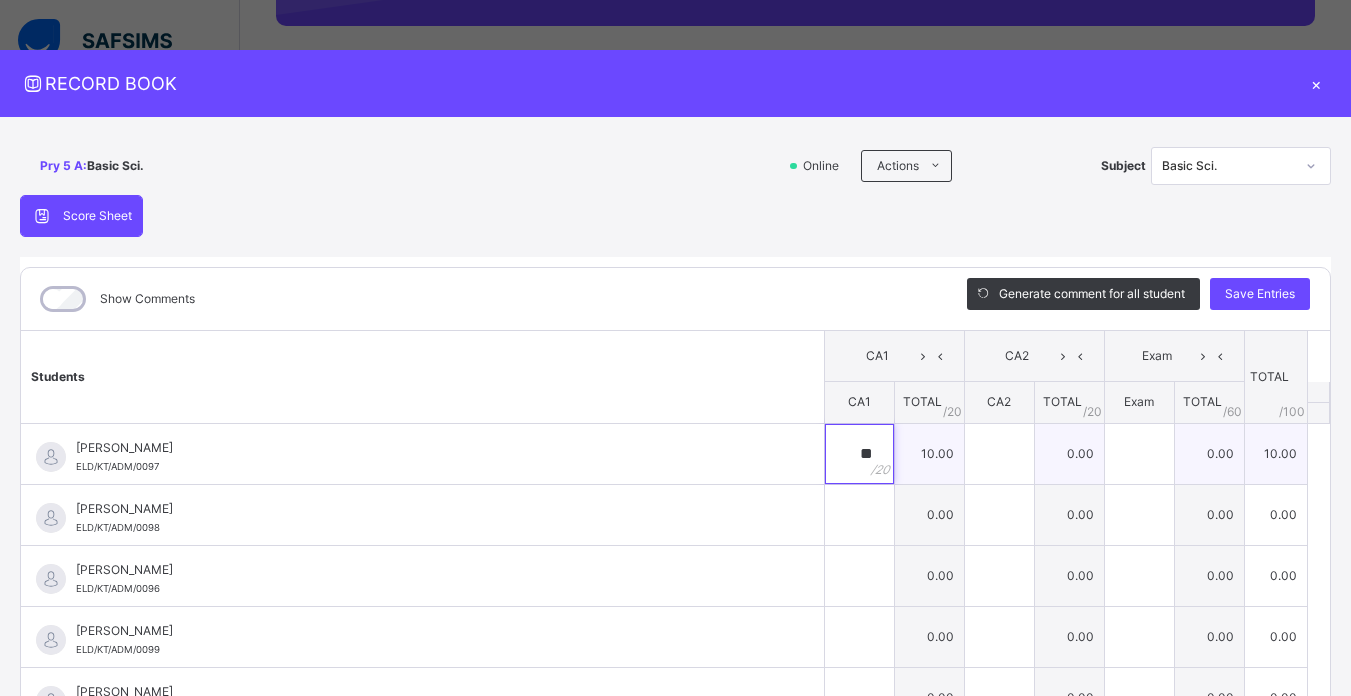 type on "**" 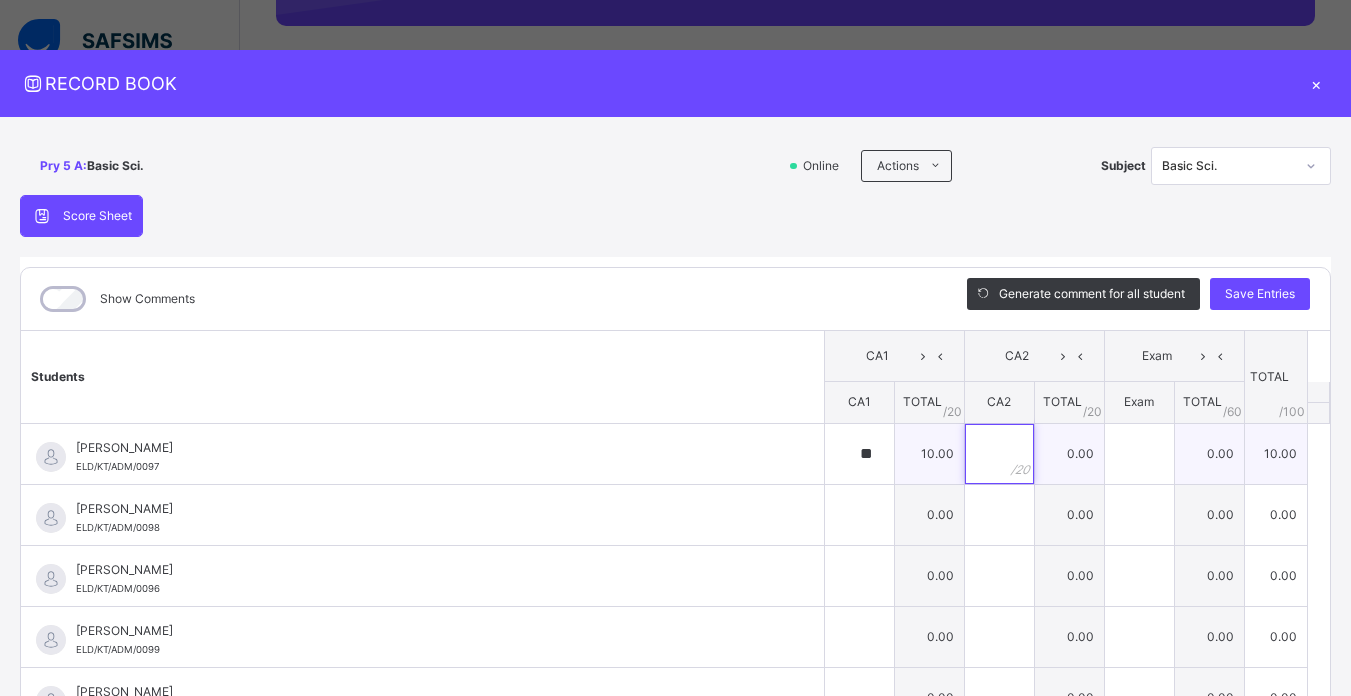 click at bounding box center (999, 454) 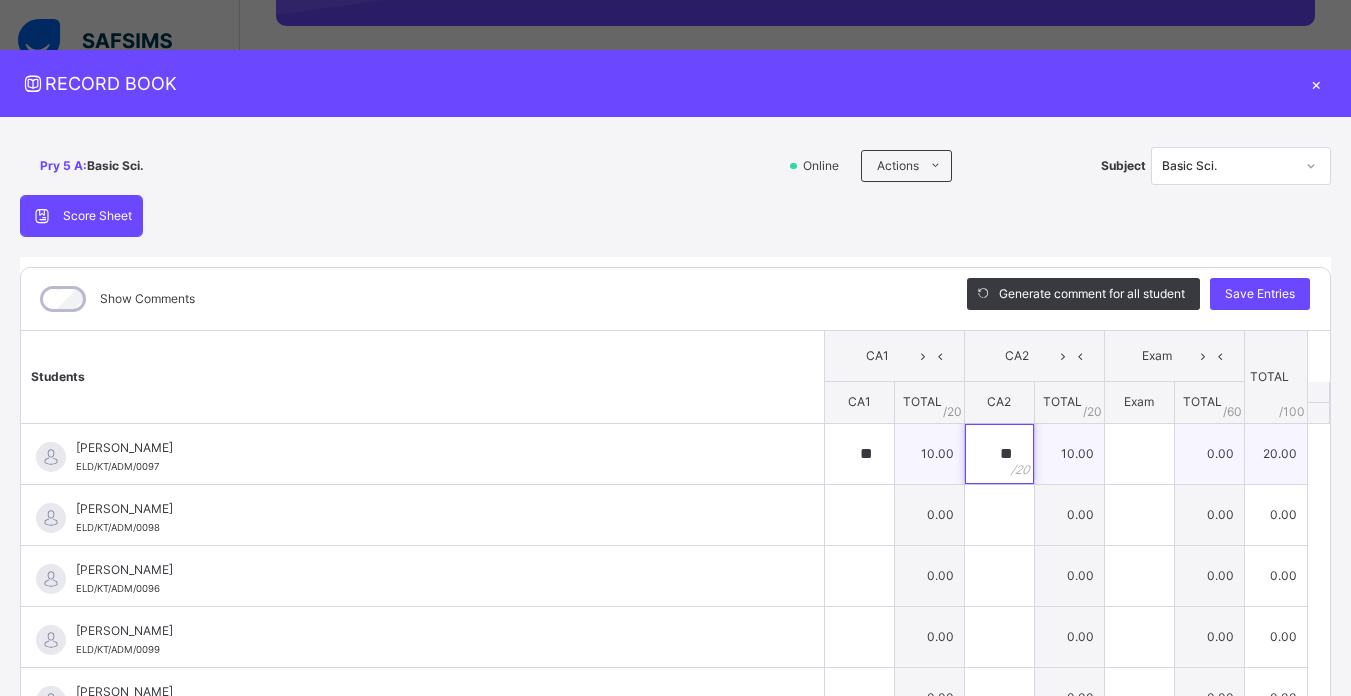 type on "**" 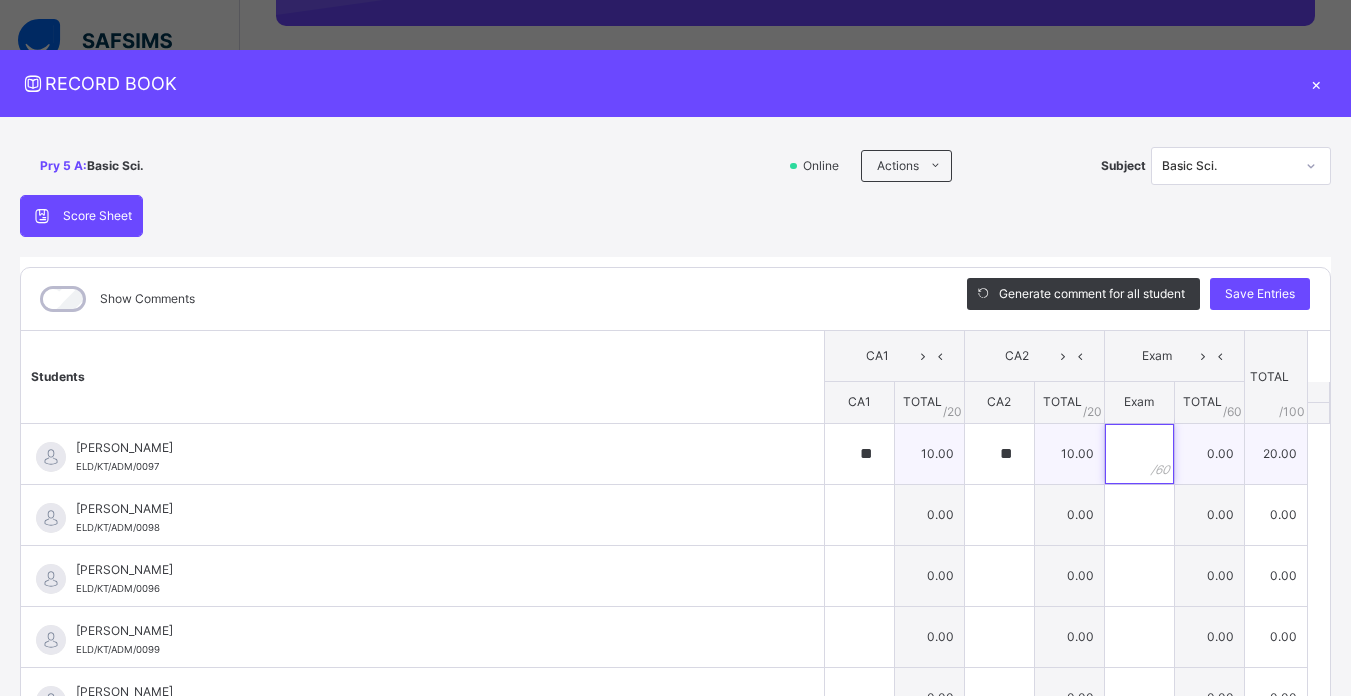 click at bounding box center (1139, 454) 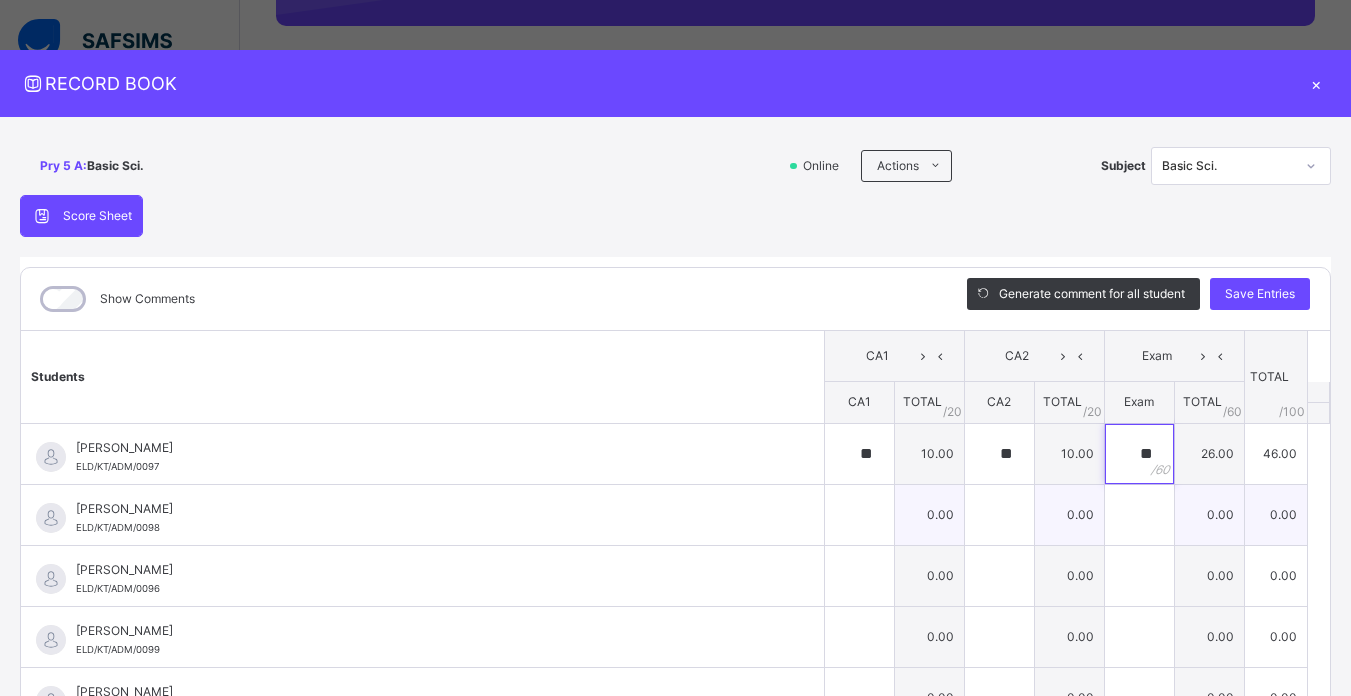 type on "**" 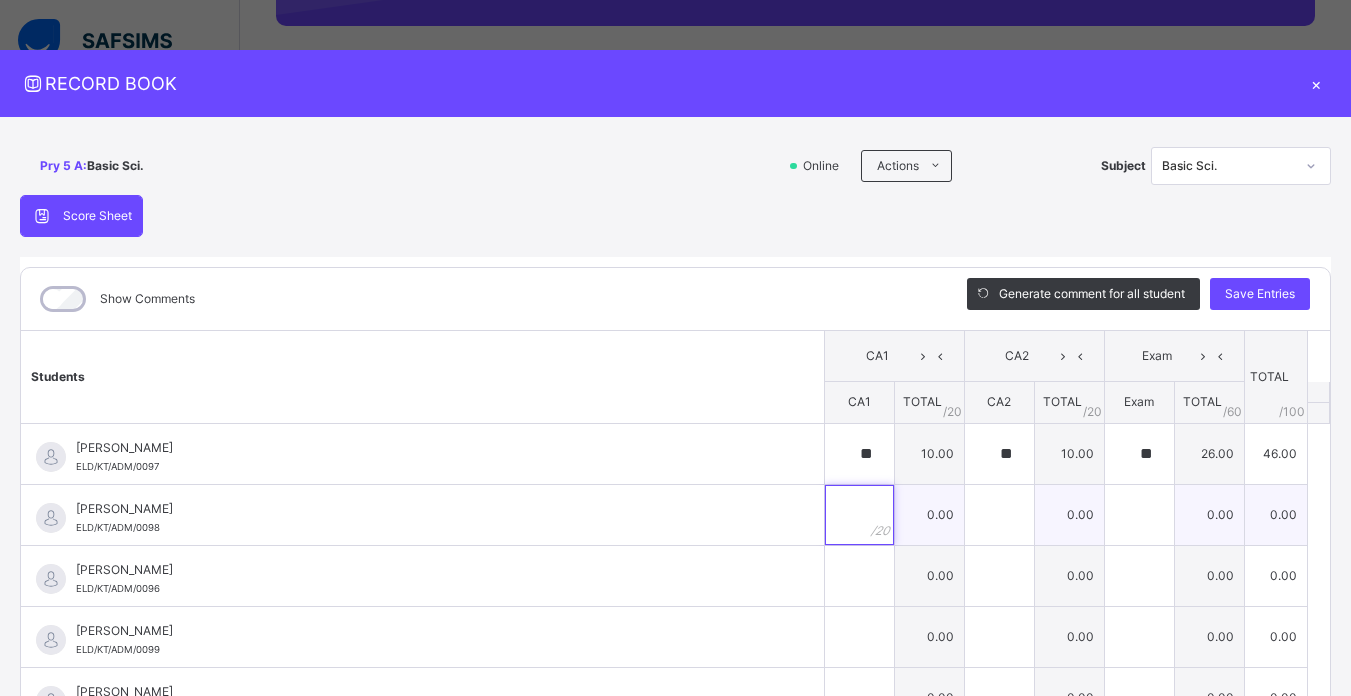 click at bounding box center [859, 515] 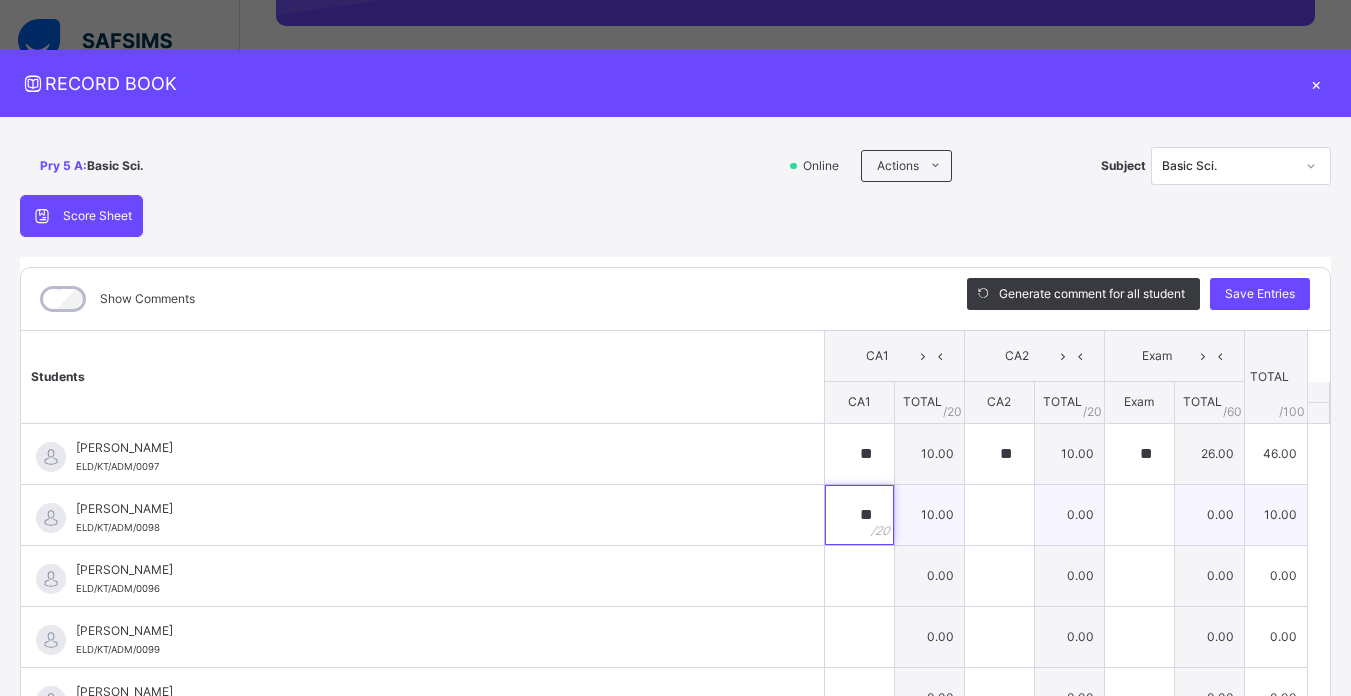 type on "**" 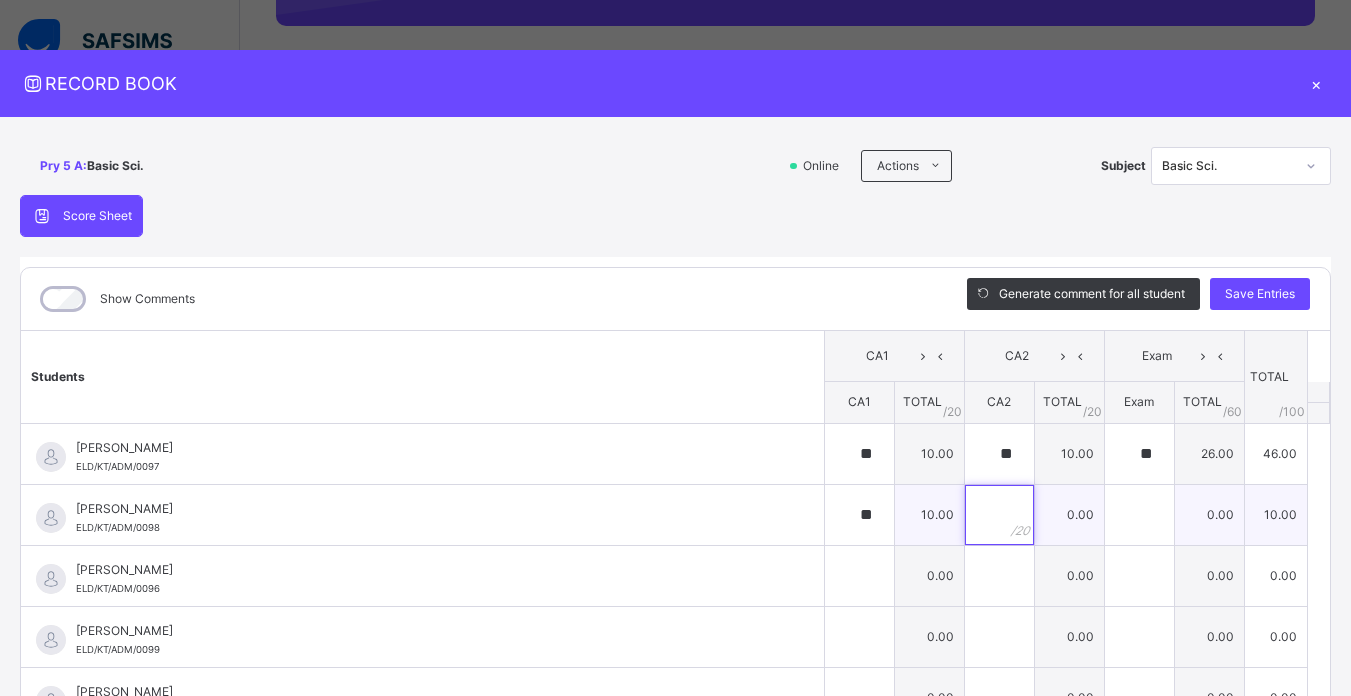 click at bounding box center (999, 515) 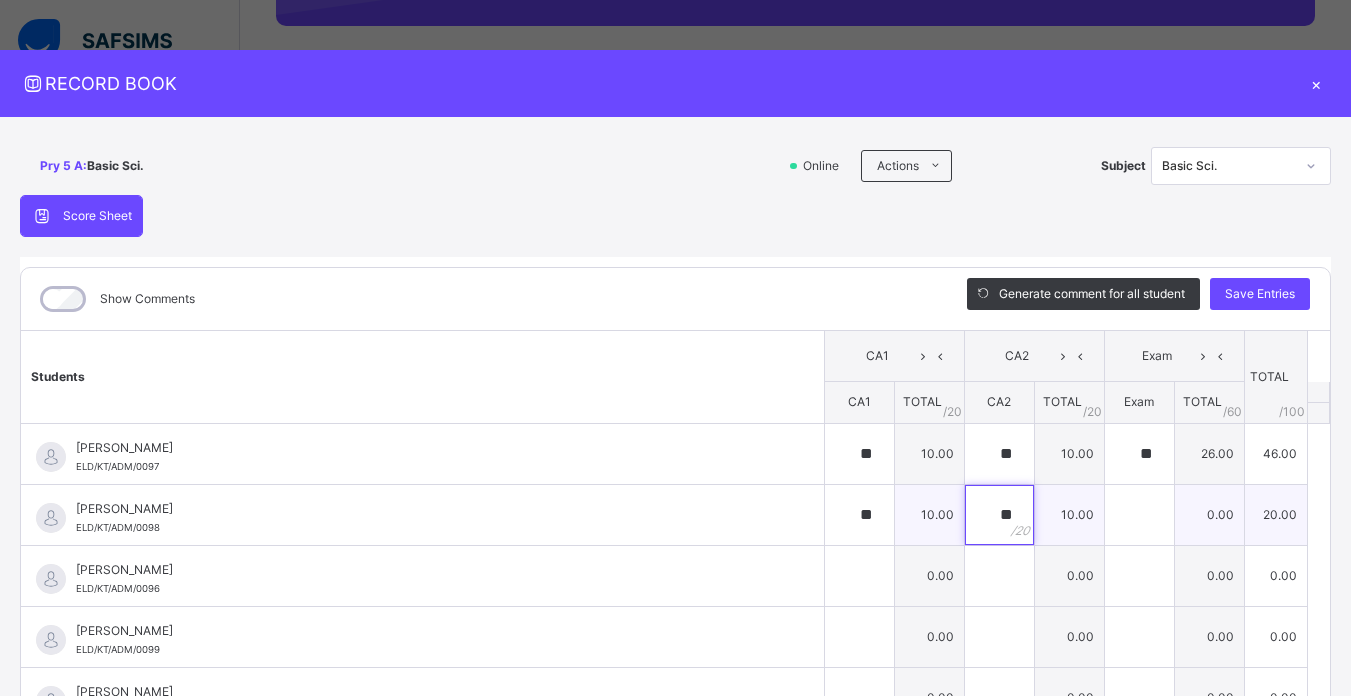 type on "**" 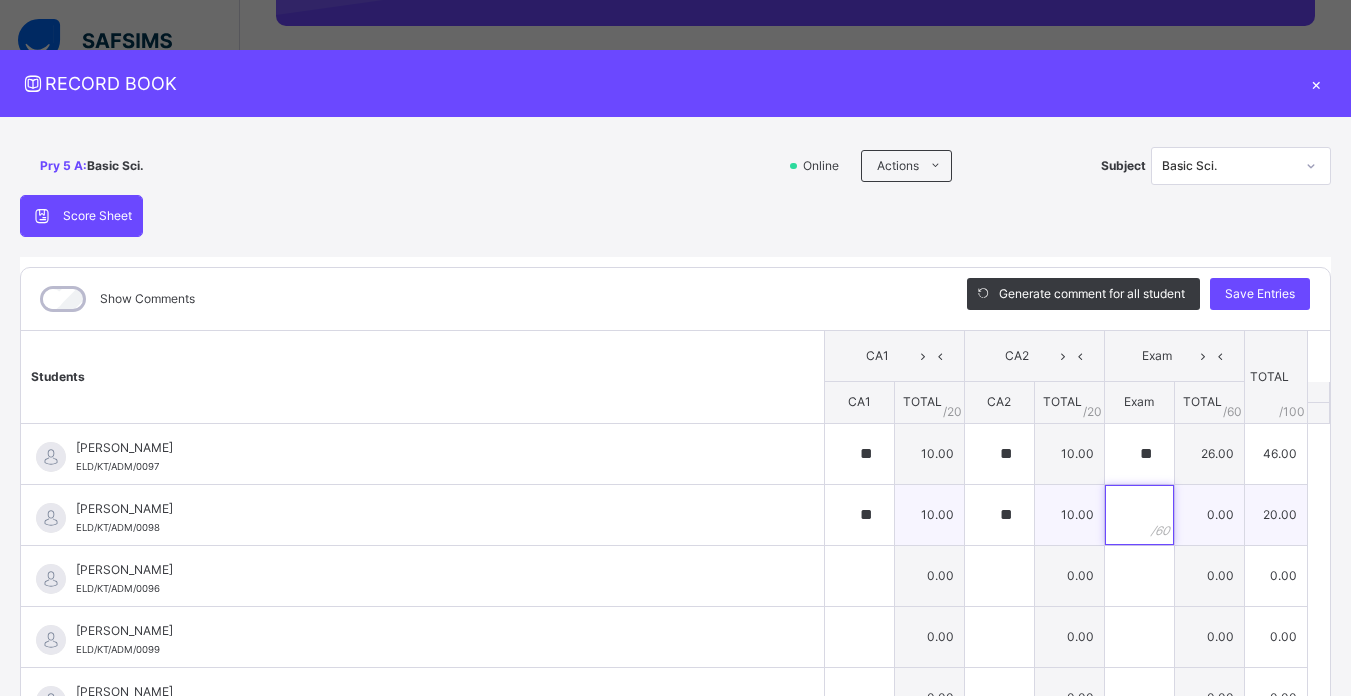 click at bounding box center (1139, 515) 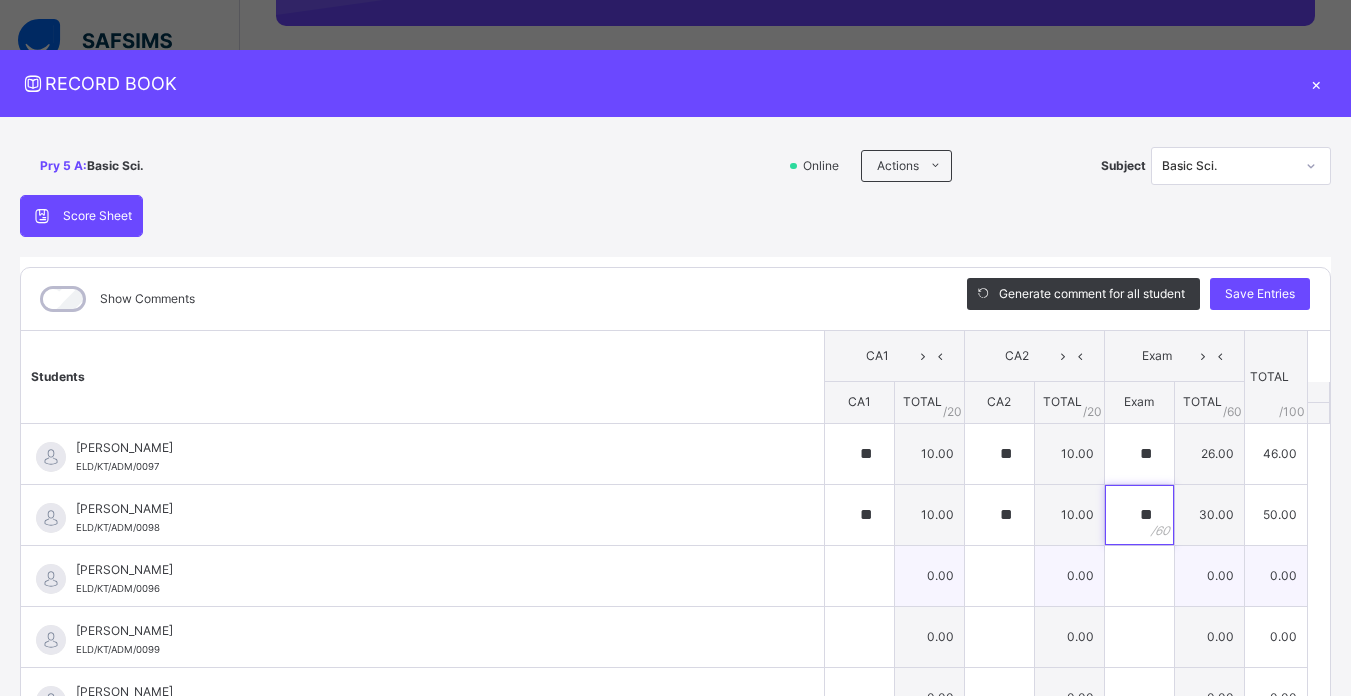 type on "**" 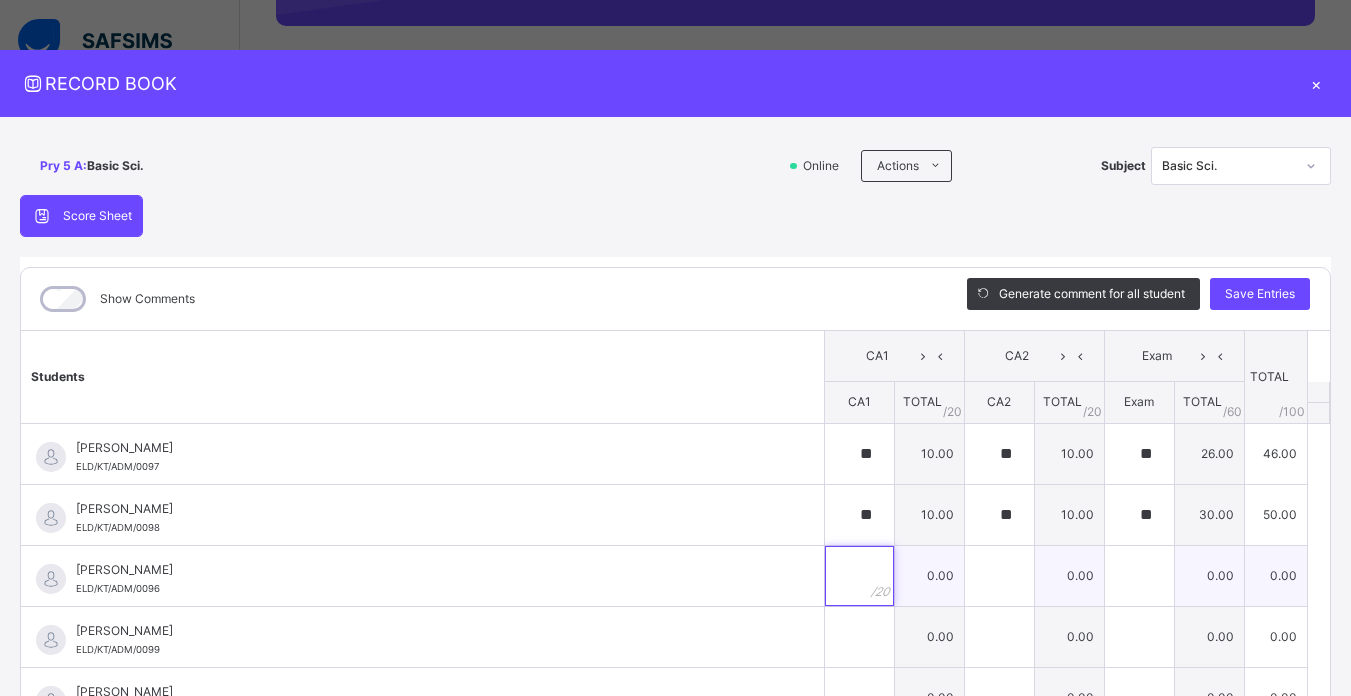 click at bounding box center (859, 576) 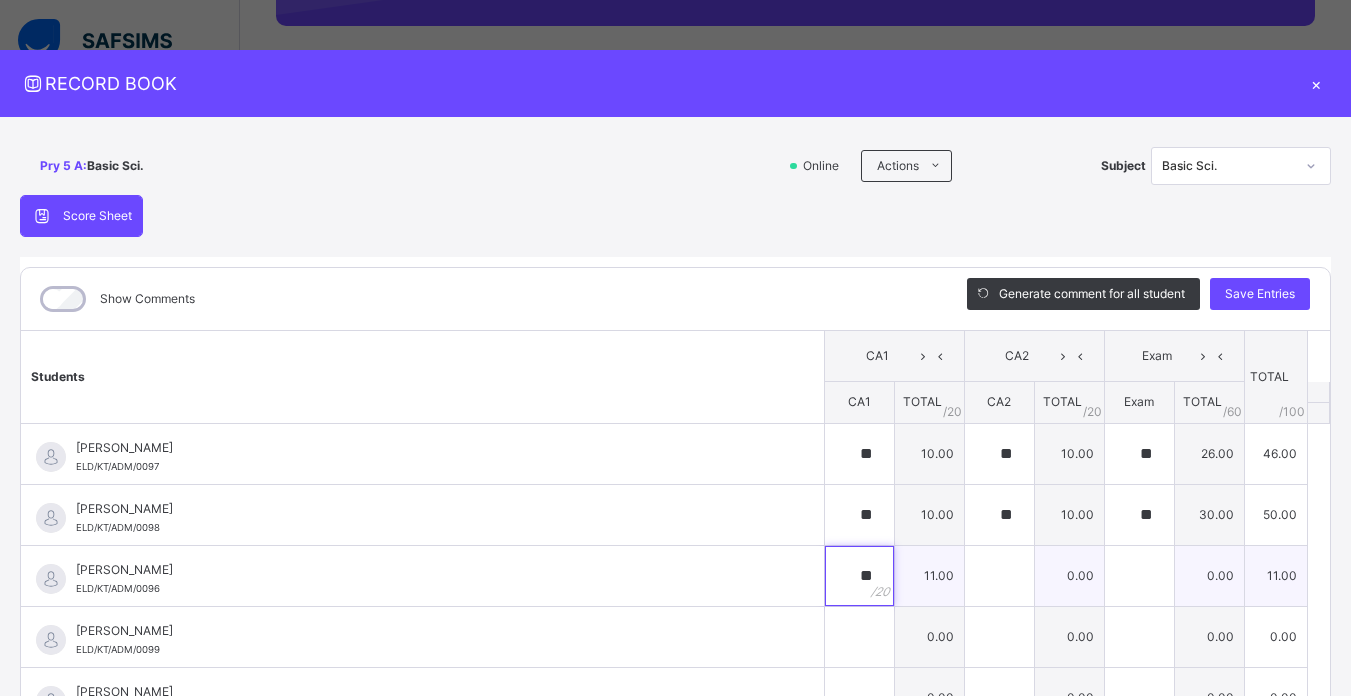 type on "**" 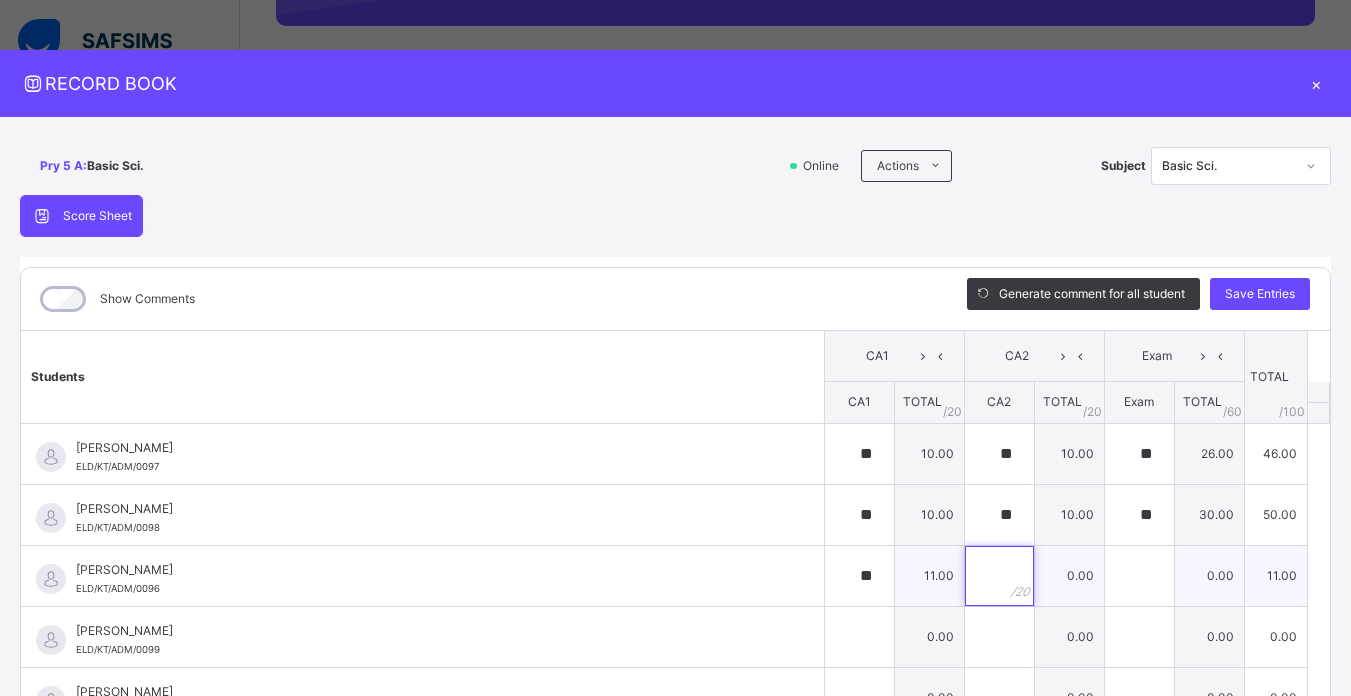 click at bounding box center [999, 576] 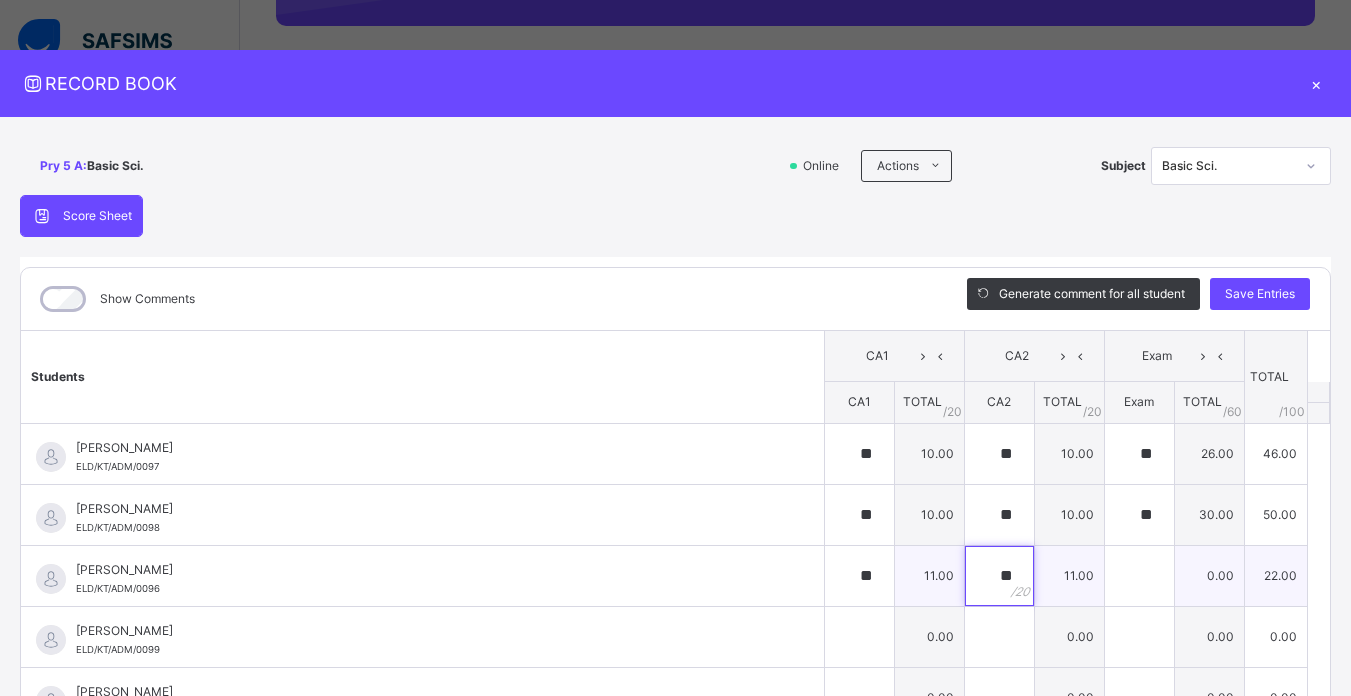 type on "**" 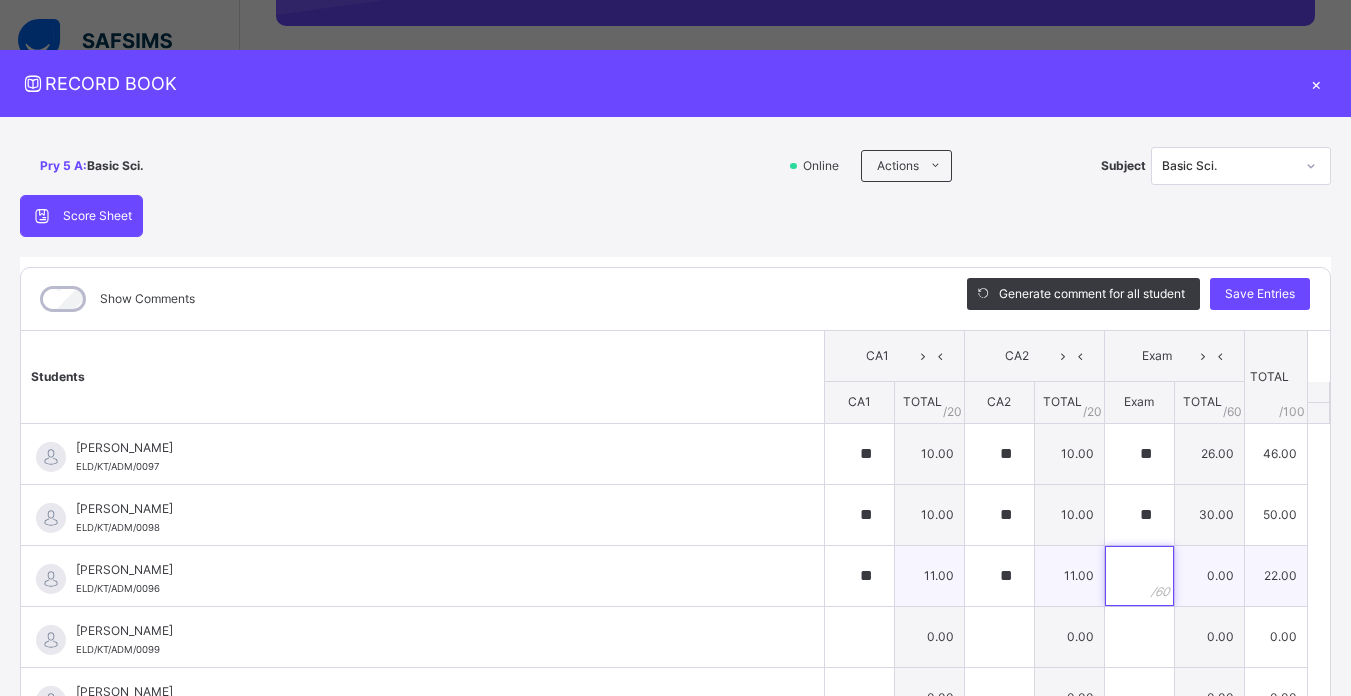 click at bounding box center (1139, 576) 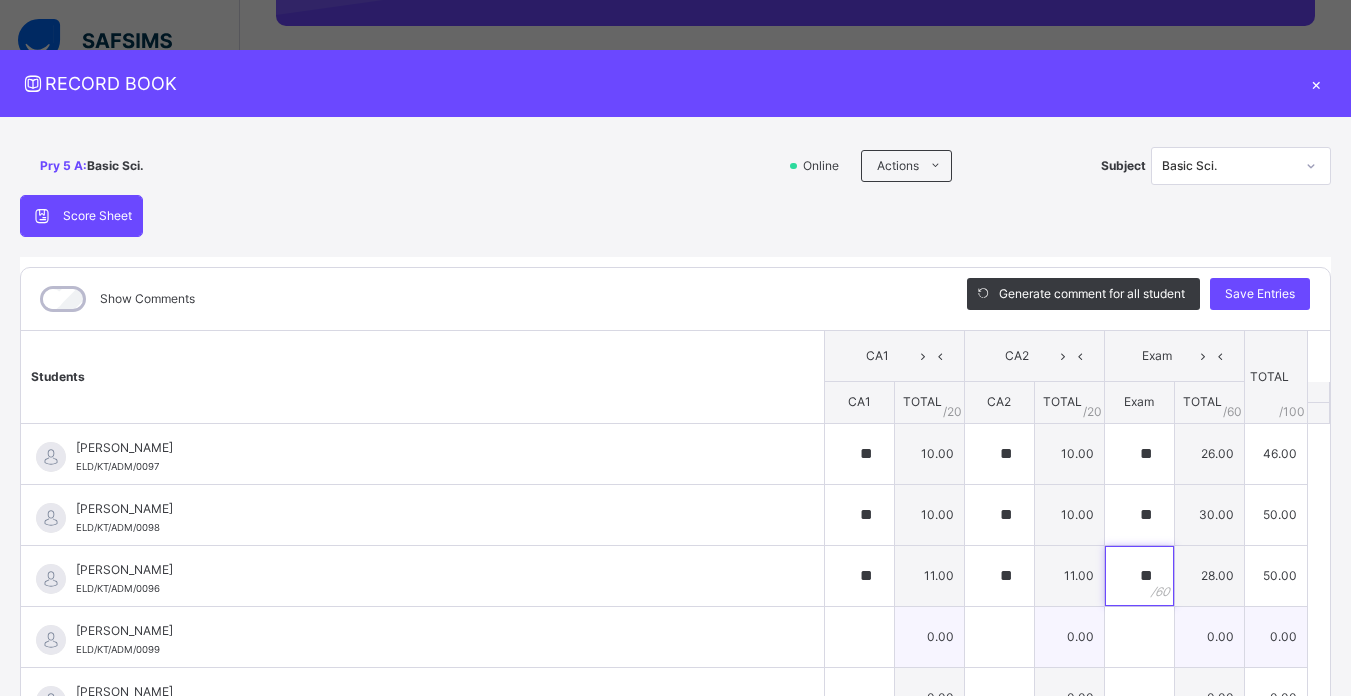 type on "**" 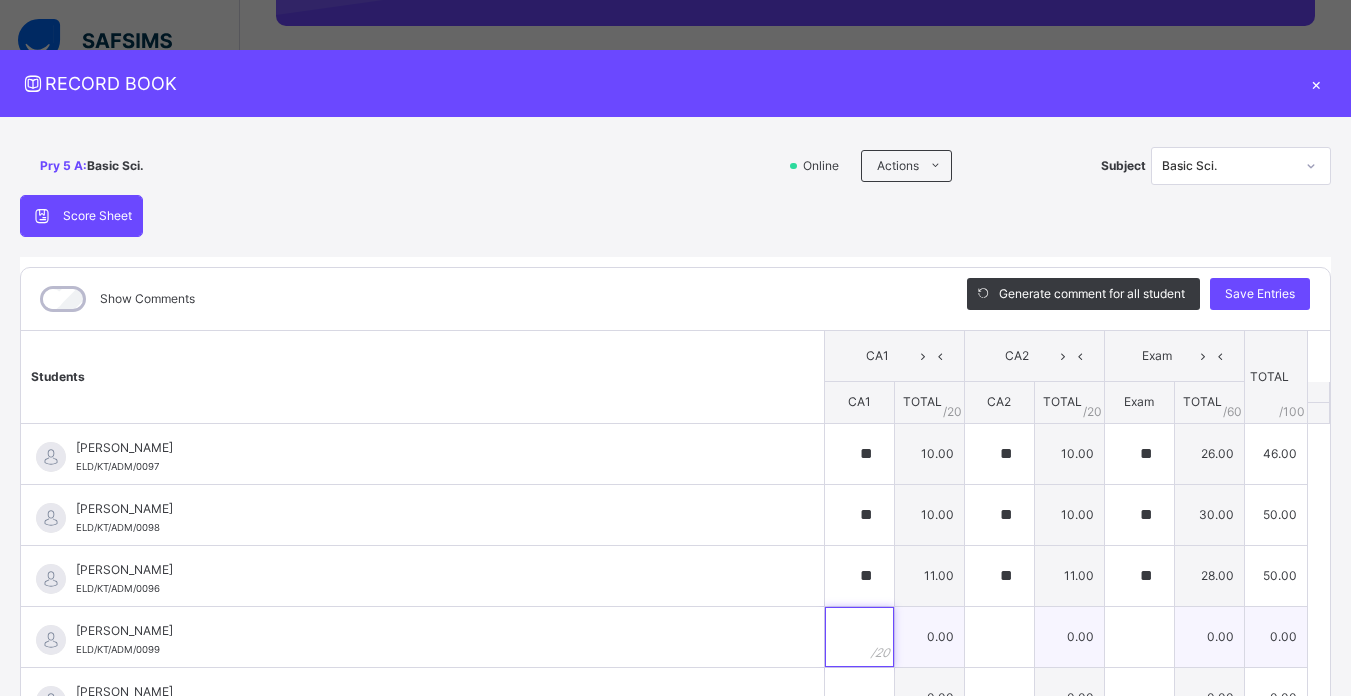 click at bounding box center (859, 637) 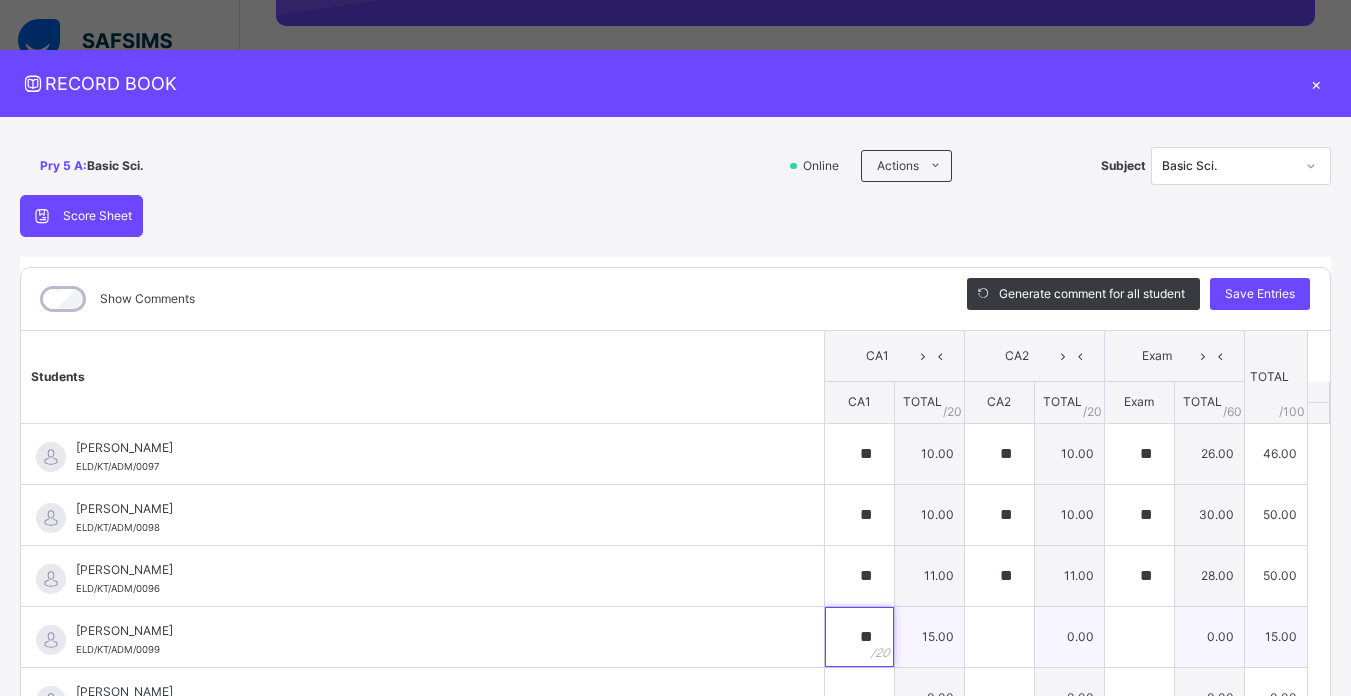 type on "**" 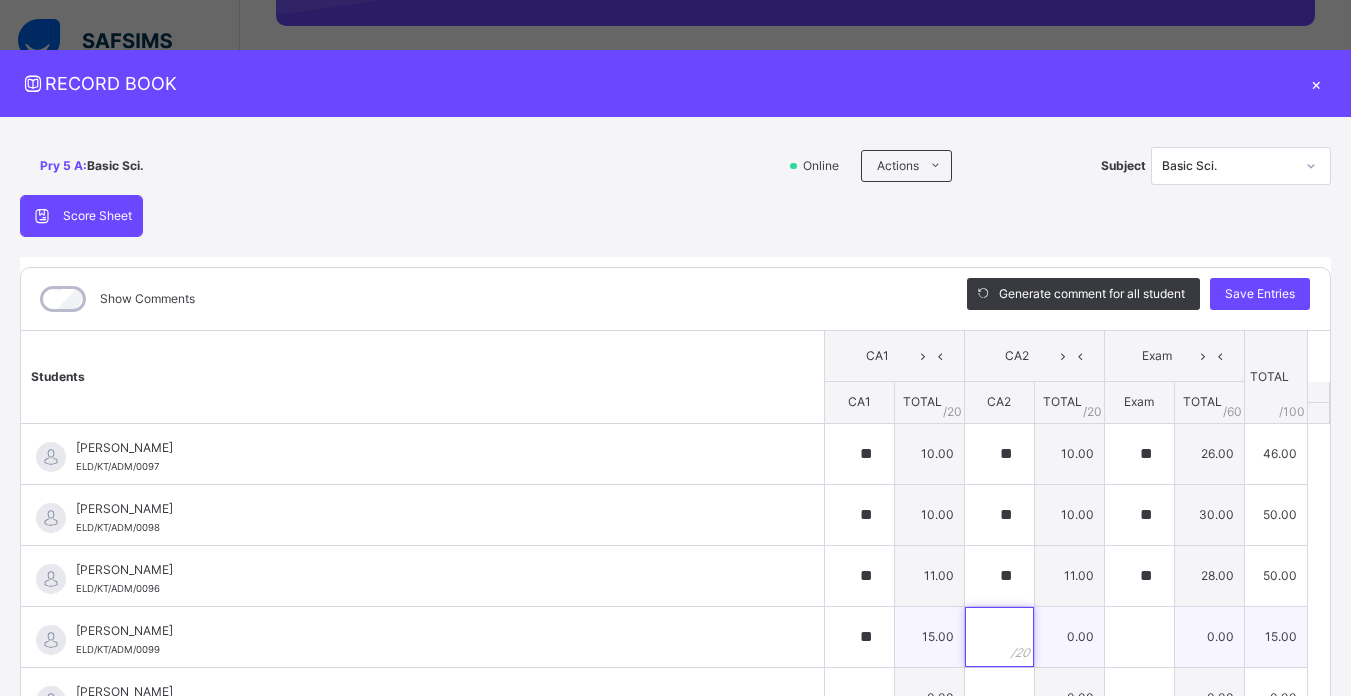 click at bounding box center (999, 637) 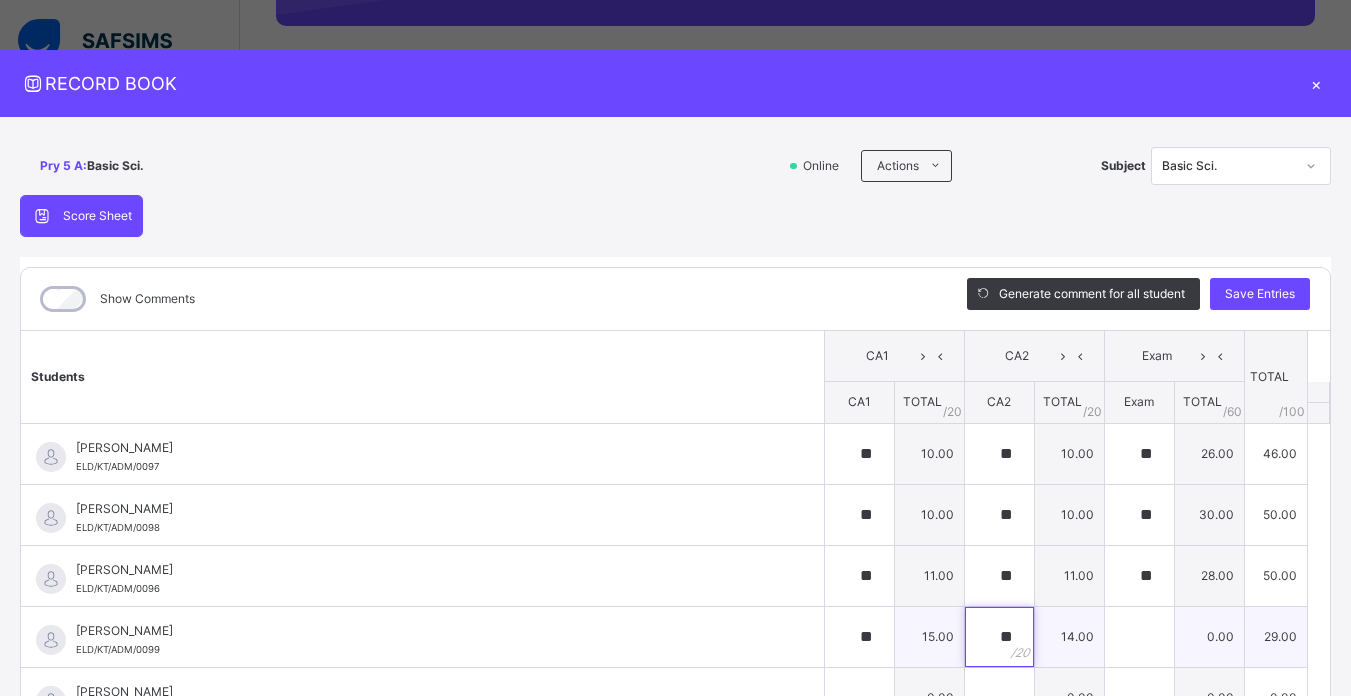 type on "**" 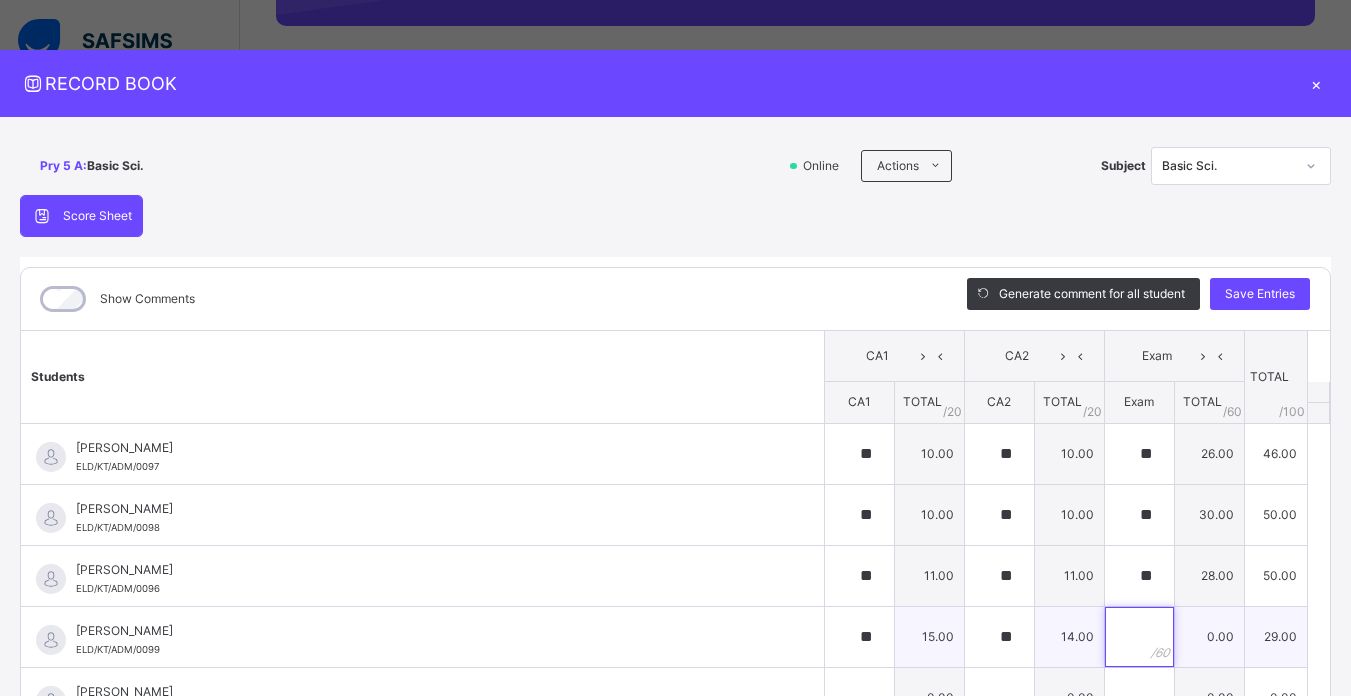 click at bounding box center (1139, 637) 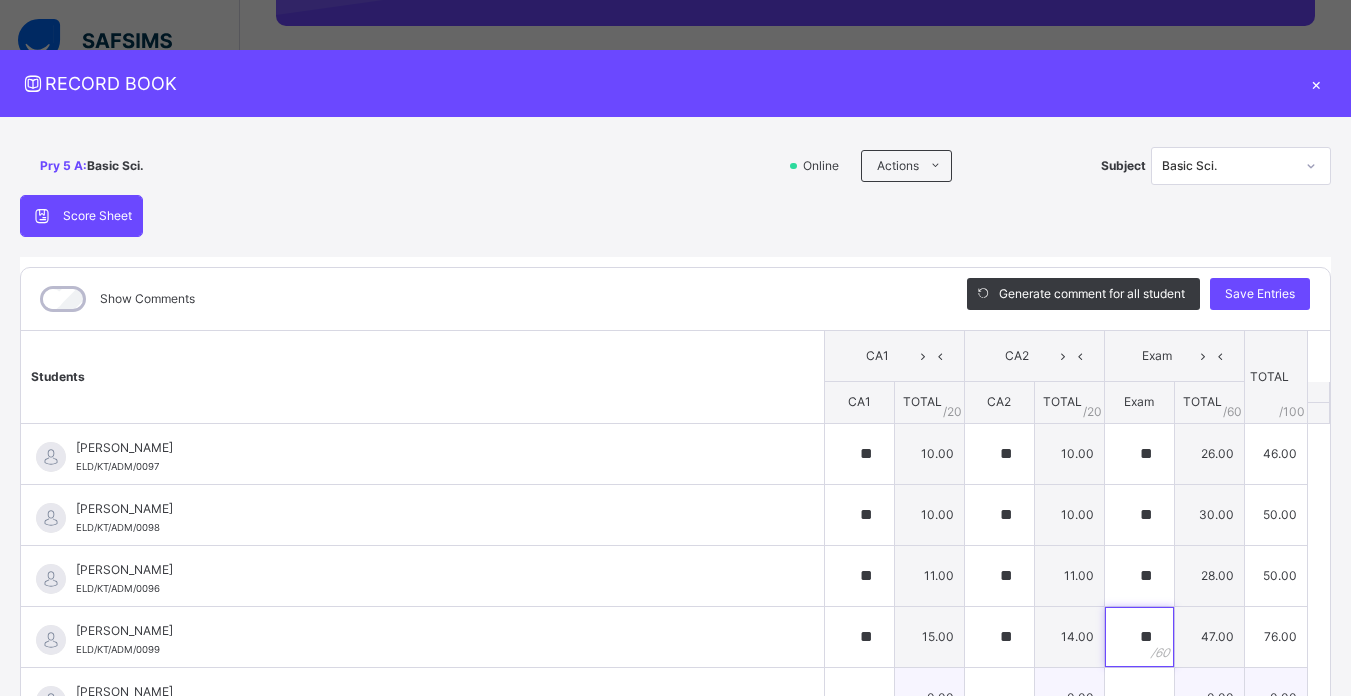 type on "**" 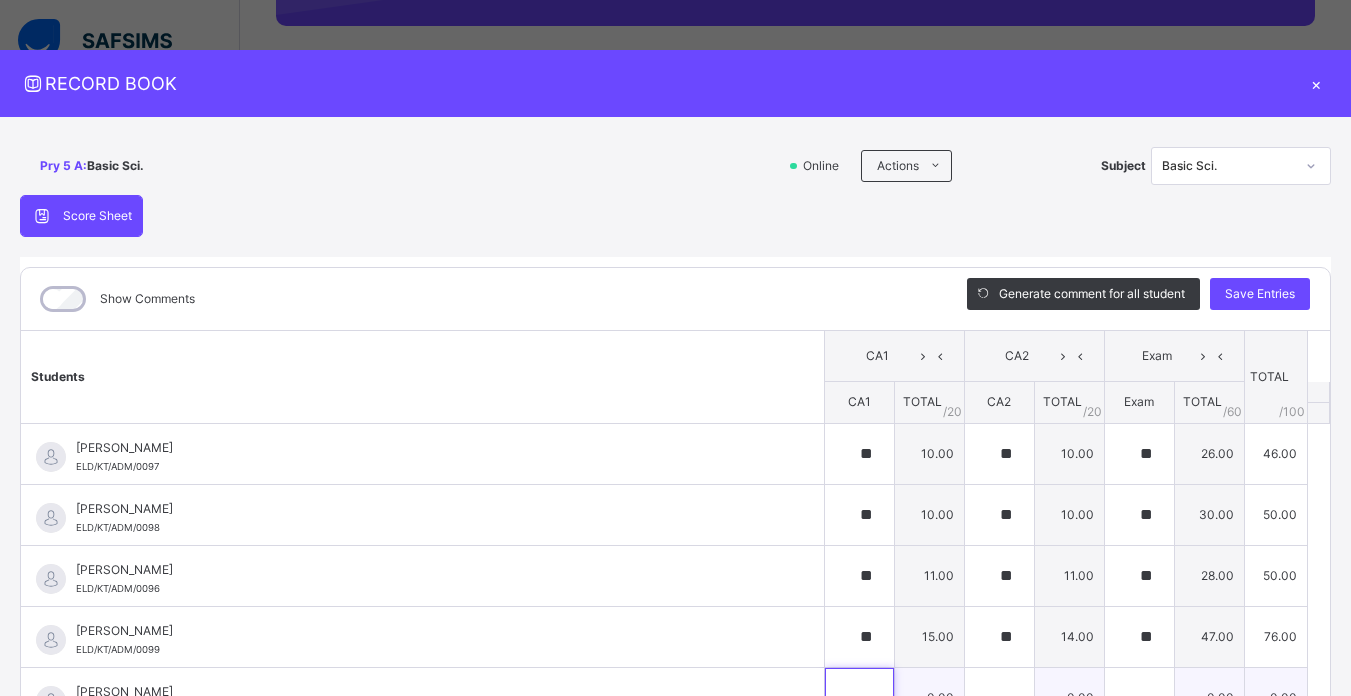click at bounding box center (859, 698) 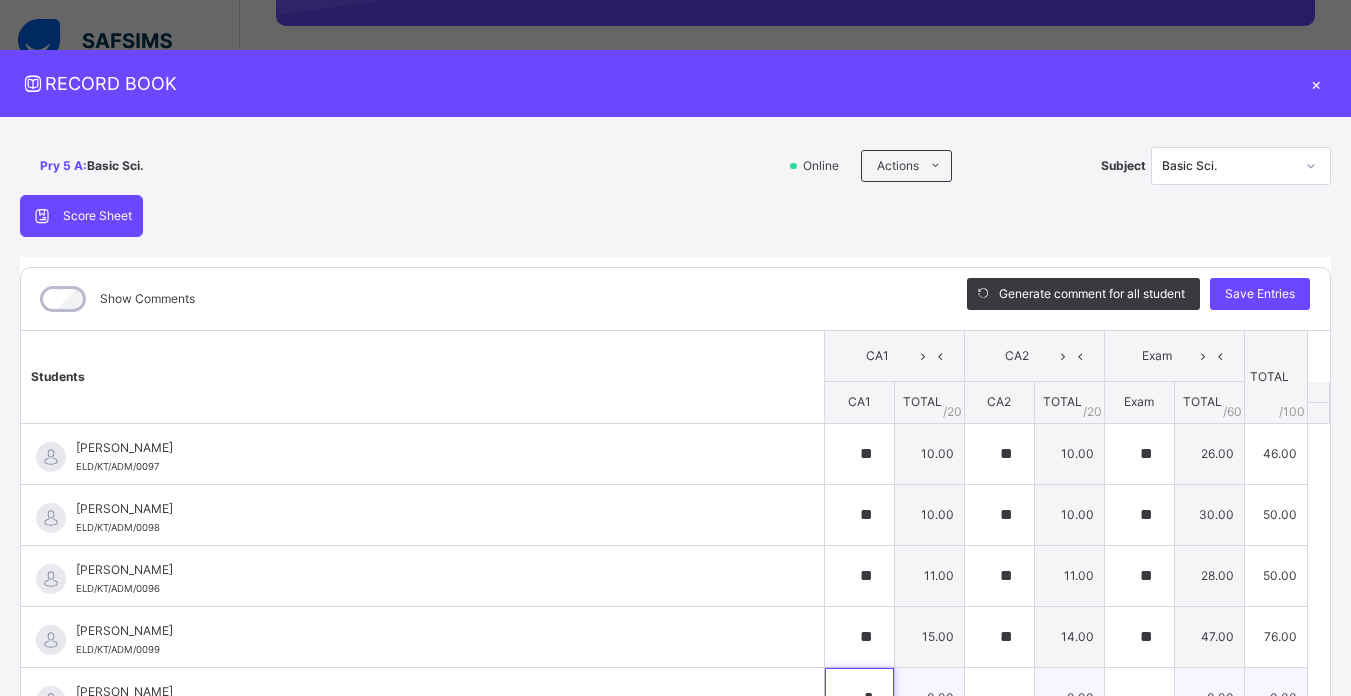 scroll, scrollTop: 12, scrollLeft: 0, axis: vertical 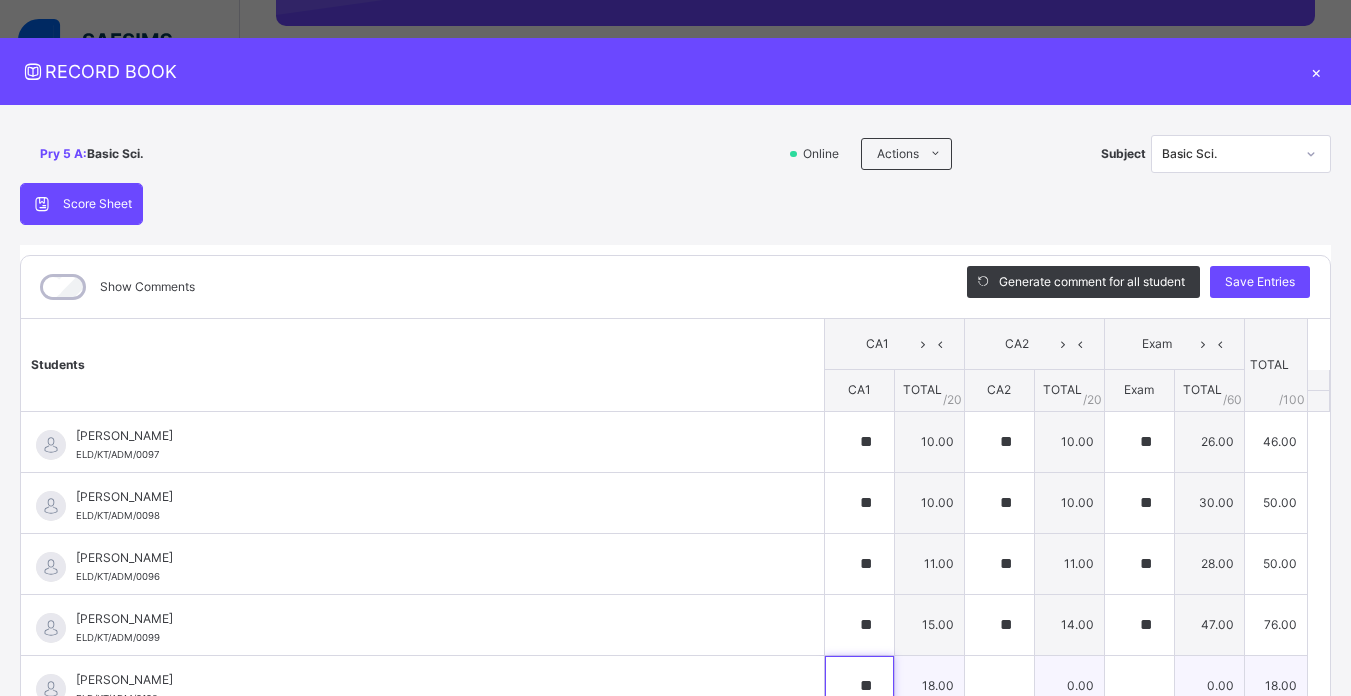 type on "**" 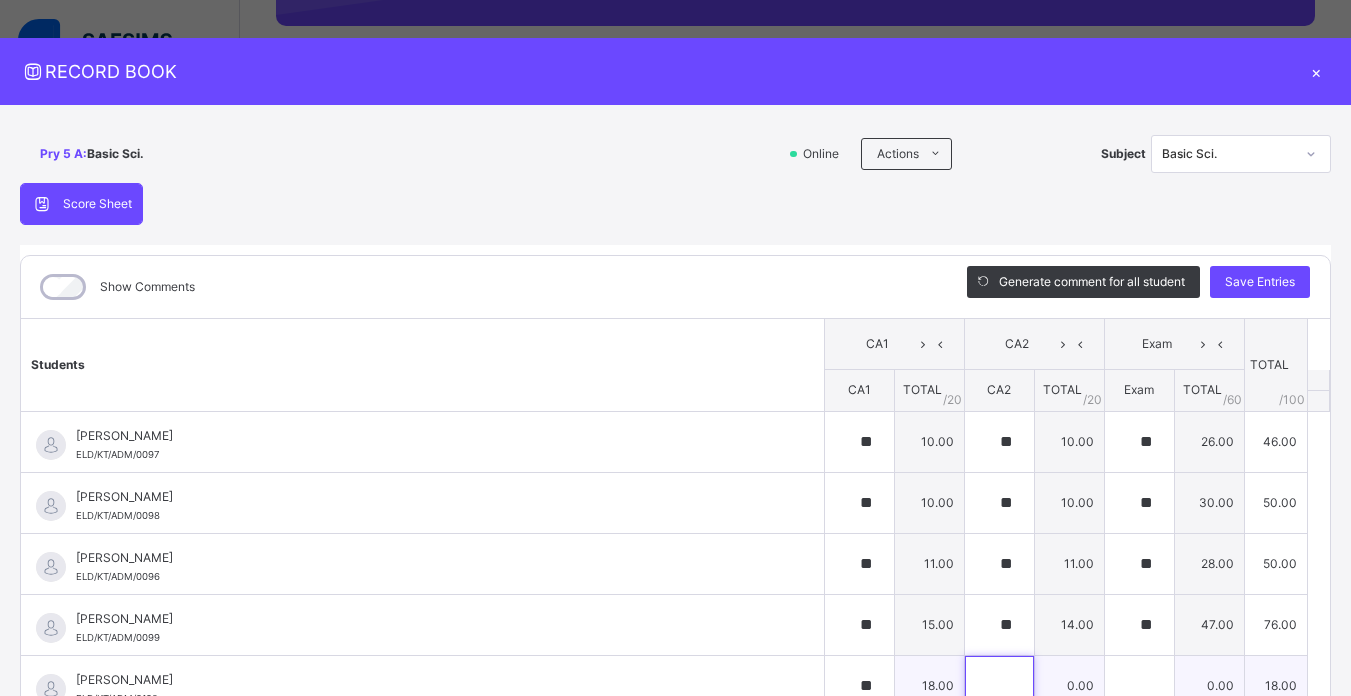 click at bounding box center [999, 686] 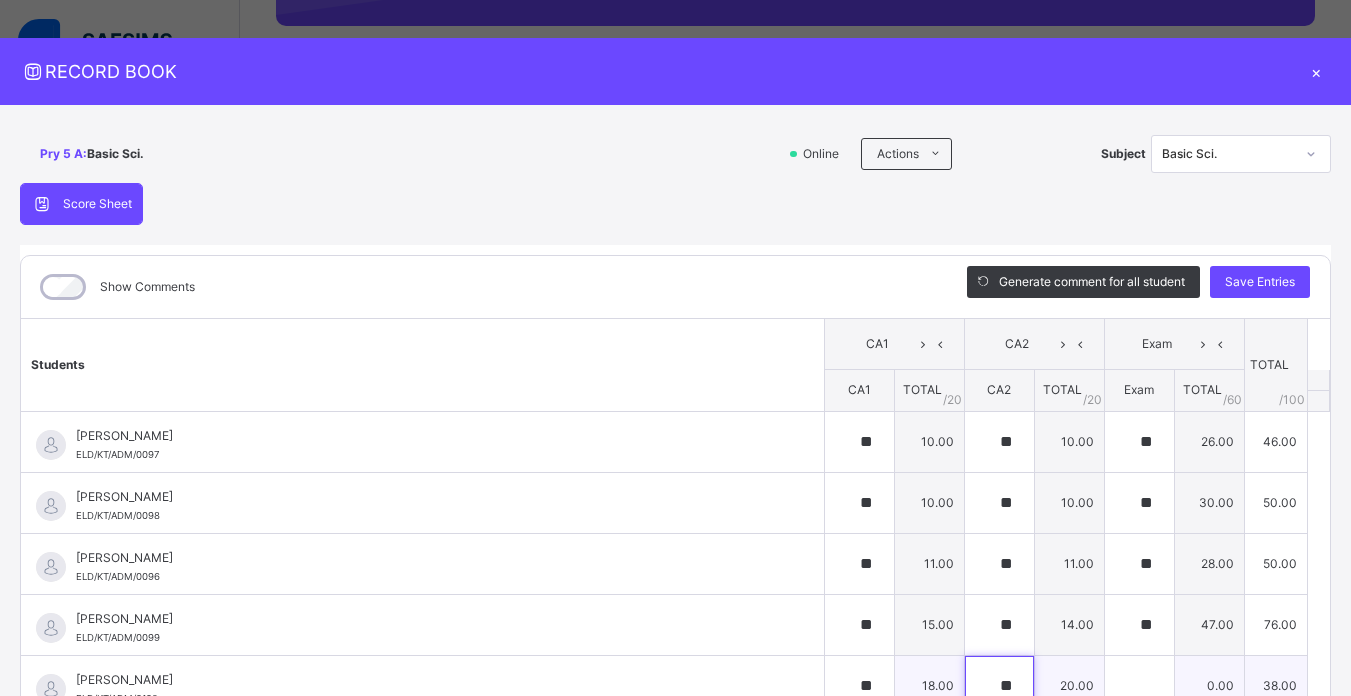 type on "**" 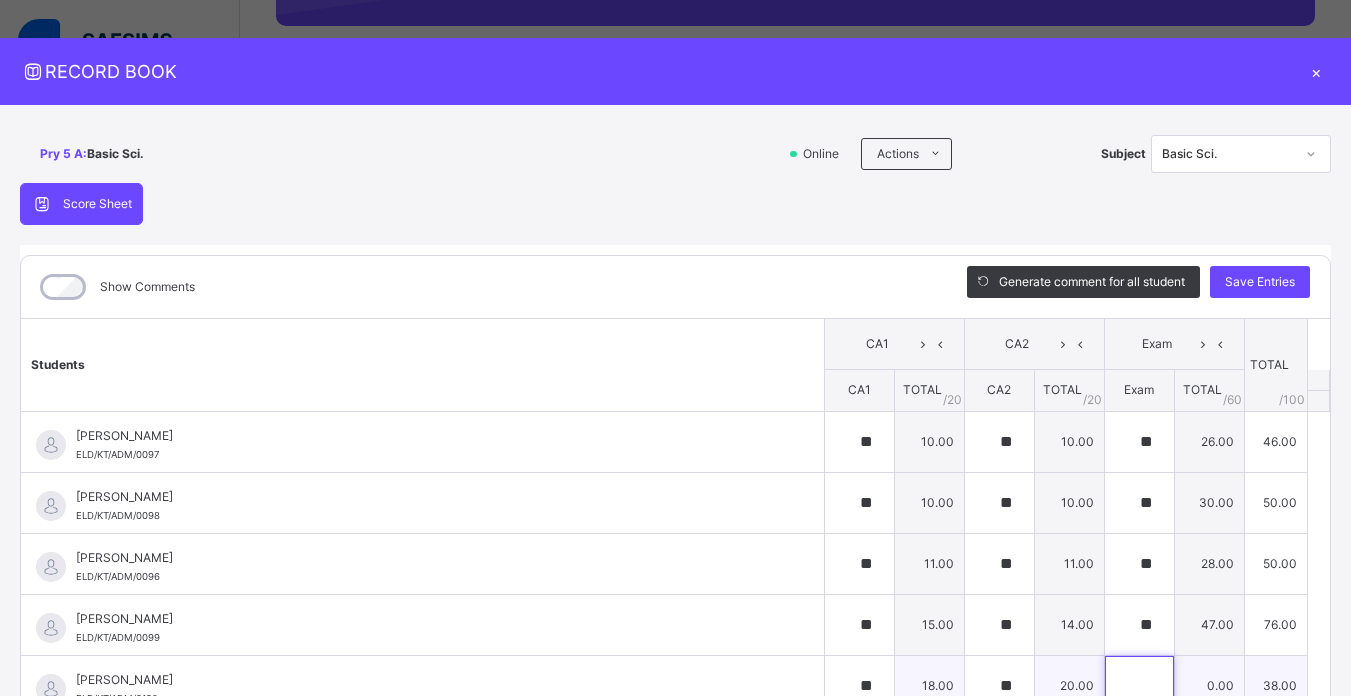 click at bounding box center [1139, 686] 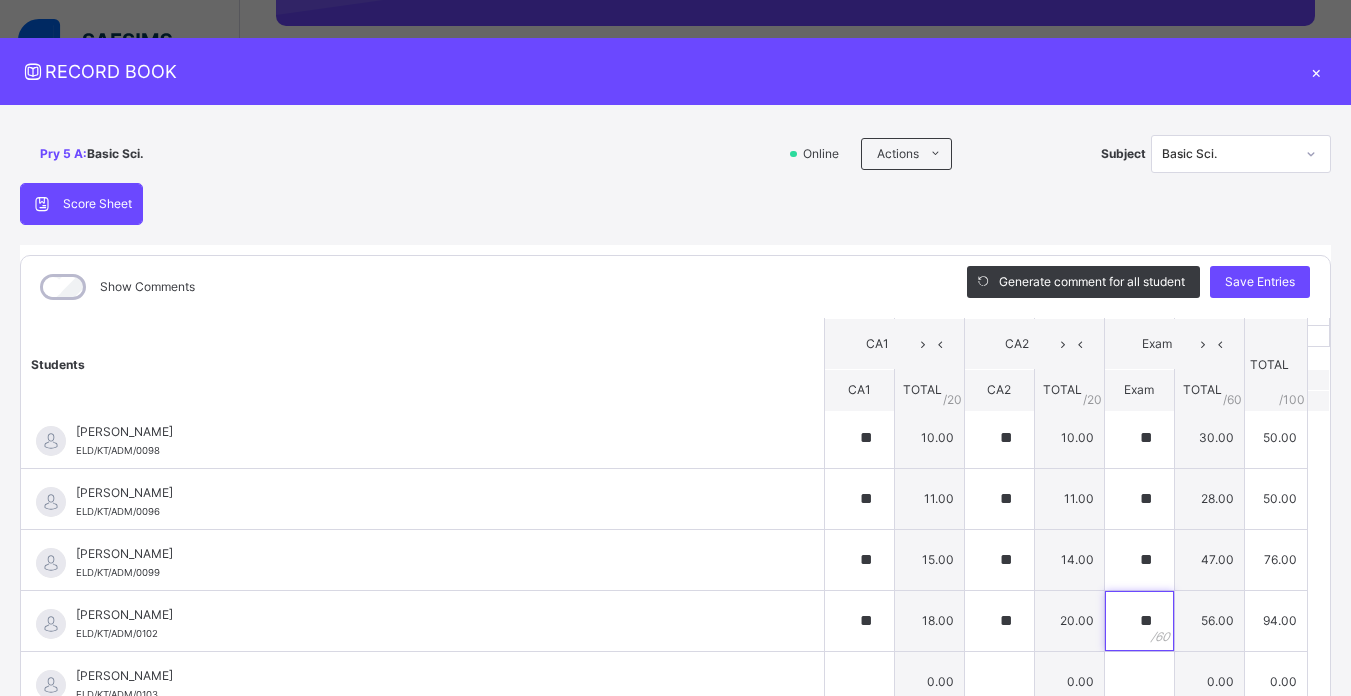 scroll, scrollTop: 936, scrollLeft: 0, axis: vertical 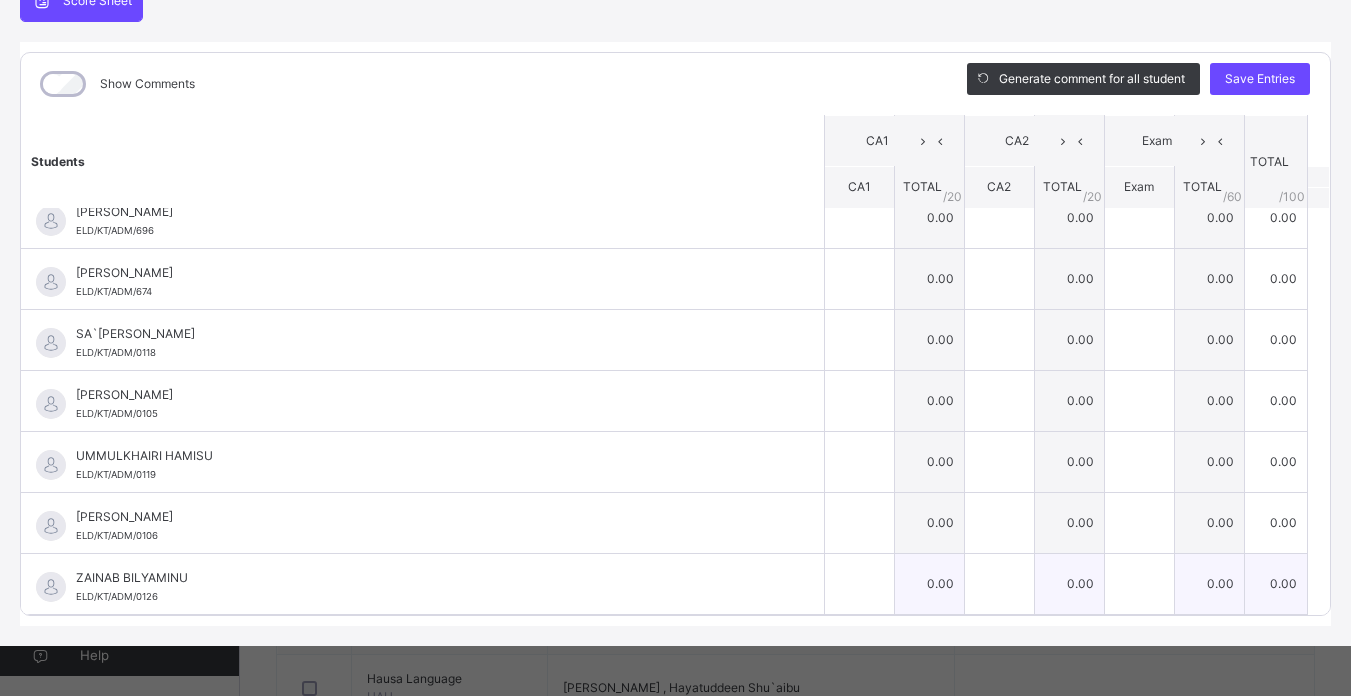 type on "**" 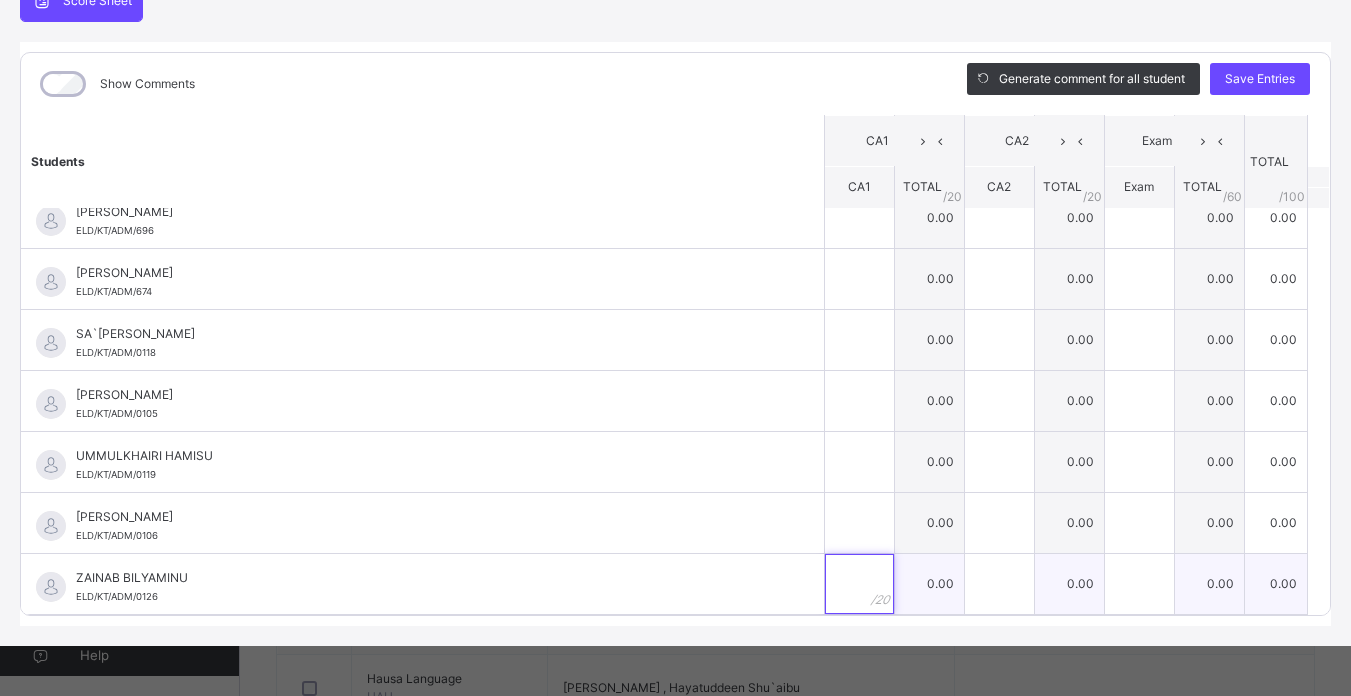 click at bounding box center [859, 584] 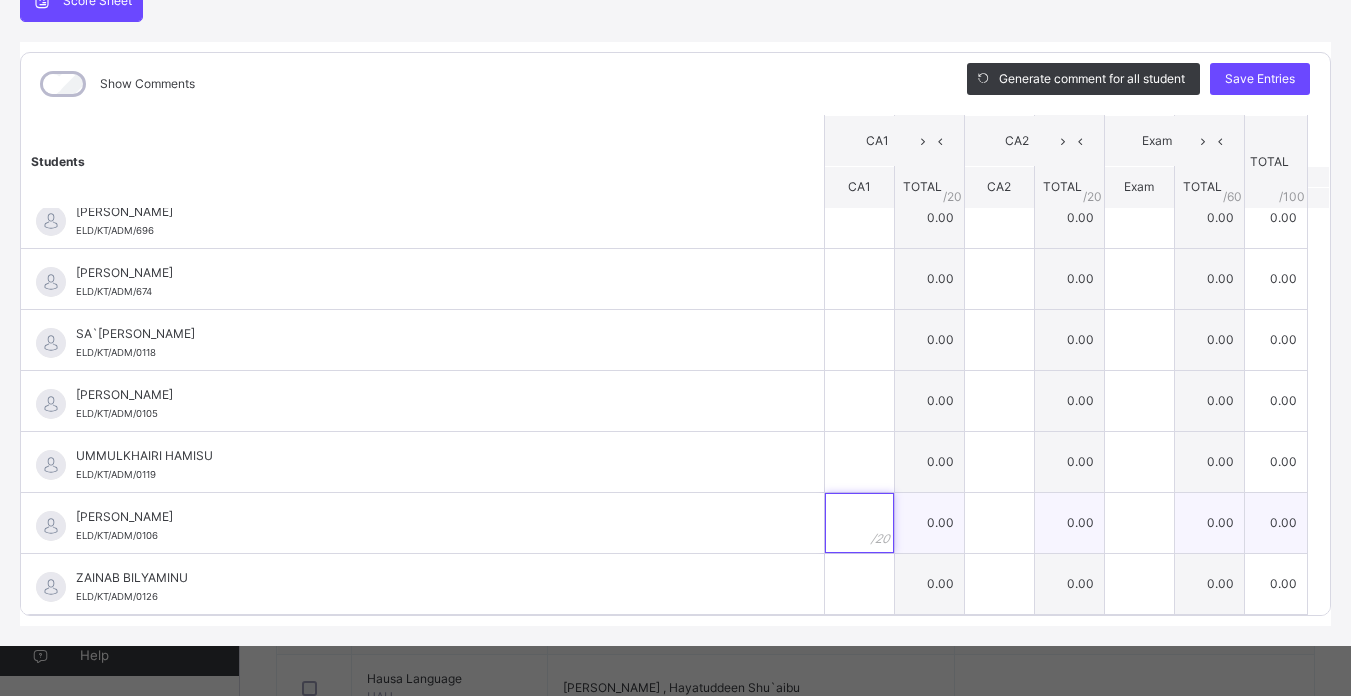 click at bounding box center (859, 523) 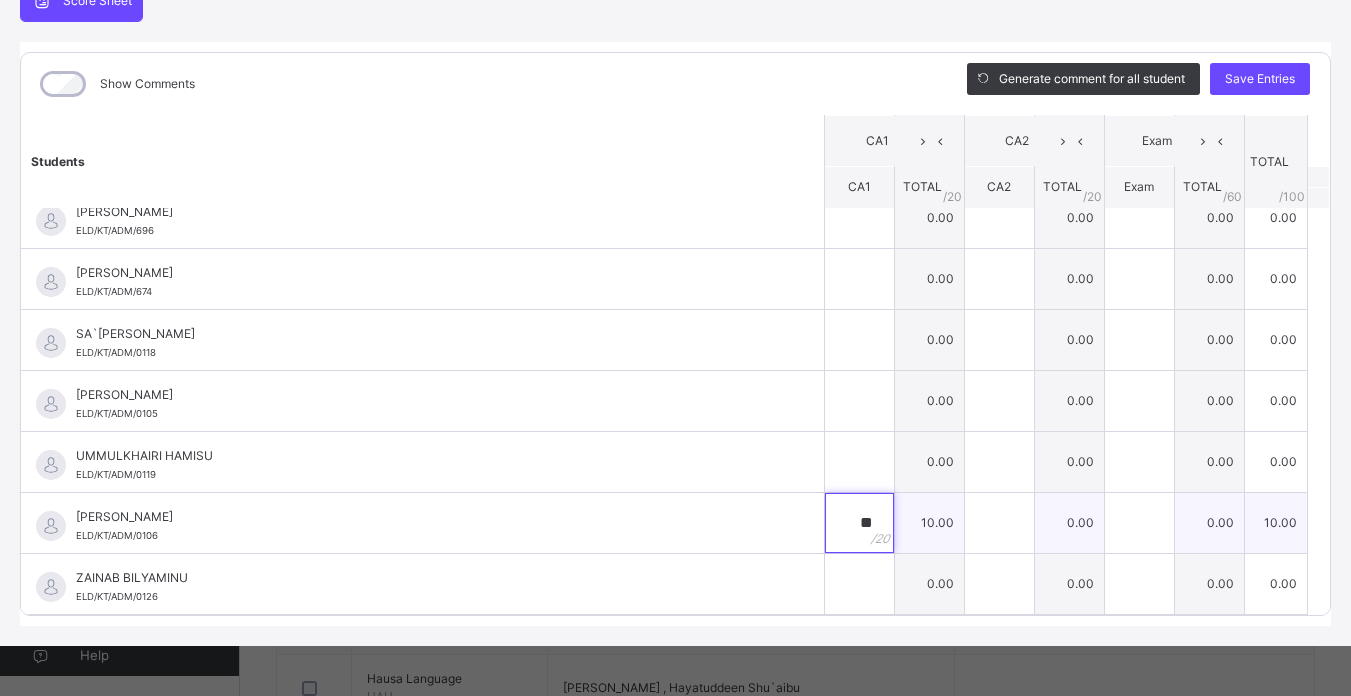 type on "**" 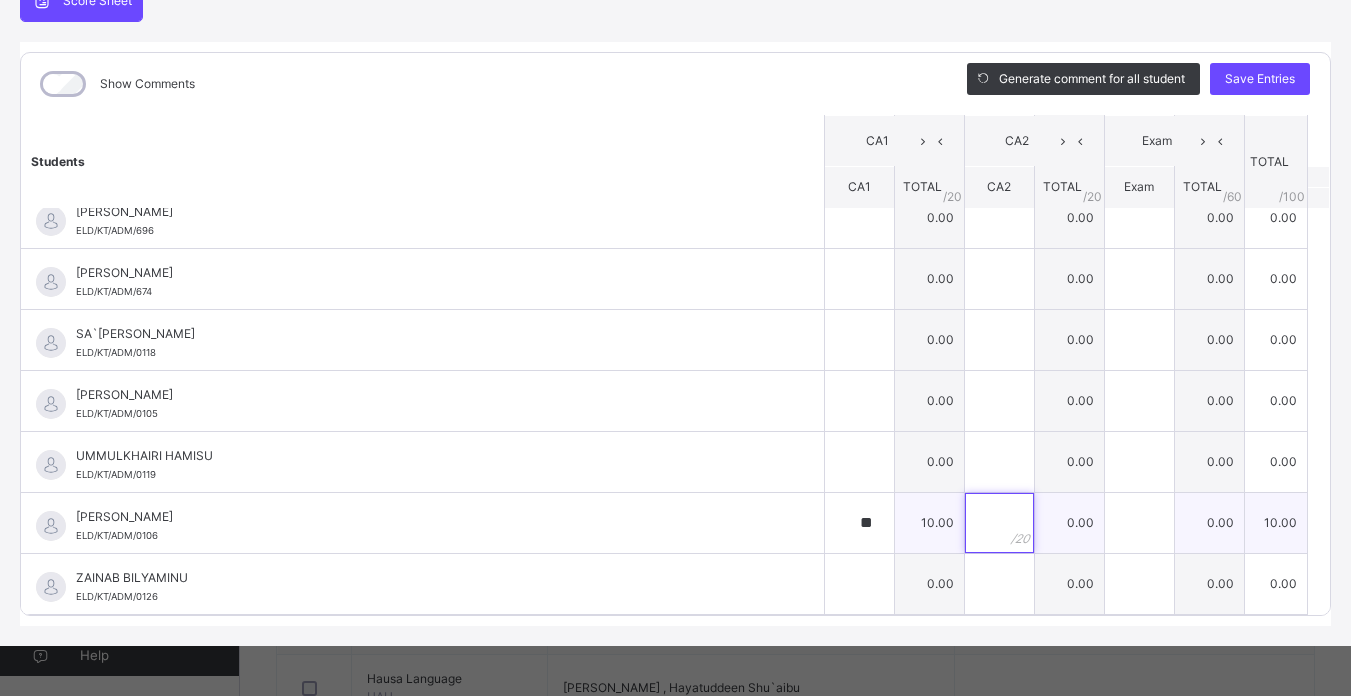 click at bounding box center (999, 523) 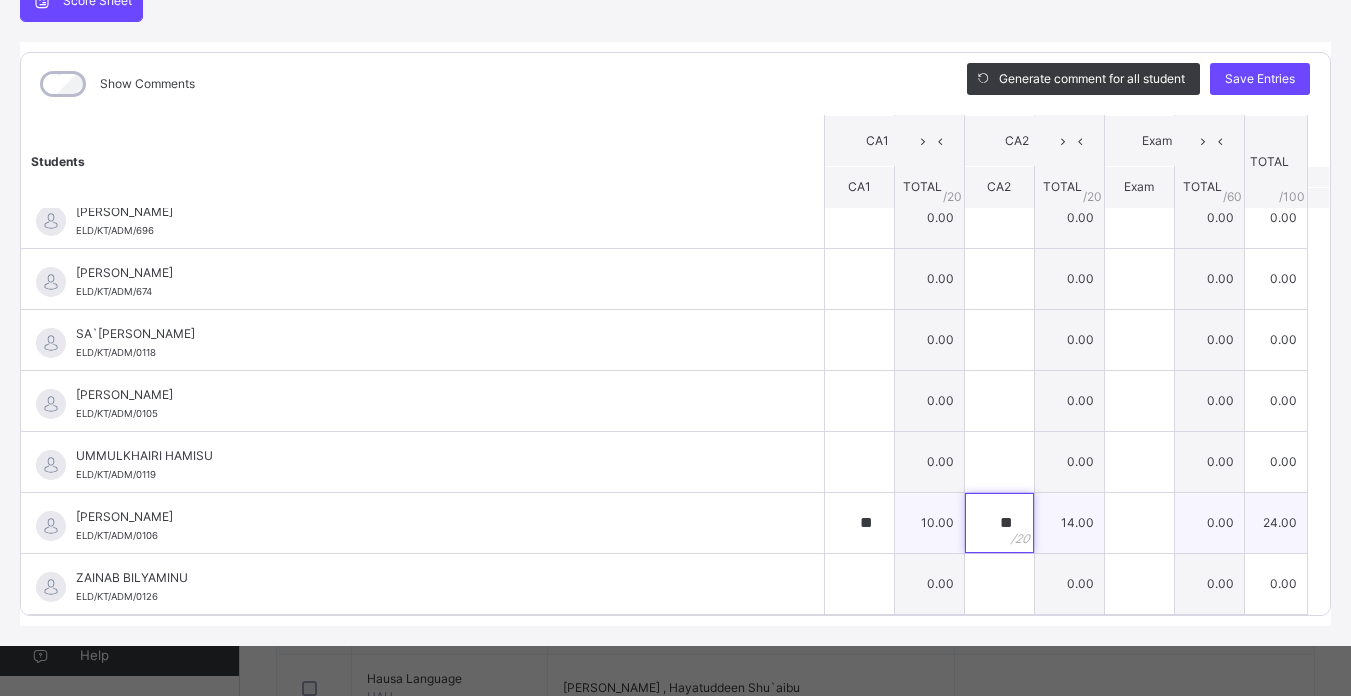 type on "**" 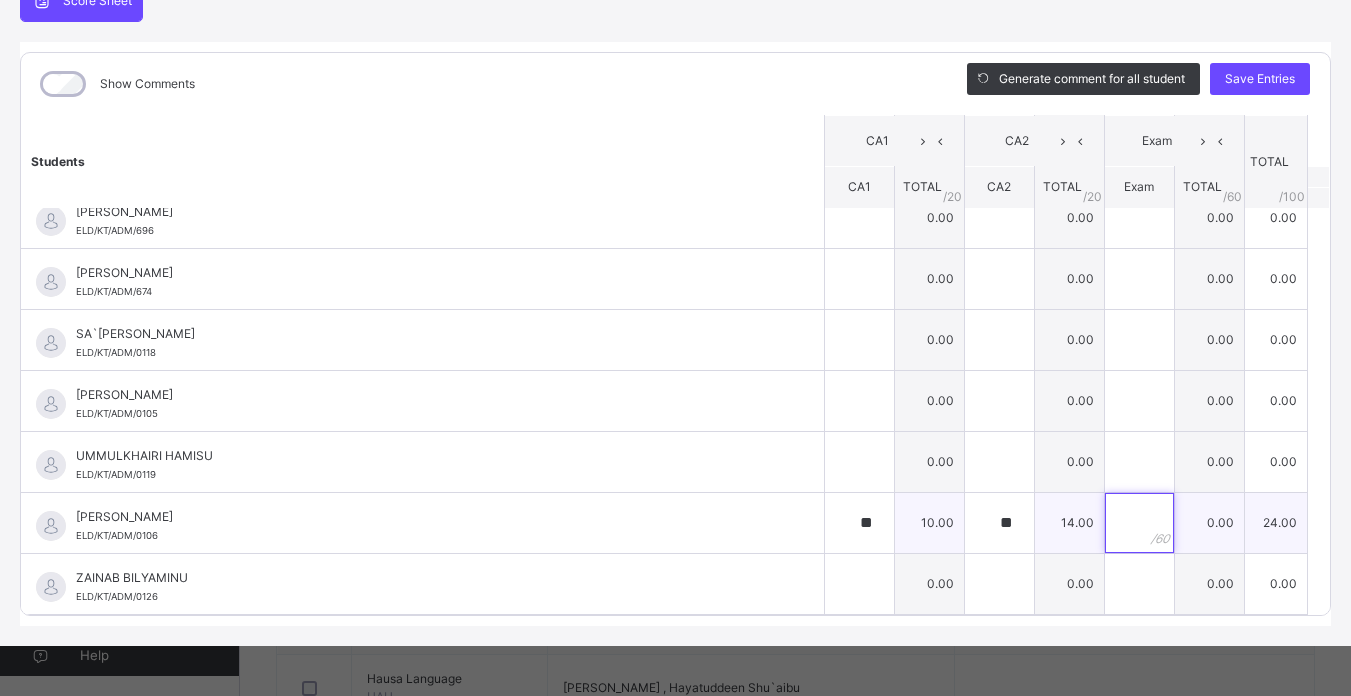 click at bounding box center [1139, 523] 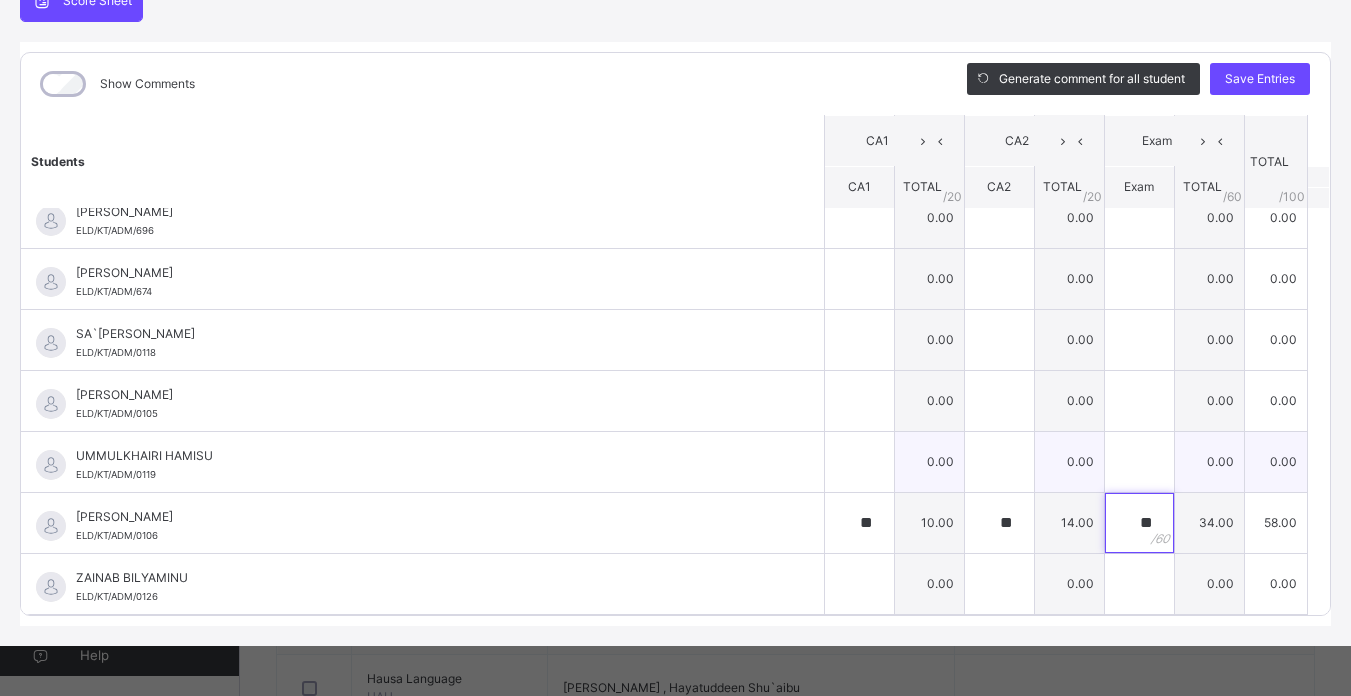 type on "**" 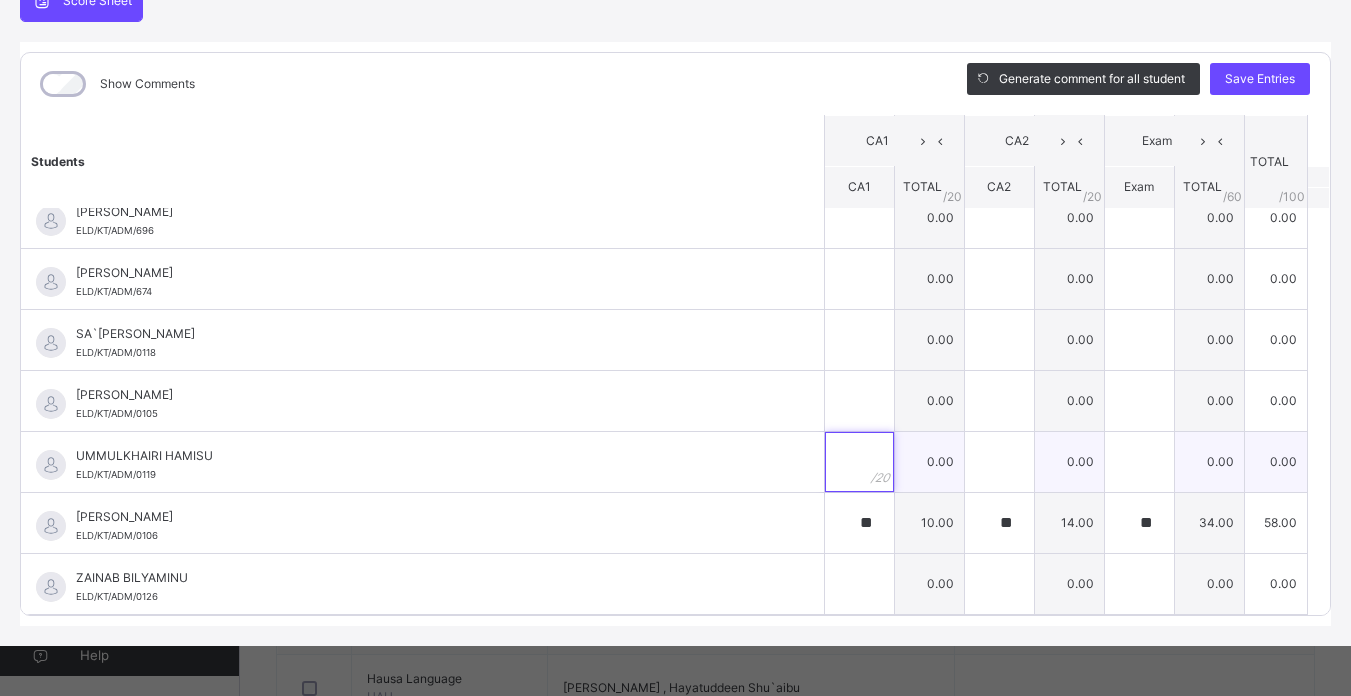 click at bounding box center (859, 462) 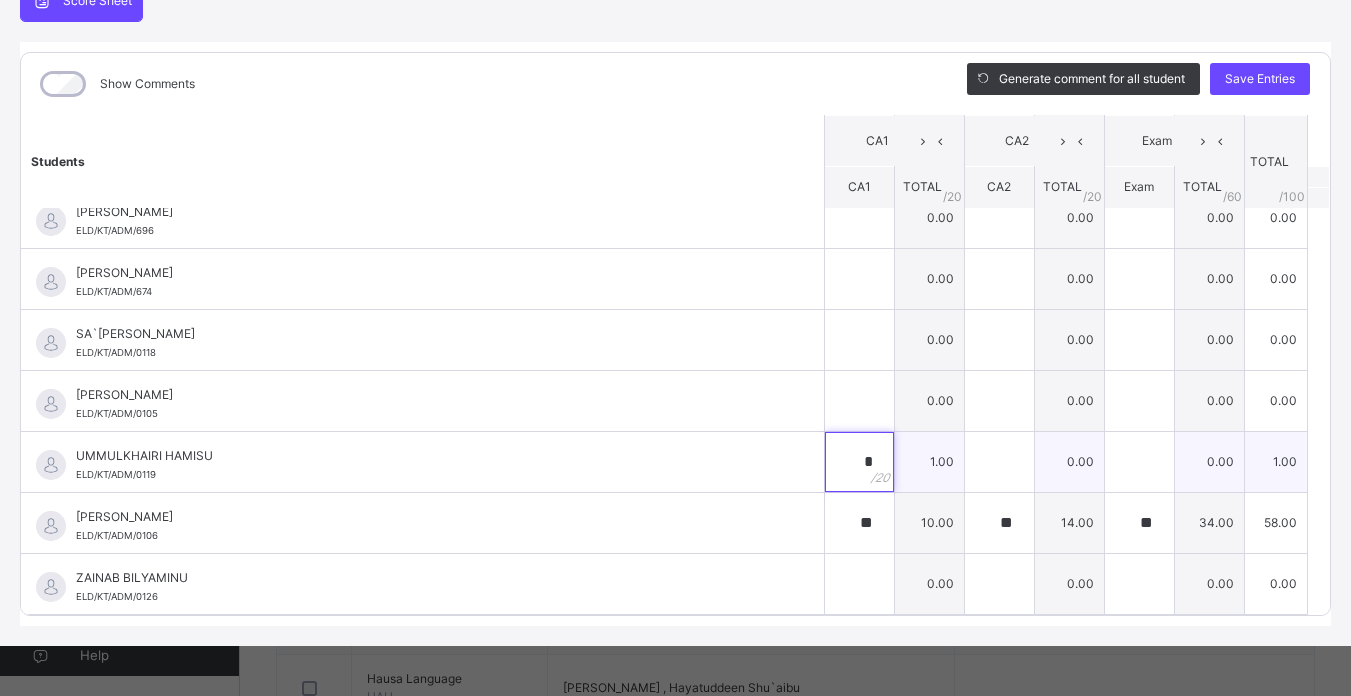 type on "**" 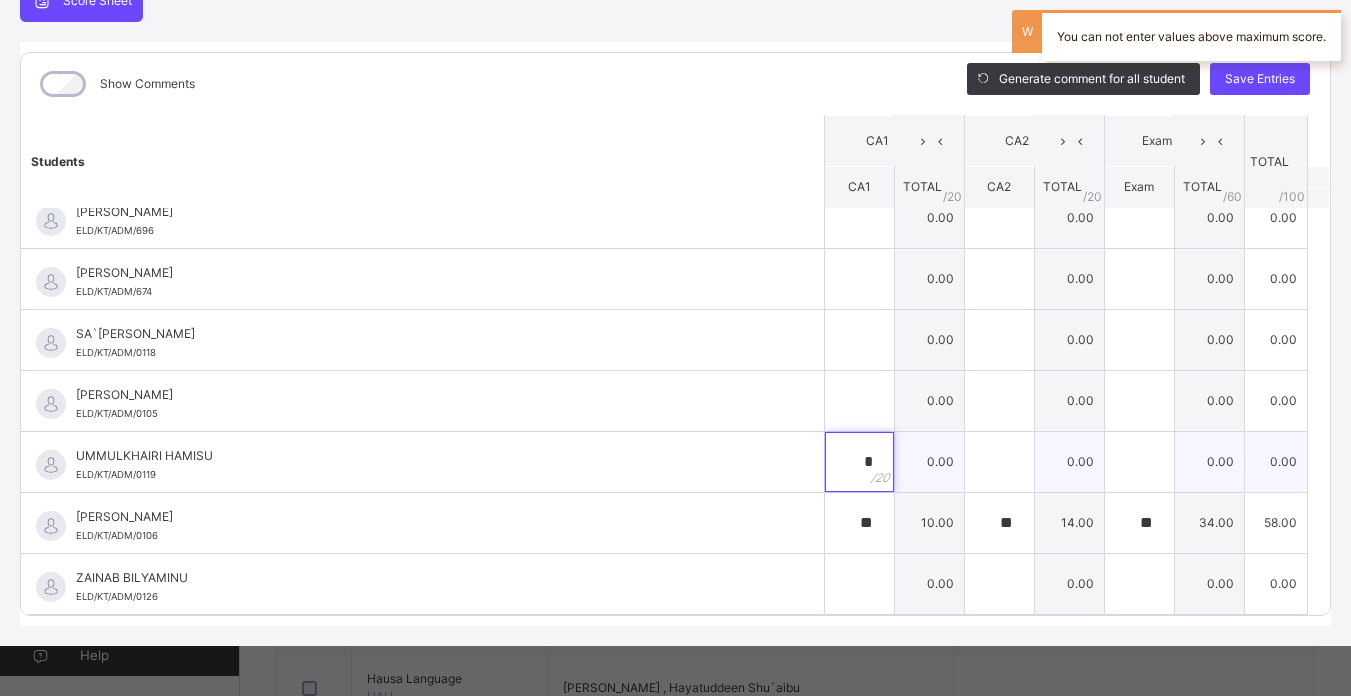 click on "*" at bounding box center [859, 462] 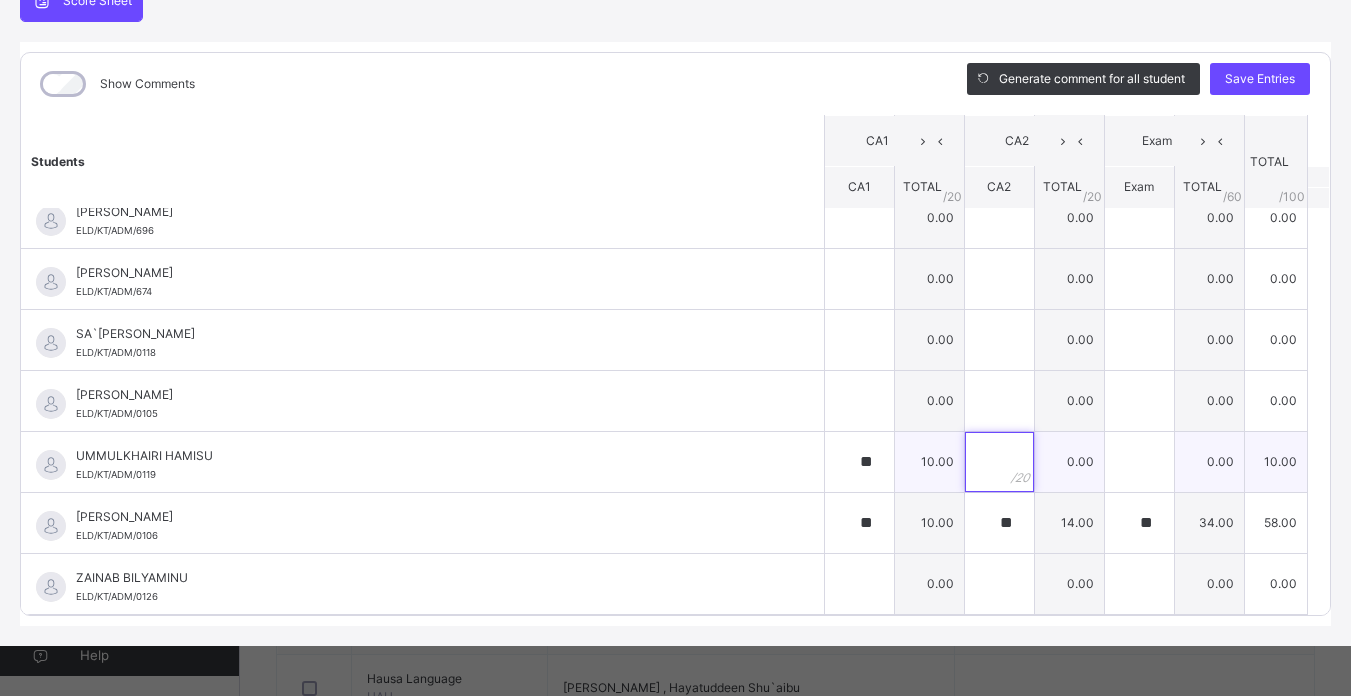click at bounding box center (999, 462) 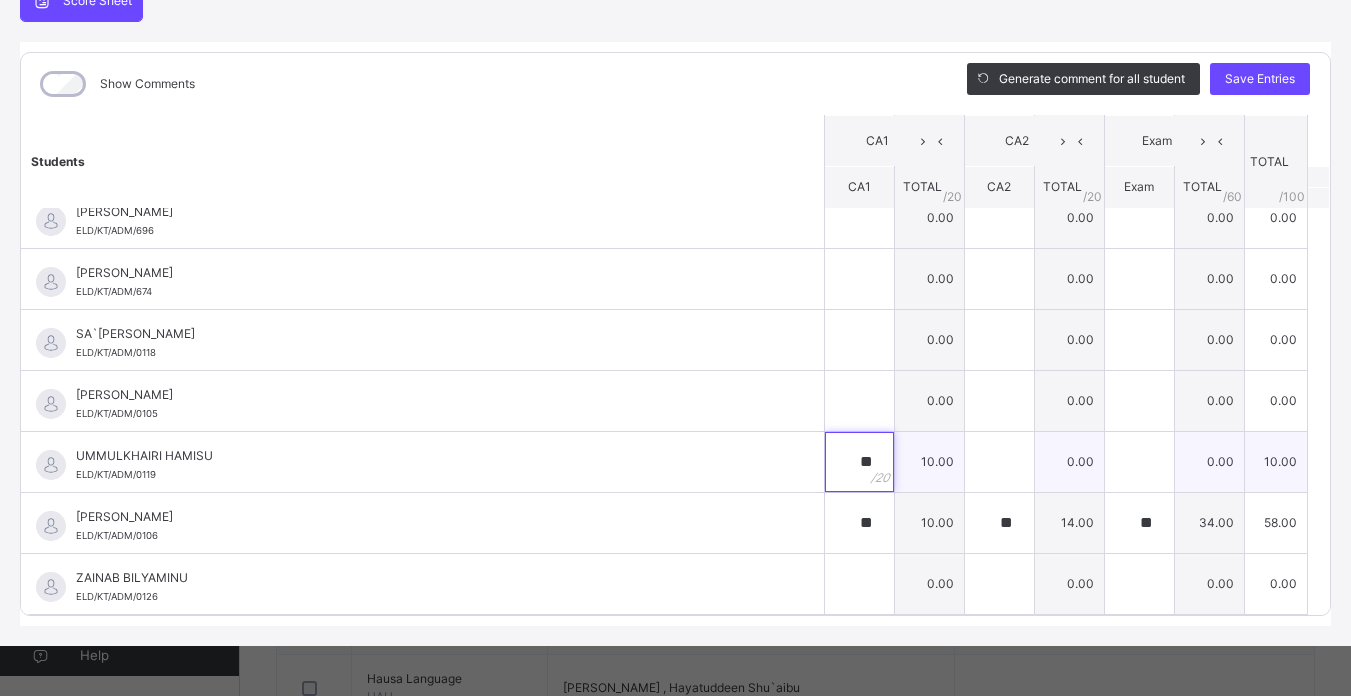 click on "**" at bounding box center (859, 462) 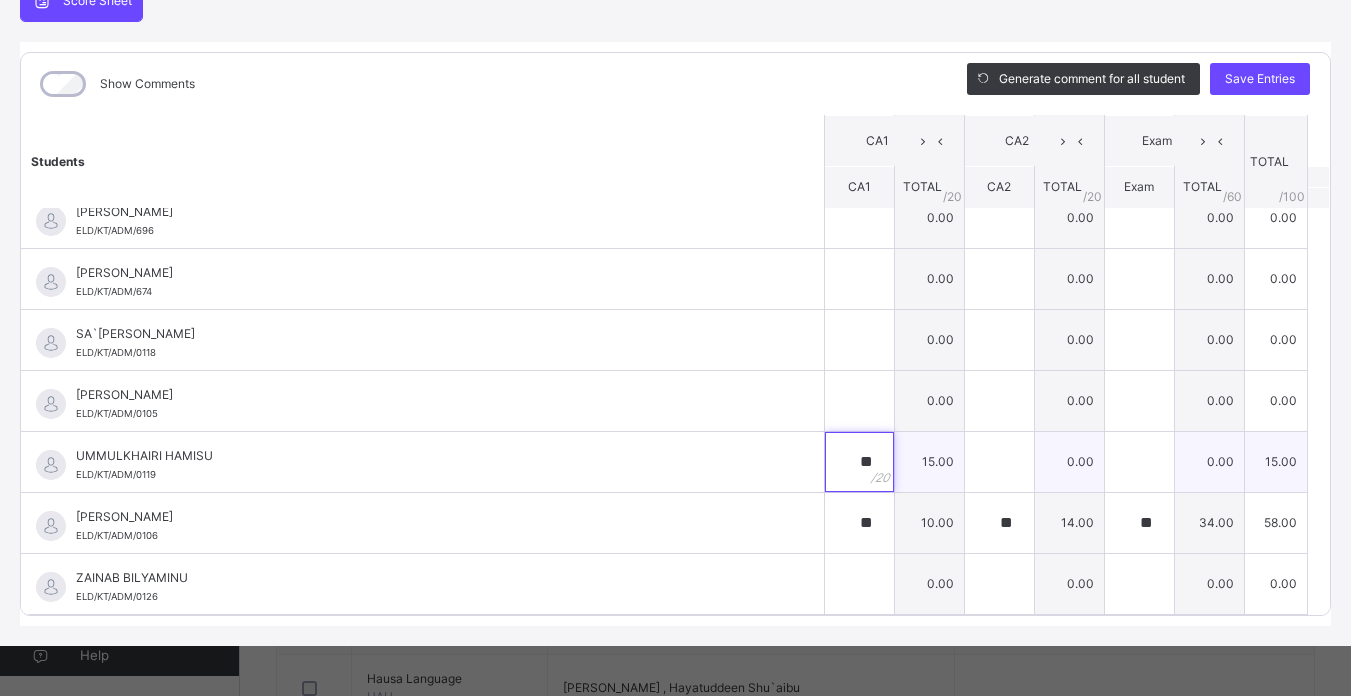 type on "**" 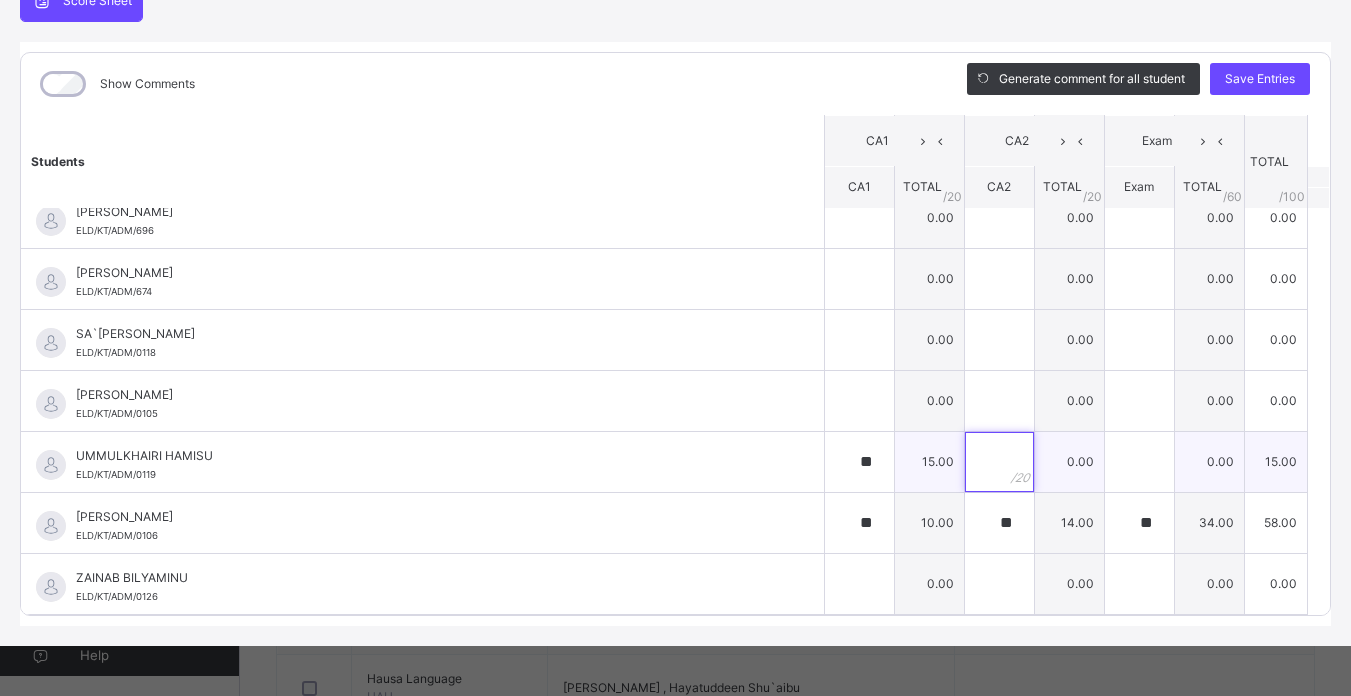 click at bounding box center [999, 462] 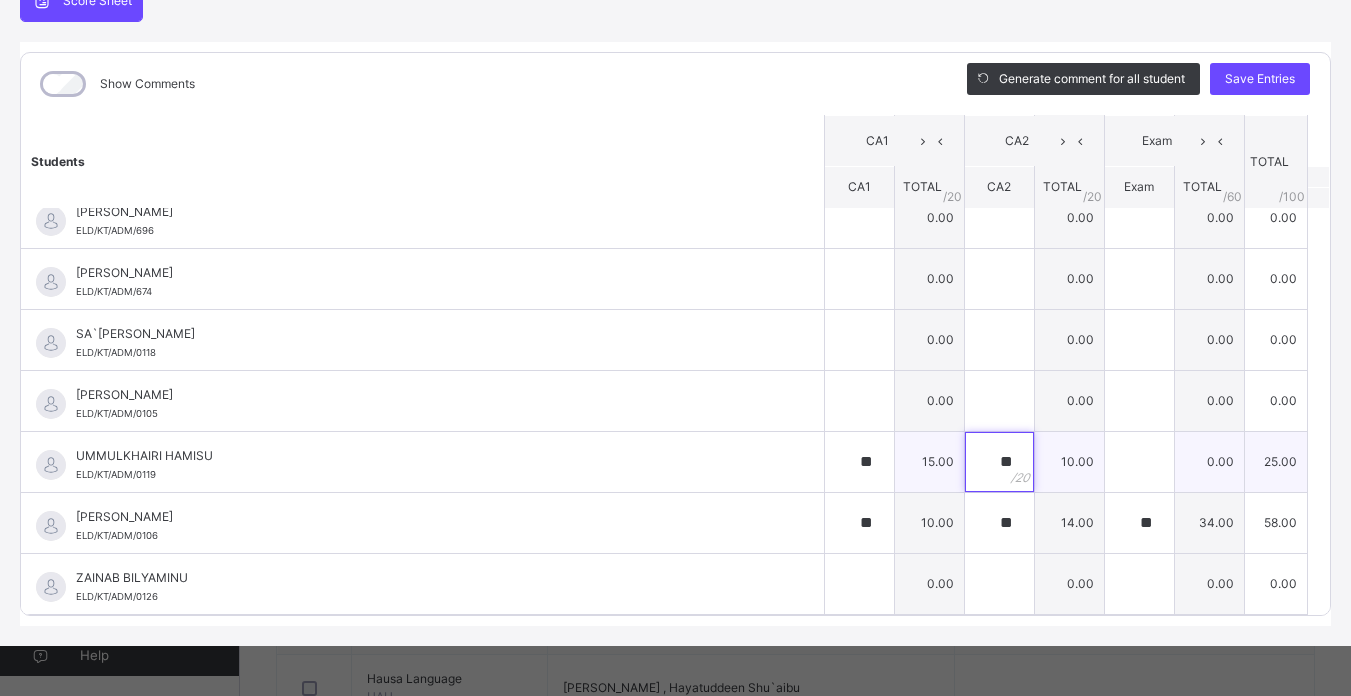 type on "**" 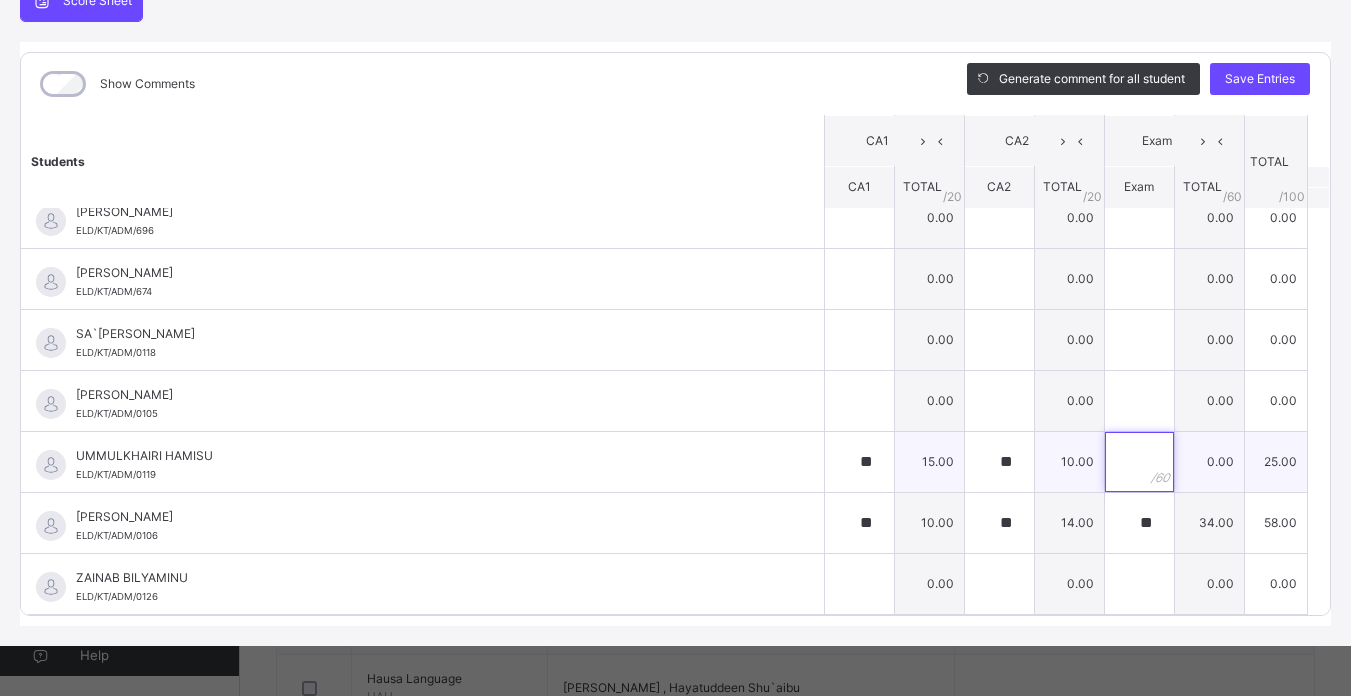 click at bounding box center [1139, 462] 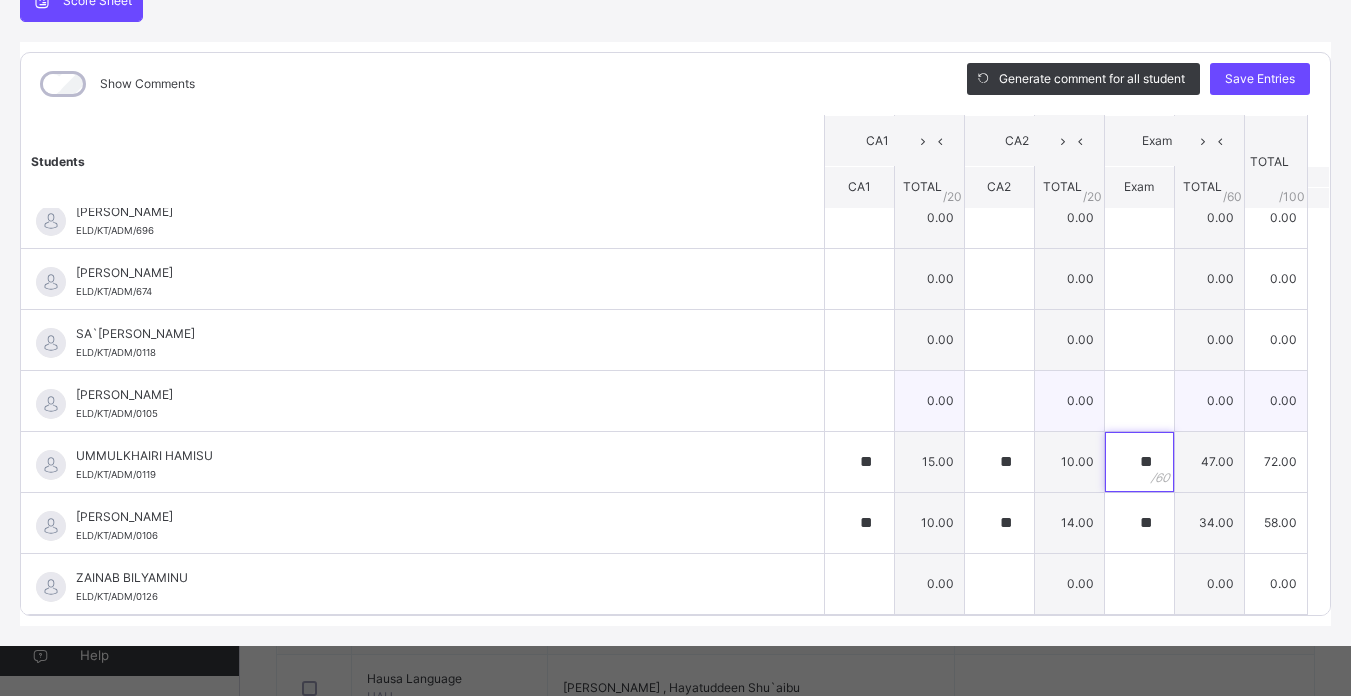 type on "**" 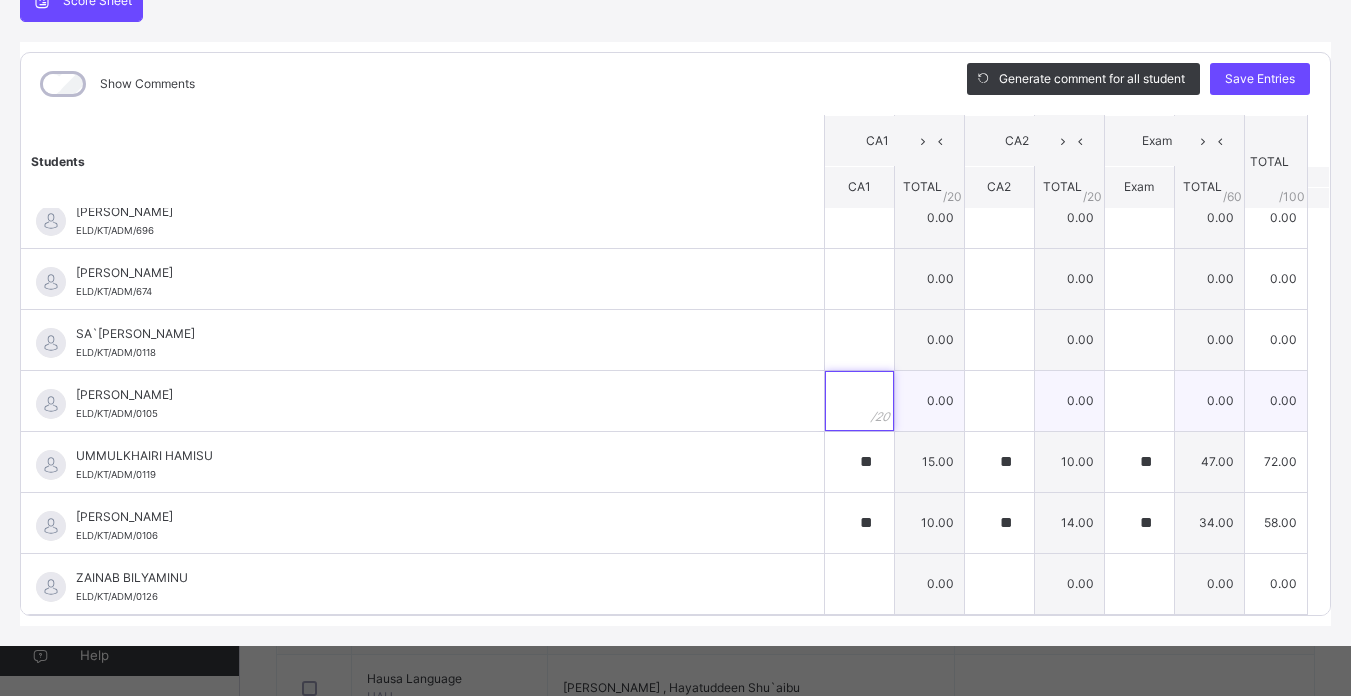 click at bounding box center (859, 401) 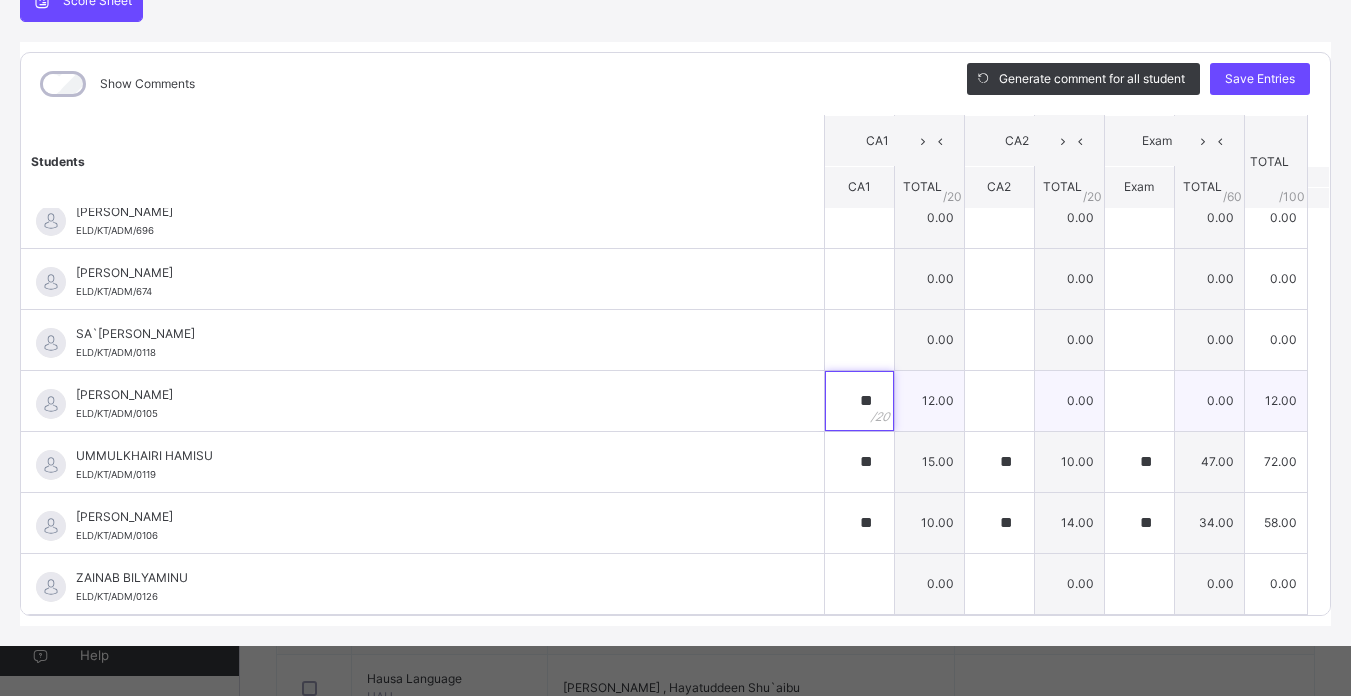type on "**" 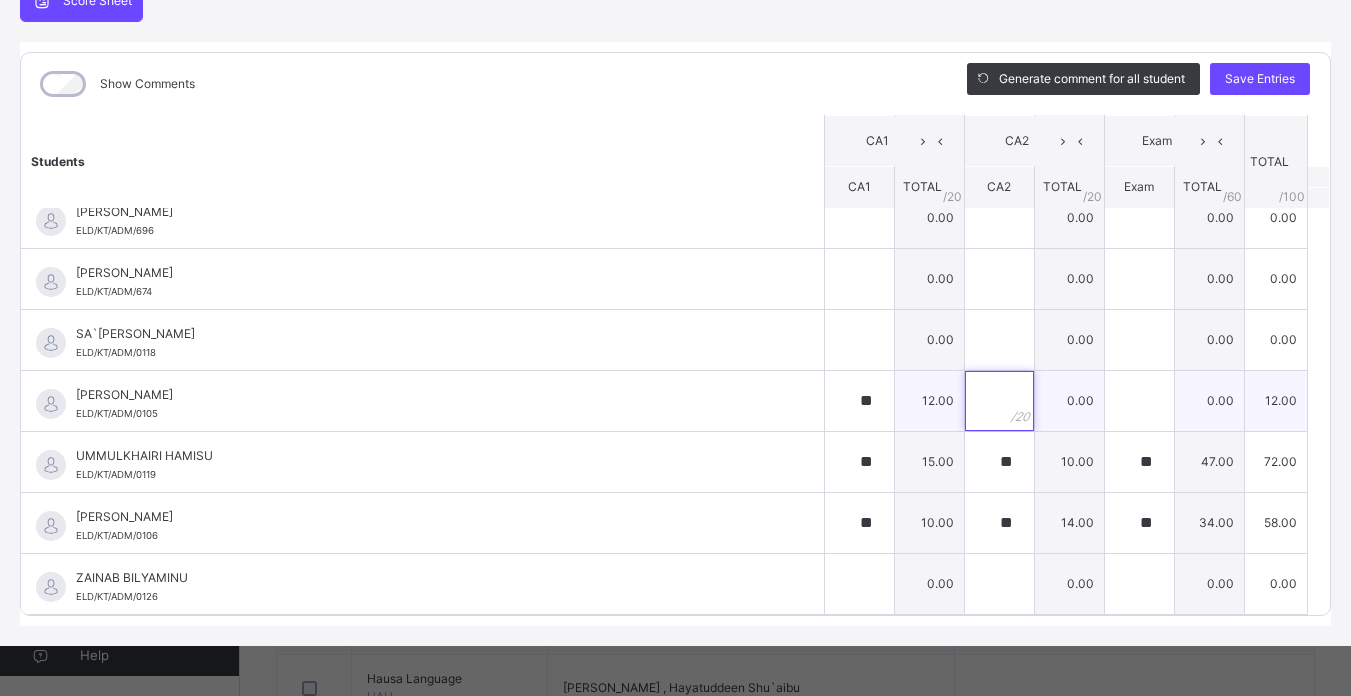 click at bounding box center [999, 401] 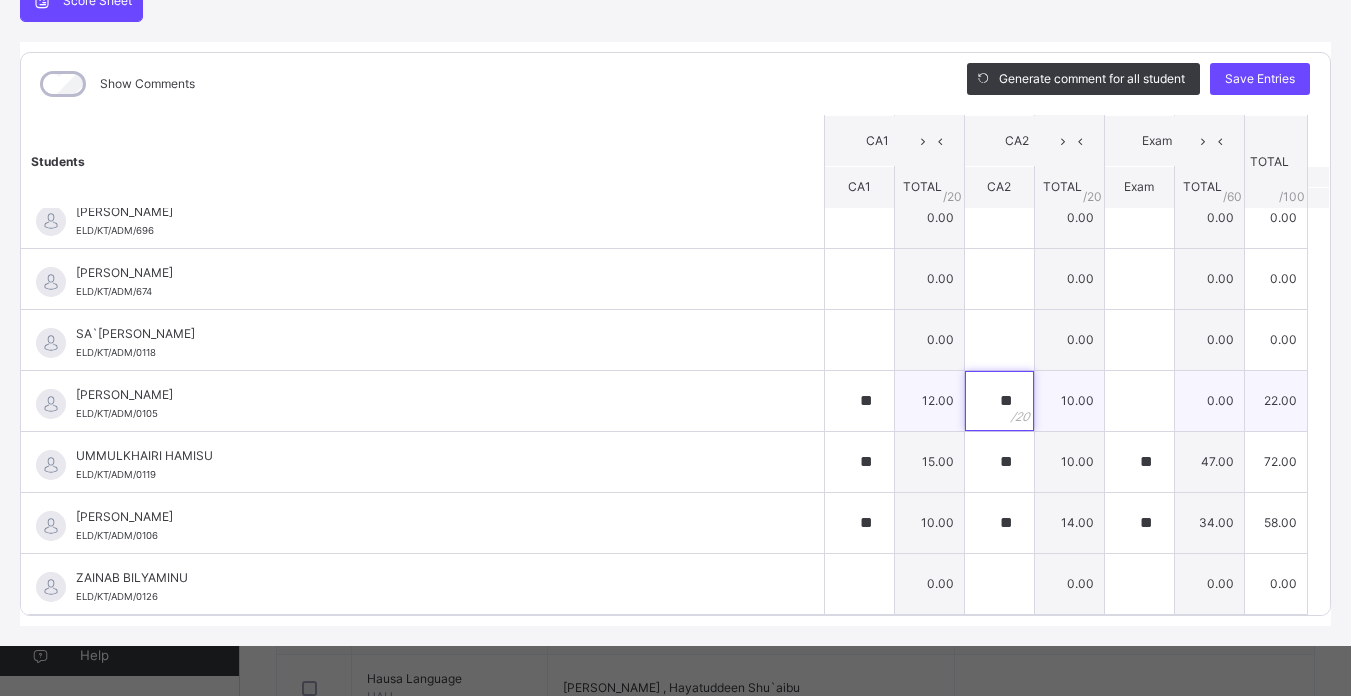 type on "**" 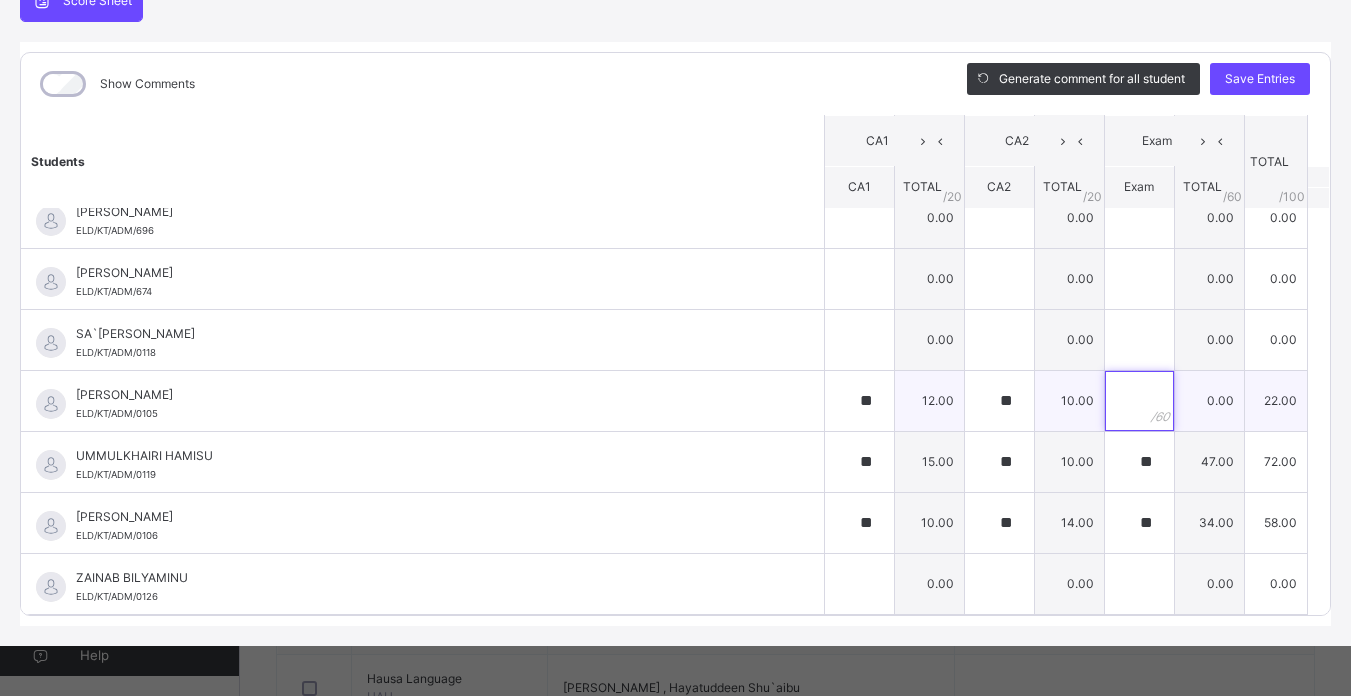 click at bounding box center (1139, 401) 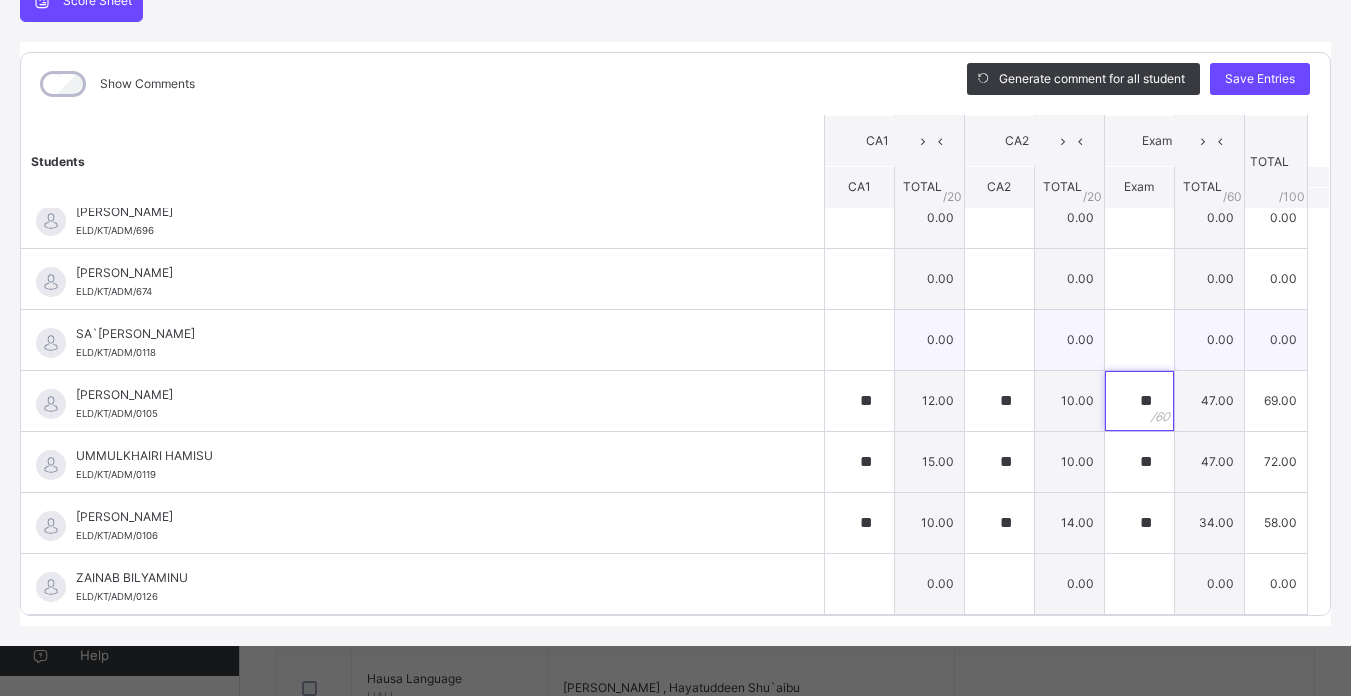 type on "**" 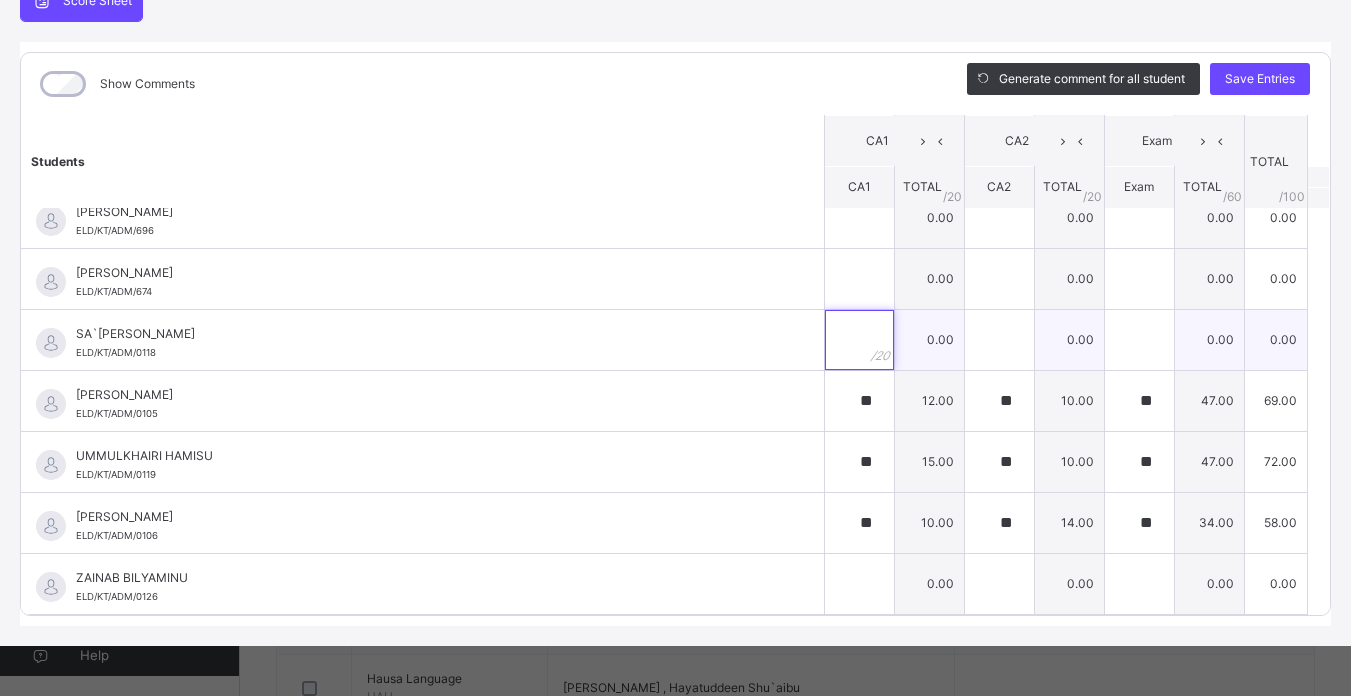 click at bounding box center [859, 340] 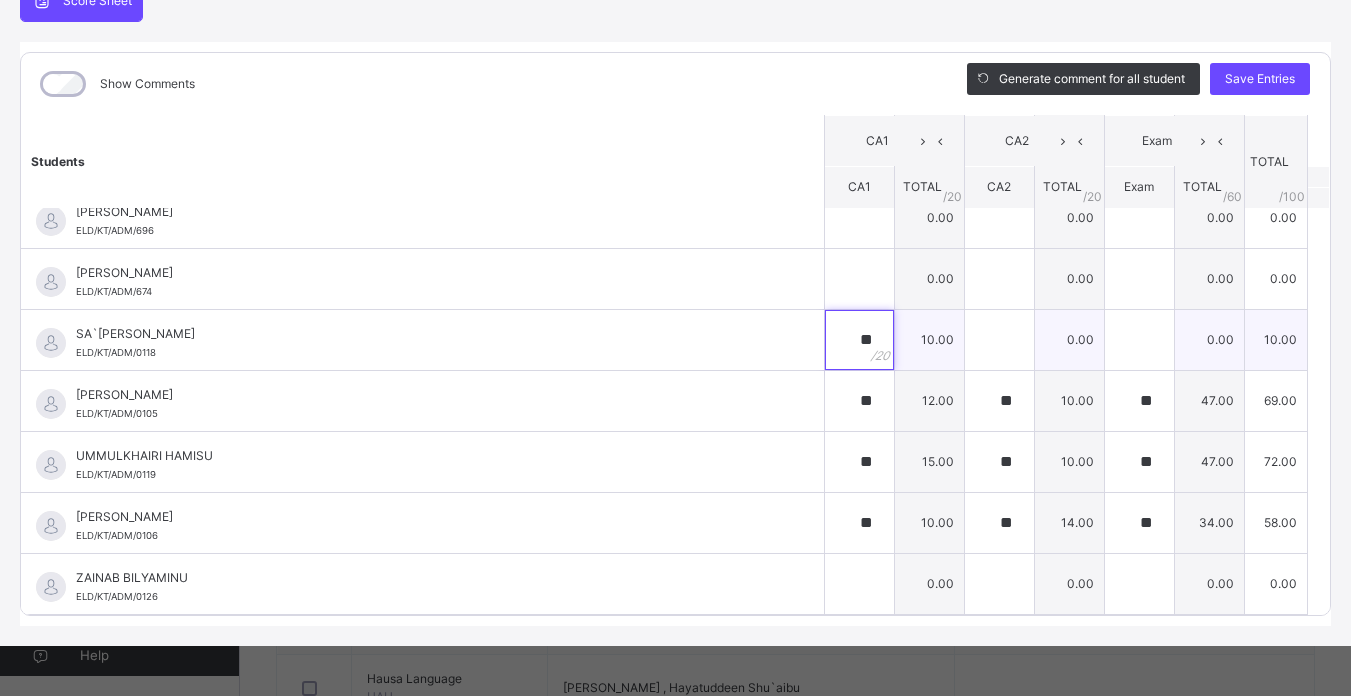 type on "**" 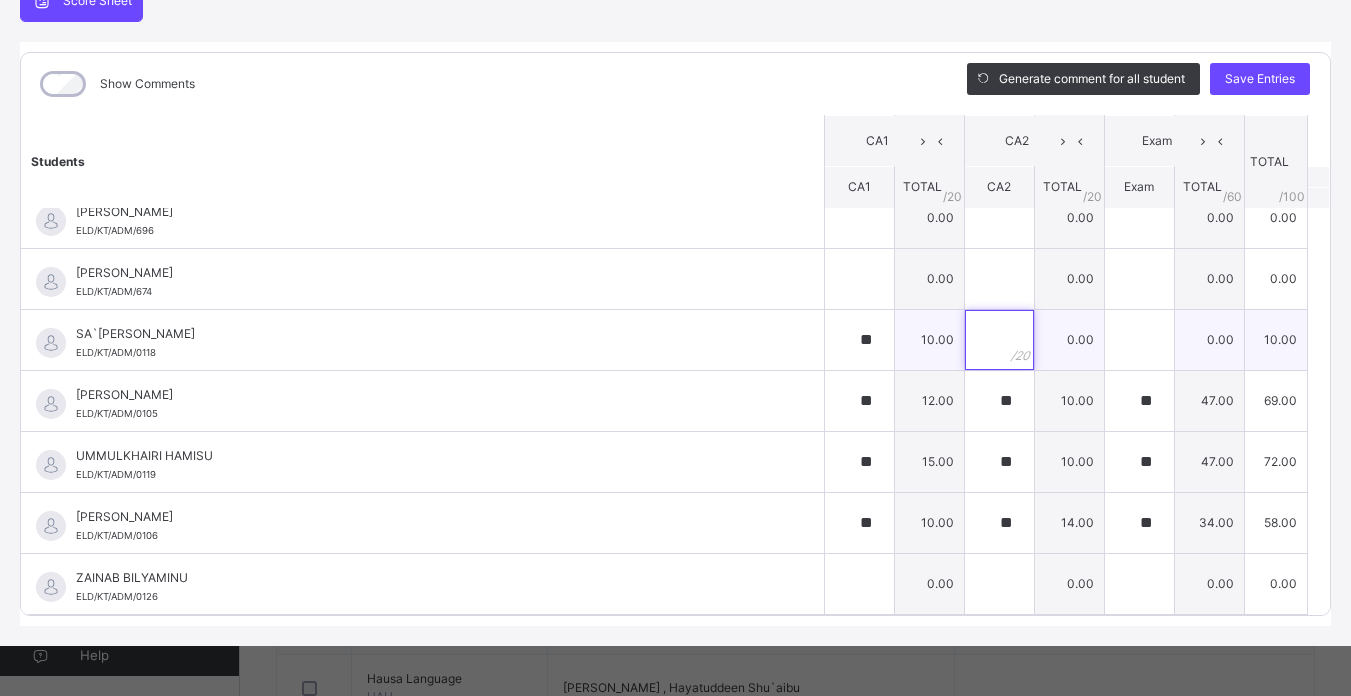 click at bounding box center (999, 340) 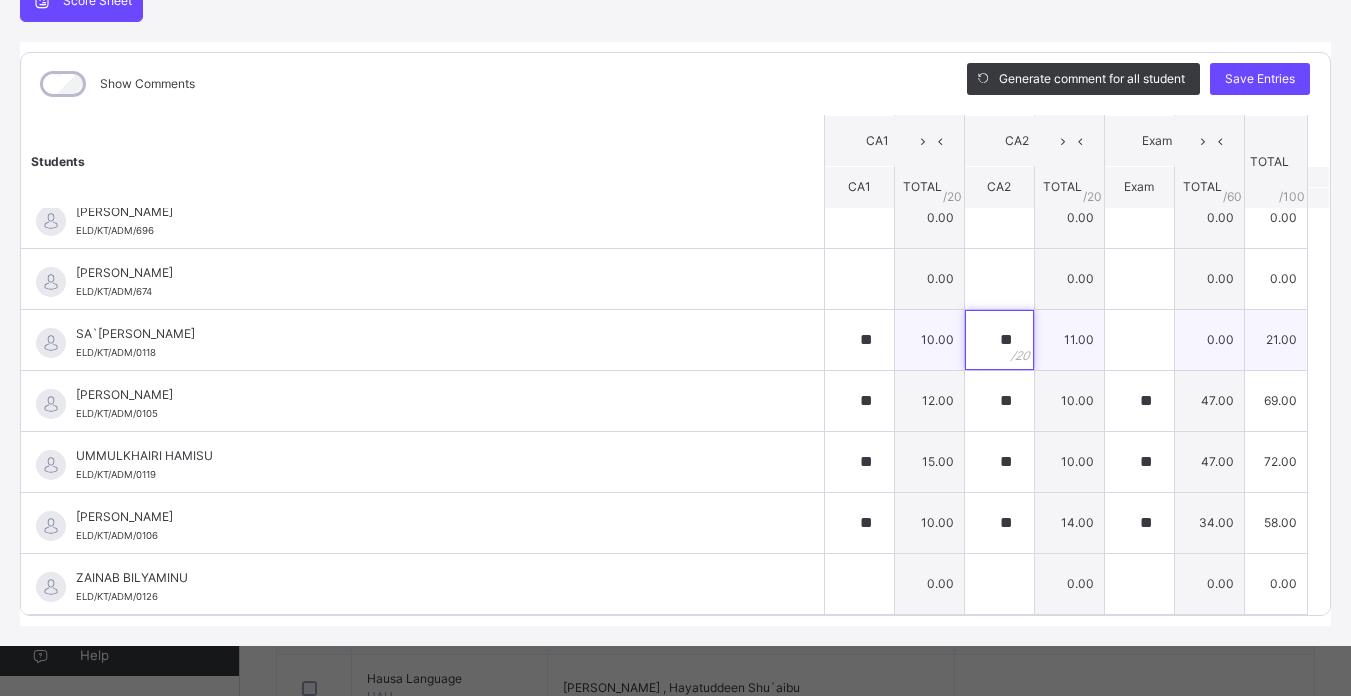 type on "**" 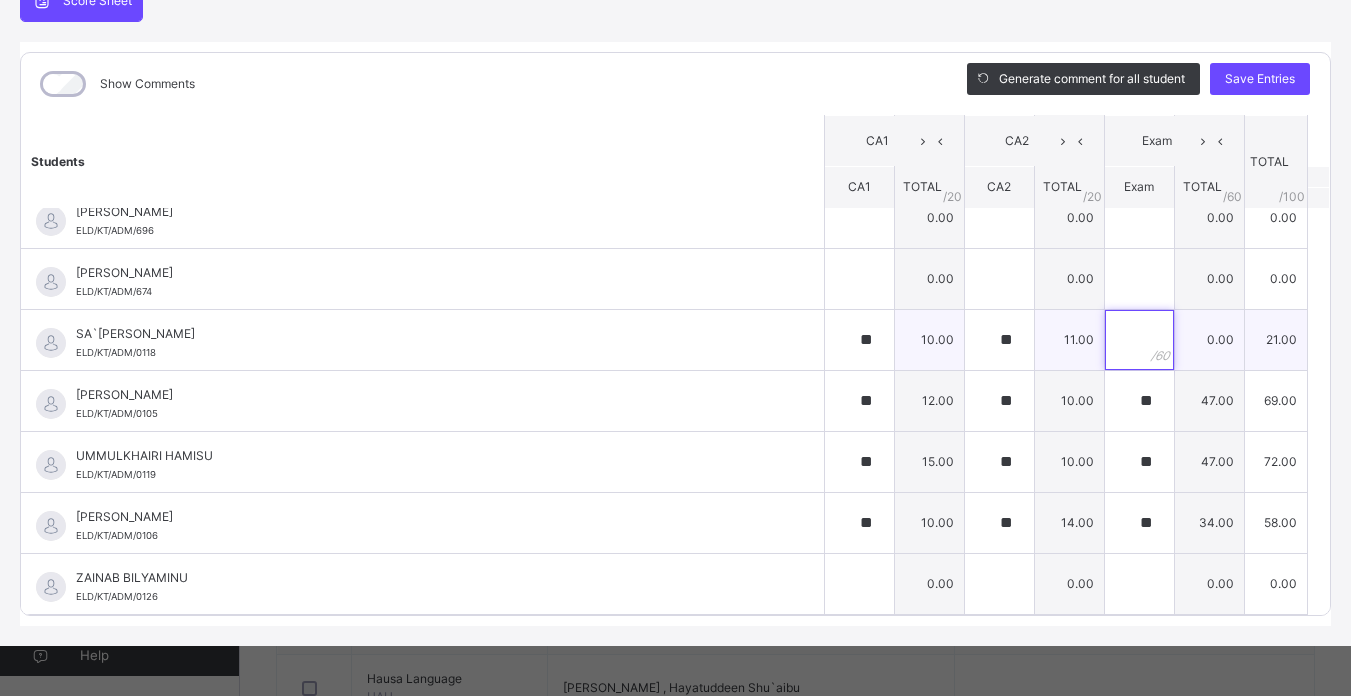click at bounding box center (1139, 340) 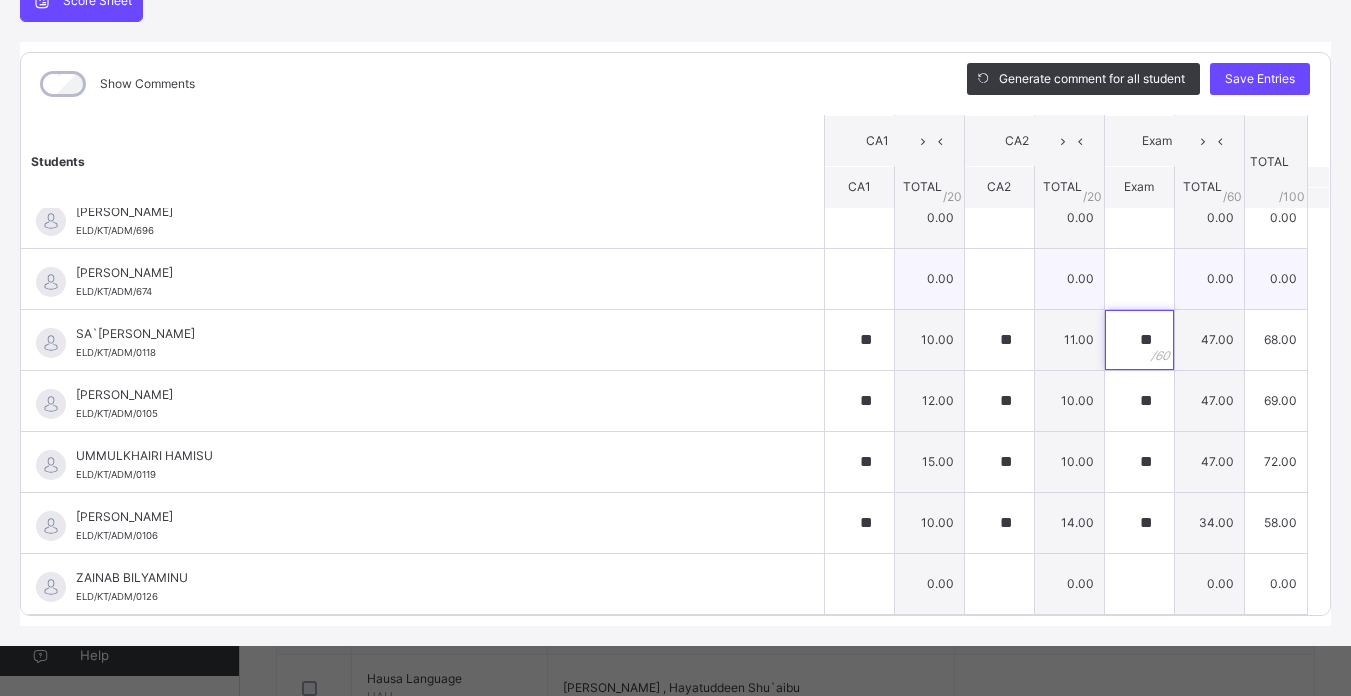 type on "**" 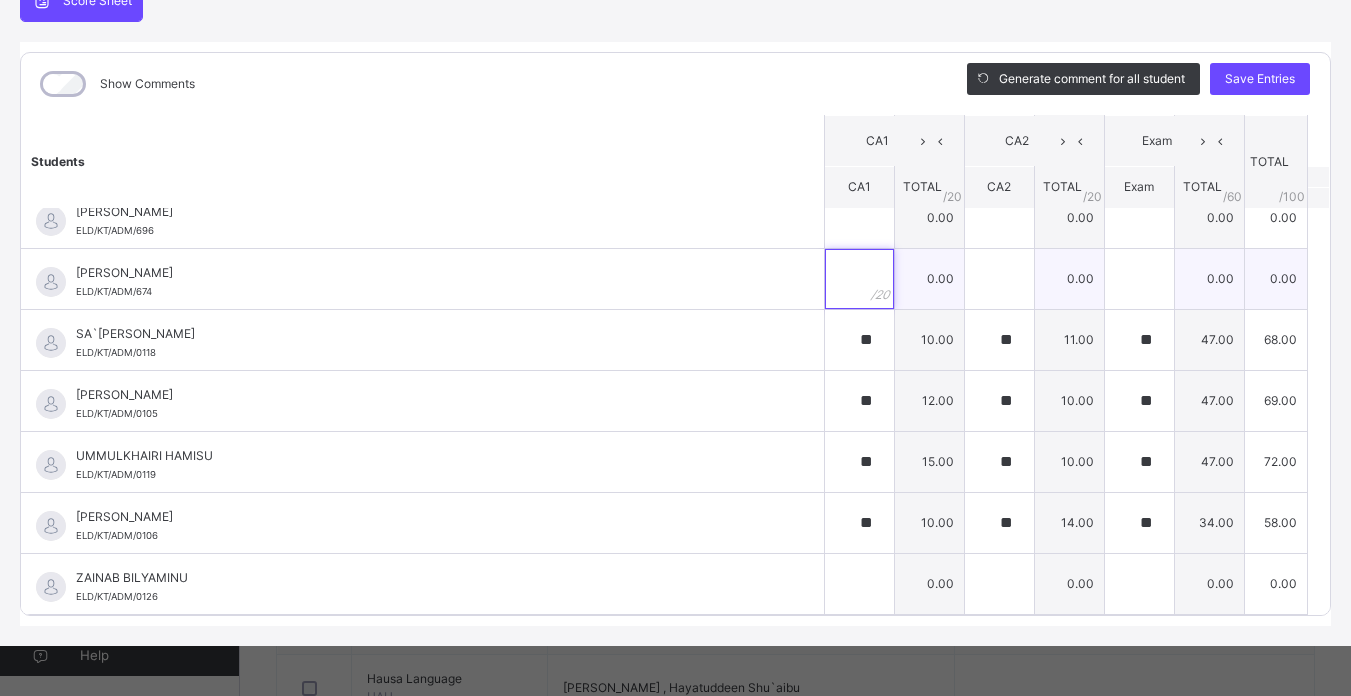 click at bounding box center [859, 279] 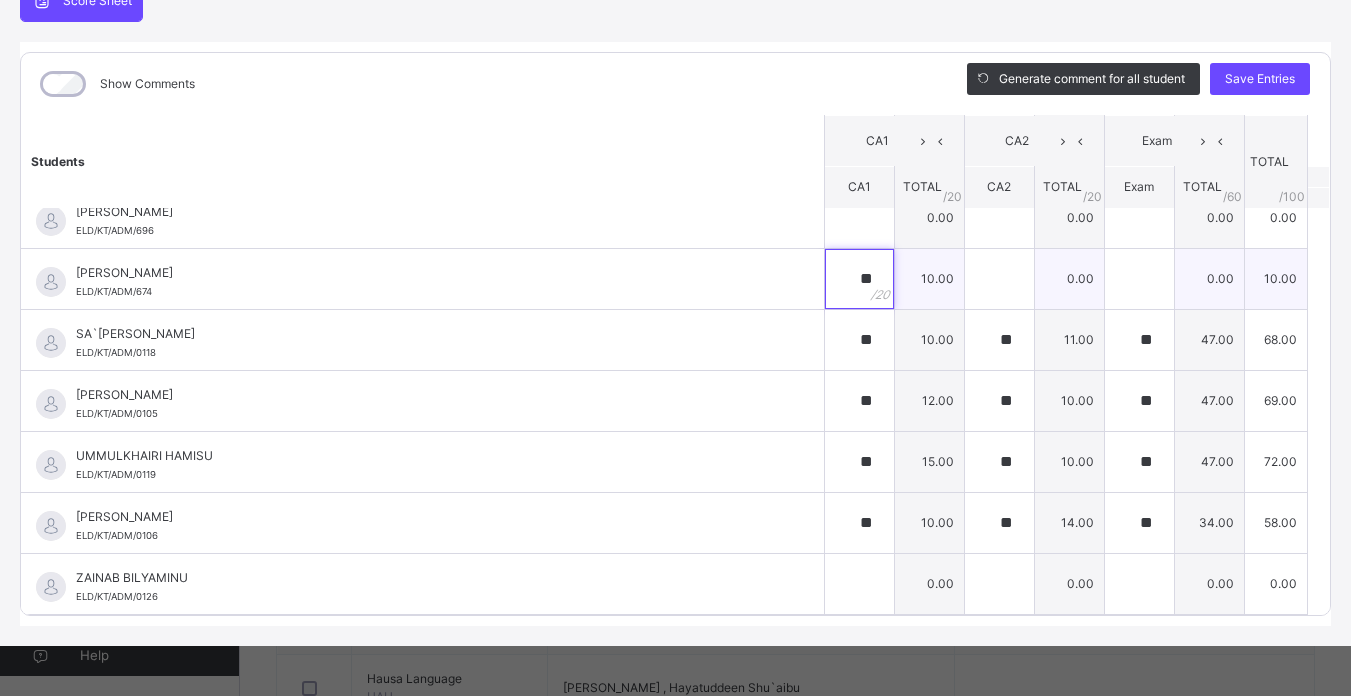 type on "**" 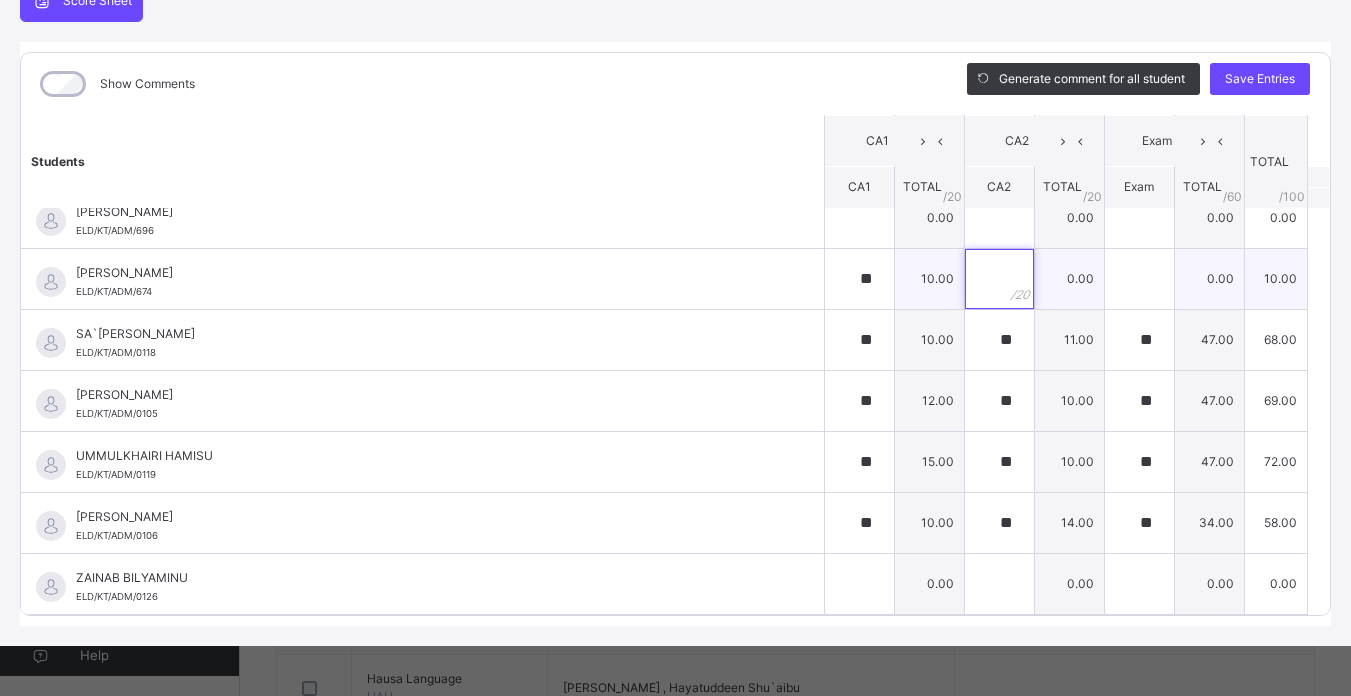 click at bounding box center (999, 279) 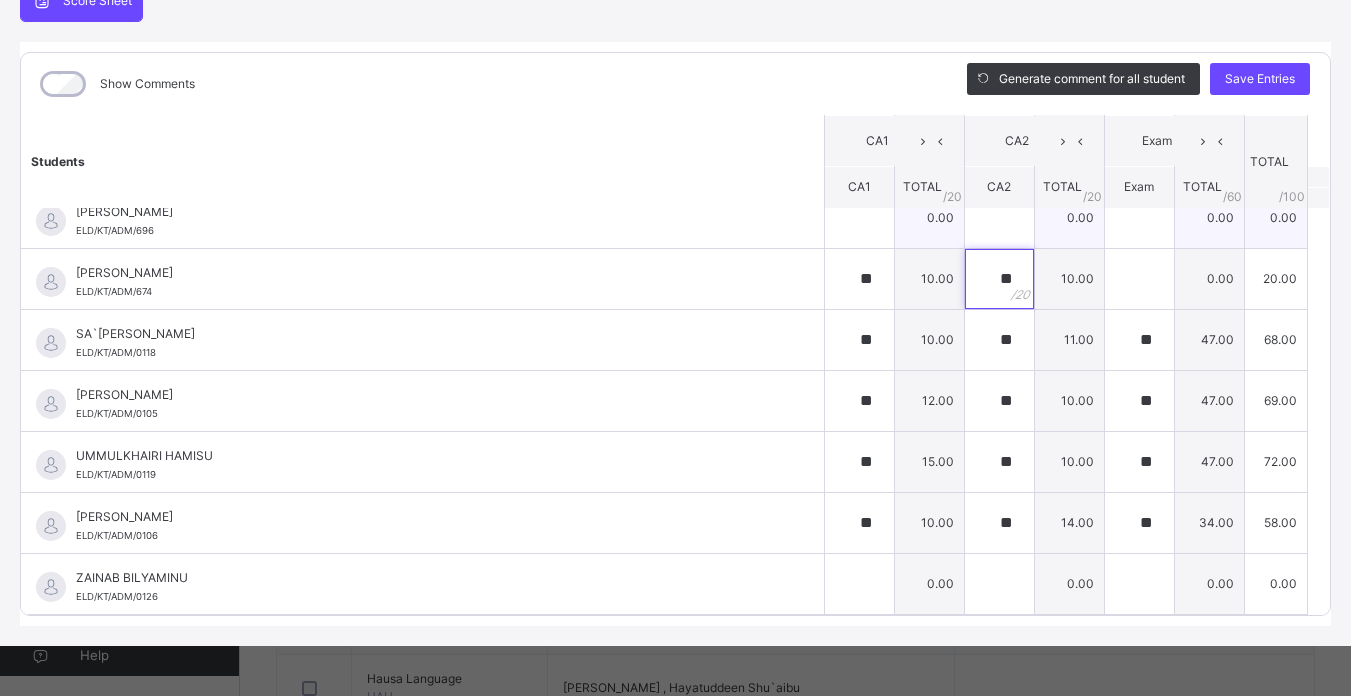type on "**" 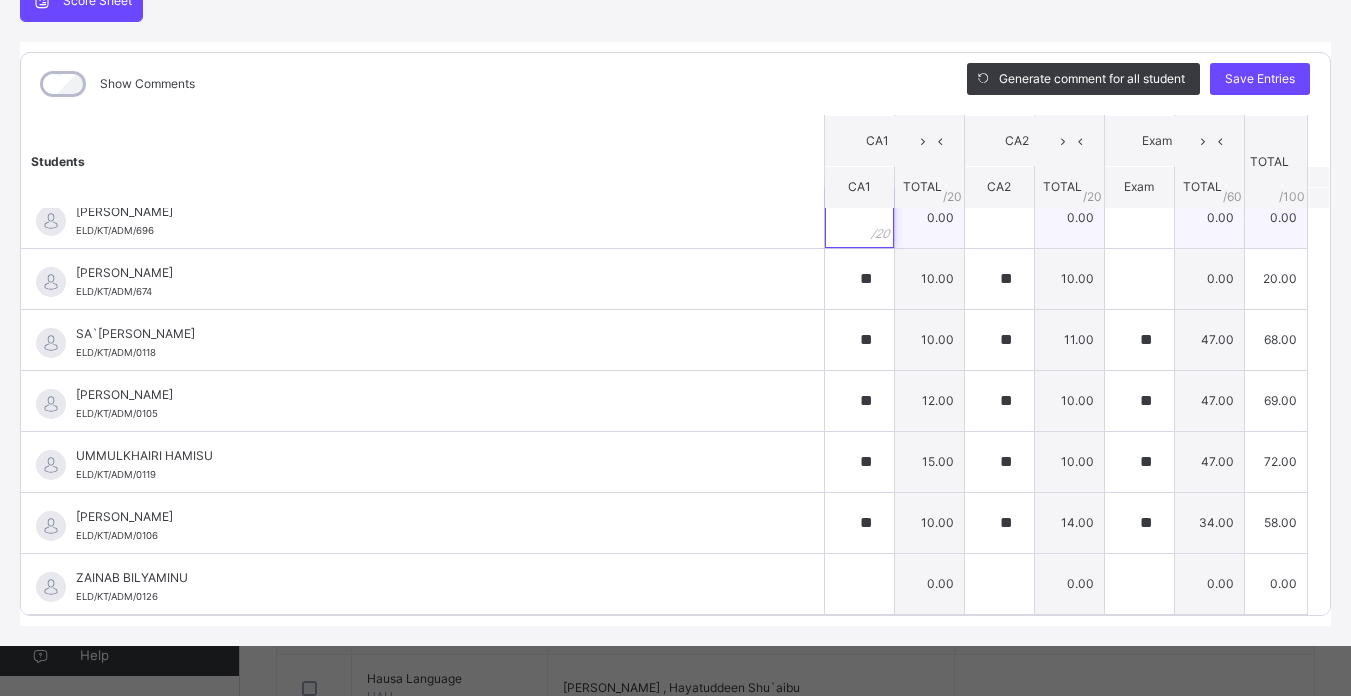click at bounding box center [859, 218] 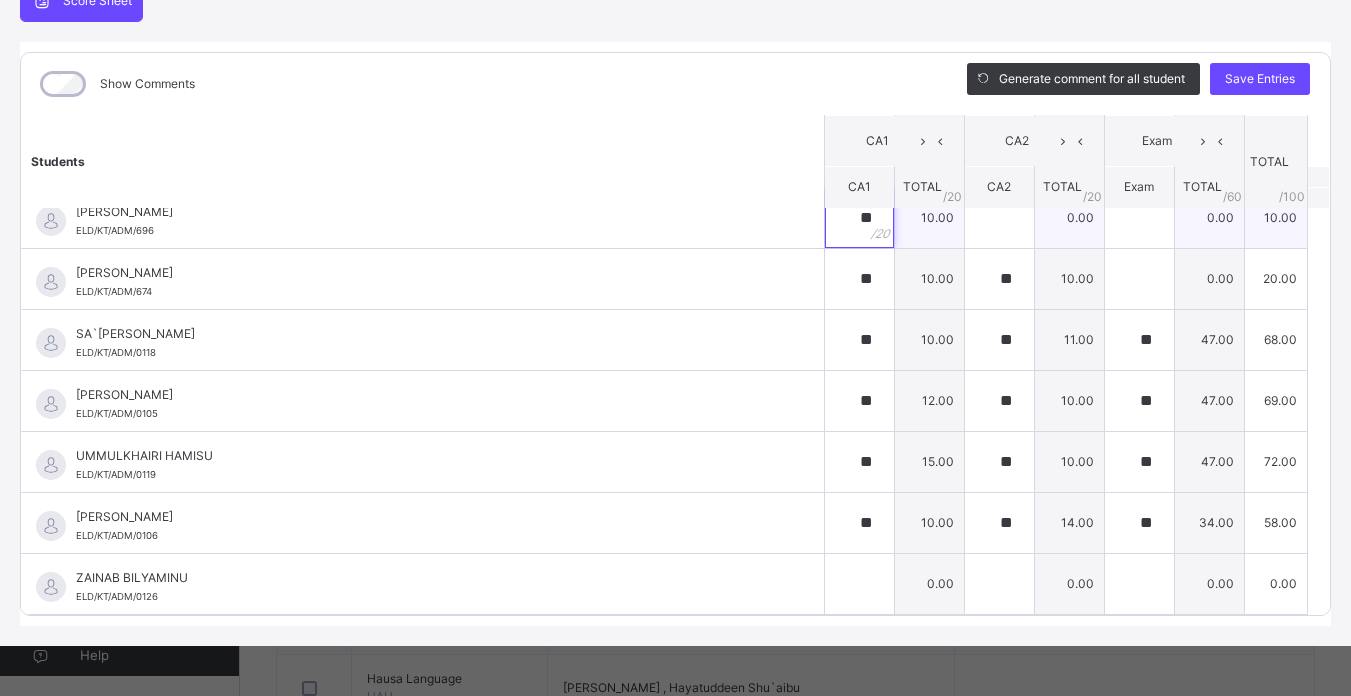 type on "**" 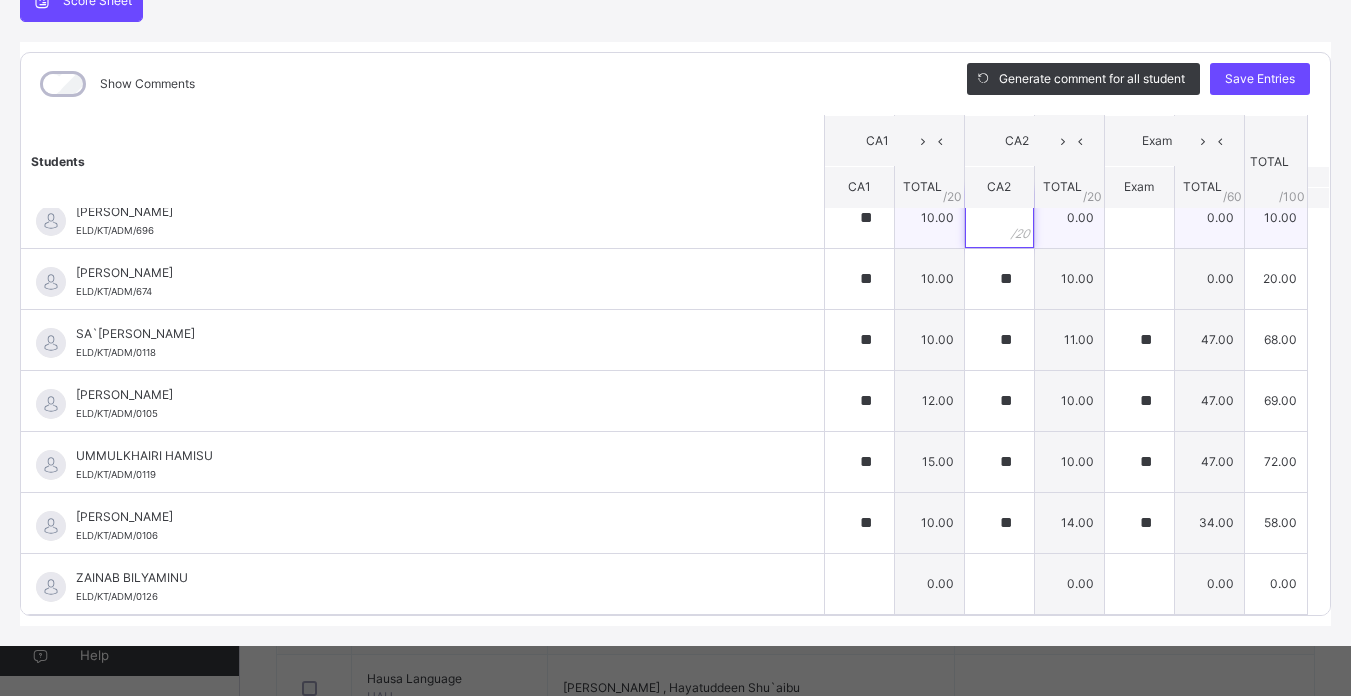 click at bounding box center (999, 218) 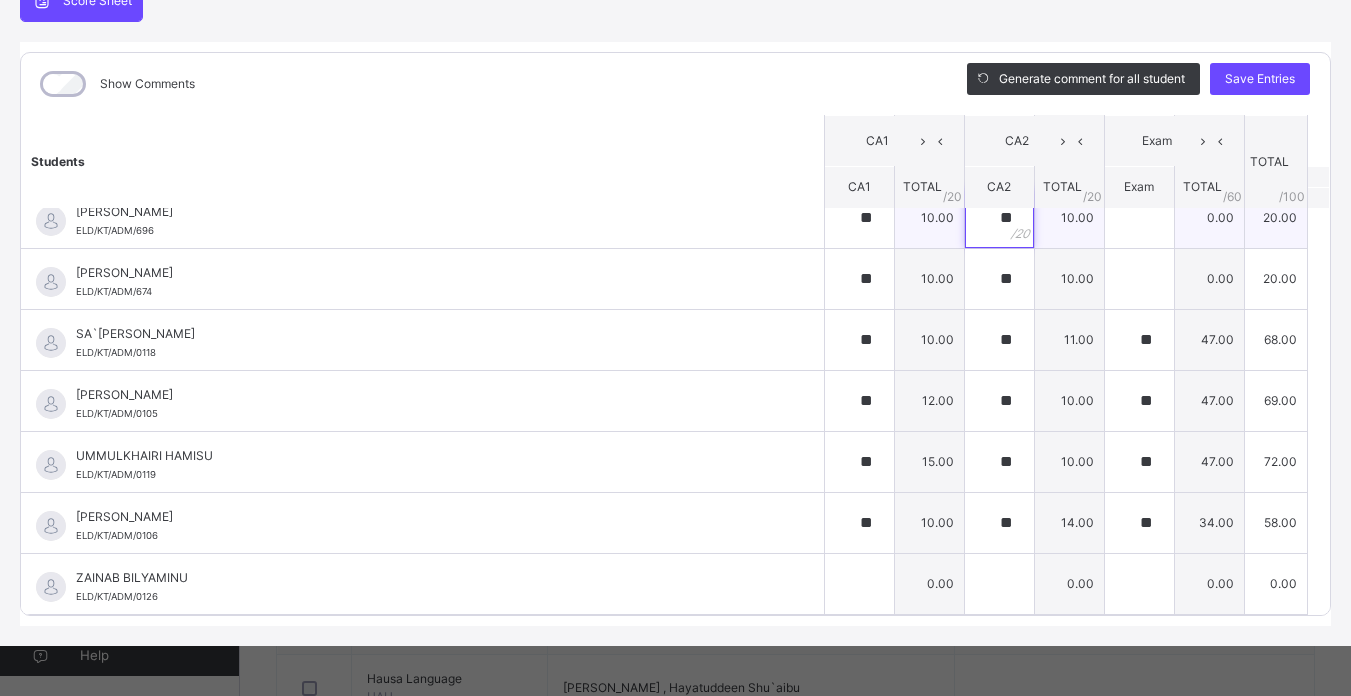 type on "**" 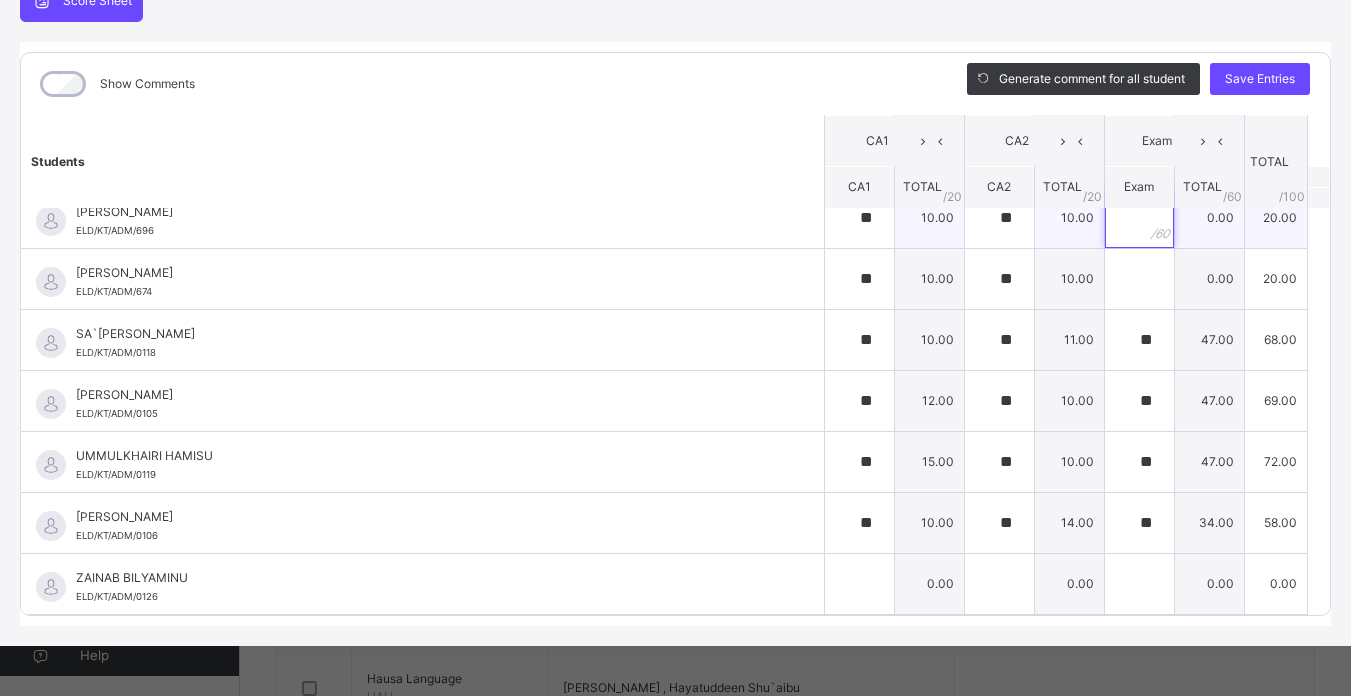 click at bounding box center [1139, 218] 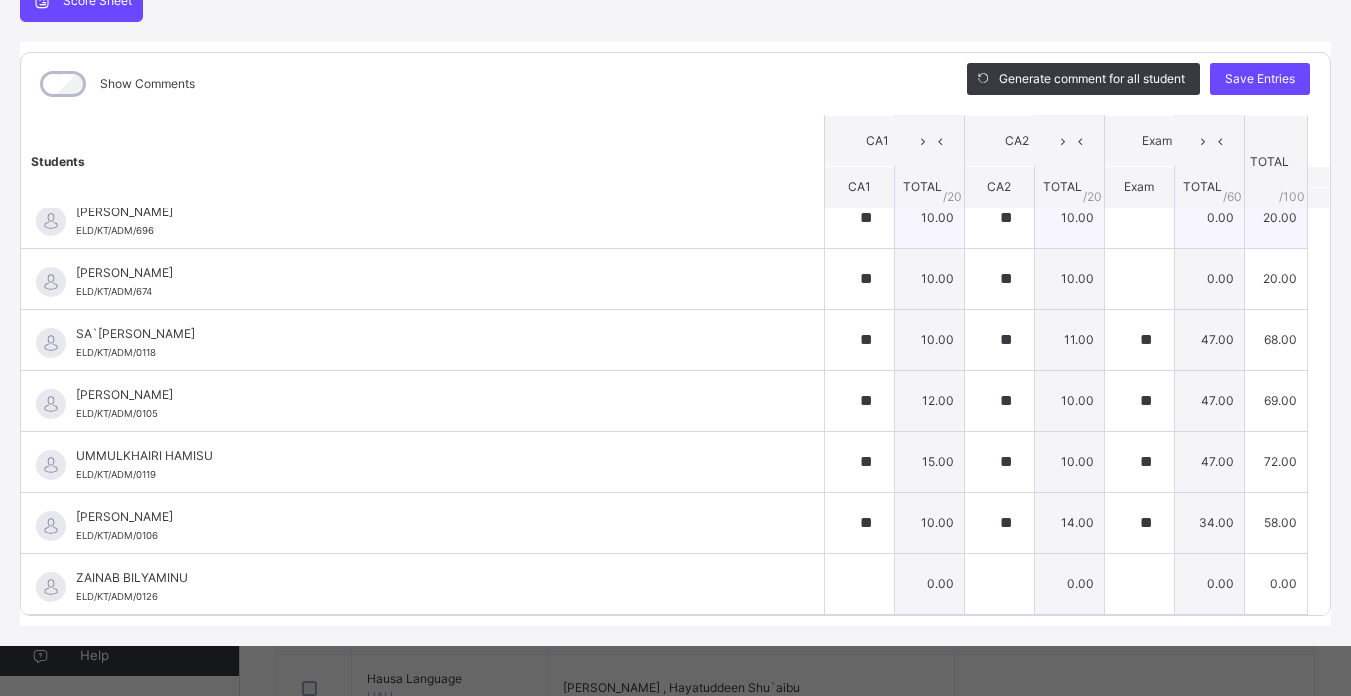 click at bounding box center (1139, 218) 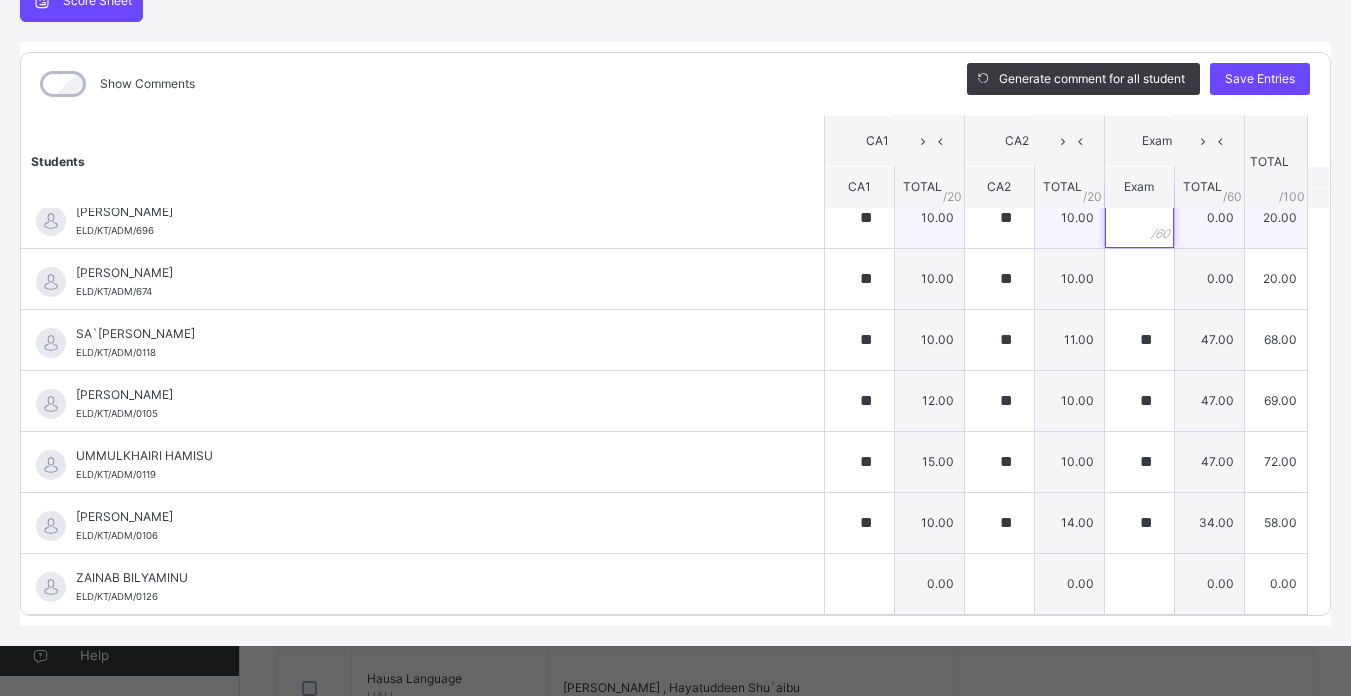 click at bounding box center (1139, 218) 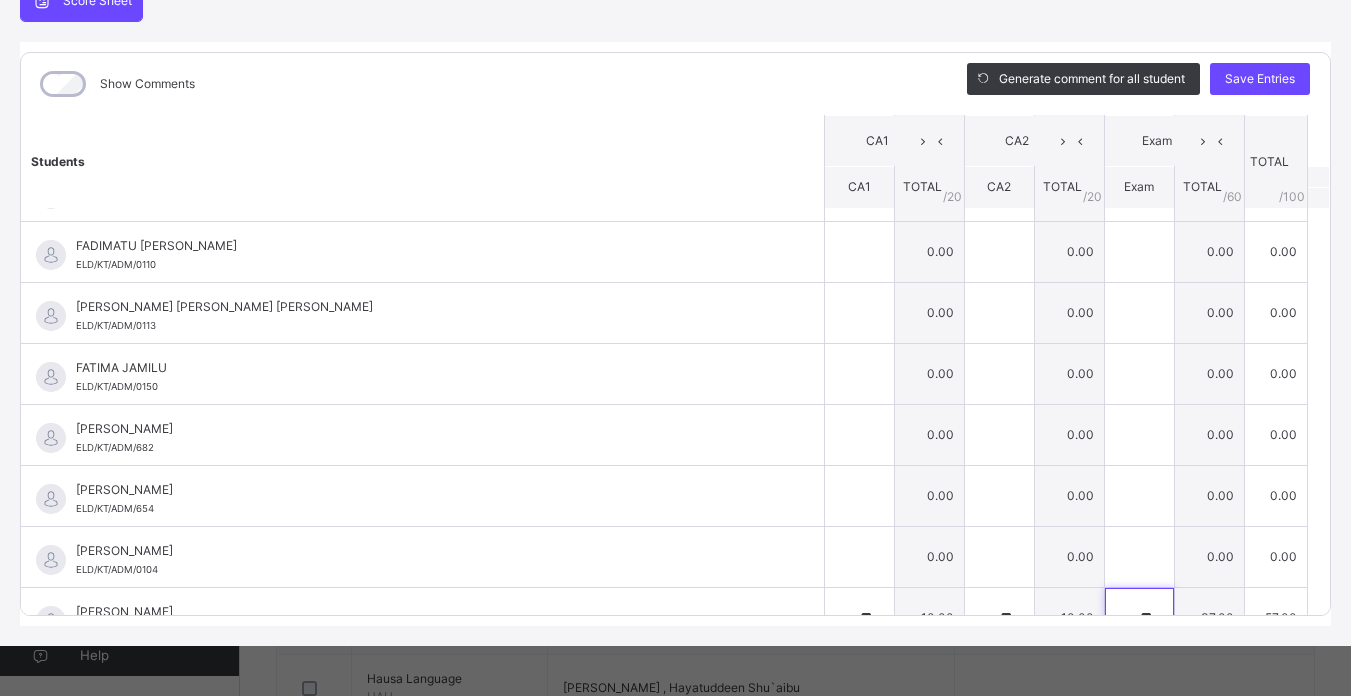 scroll, scrollTop: 496, scrollLeft: 0, axis: vertical 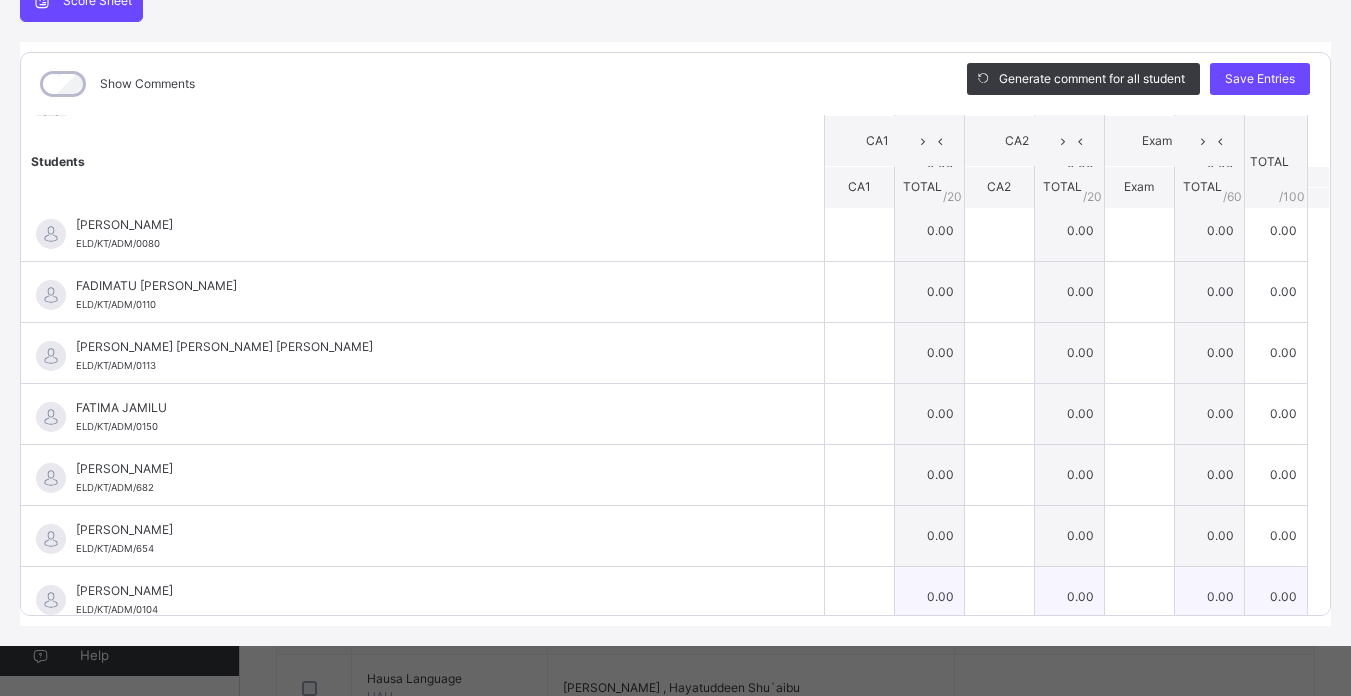 type on "**" 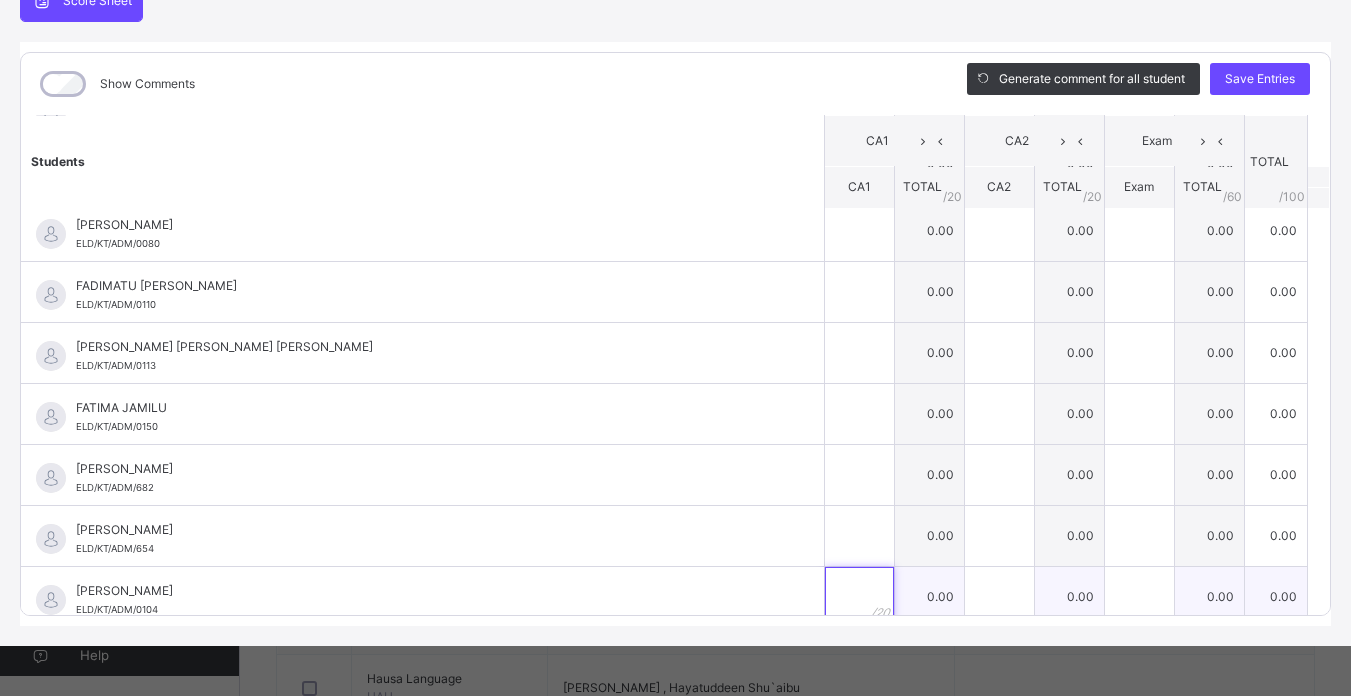 click at bounding box center [859, 597] 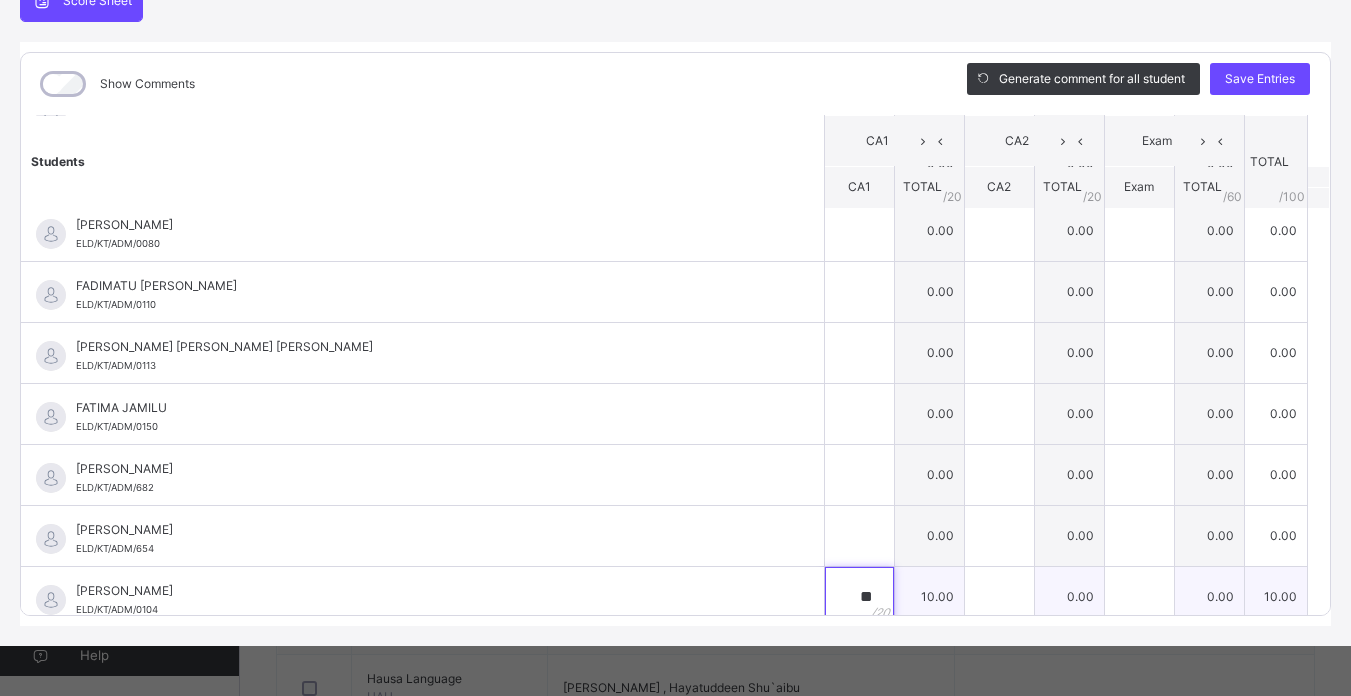 type on "**" 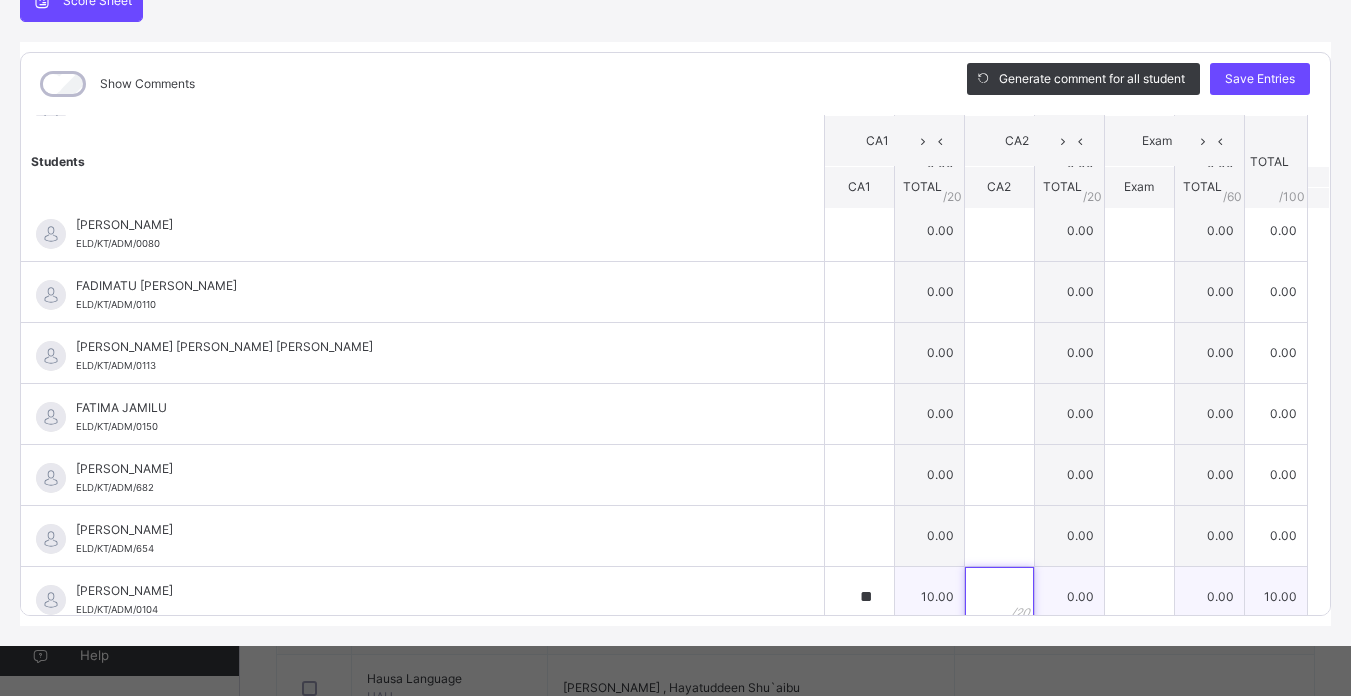 click at bounding box center [999, 597] 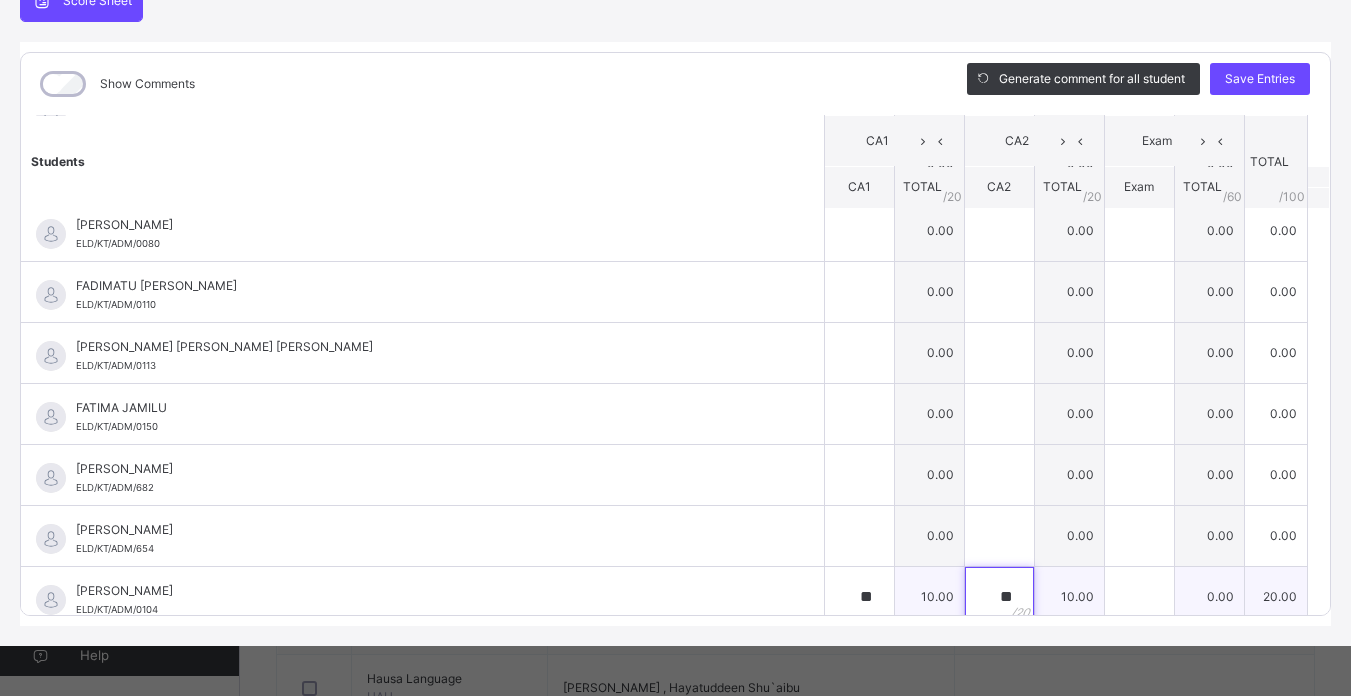 type on "**" 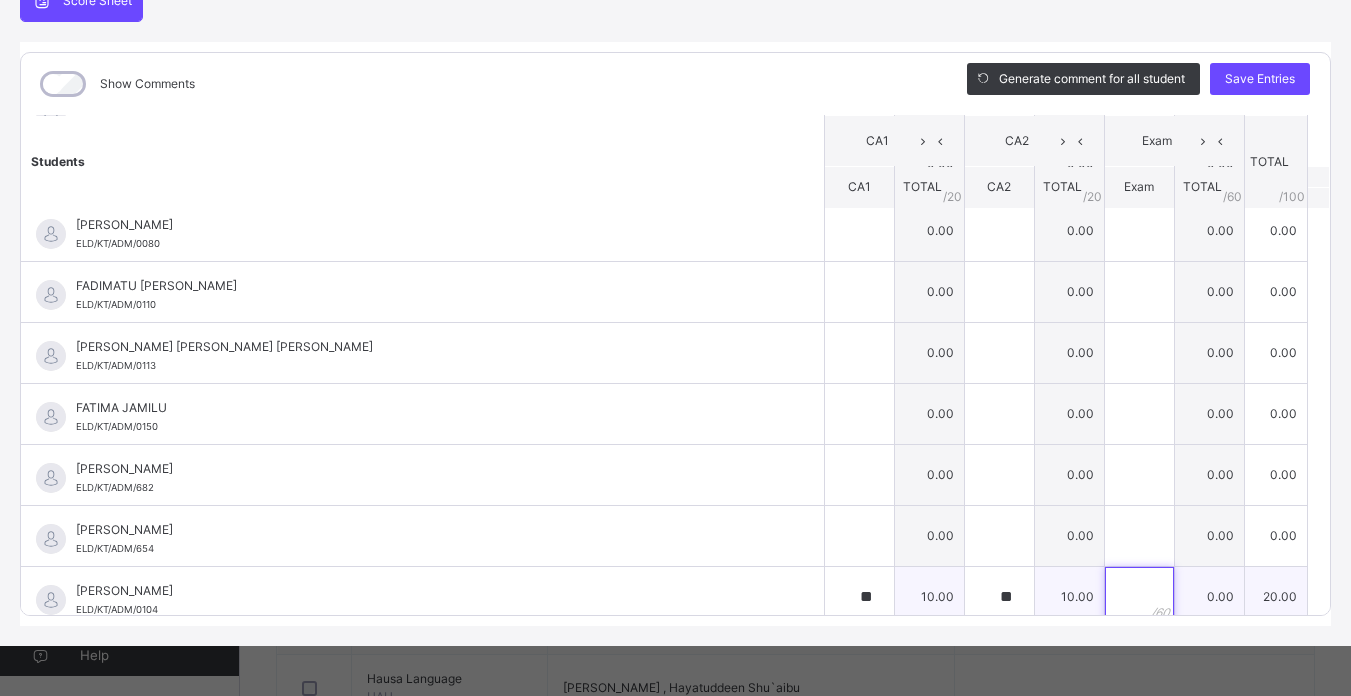 click at bounding box center [1139, 597] 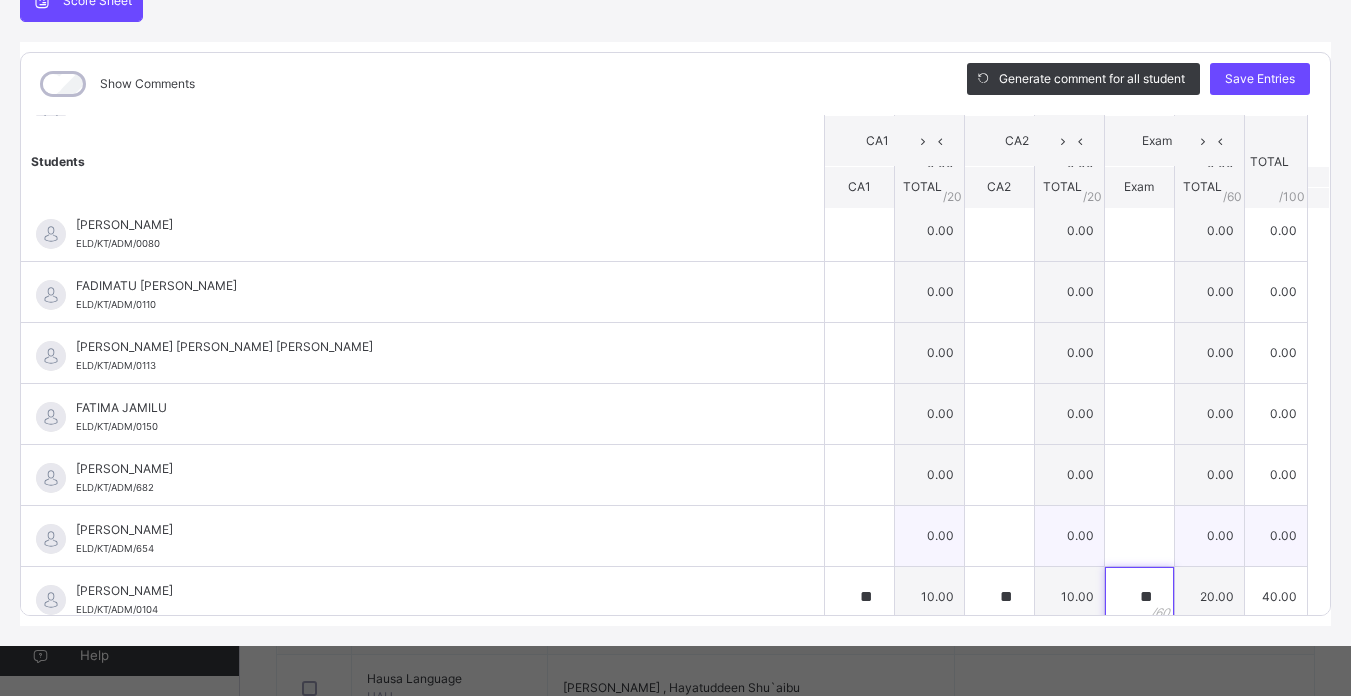type on "**" 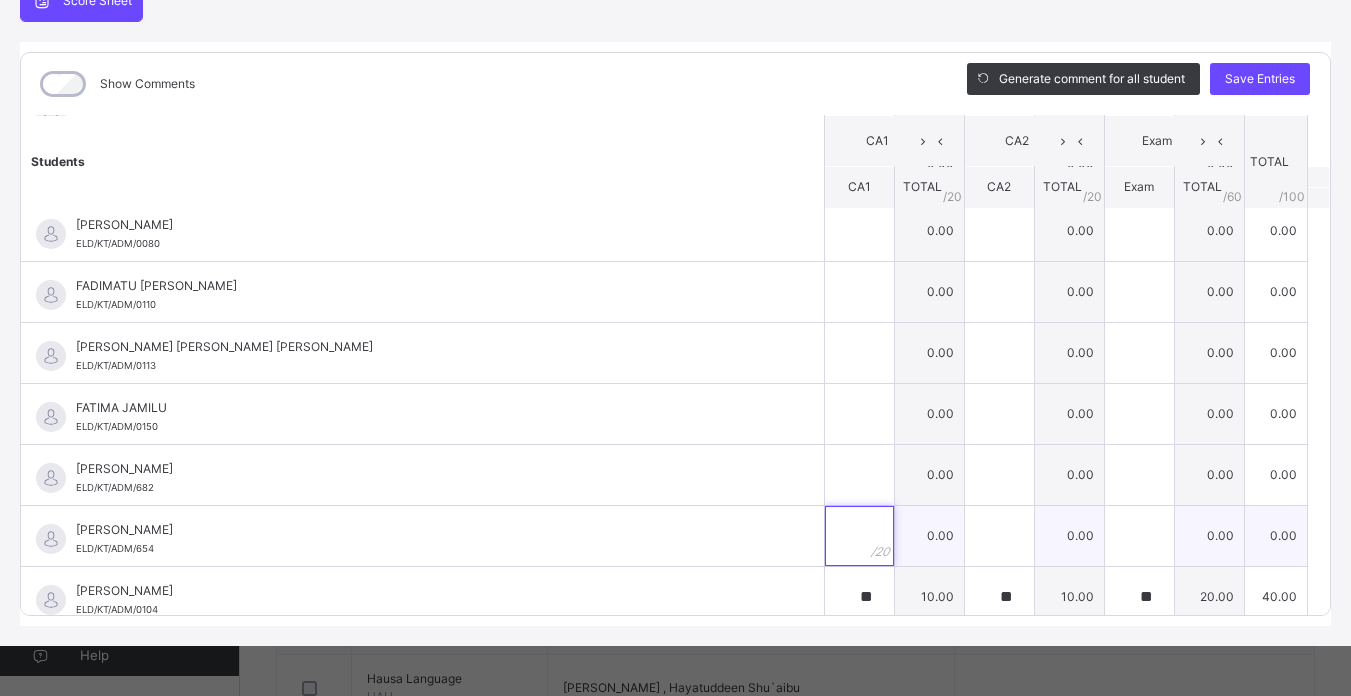 click at bounding box center (859, 536) 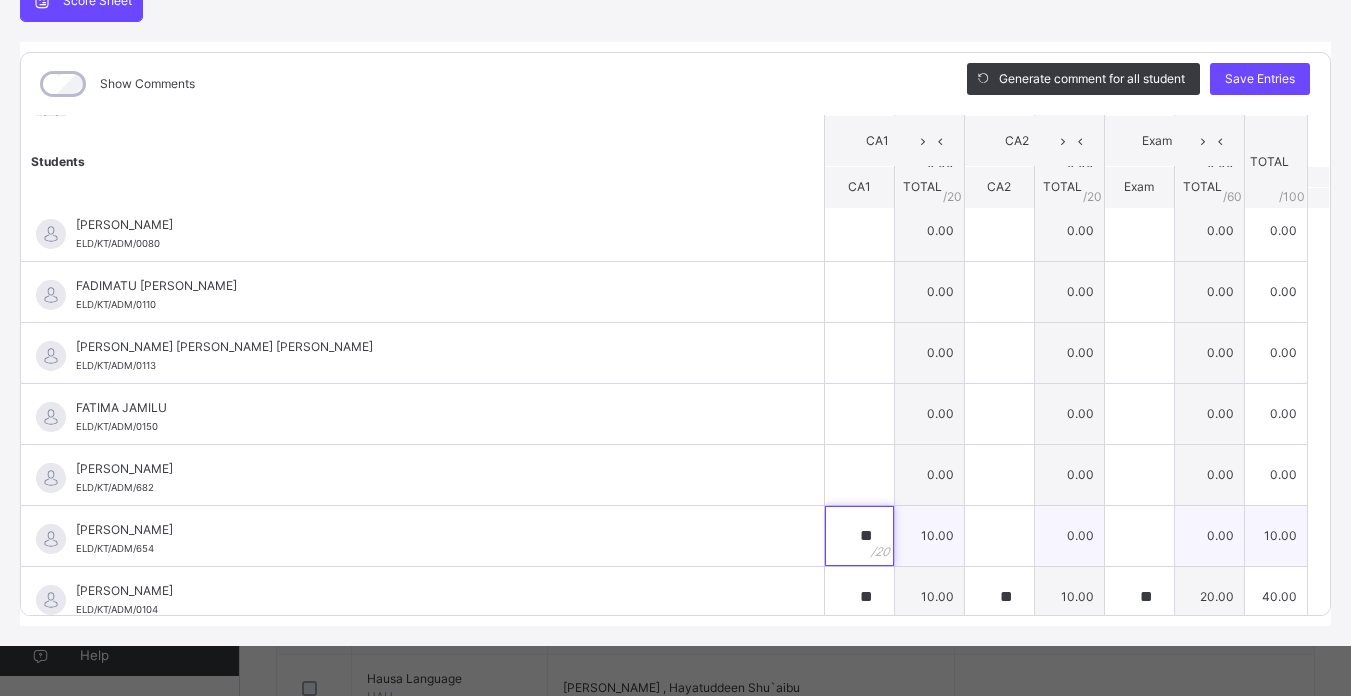 type on "**" 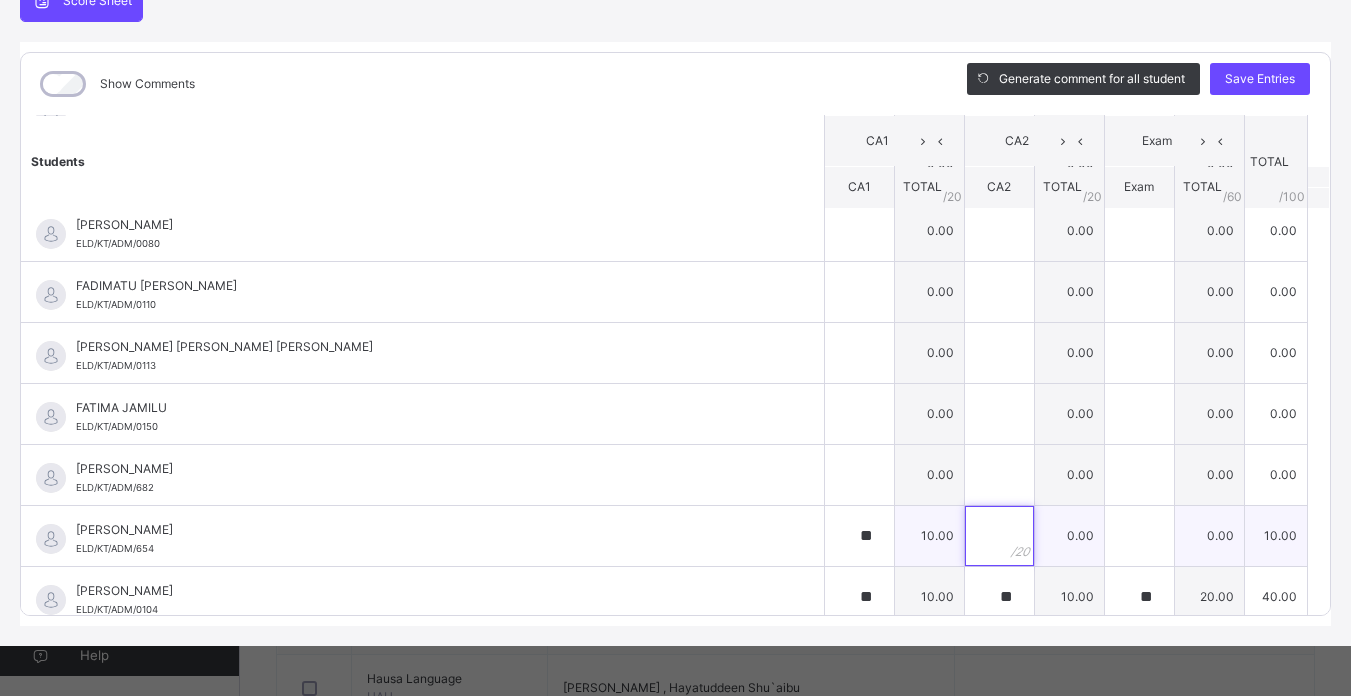 click at bounding box center (999, 536) 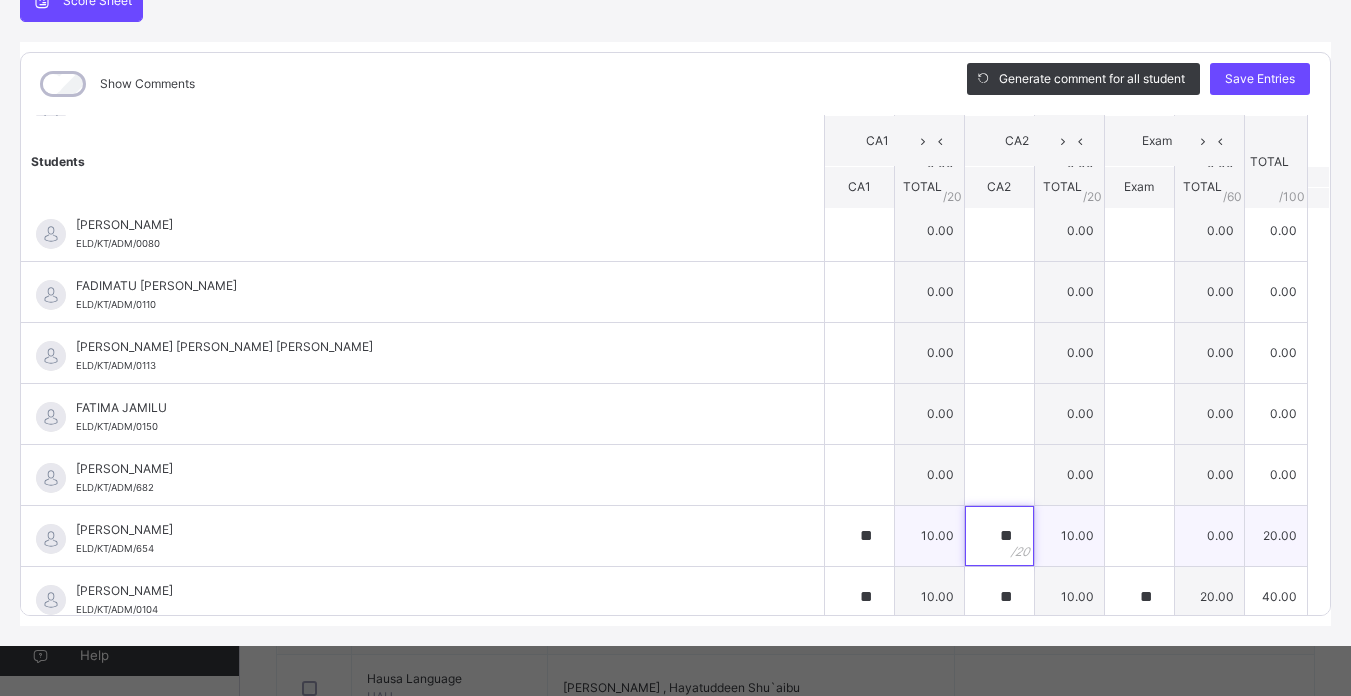 type on "**" 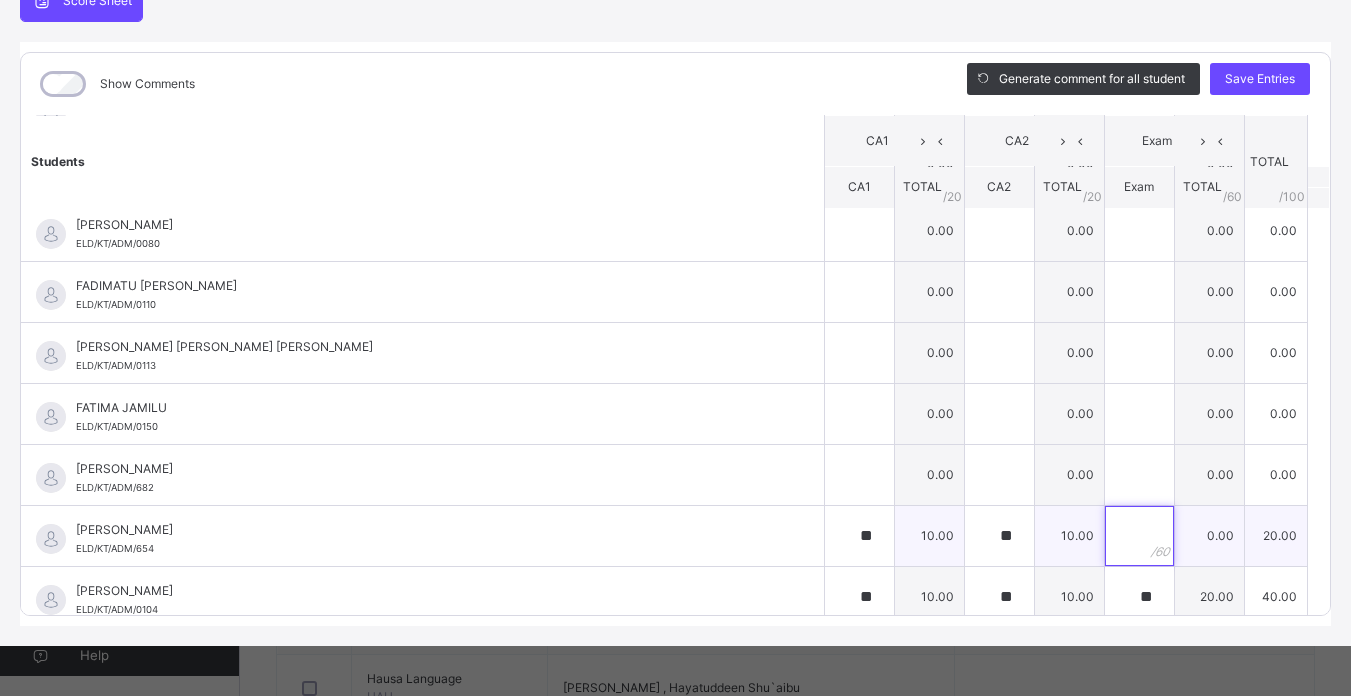 click at bounding box center (1139, 536) 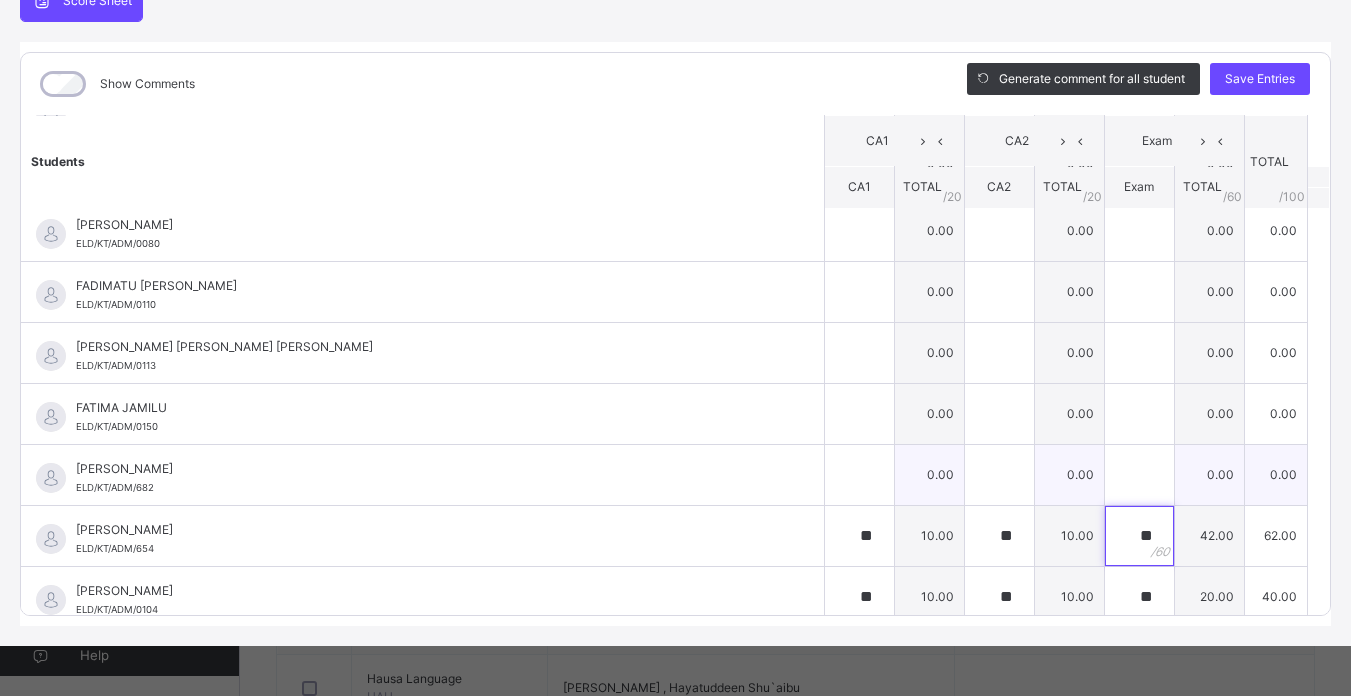 type on "**" 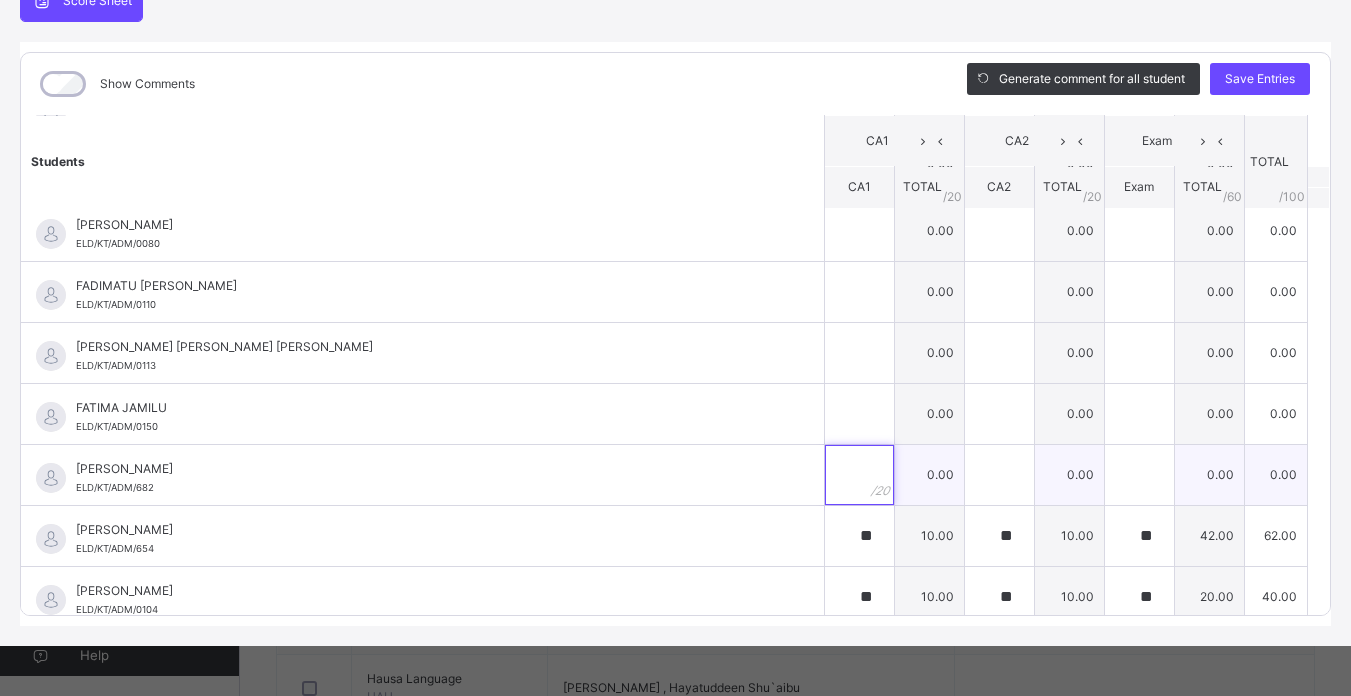 click at bounding box center [859, 475] 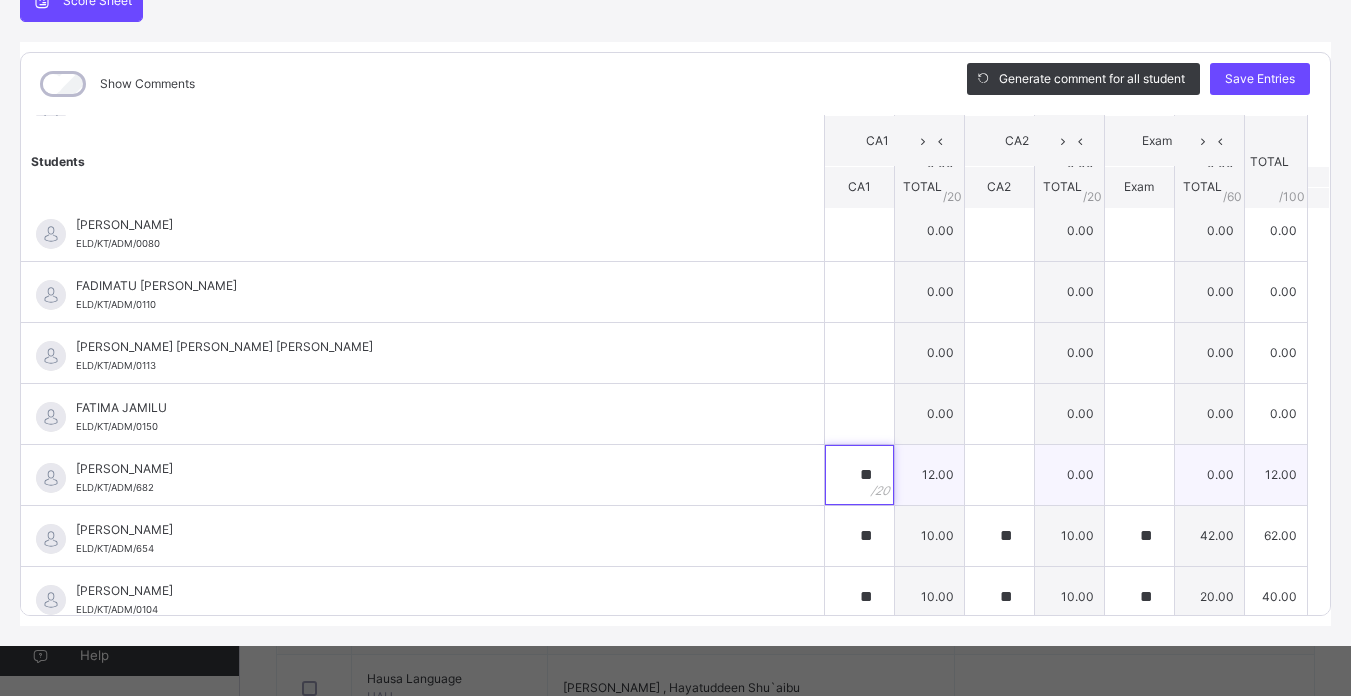 type on "**" 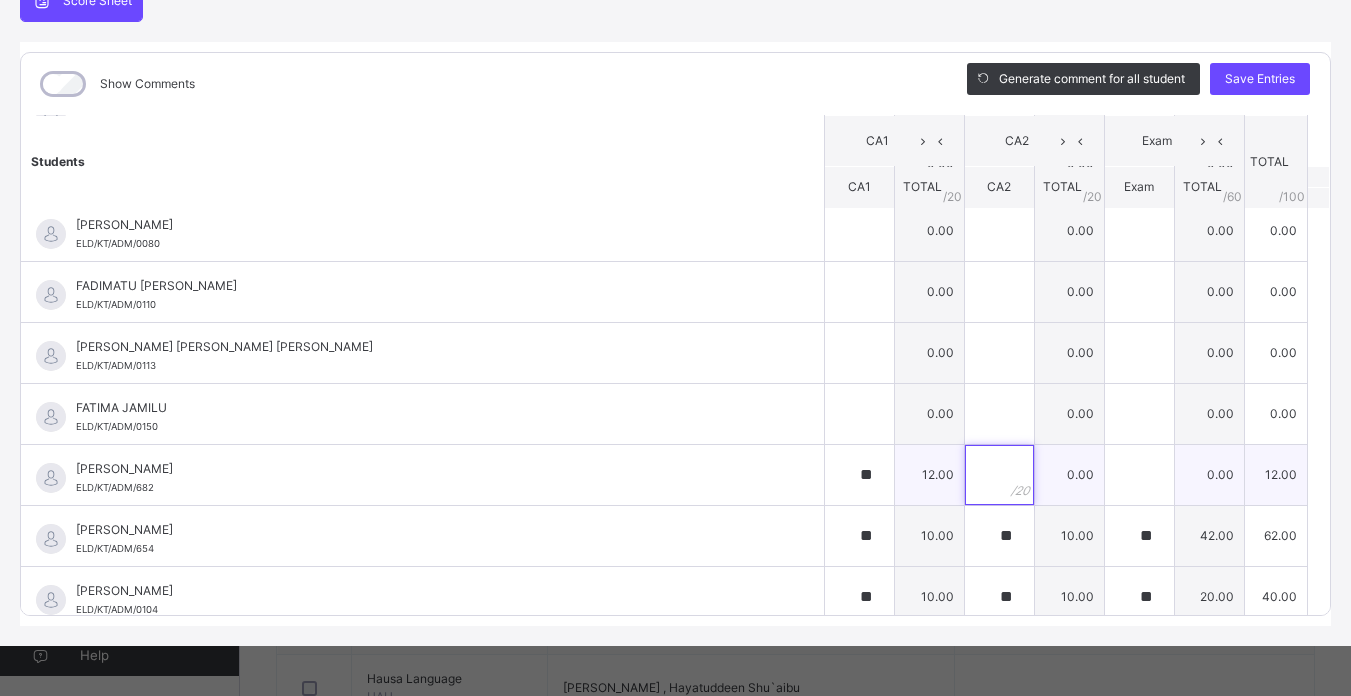 click at bounding box center [999, 475] 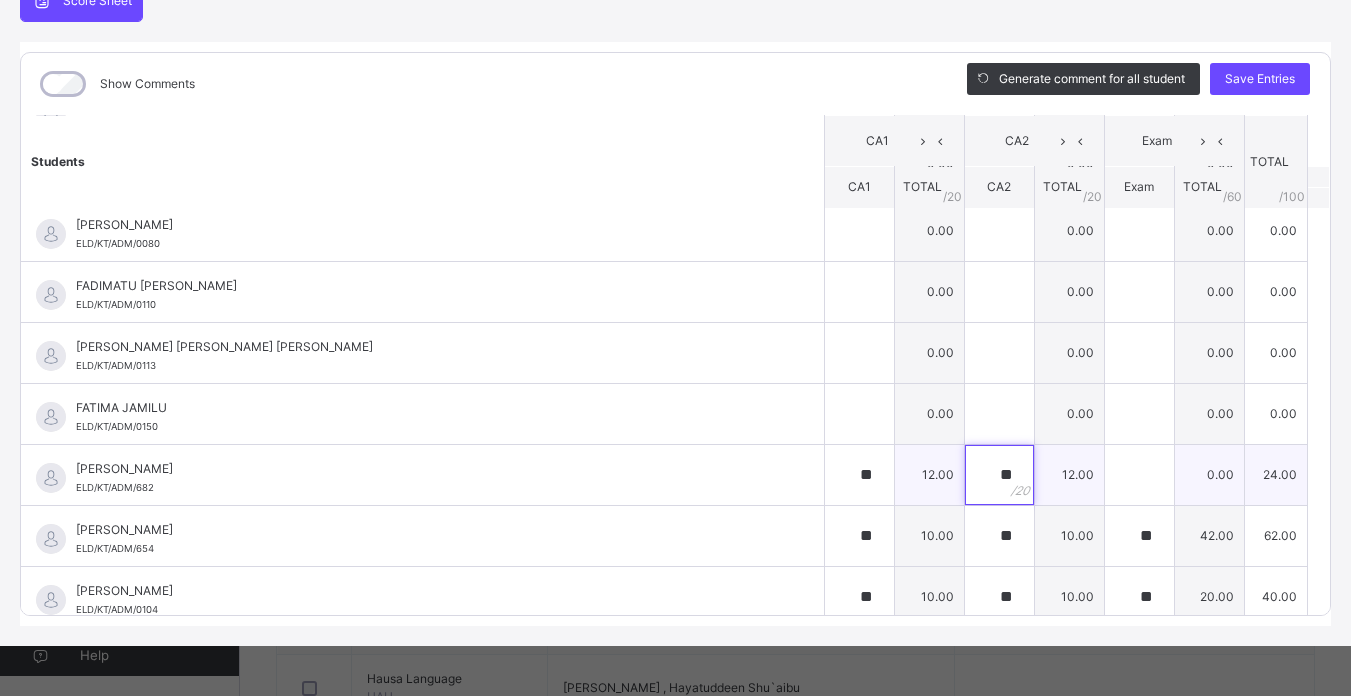 type on "**" 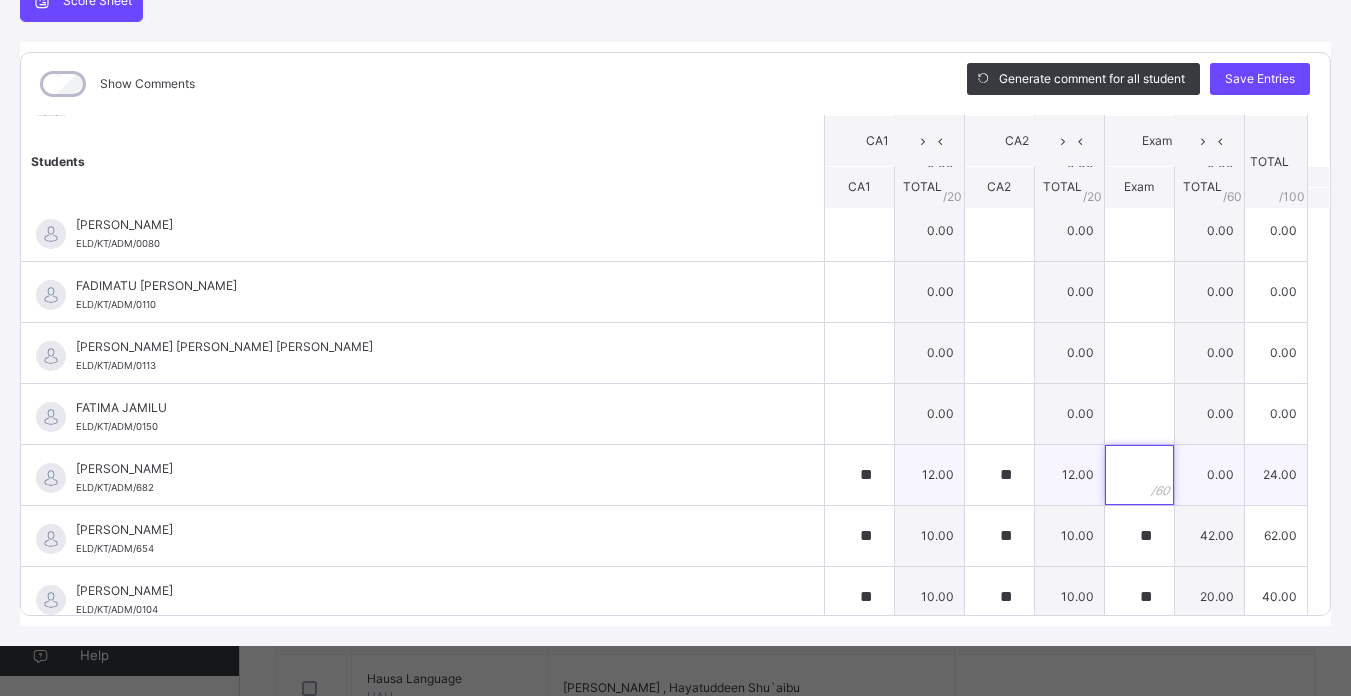 click at bounding box center (1139, 475) 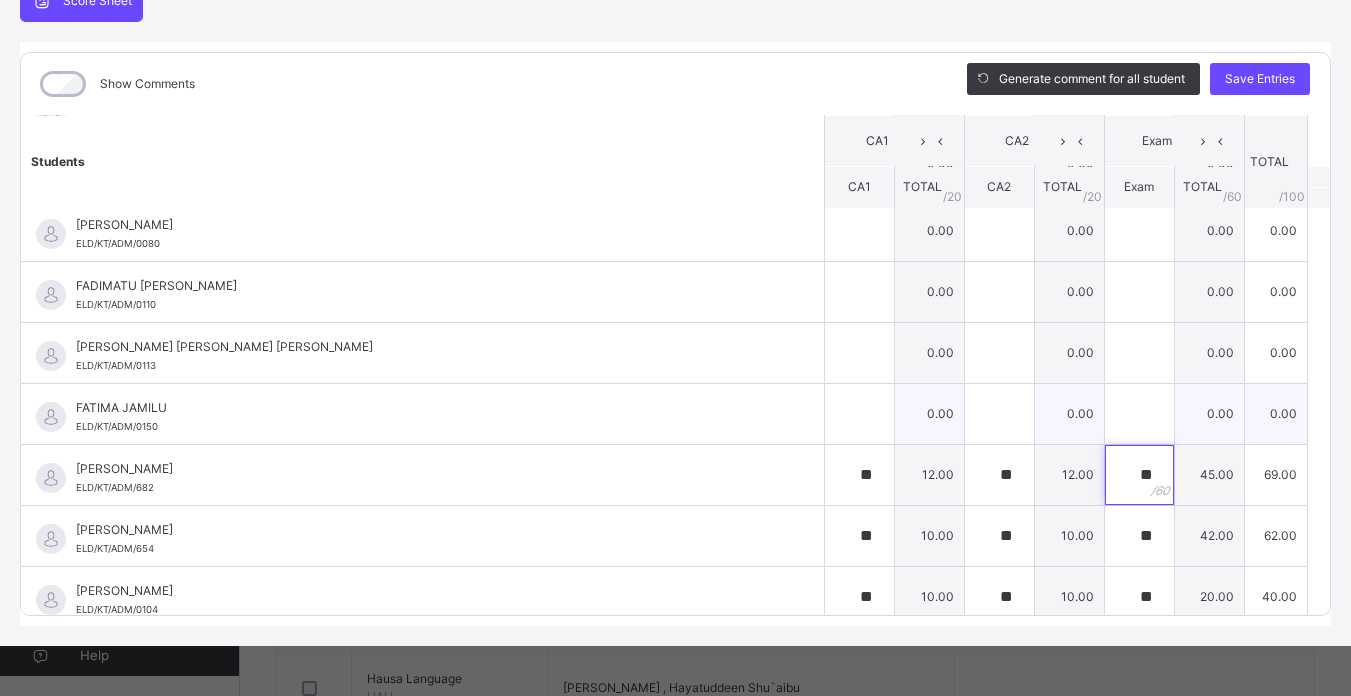 type on "**" 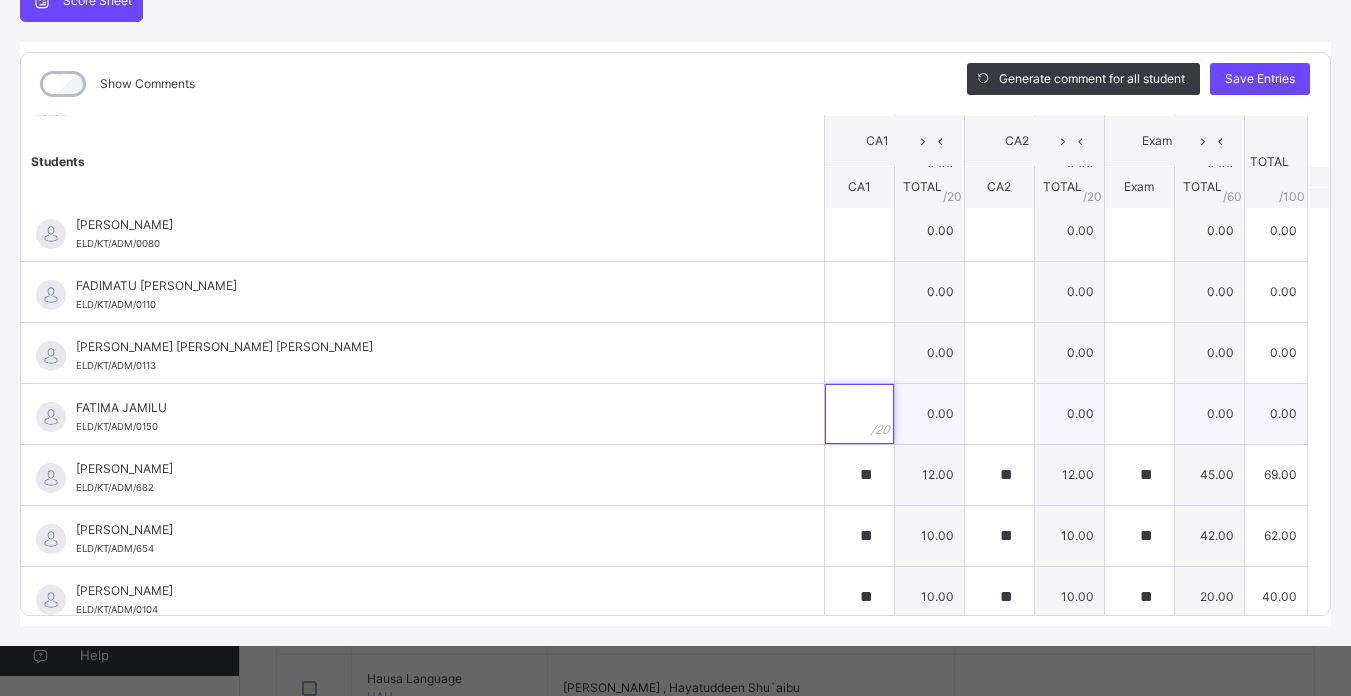 click at bounding box center (859, 414) 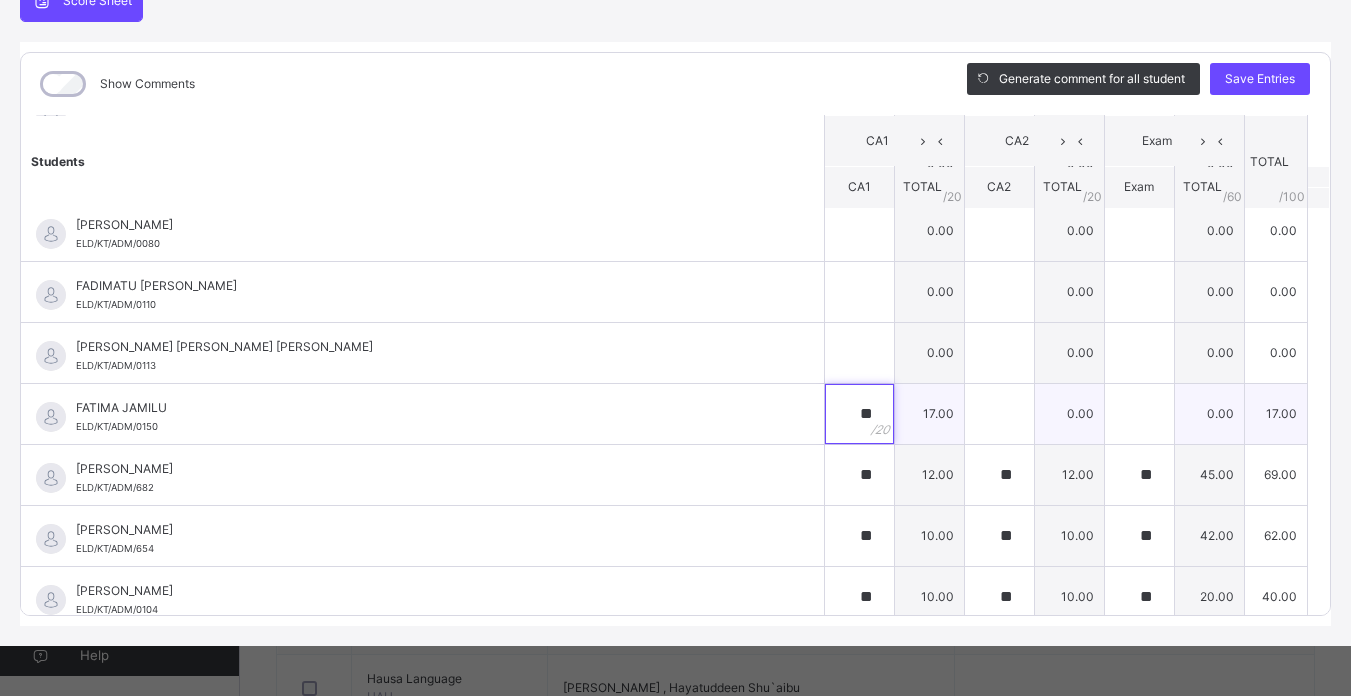 type 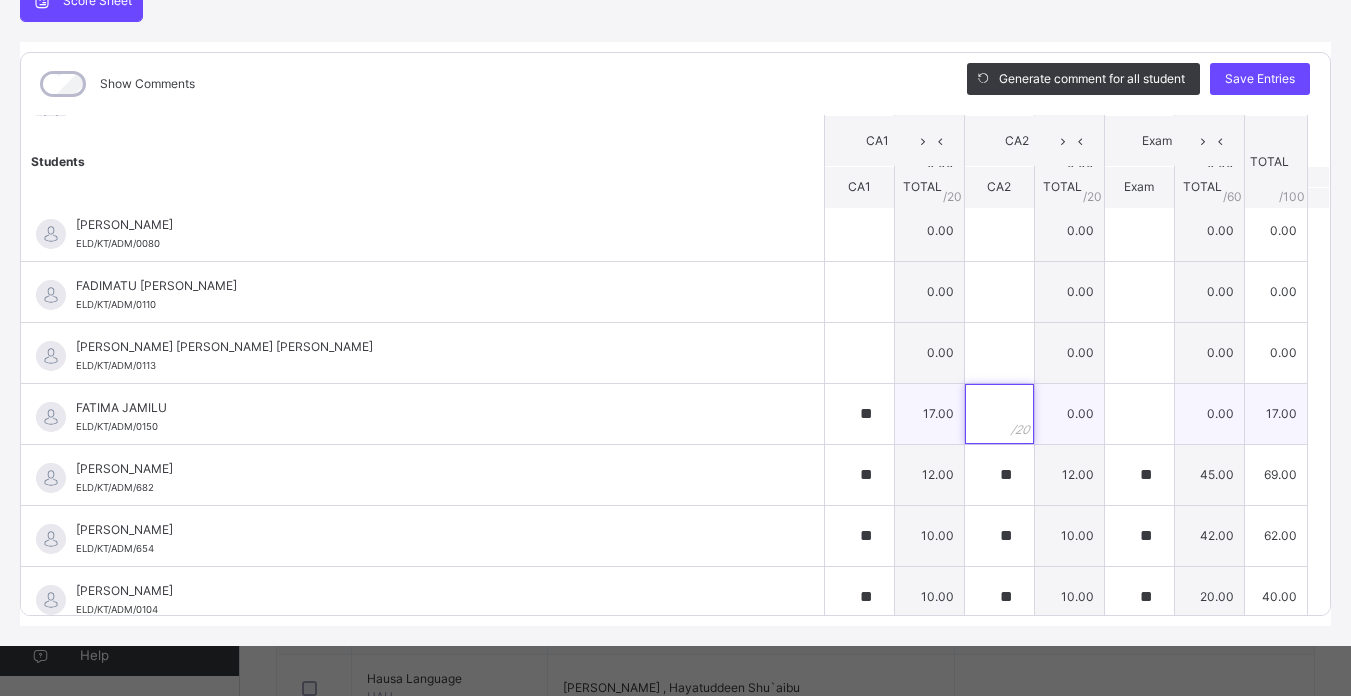 click at bounding box center (999, 414) 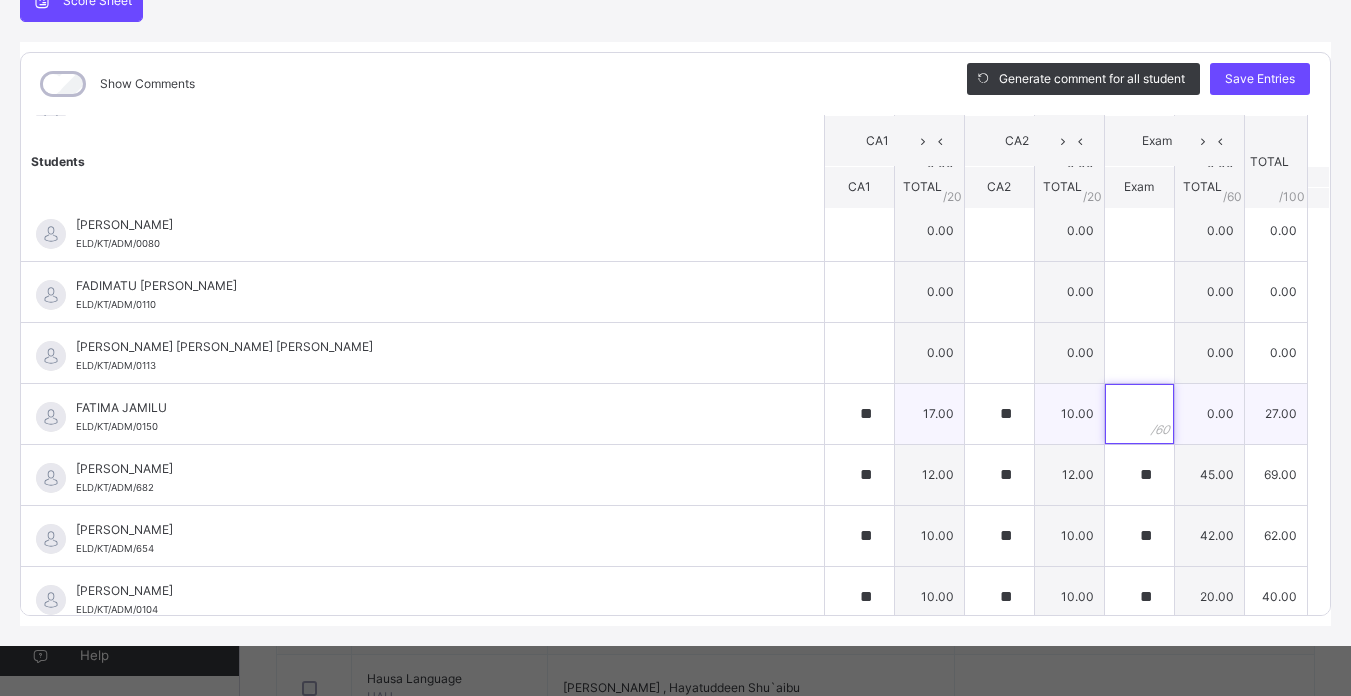 click at bounding box center [1139, 414] 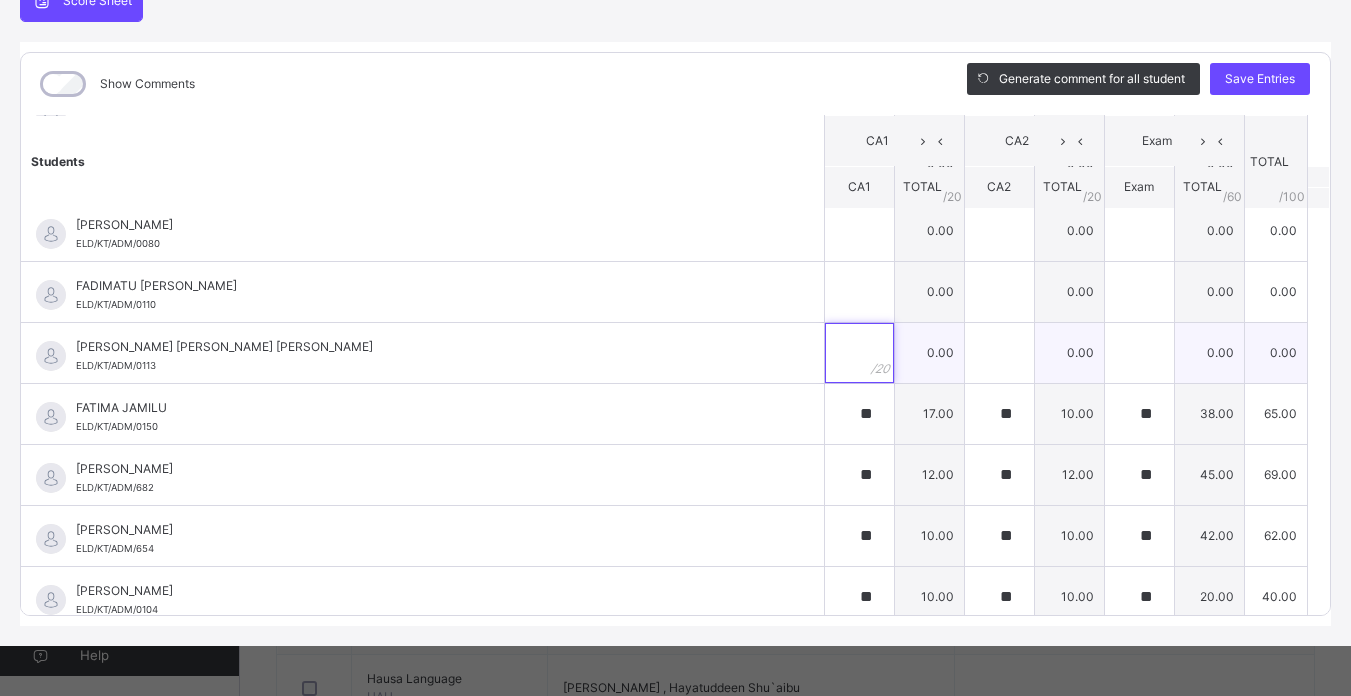 click at bounding box center [859, 353] 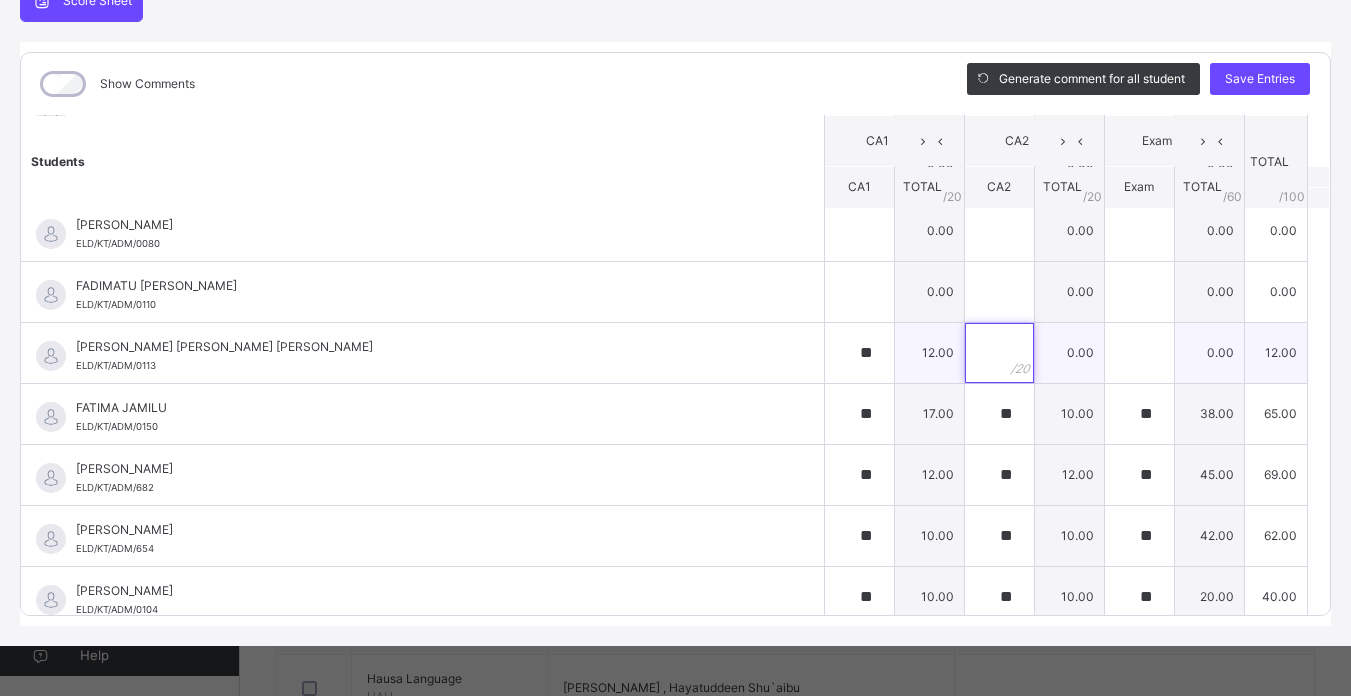 click at bounding box center (999, 353) 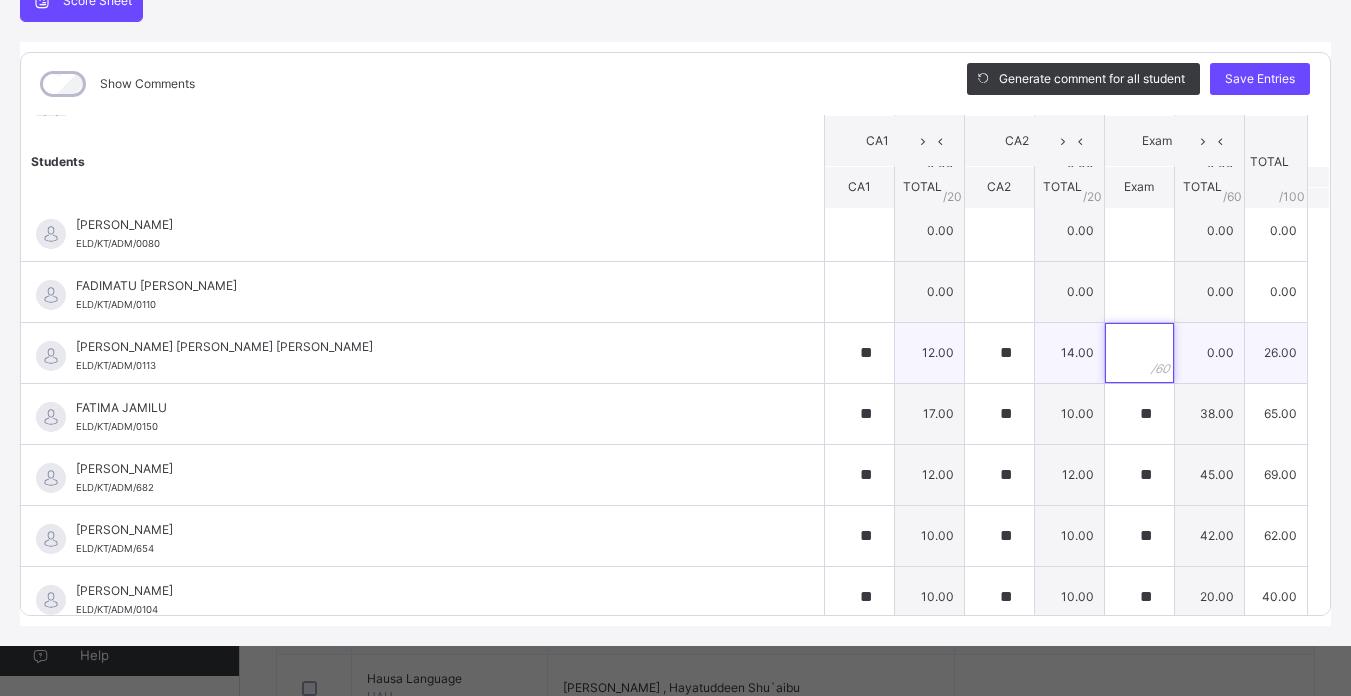 click at bounding box center (1139, 353) 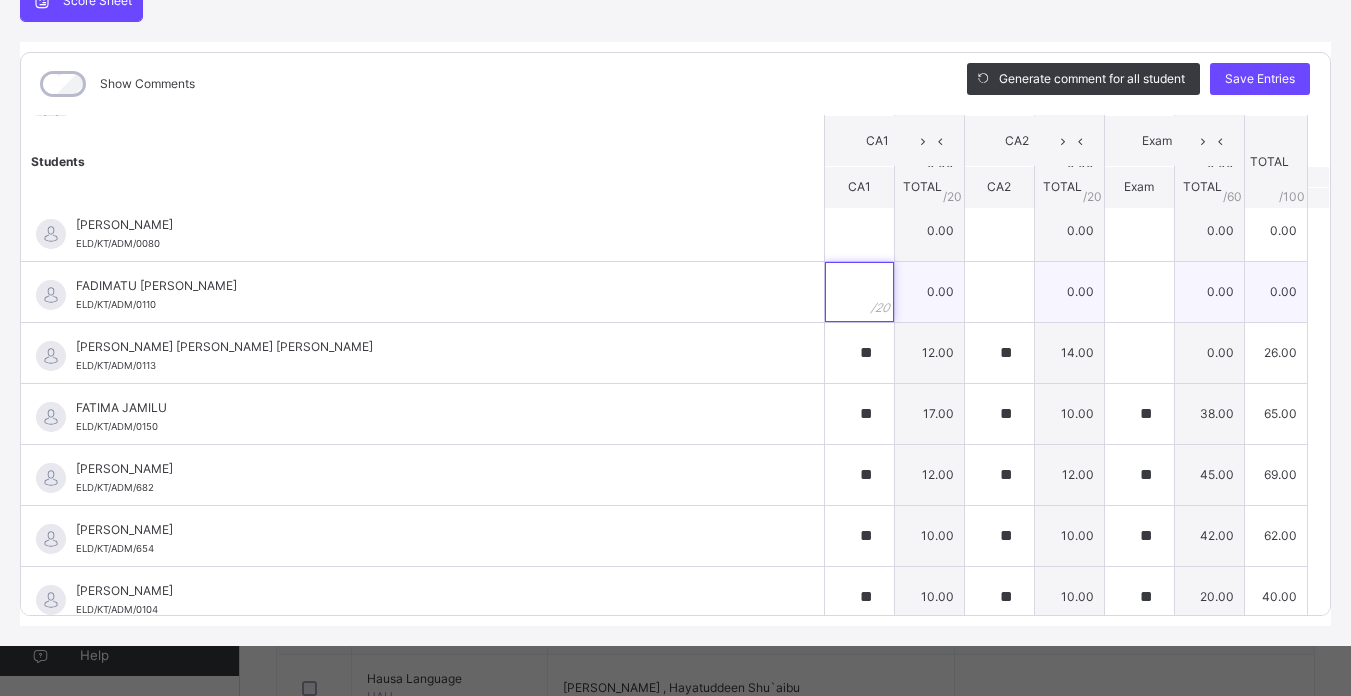 click at bounding box center (859, 292) 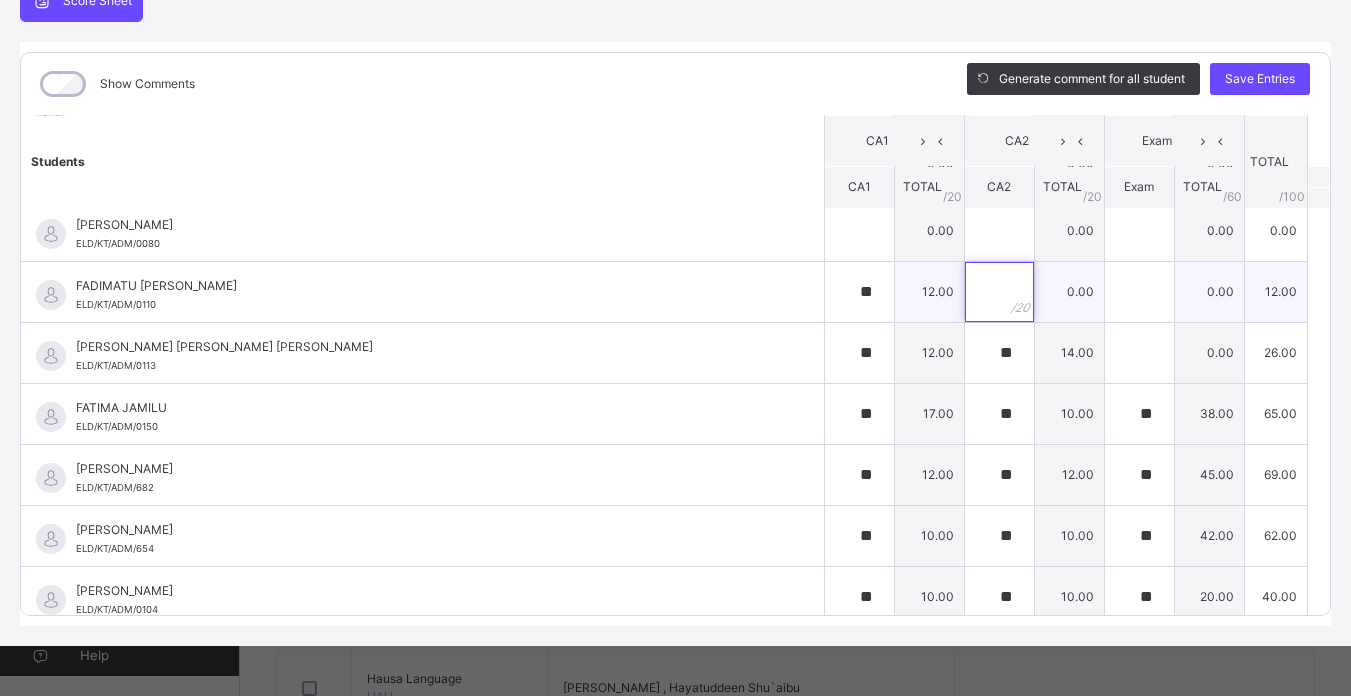 click at bounding box center (999, 292) 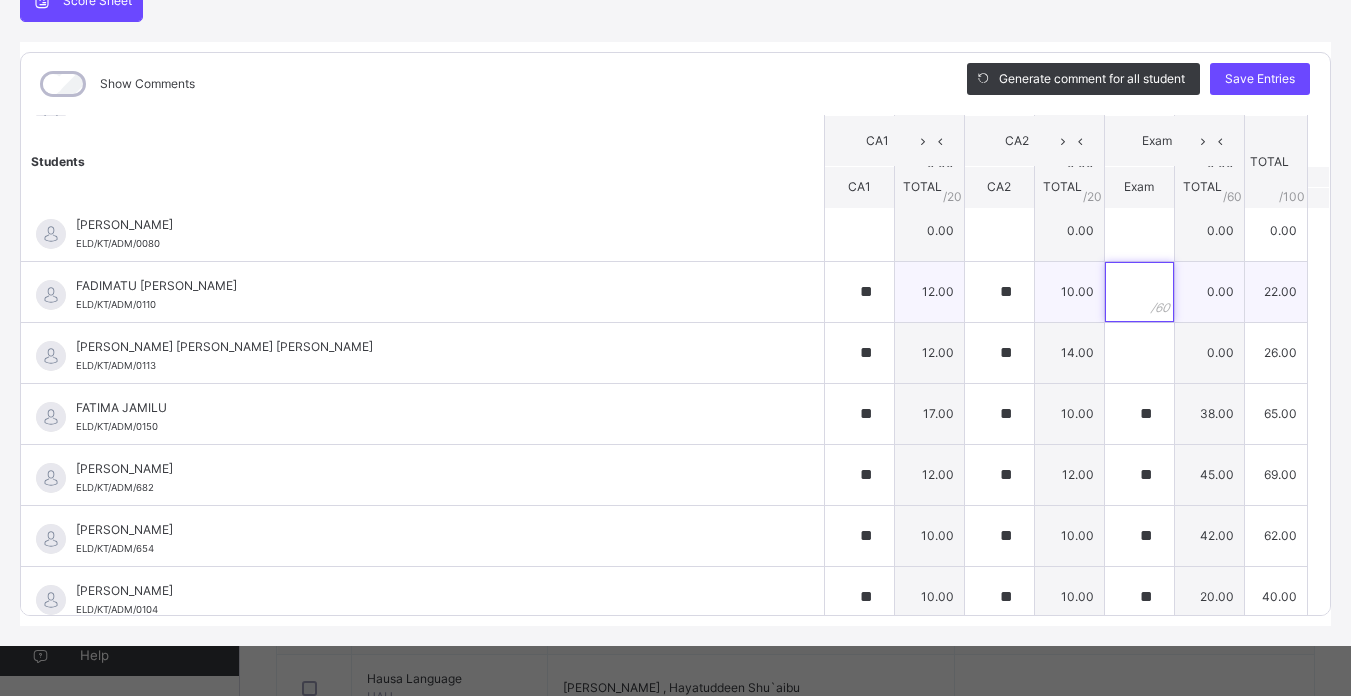click at bounding box center [1139, 292] 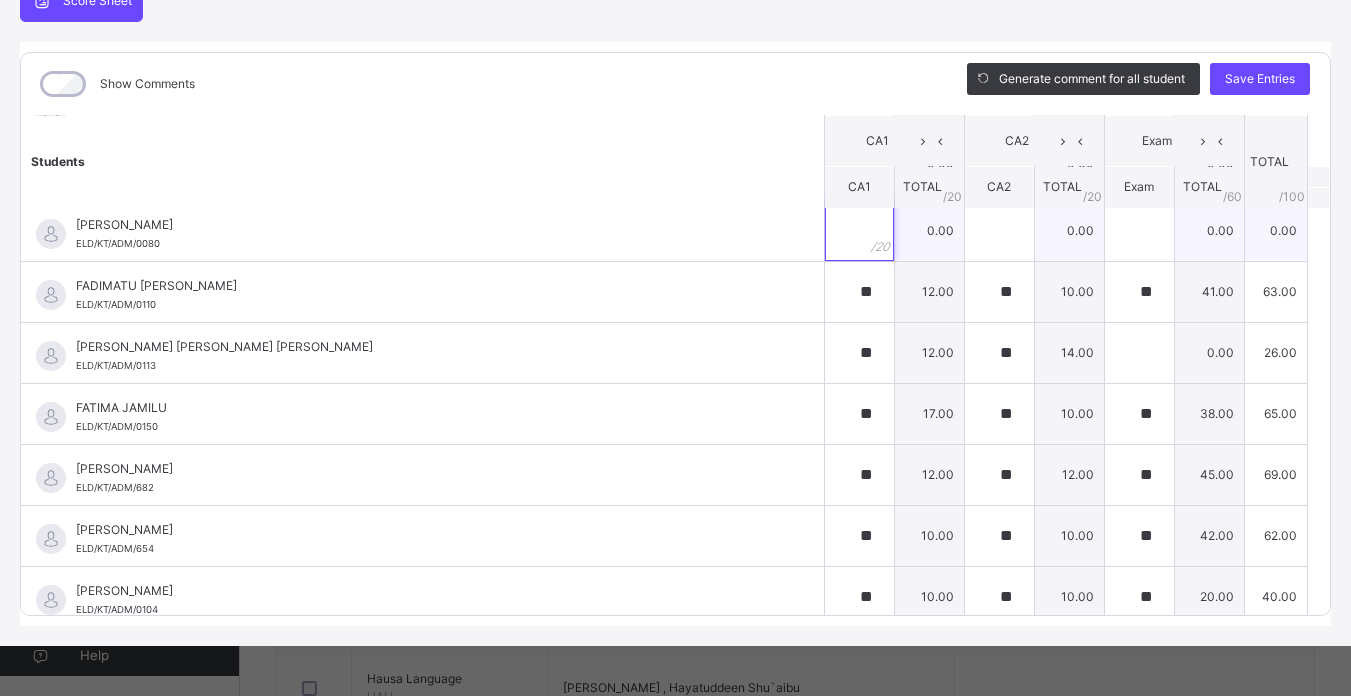 click at bounding box center [859, 231] 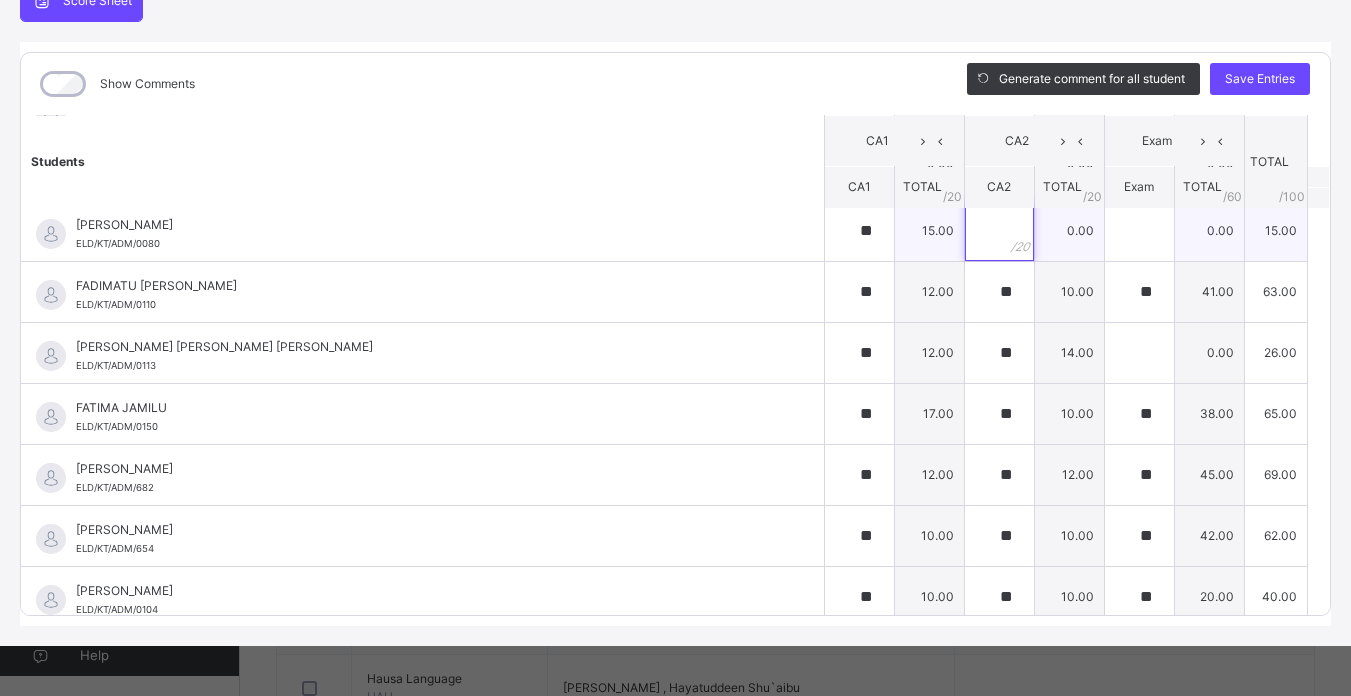 click at bounding box center [999, 231] 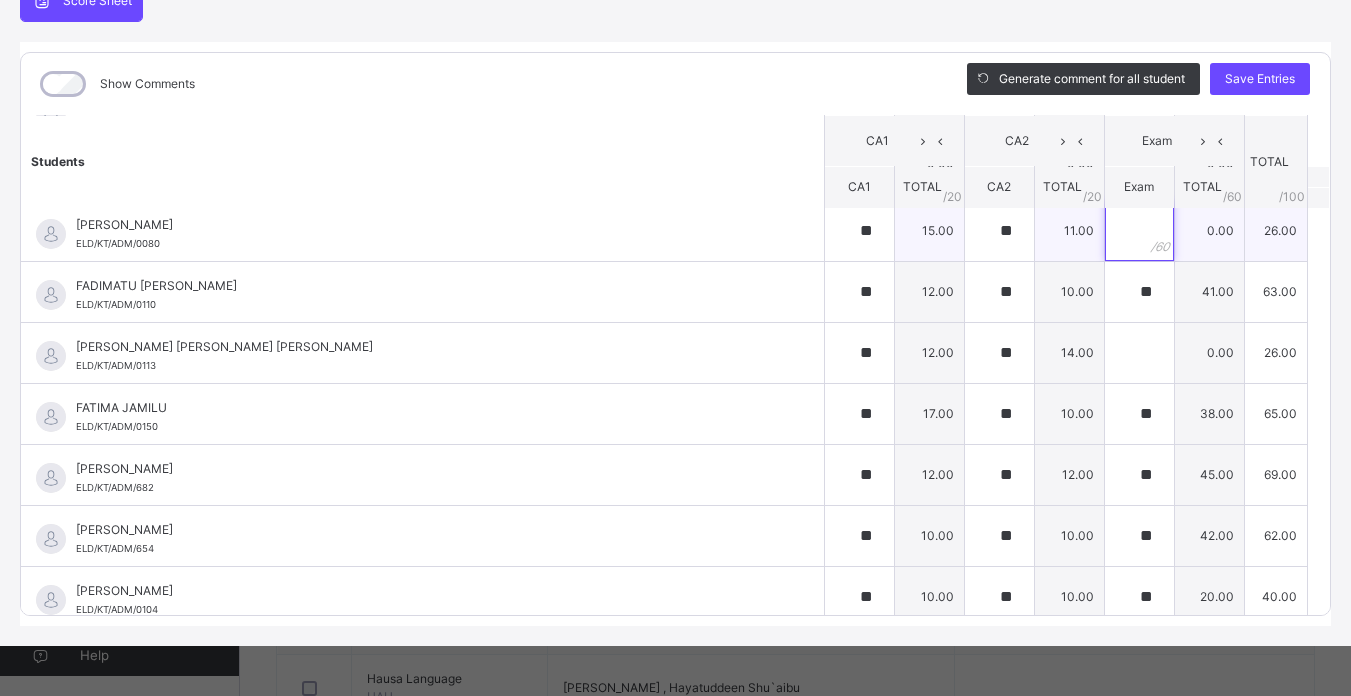 click at bounding box center [1139, 231] 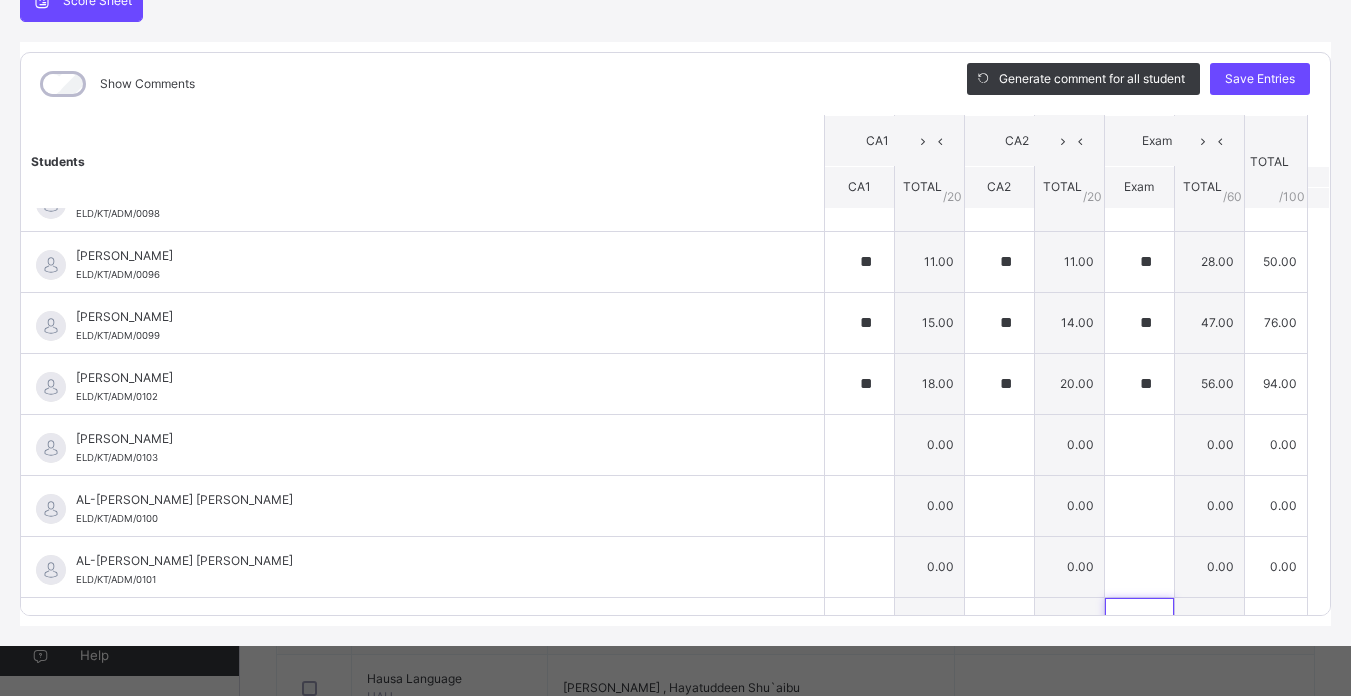 scroll, scrollTop: 83, scrollLeft: 0, axis: vertical 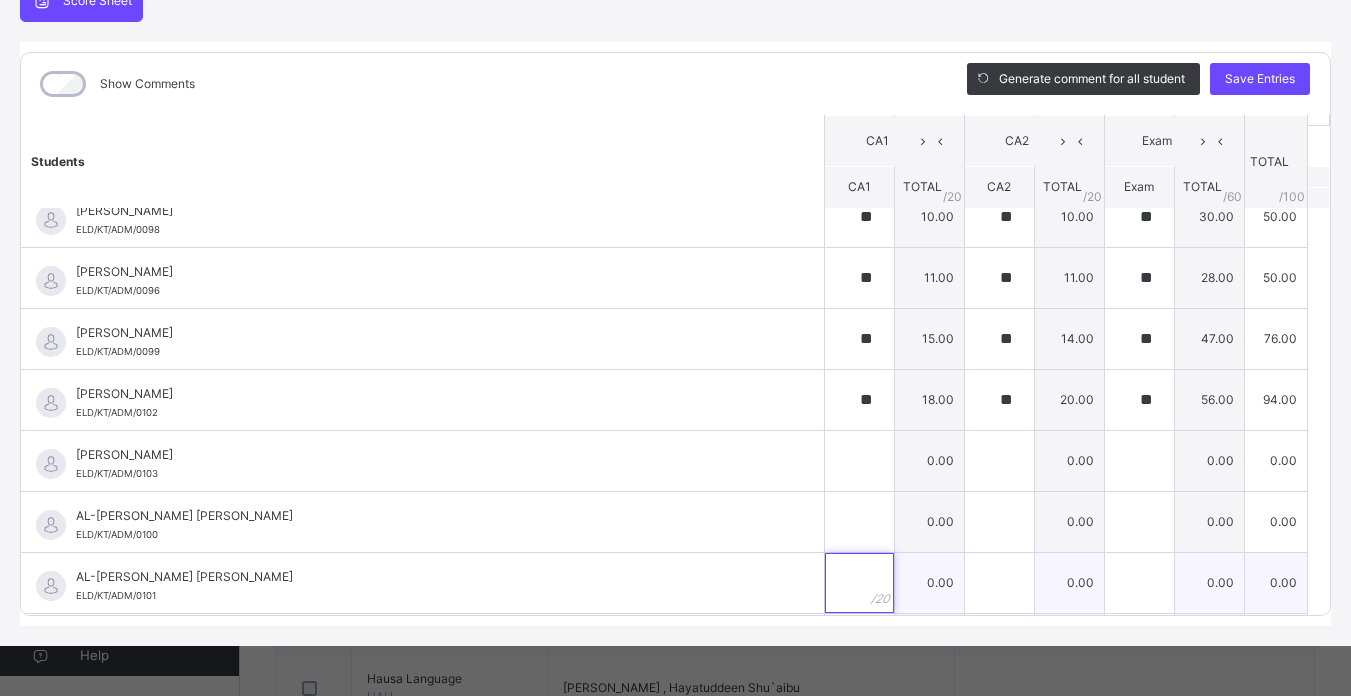 click at bounding box center [859, 583] 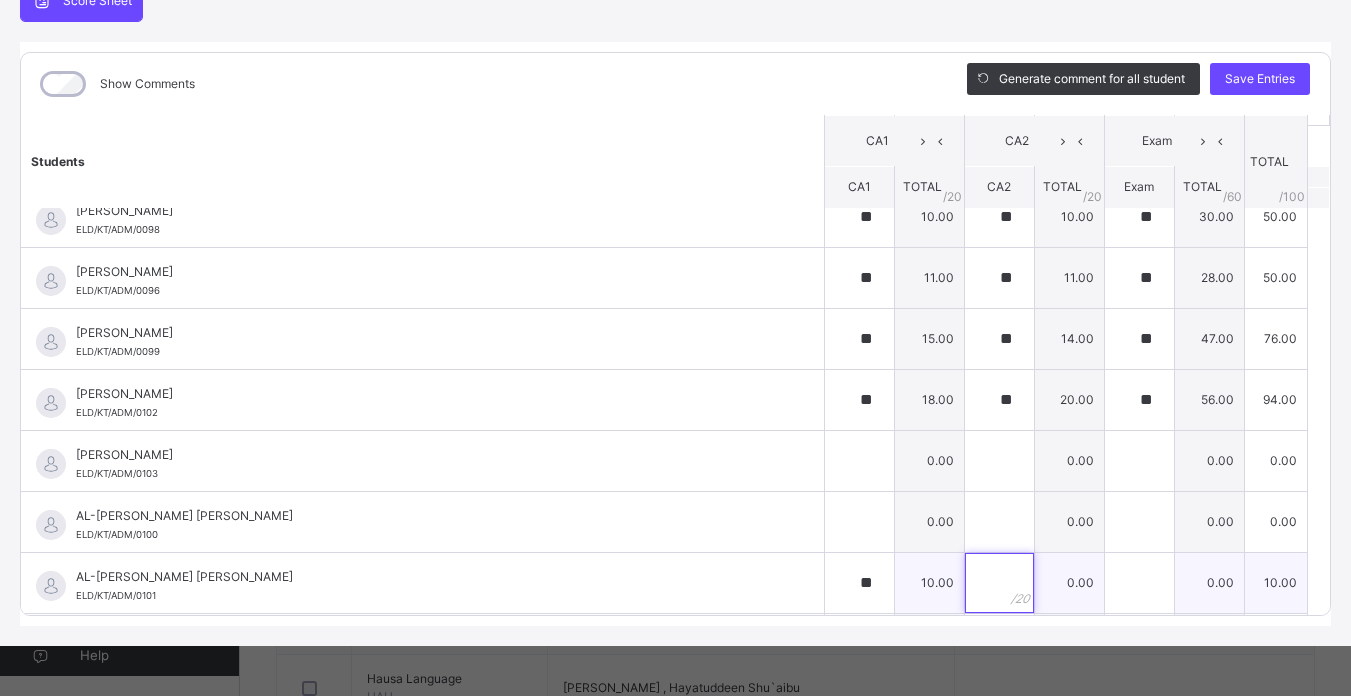click at bounding box center (999, 583) 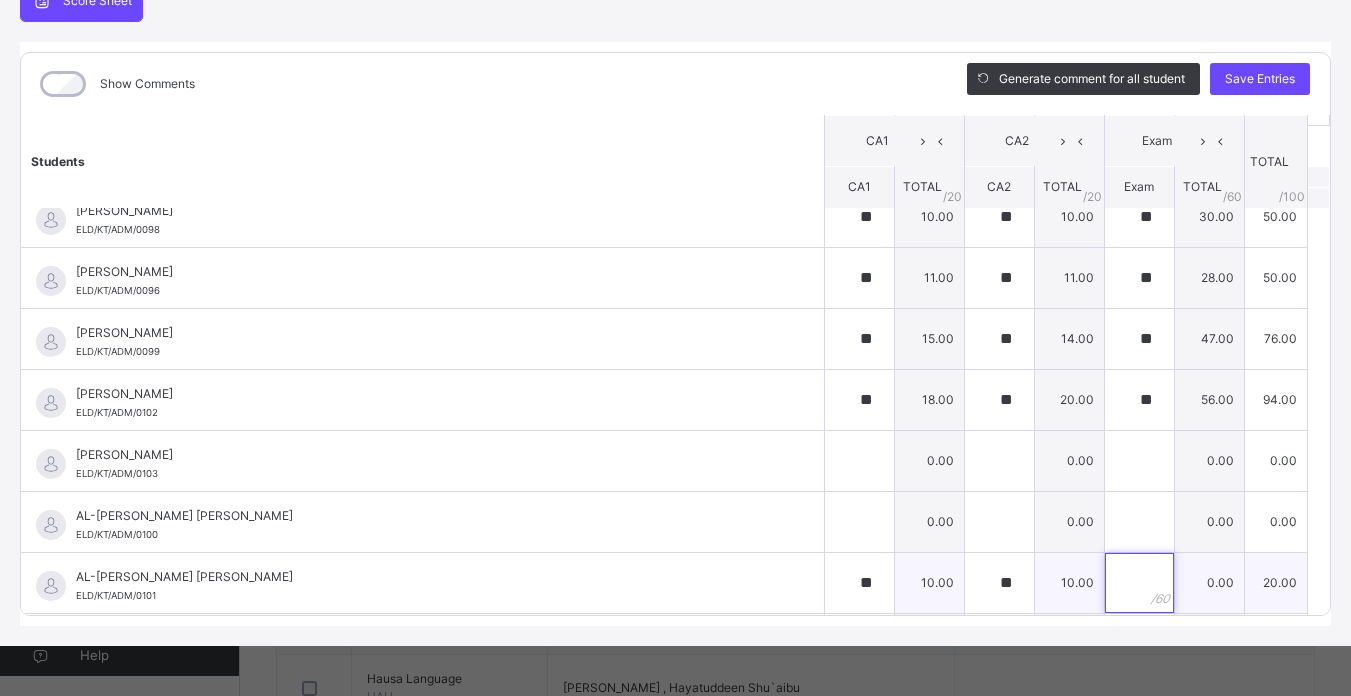 click at bounding box center (1139, 583) 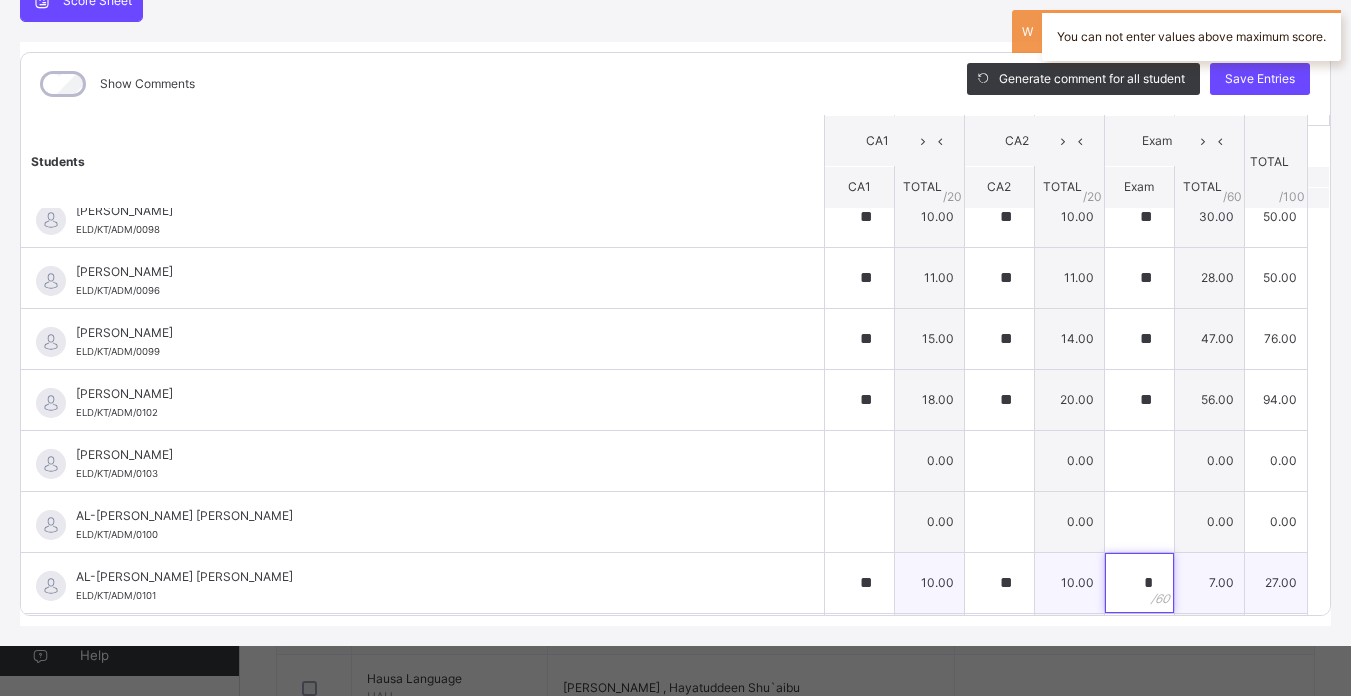 click on "*" at bounding box center (1139, 583) 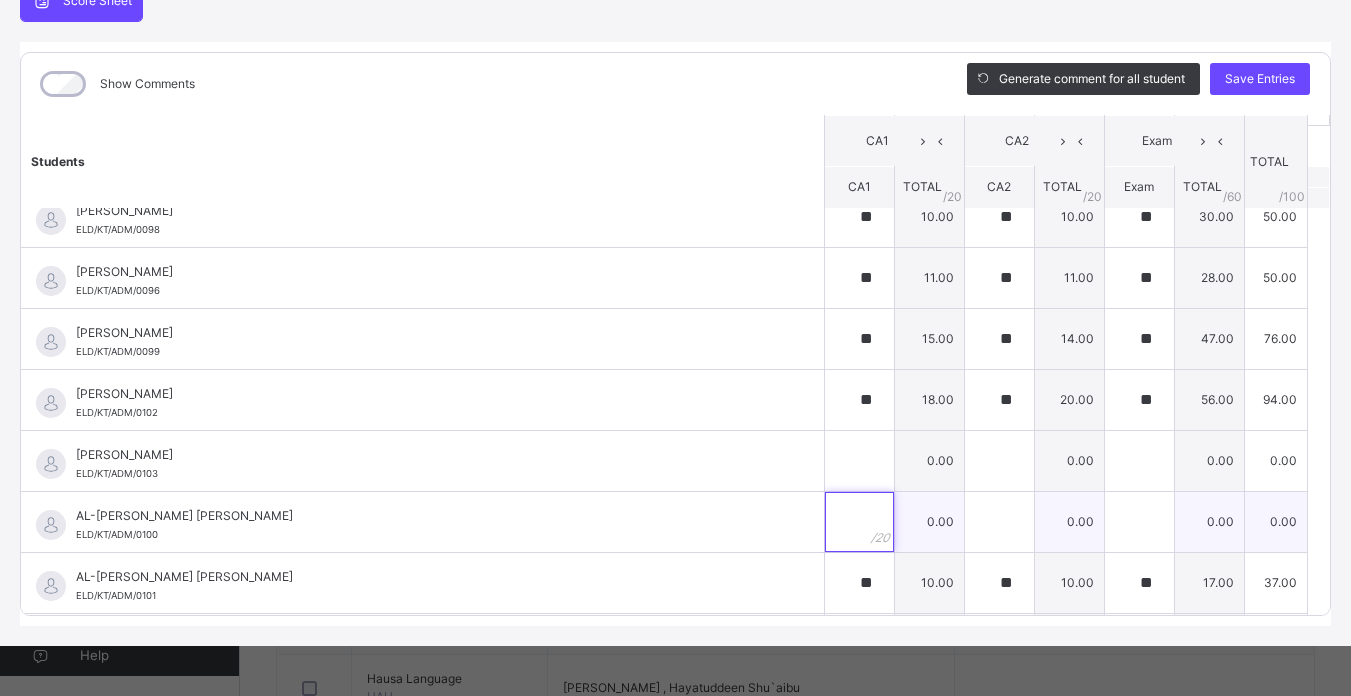 click at bounding box center [859, 522] 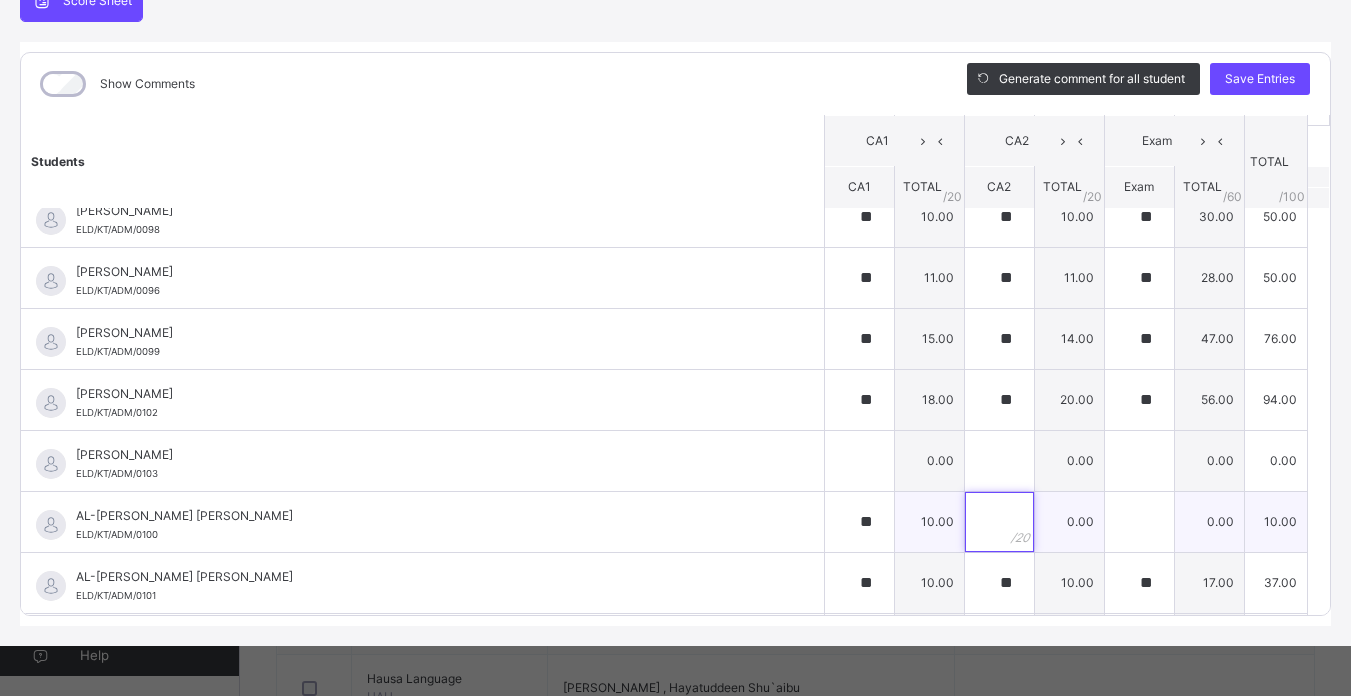 click at bounding box center [999, 522] 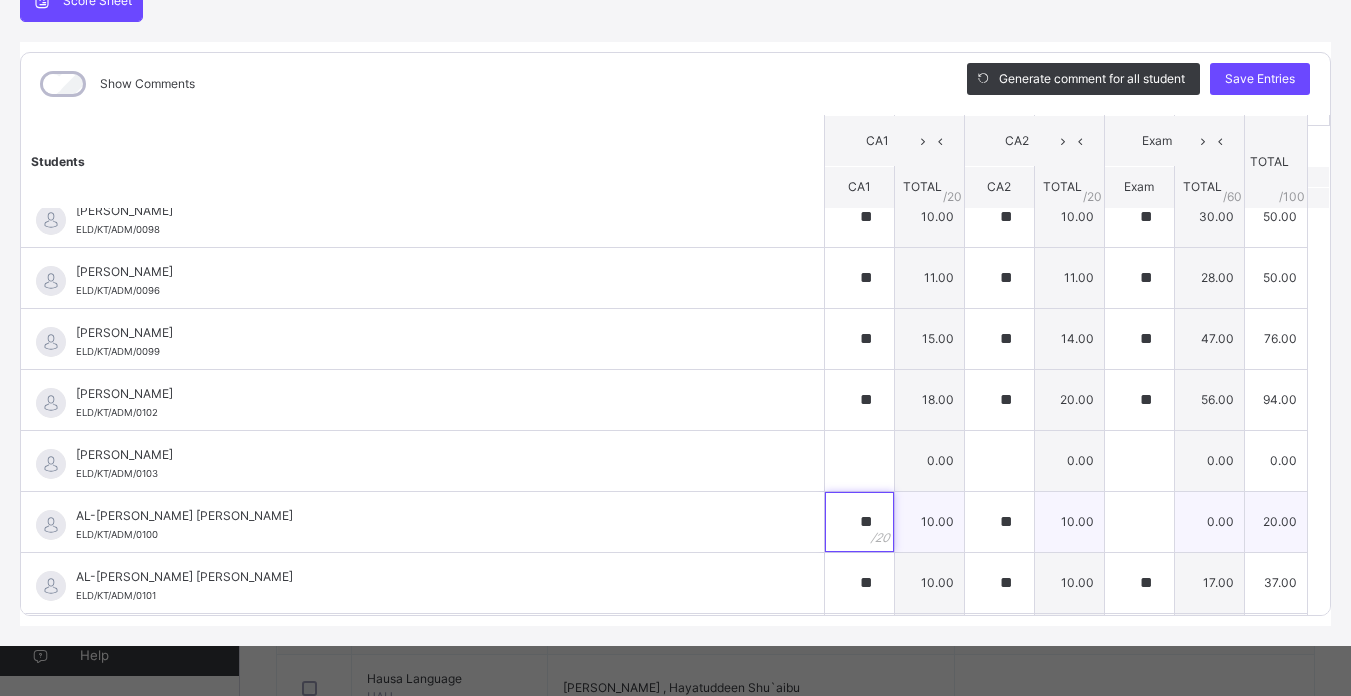 click on "**" at bounding box center (859, 522) 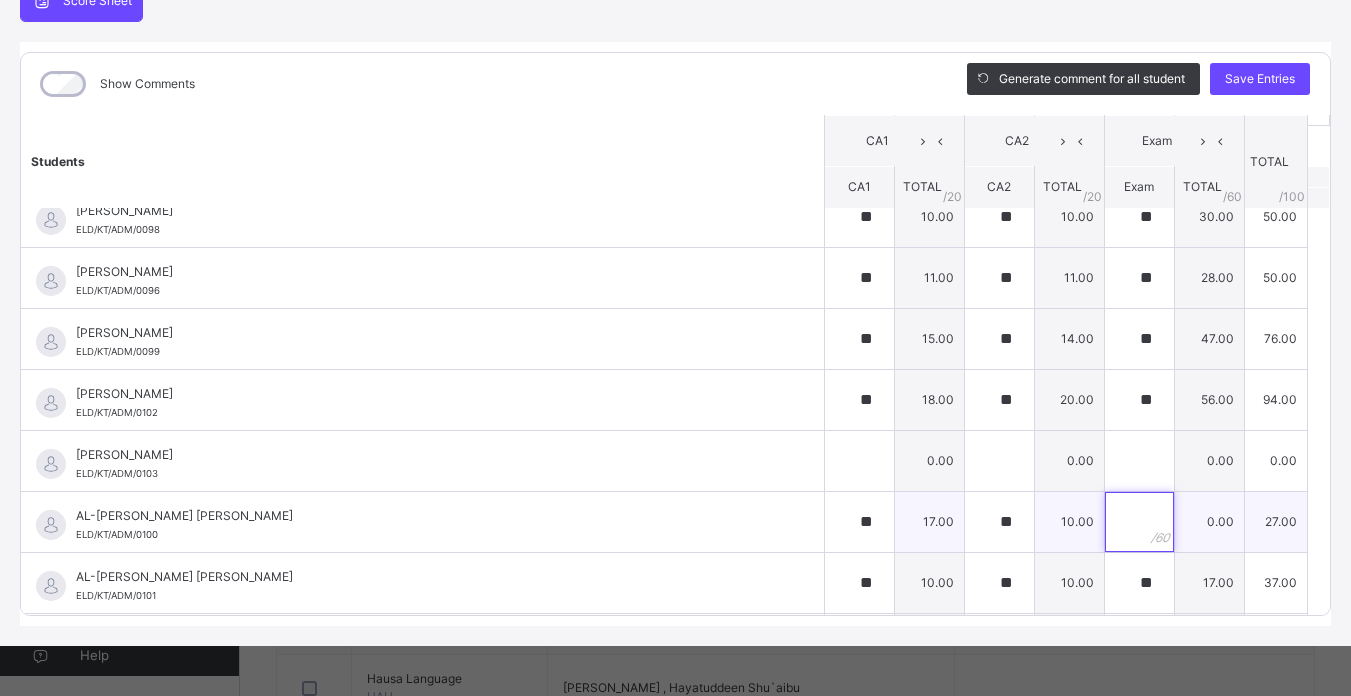 click at bounding box center [1139, 522] 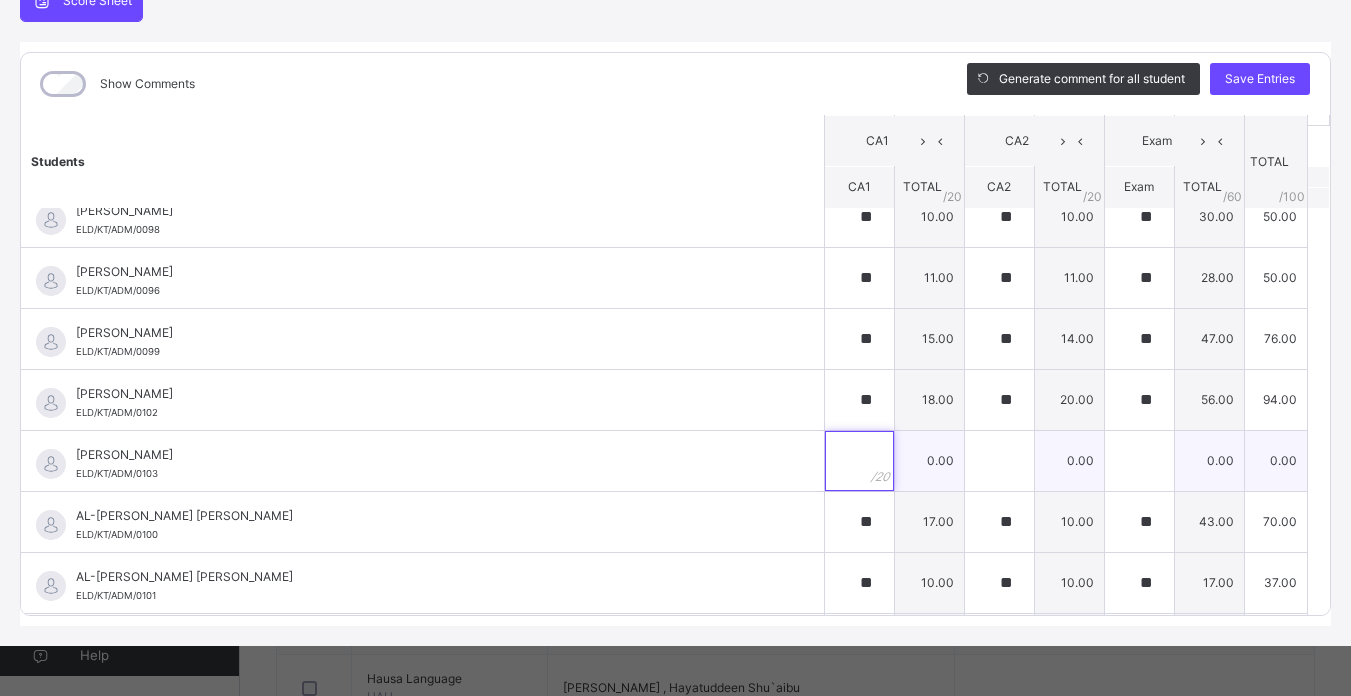 click at bounding box center [859, 461] 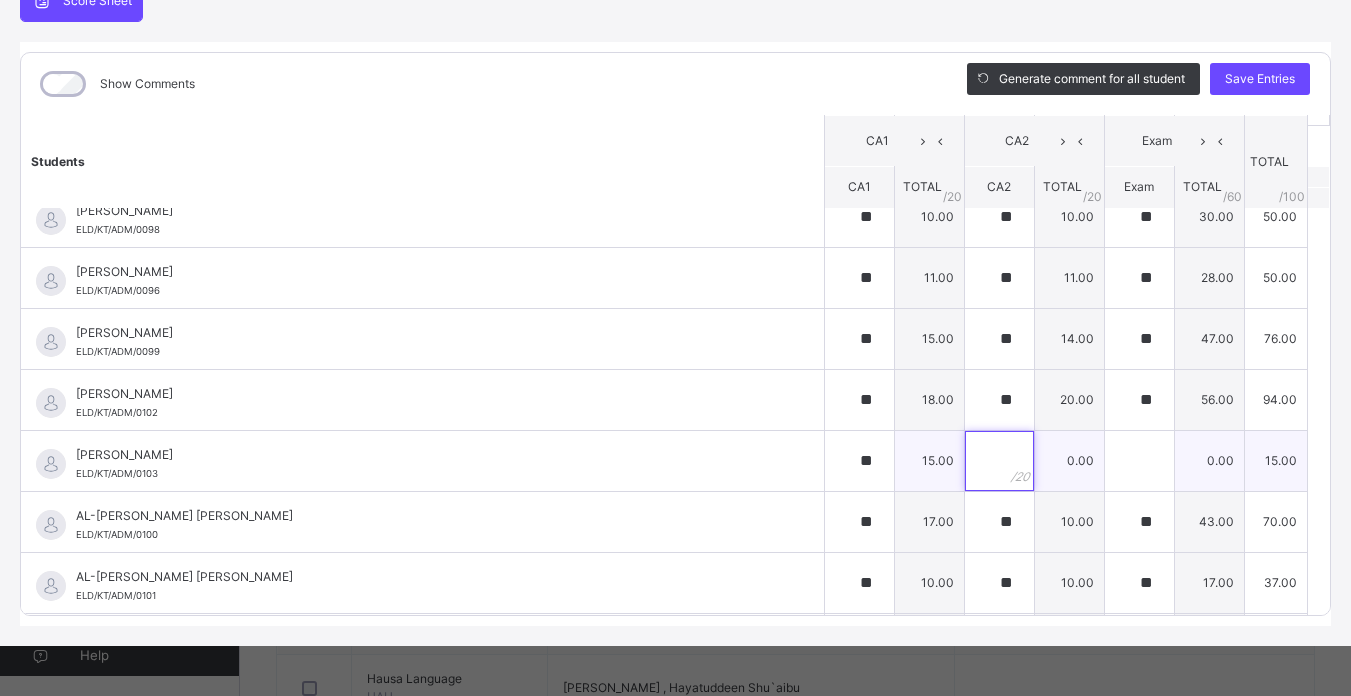 click at bounding box center (999, 461) 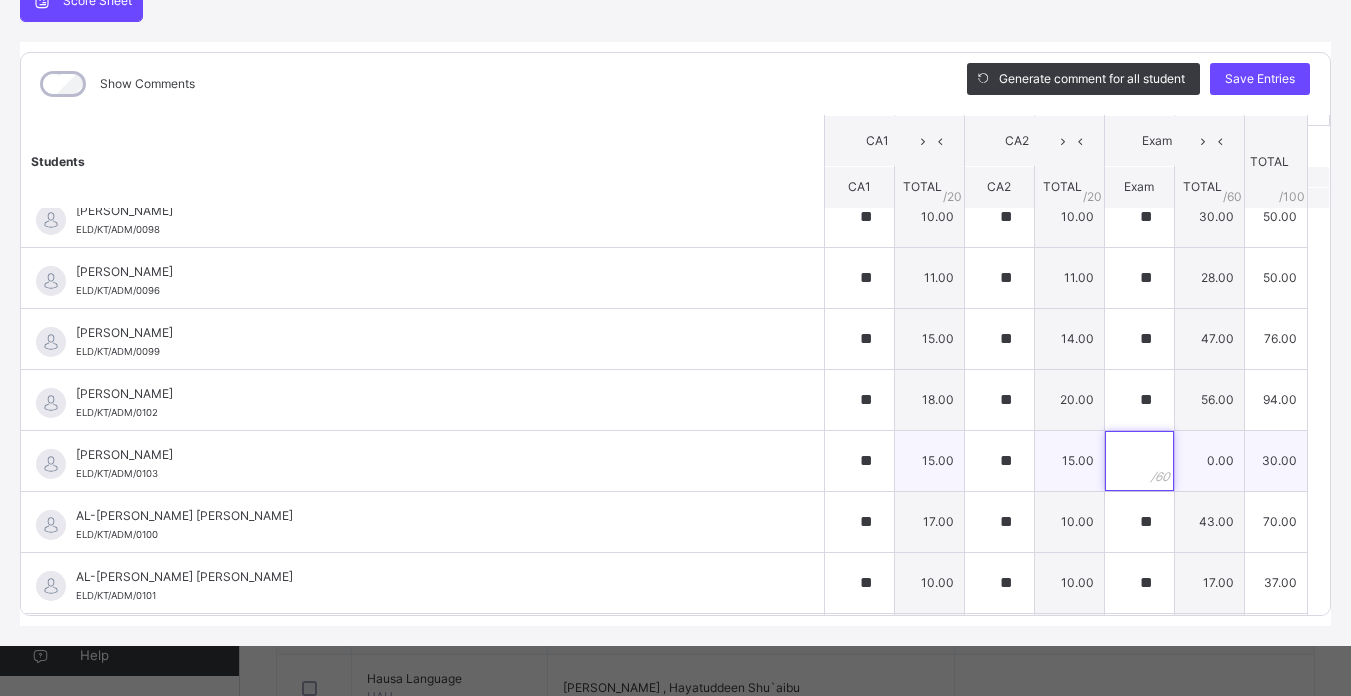 click at bounding box center [1139, 461] 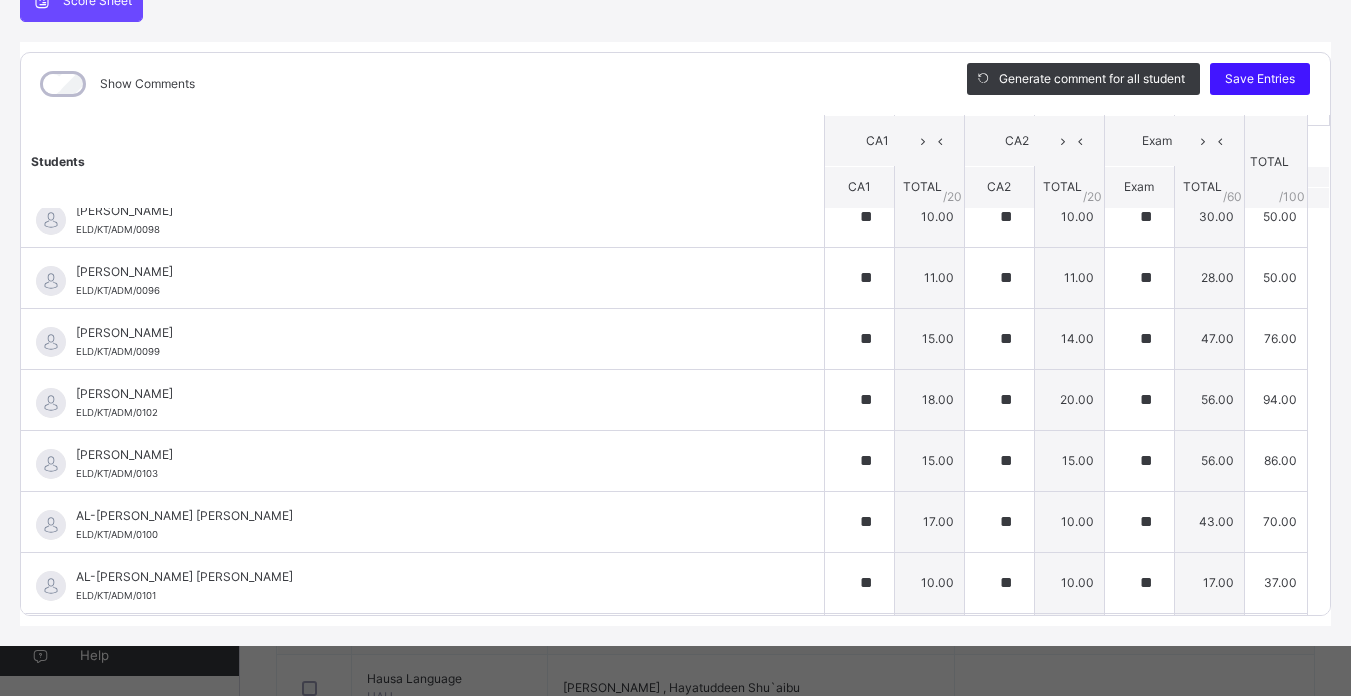 click on "Save Entries" at bounding box center [1260, 79] 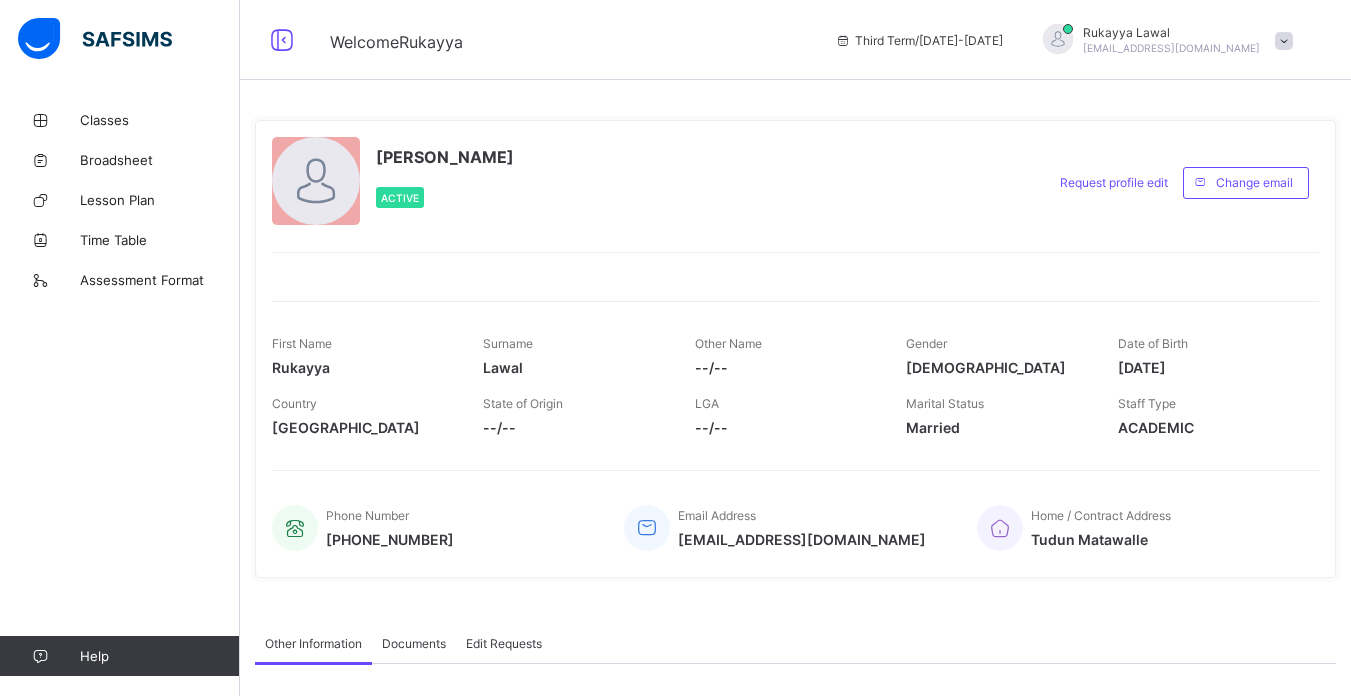 scroll, scrollTop: 0, scrollLeft: 0, axis: both 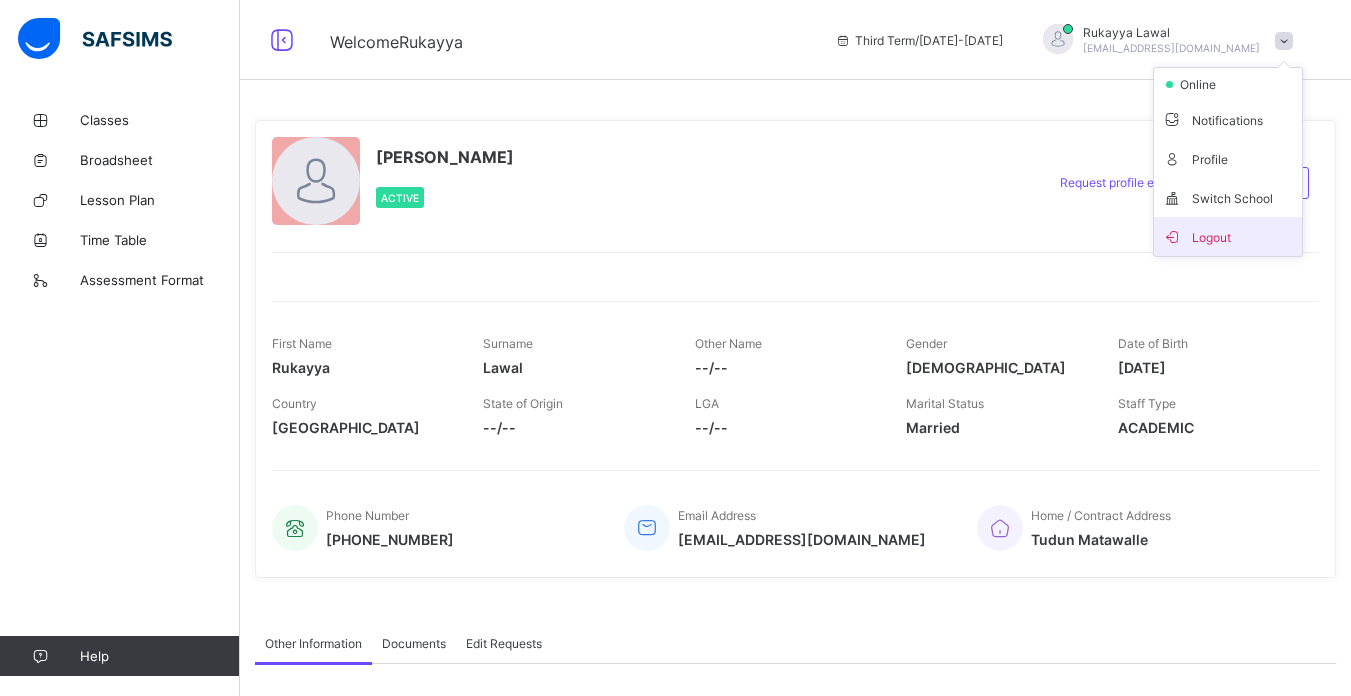 click on "Logout" at bounding box center (1228, 236) 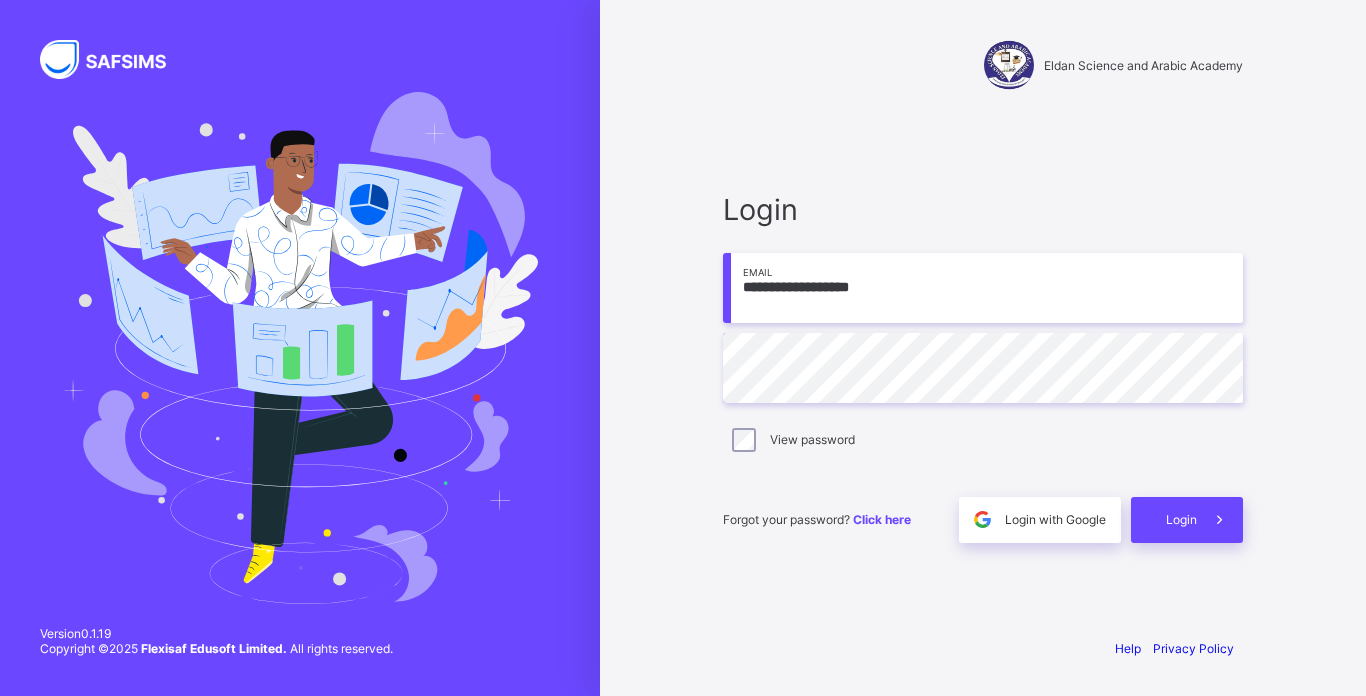 click on "**********" at bounding box center (983, 288) 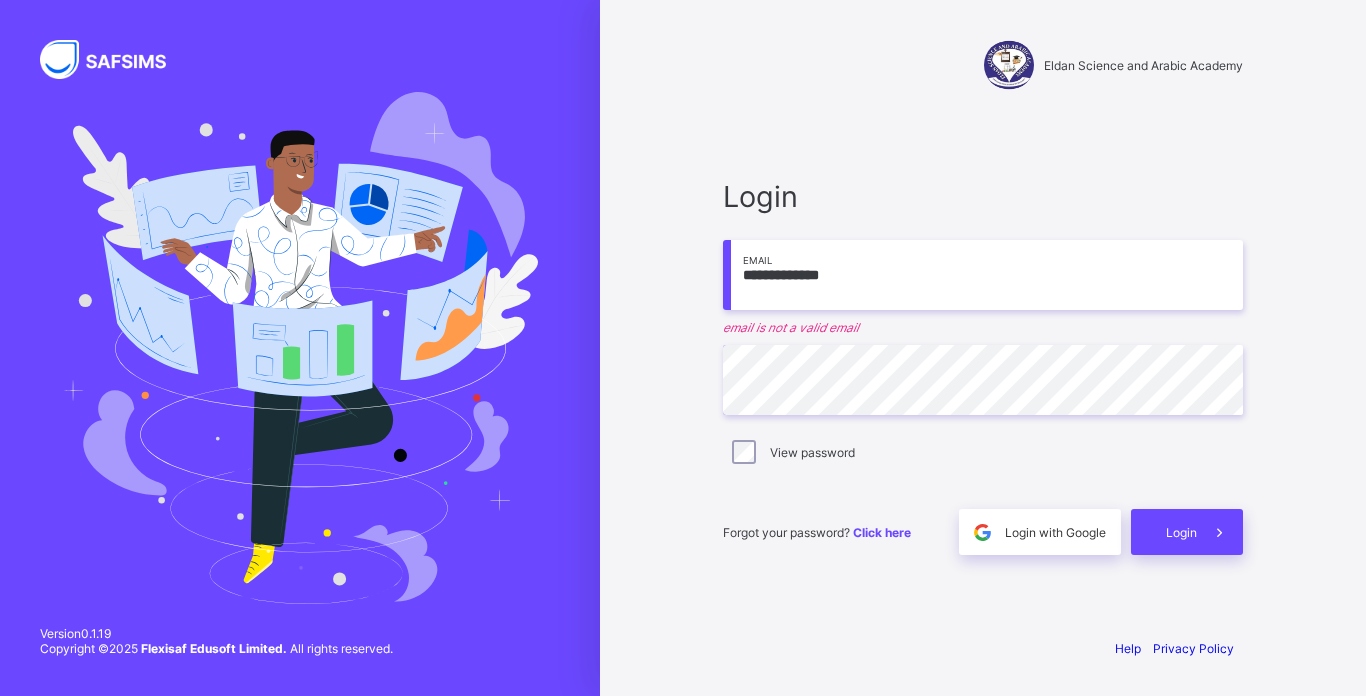 click on "**********" at bounding box center (983, 275) 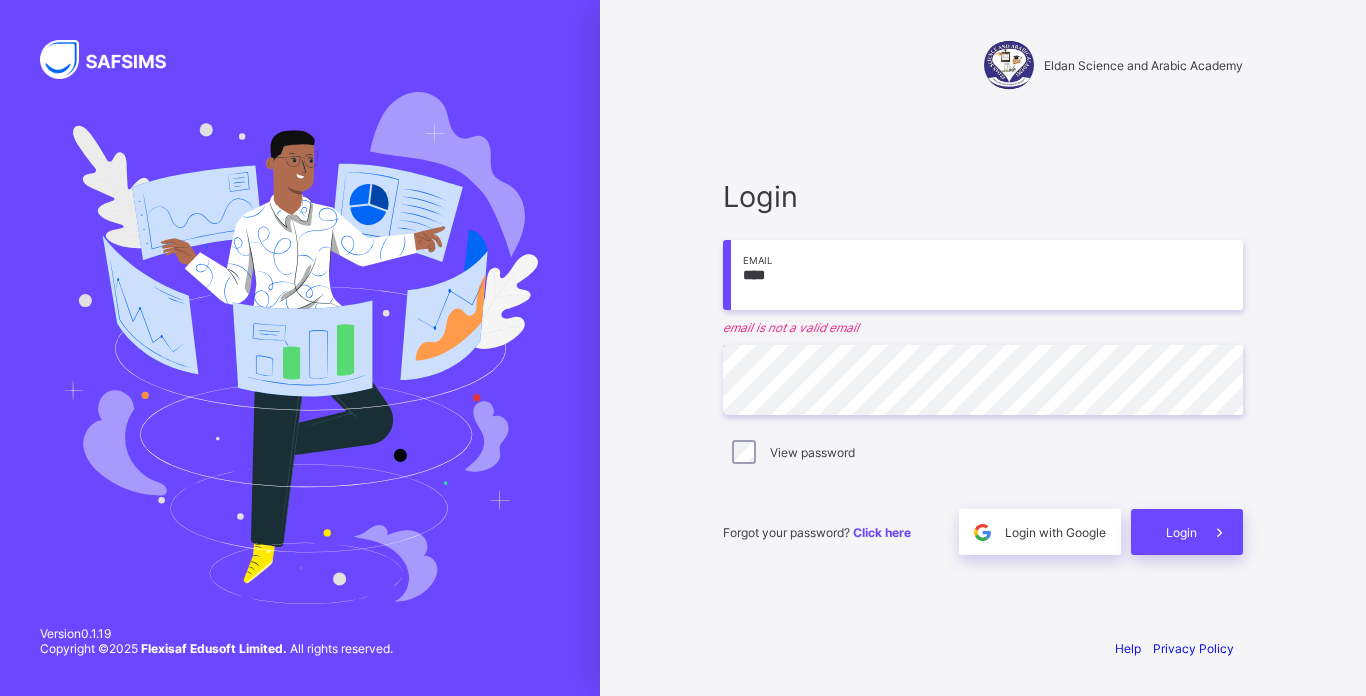 click on "****" at bounding box center [983, 275] 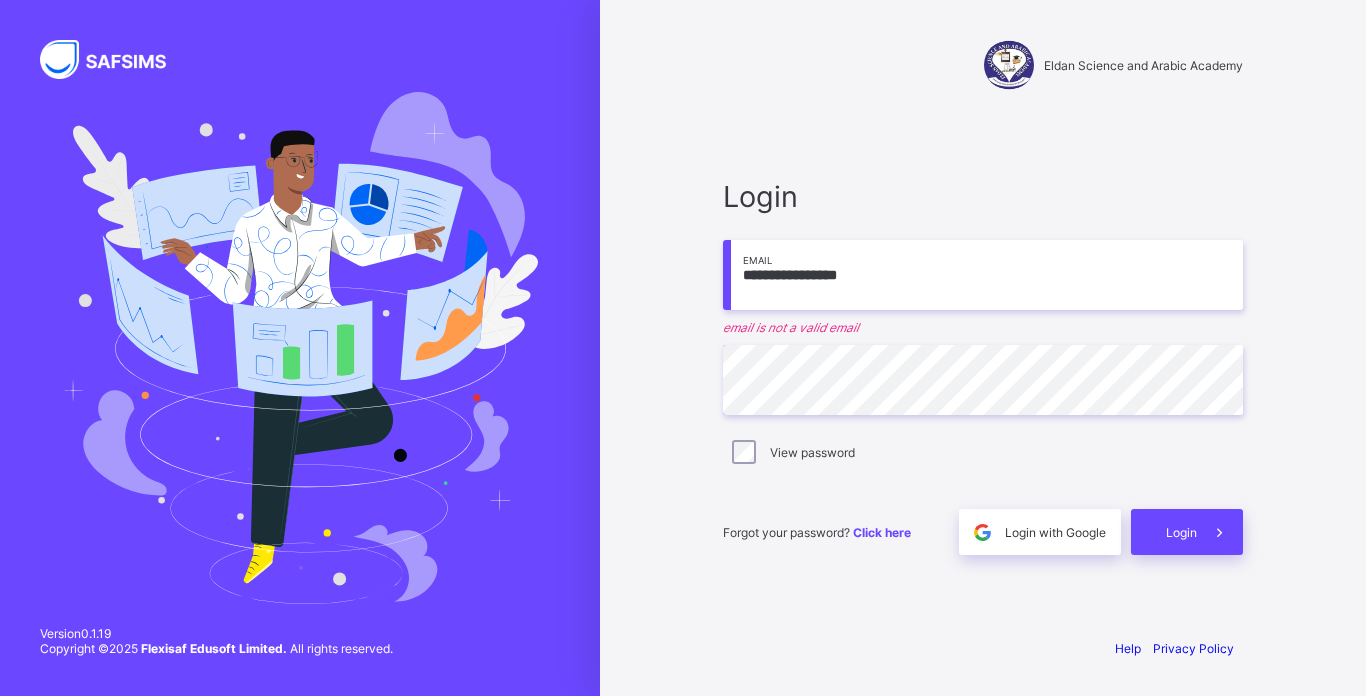 click on "**********" at bounding box center (983, 275) 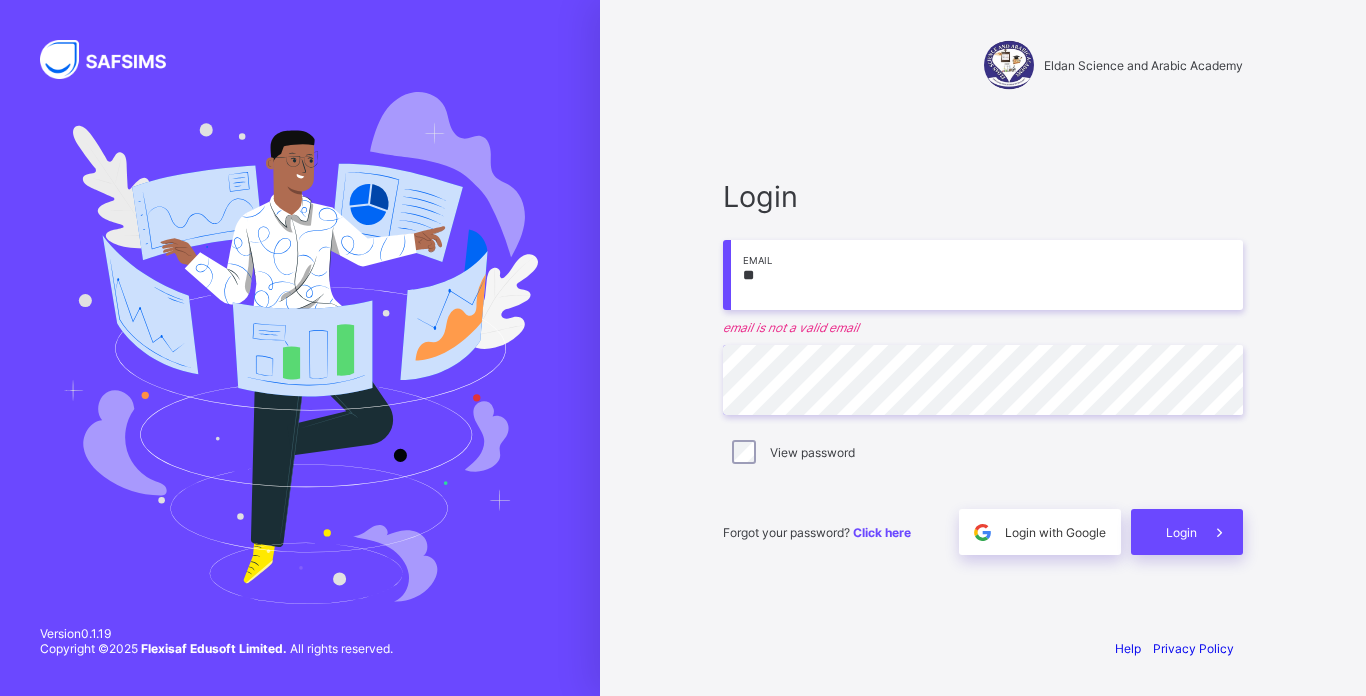 type on "*" 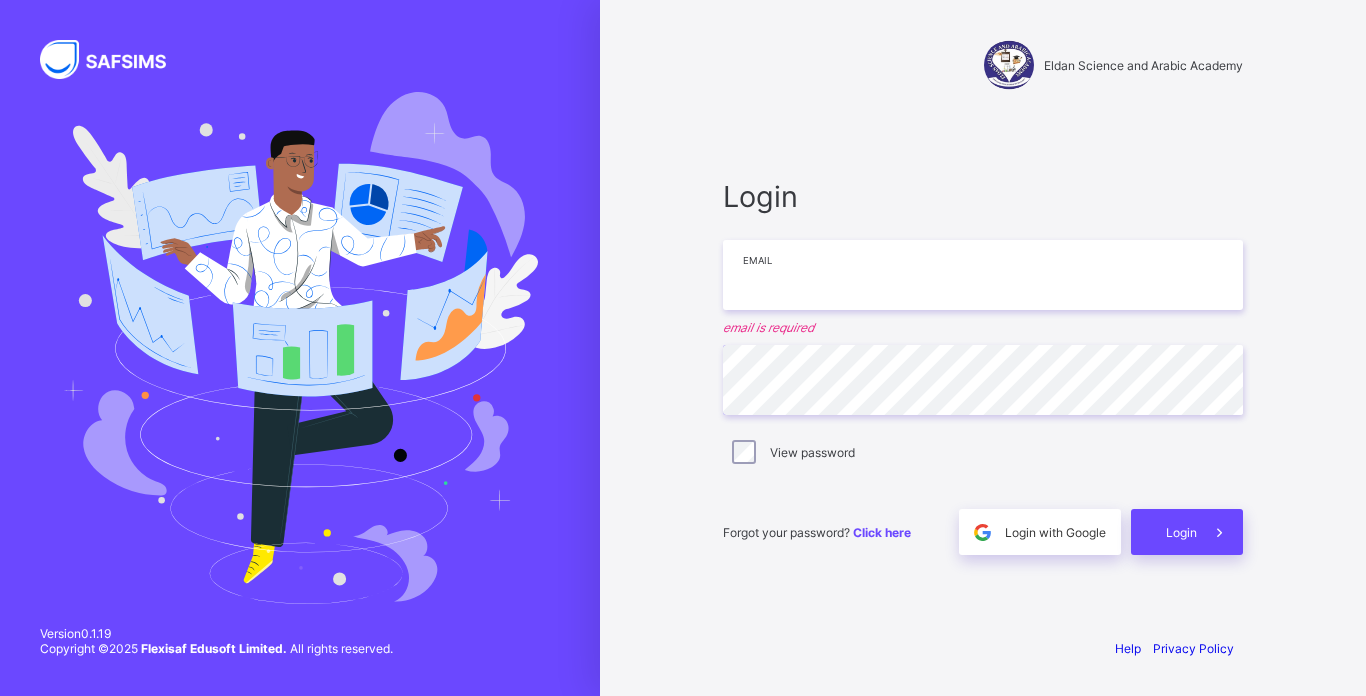 type on "**********" 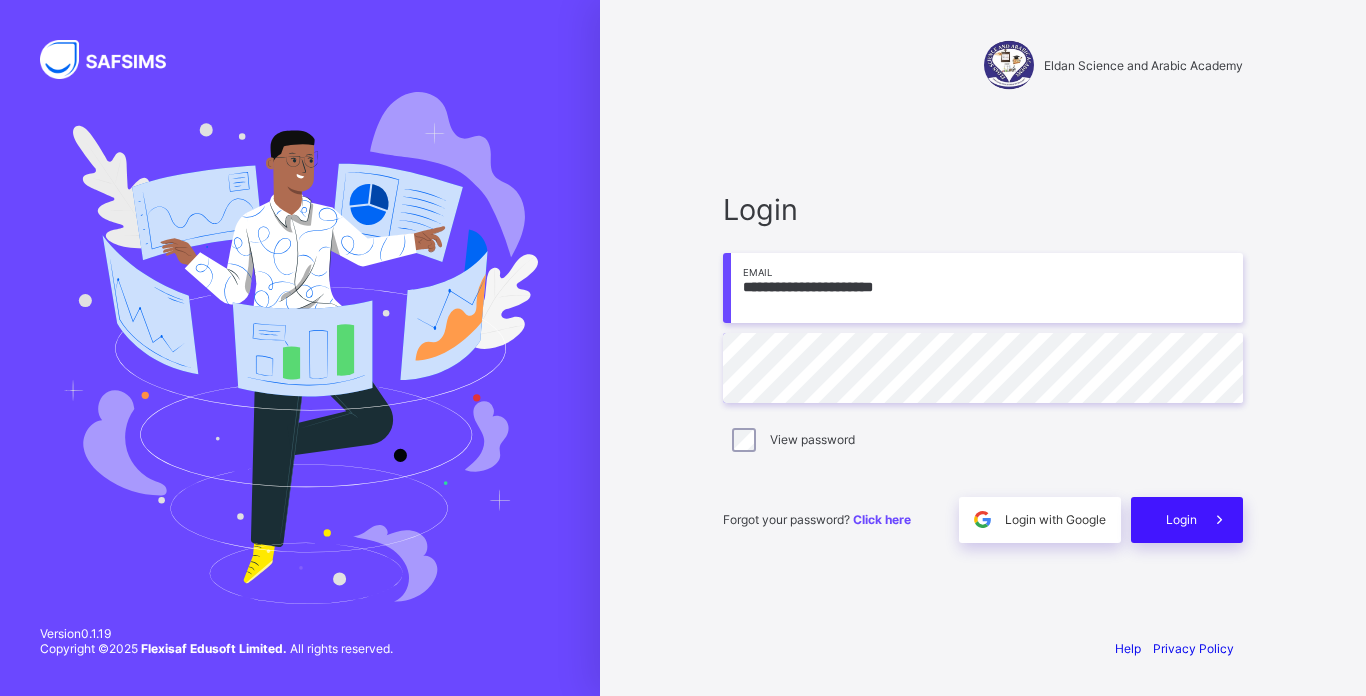 click on "Login" at bounding box center (1187, 520) 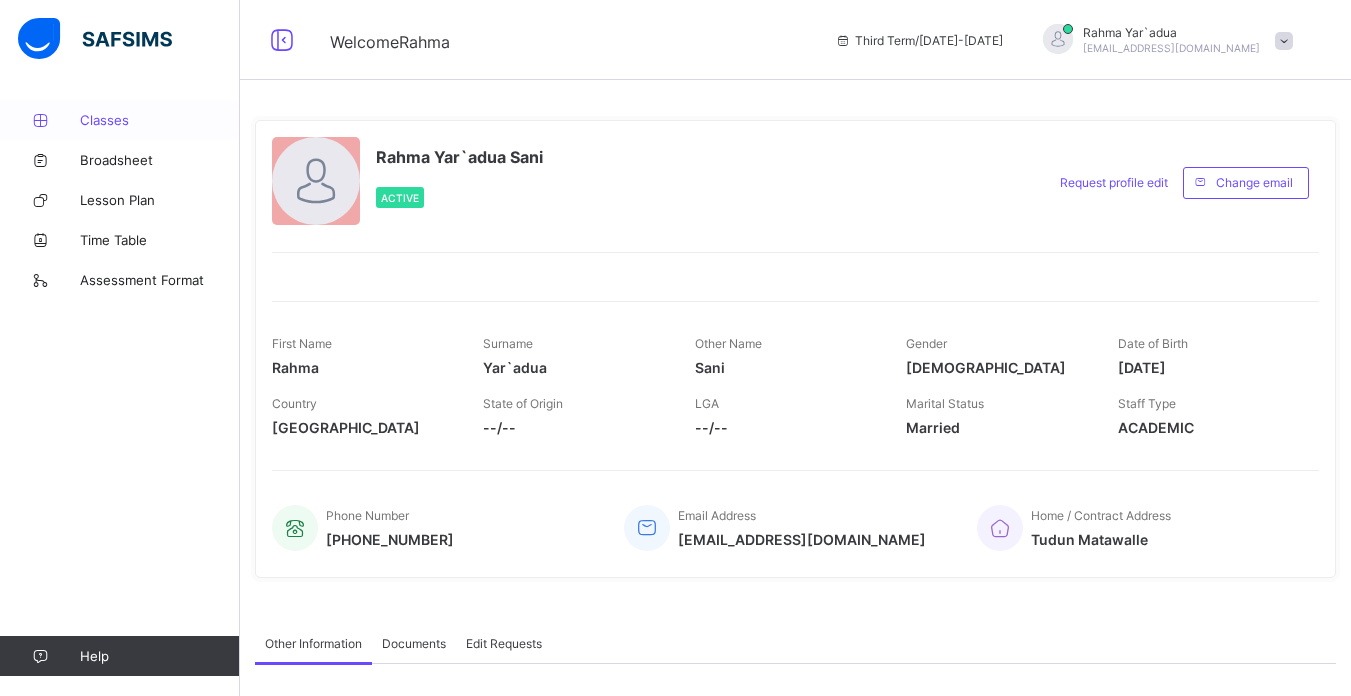 click on "Classes" at bounding box center (160, 120) 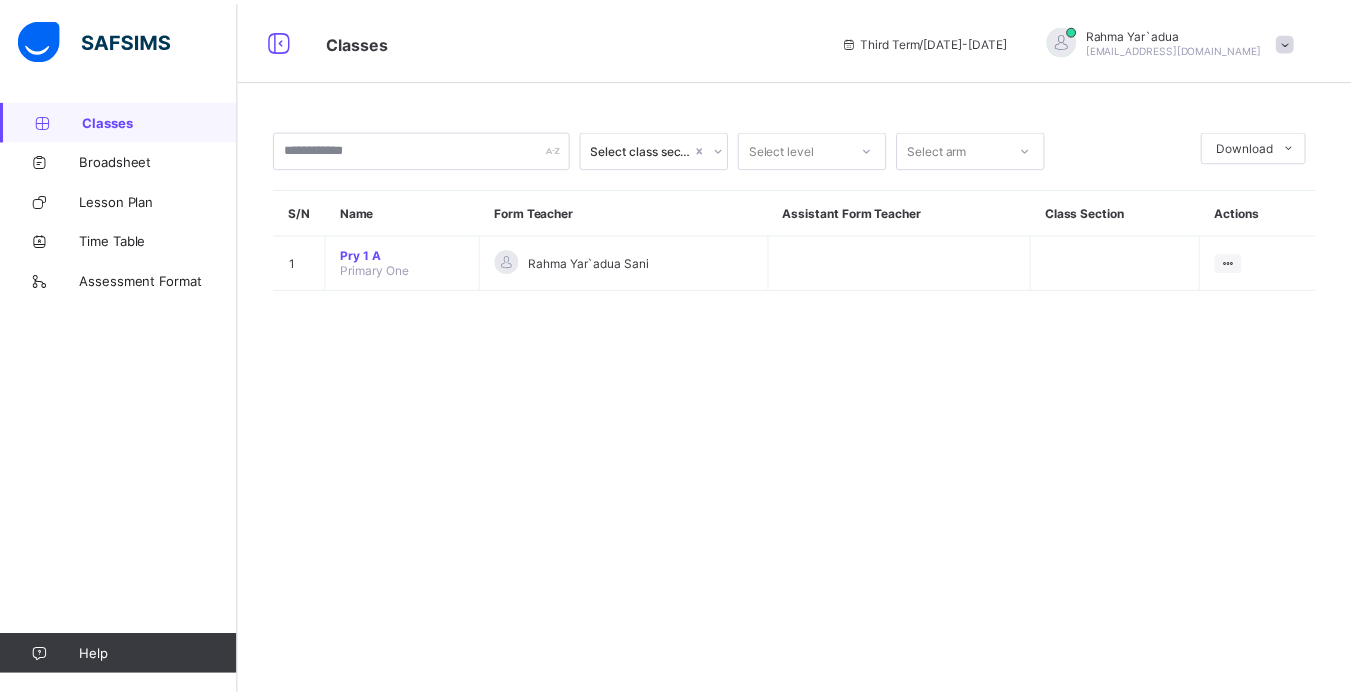 scroll, scrollTop: 0, scrollLeft: 0, axis: both 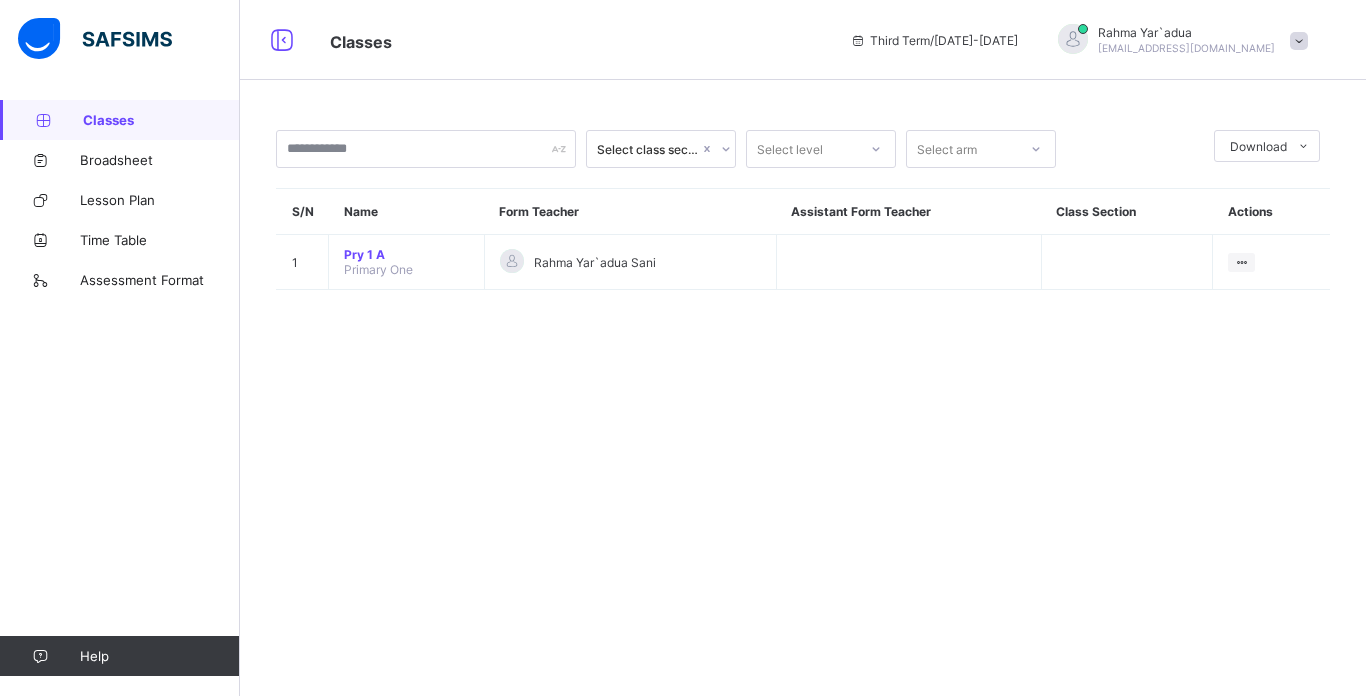 click on "Select class section Select level Select arm Download Pdf Report Excel Report S/N Name Form Teacher Assistant Form Teacher Class Section Actions 1 Pry 1   A   Primary One Rahma   Yar`adua Sani View Class × Form Teacher Select Form Teacher Shamsiyya  Yaro  Select Assistant Form Teacher Cancel Save Eldan Science and Arabic Academy Nr 1-[GEOGRAPHIC_DATA] Tudun matawalle katsina , Phone:   [PHONE_NUMBER] List of Classes [DATE] 1:09:13 pm Total no. of classes:  22 Term:  Third Term Session:  [DATE]-[DATE] S/N Class name Class Arms Form Teacher Supervisor Subject Teachers 1 PRE NUR PRE NURSERY  A [PERSON_NAME]  No supervisor No class teachers 2 PRE NUR PRE NURSERY  B [PERSON_NAME]  No supervisor No class teachers 3 Nur 1 Nursery One A [PERSON_NAME]  No supervisor No class teachers 4 Nur 1 Nursery One B [PERSON_NAME]  No supervisor No class teachers 5 Nur 2 Nursery Two A [PERSON_NAME] OLUWADAMILOLA No supervisor No class teachers 6 Nur 2 Nursery Two B Hafsat   Nuhu Bala No supervisor 7 Pry 1 A 8 B 9" at bounding box center (803, 348) 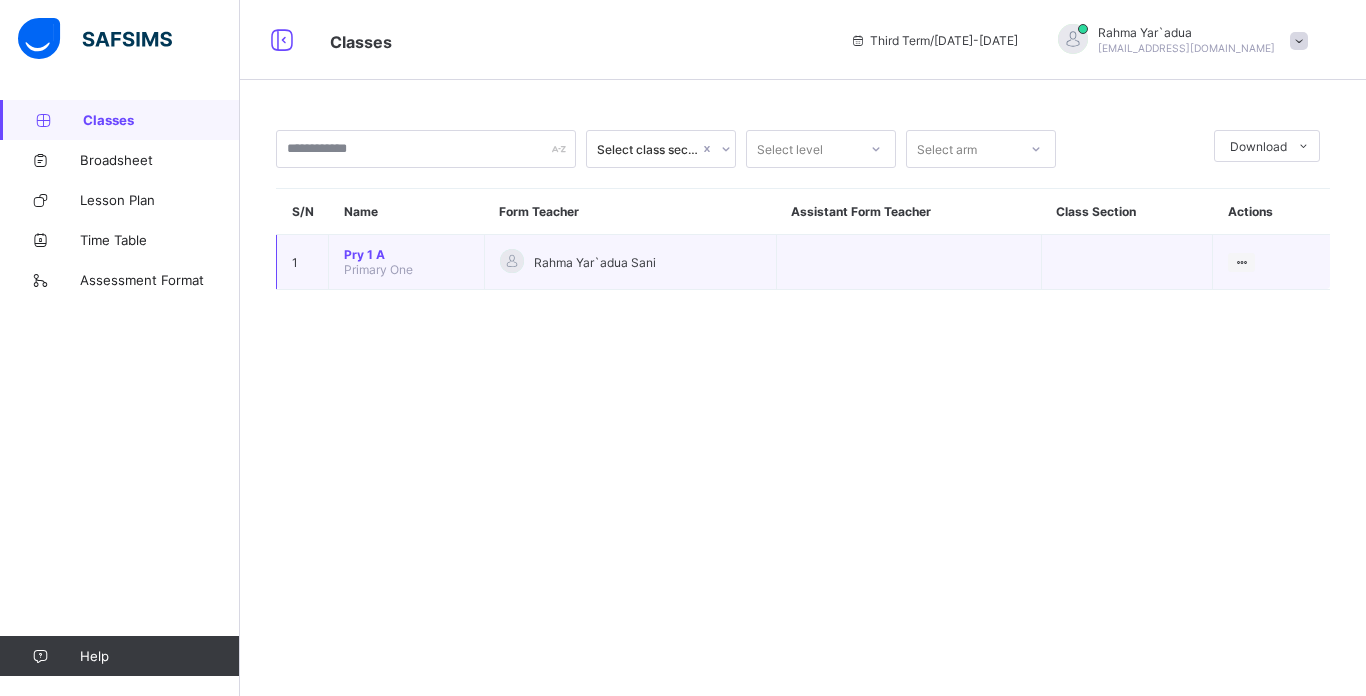 click on "Primary One" at bounding box center [378, 269] 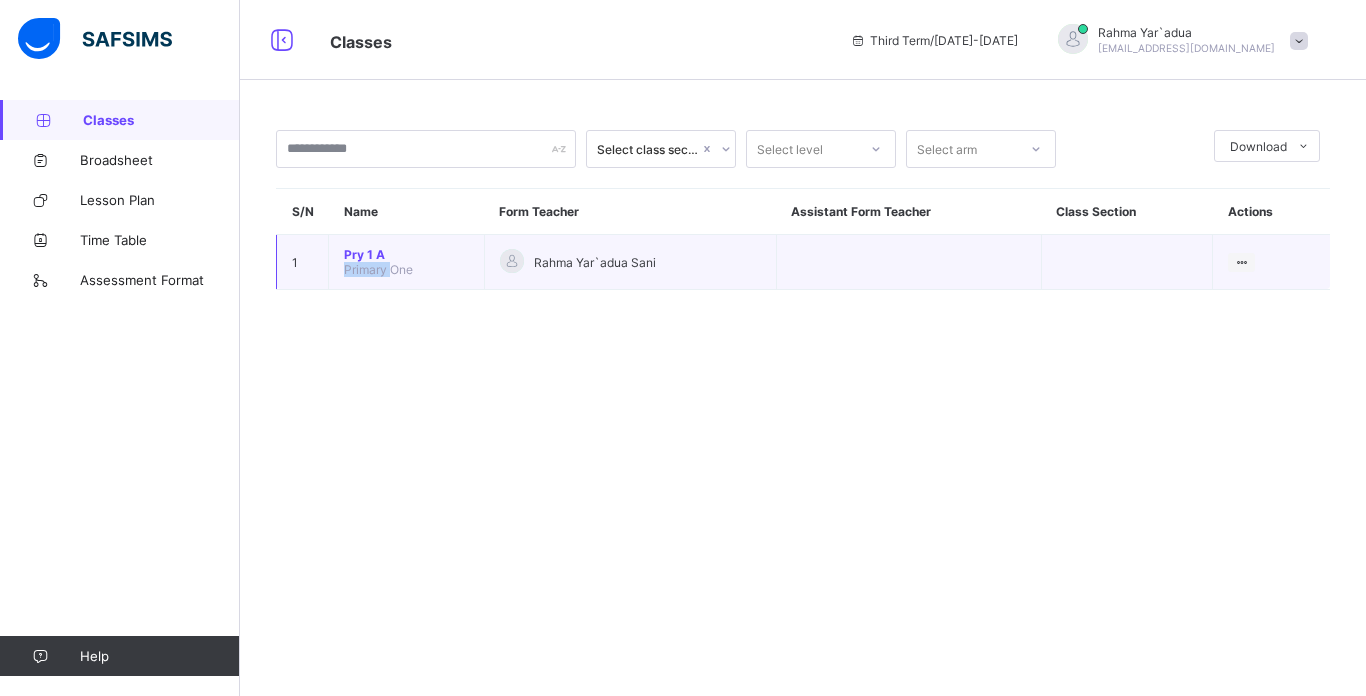 click on "Pry 1   A   Primary One" at bounding box center (407, 262) 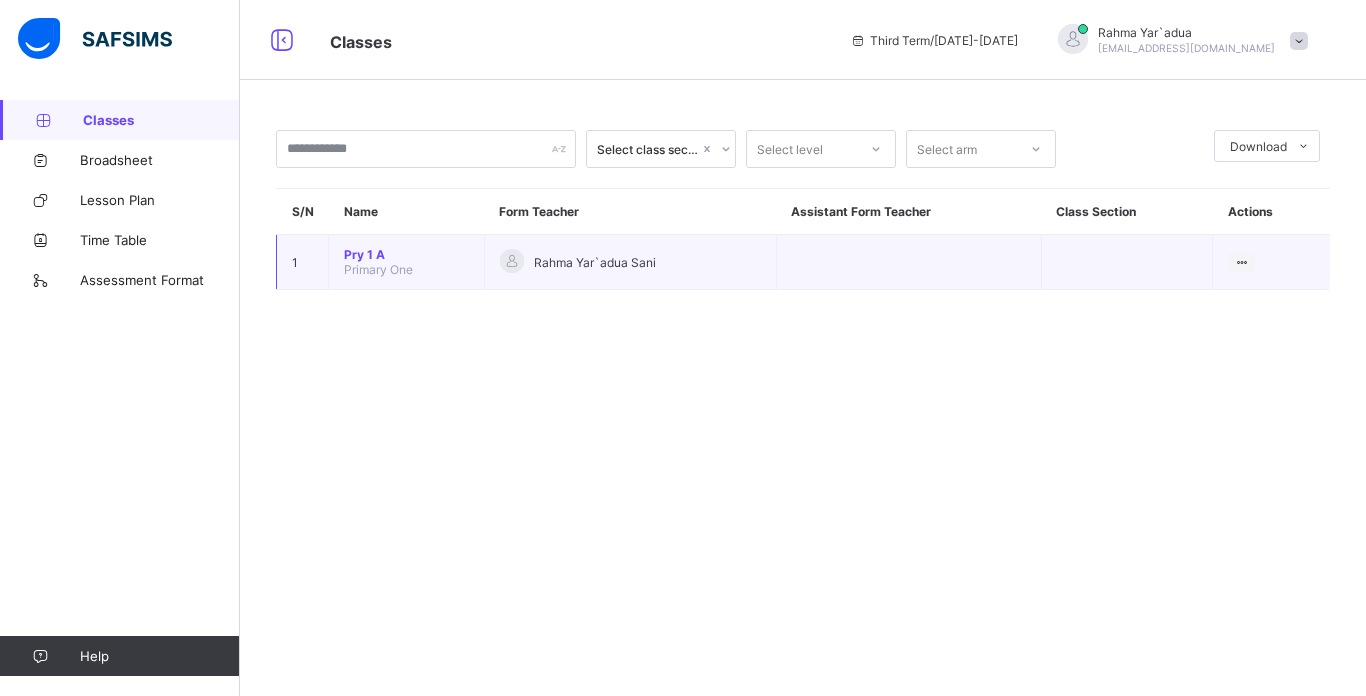 click on "Pry 1   A   Primary One" at bounding box center (407, 262) 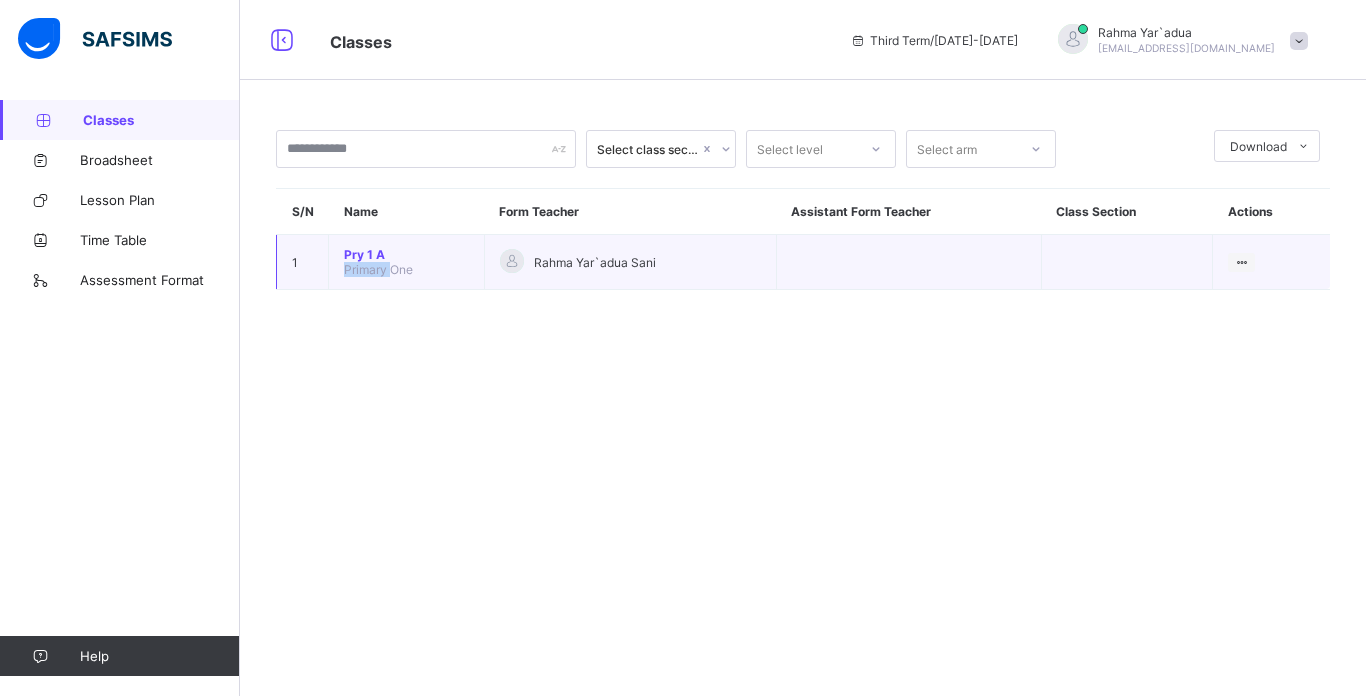 click on "Pry 1   A   Primary One" at bounding box center [407, 262] 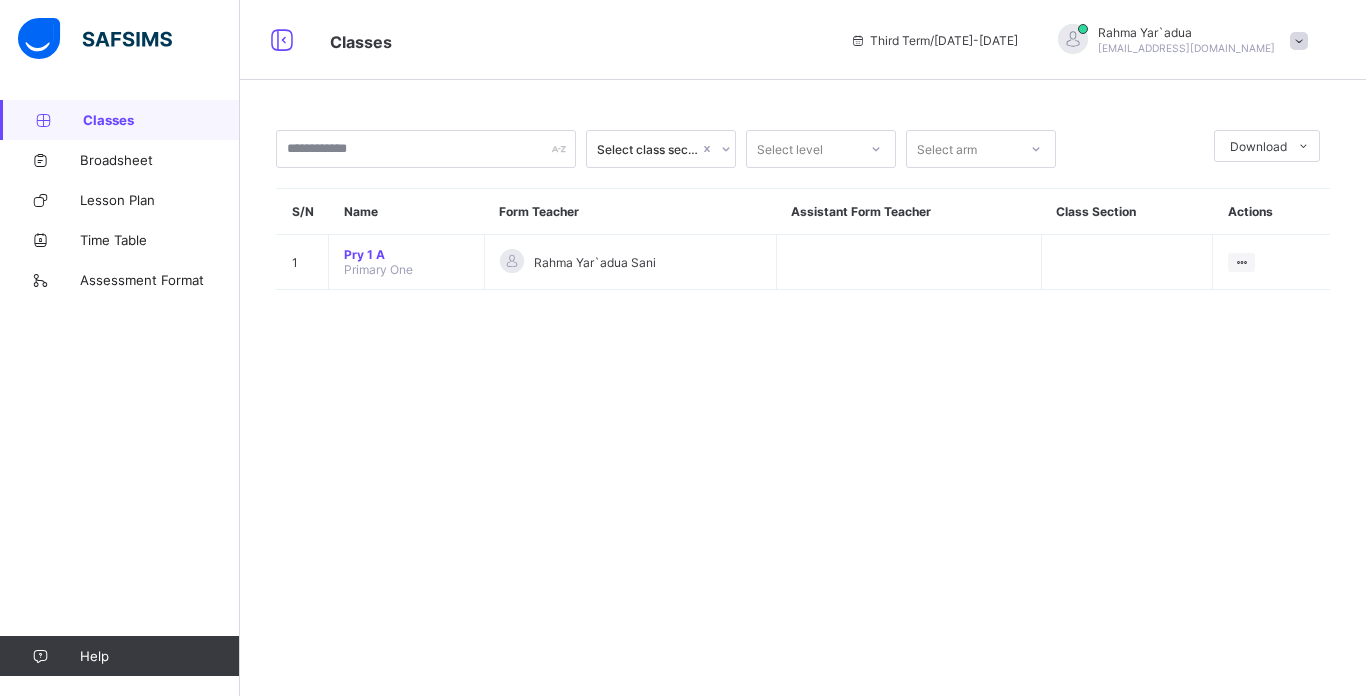 click on "Select class section Select level Select arm Download Pdf Report Excel Report S/N Name Form Teacher Assistant Form Teacher Class Section Actions 1 Pry 1   A   Primary One Rahma   Yar`adua Sani View Class × Form Teacher Select Form Teacher Shamsiyya  Yaro  Select Assistant Form Teacher Cancel Save" at bounding box center (803, 220) 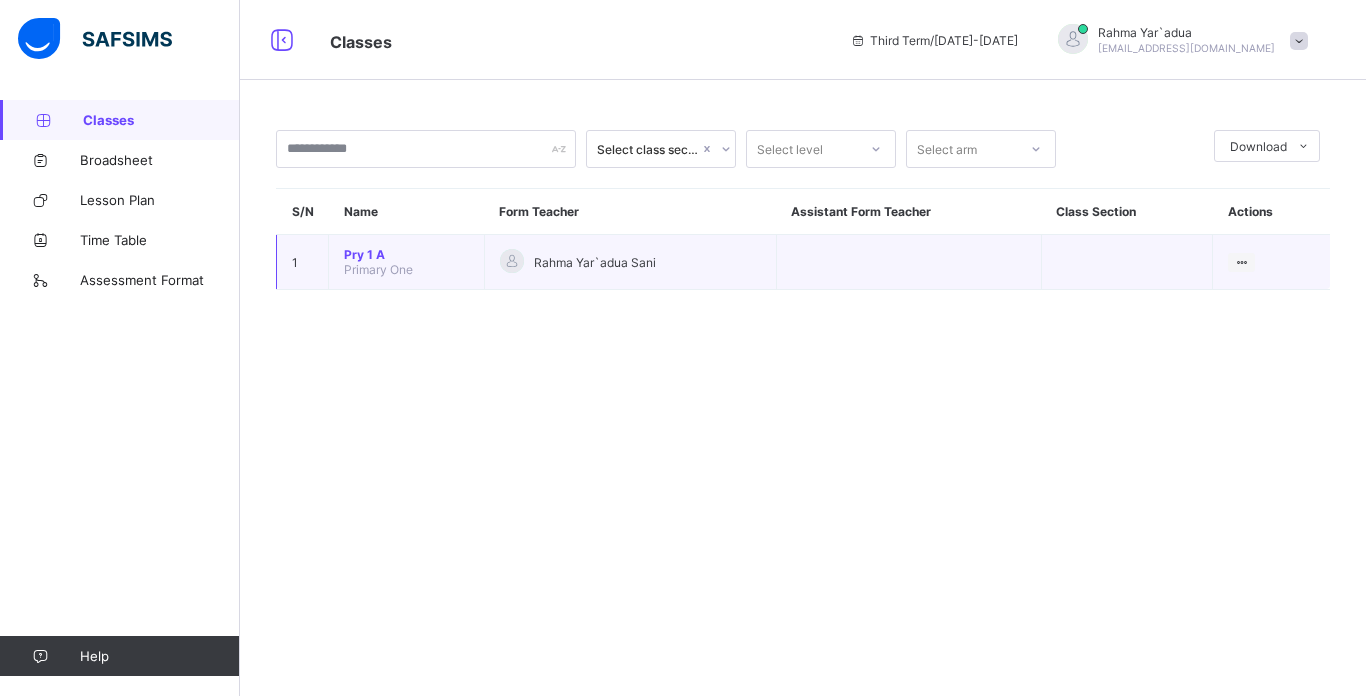 click on "Pry 1   A   Primary One" at bounding box center (407, 262) 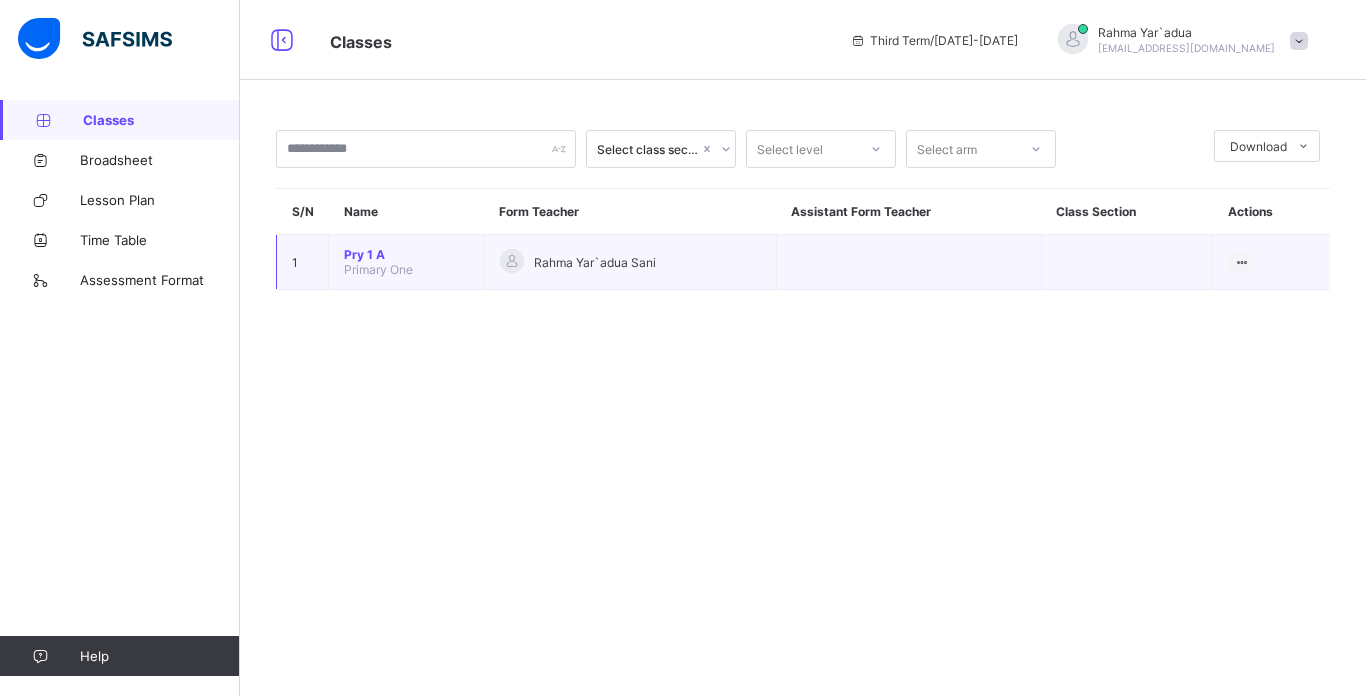 click on "Pry 1   A   Primary One" at bounding box center [407, 262] 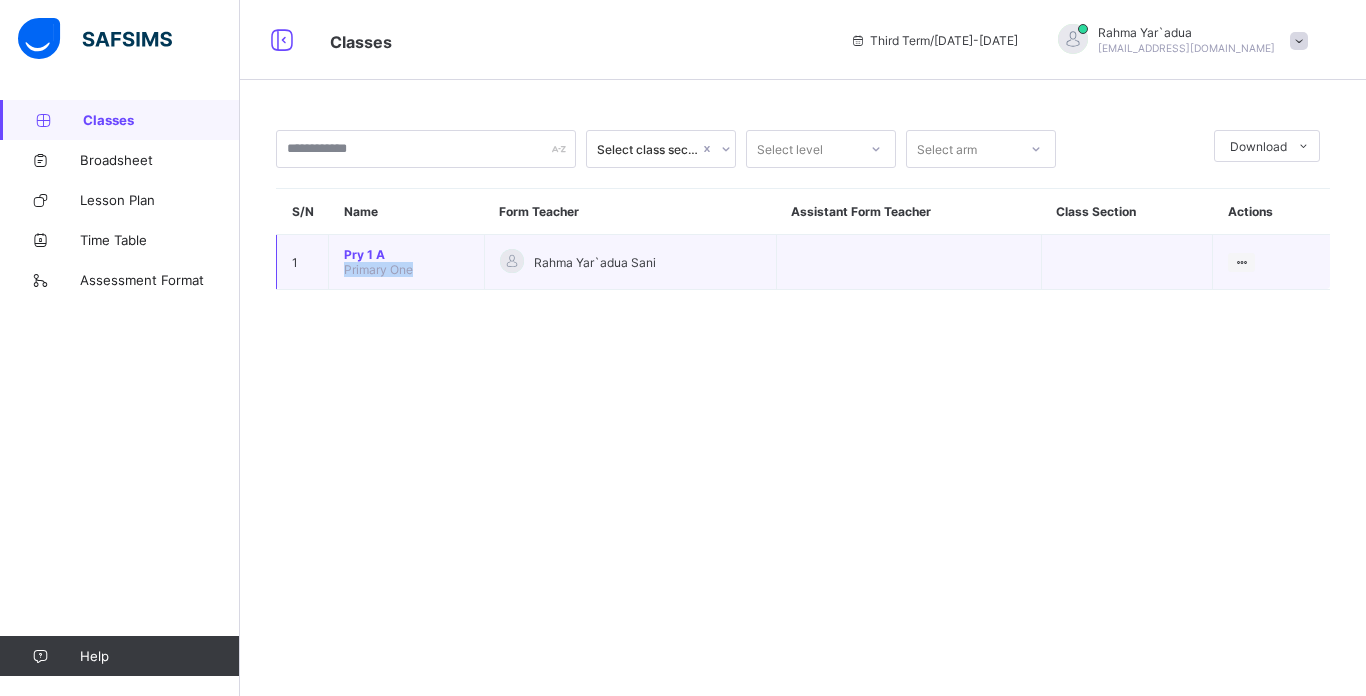 click on "Pry 1   A   Primary One" at bounding box center (407, 262) 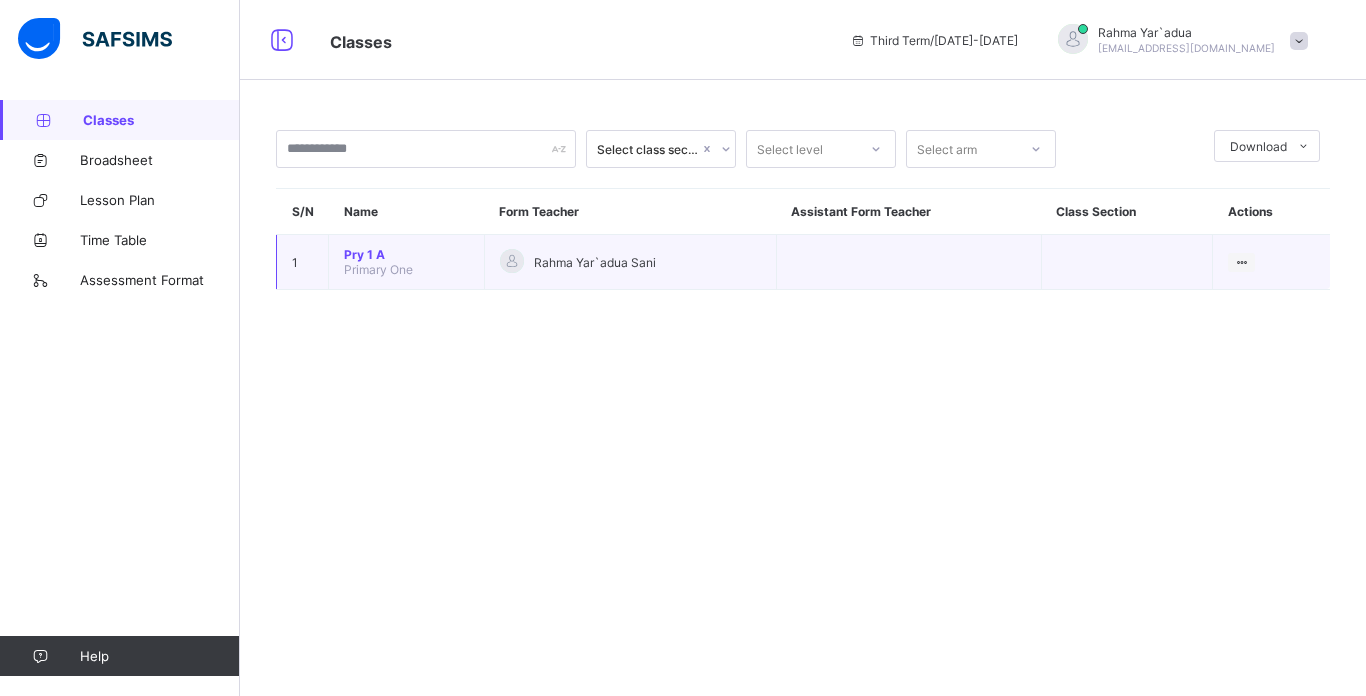 click on "Pry 1   A   Primary One" at bounding box center (407, 262) 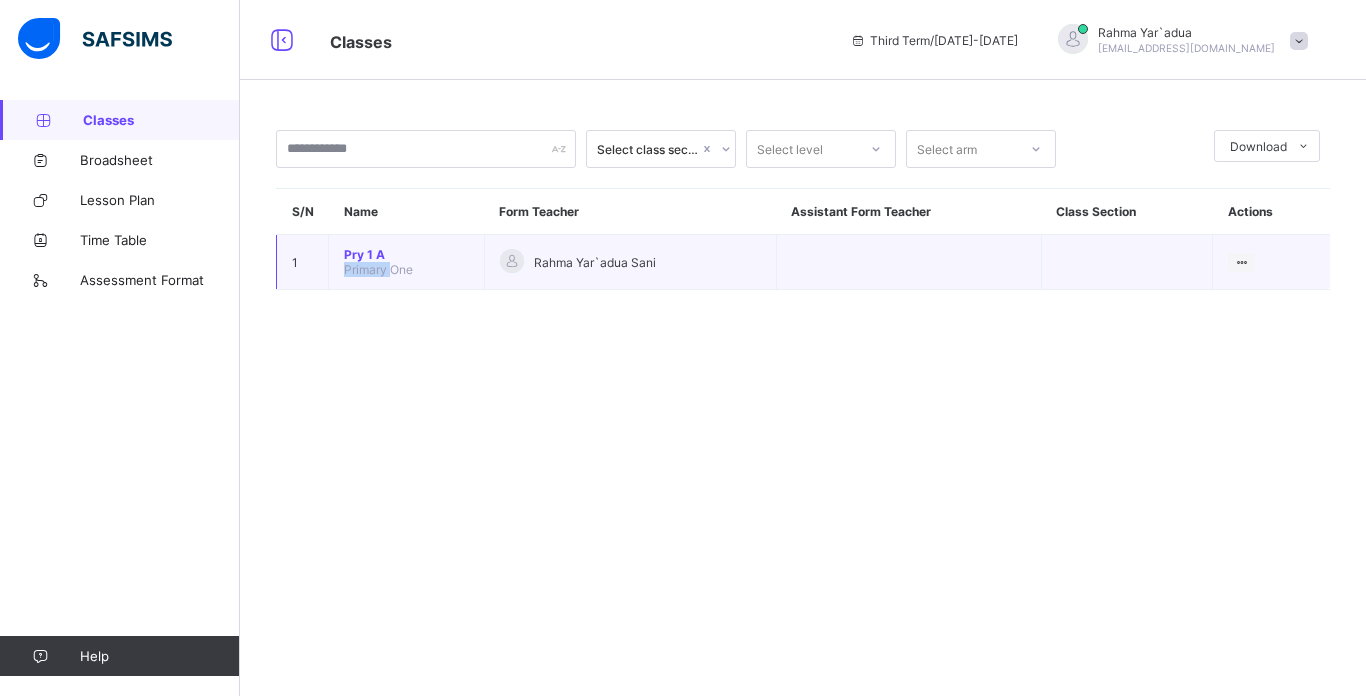 click on "Pry 1   A   Primary One" at bounding box center (407, 262) 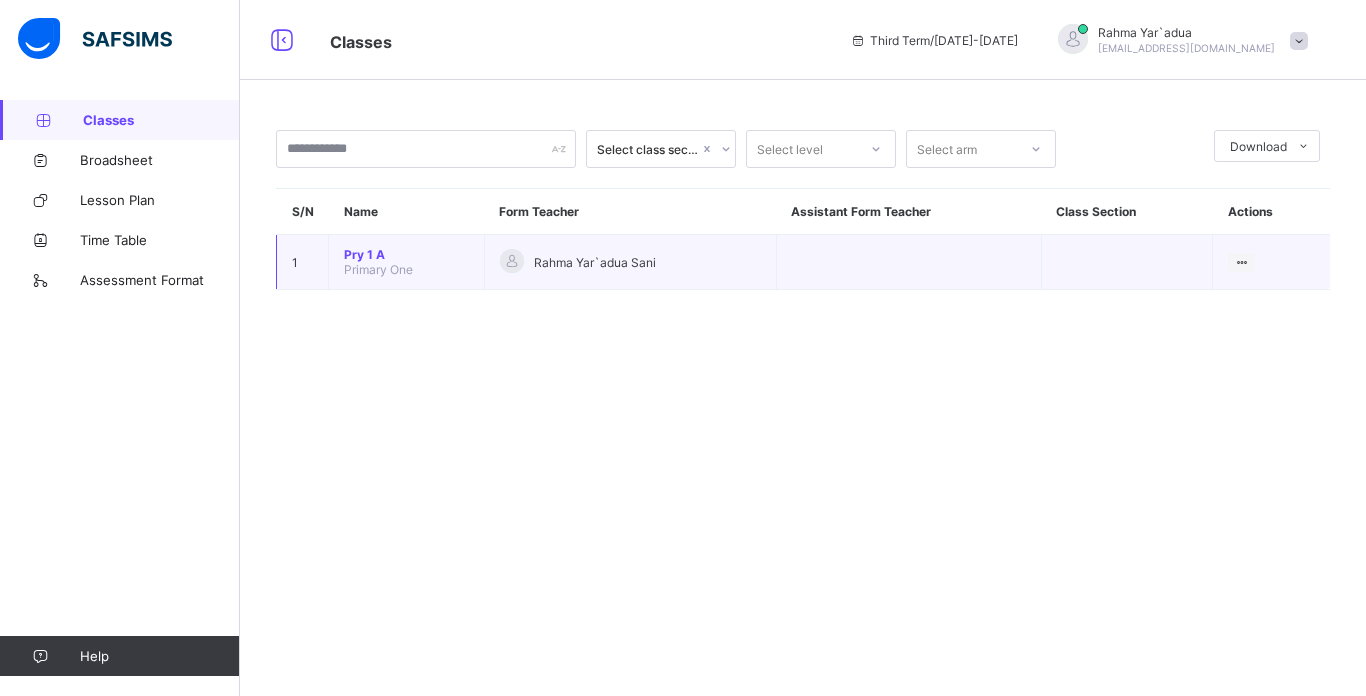 click on "Pry 1   A   Primary One" at bounding box center (407, 262) 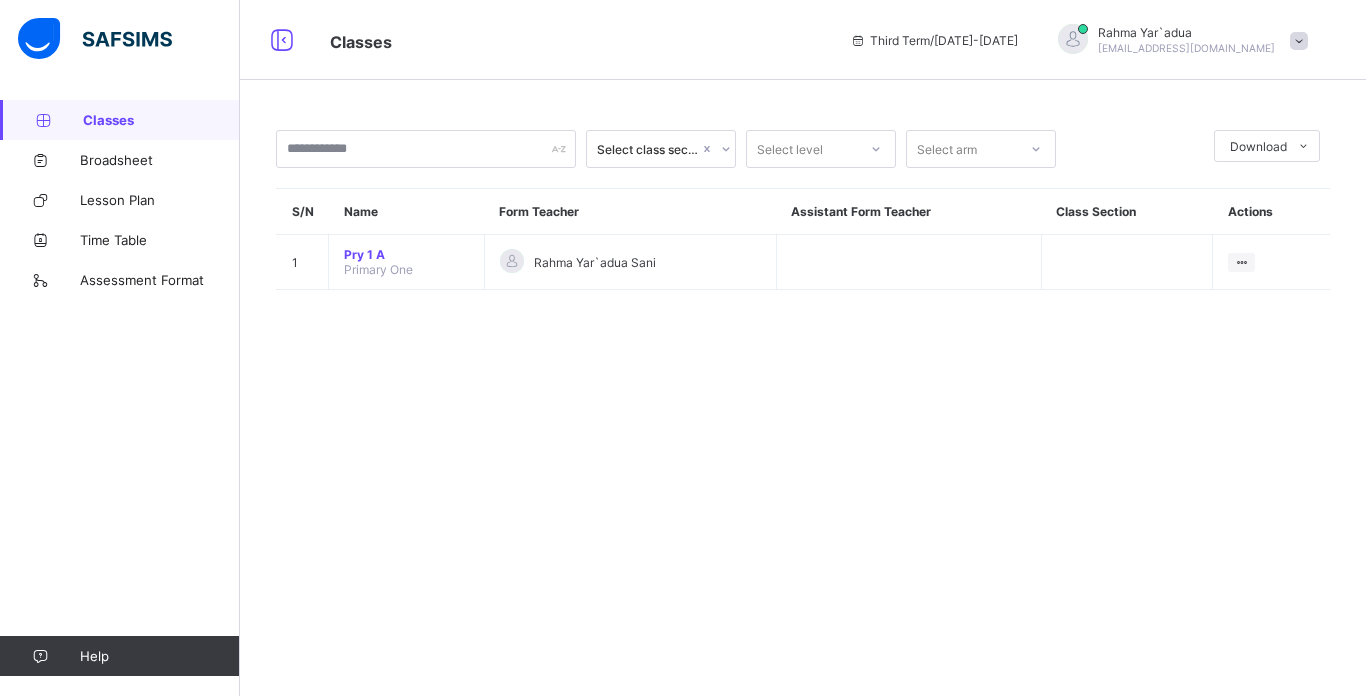 click on "Select class section Select level Select arm Download Pdf Report Excel Report S/N Name Form Teacher Assistant Form Teacher Class Section Actions 1 Pry 1   A   Primary One Rahma   Yar`adua Sani View Class × Form Teacher Select Form Teacher Shamsiyya  Yaro  Select Assistant Form Teacher Cancel Save" at bounding box center [803, 220] 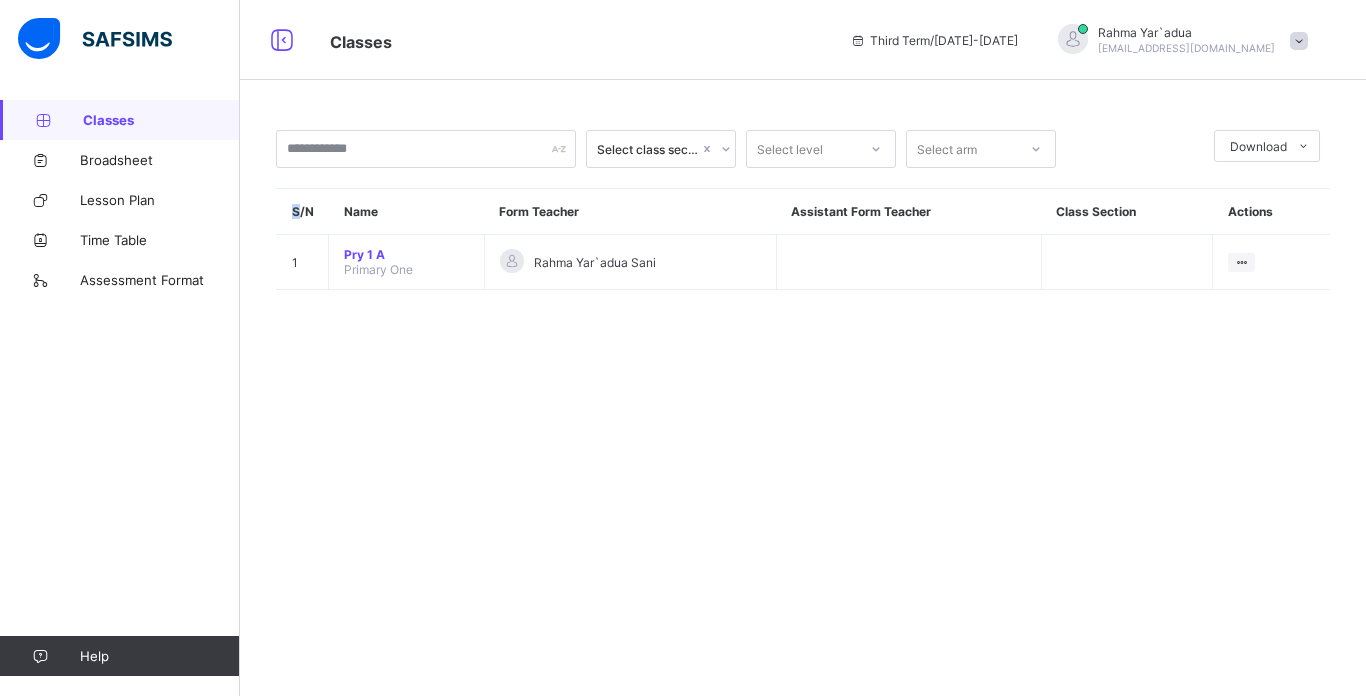 click on "Select class section Select level Select arm Download Pdf Report Excel Report S/N Name Form Teacher Assistant Form Teacher Class Section Actions 1 Pry 1   A   Primary One Rahma   Yar`adua Sani View Class × Form Teacher Select Form Teacher Shamsiyya  Yaro  Select Assistant Form Teacher Cancel Save" at bounding box center [803, 220] 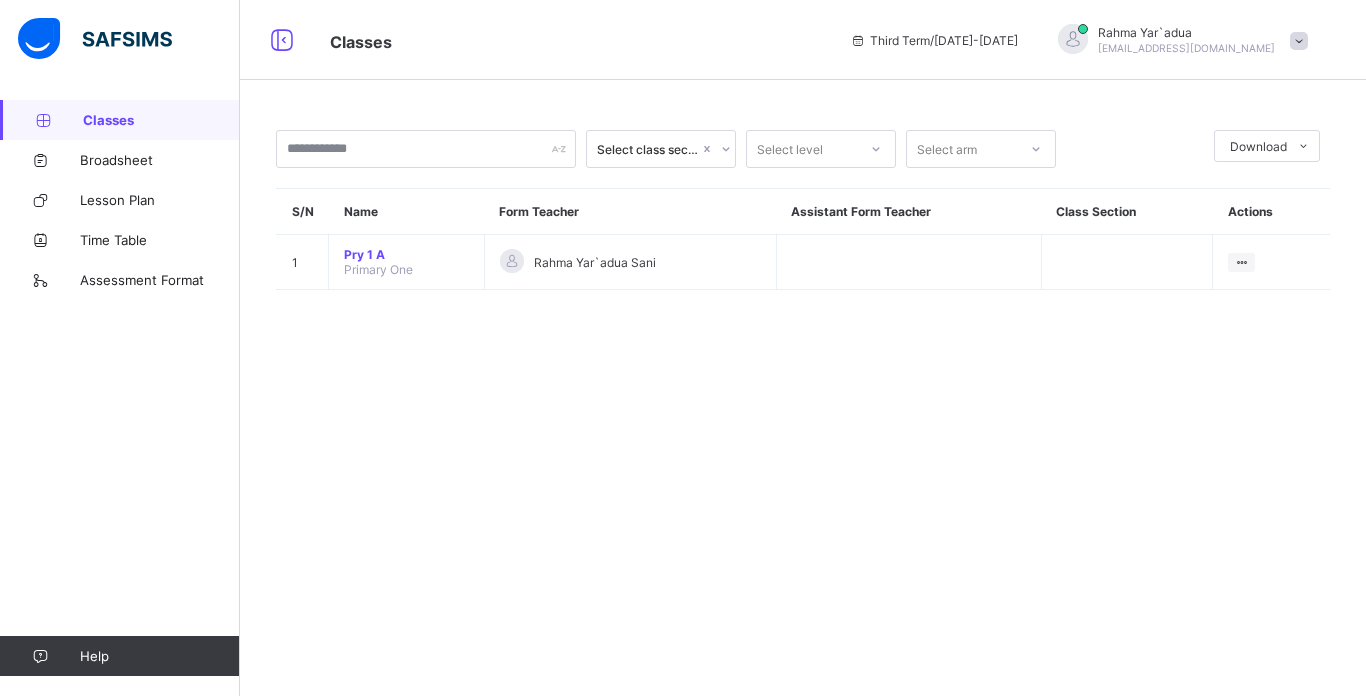 click on "Select class section Select level Select arm Download Pdf Report Excel Report S/N Name Form Teacher Assistant Form Teacher Class Section Actions 1 Pry 1   A   Primary One Rahma   Yar`adua Sani View Class × Form Teacher Select Form Teacher Shamsiyya  Yaro  Select Assistant Form Teacher Cancel Save" at bounding box center [803, 220] 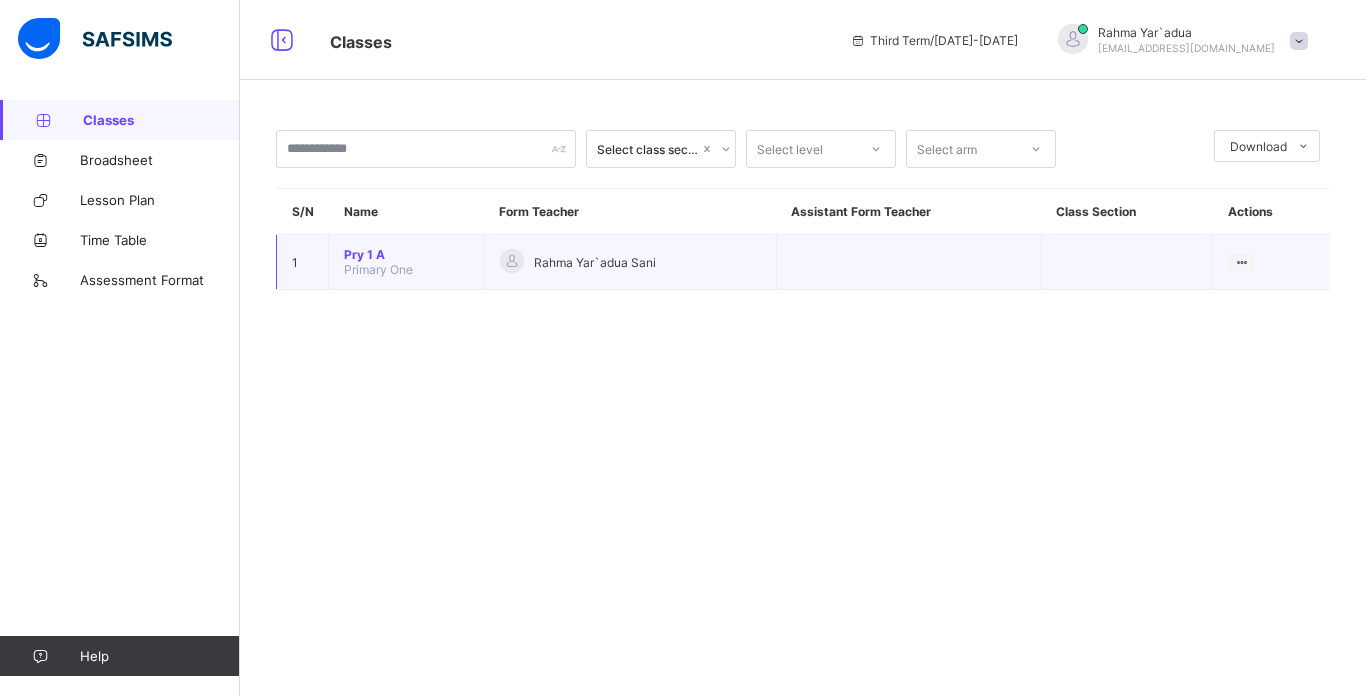 click on "Pry 1   A   Primary One" at bounding box center (407, 262) 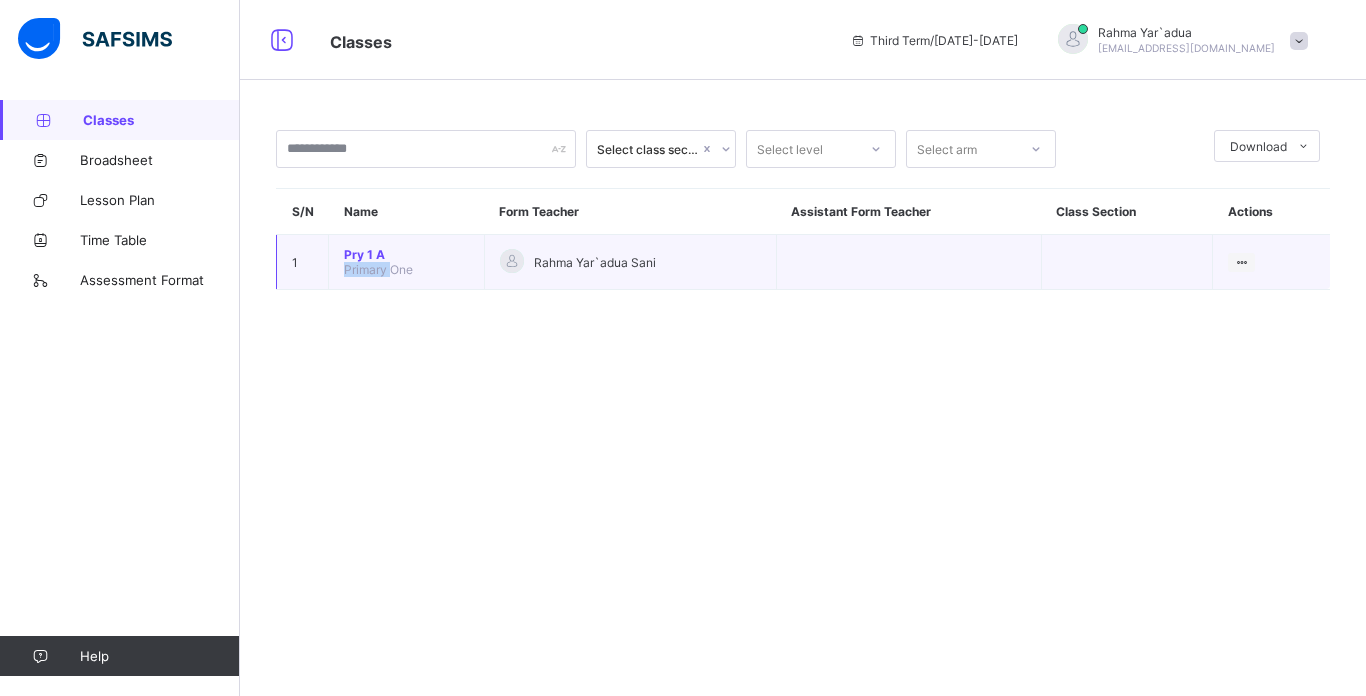 click on "Pry 1   A   Primary One" at bounding box center [407, 262] 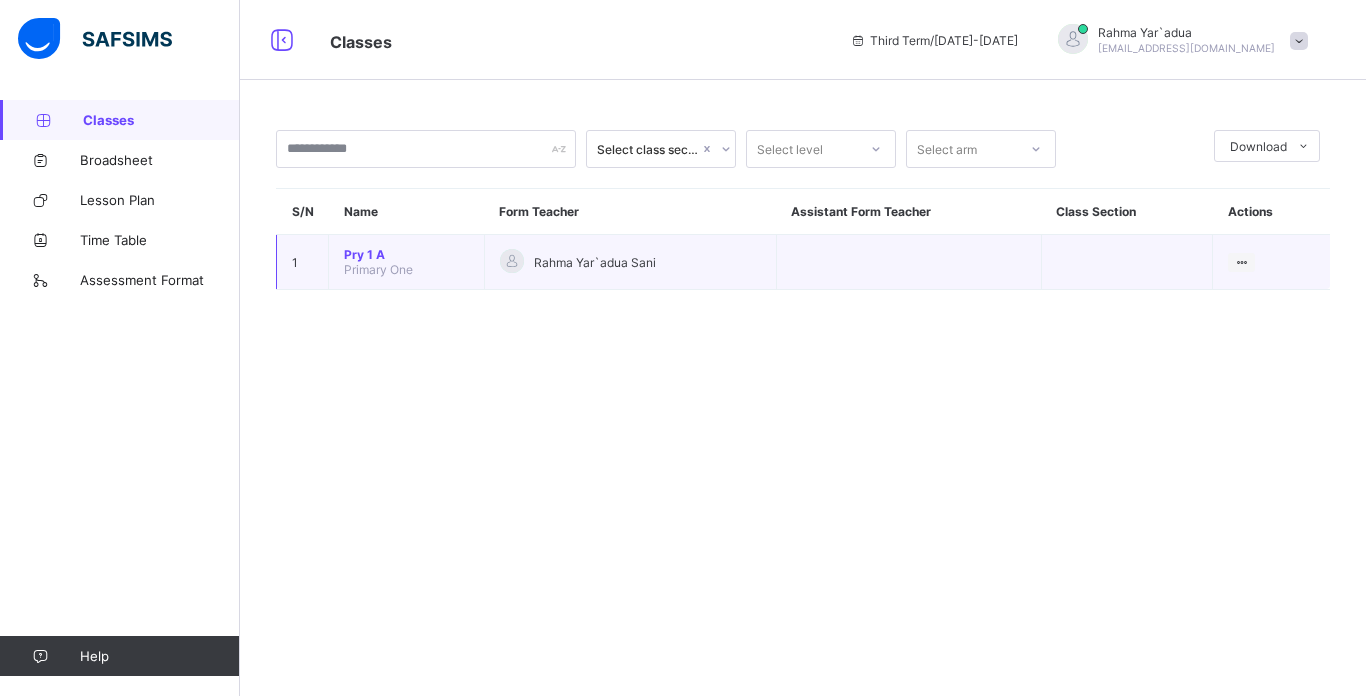 click on "Pry 1   A   Primary One" at bounding box center [407, 262] 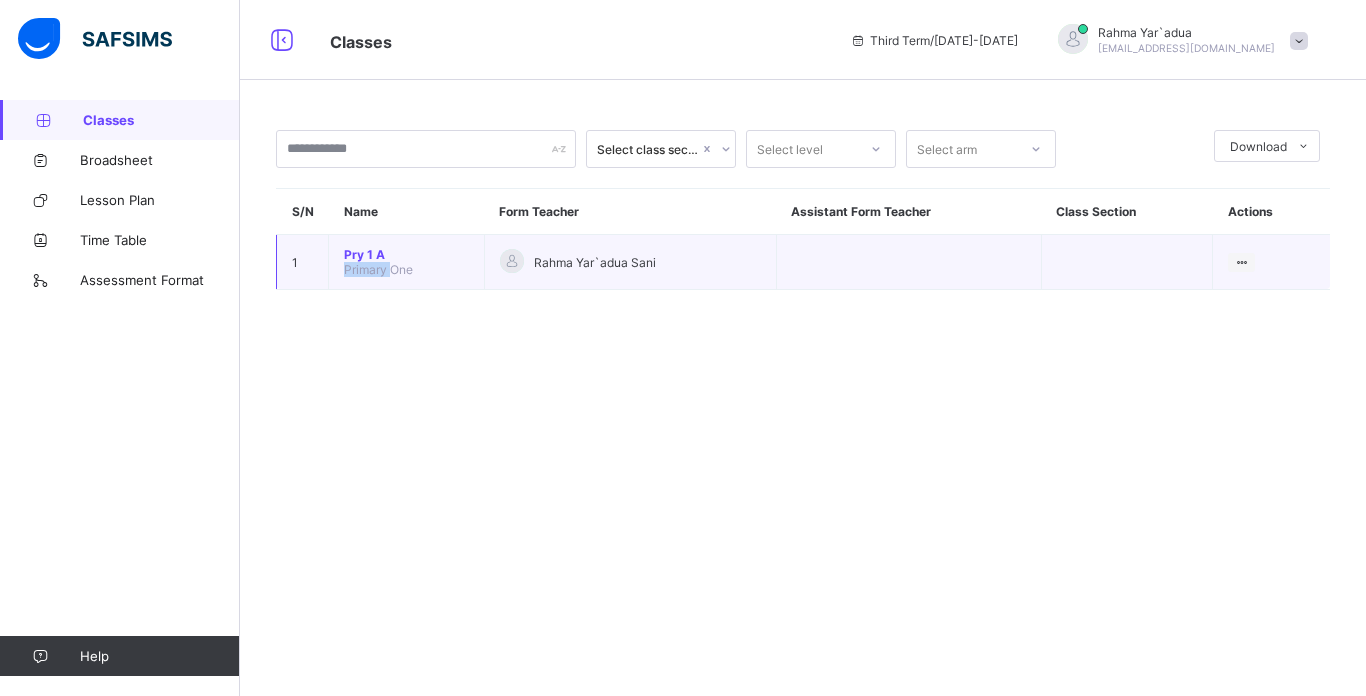click on "Pry 1   A   Primary One" at bounding box center (407, 262) 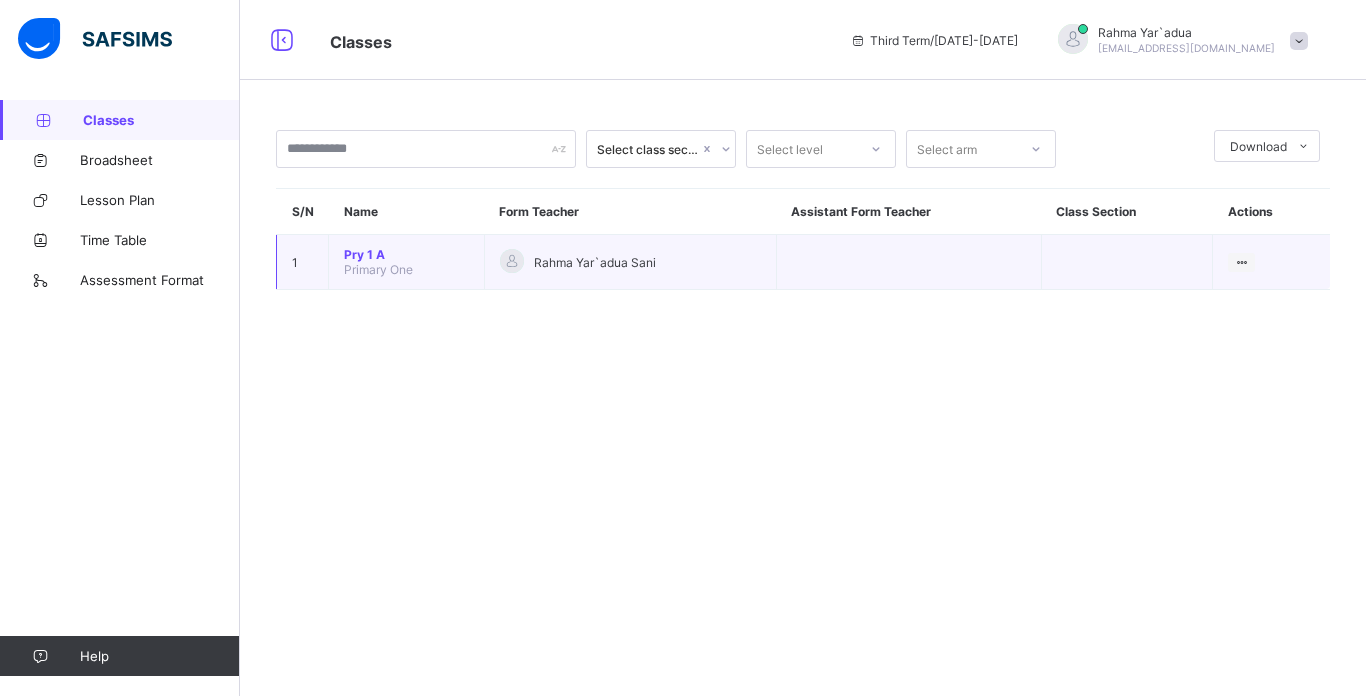 click on "Pry 1   A" at bounding box center [406, 254] 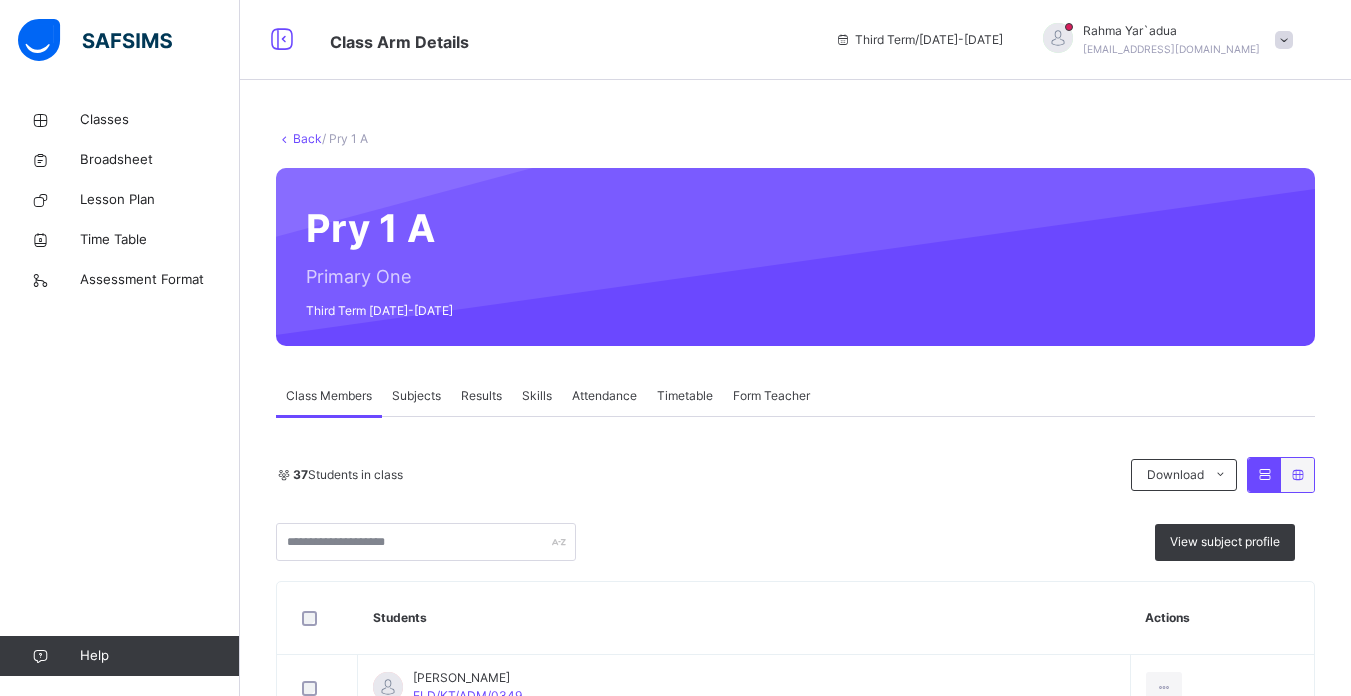 click on "Attendance" at bounding box center [604, 396] 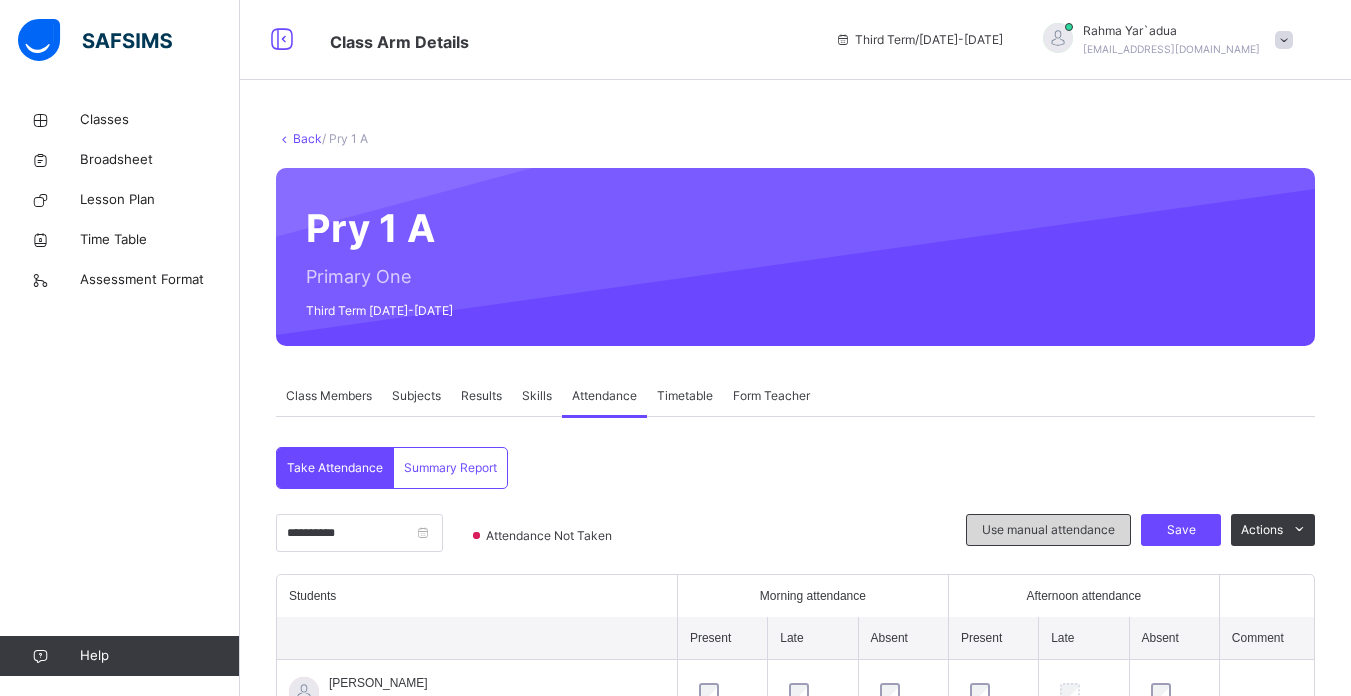 click on "Use manual attendance" at bounding box center (1048, 530) 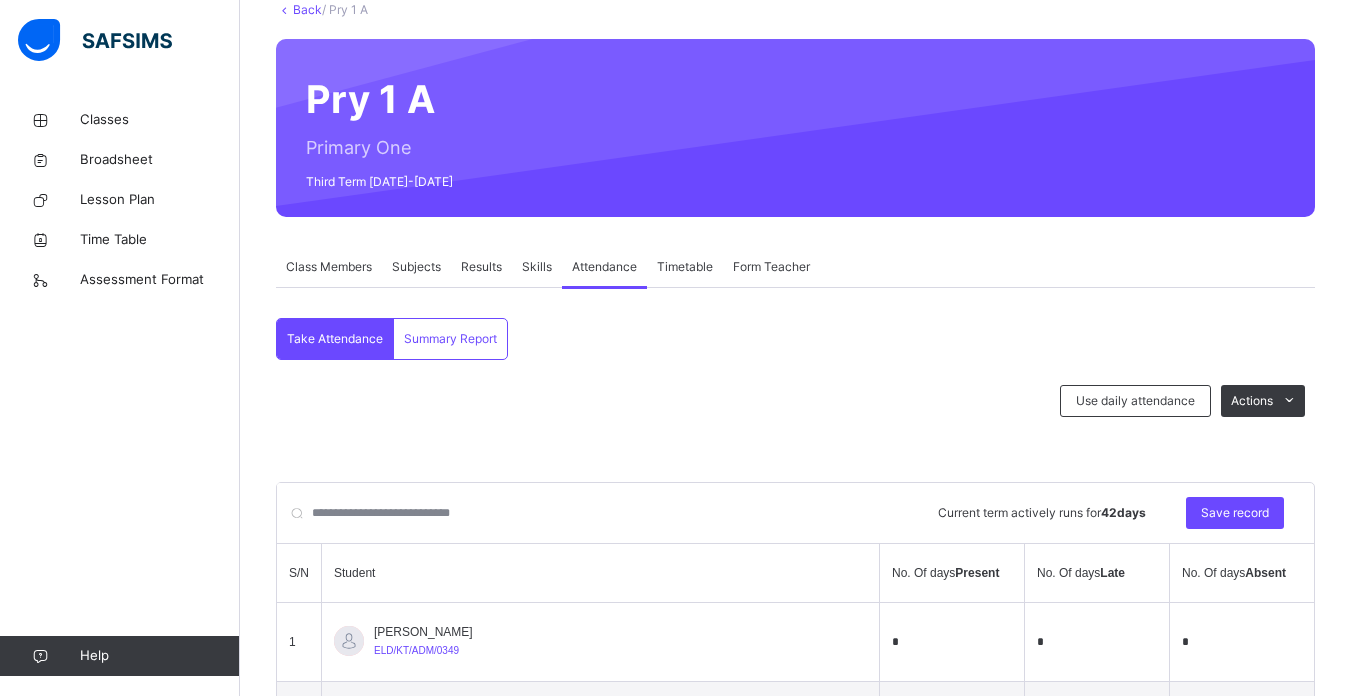 scroll, scrollTop: 160, scrollLeft: 0, axis: vertical 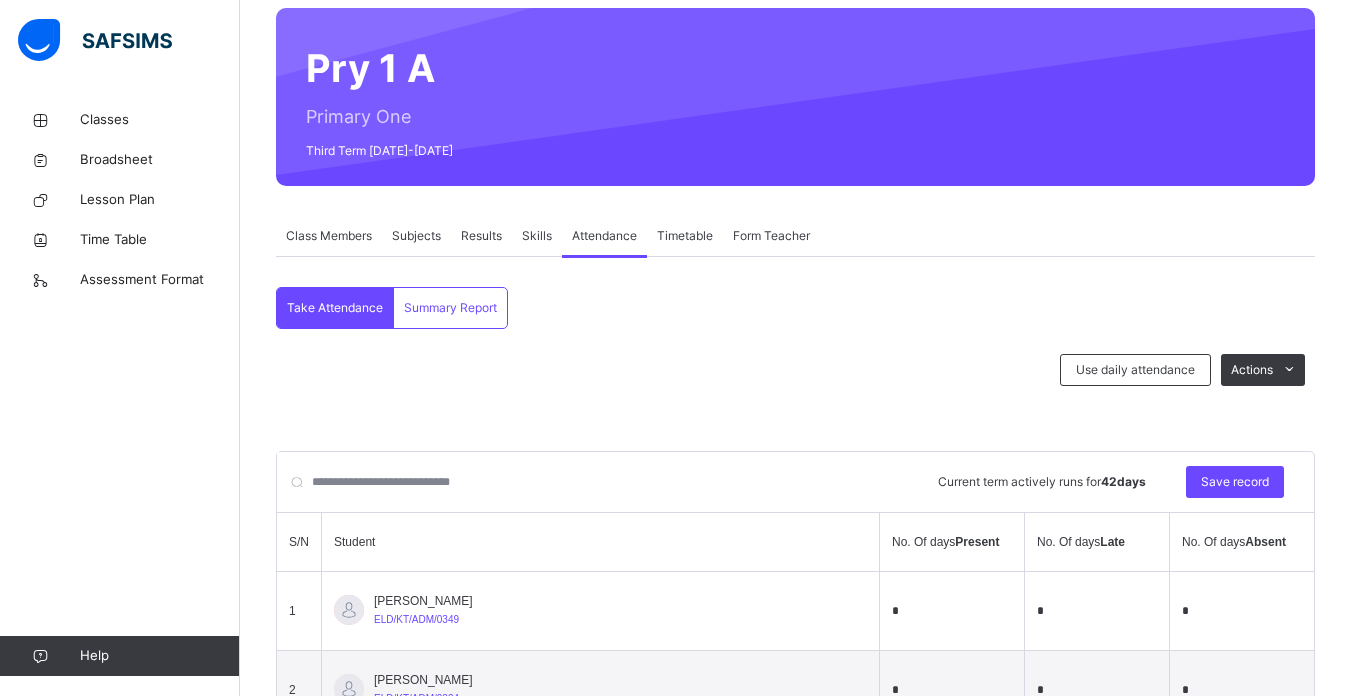 click on "*" at bounding box center [952, 611] 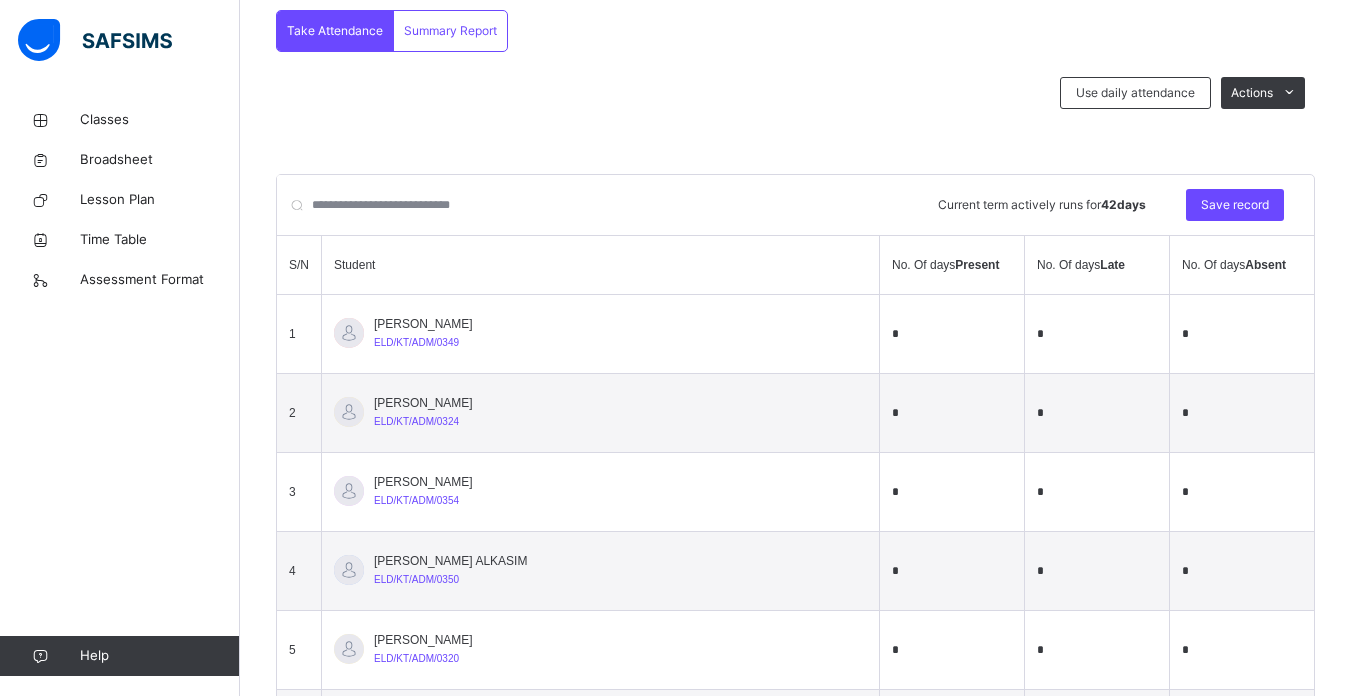 scroll, scrollTop: 440, scrollLeft: 0, axis: vertical 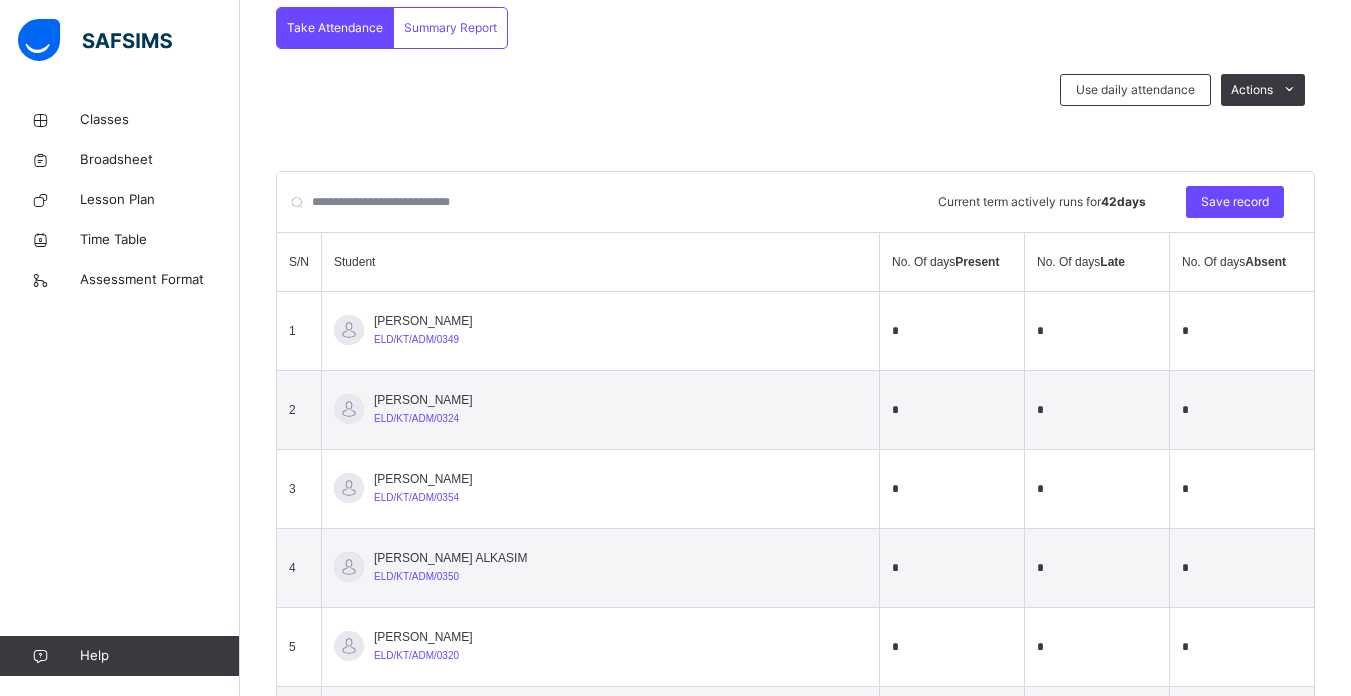 click on "*" at bounding box center (952, 331) 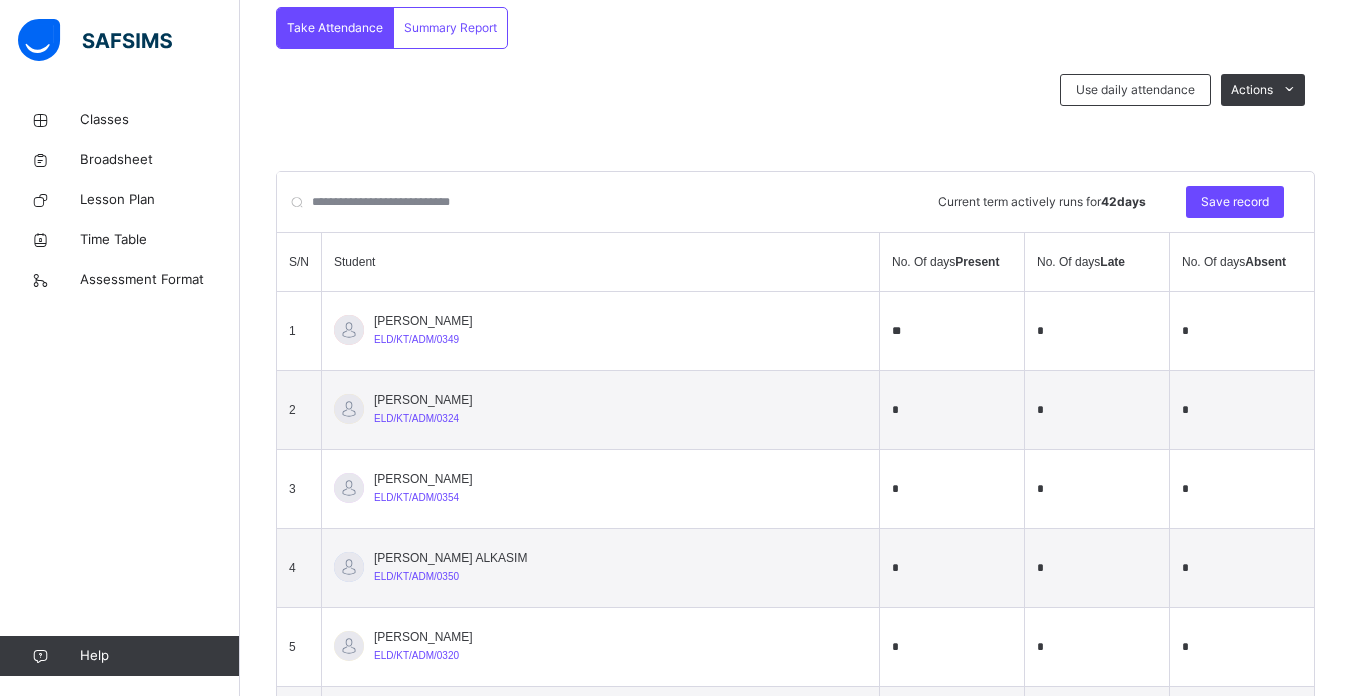 type on "**" 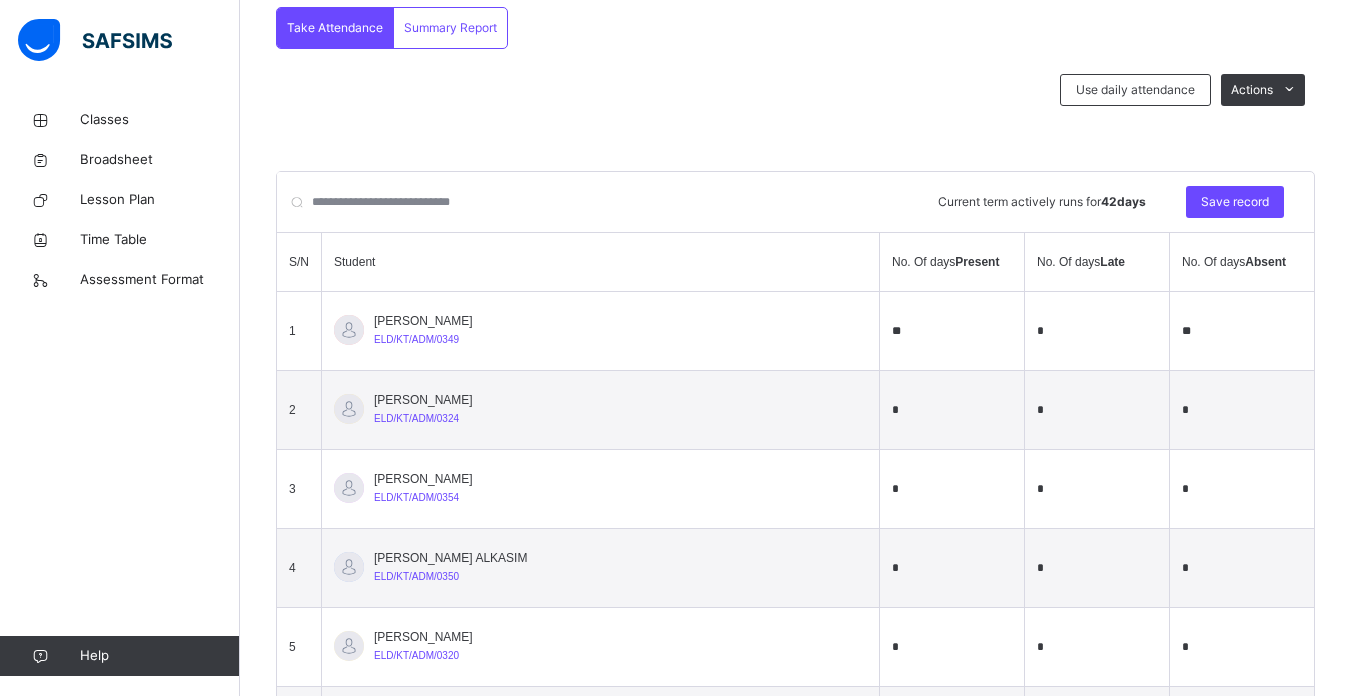 type on "**" 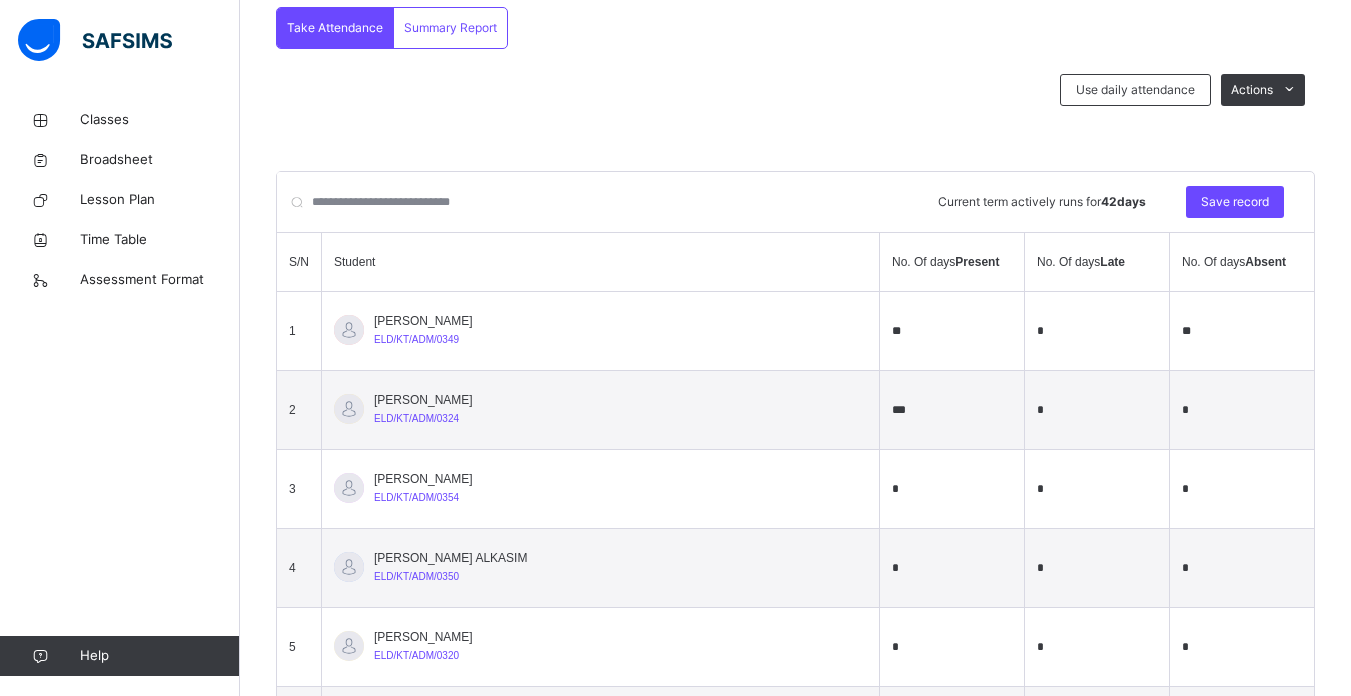 type on "***" 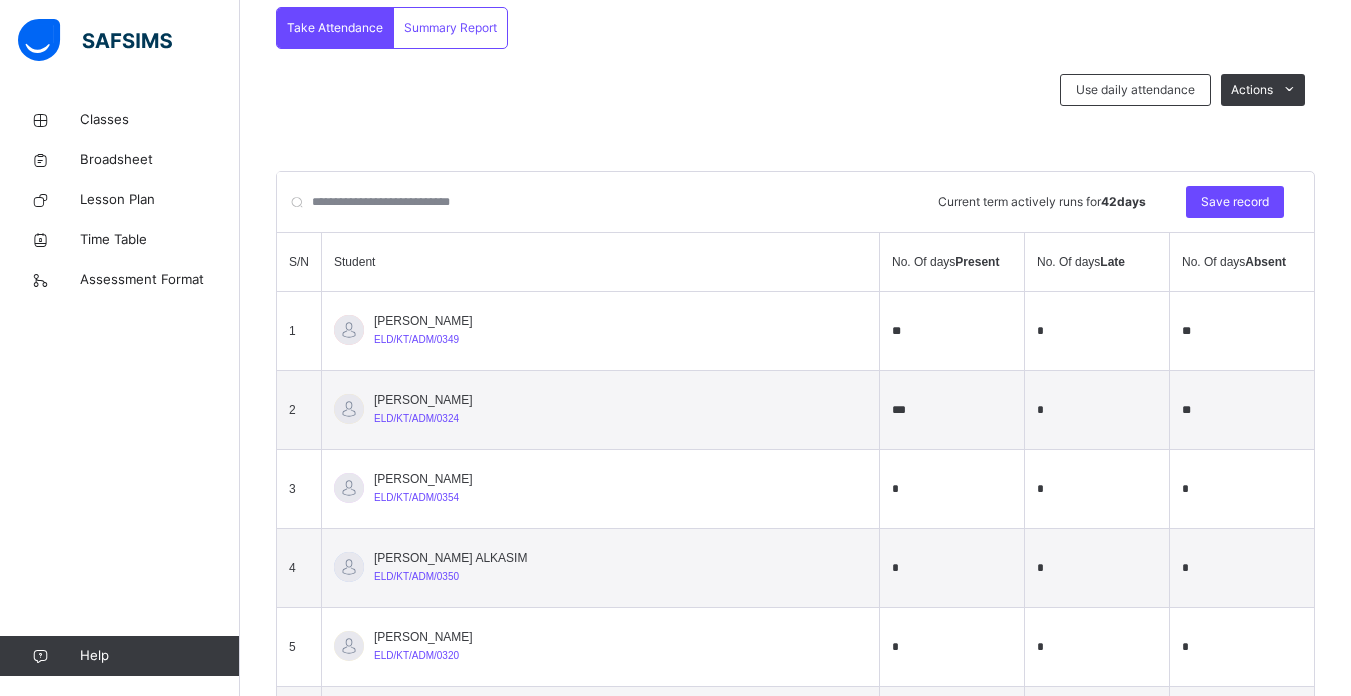 type on "**" 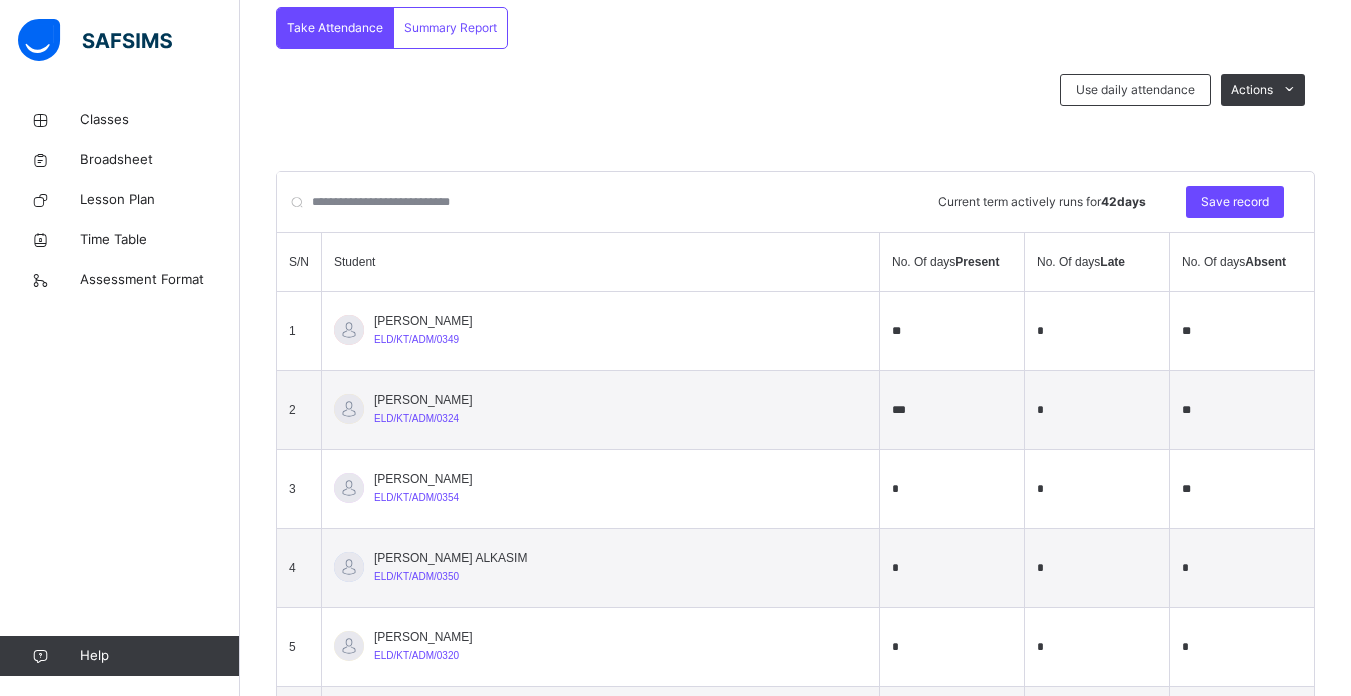 type on "**" 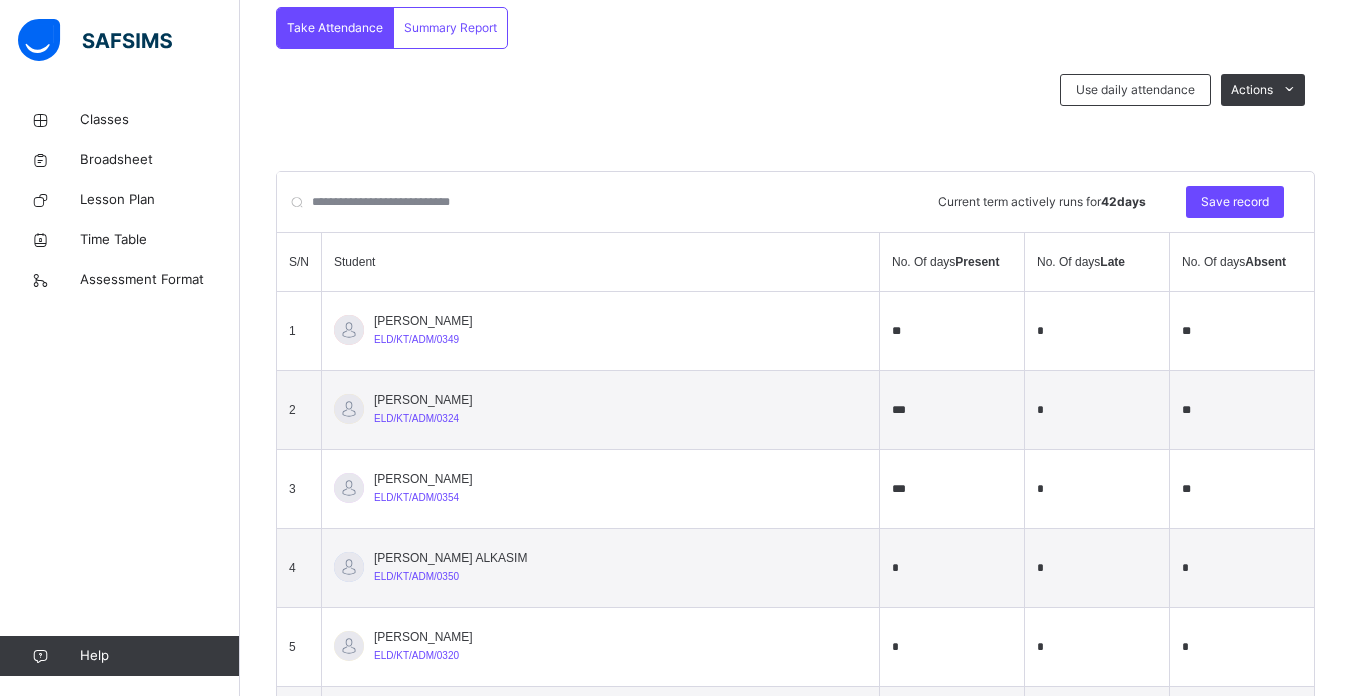 type on "***" 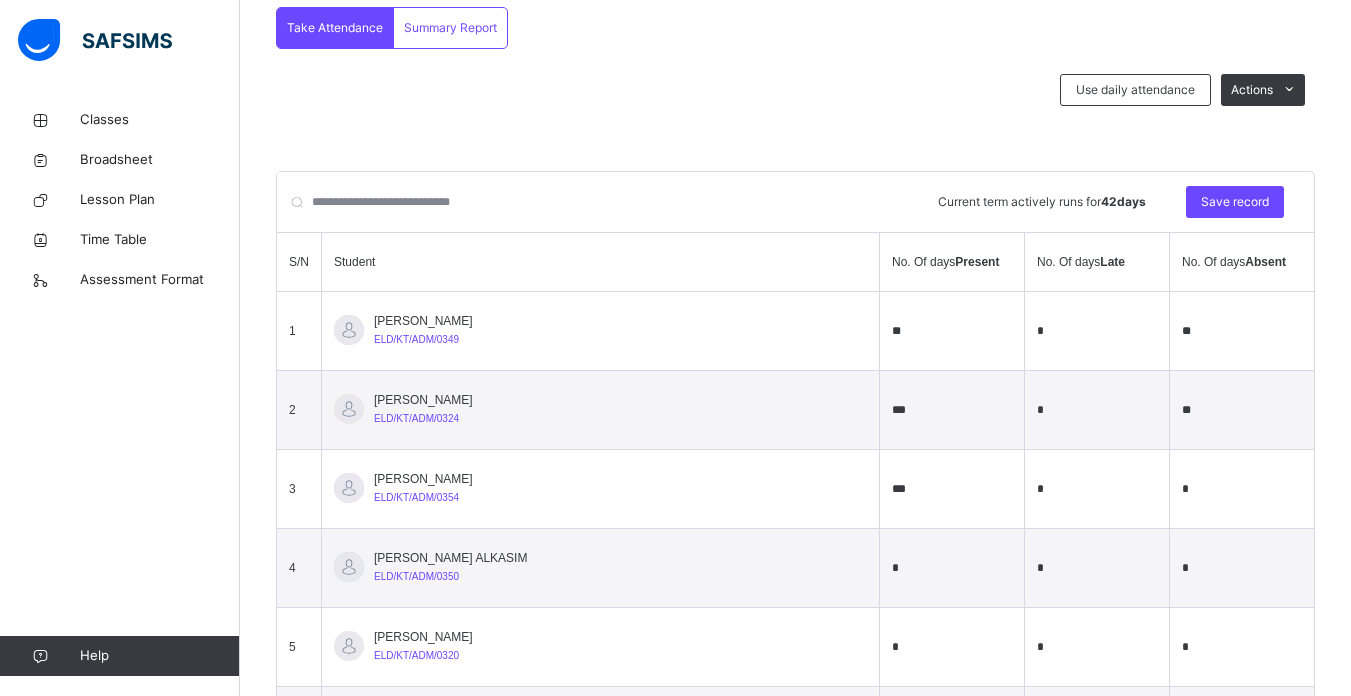 type on "*" 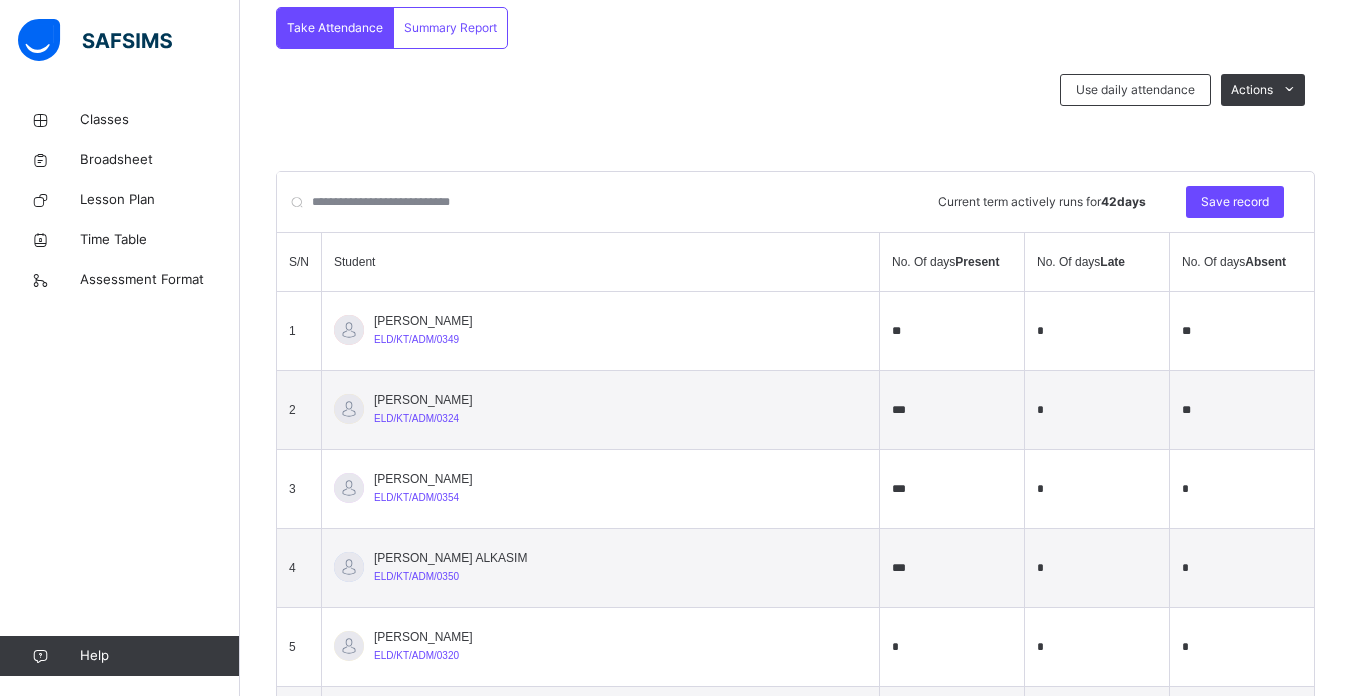 type on "***" 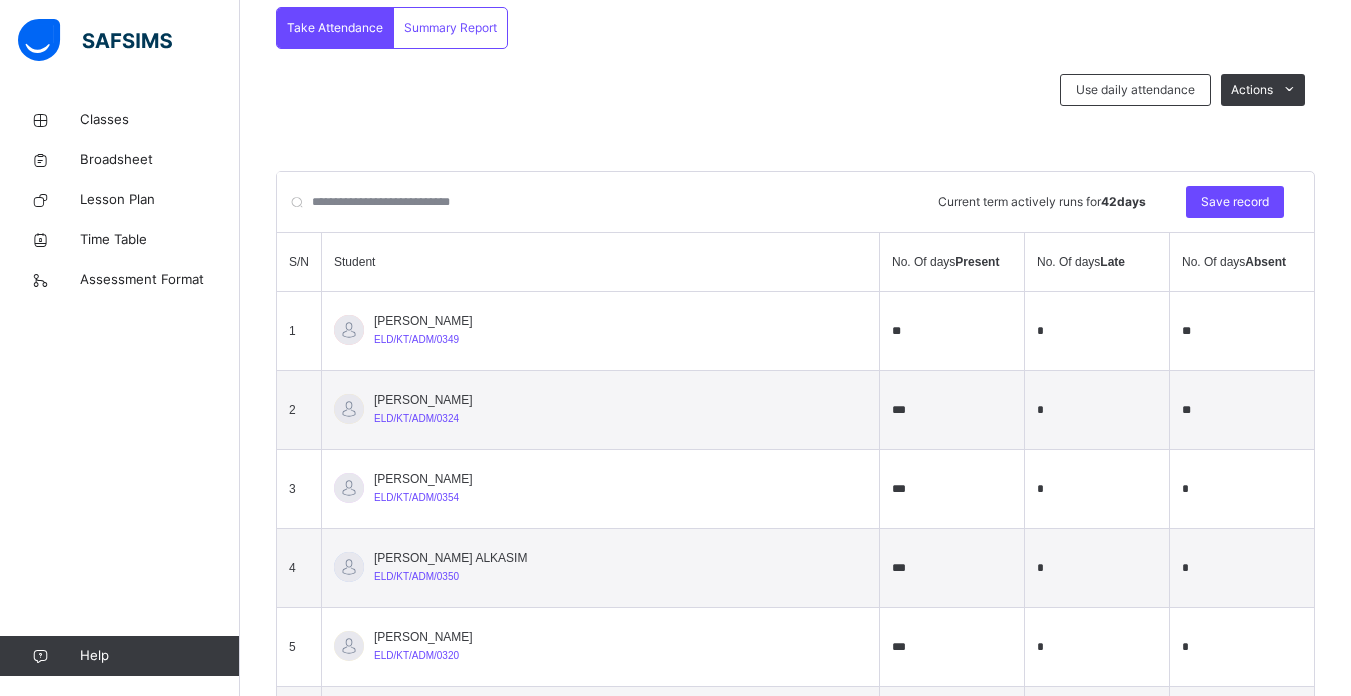 type on "***" 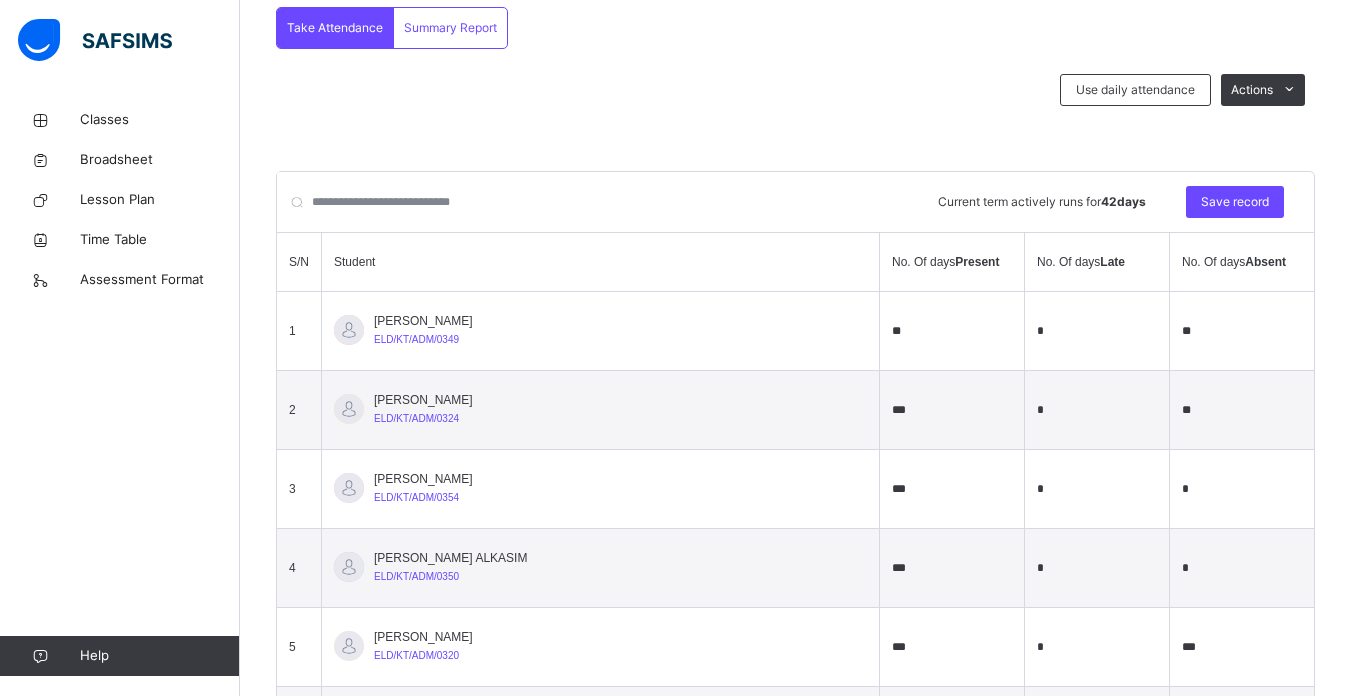 click on "***" at bounding box center (1242, 647) 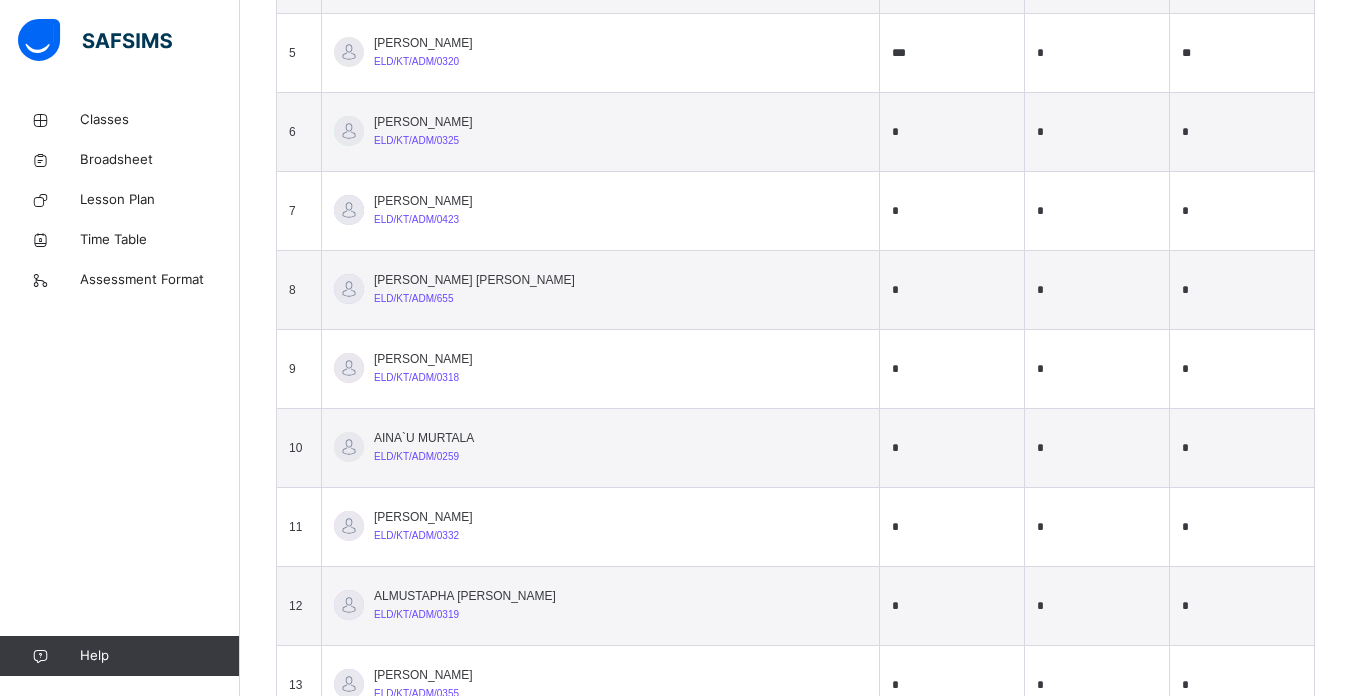 scroll, scrollTop: 1040, scrollLeft: 0, axis: vertical 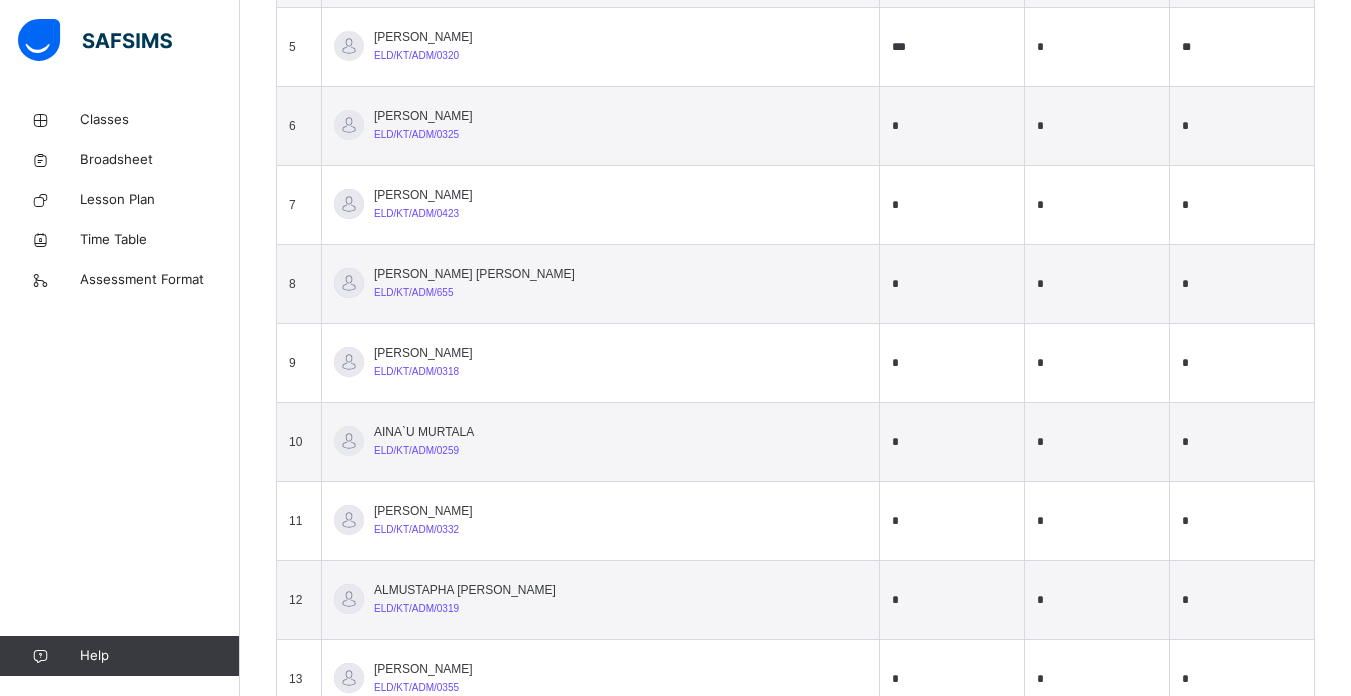 type on "**" 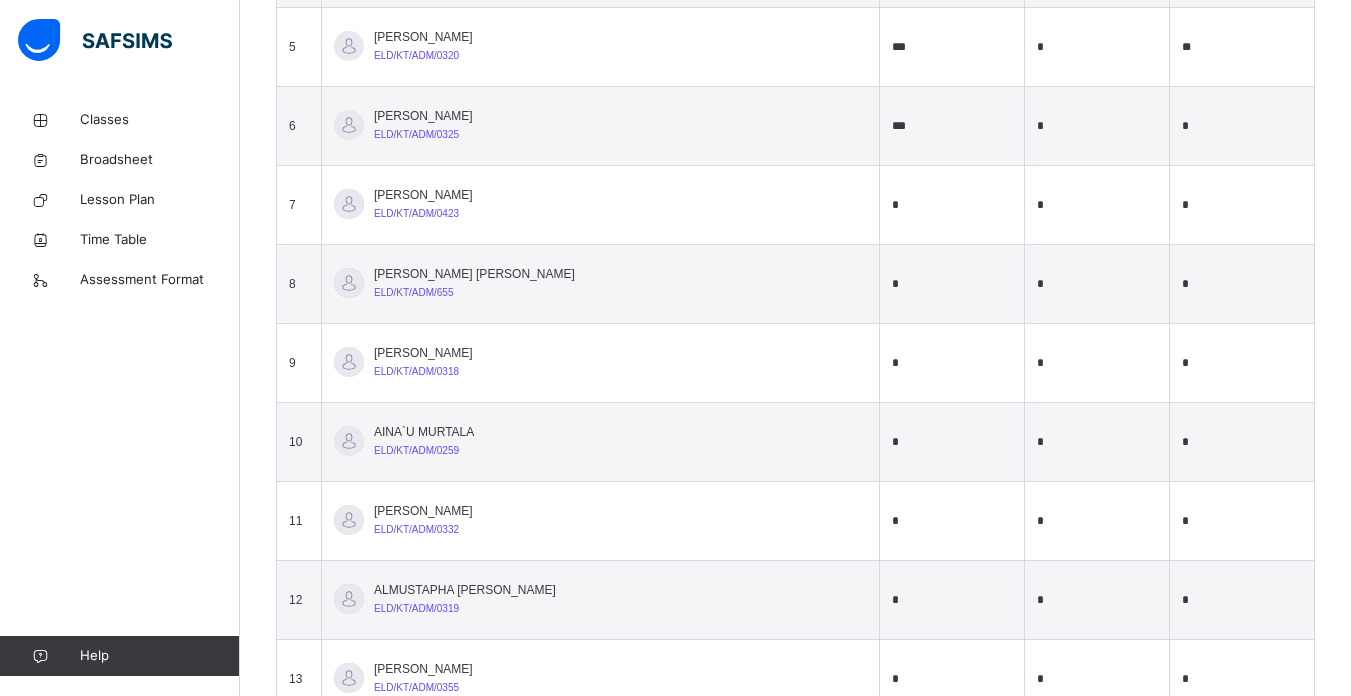 click on "***" at bounding box center (952, 126) 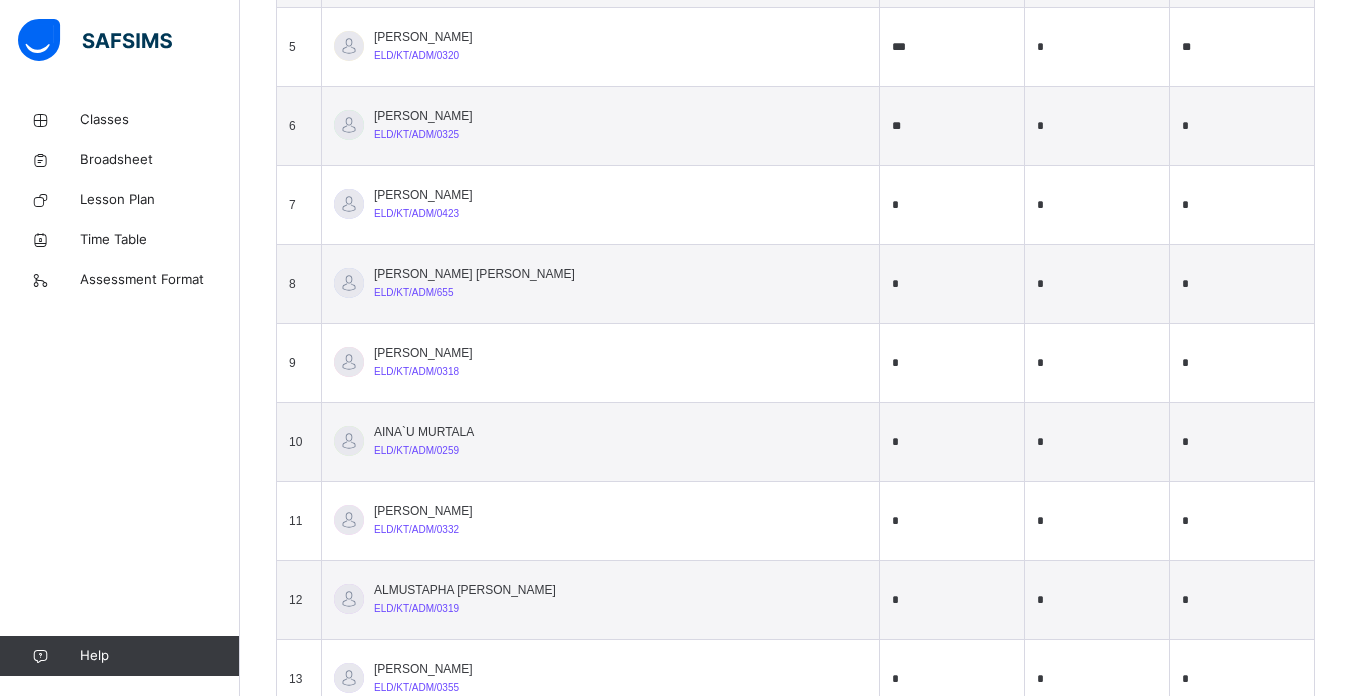 type on "**" 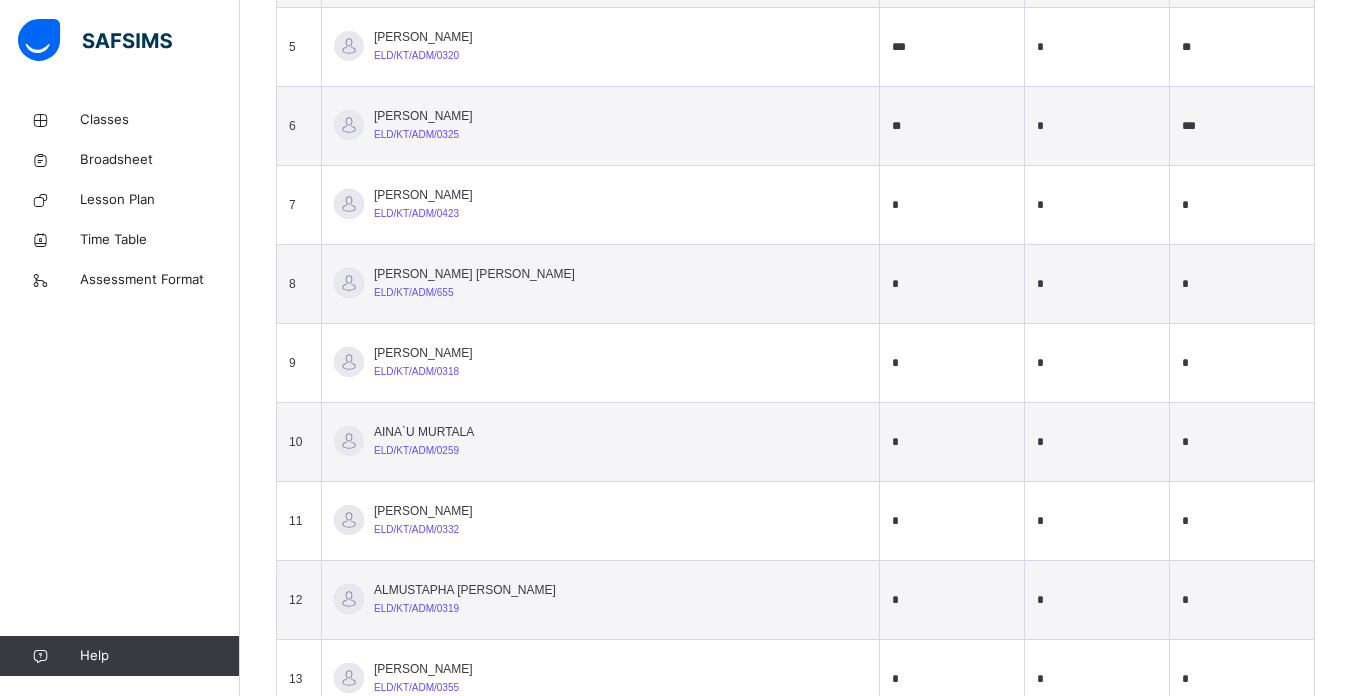 click on "***" at bounding box center (1242, 126) 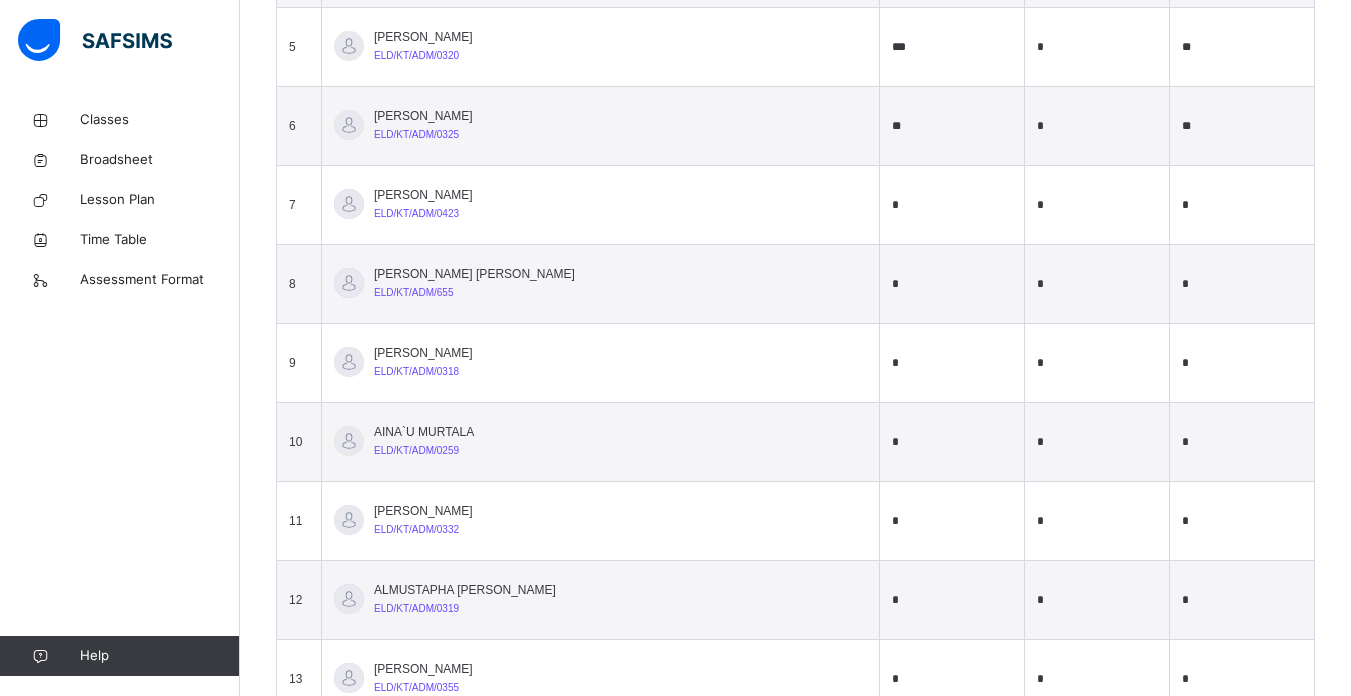 type on "**" 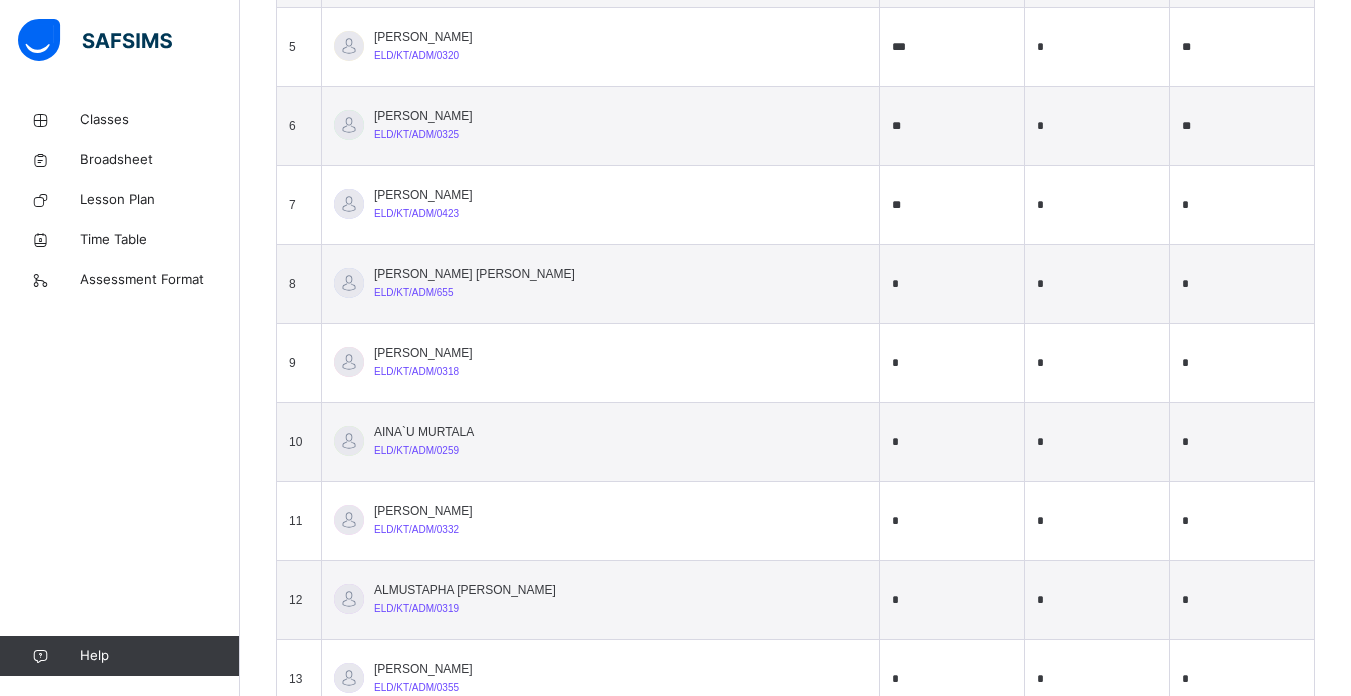 type on "**" 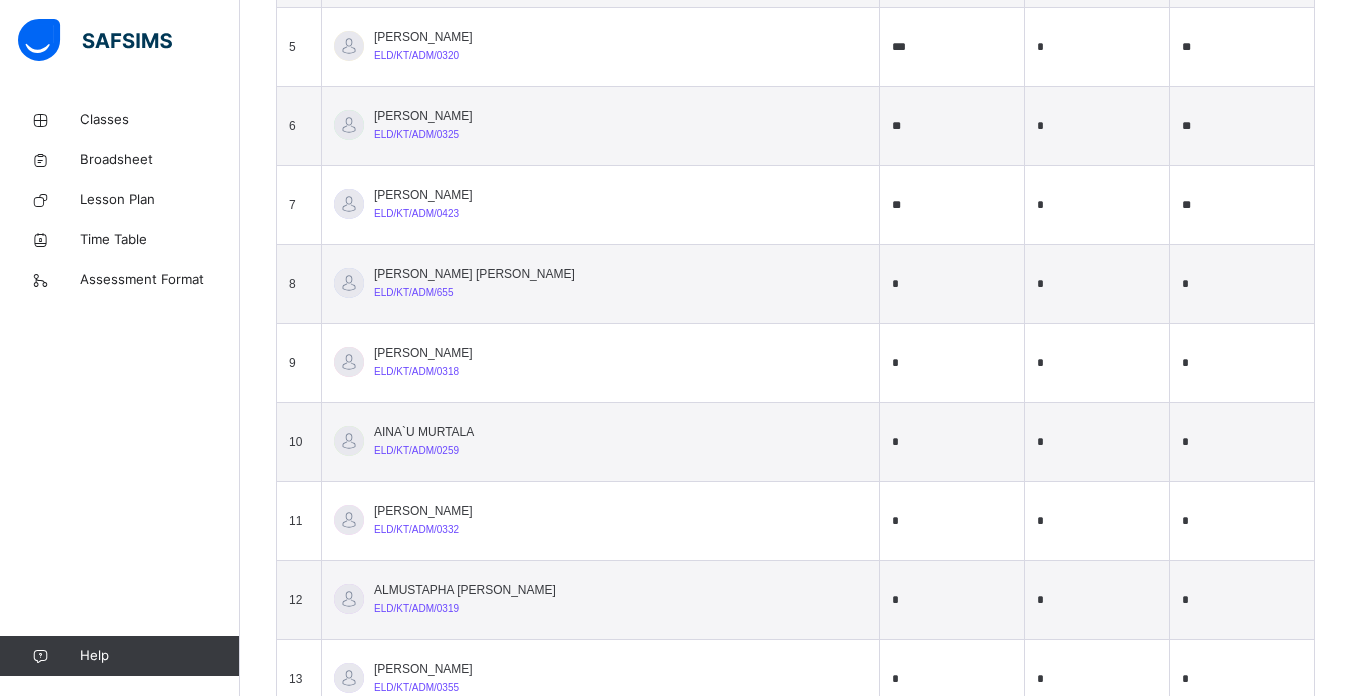 type on "**" 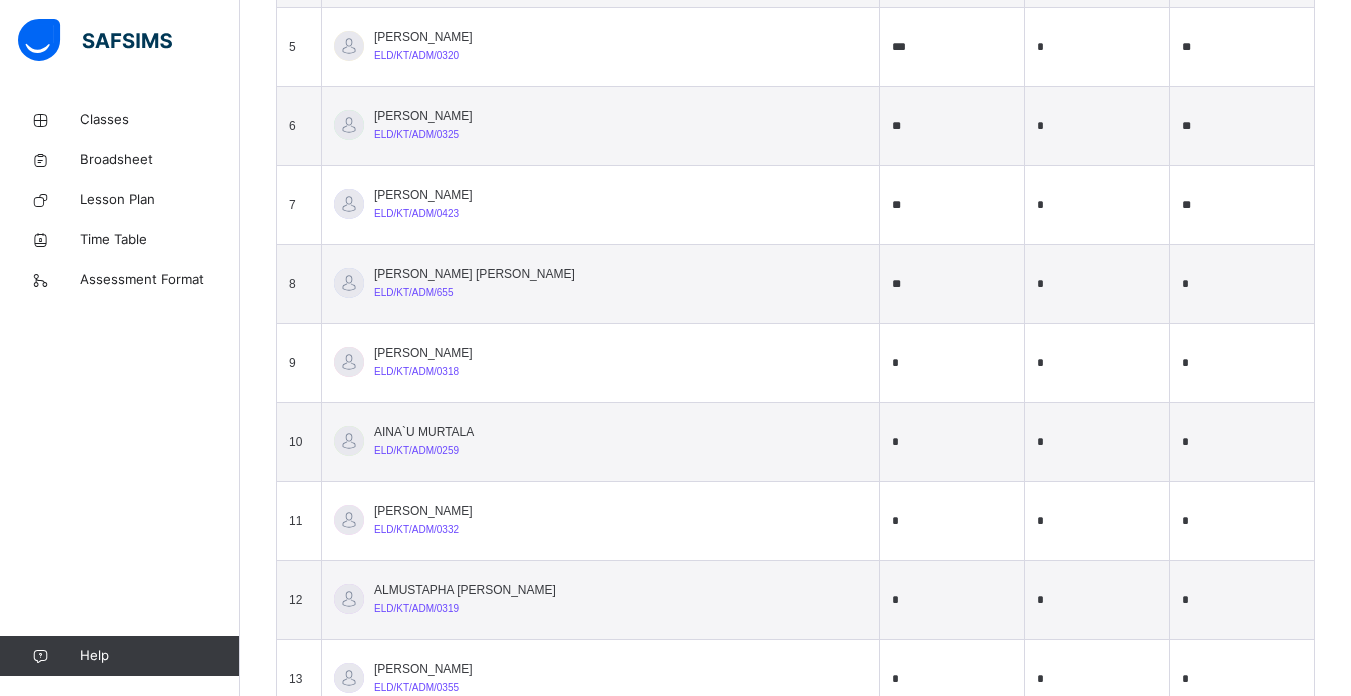 type on "**" 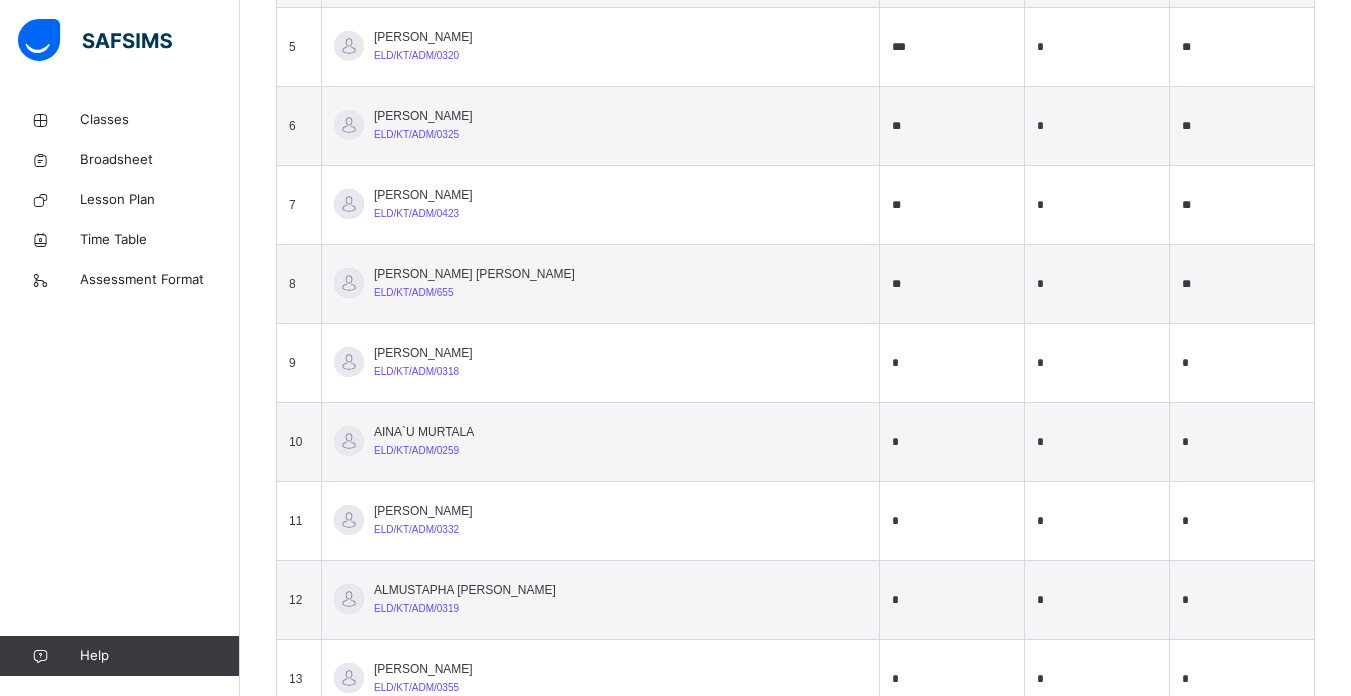 type on "**" 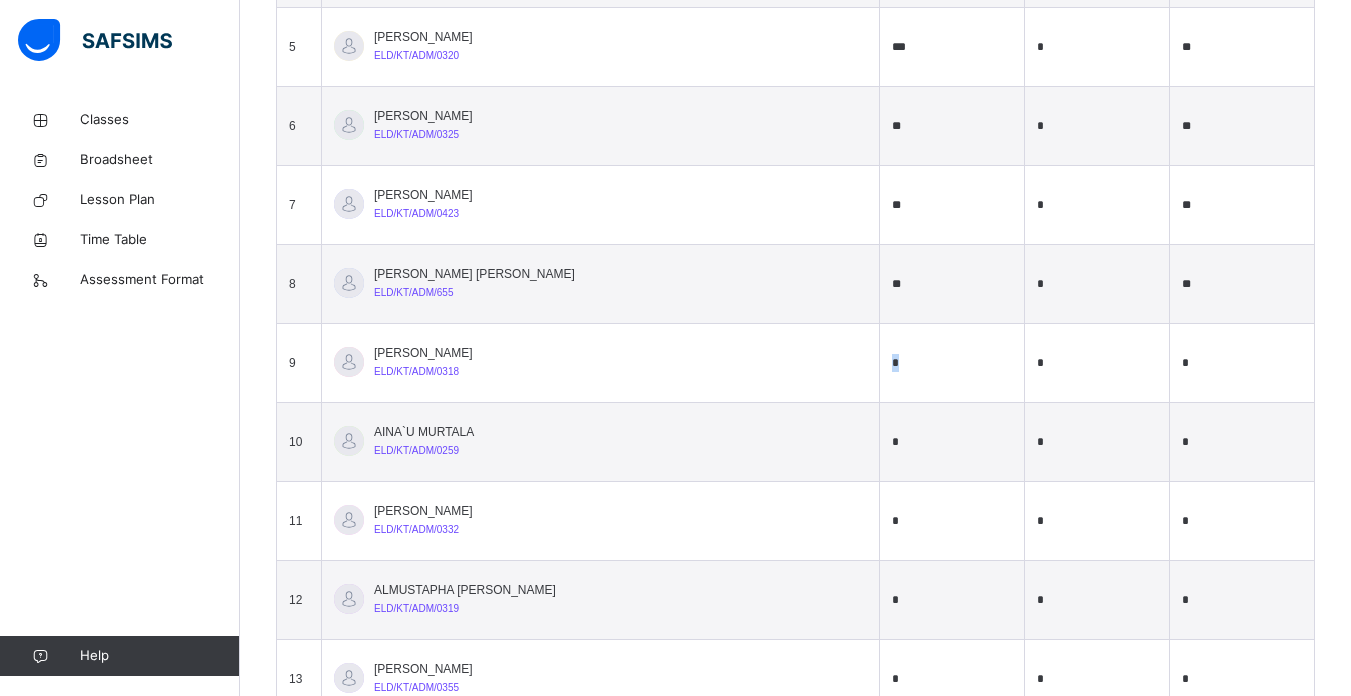 click on "*" at bounding box center (952, 363) 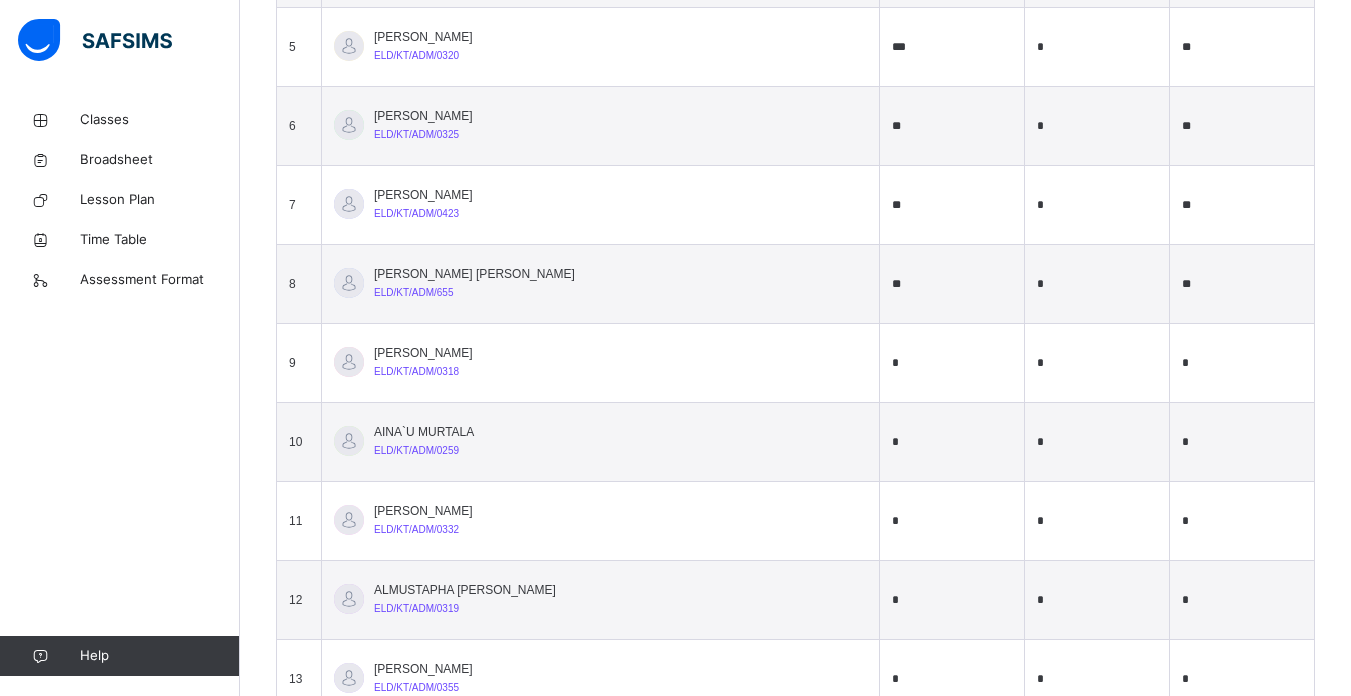 click on "*" at bounding box center (952, 363) 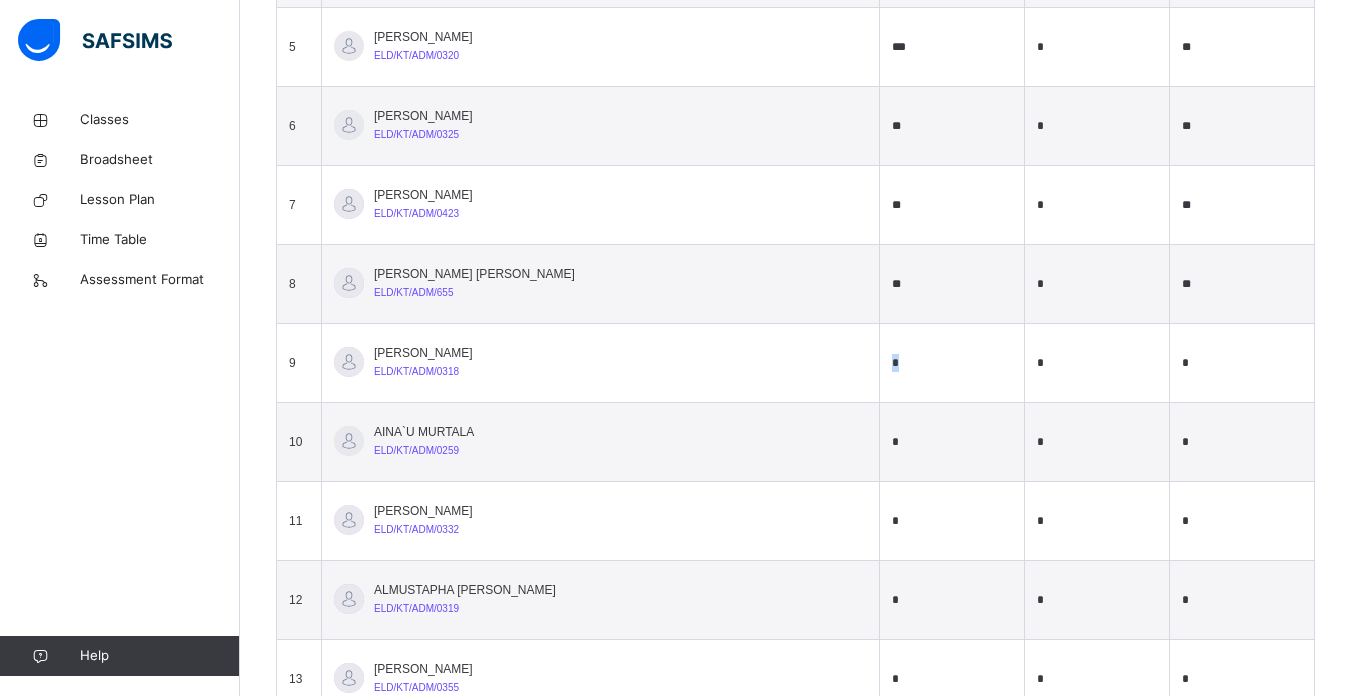 click on "*" at bounding box center [952, 363] 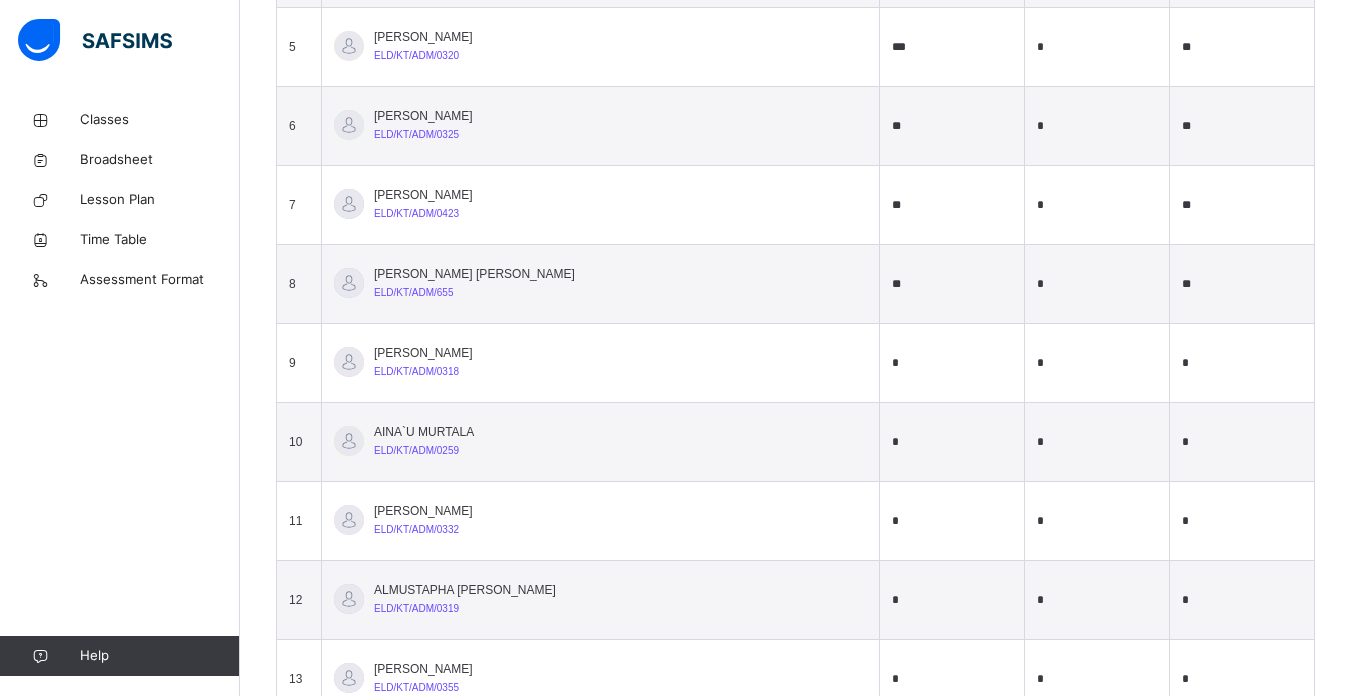 click on "*" at bounding box center [952, 363] 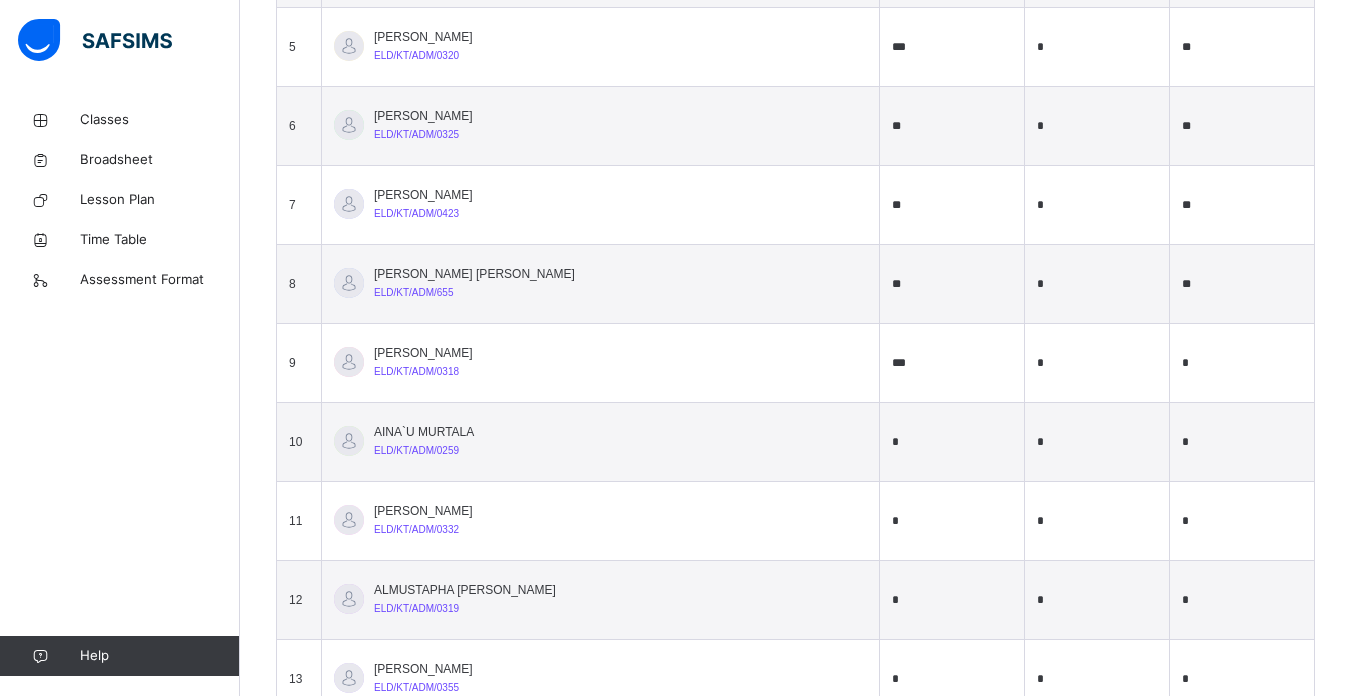 type on "***" 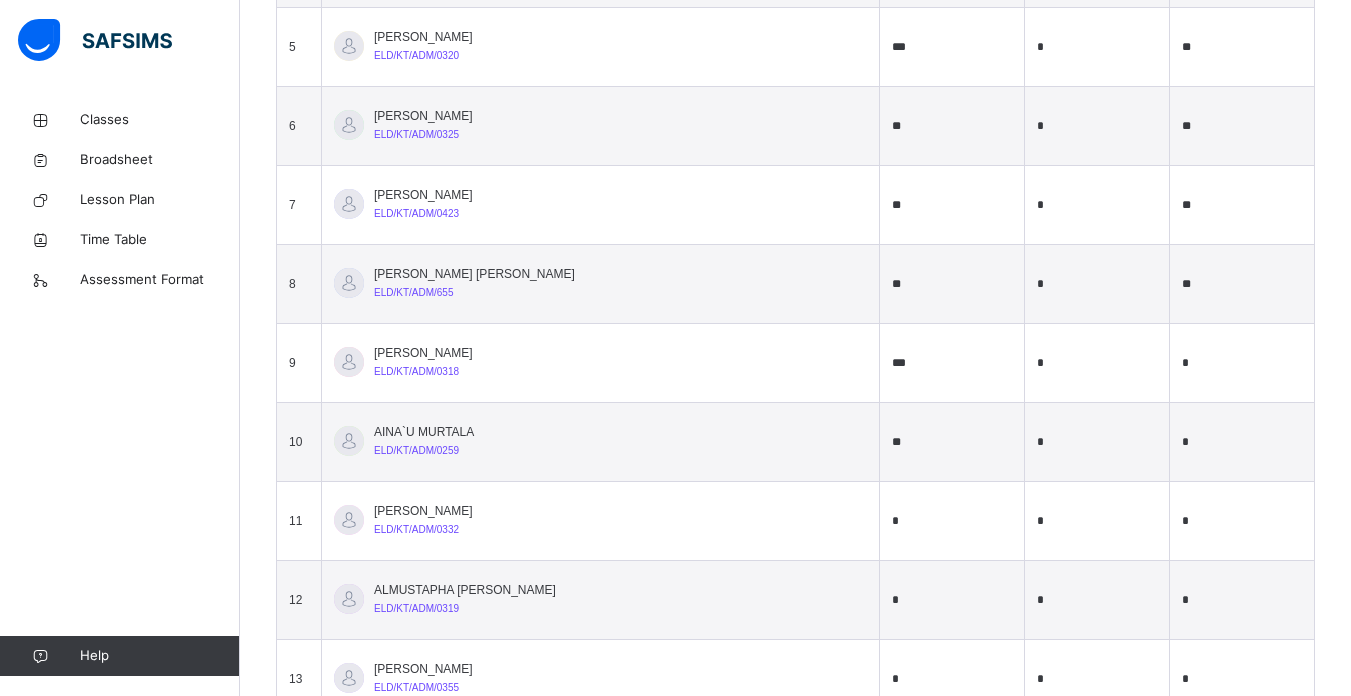 type on "**" 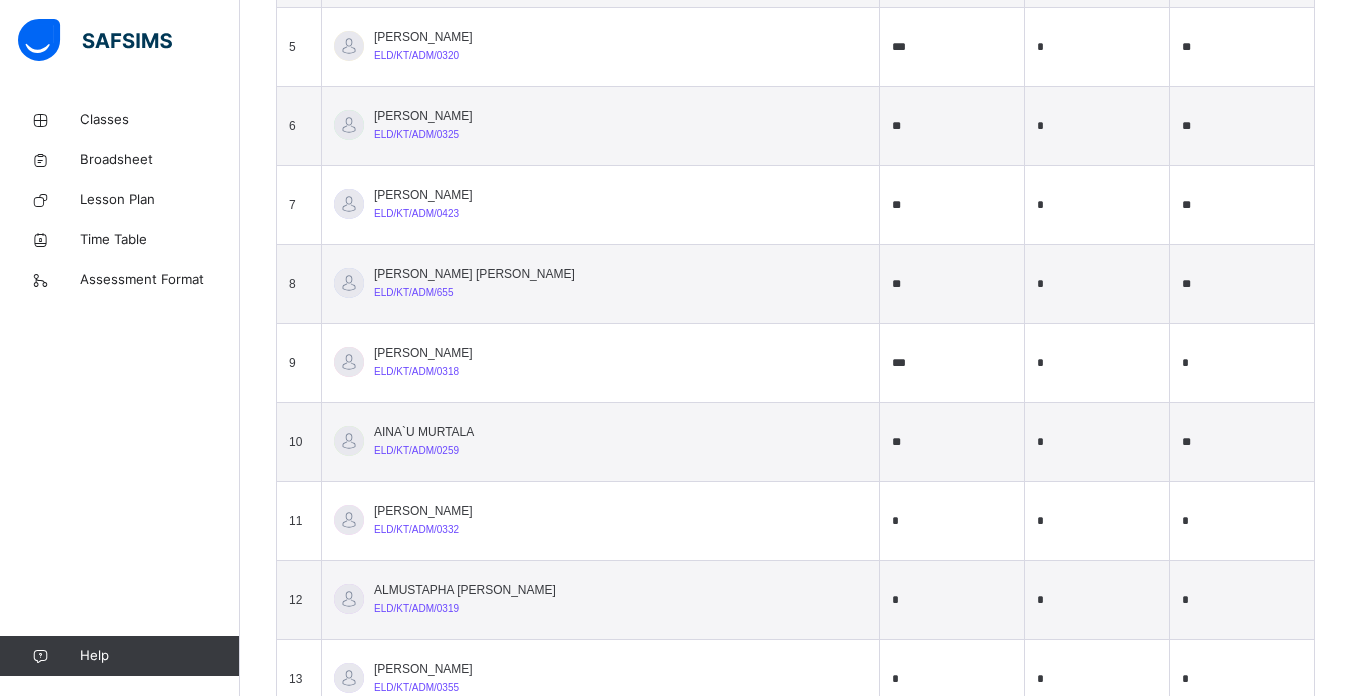 type on "**" 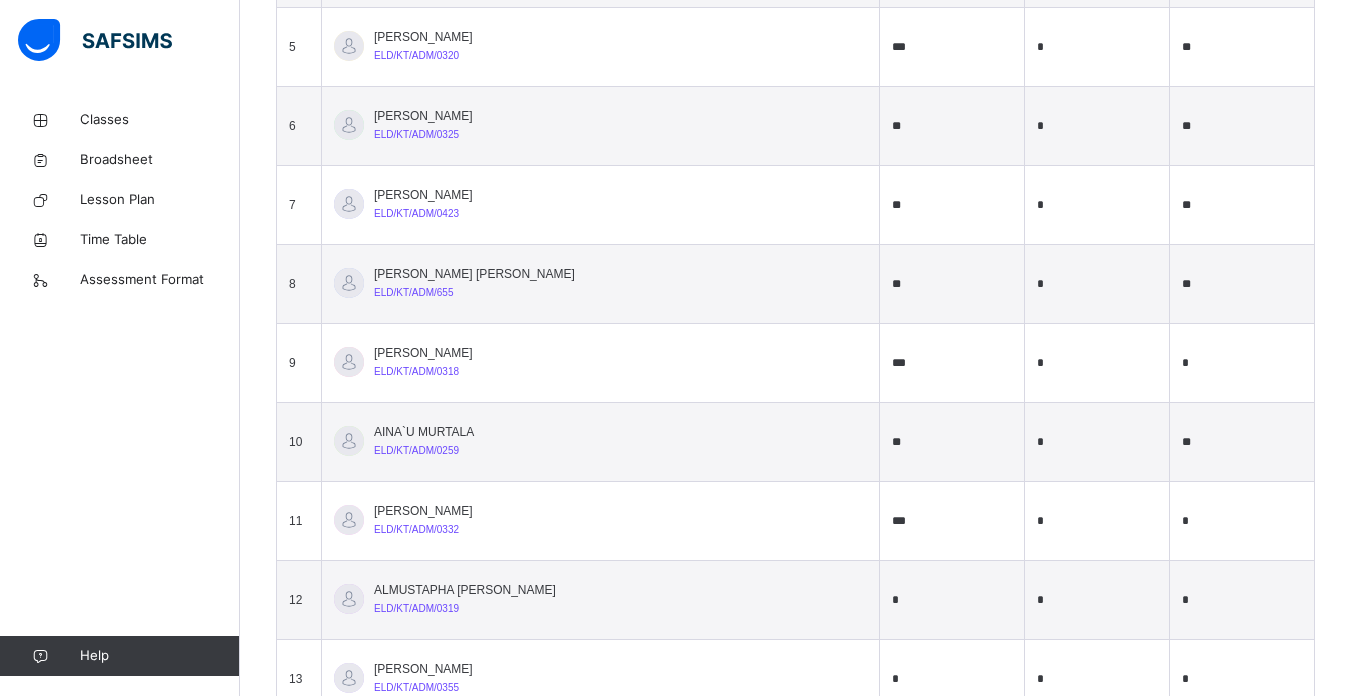 type on "***" 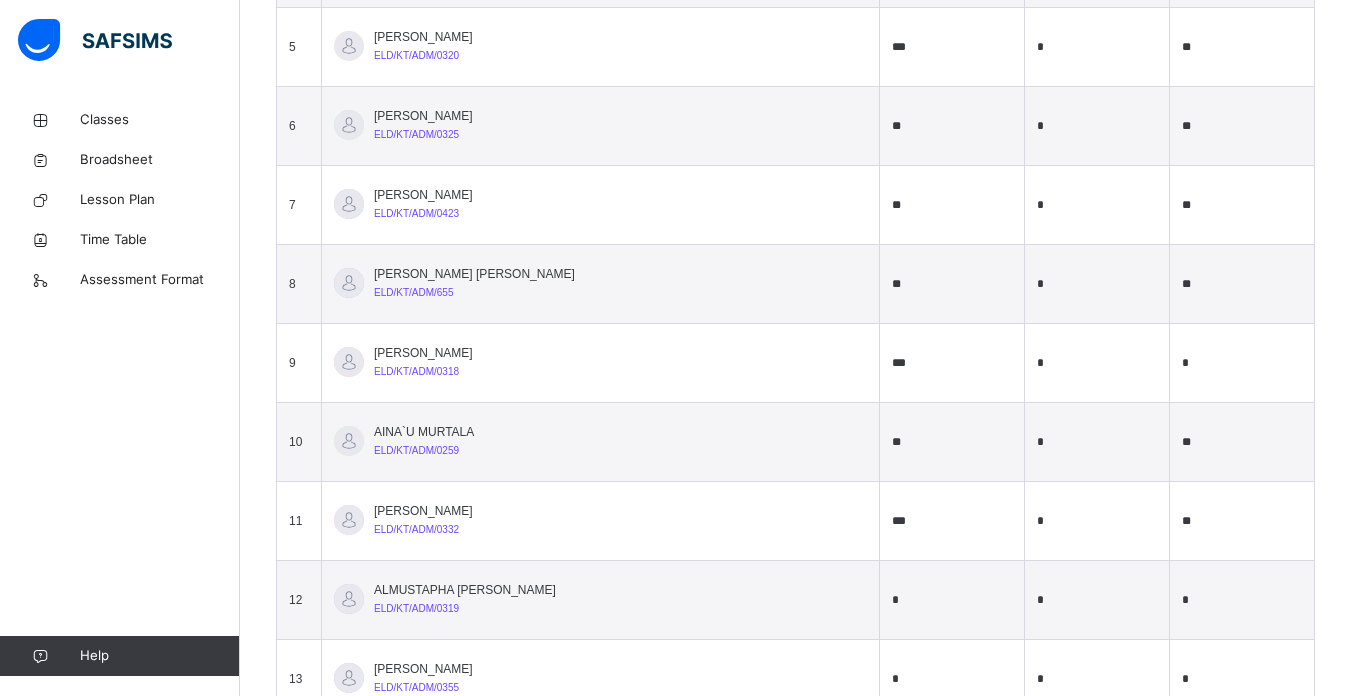 type on "**" 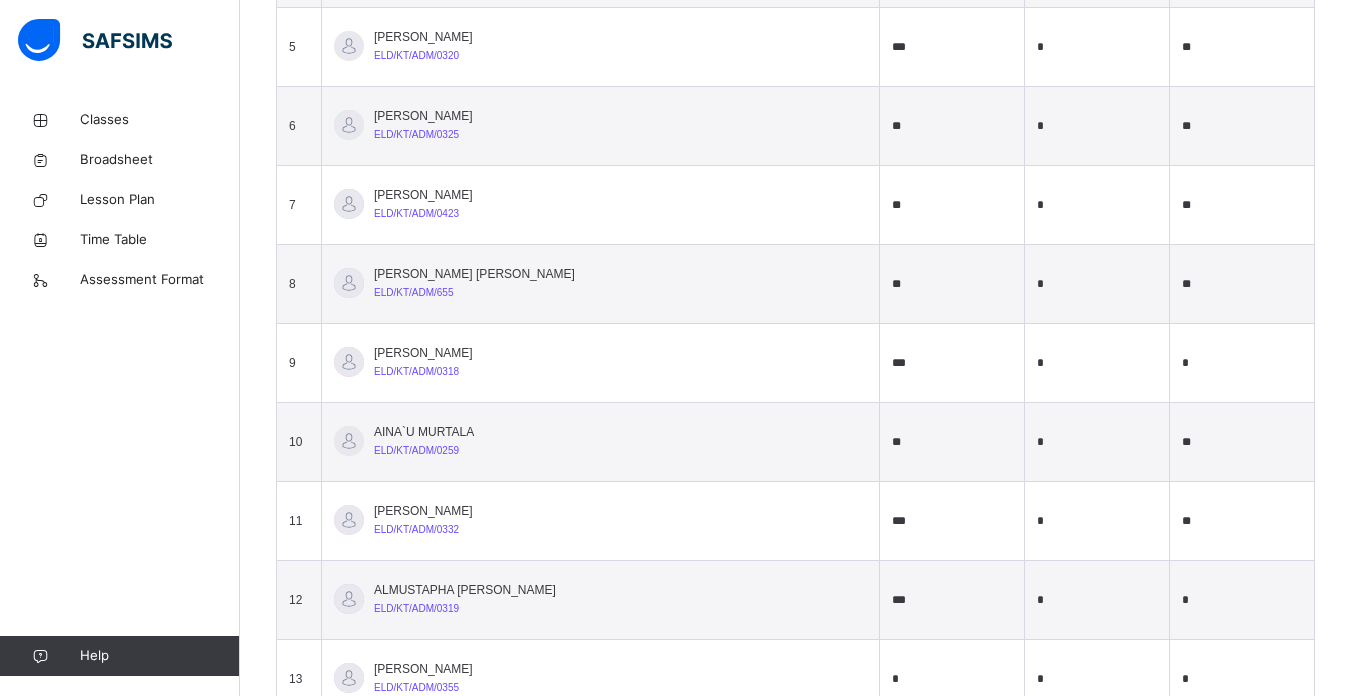 type on "***" 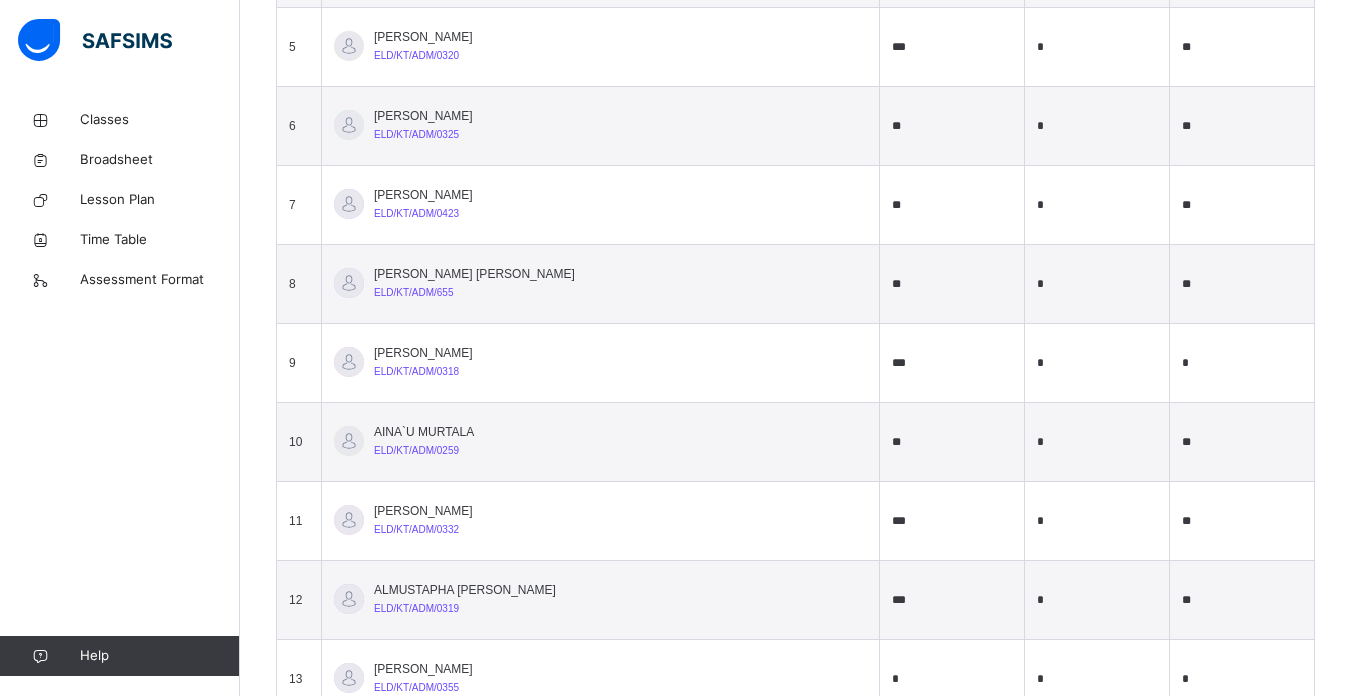 type on "**" 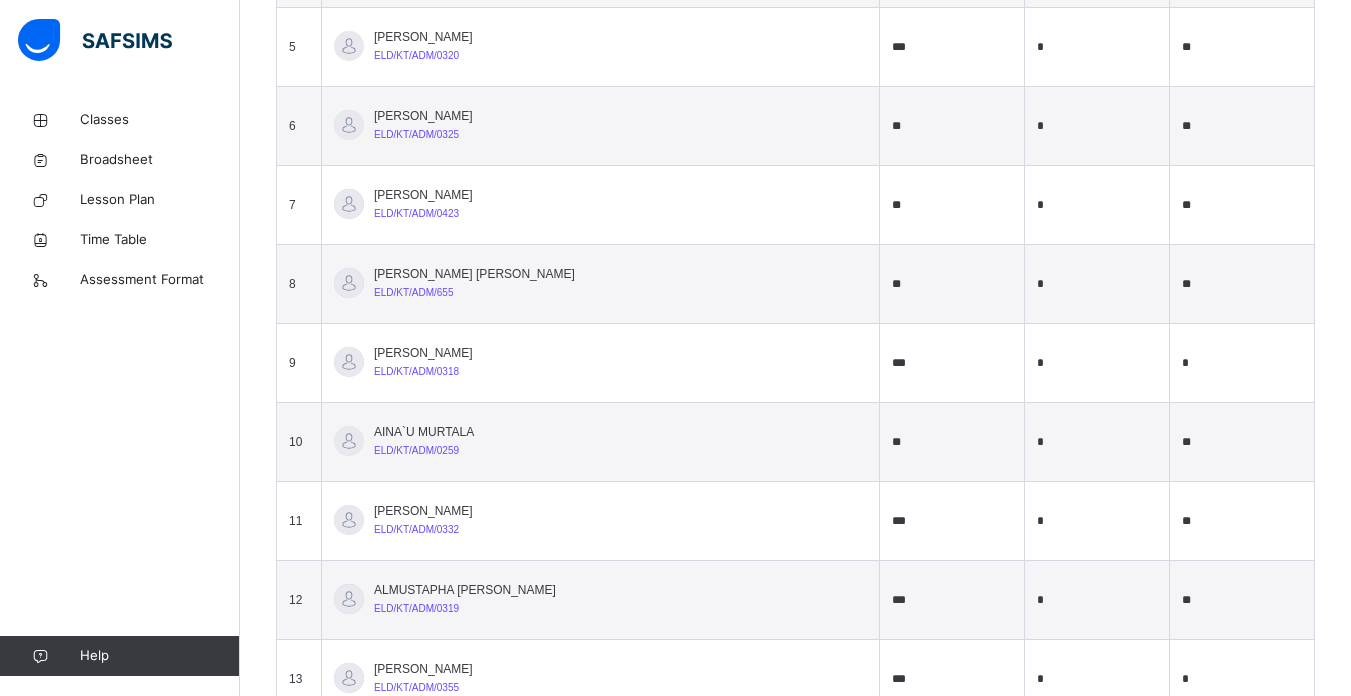 type on "***" 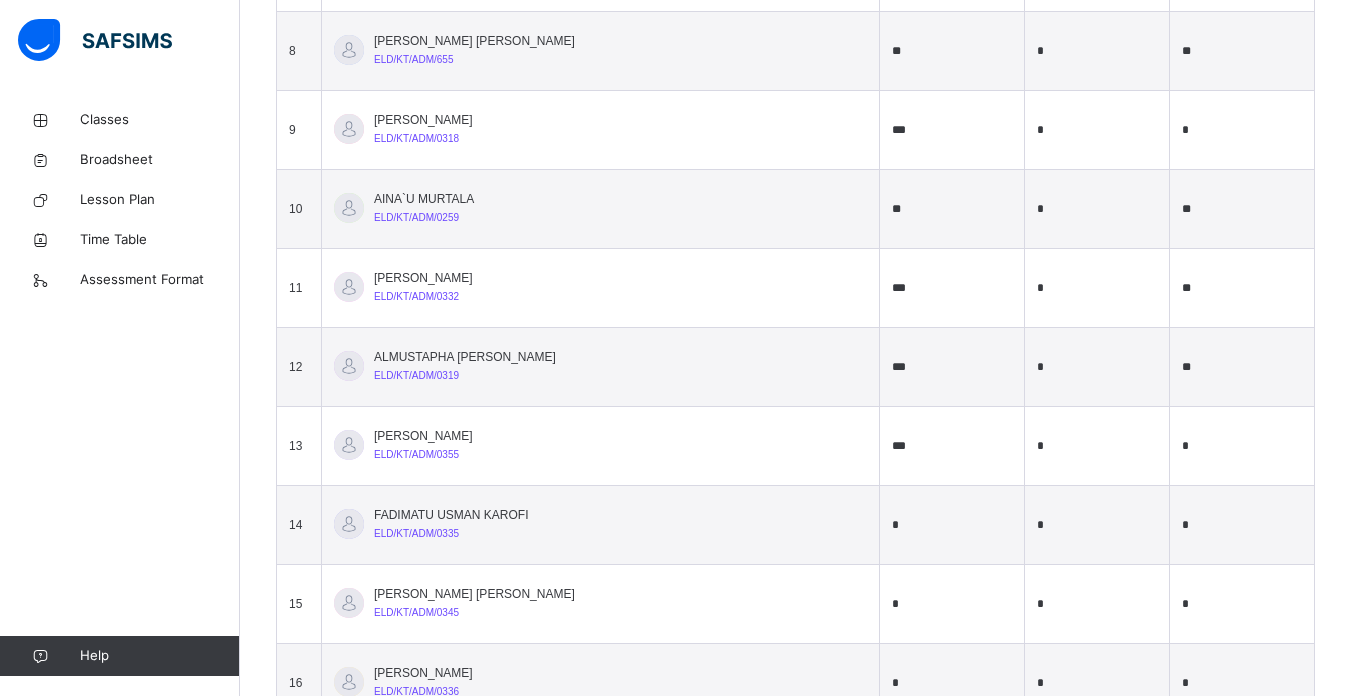 scroll, scrollTop: 1280, scrollLeft: 0, axis: vertical 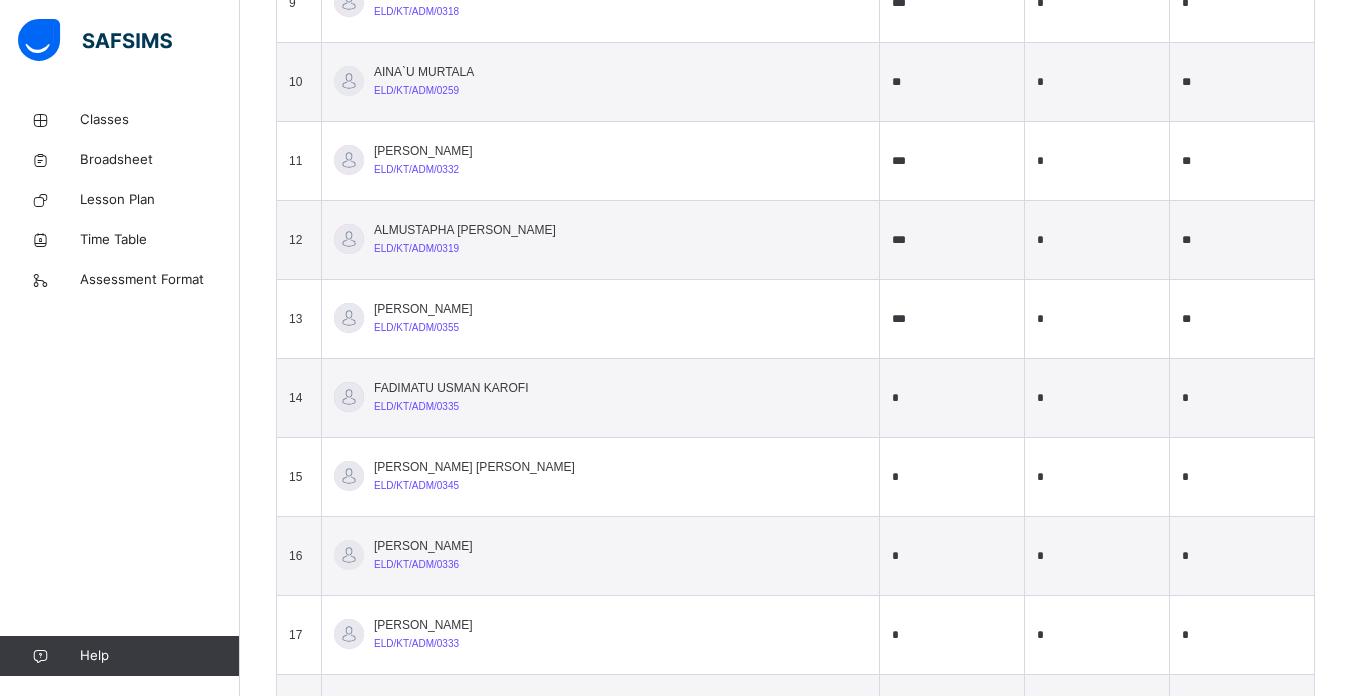 click on "**" at bounding box center (1242, 319) 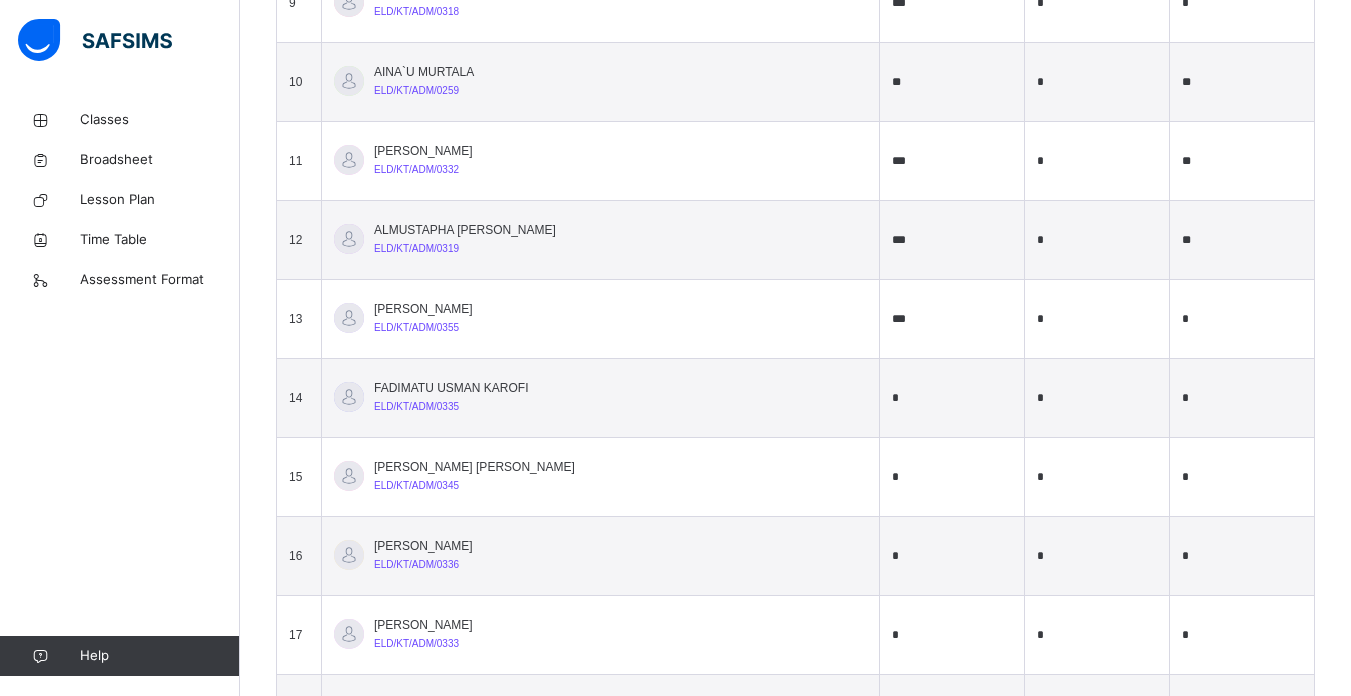 type on "*" 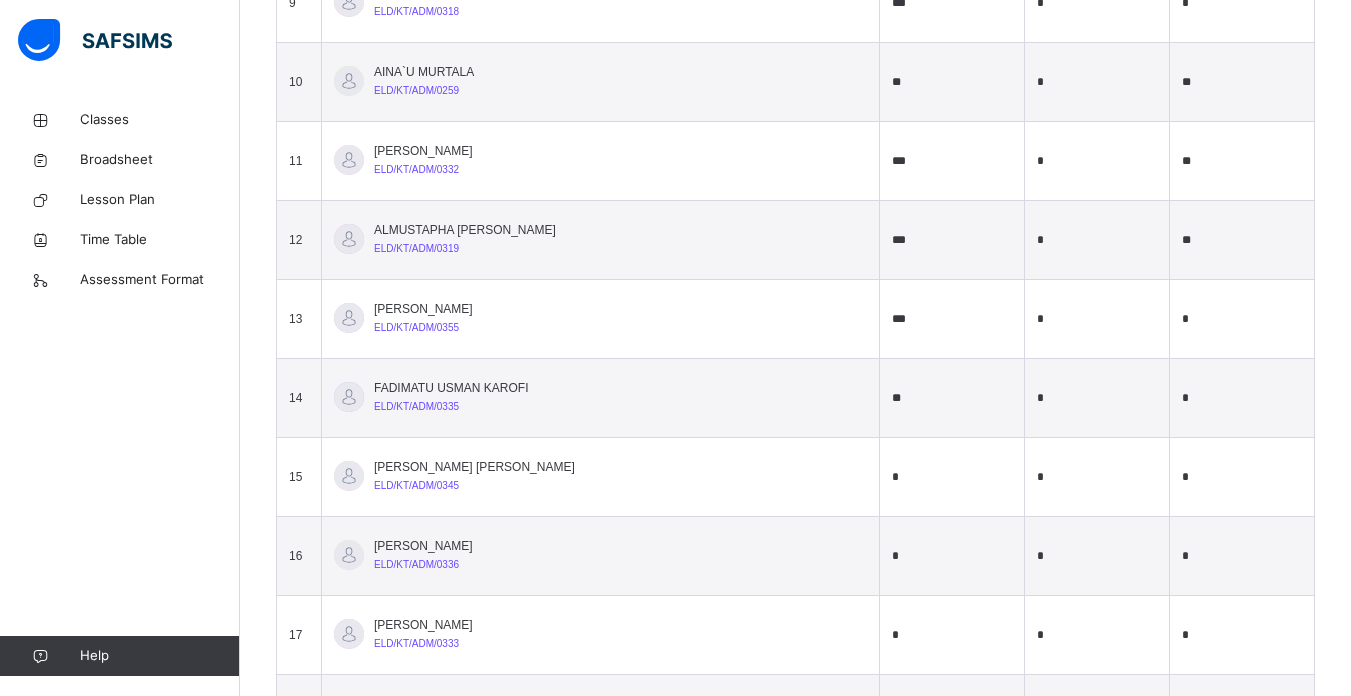 type on "**" 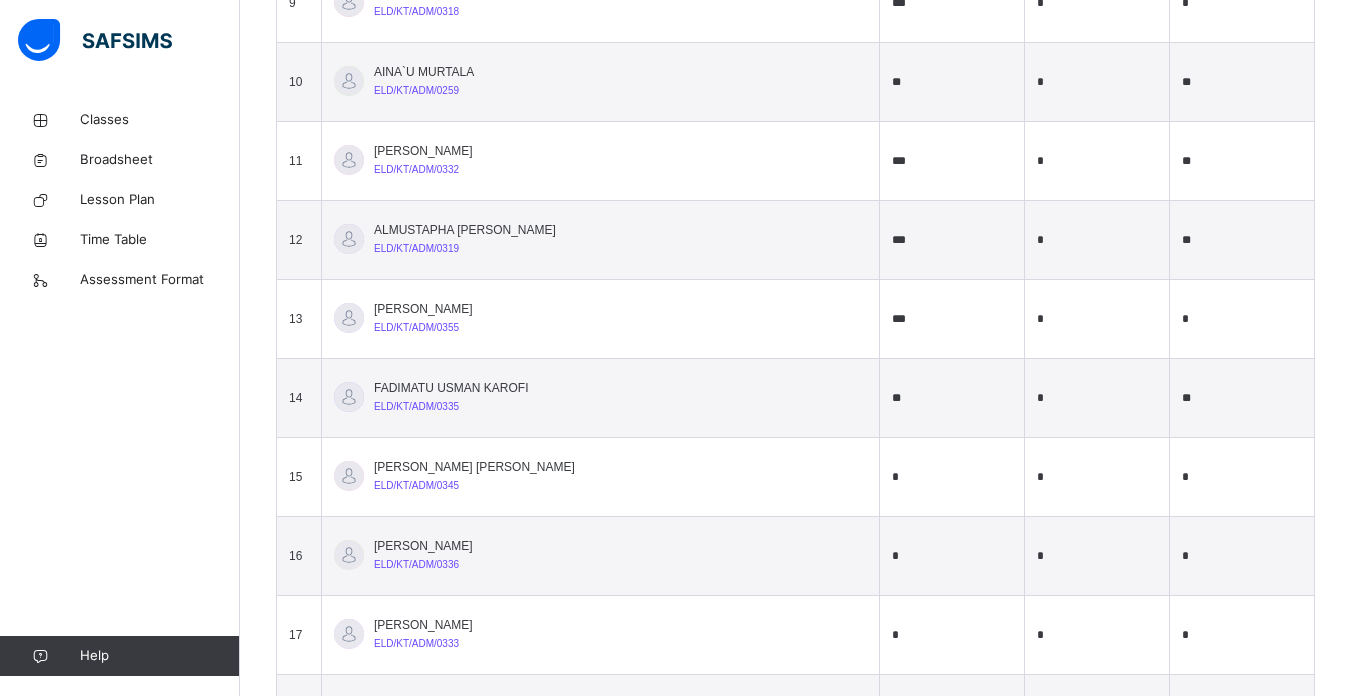 type on "**" 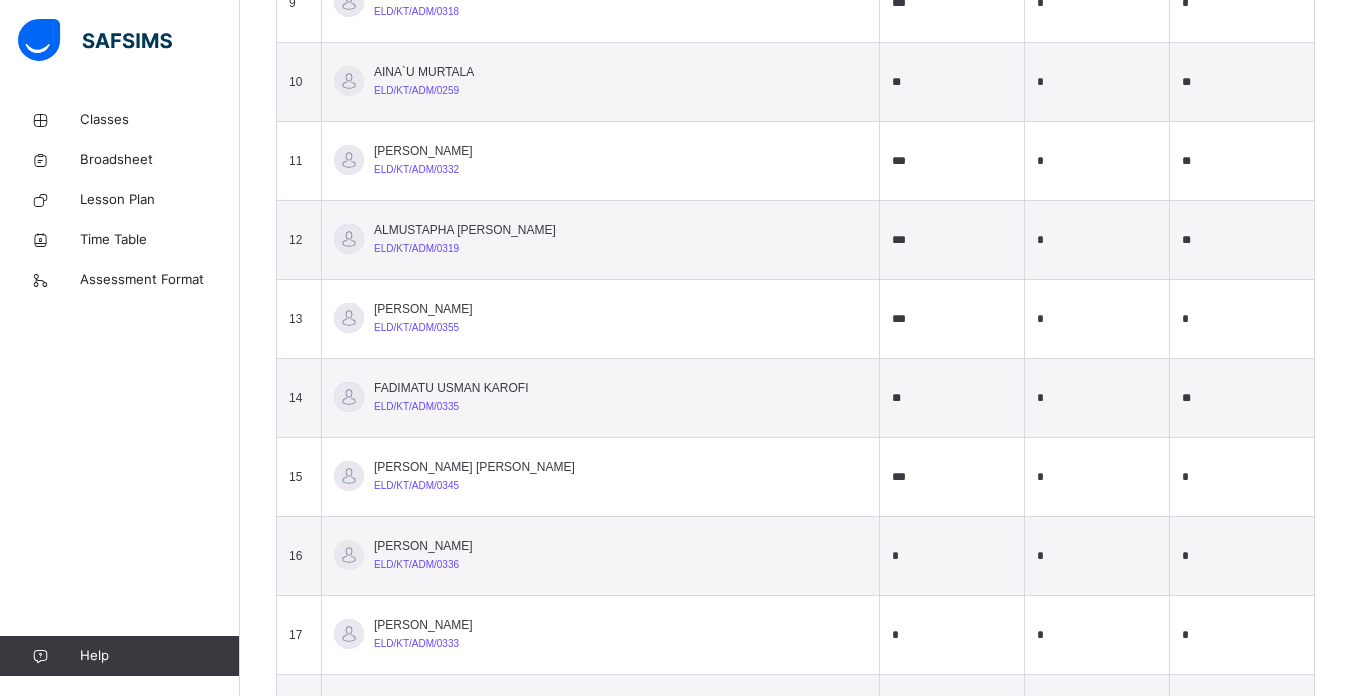 click on "***" at bounding box center (952, 477) 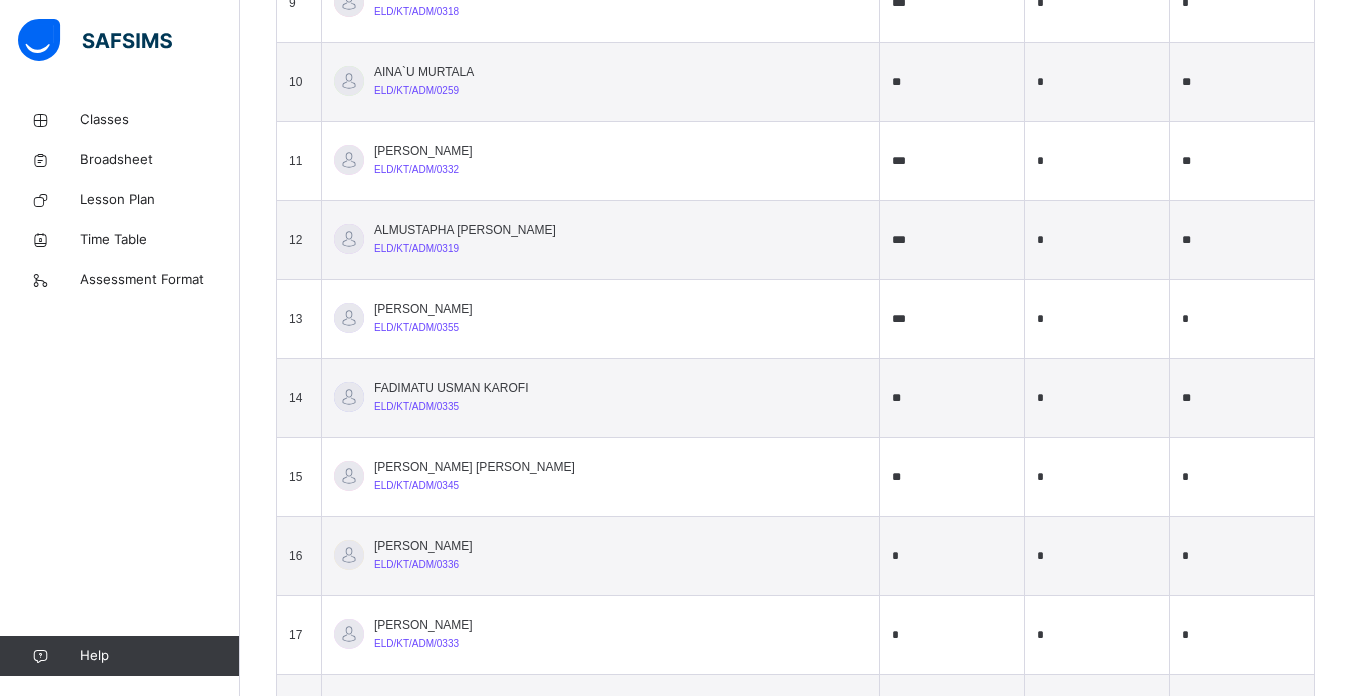 type on "**" 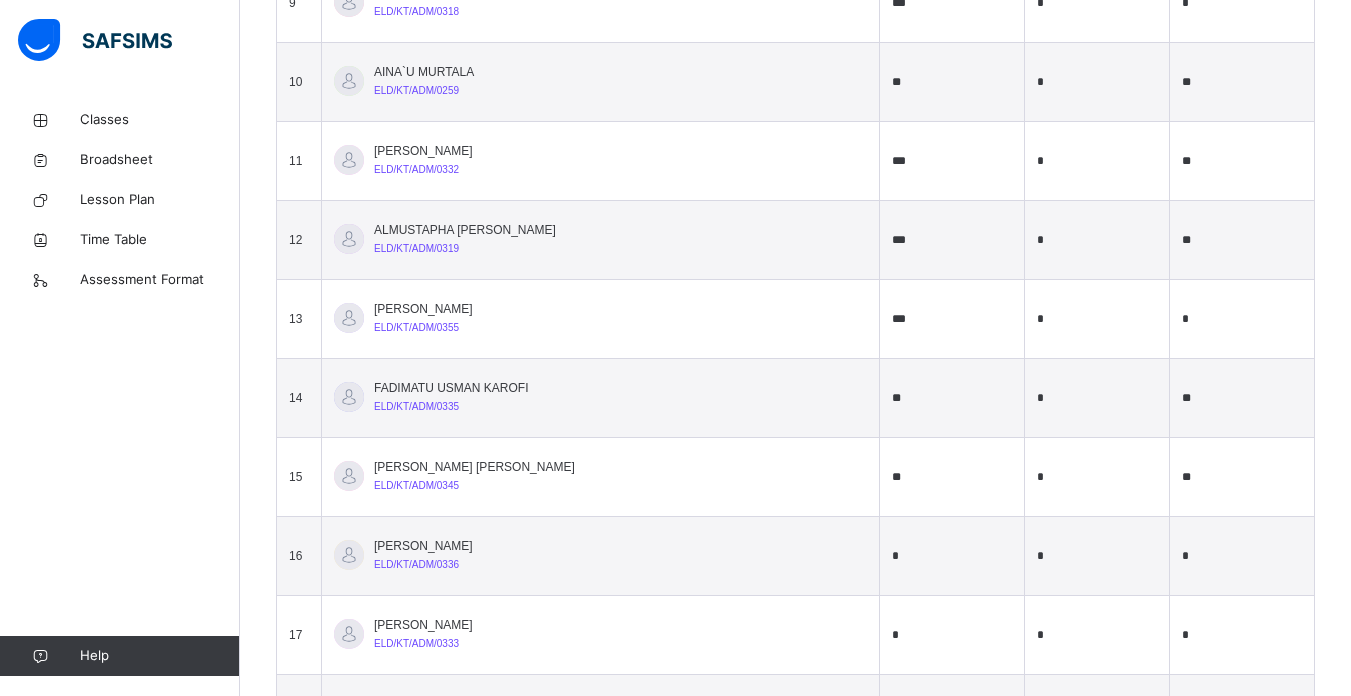 type on "**" 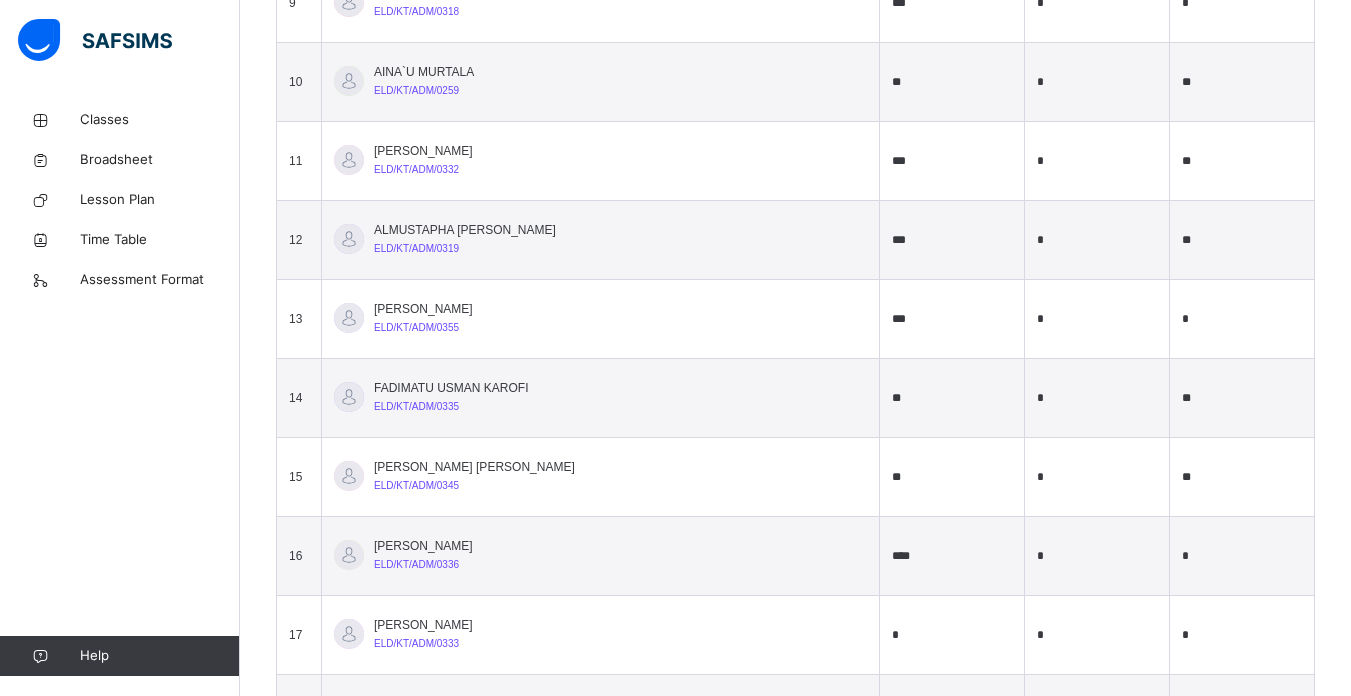 click on "****" at bounding box center (952, 556) 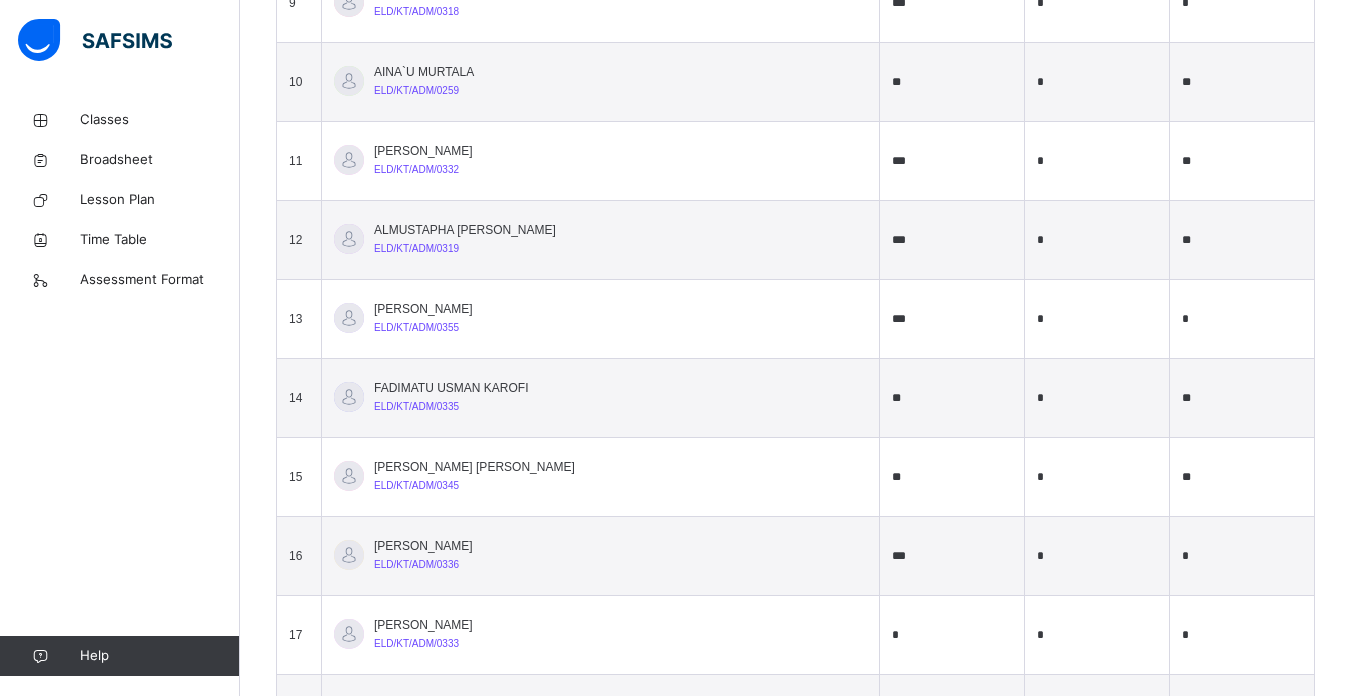 type on "***" 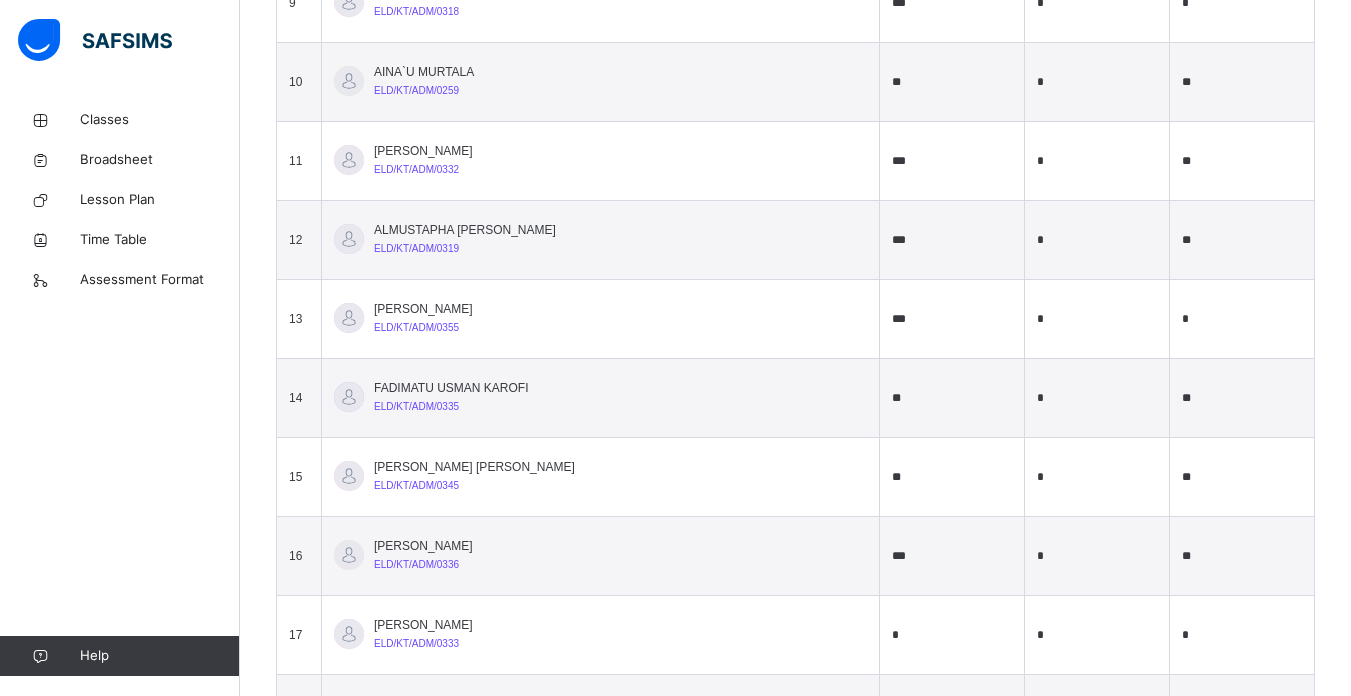 type on "**" 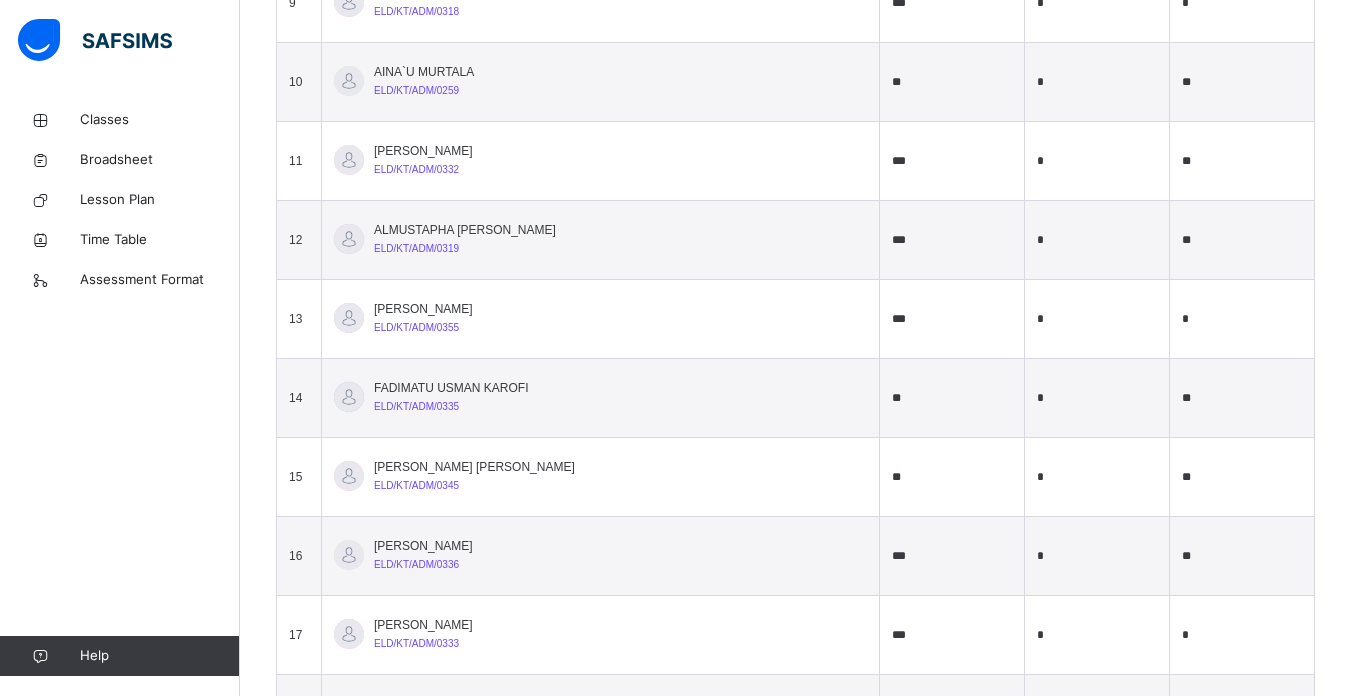 click on "***" at bounding box center [952, 635] 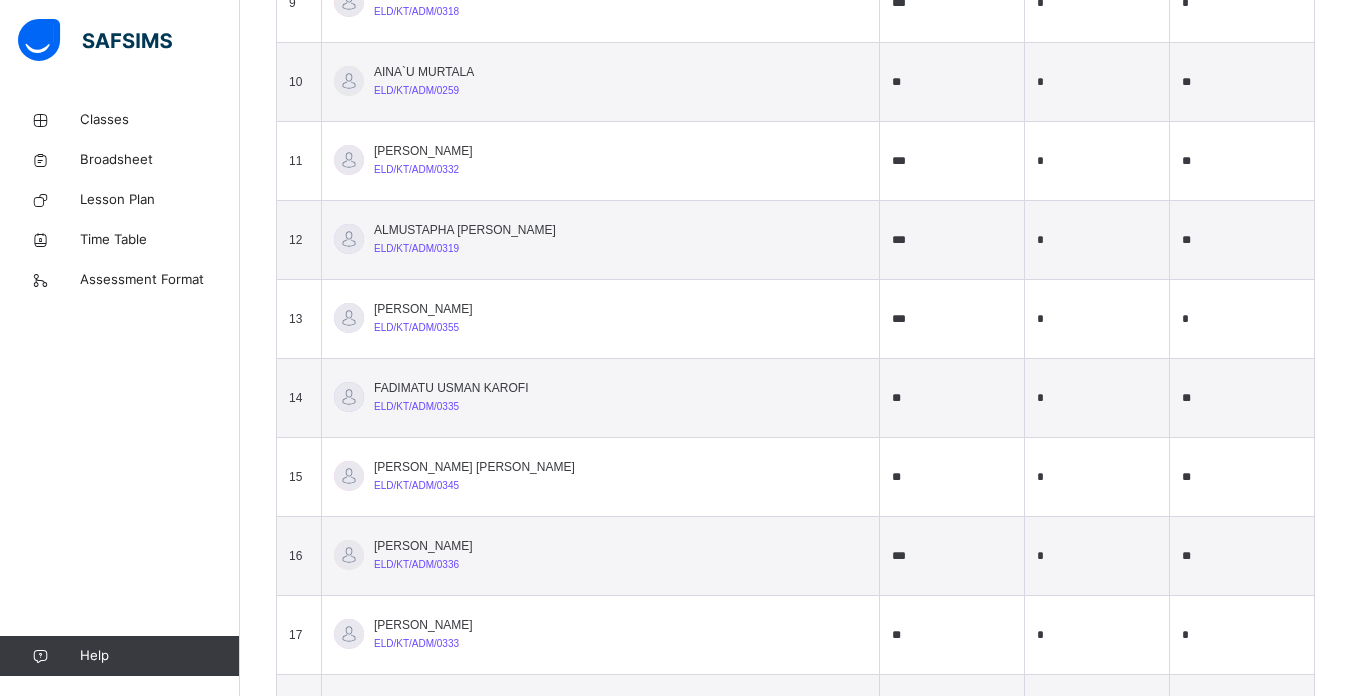 type on "**" 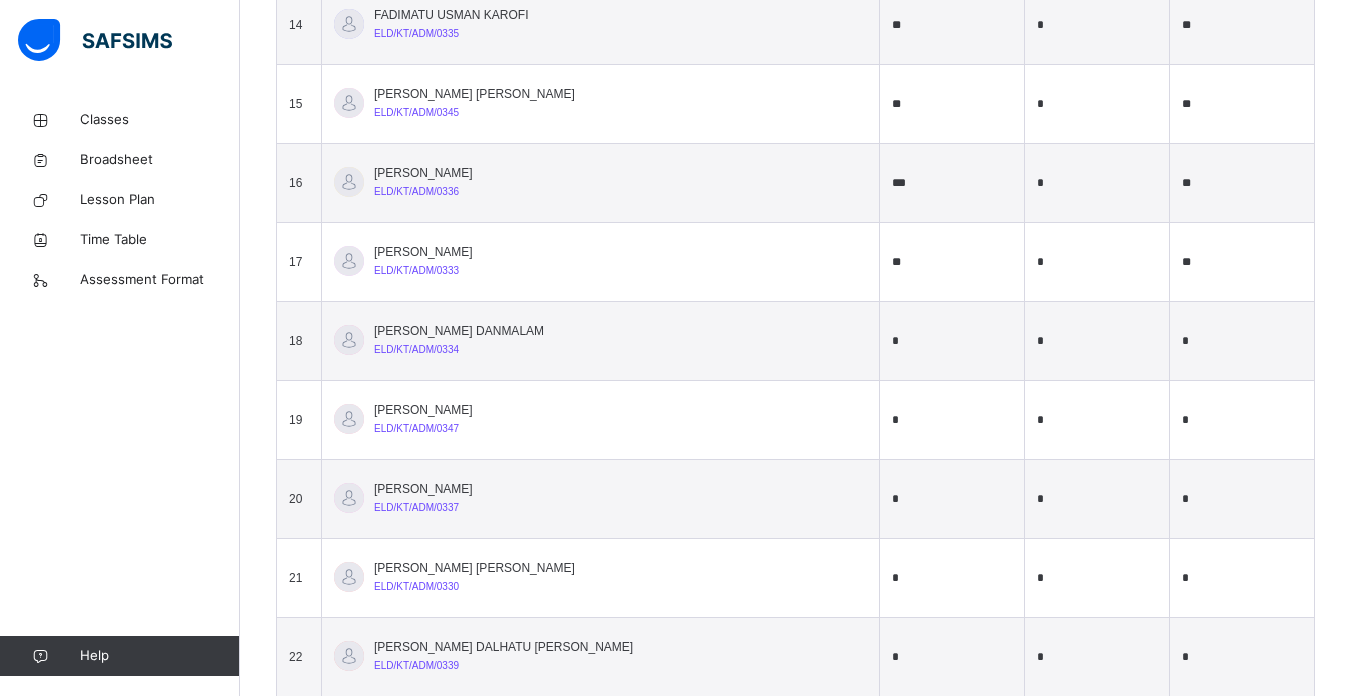 scroll, scrollTop: 1813, scrollLeft: 0, axis: vertical 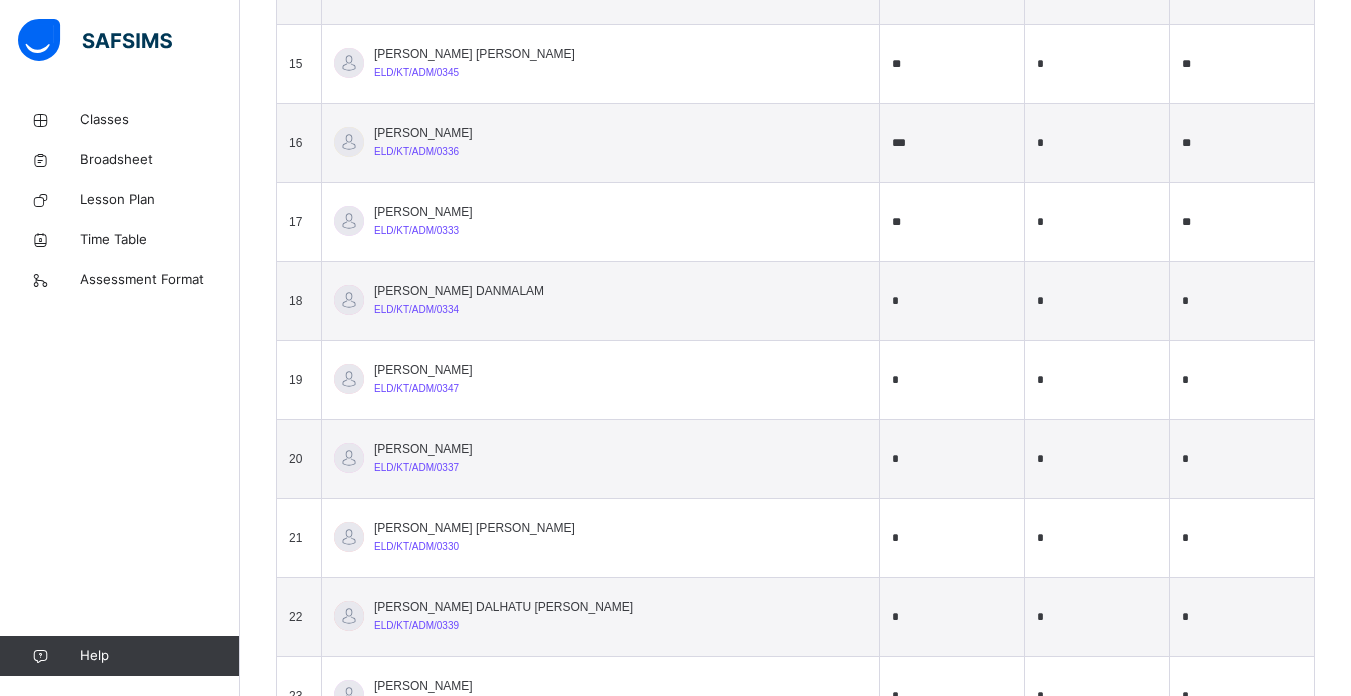 type on "**" 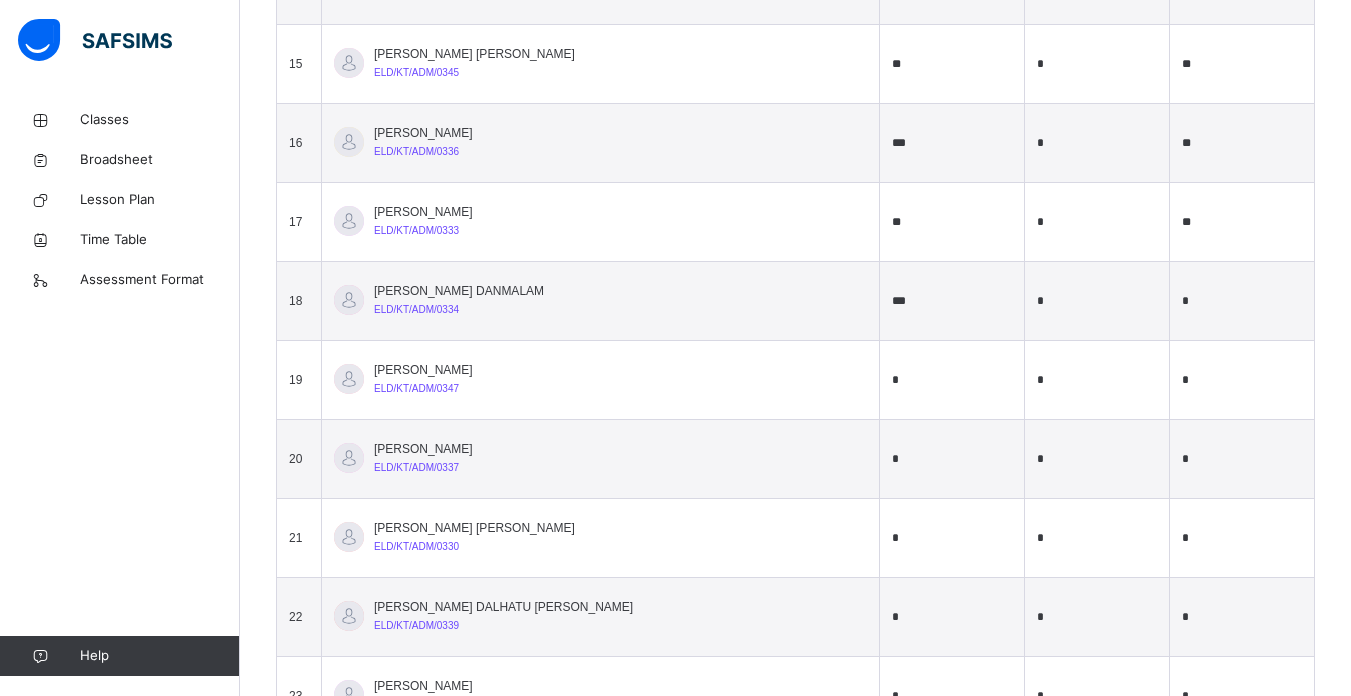 type on "***" 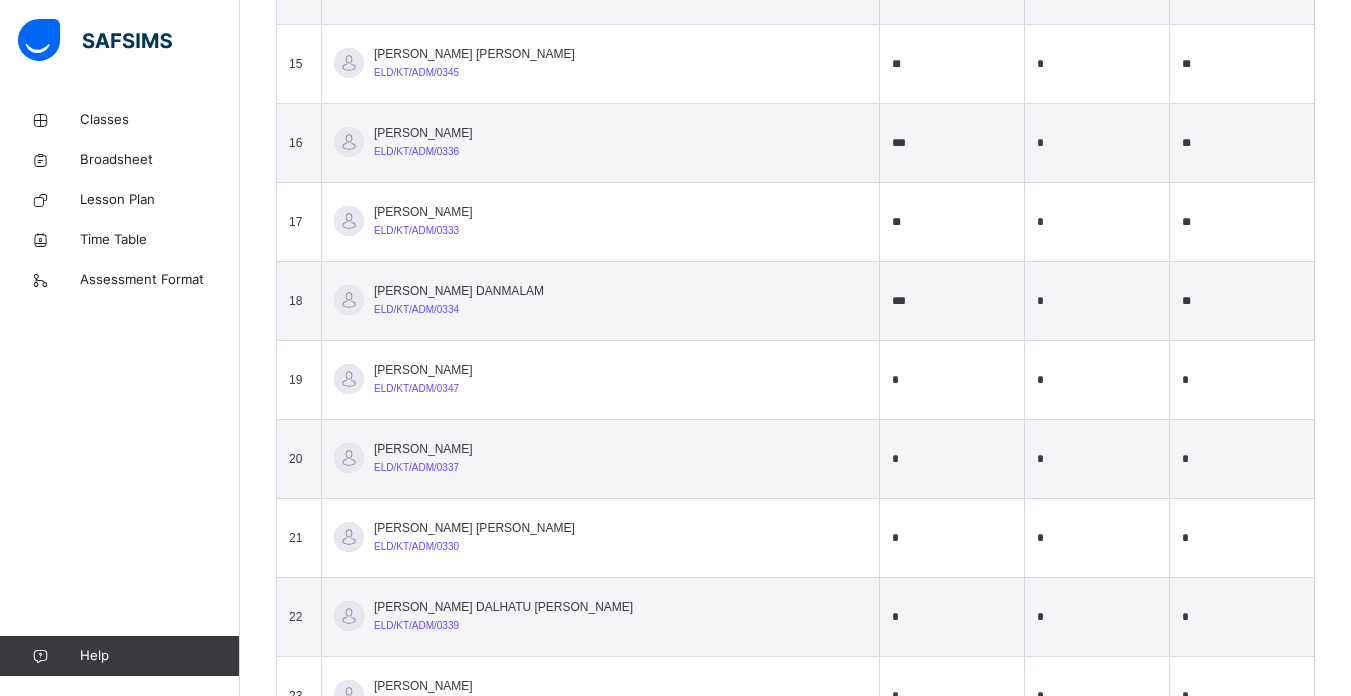 type on "**" 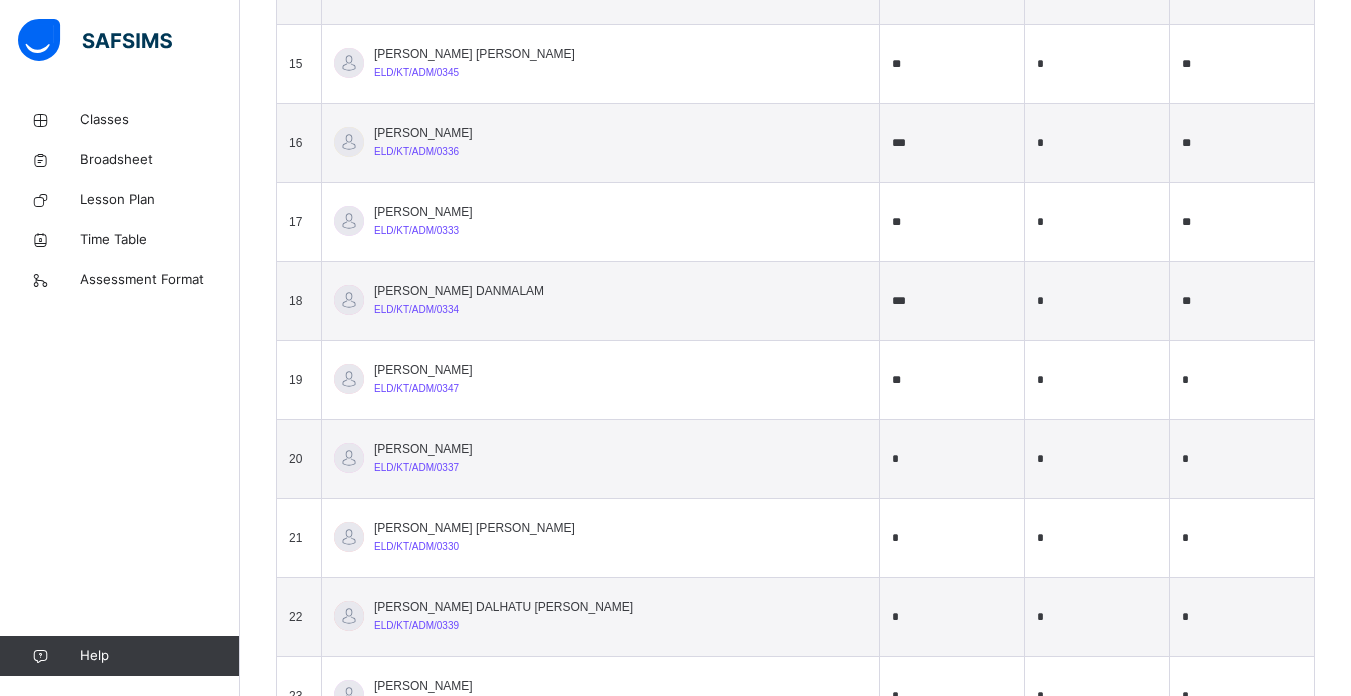 type on "**" 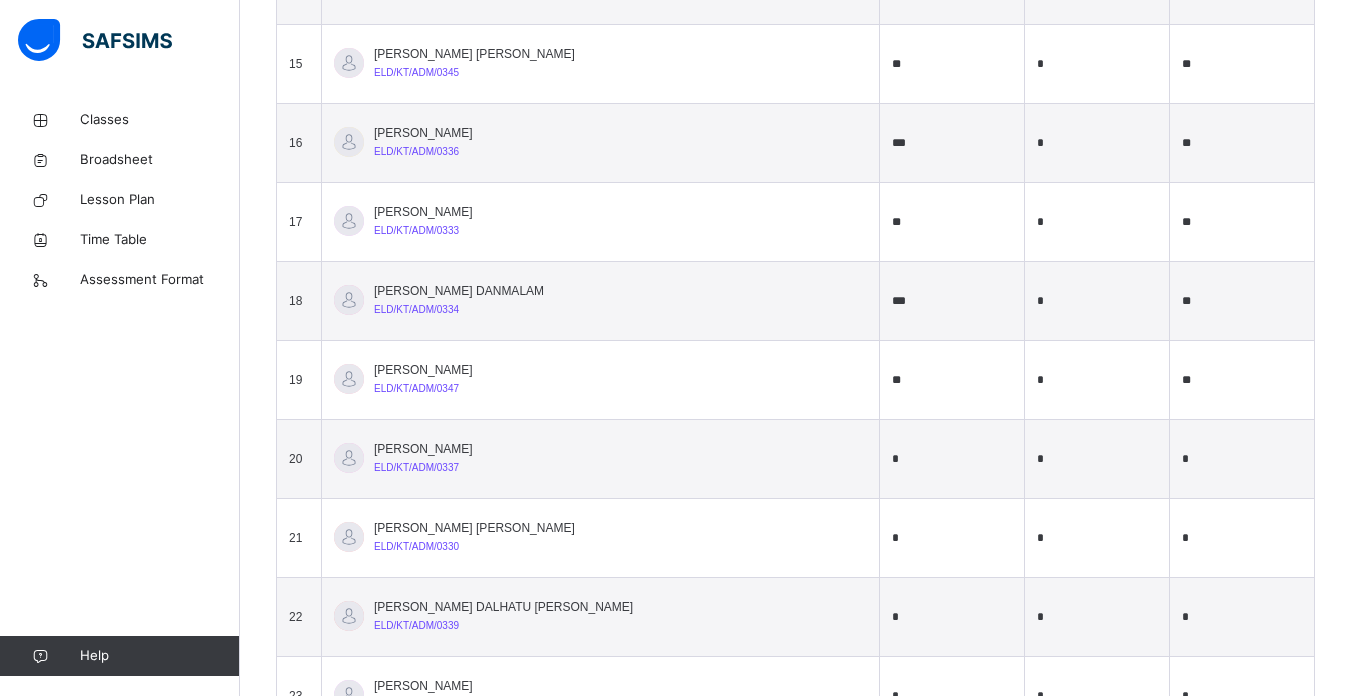 type on "**" 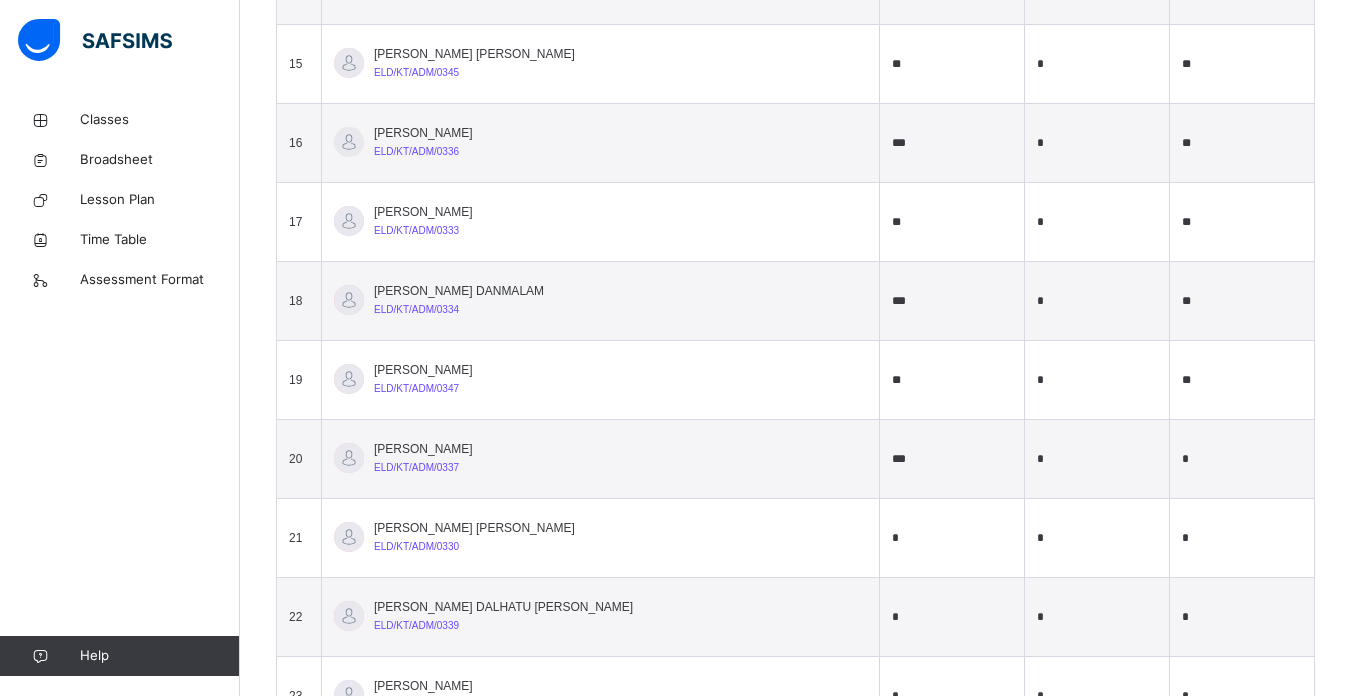 type on "***" 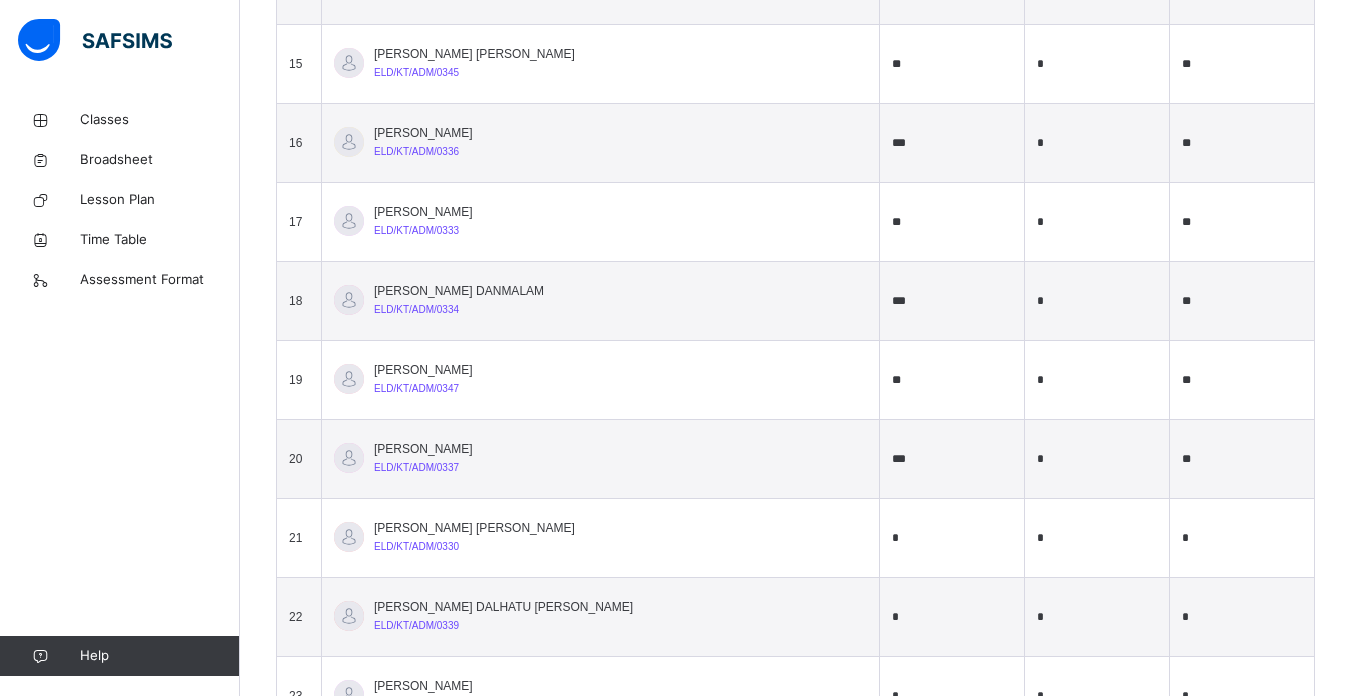 type on "**" 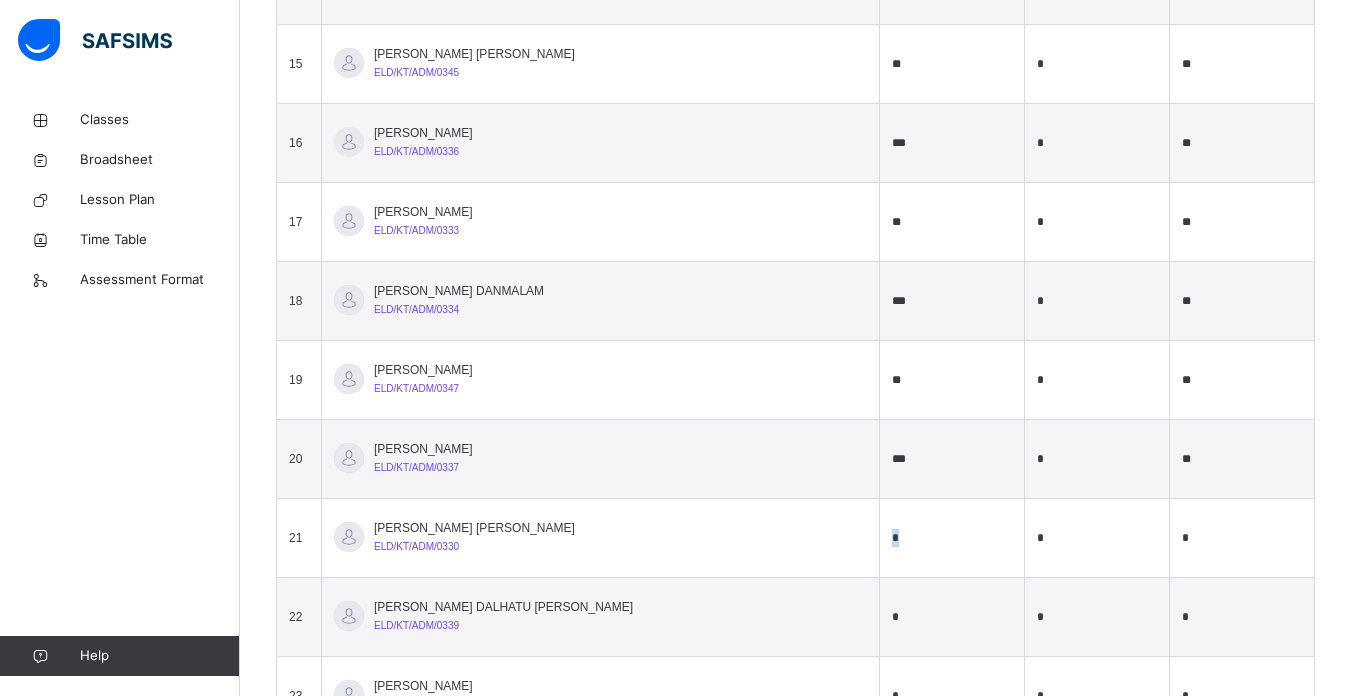 click on "*" at bounding box center (952, 538) 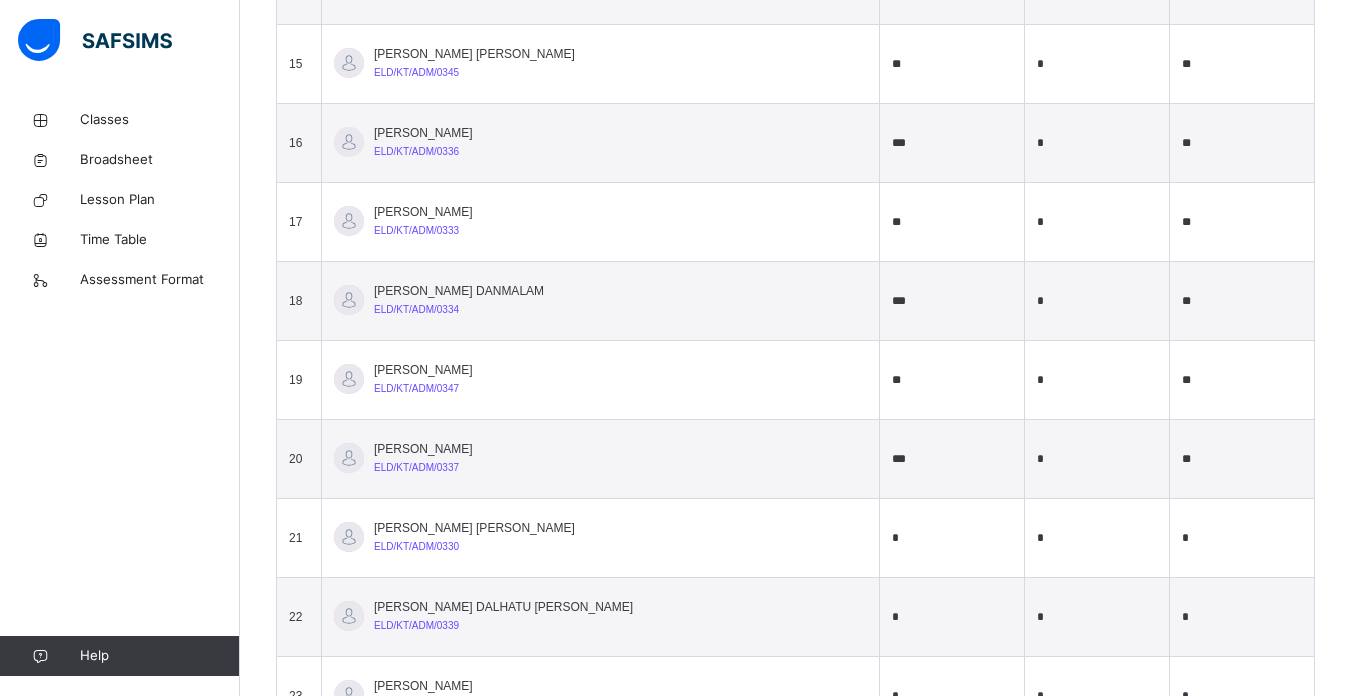 click on "*" at bounding box center [952, 538] 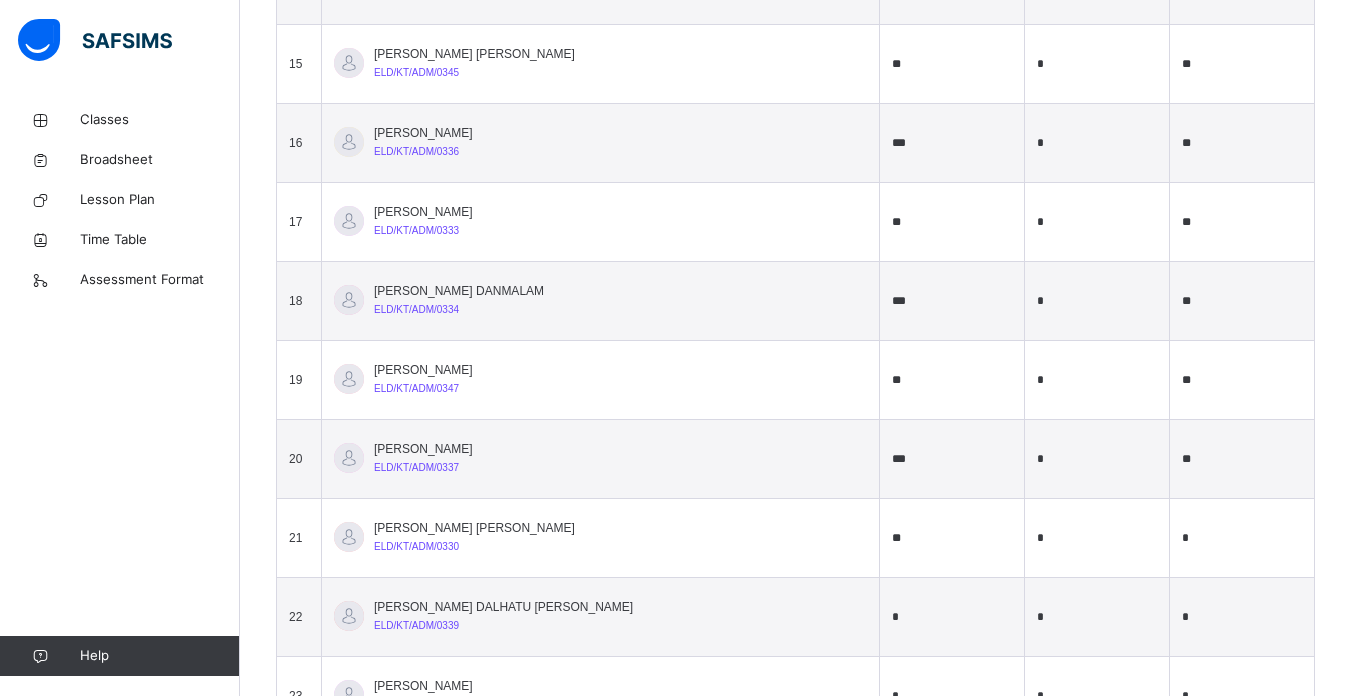 type on "**" 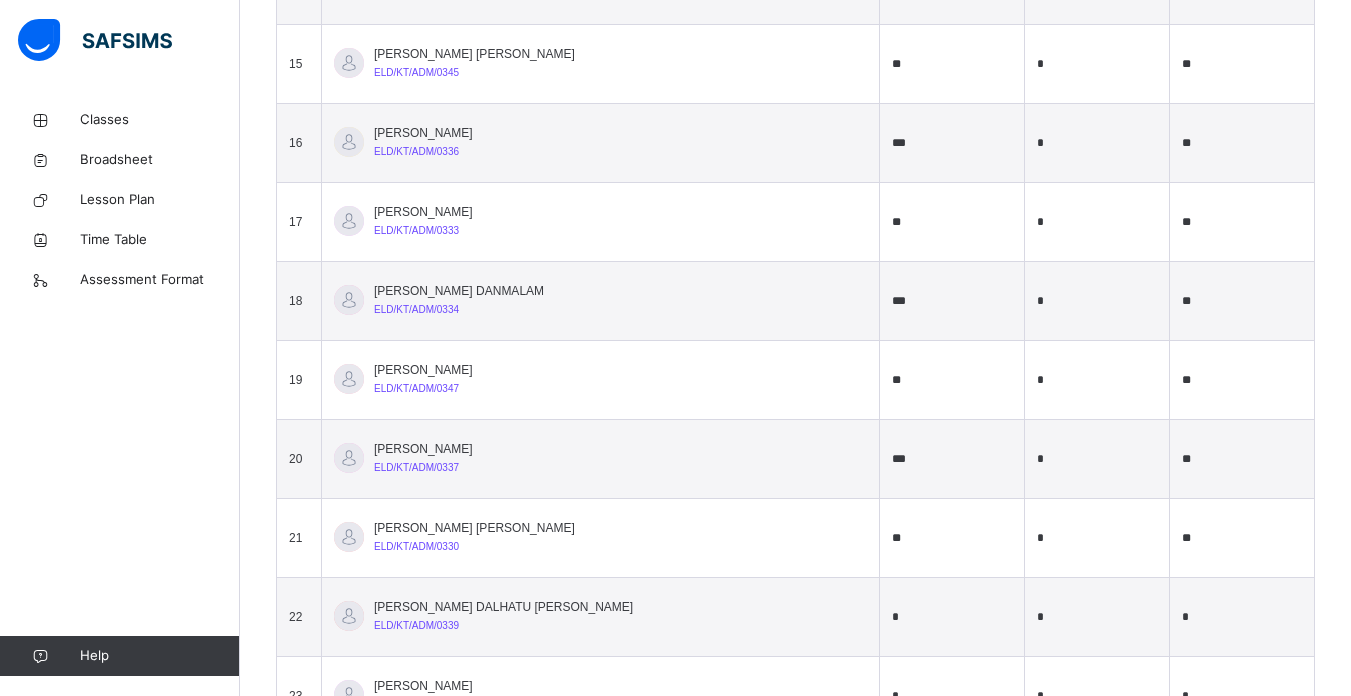 type on "**" 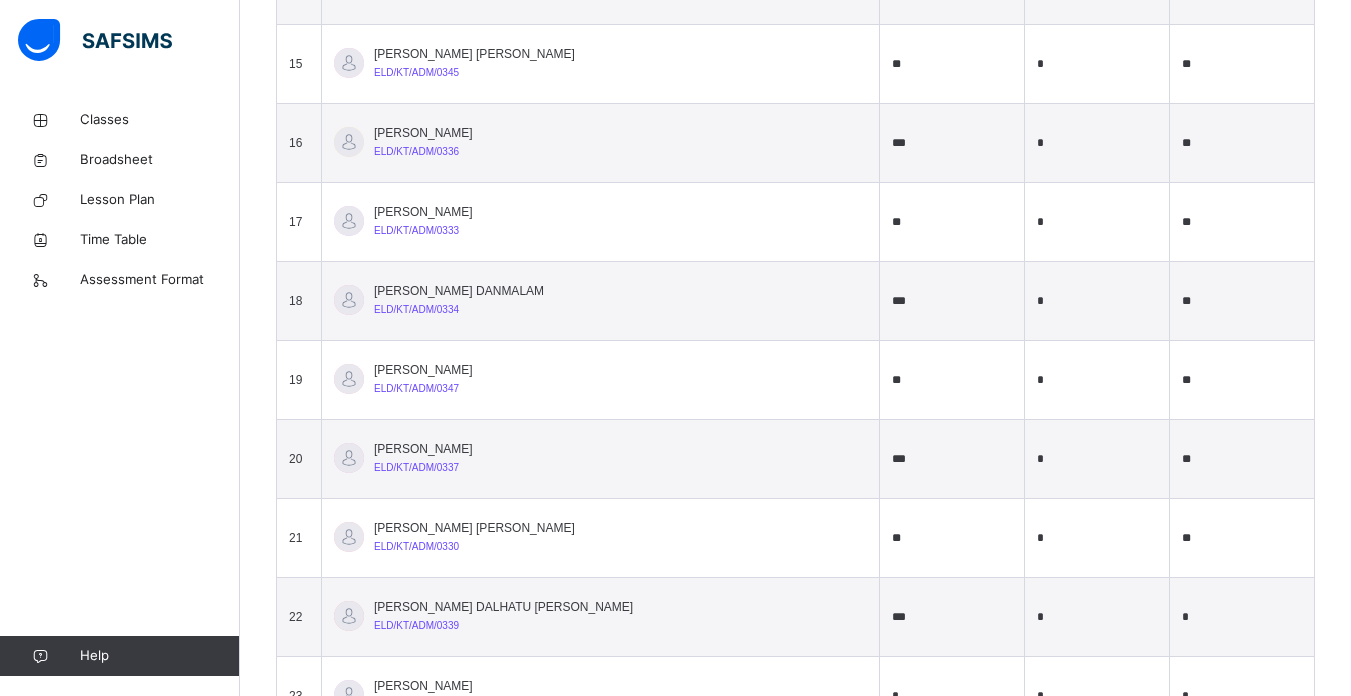 click on "***" at bounding box center [952, 617] 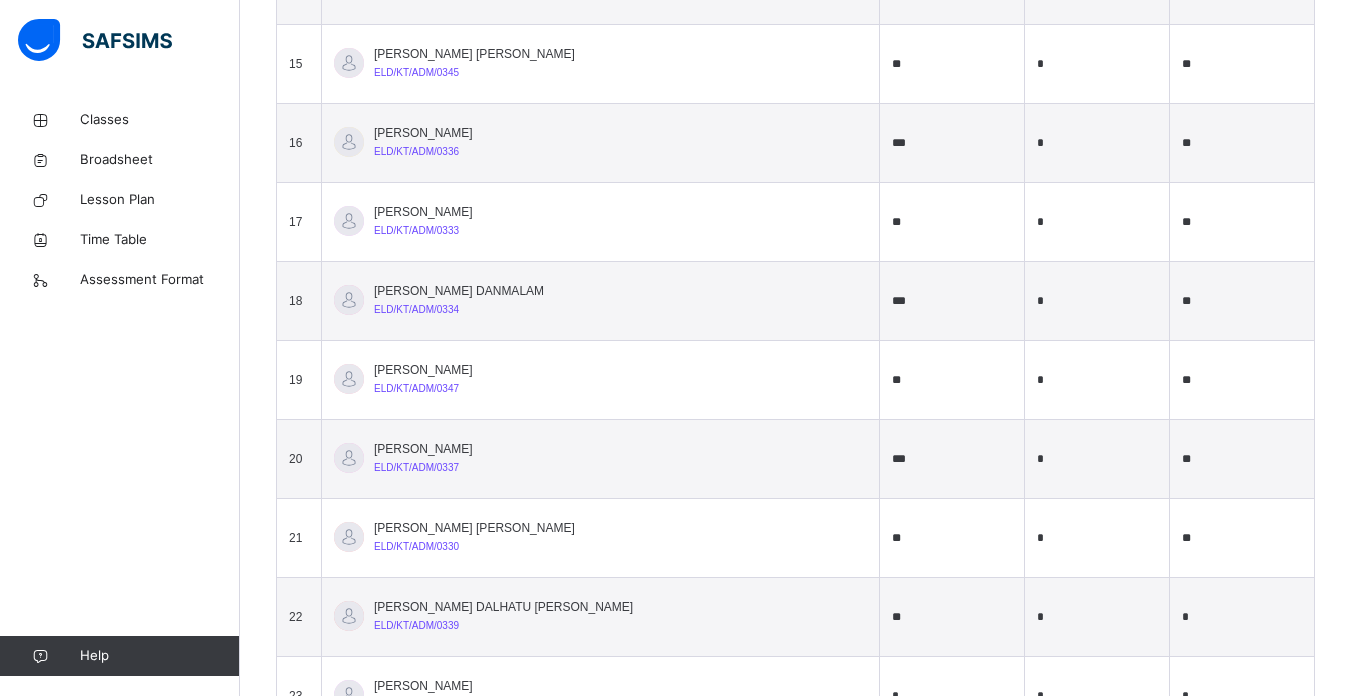 type on "**" 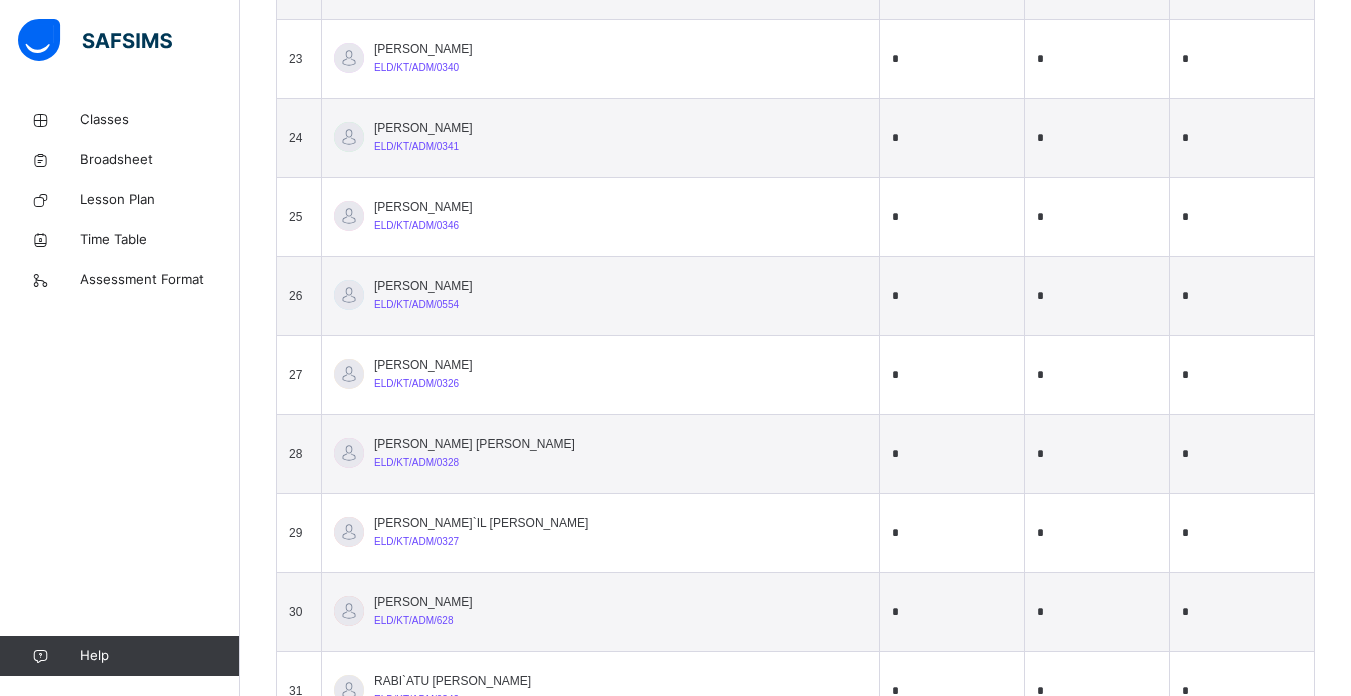 scroll, scrollTop: 2453, scrollLeft: 0, axis: vertical 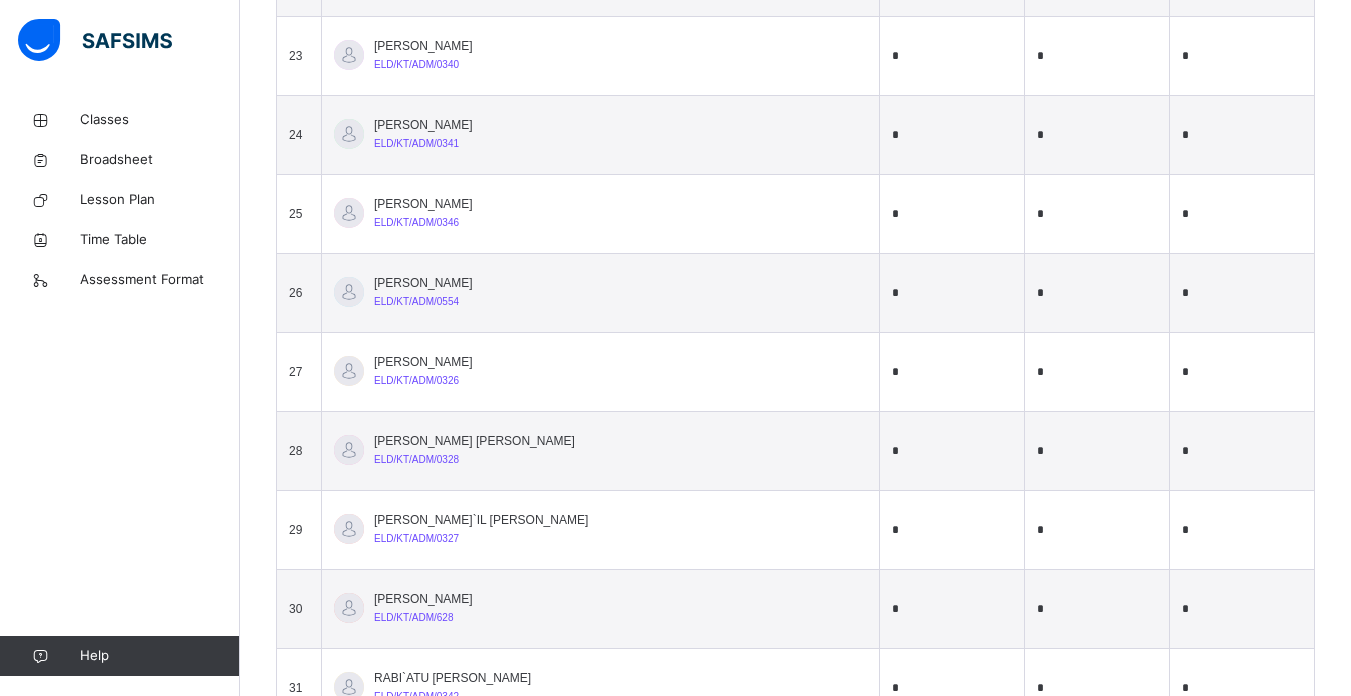type on "**" 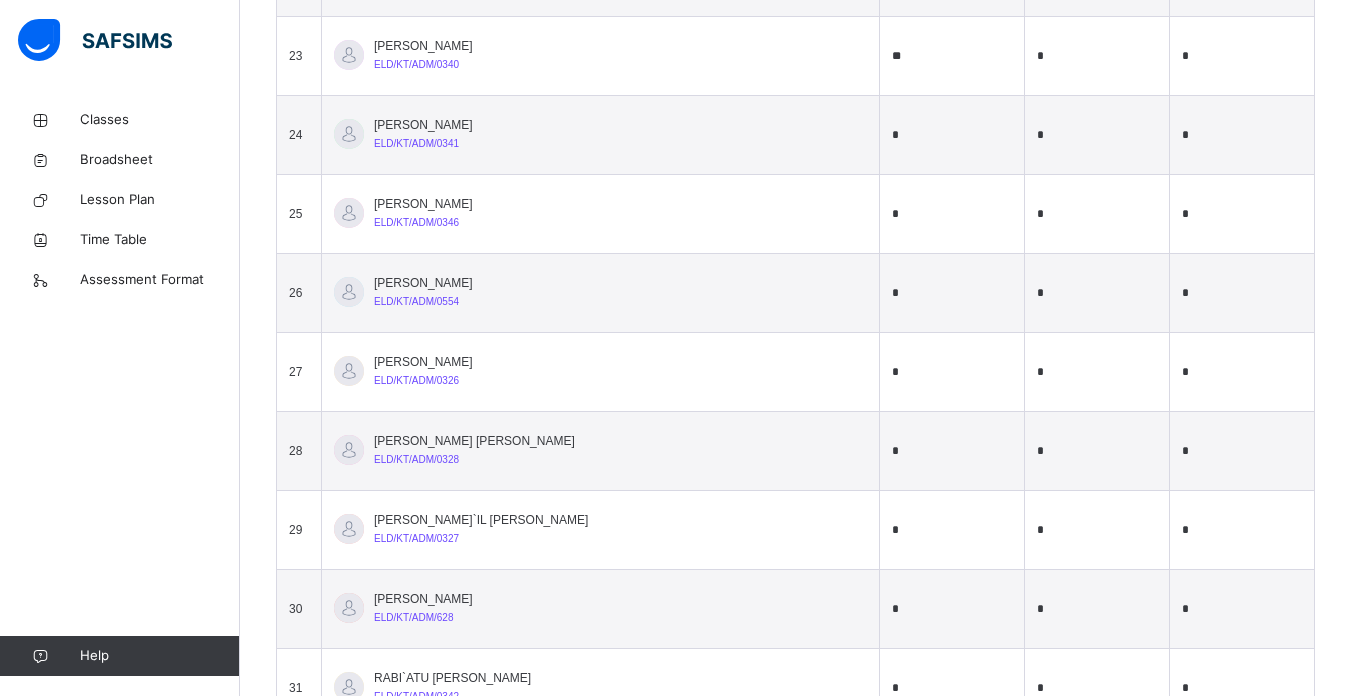 type on "**" 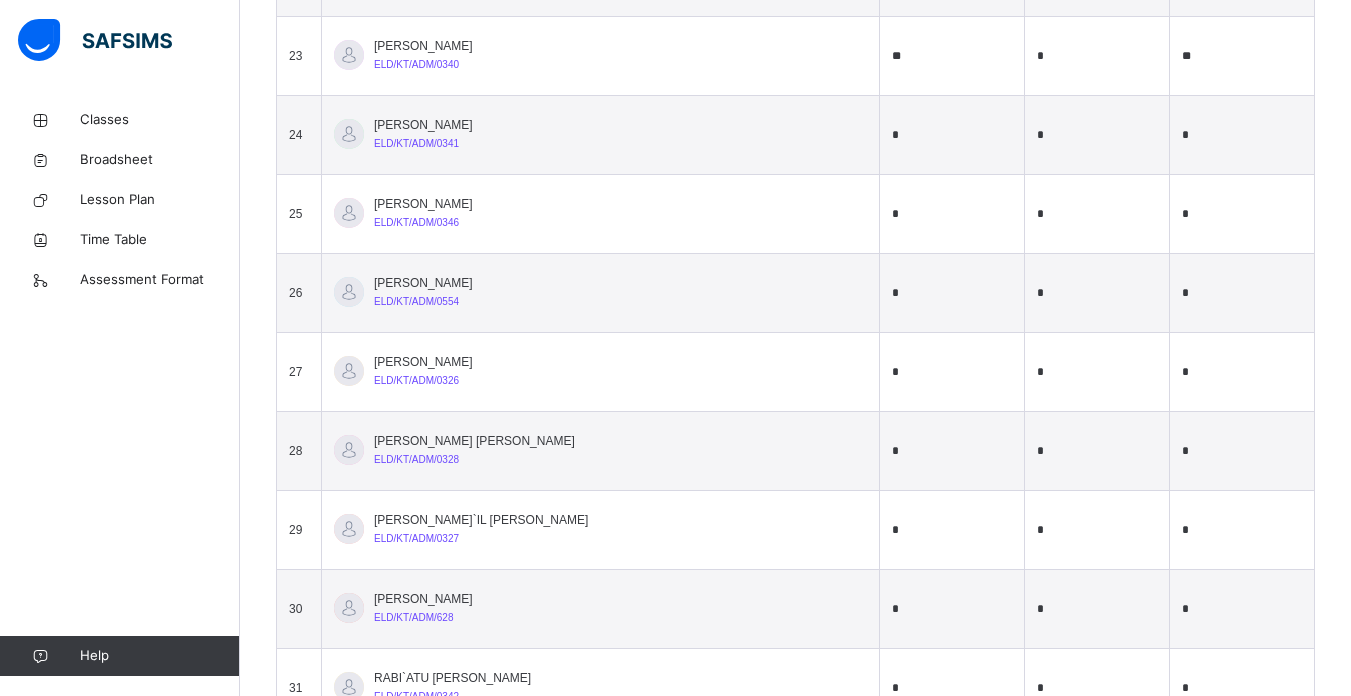 type on "**" 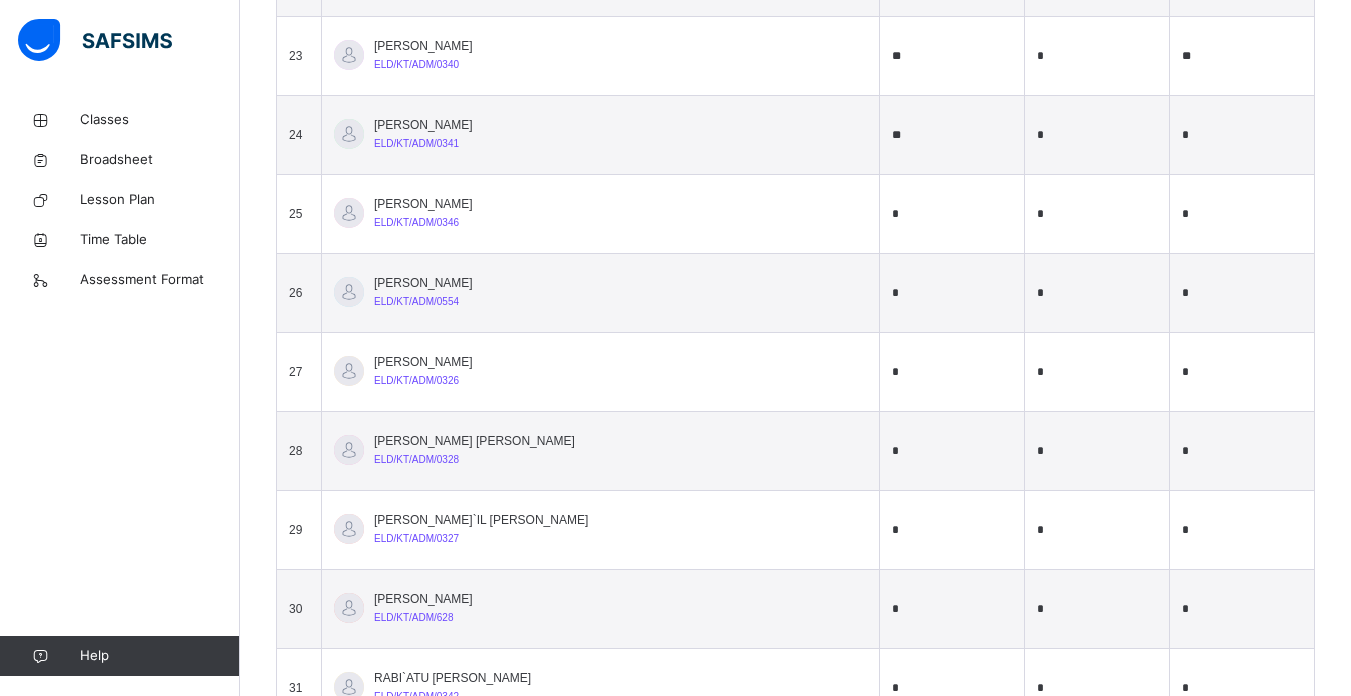 type on "**" 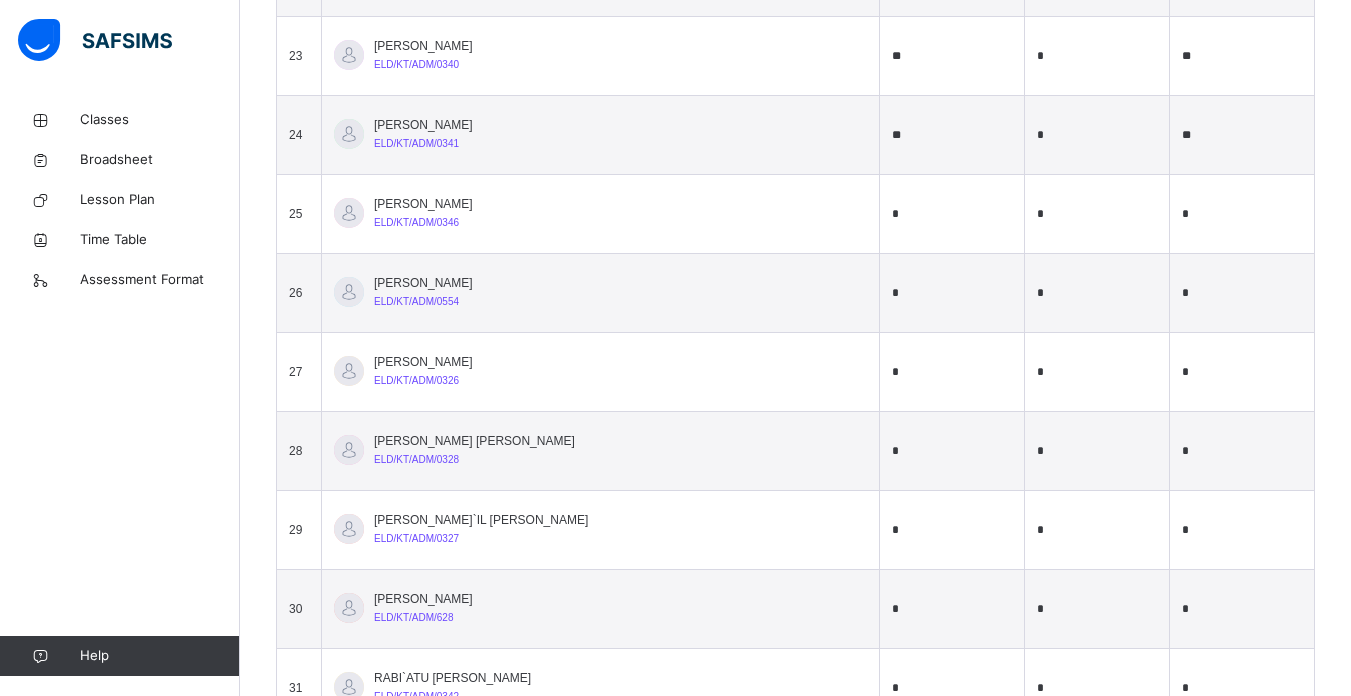 type on "**" 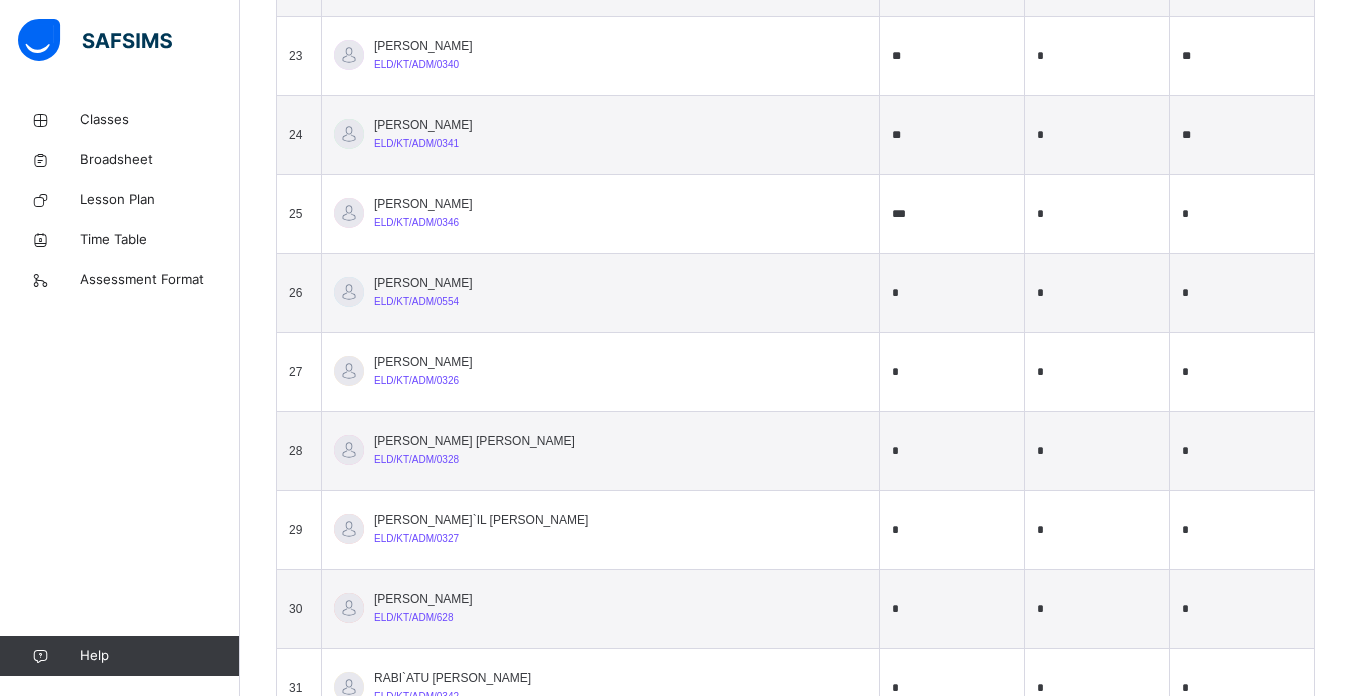 type on "***" 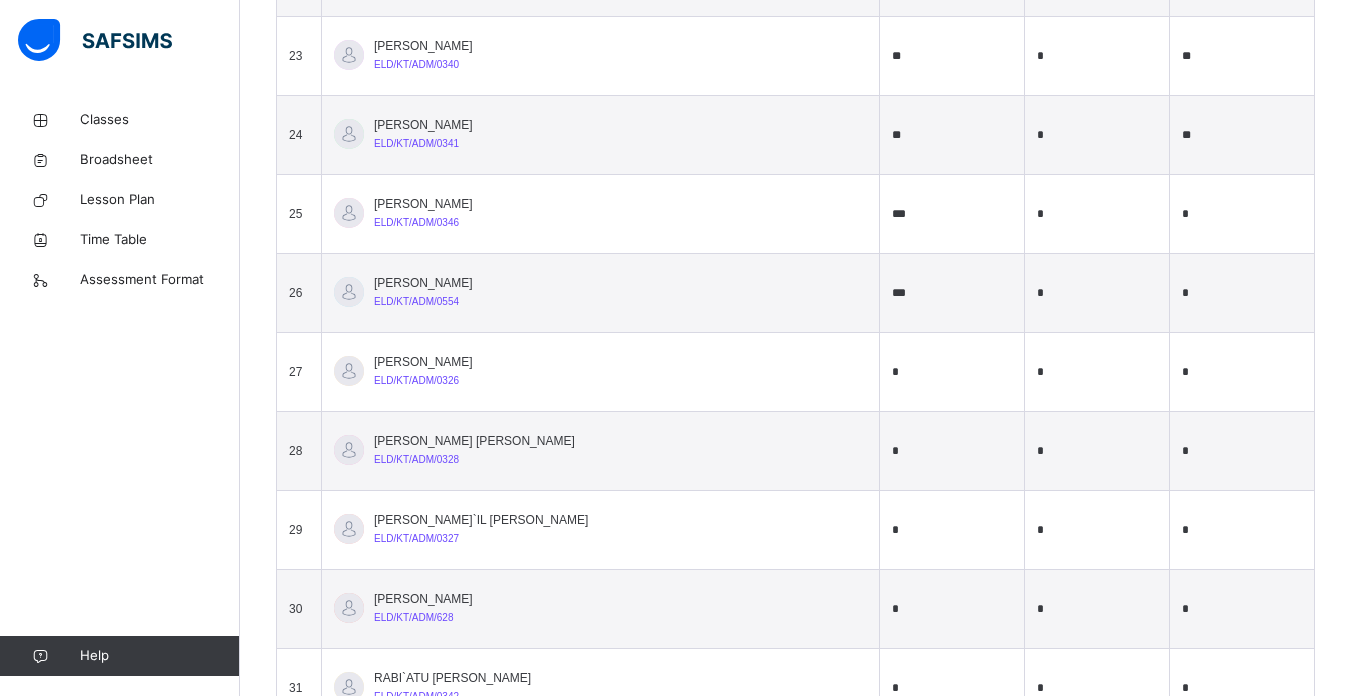 type on "***" 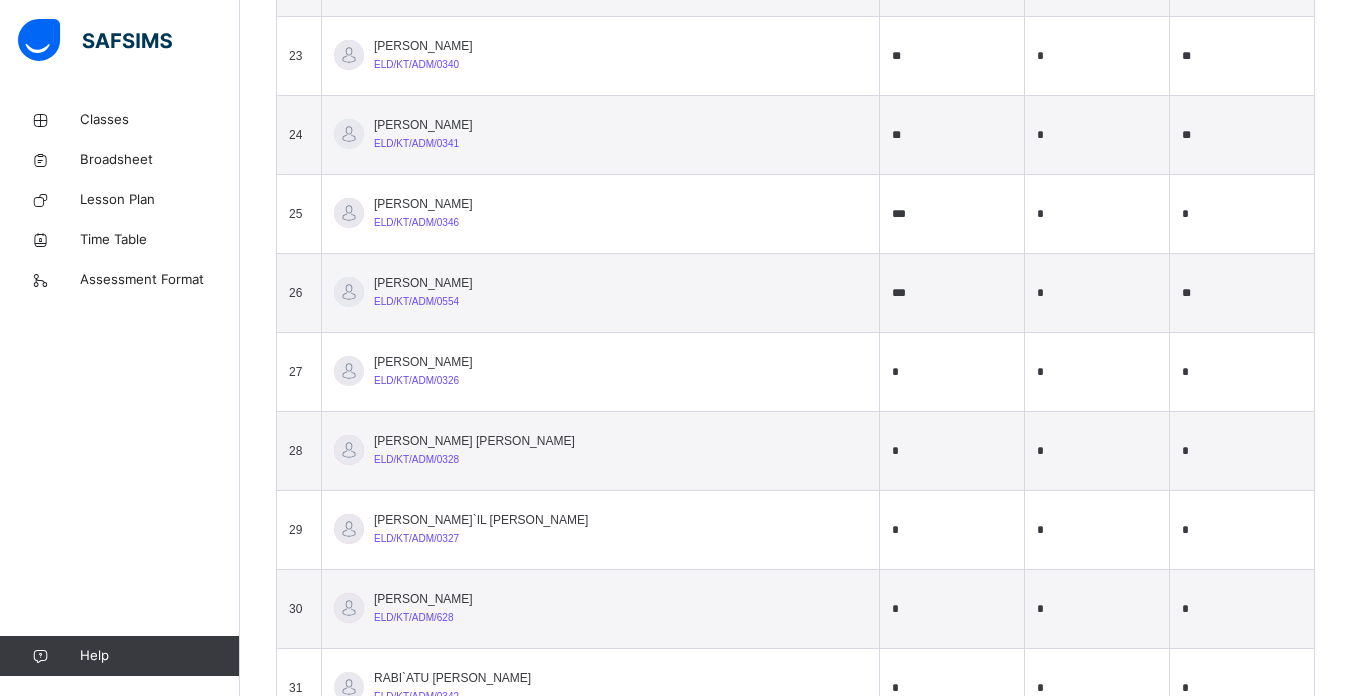type on "**" 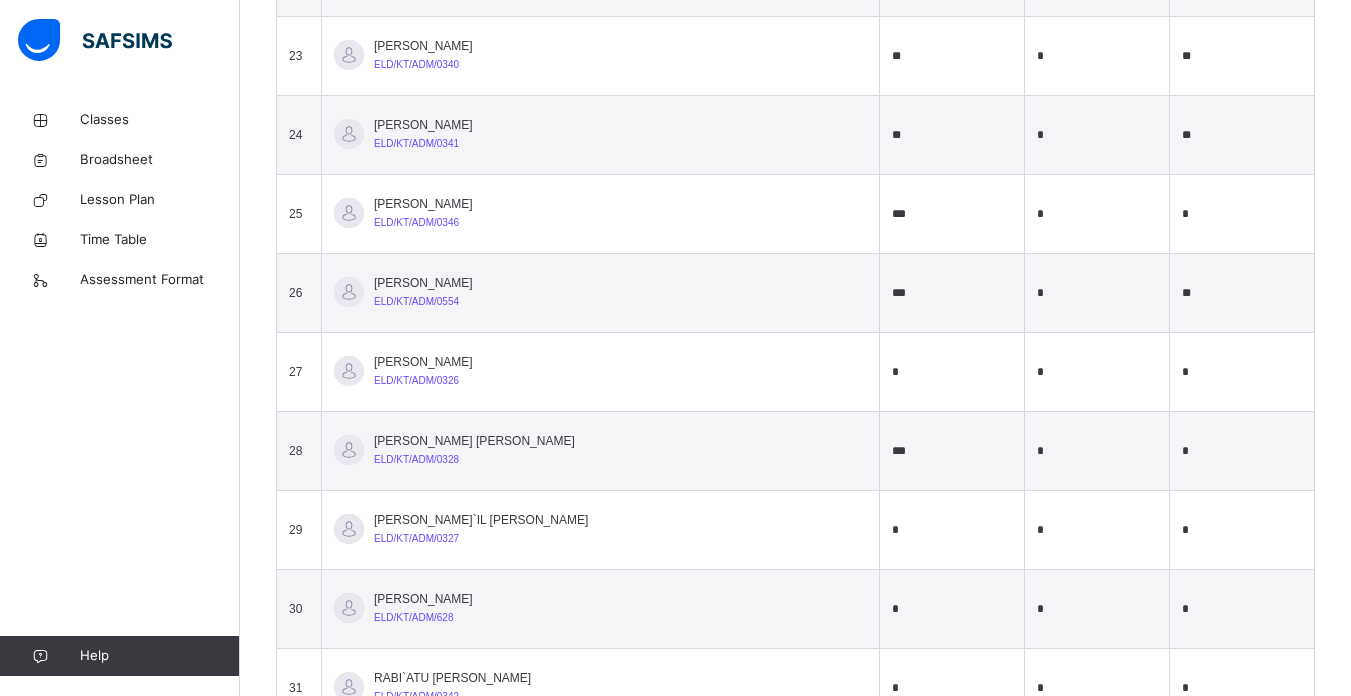 type on "***" 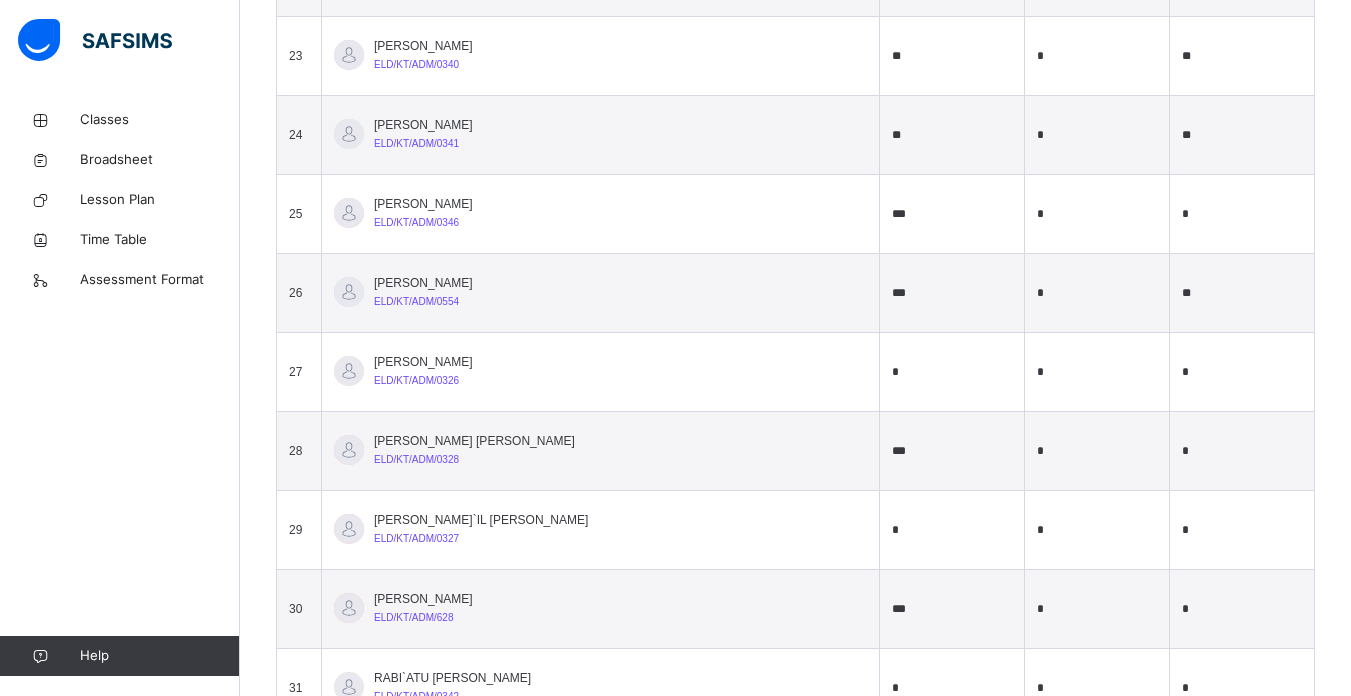 type on "***" 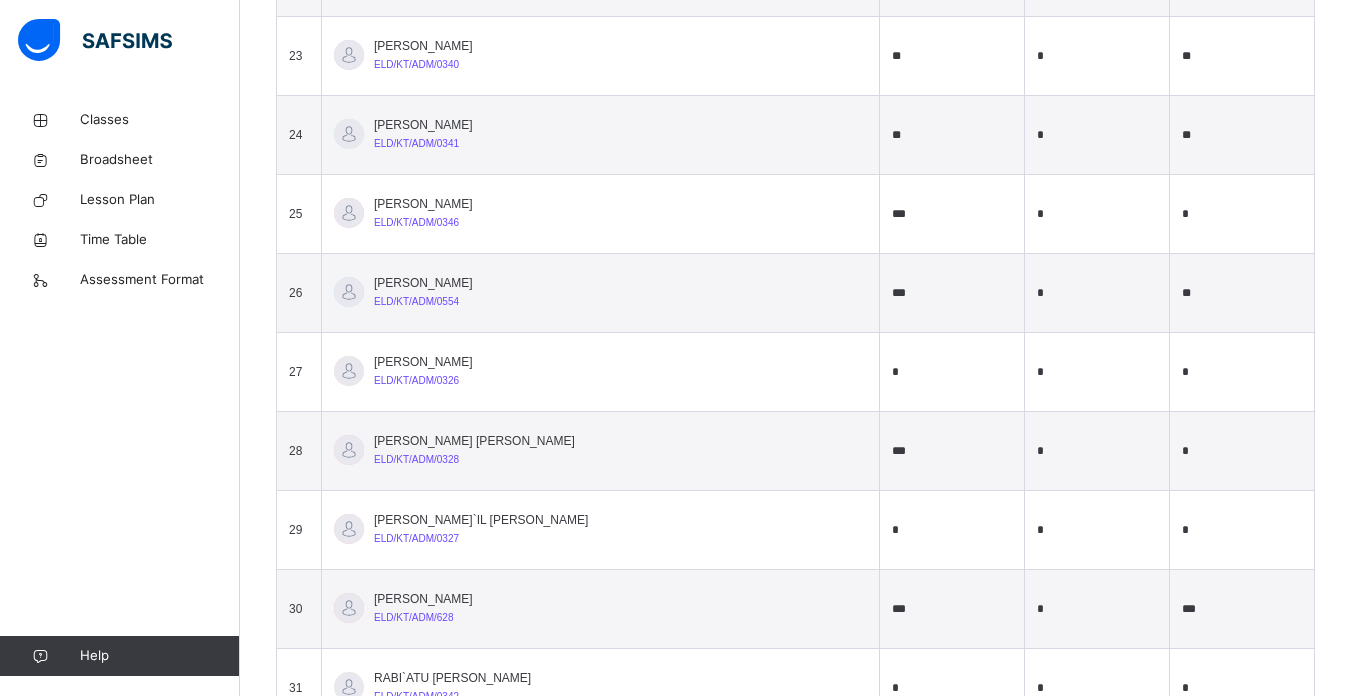click on "***" at bounding box center [1242, 609] 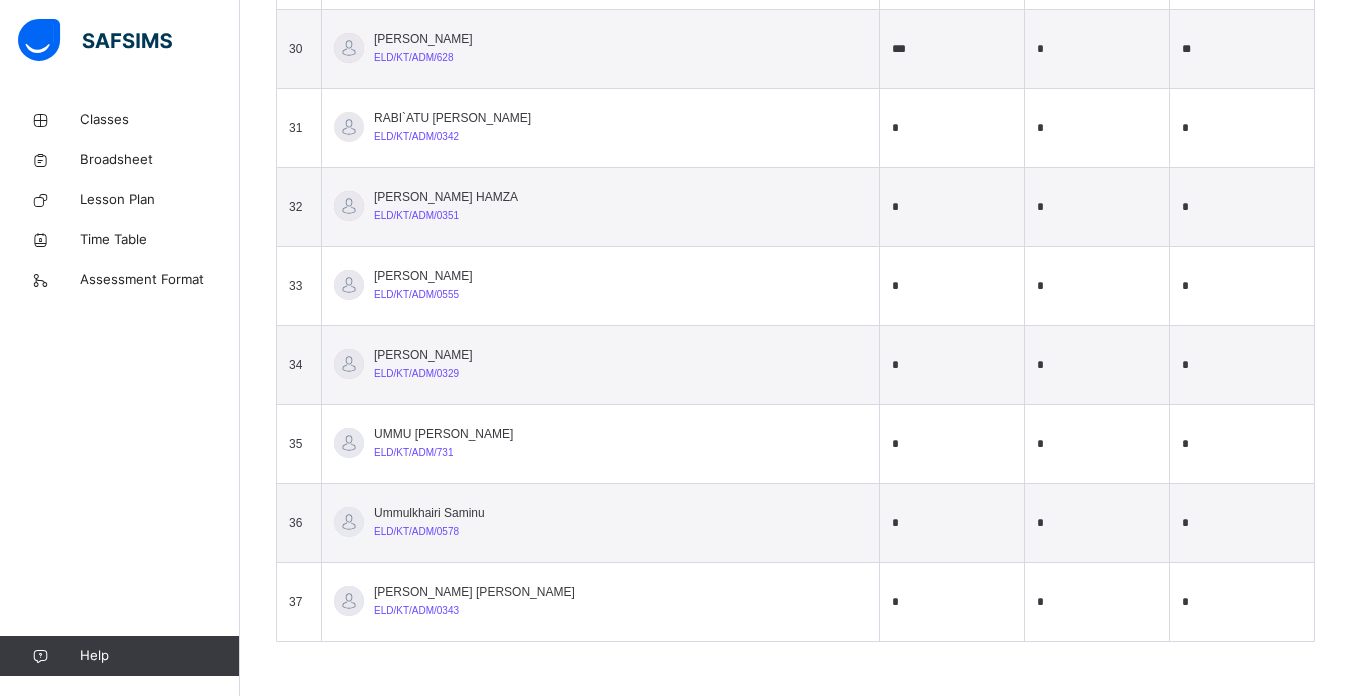 scroll, scrollTop: 3014, scrollLeft: 0, axis: vertical 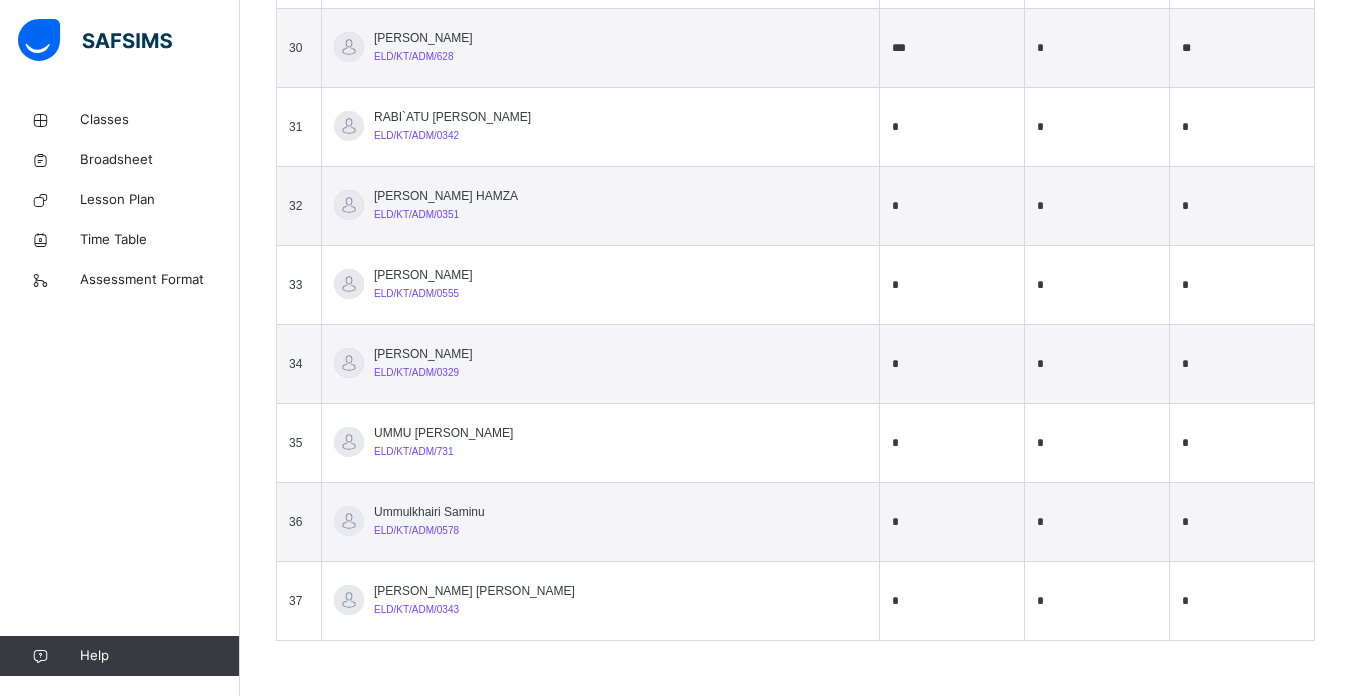 type on "**" 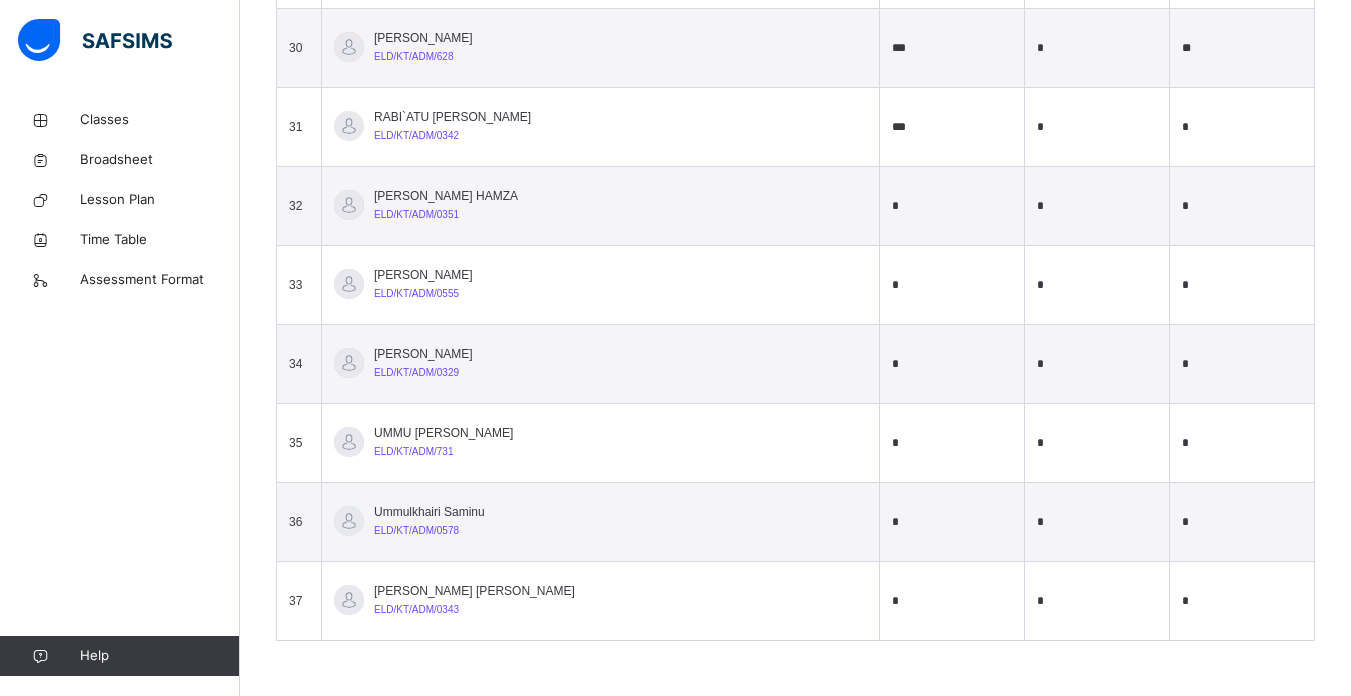 type on "***" 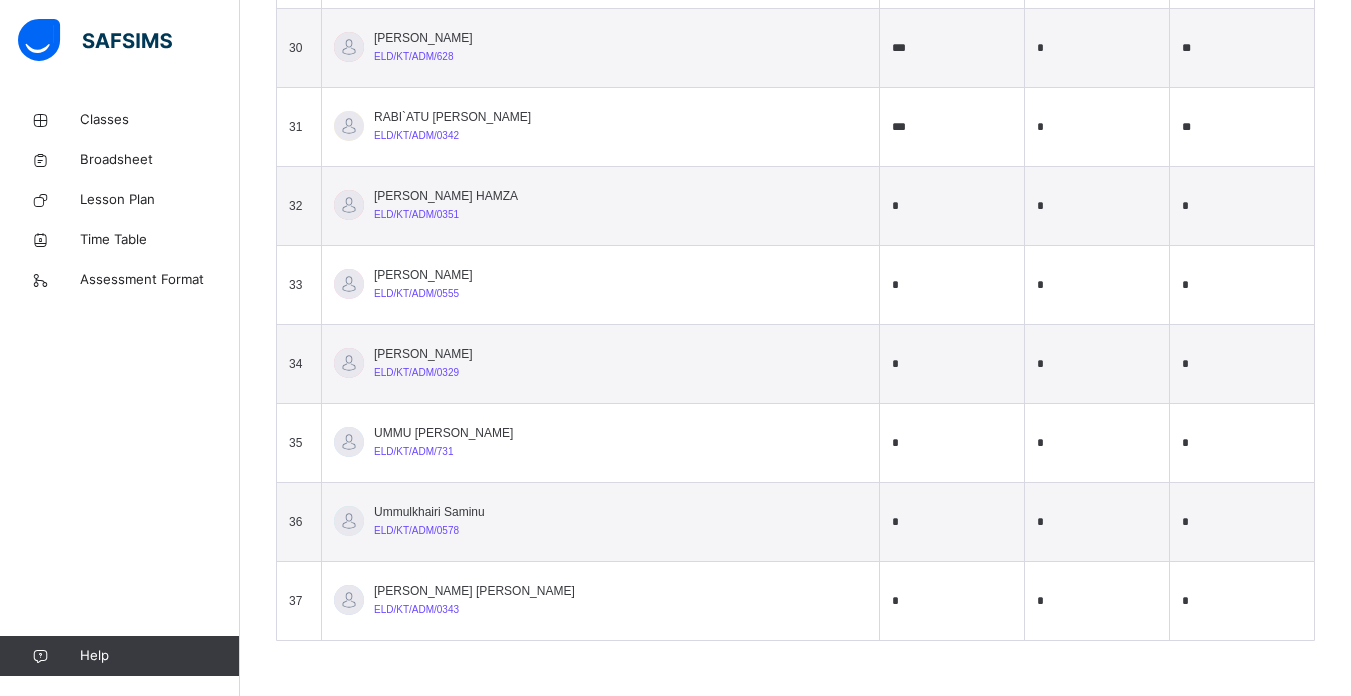type on "**" 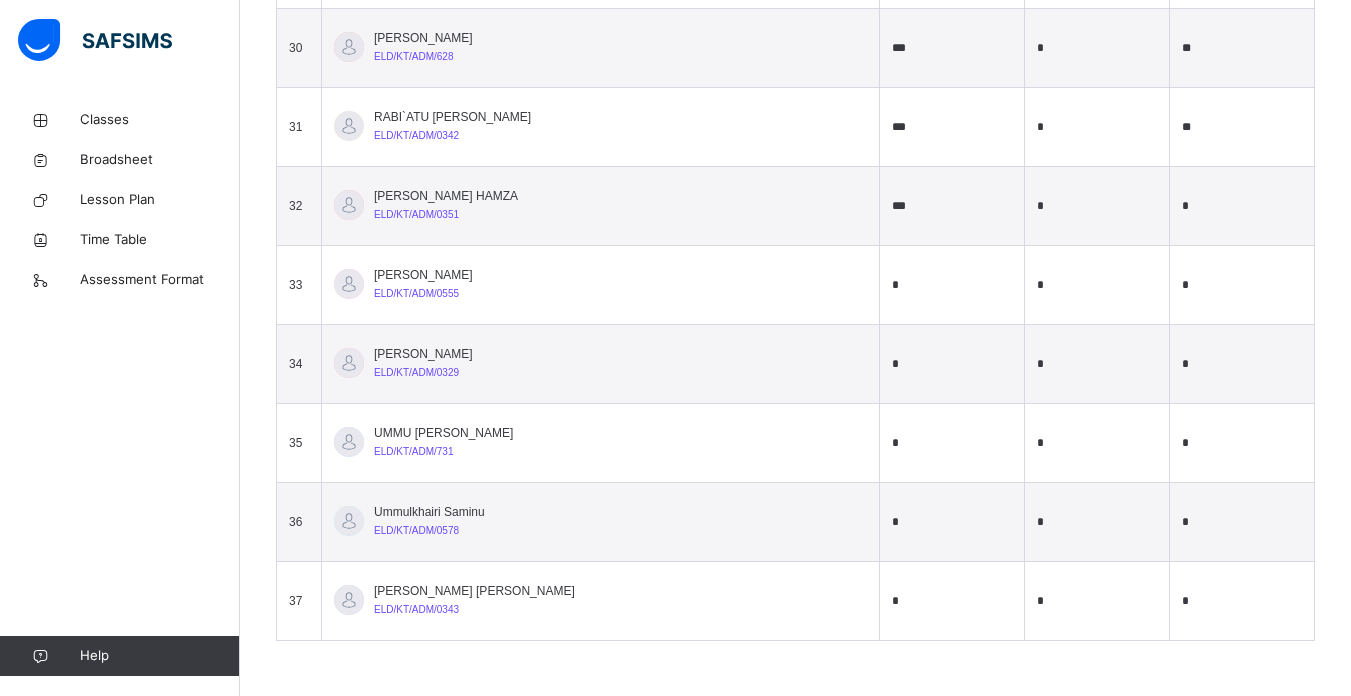 type on "***" 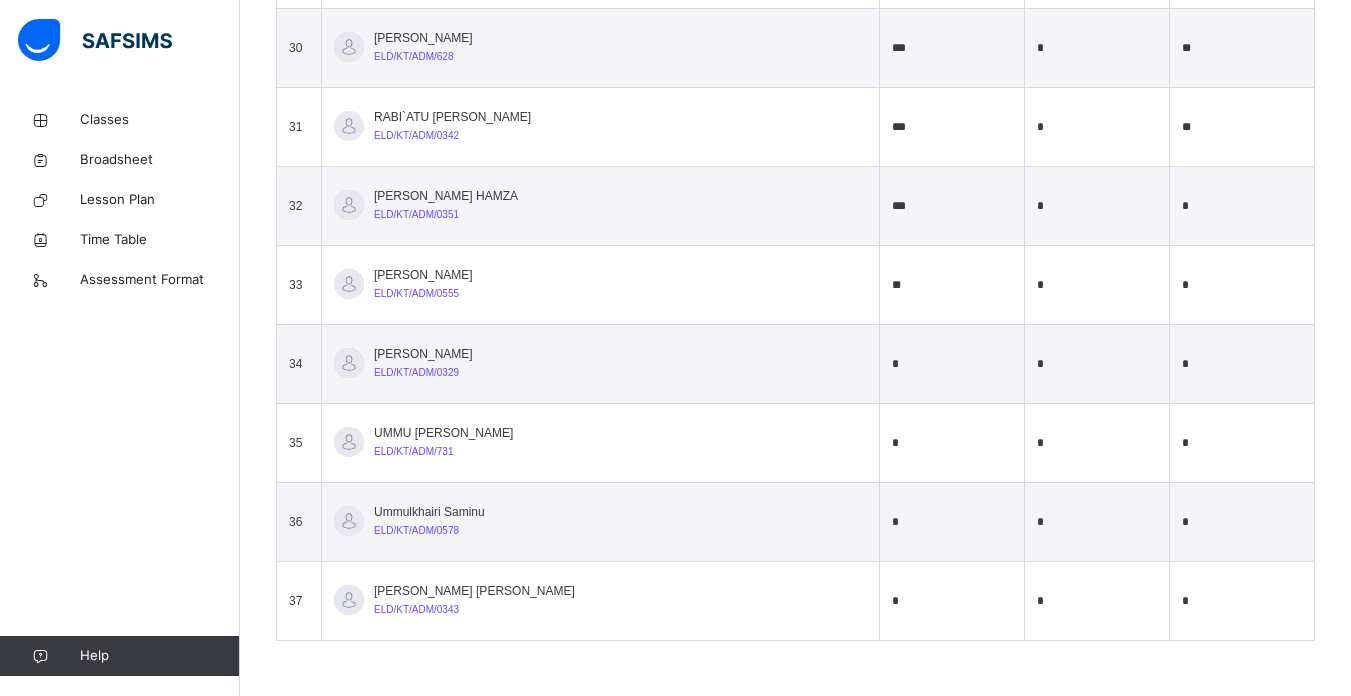 type on "**" 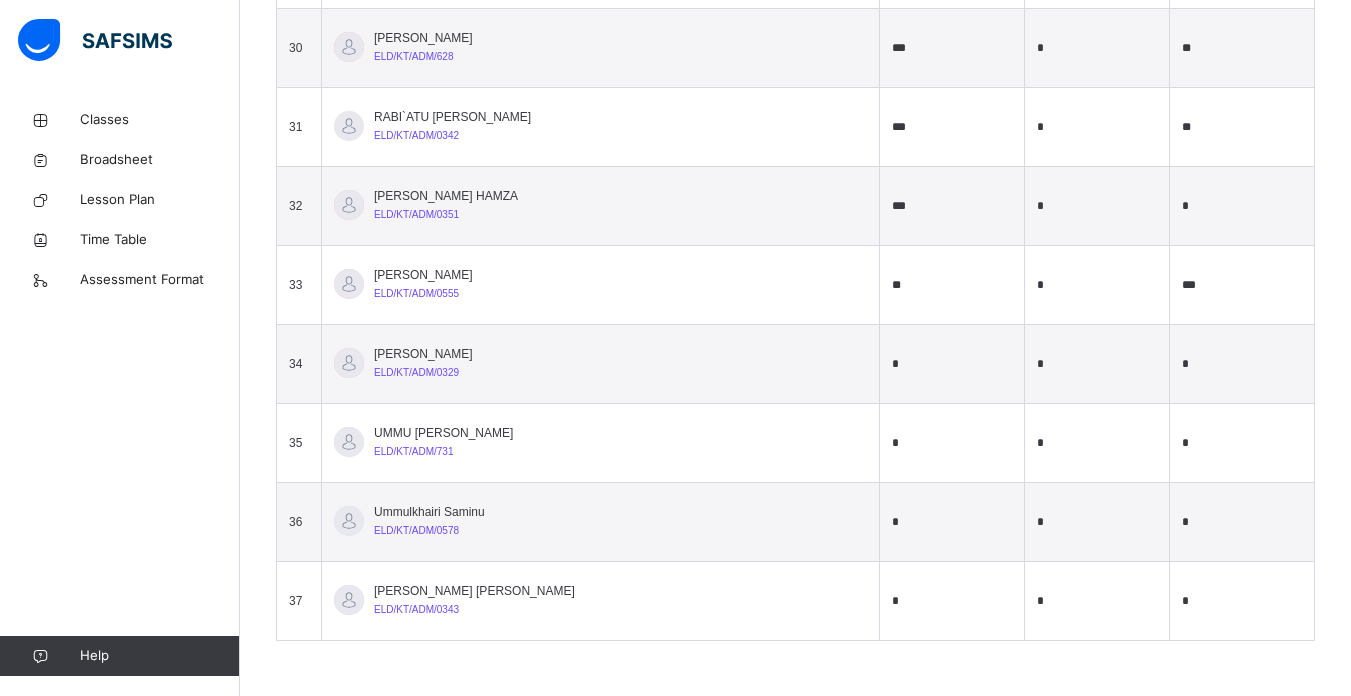 click on "***" at bounding box center (1242, 285) 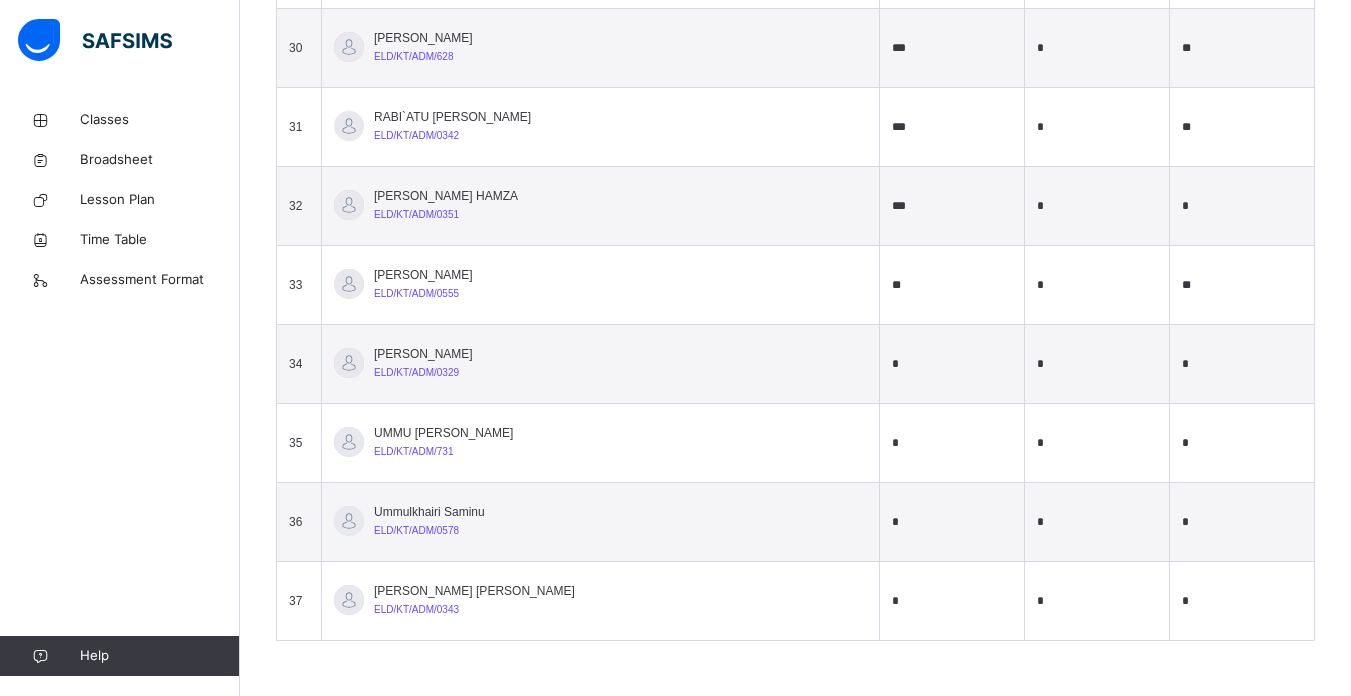 type on "**" 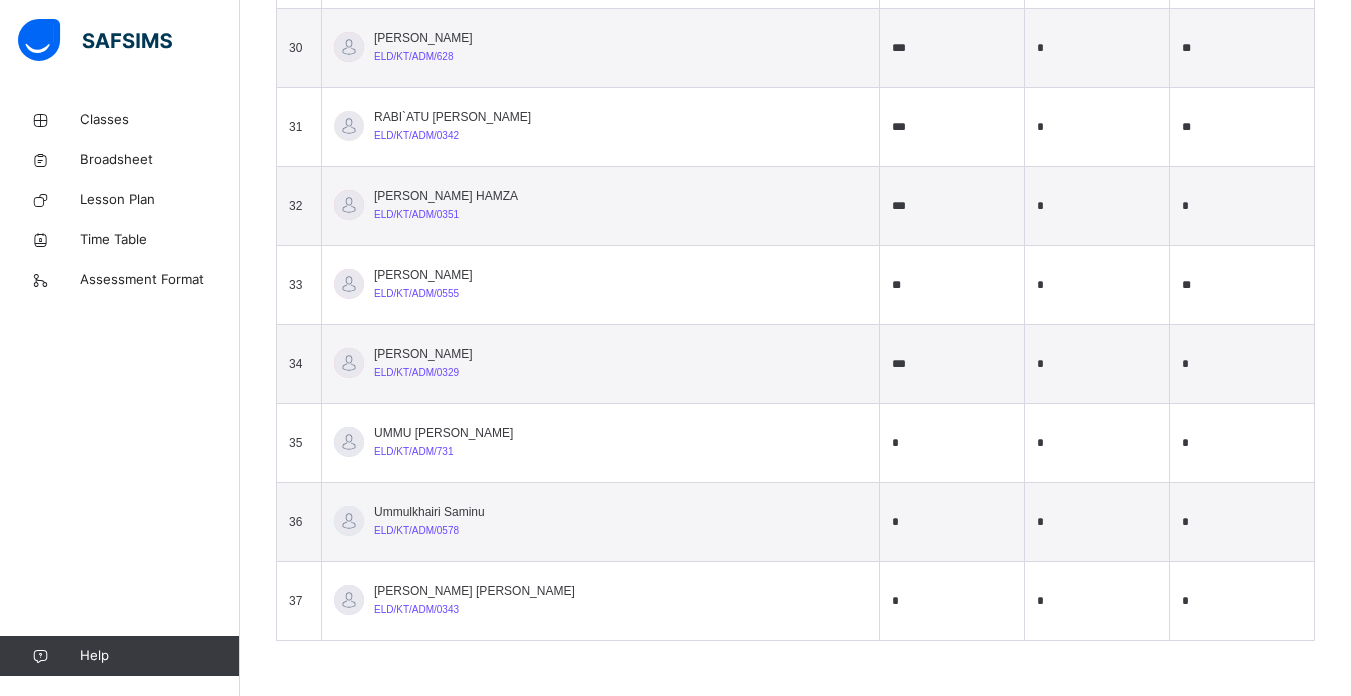 type on "***" 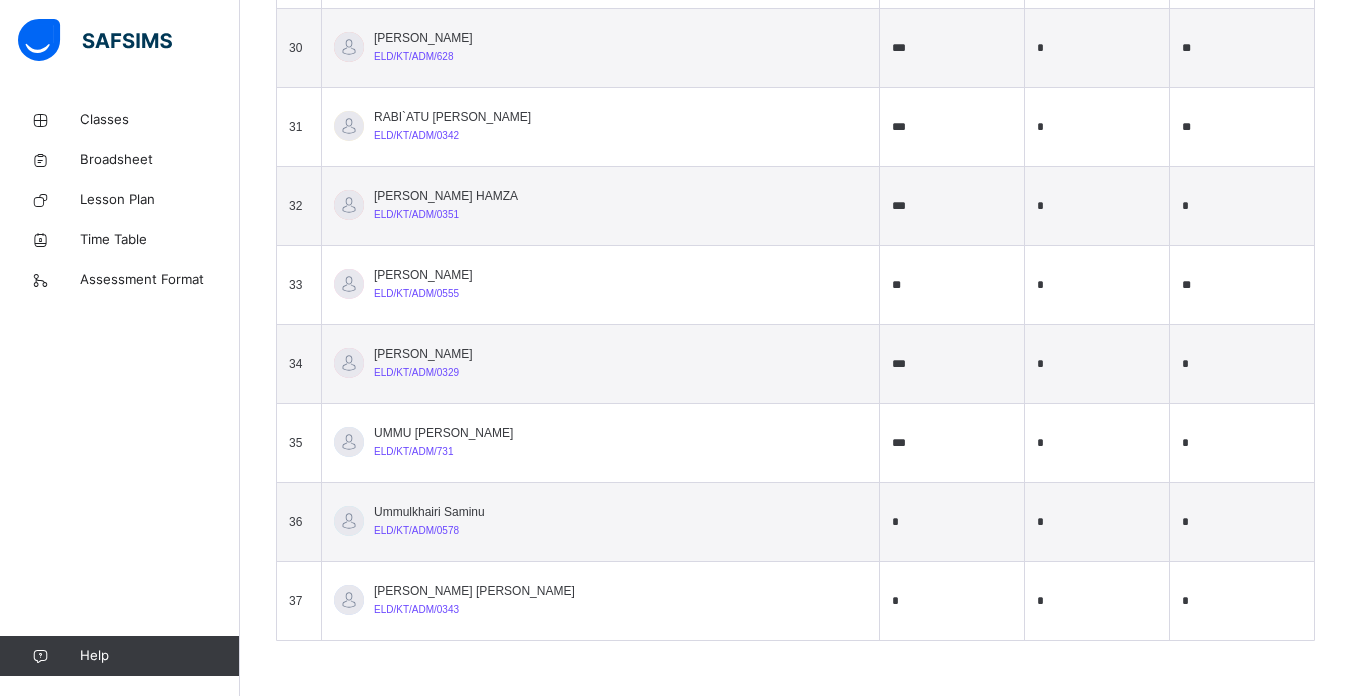 type on "***" 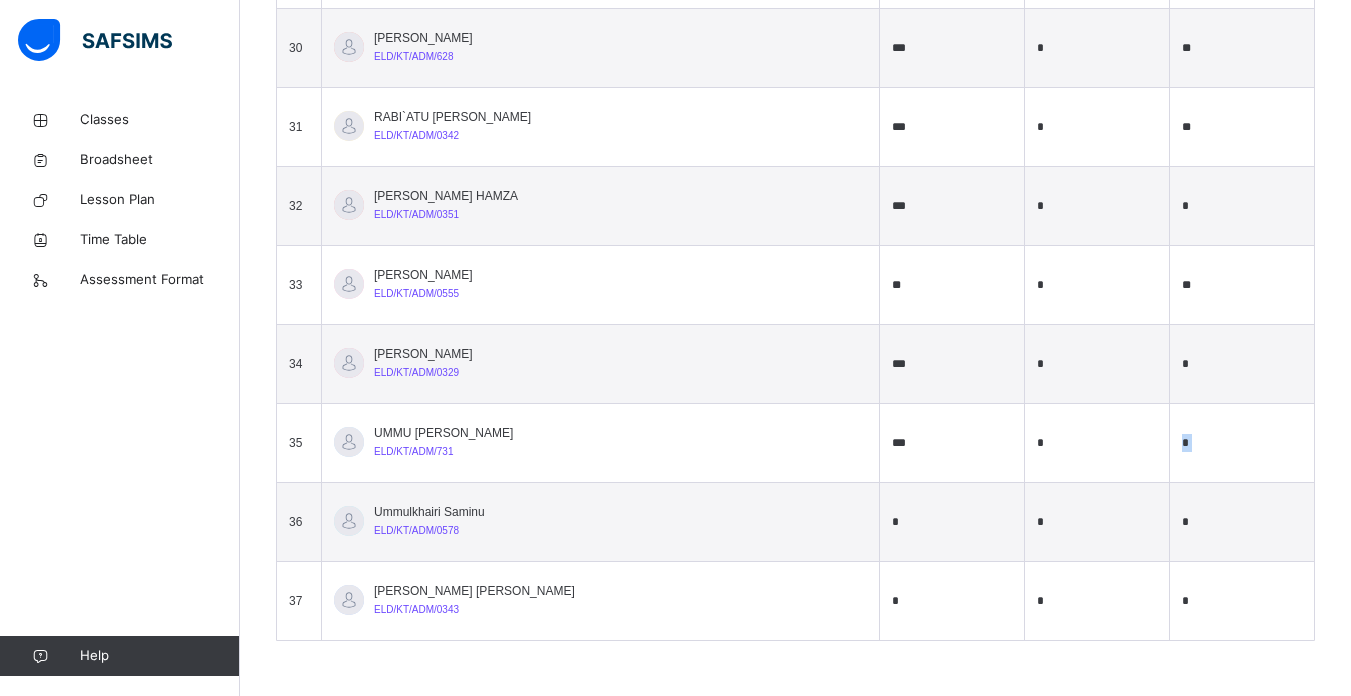 click on "*" at bounding box center [1242, 443] 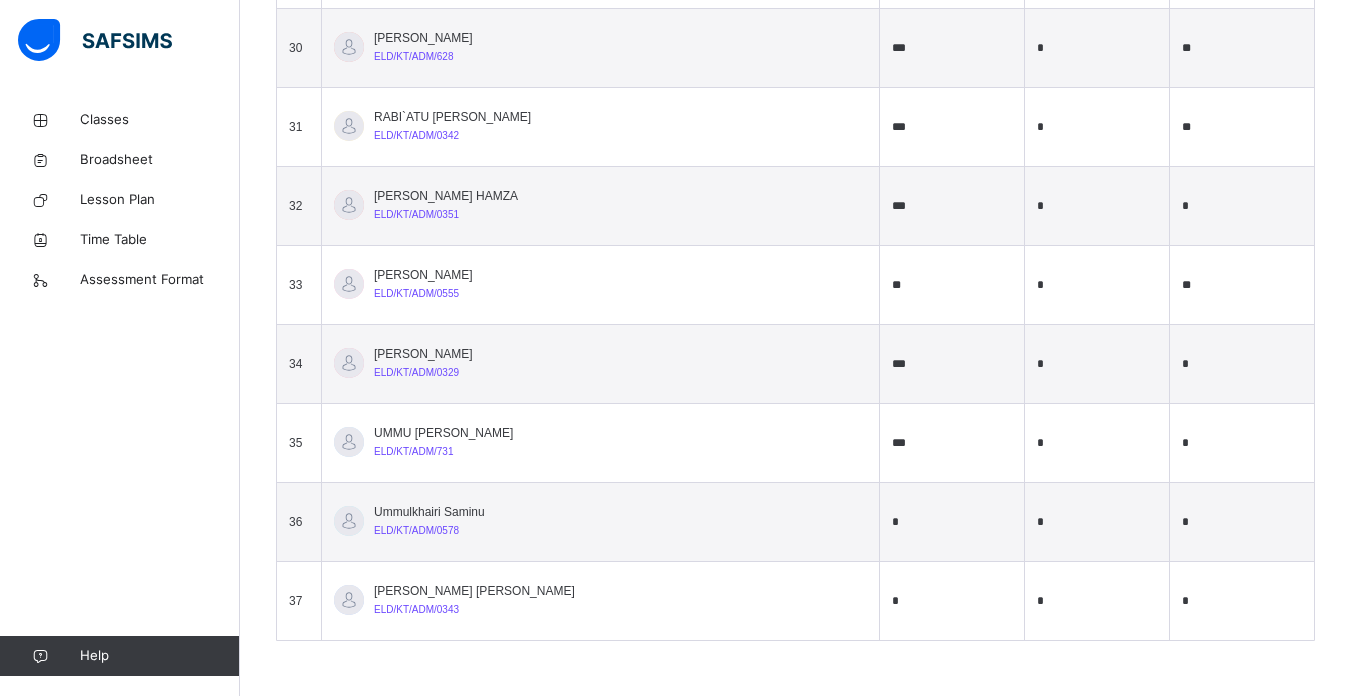 click on "*" at bounding box center [1242, 443] 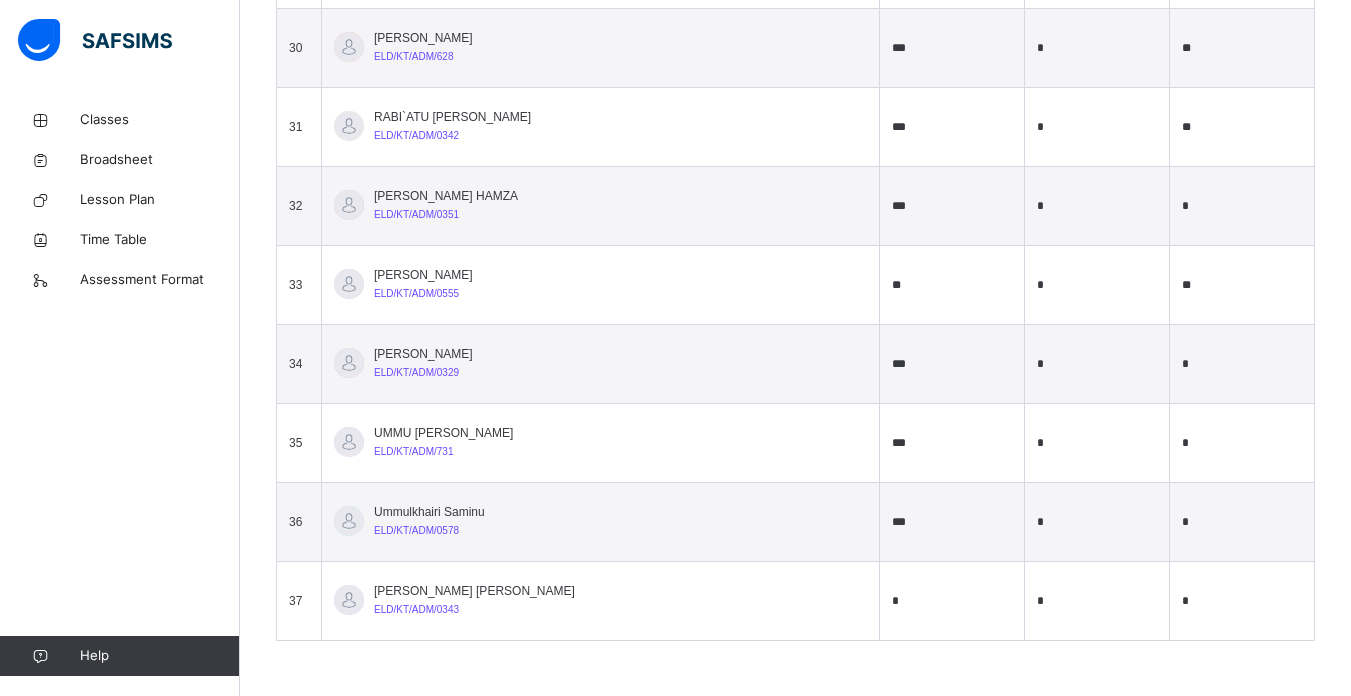 type on "***" 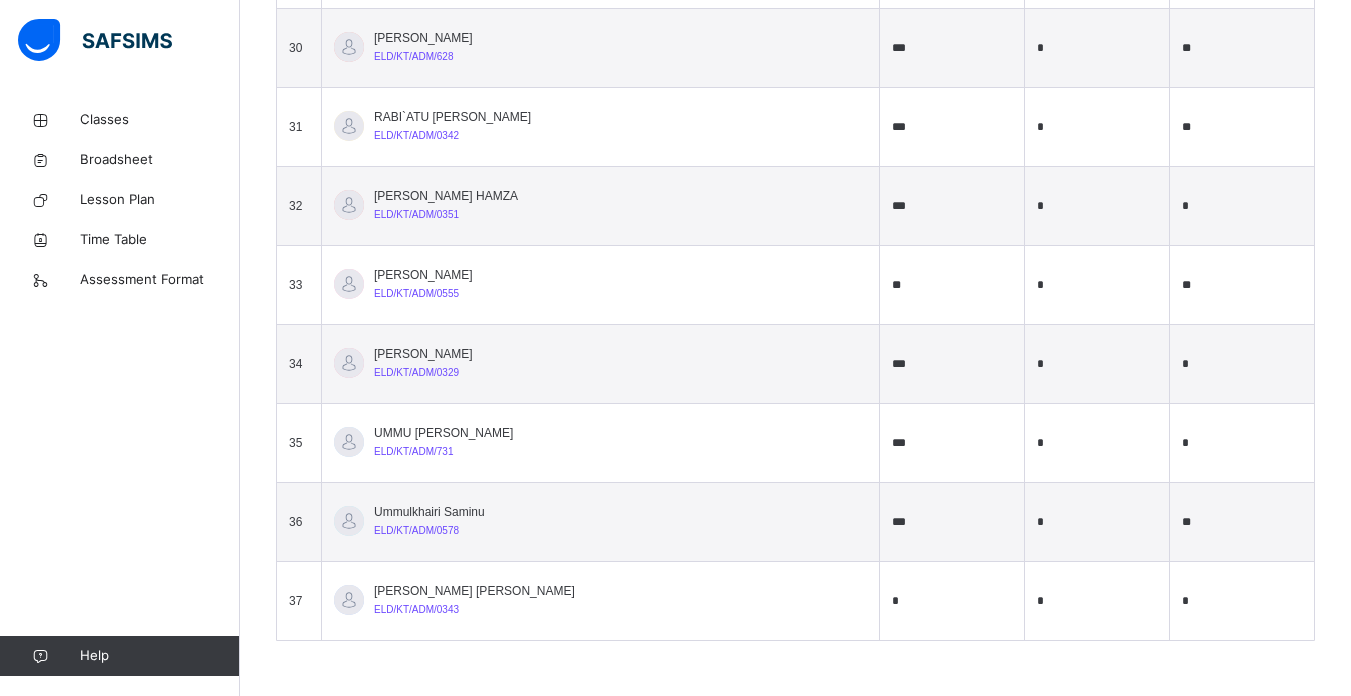 type on "**" 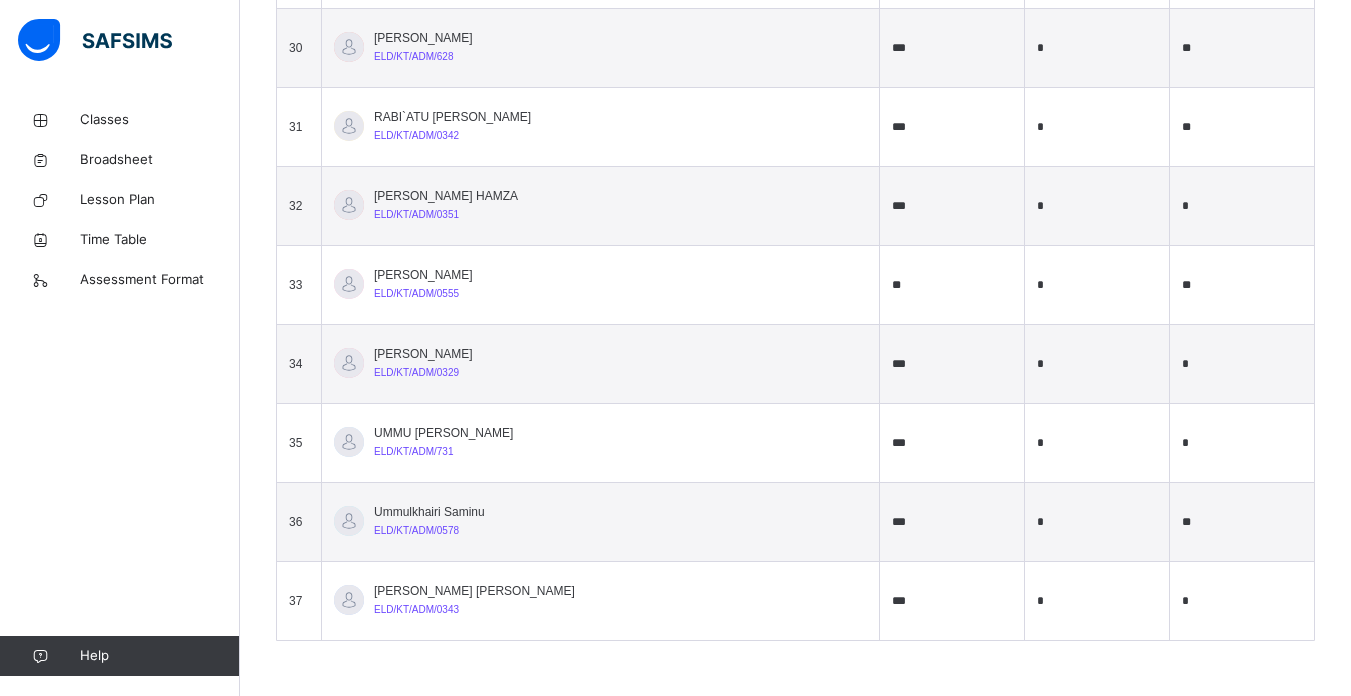 type on "***" 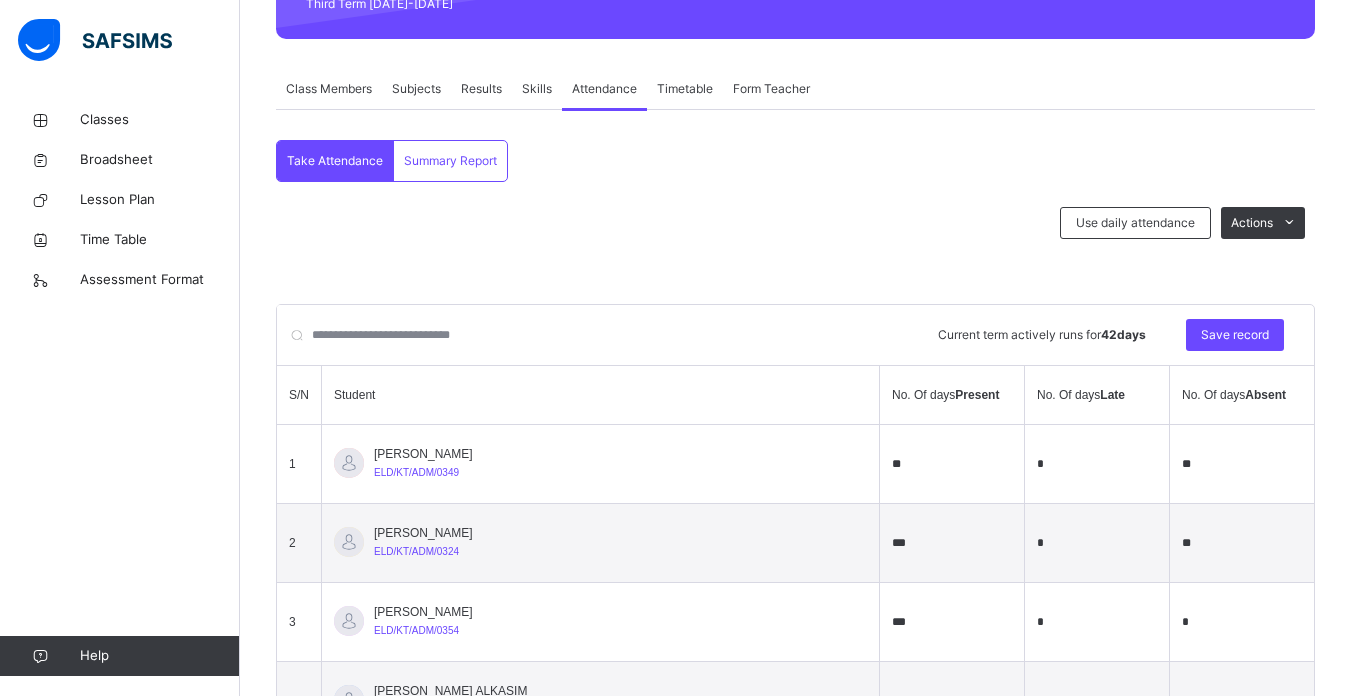 scroll, scrollTop: 241, scrollLeft: 0, axis: vertical 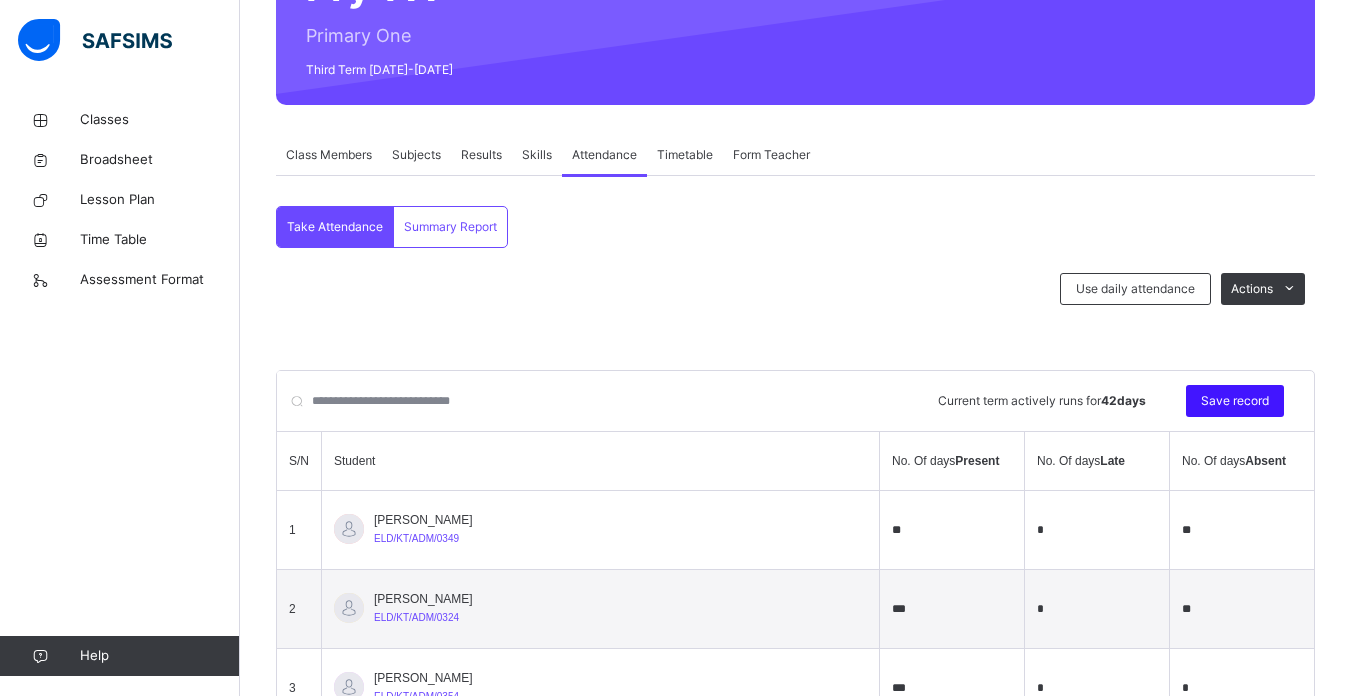 type on "*" 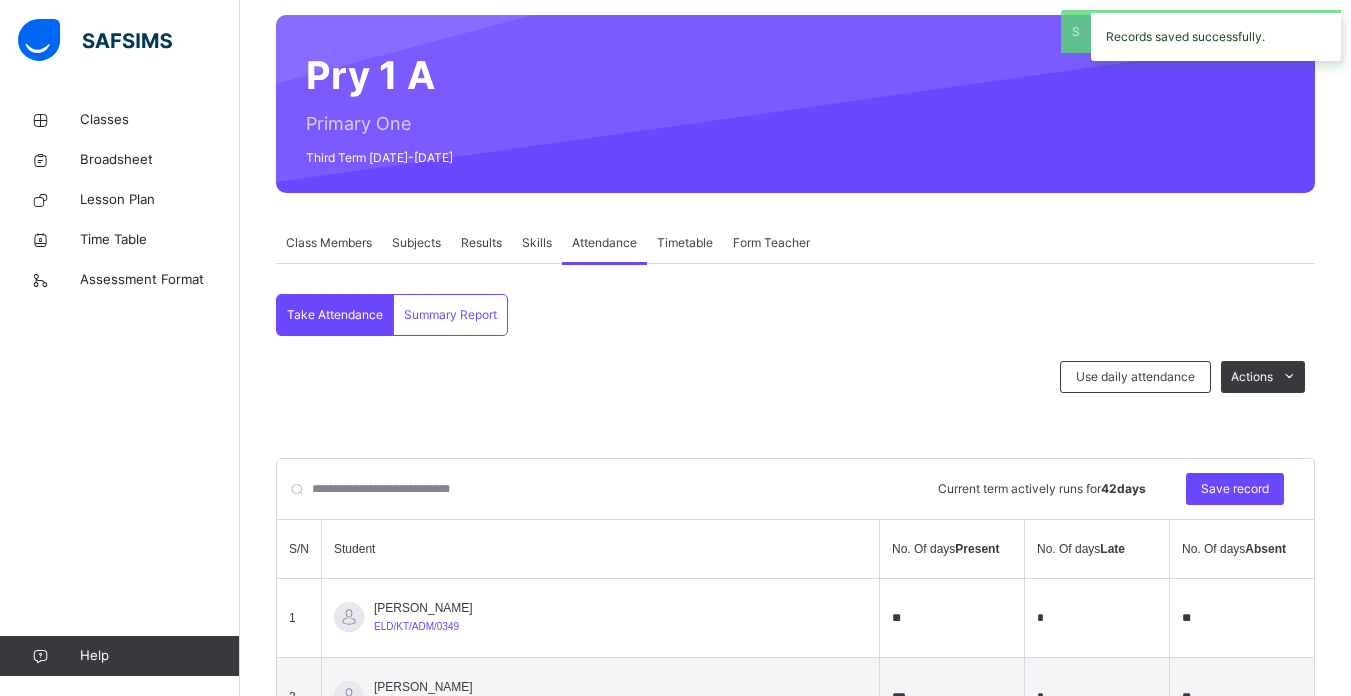 scroll, scrollTop: 241, scrollLeft: 0, axis: vertical 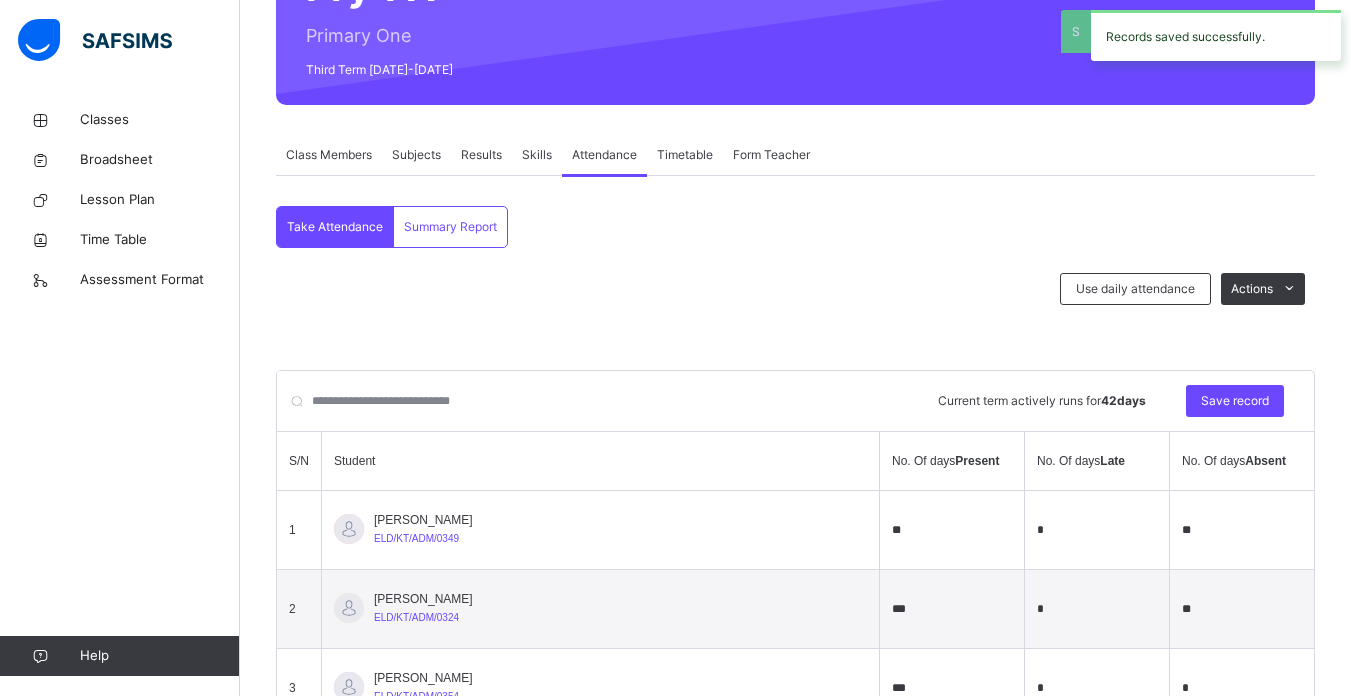 click on "Save record" at bounding box center (1235, 401) 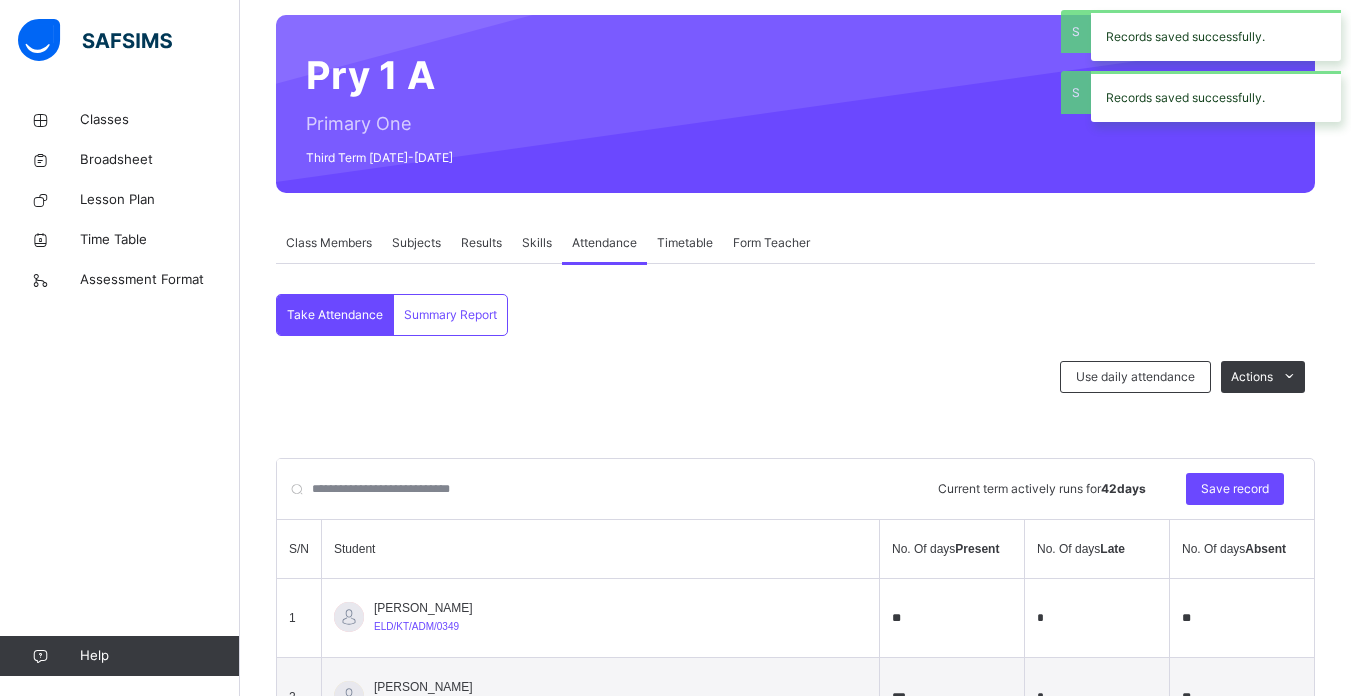 scroll, scrollTop: 241, scrollLeft: 0, axis: vertical 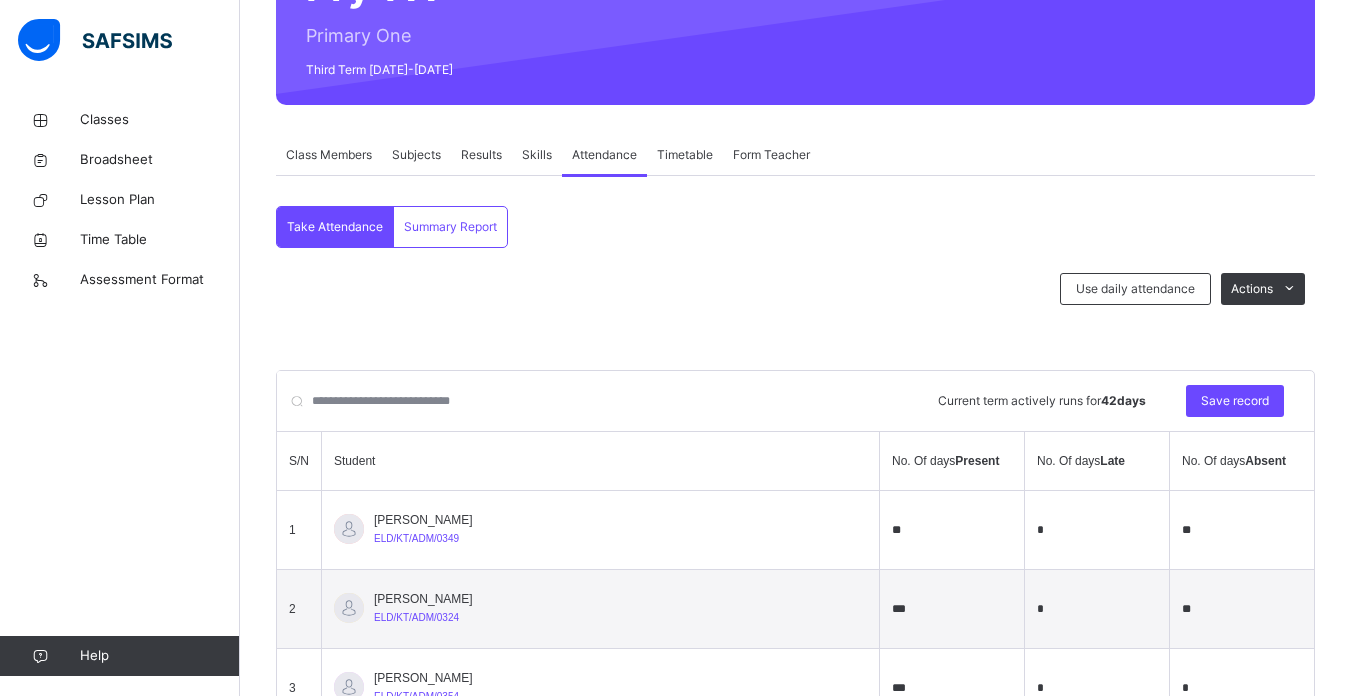 click on "Save record" at bounding box center (1235, 401) 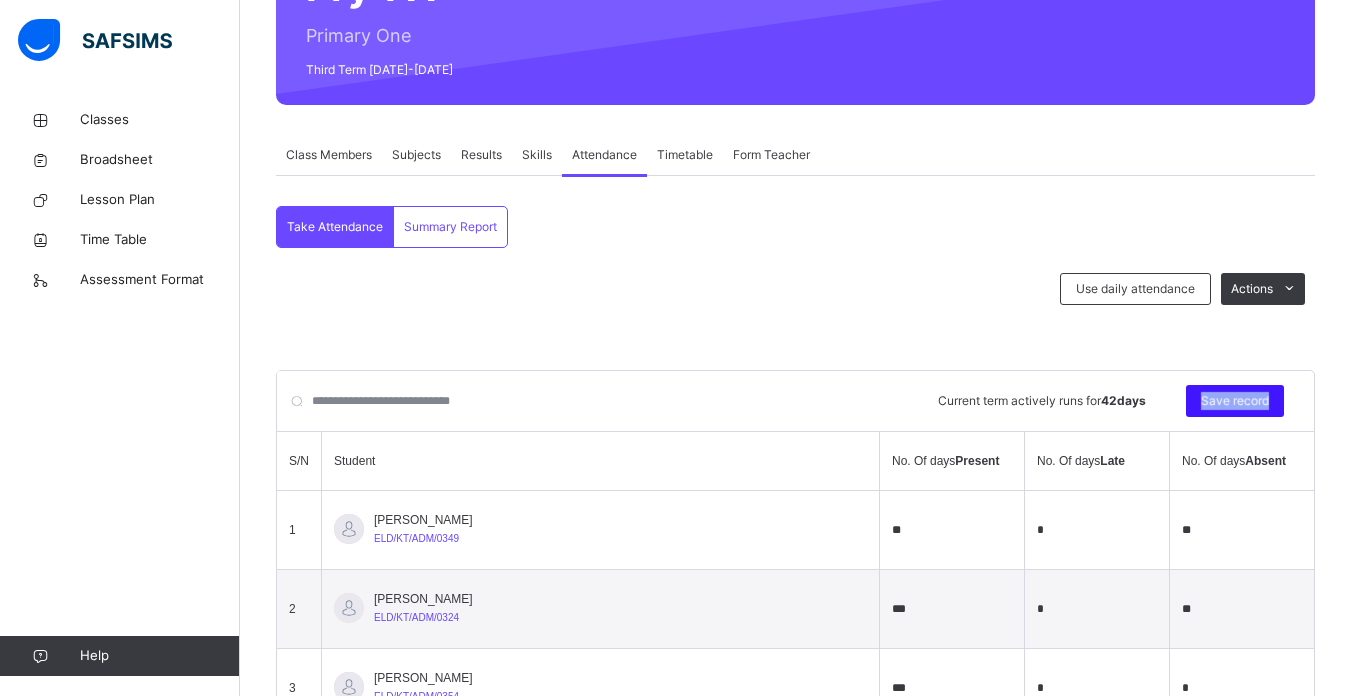 click on "Save record" at bounding box center [1235, 401] 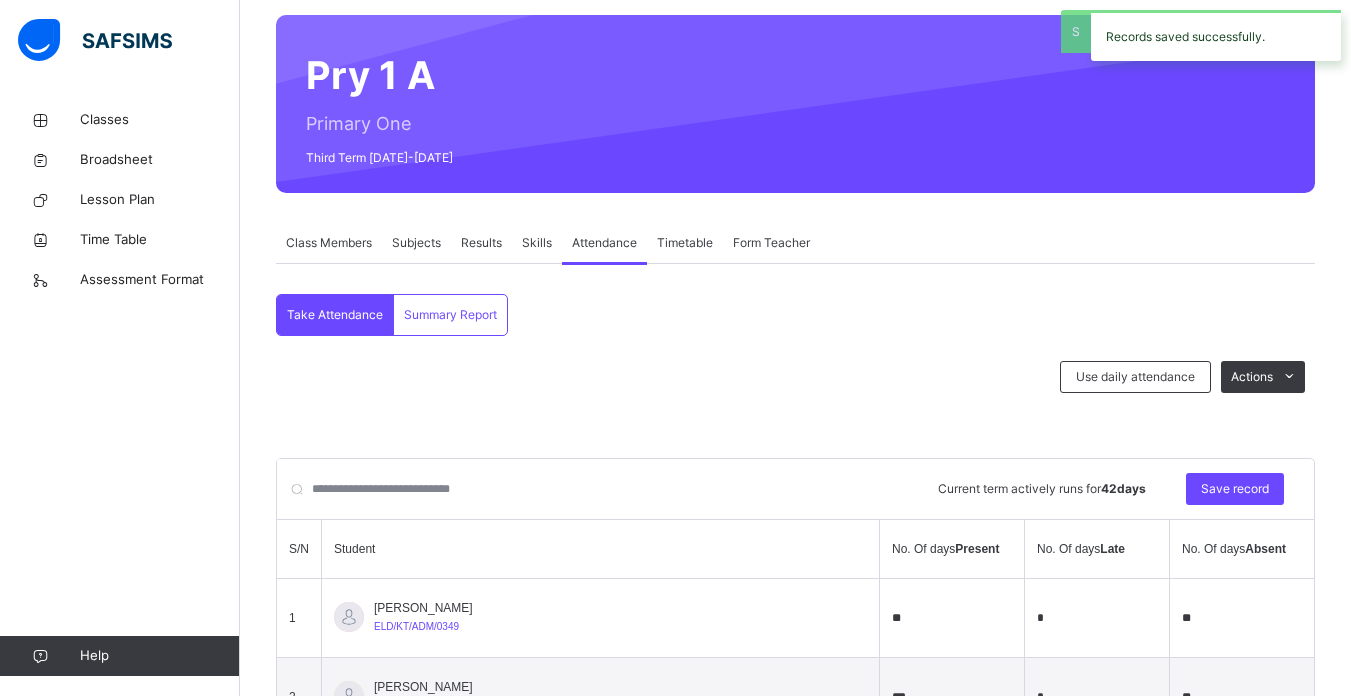scroll, scrollTop: 241, scrollLeft: 0, axis: vertical 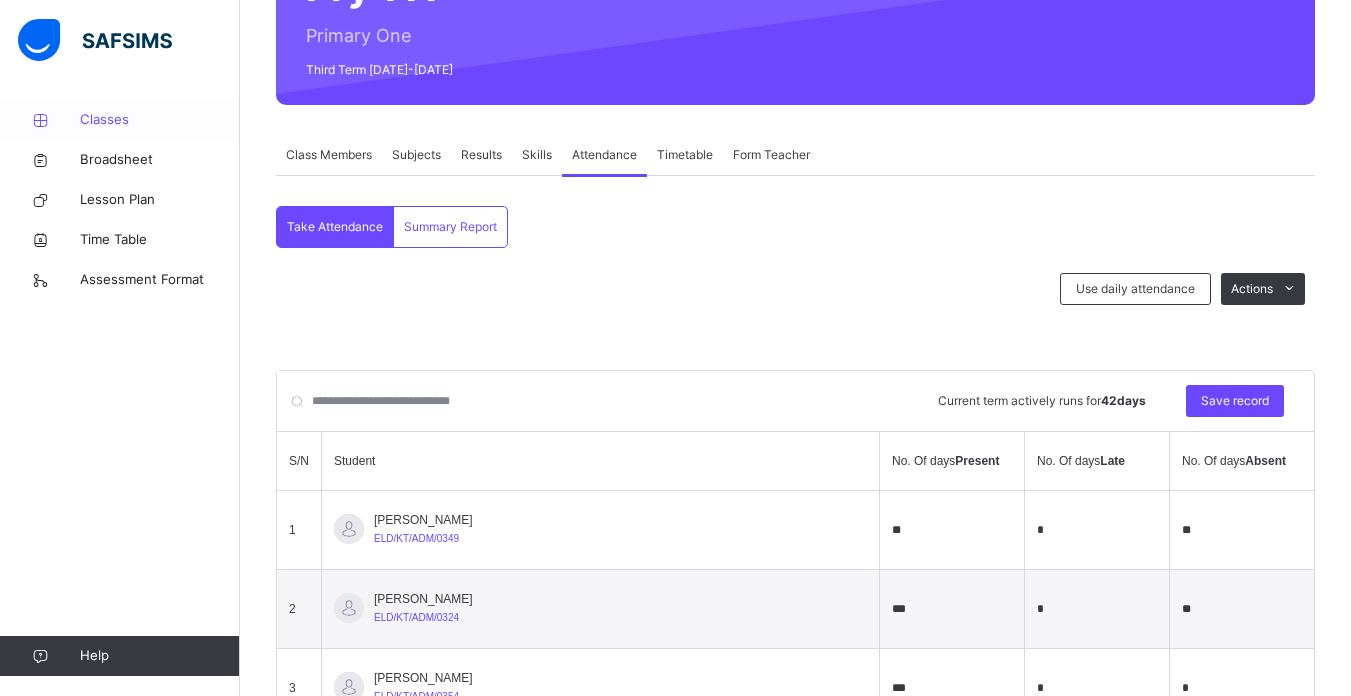 click on "Classes" at bounding box center (160, 120) 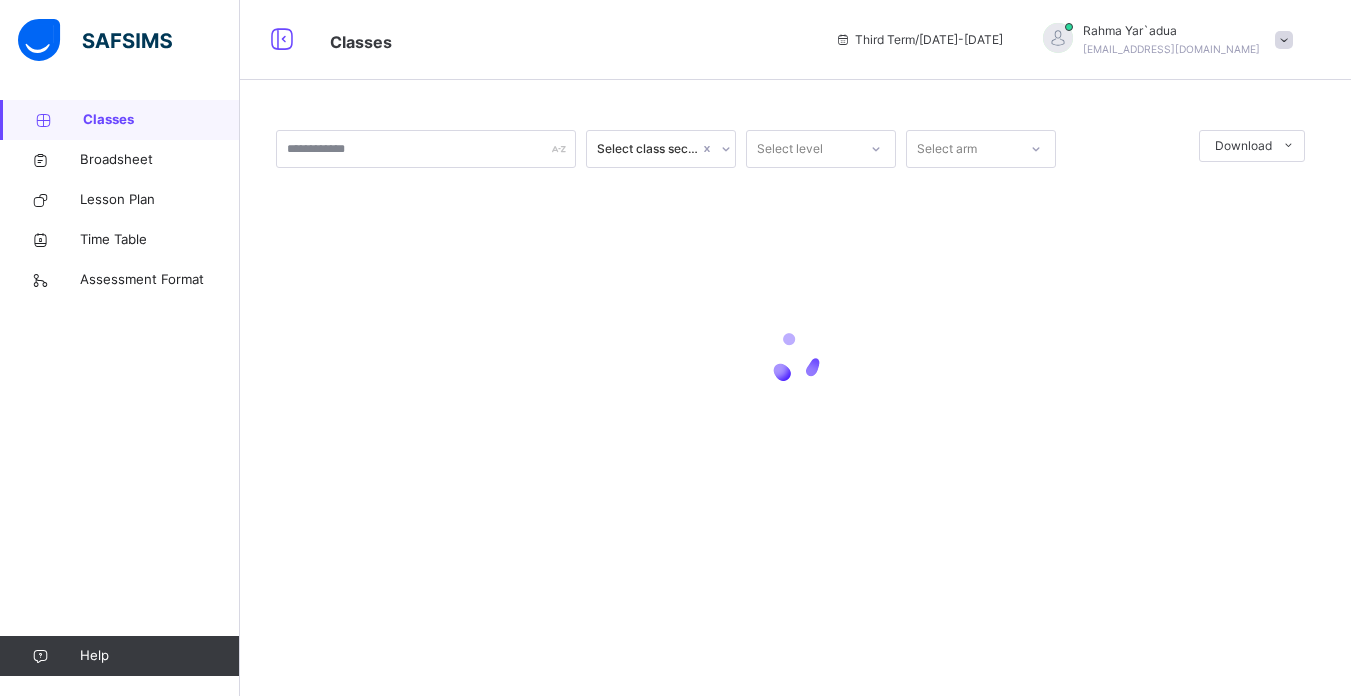 scroll, scrollTop: 0, scrollLeft: 0, axis: both 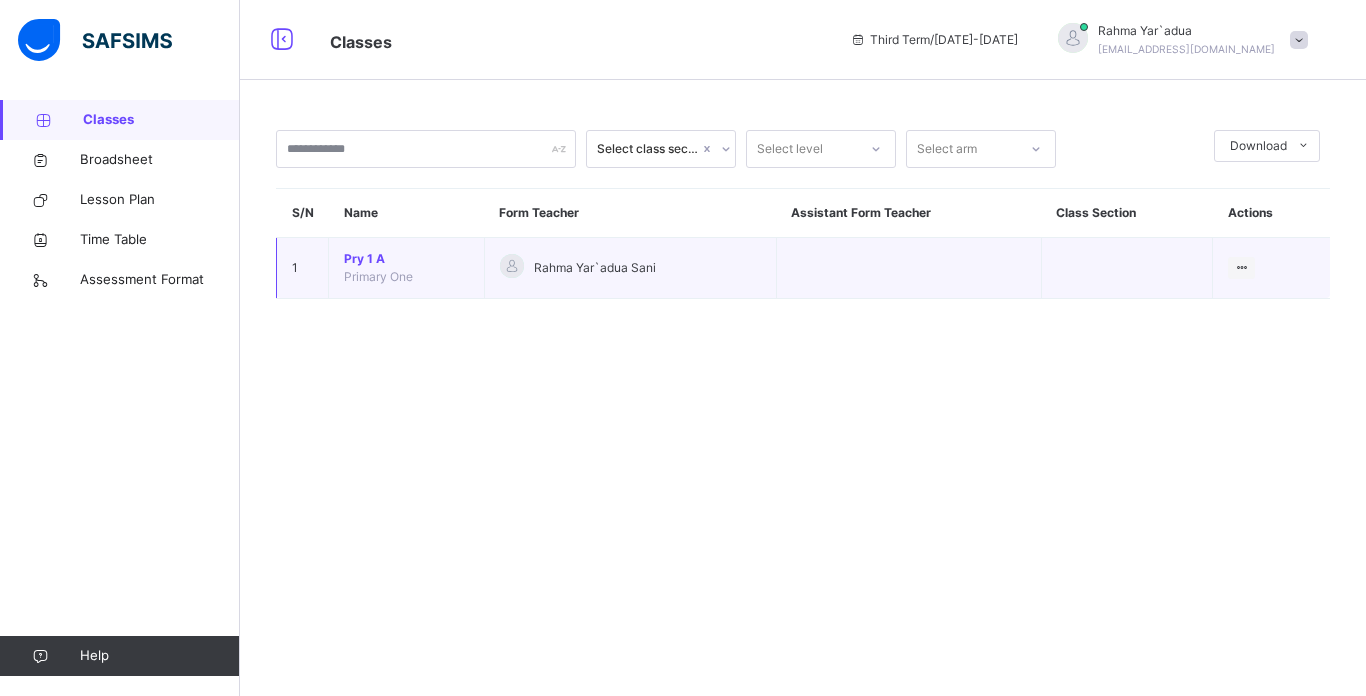 click on "Primary One" at bounding box center (378, 276) 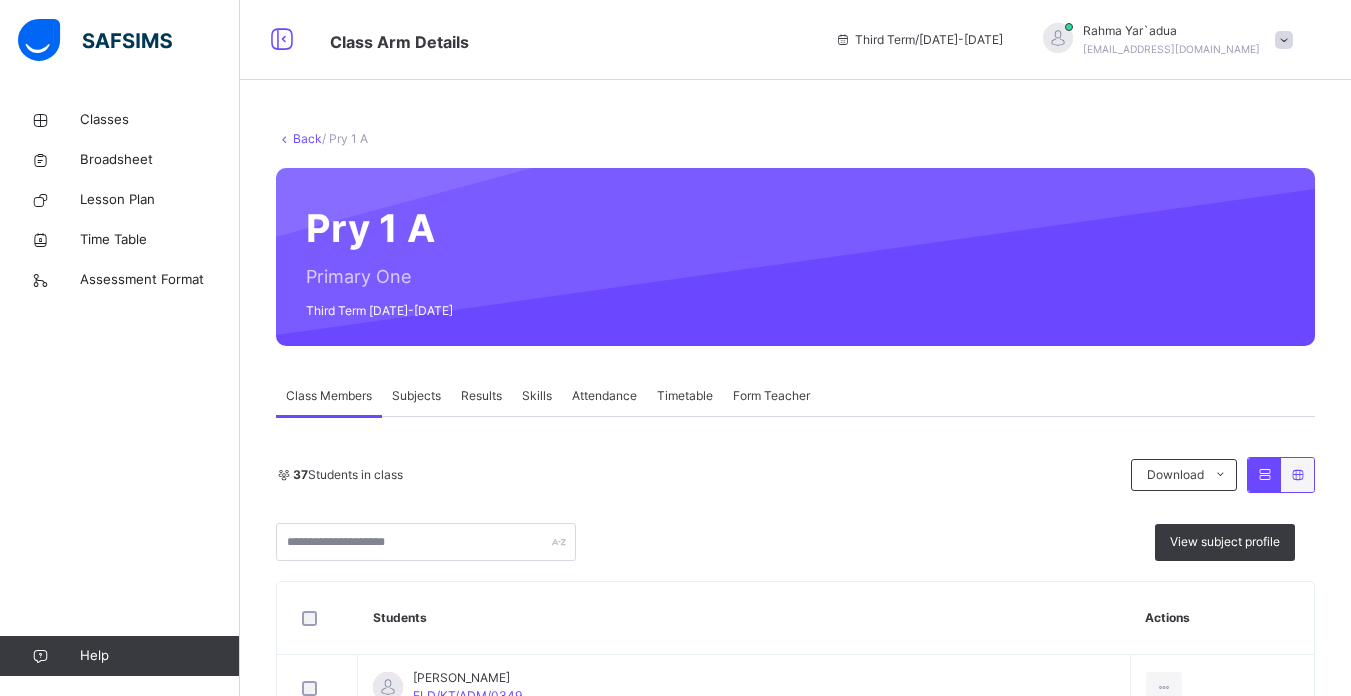 click on "Subjects" at bounding box center [416, 396] 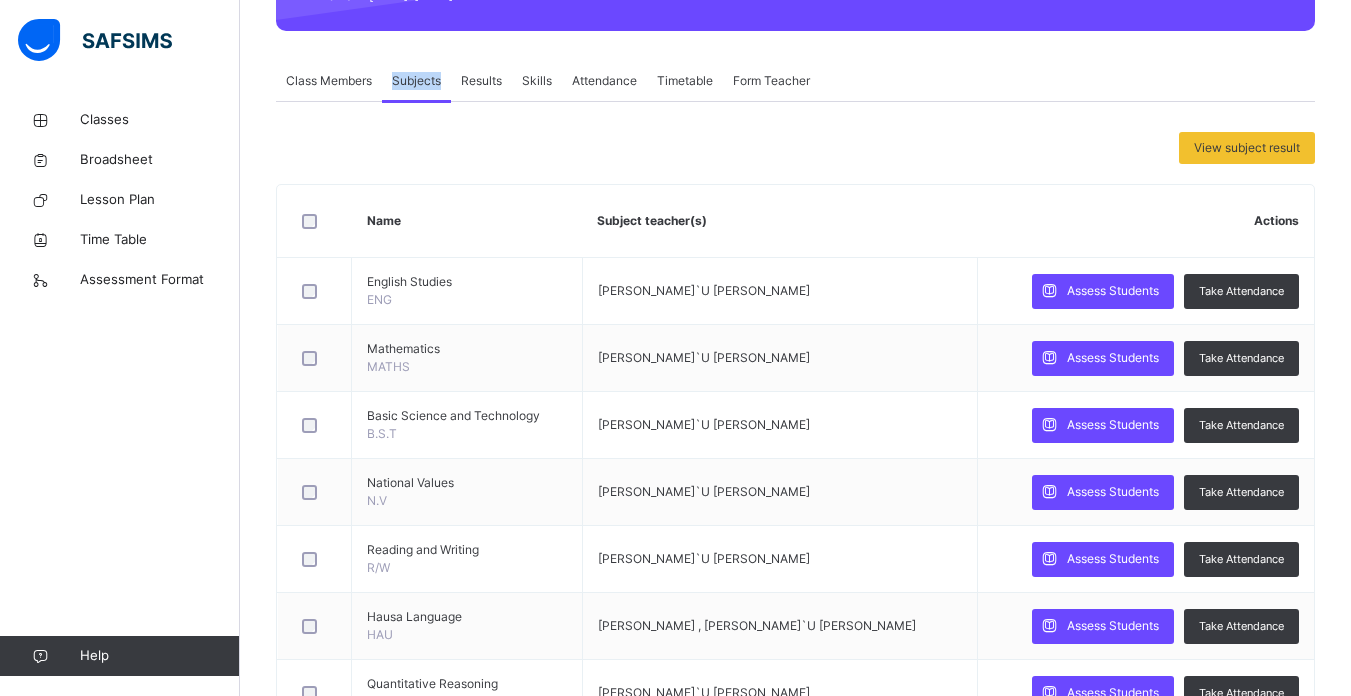 scroll, scrollTop: 320, scrollLeft: 0, axis: vertical 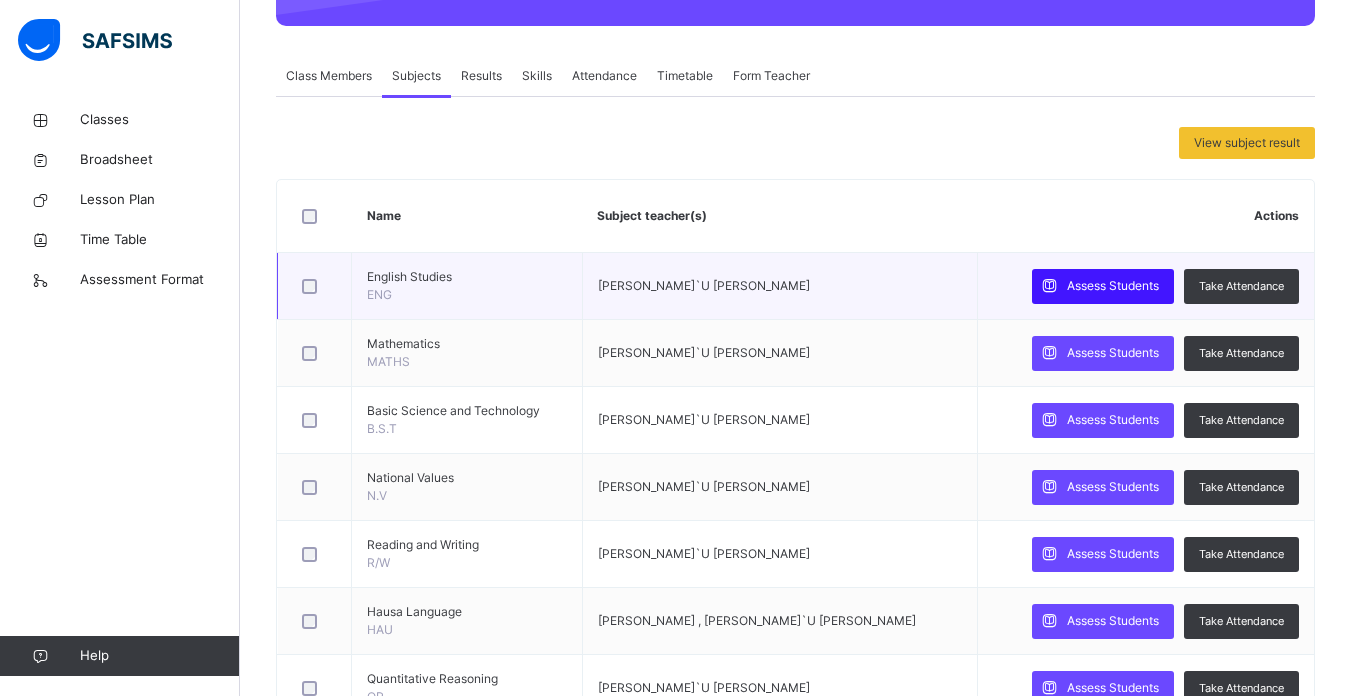 click on "Assess Students" at bounding box center [1113, 286] 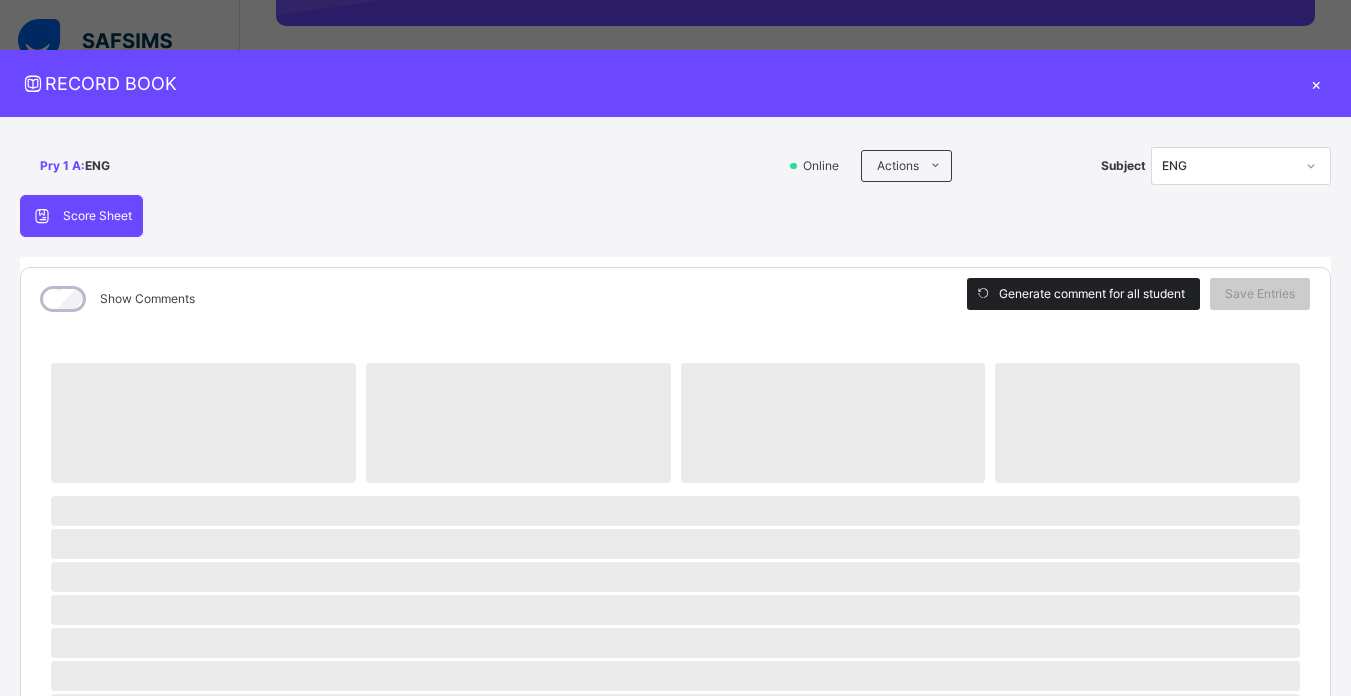 click on "Generate comment for all student" at bounding box center [1083, 294] 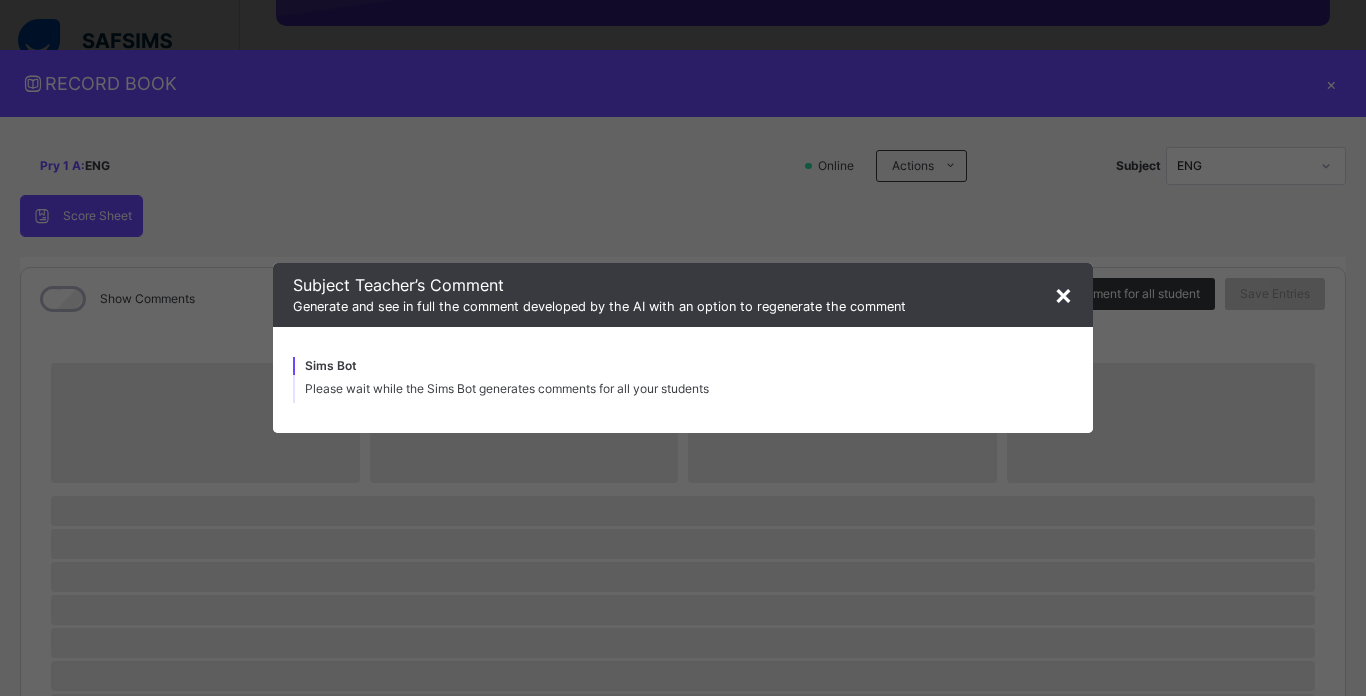 drag, startPoint x: 1077, startPoint y: 299, endPoint x: 1063, endPoint y: 304, distance: 14.866069 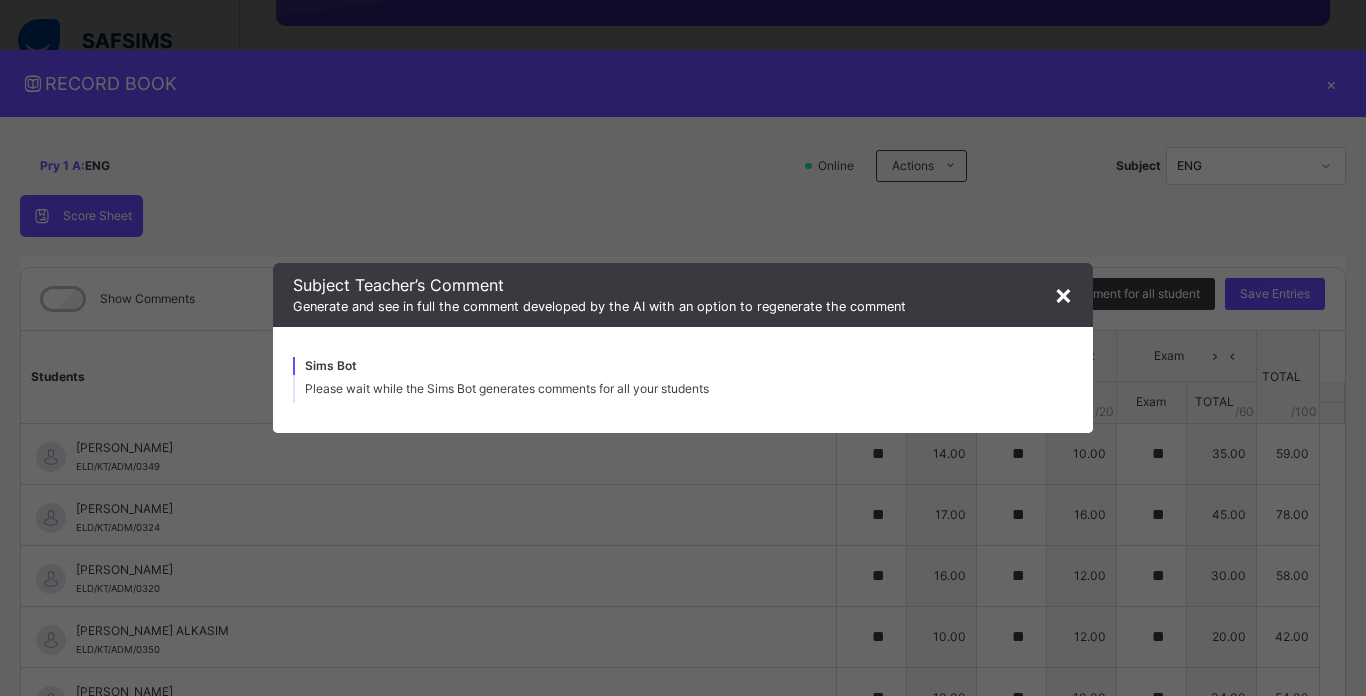 click on "Subject Teacher’s Comment Generate and see in full the comment developed by the AI with an option to regenerate the comment" at bounding box center [683, 294] 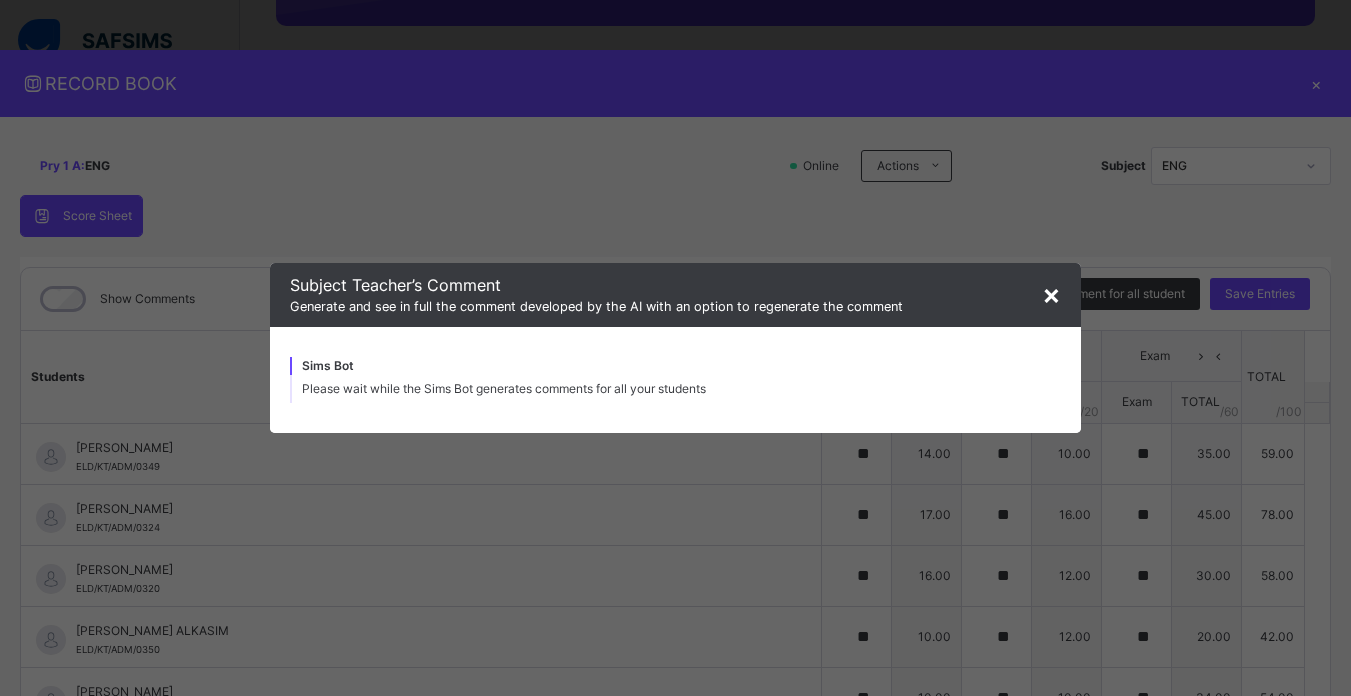 click on "Subject Teacher’s Comment Generate and see in full the comment developed by the AI with an option to regenerate the comment" at bounding box center [675, 294] 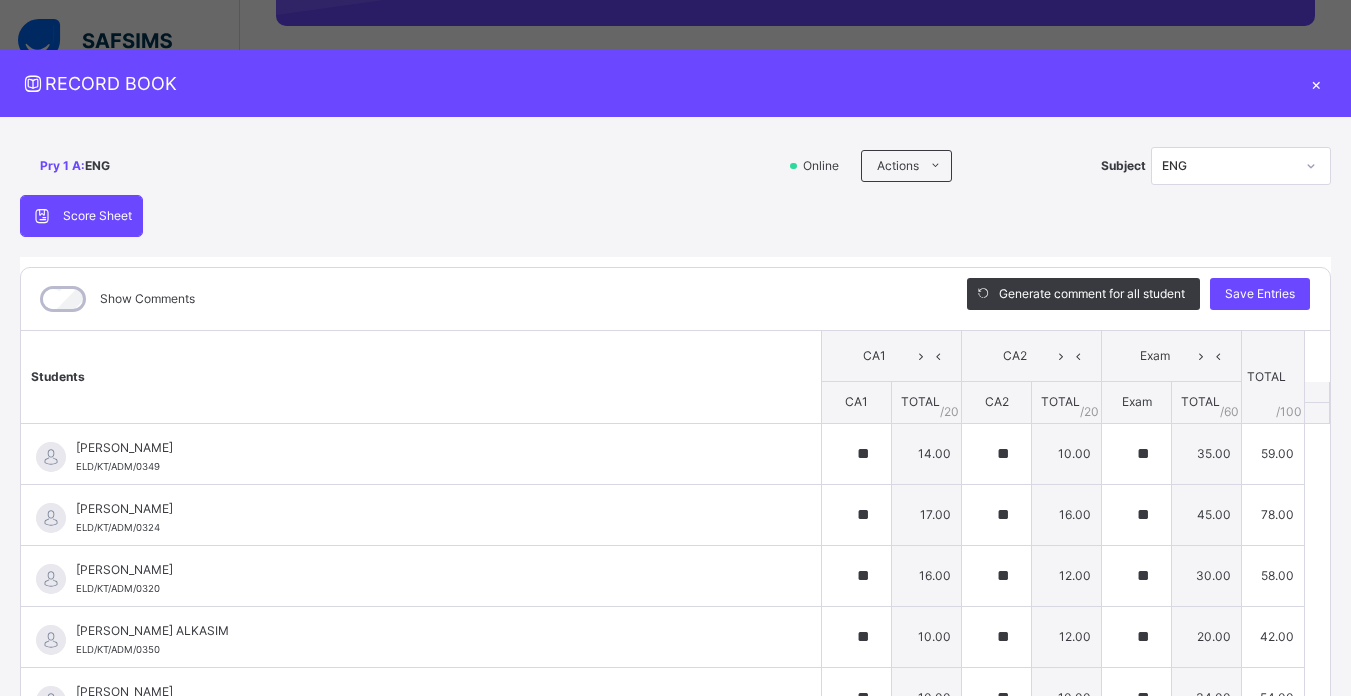 click on "Generate comment for all student" at bounding box center [1083, 294] 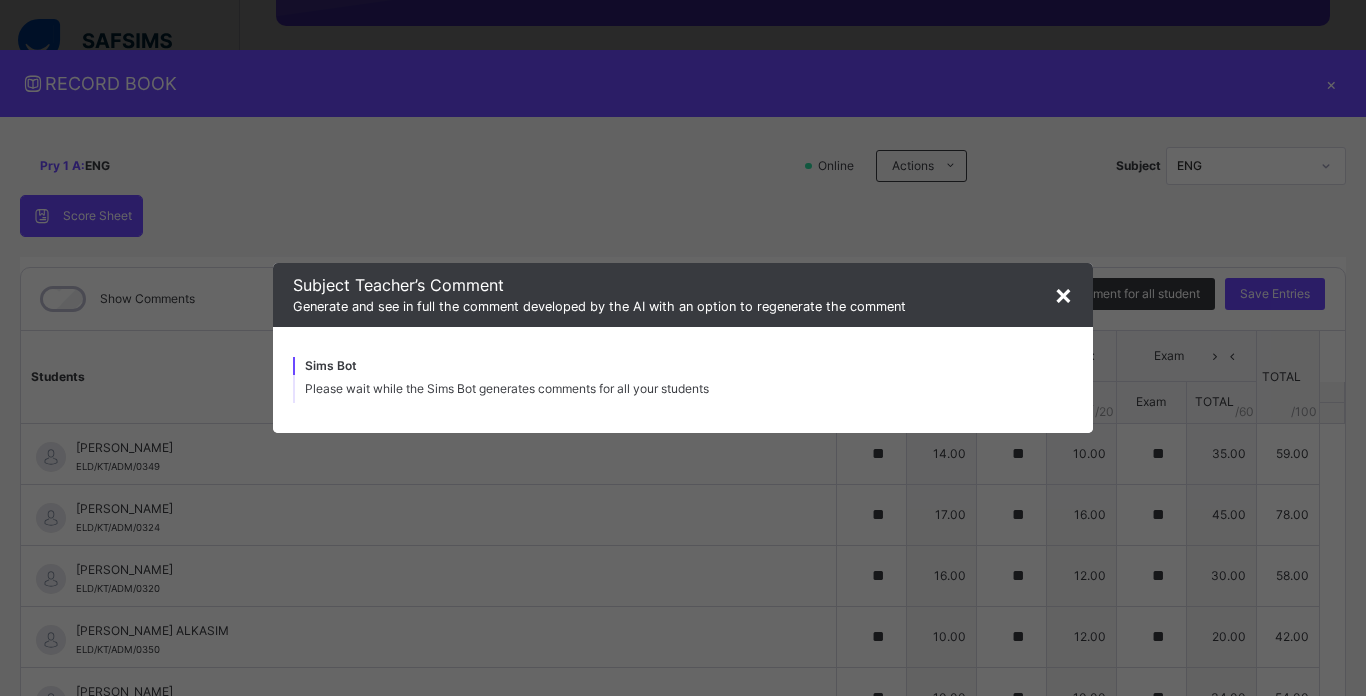 click on "×" at bounding box center (1063, 294) 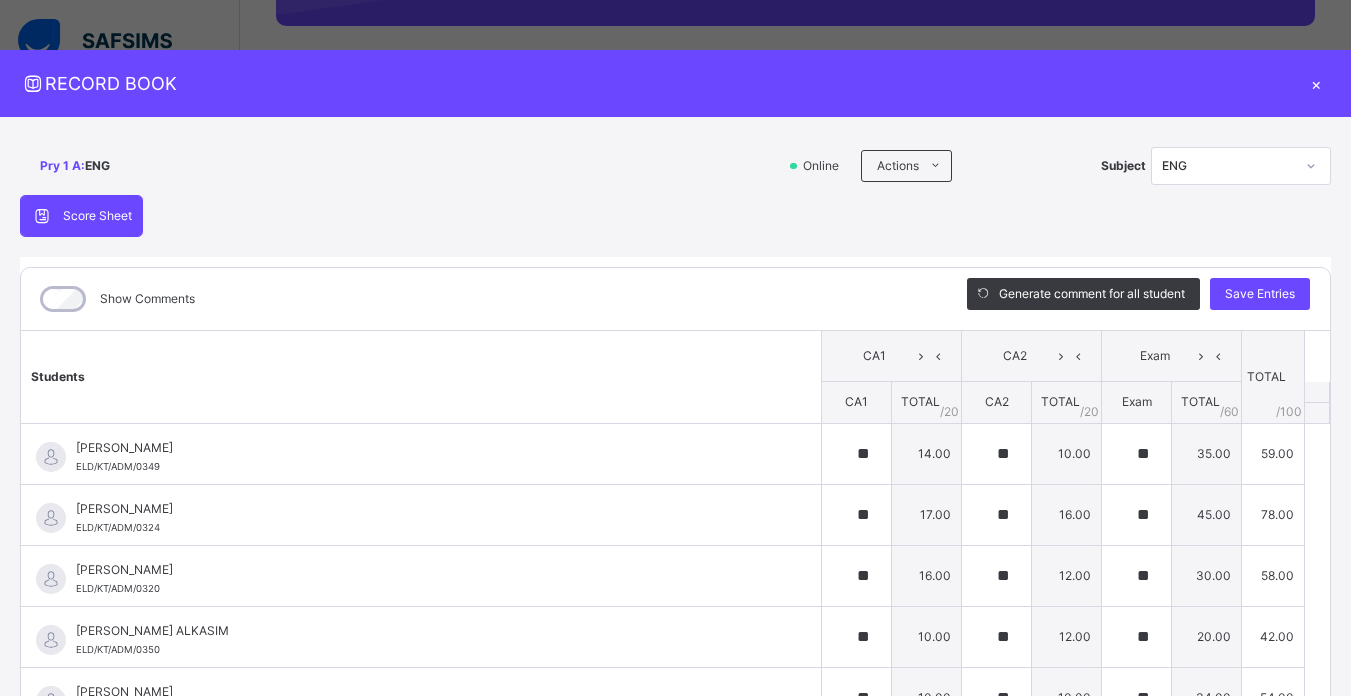 click on "×" at bounding box center (1316, 83) 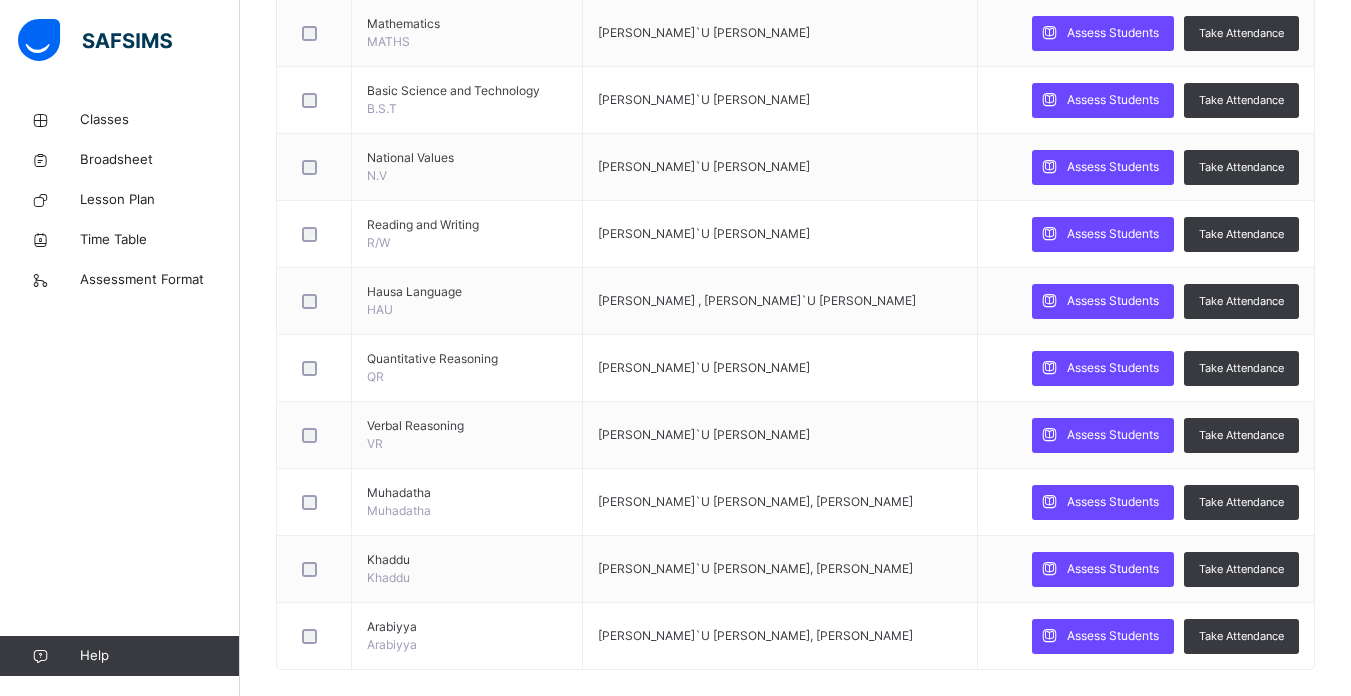 scroll, scrollTop: 664, scrollLeft: 0, axis: vertical 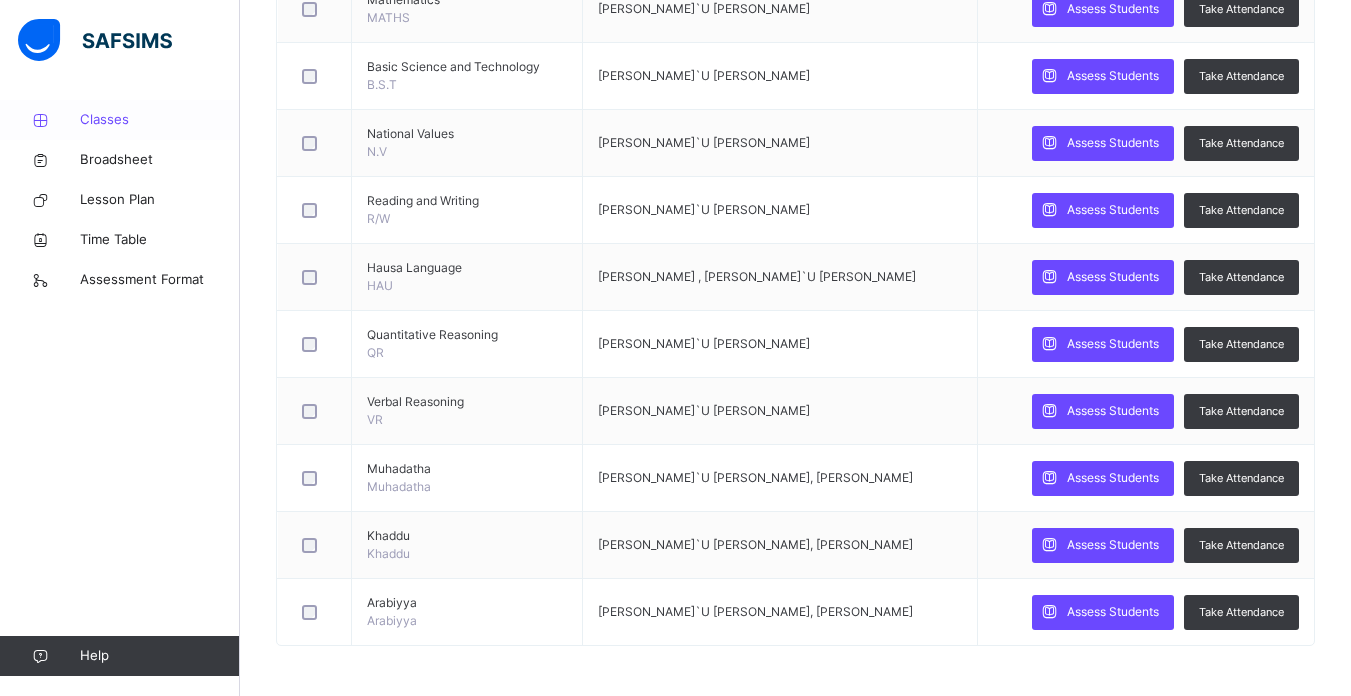 click on "Classes" at bounding box center [120, 120] 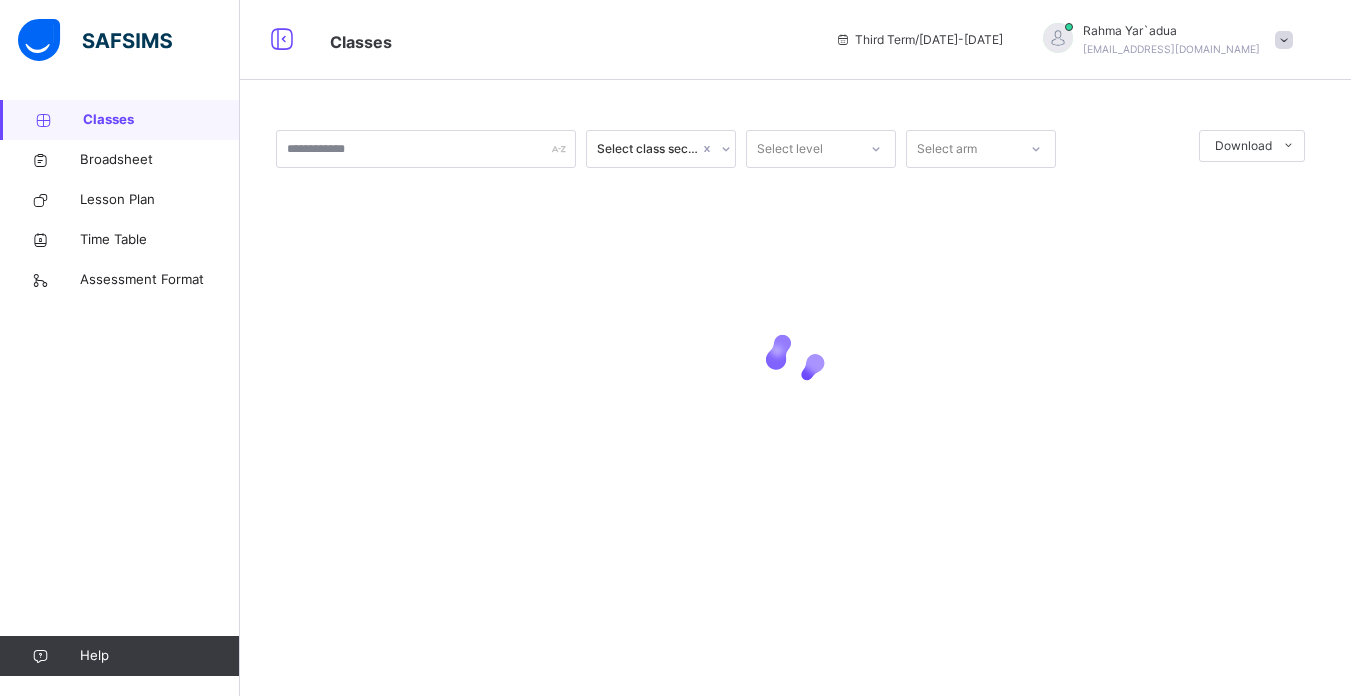 scroll, scrollTop: 0, scrollLeft: 0, axis: both 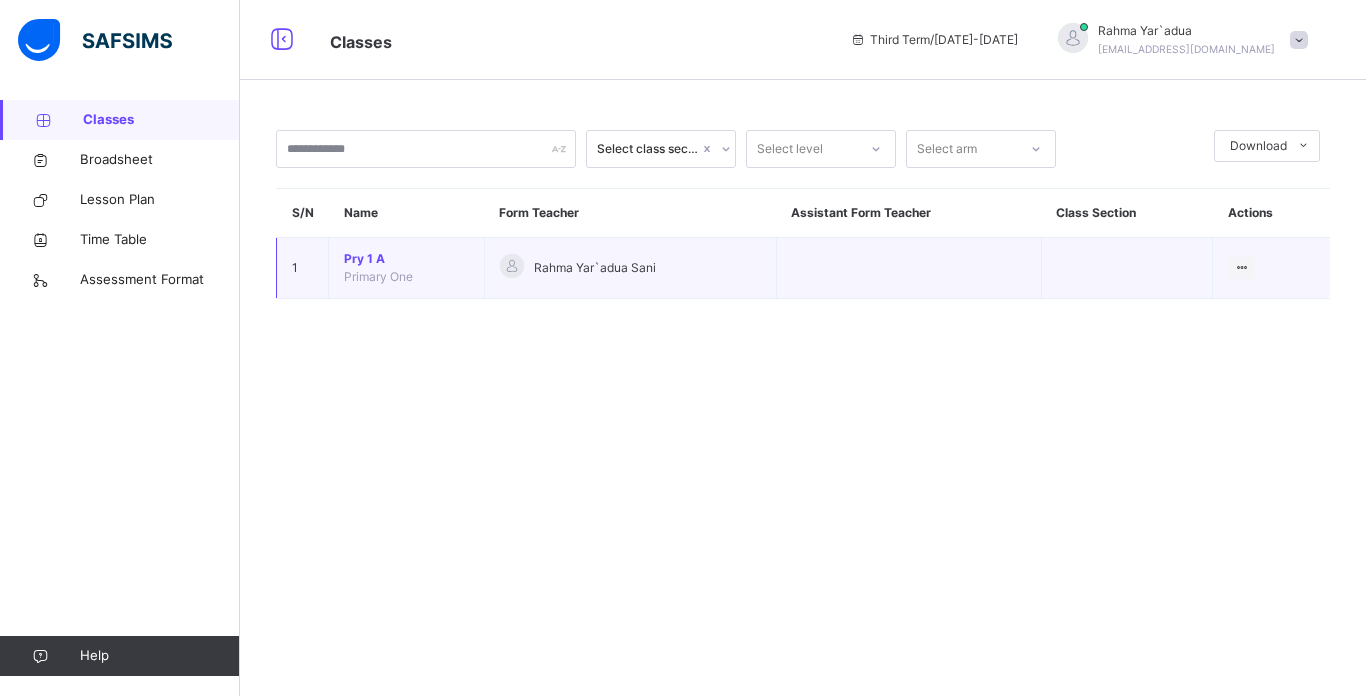 click on "Pry 1   A" at bounding box center [406, 259] 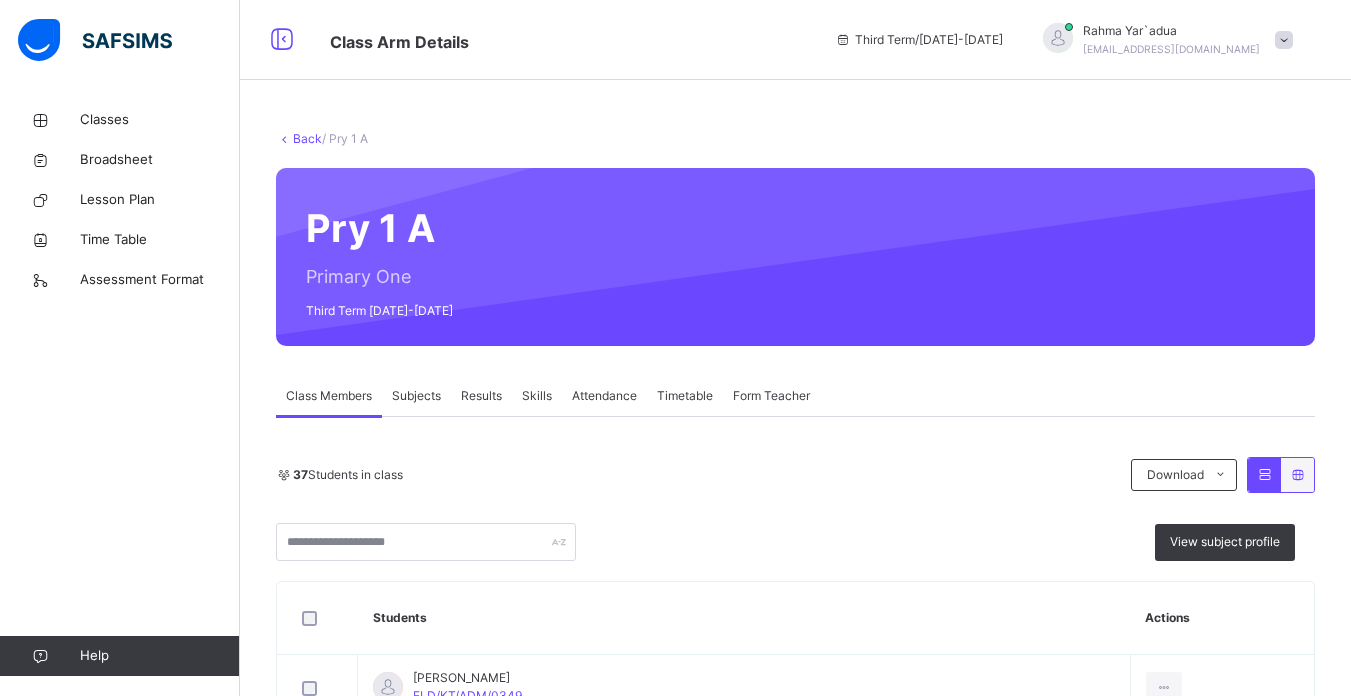 click on "Results" at bounding box center (481, 396) 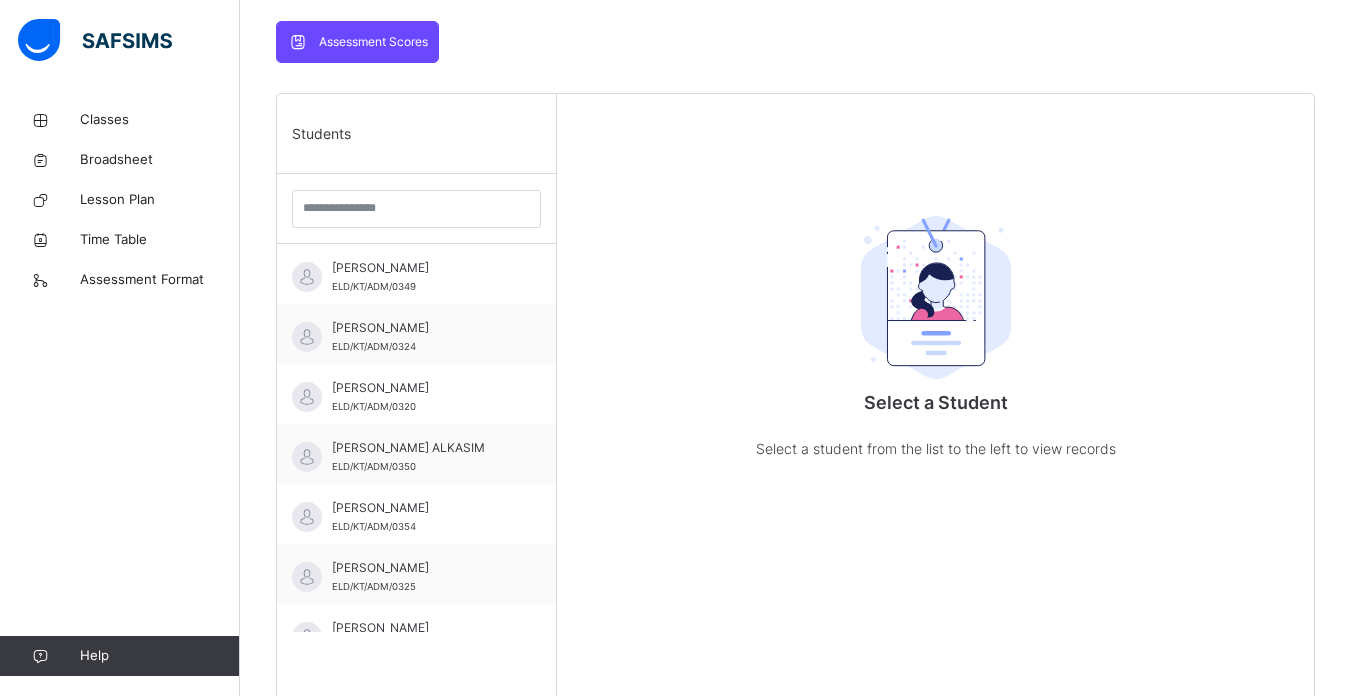 scroll, scrollTop: 440, scrollLeft: 0, axis: vertical 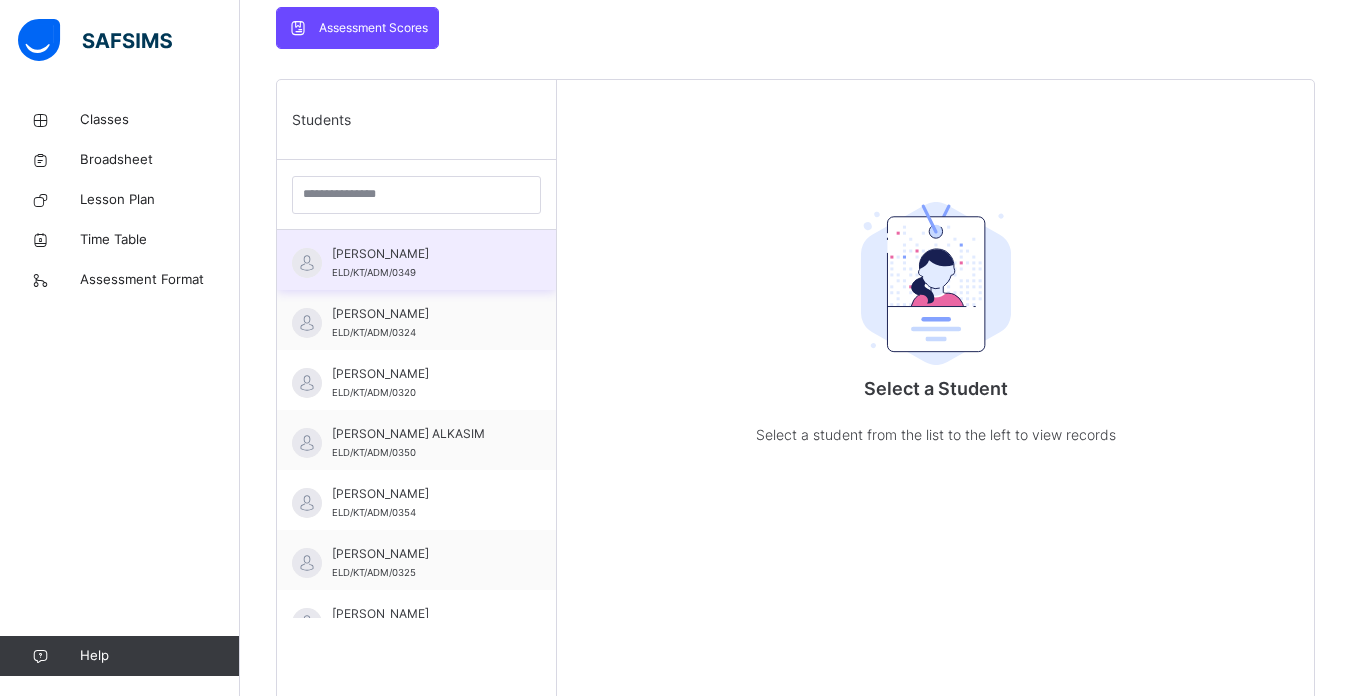 click on "[PERSON_NAME]" at bounding box center [421, 254] 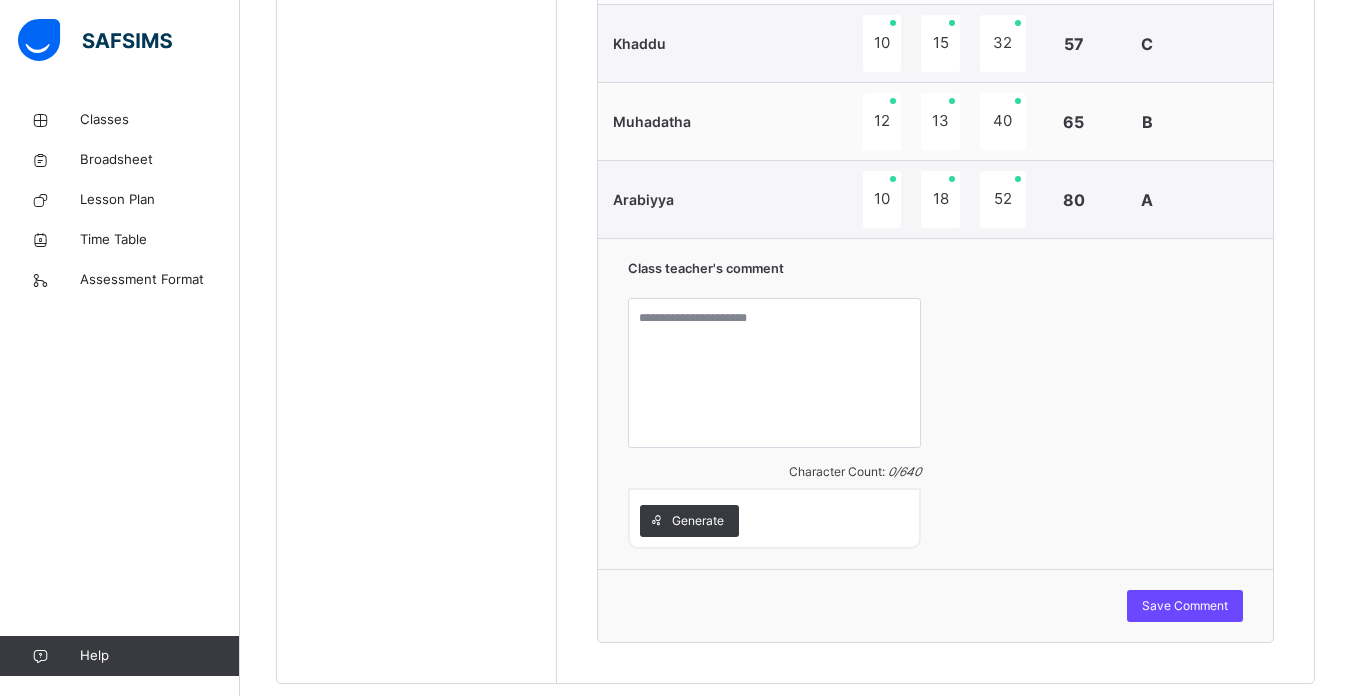 scroll, scrollTop: 1360, scrollLeft: 0, axis: vertical 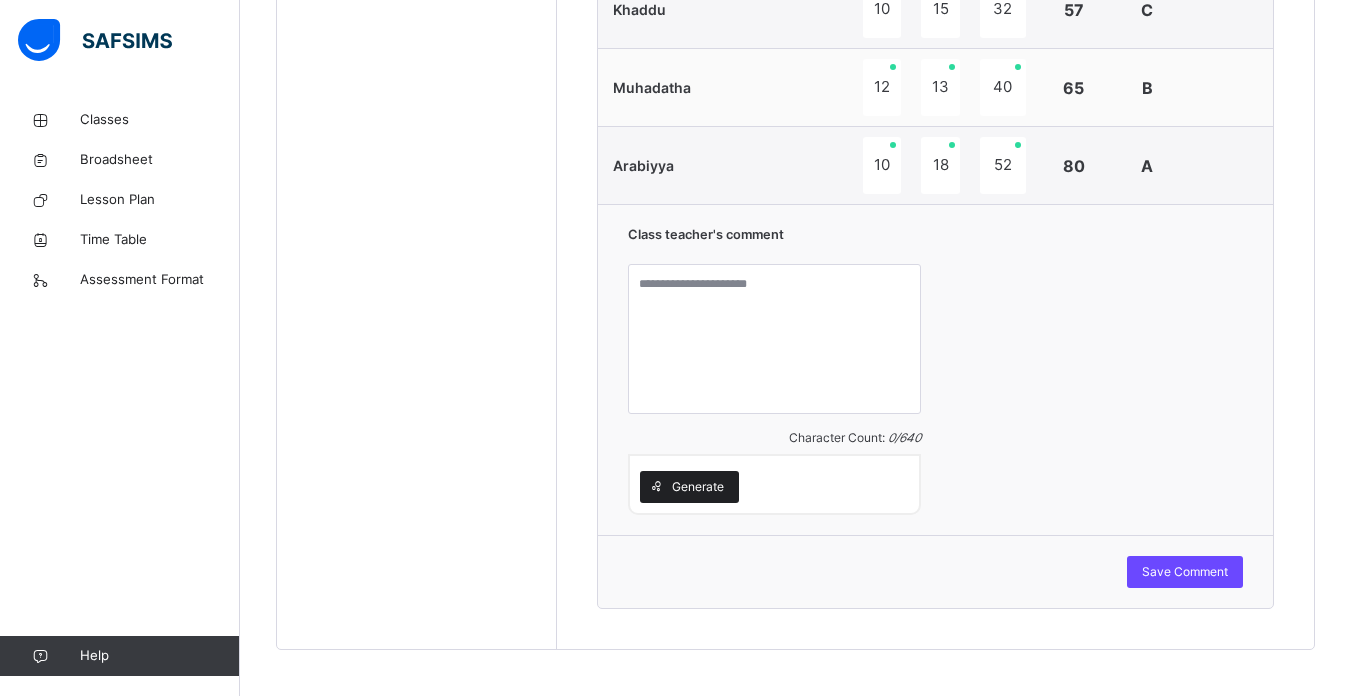 click on "Generate" at bounding box center (698, 487) 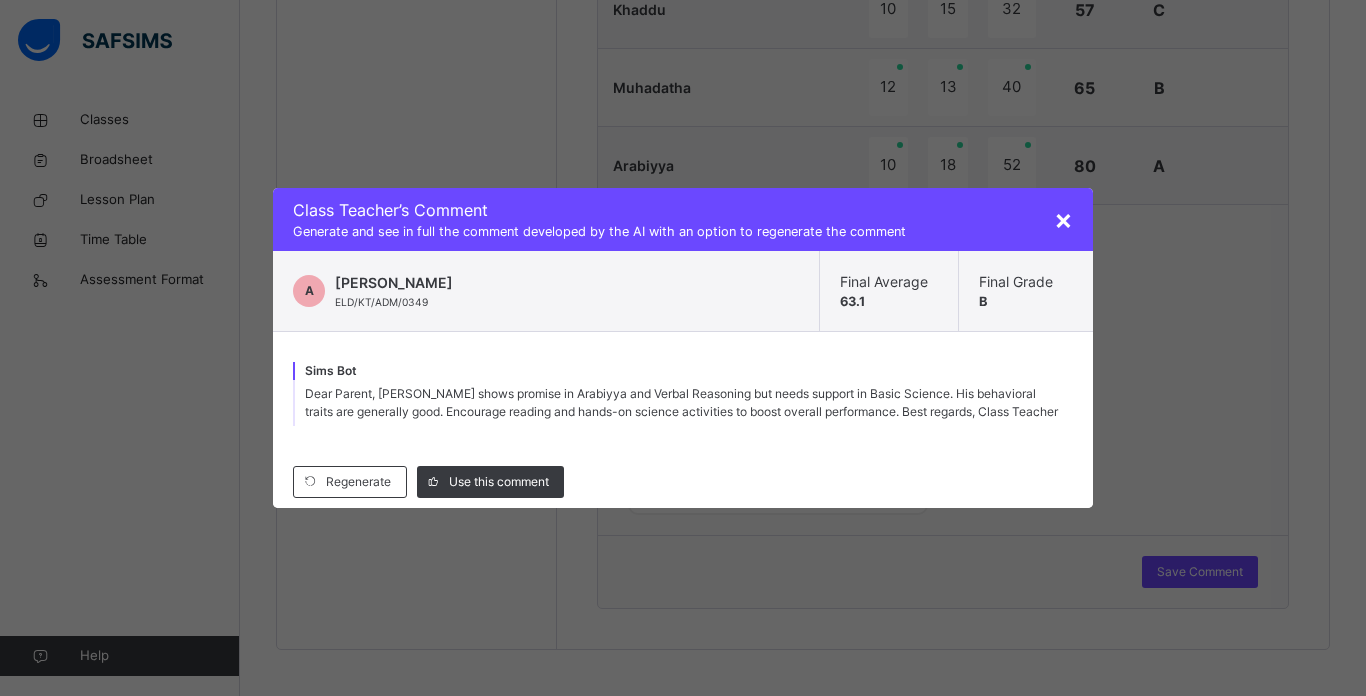 click on "Regenerate     Use this comment" at bounding box center (683, 482) 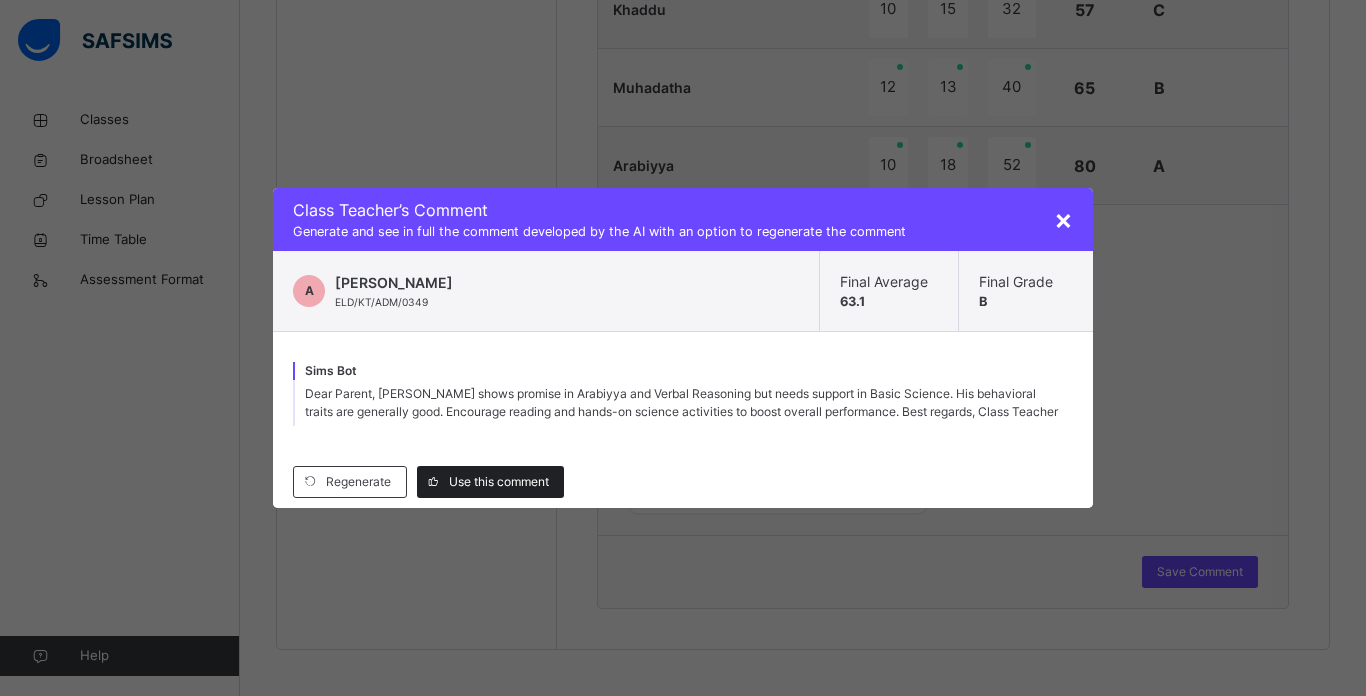 click on "Use this comment" at bounding box center [499, 482] 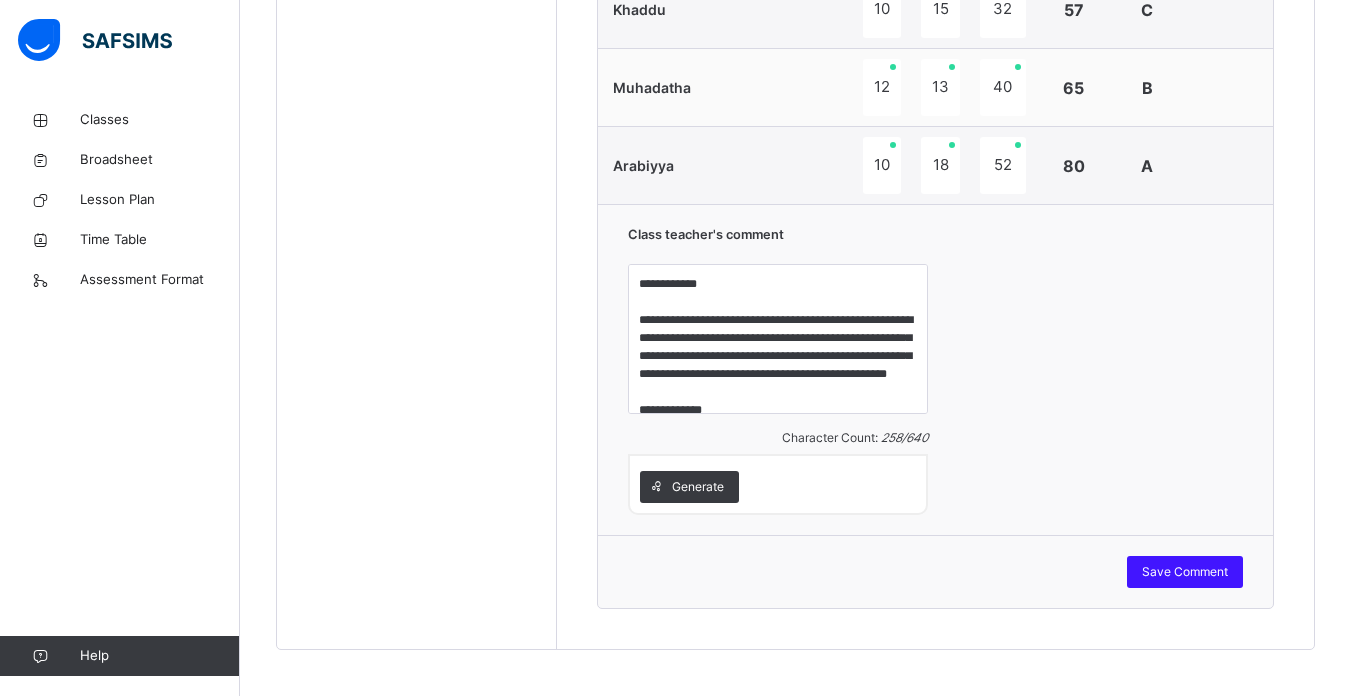 click on "Save Comment" at bounding box center [1185, 572] 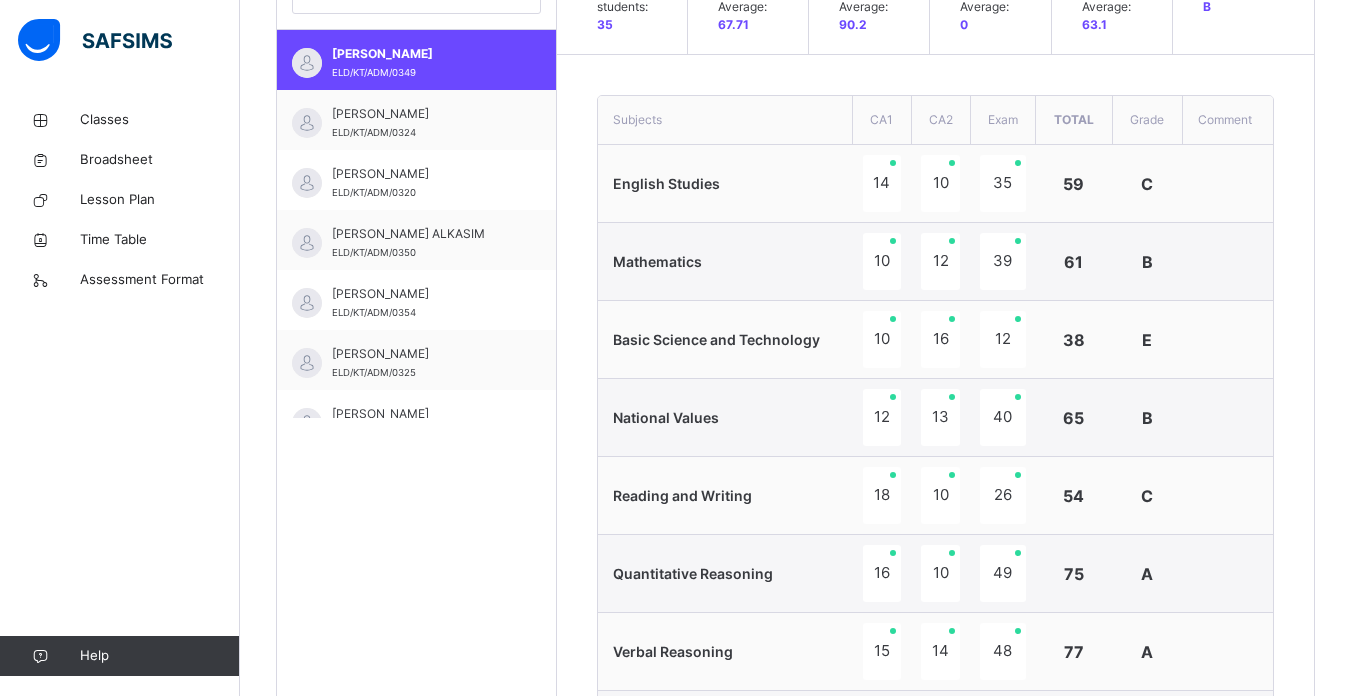 scroll, scrollTop: 600, scrollLeft: 0, axis: vertical 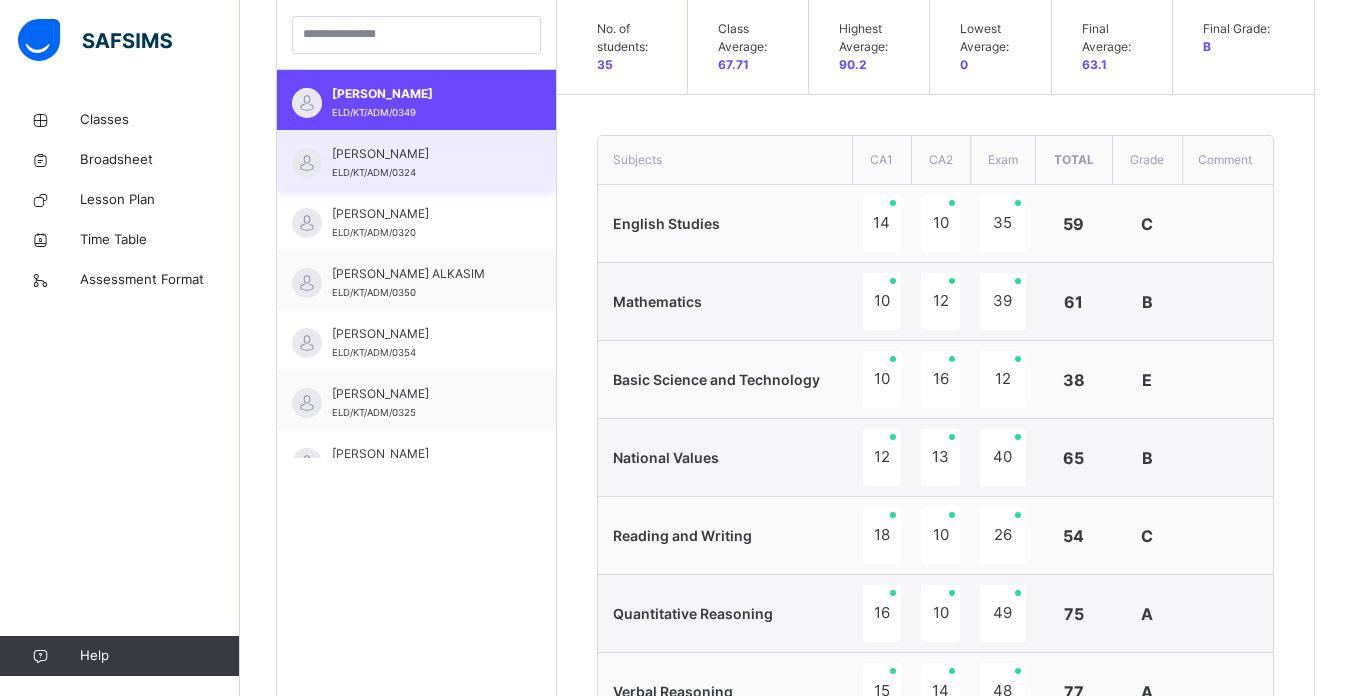 click on "[PERSON_NAME]" at bounding box center (421, 154) 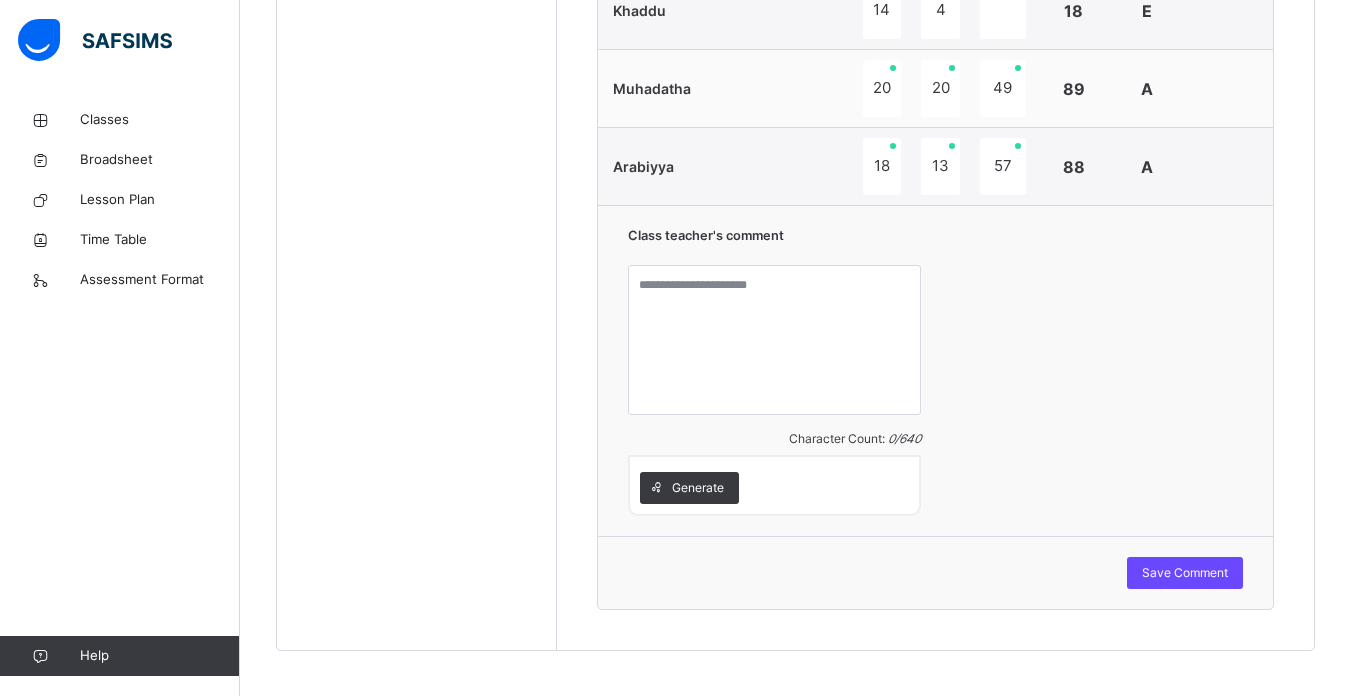 scroll, scrollTop: 1360, scrollLeft: 0, axis: vertical 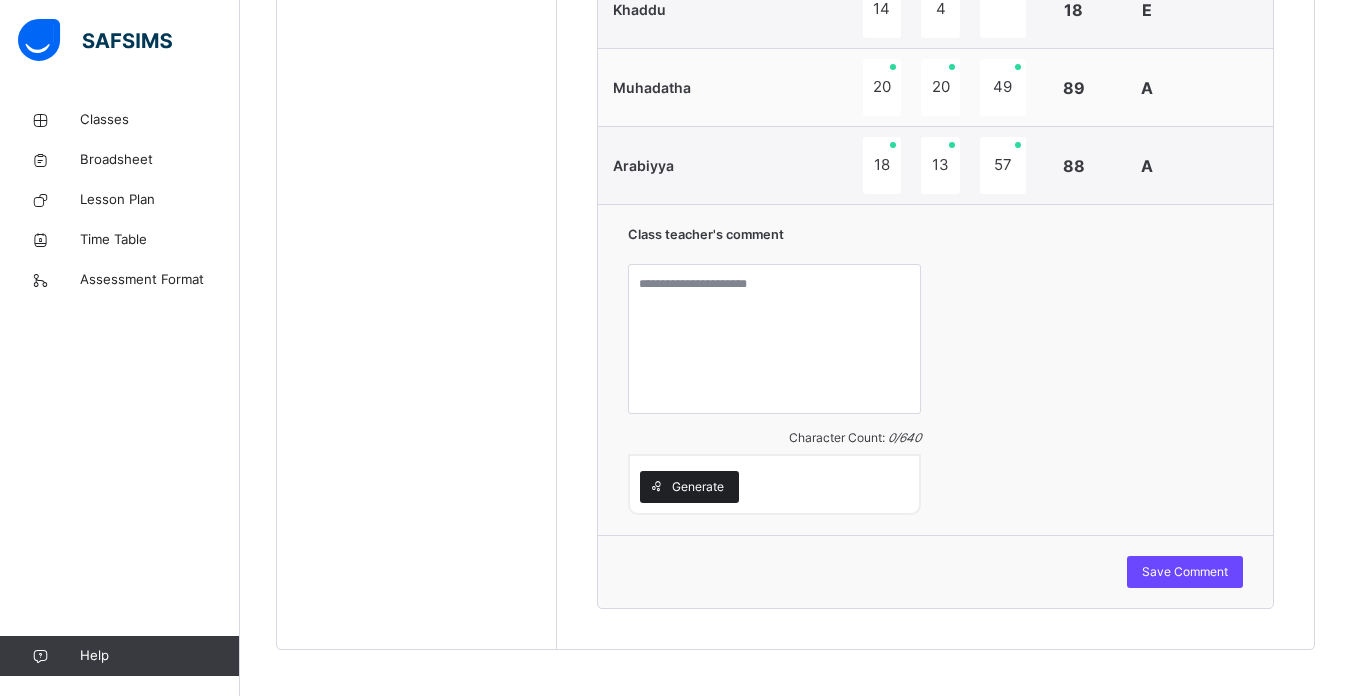 click on "Generate" at bounding box center [698, 487] 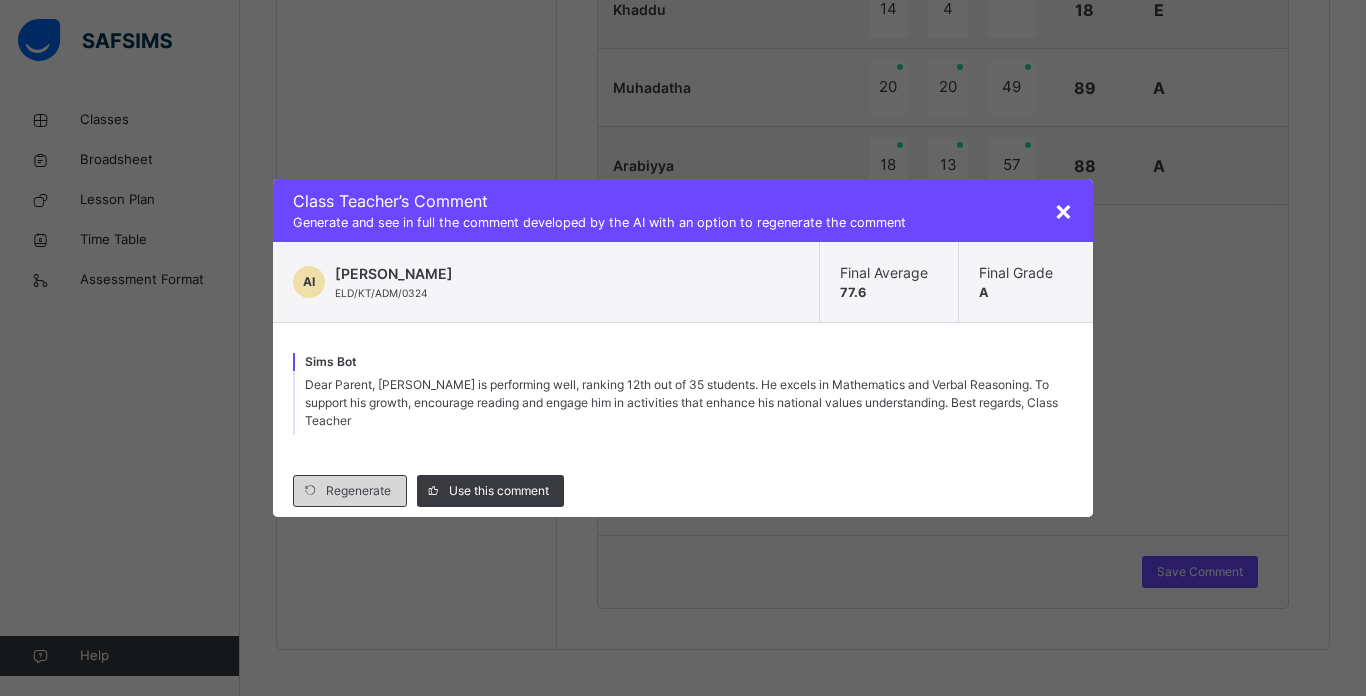 click on "Regenerate" at bounding box center (358, 491) 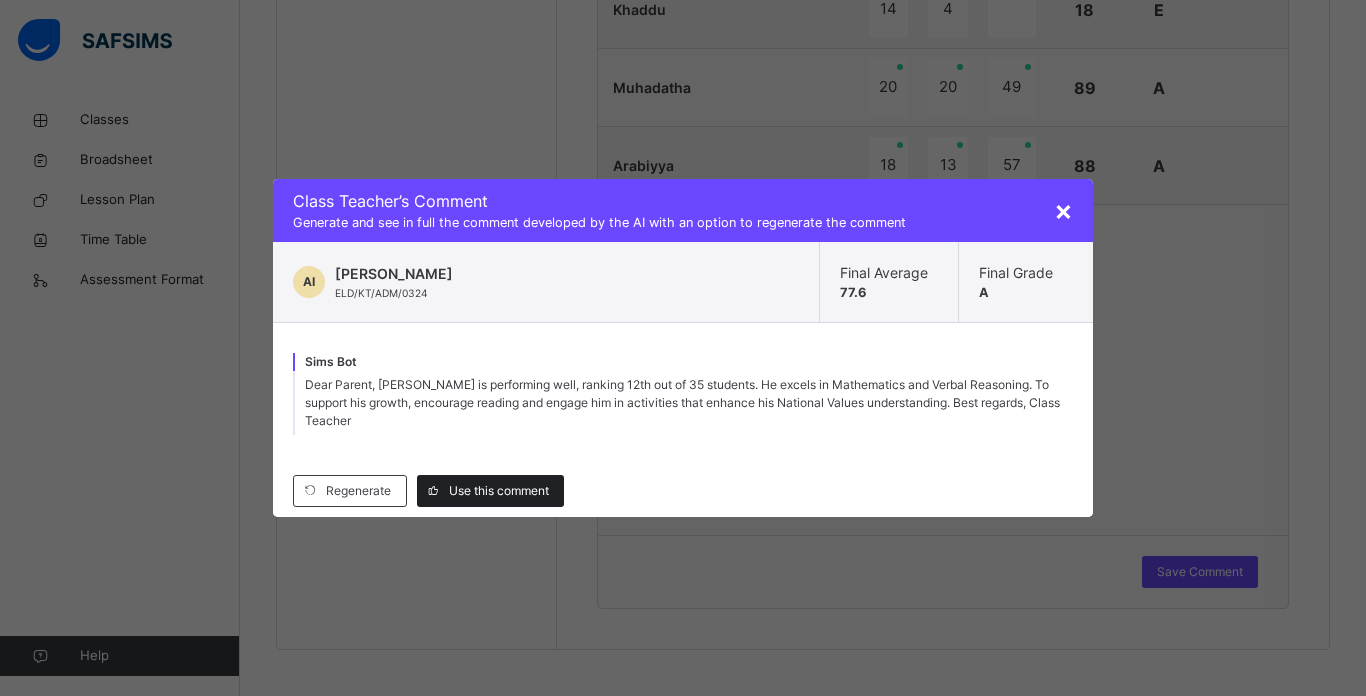 click on "Use this comment" at bounding box center [499, 491] 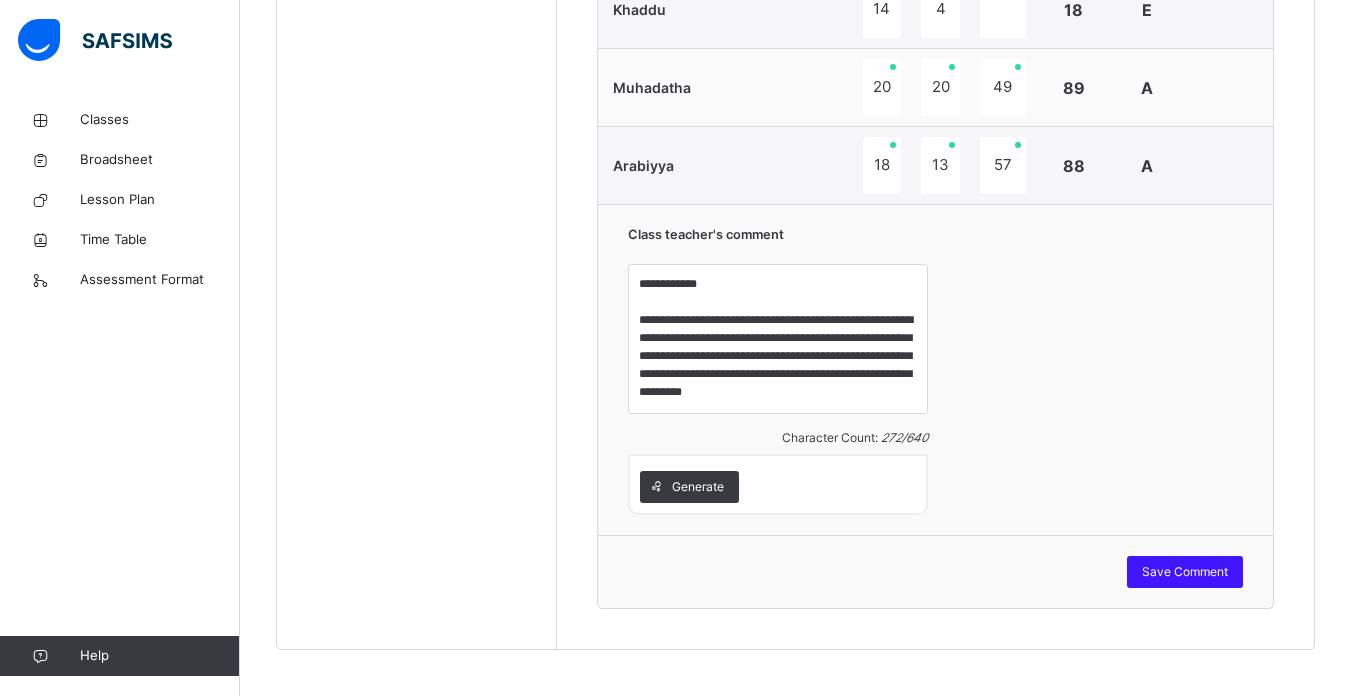 click on "Save Comment" at bounding box center [1185, 572] 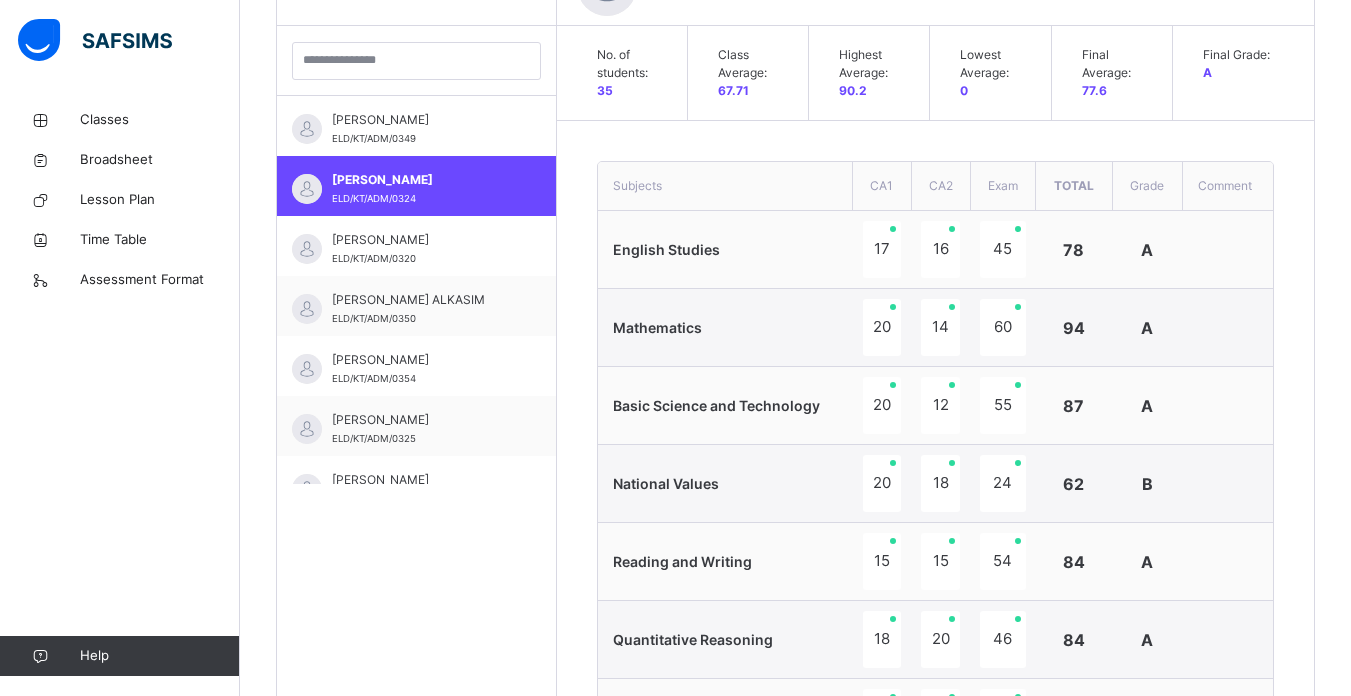 scroll, scrollTop: 560, scrollLeft: 0, axis: vertical 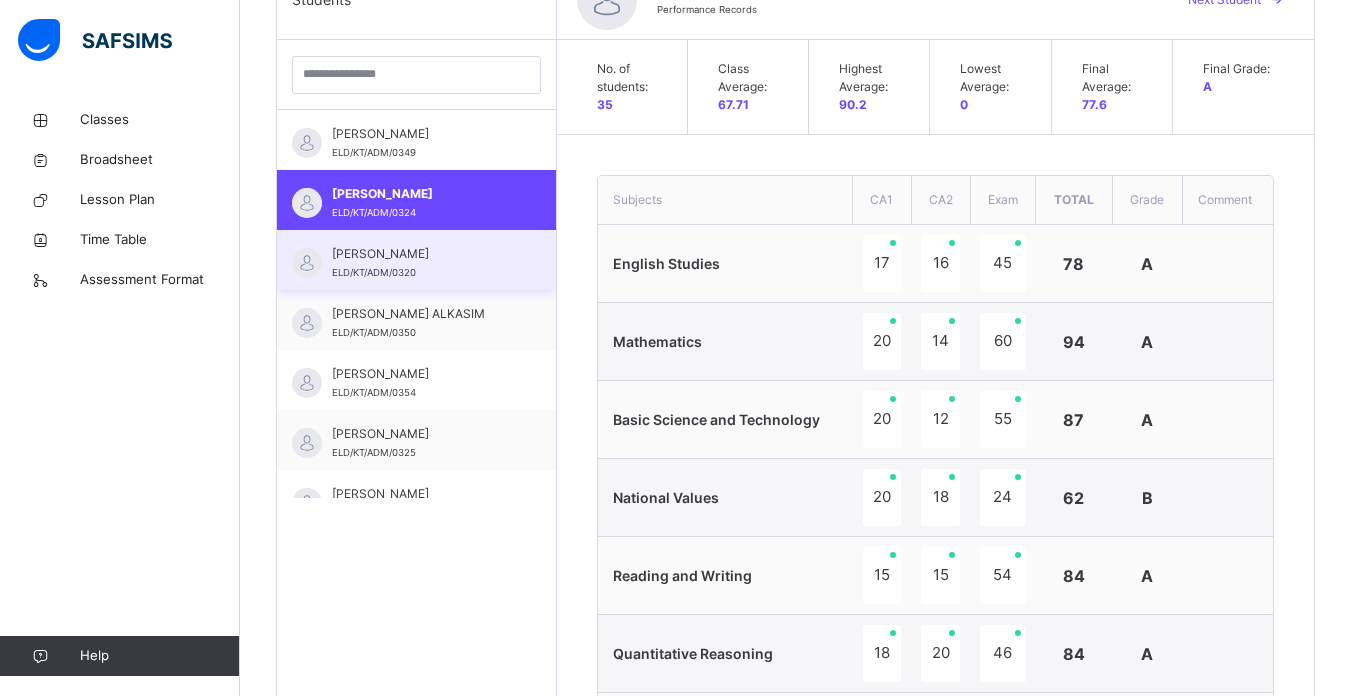 click on "ABUBAKAR   MUKHTAR IDRIS ELD/KT/ADM/0320" at bounding box center [421, 263] 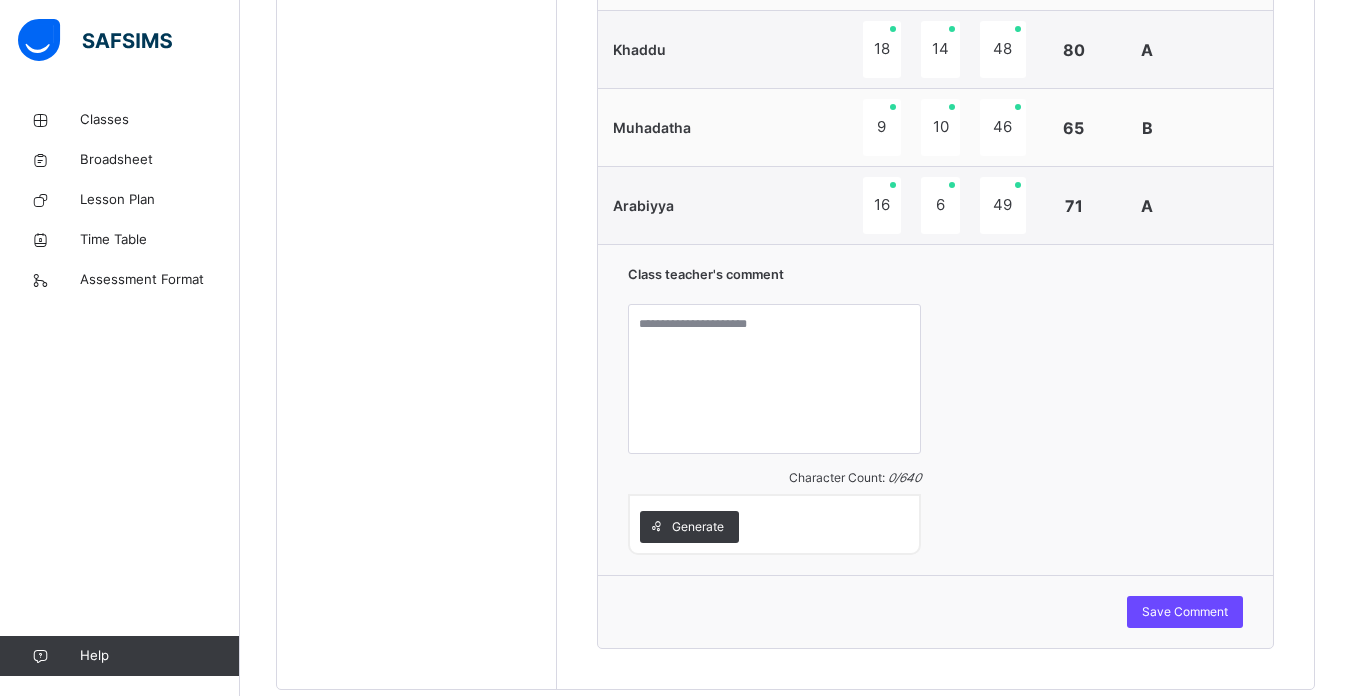 scroll, scrollTop: 1360, scrollLeft: 0, axis: vertical 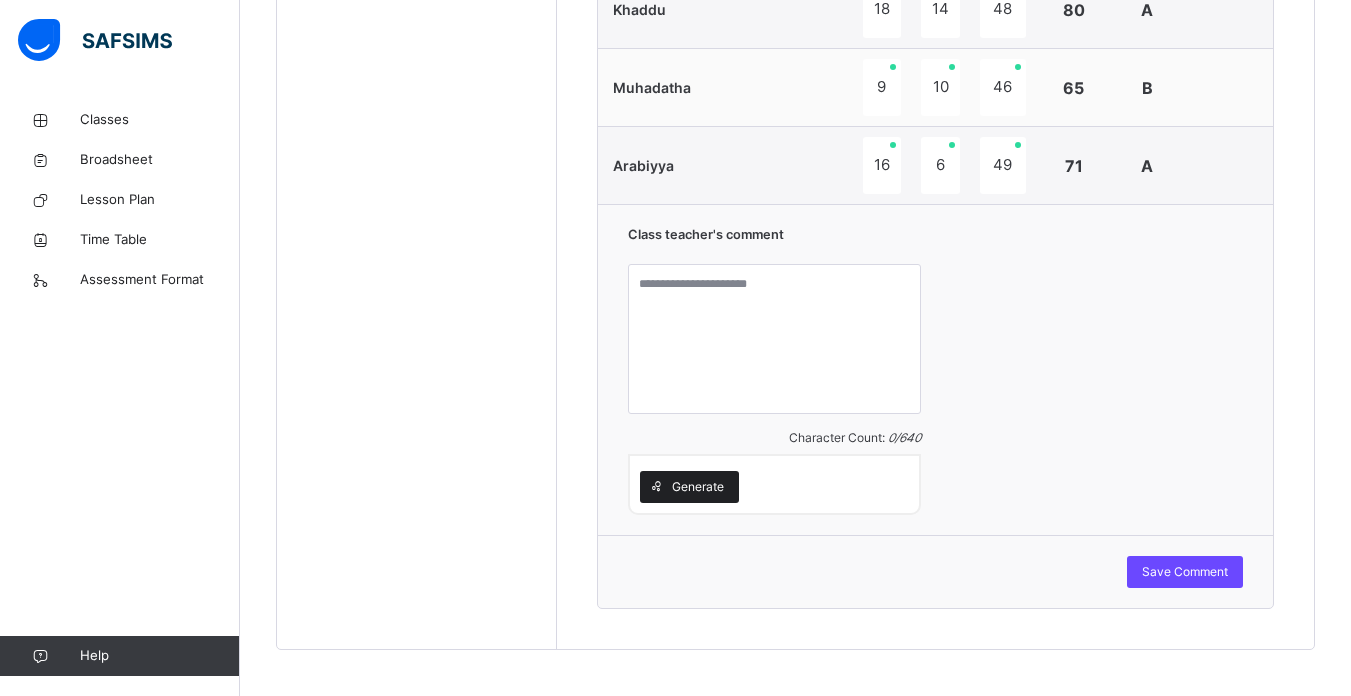 click on "Generate" at bounding box center (698, 487) 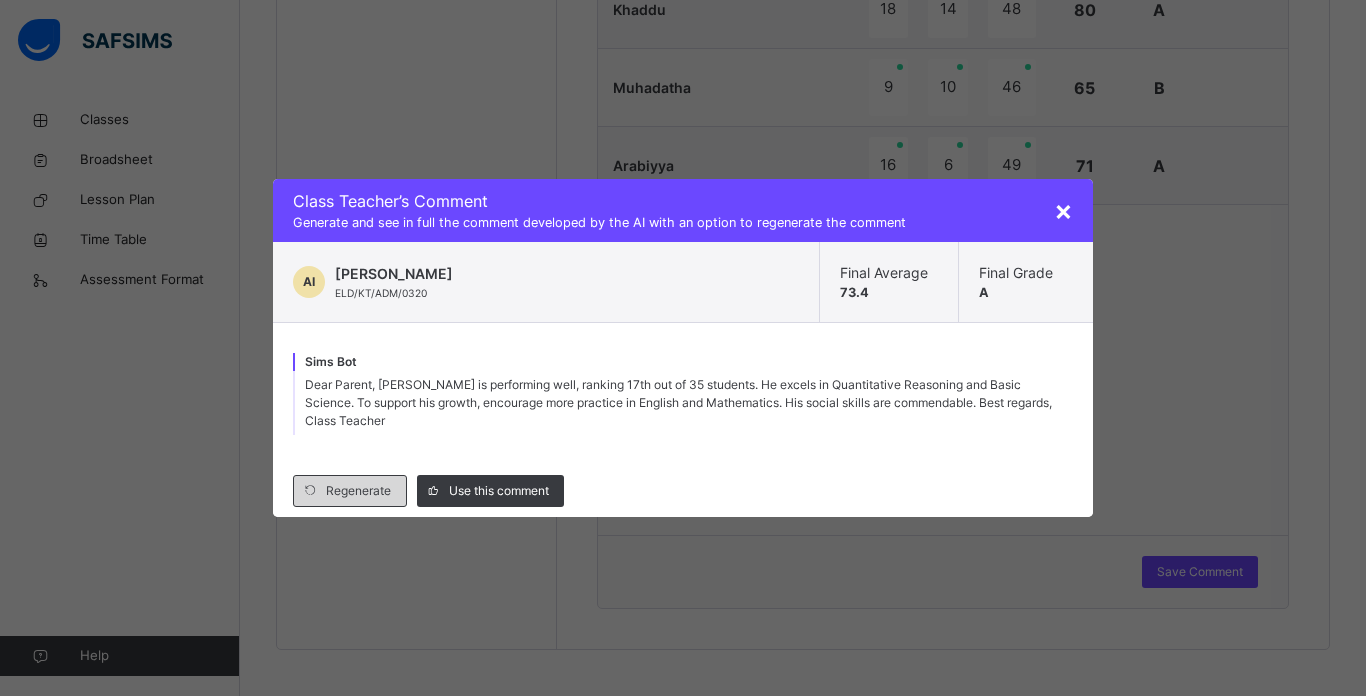 click on "Regenerate" at bounding box center (358, 491) 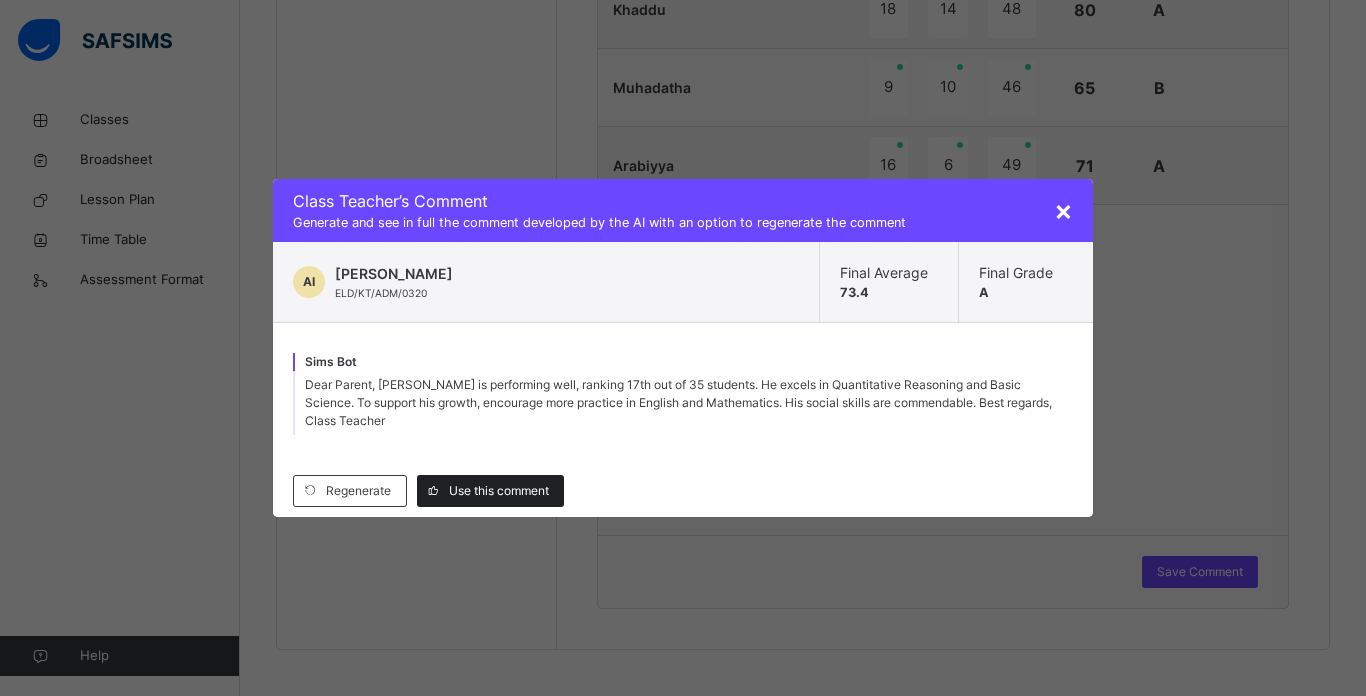 click on "Use this comment" at bounding box center [499, 491] 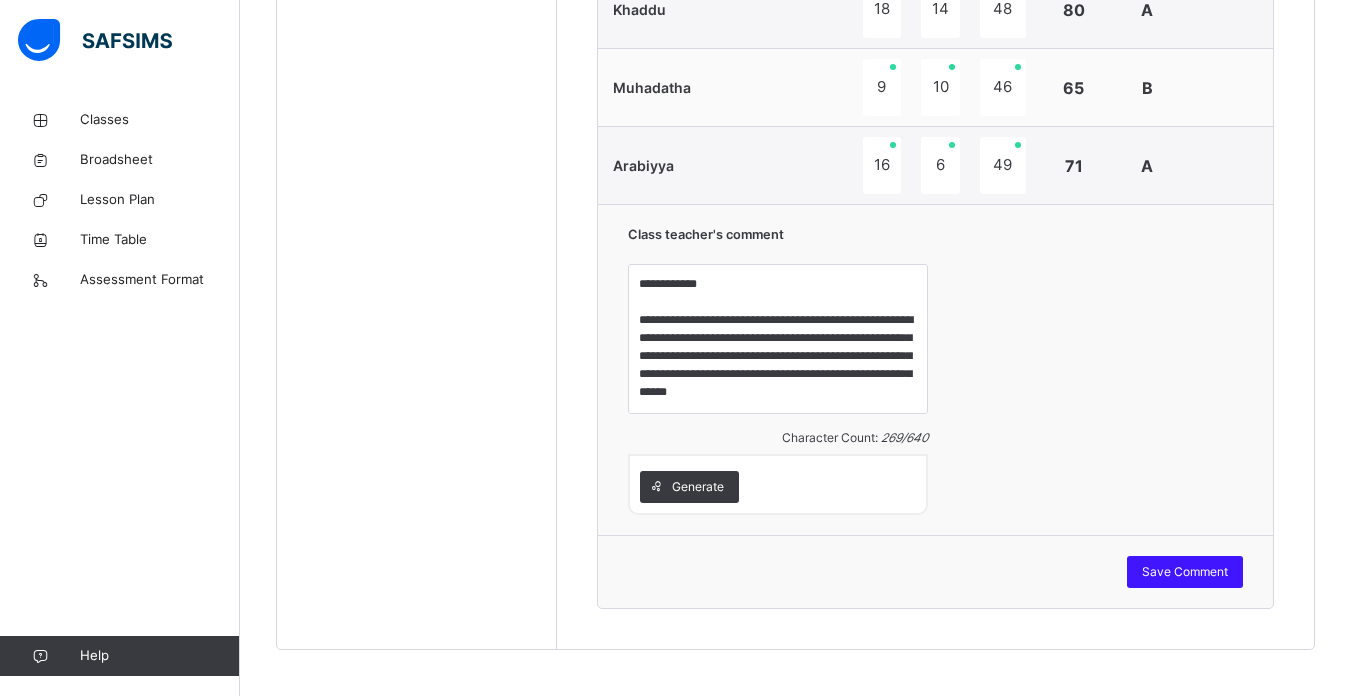 click on "Save Comment" at bounding box center [1185, 572] 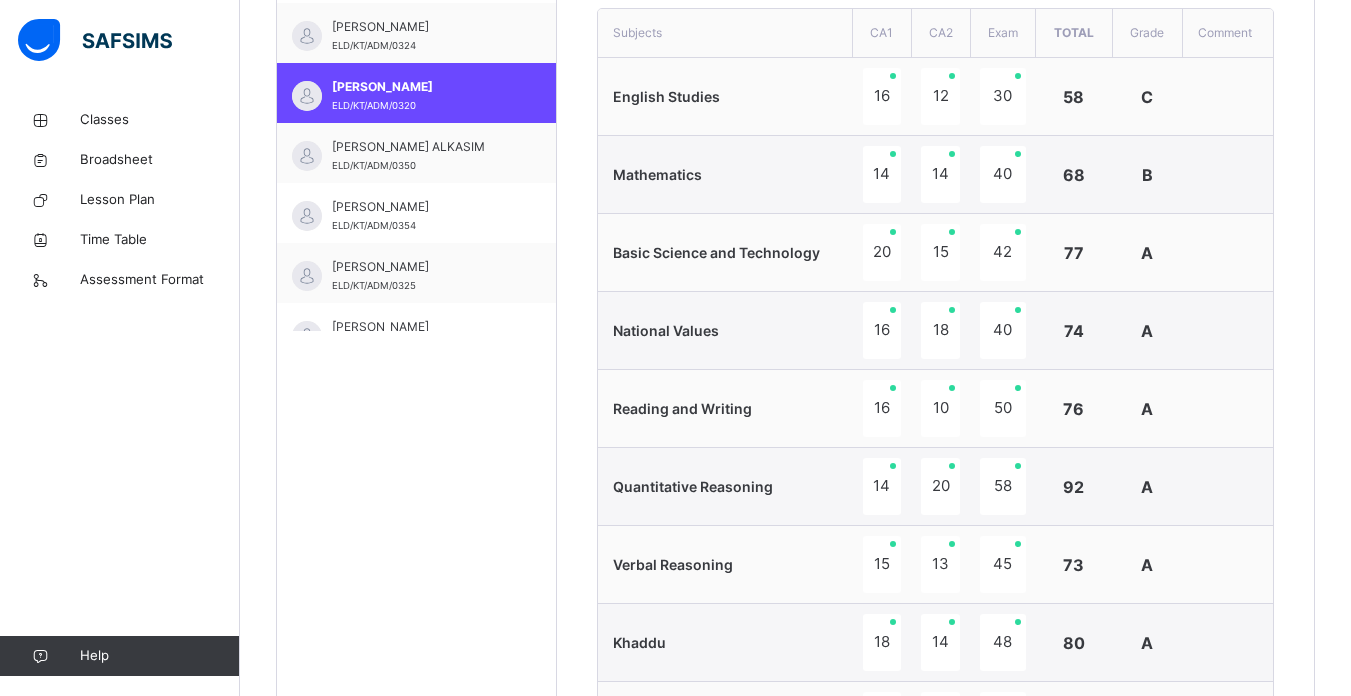 scroll, scrollTop: 720, scrollLeft: 0, axis: vertical 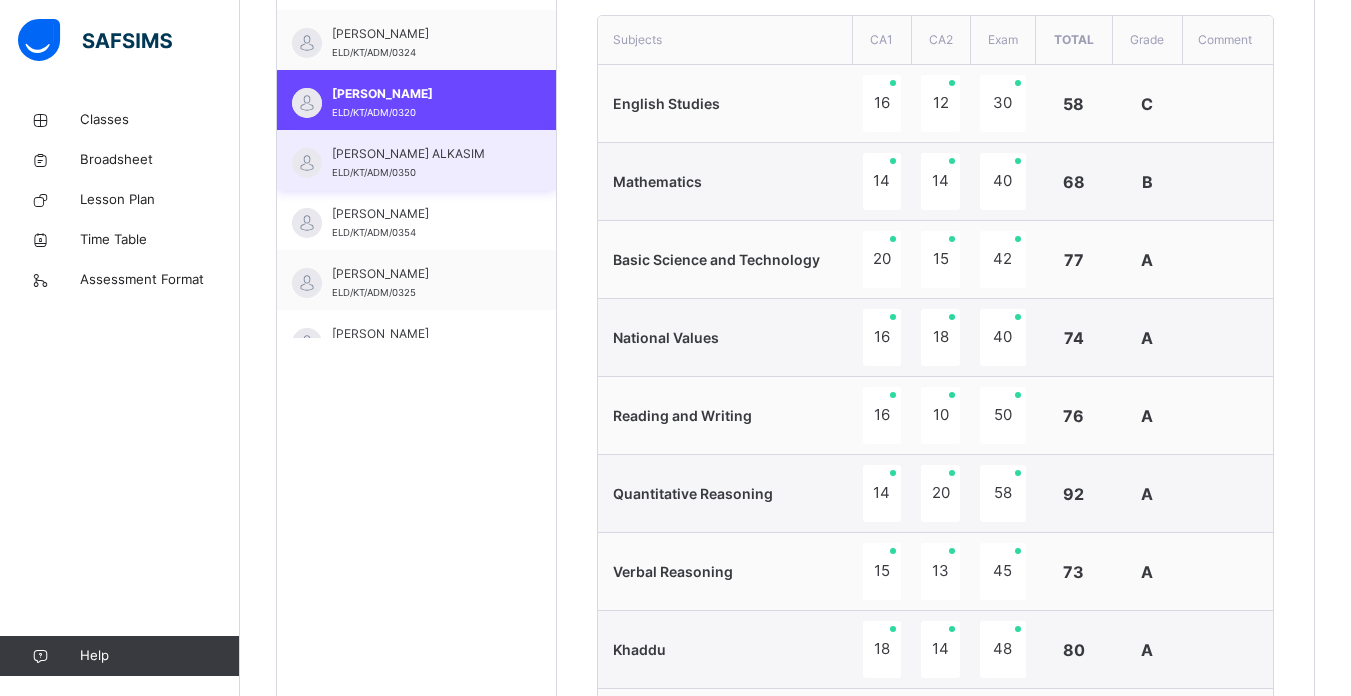 click on "[PERSON_NAME] ALKASIM" at bounding box center [421, 154] 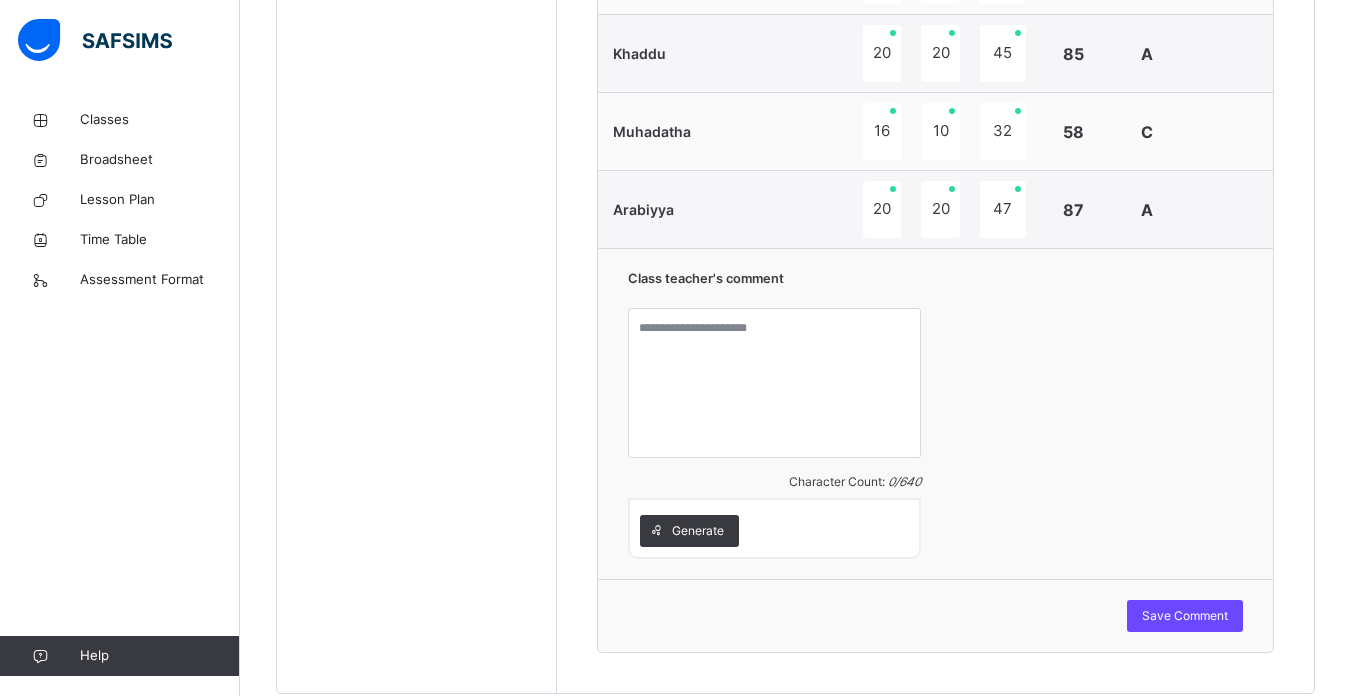 scroll, scrollTop: 1320, scrollLeft: 0, axis: vertical 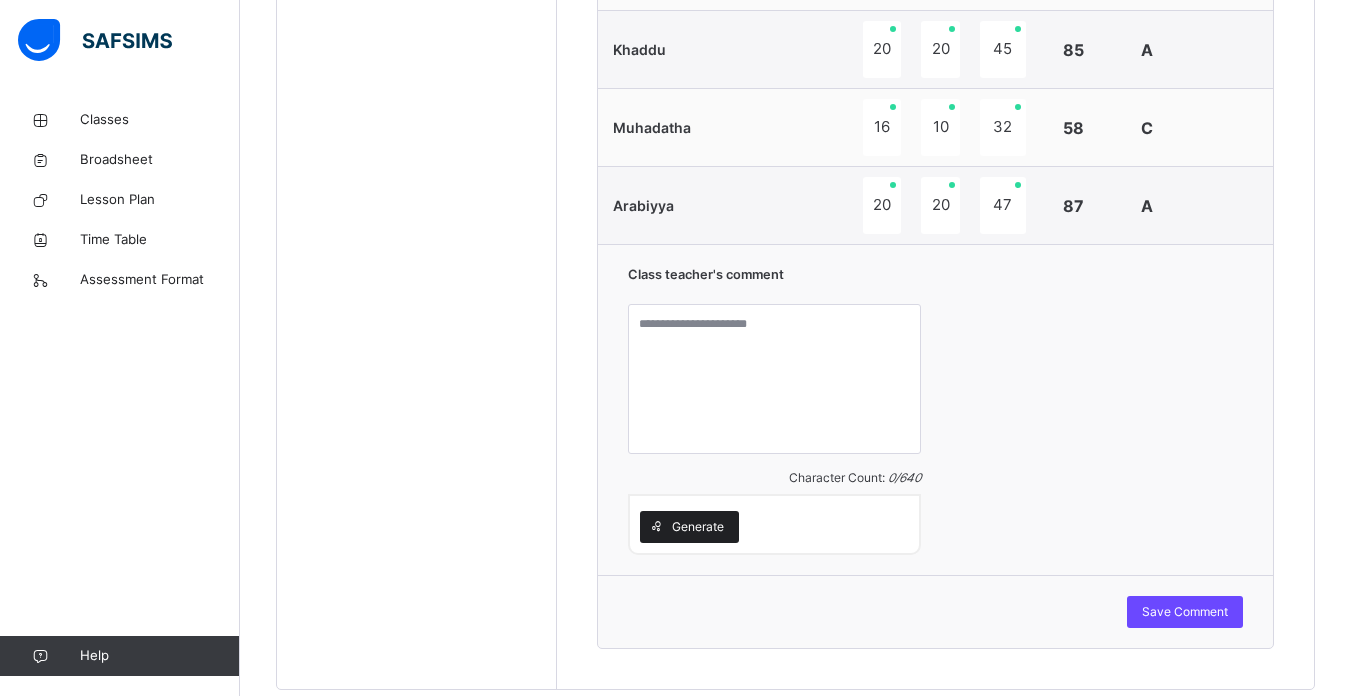 click on "Generate" at bounding box center (698, 527) 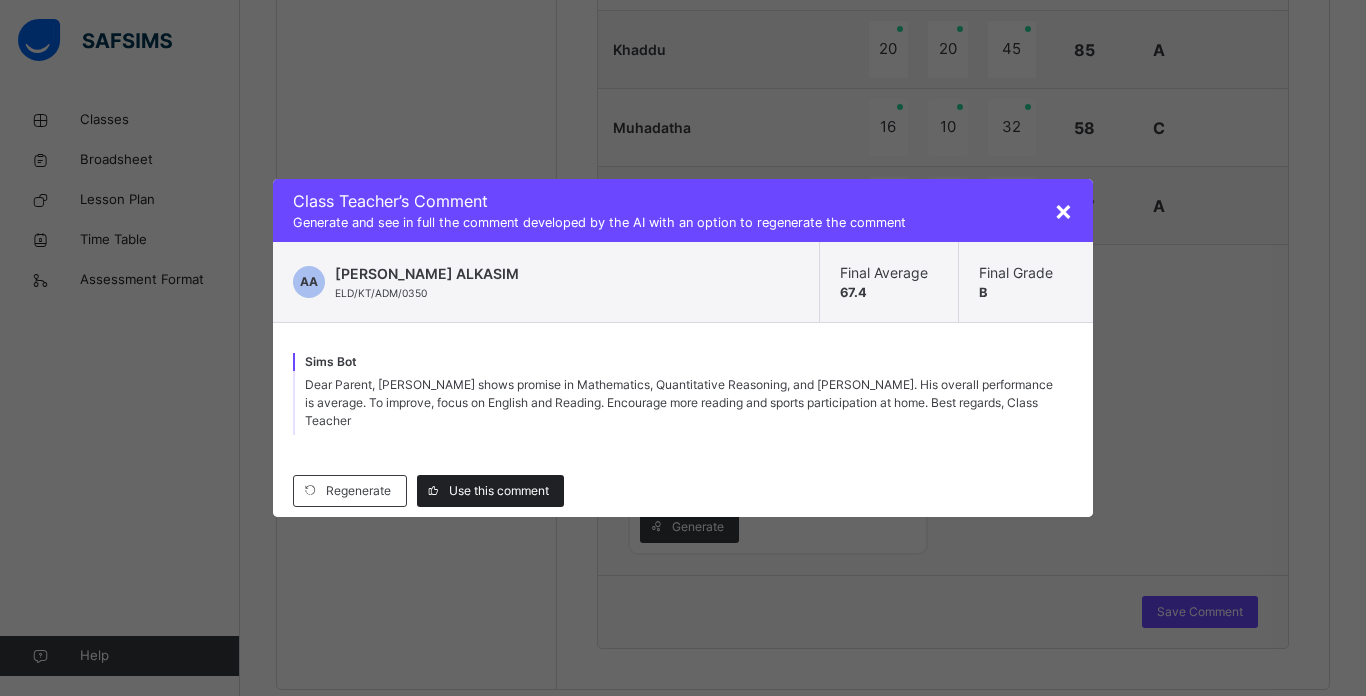 click on "Use this comment" at bounding box center [490, 491] 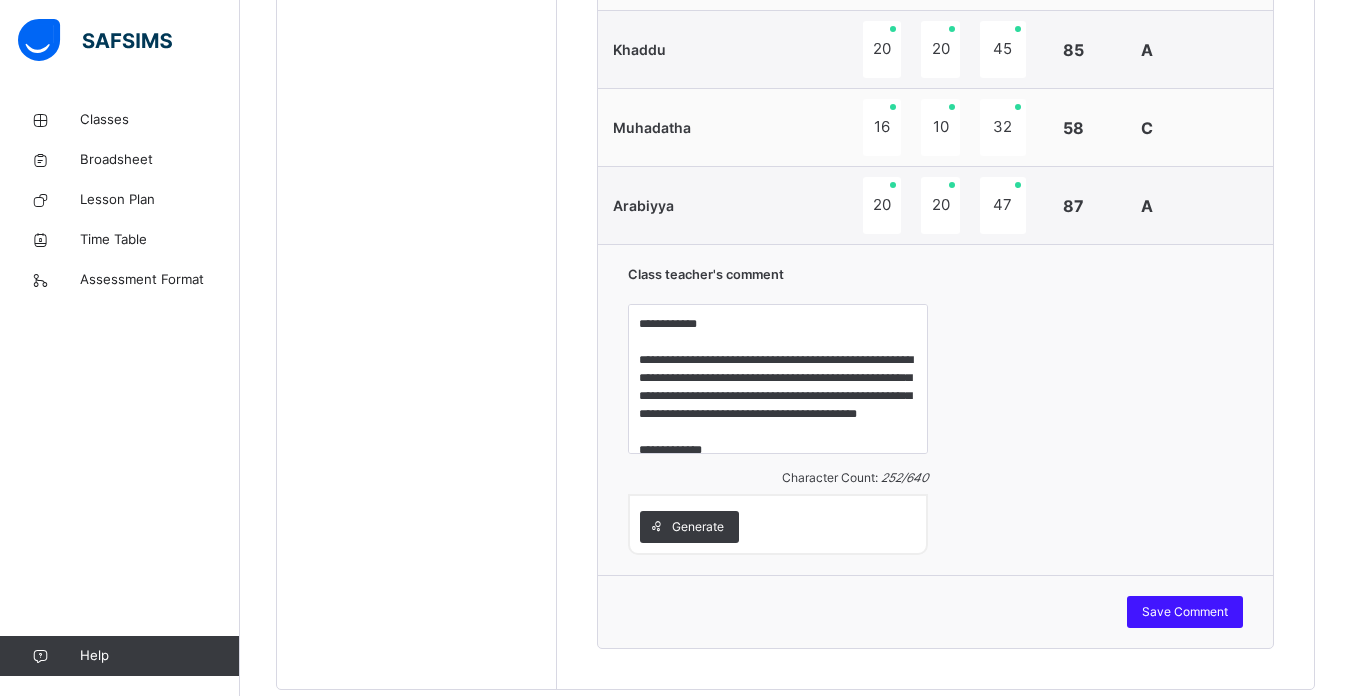 click on "Save Comment" at bounding box center (1185, 612) 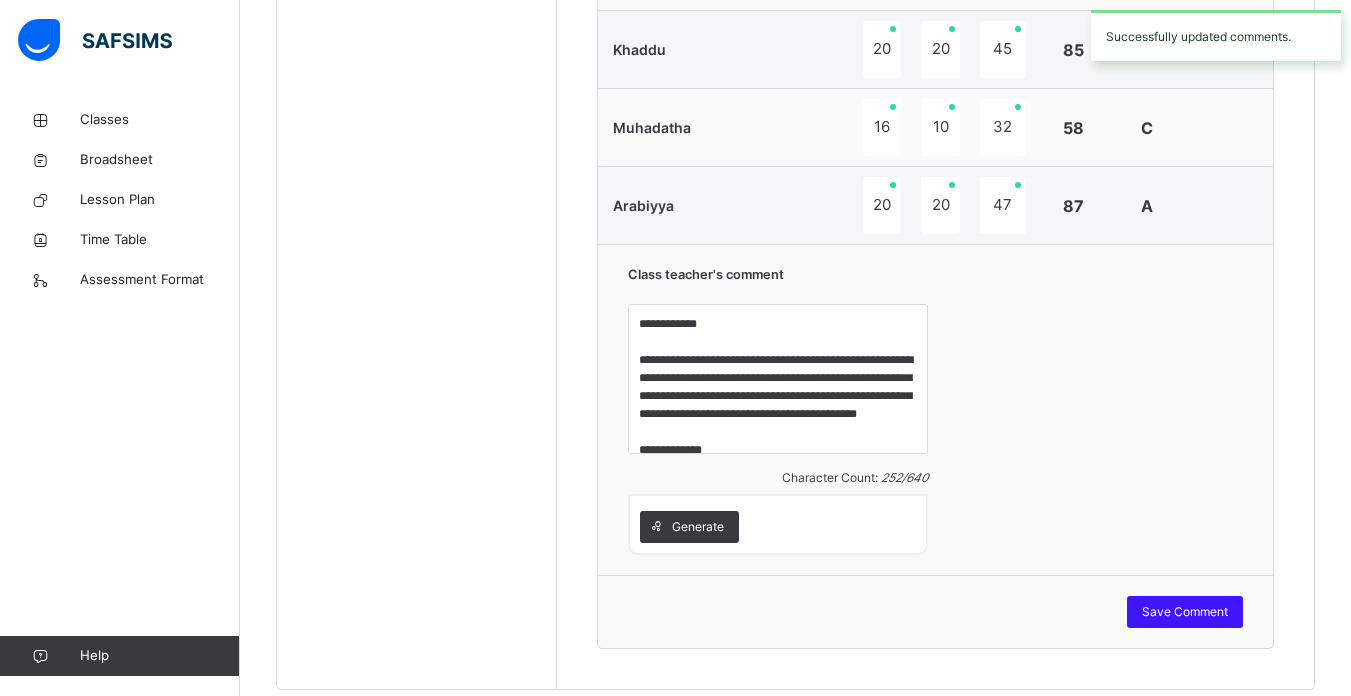 click on "Save Comment" at bounding box center (1185, 612) 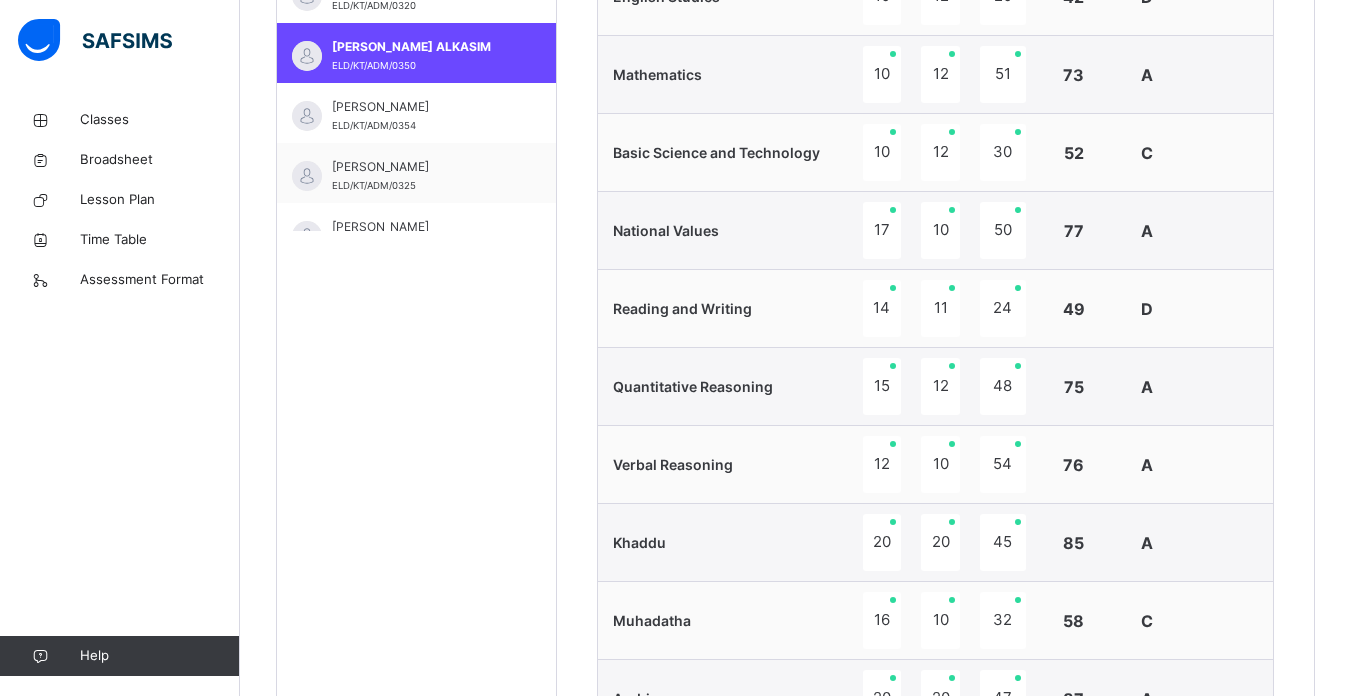 scroll, scrollTop: 800, scrollLeft: 0, axis: vertical 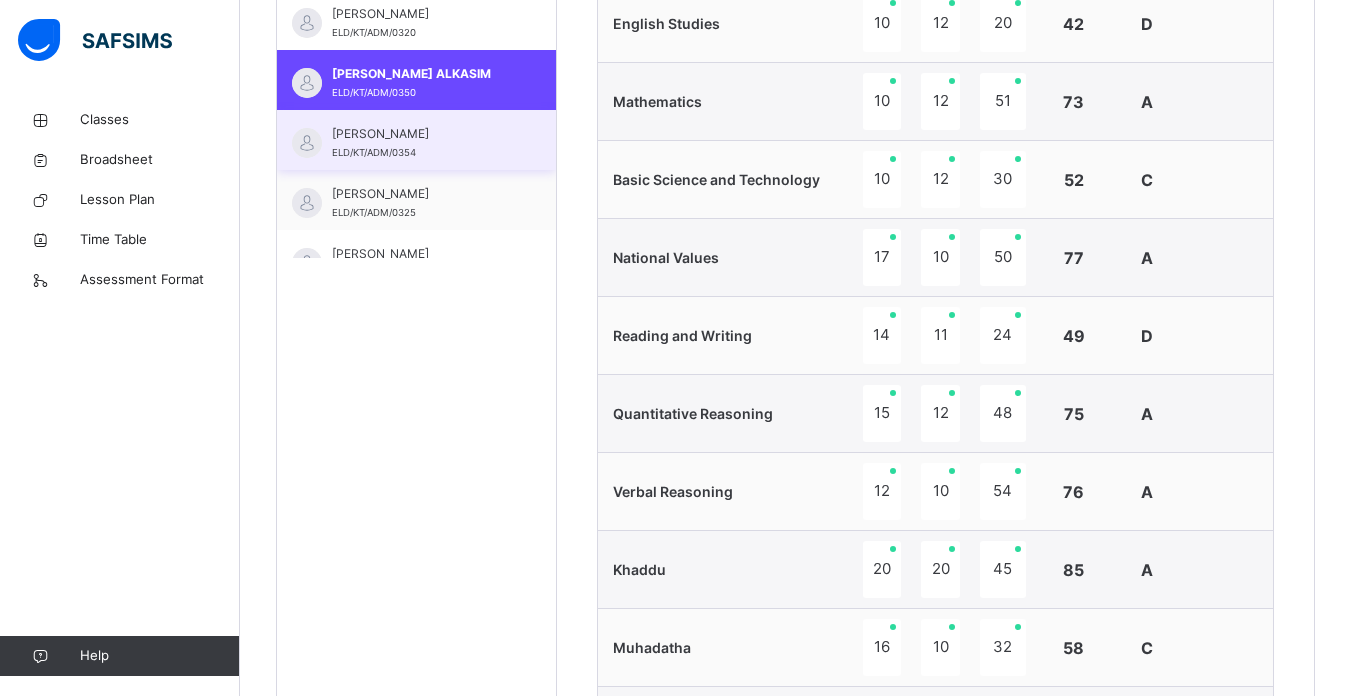 click on "ABUBAKAR SADIQ ZAHARADDEEN ELD/KT/ADM/0354" at bounding box center (421, 143) 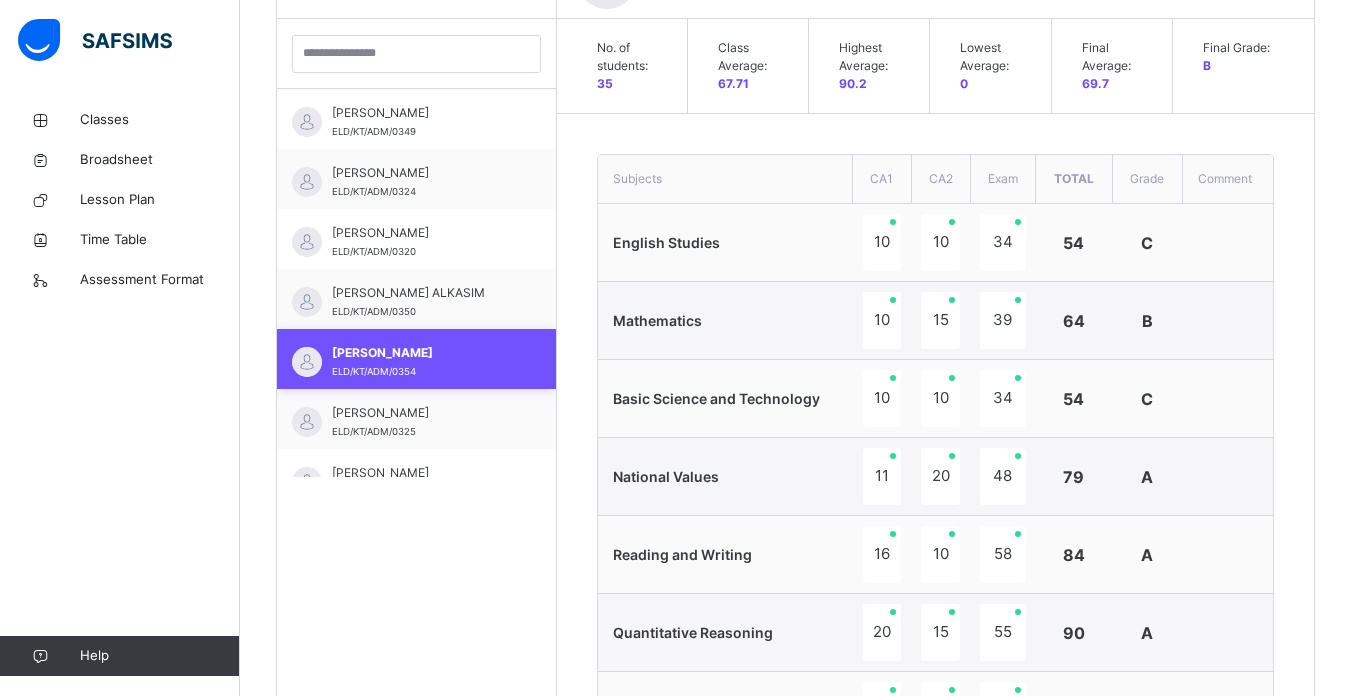 scroll, scrollTop: 800, scrollLeft: 0, axis: vertical 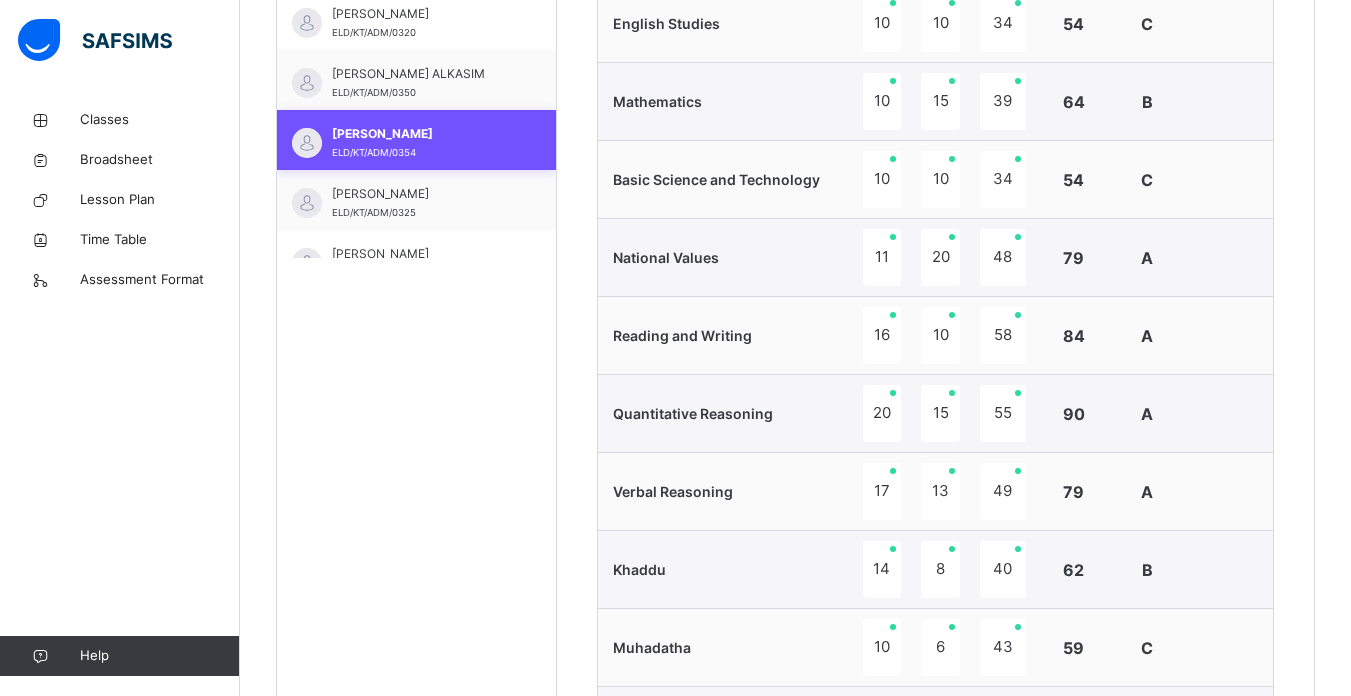 click on "[PERSON_NAME]" at bounding box center (421, 134) 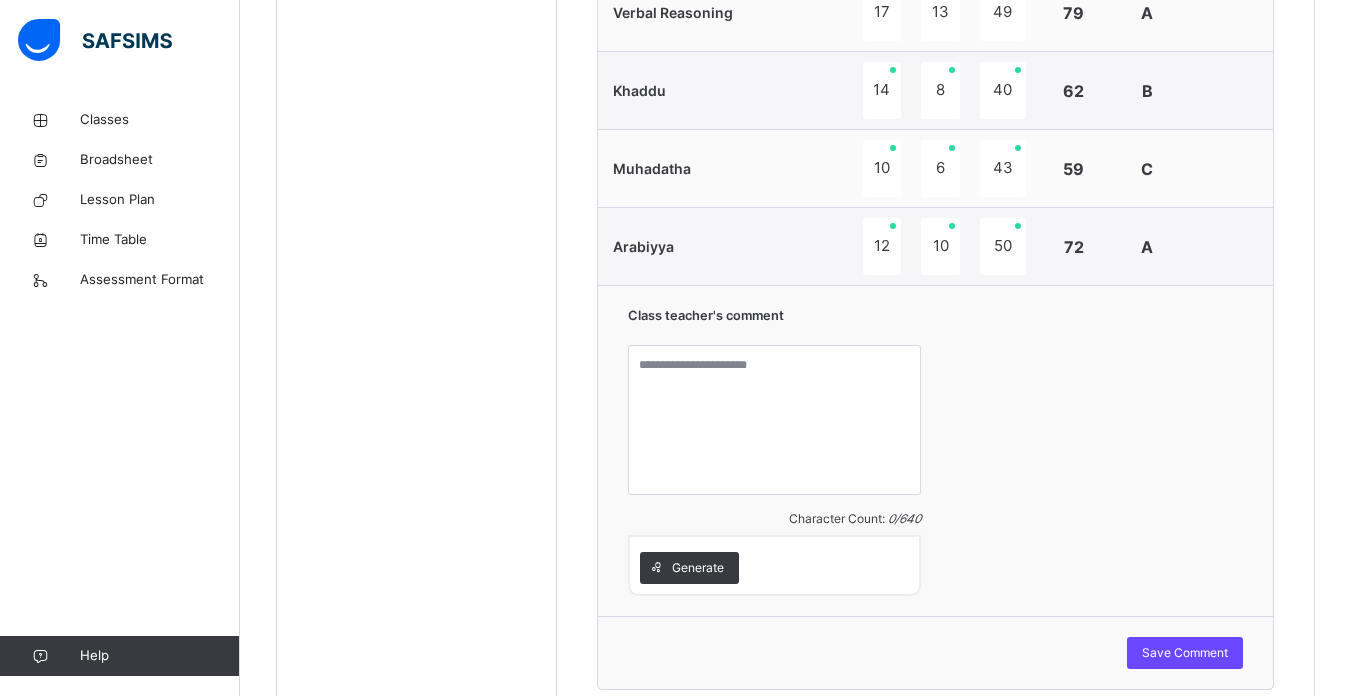 scroll, scrollTop: 1280, scrollLeft: 0, axis: vertical 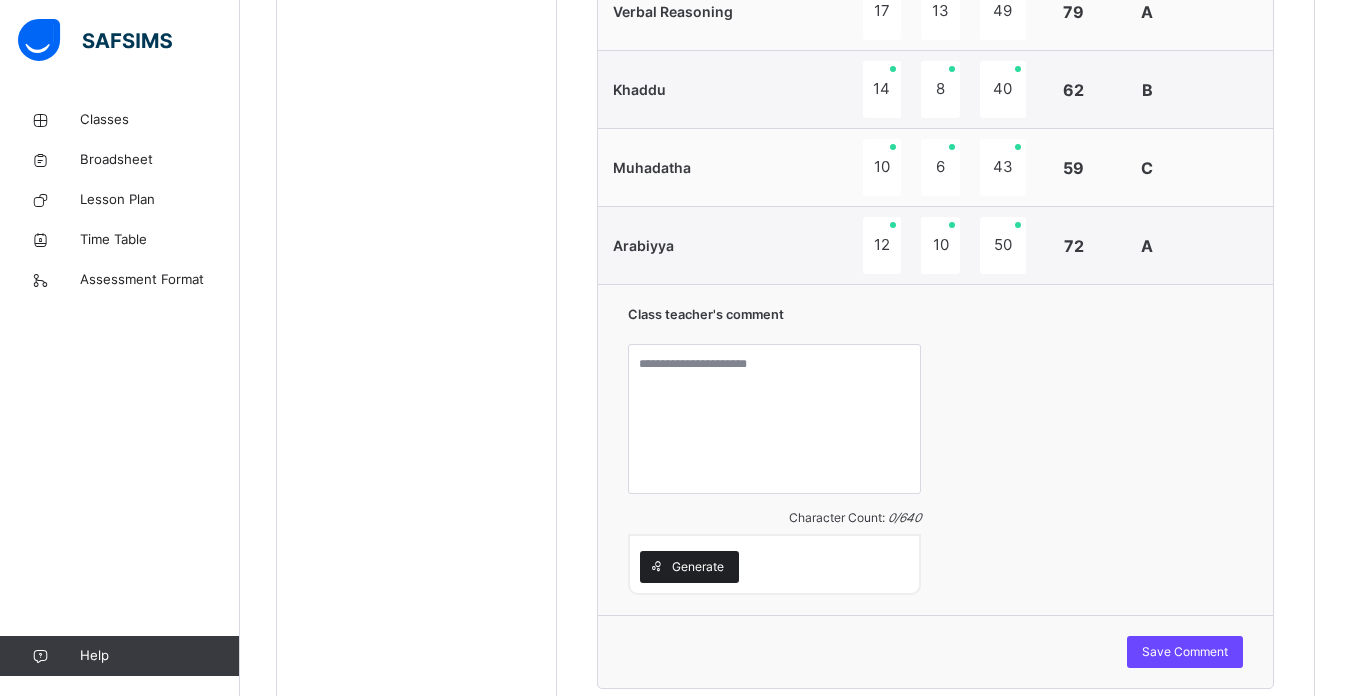 click on "Generate" at bounding box center (698, 567) 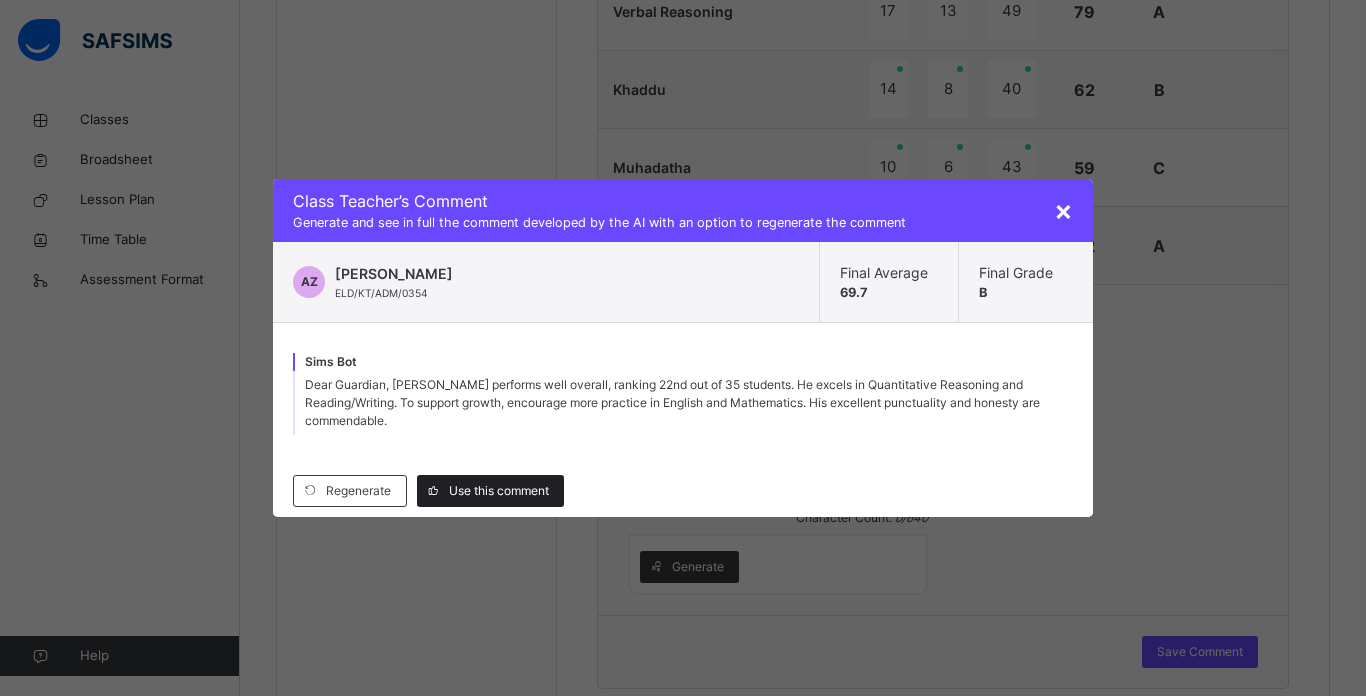 click at bounding box center (433, 491) 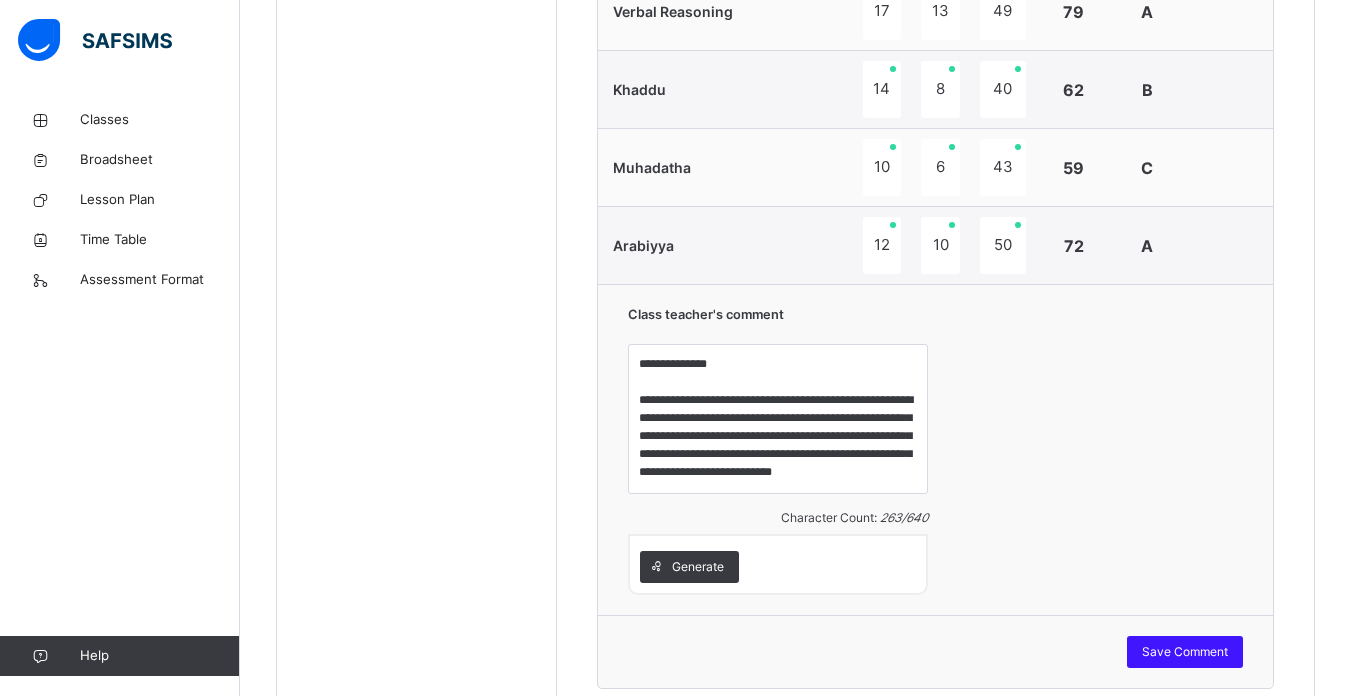 click on "Save Comment" at bounding box center [1185, 652] 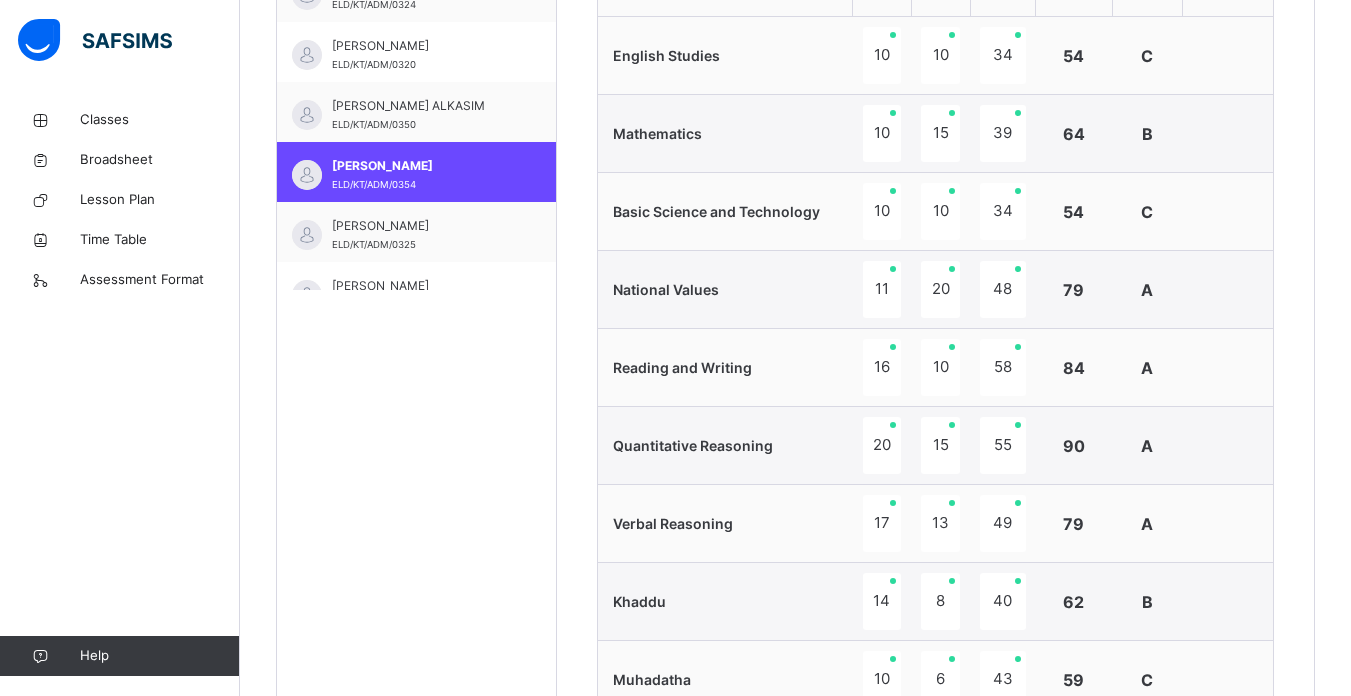 scroll, scrollTop: 760, scrollLeft: 0, axis: vertical 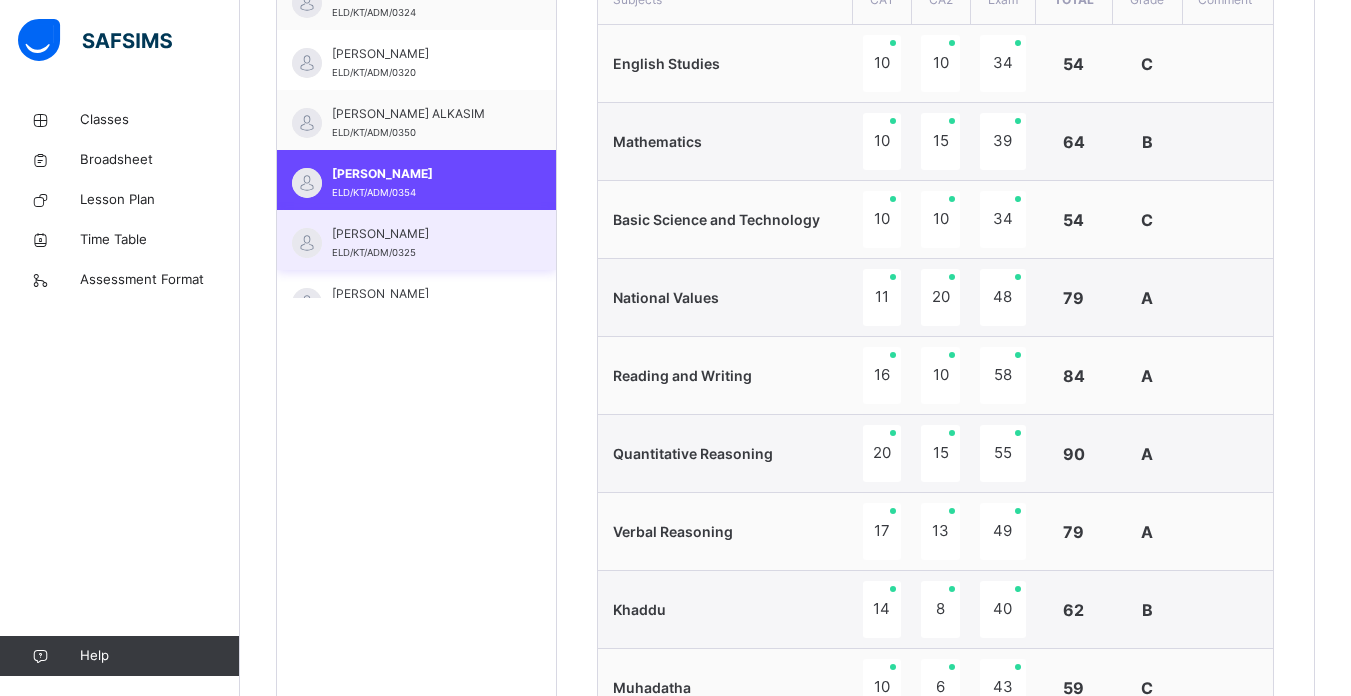 click on "ADNAN  HAYATUDDEEN  ELD/KT/ADM/0325" at bounding box center [421, 243] 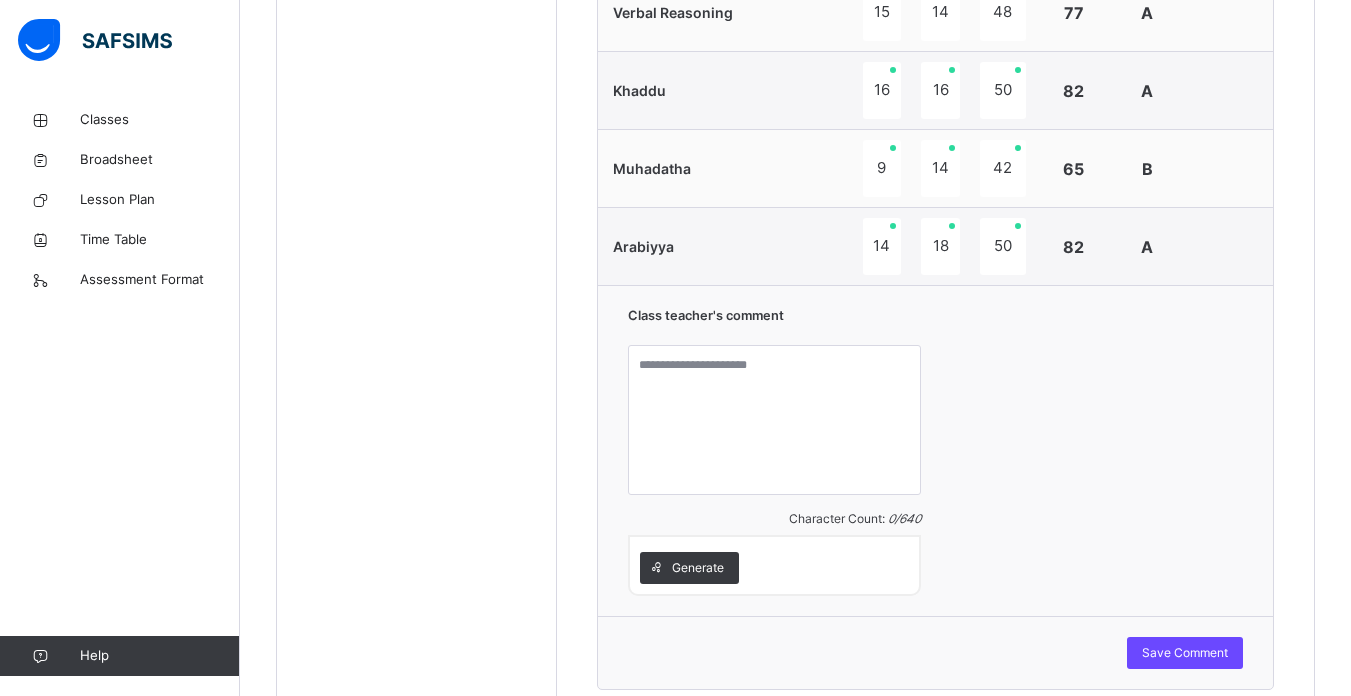 scroll, scrollTop: 1280, scrollLeft: 0, axis: vertical 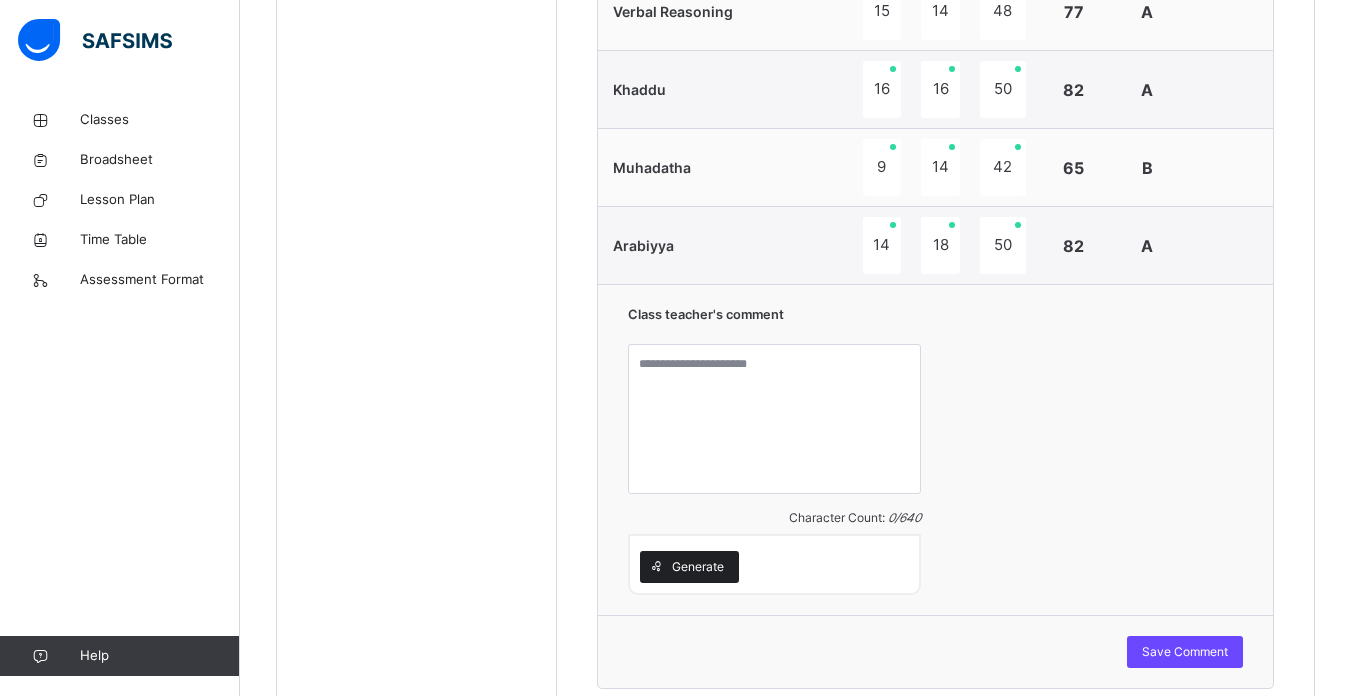click on "Generate" at bounding box center (698, 567) 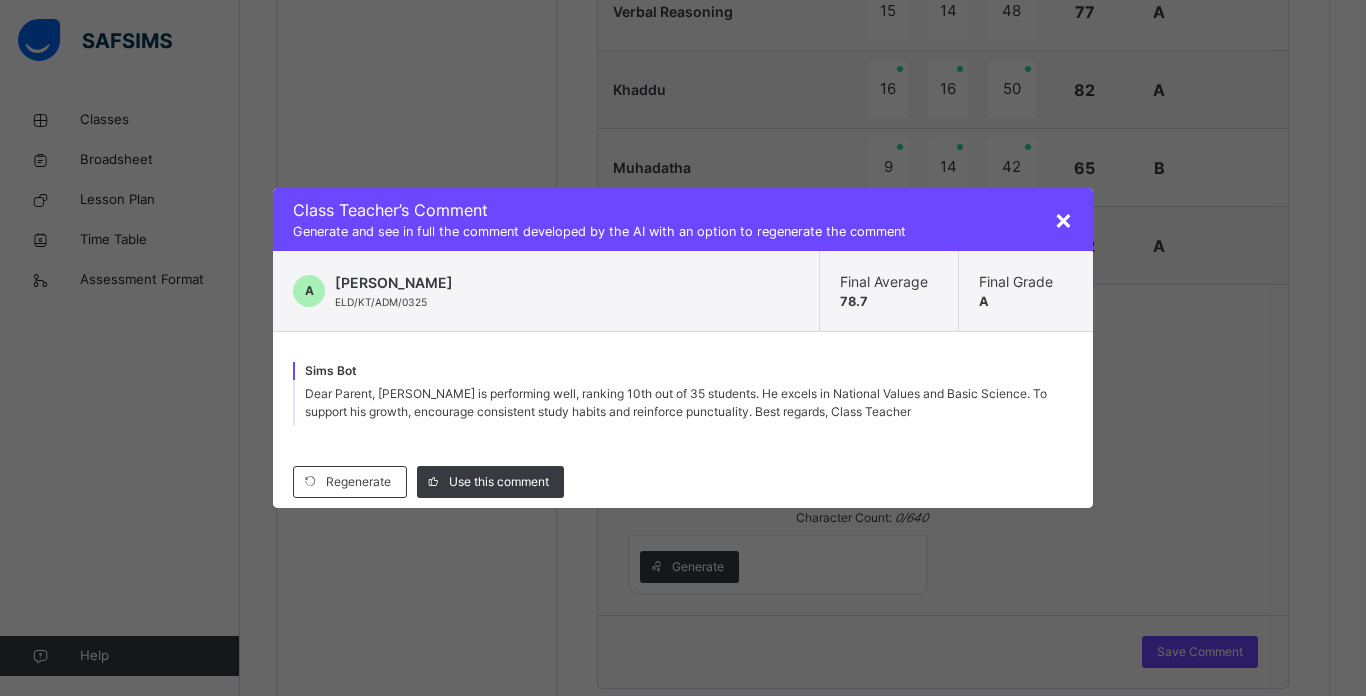 drag, startPoint x: 699, startPoint y: 572, endPoint x: 578, endPoint y: 498, distance: 141.83441 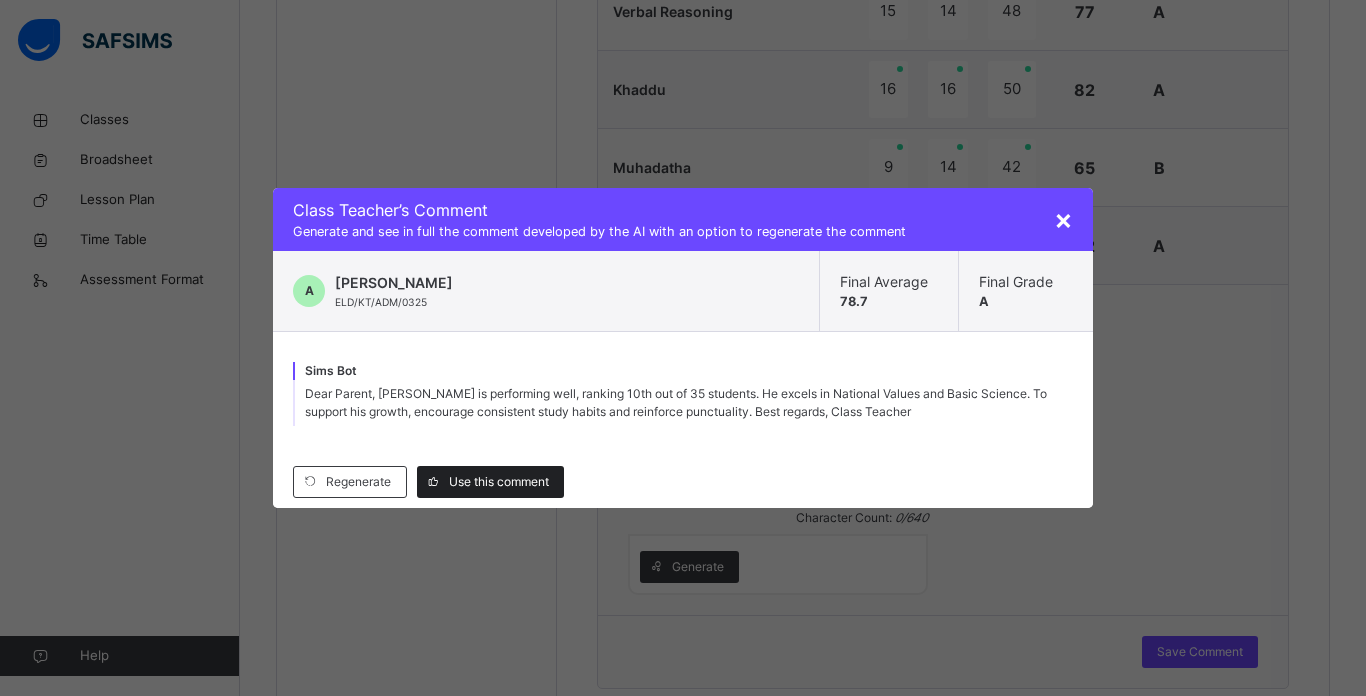 click on "Use this comment" at bounding box center (499, 482) 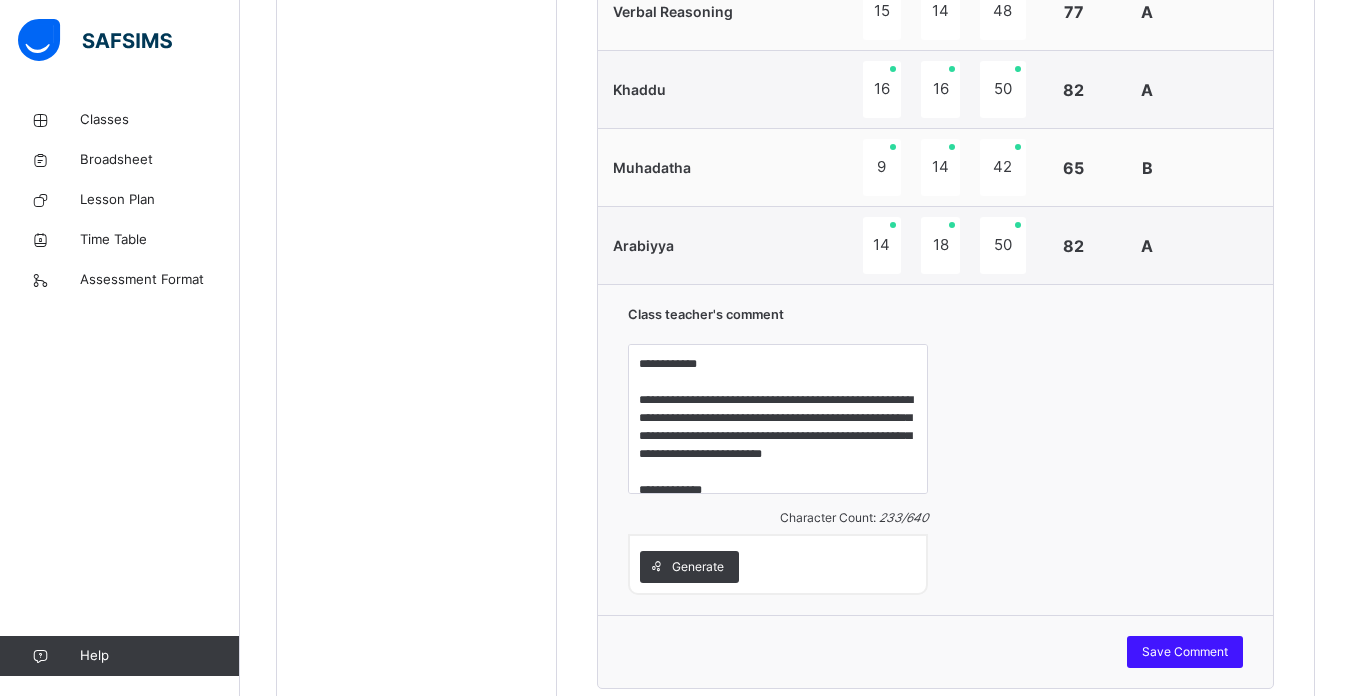 click on "Save Comment" at bounding box center [1185, 652] 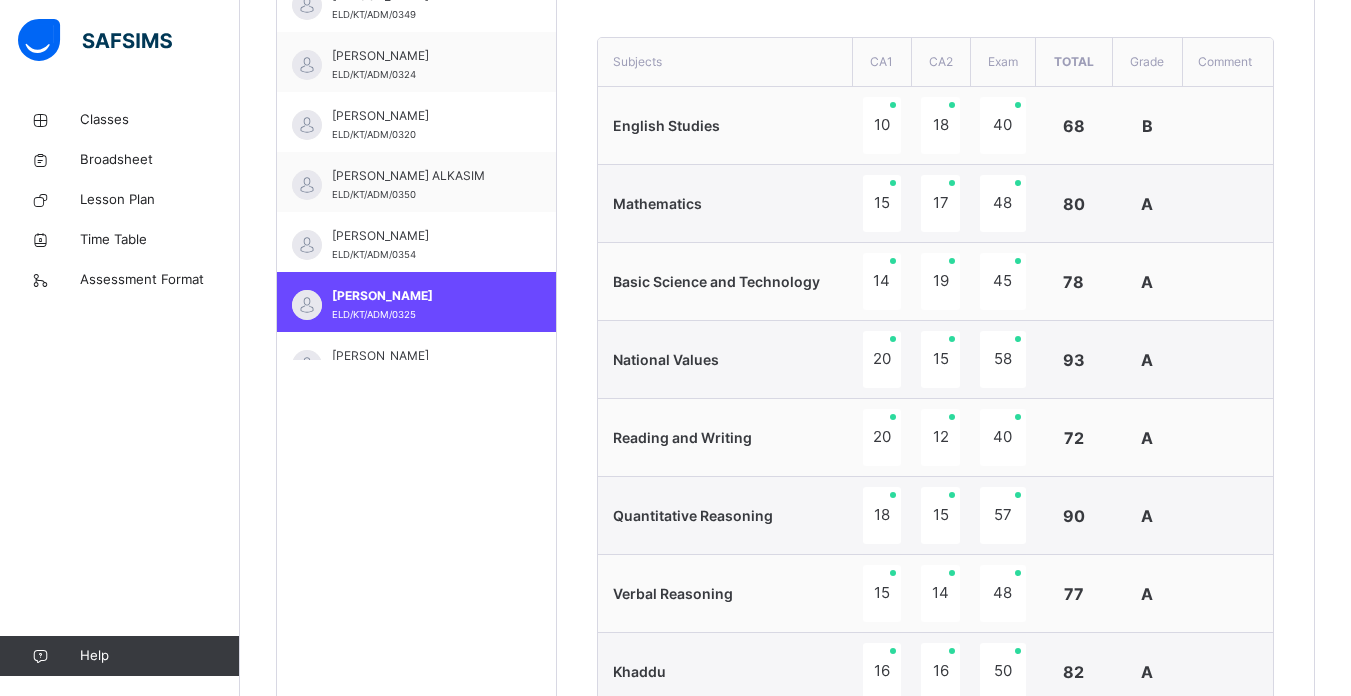 scroll, scrollTop: 667, scrollLeft: 0, axis: vertical 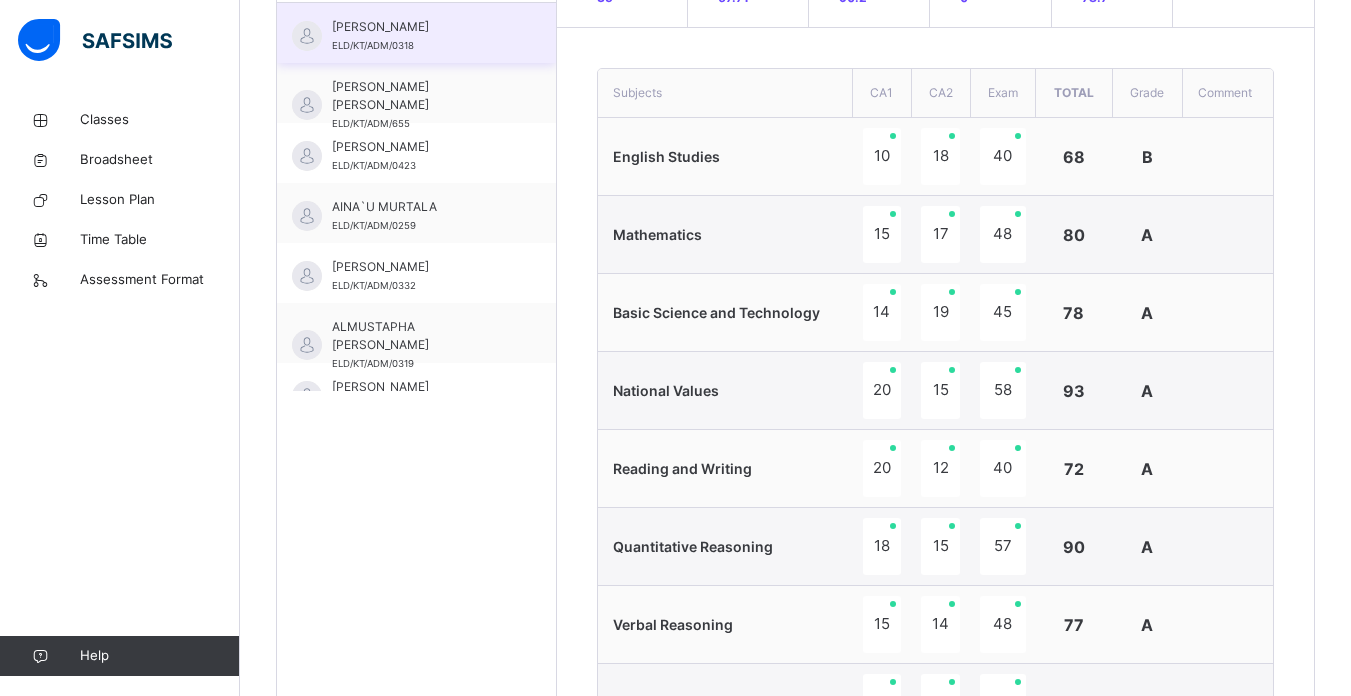 click on "[PERSON_NAME]" at bounding box center (421, 27) 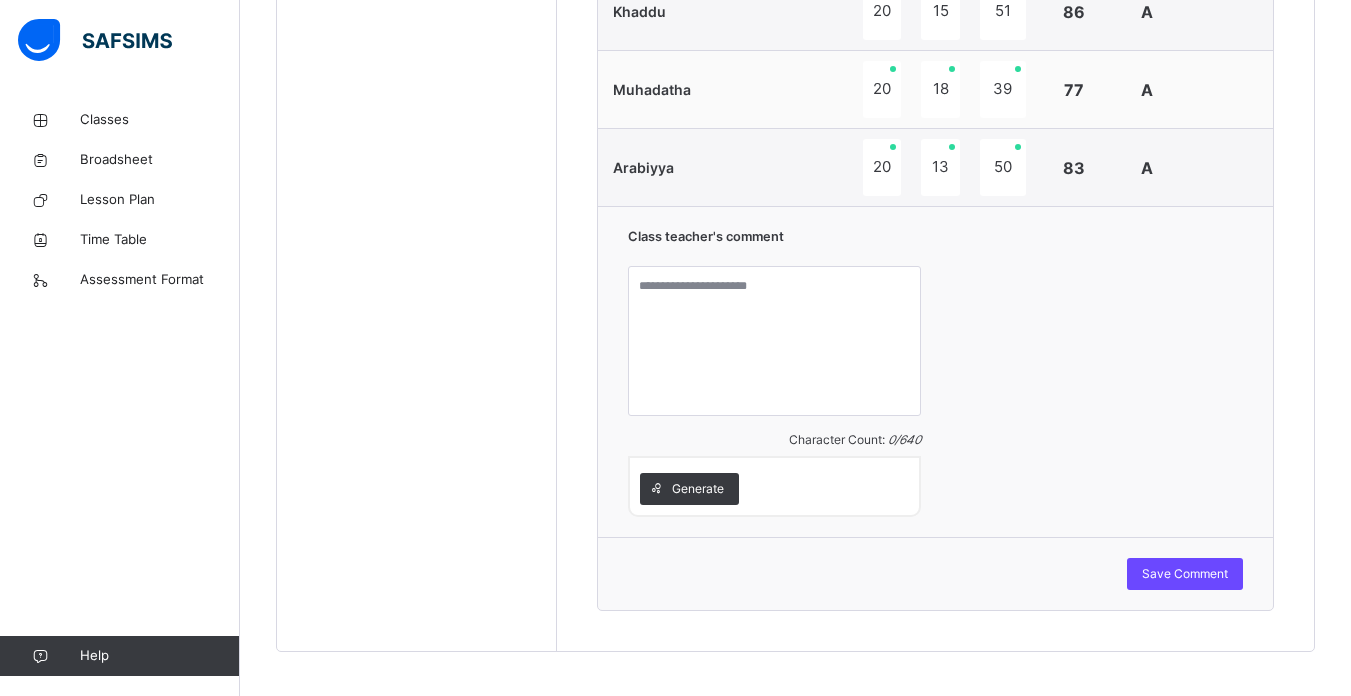 scroll, scrollTop: 1374, scrollLeft: 0, axis: vertical 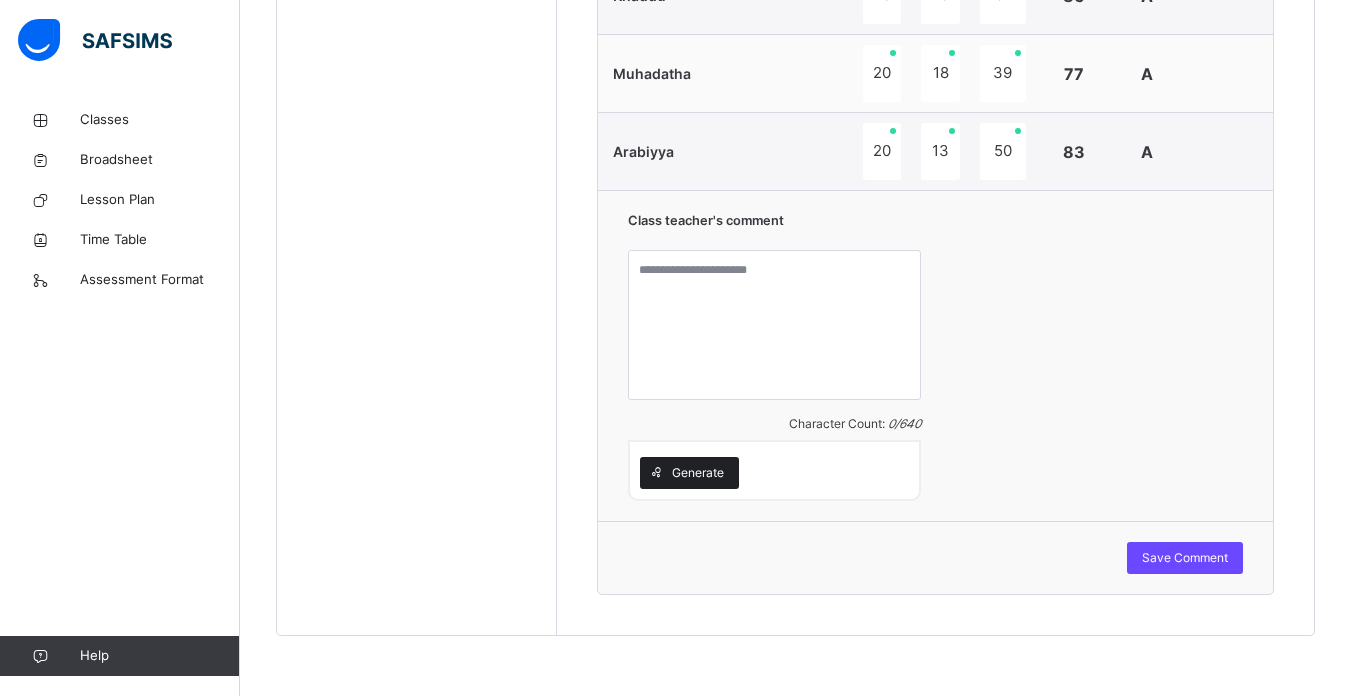 click on "Generate" at bounding box center [698, 473] 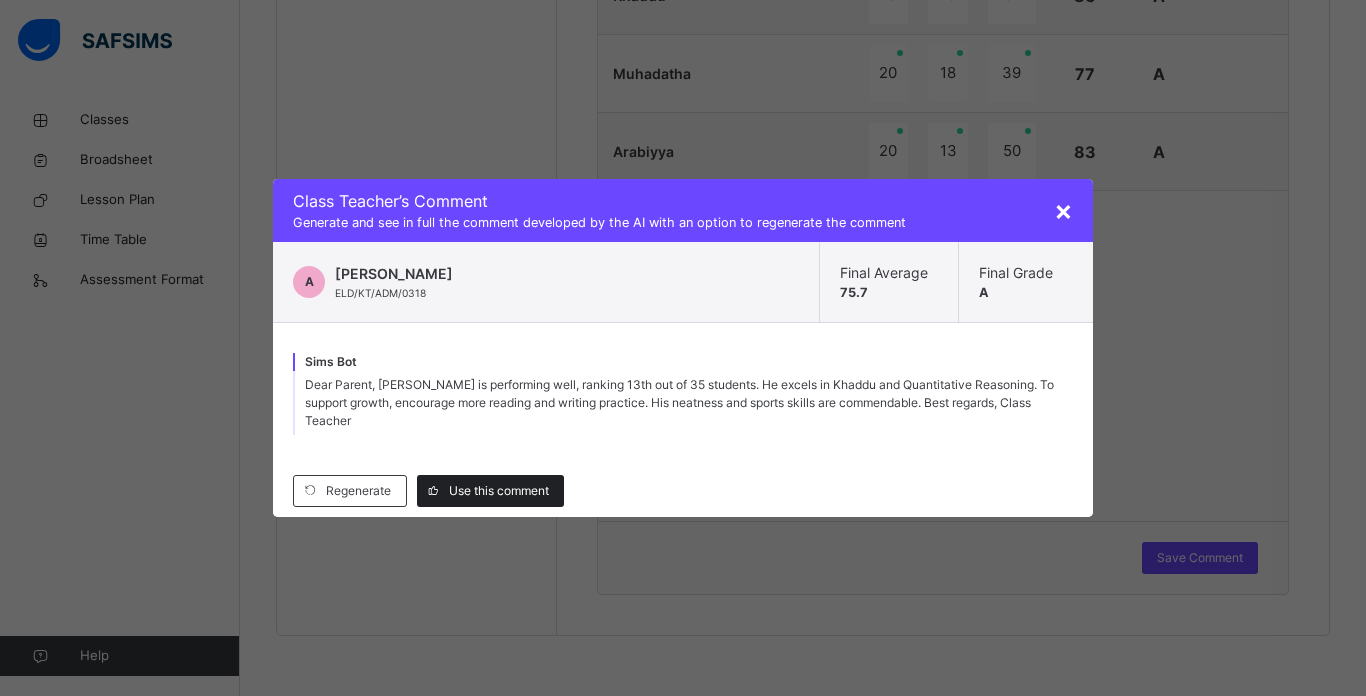 click on "Use this comment" at bounding box center (499, 491) 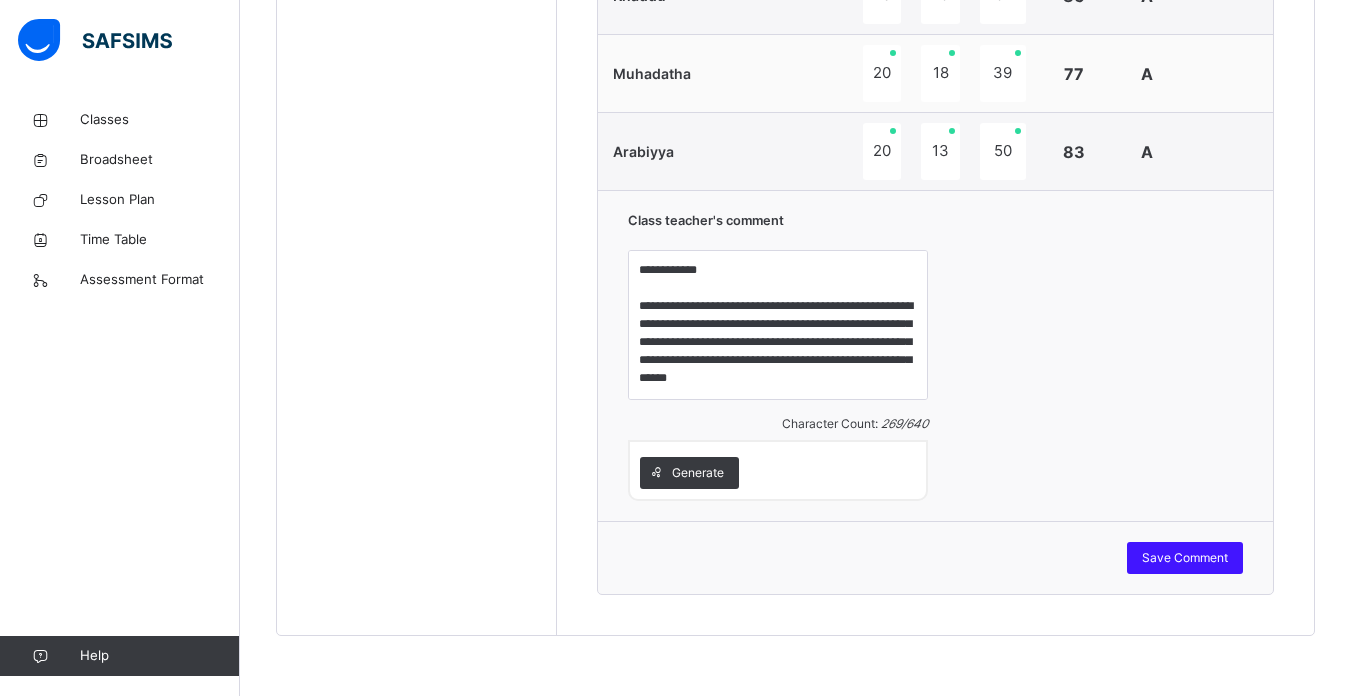 click on "Save Comment" at bounding box center [1185, 558] 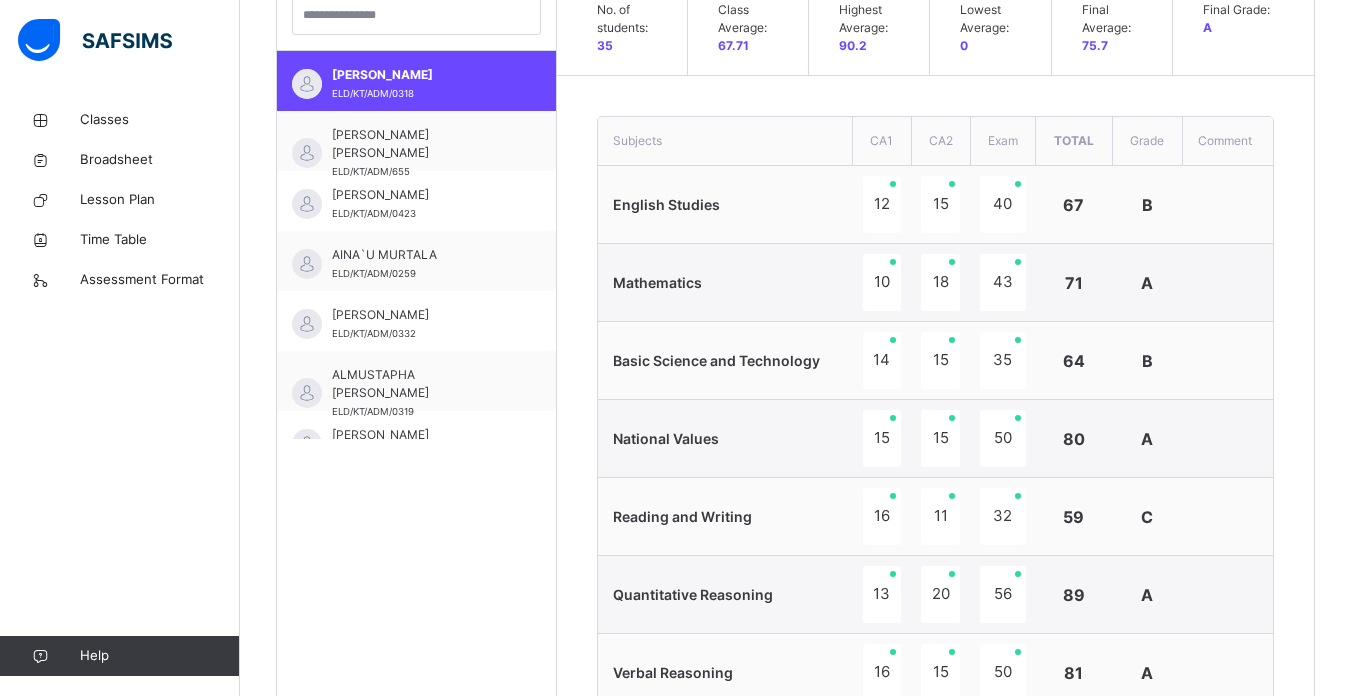 scroll, scrollTop: 614, scrollLeft: 0, axis: vertical 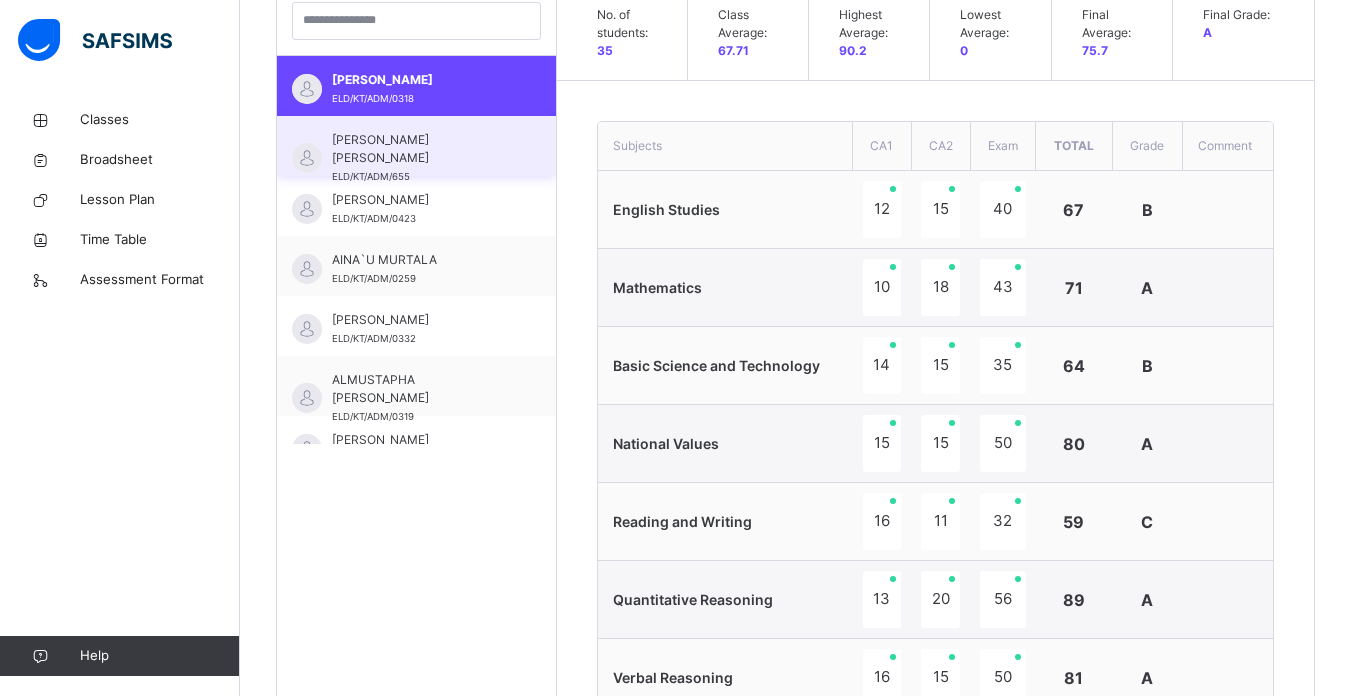 click on "AHMAD ABUBAKAR SADA ELD/KT/ADM/655" at bounding box center [421, 158] 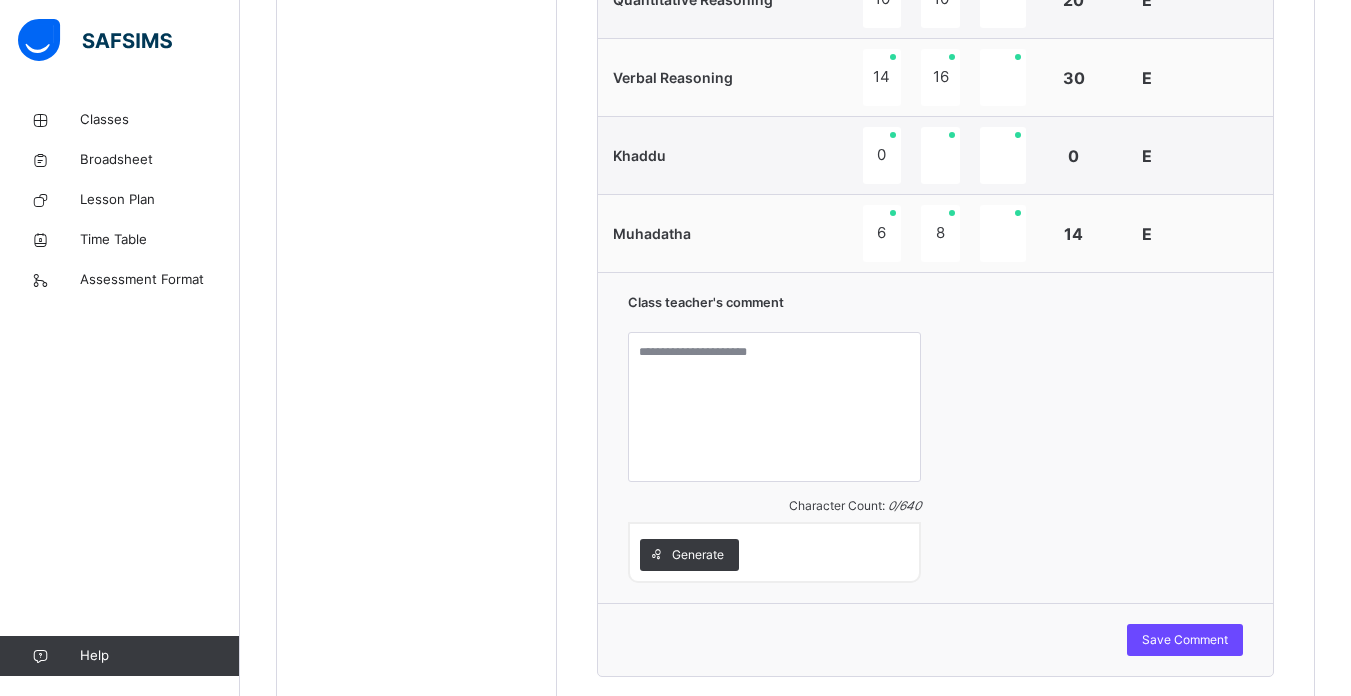 scroll, scrollTop: 1254, scrollLeft: 0, axis: vertical 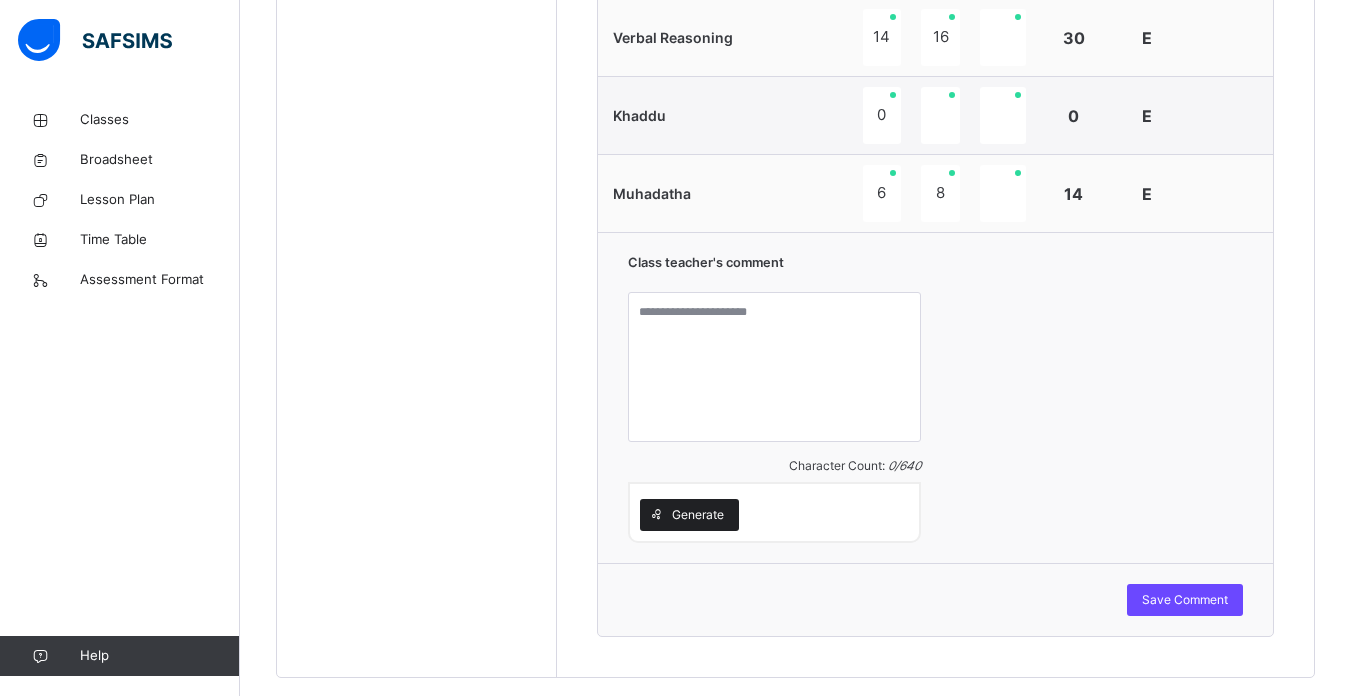 click on "Generate" at bounding box center (698, 515) 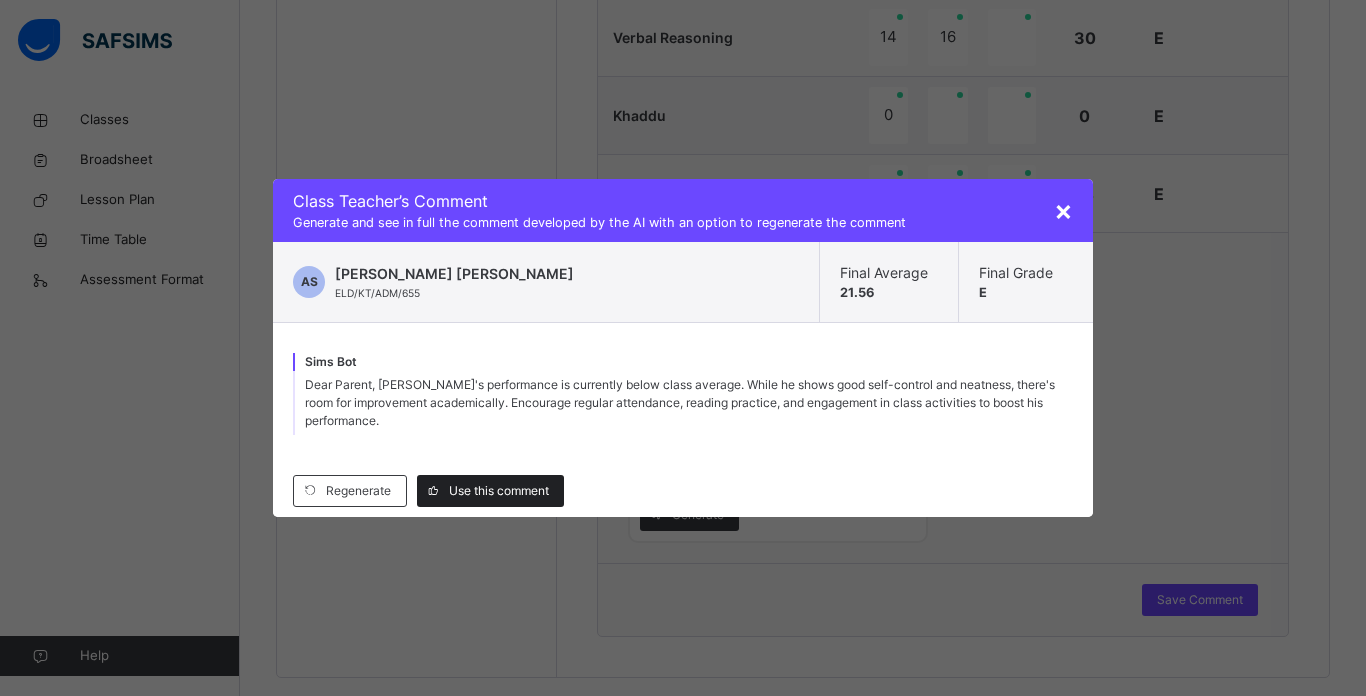 click on "Use this comment" at bounding box center (499, 491) 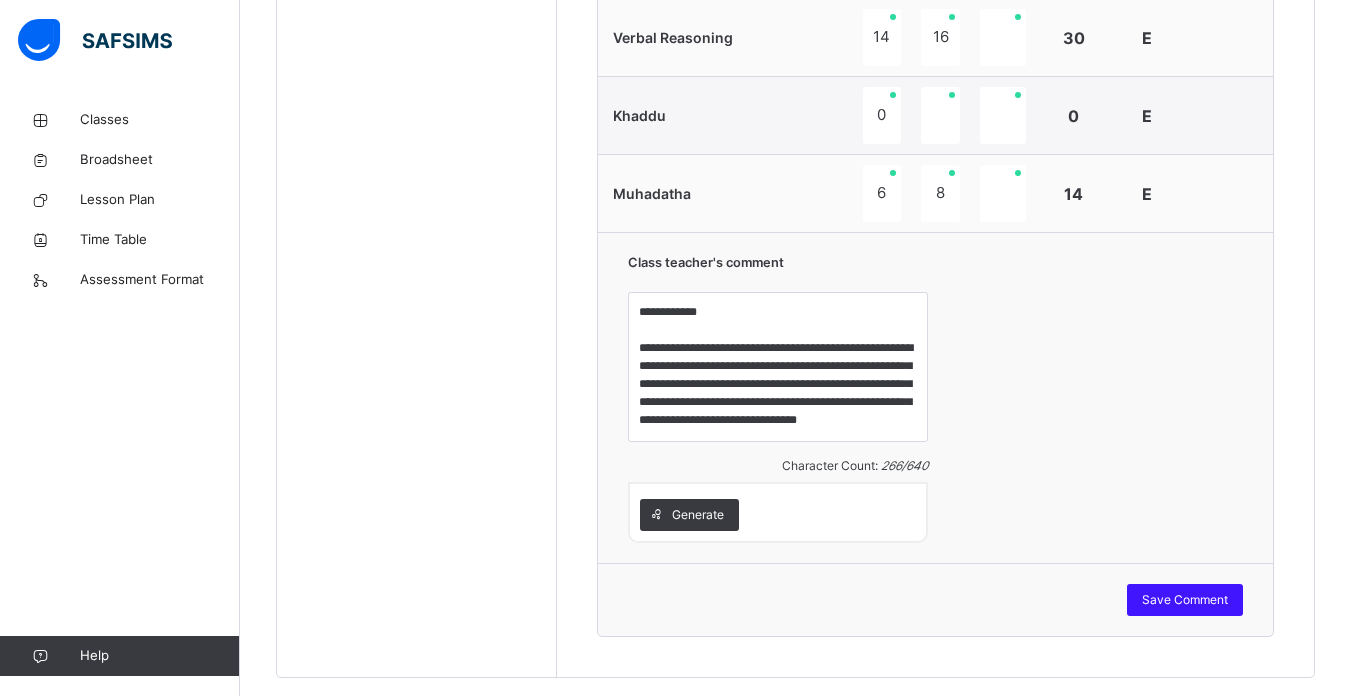 click on "Save Comment" at bounding box center [1185, 600] 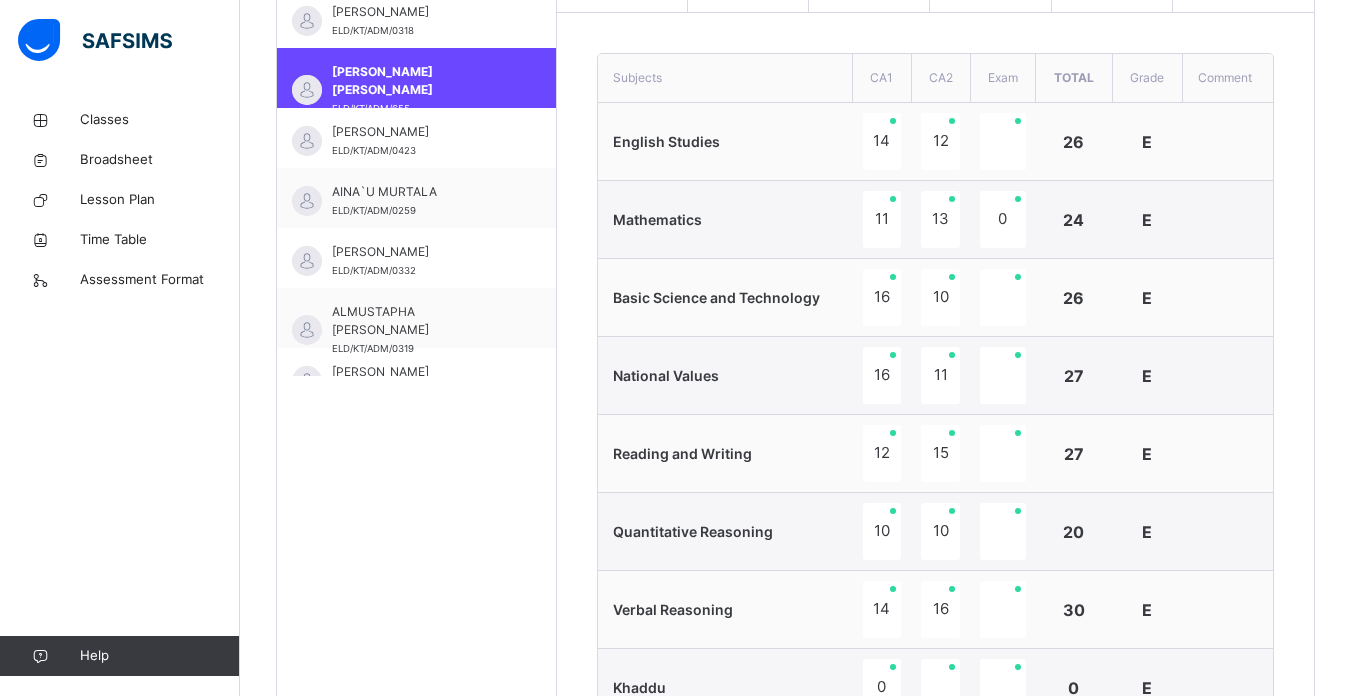 scroll, scrollTop: 641, scrollLeft: 0, axis: vertical 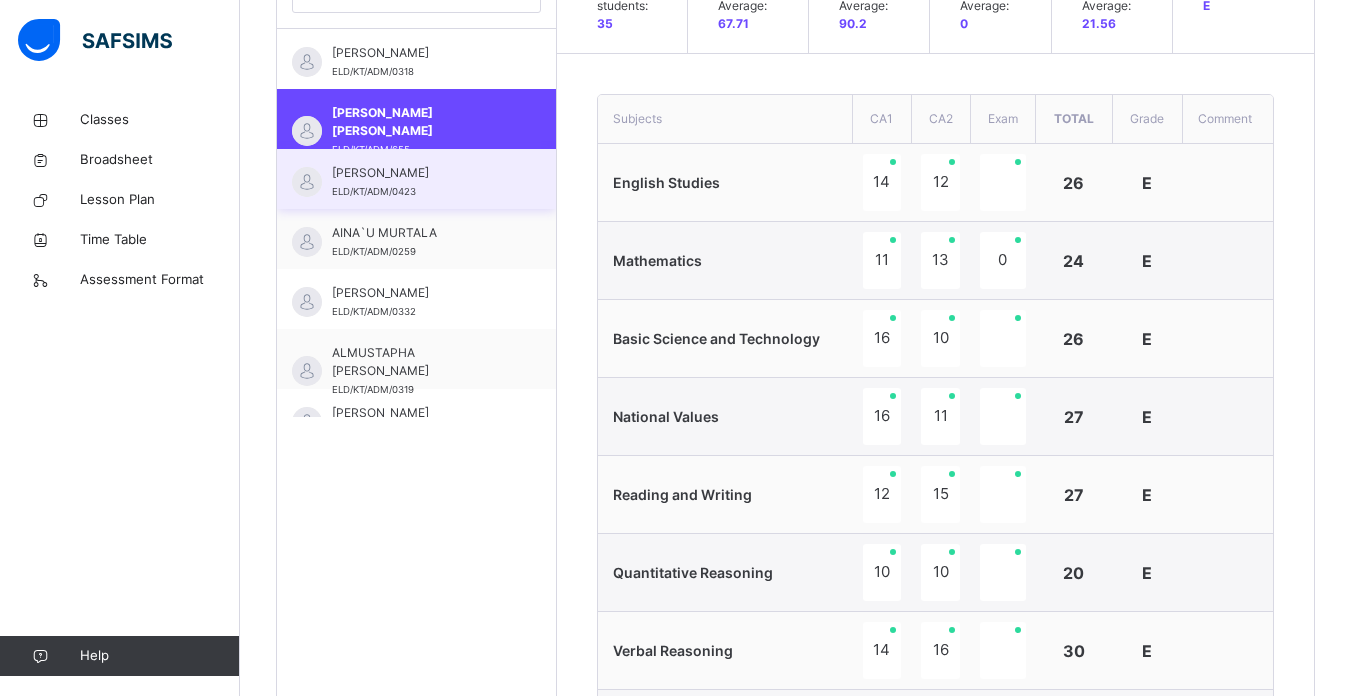 click on "[PERSON_NAME]" at bounding box center [421, 173] 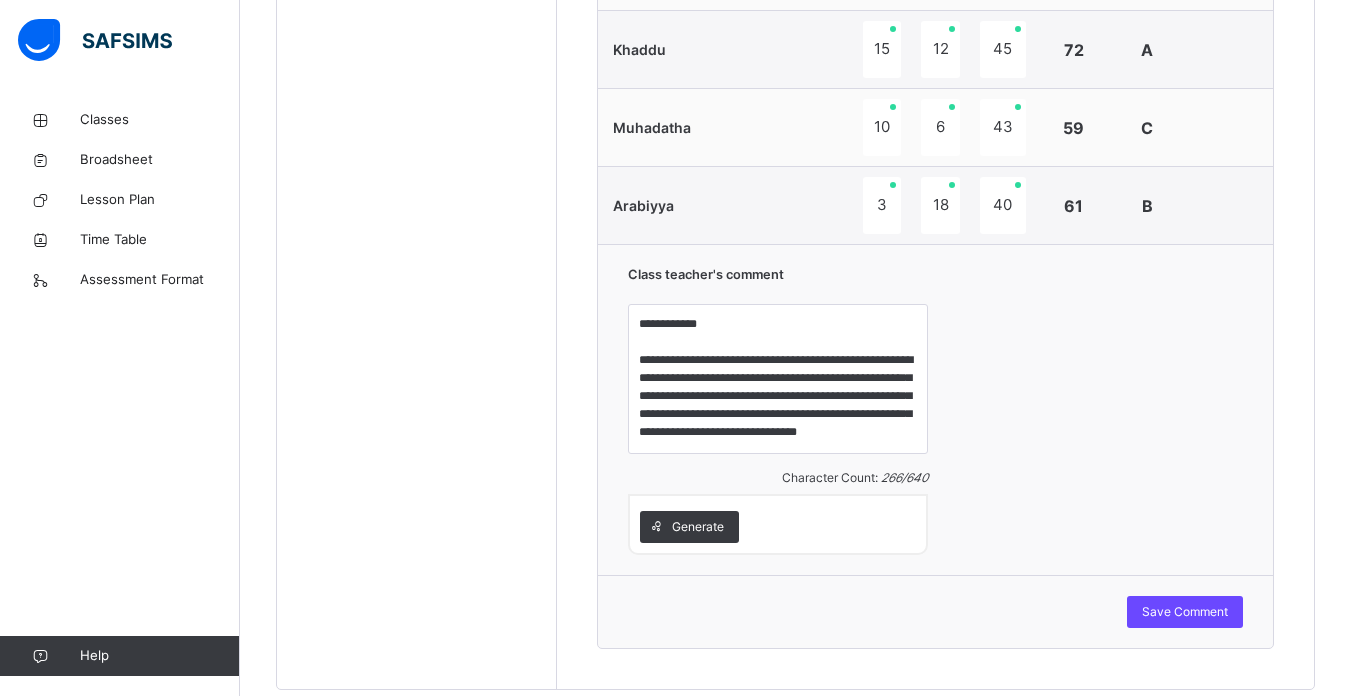scroll, scrollTop: 1321, scrollLeft: 0, axis: vertical 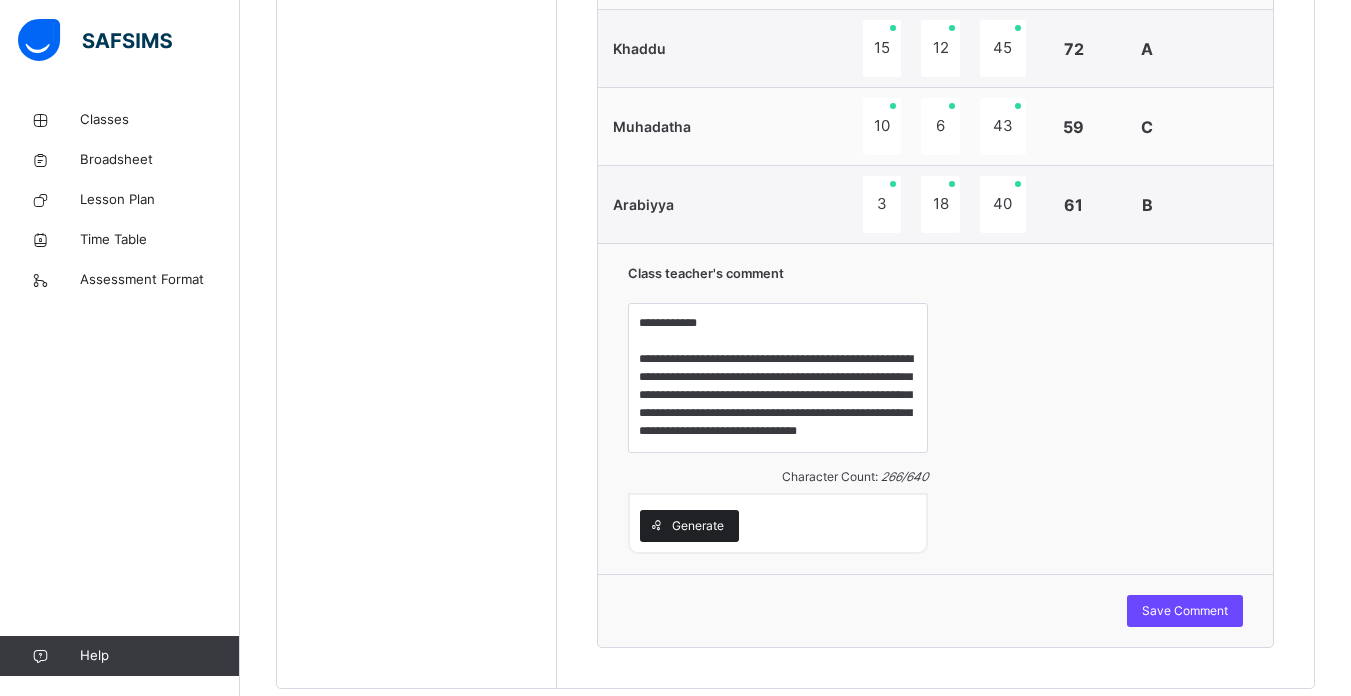 click at bounding box center (656, 526) 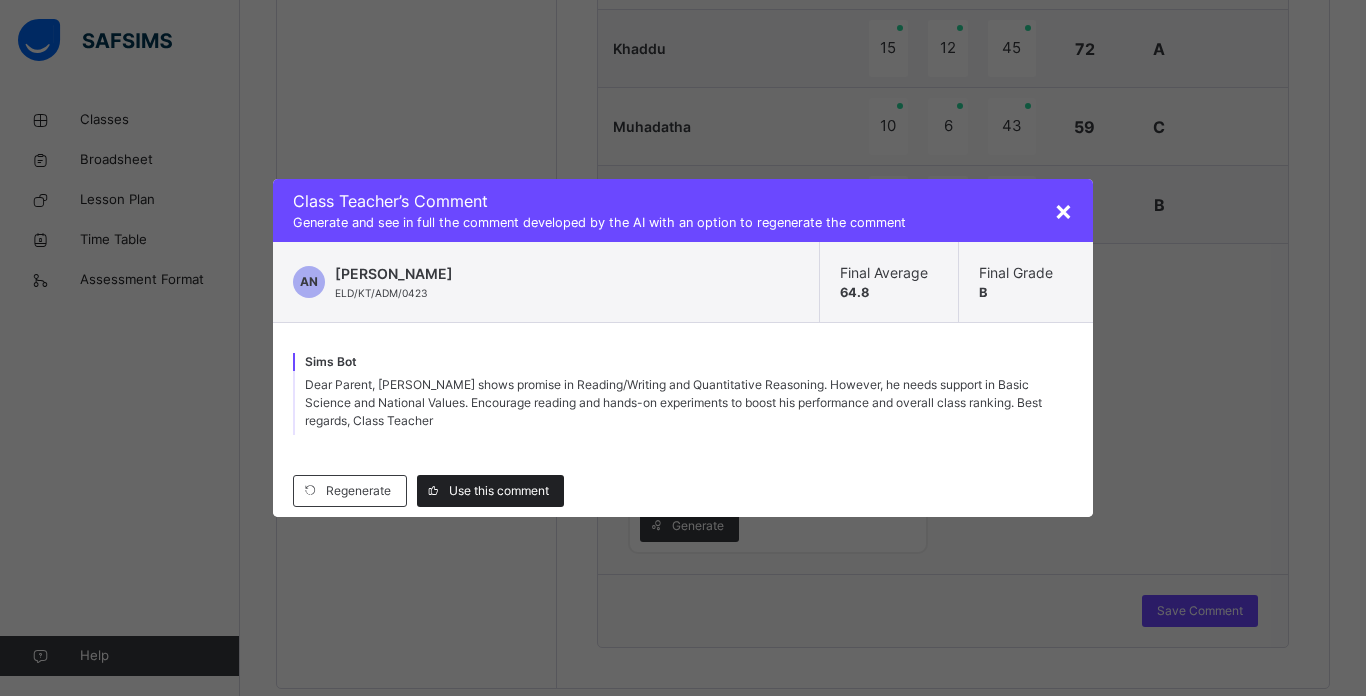 click on "Use this comment" at bounding box center [499, 491] 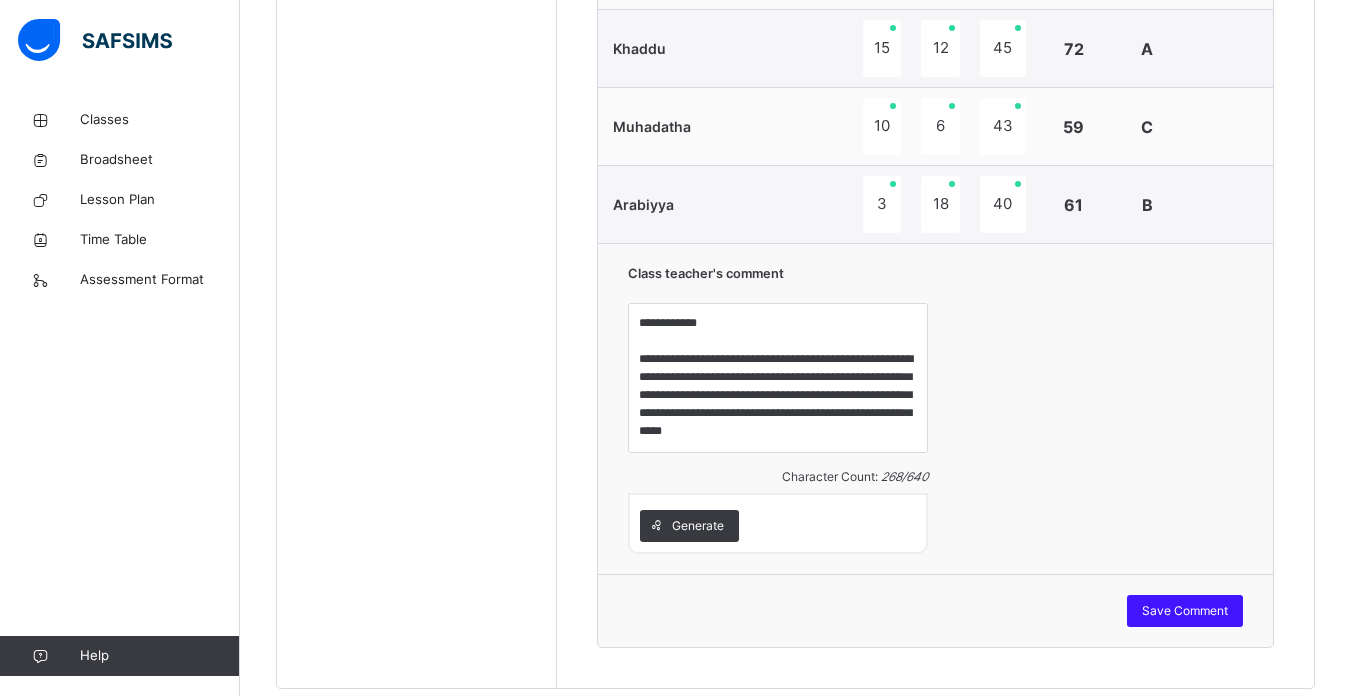 click on "Save Comment" at bounding box center [1185, 611] 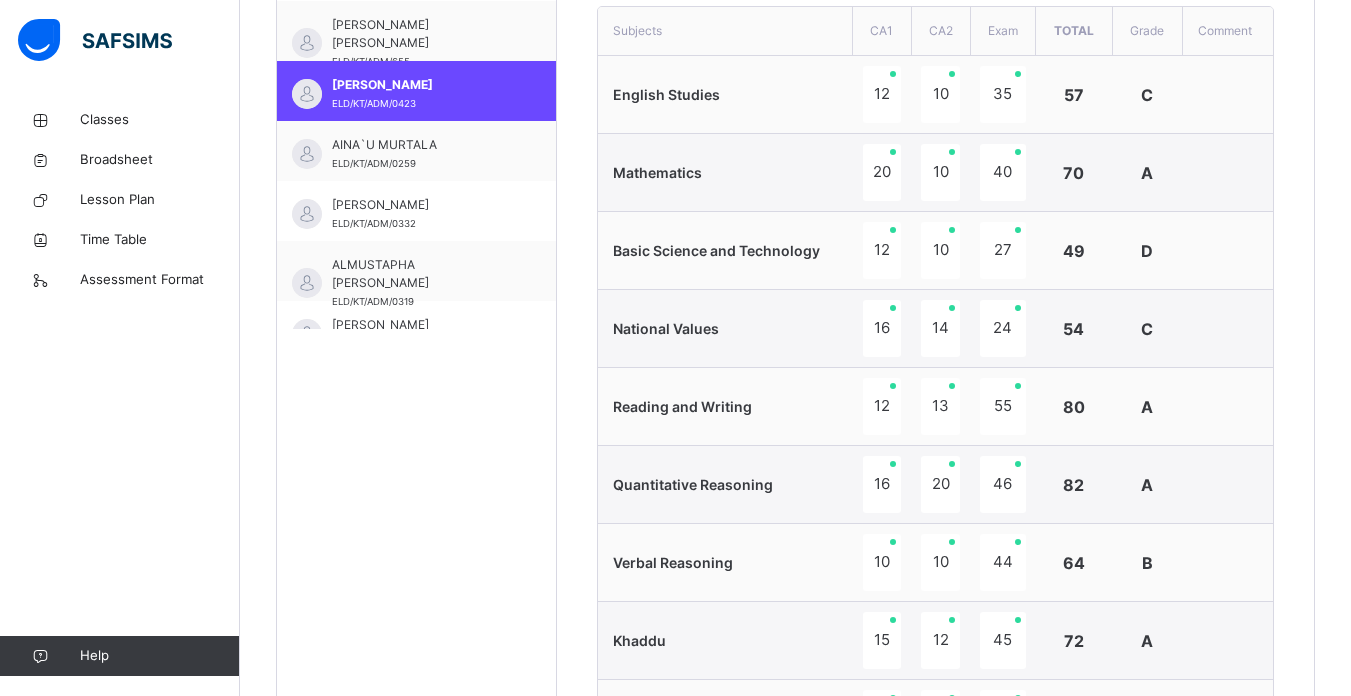 scroll, scrollTop: 721, scrollLeft: 0, axis: vertical 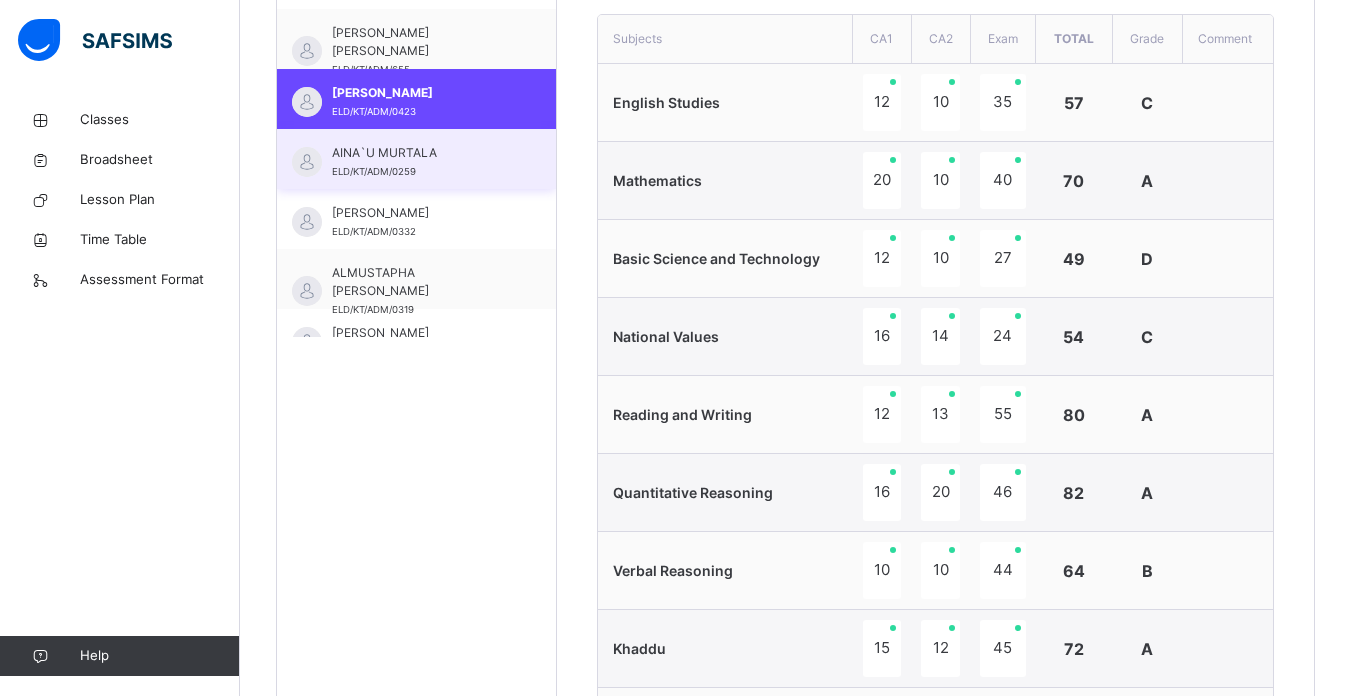 click on "AINA`U  MURTALA" at bounding box center (421, 153) 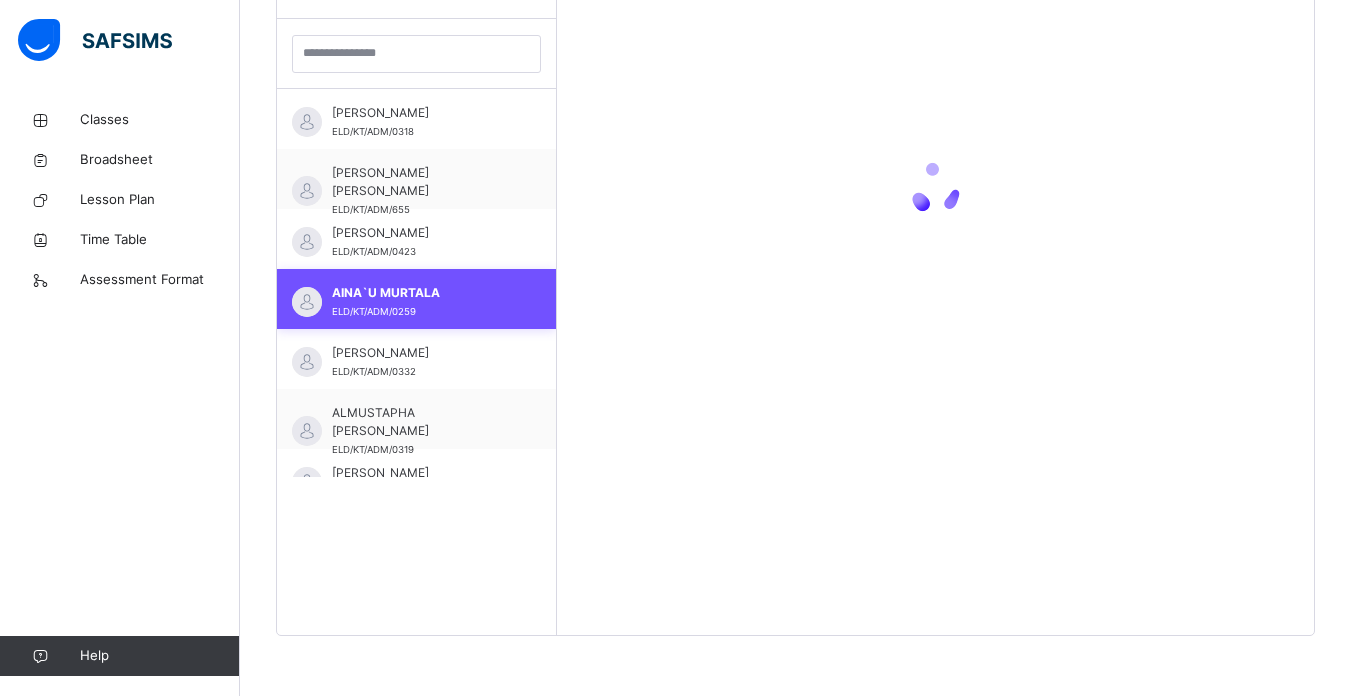 scroll, scrollTop: 581, scrollLeft: 0, axis: vertical 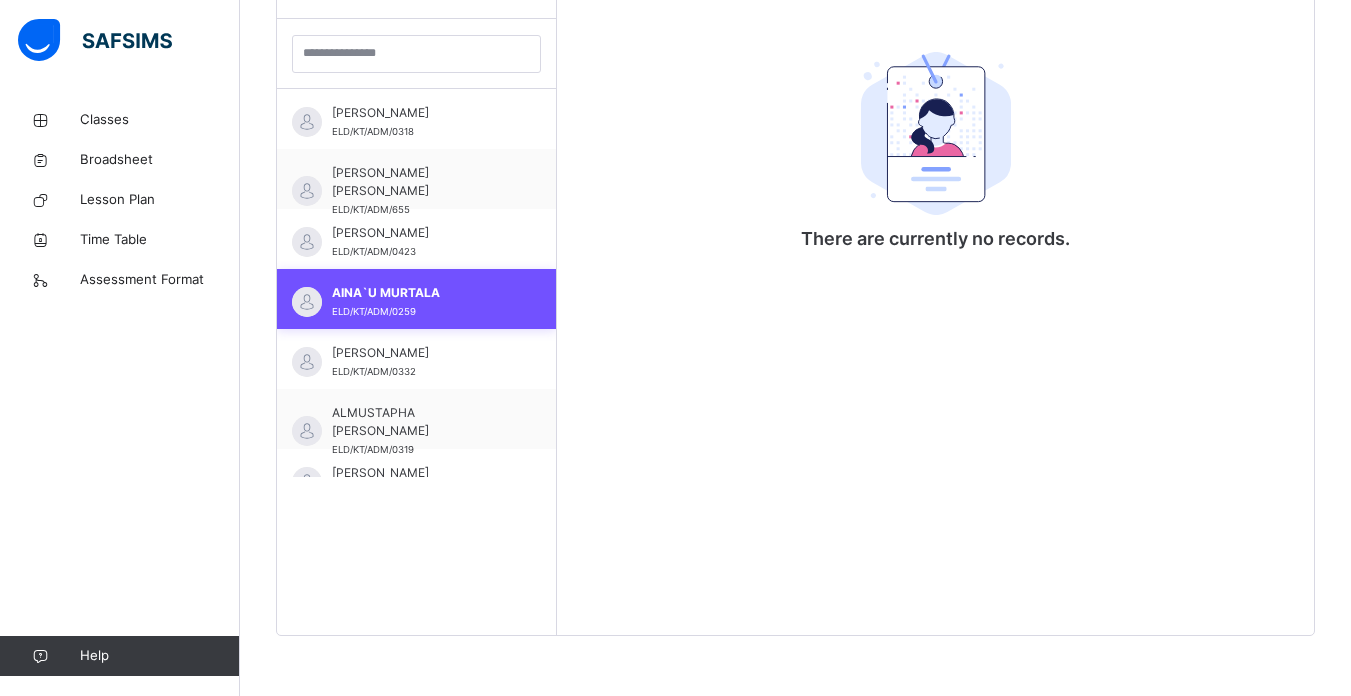 click on "AINA`U  MURTALA" at bounding box center [421, 293] 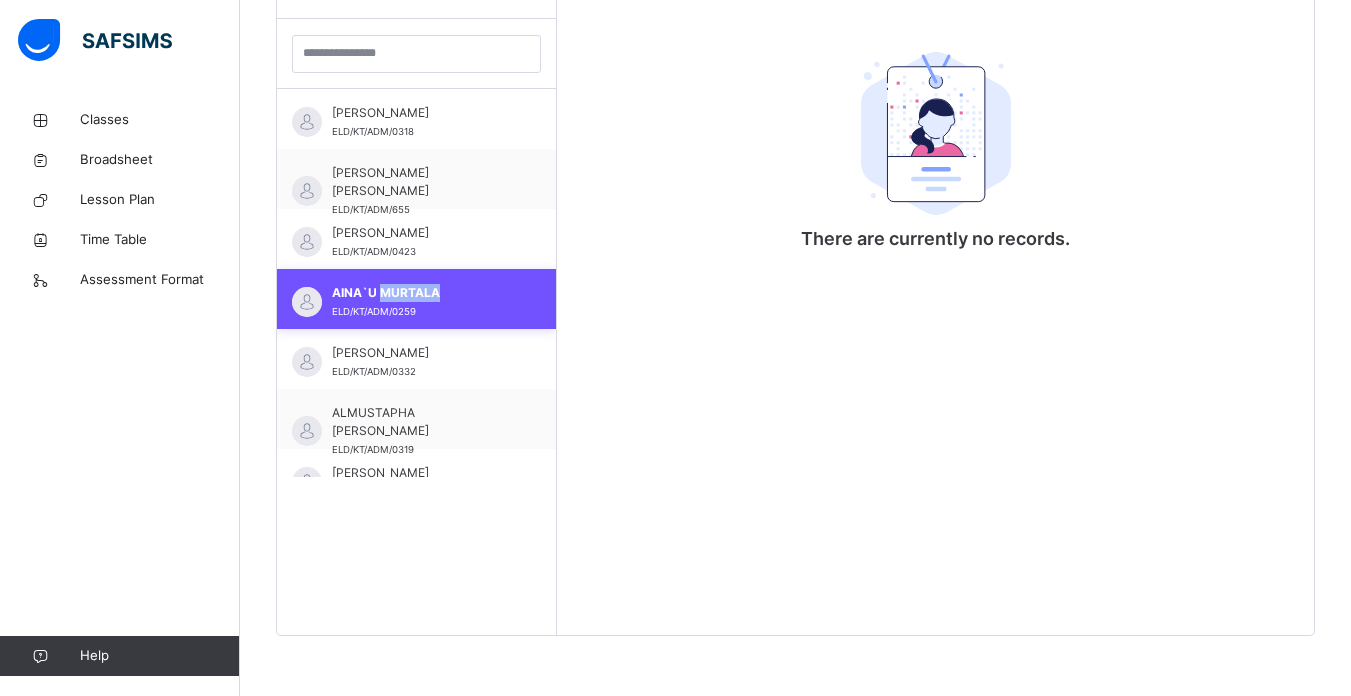 drag, startPoint x: 412, startPoint y: 295, endPoint x: 400, endPoint y: 298, distance: 12.369317 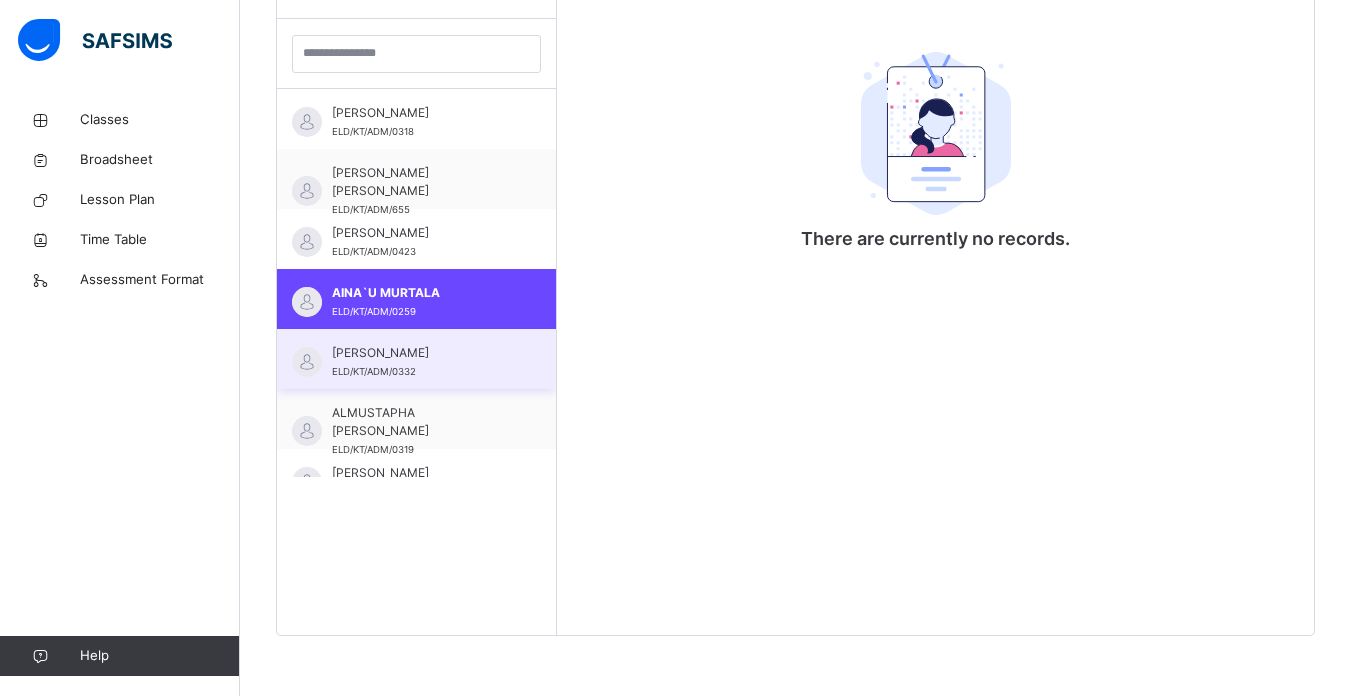click on "[PERSON_NAME]" at bounding box center [421, 353] 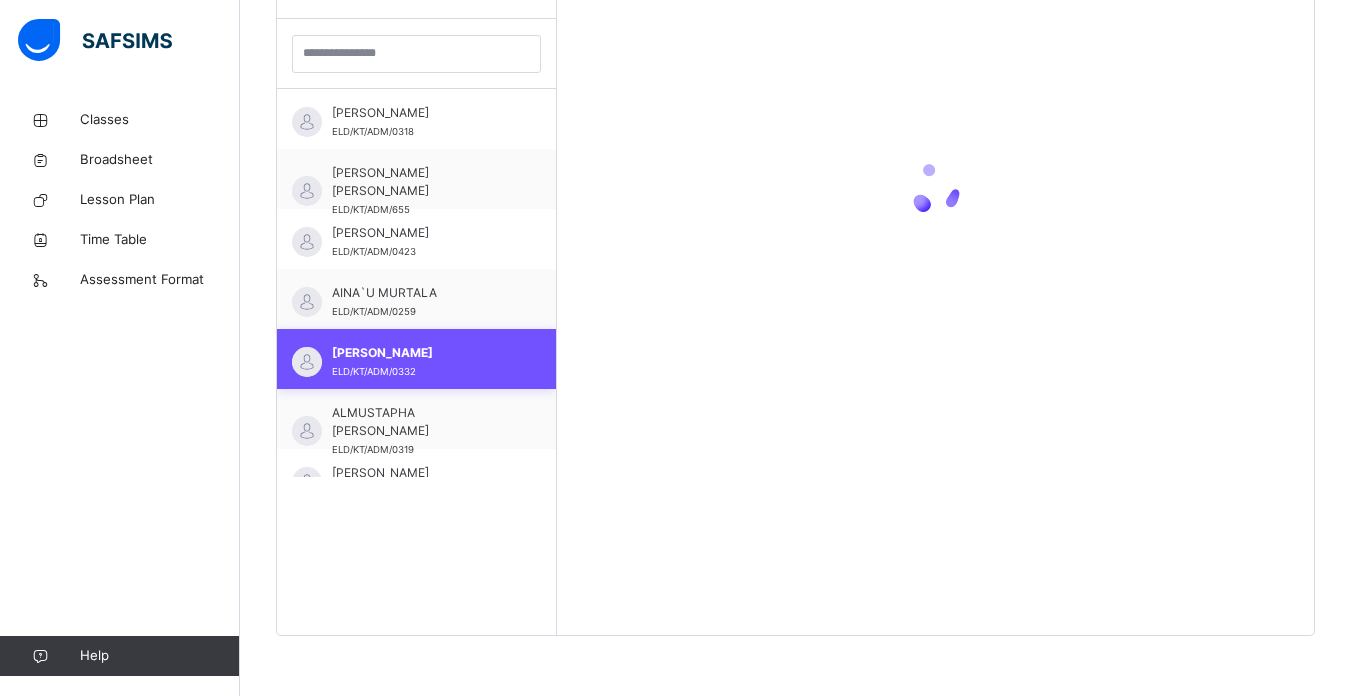 click on "[PERSON_NAME]" at bounding box center (421, 353) 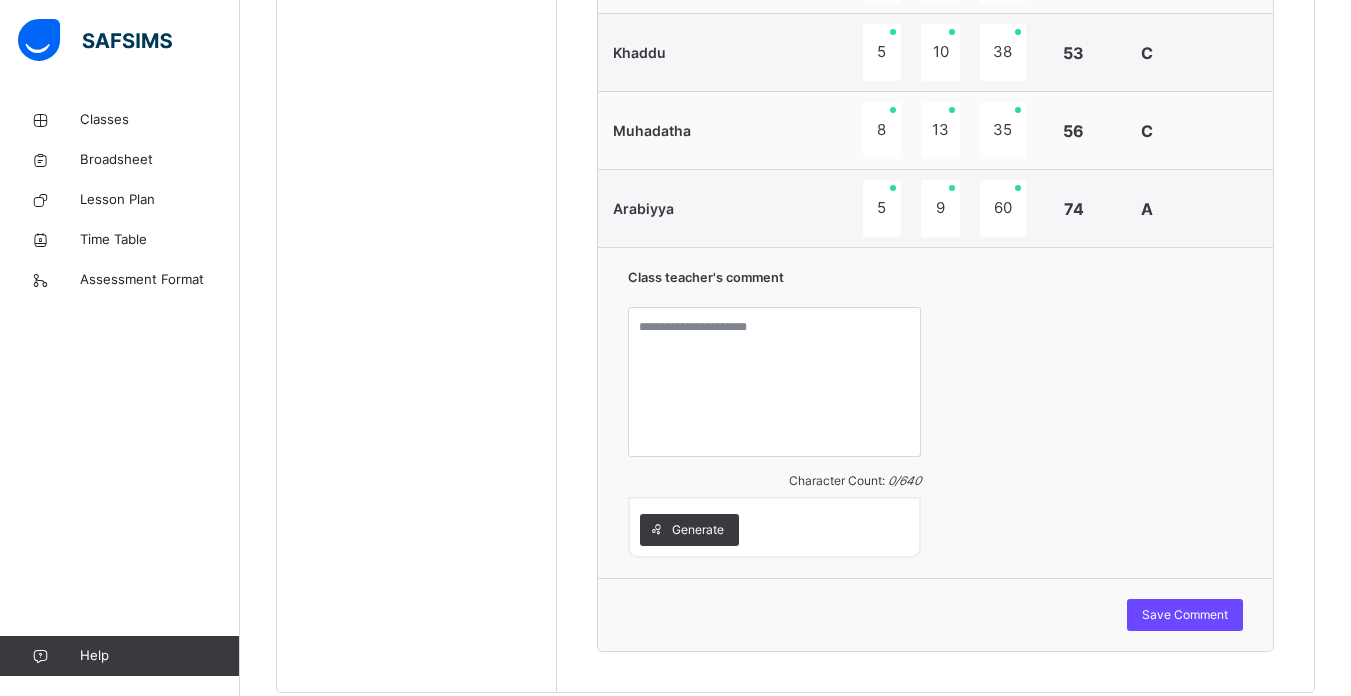 scroll, scrollTop: 1347, scrollLeft: 0, axis: vertical 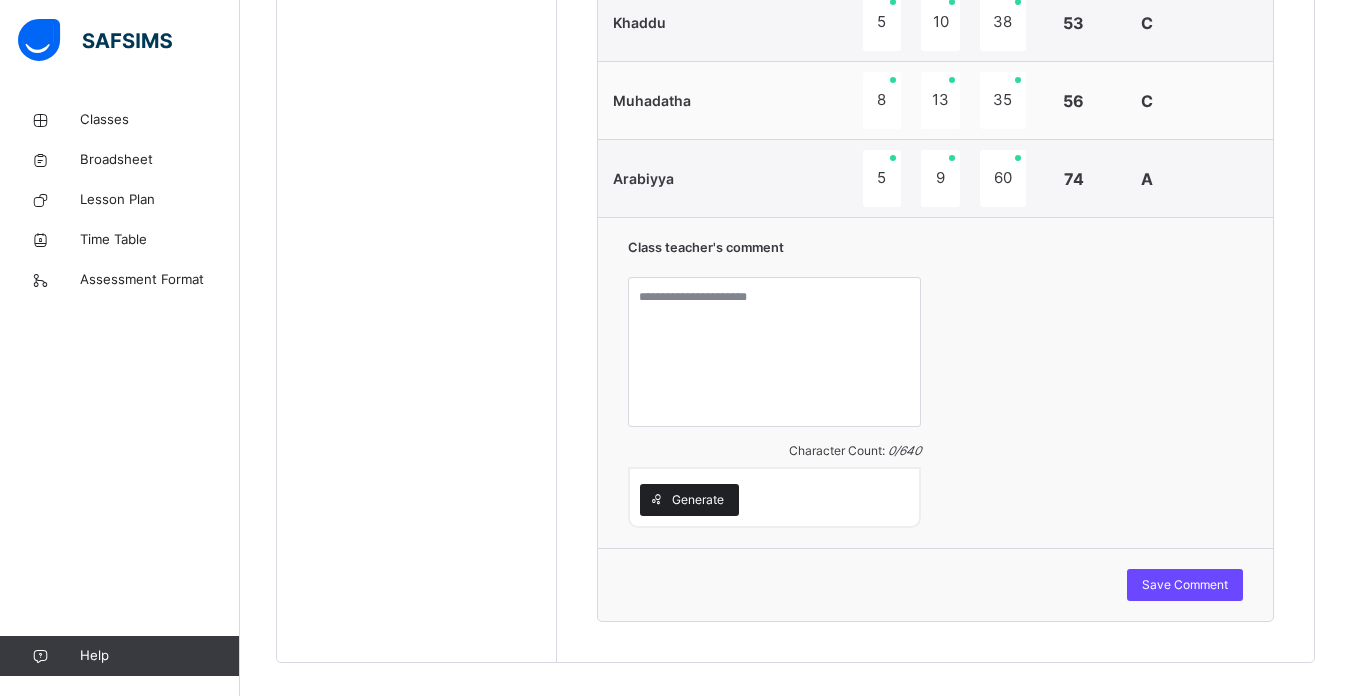 click on "Generate" at bounding box center (698, 500) 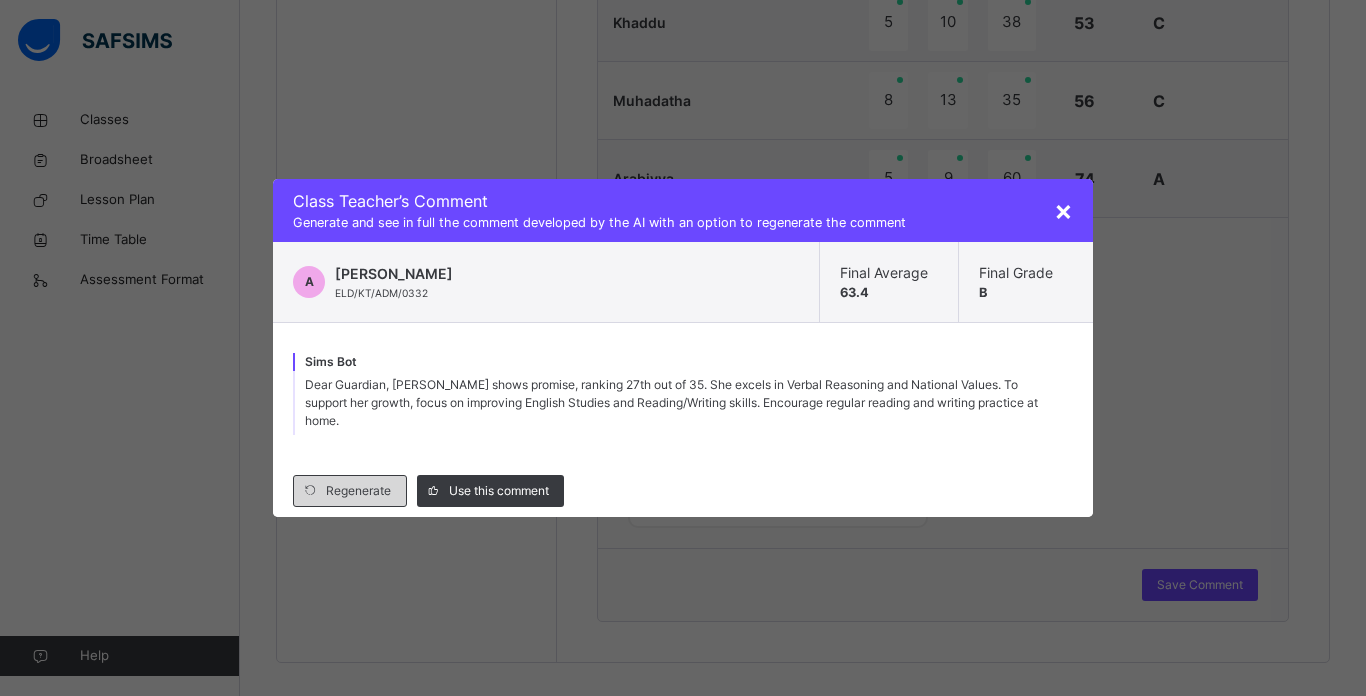 click on "Regenerate" at bounding box center [358, 491] 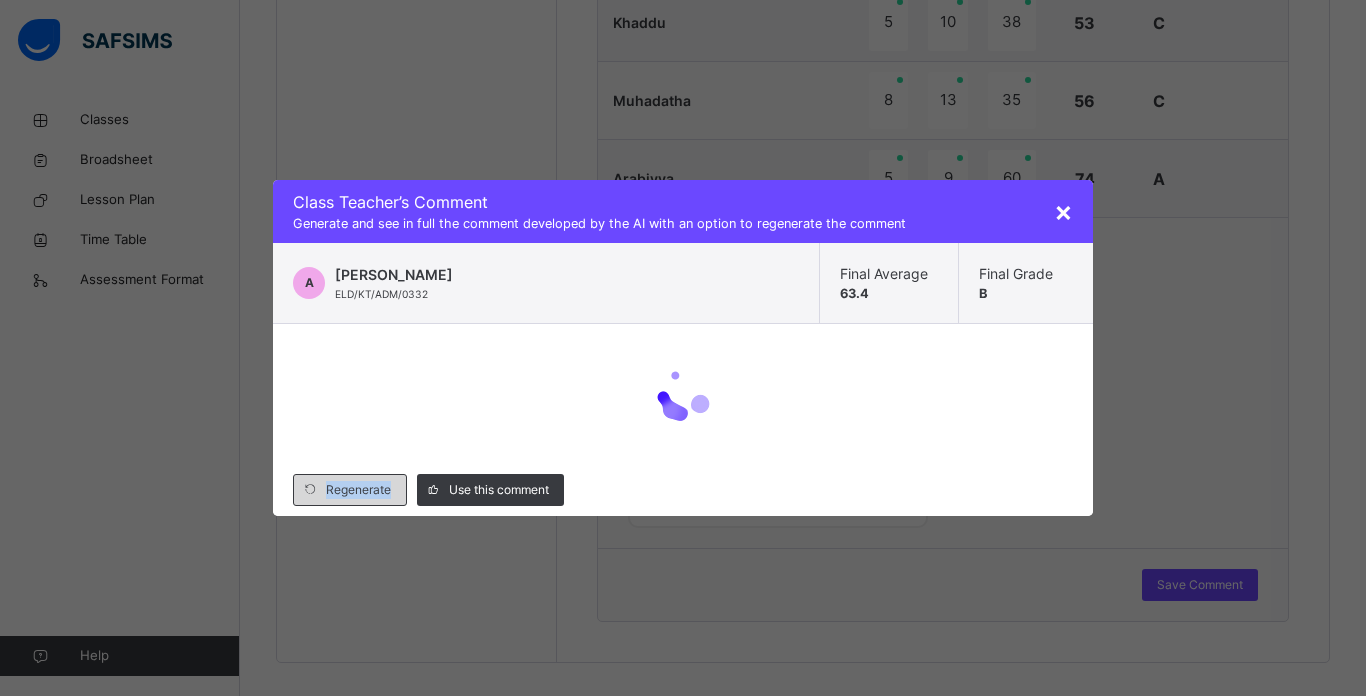 click on "Regenerate" at bounding box center (358, 490) 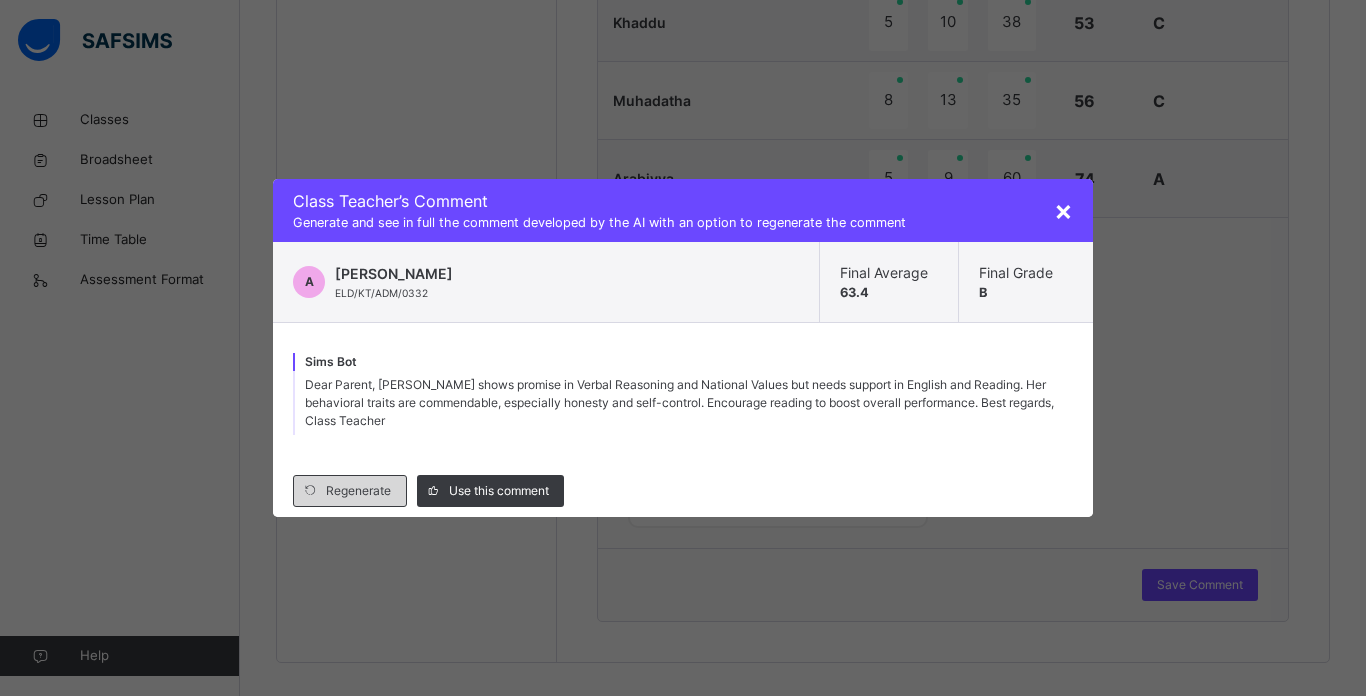 click on "Regenerate" at bounding box center (358, 491) 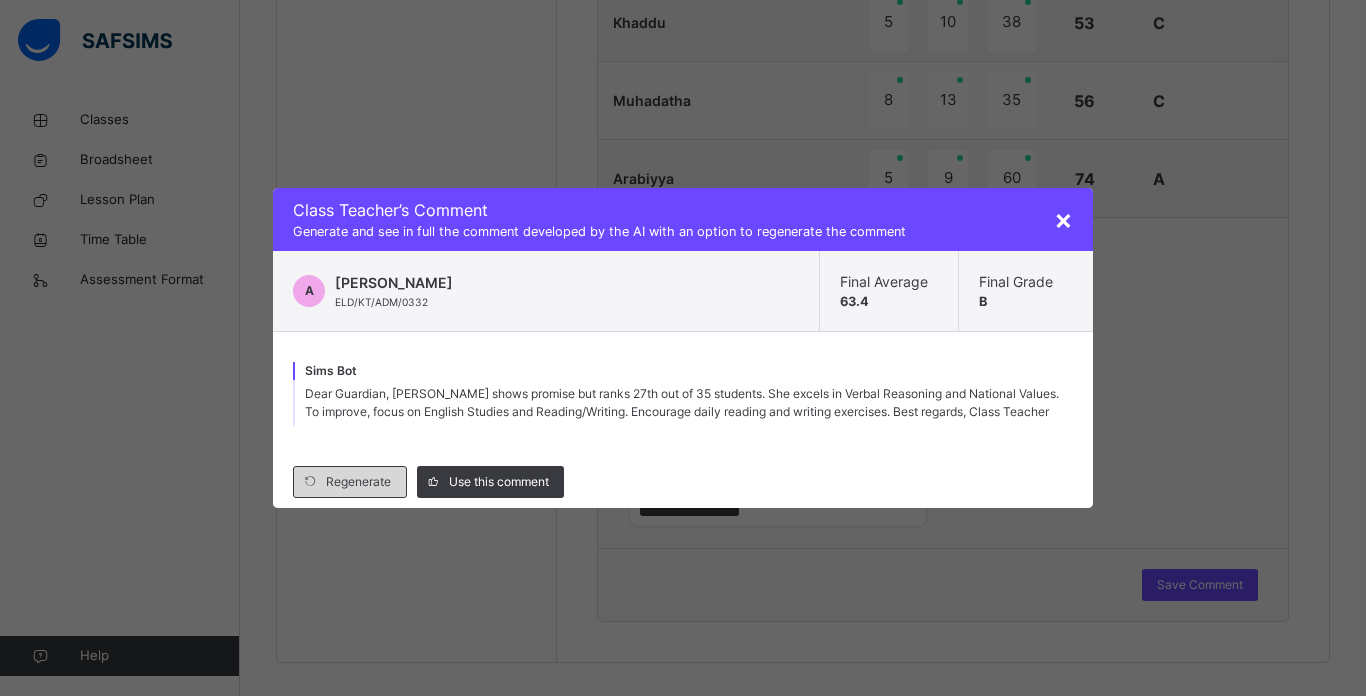 click on "Regenerate" at bounding box center (358, 482) 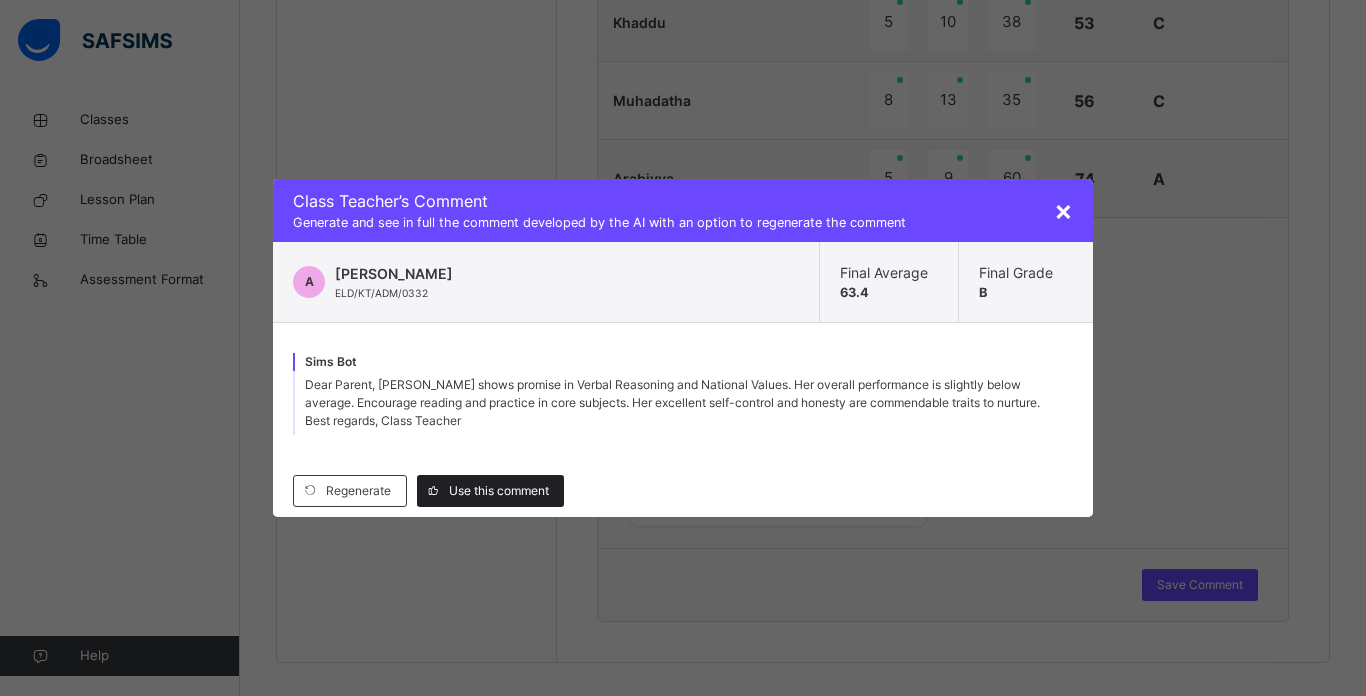 click on "Use this comment" at bounding box center [499, 491] 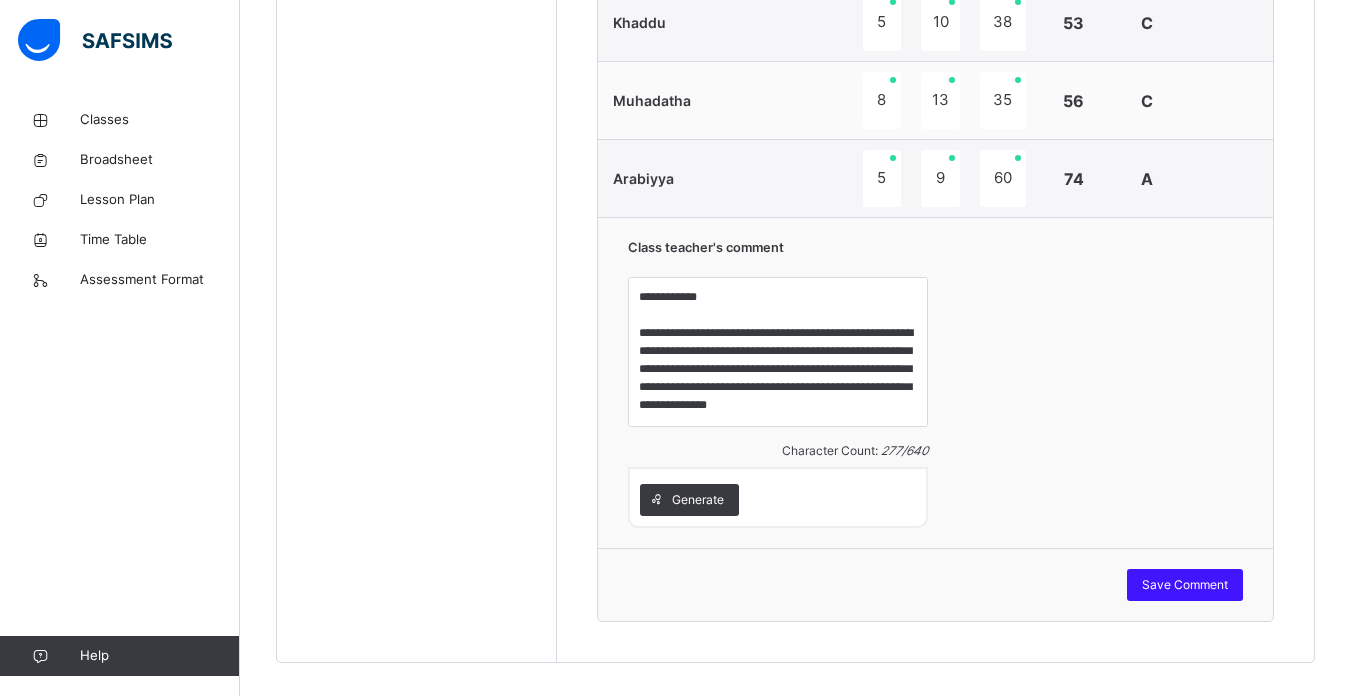 click on "Save Comment" at bounding box center (1185, 585) 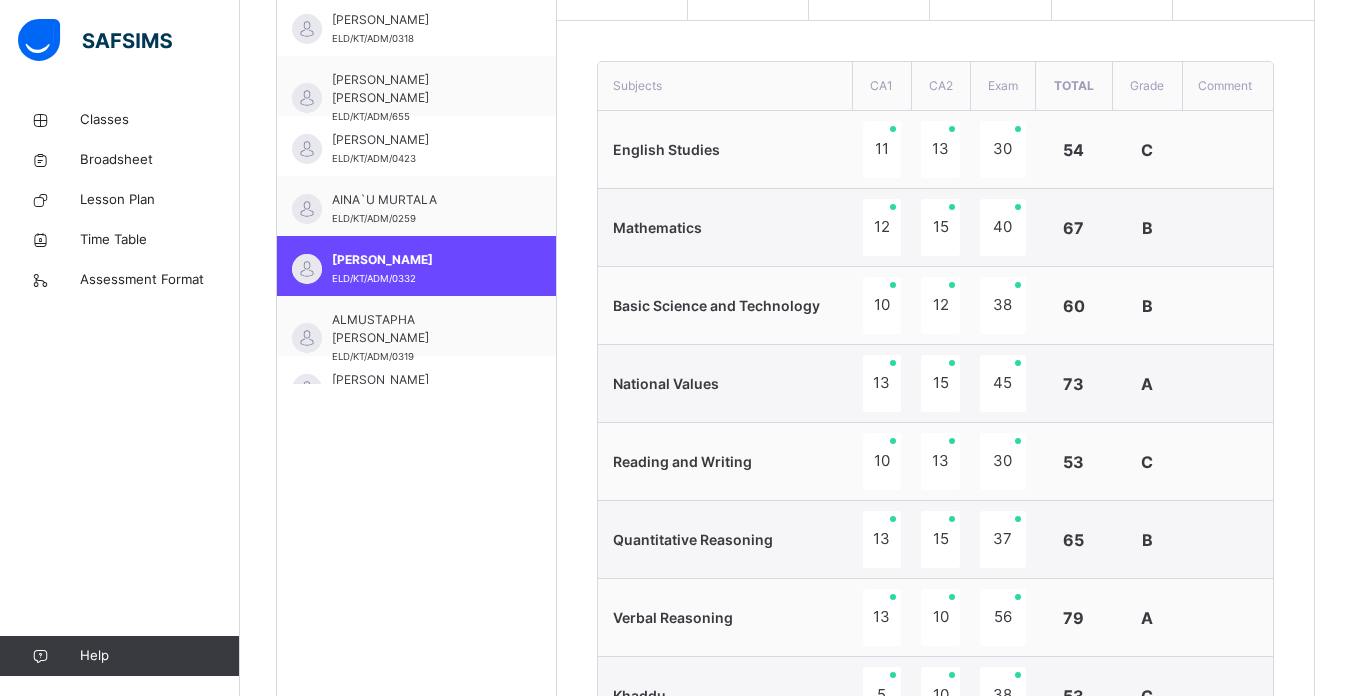 scroll, scrollTop: 627, scrollLeft: 0, axis: vertical 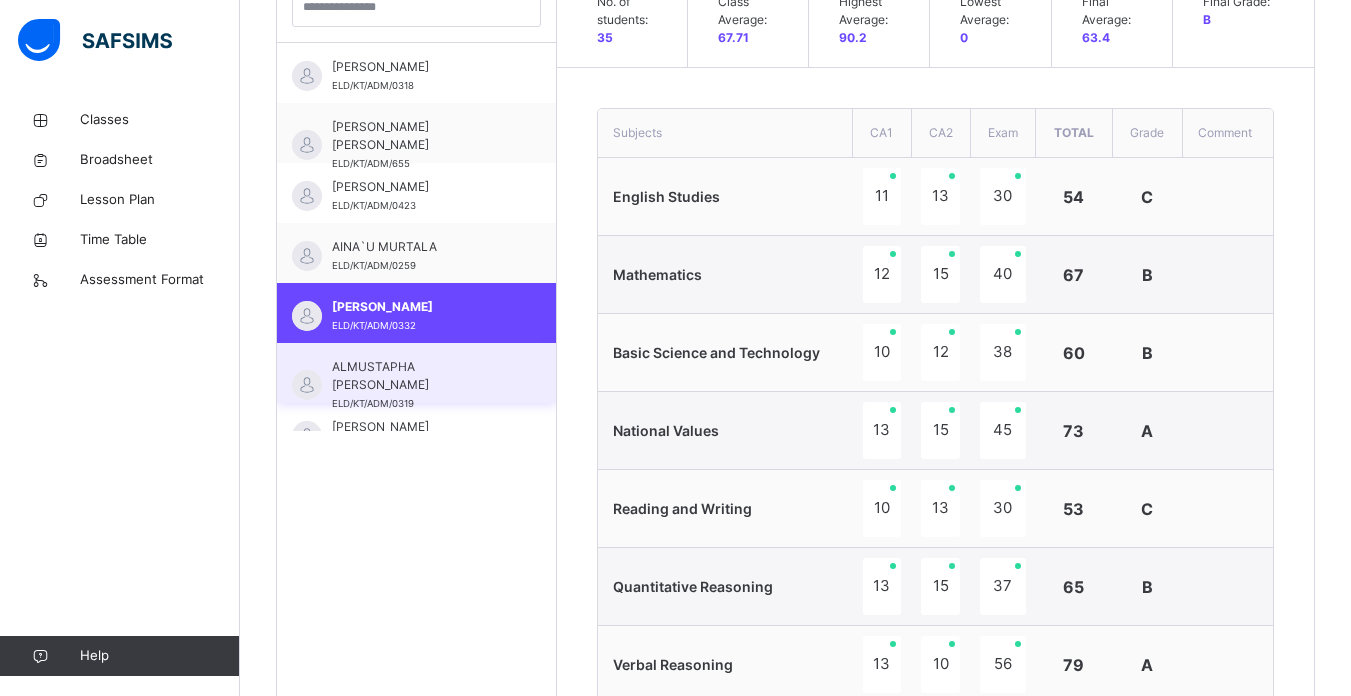 click on "ALMUSTAPHA  [PERSON_NAME]" at bounding box center (421, 376) 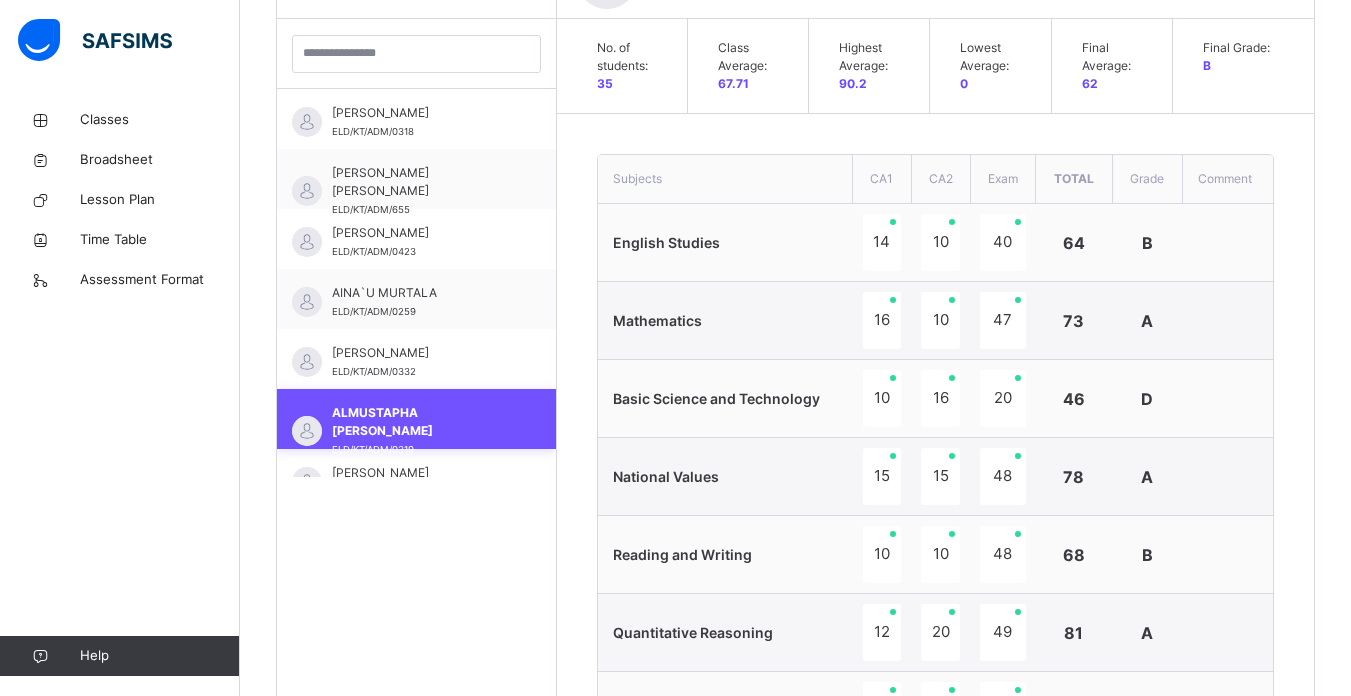scroll, scrollTop: 627, scrollLeft: 0, axis: vertical 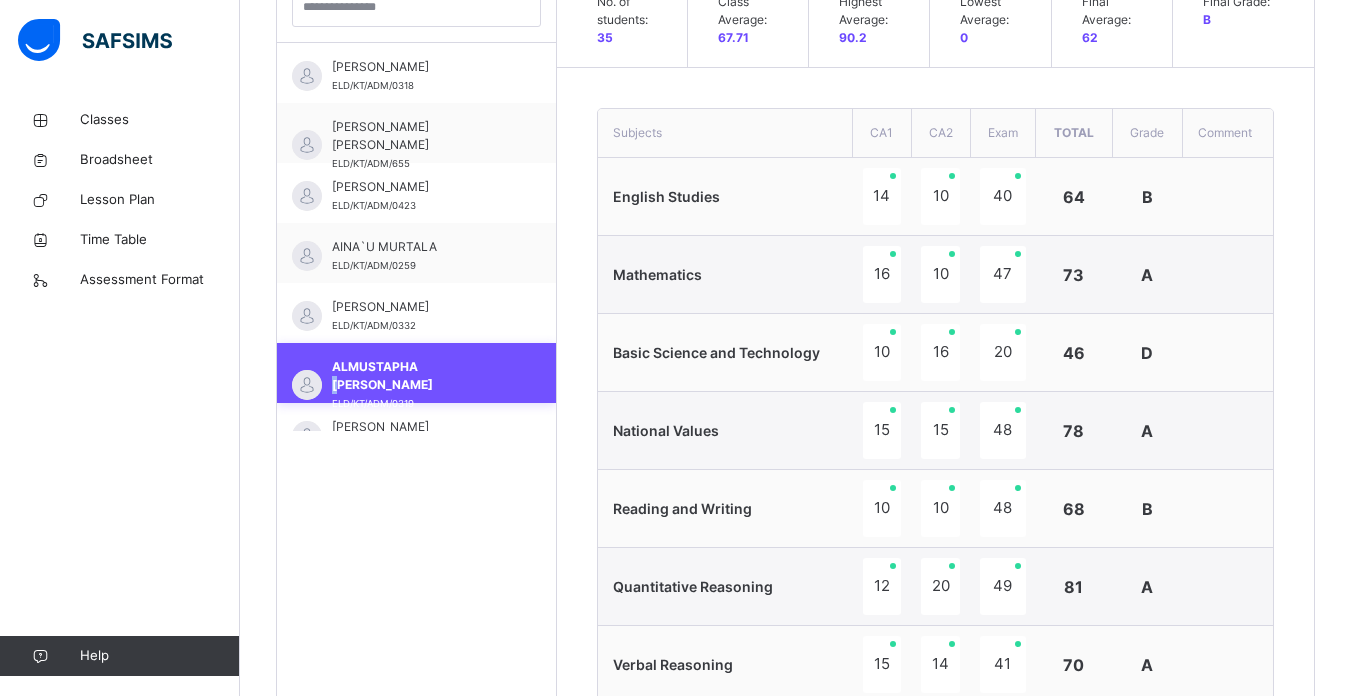click on "ALMUSTAPHA  [PERSON_NAME]" at bounding box center (421, 376) 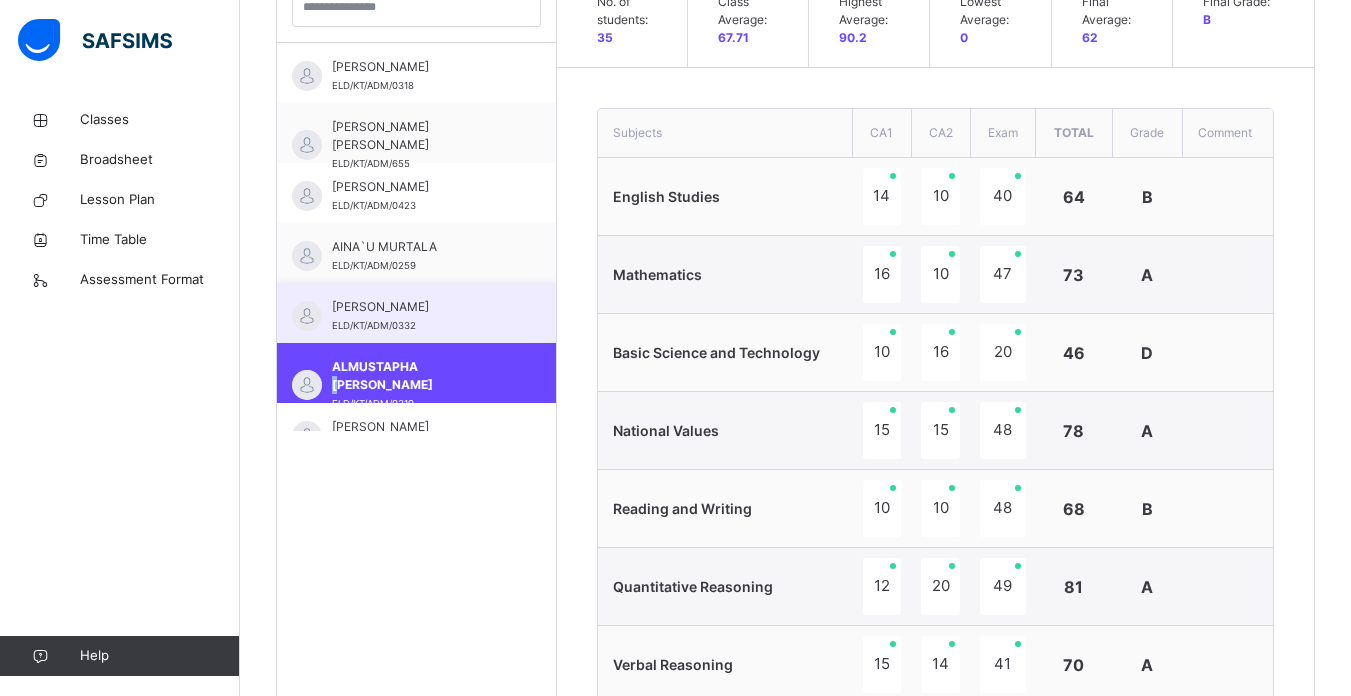 click on "AISHA  SHAMSUDDEEN  ELD/KT/ADM/0332" at bounding box center [421, 316] 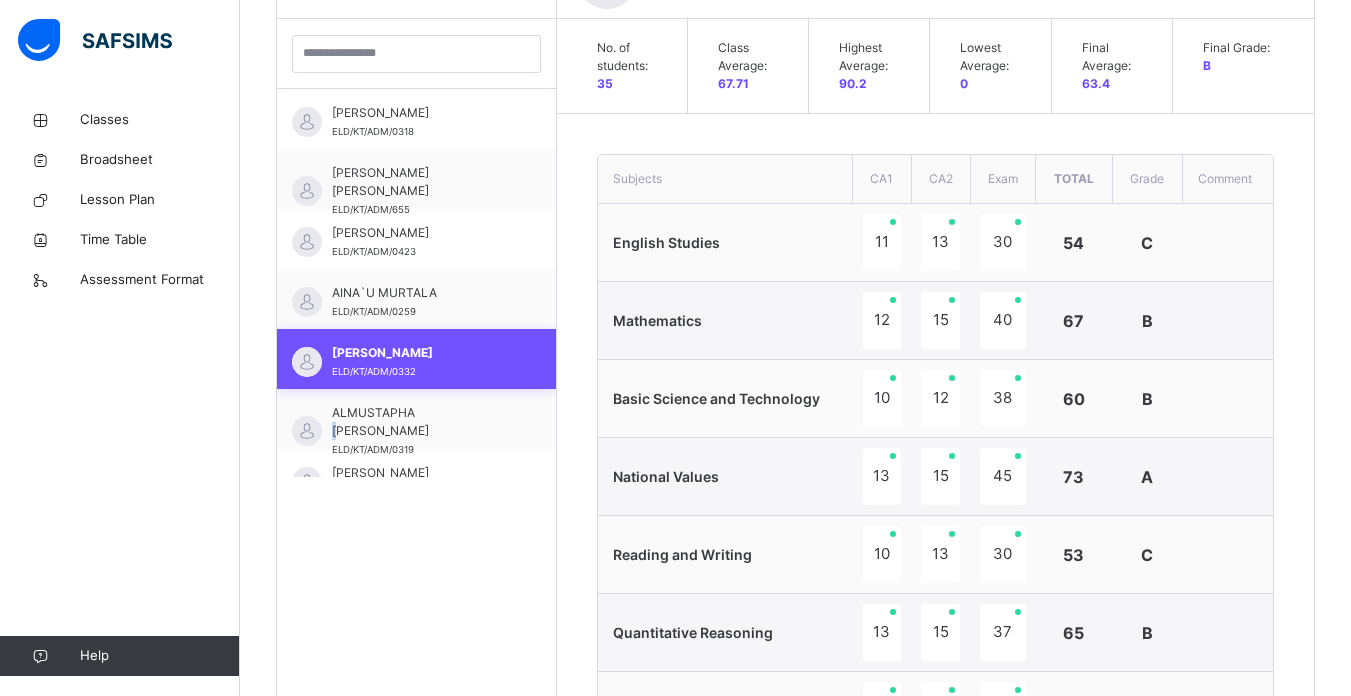 scroll, scrollTop: 627, scrollLeft: 0, axis: vertical 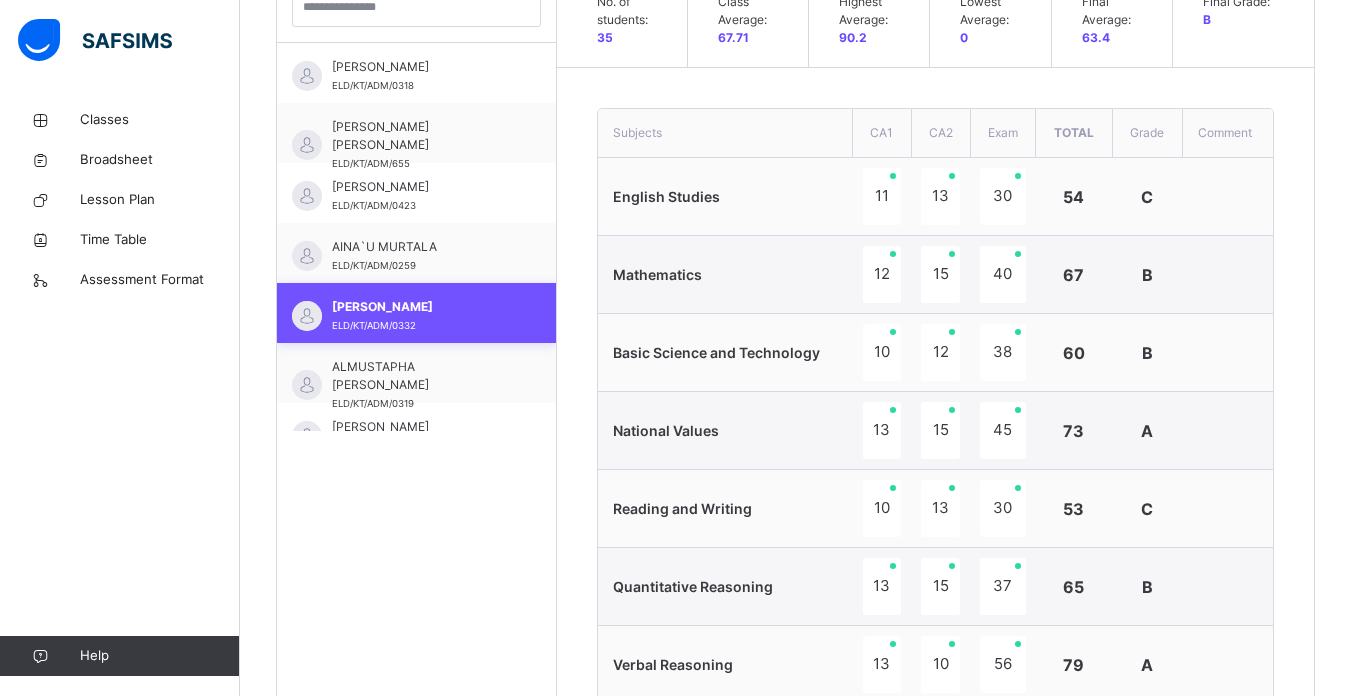 drag, startPoint x: 425, startPoint y: 372, endPoint x: 430, endPoint y: 336, distance: 36.345562 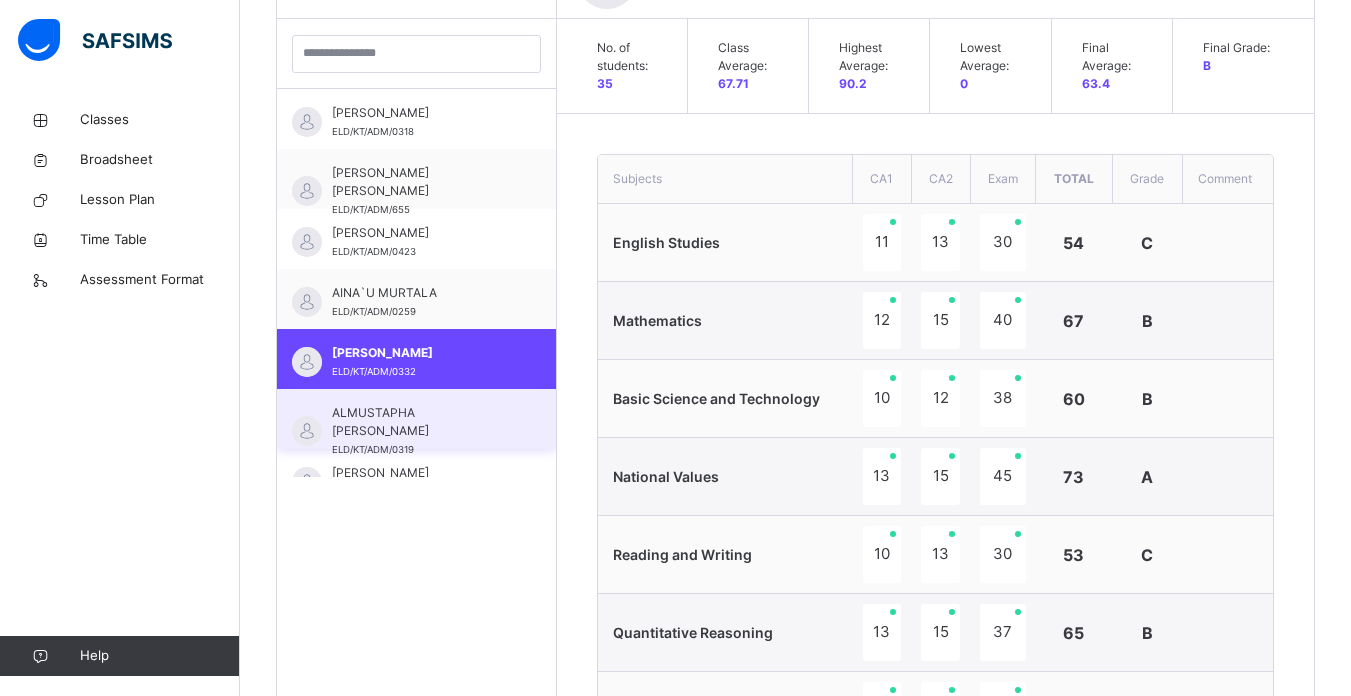 scroll, scrollTop: 627, scrollLeft: 0, axis: vertical 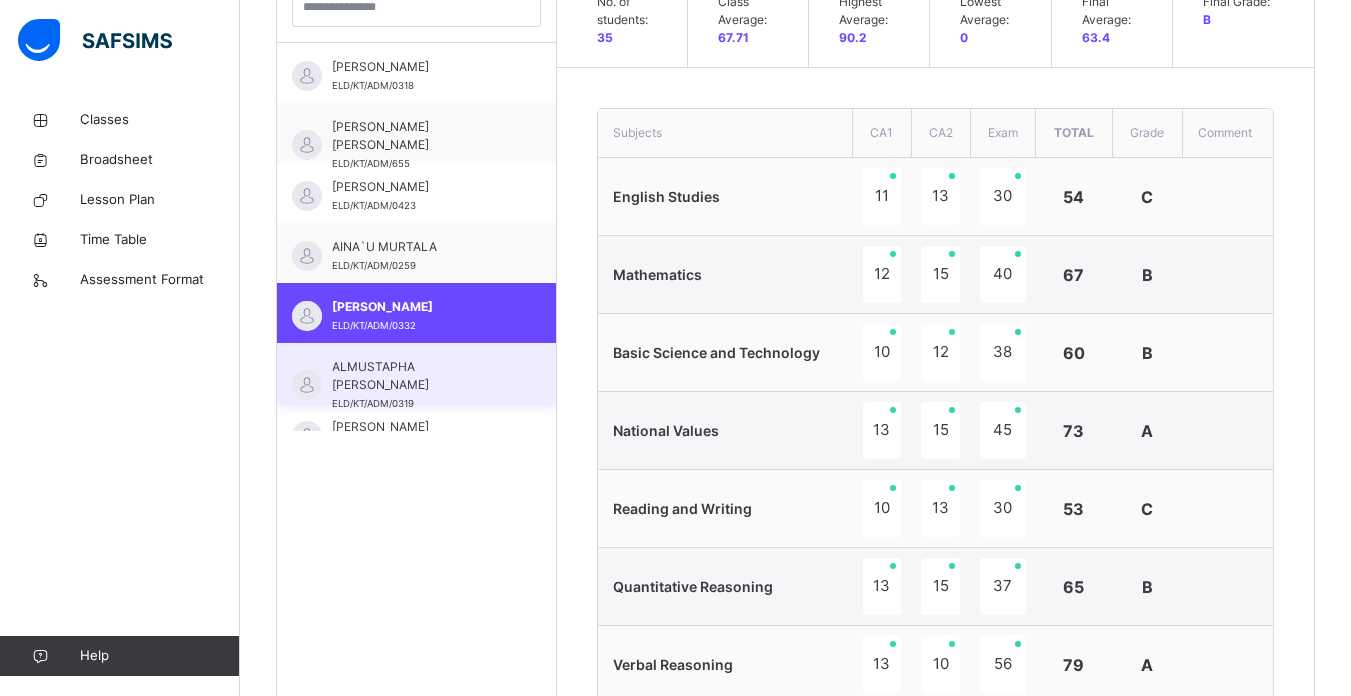 click on "ALMUSTAPHA  MANSIR  ELD/KT/ADM/0319" at bounding box center (421, 385) 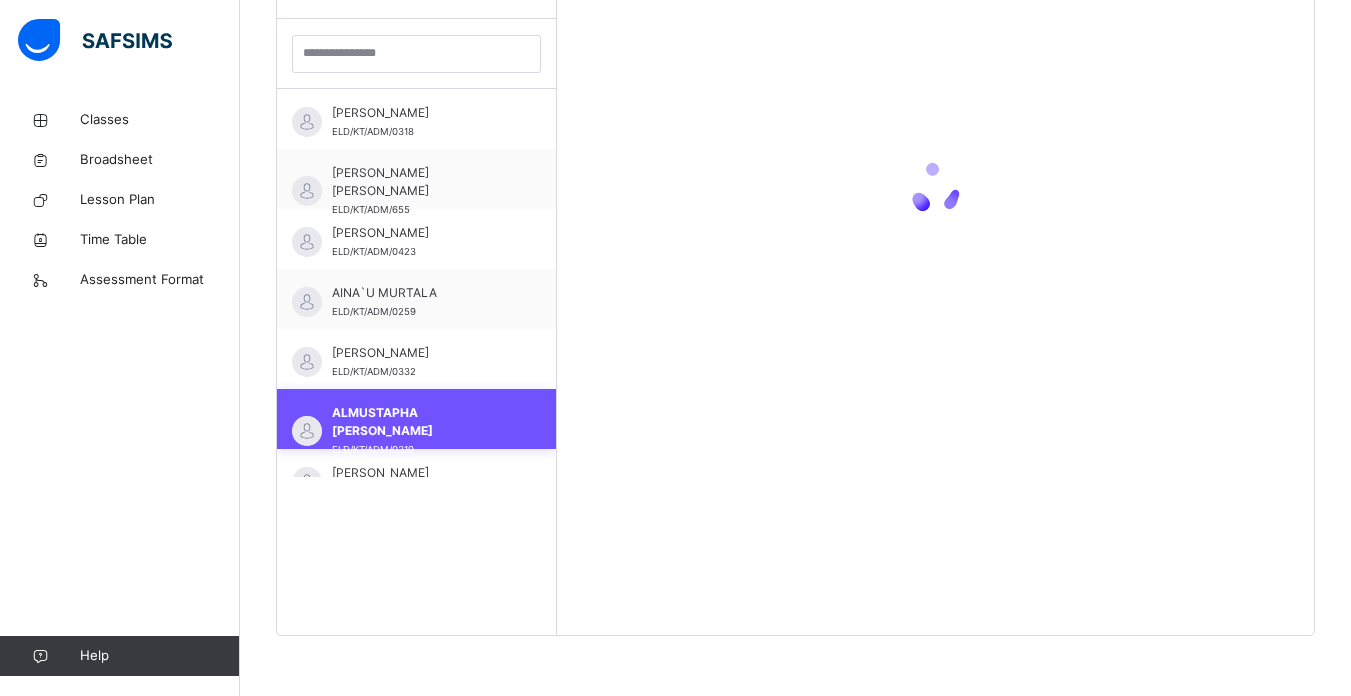 scroll, scrollTop: 581, scrollLeft: 0, axis: vertical 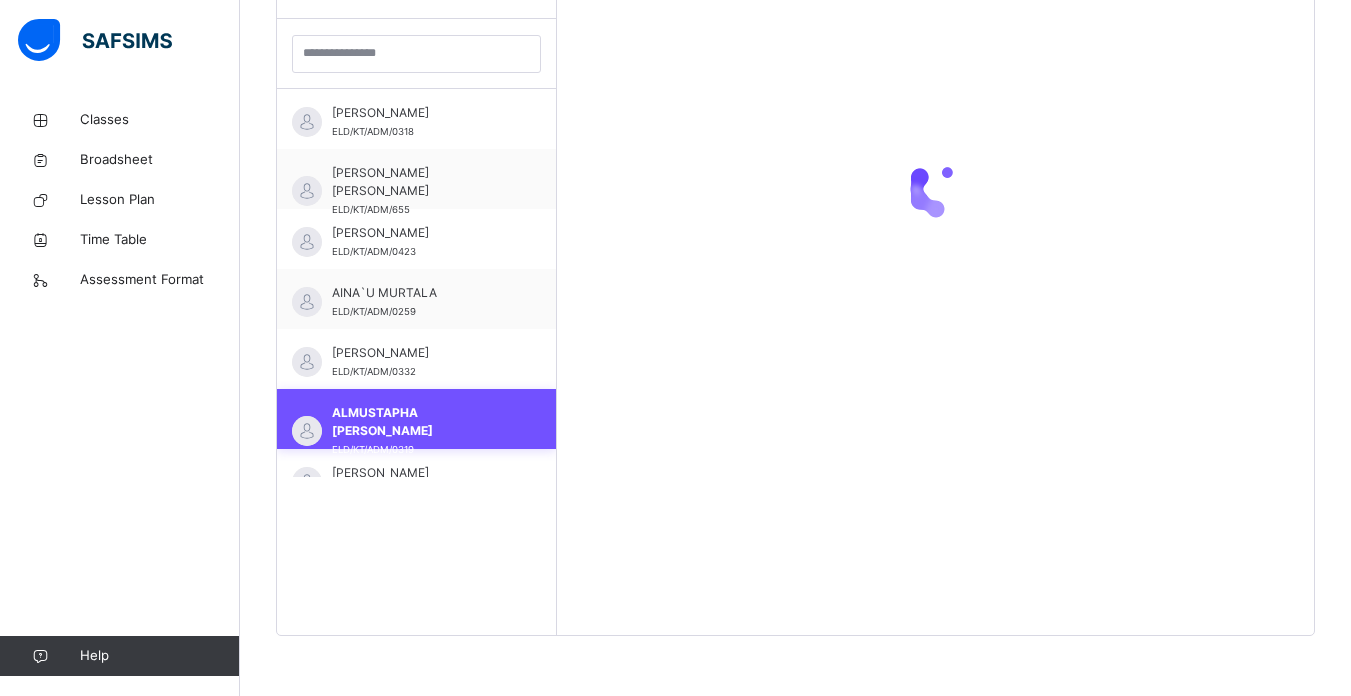 click on "AISHA  SHAMSUDDEEN  ELD/KT/ADM/0332" at bounding box center (421, 362) 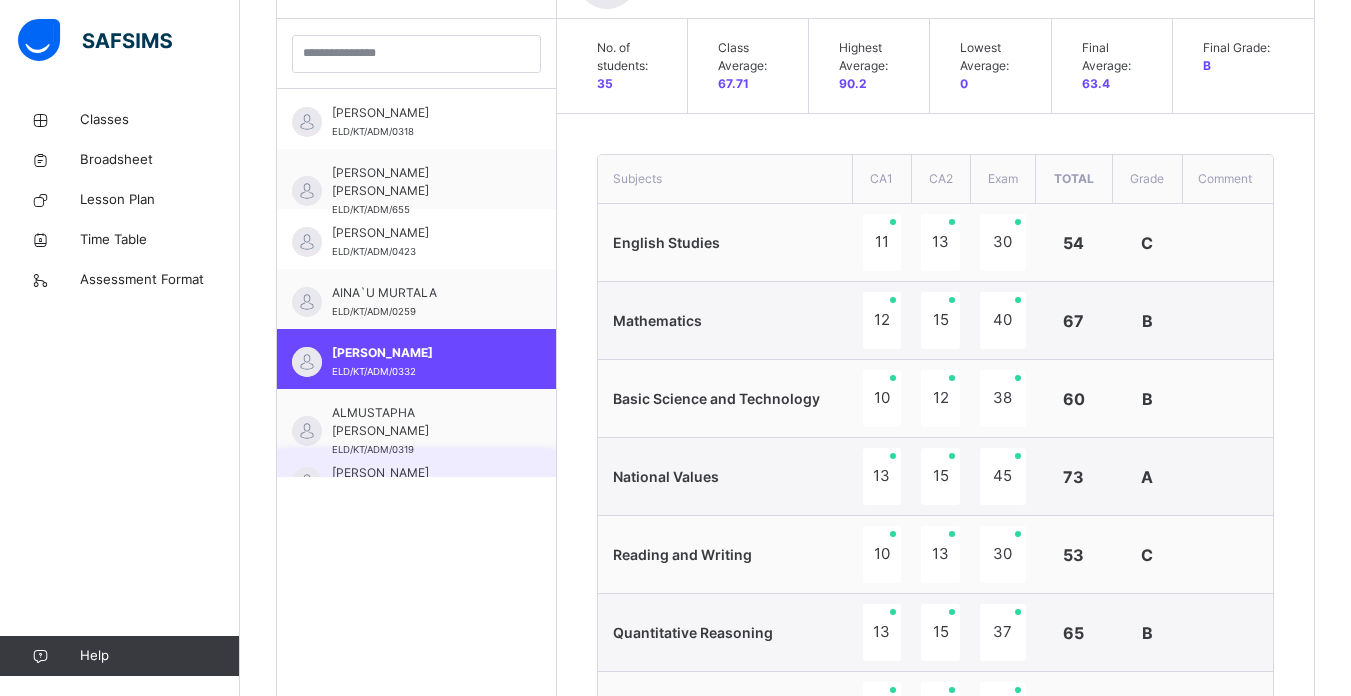 scroll, scrollTop: 627, scrollLeft: 0, axis: vertical 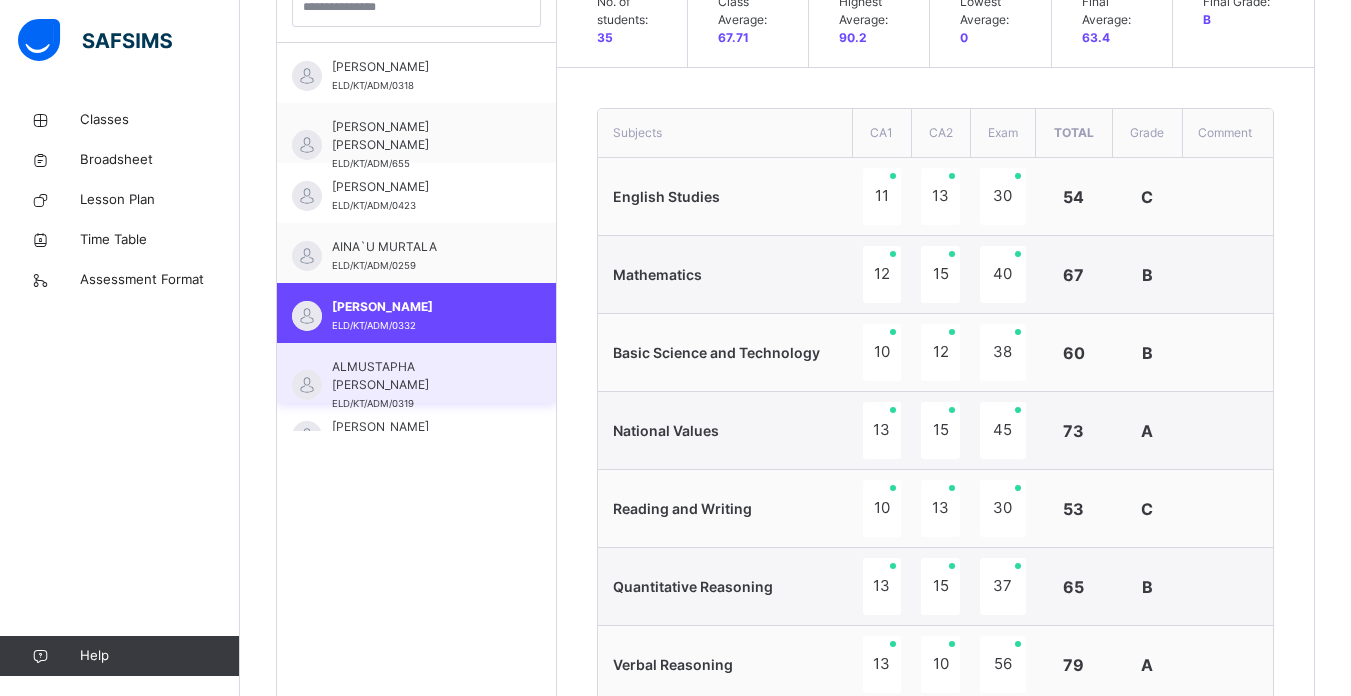 click on "ALMUSTAPHA  [PERSON_NAME]" at bounding box center (421, 376) 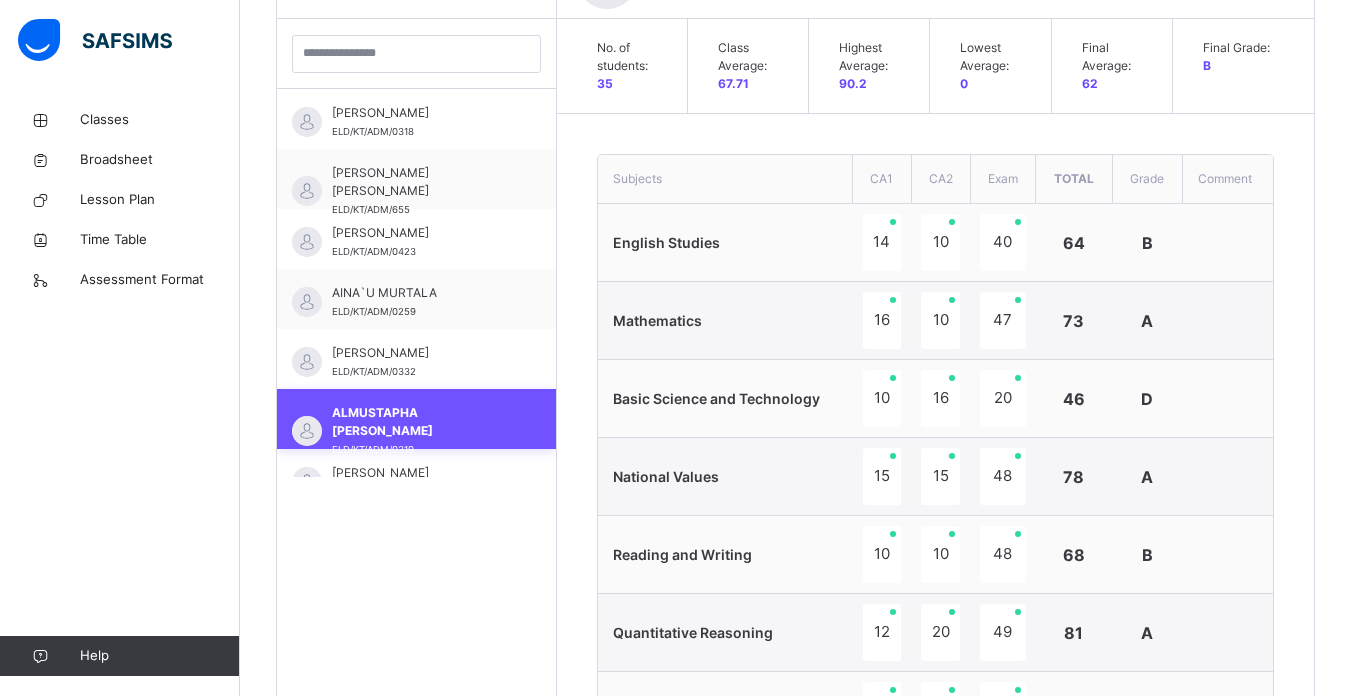 scroll, scrollTop: 627, scrollLeft: 0, axis: vertical 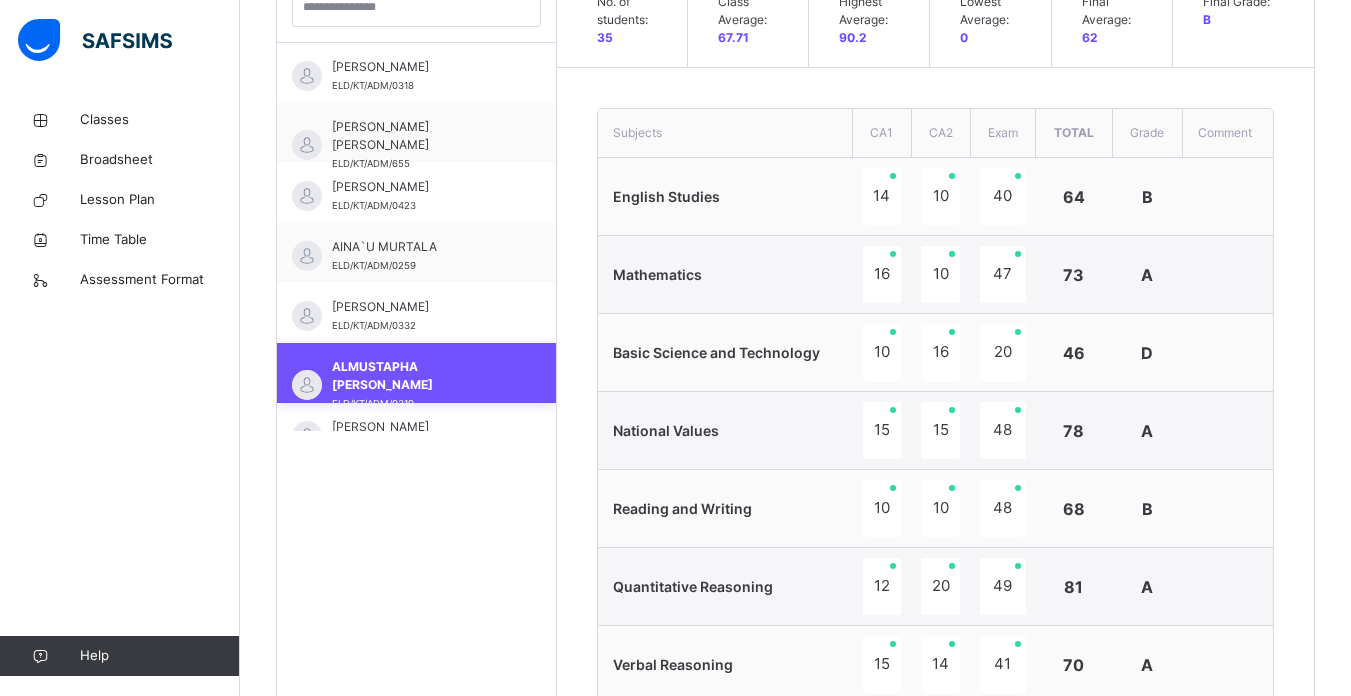 click on "ALMUSTAPHA  [PERSON_NAME]" at bounding box center [421, 376] 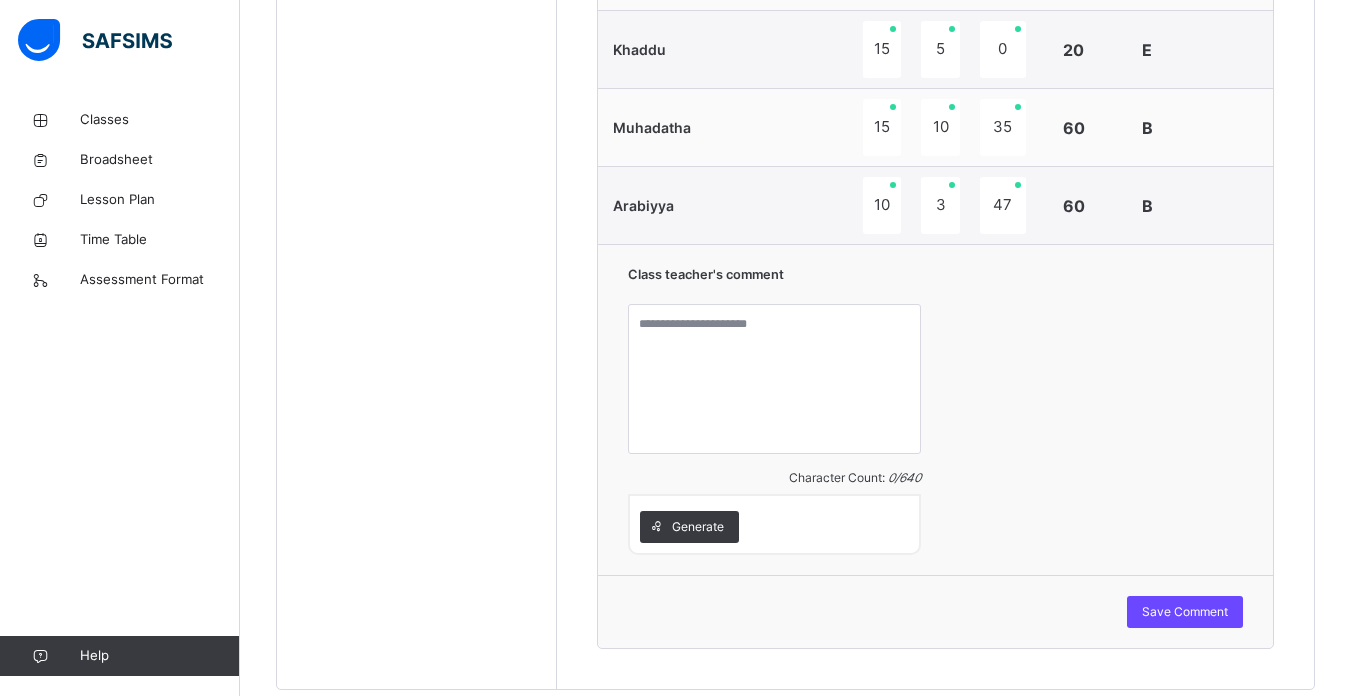 scroll, scrollTop: 1347, scrollLeft: 0, axis: vertical 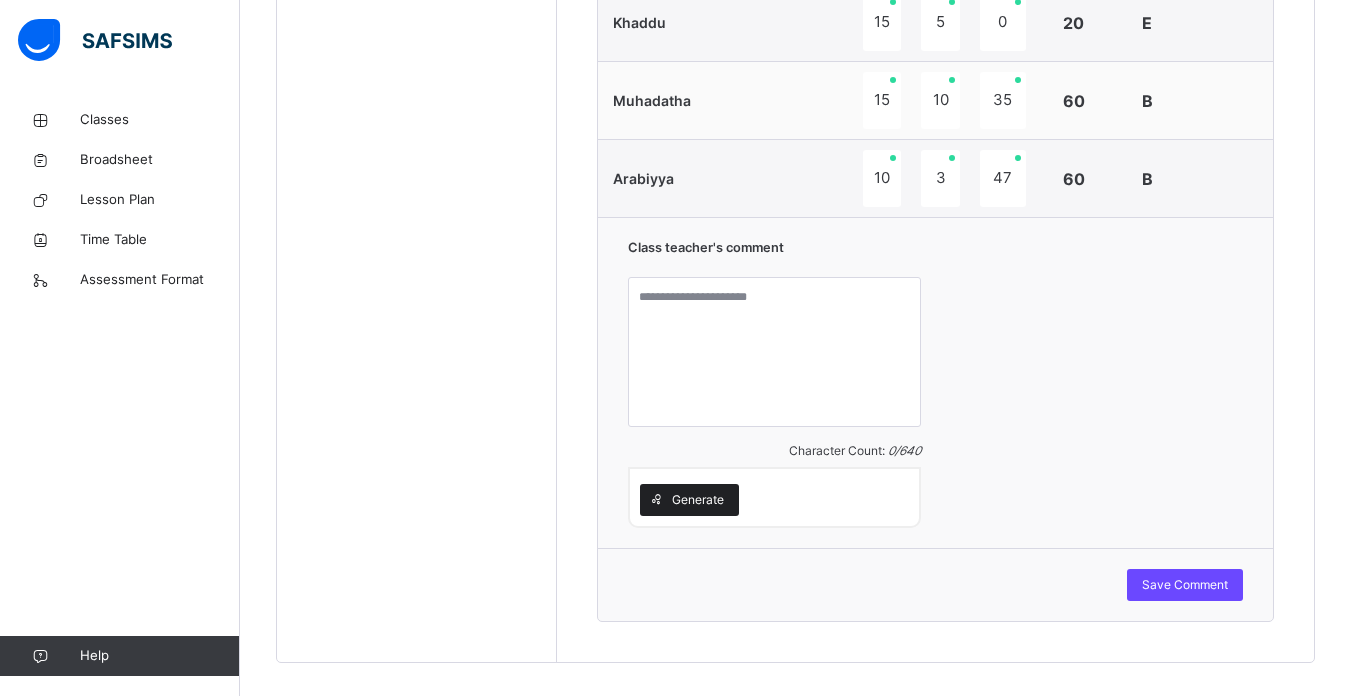 click on "Generate" at bounding box center (698, 500) 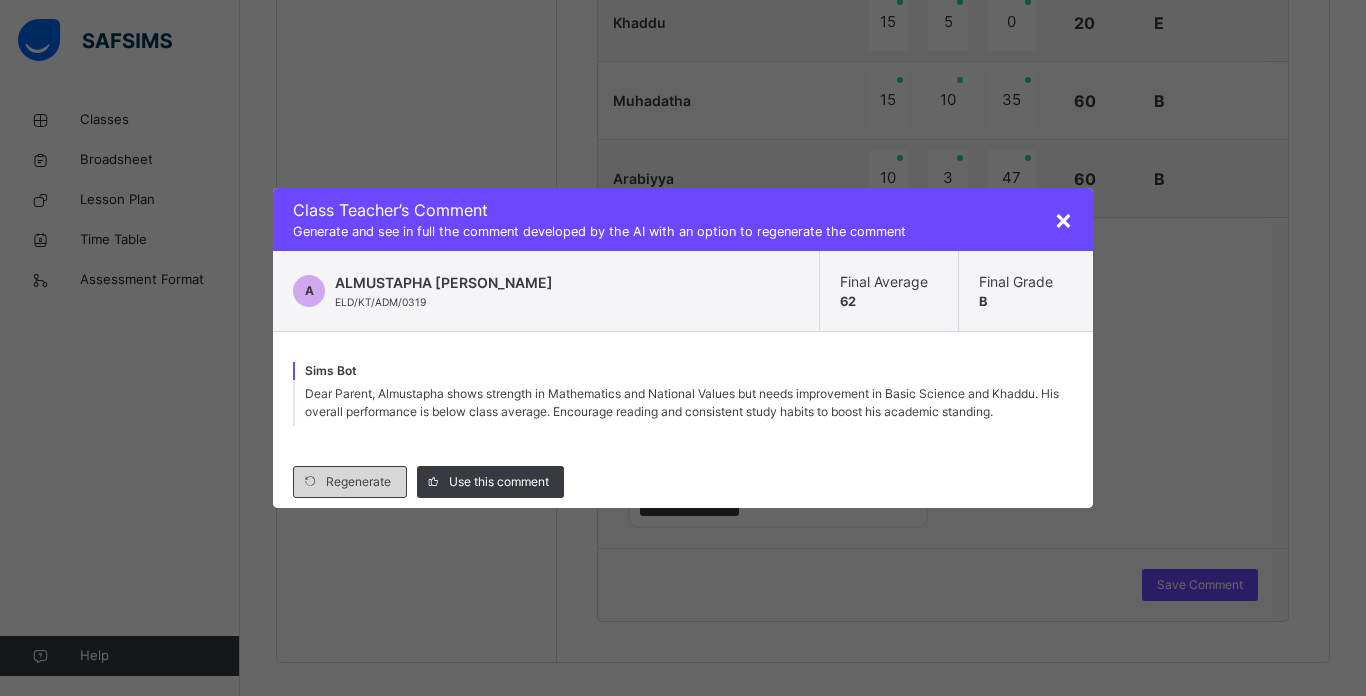 click on "Regenerate" at bounding box center (358, 482) 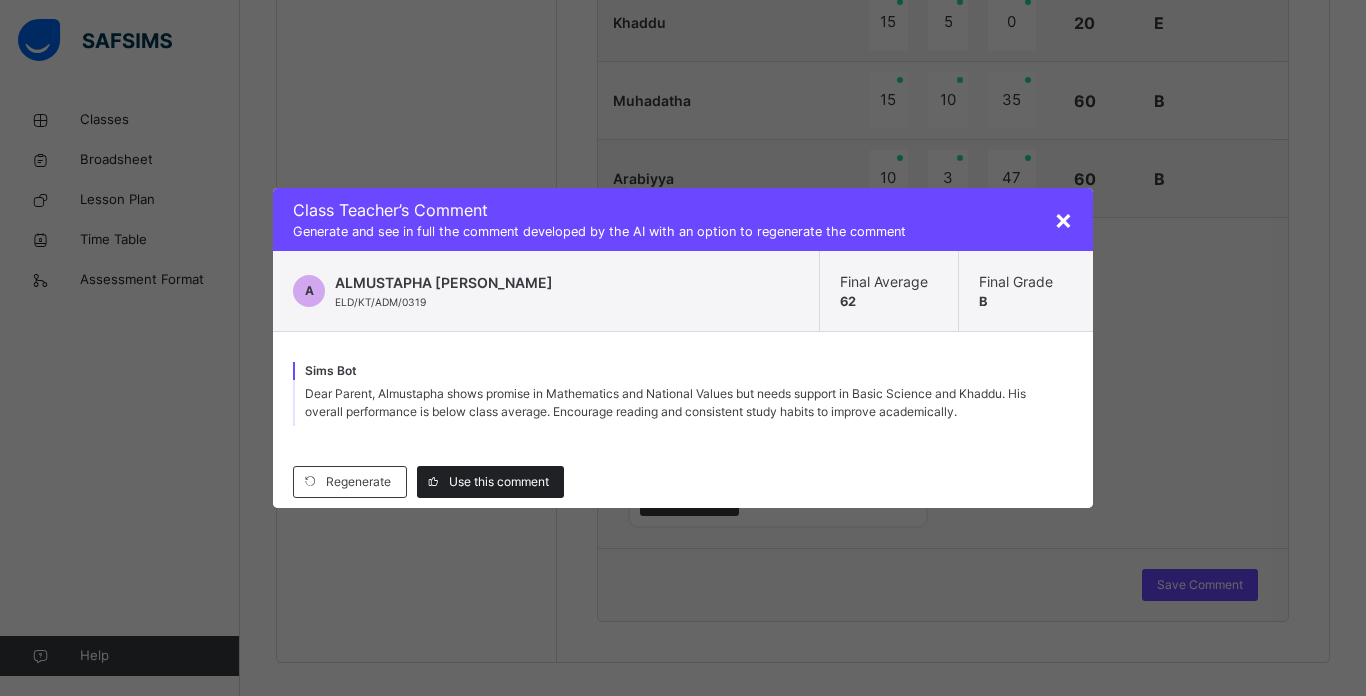 click on "Use this comment" at bounding box center (490, 482) 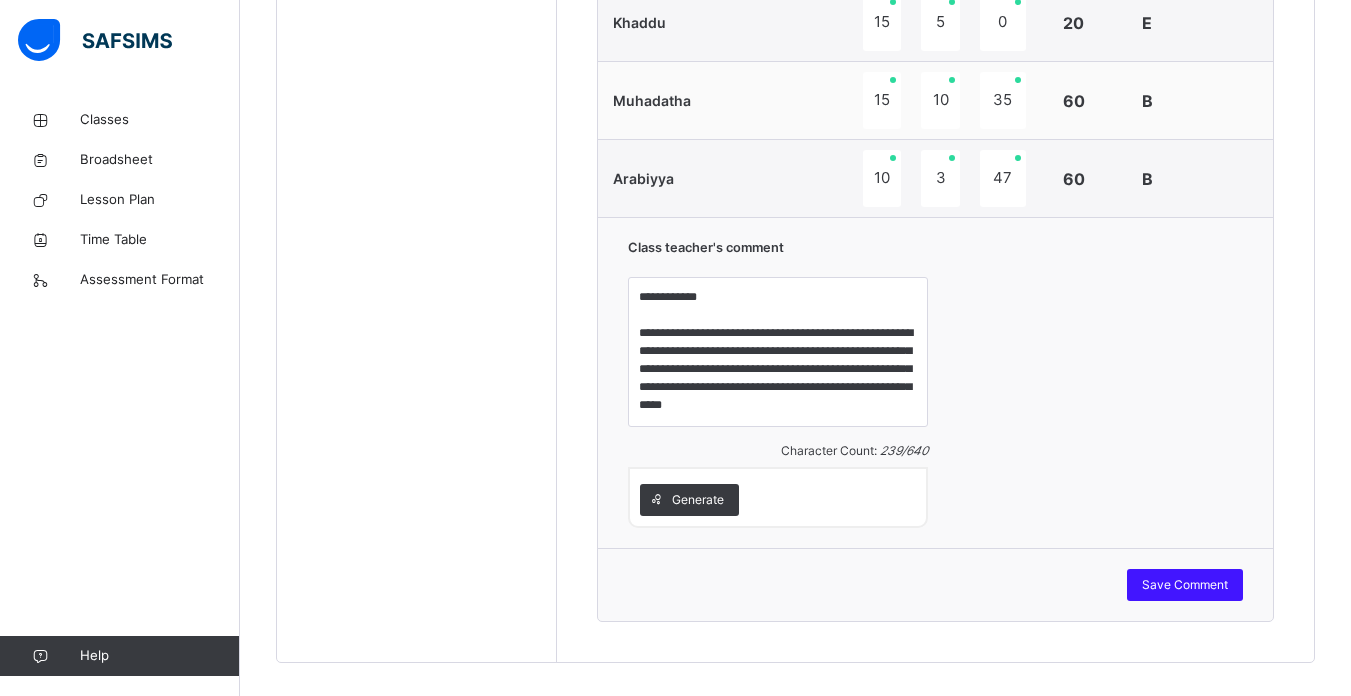 click on "Save Comment" at bounding box center (1185, 585) 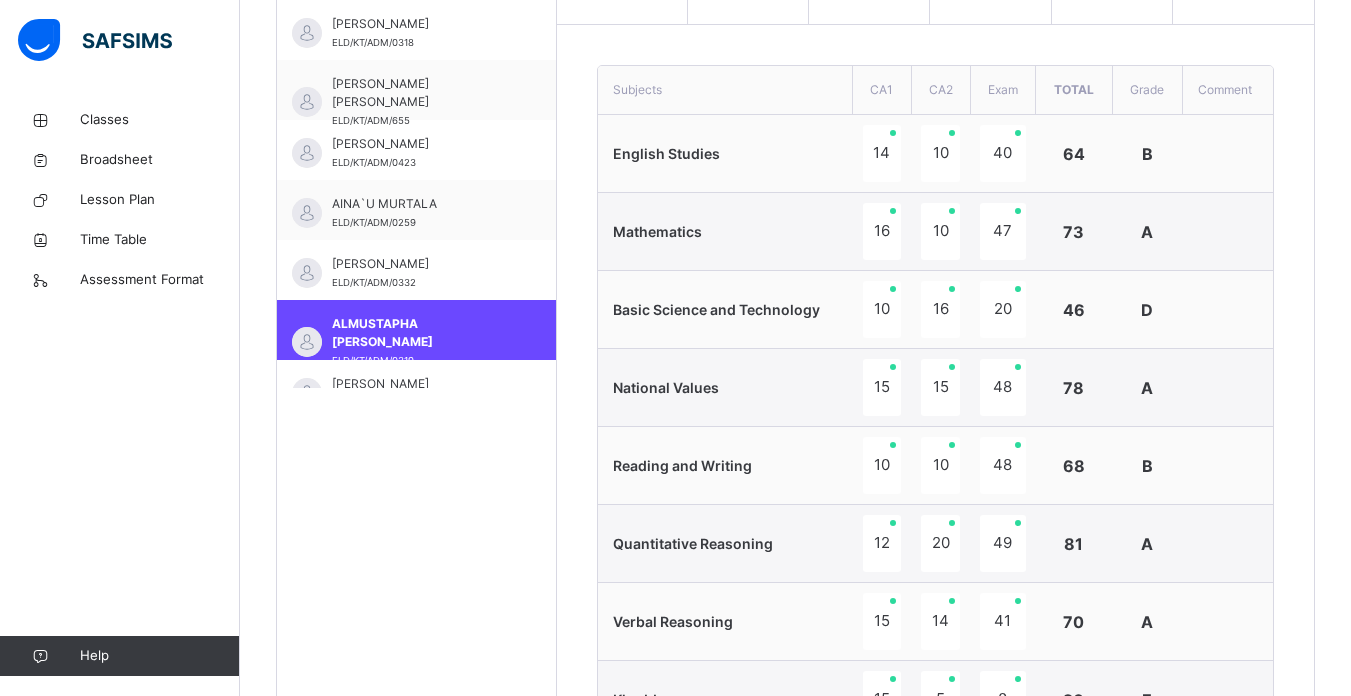 scroll, scrollTop: 667, scrollLeft: 0, axis: vertical 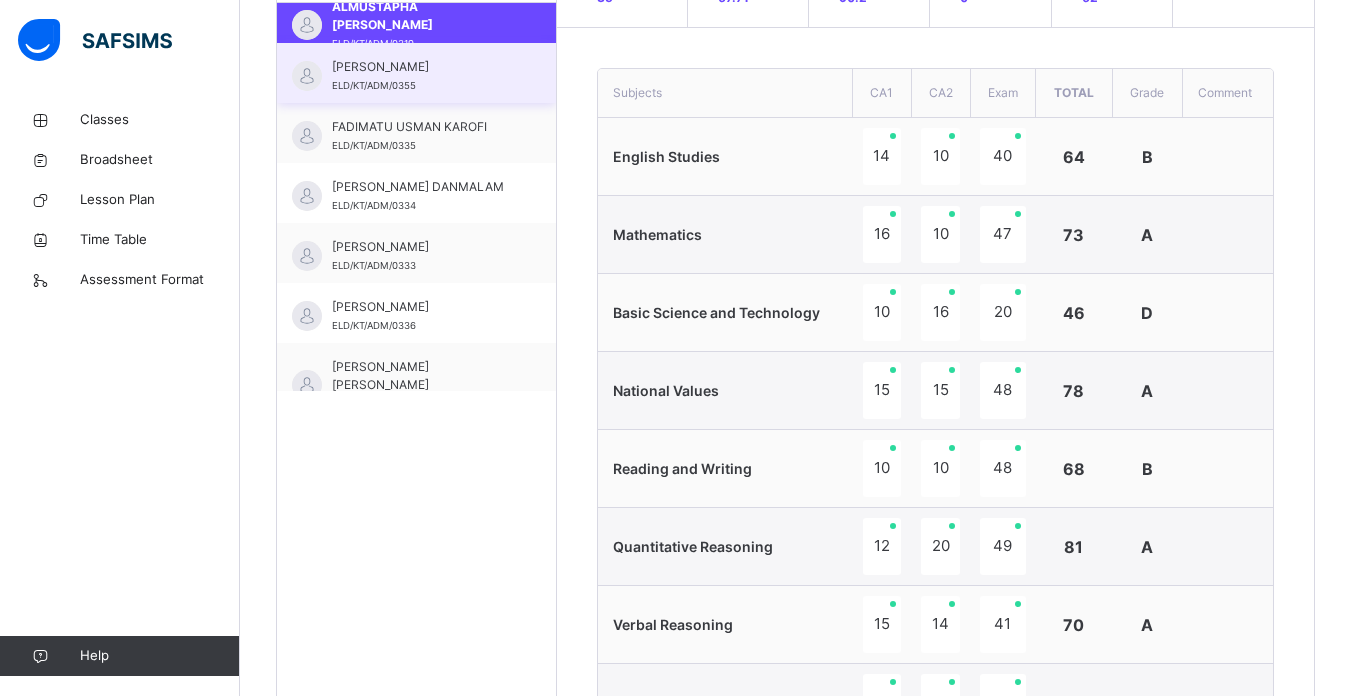 click on "[PERSON_NAME]" at bounding box center [421, 67] 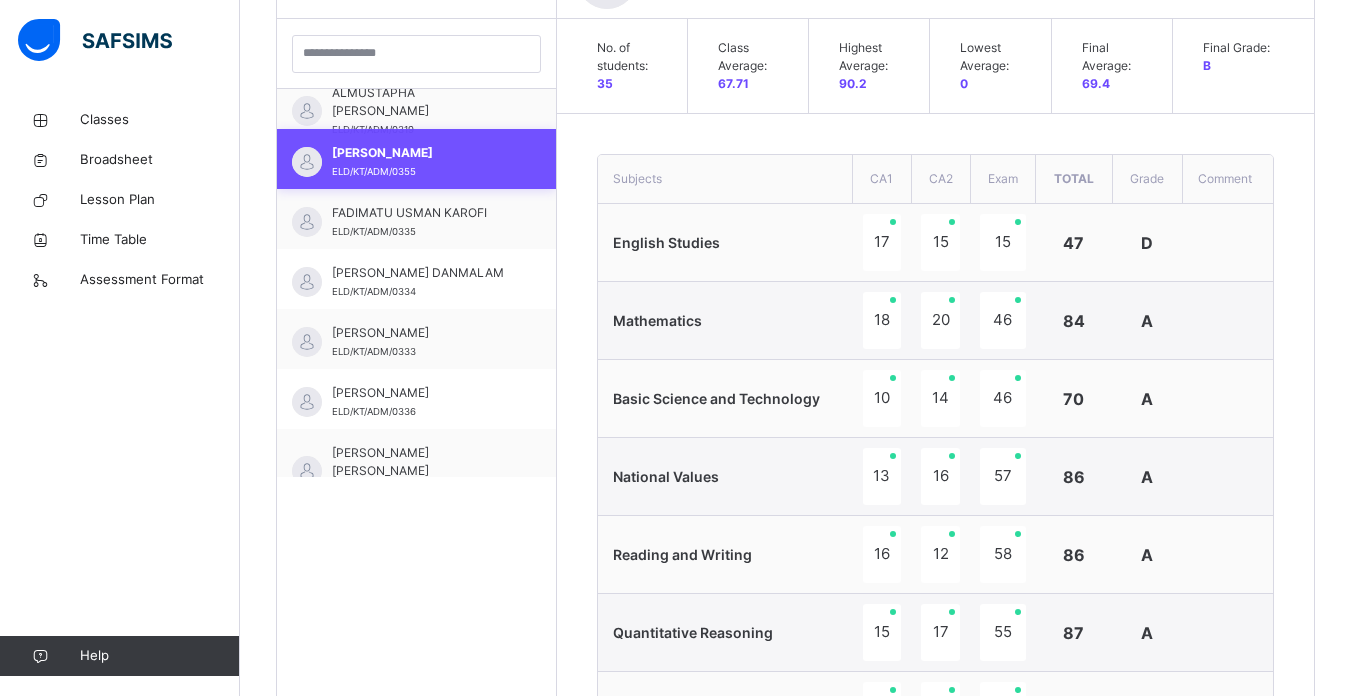 scroll, scrollTop: 667, scrollLeft: 0, axis: vertical 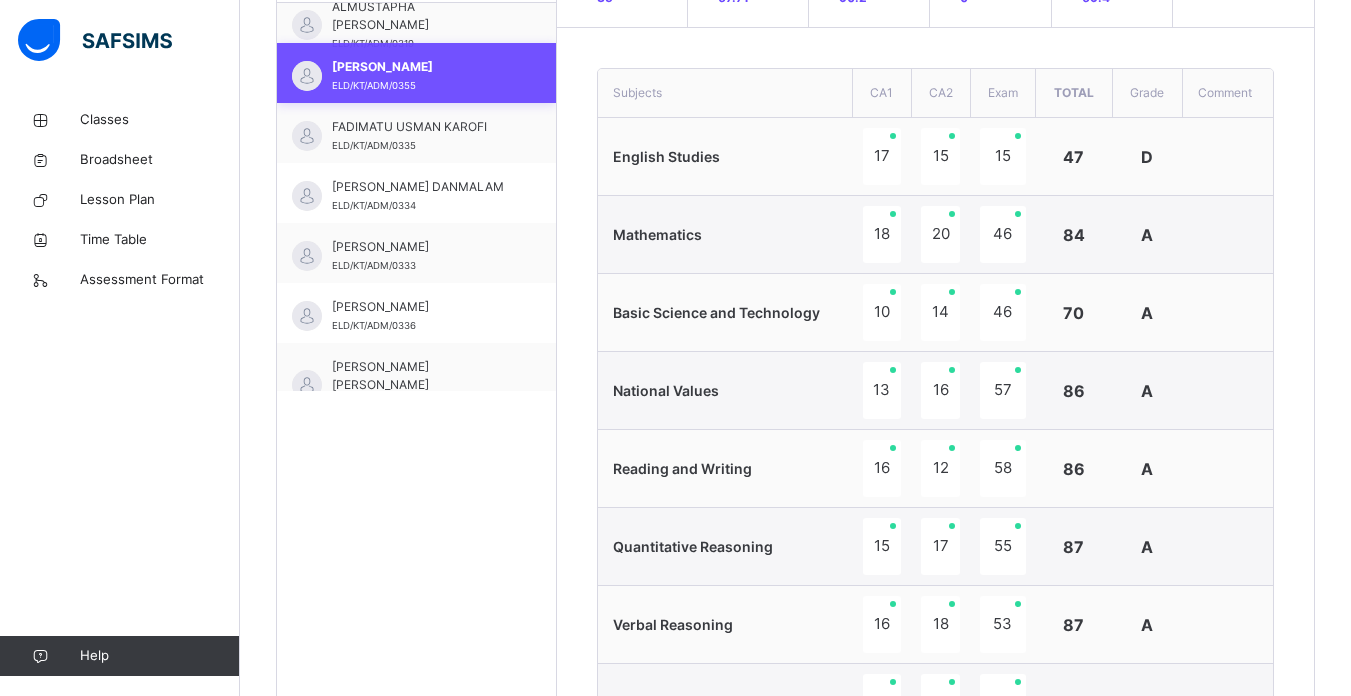 click on "[PERSON_NAME]" at bounding box center [421, 67] 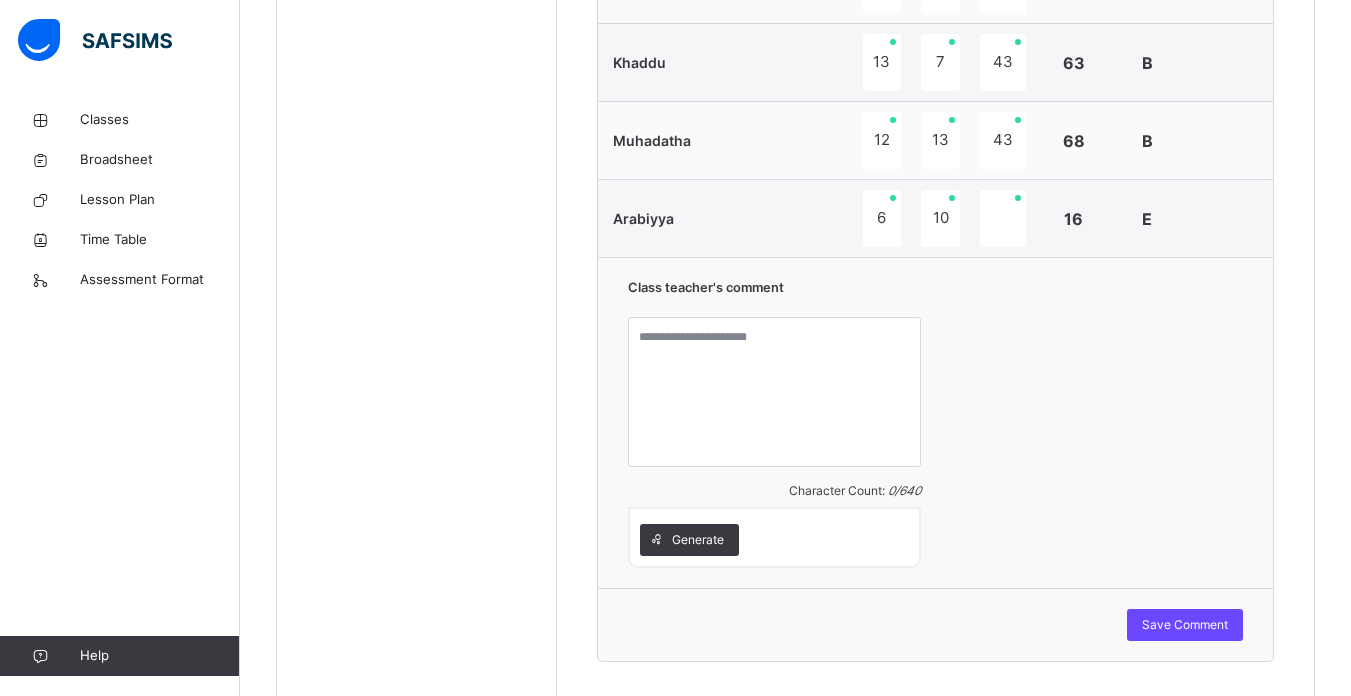 scroll, scrollTop: 1347, scrollLeft: 0, axis: vertical 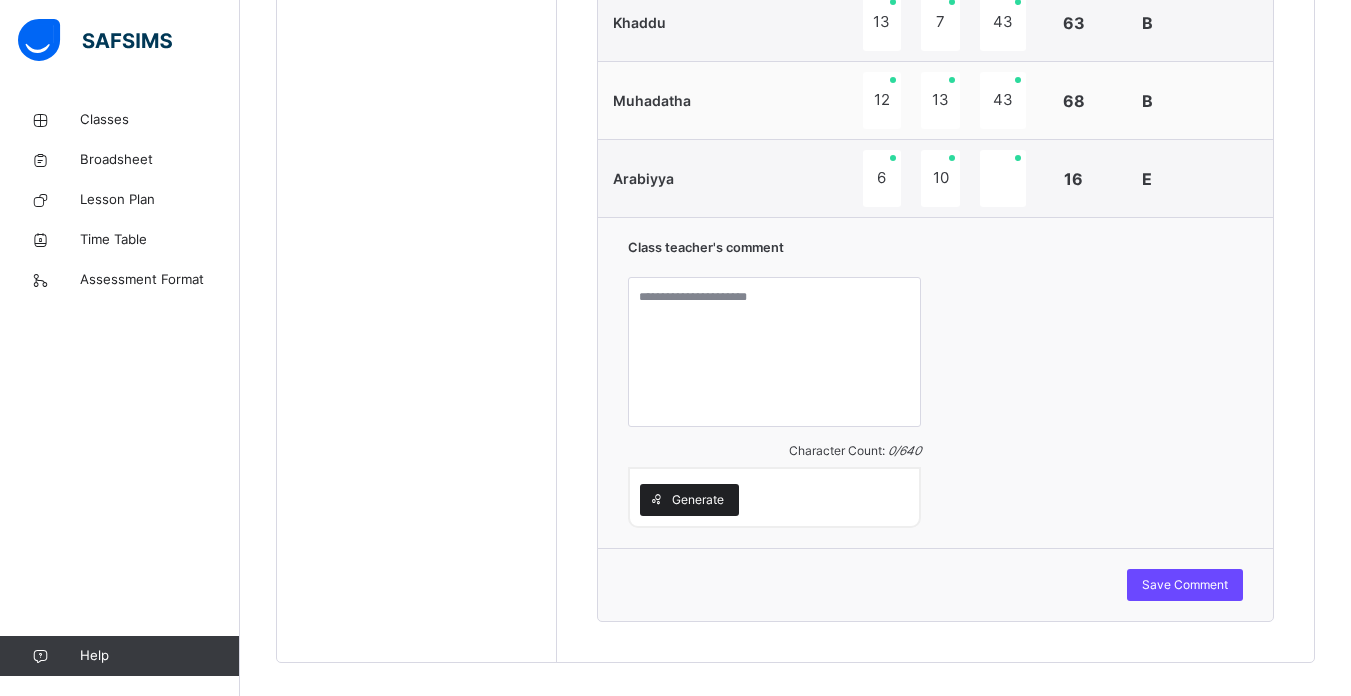 click on "Generate" at bounding box center [698, 500] 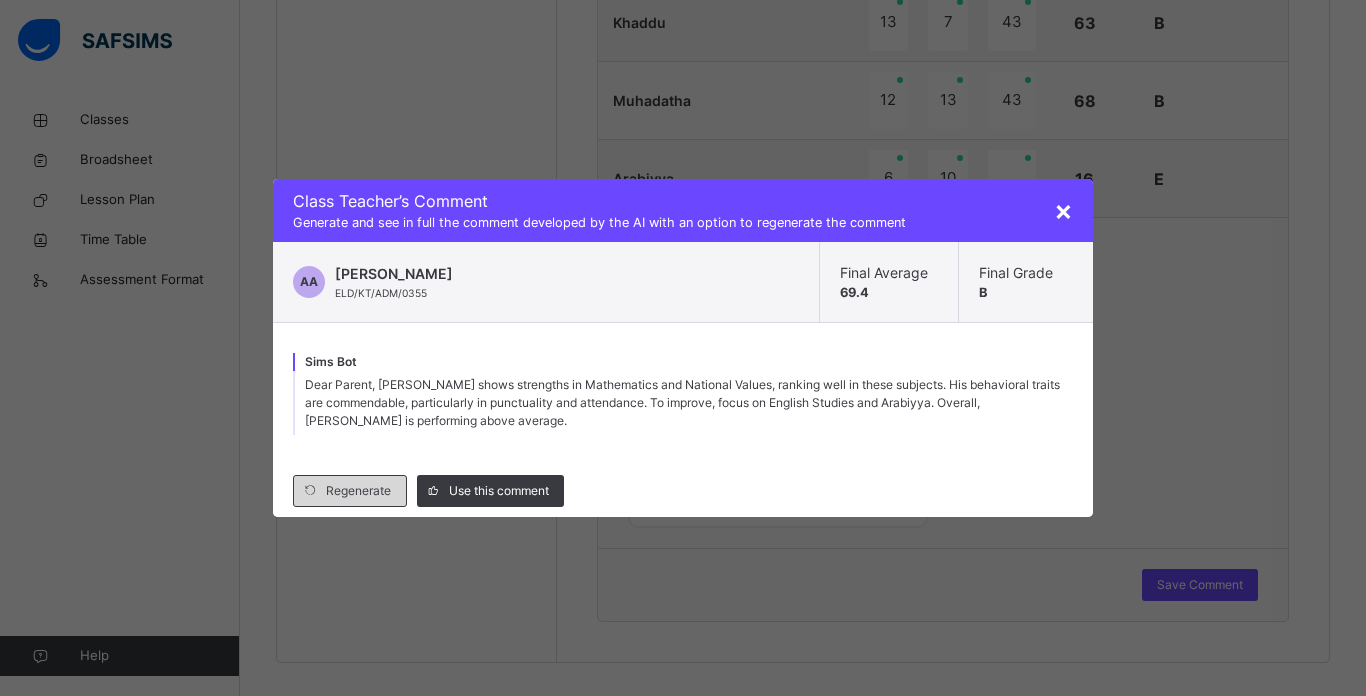 click on "Regenerate" at bounding box center [350, 491] 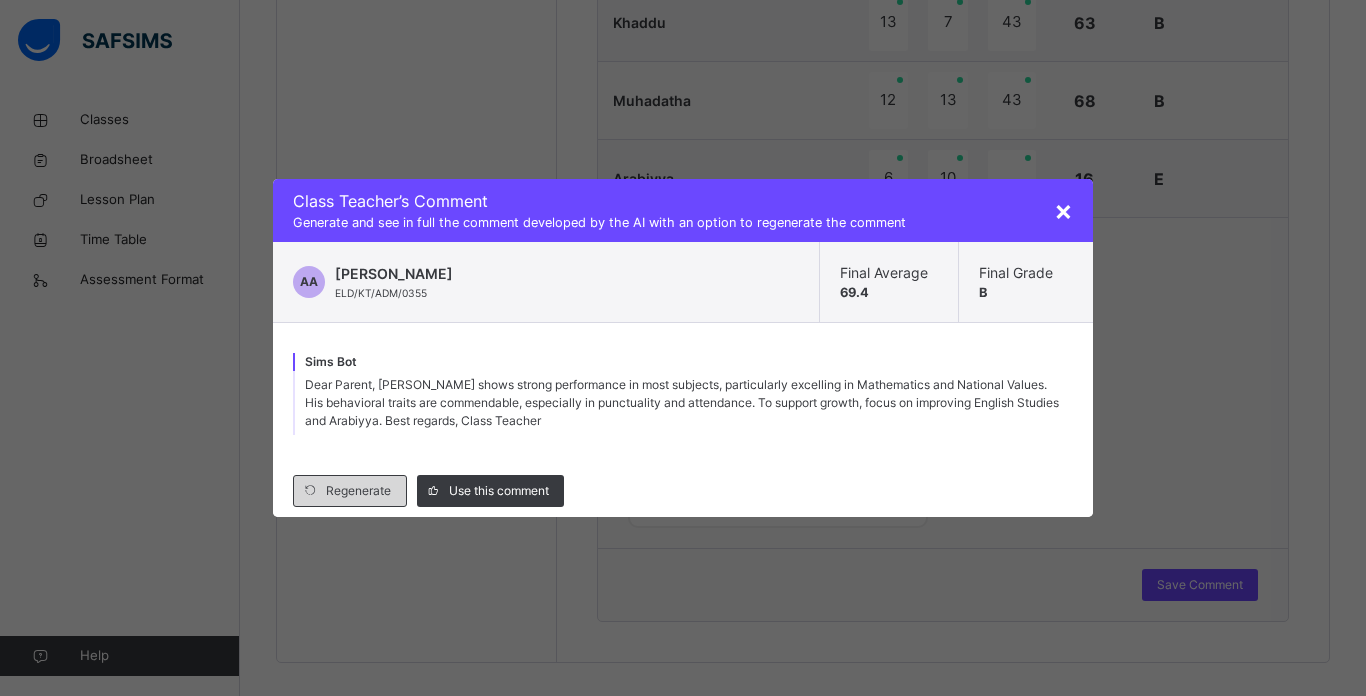 click on "Regenerate" at bounding box center [350, 491] 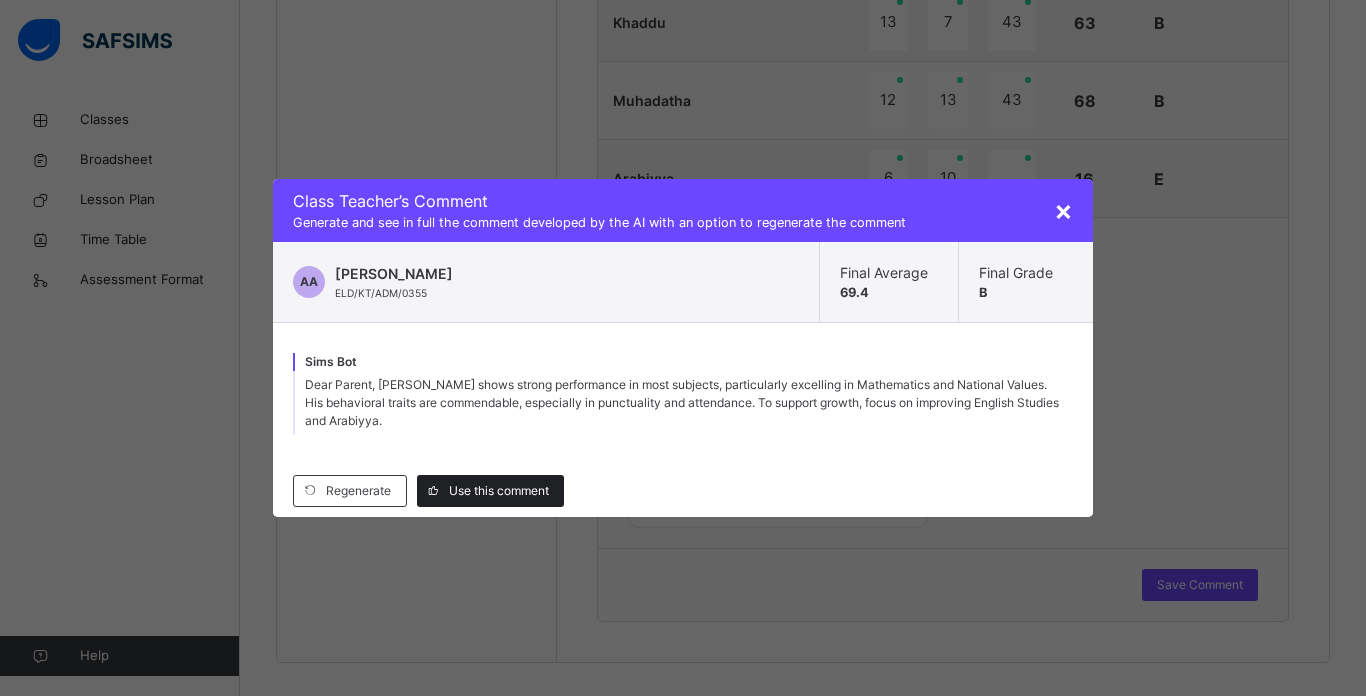 click on "Use this comment" at bounding box center [490, 491] 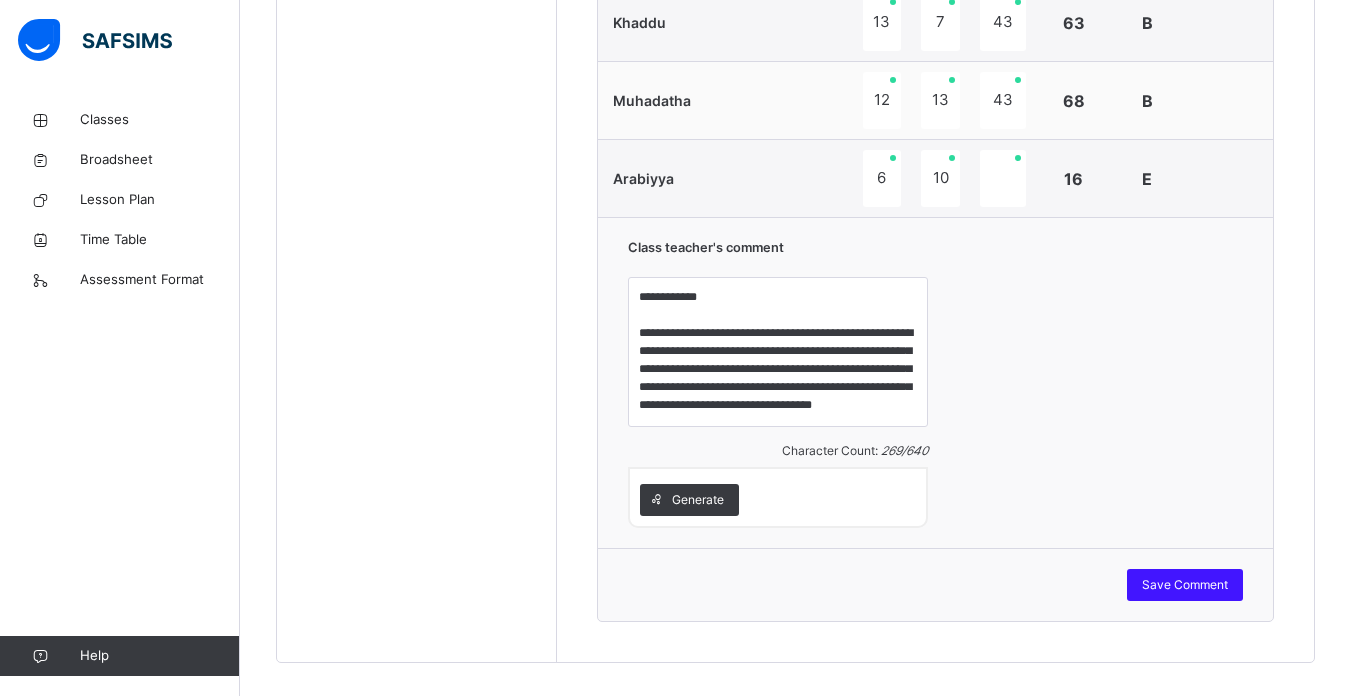 click on "Save Comment" at bounding box center (1185, 585) 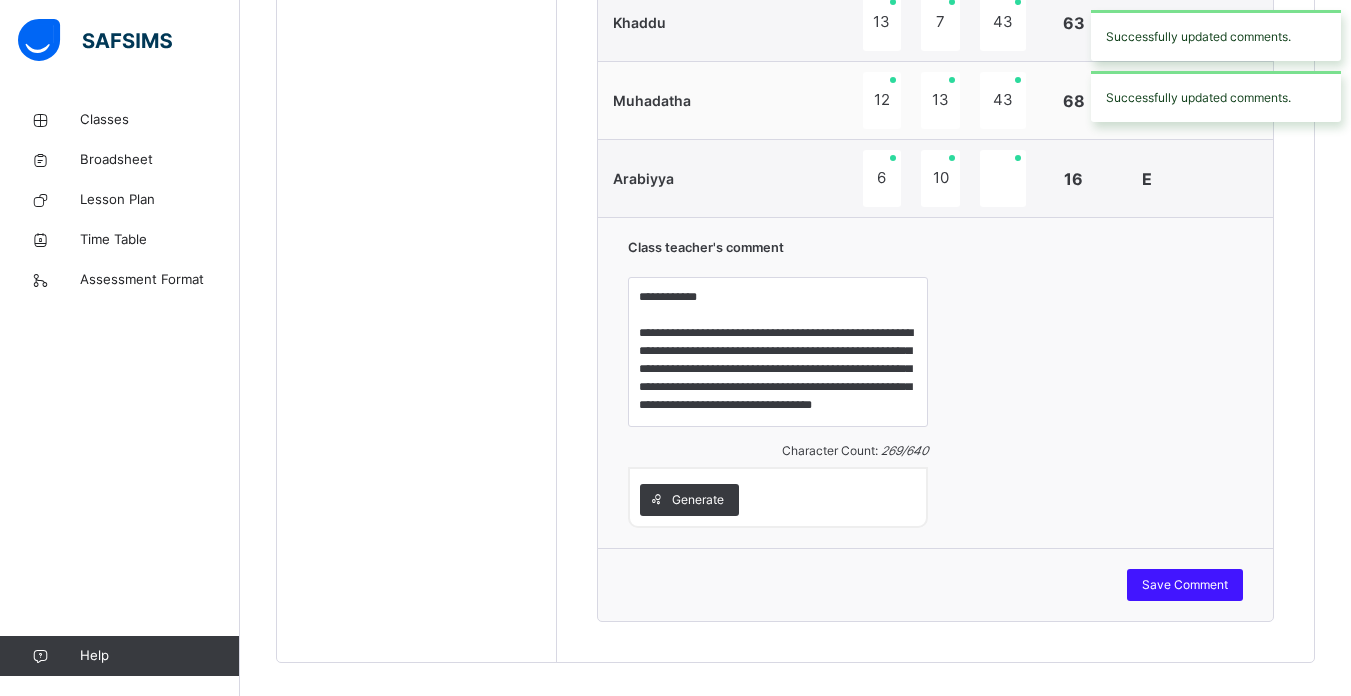 click on "Save Comment" at bounding box center (1185, 585) 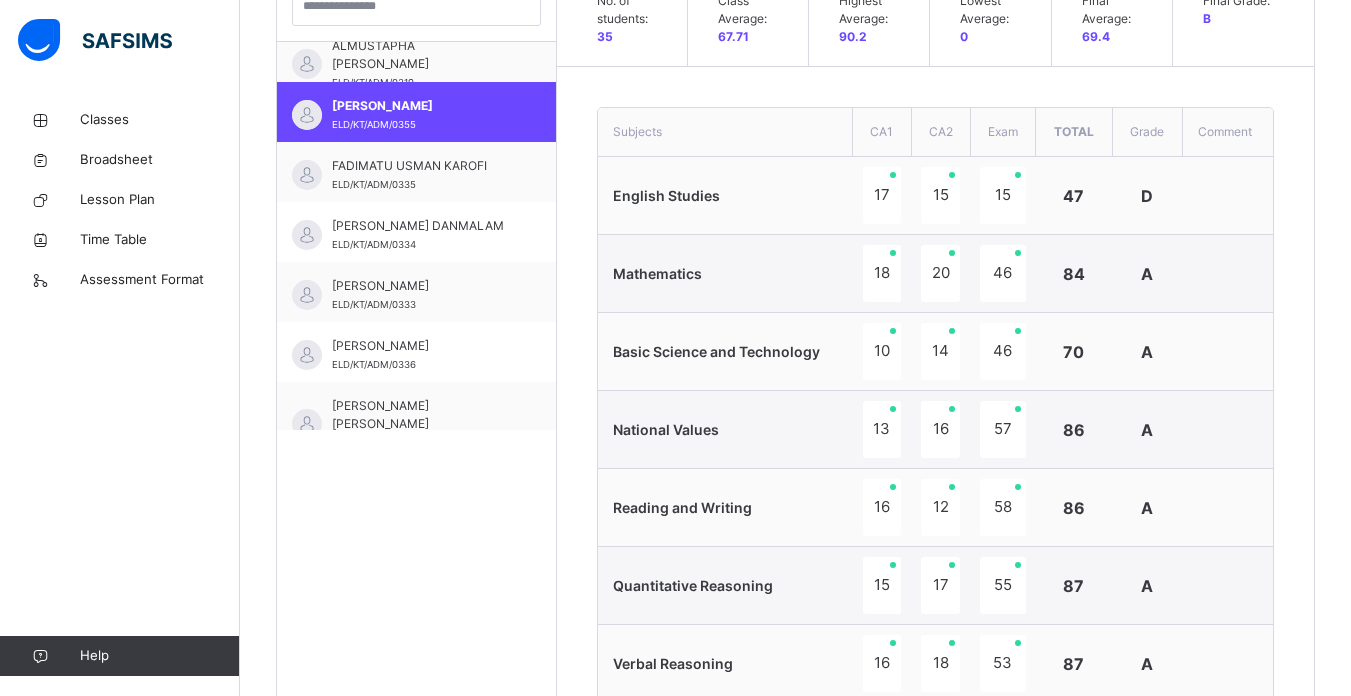 scroll, scrollTop: 627, scrollLeft: 0, axis: vertical 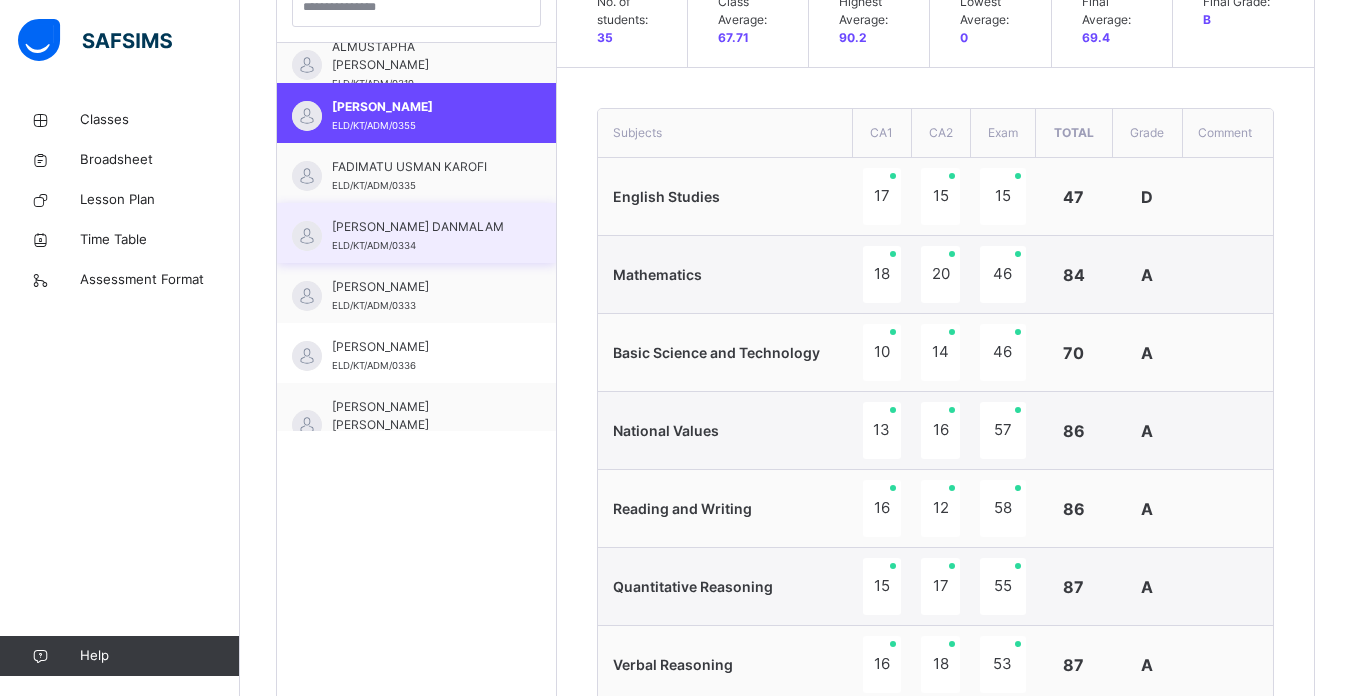 click on "[PERSON_NAME] DANMALAM" at bounding box center (421, 227) 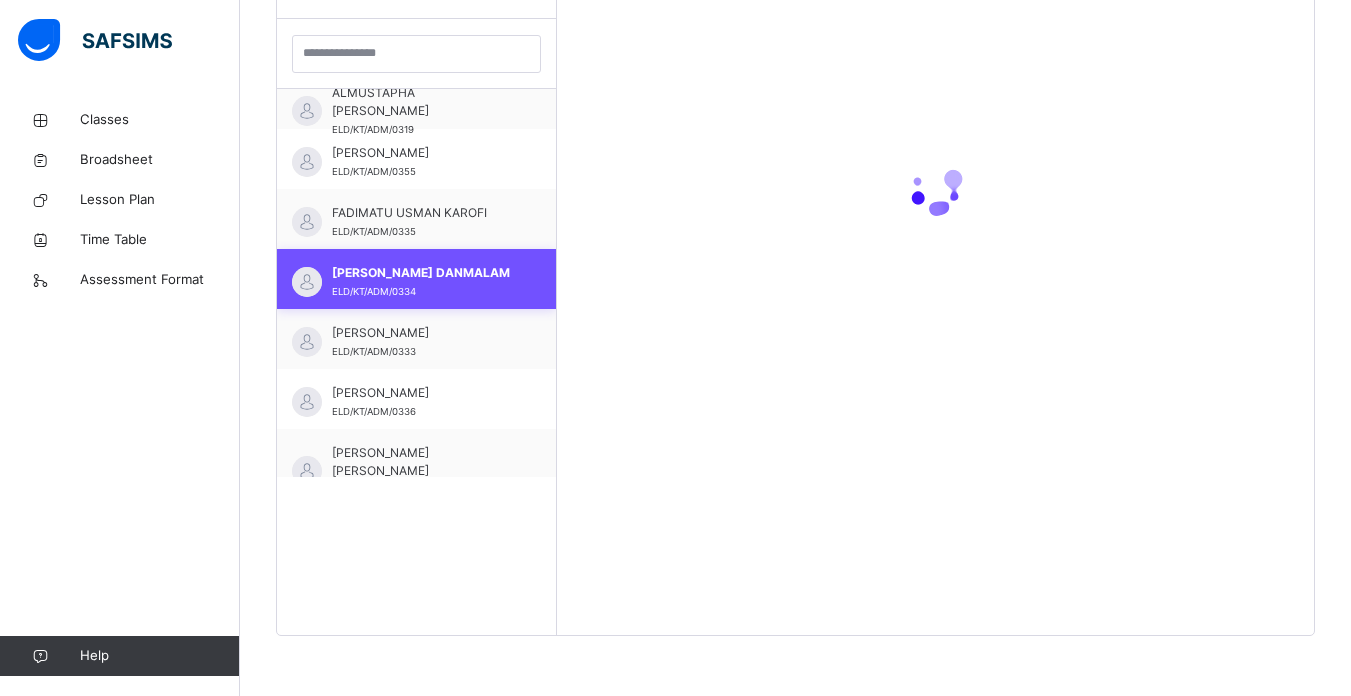 scroll, scrollTop: 581, scrollLeft: 0, axis: vertical 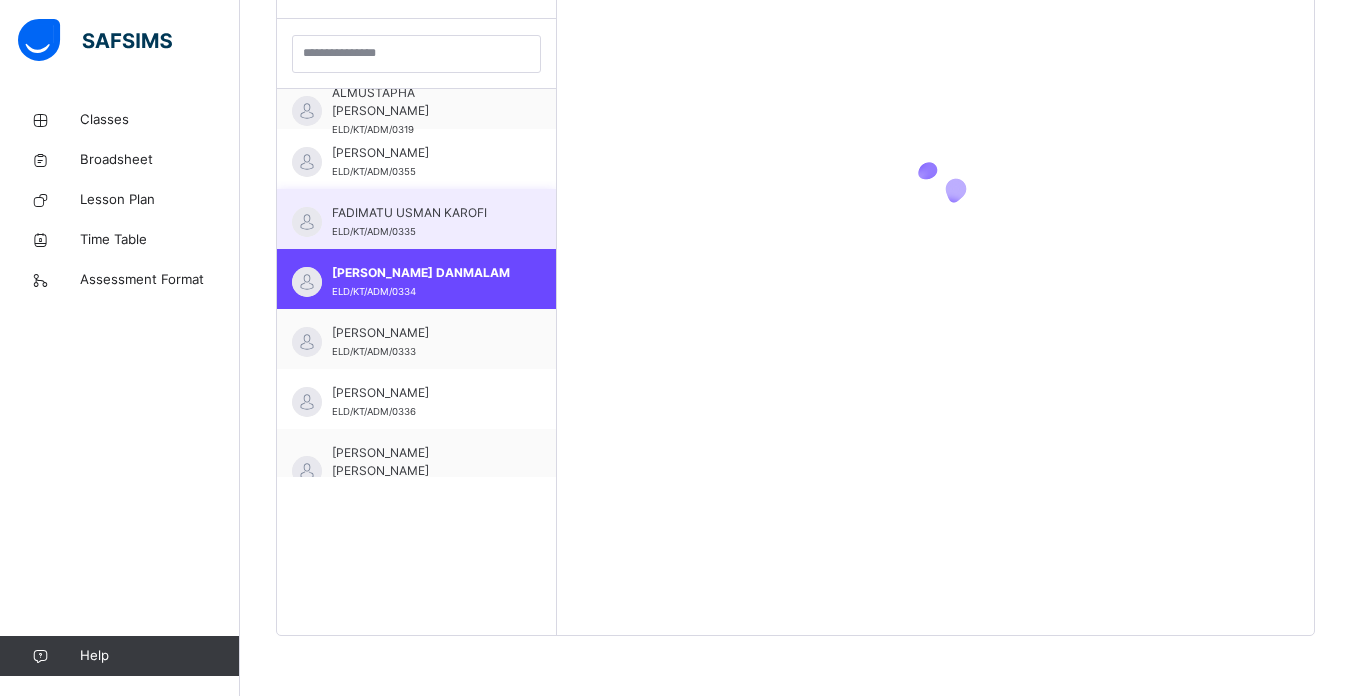 click on "ELD/KT/ADM/0335" at bounding box center [374, 231] 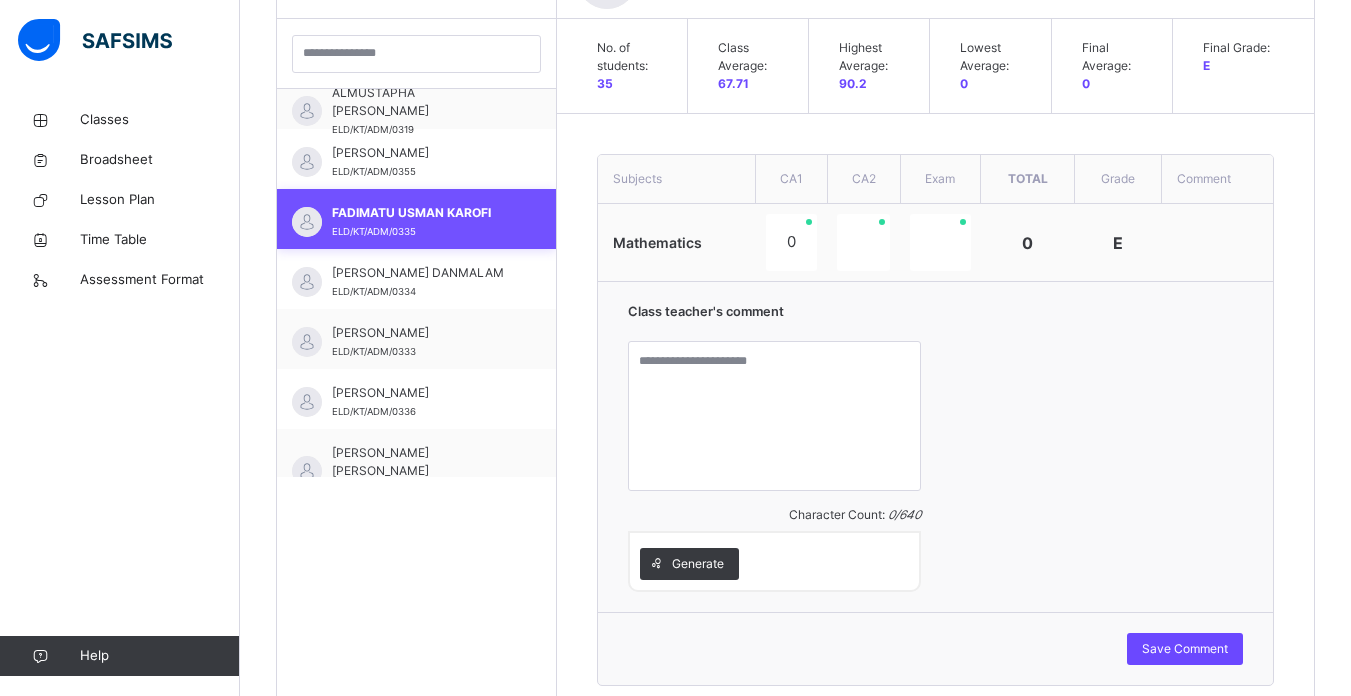 scroll, scrollTop: 627, scrollLeft: 0, axis: vertical 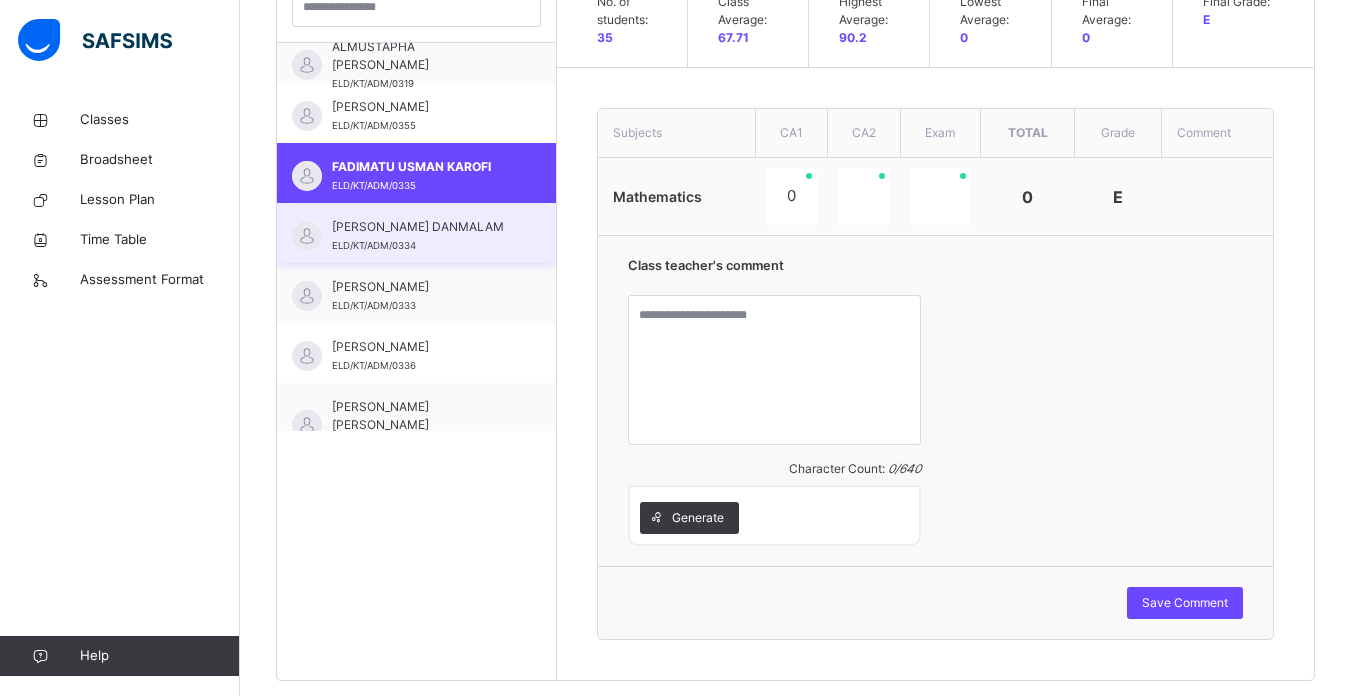 click on "[PERSON_NAME] DANMALAM" at bounding box center (421, 227) 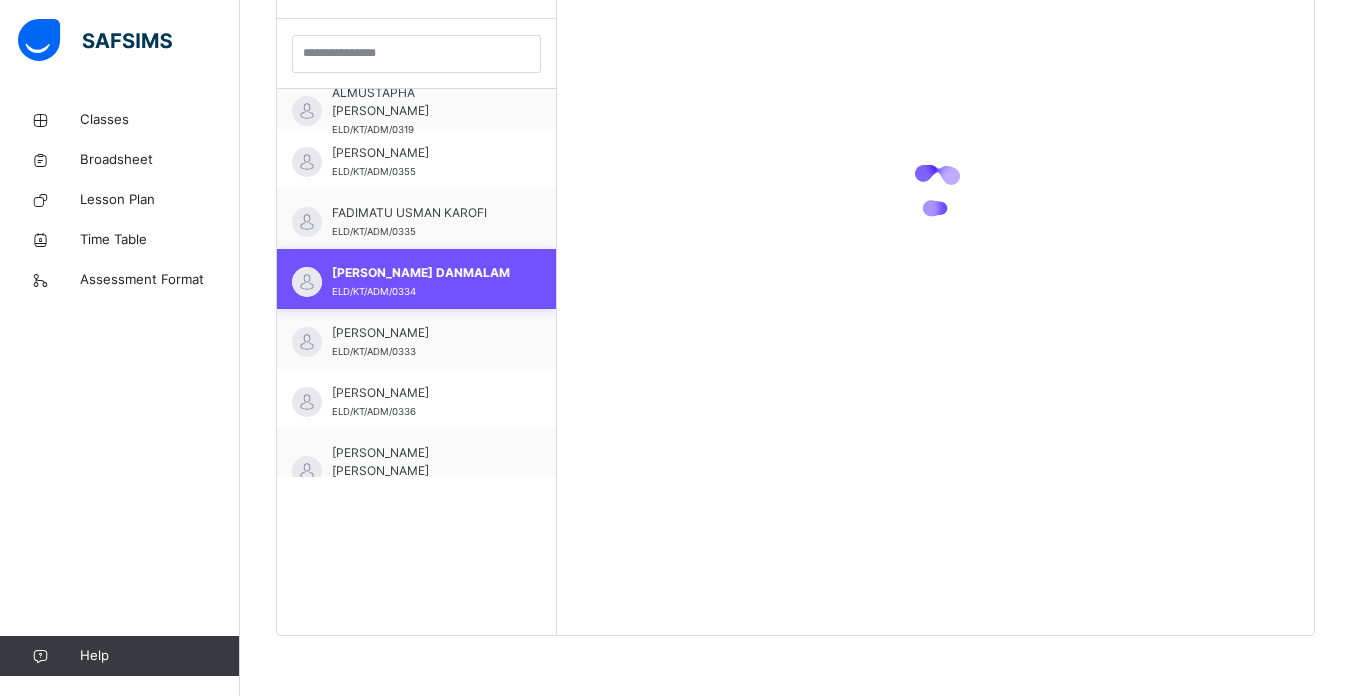 click on "FADIMATU   USMAN KAROFI ELD/KT/ADM/0335" at bounding box center [421, 222] 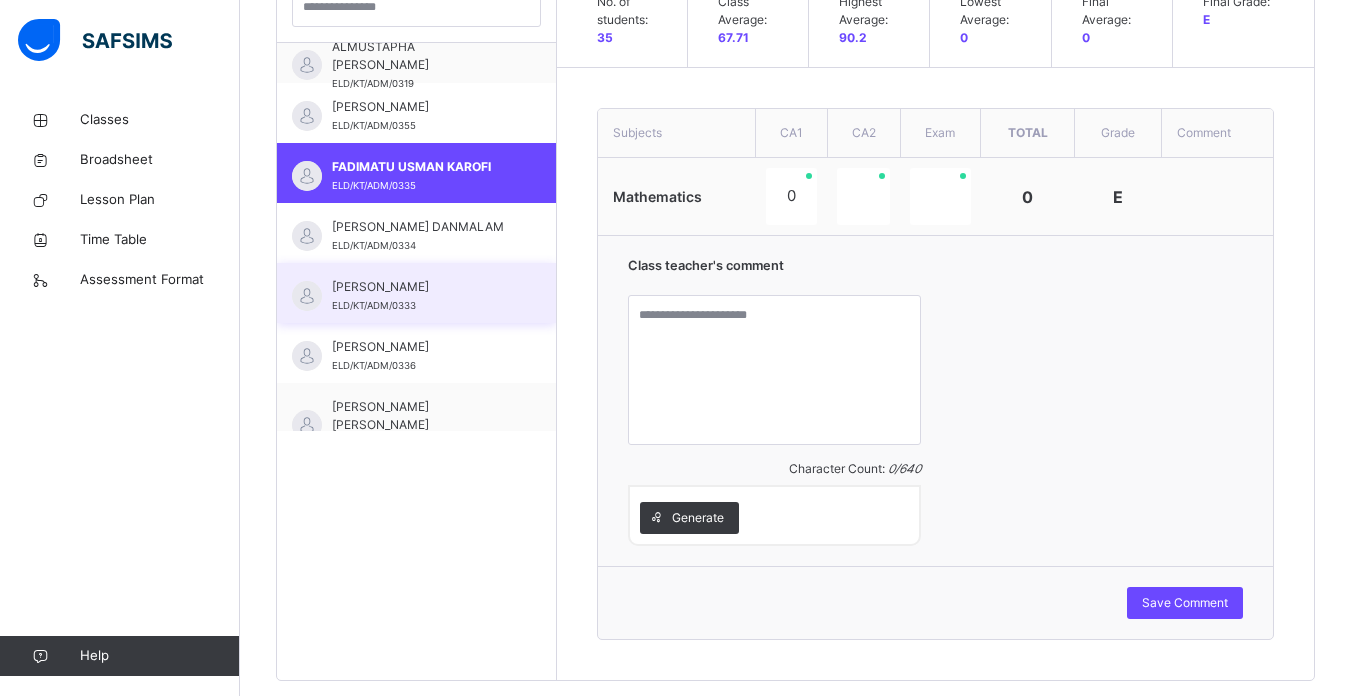 click on "[PERSON_NAME]" at bounding box center (421, 287) 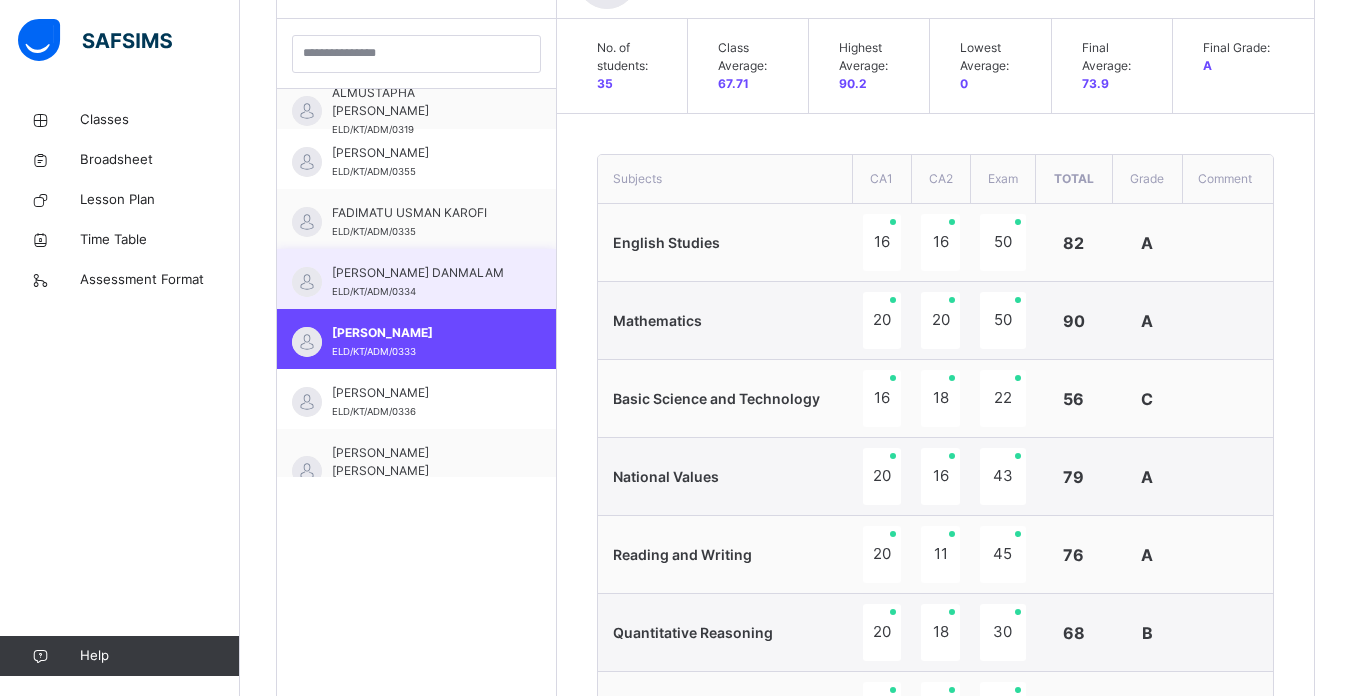 scroll, scrollTop: 627, scrollLeft: 0, axis: vertical 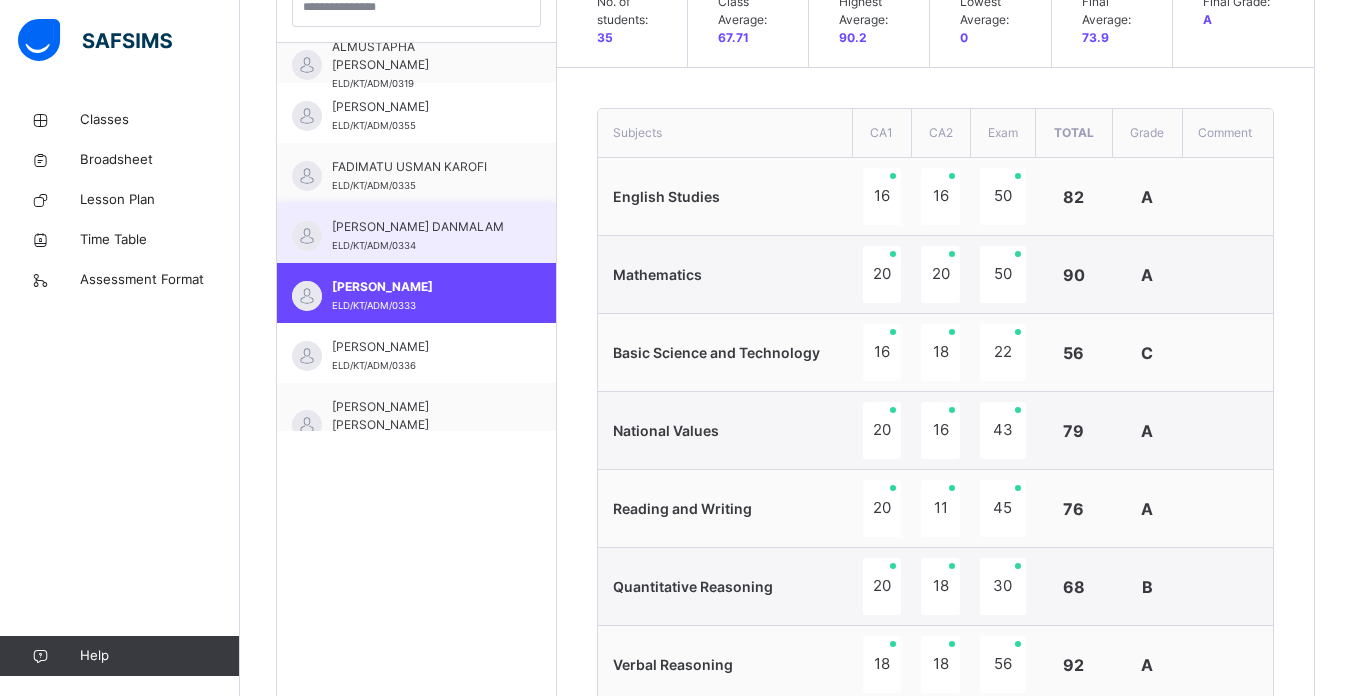 click on "[PERSON_NAME] DANMALAM" at bounding box center [421, 227] 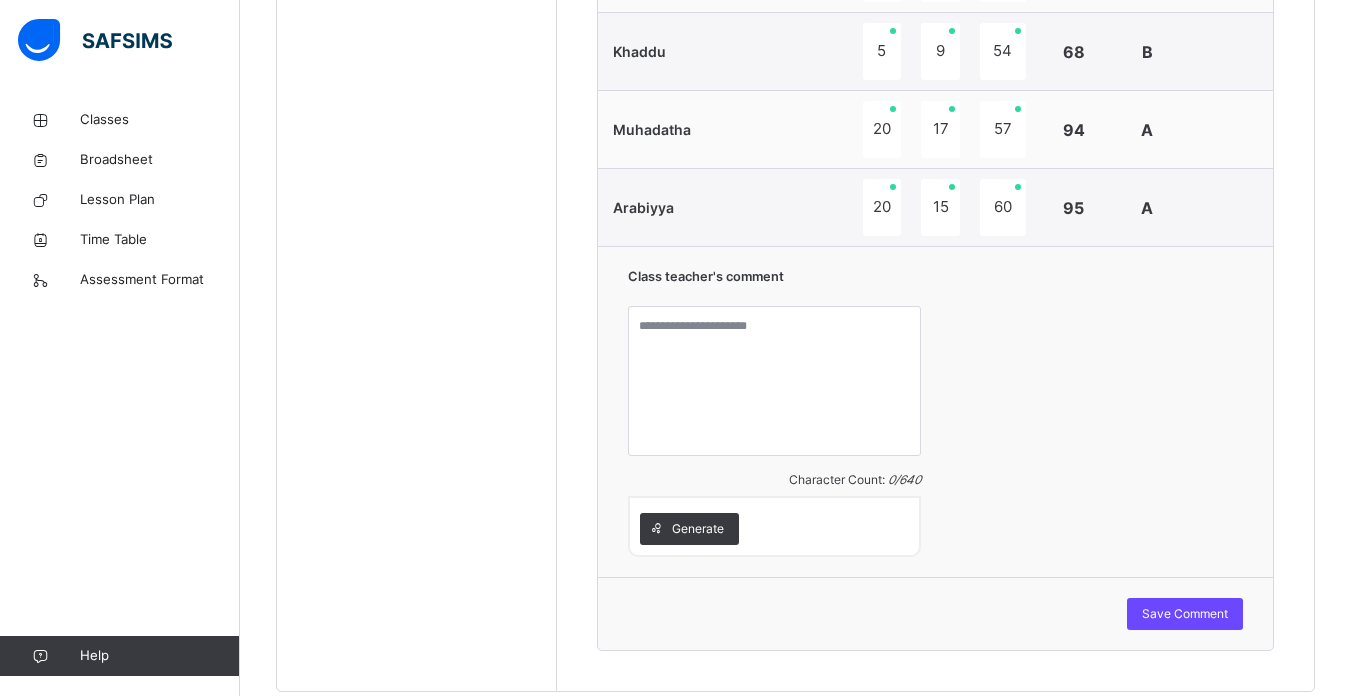 scroll, scrollTop: 1374, scrollLeft: 0, axis: vertical 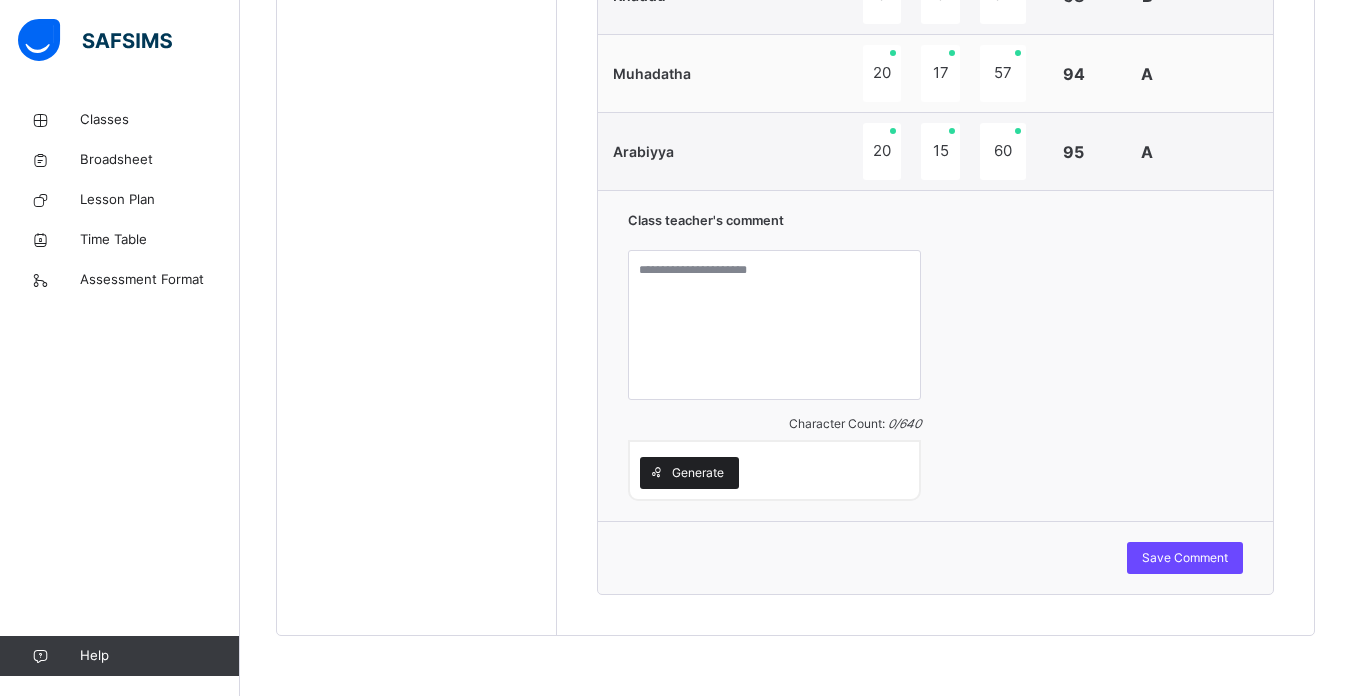 click on "Generate" at bounding box center (698, 473) 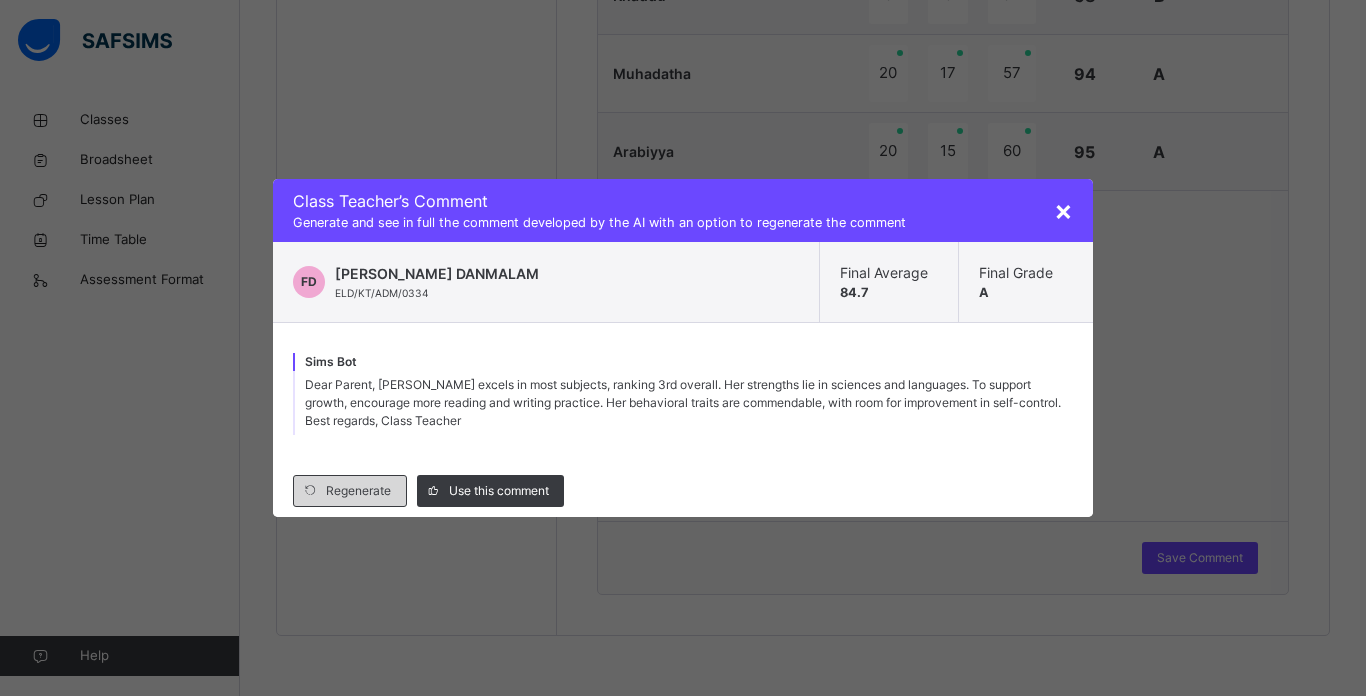 click on "Regenerate" at bounding box center (358, 491) 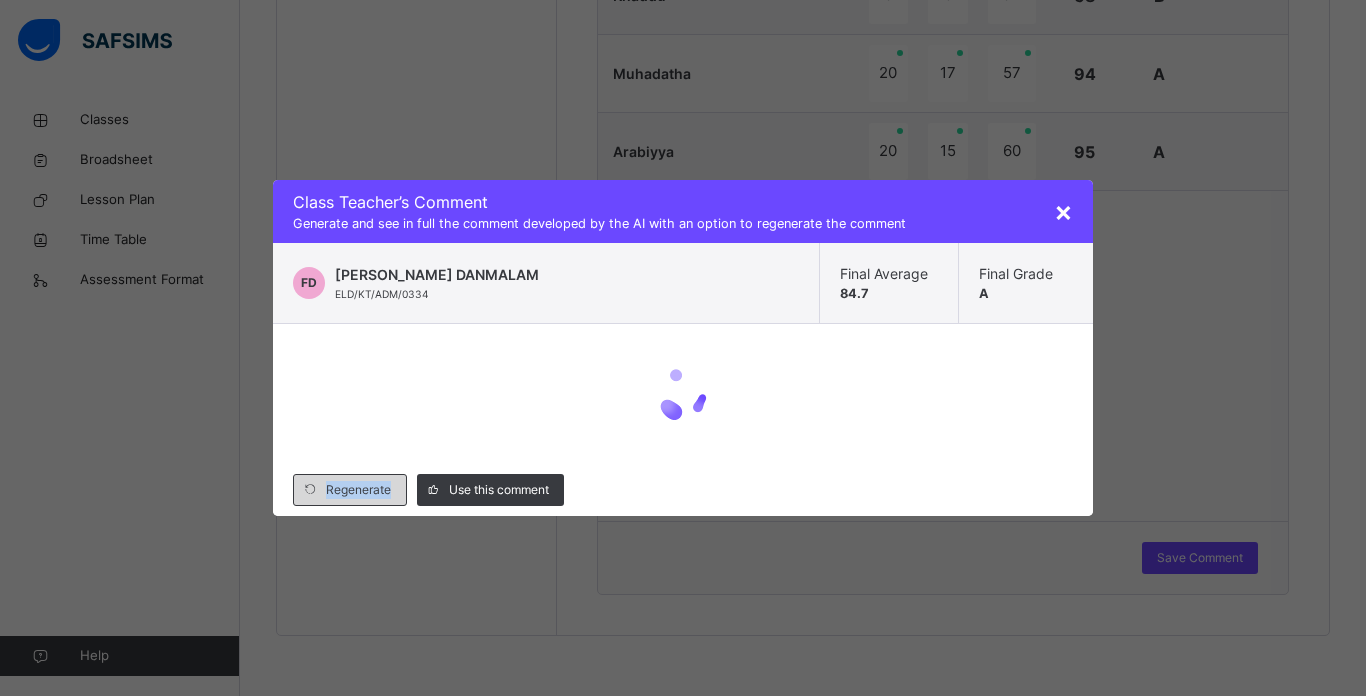 click on "Regenerate" at bounding box center [358, 490] 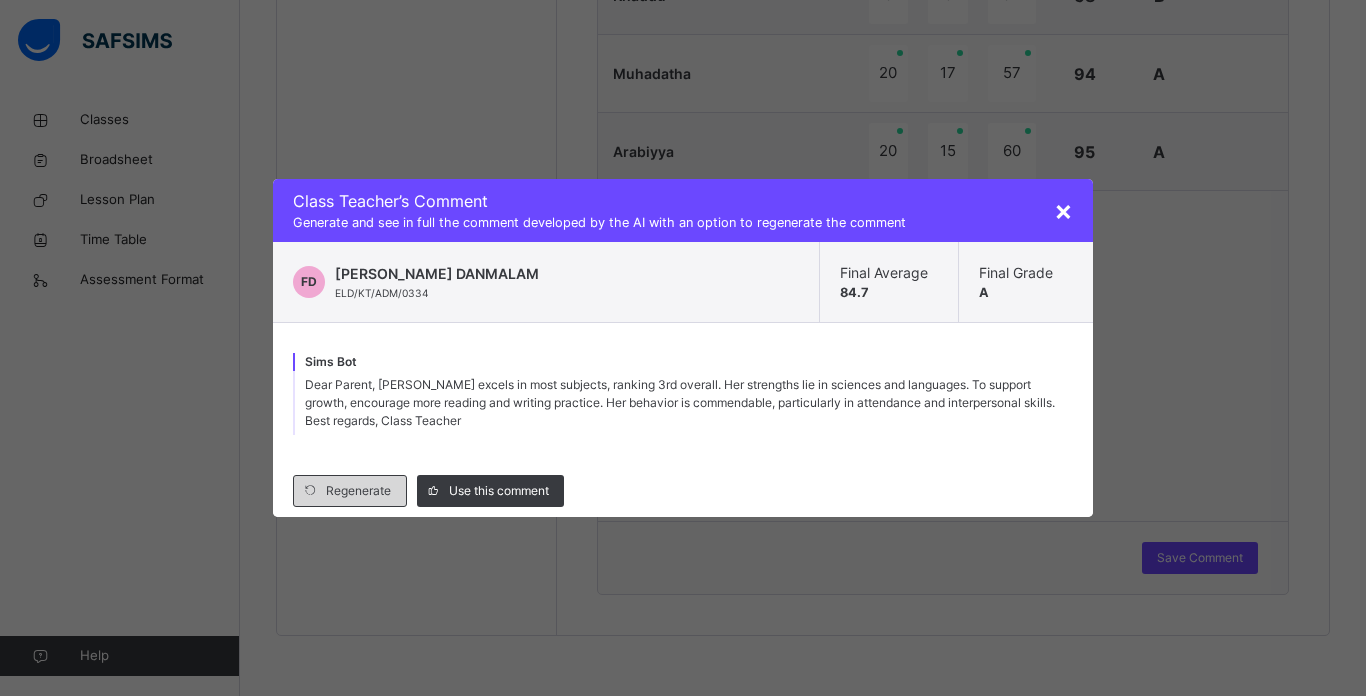 click on "Regenerate" at bounding box center (350, 491) 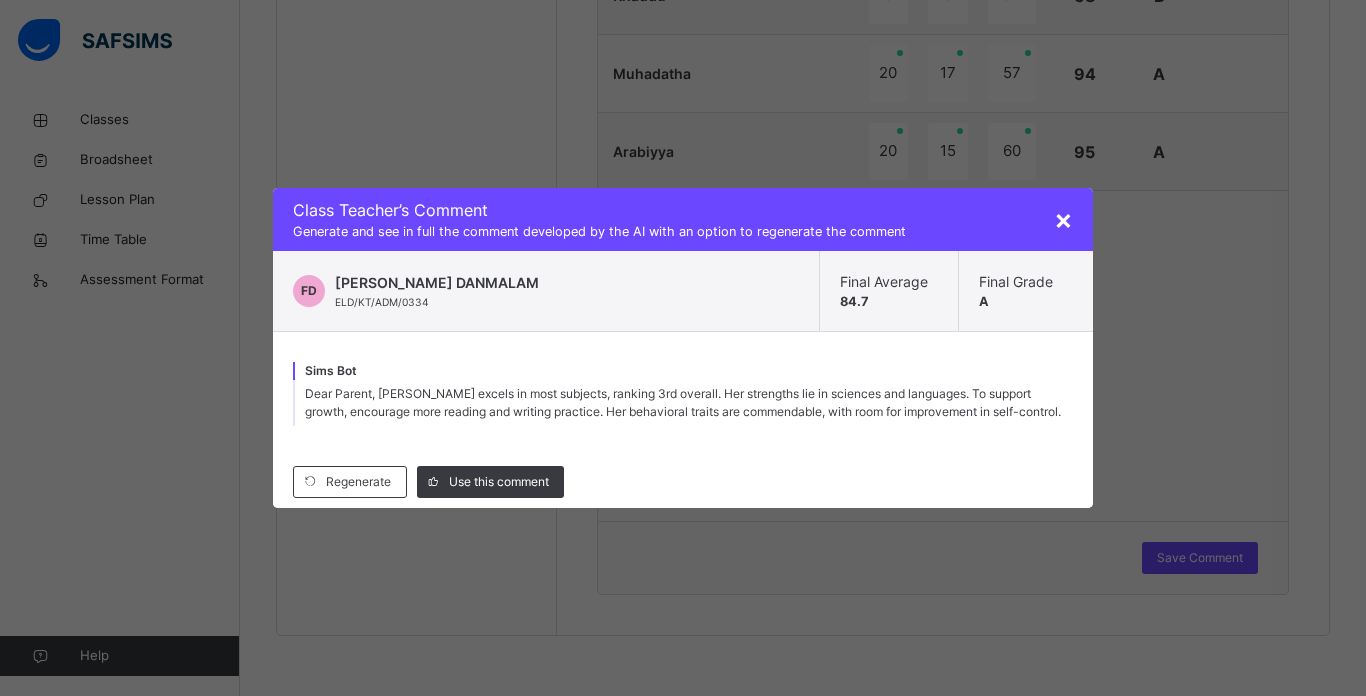 click on "Regenerate     Use this comment" at bounding box center (683, 482) 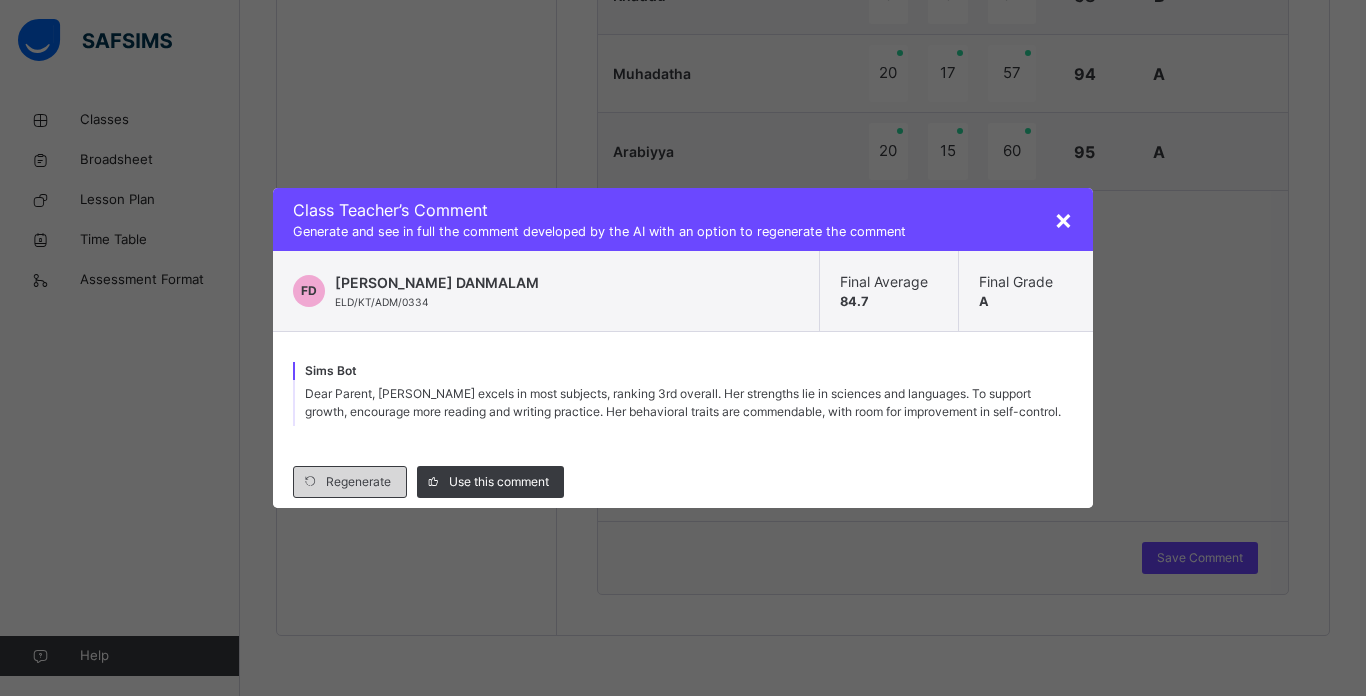 click on "Regenerate" at bounding box center [358, 482] 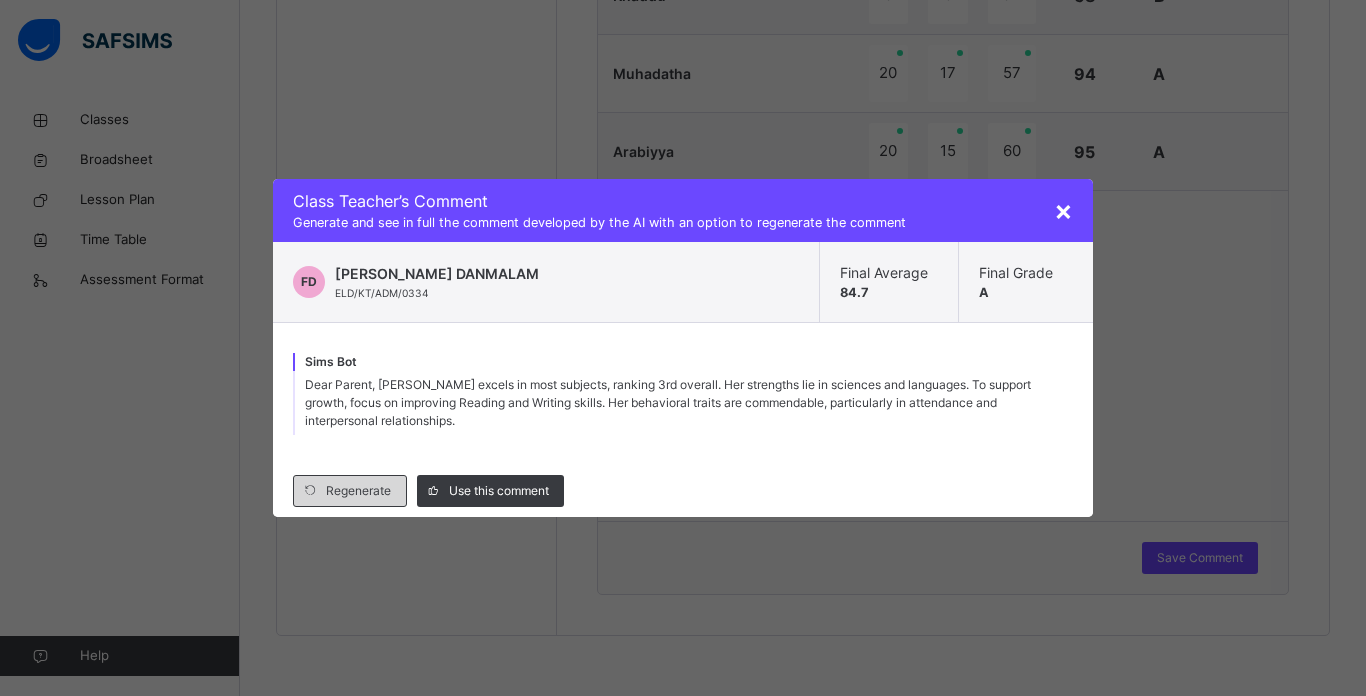 click on "Regenerate" at bounding box center (358, 491) 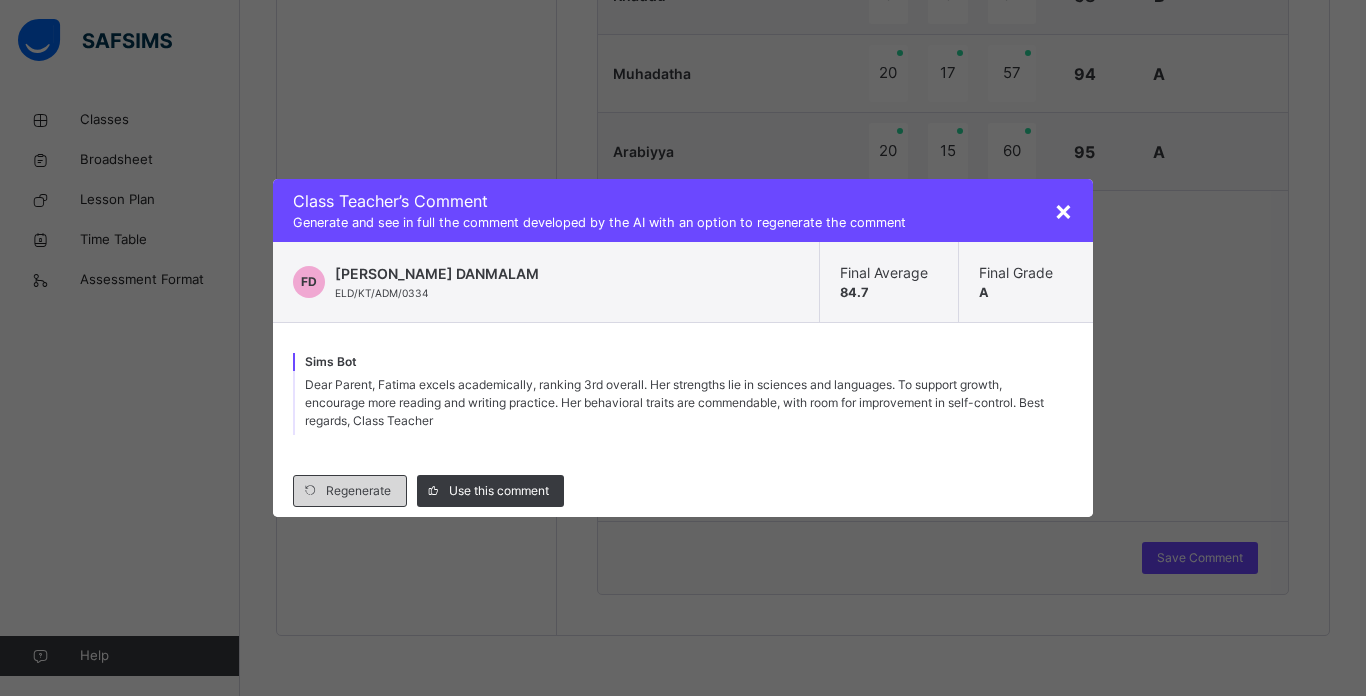 click on "Regenerate" at bounding box center (358, 491) 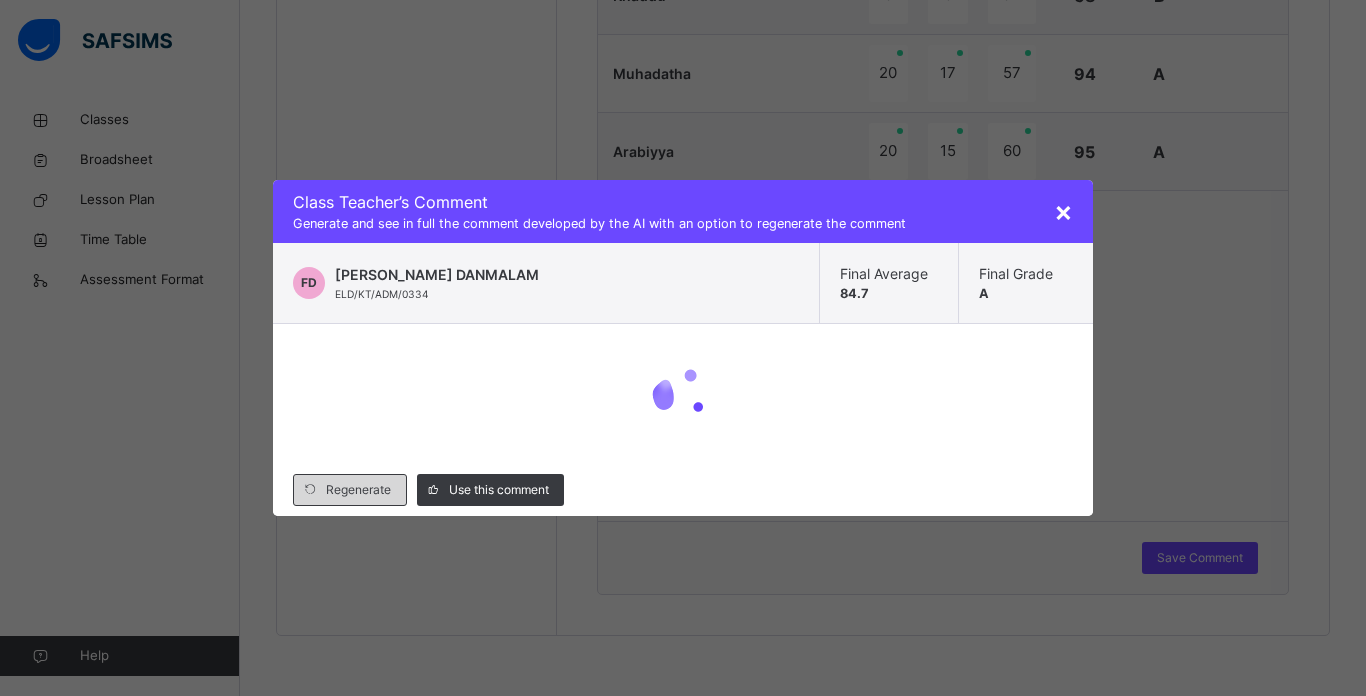 click on "Regenerate" at bounding box center [358, 490] 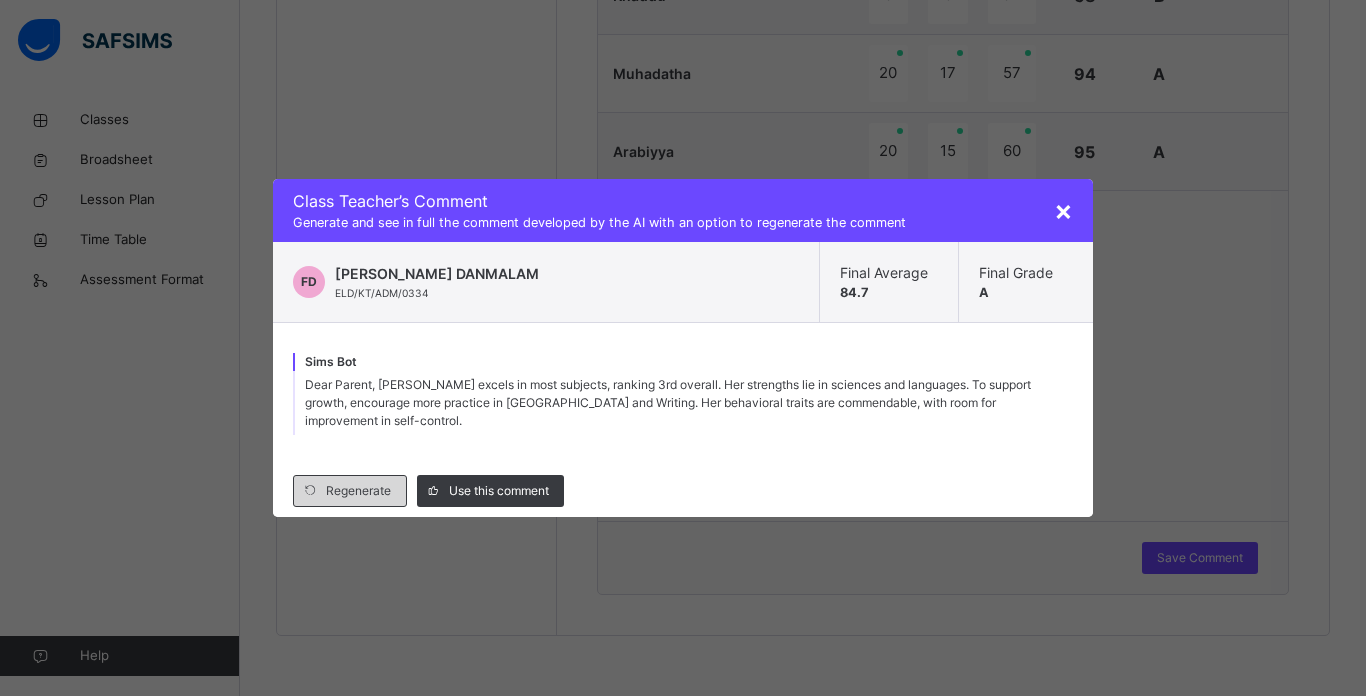 click on "Regenerate" at bounding box center [358, 491] 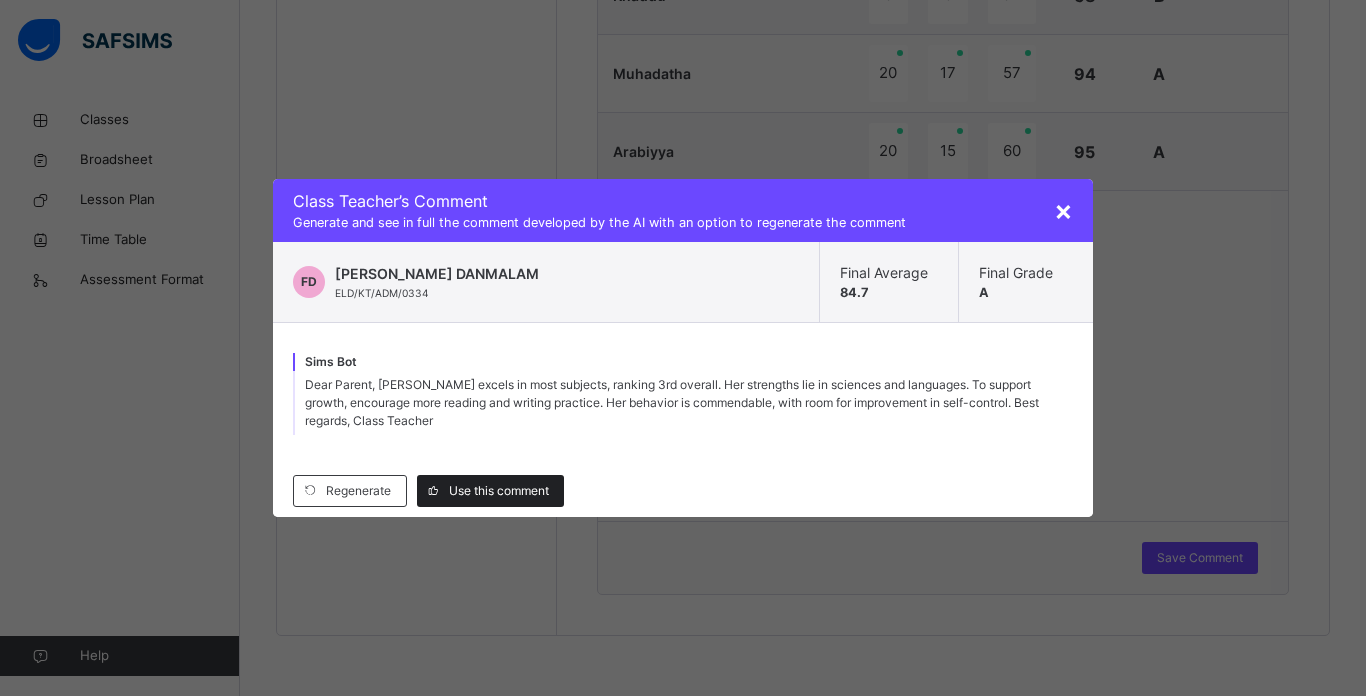 click on "Use this comment" at bounding box center [499, 491] 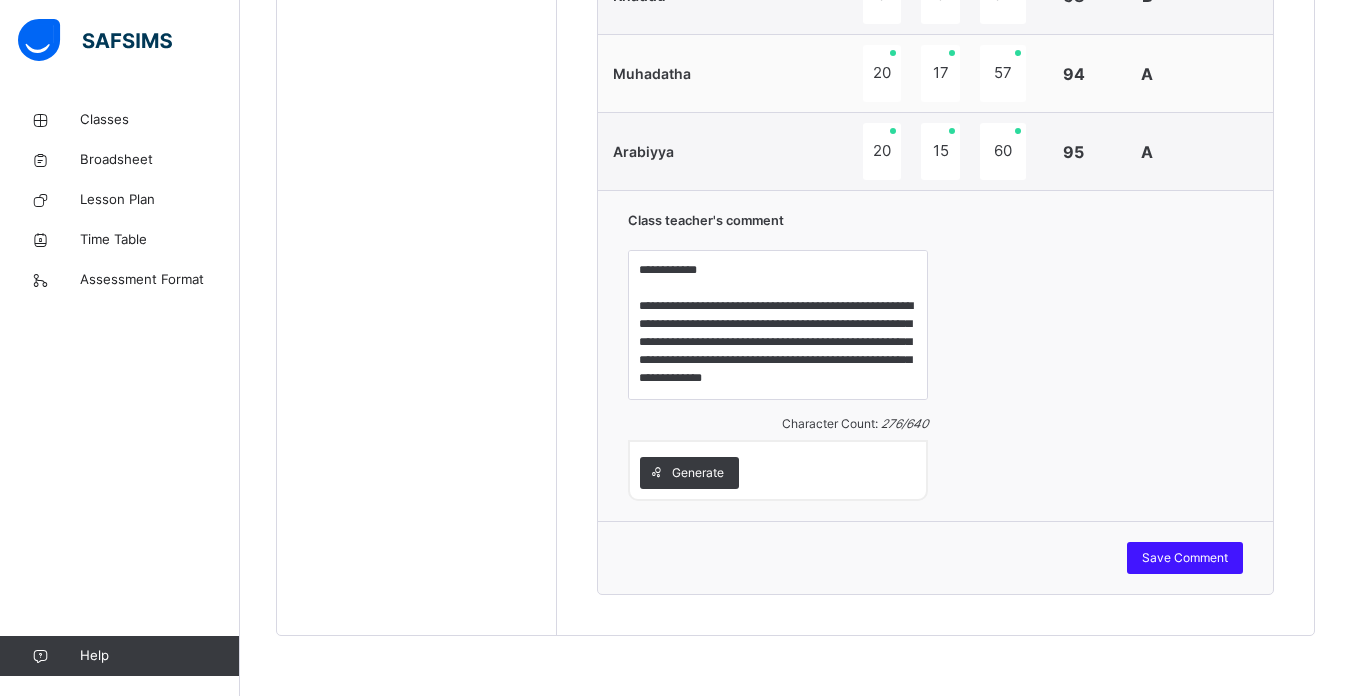 click on "Save Comment" at bounding box center [1185, 558] 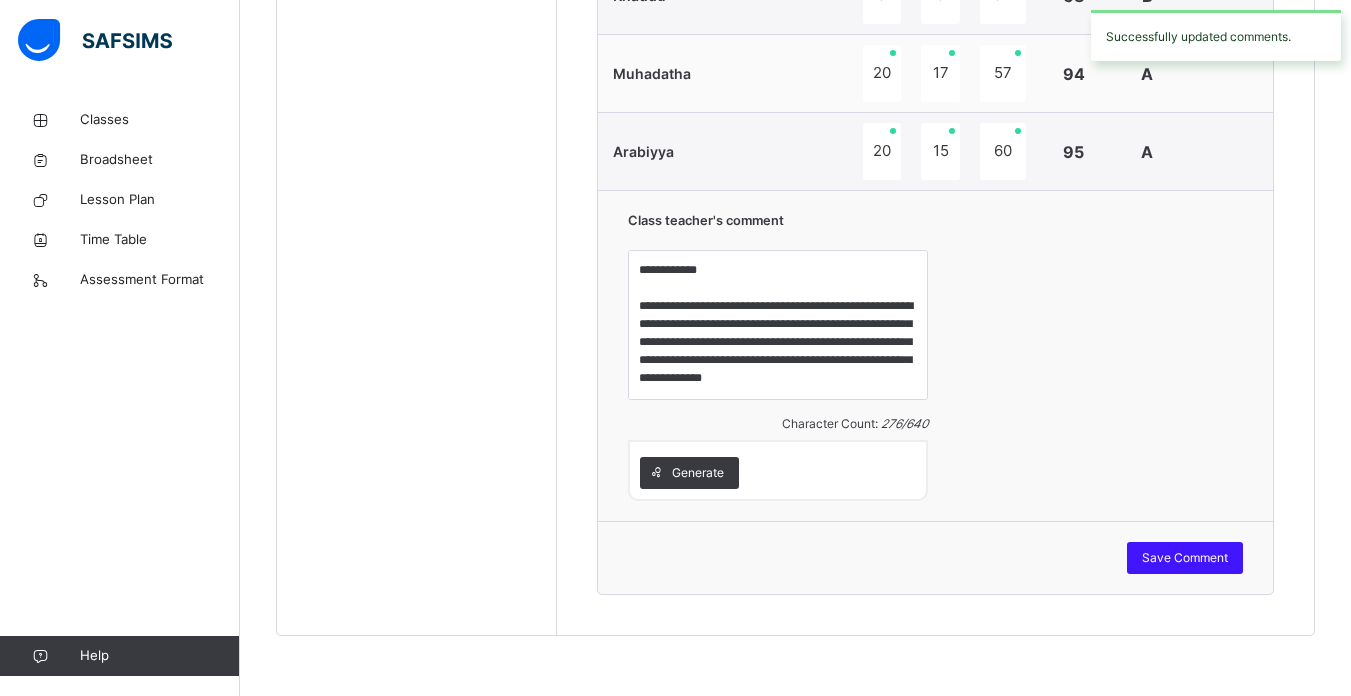 click on "Save Comment" at bounding box center (1185, 558) 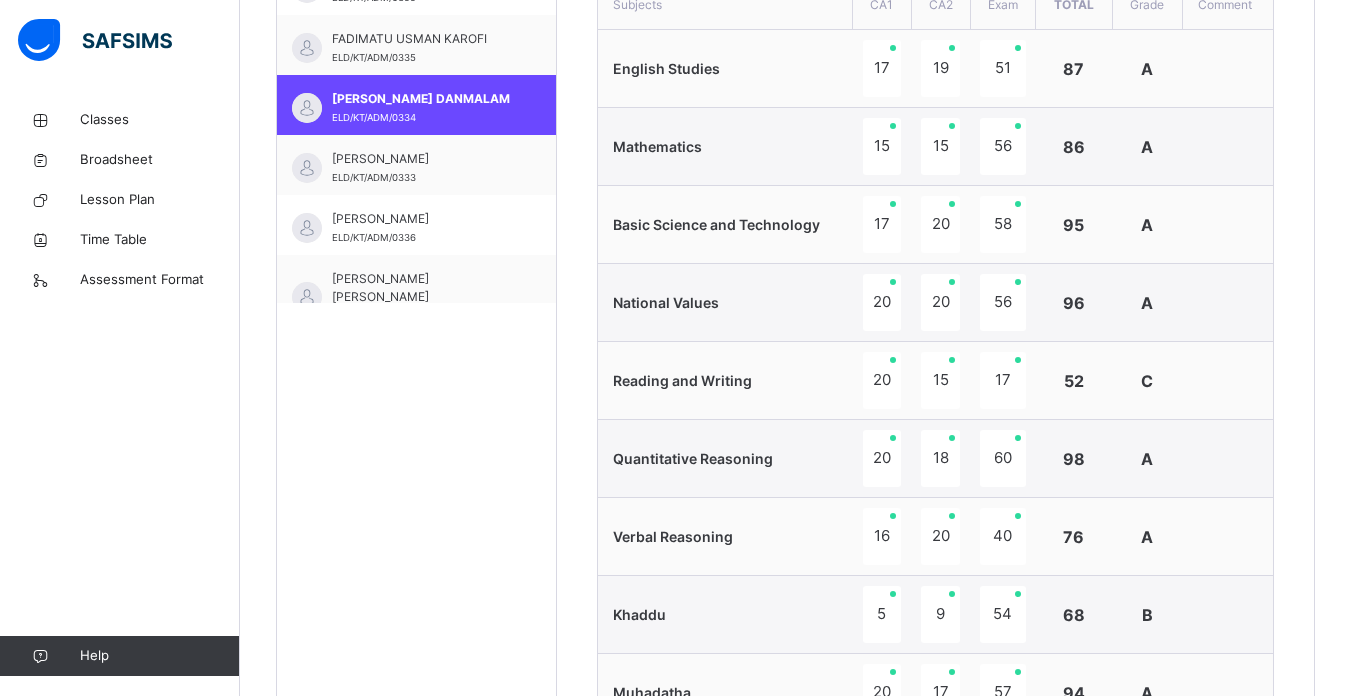 scroll, scrollTop: 734, scrollLeft: 0, axis: vertical 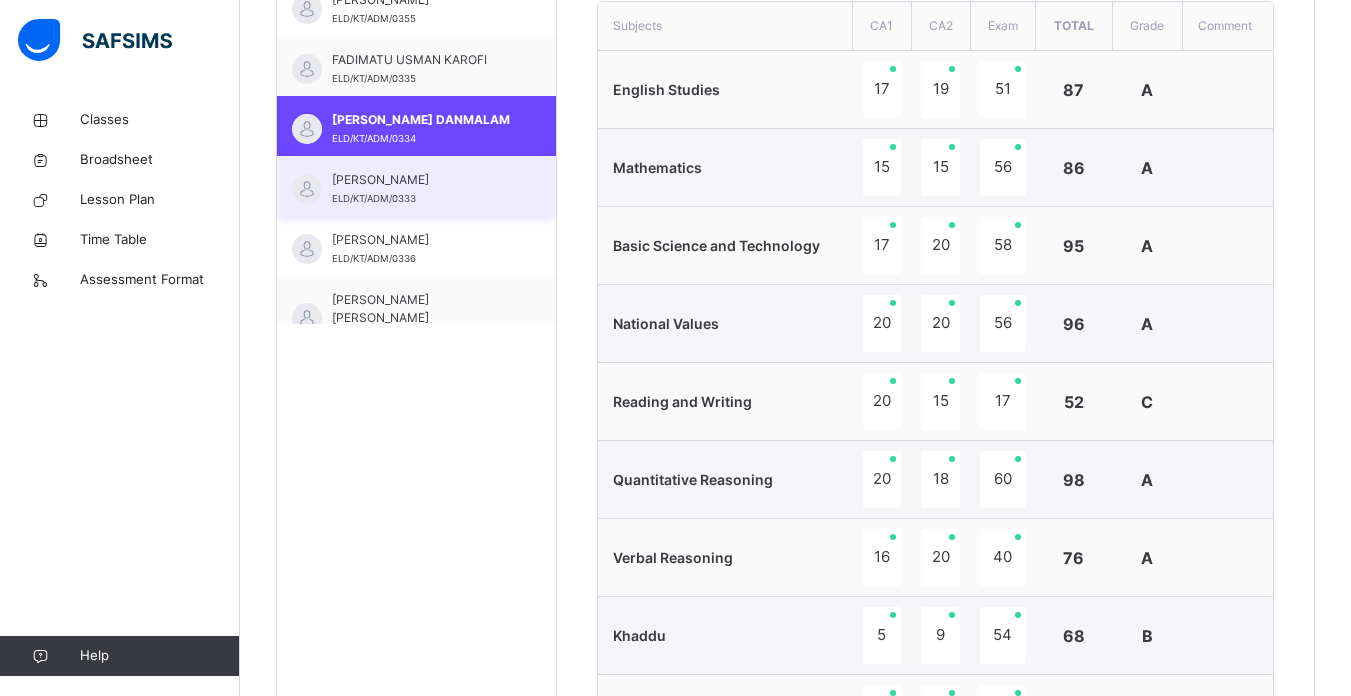 click on "FATIMA  ABDULMUMIN  ELD/KT/ADM/0333" at bounding box center (421, 189) 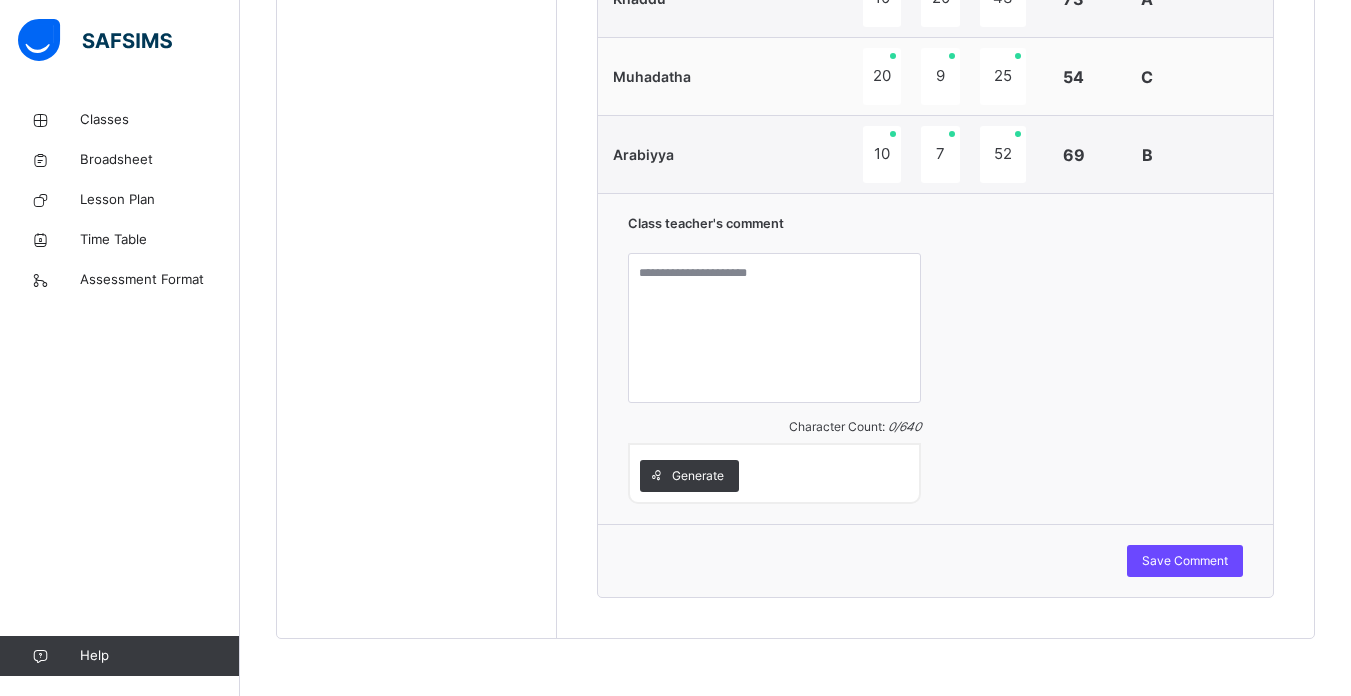 scroll, scrollTop: 1374, scrollLeft: 0, axis: vertical 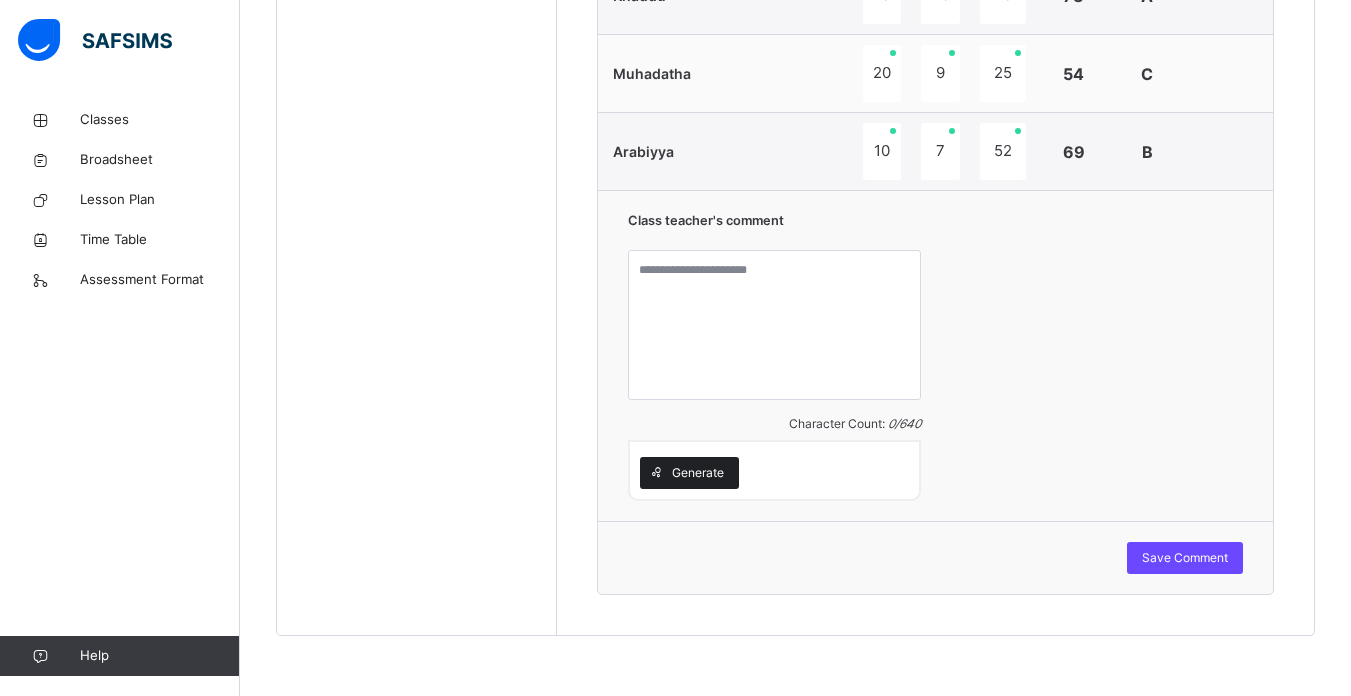 click on "Generate" at bounding box center (698, 473) 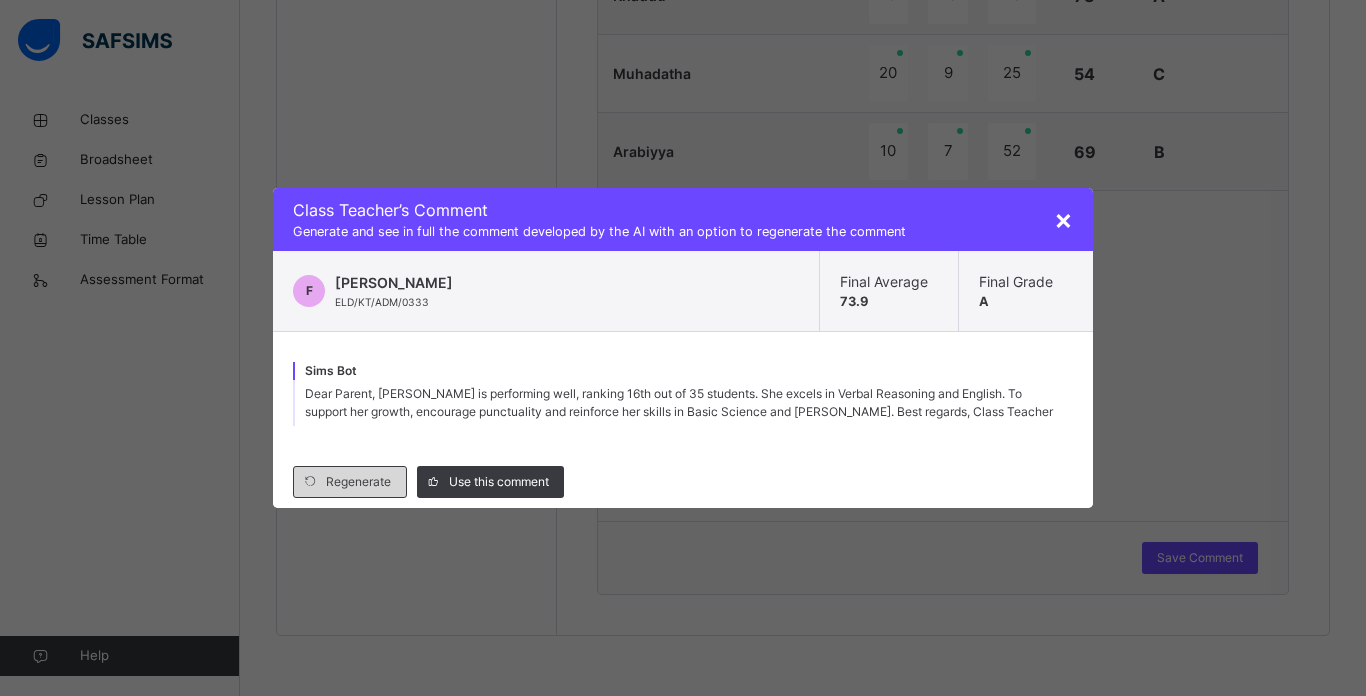 click on "Regenerate" at bounding box center (350, 482) 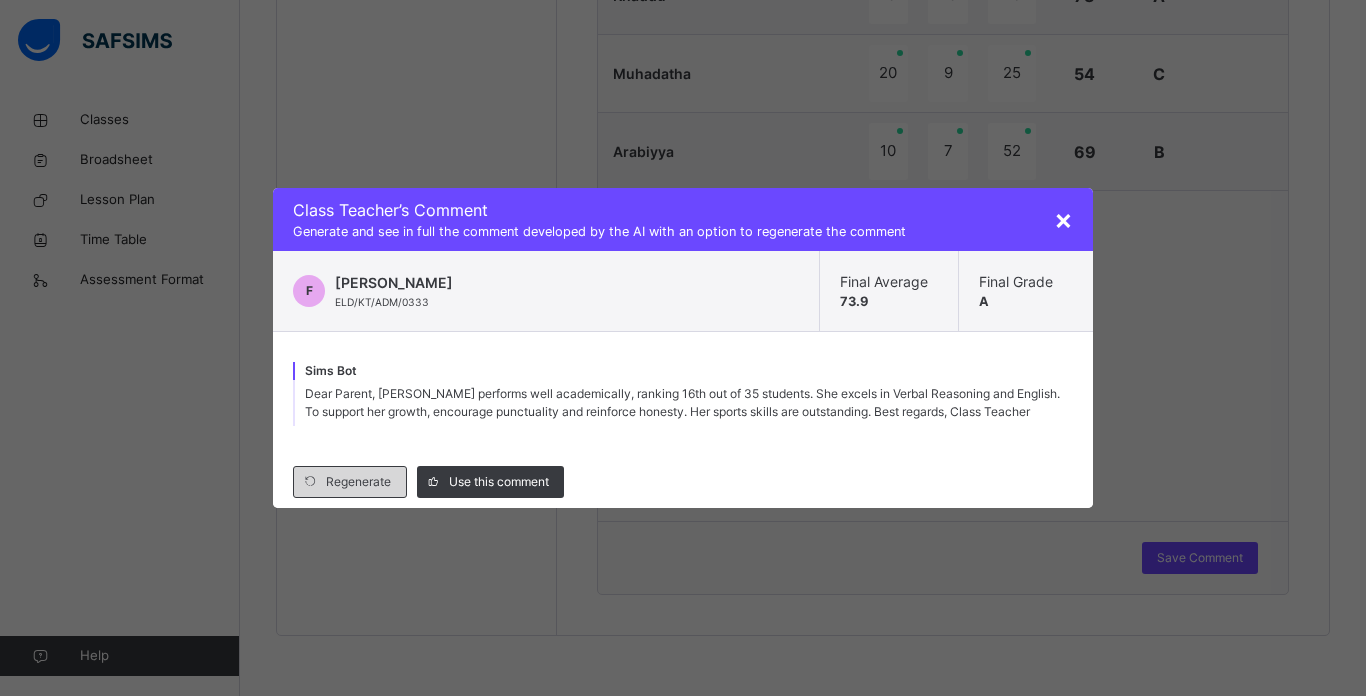 click on "Regenerate" at bounding box center [350, 482] 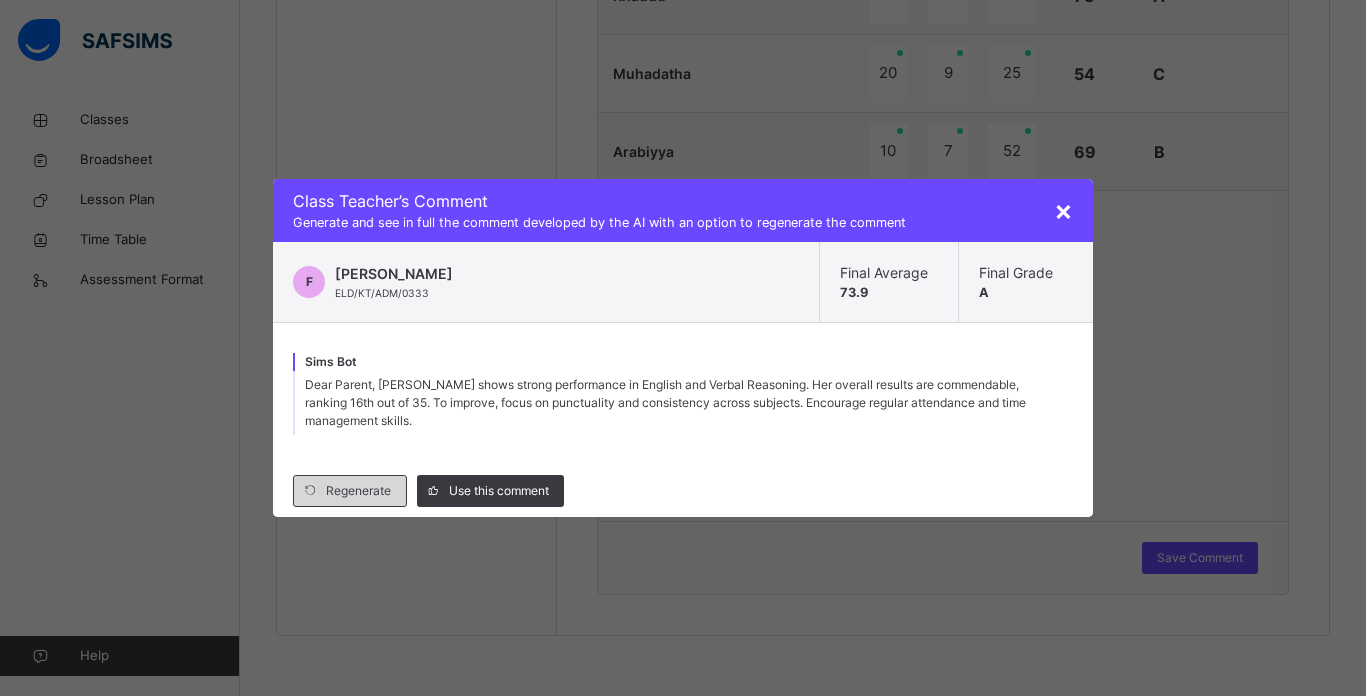 click on "Regenerate" at bounding box center (358, 491) 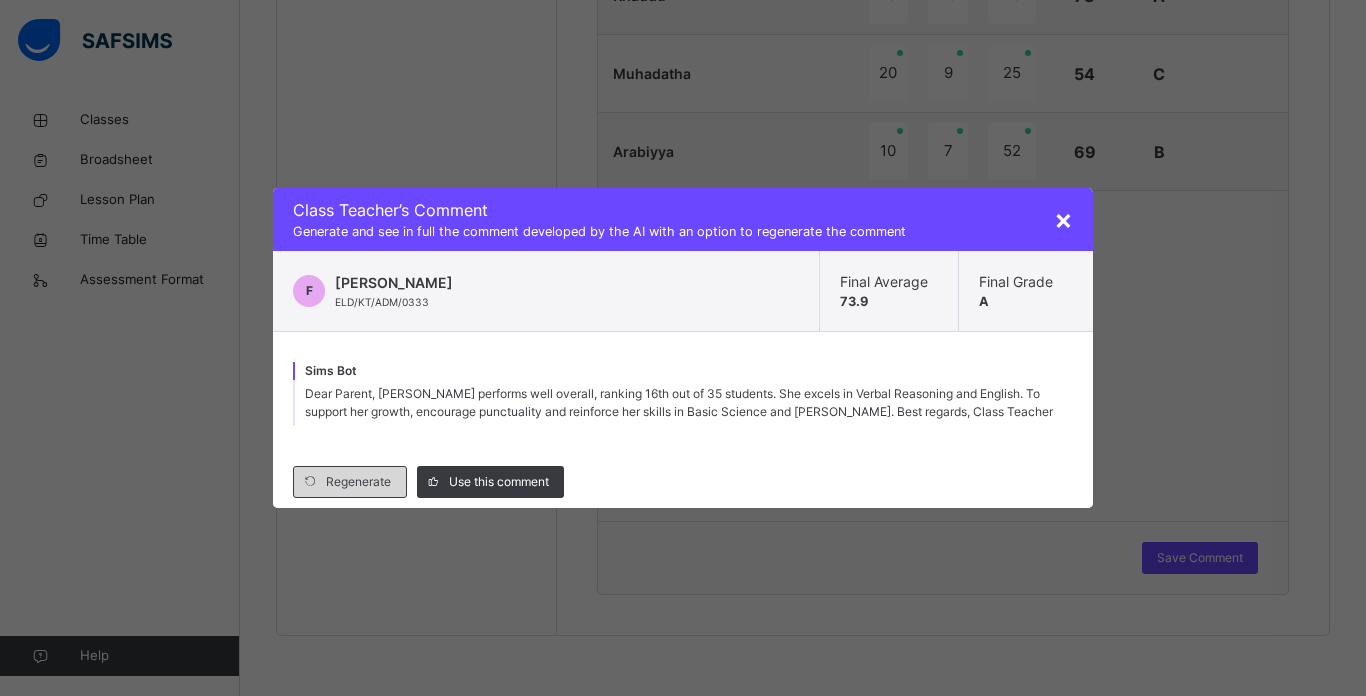click on "Regenerate" at bounding box center (350, 482) 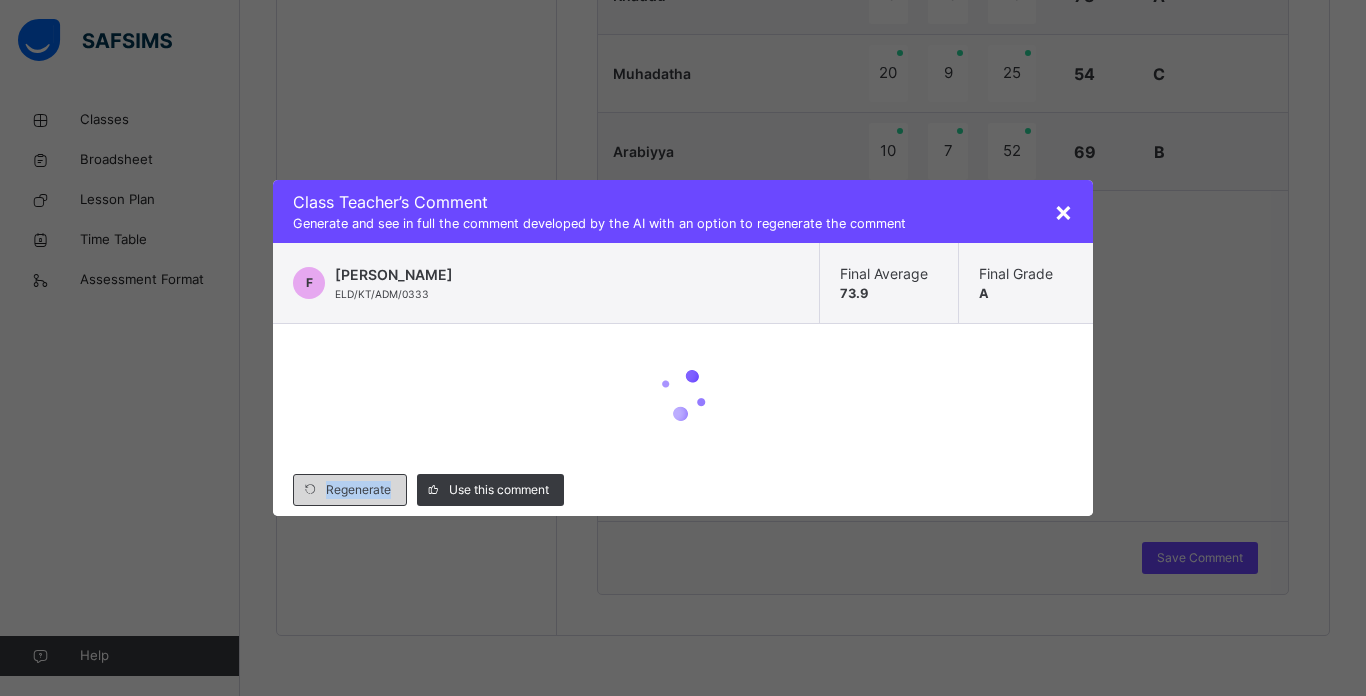 click on "Regenerate" at bounding box center [358, 490] 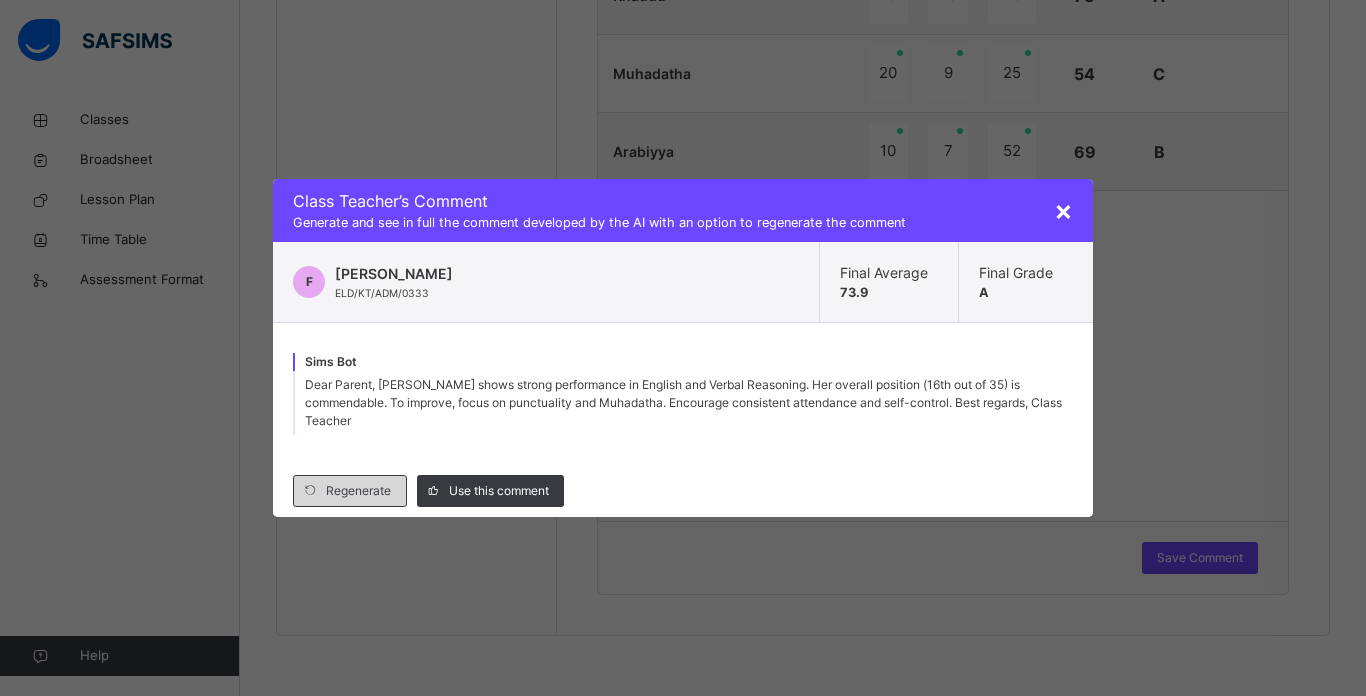 click on "Regenerate" at bounding box center [358, 491] 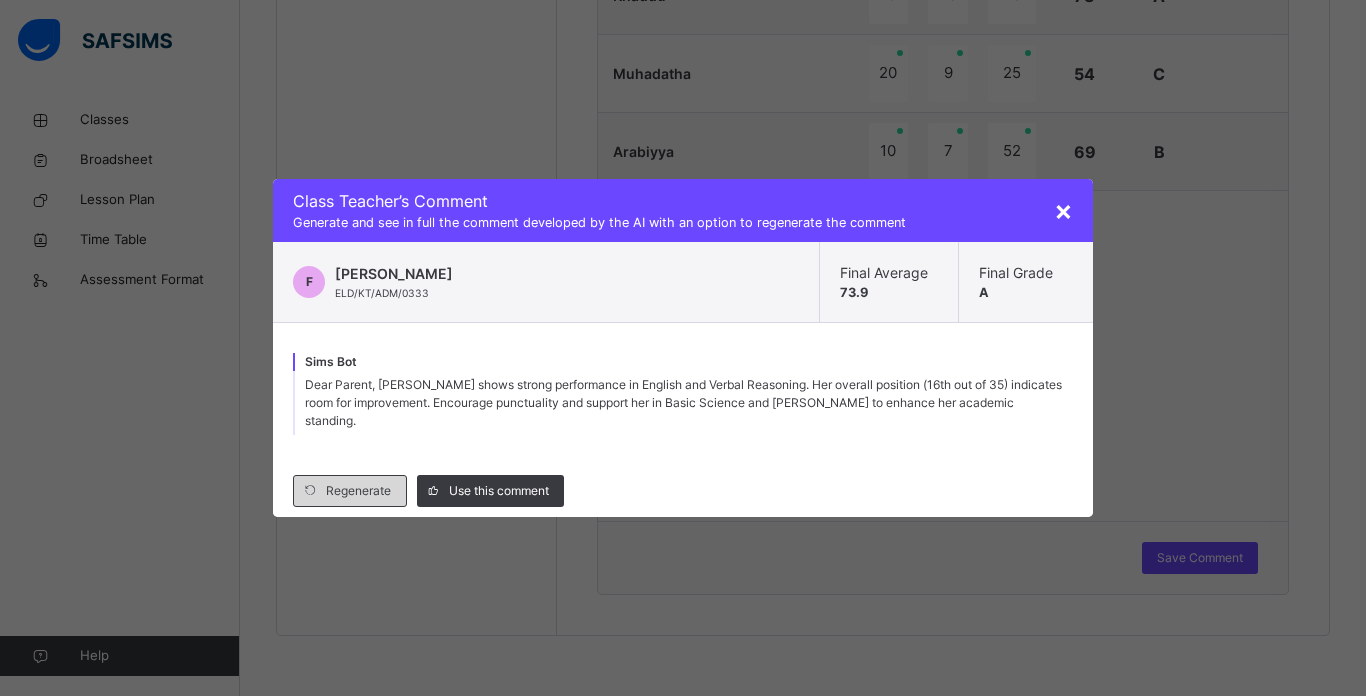 click on "Regenerate" at bounding box center (350, 491) 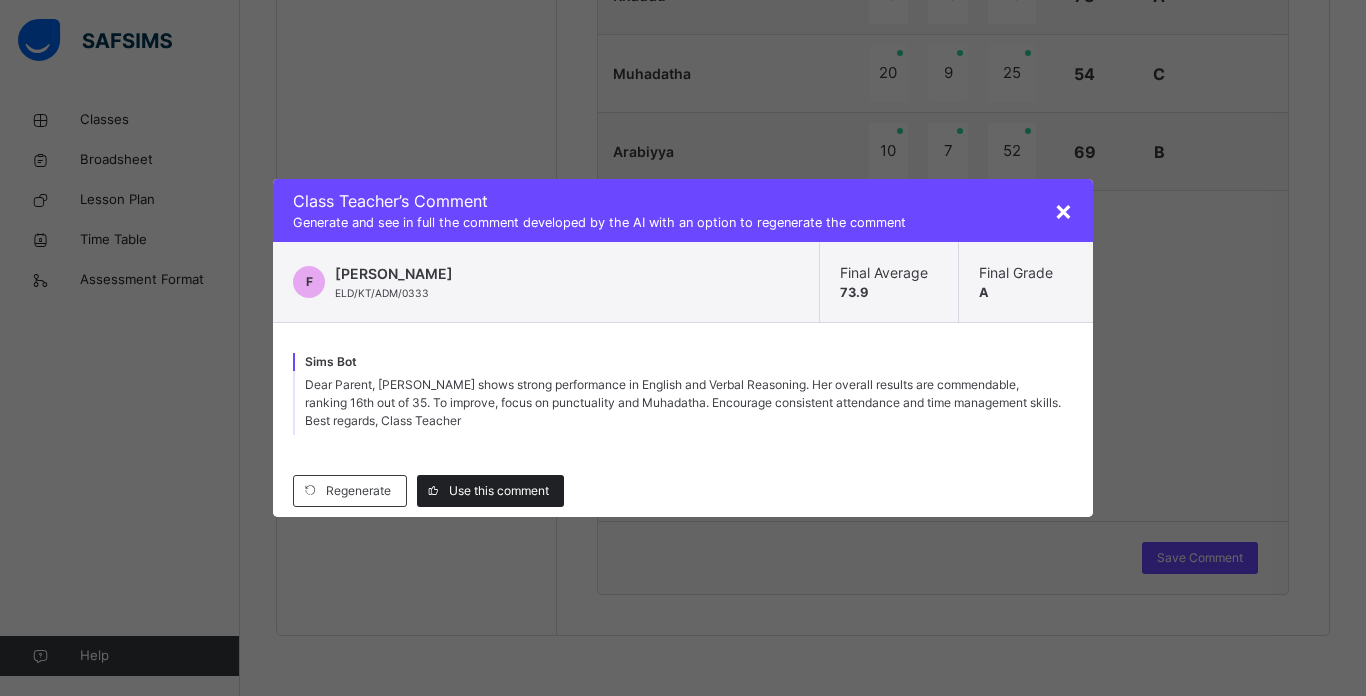 click on "Use this comment" at bounding box center [499, 491] 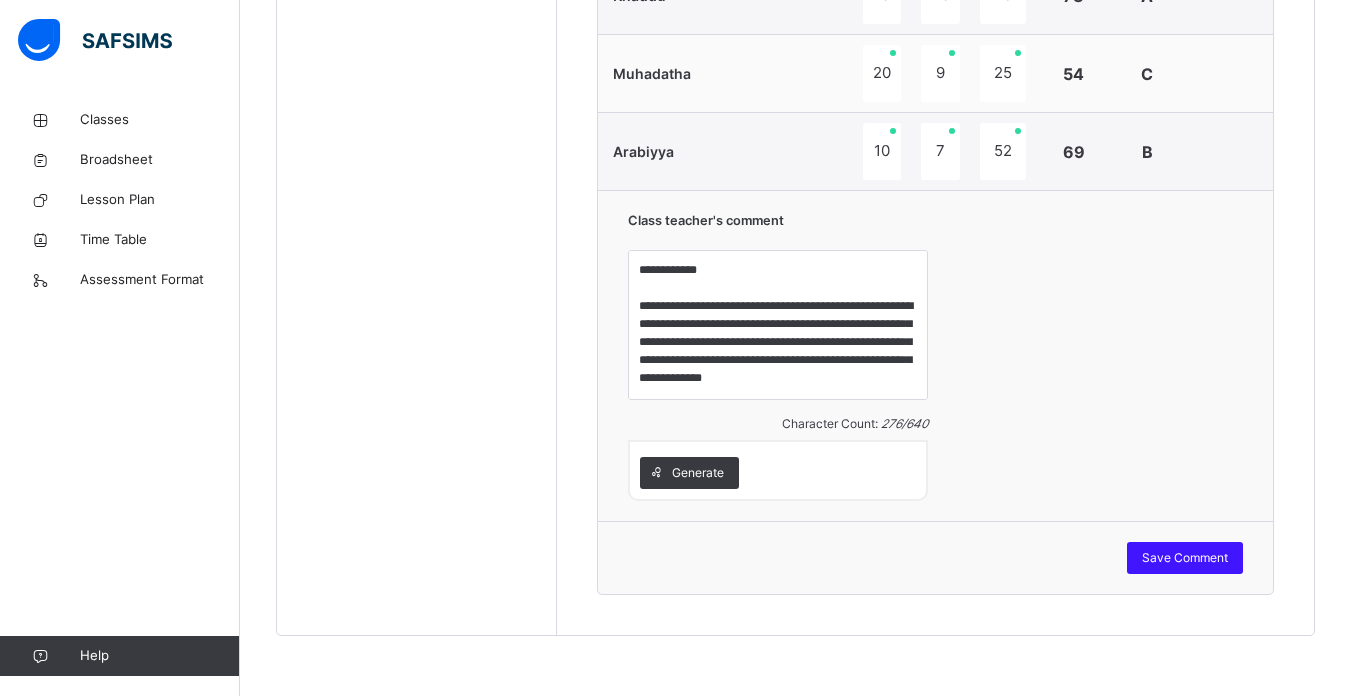 click on "Save Comment" at bounding box center (1185, 558) 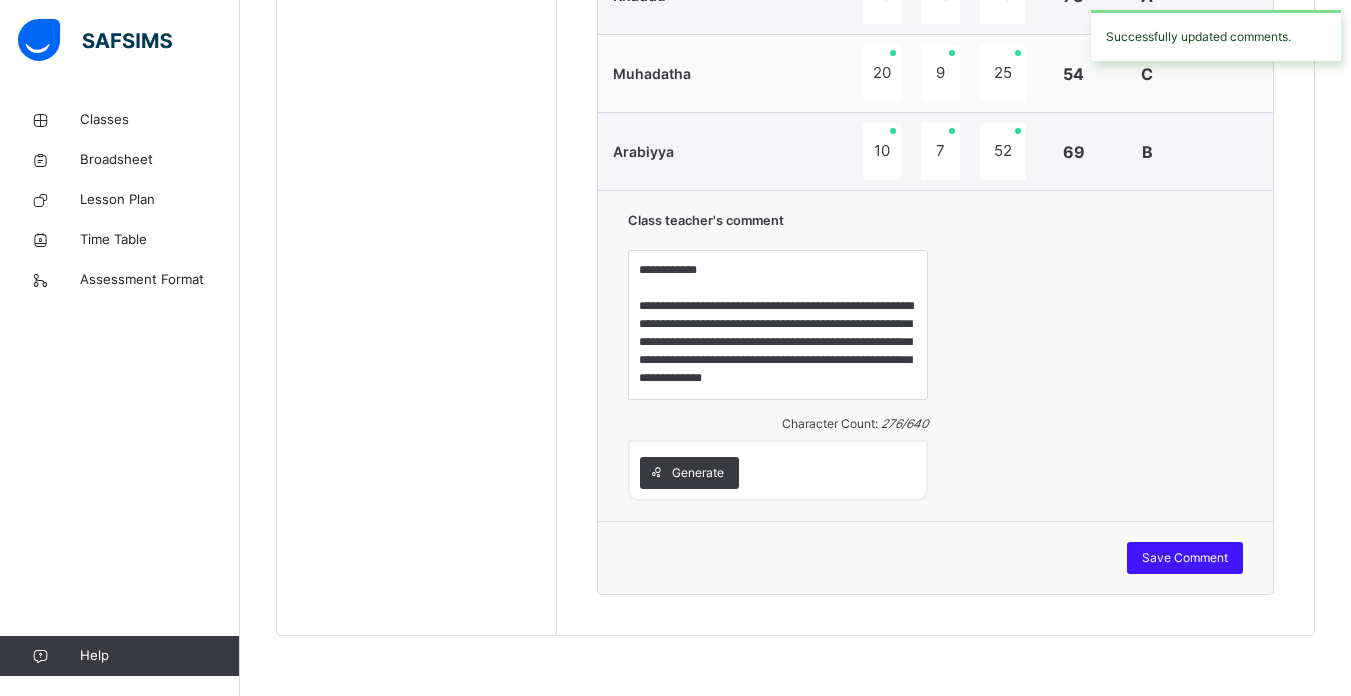 click on "Save Comment" at bounding box center [1185, 558] 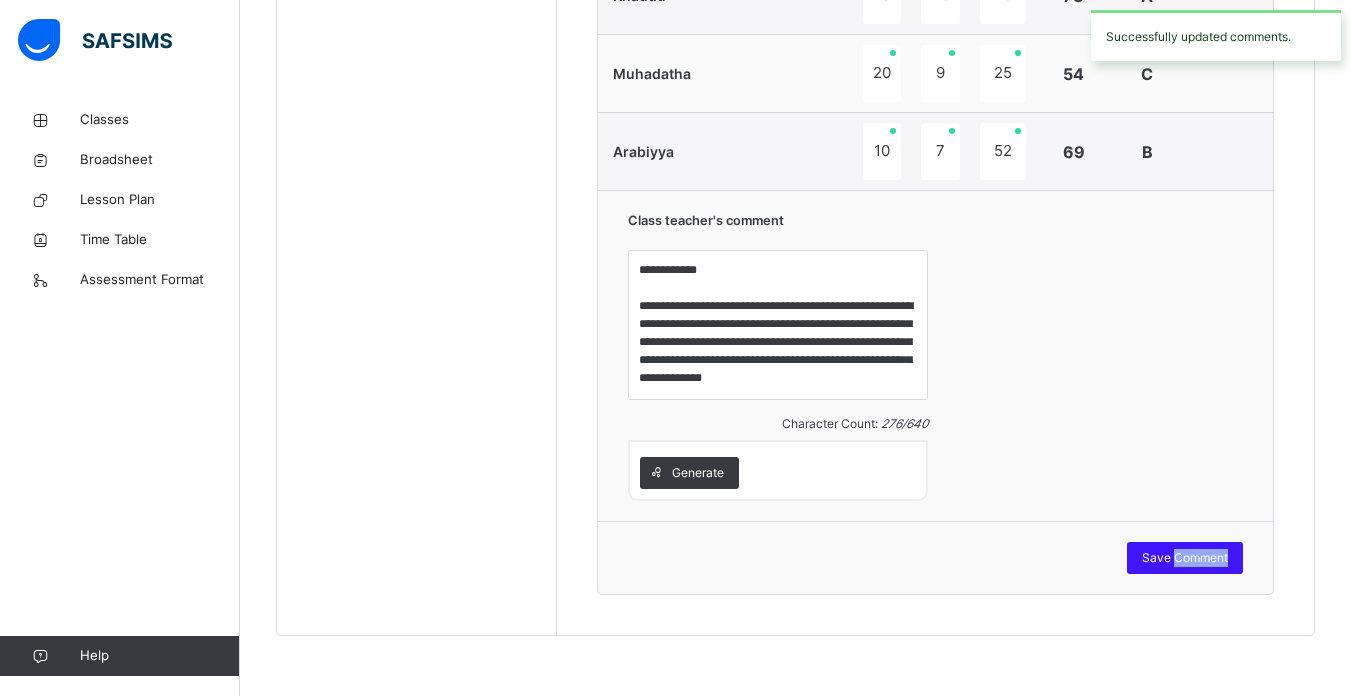 click on "Save Comment" at bounding box center [1185, 558] 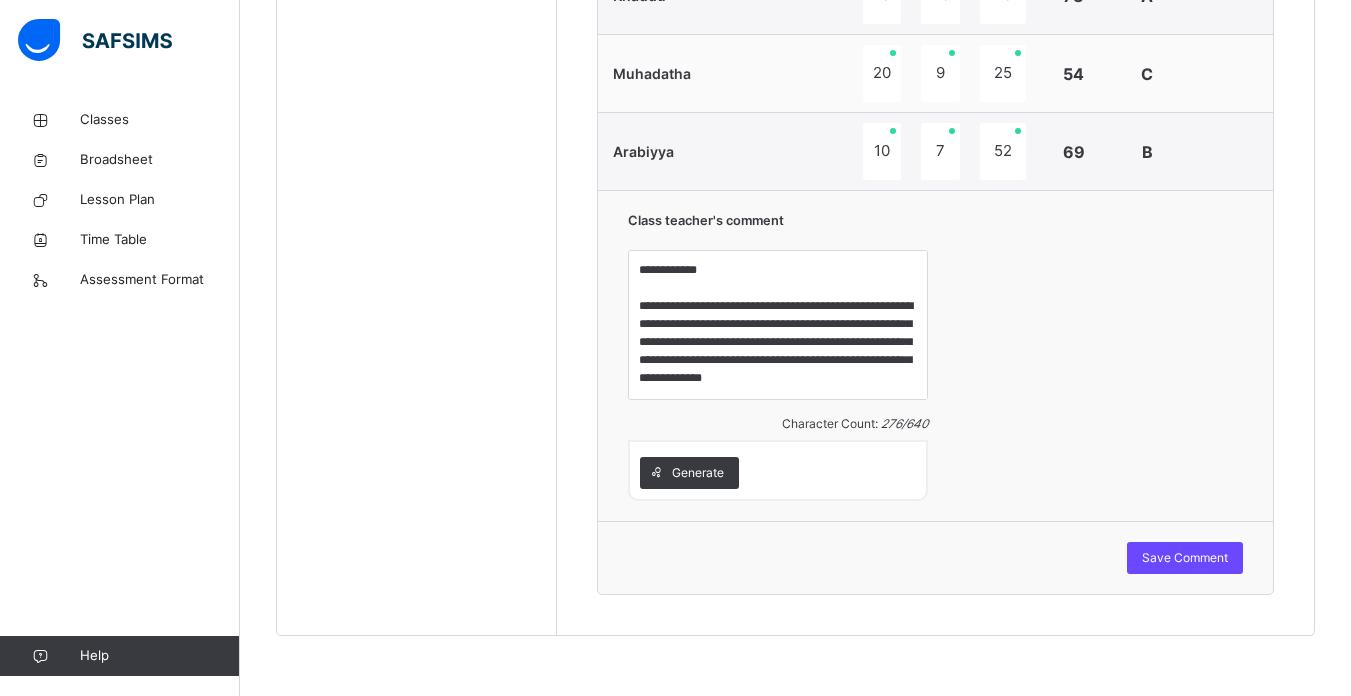 click on "**********" at bounding box center [935, 355] 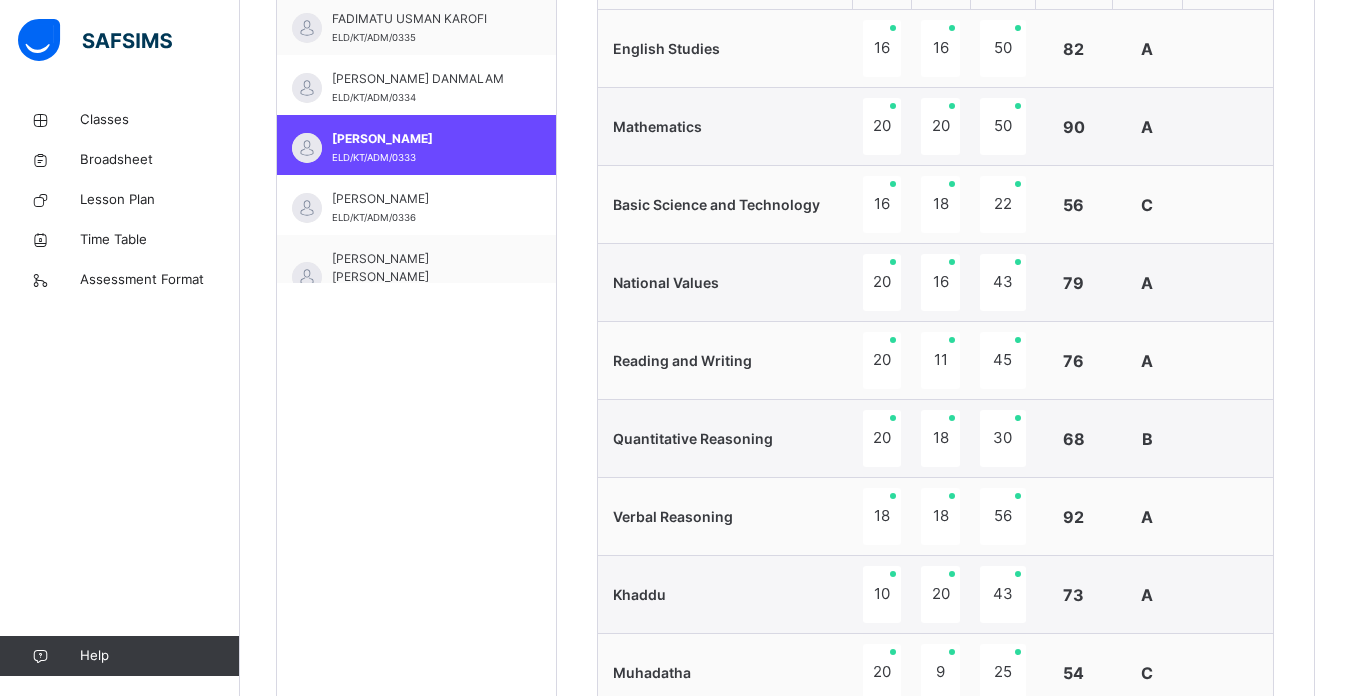 scroll, scrollTop: 774, scrollLeft: 0, axis: vertical 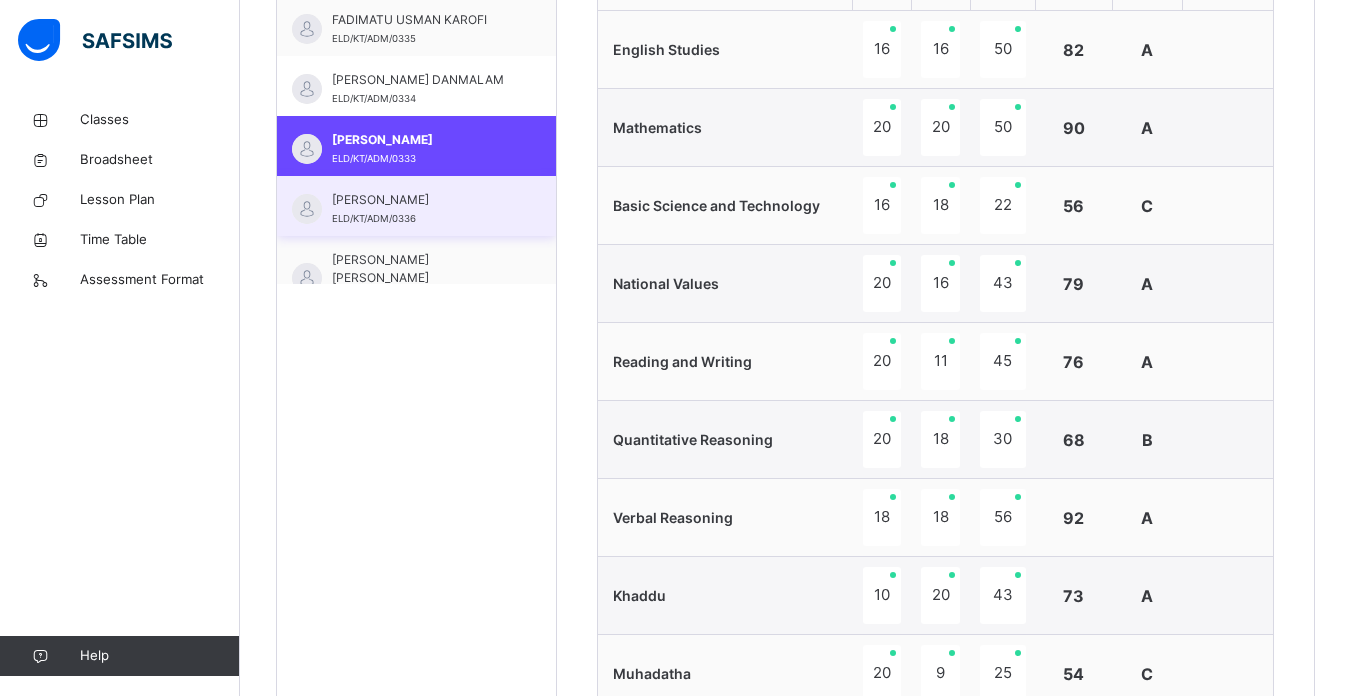 click on "[PERSON_NAME]" at bounding box center [421, 200] 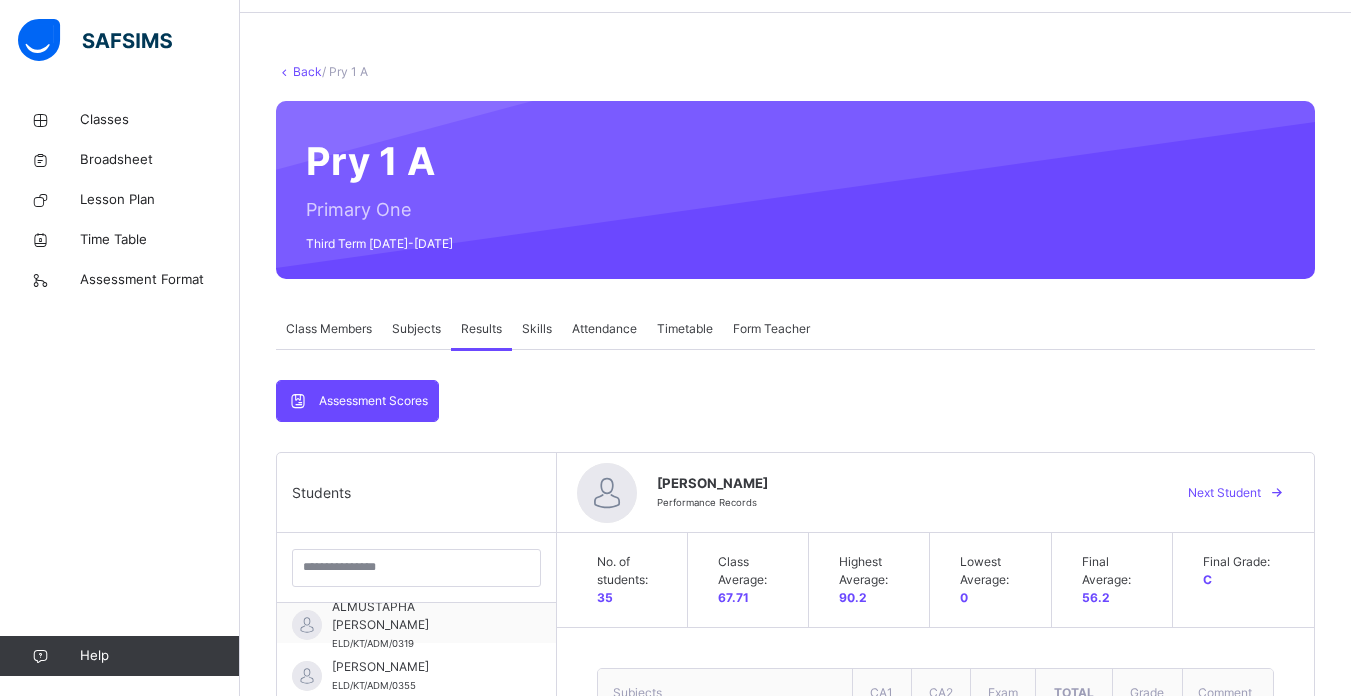 scroll, scrollTop: 0, scrollLeft: 0, axis: both 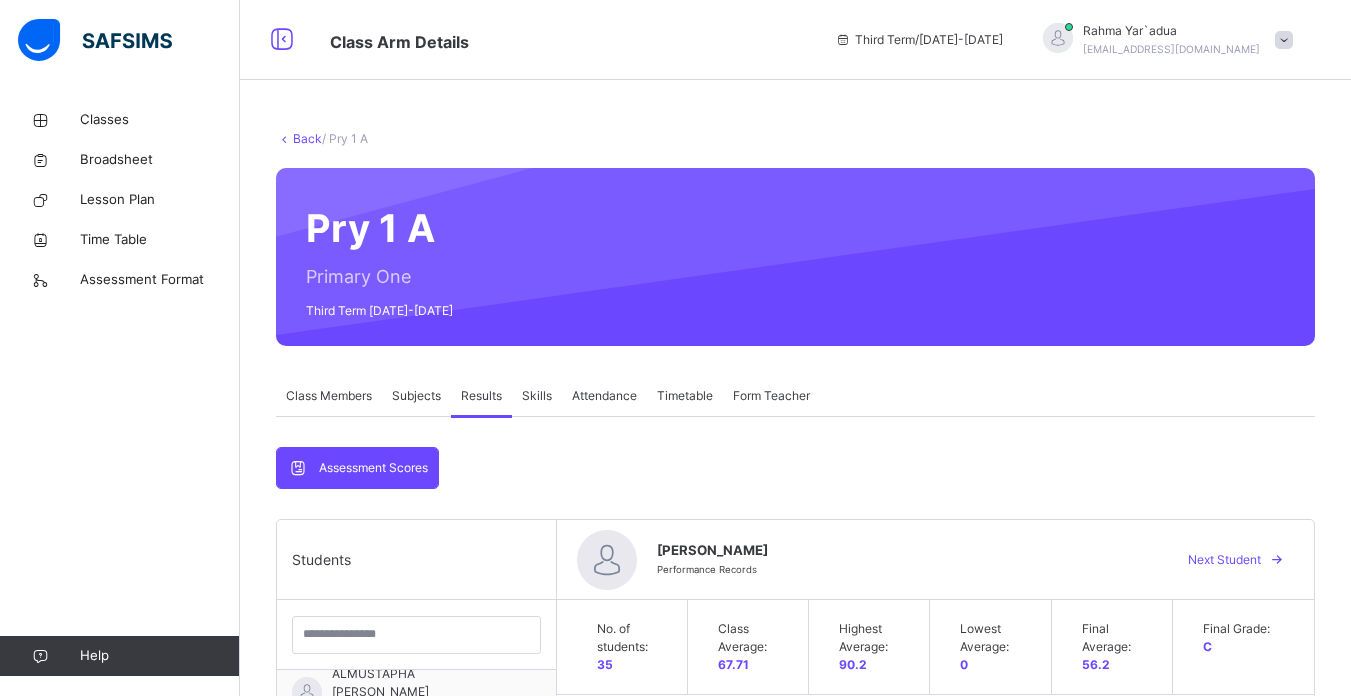 click on "Subjects" at bounding box center [416, 396] 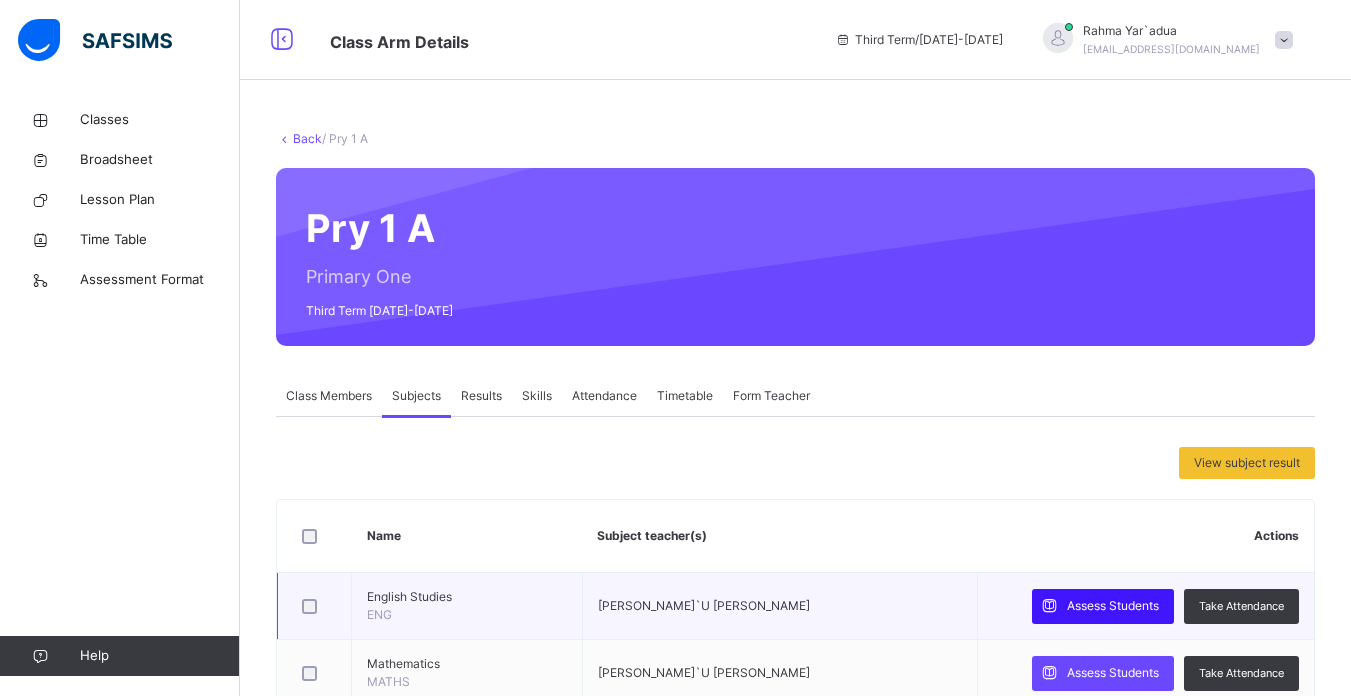 click on "Assess Students" at bounding box center [1113, 606] 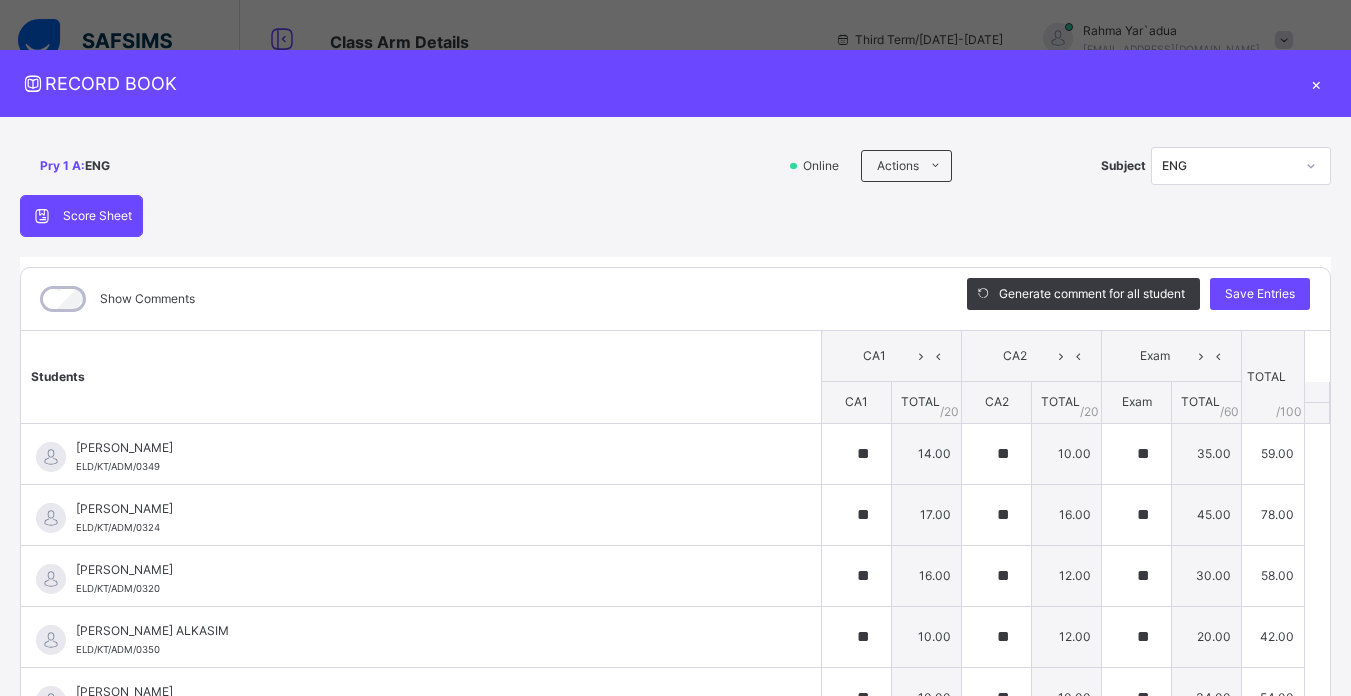 type on "**" 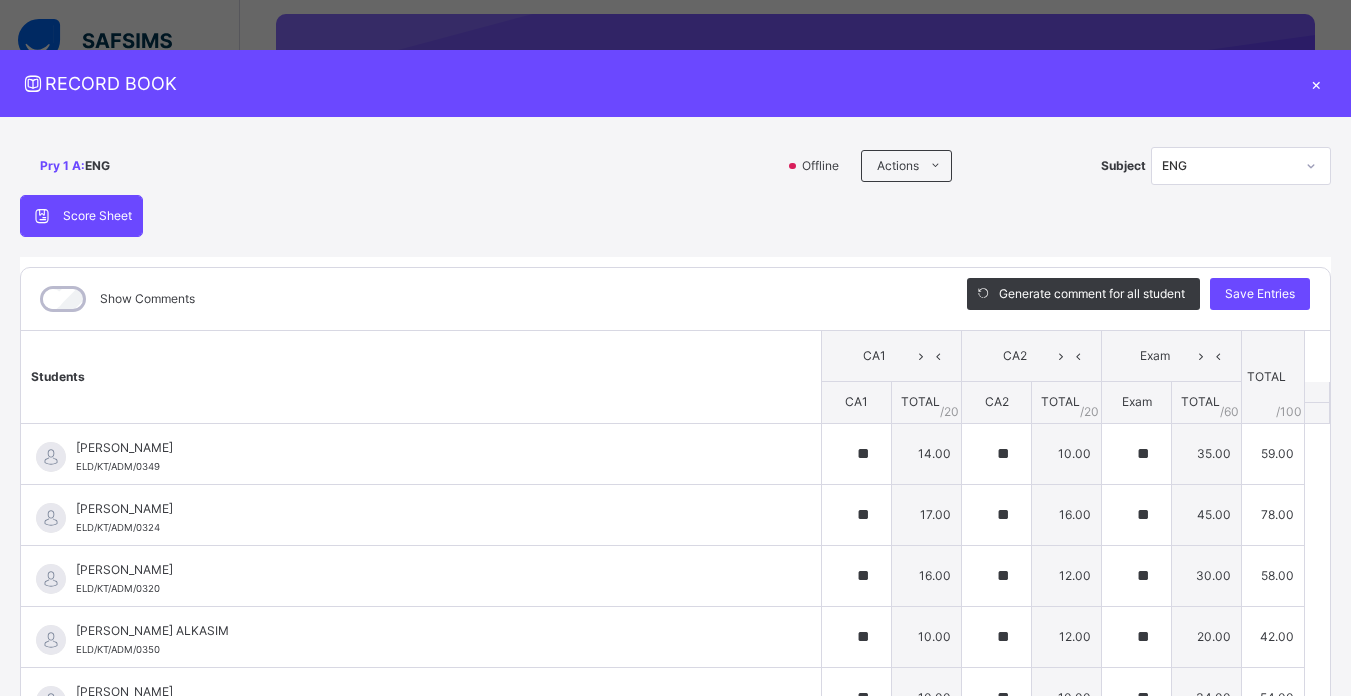 scroll, scrollTop: 200, scrollLeft: 0, axis: vertical 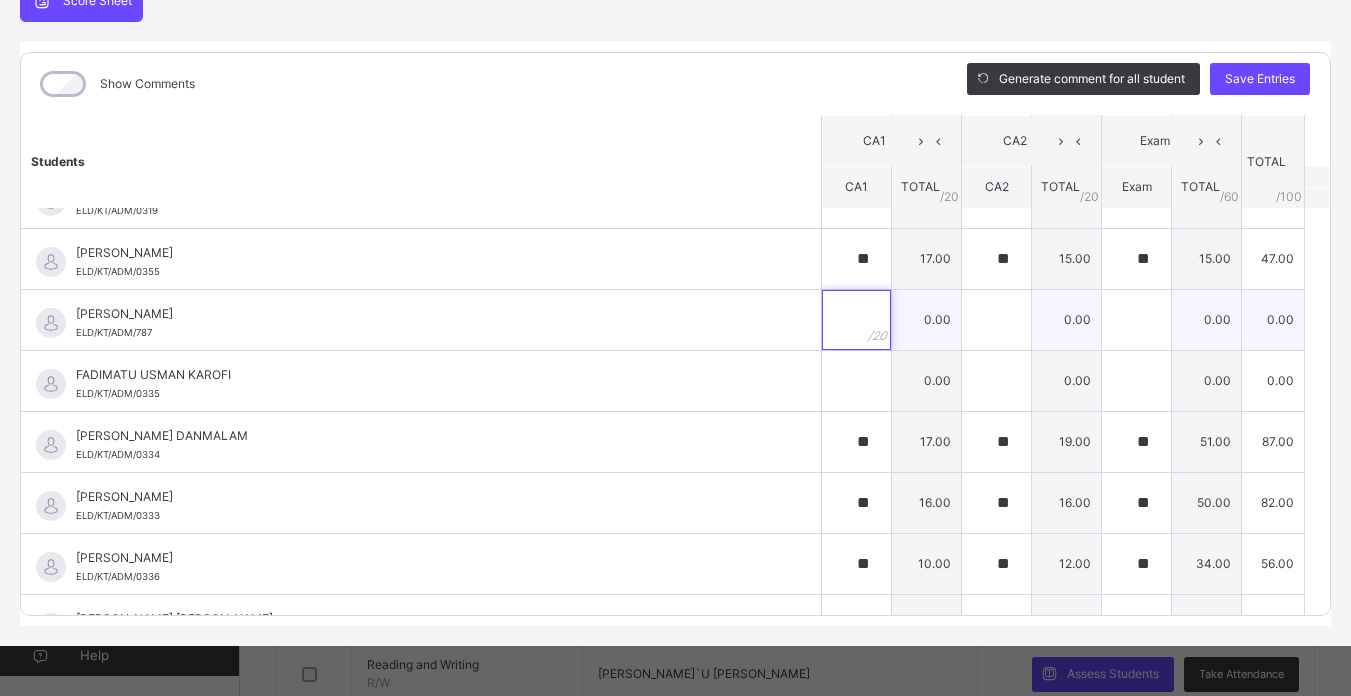 click at bounding box center [856, 320] 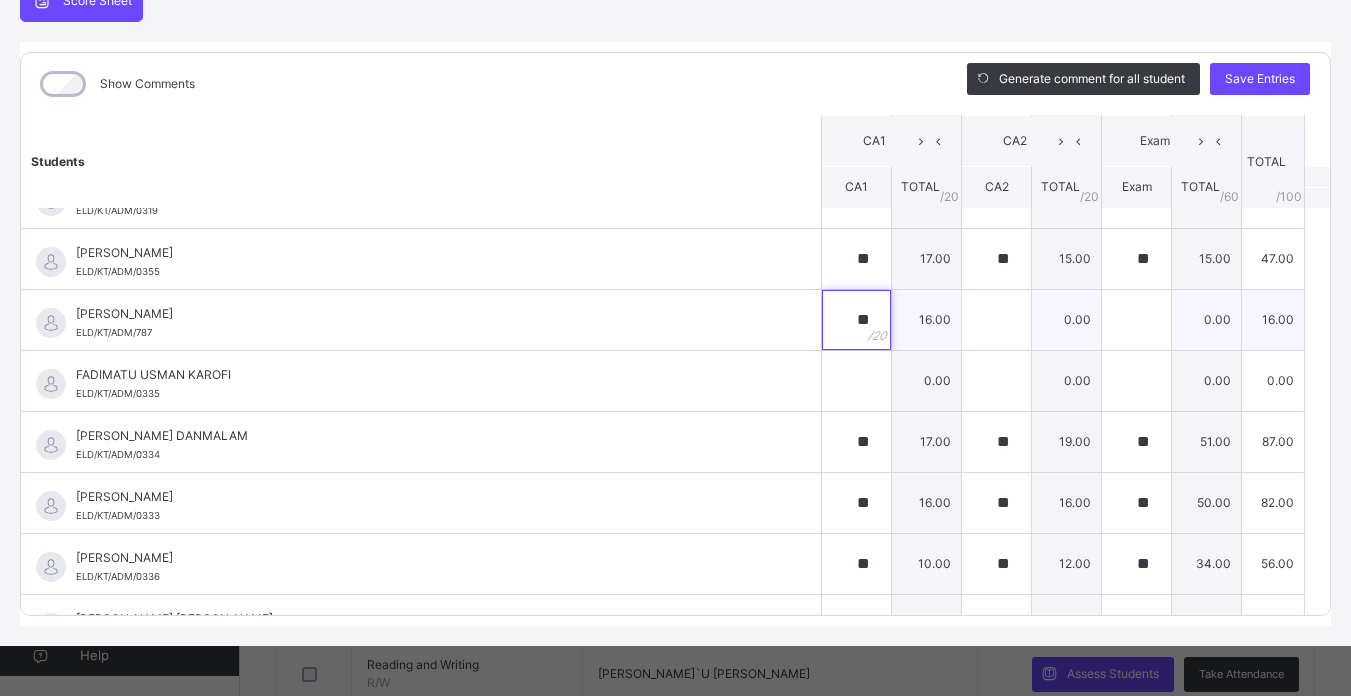 type on "**" 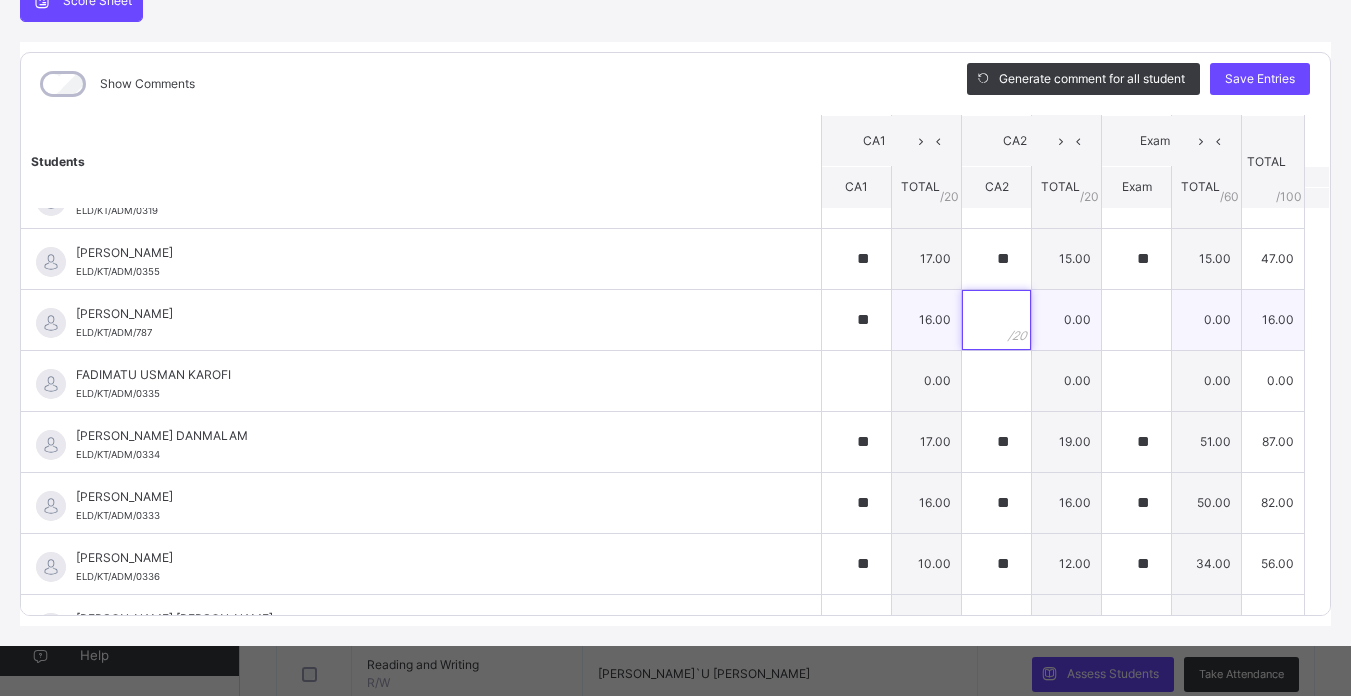 click at bounding box center (996, 320) 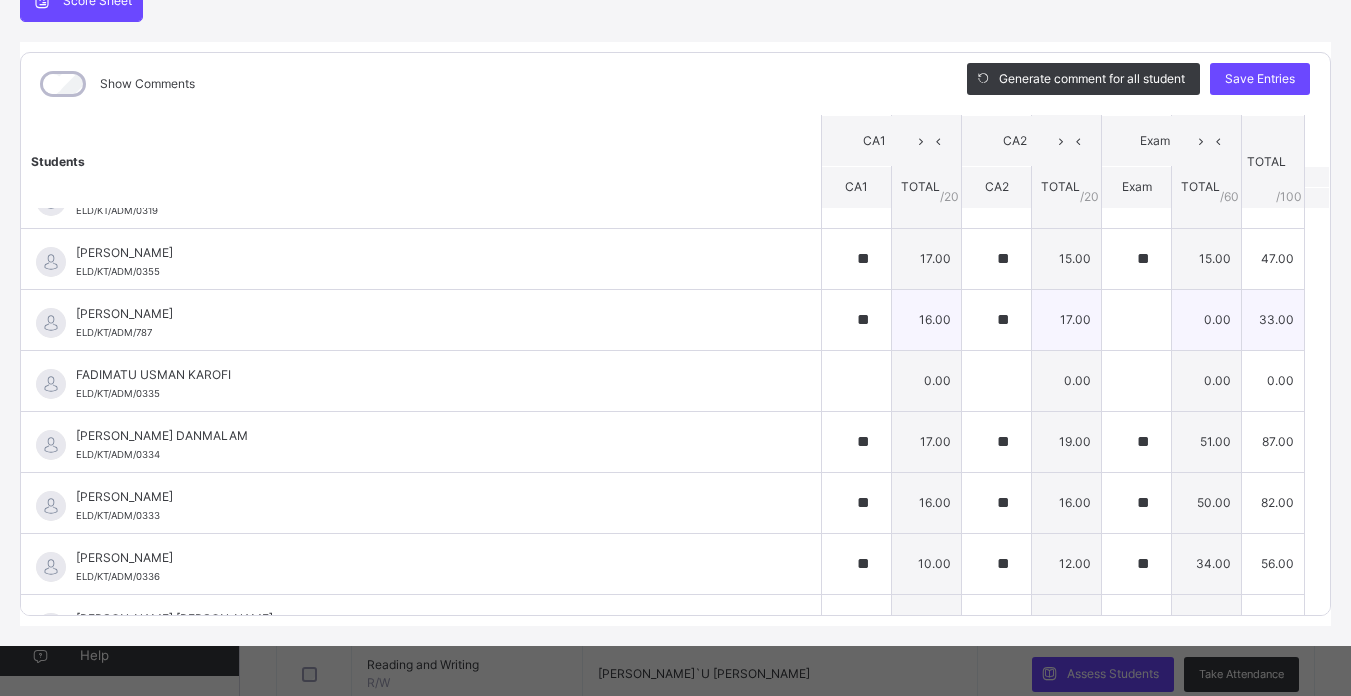 click on "**" at bounding box center [996, 320] 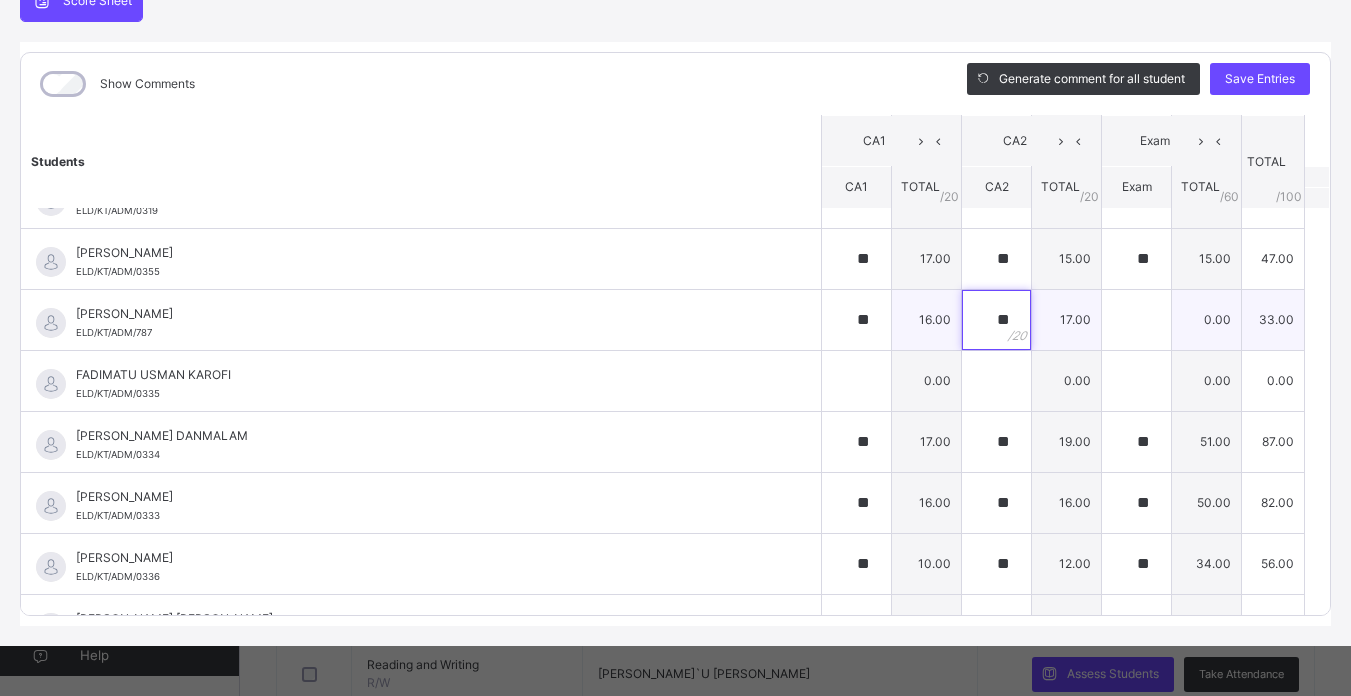 click on "**" at bounding box center (996, 320) 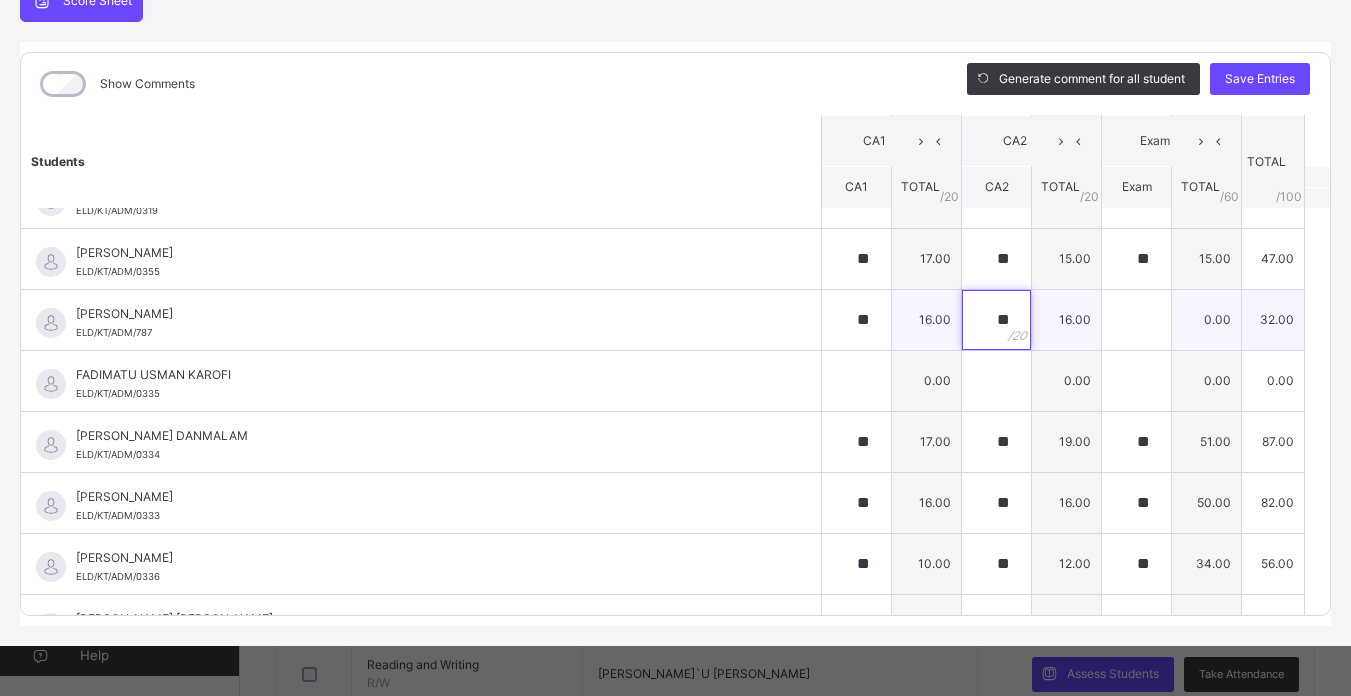 type on "**" 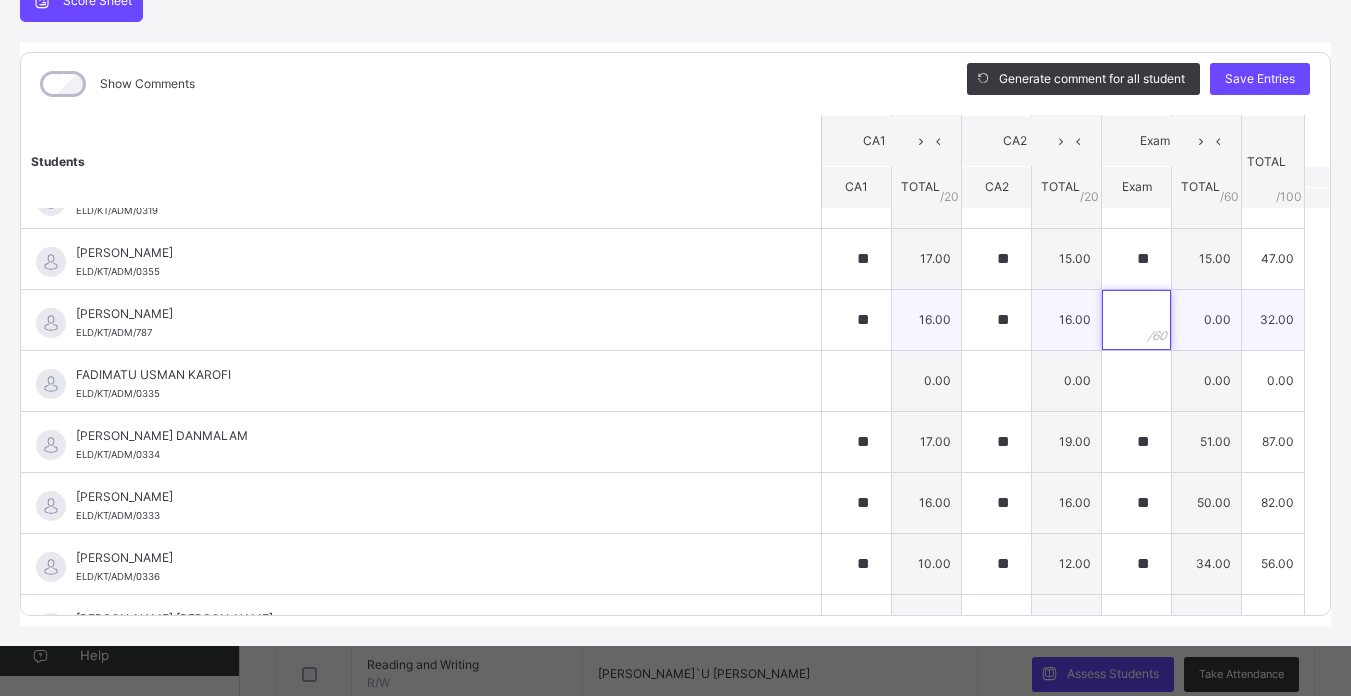 click at bounding box center [1136, 320] 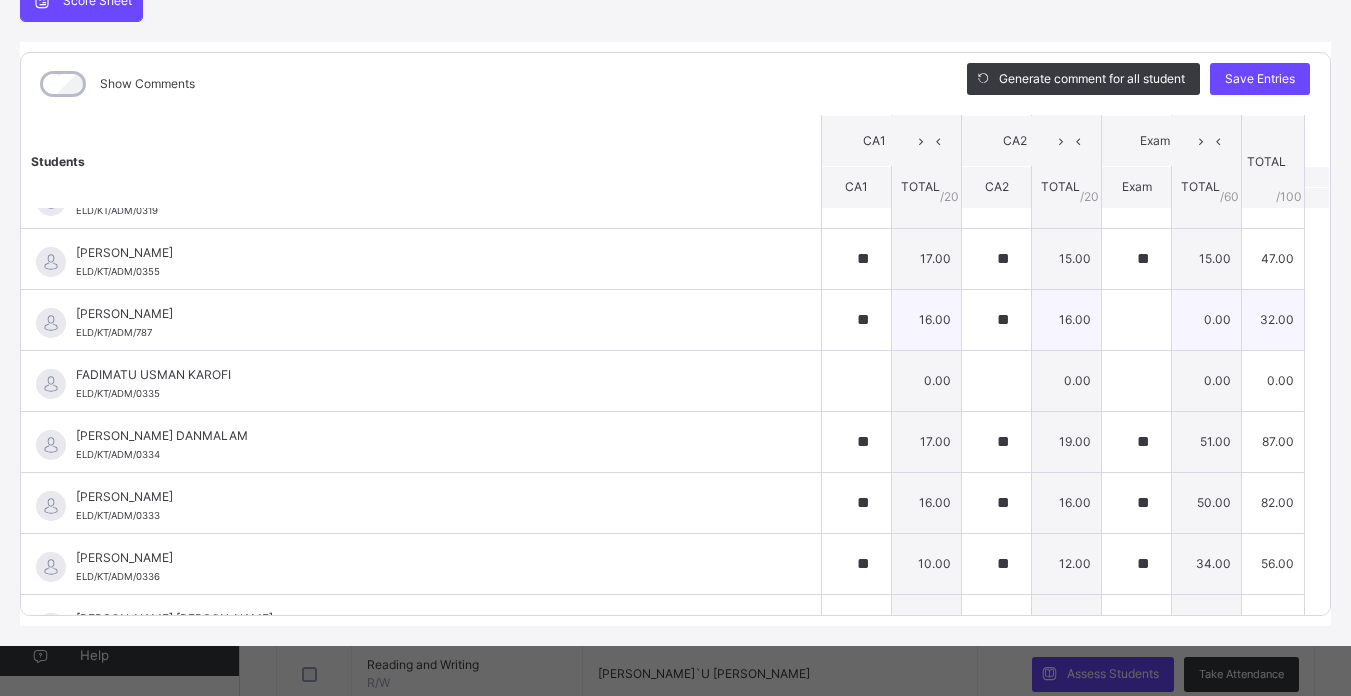 click at bounding box center [1136, 320] 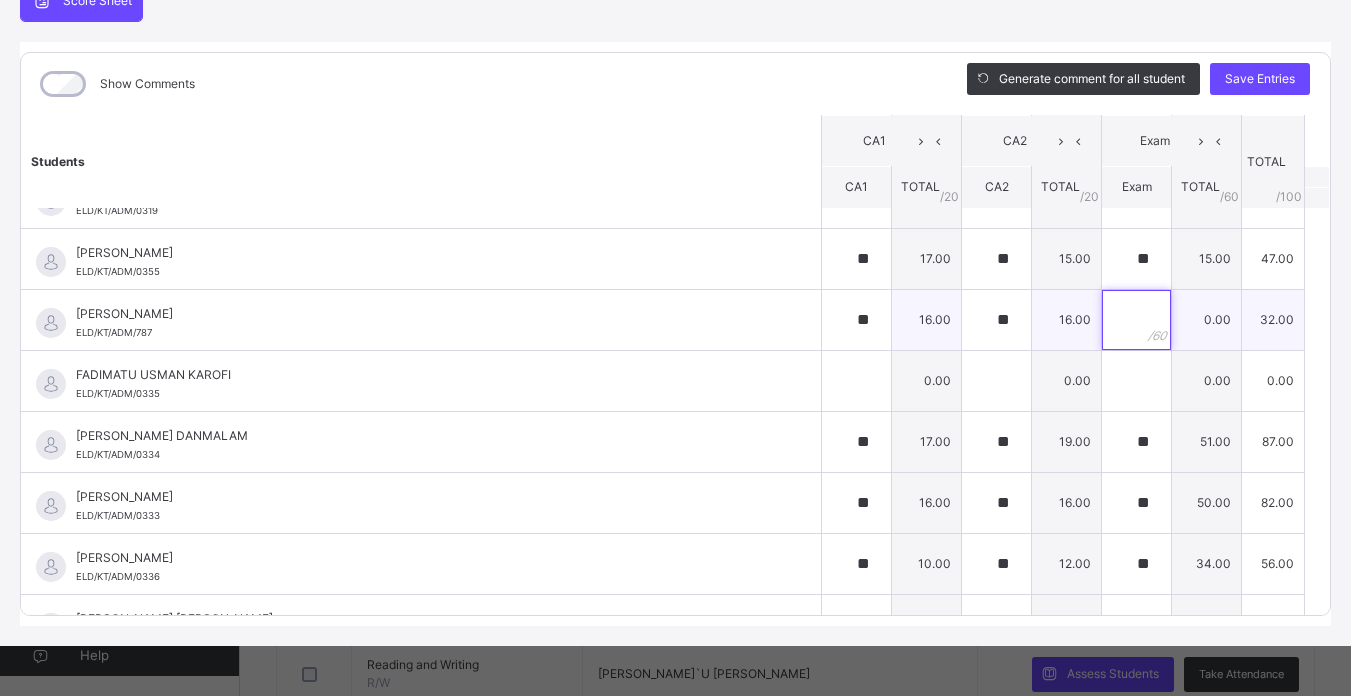click at bounding box center (1136, 320) 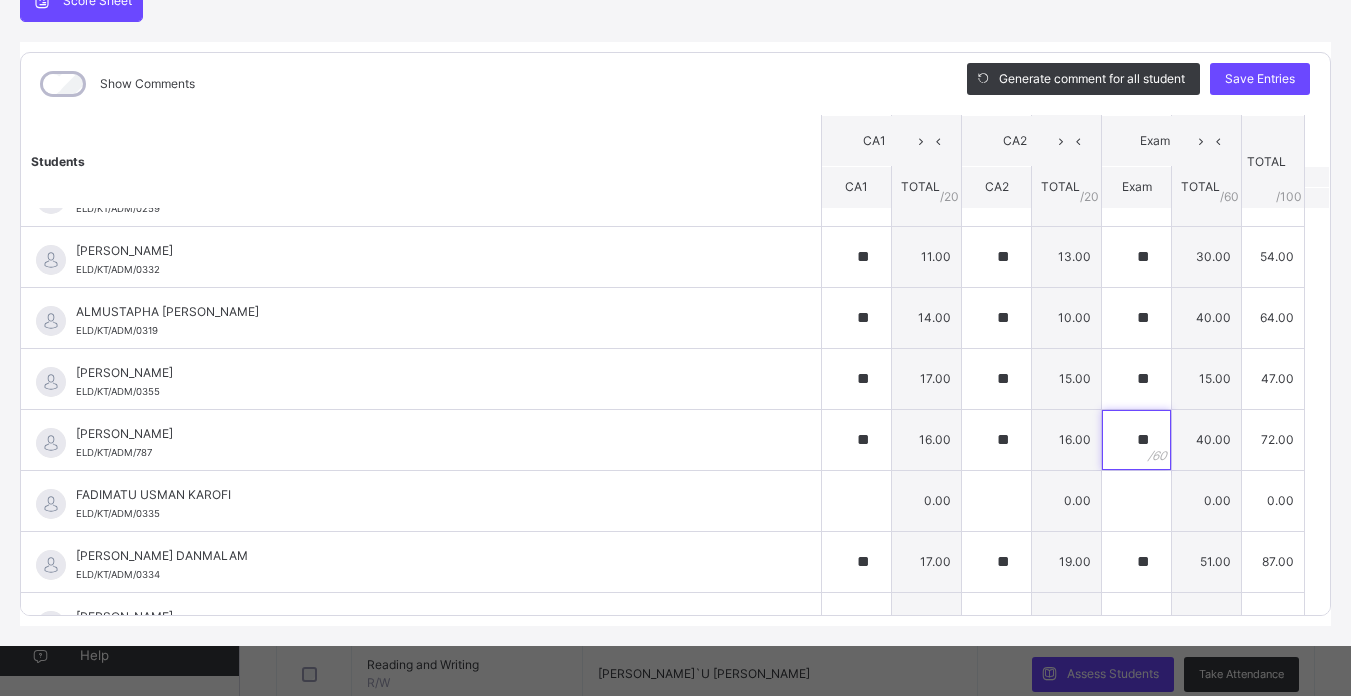 scroll, scrollTop: 525, scrollLeft: 0, axis: vertical 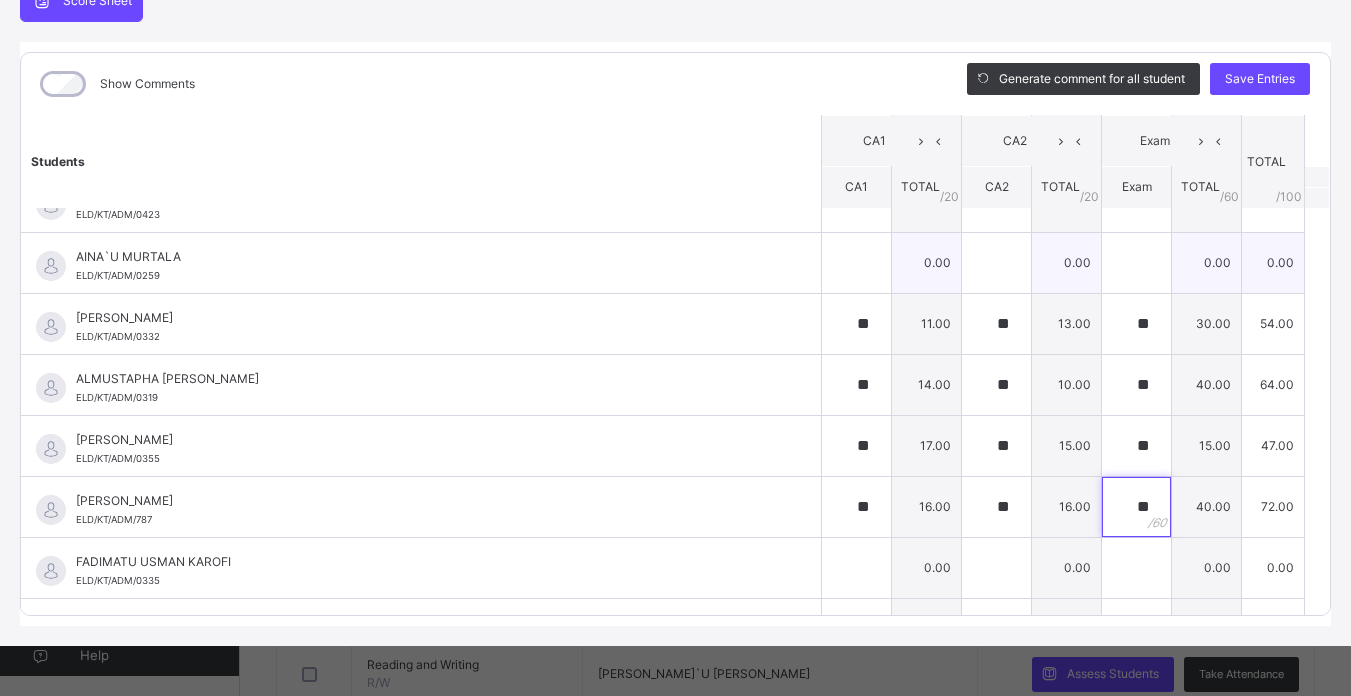 type on "**" 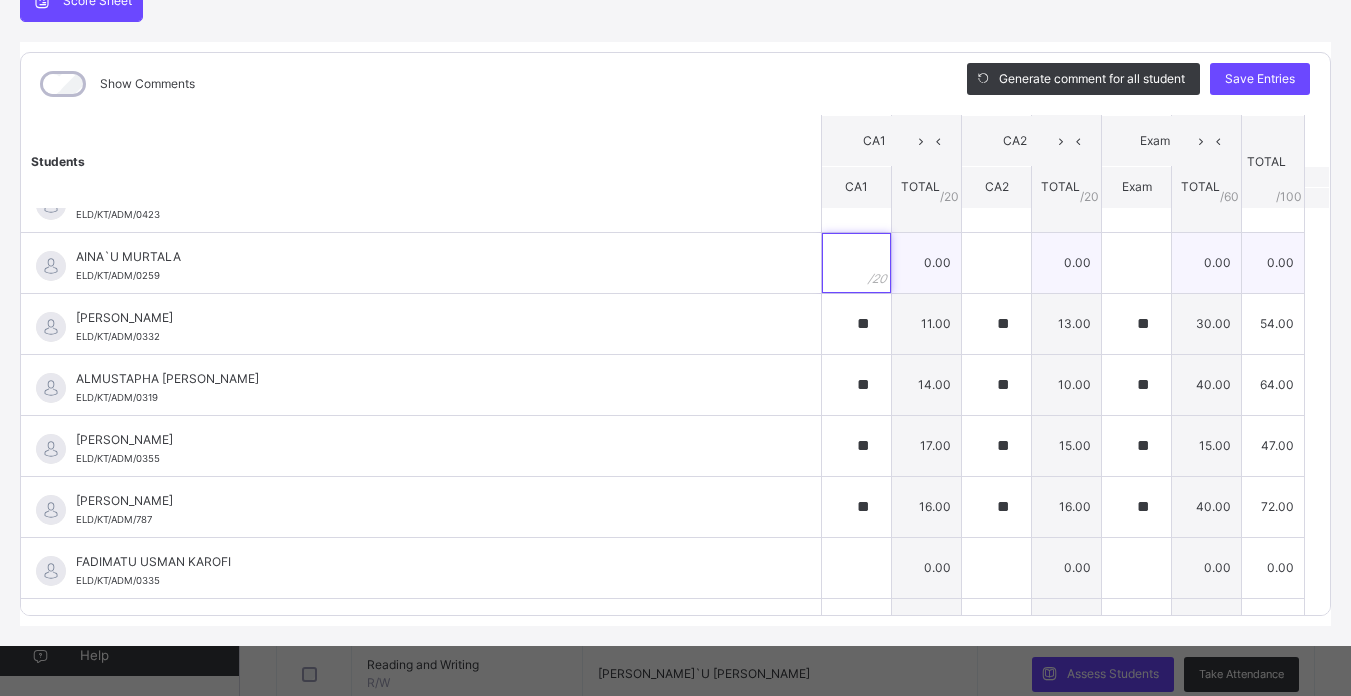 click at bounding box center [856, 263] 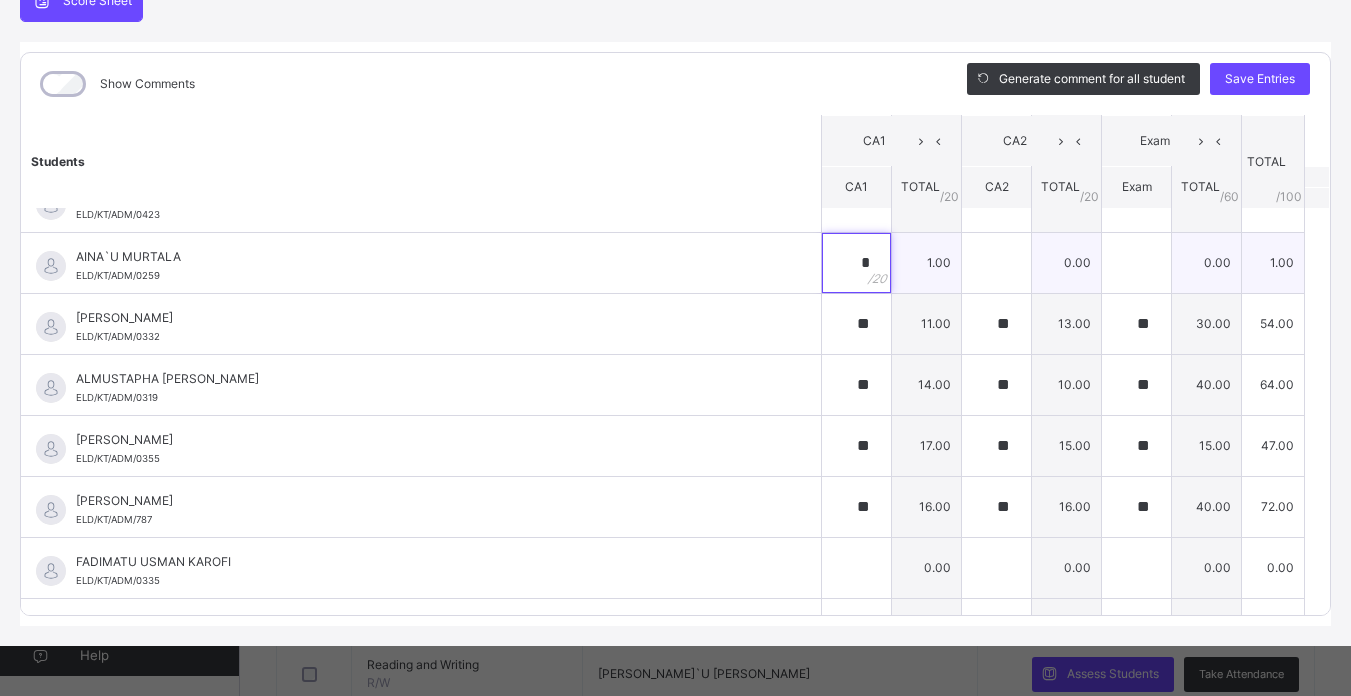type 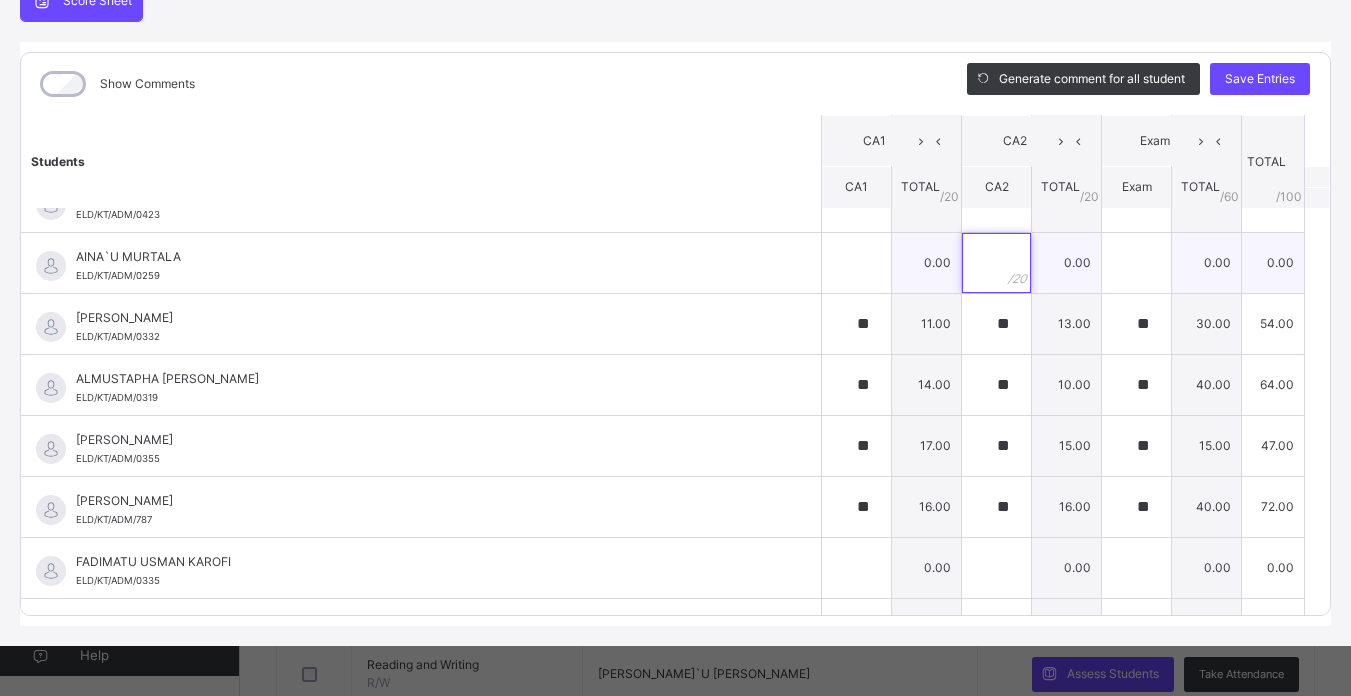 click at bounding box center (996, 263) 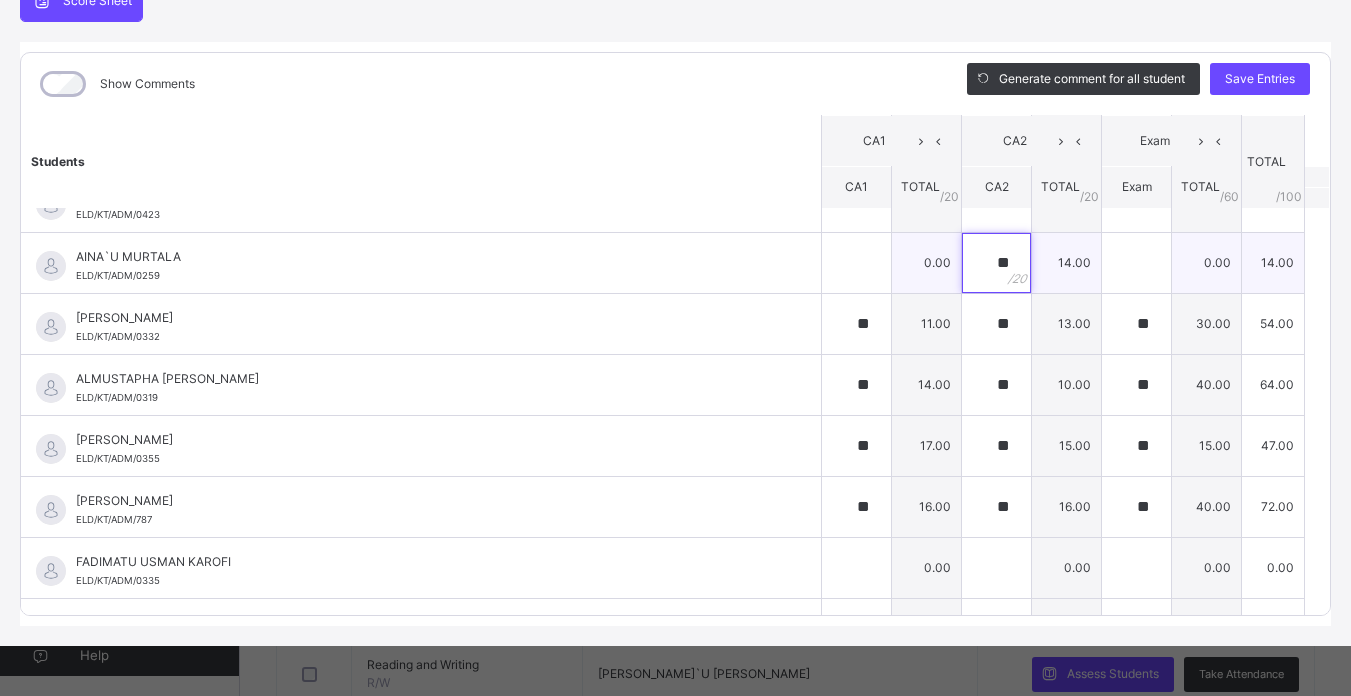 type on "**" 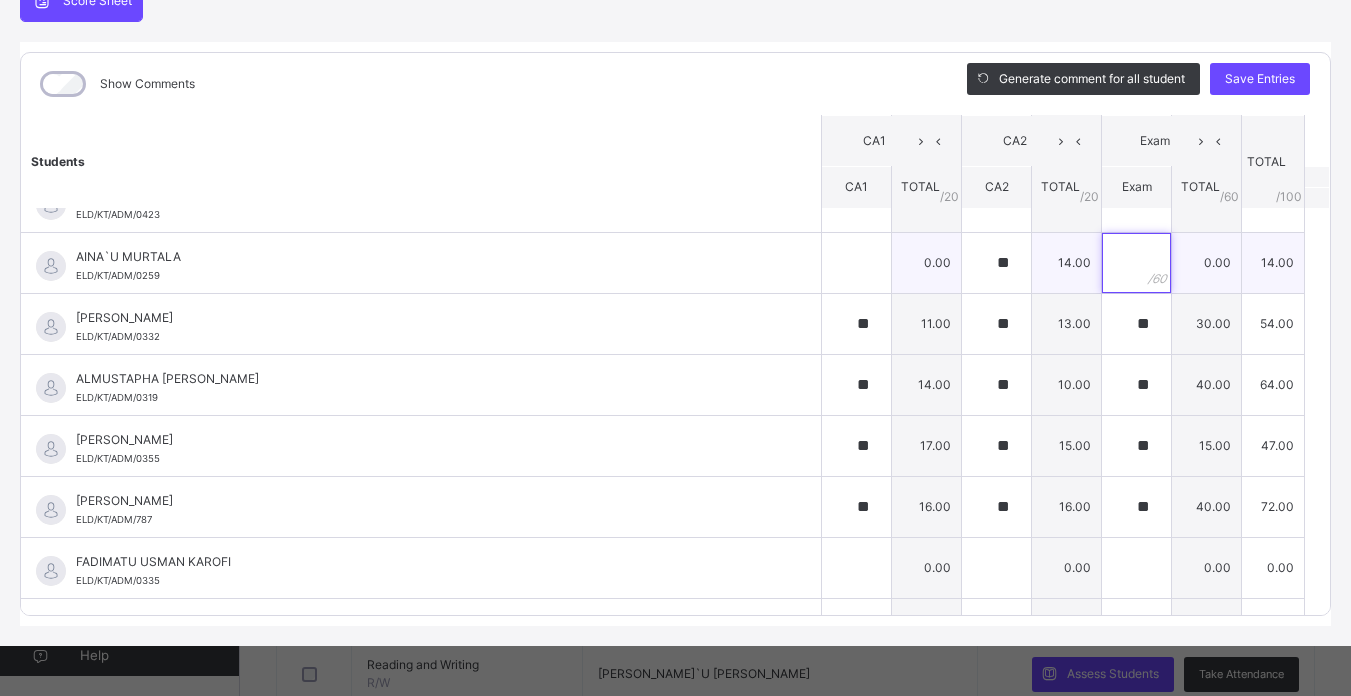 click at bounding box center (1136, 263) 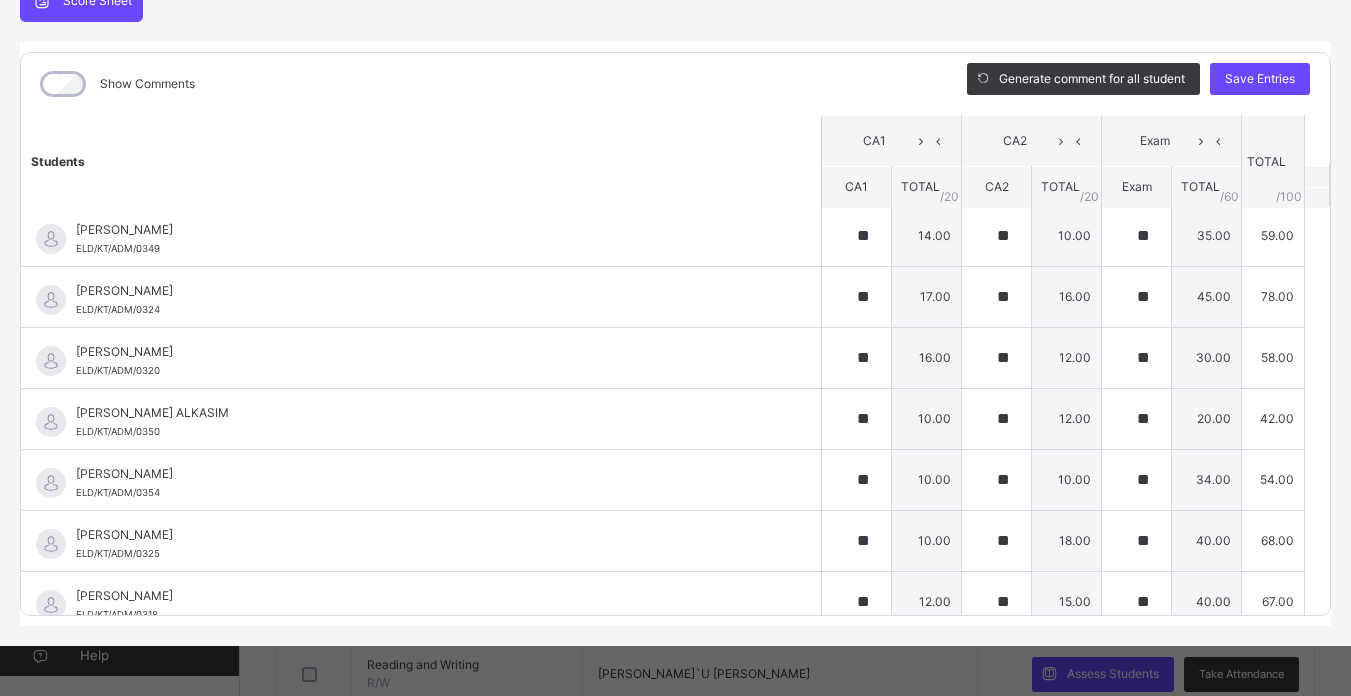 scroll, scrollTop: 0, scrollLeft: 0, axis: both 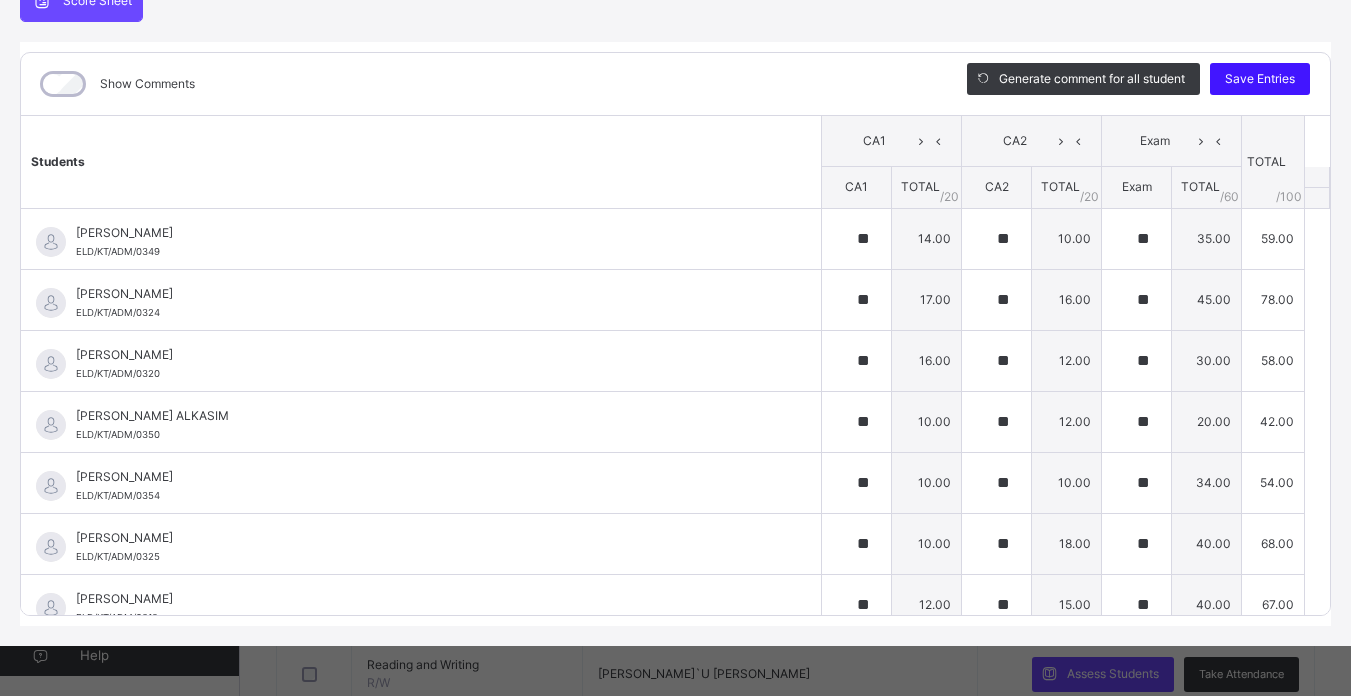 type on "**" 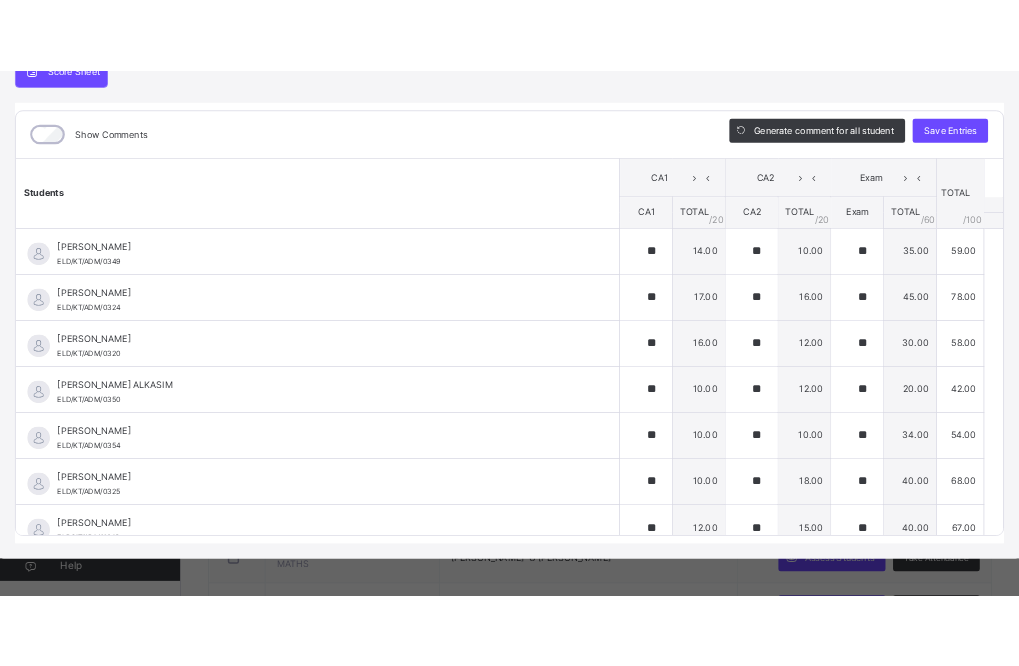 scroll, scrollTop: 0, scrollLeft: 0, axis: both 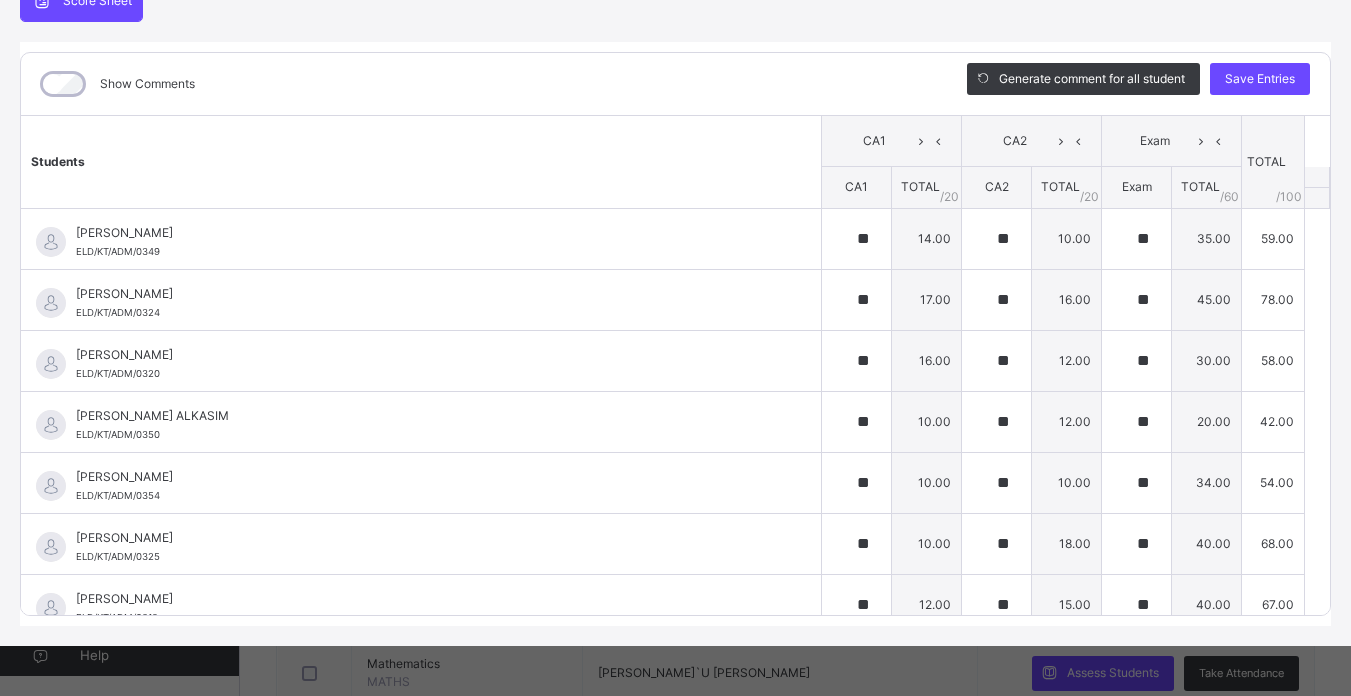 click on "Score Sheet Score Sheet Show Comments   Generate comment for all student   Save Entries Class Level:  Pry 1   A Subject:  ENG Session:  2024/2025 Session Session:  Third Term Students CA1 CA2 Exam TOTAL /100 Comment CA1 TOTAL / 20 CA2 TOTAL / 20 Exam TOTAL / 60 ABDURRAHIM USMAN  ELD/KT/ADM/0349 ABDURRAHIM USMAN  ELD/KT/ADM/0349 ** 14.00 ** 10.00 ** 35.00 59.00 Generate comment 0 / 250   ×   Subject Teacher’s Comment Generate and see in full the comment developed by the AI with an option to regenerate the comment JS ABDURRAHIM USMAN    ELD/KT/ADM/0349   Total 59.00  / 100.00 Sims Bot   Regenerate     Use this comment   ABDURRAHMAN  MAGAJI IDRIS ELD/KT/ADM/0324 ABDURRAHMAN  MAGAJI IDRIS ELD/KT/ADM/0324 ** 17.00 ** 16.00 ** 45.00 78.00 Generate comment 0 / 250   ×   Subject Teacher’s Comment Generate and see in full the comment developed by the AI with an option to regenerate the comment JS ABDURRAHMAN  MAGAJI IDRIS   ELD/KT/ADM/0324   Total 78.00  / 100.00 Sims Bot   Regenerate     Use this comment   ** 0" at bounding box center [675, 303] 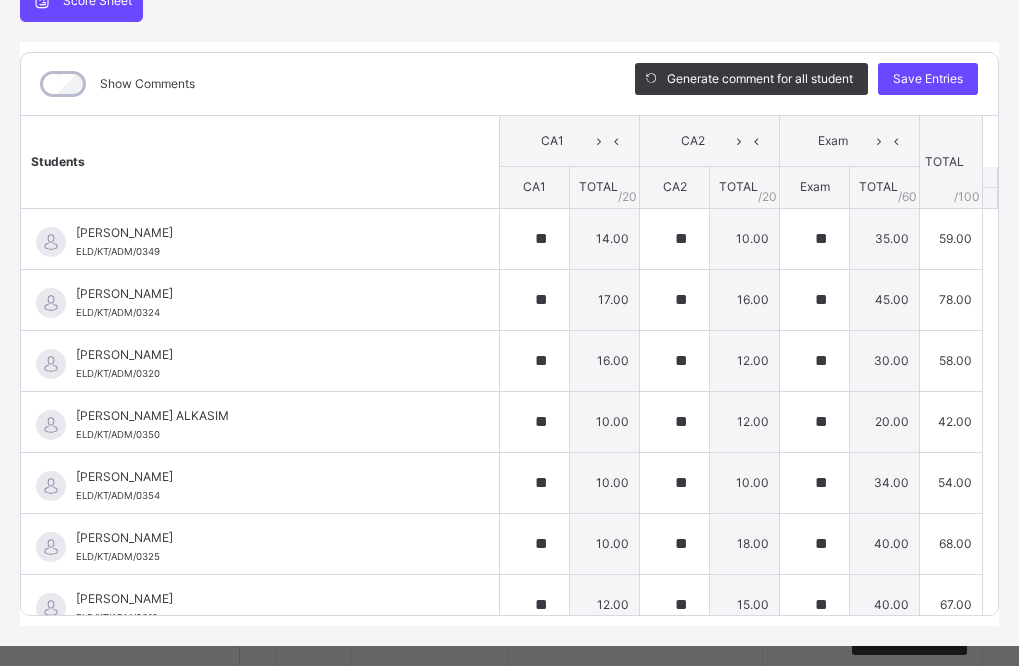 click on "Score Sheet Score Sheet Show Comments   Generate comment for all student   Save Entries Class Level:  Pry 1   A Subject:  ENG Session:  2024/2025 Session Session:  Third Term Students CA1 CA2 Exam TOTAL /100 Comment CA1 TOTAL / 20 CA2 TOTAL / 20 Exam TOTAL / 60 ABDURRAHIM USMAN  ELD/KT/ADM/0349 ABDURRAHIM USMAN  ELD/KT/ADM/0349 ** 14.00 ** 10.00 ** 35.00 59.00 Generate comment 0 / 250   ×   Subject Teacher’s Comment Generate and see in full the comment developed by the AI with an option to regenerate the comment JS ABDURRAHIM USMAN    ELD/KT/ADM/0349   Total 59.00  / 100.00 Sims Bot   Regenerate     Use this comment   ABDURRAHMAN  MAGAJI IDRIS ELD/KT/ADM/0324 ABDURRAHMAN  MAGAJI IDRIS ELD/KT/ADM/0324 ** 17.00 ** 16.00 ** 45.00 78.00 Generate comment 0 / 250   ×   Subject Teacher’s Comment Generate and see in full the comment developed by the AI with an option to regenerate the comment JS ABDURRAHMAN  MAGAJI IDRIS   ELD/KT/ADM/0324   Total 78.00  / 100.00 Sims Bot   Regenerate     Use this comment   ** 0" at bounding box center [509, 303] 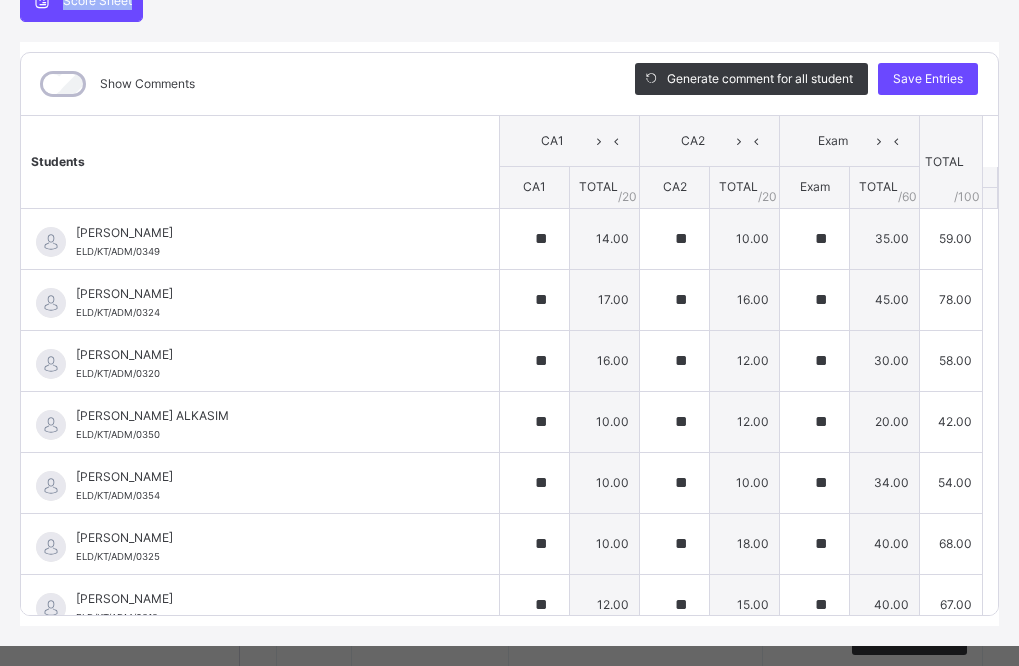click on "Score Sheet Score Sheet Show Comments   Generate comment for all student   Save Entries Class Level:  Pry 1   A Subject:  ENG Session:  2024/2025 Session Session:  Third Term Students CA1 CA2 Exam TOTAL /100 Comment CA1 TOTAL / 20 CA2 TOTAL / 20 Exam TOTAL / 60 ABDURRAHIM USMAN  ELD/KT/ADM/0349 ABDURRAHIM USMAN  ELD/KT/ADM/0349 ** 14.00 ** 10.00 ** 35.00 59.00 Generate comment 0 / 250   ×   Subject Teacher’s Comment Generate and see in full the comment developed by the AI with an option to regenerate the comment JS ABDURRAHIM USMAN    ELD/KT/ADM/0349   Total 59.00  / 100.00 Sims Bot   Regenerate     Use this comment   ABDURRAHMAN  MAGAJI IDRIS ELD/KT/ADM/0324 ABDURRAHMAN  MAGAJI IDRIS ELD/KT/ADM/0324 ** 17.00 ** 16.00 ** 45.00 78.00 Generate comment 0 / 250   ×   Subject Teacher’s Comment Generate and see in full the comment developed by the AI with an option to regenerate the comment JS ABDURRAHMAN  MAGAJI IDRIS   ELD/KT/ADM/0324   Total 78.00  / 100.00 Sims Bot   Regenerate     Use this comment   ** 0" at bounding box center [509, 303] 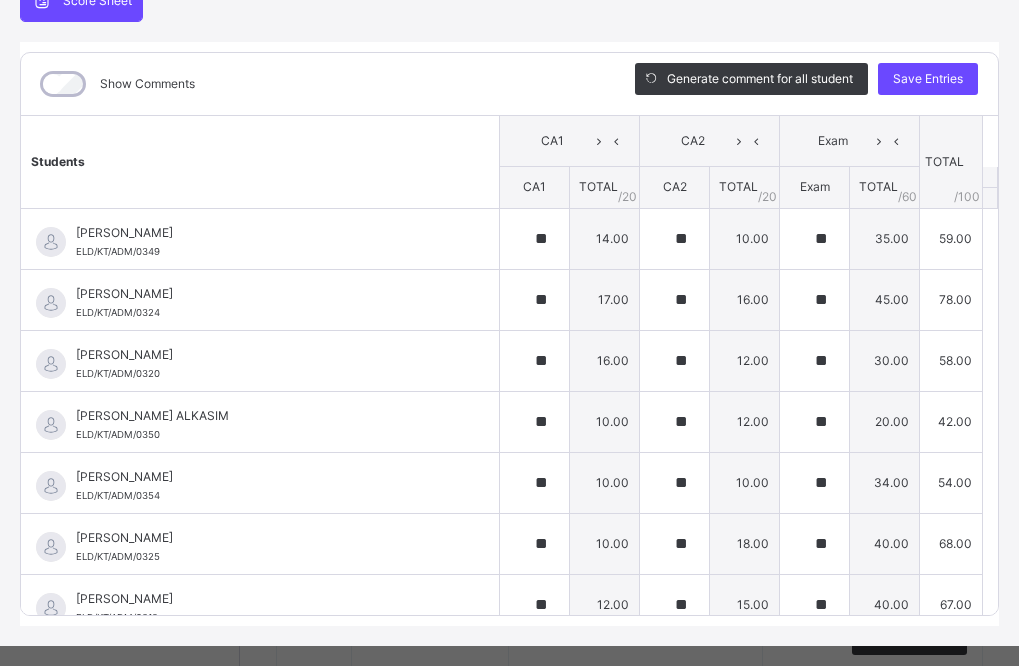 click on "Score Sheet Score Sheet Show Comments   Generate comment for all student   Save Entries Class Level:  Pry 1   A Subject:  ENG Session:  2024/2025 Session Session:  Third Term Students CA1 CA2 Exam TOTAL /100 Comment CA1 TOTAL / 20 CA2 TOTAL / 20 Exam TOTAL / 60 ABDURRAHIM USMAN  ELD/KT/ADM/0349 ABDURRAHIM USMAN  ELD/KT/ADM/0349 ** 14.00 ** 10.00 ** 35.00 59.00 Generate comment 0 / 250   ×   Subject Teacher’s Comment Generate and see in full the comment developed by the AI with an option to regenerate the comment JS ABDURRAHIM USMAN    ELD/KT/ADM/0349   Total 59.00  / 100.00 Sims Bot   Regenerate     Use this comment   ABDURRAHMAN  MAGAJI IDRIS ELD/KT/ADM/0324 ABDURRAHMAN  MAGAJI IDRIS ELD/KT/ADM/0324 ** 17.00 ** 16.00 ** 45.00 78.00 Generate comment 0 / 250   ×   Subject Teacher’s Comment Generate and see in full the comment developed by the AI with an option to regenerate the comment JS ABDURRAHMAN  MAGAJI IDRIS   ELD/KT/ADM/0324   Total 78.00  / 100.00 Sims Bot   Regenerate     Use this comment   ** 0" at bounding box center [509, 303] 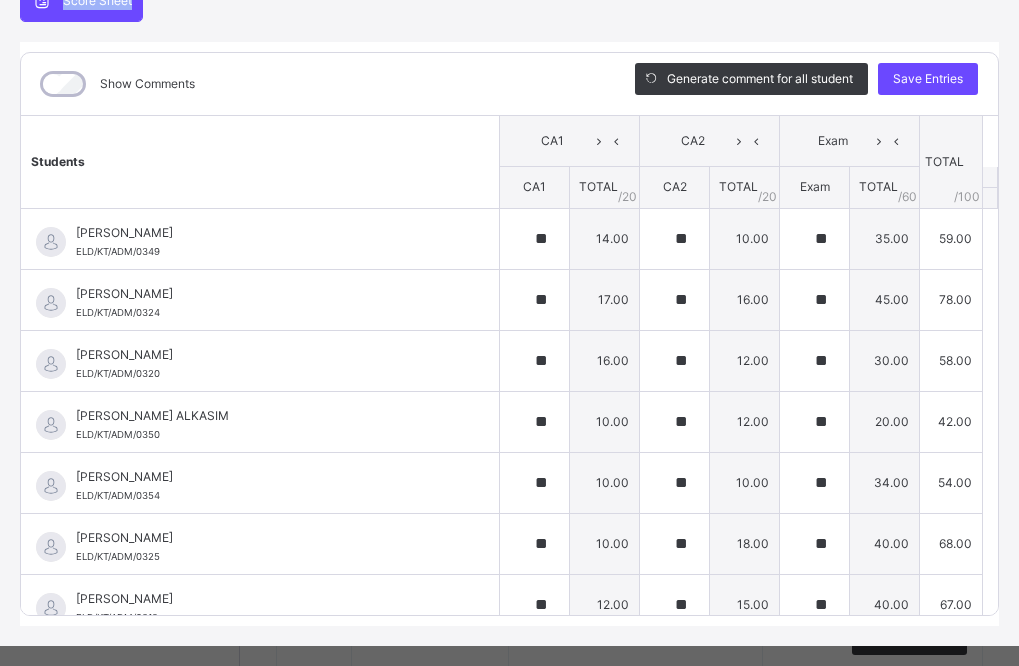 click on "Score Sheet Score Sheet Show Comments   Generate comment for all student   Save Entries Class Level:  Pry 1   A Subject:  ENG Session:  2024/2025 Session Session:  Third Term Students CA1 CA2 Exam TOTAL /100 Comment CA1 TOTAL / 20 CA2 TOTAL / 20 Exam TOTAL / 60 ABDURRAHIM USMAN  ELD/KT/ADM/0349 ABDURRAHIM USMAN  ELD/KT/ADM/0349 ** 14.00 ** 10.00 ** 35.00 59.00 Generate comment 0 / 250   ×   Subject Teacher’s Comment Generate and see in full the comment developed by the AI with an option to regenerate the comment JS ABDURRAHIM USMAN    ELD/KT/ADM/0349   Total 59.00  / 100.00 Sims Bot   Regenerate     Use this comment   ABDURRAHMAN  MAGAJI IDRIS ELD/KT/ADM/0324 ABDURRAHMAN  MAGAJI IDRIS ELD/KT/ADM/0324 ** 17.00 ** 16.00 ** 45.00 78.00 Generate comment 0 / 250   ×   Subject Teacher’s Comment Generate and see in full the comment developed by the AI with an option to regenerate the comment JS ABDURRAHMAN  MAGAJI IDRIS   ELD/KT/ADM/0324   Total 78.00  / 100.00 Sims Bot   Regenerate     Use this comment   ** 0" at bounding box center [509, 303] 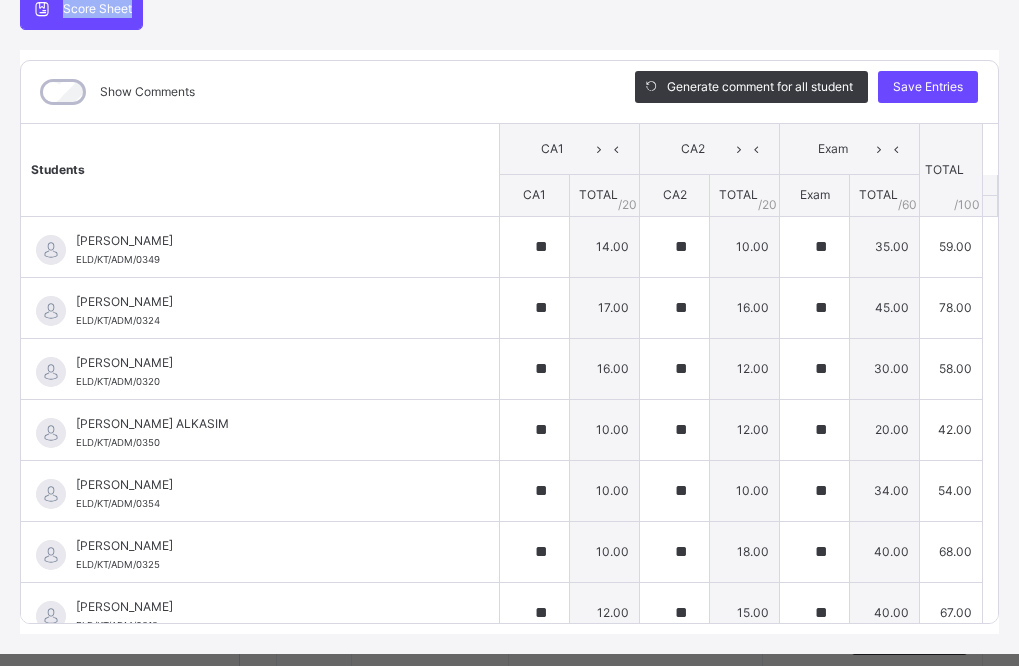 click on "Score Sheet Score Sheet Show Comments   Generate comment for all student   Save Entries Class Level:  Pry 1   A Subject:  ENG Session:  2024/2025 Session Session:  Third Term Students CA1 CA2 Exam TOTAL /100 Comment CA1 TOTAL / 20 CA2 TOTAL / 20 Exam TOTAL / 60 ABDURRAHIM USMAN  ELD/KT/ADM/0349 ABDURRAHIM USMAN  ELD/KT/ADM/0349 ** 14.00 ** 10.00 ** 35.00 59.00 Generate comment 0 / 250   ×   Subject Teacher’s Comment Generate and see in full the comment developed by the AI with an option to regenerate the comment JS ABDURRAHIM USMAN    ELD/KT/ADM/0349   Total 59.00  / 100.00 Sims Bot   Regenerate     Use this comment   ABDURRAHMAN  MAGAJI IDRIS ELD/KT/ADM/0324 ABDURRAHMAN  MAGAJI IDRIS ELD/KT/ADM/0324 ** 17.00 ** 16.00 ** 45.00 78.00 Generate comment 0 / 250   ×   Subject Teacher’s Comment Generate and see in full the comment developed by the AI with an option to regenerate the comment JS ABDURRAHMAN  MAGAJI IDRIS   ELD/KT/ADM/0324   Total 78.00  / 100.00 Sims Bot   Regenerate     Use this comment   ** 0" at bounding box center [509, 311] 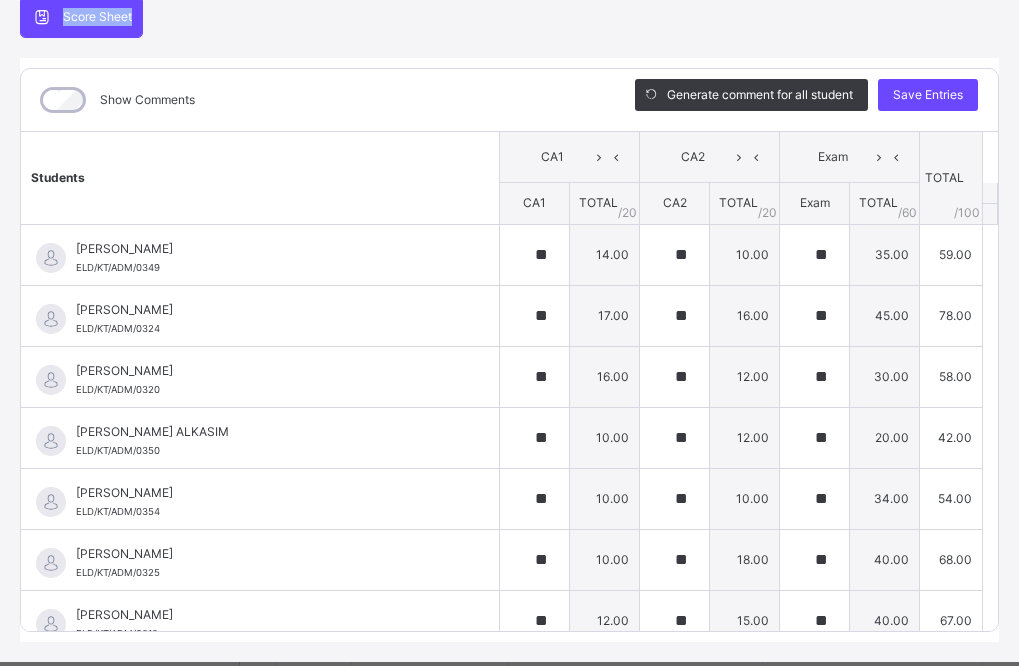 click on "Score Sheet Score Sheet Show Comments   Generate comment for all student   Save Entries Class Level:  Pry 1   A Subject:  ENG Session:  2024/2025 Session Session:  Third Term Students CA1 CA2 Exam TOTAL /100 Comment CA1 TOTAL / 20 CA2 TOTAL / 20 Exam TOTAL / 60 ABDURRAHIM USMAN  ELD/KT/ADM/0349 ABDURRAHIM USMAN  ELD/KT/ADM/0349 ** 14.00 ** 10.00 ** 35.00 59.00 Generate comment 0 / 250   ×   Subject Teacher’s Comment Generate and see in full the comment developed by the AI with an option to regenerate the comment JS ABDURRAHIM USMAN    ELD/KT/ADM/0349   Total 59.00  / 100.00 Sims Bot   Regenerate     Use this comment   ABDURRAHMAN  MAGAJI IDRIS ELD/KT/ADM/0324 ABDURRAHMAN  MAGAJI IDRIS ELD/KT/ADM/0324 ** 17.00 ** 16.00 ** 45.00 78.00 Generate comment 0 / 250   ×   Subject Teacher’s Comment Generate and see in full the comment developed by the AI with an option to regenerate the comment JS ABDURRAHMAN  MAGAJI IDRIS   ELD/KT/ADM/0324   Total 78.00  / 100.00 Sims Bot   Regenerate     Use this comment   ** 0" at bounding box center (509, 319) 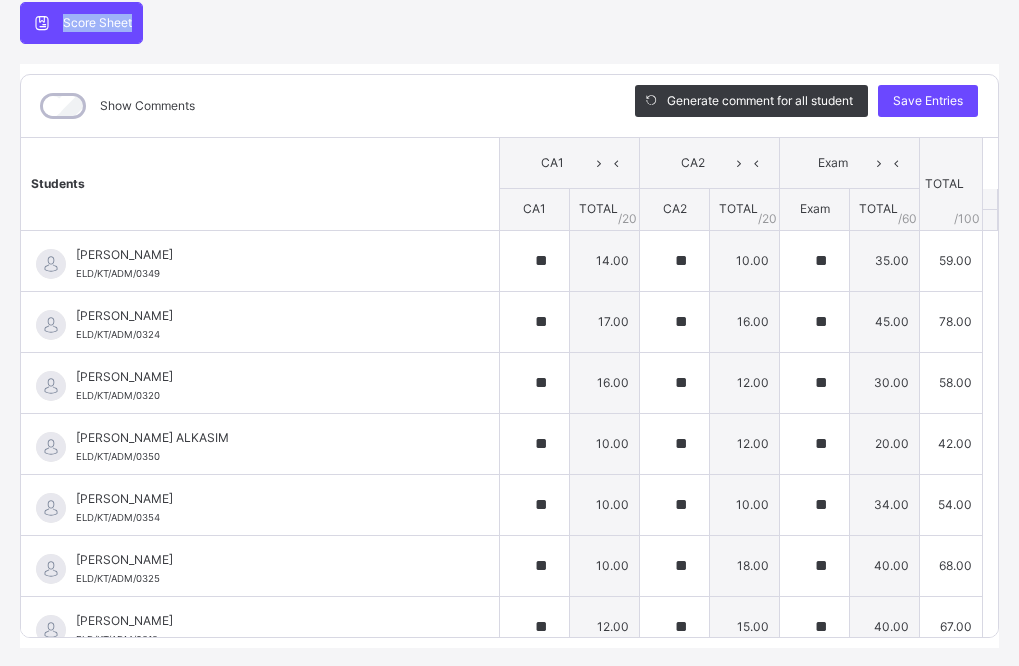 click on "Score Sheet Score Sheet Show Comments   Generate comment for all student   Save Entries Class Level:  Pry 1   A Subject:  ENG Session:  2024/2025 Session Session:  Third Term Students CA1 CA2 Exam TOTAL /100 Comment CA1 TOTAL / 20 CA2 TOTAL / 20 Exam TOTAL / 60 ABDURRAHIM USMAN  ELD/KT/ADM/0349 ABDURRAHIM USMAN  ELD/KT/ADM/0349 ** 14.00 ** 10.00 ** 35.00 59.00 Generate comment 0 / 250   ×   Subject Teacher’s Comment Generate and see in full the comment developed by the AI with an option to regenerate the comment JS ABDURRAHIM USMAN    ELD/KT/ADM/0349   Total 59.00  / 100.00 Sims Bot   Regenerate     Use this comment   ABDURRAHMAN  MAGAJI IDRIS ELD/KT/ADM/0324 ABDURRAHMAN  MAGAJI IDRIS ELD/KT/ADM/0324 ** 17.00 ** 16.00 ** 45.00 78.00 Generate comment 0 / 250   ×   Subject Teacher’s Comment Generate and see in full the comment developed by the AI with an option to regenerate the comment JS ABDURRAHMAN  MAGAJI IDRIS   ELD/KT/ADM/0324   Total 78.00  / 100.00 Sims Bot   Regenerate     Use this comment   ** 0" at bounding box center [509, 325] 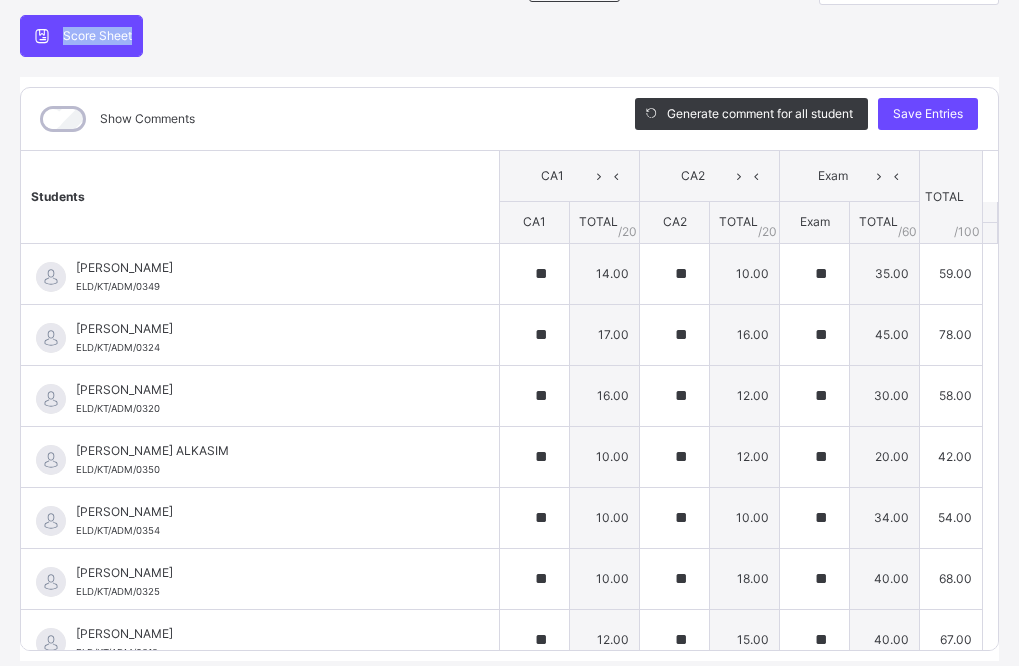 click on "Score Sheet Score Sheet Show Comments   Generate comment for all student   Save Entries Class Level:  Pry 1   A Subject:  ENG Session:  2024/2025 Session Session:  Third Term Students CA1 CA2 Exam TOTAL /100 Comment CA1 TOTAL / 20 CA2 TOTAL / 20 Exam TOTAL / 60 ABDURRAHIM USMAN  ELD/KT/ADM/0349 ABDURRAHIM USMAN  ELD/KT/ADM/0349 ** 14.00 ** 10.00 ** 35.00 59.00 Generate comment 0 / 250   ×   Subject Teacher’s Comment Generate and see in full the comment developed by the AI with an option to regenerate the comment JS ABDURRAHIM USMAN    ELD/KT/ADM/0349   Total 59.00  / 100.00 Sims Bot   Regenerate     Use this comment   ABDURRAHMAN  MAGAJI IDRIS ELD/KT/ADM/0324 ABDURRAHMAN  MAGAJI IDRIS ELD/KT/ADM/0324 ** 17.00 ** 16.00 ** 45.00 78.00 Generate comment 0 / 250   ×   Subject Teacher’s Comment Generate and see in full the comment developed by the AI with an option to regenerate the comment JS ABDURRAHMAN  MAGAJI IDRIS   ELD/KT/ADM/0324   Total 78.00  / 100.00 Sims Bot   Regenerate     Use this comment   ** 0" at bounding box center [509, 338] 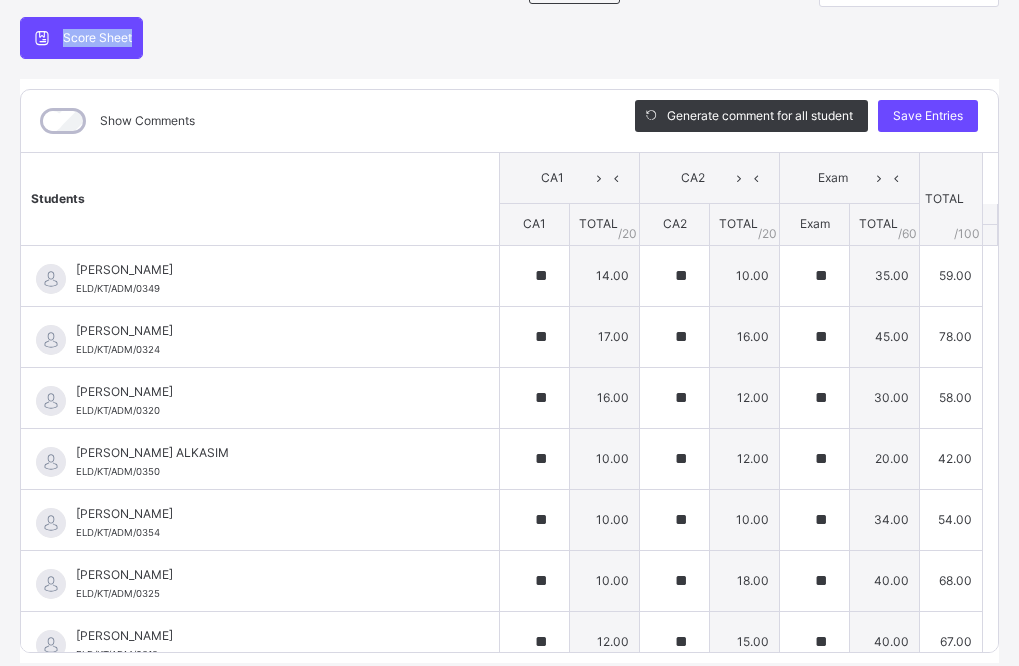 click on "Score Sheet Score Sheet Show Comments   Generate comment for all student   Save Entries Class Level:  Pry 1   A Subject:  ENG Session:  2024/2025 Session Session:  Third Term Students CA1 CA2 Exam TOTAL /100 Comment CA1 TOTAL / 20 CA2 TOTAL / 20 Exam TOTAL / 60 ABDURRAHIM USMAN  ELD/KT/ADM/0349 ABDURRAHIM USMAN  ELD/KT/ADM/0349 ** 14.00 ** 10.00 ** 35.00 59.00 Generate comment 0 / 250   ×   Subject Teacher’s Comment Generate and see in full the comment developed by the AI with an option to regenerate the comment JS ABDURRAHIM USMAN    ELD/KT/ADM/0349   Total 59.00  / 100.00 Sims Bot   Regenerate     Use this comment   ABDURRAHMAN  MAGAJI IDRIS ELD/KT/ADM/0324 ABDURRAHMAN  MAGAJI IDRIS ELD/KT/ADM/0324 ** 17.00 ** 16.00 ** 45.00 78.00 Generate comment 0 / 250   ×   Subject Teacher’s Comment Generate and see in full the comment developed by the AI with an option to regenerate the comment JS ABDURRAHMAN  MAGAJI IDRIS   ELD/KT/ADM/0324   Total 78.00  / 100.00 Sims Bot   Regenerate     Use this comment   ** 0" at bounding box center [509, 340] 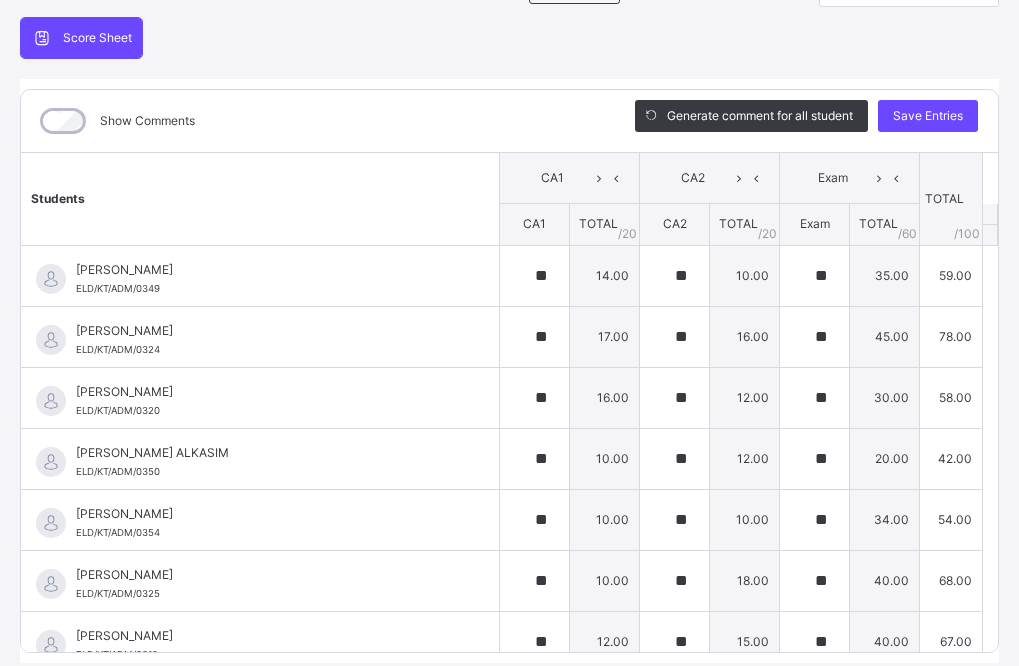 click on "Score Sheet Score Sheet Show Comments   Generate comment for all student   Save Entries Class Level:  Pry 1   A Subject:  ENG Session:  2024/2025 Session Session:  Third Term Students CA1 CA2 Exam TOTAL /100 Comment CA1 TOTAL / 20 CA2 TOTAL / 20 Exam TOTAL / 60 ABDURRAHIM USMAN  ELD/KT/ADM/0349 ABDURRAHIM USMAN  ELD/KT/ADM/0349 ** 14.00 ** 10.00 ** 35.00 59.00 Generate comment 0 / 250   ×   Subject Teacher’s Comment Generate and see in full the comment developed by the AI with an option to regenerate the comment JS ABDURRAHIM USMAN    ELD/KT/ADM/0349   Total 59.00  / 100.00 Sims Bot   Regenerate     Use this comment   ABDURRAHMAN  MAGAJI IDRIS ELD/KT/ADM/0324 ABDURRAHMAN  MAGAJI IDRIS ELD/KT/ADM/0324 ** 17.00 ** 16.00 ** 45.00 78.00 Generate comment 0 / 250   ×   Subject Teacher’s Comment Generate and see in full the comment developed by the AI with an option to regenerate the comment JS ABDURRAHMAN  MAGAJI IDRIS   ELD/KT/ADM/0324   Total 78.00  / 100.00 Sims Bot   Regenerate     Use this comment   ** 0" at bounding box center (509, 340) 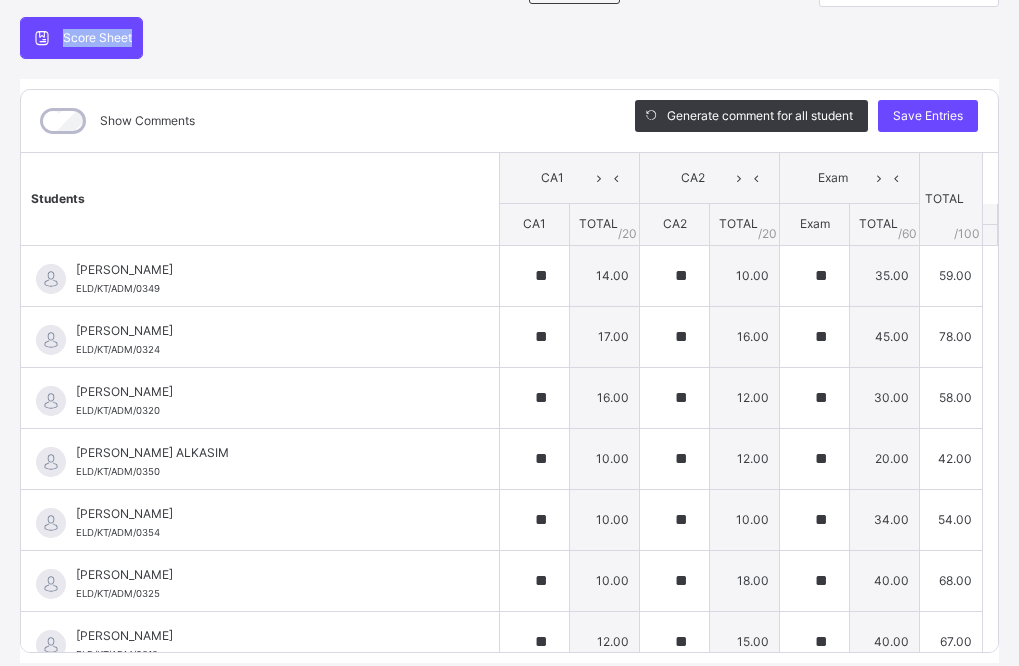 click on "Score Sheet Score Sheet Show Comments   Generate comment for all student   Save Entries Class Level:  Pry 1   A Subject:  ENG Session:  2024/2025 Session Session:  Third Term Students CA1 CA2 Exam TOTAL /100 Comment CA1 TOTAL / 20 CA2 TOTAL / 20 Exam TOTAL / 60 ABDURRAHIM USMAN  ELD/KT/ADM/0349 ABDURRAHIM USMAN  ELD/KT/ADM/0349 ** 14.00 ** 10.00 ** 35.00 59.00 Generate comment 0 / 250   ×   Subject Teacher’s Comment Generate and see in full the comment developed by the AI with an option to regenerate the comment JS ABDURRAHIM USMAN    ELD/KT/ADM/0349   Total 59.00  / 100.00 Sims Bot   Regenerate     Use this comment   ABDURRAHMAN  MAGAJI IDRIS ELD/KT/ADM/0324 ABDURRAHMAN  MAGAJI IDRIS ELD/KT/ADM/0324 ** 17.00 ** 16.00 ** 45.00 78.00 Generate comment 0 / 250   ×   Subject Teacher’s Comment Generate and see in full the comment developed by the AI with an option to regenerate the comment JS ABDURRAHMAN  MAGAJI IDRIS   ELD/KT/ADM/0324   Total 78.00  / 100.00 Sims Bot   Regenerate     Use this comment   ** 0" at bounding box center (509, 340) 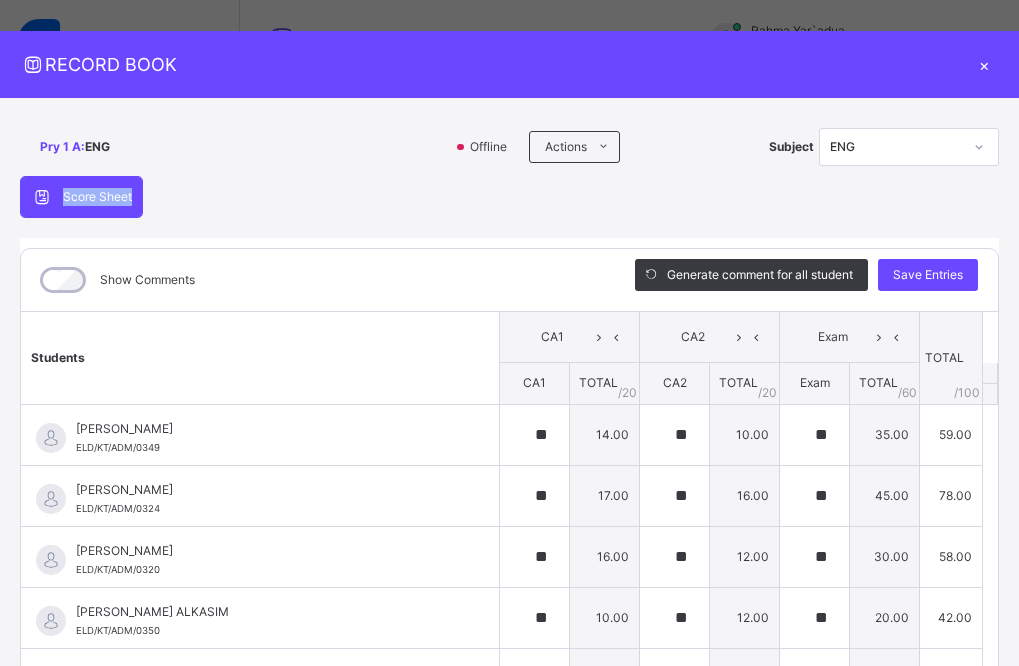 scroll, scrollTop: 0, scrollLeft: 0, axis: both 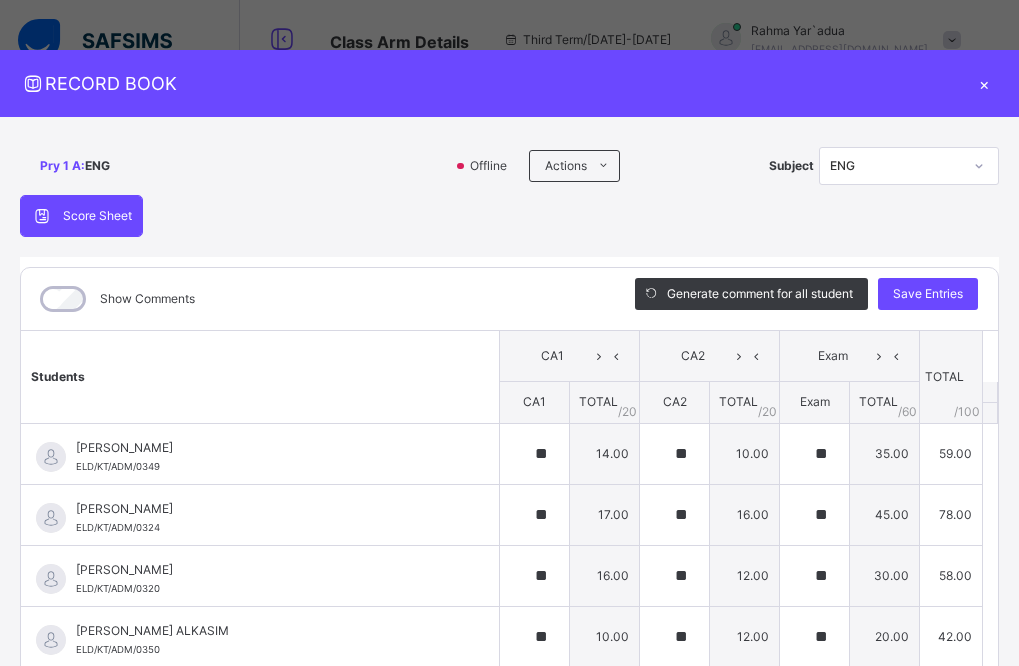 click 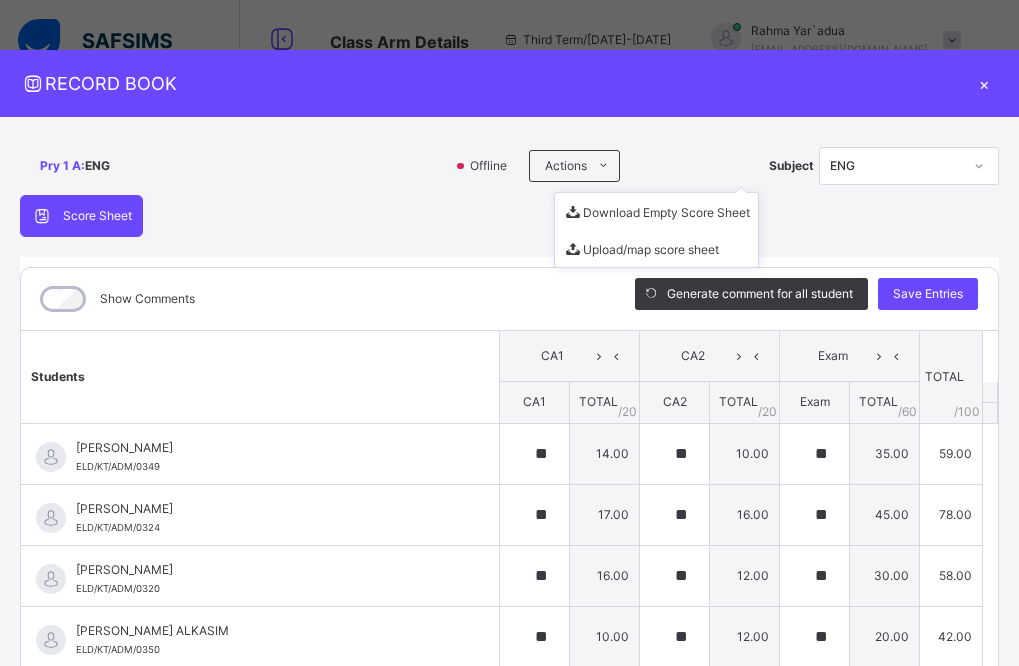 click on "Download Empty Score Sheet  Upload/map score sheet" at bounding box center (656, 230) 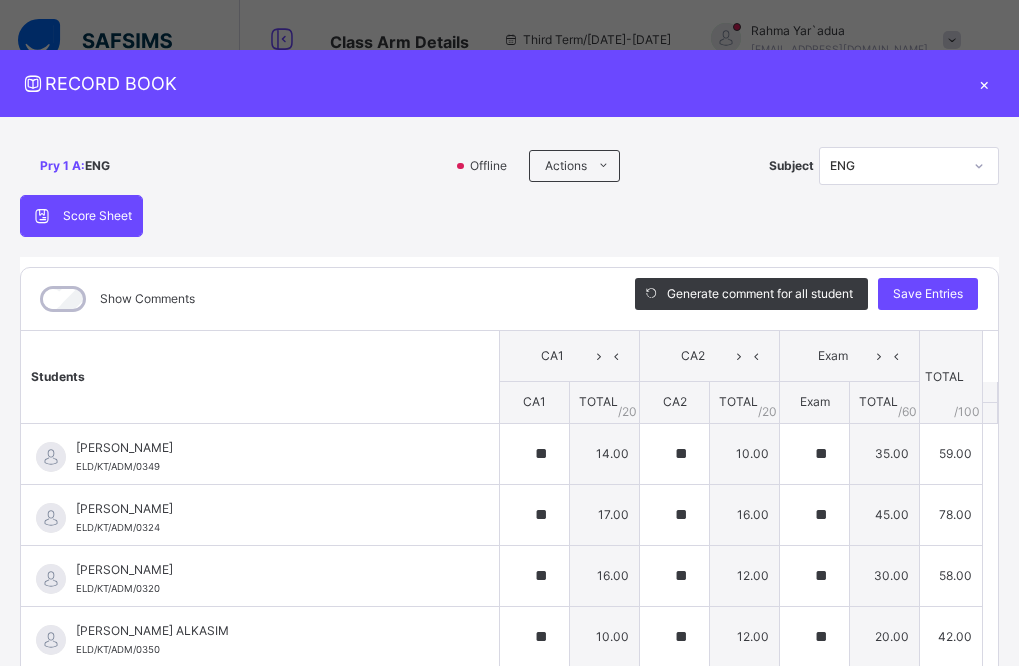 click on "Score Sheet Score Sheet Show Comments   Generate comment for all student   Save Entries Class Level:  Pry 1   A Subject:  ENG Session:  2024/2025 Session Session:  Third Term Students CA1 CA2 Exam TOTAL /100 Comment CA1 TOTAL / 20 CA2 TOTAL / 20 Exam TOTAL / 60 ABDURRAHIM USMAN  ELD/KT/ADM/0349 ABDURRAHIM USMAN  ELD/KT/ADM/0349 ** 14.00 ** 10.00 ** 35.00 59.00 Generate comment 0 / 250   ×   Subject Teacher’s Comment Generate and see in full the comment developed by the AI with an option to regenerate the comment JS ABDURRAHIM USMAN    ELD/KT/ADM/0349   Total 59.00  / 100.00 Sims Bot   Regenerate     Use this comment   ABDURRAHMAN  MAGAJI IDRIS ELD/KT/ADM/0324 ABDURRAHMAN  MAGAJI IDRIS ELD/KT/ADM/0324 ** 17.00 ** 16.00 ** 45.00 78.00 Generate comment 0 / 250   ×   Subject Teacher’s Comment Generate and see in full the comment developed by the AI with an option to regenerate the comment JS ABDURRAHMAN  MAGAJI IDRIS   ELD/KT/ADM/0324   Total 78.00  / 100.00 Sims Bot   Regenerate     Use this comment   ** 0" at bounding box center [509, 518] 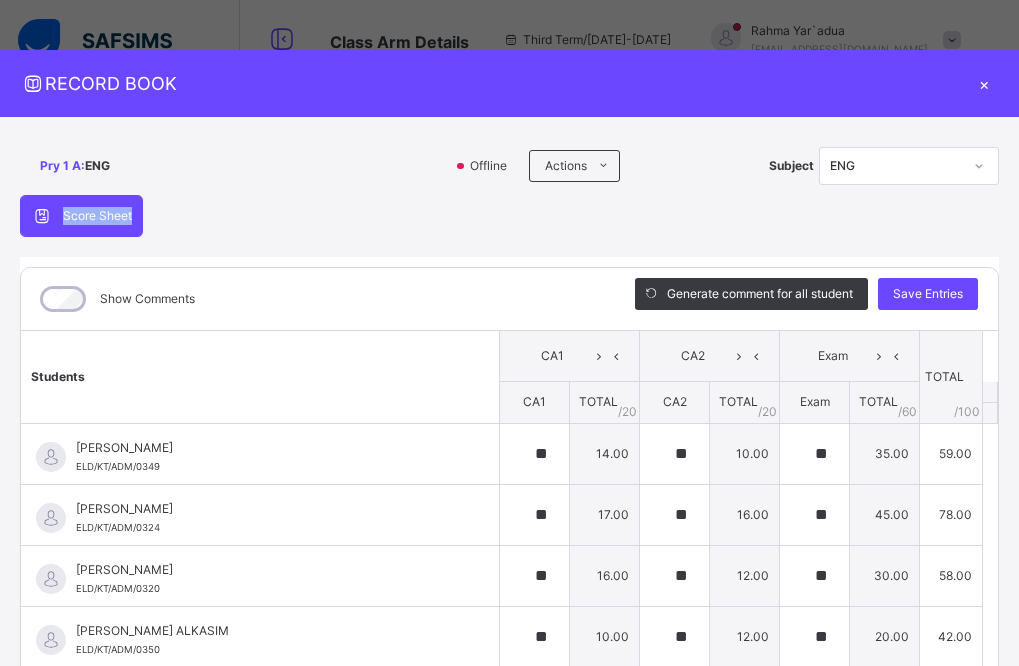 click on "Score Sheet Score Sheet Show Comments   Generate comment for all student   Save Entries Class Level:  Pry 1   A Subject:  ENG Session:  2024/2025 Session Session:  Third Term Students CA1 CA2 Exam TOTAL /100 Comment CA1 TOTAL / 20 CA2 TOTAL / 20 Exam TOTAL / 60 ABDURRAHIM USMAN  ELD/KT/ADM/0349 ABDURRAHIM USMAN  ELD/KT/ADM/0349 ** 14.00 ** 10.00 ** 35.00 59.00 Generate comment 0 / 250   ×   Subject Teacher’s Comment Generate and see in full the comment developed by the AI with an option to regenerate the comment JS ABDURRAHIM USMAN    ELD/KT/ADM/0349   Total 59.00  / 100.00 Sims Bot   Regenerate     Use this comment   ABDURRAHMAN  MAGAJI IDRIS ELD/KT/ADM/0324 ABDURRAHMAN  MAGAJI IDRIS ELD/KT/ADM/0324 ** 17.00 ** 16.00 ** 45.00 78.00 Generate comment 0 / 250   ×   Subject Teacher’s Comment Generate and see in full the comment developed by the AI with an option to regenerate the comment JS ABDURRAHMAN  MAGAJI IDRIS   ELD/KT/ADM/0324   Total 78.00  / 100.00 Sims Bot   Regenerate     Use this comment   ** 0" at bounding box center [509, 518] 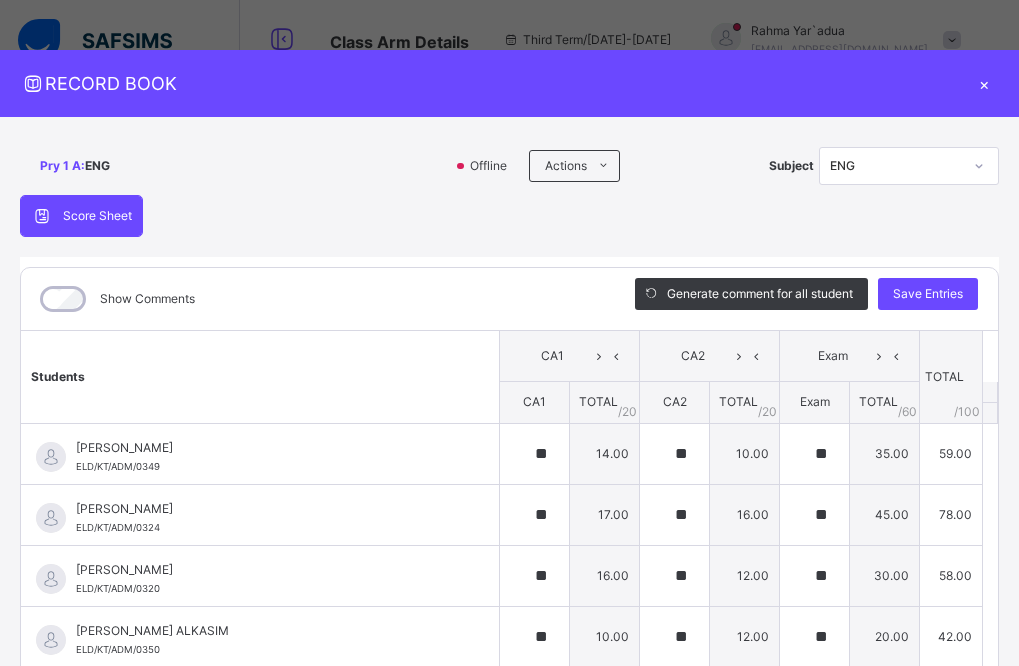 click on "Score Sheet Score Sheet Show Comments   Generate comment for all student   Save Entries Class Level:  Pry 1   A Subject:  ENG Session:  2024/2025 Session Session:  Third Term Students CA1 CA2 Exam TOTAL /100 Comment CA1 TOTAL / 20 CA2 TOTAL / 20 Exam TOTAL / 60 ABDURRAHIM USMAN  ELD/KT/ADM/0349 ABDURRAHIM USMAN  ELD/KT/ADM/0349 ** 14.00 ** 10.00 ** 35.00 59.00 Generate comment 0 / 250   ×   Subject Teacher’s Comment Generate and see in full the comment developed by the AI with an option to regenerate the comment JS ABDURRAHIM USMAN    ELD/KT/ADM/0349   Total 59.00  / 100.00 Sims Bot   Regenerate     Use this comment   ABDURRAHMAN  MAGAJI IDRIS ELD/KT/ADM/0324 ABDURRAHMAN  MAGAJI IDRIS ELD/KT/ADM/0324 ** 17.00 ** 16.00 ** 45.00 78.00 Generate comment 0 / 250   ×   Subject Teacher’s Comment Generate and see in full the comment developed by the AI with an option to regenerate the comment JS ABDURRAHMAN  MAGAJI IDRIS   ELD/KT/ADM/0324   Total 78.00  / 100.00 Sims Bot   Regenerate     Use this comment   ** 0" at bounding box center [509, 518] 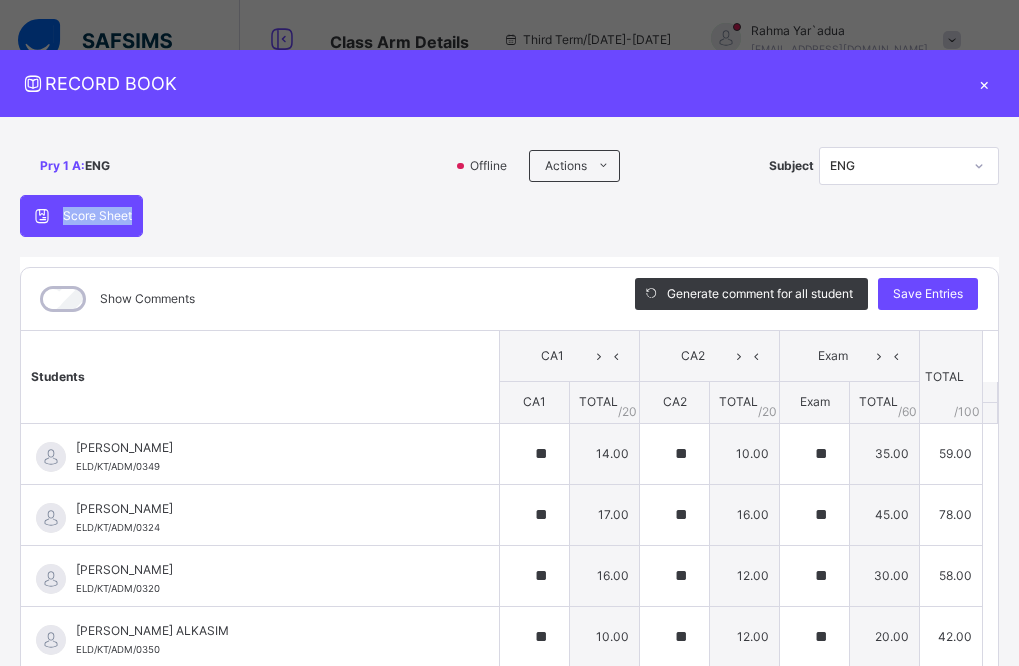click on "Score Sheet Score Sheet Show Comments   Generate comment for all student   Save Entries Class Level:  Pry 1   A Subject:  ENG Session:  2024/2025 Session Session:  Third Term Students CA1 CA2 Exam TOTAL /100 Comment CA1 TOTAL / 20 CA2 TOTAL / 20 Exam TOTAL / 60 ABDURRAHIM USMAN  ELD/KT/ADM/0349 ABDURRAHIM USMAN  ELD/KT/ADM/0349 ** 14.00 ** 10.00 ** 35.00 59.00 Generate comment 0 / 250   ×   Subject Teacher’s Comment Generate and see in full the comment developed by the AI with an option to regenerate the comment JS ABDURRAHIM USMAN    ELD/KT/ADM/0349   Total 59.00  / 100.00 Sims Bot   Regenerate     Use this comment   ABDURRAHMAN  MAGAJI IDRIS ELD/KT/ADM/0324 ABDURRAHMAN  MAGAJI IDRIS ELD/KT/ADM/0324 ** 17.00 ** 16.00 ** 45.00 78.00 Generate comment 0 / 250   ×   Subject Teacher’s Comment Generate and see in full the comment developed by the AI with an option to regenerate the comment JS ABDURRAHMAN  MAGAJI IDRIS   ELD/KT/ADM/0324   Total 78.00  / 100.00 Sims Bot   Regenerate     Use this comment   ** 0" at bounding box center (509, 518) 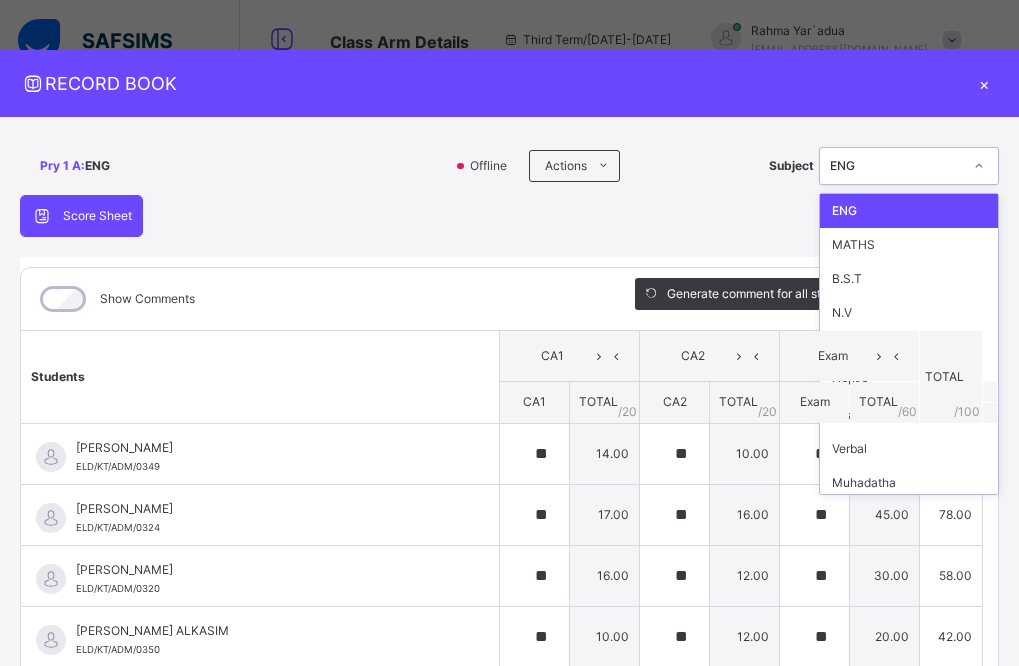 click 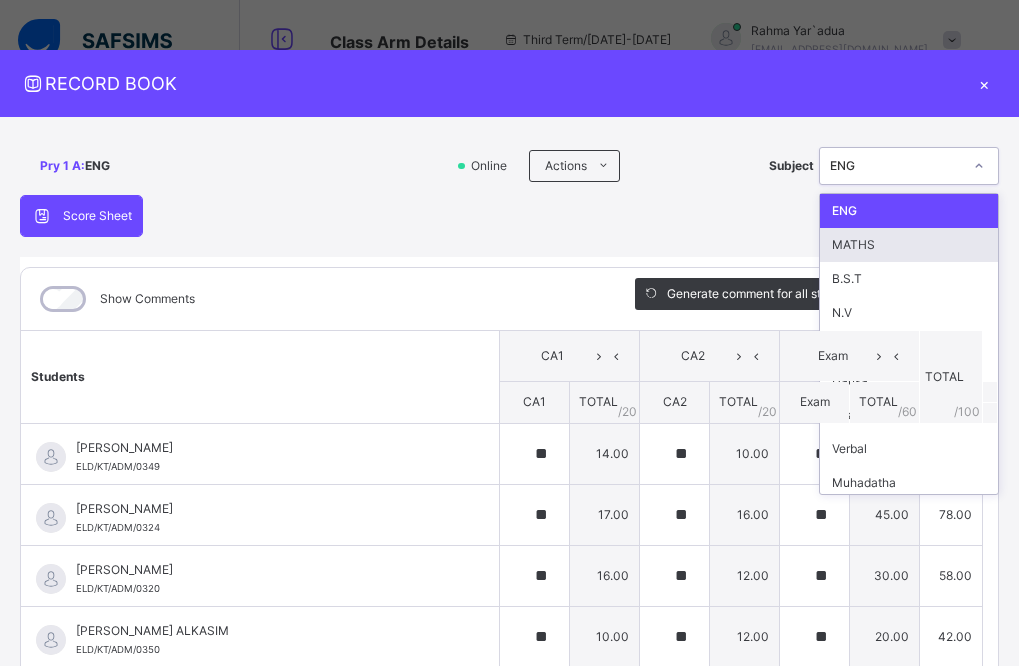 click on "MATHS" at bounding box center [909, 245] 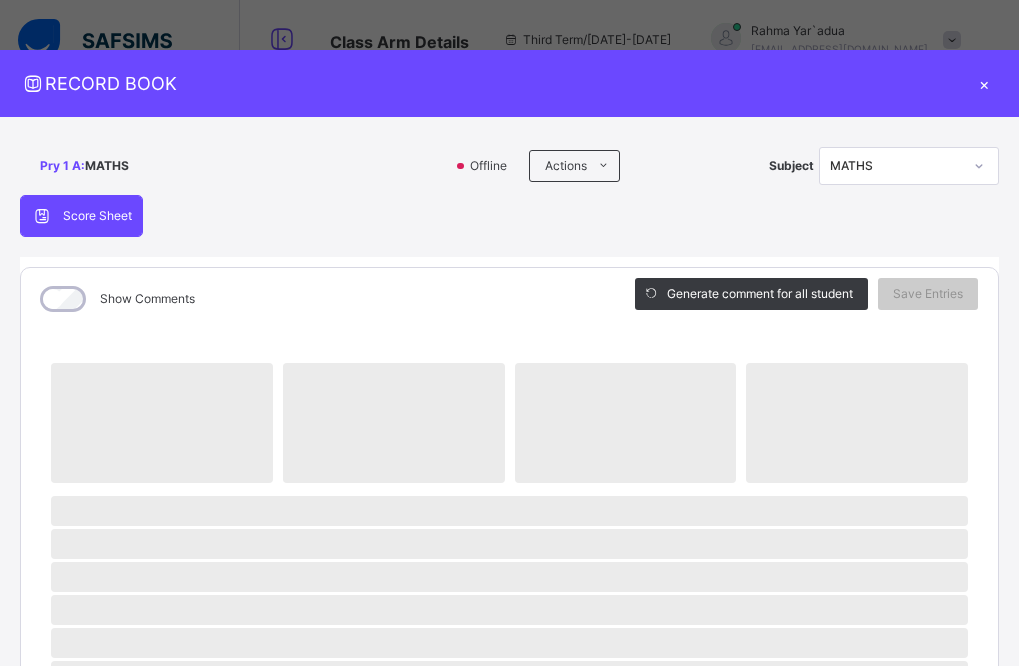 click on "Show Comments" at bounding box center [313, 299] 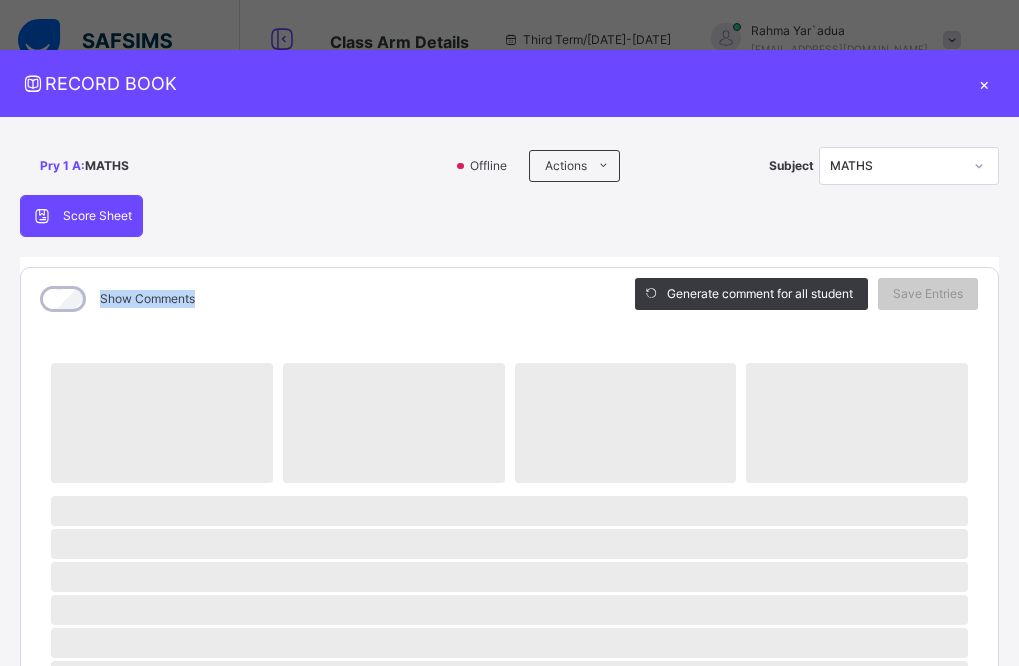 click on "Show Comments" at bounding box center [313, 299] 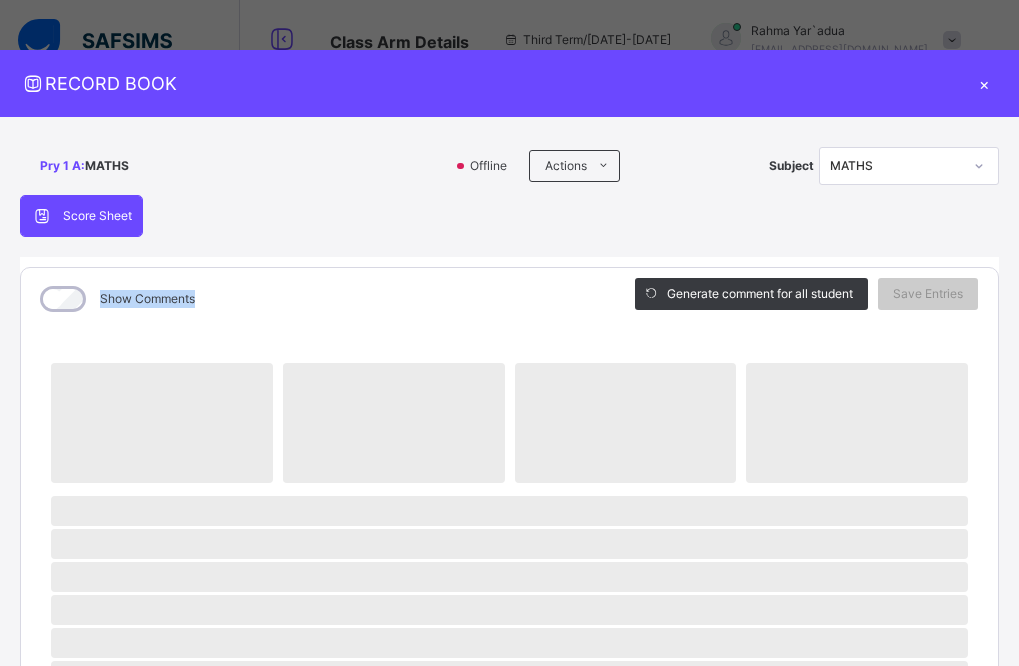click on "Show Comments" at bounding box center (313, 299) 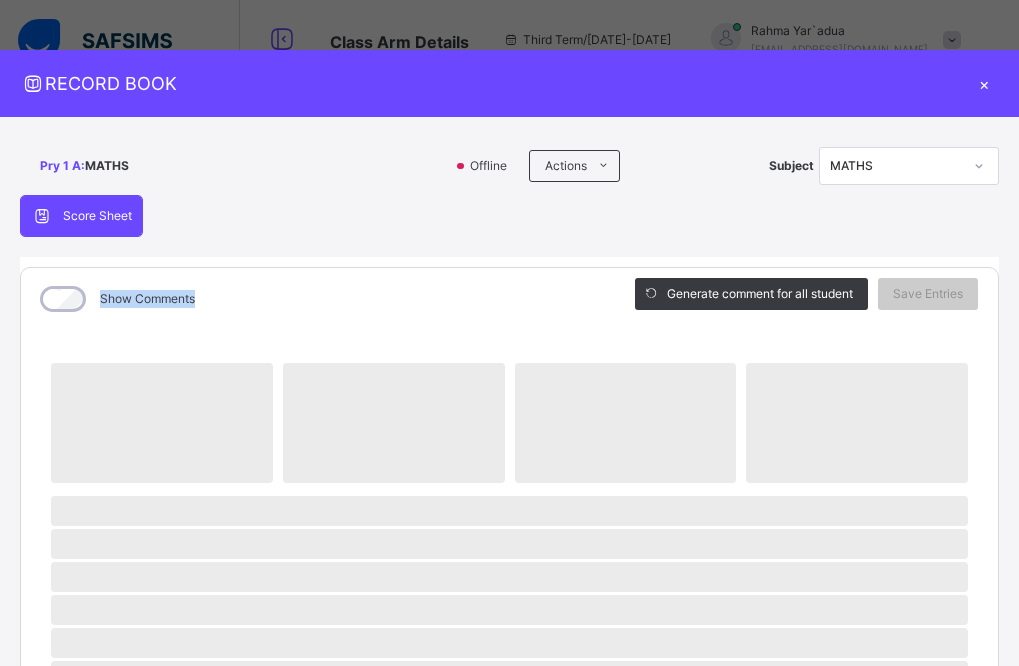 click on "Show Comments" at bounding box center [313, 299] 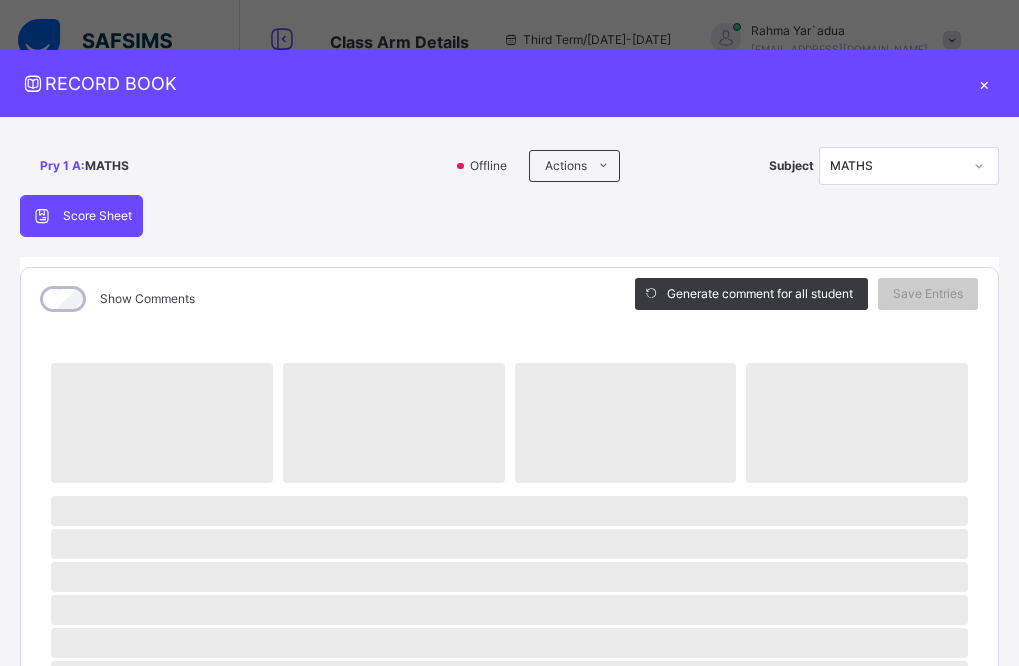 click on "Score Sheet Score Sheet Show Comments   Generate comment for all student   Save Entries Class Level:  Pry 1   A Subject:  MATHS Session:  2024/2025 Session Session:  Third Term ‌ ‌ ‌ ‌ ‌ ‌ ‌ ‌ ‌ ‌ ‌ ‌ ‌ ‌ ‌ ‌ ‌ ‌ ‌ ‌ ‌ ‌ ‌ ‌ ‌ ‌ ‌ ‌ ‌   ×   Subject Teacher’s Comment Generate and see in full the comment developed by the AI with an option to regenerate the comment Sims Bot Please wait while the Sims Bot generates comments for all your students" at bounding box center (509, 777) 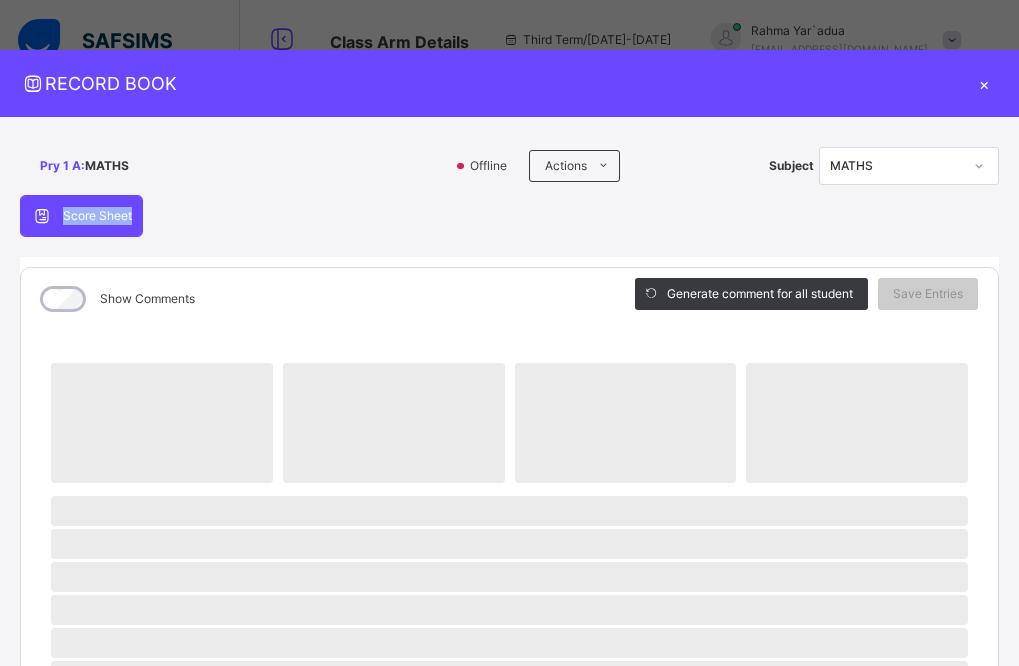 click on "Score Sheet Score Sheet Show Comments   Generate comment for all student   Save Entries Class Level:  Pry 1   A Subject:  MATHS Session:  2024/2025 Session Session:  Third Term ‌ ‌ ‌ ‌ ‌ ‌ ‌ ‌ ‌ ‌ ‌ ‌ ‌ ‌ ‌ ‌ ‌ ‌ ‌ ‌ ‌ ‌ ‌ ‌ ‌ ‌ ‌ ‌ ‌   ×   Subject Teacher’s Comment Generate and see in full the comment developed by the AI with an option to regenerate the comment Sims Bot Please wait while the Sims Bot generates comments for all your students" at bounding box center (509, 777) 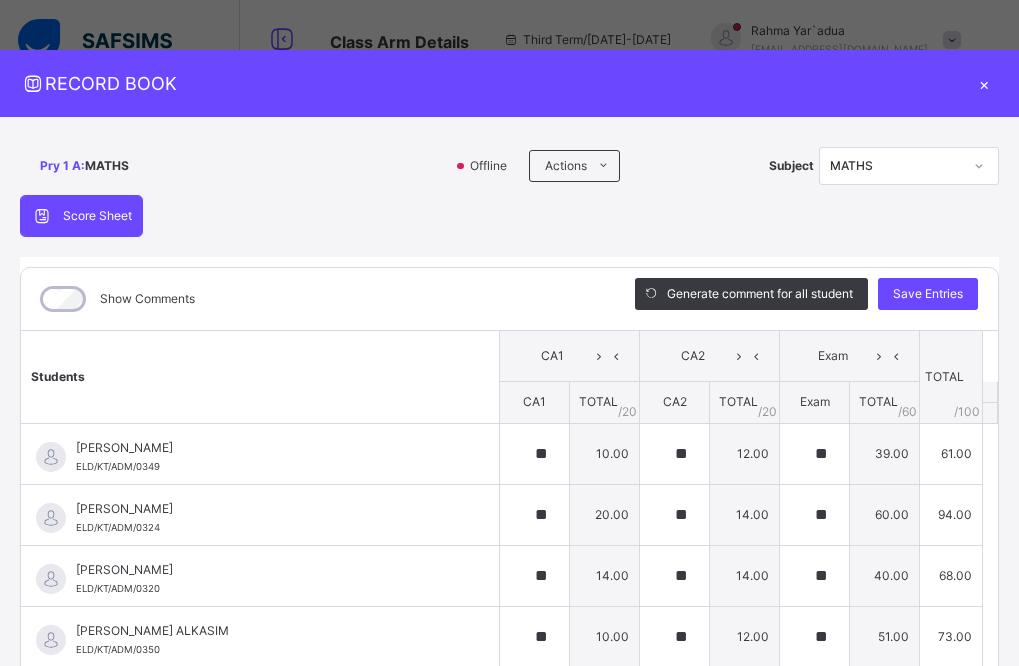 scroll, scrollTop: 1912, scrollLeft: 0, axis: vertical 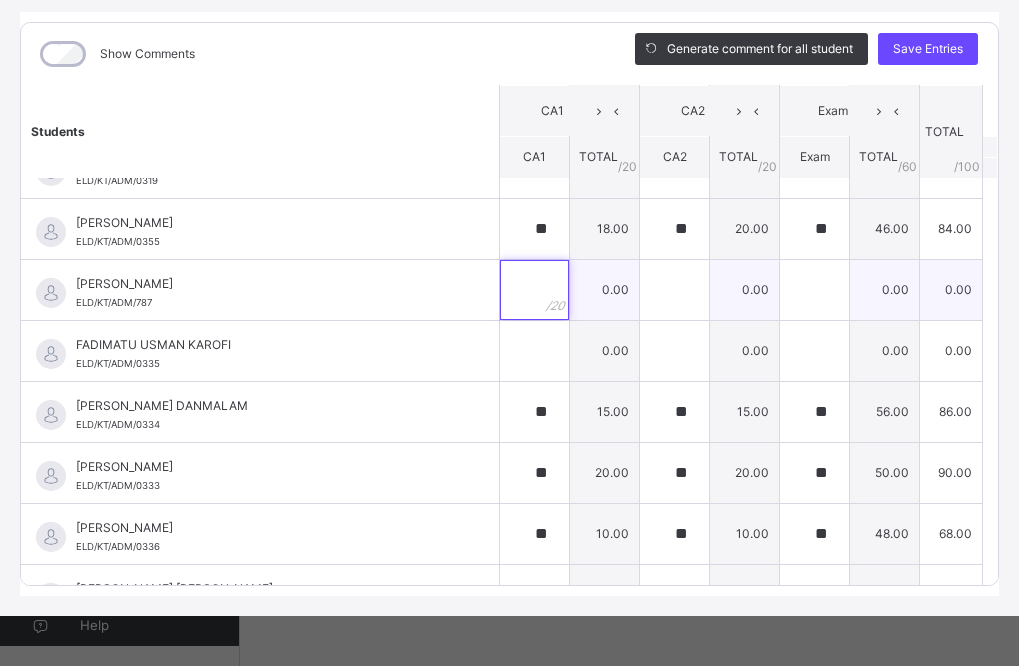 click at bounding box center (534, 290) 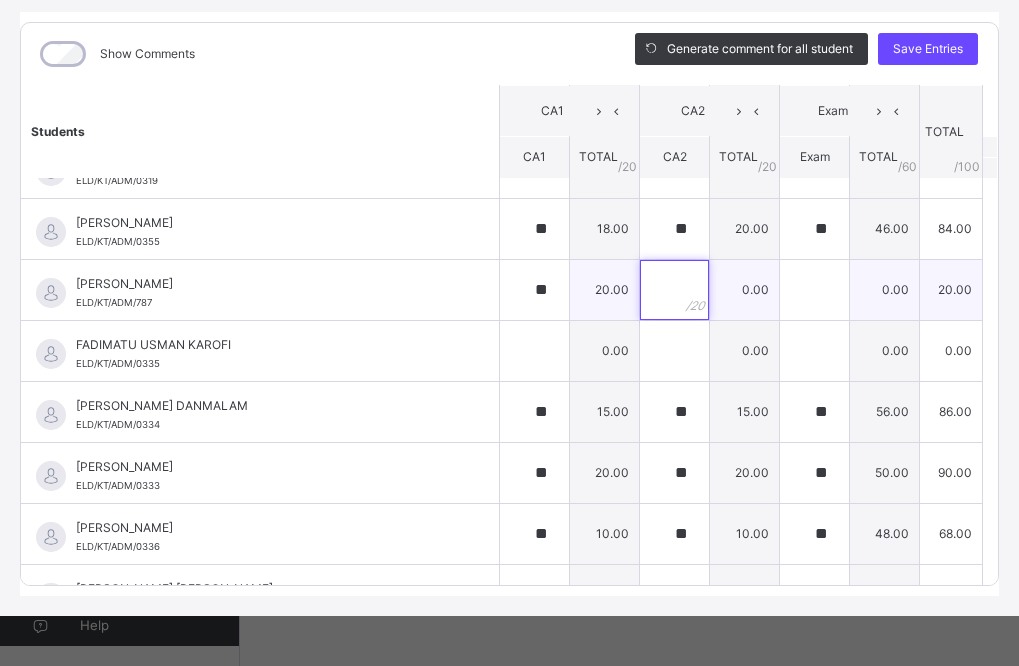 click at bounding box center [674, 290] 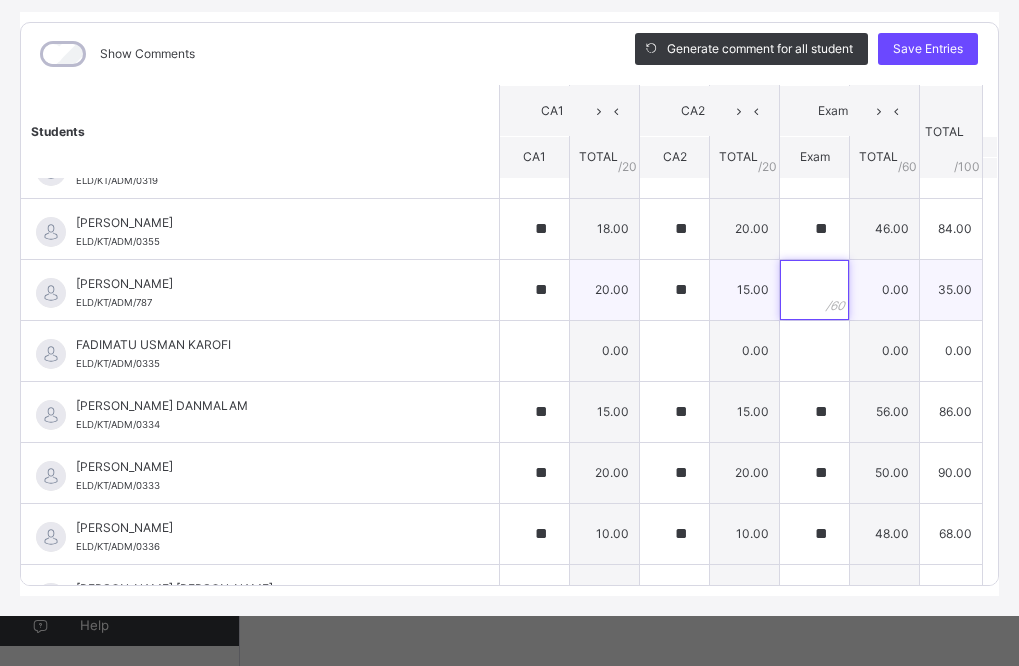 click at bounding box center (814, 290) 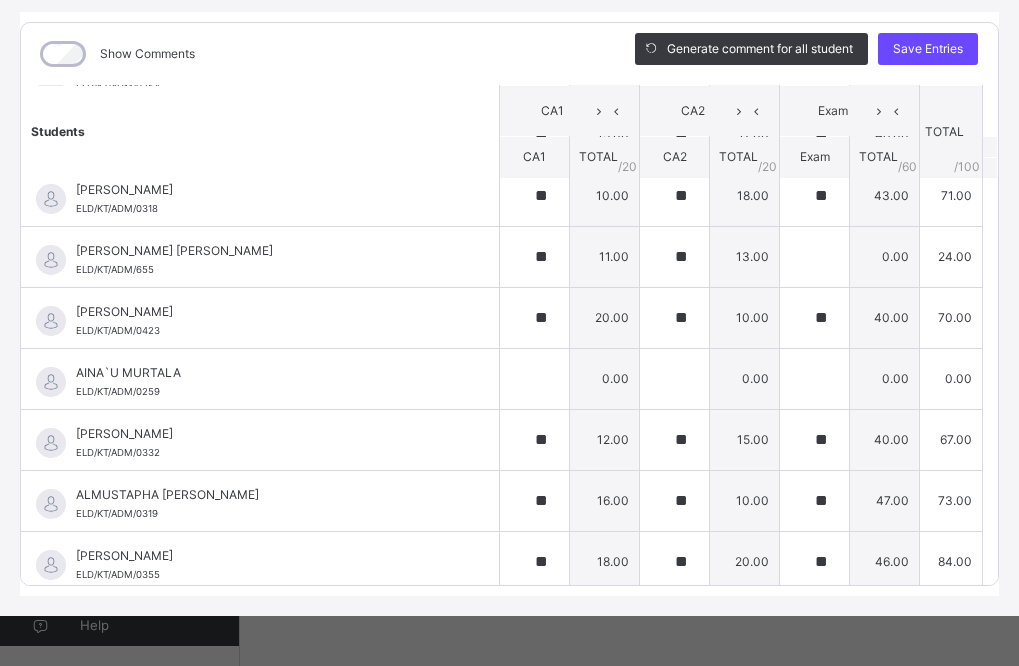 scroll, scrollTop: 352, scrollLeft: 0, axis: vertical 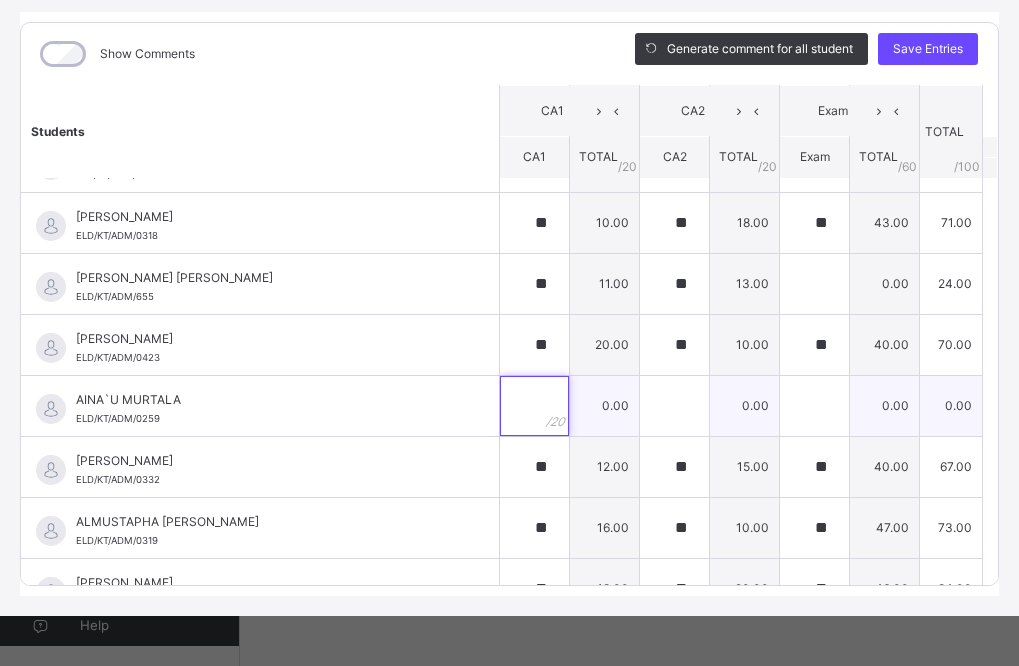 click at bounding box center [534, 406] 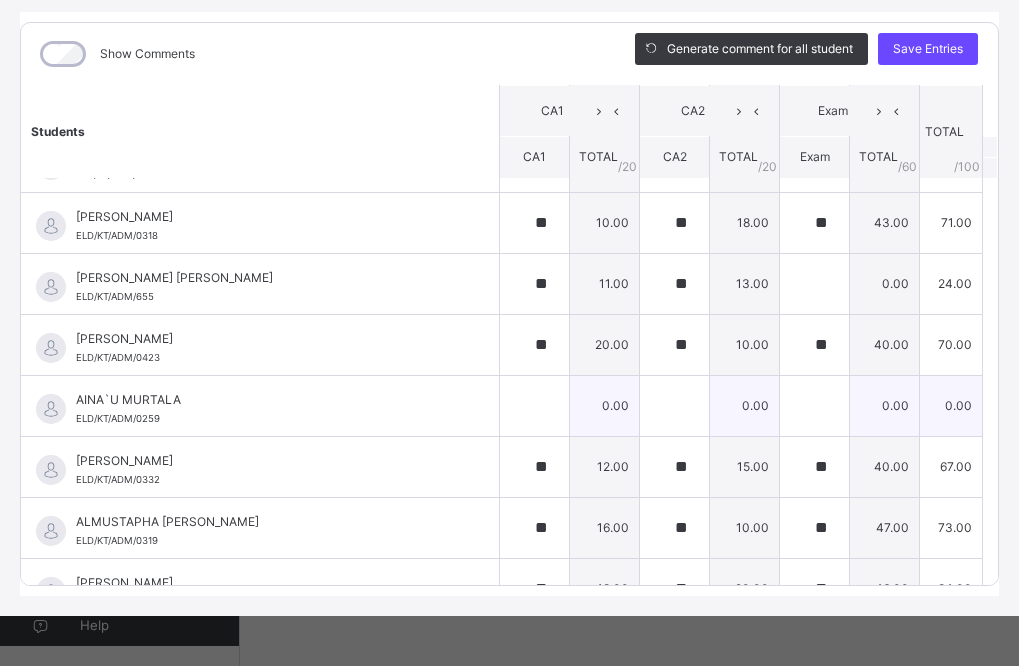 click at bounding box center (534, 406) 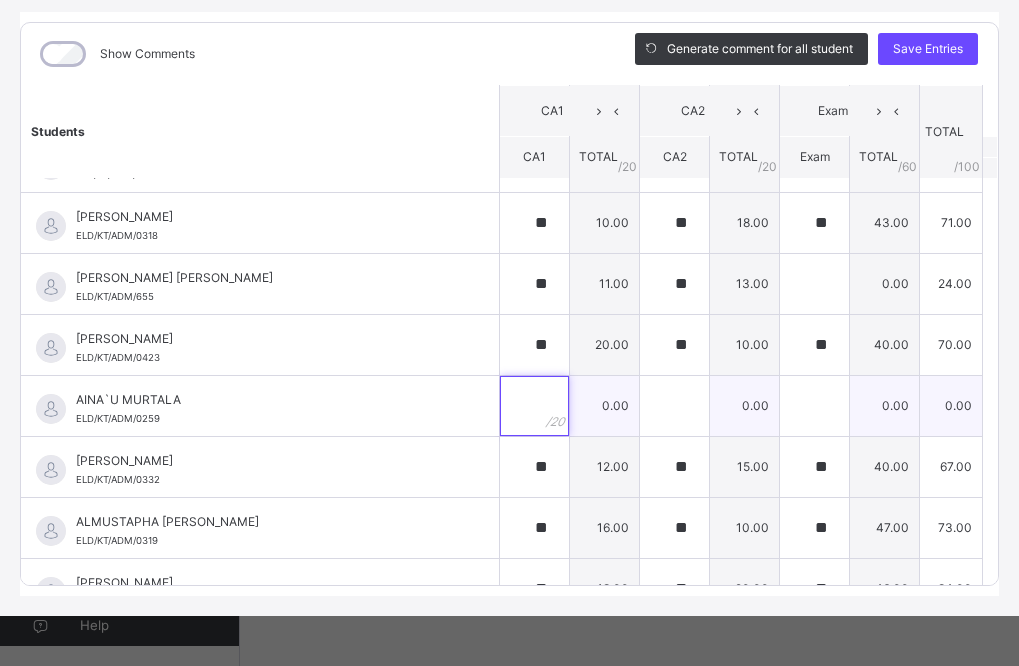 click at bounding box center [534, 406] 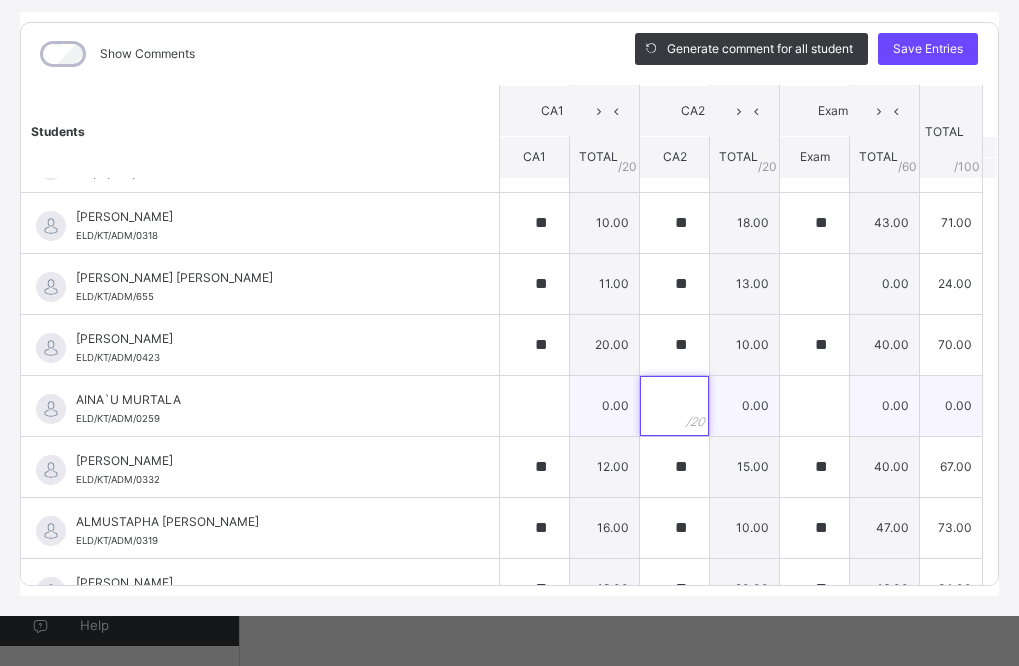 click at bounding box center [674, 406] 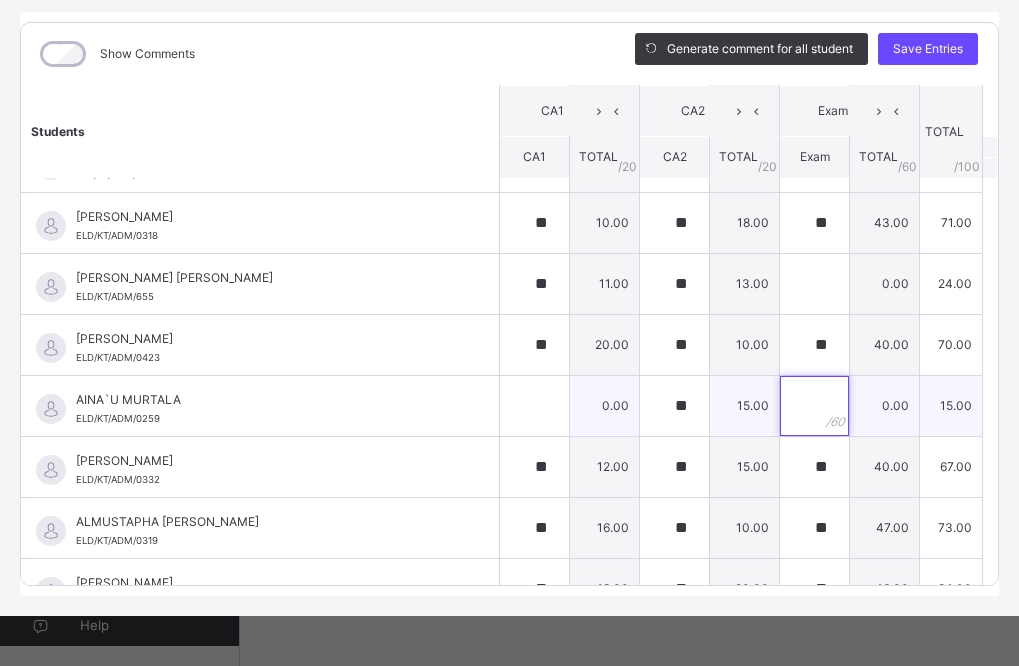 click at bounding box center (814, 406) 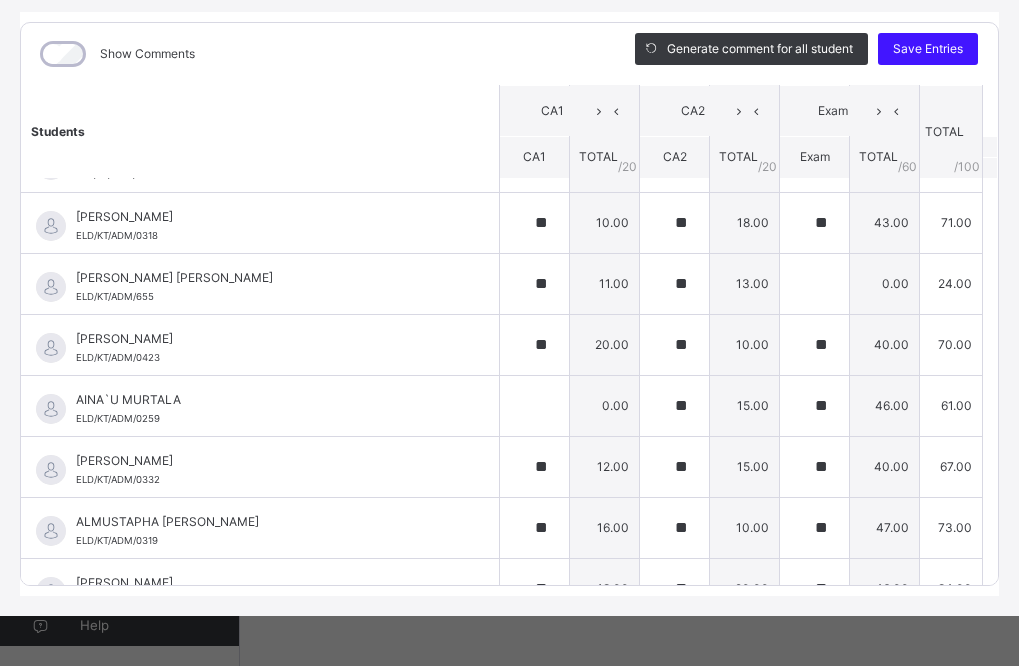 click on "Save Entries" at bounding box center [928, 49] 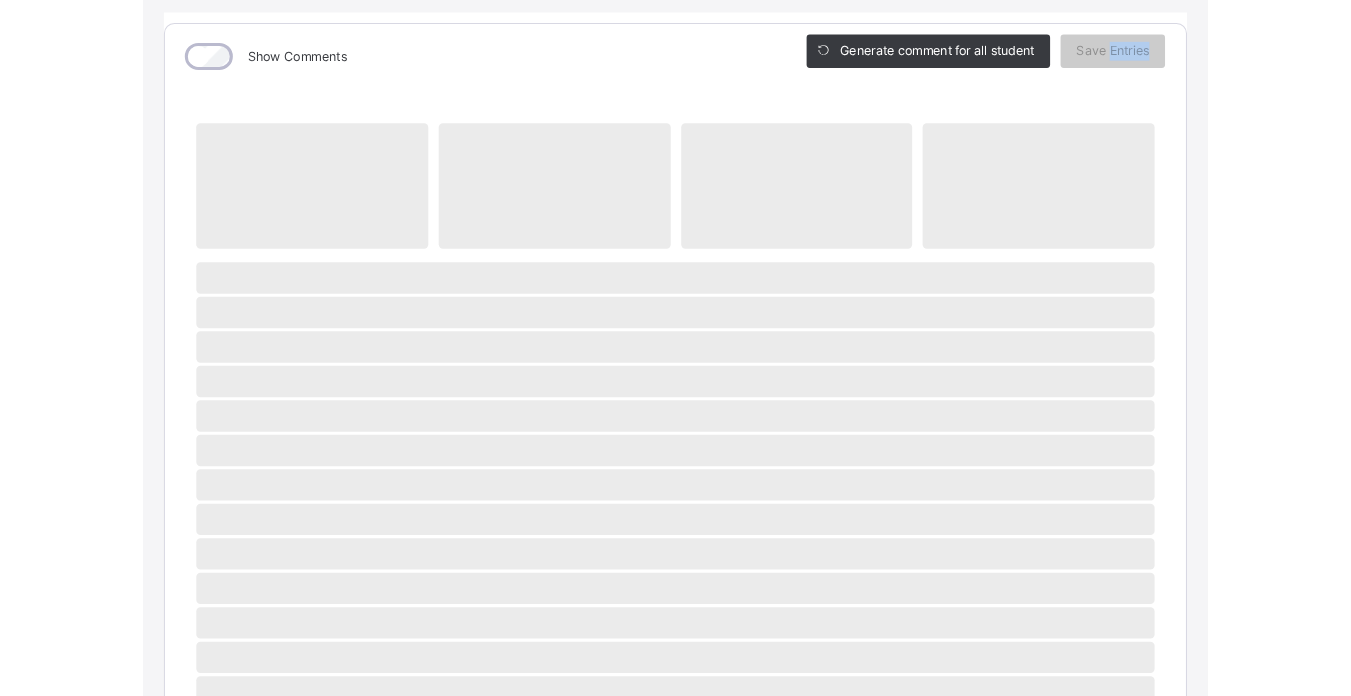 scroll, scrollTop: 664, scrollLeft: 0, axis: vertical 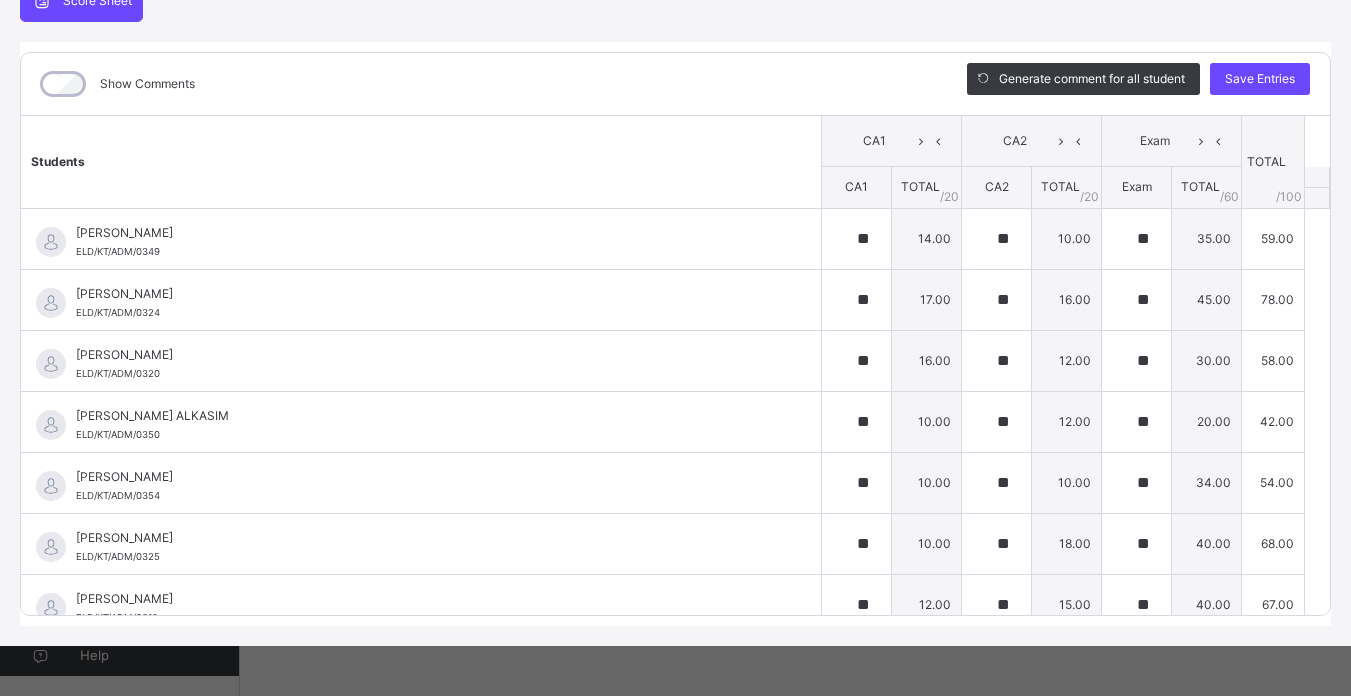 click on "Show Comments" at bounding box center (479, 84) 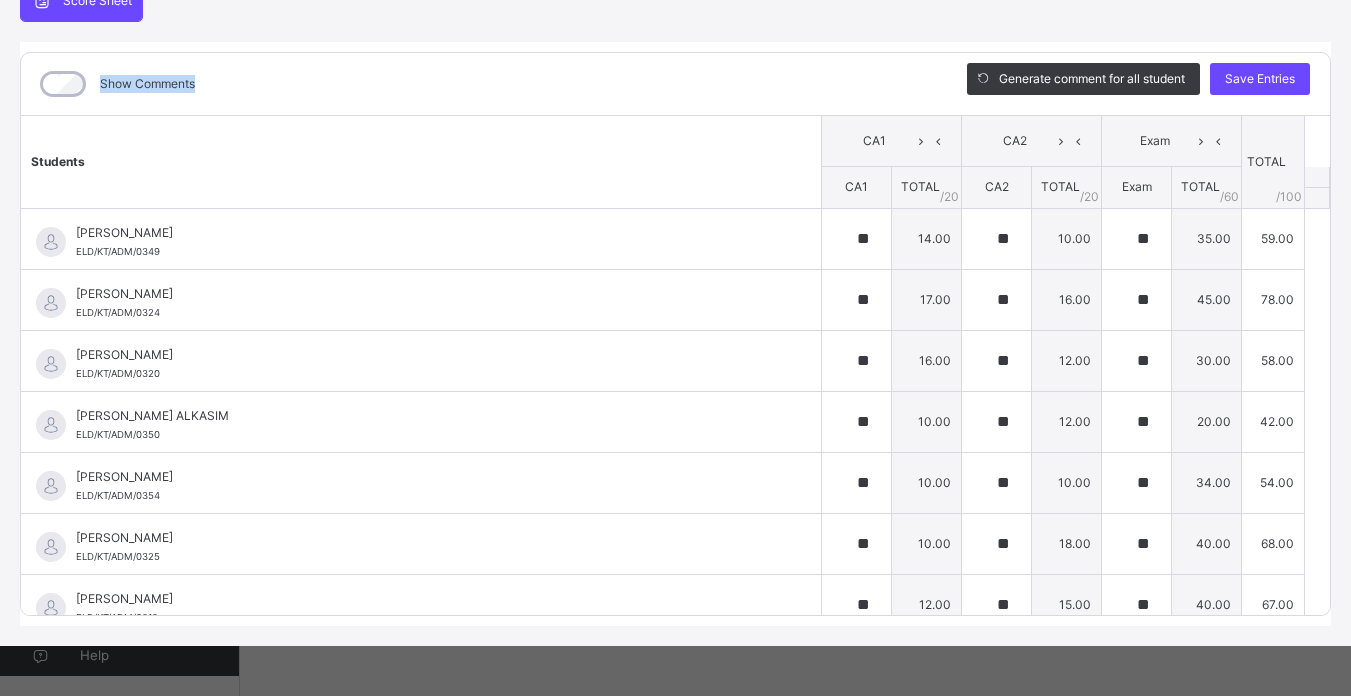 click on "Show Comments" at bounding box center (479, 84) 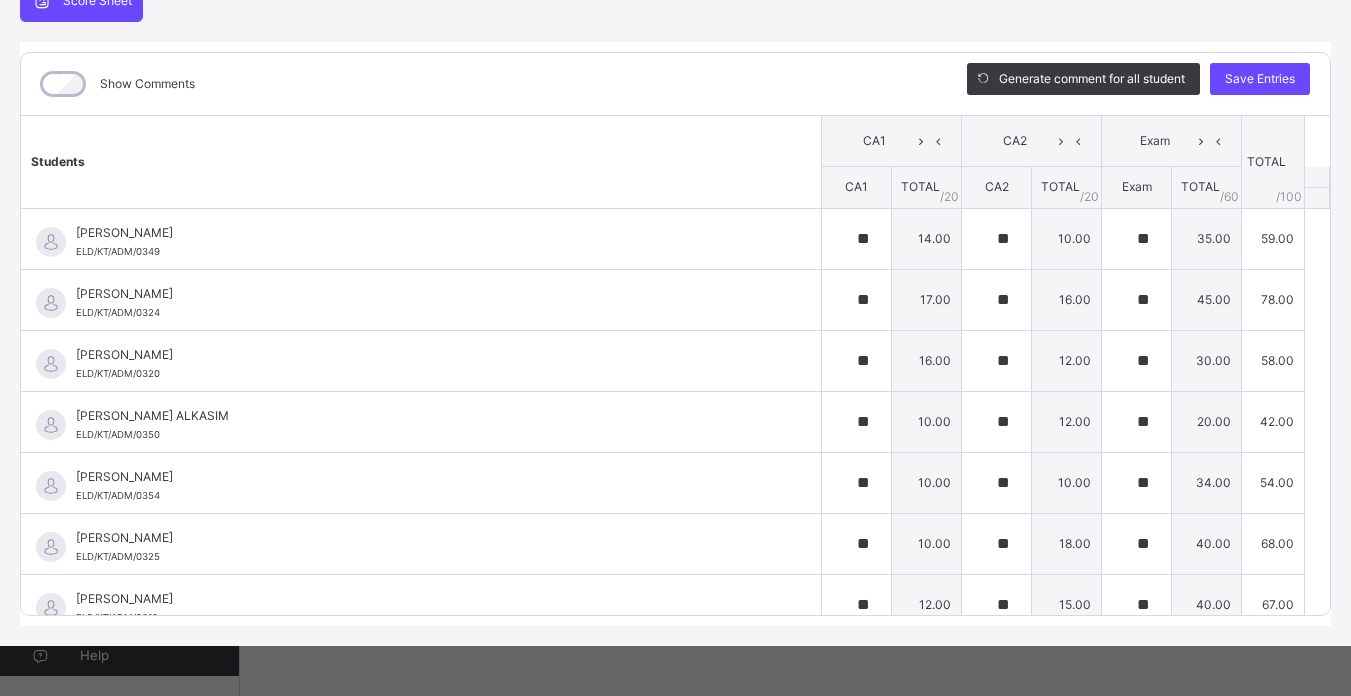 click on "Score Sheet Score Sheet Show Comments   Generate comment for all student   Save Entries Class Level:  Pry 1   A Subject:  ENG Session:  2024/2025 Session Session:  Third Term Students CA1 CA2 Exam TOTAL /100 Comment CA1 TOTAL / 20 CA2 TOTAL / 20 Exam TOTAL / 60 ABDURRAHIM USMAN  ELD/KT/ADM/0349 ABDURRAHIM USMAN  ELD/KT/ADM/0349 ** 14.00 ** 10.00 ** 35.00 59.00 Generate comment 0 / 250   ×   Subject Teacher’s Comment Generate and see in full the comment developed by the AI with an option to regenerate the comment JS ABDURRAHIM USMAN    ELD/KT/ADM/0349   Total 59.00  / 100.00 Sims Bot   Regenerate     Use this comment   ABDURRAHMAN  MAGAJI IDRIS ELD/KT/ADM/0324 ABDURRAHMAN  MAGAJI IDRIS ELD/KT/ADM/0324 ** 17.00 ** 16.00 ** 45.00 78.00 Generate comment 0 / 250   ×   Subject Teacher’s Comment Generate and see in full the comment developed by the AI with an option to regenerate the comment JS ABDURRAHMAN  MAGAJI IDRIS   ELD/KT/ADM/0324   Total 78.00  / 100.00 Sims Bot   Regenerate     Use this comment   ** 0" at bounding box center [675, 303] 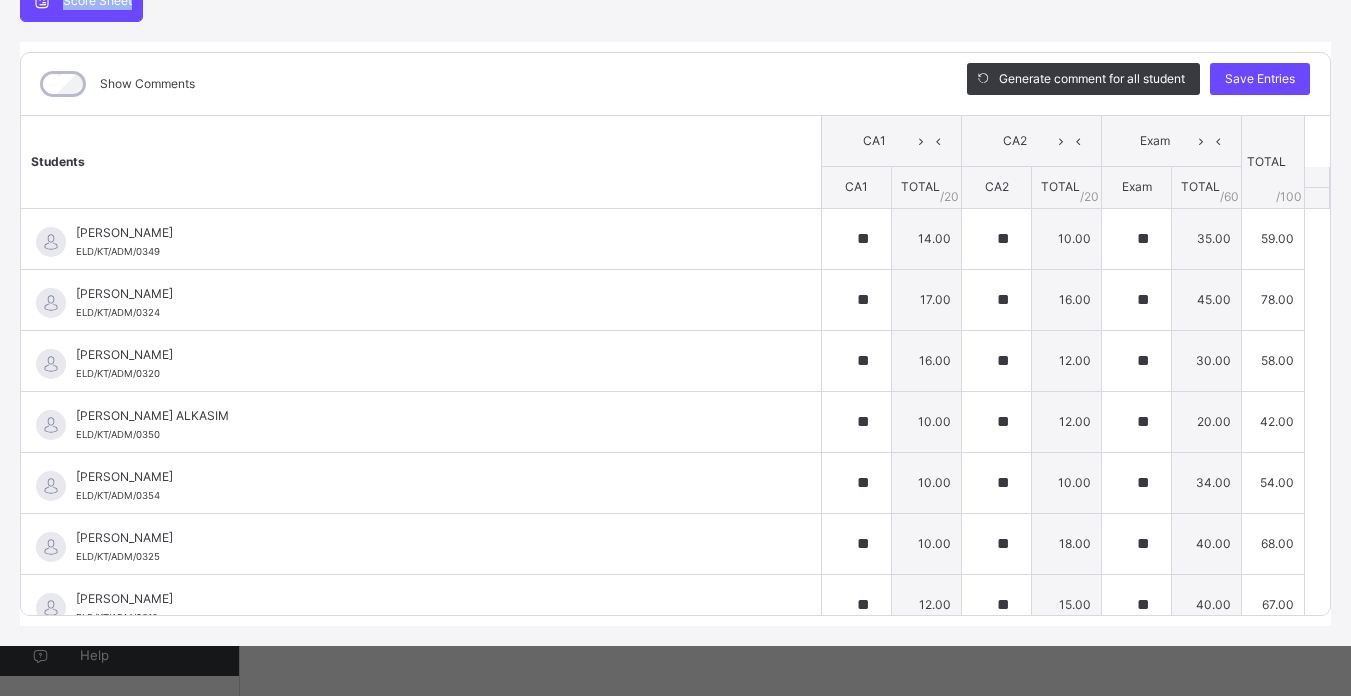 click on "Score Sheet Score Sheet Show Comments   Generate comment for all student   Save Entries Class Level:  Pry 1   A Subject:  ENG Session:  2024/2025 Session Session:  Third Term Students CA1 CA2 Exam TOTAL /100 Comment CA1 TOTAL / 20 CA2 TOTAL / 20 Exam TOTAL / 60 ABDURRAHIM USMAN  ELD/KT/ADM/0349 ABDURRAHIM USMAN  ELD/KT/ADM/0349 ** 14.00 ** 10.00 ** 35.00 59.00 Generate comment 0 / 250   ×   Subject Teacher’s Comment Generate and see in full the comment developed by the AI with an option to regenerate the comment JS ABDURRAHIM USMAN    ELD/KT/ADM/0349   Total 59.00  / 100.00 Sims Bot   Regenerate     Use this comment   ABDURRAHMAN  MAGAJI IDRIS ELD/KT/ADM/0324 ABDURRAHMAN  MAGAJI IDRIS ELD/KT/ADM/0324 ** 17.00 ** 16.00 ** 45.00 78.00 Generate comment 0 / 250   ×   Subject Teacher’s Comment Generate and see in full the comment developed by the AI with an option to regenerate the comment JS ABDURRAHMAN  MAGAJI IDRIS   ELD/KT/ADM/0324   Total 78.00  / 100.00 Sims Bot   Regenerate     Use this comment   ** 0" at bounding box center (675, 303) 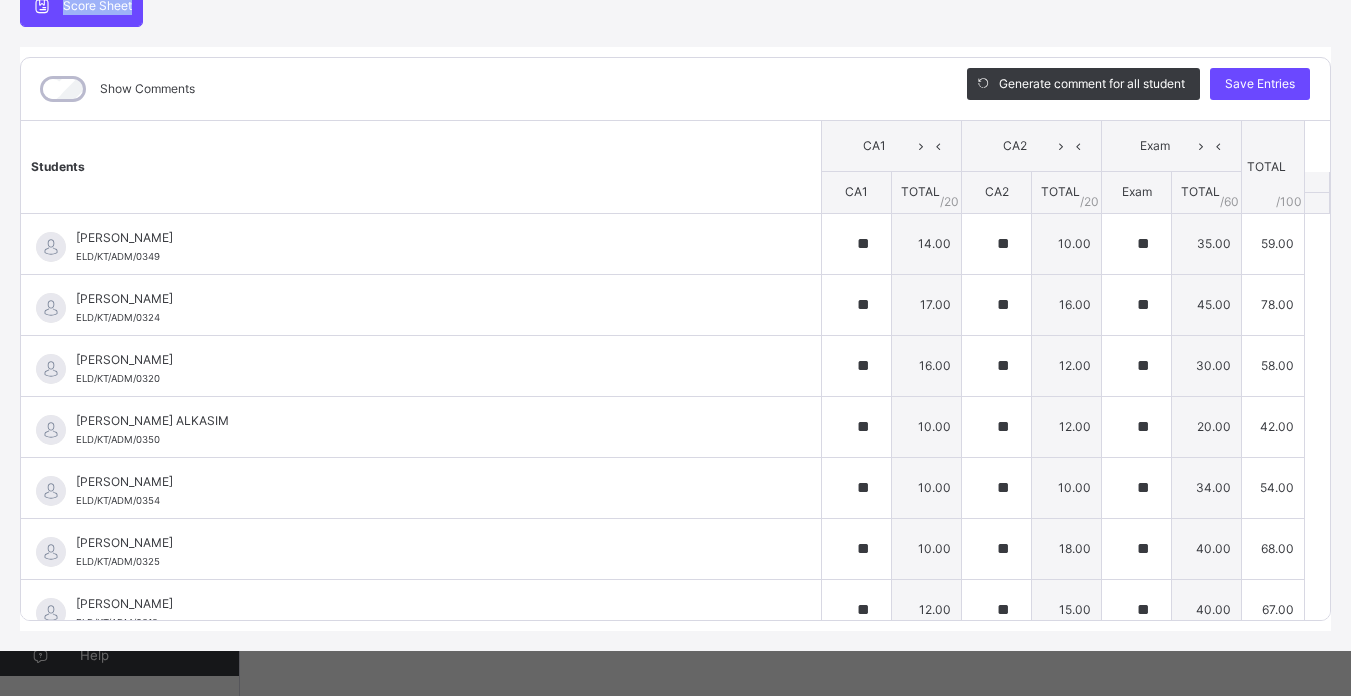 click on "Score Sheet Score Sheet Show Comments   Generate comment for all student   Save Entries Class Level:  Pry 1   A Subject:  ENG Session:  2024/2025 Session Session:  Third Term Students CA1 CA2 Exam TOTAL /100 Comment CA1 TOTAL / 20 CA2 TOTAL / 20 Exam TOTAL / 60 ABDURRAHIM USMAN  ELD/KT/ADM/0349 ABDURRAHIM USMAN  ELD/KT/ADM/0349 ** 14.00 ** 10.00 ** 35.00 59.00 Generate comment 0 / 250   ×   Subject Teacher’s Comment Generate and see in full the comment developed by the AI with an option to regenerate the comment JS ABDURRAHIM USMAN    ELD/KT/ADM/0349   Total 59.00  / 100.00 Sims Bot   Regenerate     Use this comment   ABDURRAHMAN  MAGAJI IDRIS ELD/KT/ADM/0324 ABDURRAHMAN  MAGAJI IDRIS ELD/KT/ADM/0324 ** 17.00 ** 16.00 ** 45.00 78.00 Generate comment 0 / 250   ×   Subject Teacher’s Comment Generate and see in full the comment developed by the AI with an option to regenerate the comment JS ABDURRAHMAN  MAGAJI IDRIS   ELD/KT/ADM/0324   Total 78.00  / 100.00 Sims Bot   Regenerate     Use this comment   ** 0" at bounding box center (675, 308) 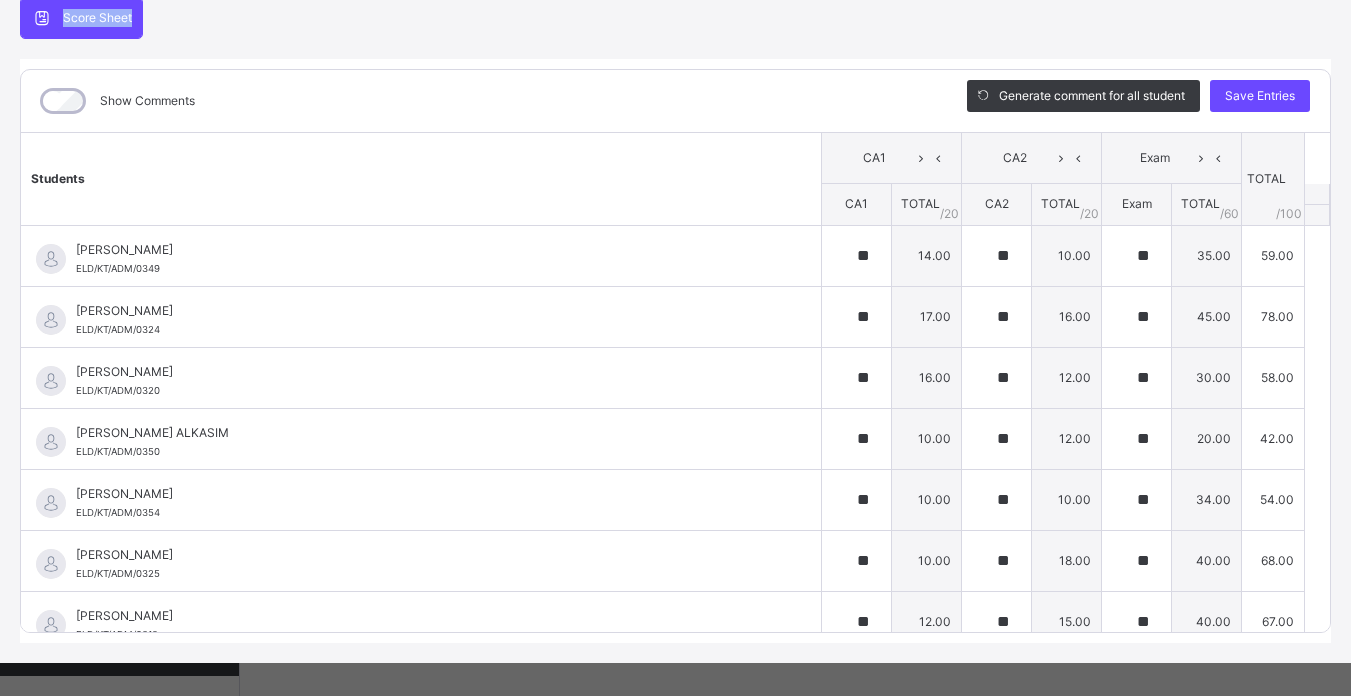 click on "Score Sheet Score Sheet Show Comments   Generate comment for all student   Save Entries Class Level:  Pry 1   A Subject:  ENG Session:  2024/2025 Session Session:  Third Term Students CA1 CA2 Exam TOTAL /100 Comment CA1 TOTAL / 20 CA2 TOTAL / 20 Exam TOTAL / 60 ABDURRAHIM USMAN  ELD/KT/ADM/0349 ABDURRAHIM USMAN  ELD/KT/ADM/0349 ** 14.00 ** 10.00 ** 35.00 59.00 Generate comment 0 / 250   ×   Subject Teacher’s Comment Generate and see in full the comment developed by the AI with an option to regenerate the comment JS ABDURRAHIM USMAN    ELD/KT/ADM/0349   Total 59.00  / 100.00 Sims Bot   Regenerate     Use this comment   ABDURRAHMAN  MAGAJI IDRIS ELD/KT/ADM/0324 ABDURRAHMAN  MAGAJI IDRIS ELD/KT/ADM/0324 ** 17.00 ** 16.00 ** 45.00 78.00 Generate comment 0 / 250   ×   Subject Teacher’s Comment Generate and see in full the comment developed by the AI with an option to regenerate the comment JS ABDURRAHMAN  MAGAJI IDRIS   ELD/KT/ADM/0324   Total 78.00  / 100.00 Sims Bot   Regenerate     Use this comment   ** 0" at bounding box center [675, 320] 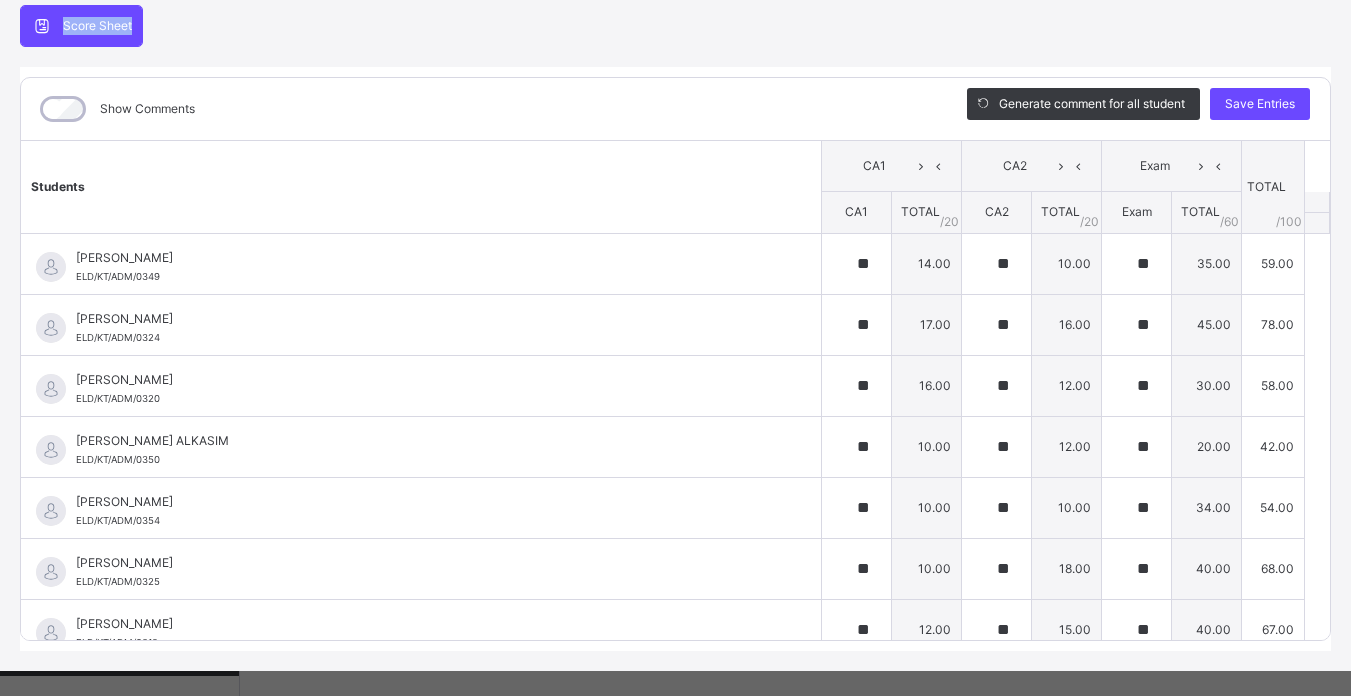 click on "Score Sheet Score Sheet Show Comments   Generate comment for all student   Save Entries Class Level:  Pry 1   A Subject:  ENG Session:  2024/2025 Session Session:  Third Term Students CA1 CA2 Exam TOTAL /100 Comment CA1 TOTAL / 20 CA2 TOTAL / 20 Exam TOTAL / 60 ABDURRAHIM USMAN  ELD/KT/ADM/0349 ABDURRAHIM USMAN  ELD/KT/ADM/0349 ** 14.00 ** 10.00 ** 35.00 59.00 Generate comment 0 / 250   ×   Subject Teacher’s Comment Generate and see in full the comment developed by the AI with an option to regenerate the comment JS ABDURRAHIM USMAN    ELD/KT/ADM/0349   Total 59.00  / 100.00 Sims Bot   Regenerate     Use this comment   ABDURRAHMAN  MAGAJI IDRIS ELD/KT/ADM/0324 ABDURRAHMAN  MAGAJI IDRIS ELD/KT/ADM/0324 ** 17.00 ** 16.00 ** 45.00 78.00 Generate comment 0 / 250   ×   Subject Teacher’s Comment Generate and see in full the comment developed by the AI with an option to regenerate the comment JS ABDURRAHMAN  MAGAJI IDRIS   ELD/KT/ADM/0324   Total 78.00  / 100.00 Sims Bot   Regenerate     Use this comment   ** 0" at bounding box center (675, 328) 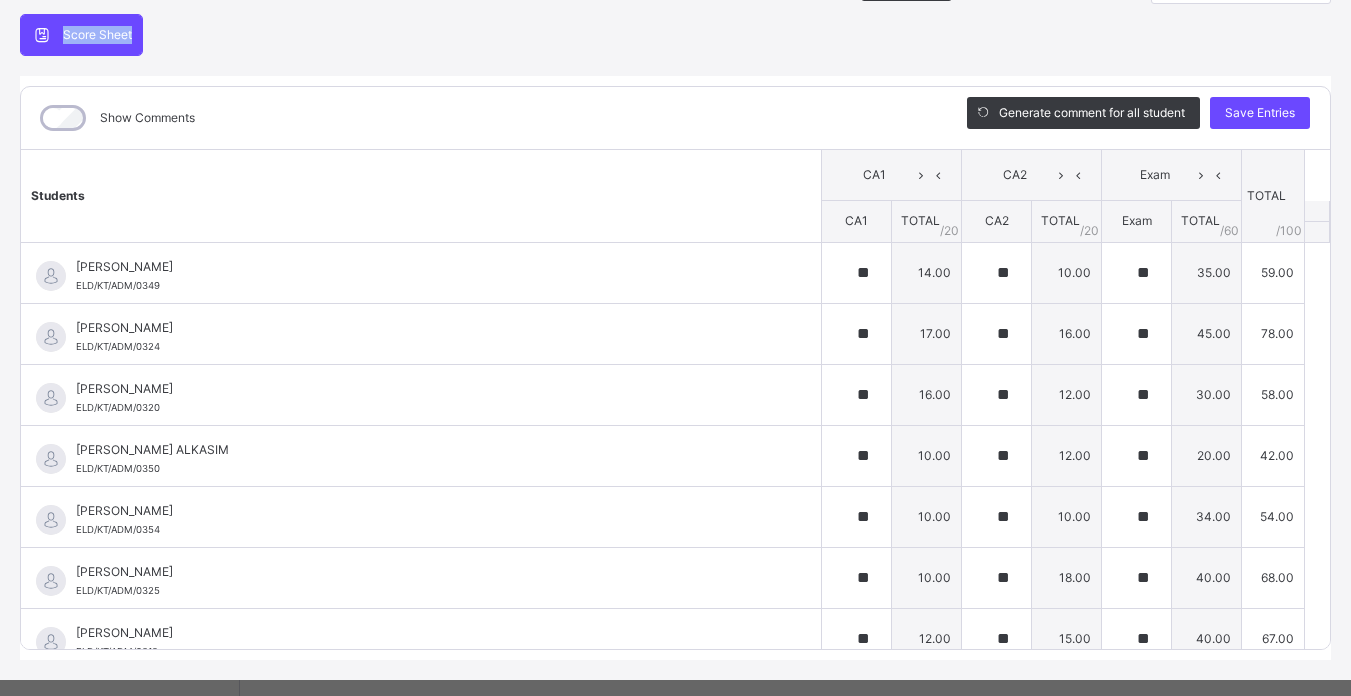 click on "Score Sheet Score Sheet Show Comments   Generate comment for all student   Save Entries Class Level:  Pry 1   A Subject:  ENG Session:  2024/2025 Session Session:  Third Term Students CA1 CA2 Exam TOTAL /100 Comment CA1 TOTAL / 20 CA2 TOTAL / 20 Exam TOTAL / 60 ABDURRAHIM USMAN  ELD/KT/ADM/0349 ABDURRAHIM USMAN  ELD/KT/ADM/0349 ** 14.00 ** 10.00 ** 35.00 59.00 Generate comment 0 / 250   ×   Subject Teacher’s Comment Generate and see in full the comment developed by the AI with an option to regenerate the comment JS ABDURRAHIM USMAN    ELD/KT/ADM/0349   Total 59.00  / 100.00 Sims Bot   Regenerate     Use this comment   ABDURRAHMAN  MAGAJI IDRIS ELD/KT/ADM/0324 ABDURRAHMAN  MAGAJI IDRIS ELD/KT/ADM/0324 ** 17.00 ** 16.00 ** 45.00 78.00 Generate comment 0 / 250   ×   Subject Teacher’s Comment Generate and see in full the comment developed by the AI with an option to regenerate the comment JS ABDURRAHMAN  MAGAJI IDRIS   ELD/KT/ADM/0324   Total 78.00  / 100.00 Sims Bot   Regenerate     Use this comment   ** 0" at bounding box center [675, 337] 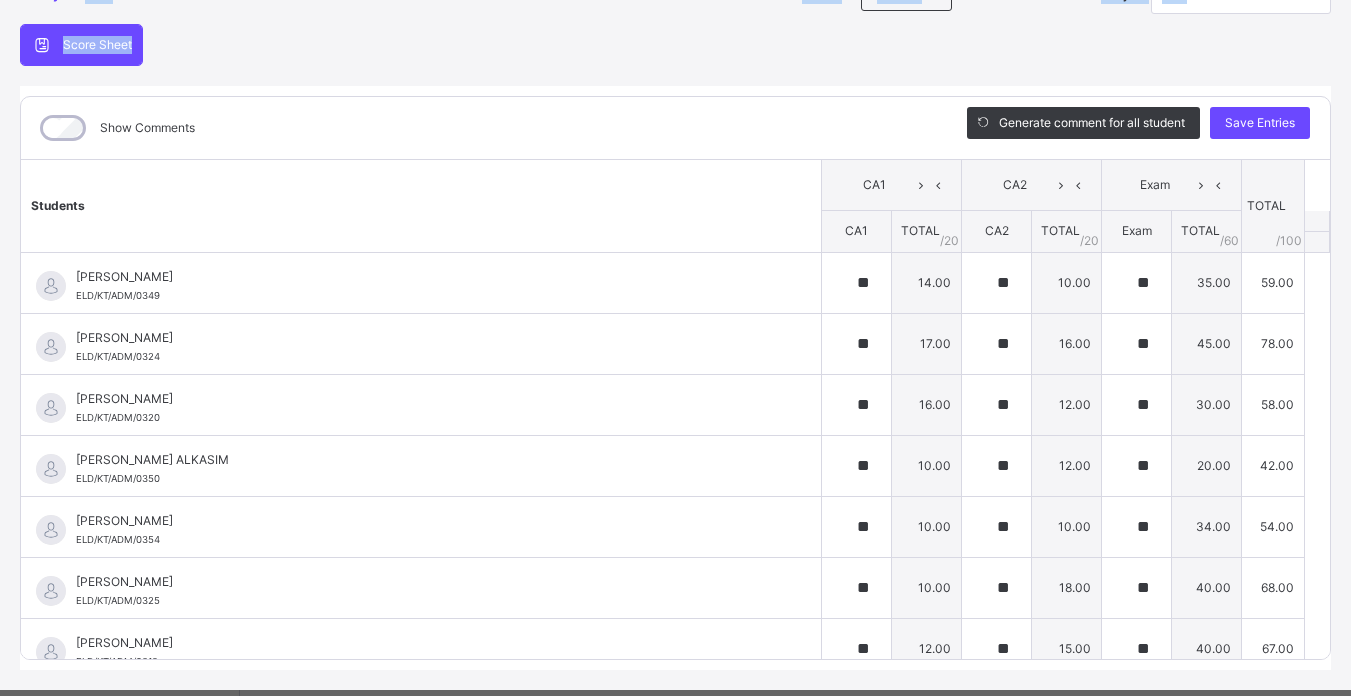 click on "Pry 1   A :   ENG Offline Actions  Download Empty Score Sheet  Upload/map score sheet Subject  ENG Eldan Science and Arabic Academy Date: 16th Jul 2025, 2:05:16 pm Score Sheet Score Sheet Show Comments   Generate comment for all student   Save Entries Class Level:  Pry 1   A Subject:  ENG Session:  2024/2025 Session Session:  Third Term Students CA1 CA2 Exam TOTAL /100 Comment CA1 TOTAL / 20 CA2 TOTAL / 20 Exam TOTAL / 60 ABDURRAHIM USMAN  ELD/KT/ADM/0349 ABDURRAHIM USMAN  ELD/KT/ADM/0349 ** 14.00 ** 10.00 ** 35.00 59.00 Generate comment 0 / 250   ×   Subject Teacher’s Comment Generate and see in full the comment developed by the AI with an option to regenerate the comment JS ABDURRAHIM USMAN    ELD/KT/ADM/0349   Total 59.00  / 100.00 Sims Bot   Regenerate     Use this comment   ABDURRAHMAN  MAGAJI IDRIS ELD/KT/ADM/0324 ABDURRAHMAN  MAGAJI IDRIS ELD/KT/ADM/0324 ** 17.00 ** 16.00 ** 45.00 78.00 Generate comment 0 / 250   ×   Subject Teacher’s Comment JS ABDURRAHMAN  MAGAJI IDRIS   ELD/KT/ADM/0324   Total" at bounding box center [675, 318] 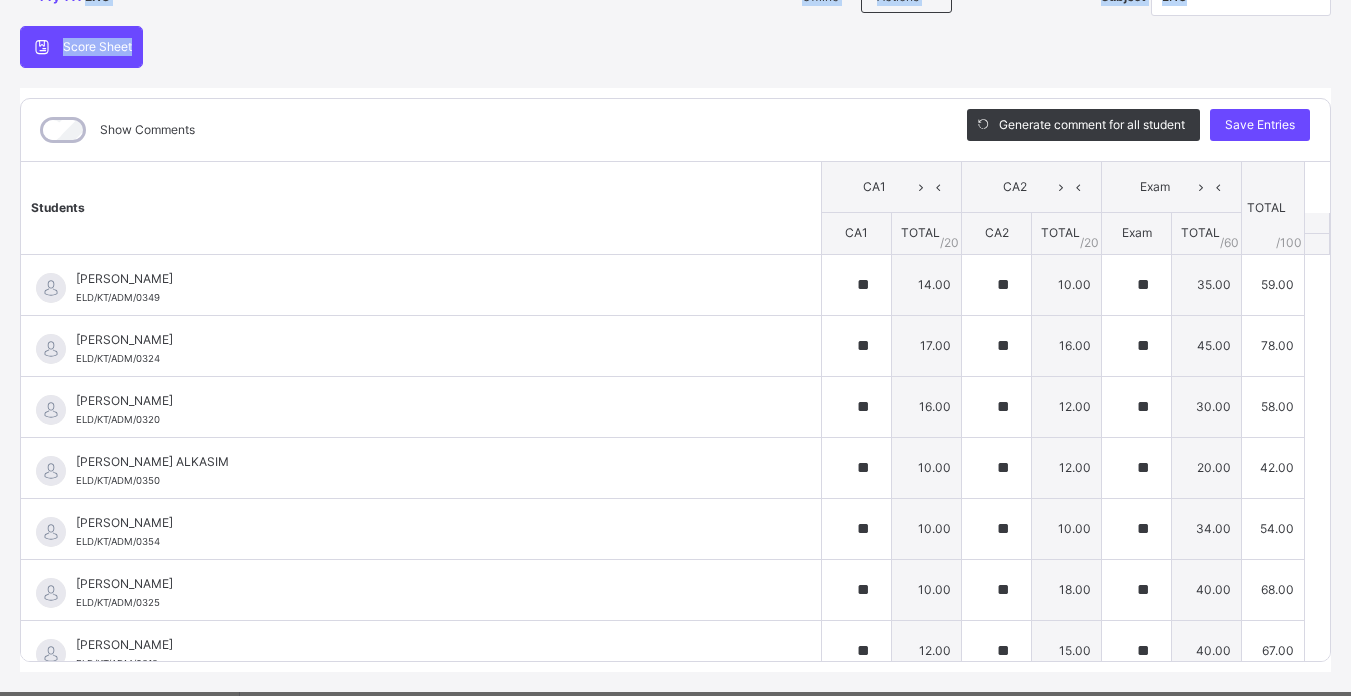 click on "Pry 1   A :   ENG Offline Actions  Download Empty Score Sheet  Upload/map score sheet Subject  ENG" at bounding box center [675, -3] 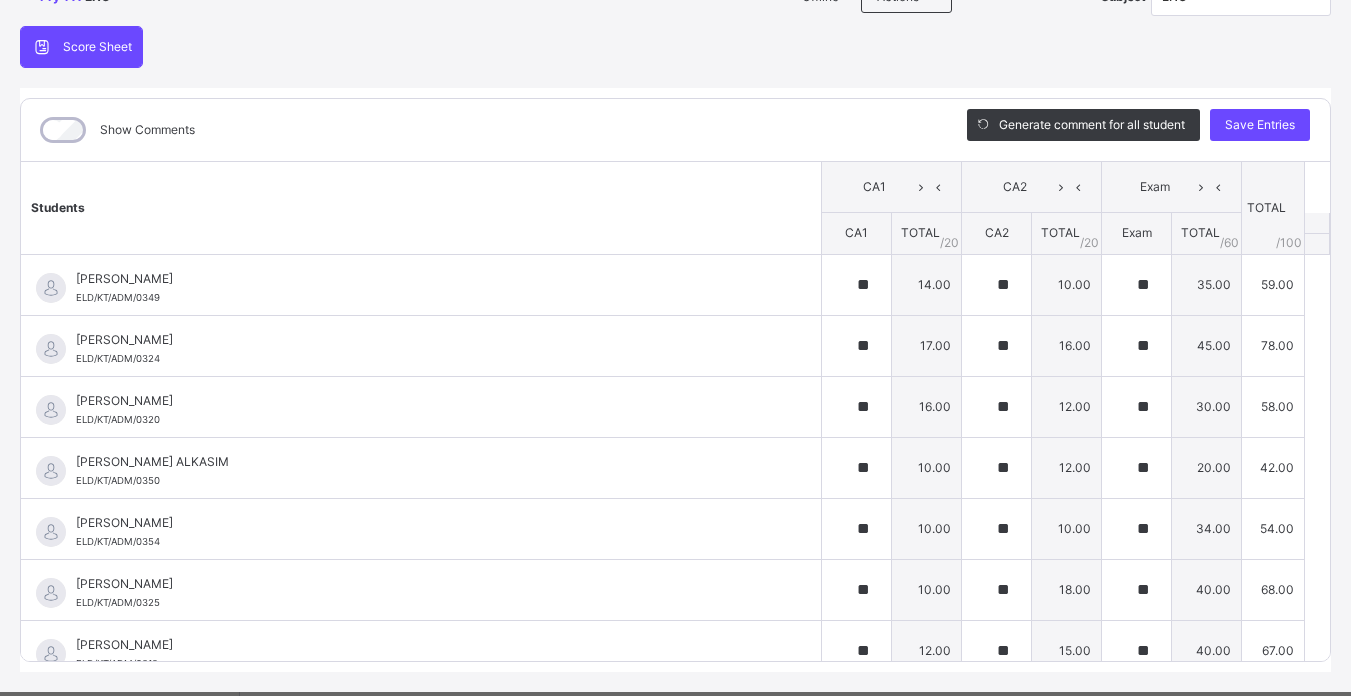 click on "Pry 1   A :   ENG Offline Actions  Download Empty Score Sheet  Upload/map score sheet Subject  ENG" at bounding box center (675, -3) 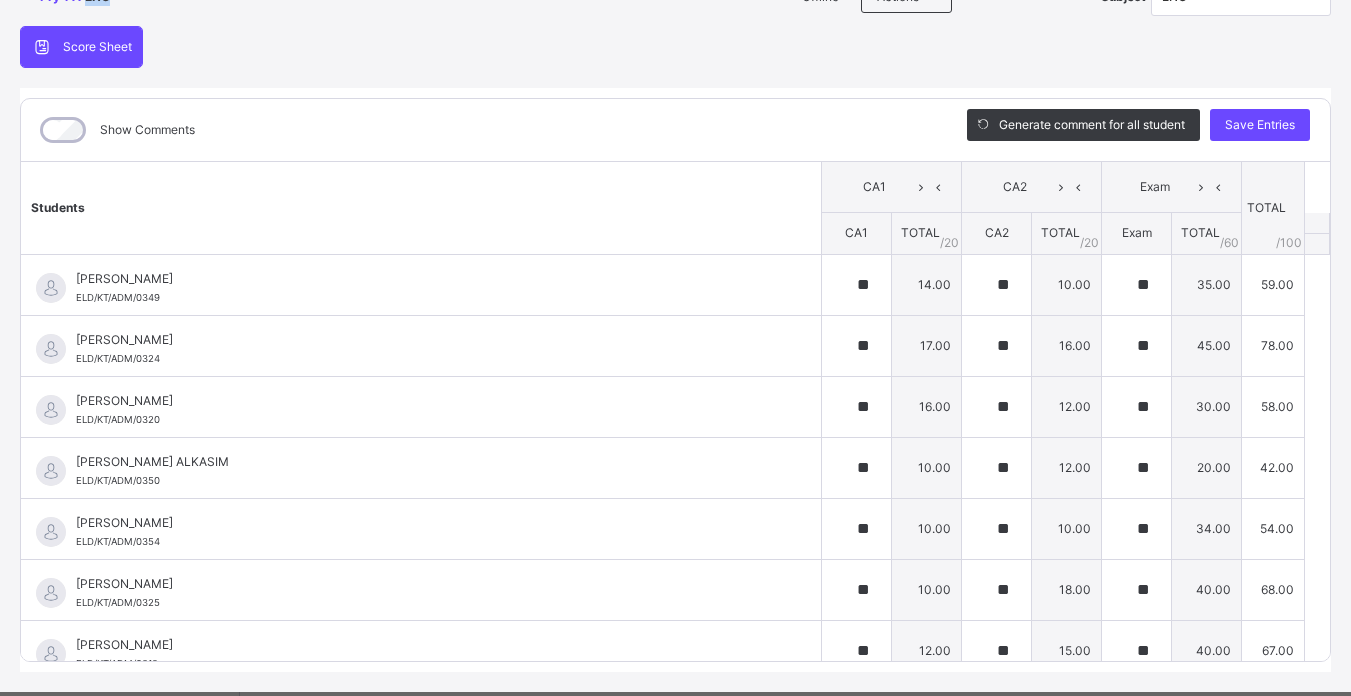 scroll, scrollTop: 0, scrollLeft: 0, axis: both 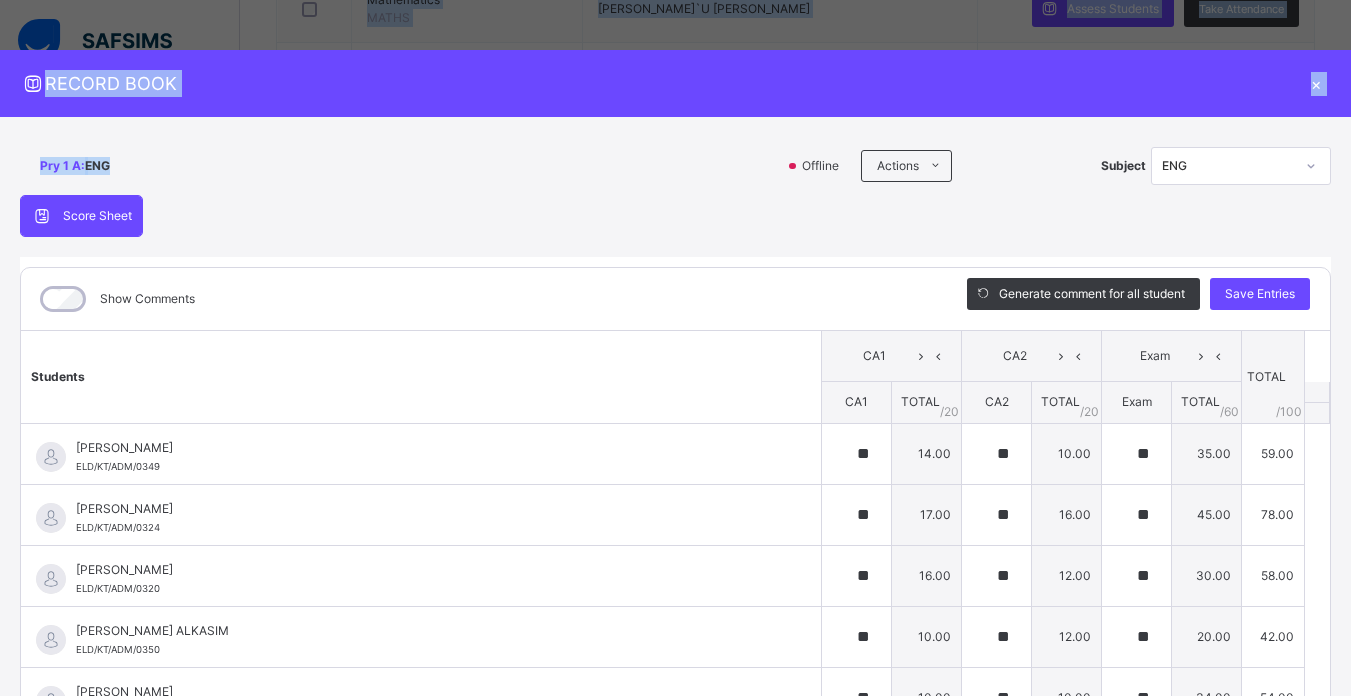 drag, startPoint x: 711, startPoint y: 19, endPoint x: 723, endPoint y: -32, distance: 52.392746 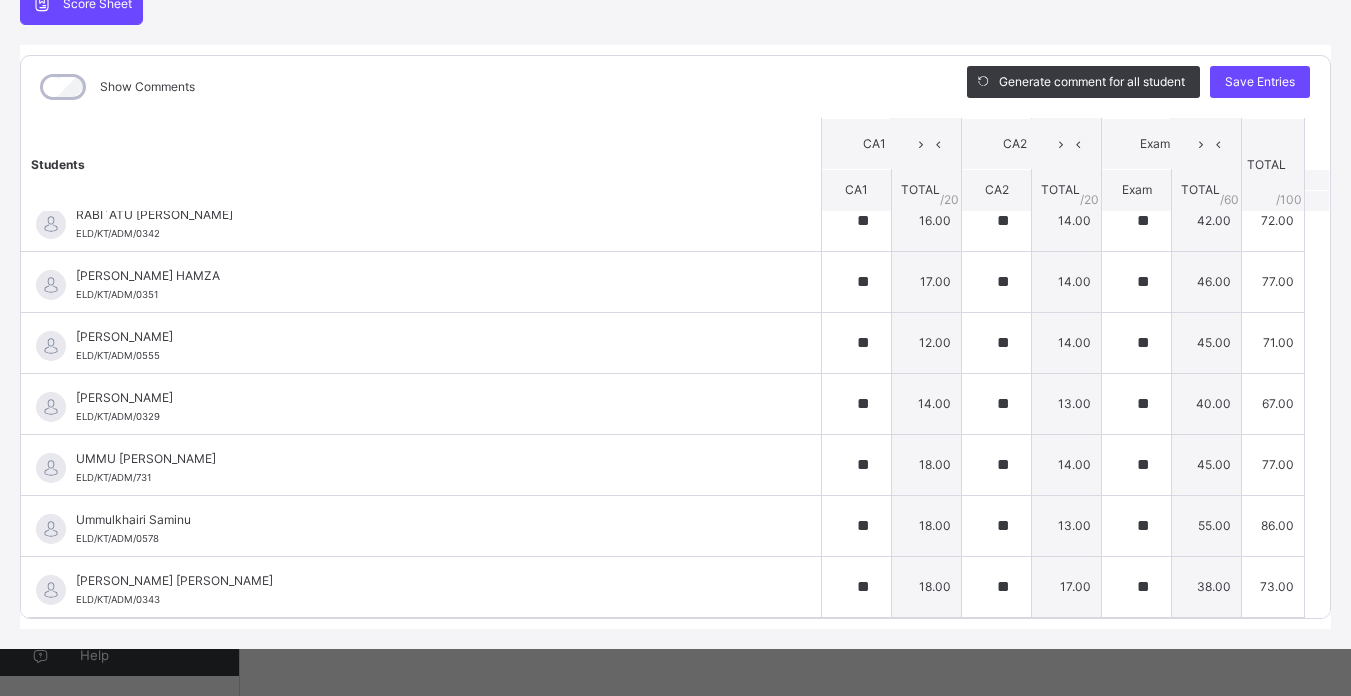 scroll, scrollTop: 215, scrollLeft: 0, axis: vertical 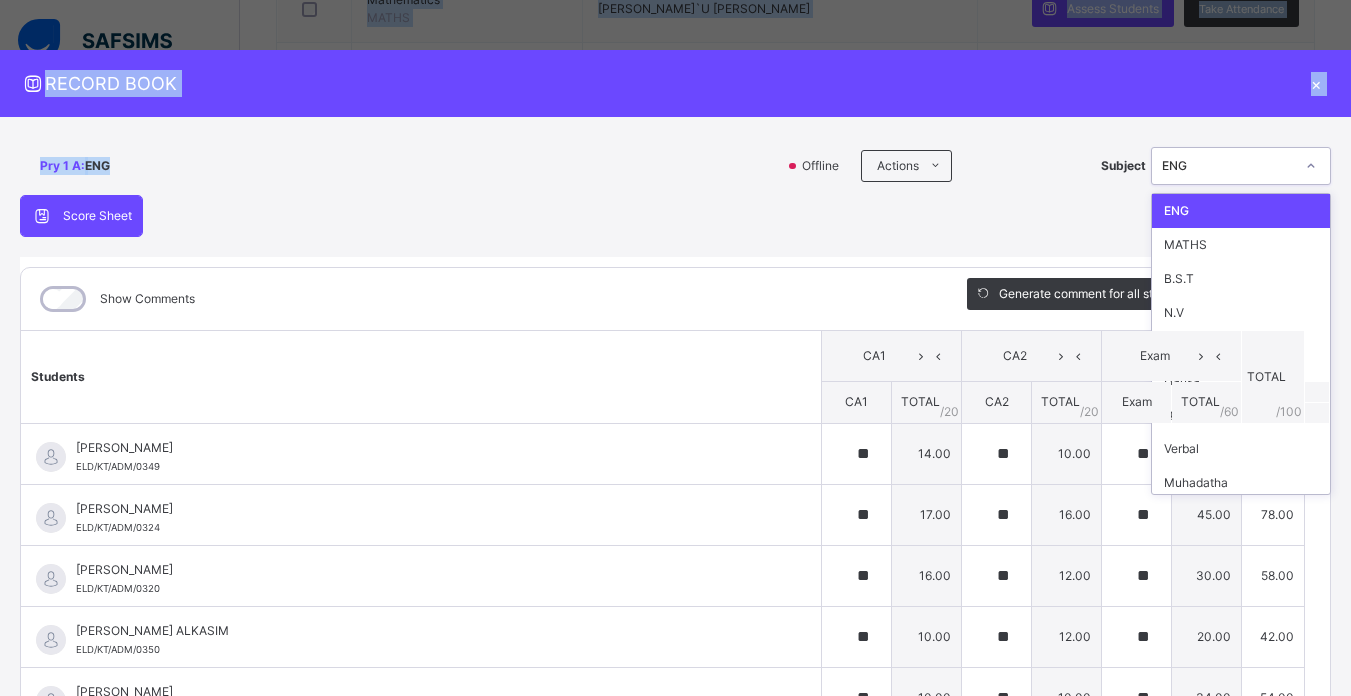 click 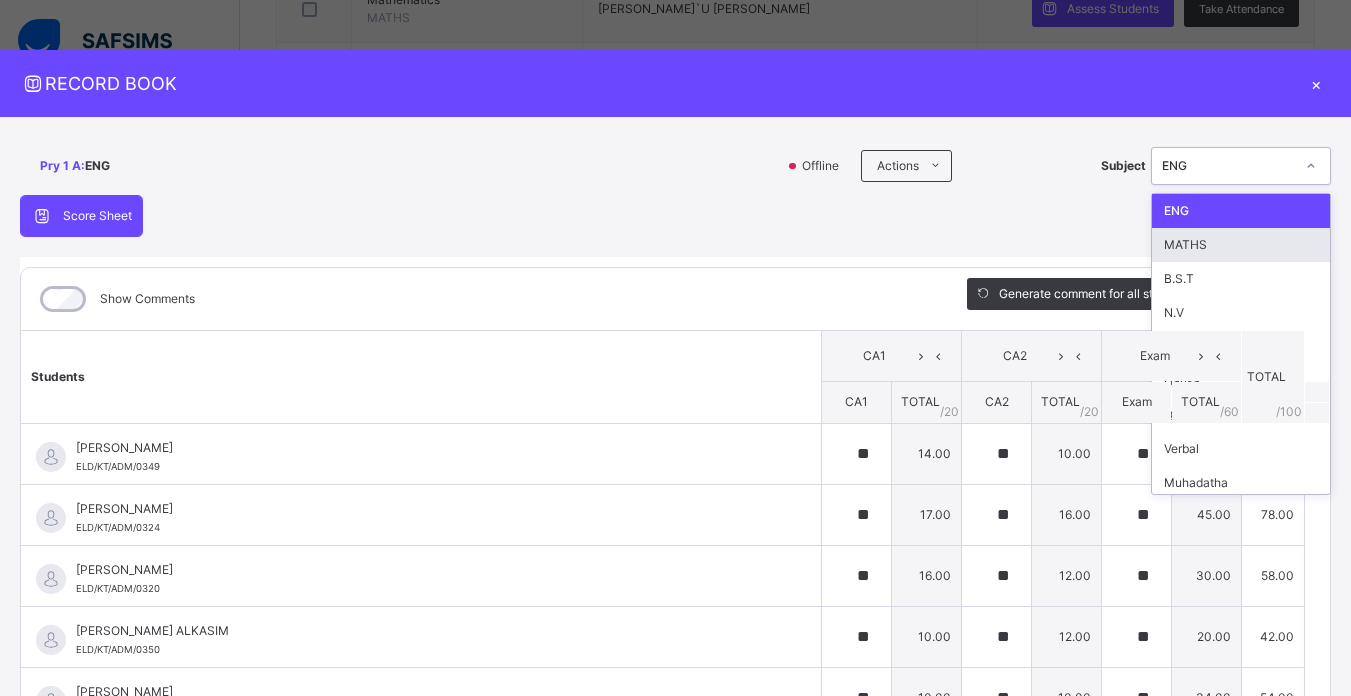 click on "MATHS" at bounding box center [1241, 245] 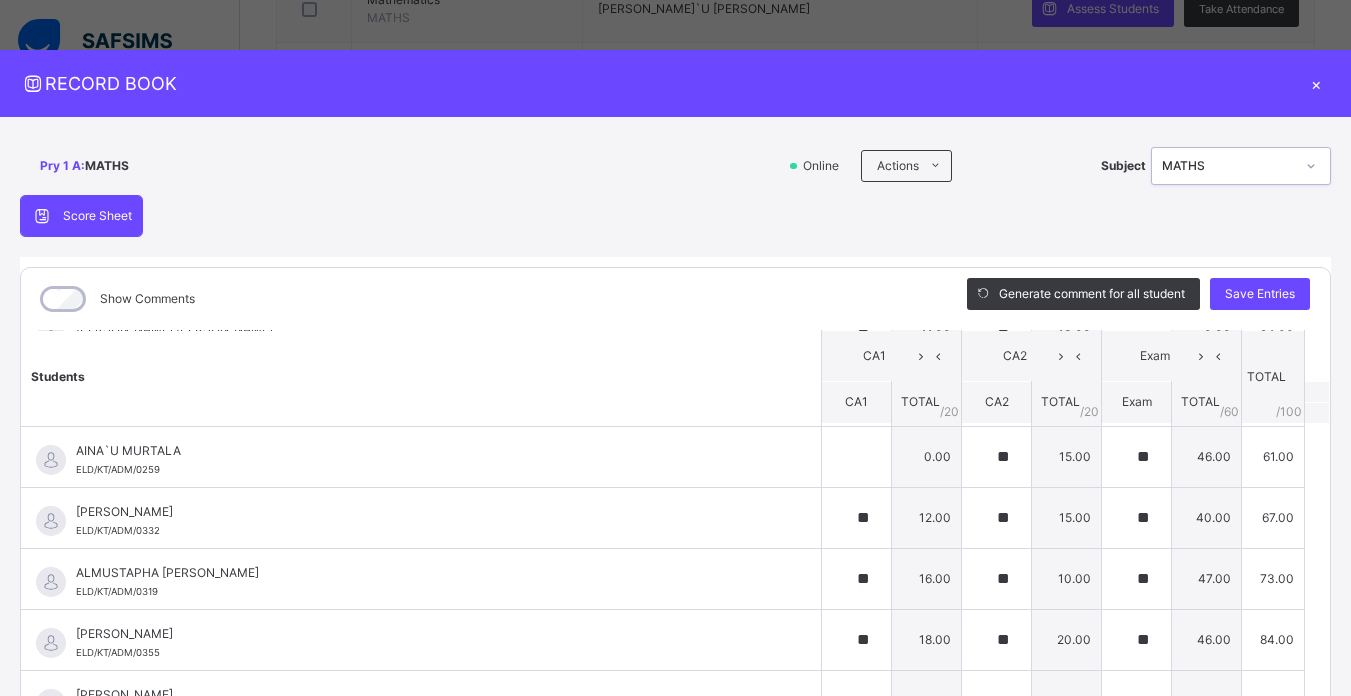 scroll, scrollTop: 1912, scrollLeft: 0, axis: vertical 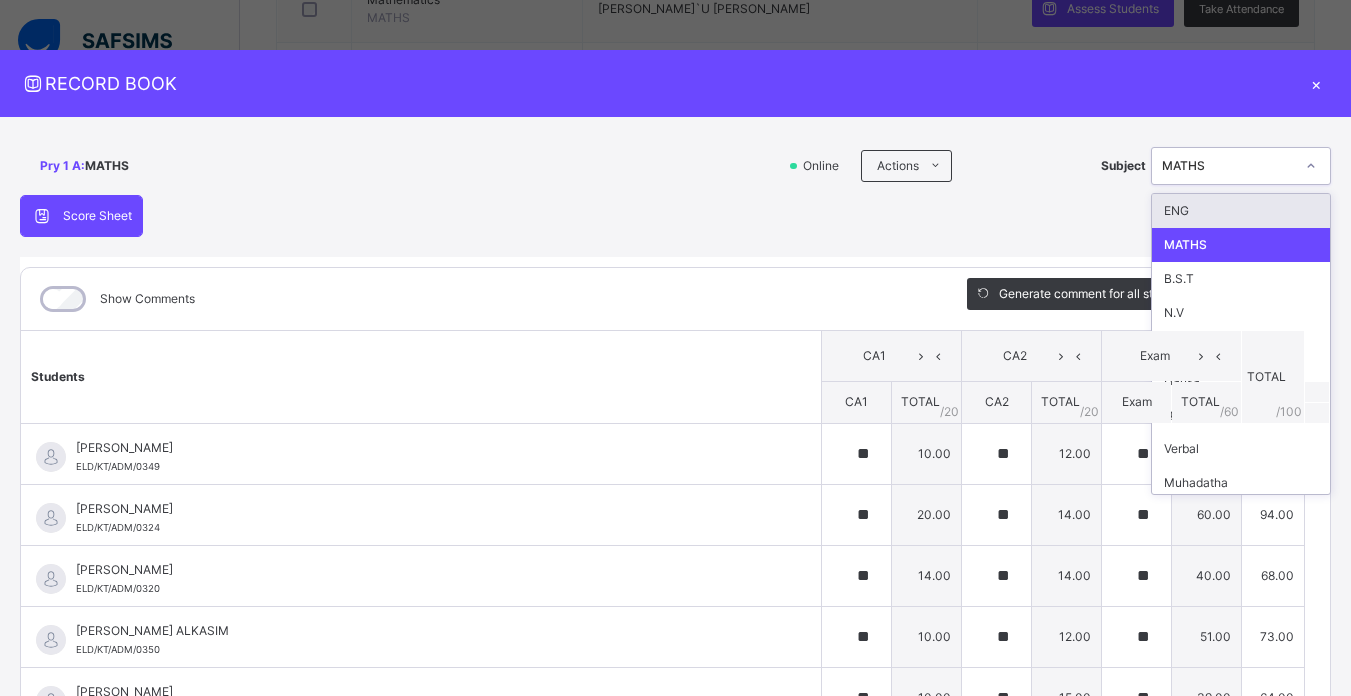 click 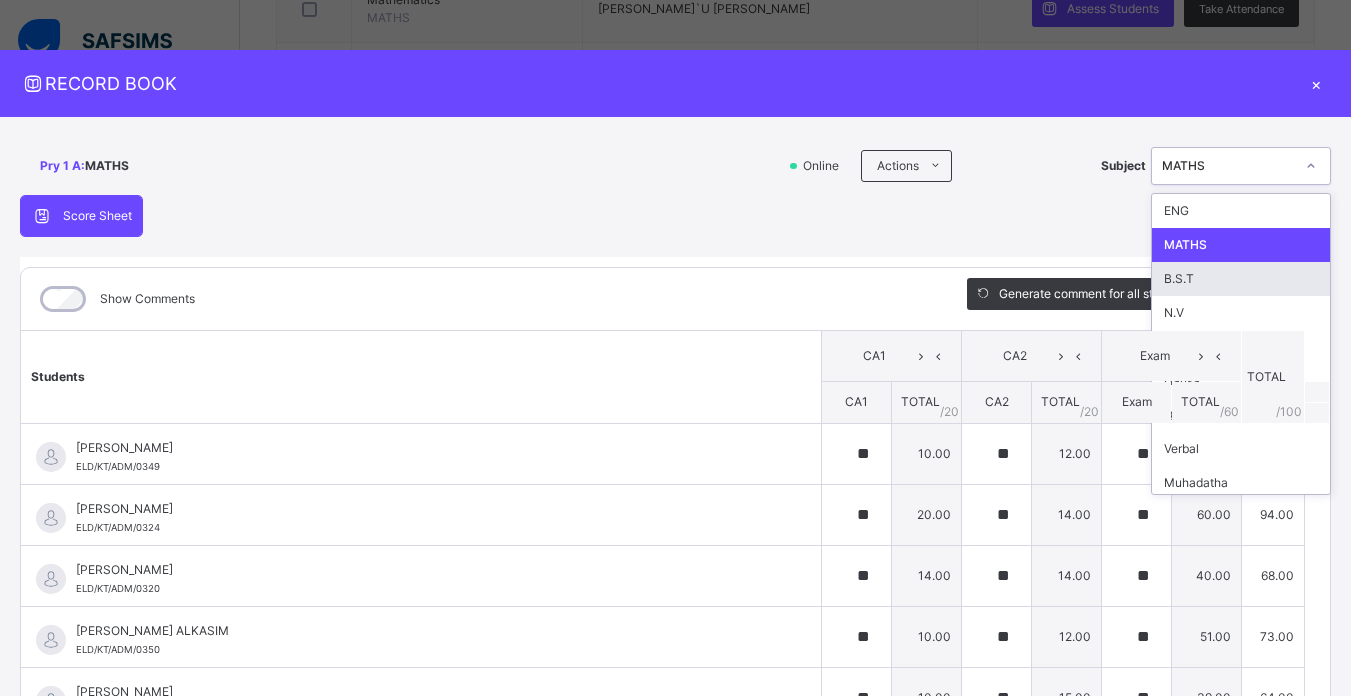 click on "B.S.T" at bounding box center [1241, 279] 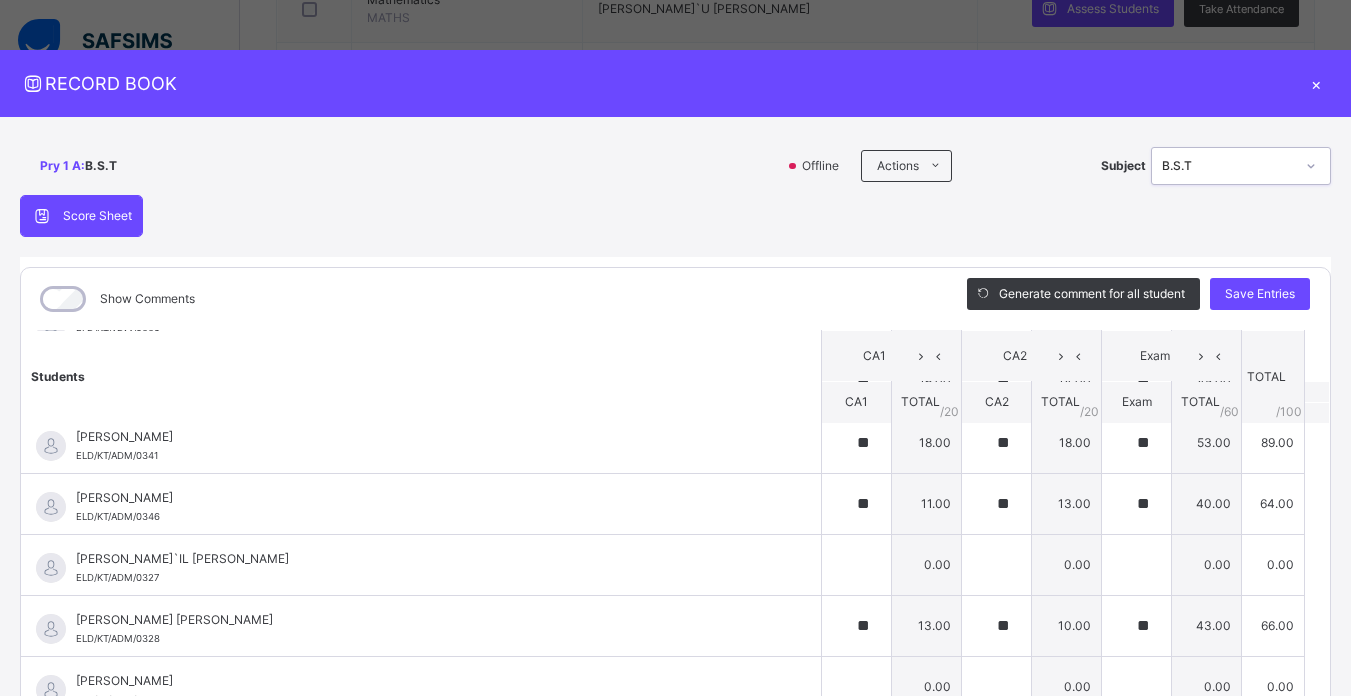 scroll, scrollTop: 1912, scrollLeft: 0, axis: vertical 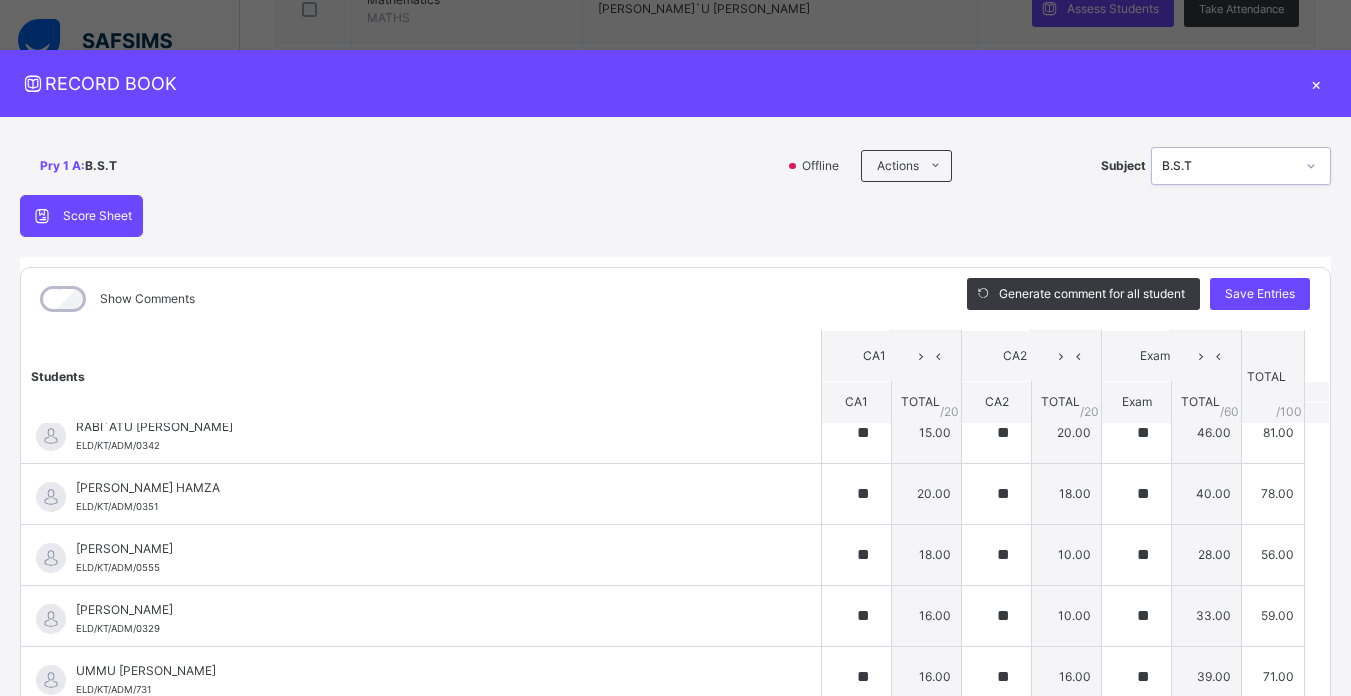 click on "Pry 1   A :   B.S.T  Offline Actions  Download Empty Score Sheet  Upload/map score sheet Subject    option B.S.T , selected.     0 results available. Select is focused ,type to refine list, press Down to open the menu,  B.S.T  Eldan Science and Arabic Academy Date: 16th Jul 2025, 2:08:09 pm Score Sheet Score Sheet Show Comments   Generate comment for all student   Save Entries Class Level:  Pry 1   A Subject:  B.S.T  Session:  2024/2025 Session Session:  Third Term Students CA1 CA2 Exam TOTAL /100 Comment CA1 TOTAL / 20 CA2 TOTAL / 20 Exam TOTAL / 60 ABDURRAHIM USMAN  ELD/KT/ADM/0349 ABDURRAHIM USMAN  ELD/KT/ADM/0349 ** 10.00 ** 16.00 ** 12.00 38.00 Generate comment 0 / 250   ×   Subject Teacher’s Comment Generate and see in full the comment developed by the AI with an option to regenerate the comment JS ABDURRAHIM USMAN    ELD/KT/ADM/0349   Total 38.00  / 100.00 Sims Bot   Regenerate     Use this comment   ABDURRAHMAN  MAGAJI IDRIS ELD/KT/ADM/0324 ABDURRAHMAN  MAGAJI IDRIS ELD/KT/ADM/0324 ** 20.00 ** **" at bounding box center [675, 489] 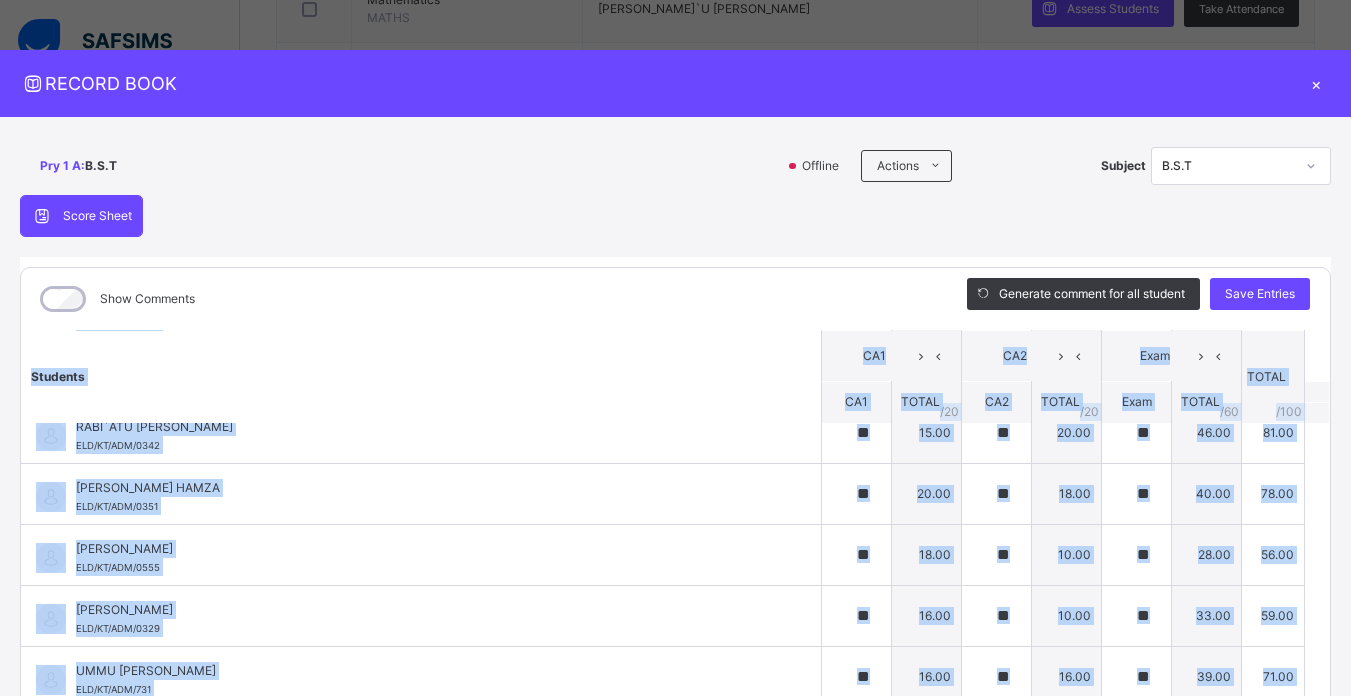 click on "Pry 1   A :   B.S.T  Offline Actions  Download Empty Score Sheet  Upload/map score sheet Subject  B.S.T  Eldan Science and Arabic Academy Date: 16th Jul 2025, 2:08:09 pm Score Sheet Score Sheet Show Comments   Generate comment for all student   Save Entries Class Level:  Pry 1   A Subject:  B.S.T  Session:  2024/2025 Session Session:  Third Term Students CA1 CA2 Exam TOTAL /100 Comment CA1 TOTAL / 20 CA2 TOTAL / 20 Exam TOTAL / 60 ABDURRAHIM USMAN  ELD/KT/ADM/0349 ABDURRAHIM USMAN  ELD/KT/ADM/0349 ** 10.00 ** 16.00 ** 12.00 38.00 Generate comment 0 / 250   ×   Subject Teacher’s Comment Generate and see in full the comment developed by the AI with an option to regenerate the comment JS ABDURRAHIM USMAN    ELD/KT/ADM/0349   Total 38.00  / 100.00 Sims Bot   Regenerate     Use this comment   ABDURRAHMAN  MAGAJI IDRIS ELD/KT/ADM/0324 ABDURRAHMAN  MAGAJI IDRIS ELD/KT/ADM/0324 ** 20.00 ** 12.00 ** 55.00 87.00 Generate comment 0 / 250   ×   Subject Teacher’s Comment JS ABDURRAHMAN  MAGAJI IDRIS     Total 87.00" at bounding box center [675, 489] 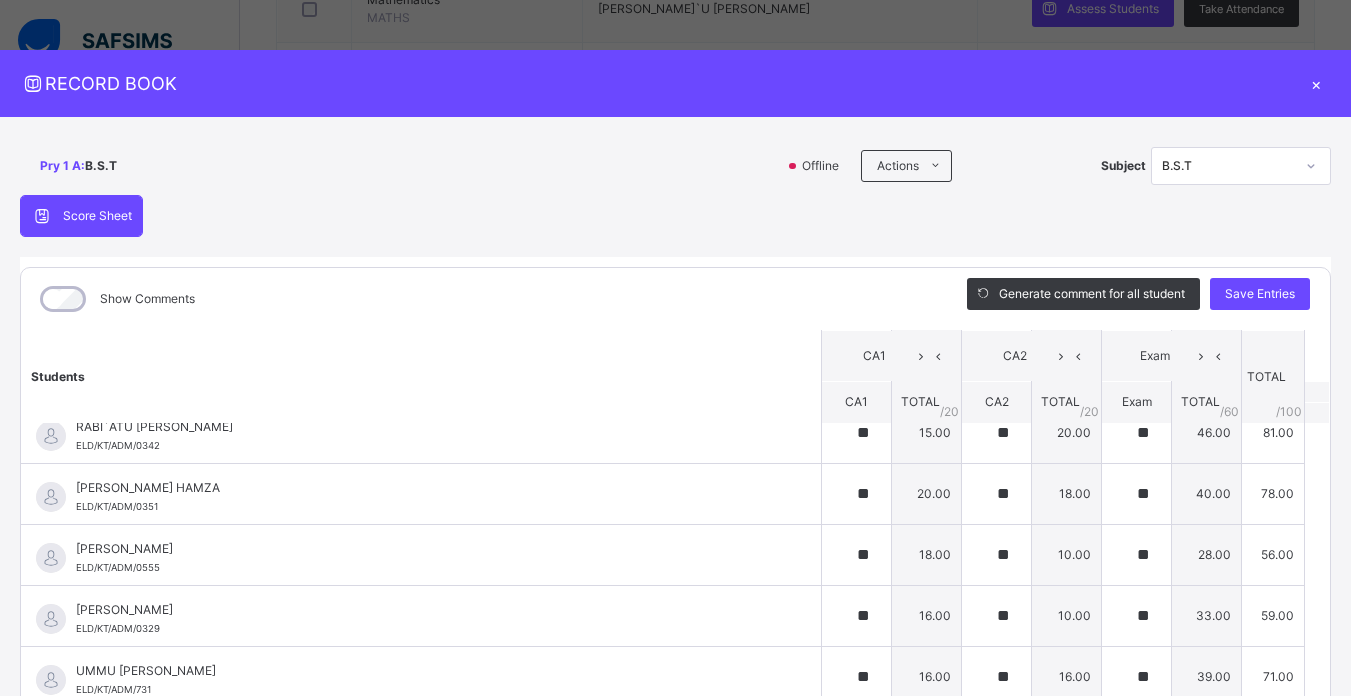 scroll, scrollTop: 1475, scrollLeft: 0, axis: vertical 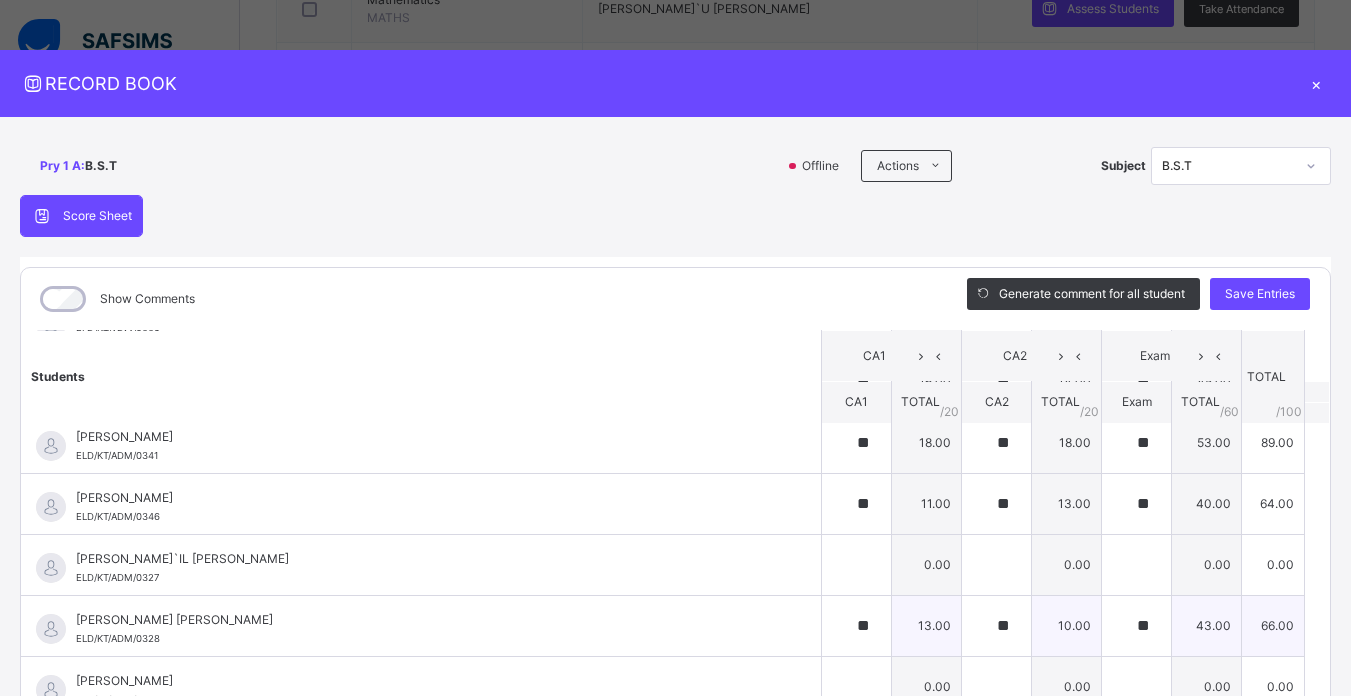 click on "MUHAMMAD   SANUSI BAWA ELD/KT/ADM/0328" at bounding box center [426, 629] 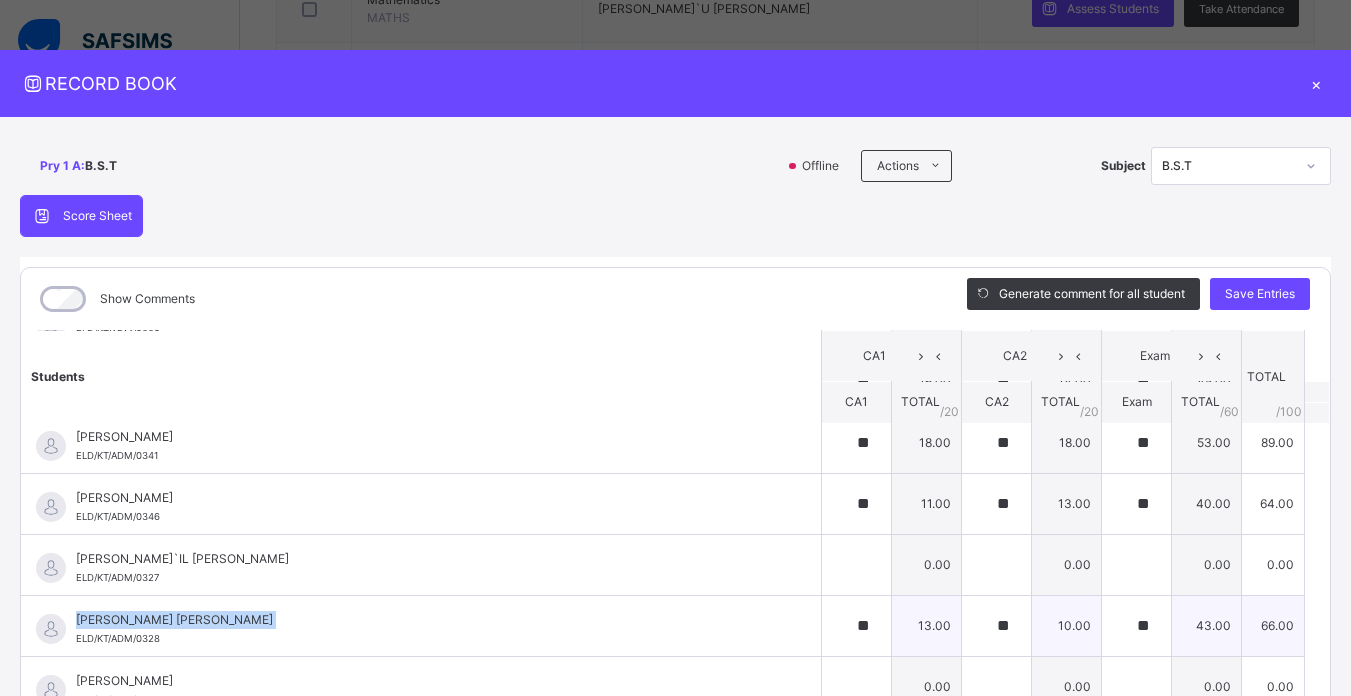 click on "[PERSON_NAME] [PERSON_NAME]" at bounding box center (426, 620) 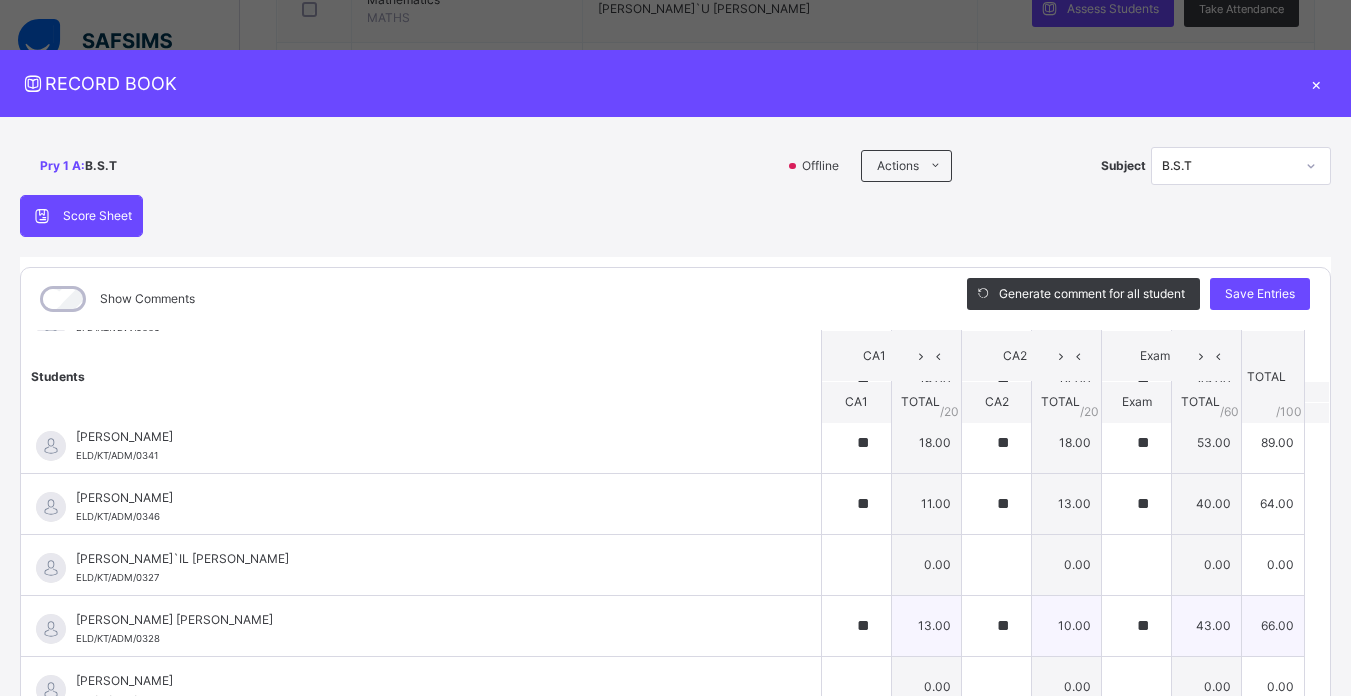 drag, startPoint x: 681, startPoint y: 627, endPoint x: 620, endPoint y: 632, distance: 61.204575 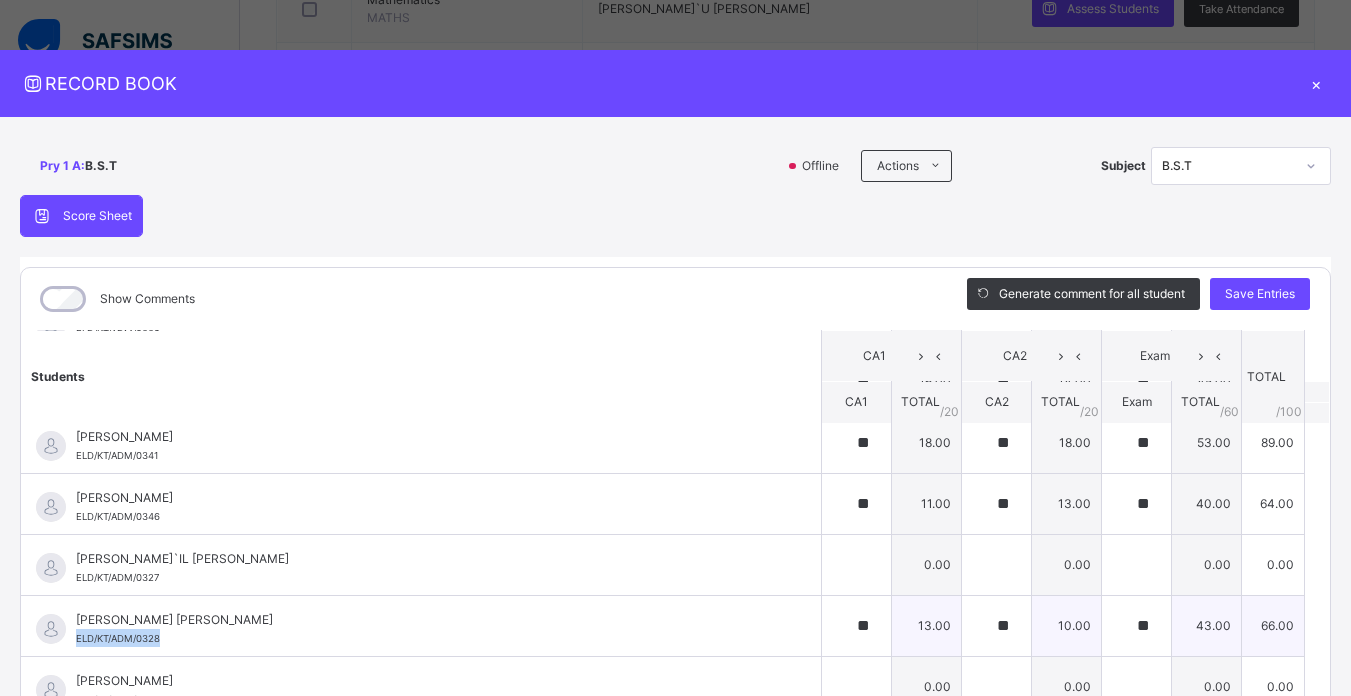 click on "MUHAMMAD   SANUSI BAWA ELD/KT/ADM/0328" at bounding box center (426, 629) 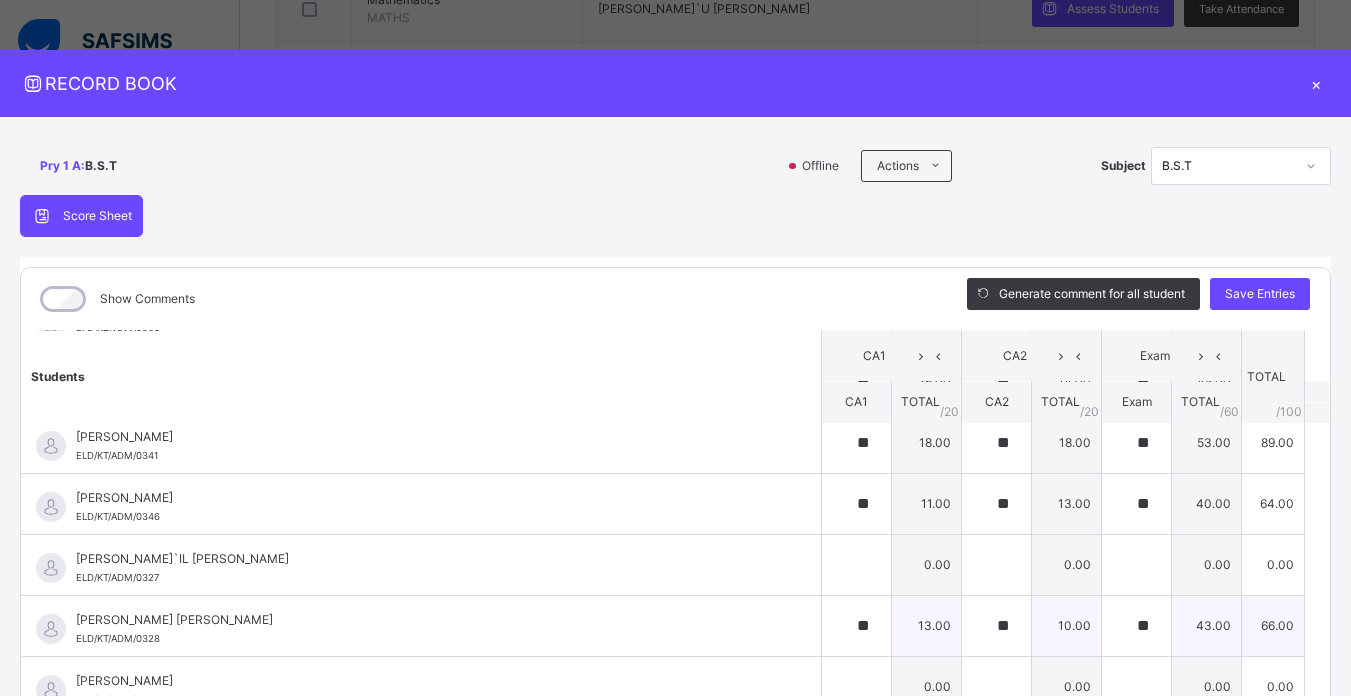 click on "MUHAMMAD   SANUSI BAWA ELD/KT/ADM/0328" at bounding box center [421, 626] 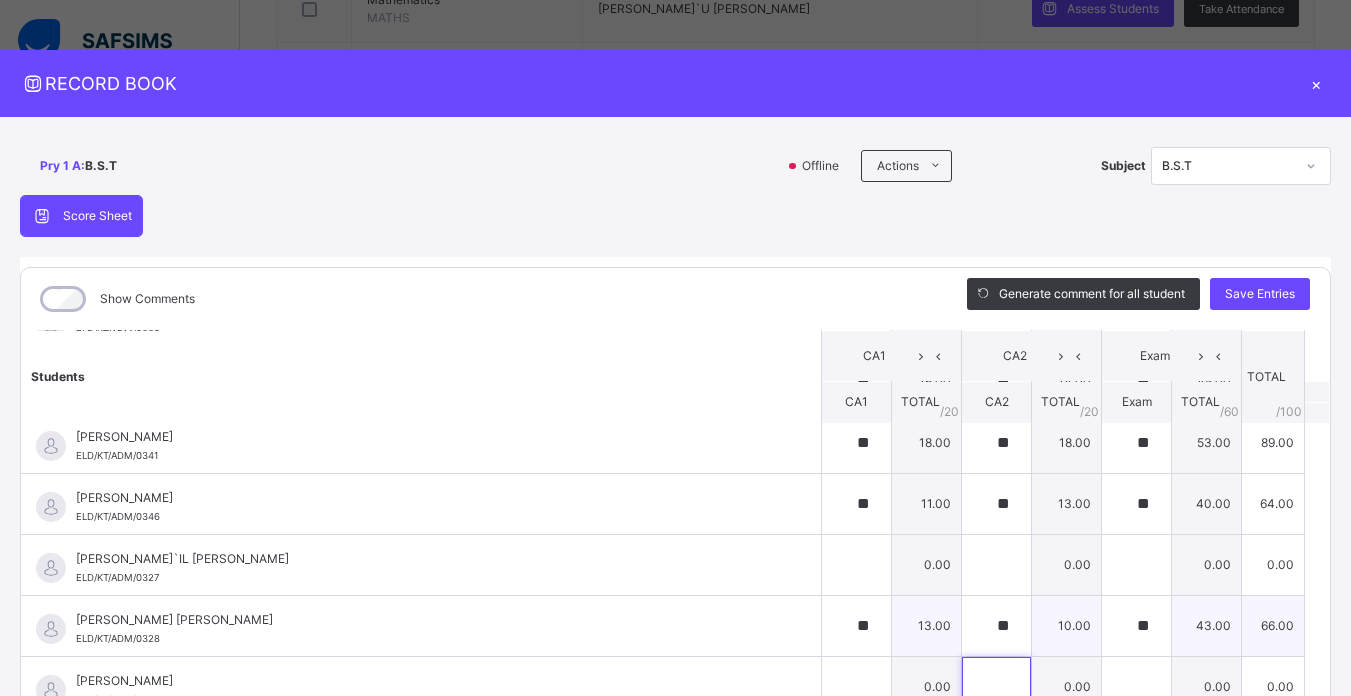 drag, startPoint x: 937, startPoint y: 677, endPoint x: 1183, endPoint y: 651, distance: 247.37016 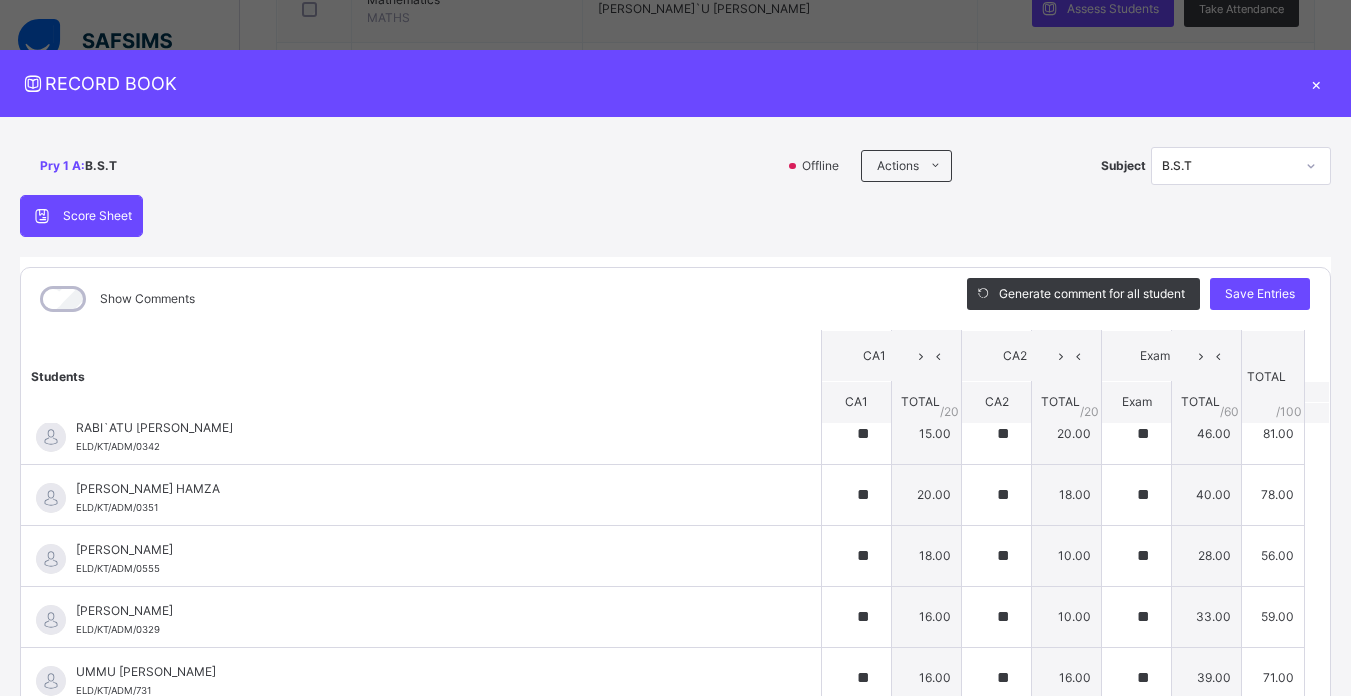scroll, scrollTop: 1912, scrollLeft: 0, axis: vertical 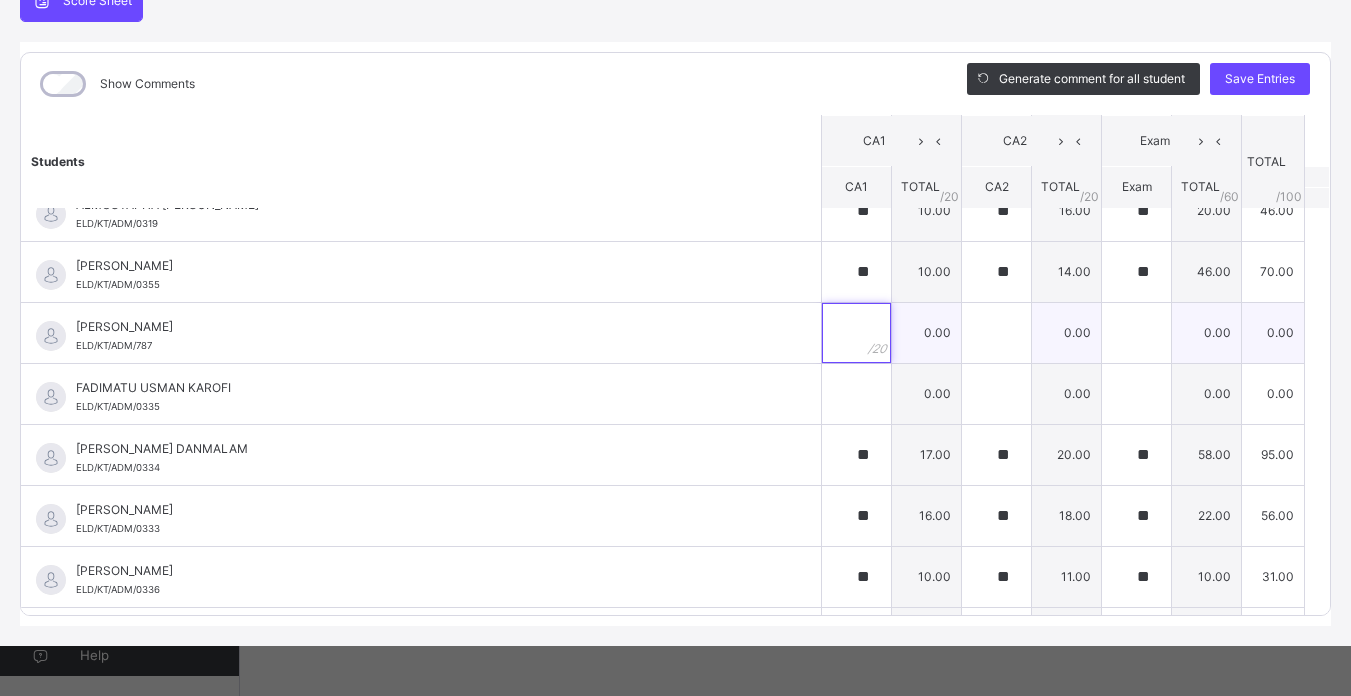 click at bounding box center [856, 333] 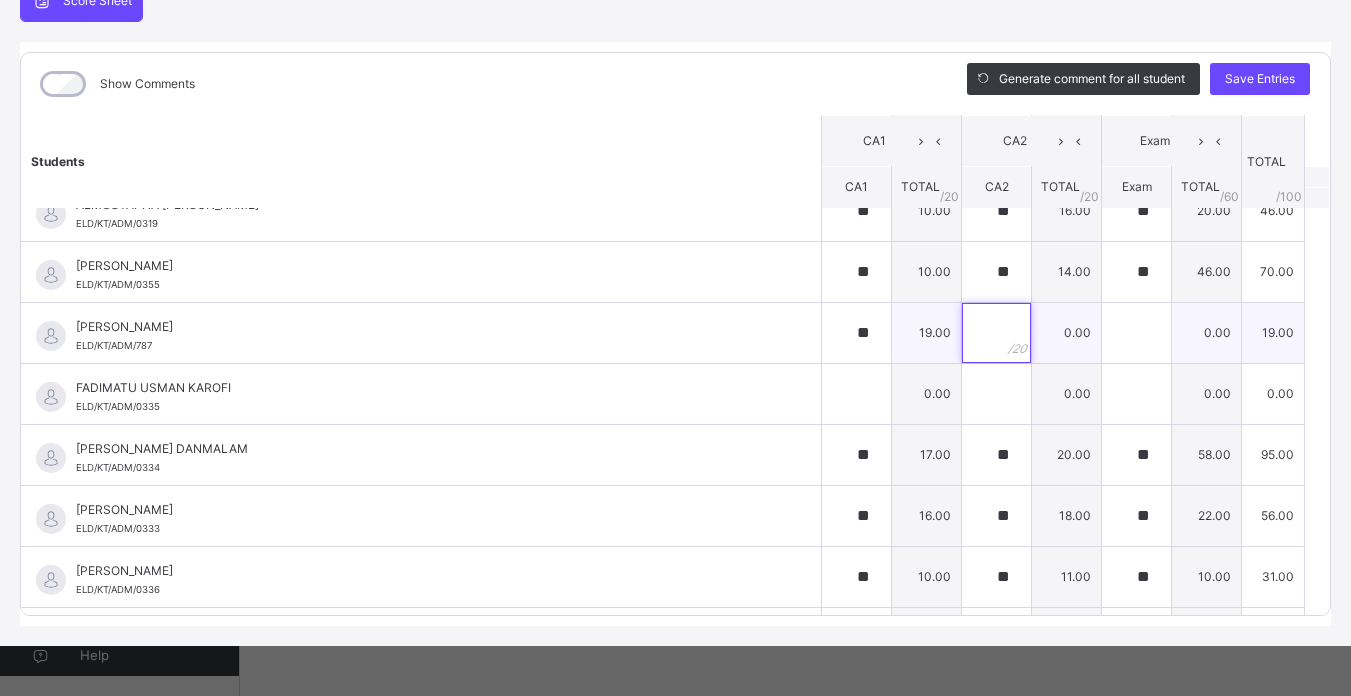 click at bounding box center [996, 333] 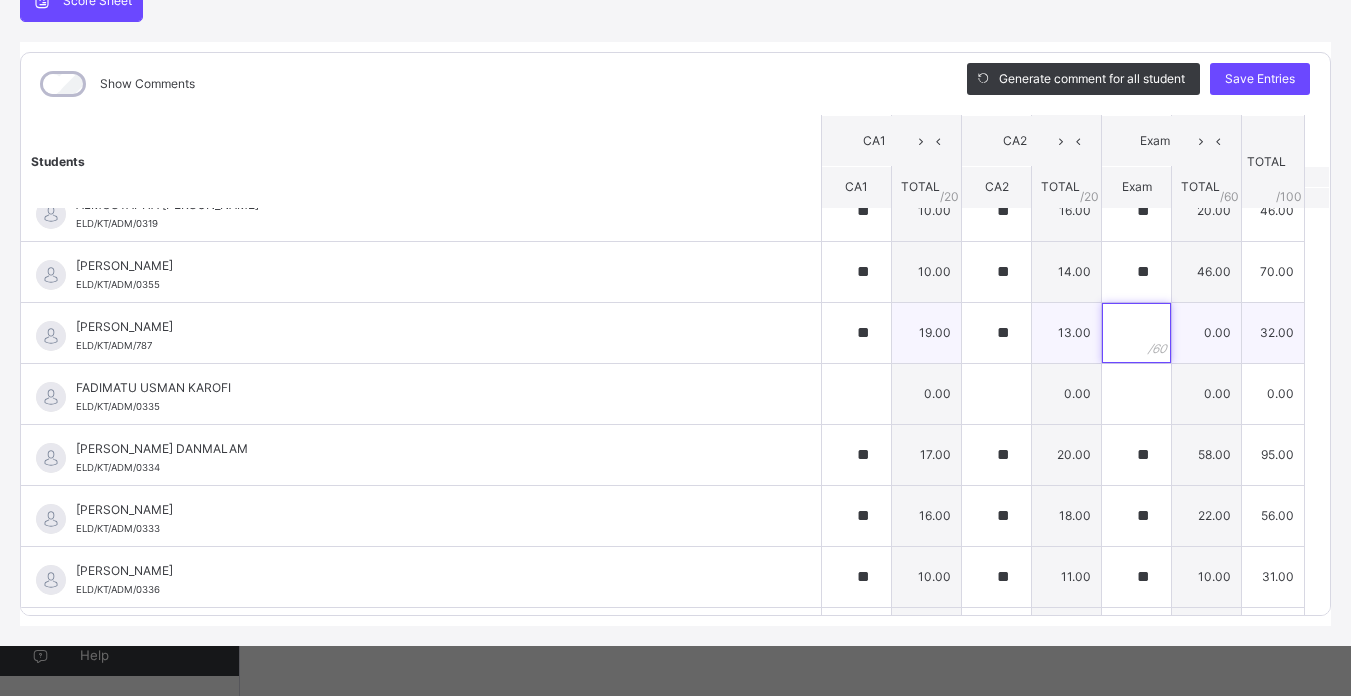 click at bounding box center (1136, 333) 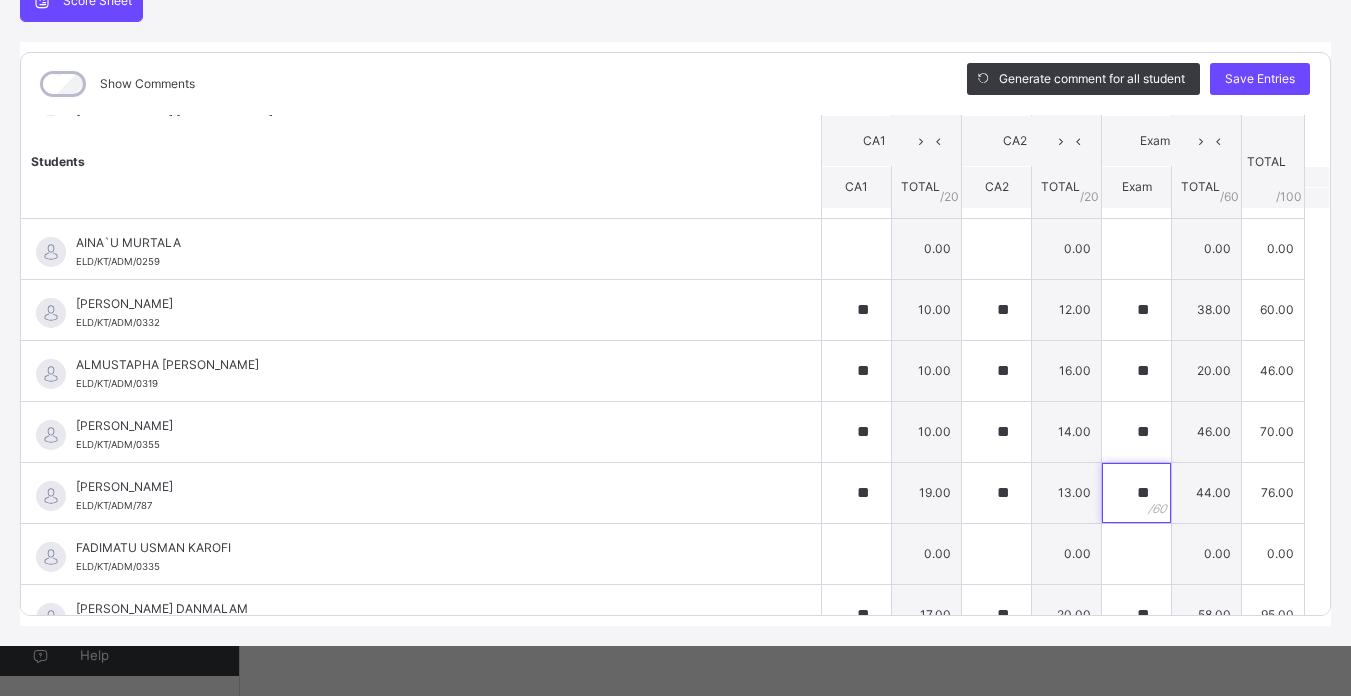 scroll, scrollTop: 499, scrollLeft: 0, axis: vertical 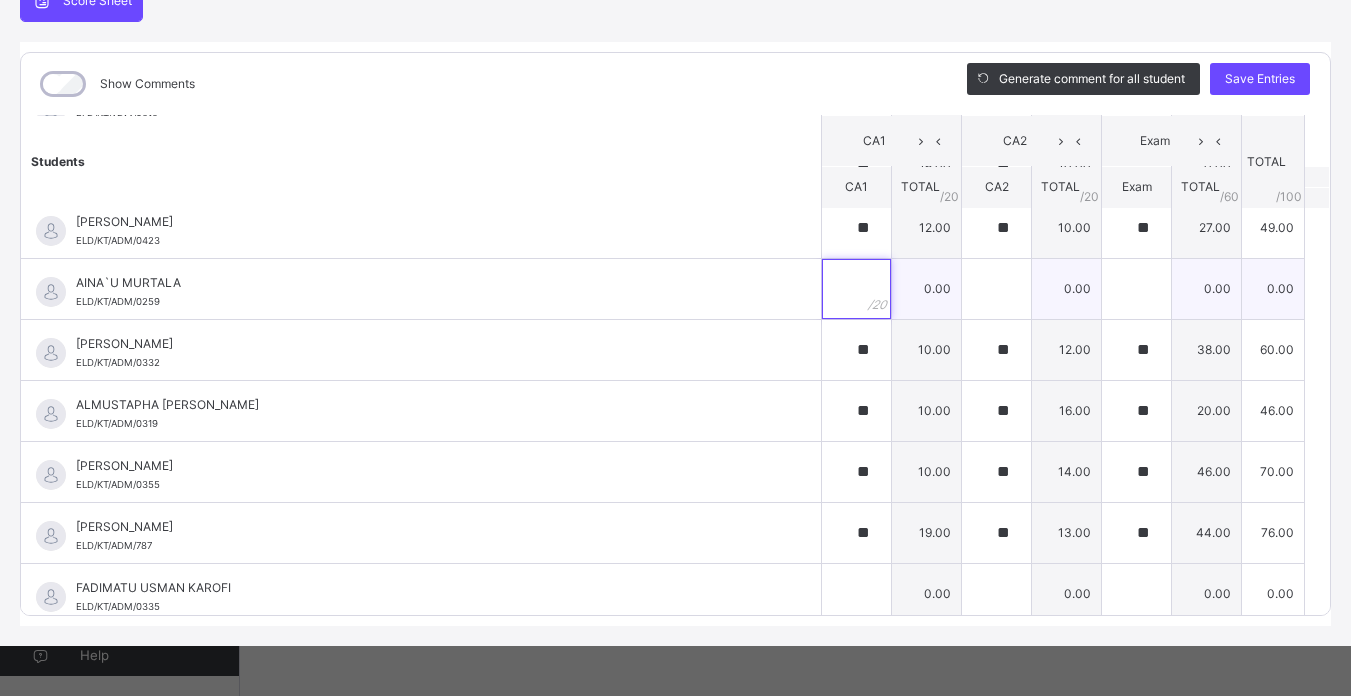 click at bounding box center [856, 289] 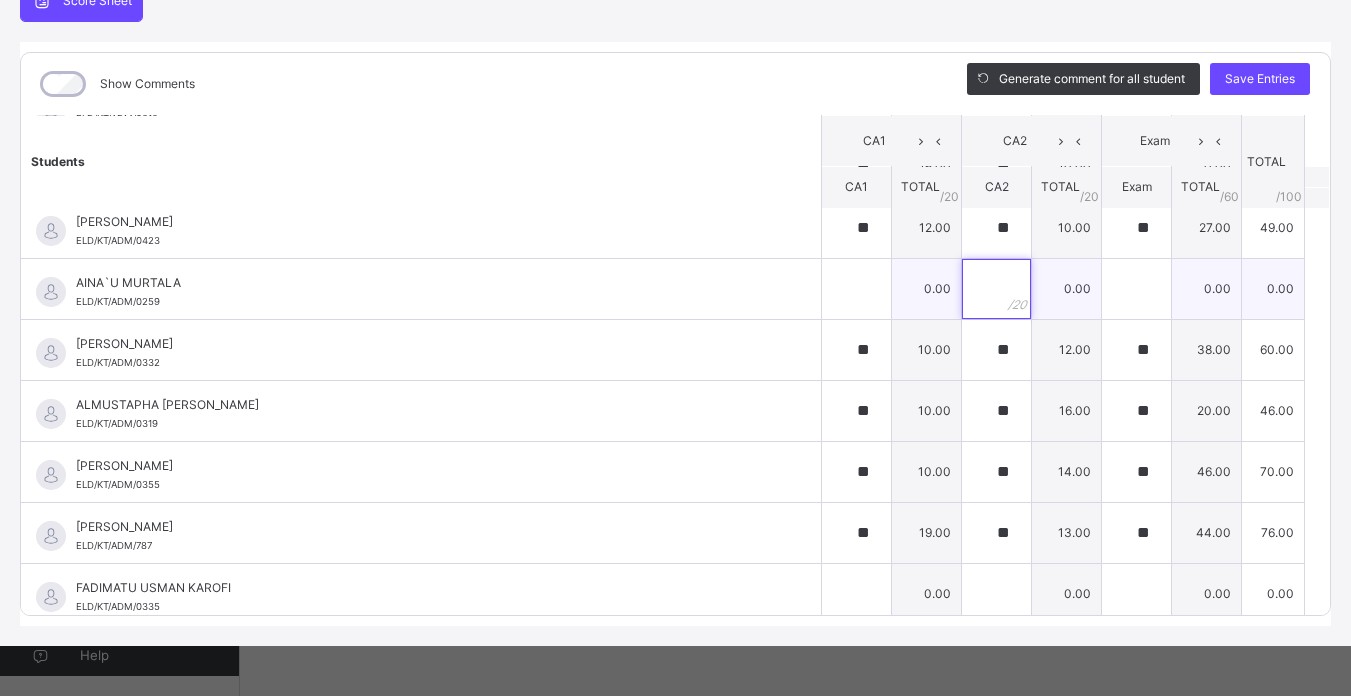 click at bounding box center [996, 289] 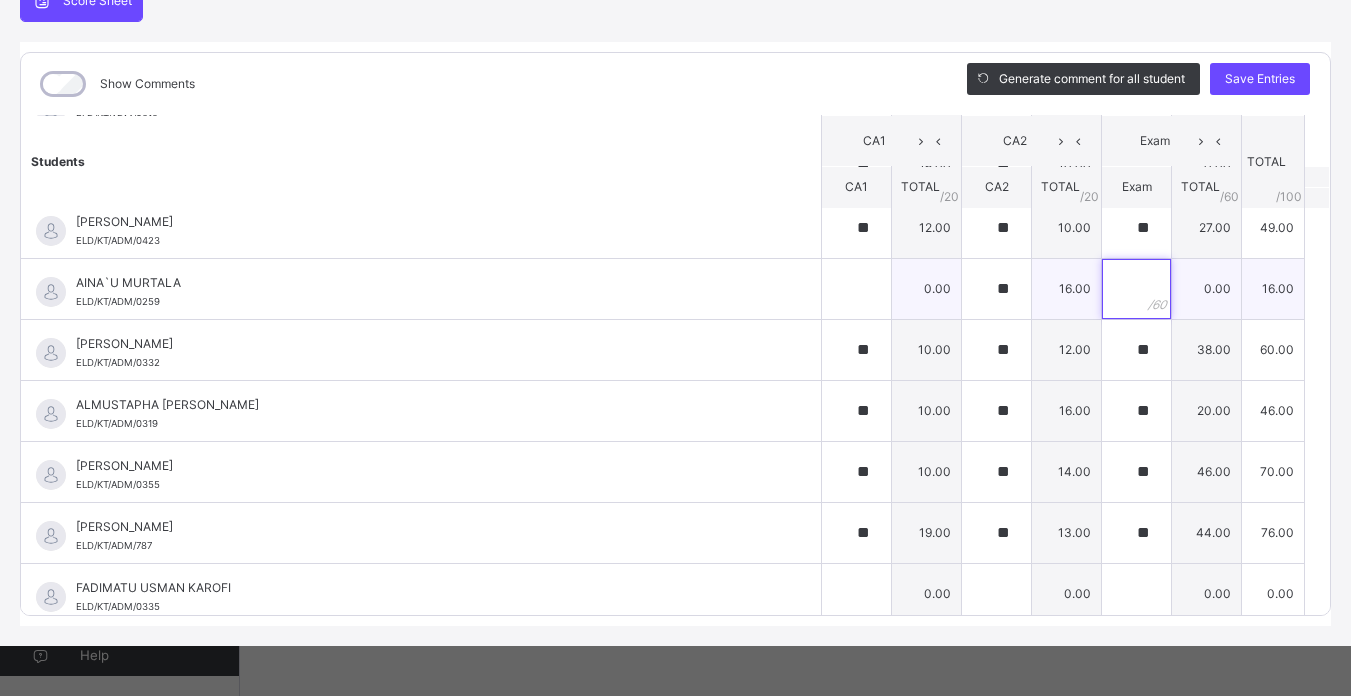 click at bounding box center [1136, 289] 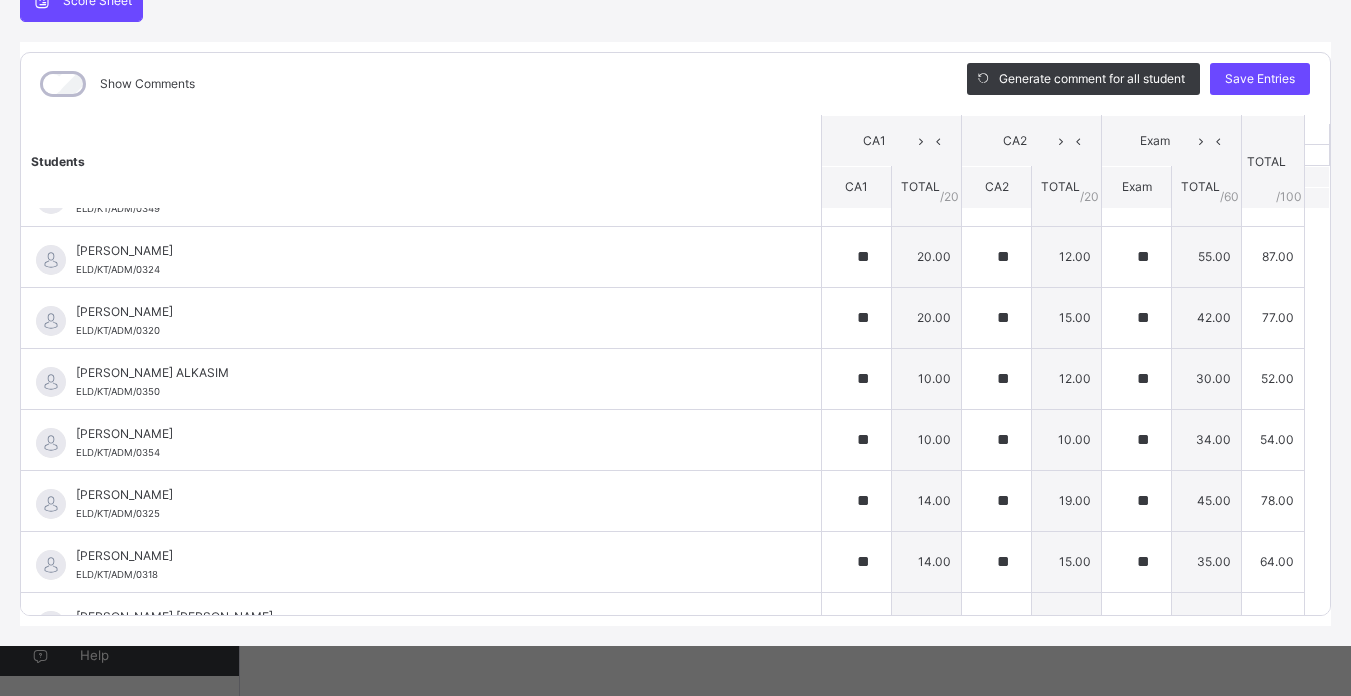 scroll, scrollTop: 0, scrollLeft: 0, axis: both 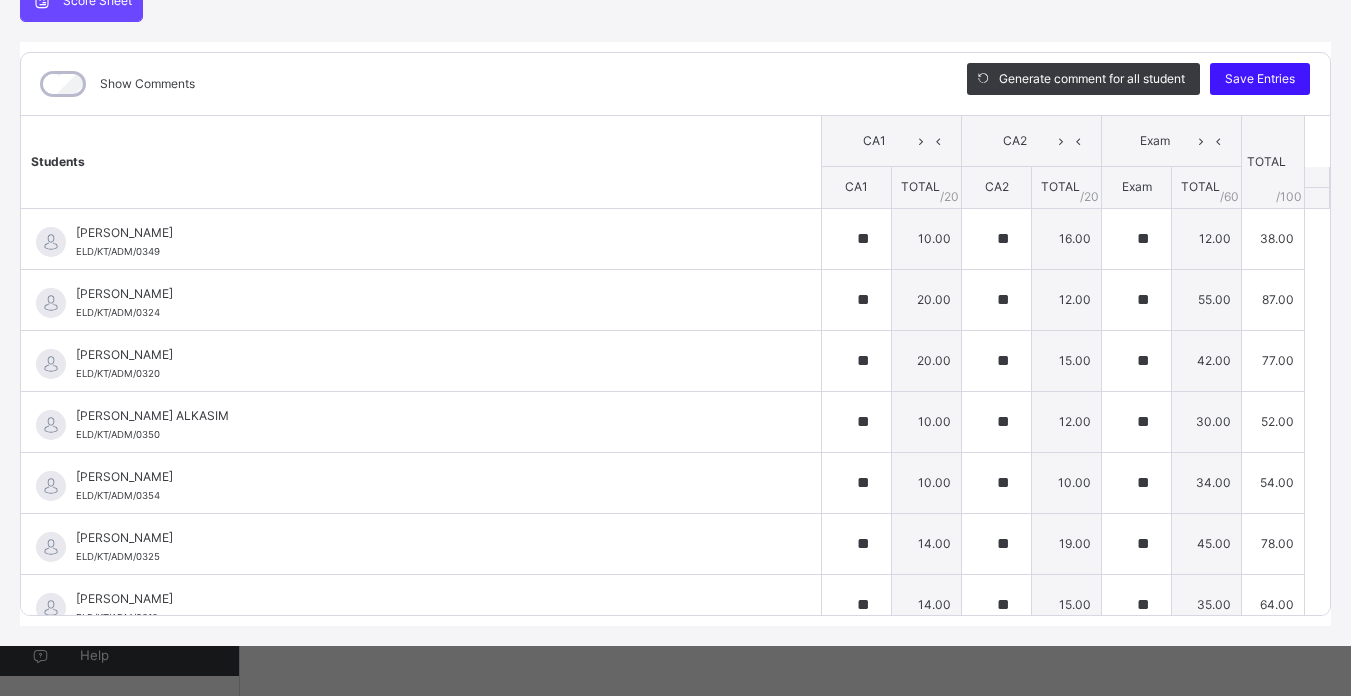 click on "Save Entries" at bounding box center [1260, 79] 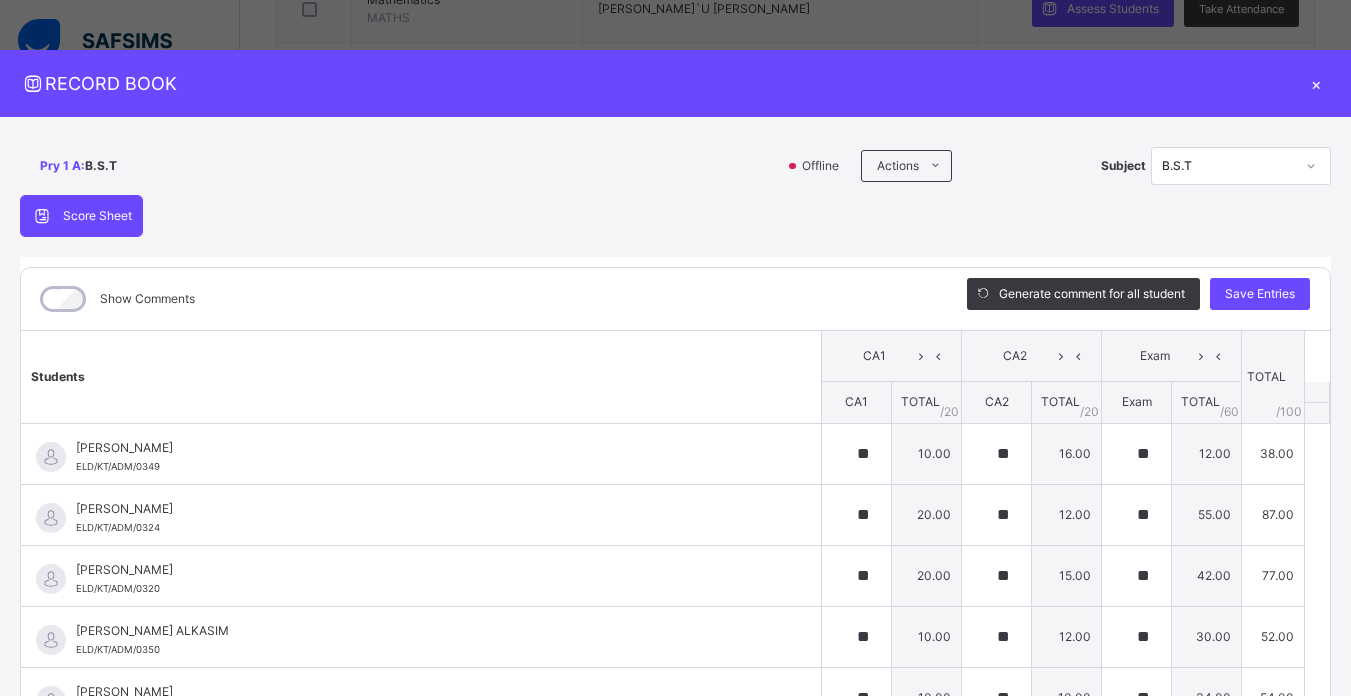 scroll, scrollTop: 83, scrollLeft: 0, axis: vertical 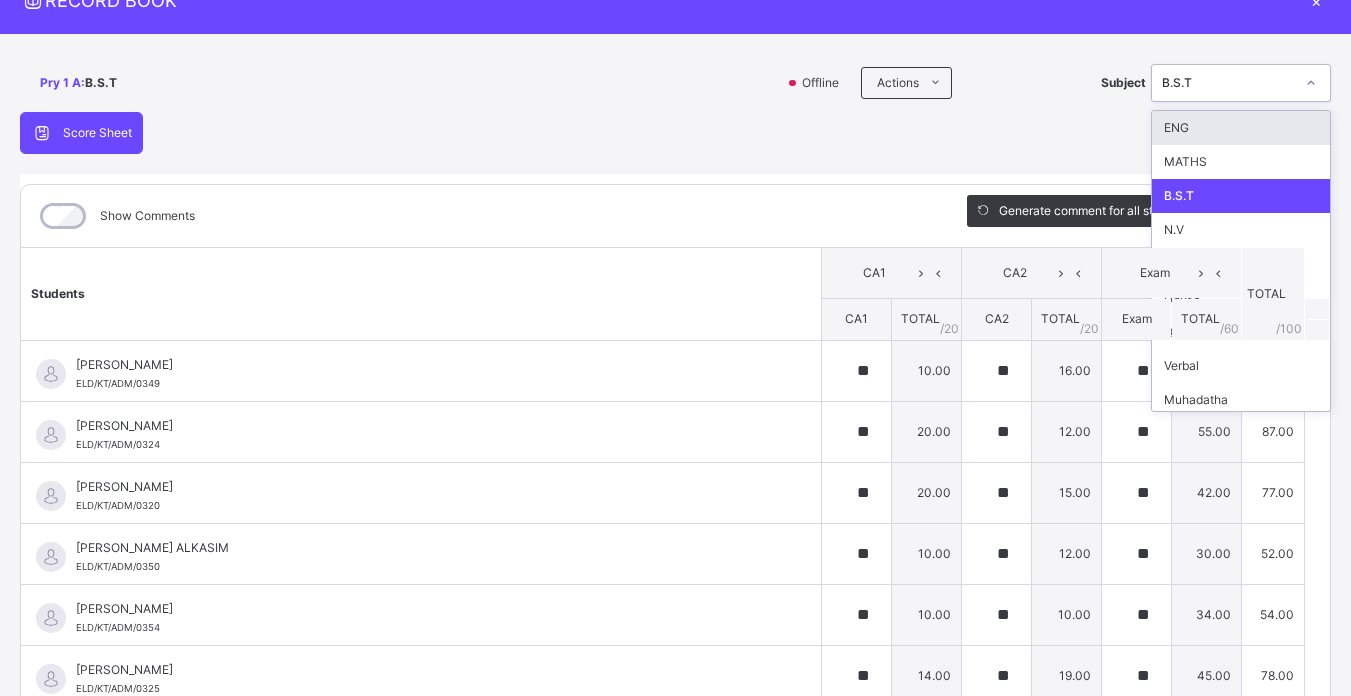 click 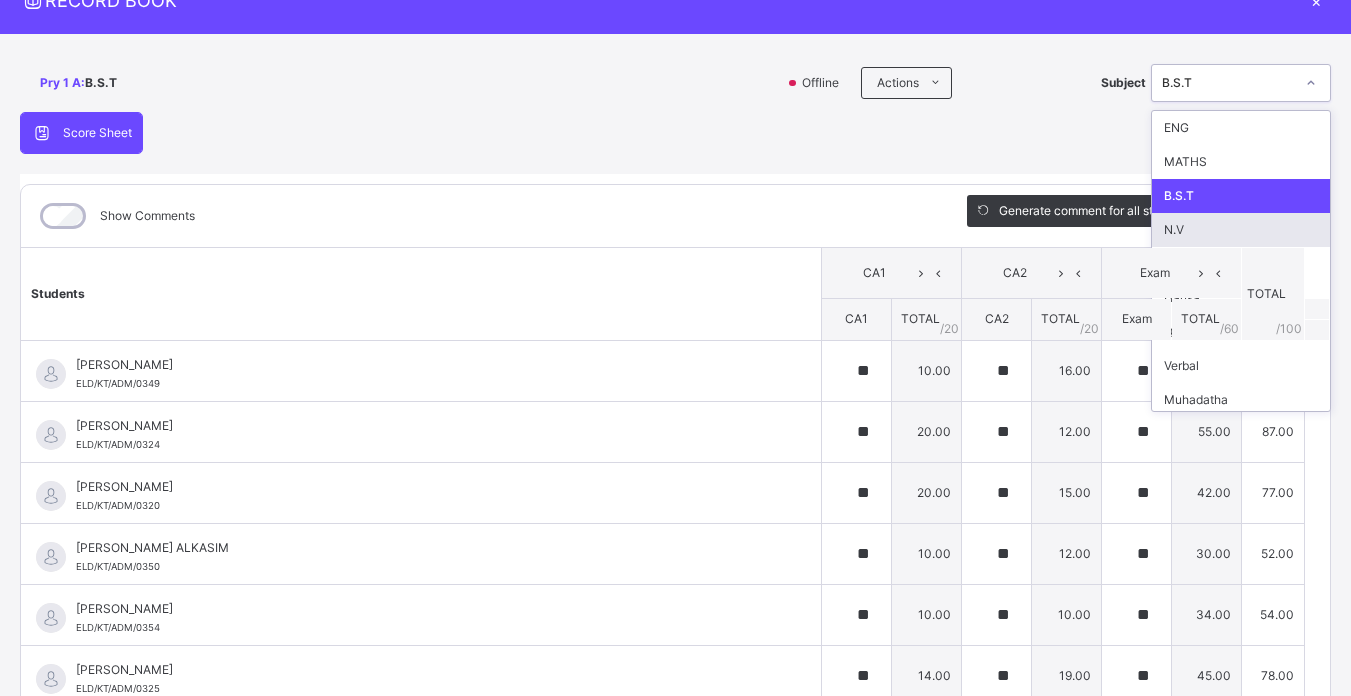 click on "N.V" at bounding box center (1241, 230) 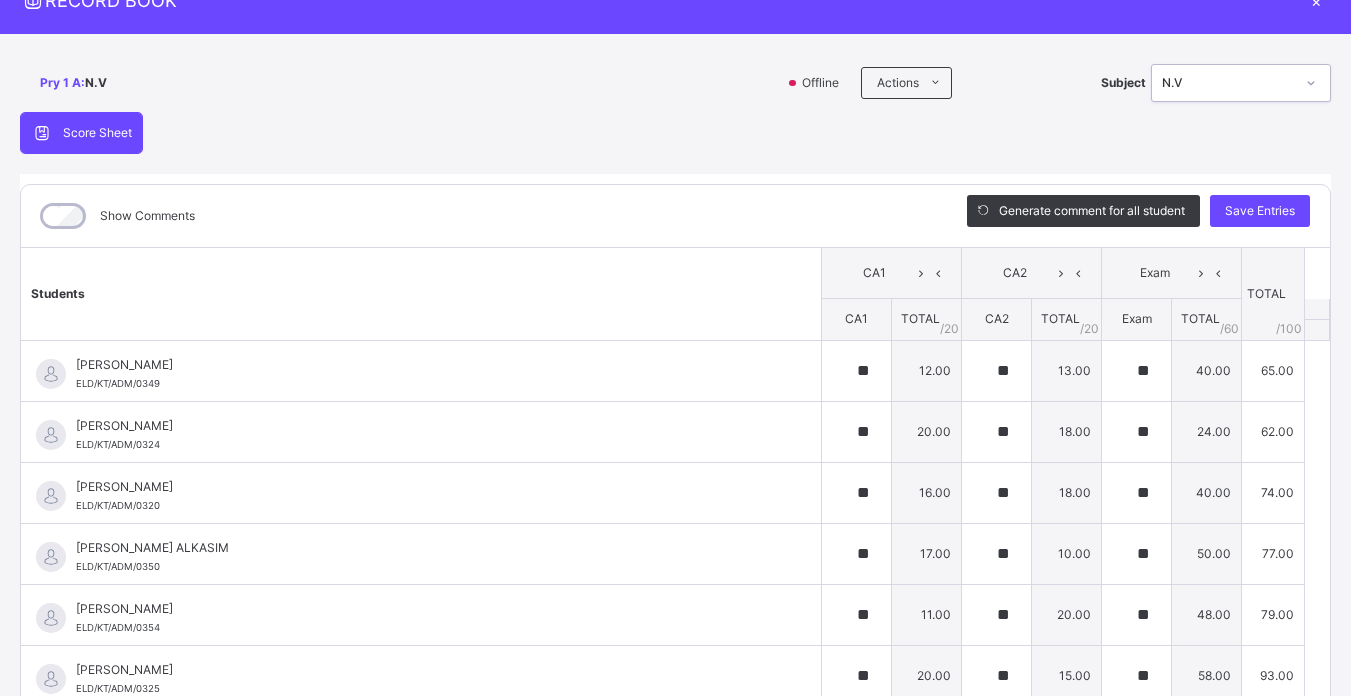 scroll, scrollTop: 1912, scrollLeft: 0, axis: vertical 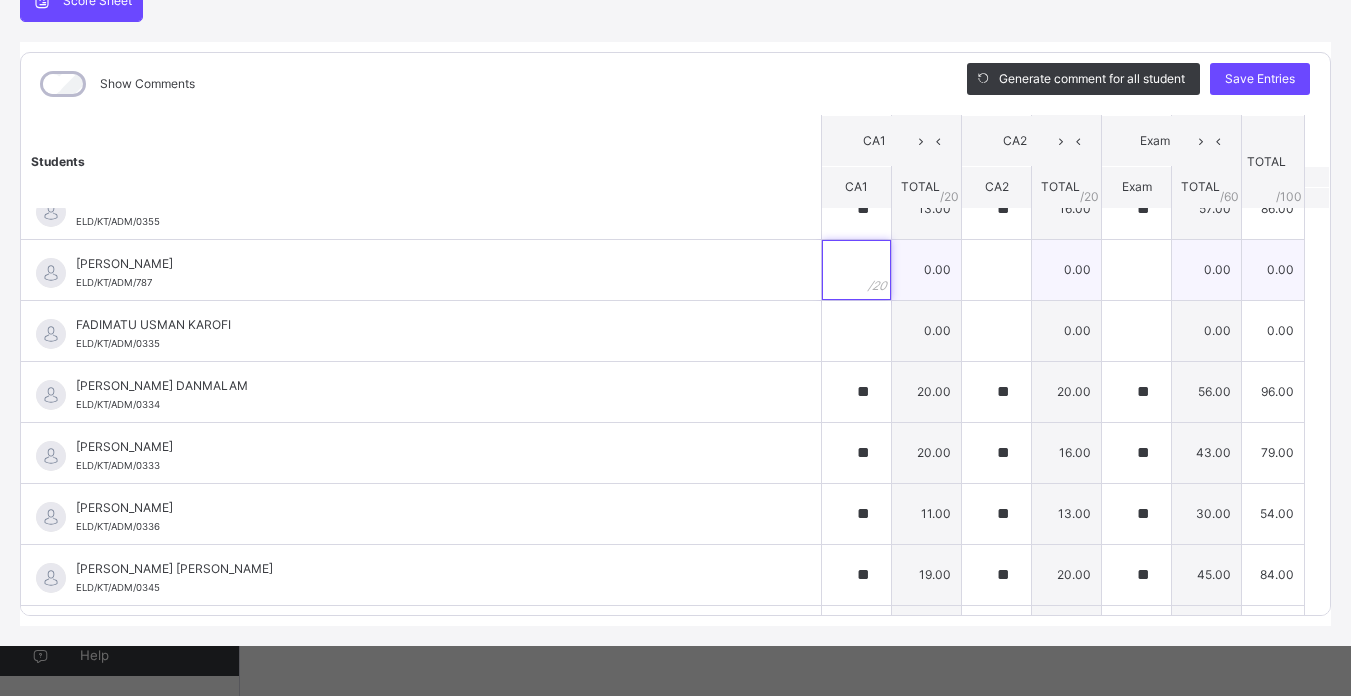 click at bounding box center (856, 270) 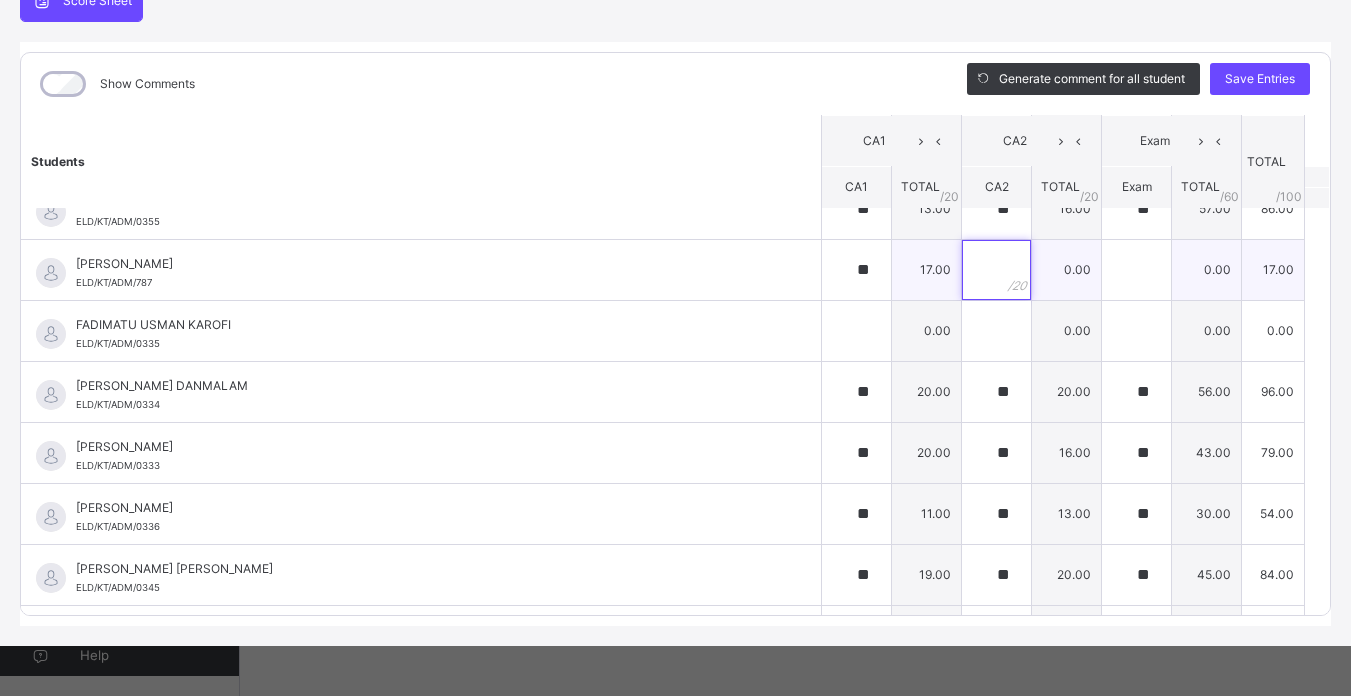 click at bounding box center (996, 270) 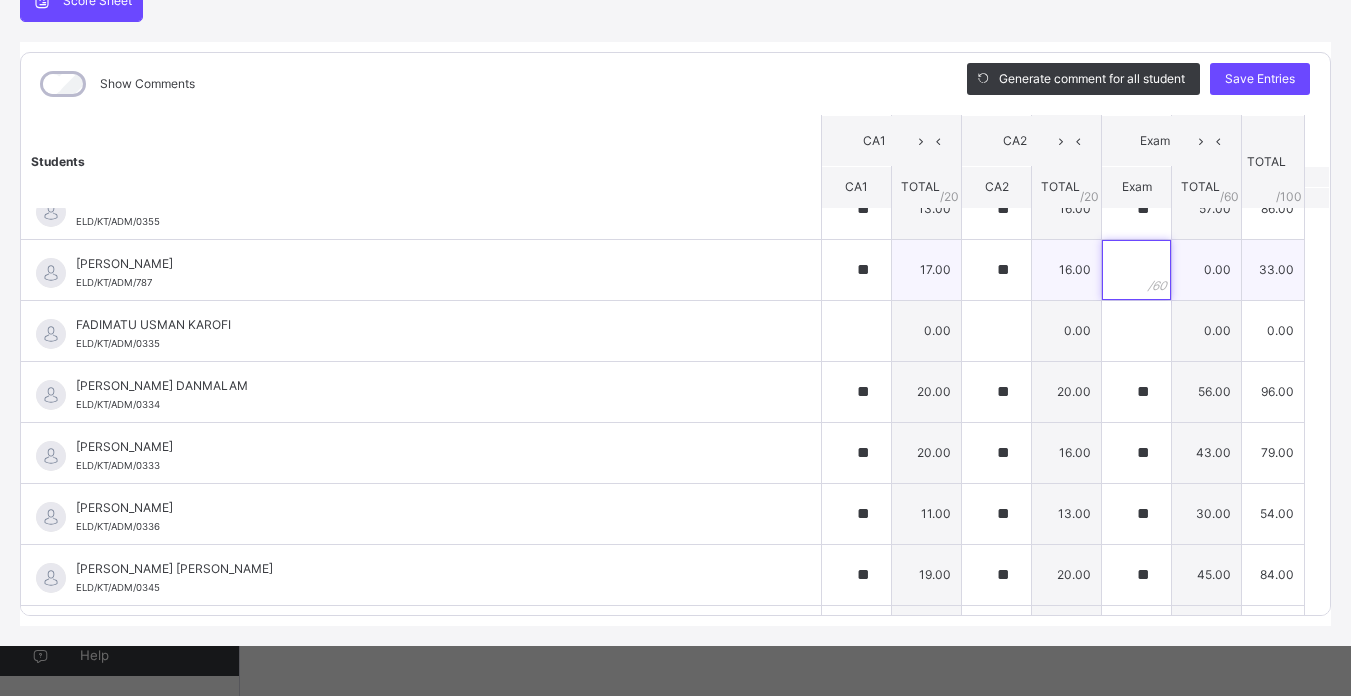 click at bounding box center (1136, 270) 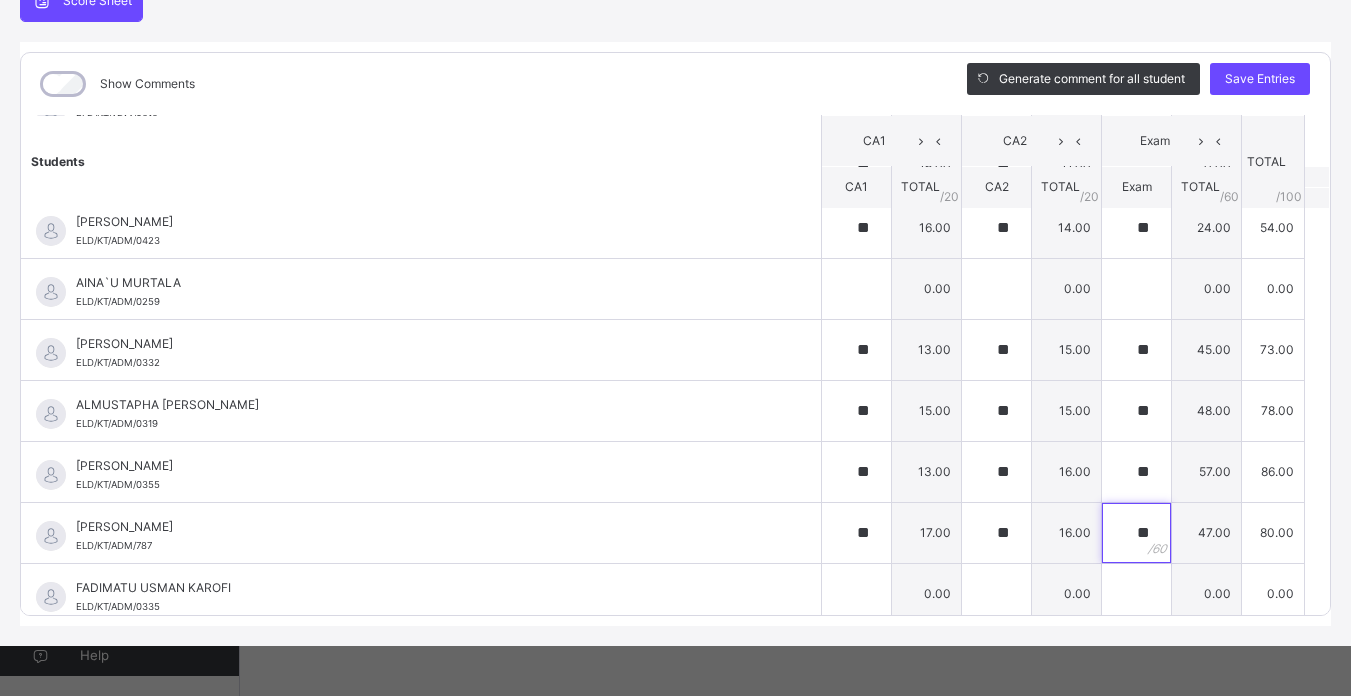 scroll, scrollTop: 482, scrollLeft: 0, axis: vertical 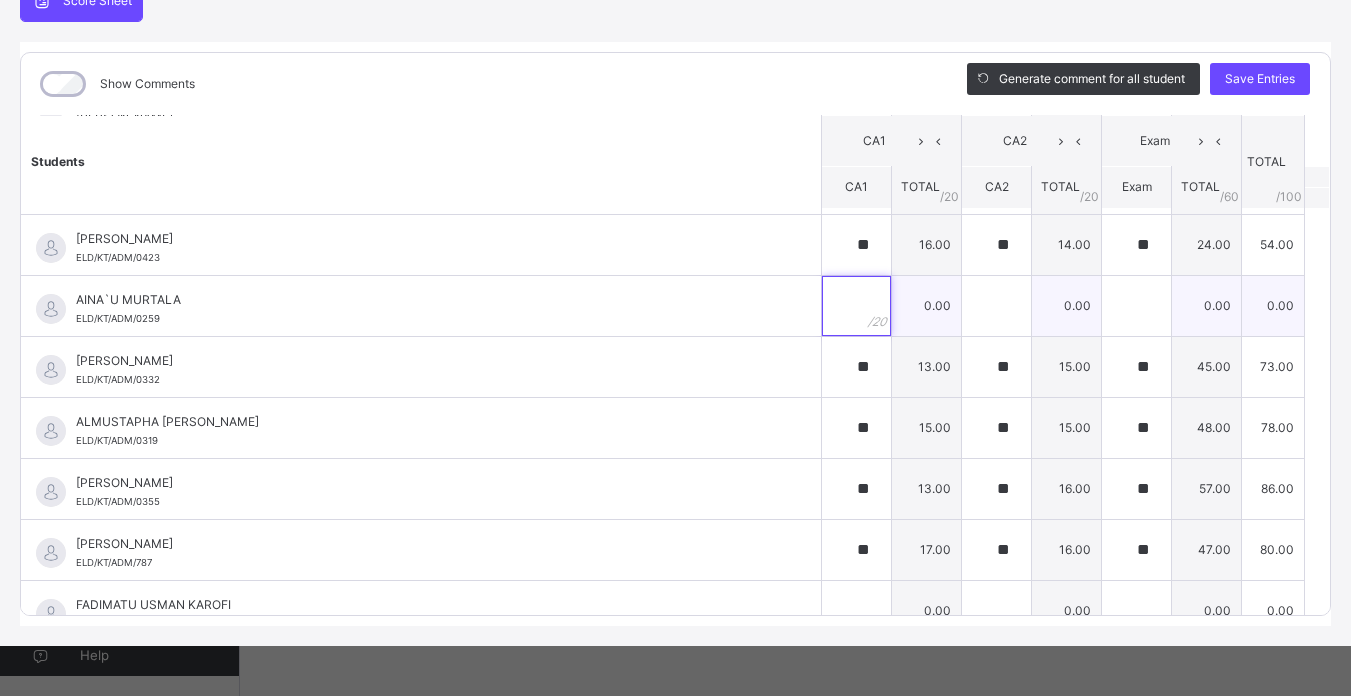 click at bounding box center (856, 306) 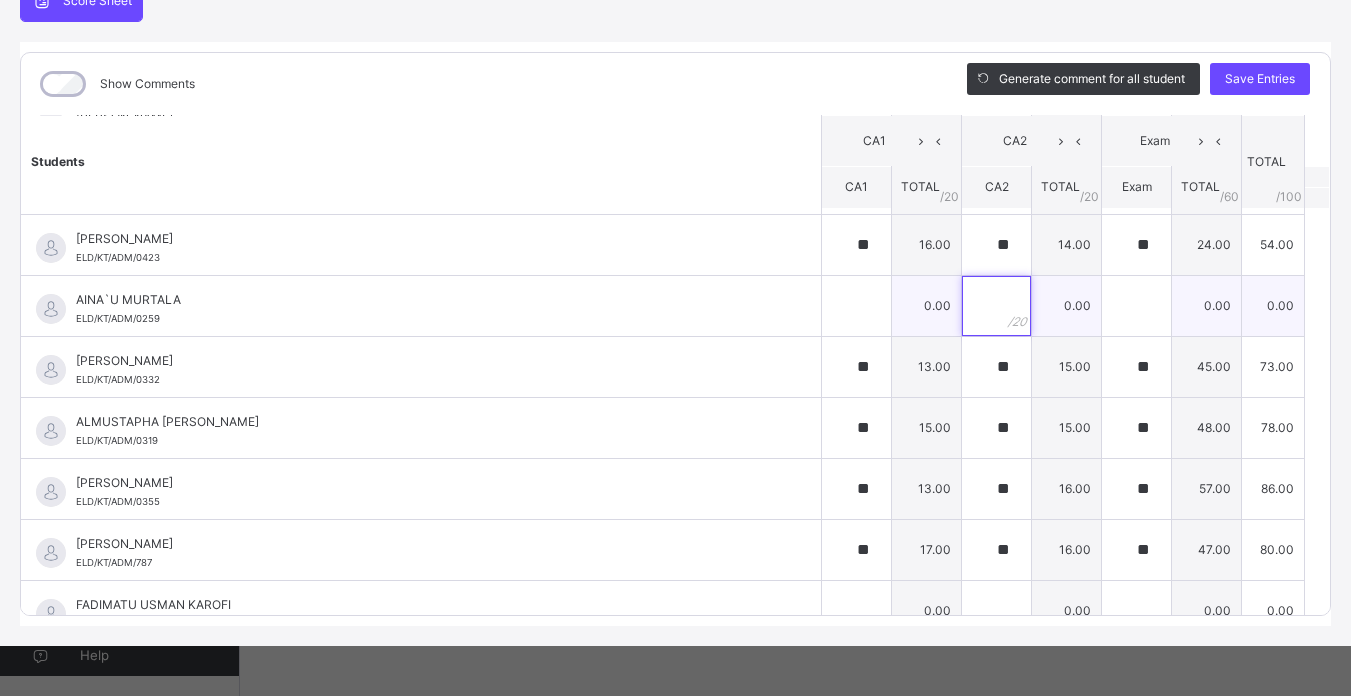 click at bounding box center (996, 306) 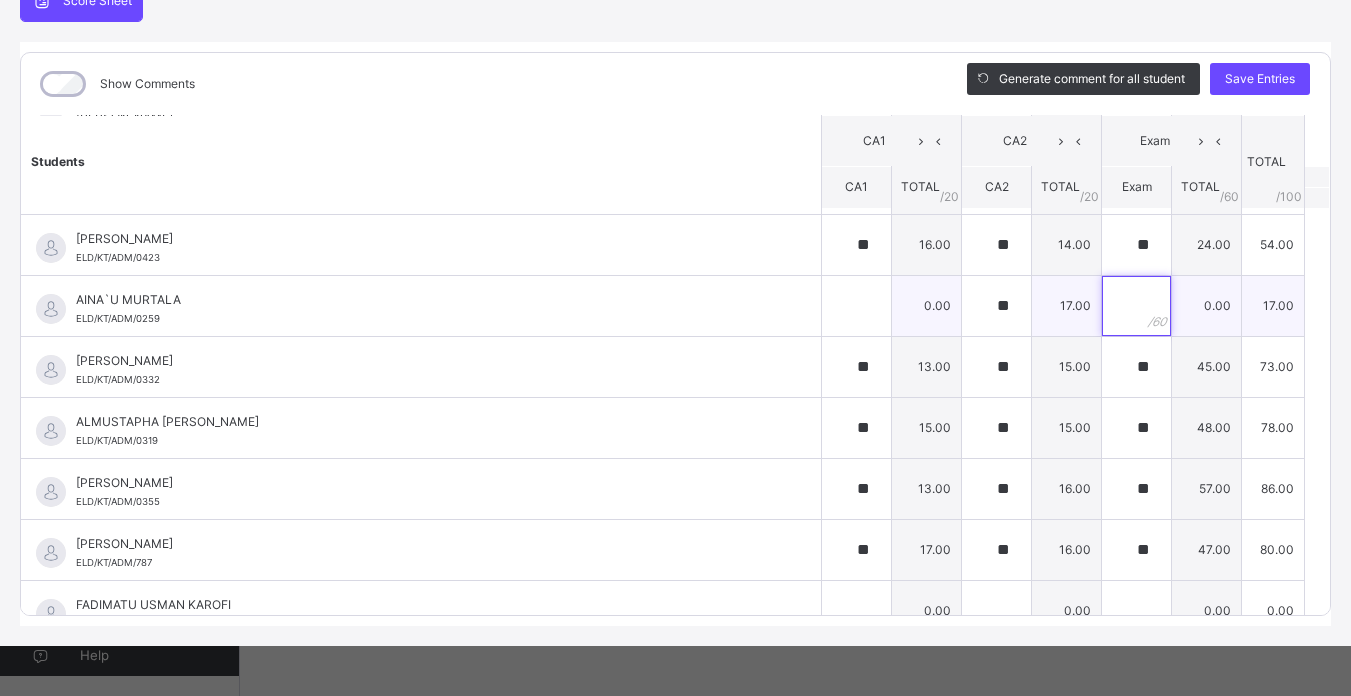 click at bounding box center (1136, 306) 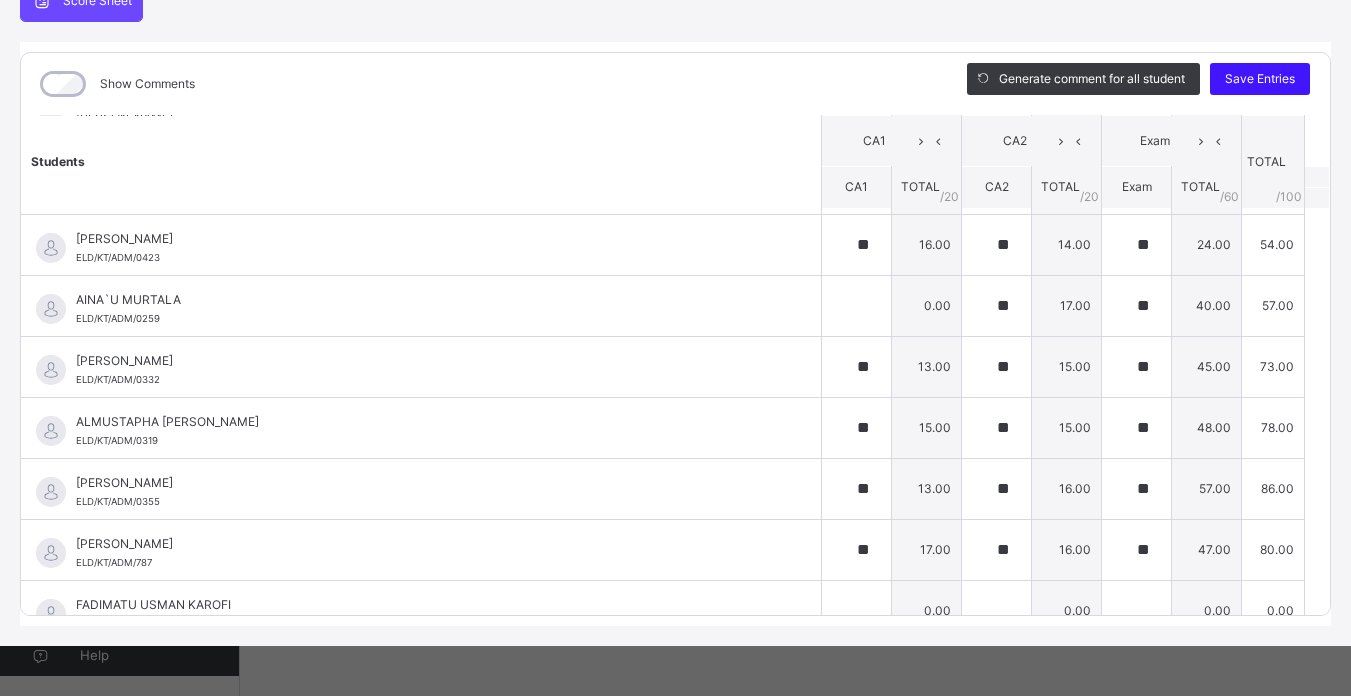 click on "Save Entries" at bounding box center [1260, 79] 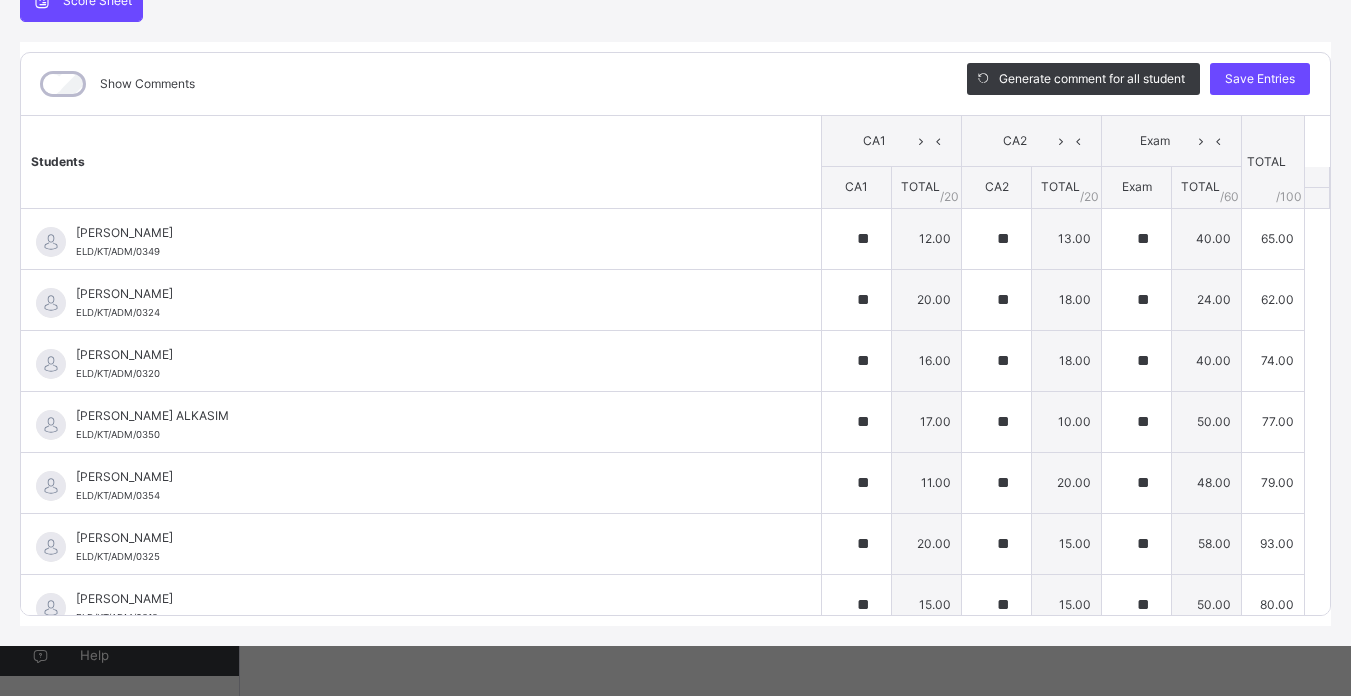 click on "Show Comments" at bounding box center [479, 84] 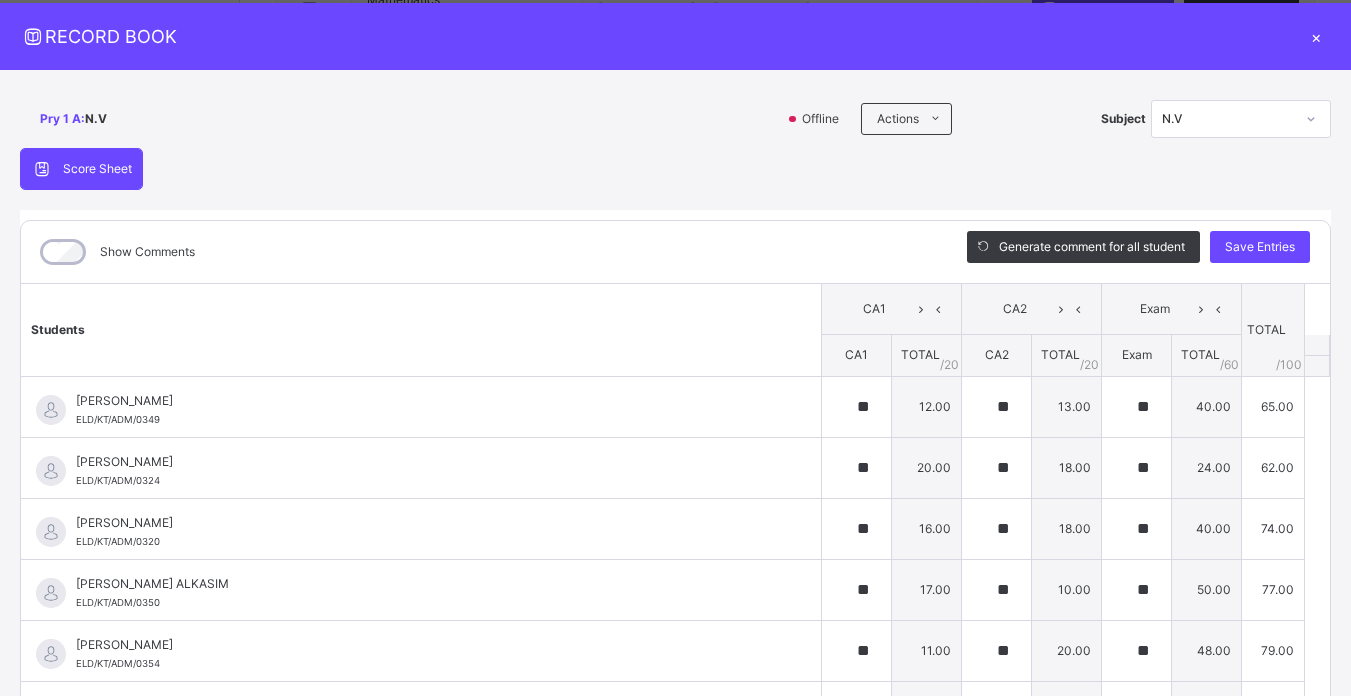 scroll, scrollTop: 0, scrollLeft: 0, axis: both 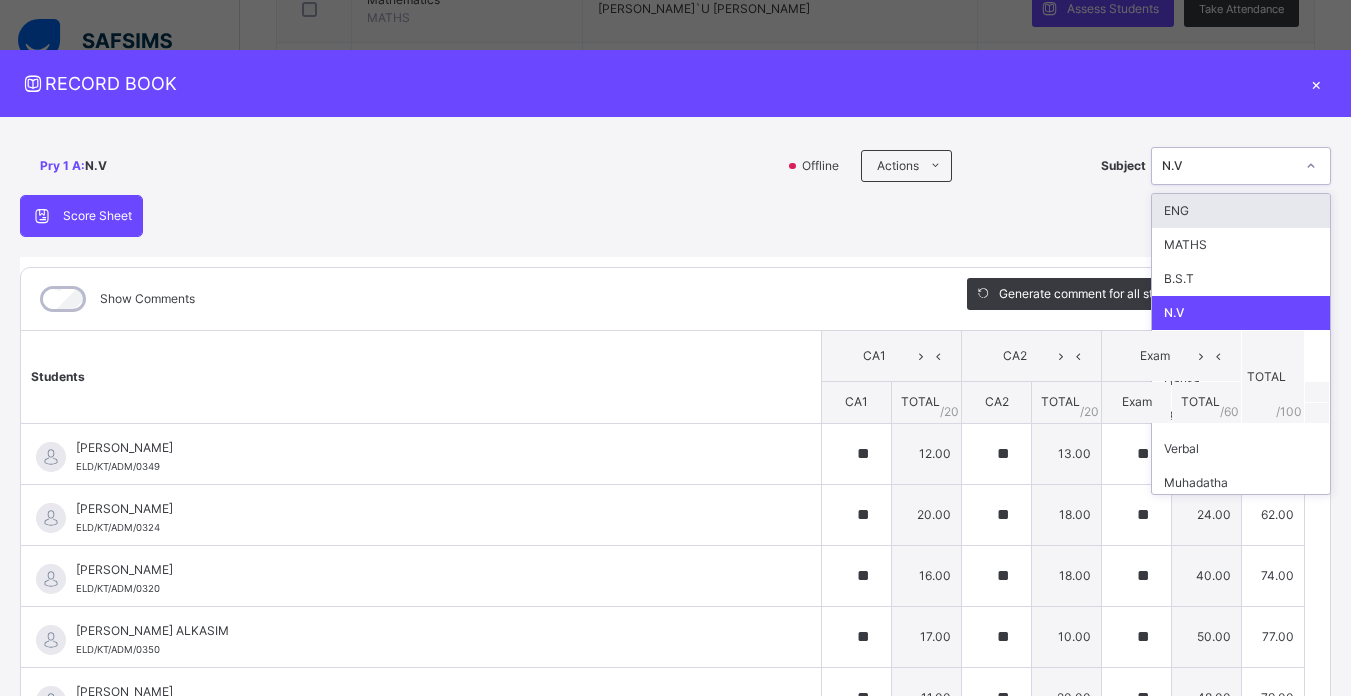 click 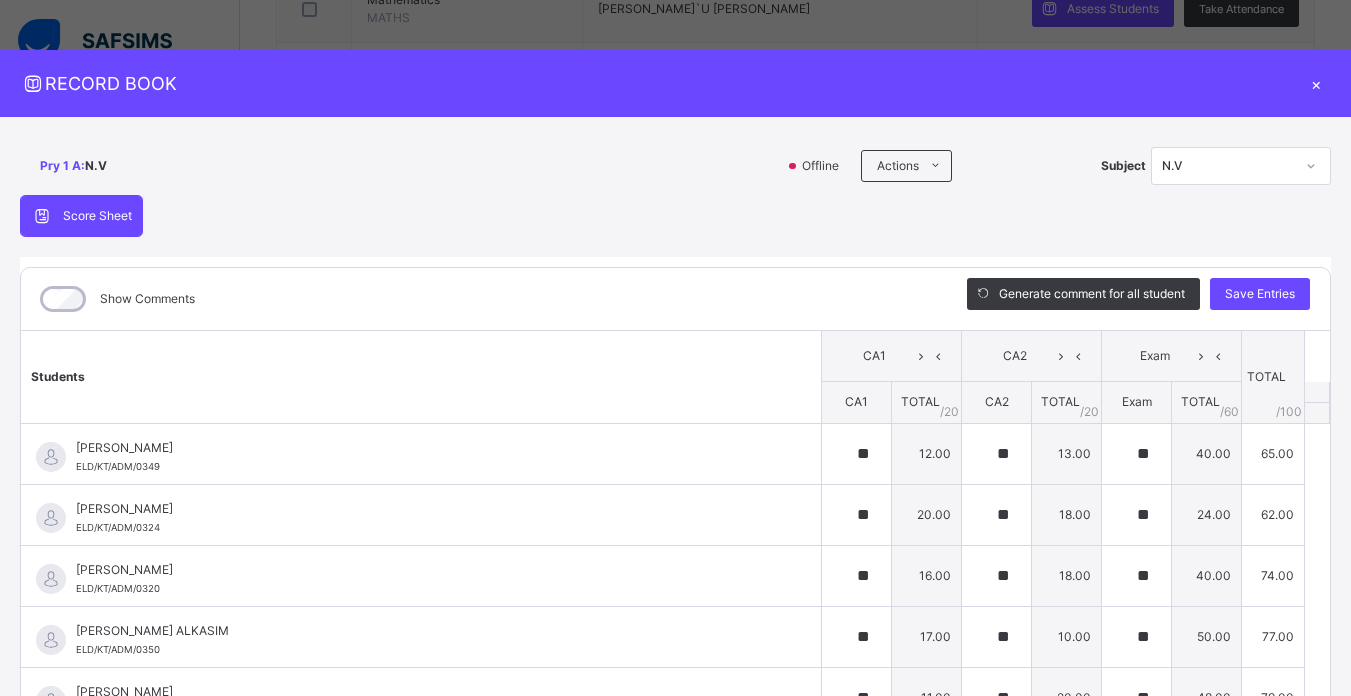 click on "Exam" at bounding box center [1171, 356] 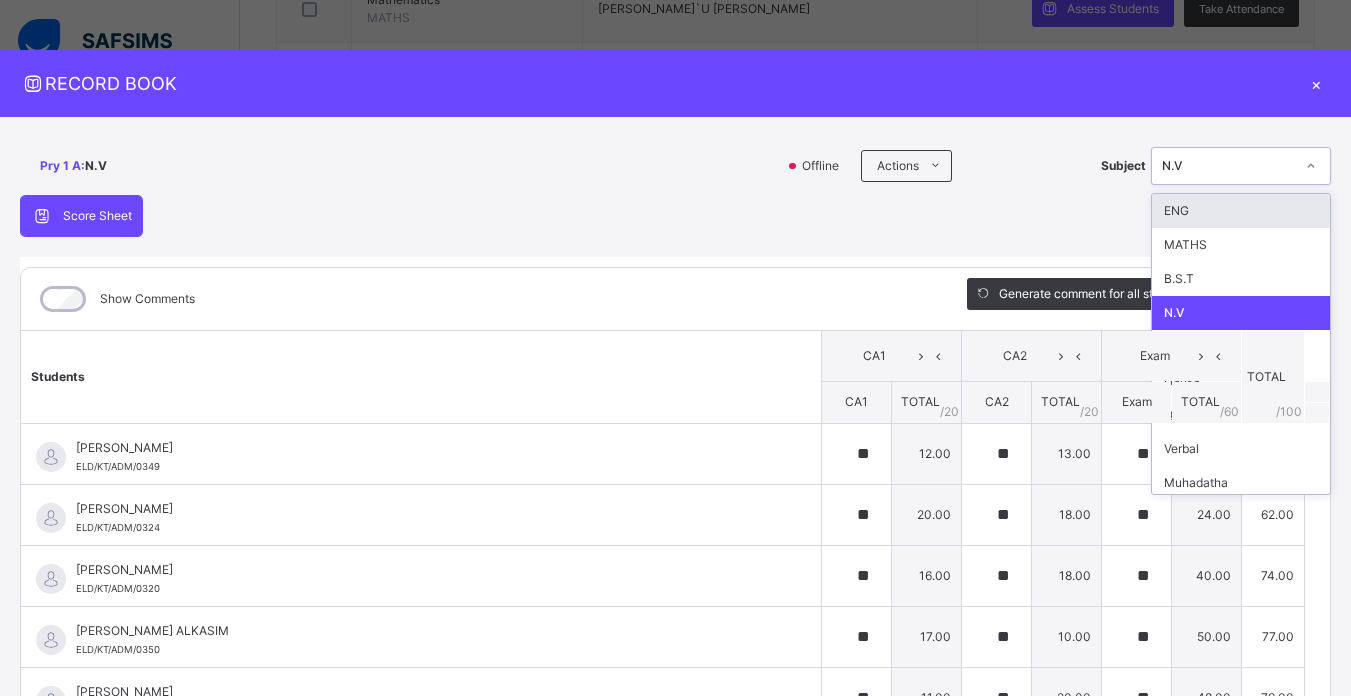 click 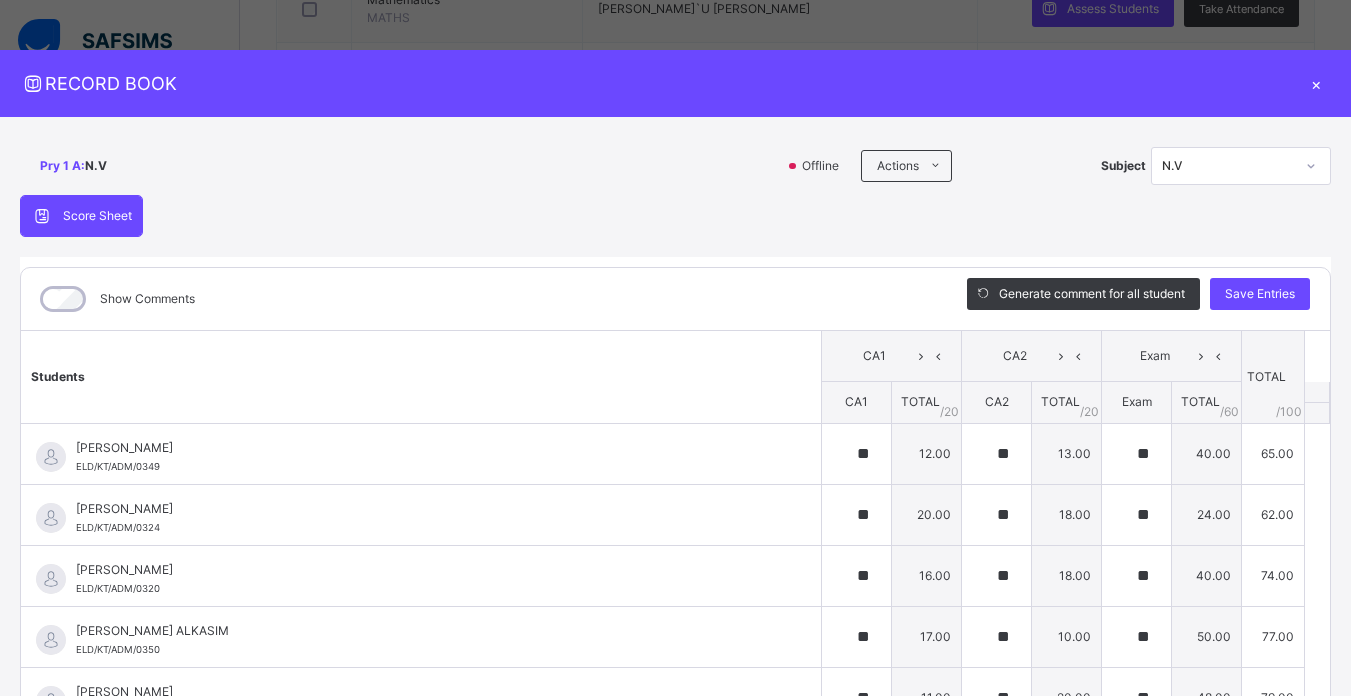 click on "TOTAL / 60" at bounding box center [1207, 403] 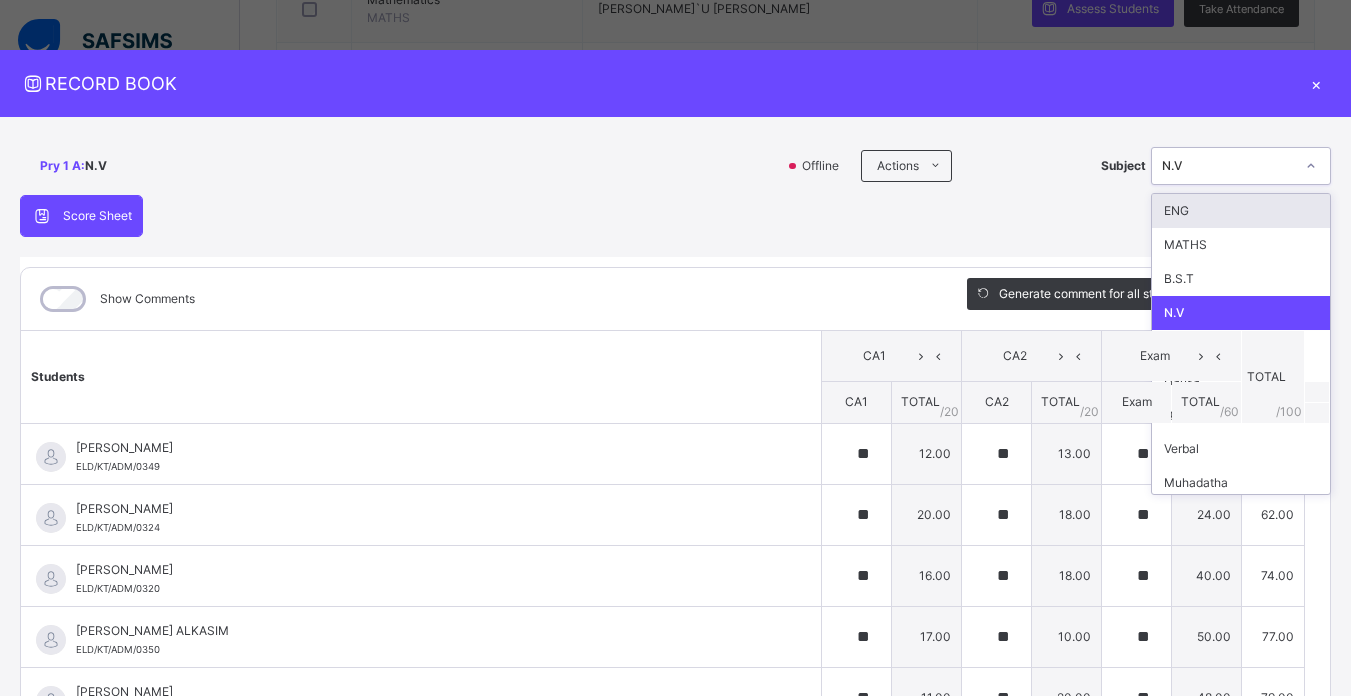 click 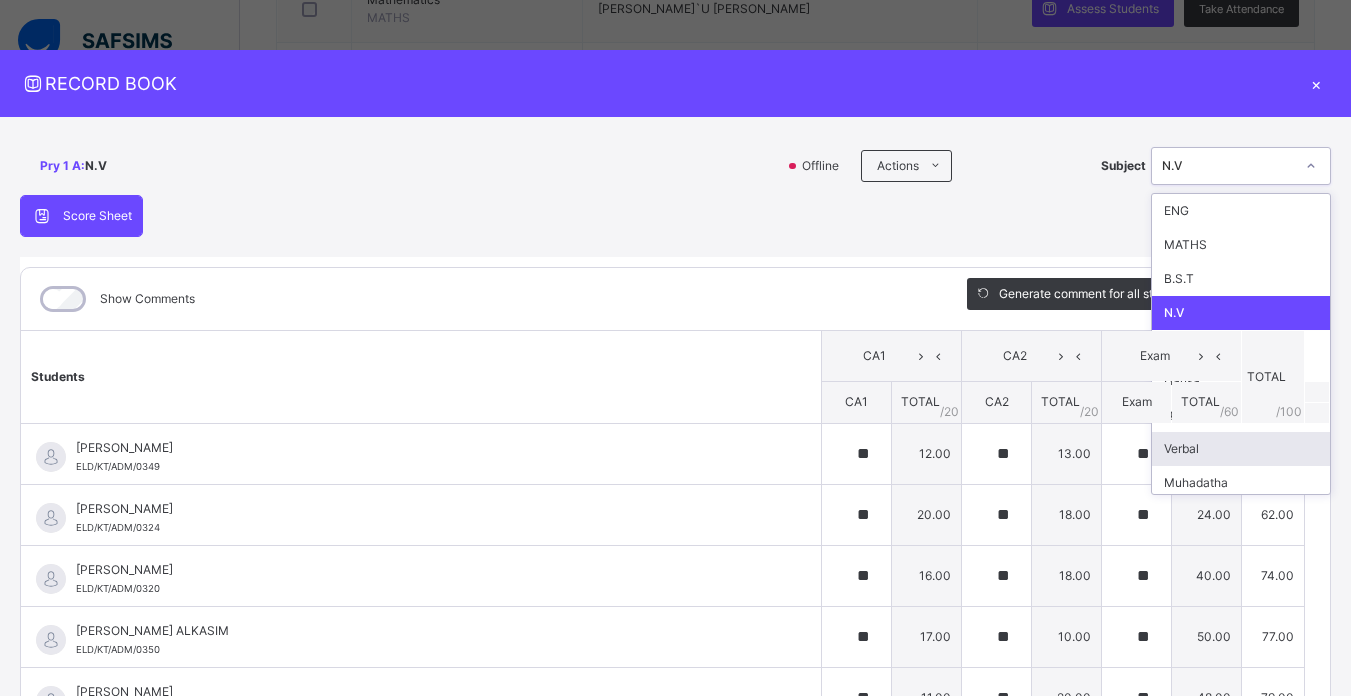 click on "Verbal" at bounding box center [1241, 449] 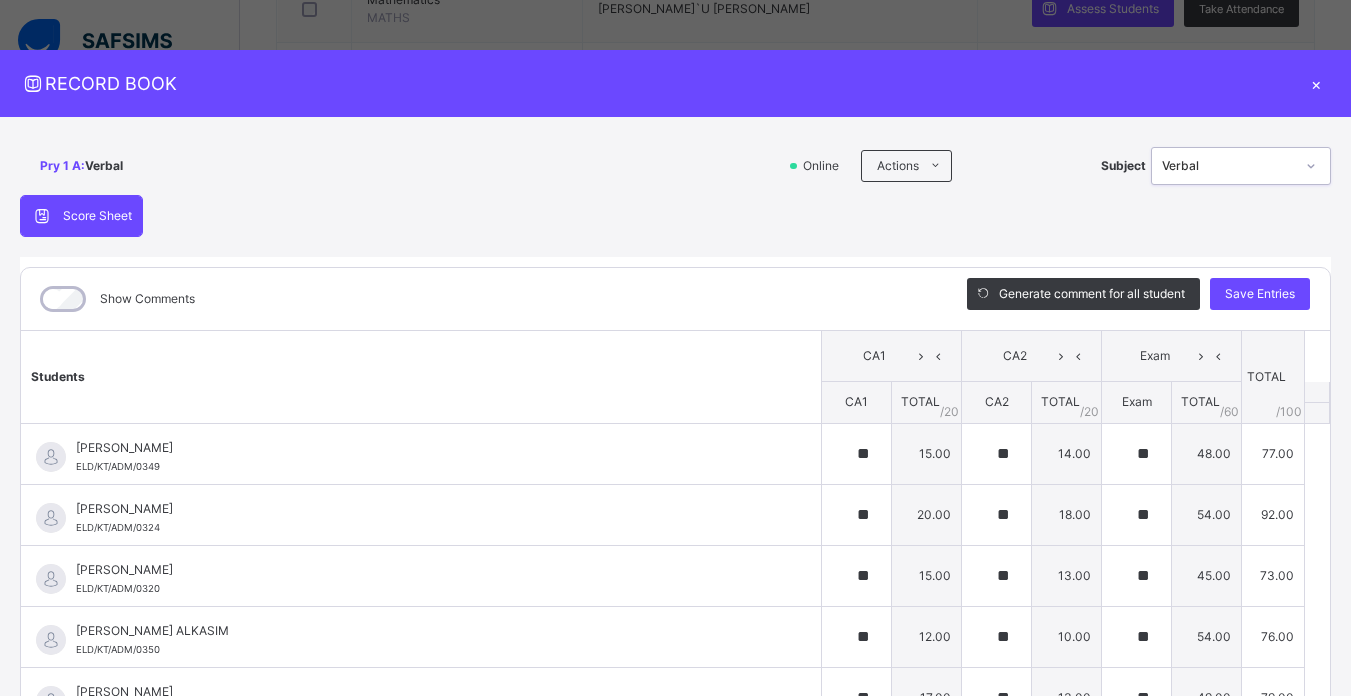 scroll, scrollTop: 1912, scrollLeft: 0, axis: vertical 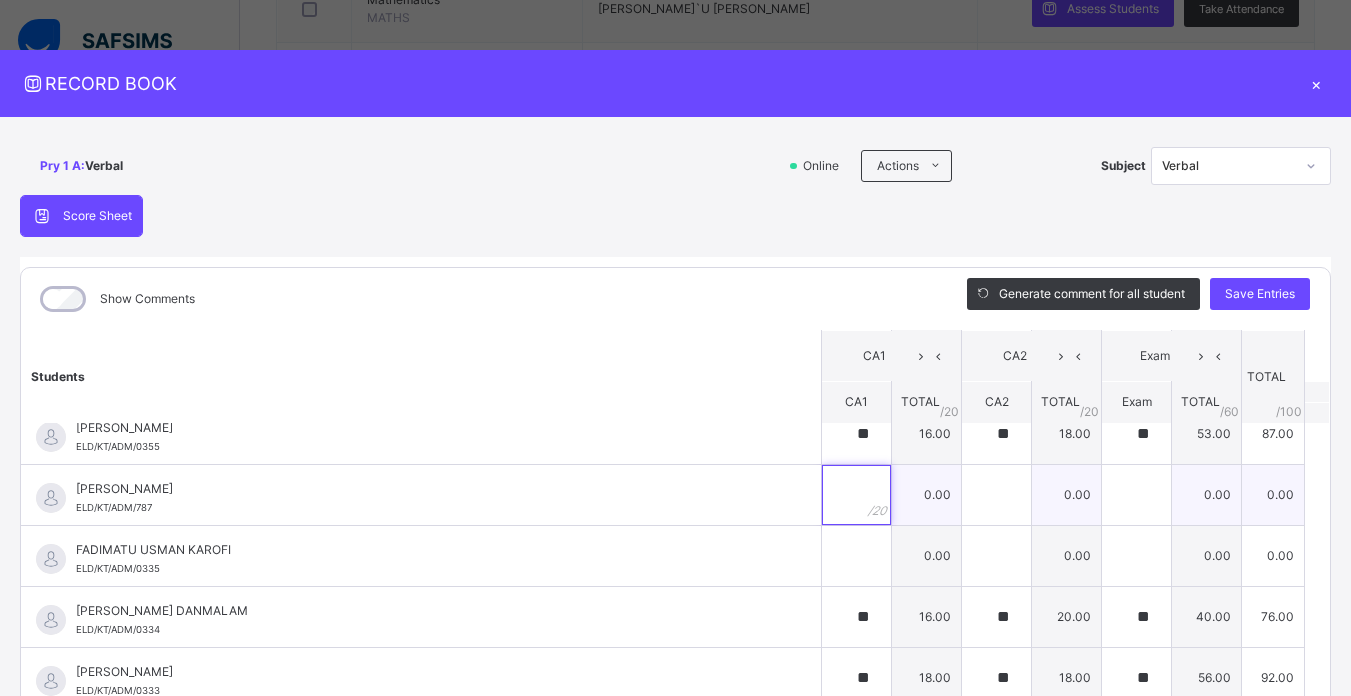 click at bounding box center (856, 495) 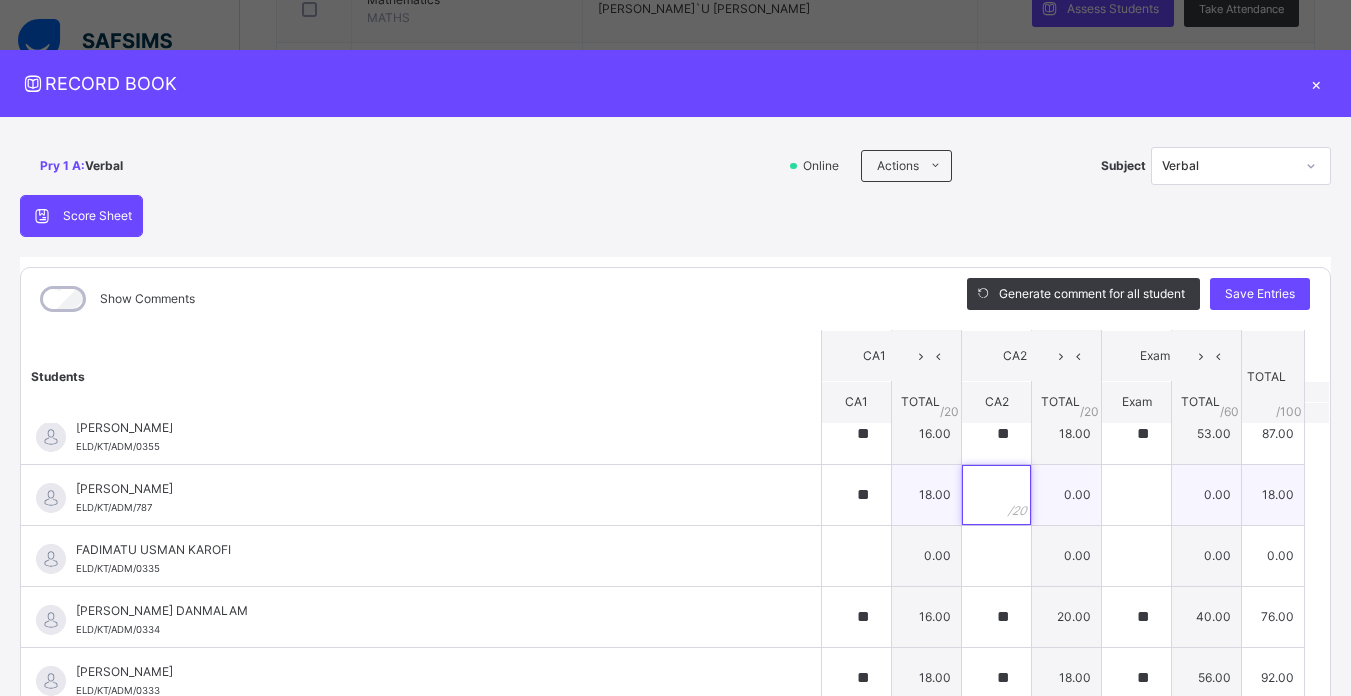 click at bounding box center (996, 495) 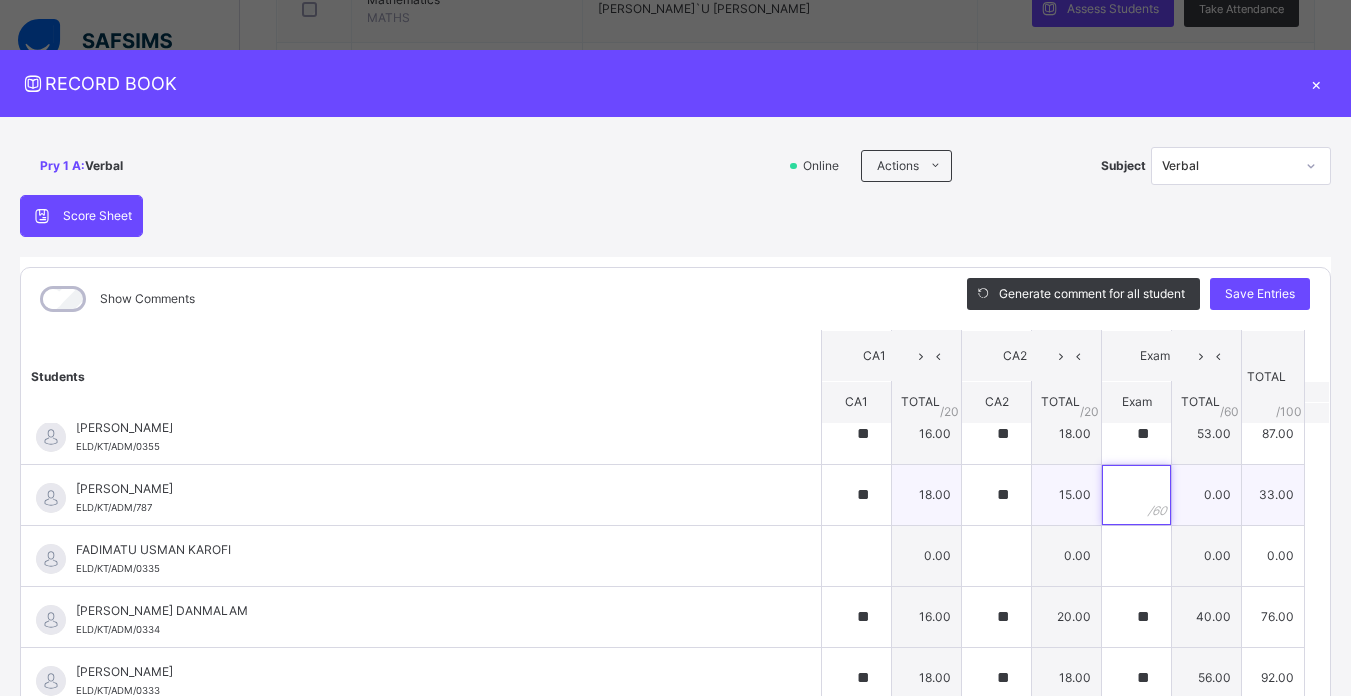 click at bounding box center (1136, 495) 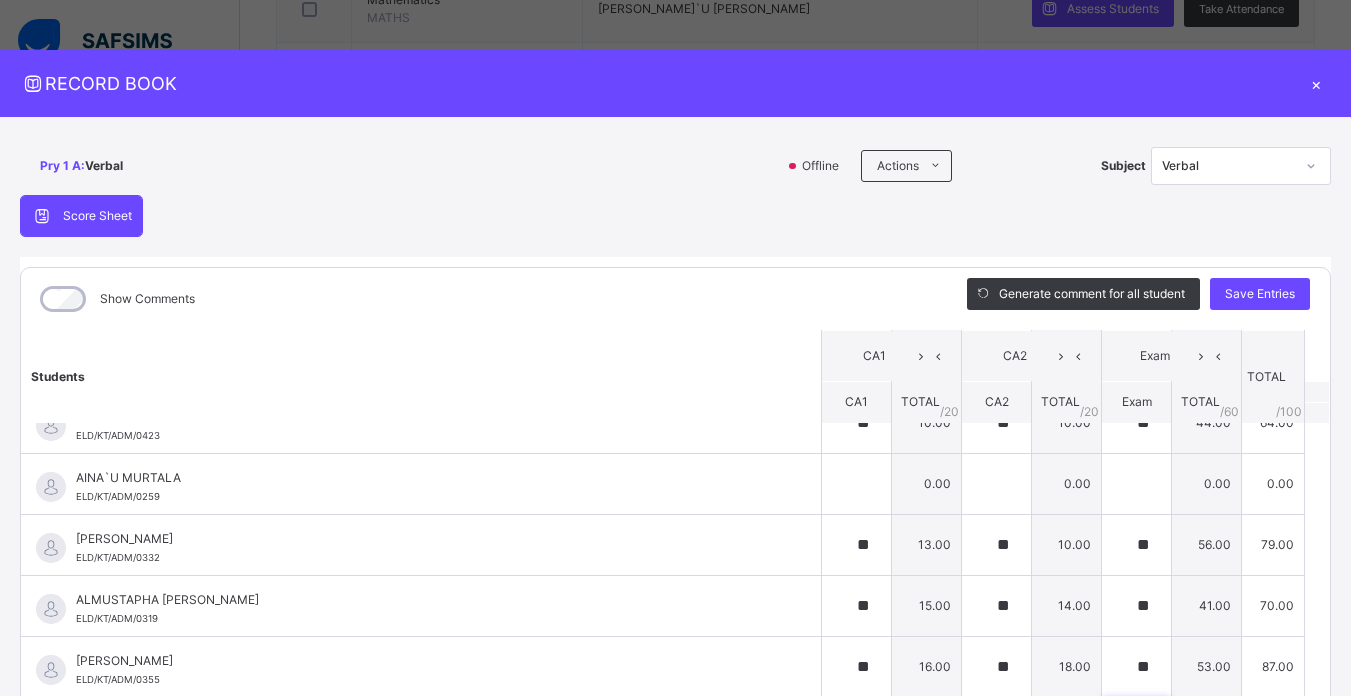 scroll, scrollTop: 512, scrollLeft: 0, axis: vertical 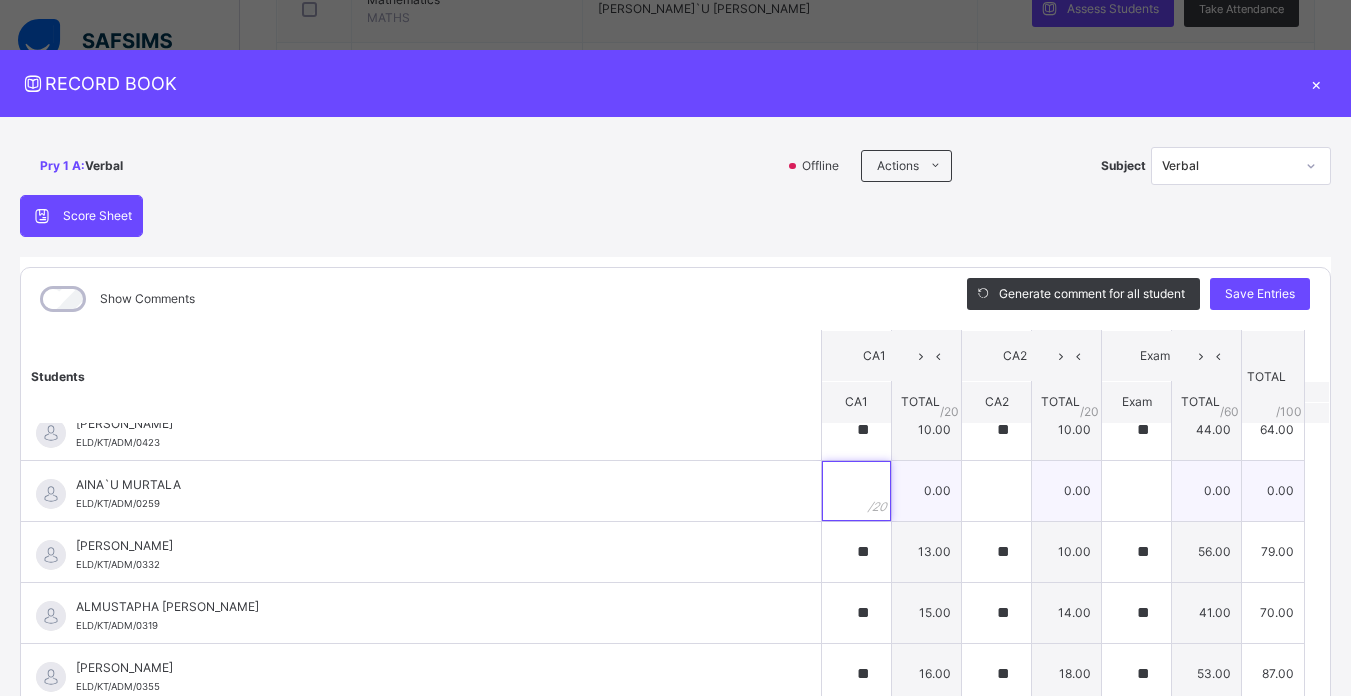 click at bounding box center (856, 491) 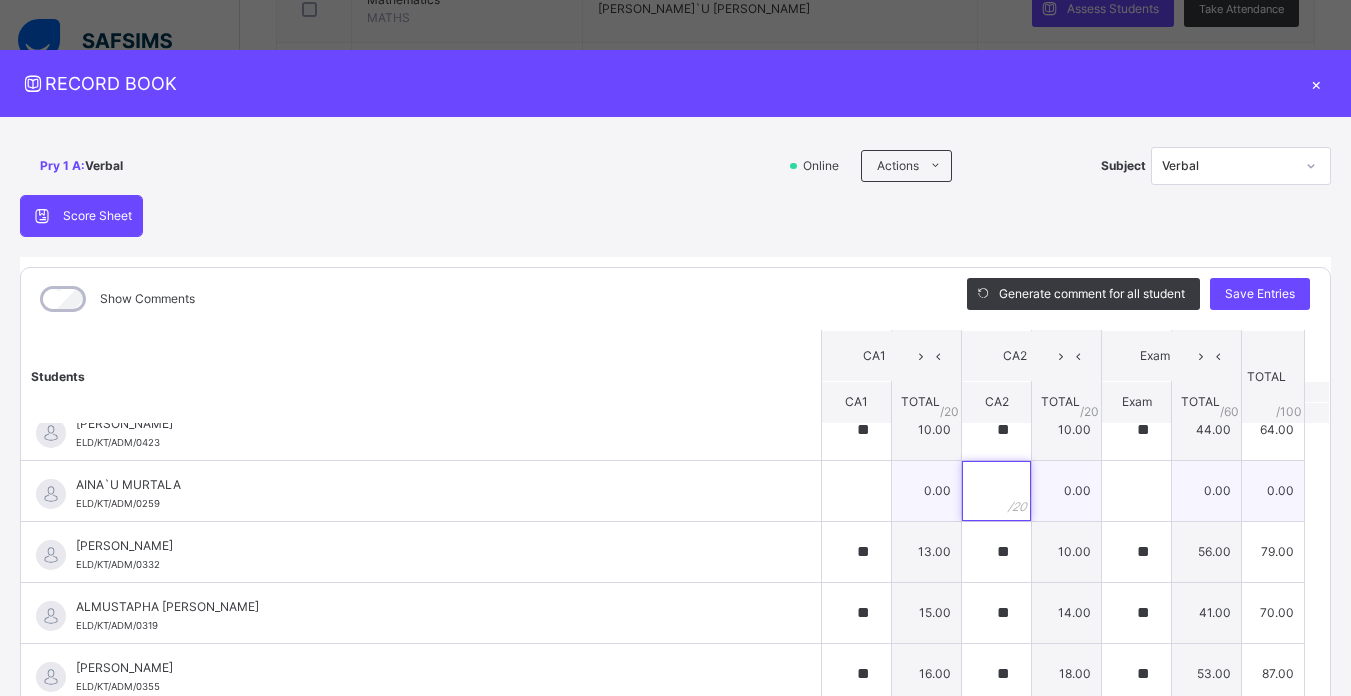 click at bounding box center (996, 491) 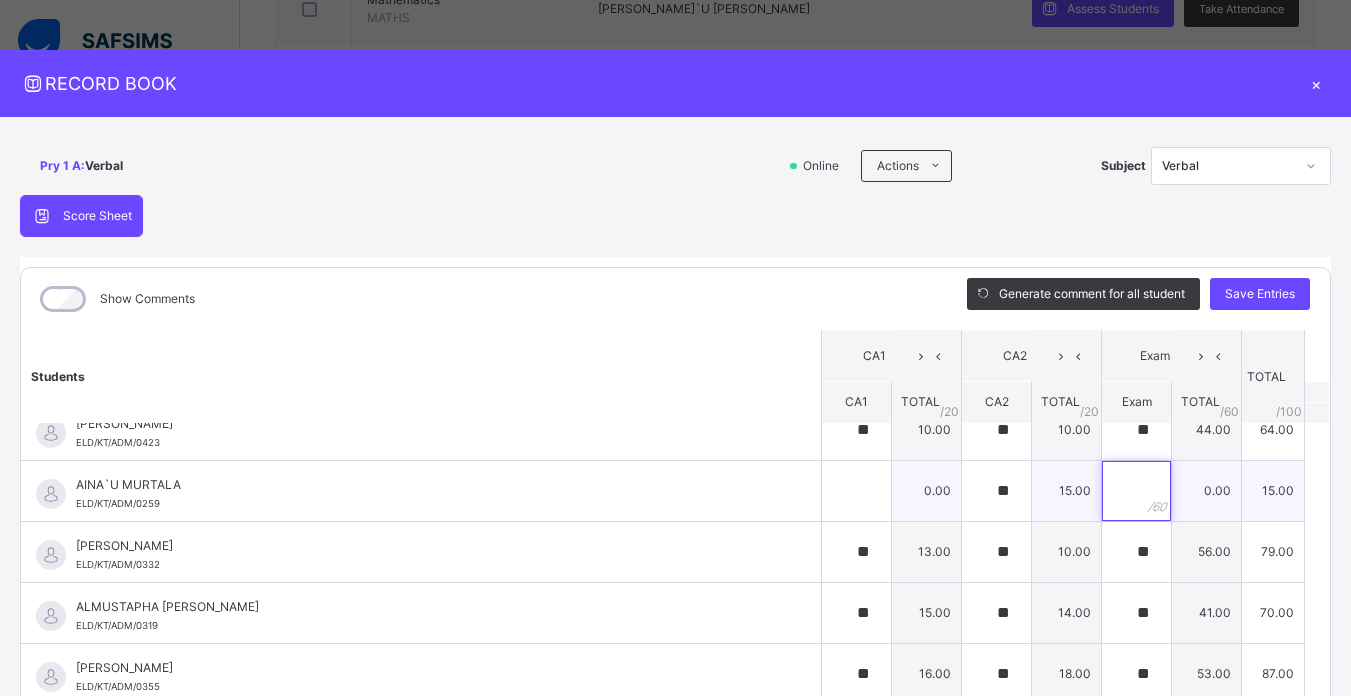 click at bounding box center [1136, 491] 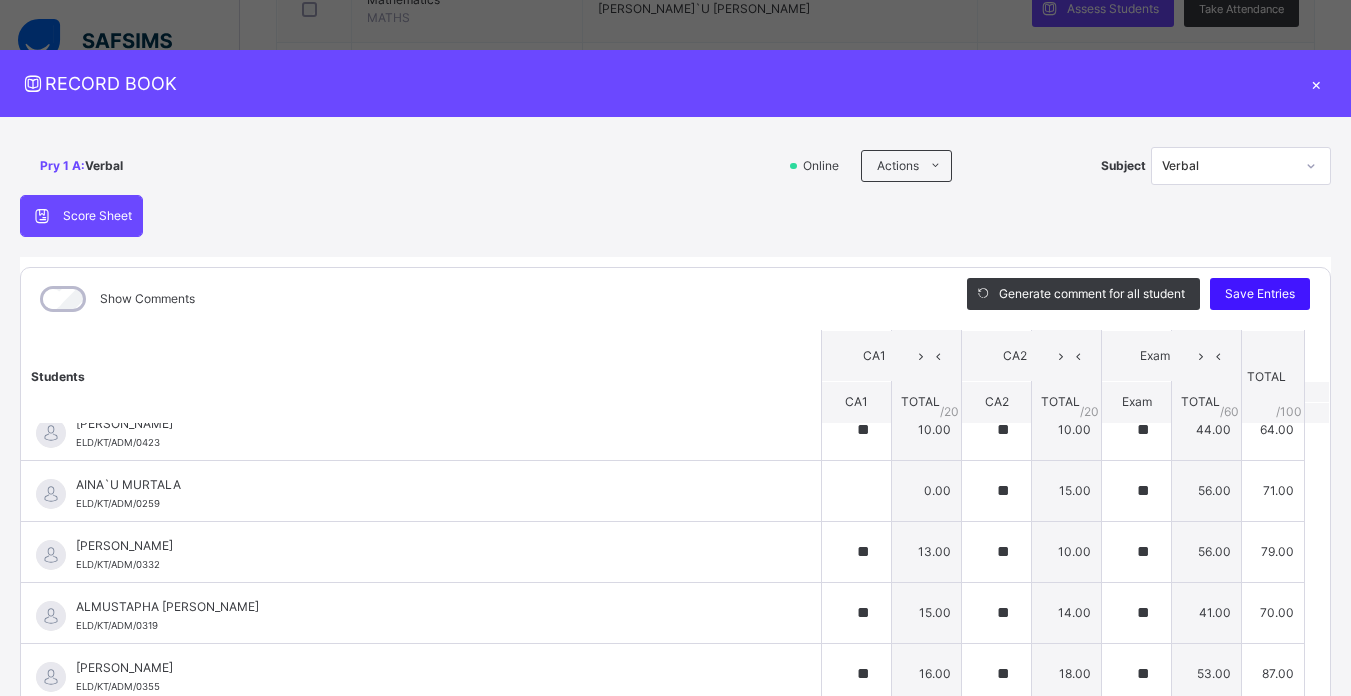 click on "Save Entries" at bounding box center [1260, 294] 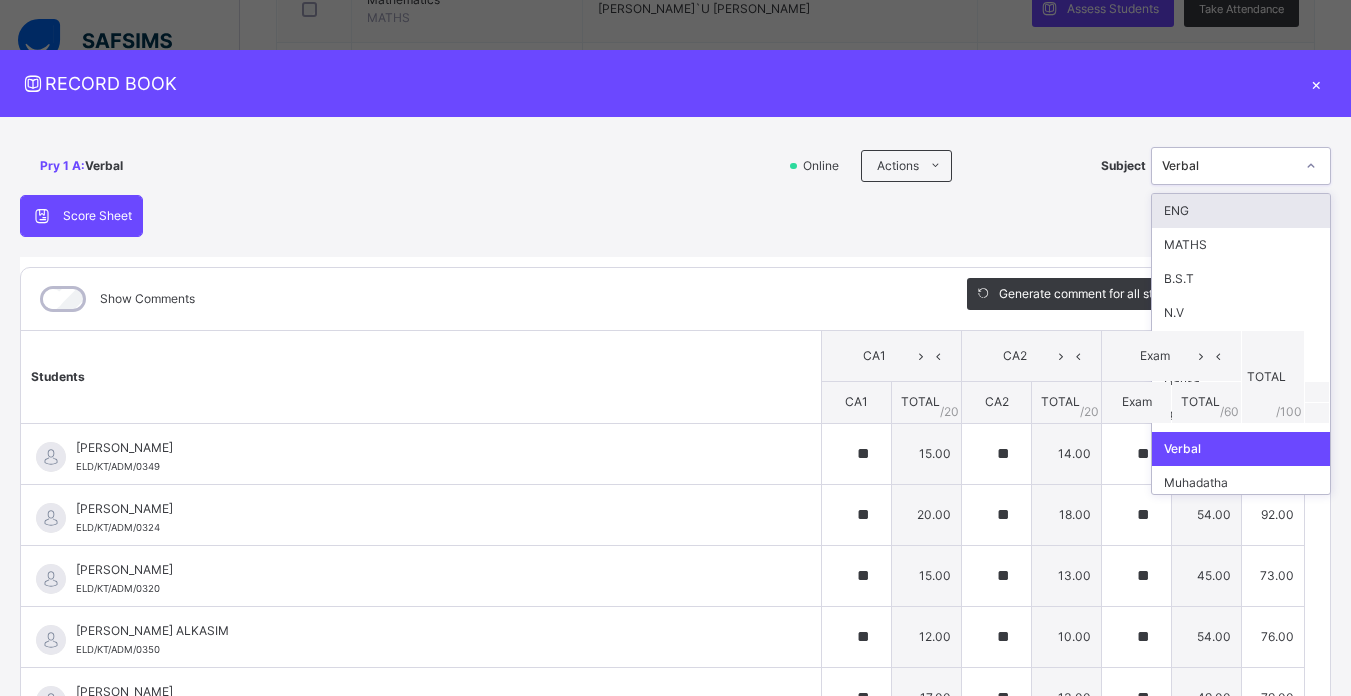 click 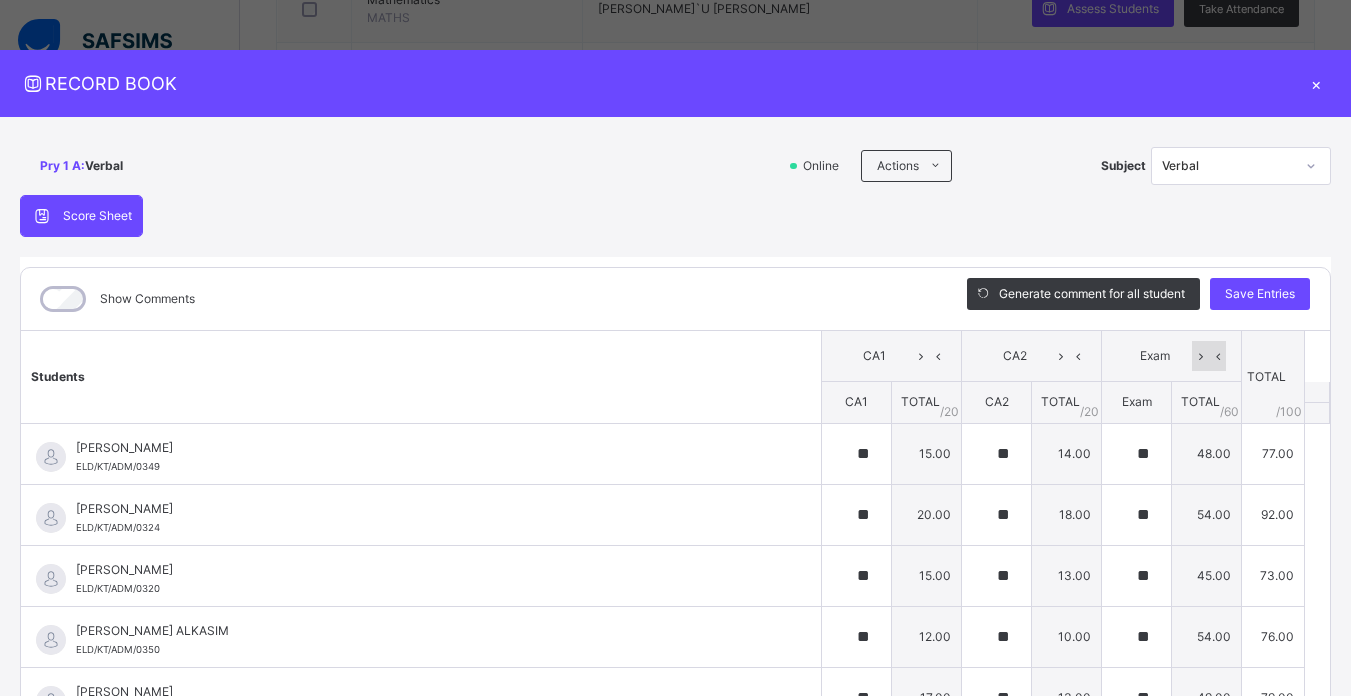 click at bounding box center (1217, 356) 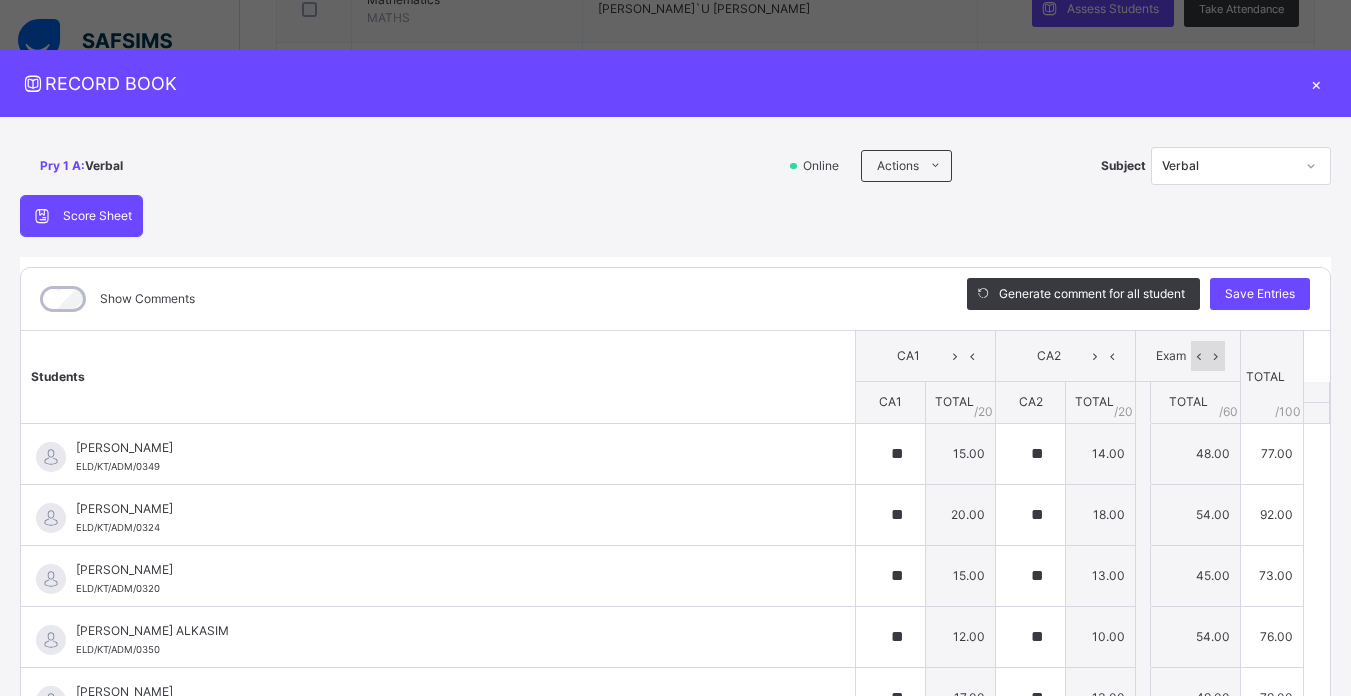 click at bounding box center (1216, 356) 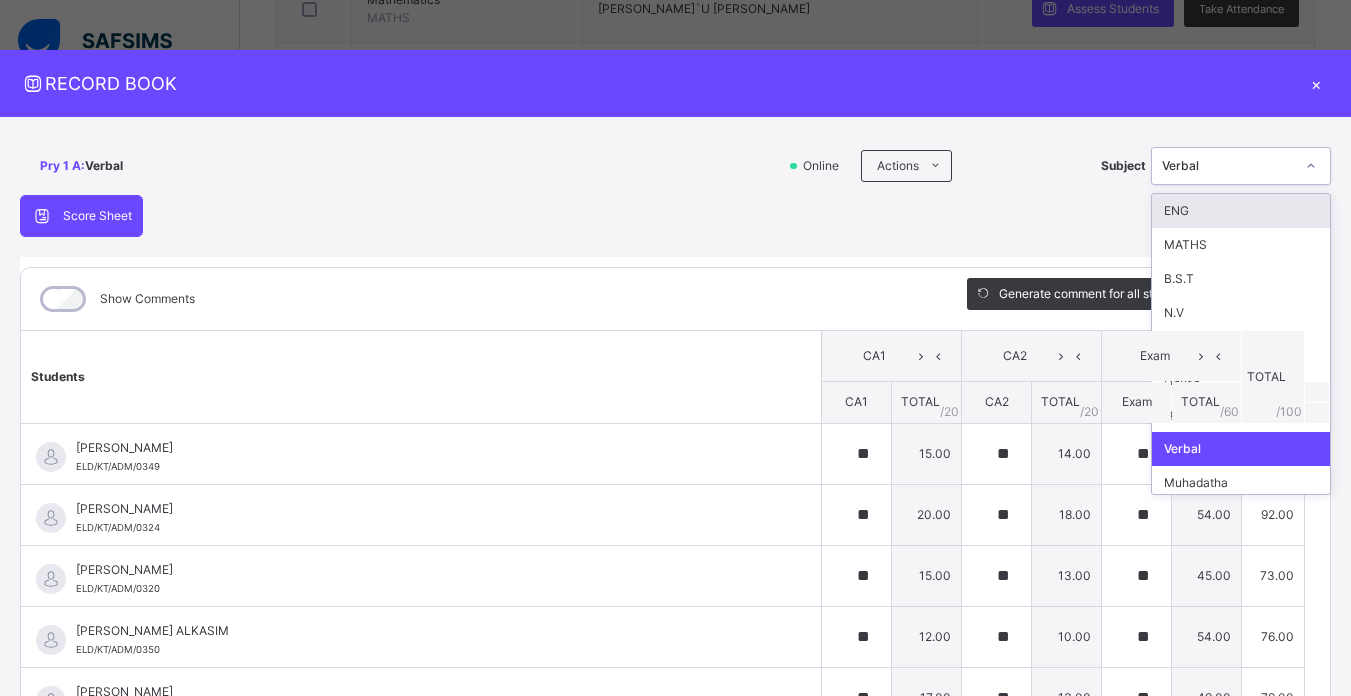 click 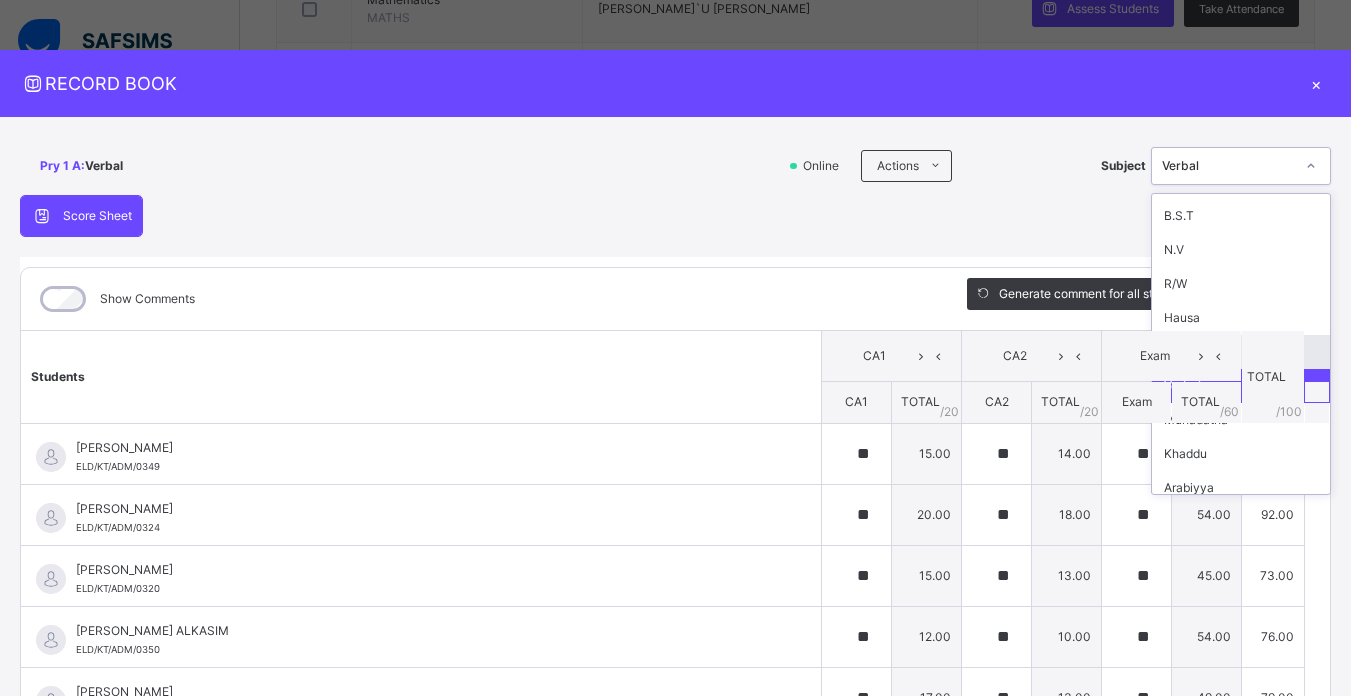 scroll, scrollTop: 74, scrollLeft: 0, axis: vertical 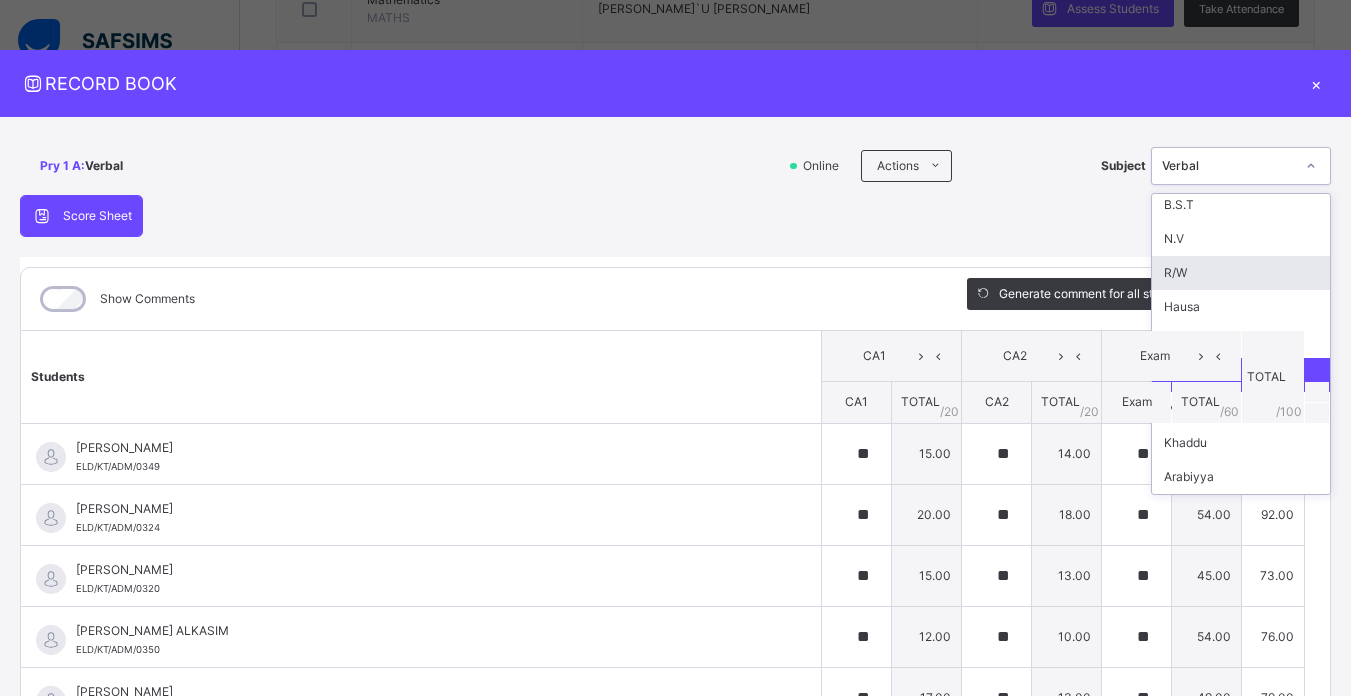 click on "R/W" at bounding box center (1241, 273) 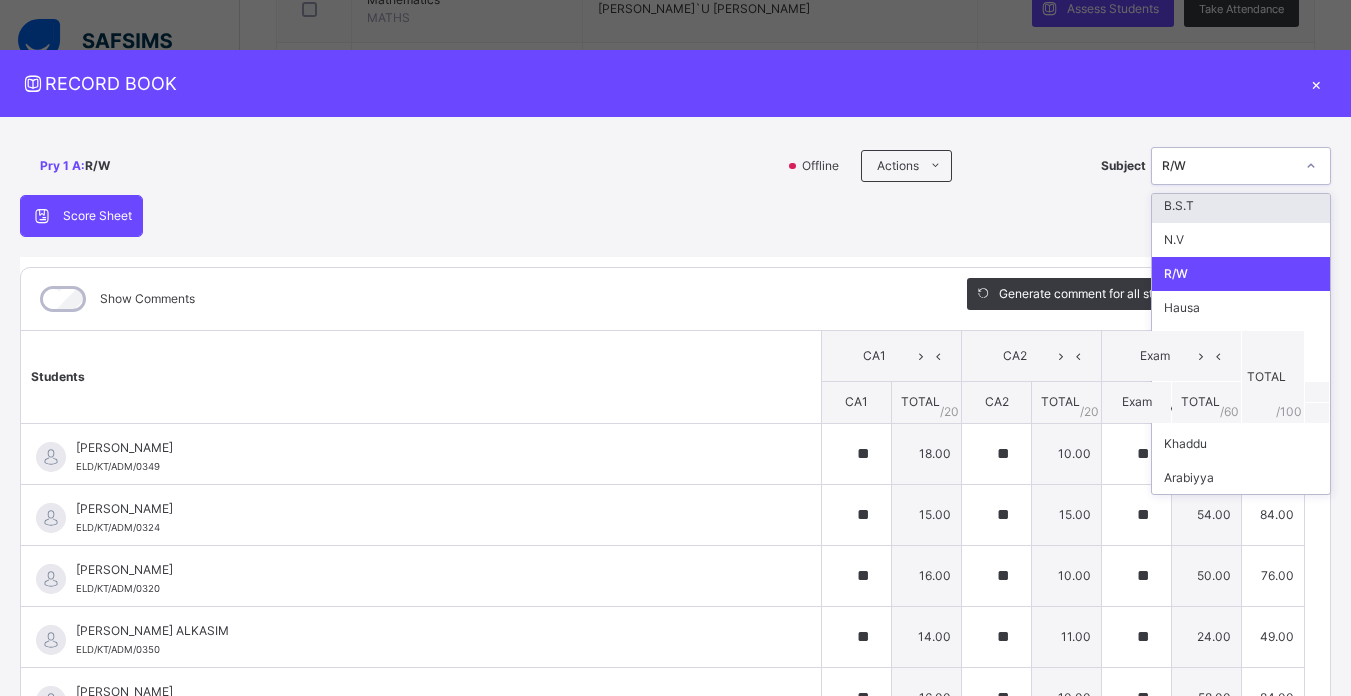 scroll, scrollTop: 74, scrollLeft: 0, axis: vertical 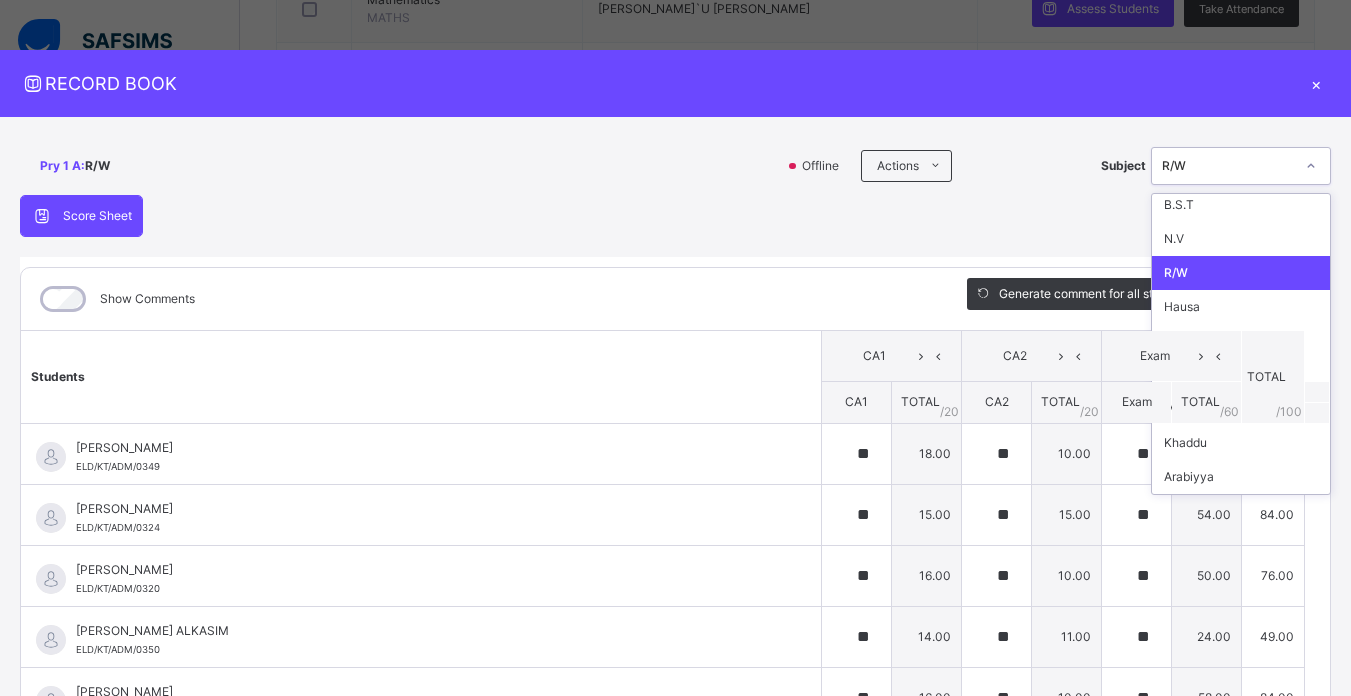 click on "R/W" at bounding box center [1241, 273] 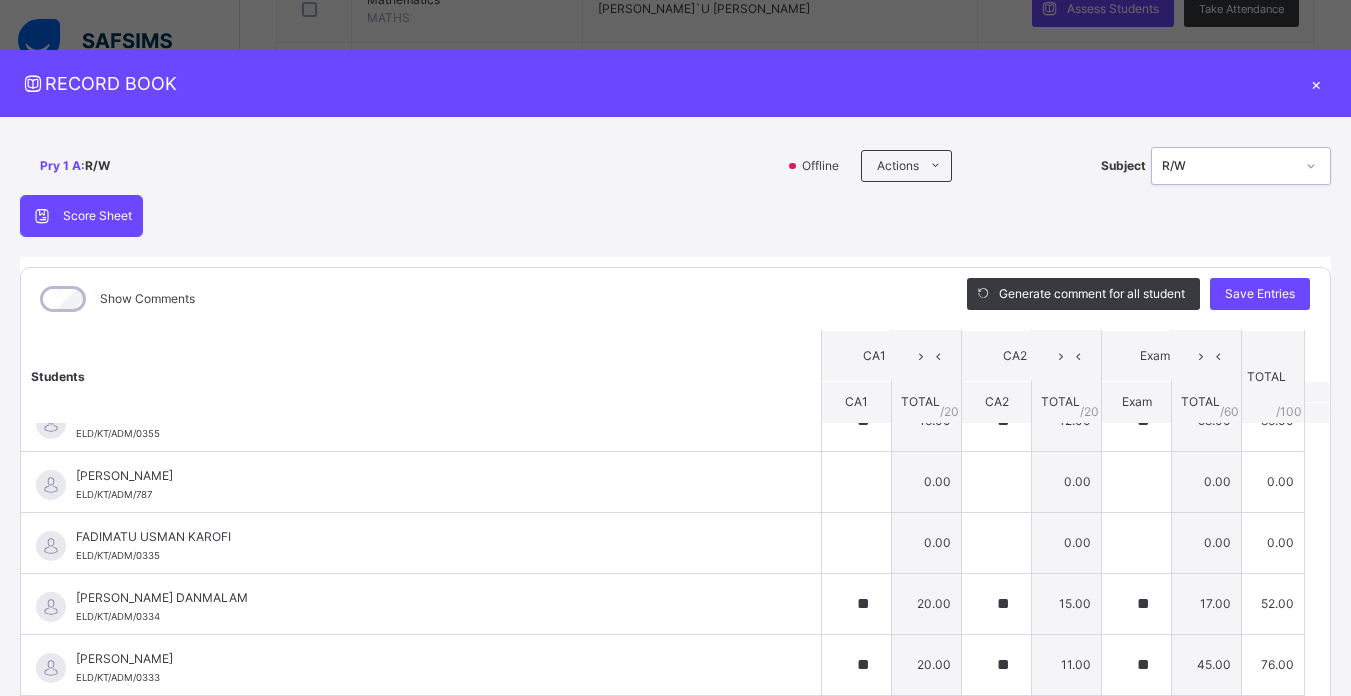 scroll, scrollTop: 725, scrollLeft: 0, axis: vertical 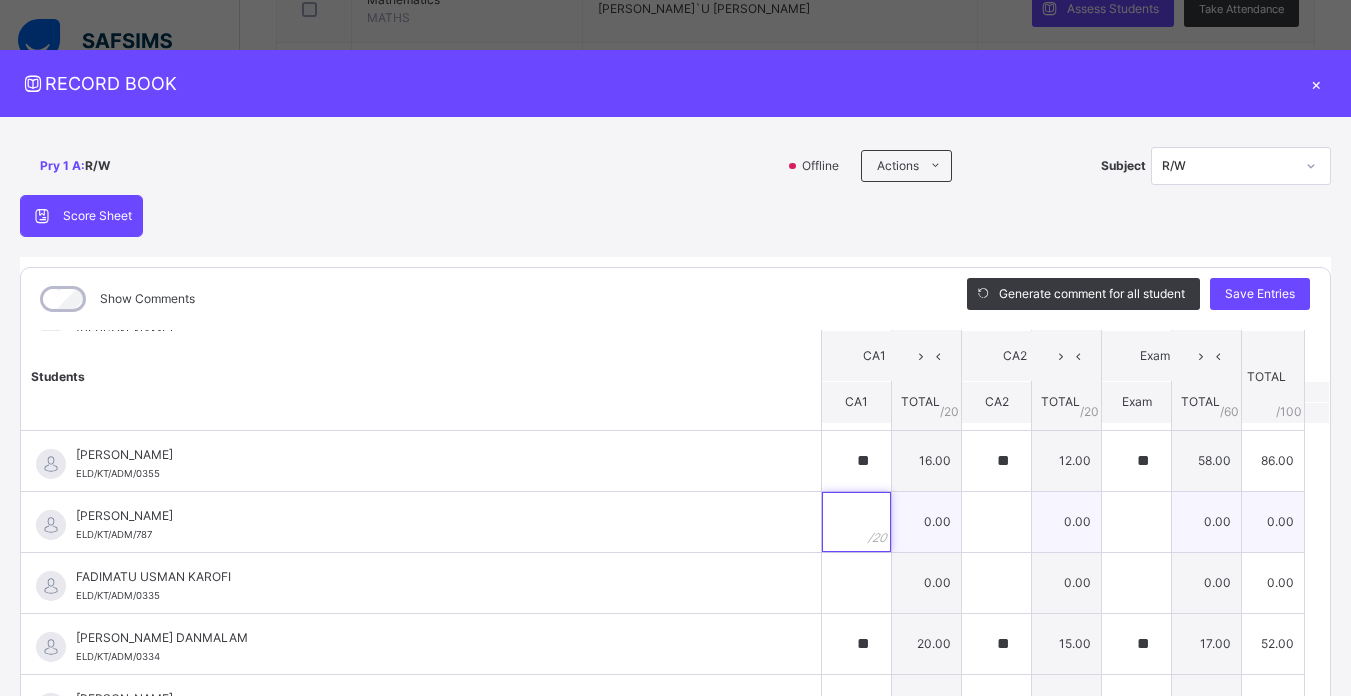 click at bounding box center (856, 522) 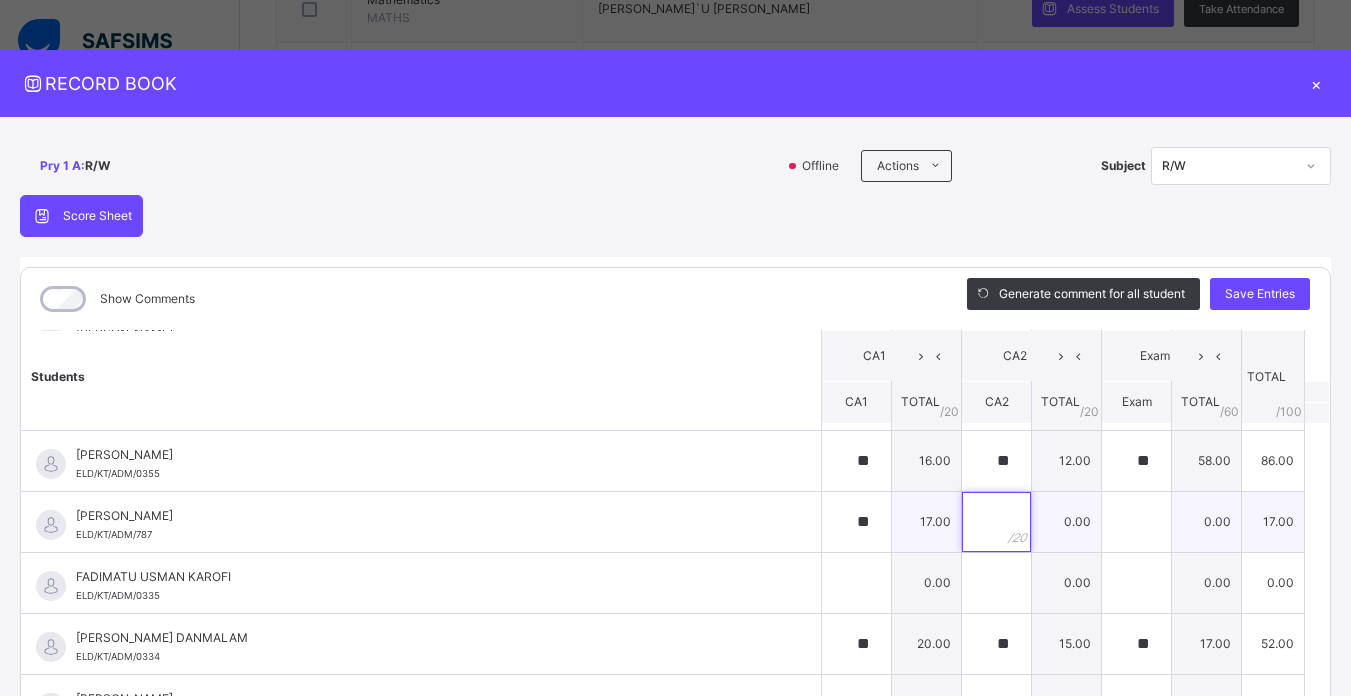 click at bounding box center [996, 522] 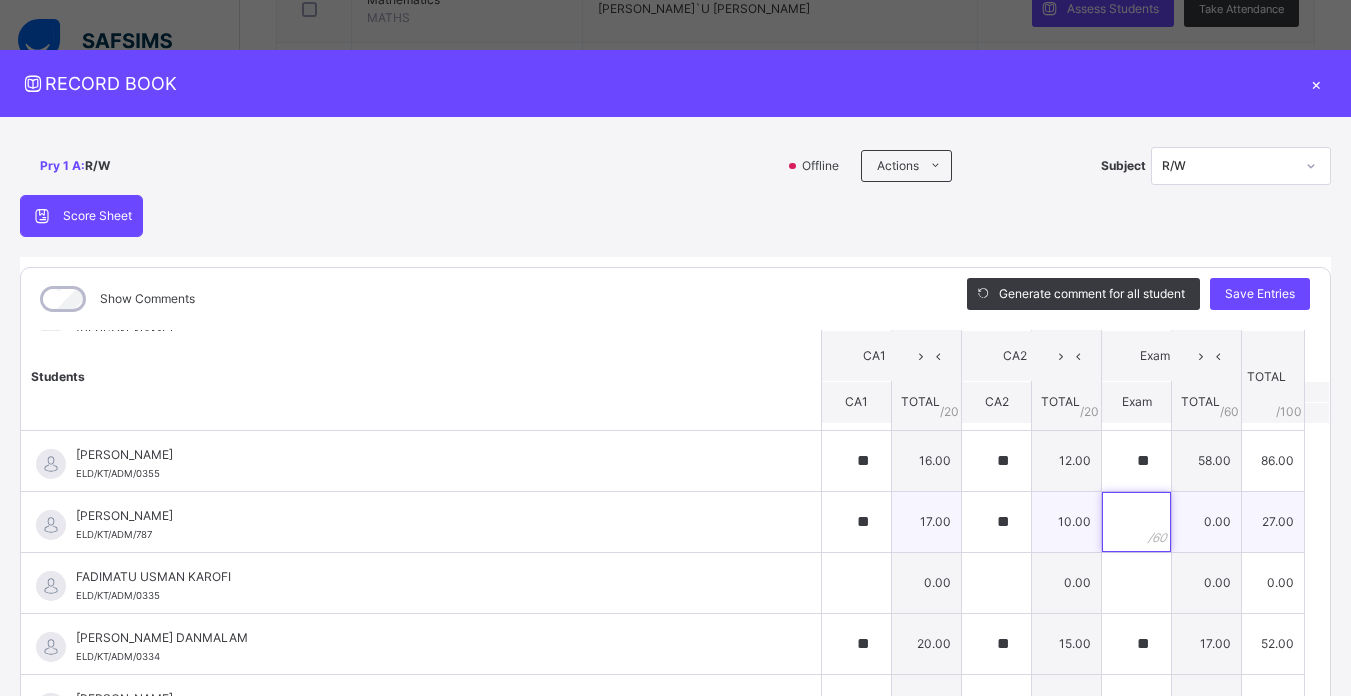 click at bounding box center (1136, 522) 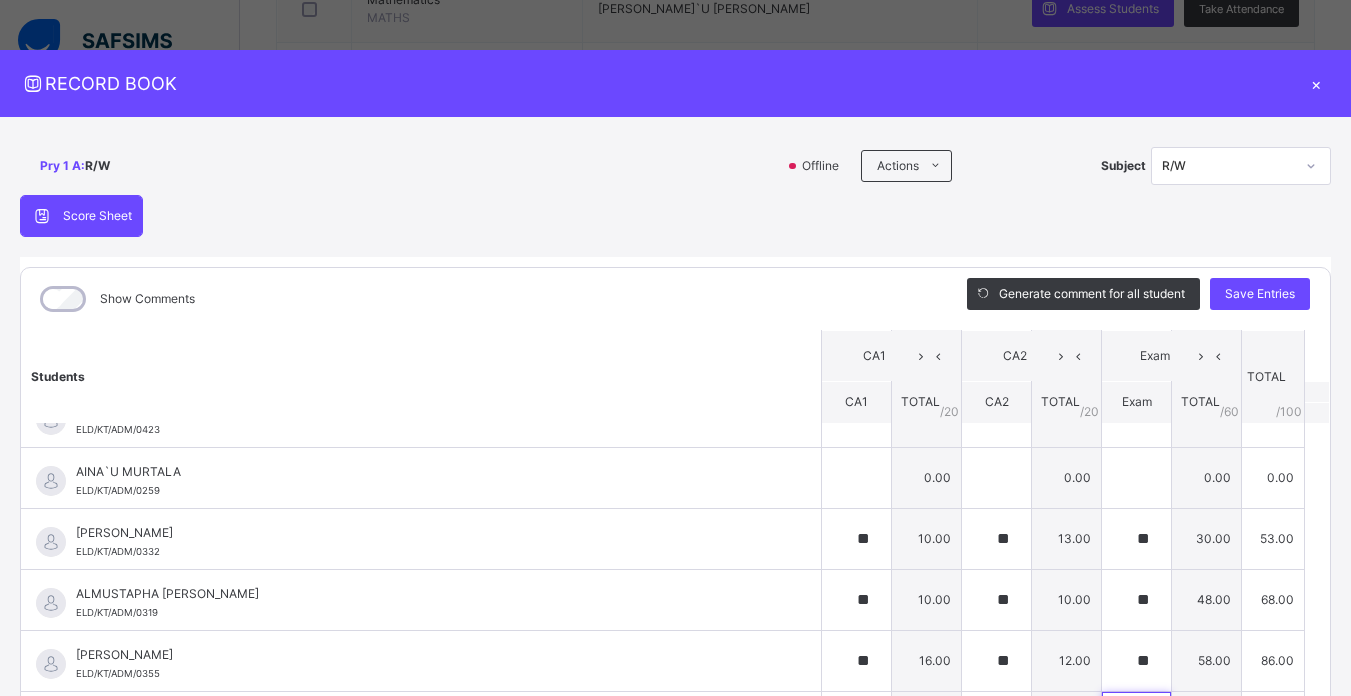 scroll, scrollTop: 485, scrollLeft: 0, axis: vertical 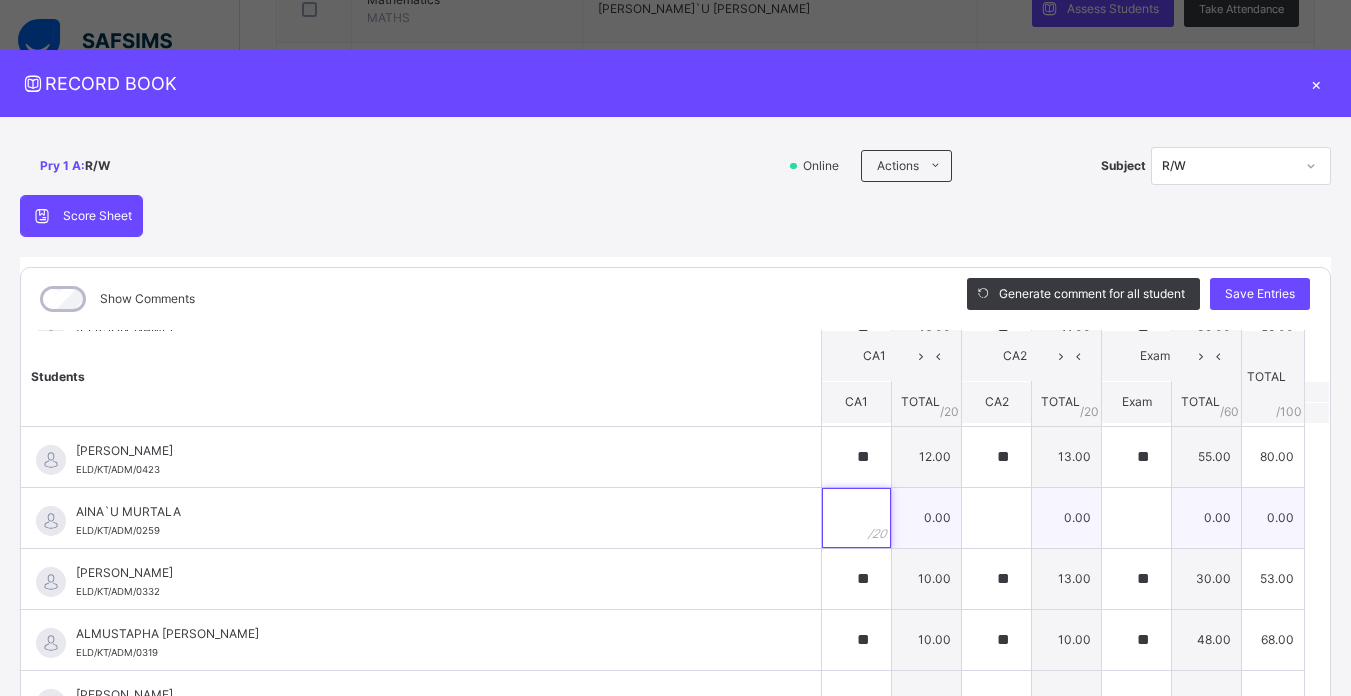 click at bounding box center [856, 518] 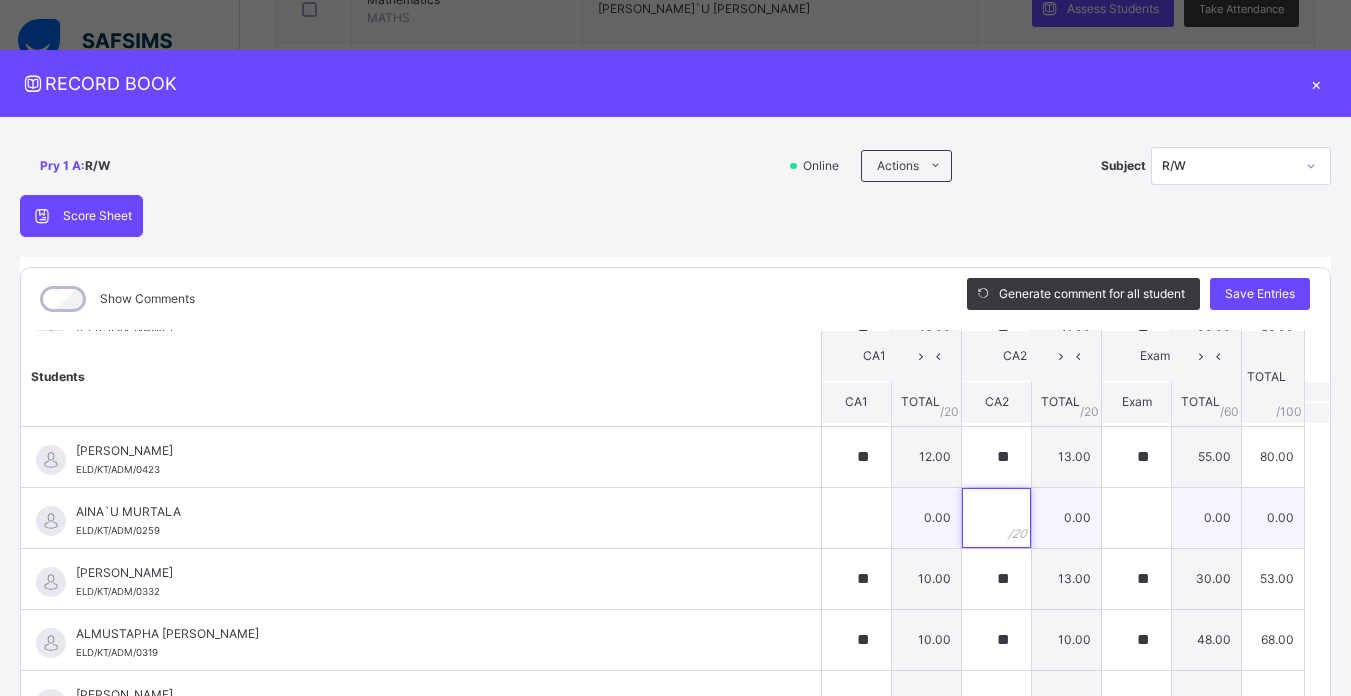 click at bounding box center (996, 518) 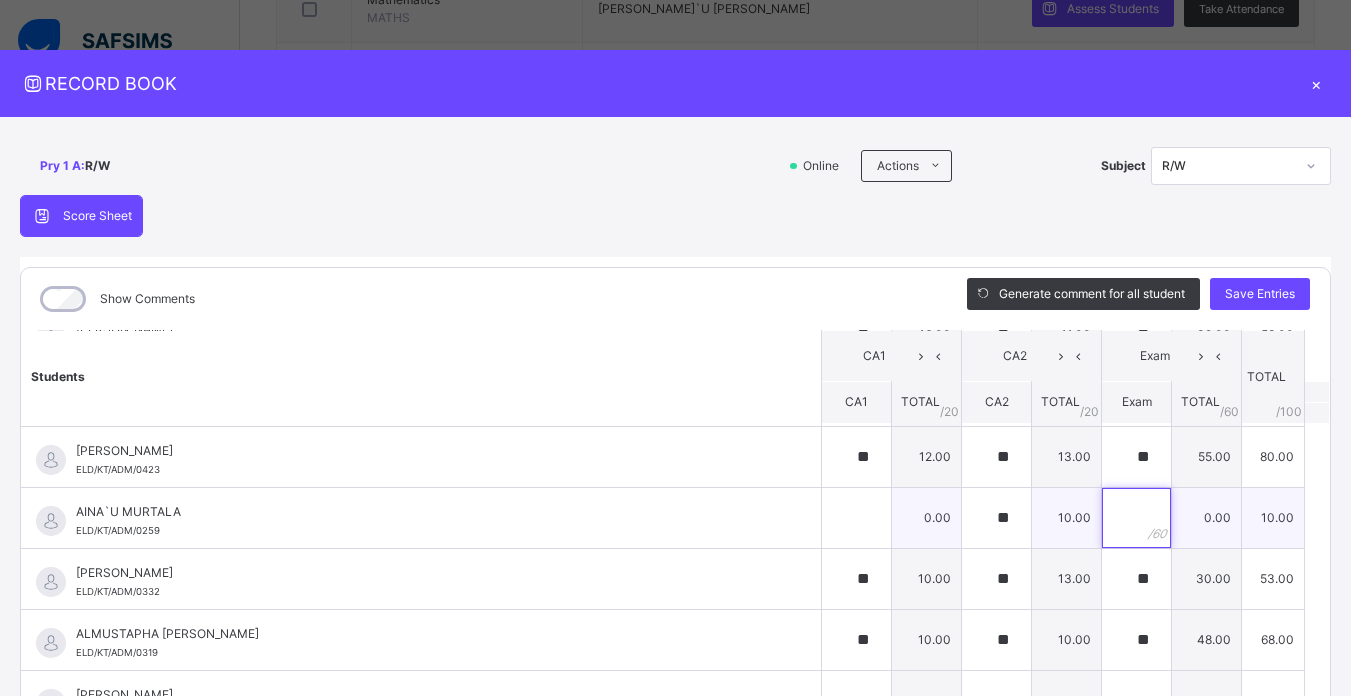click at bounding box center [1136, 518] 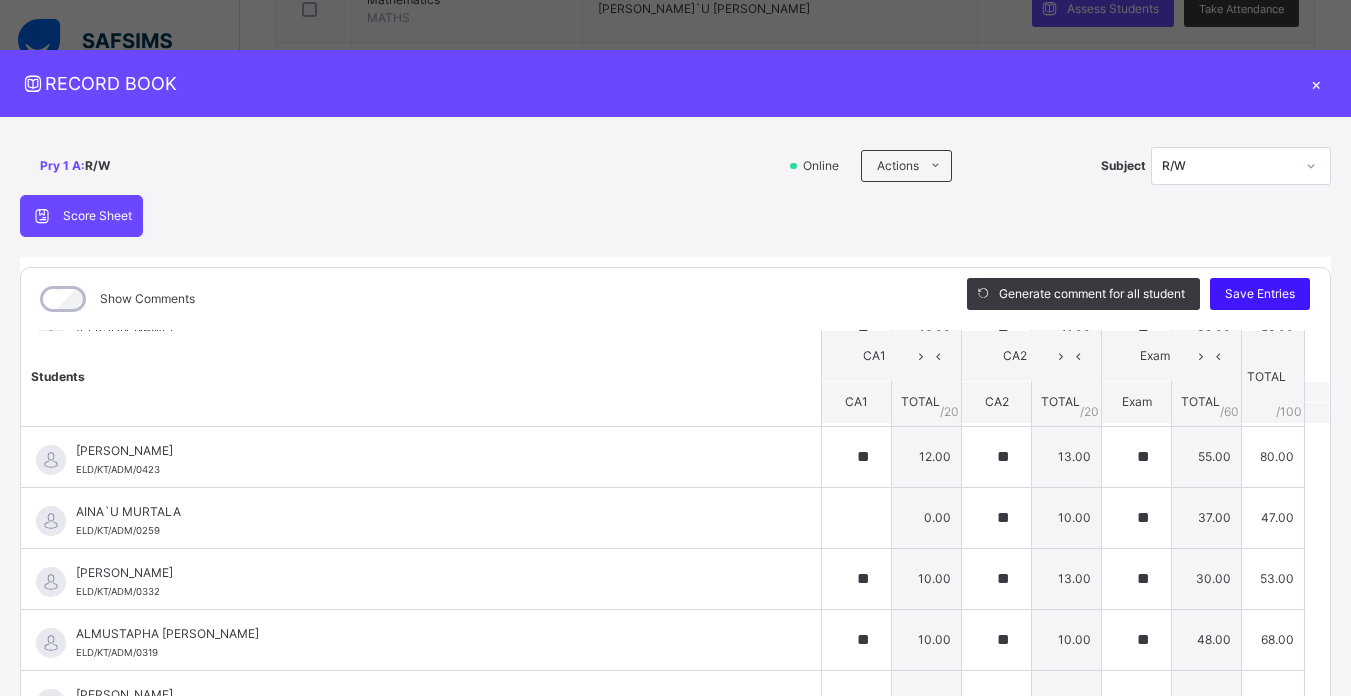 click on "Save Entries" at bounding box center (1260, 294) 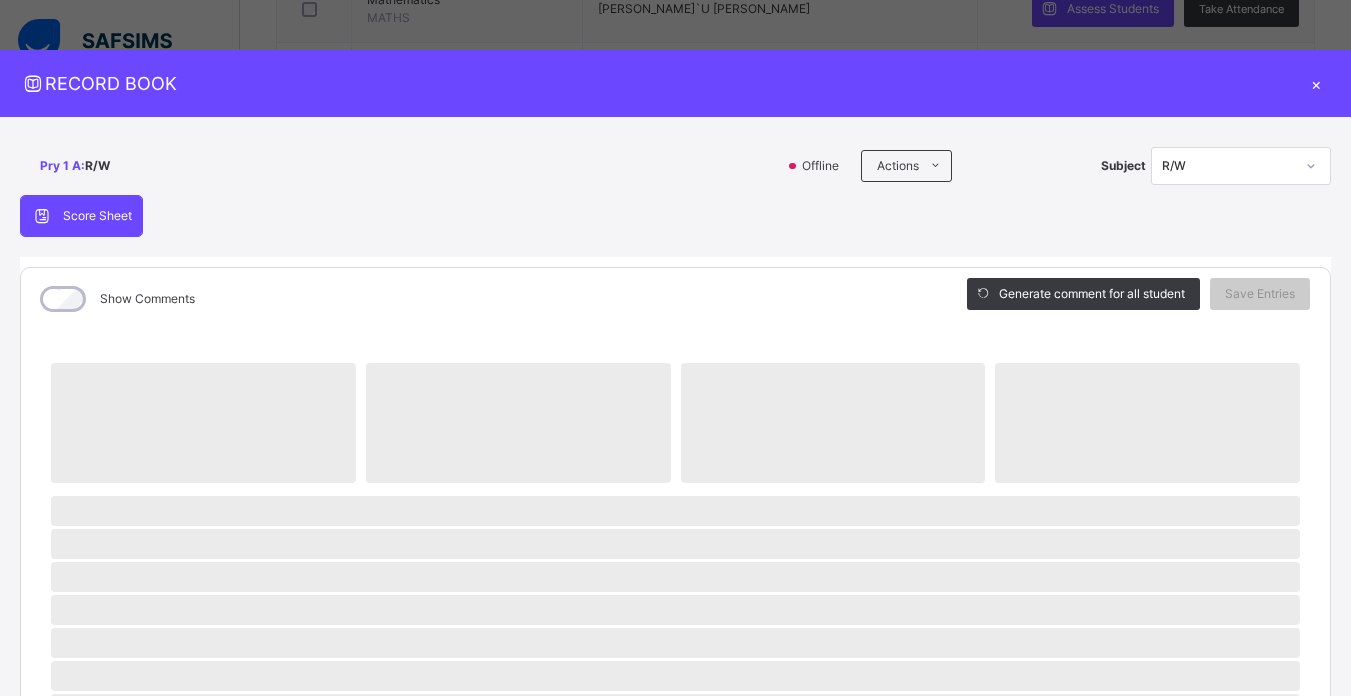 click 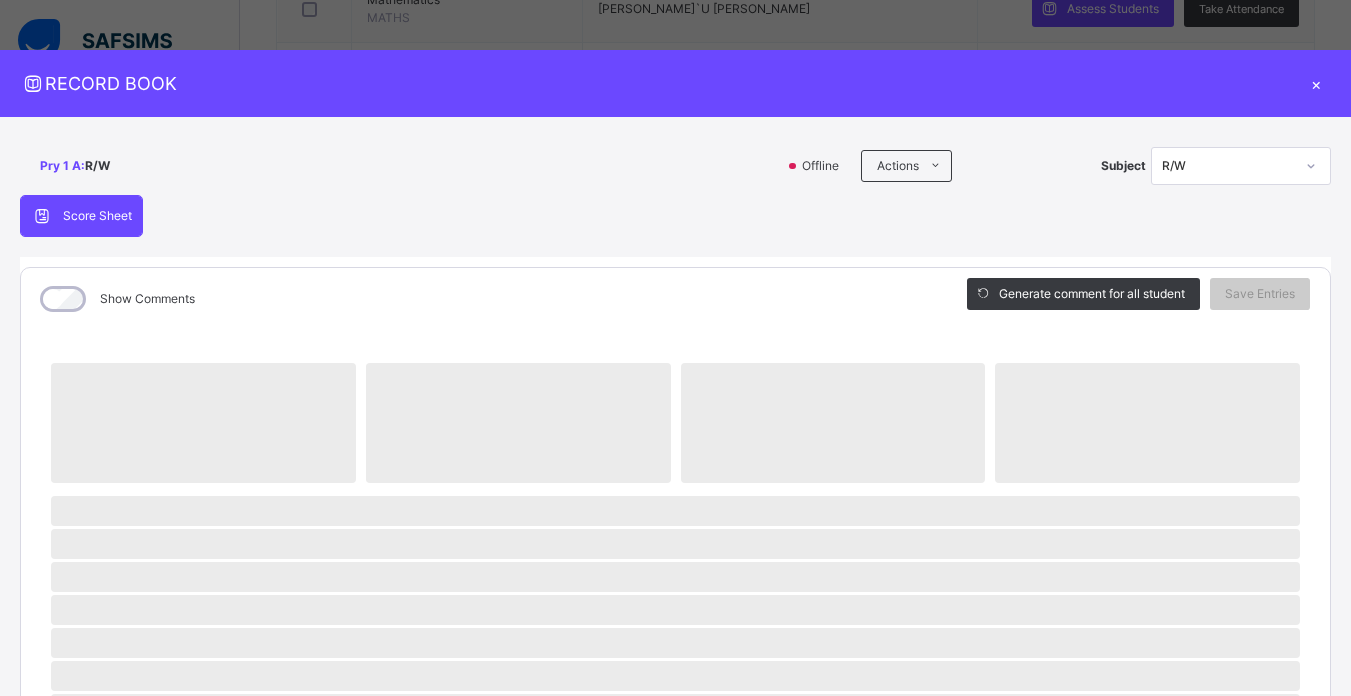click 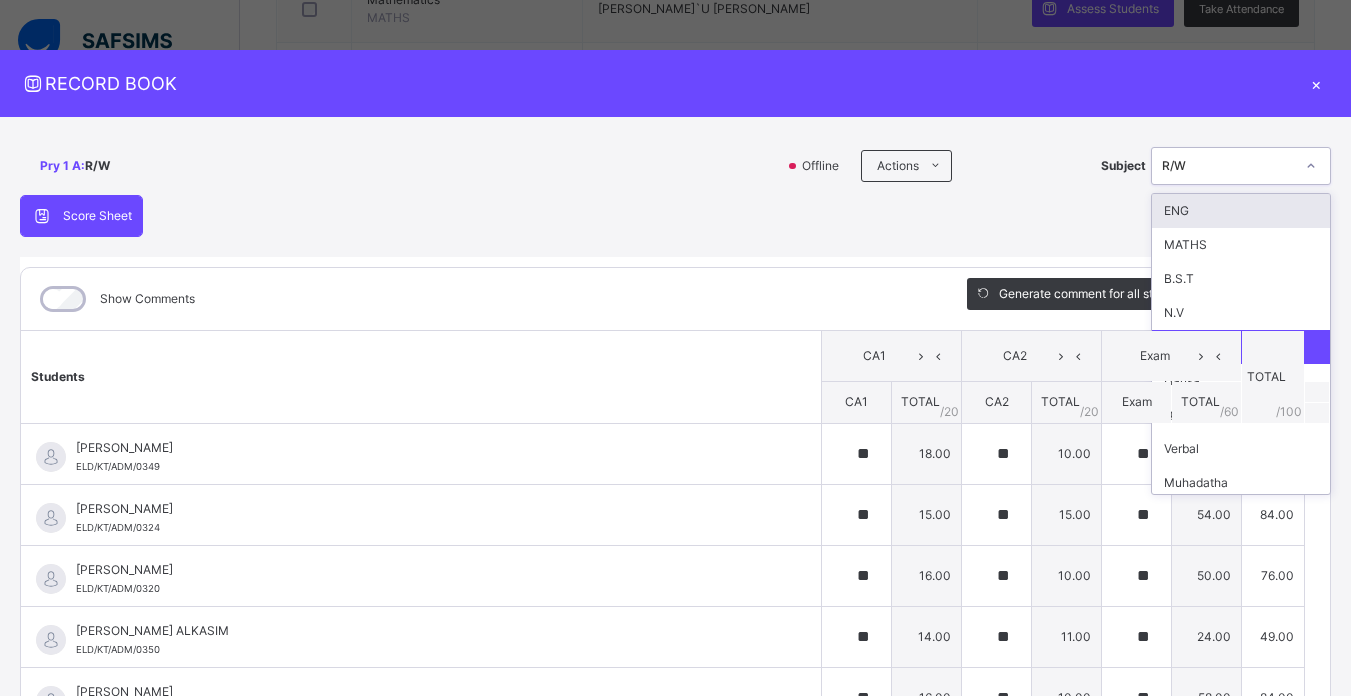 click 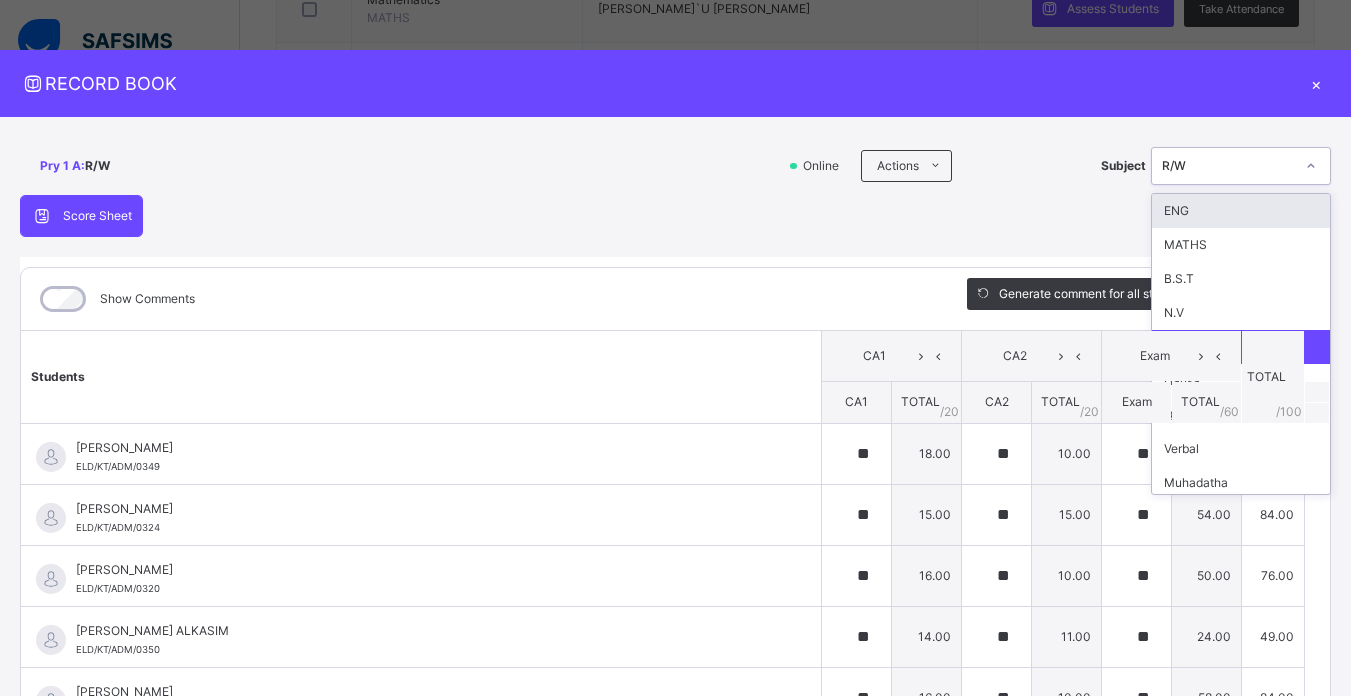 click 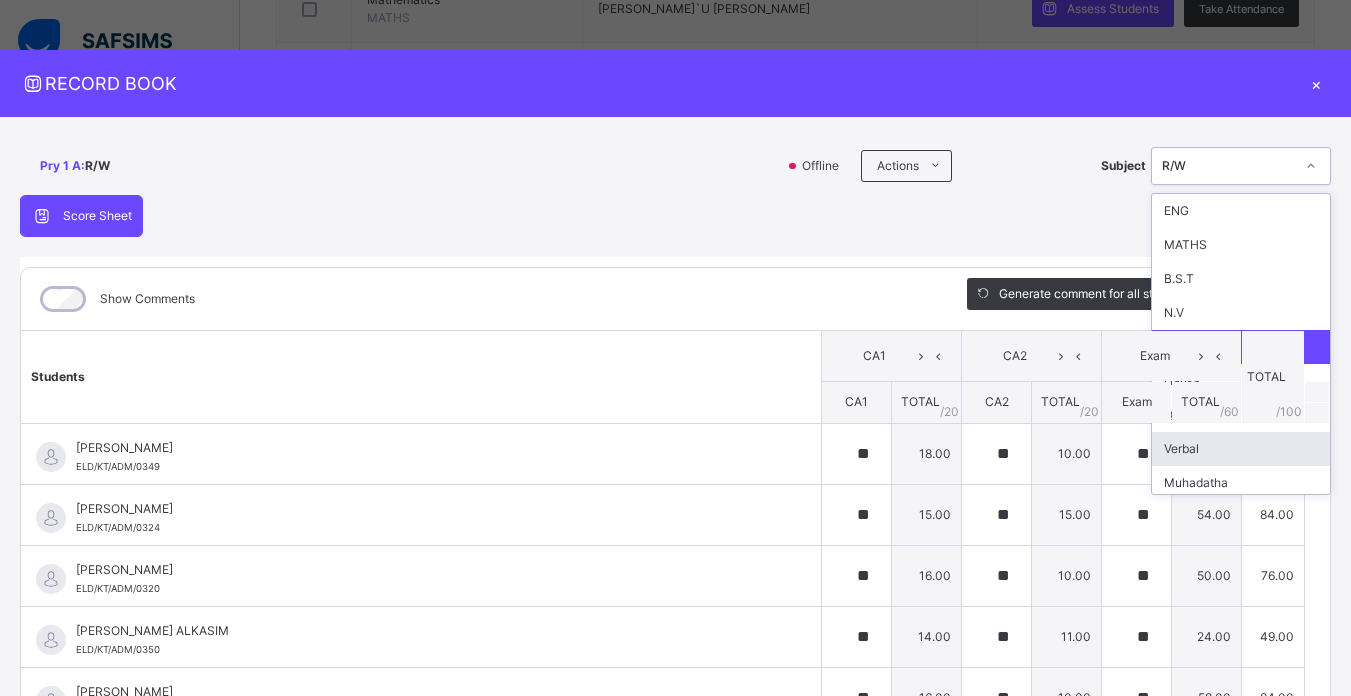 click on "Verbal" at bounding box center (1241, 449) 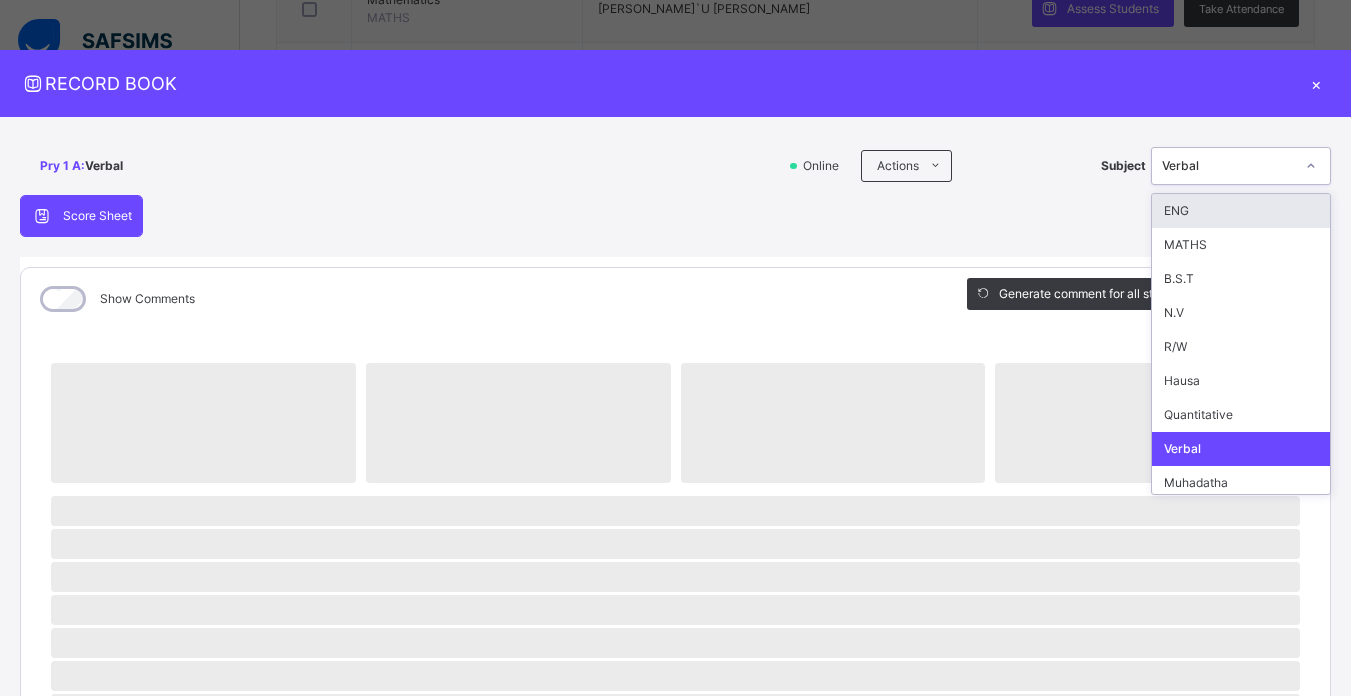 click 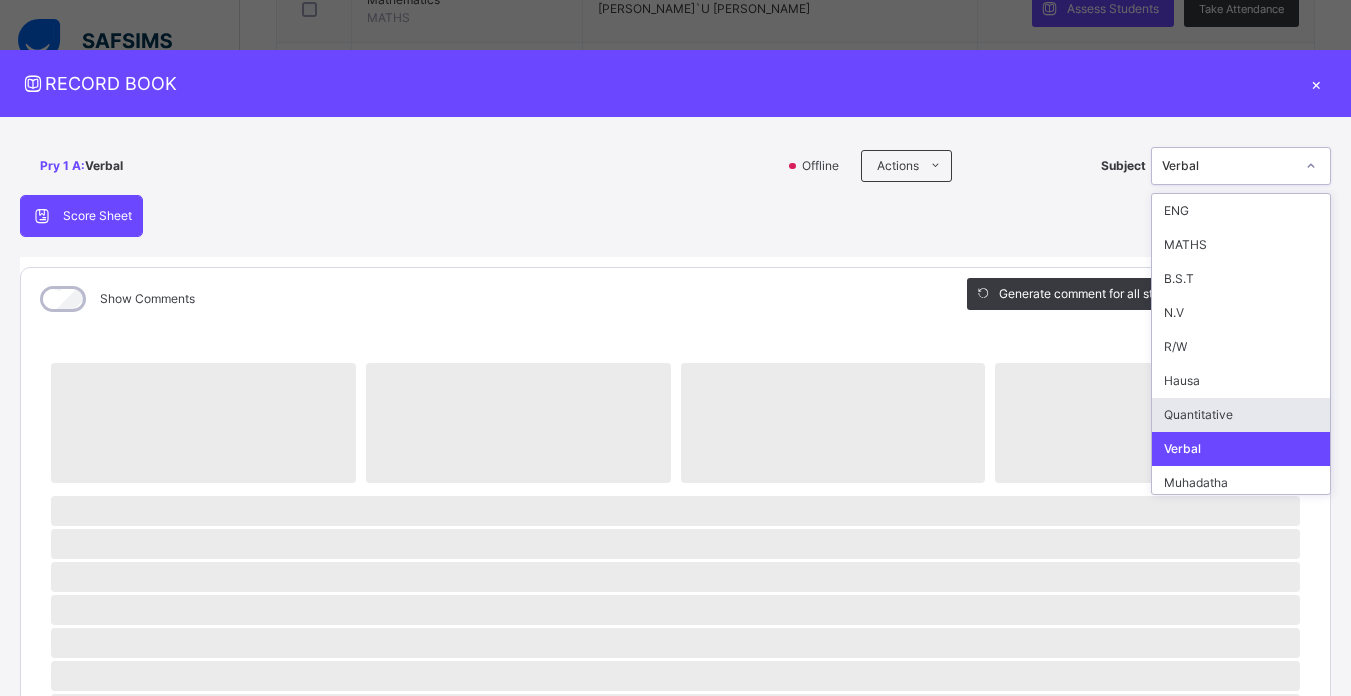 click on "Quantitative" at bounding box center [1241, 415] 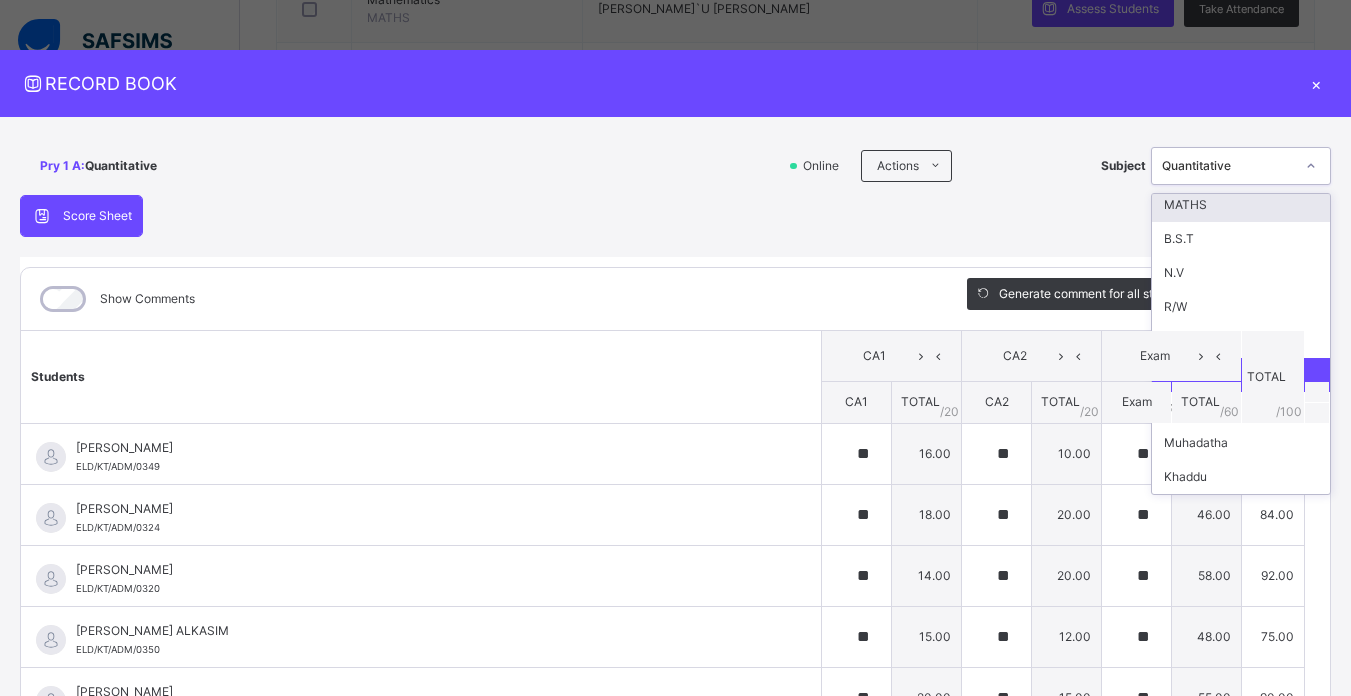 scroll, scrollTop: 74, scrollLeft: 0, axis: vertical 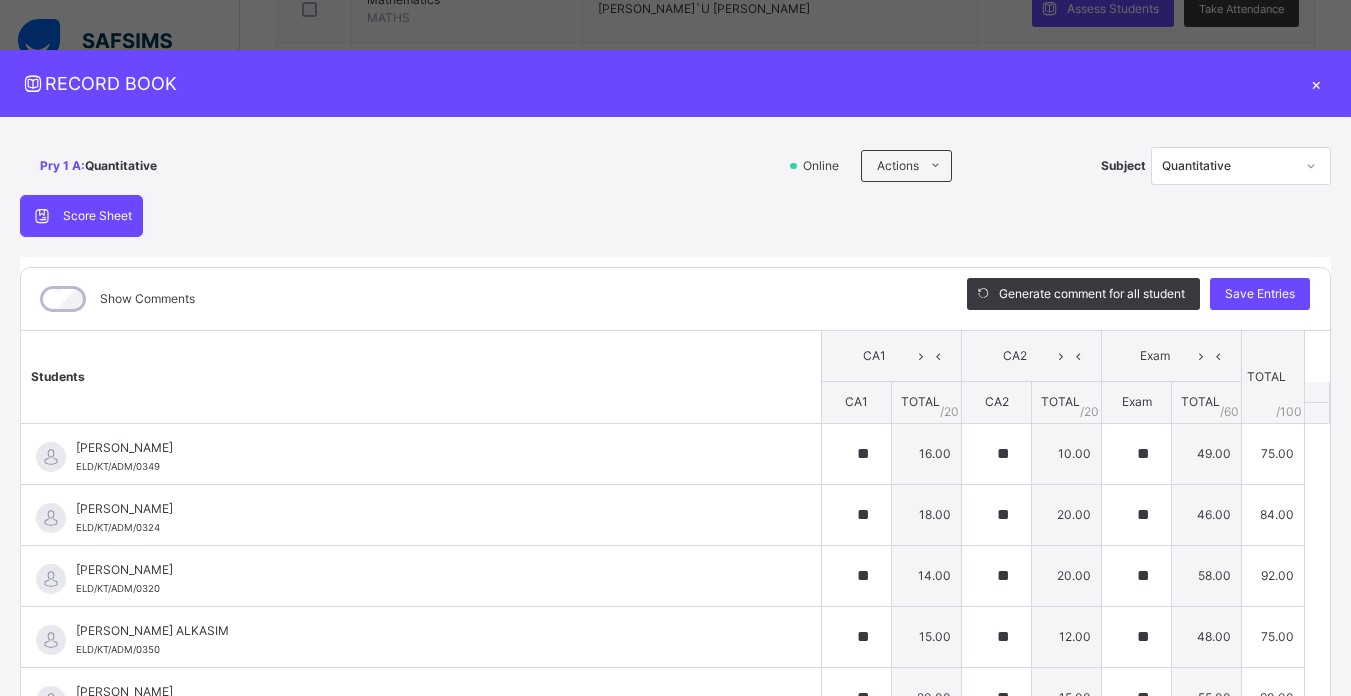 click on "Students" at bounding box center (421, 377) 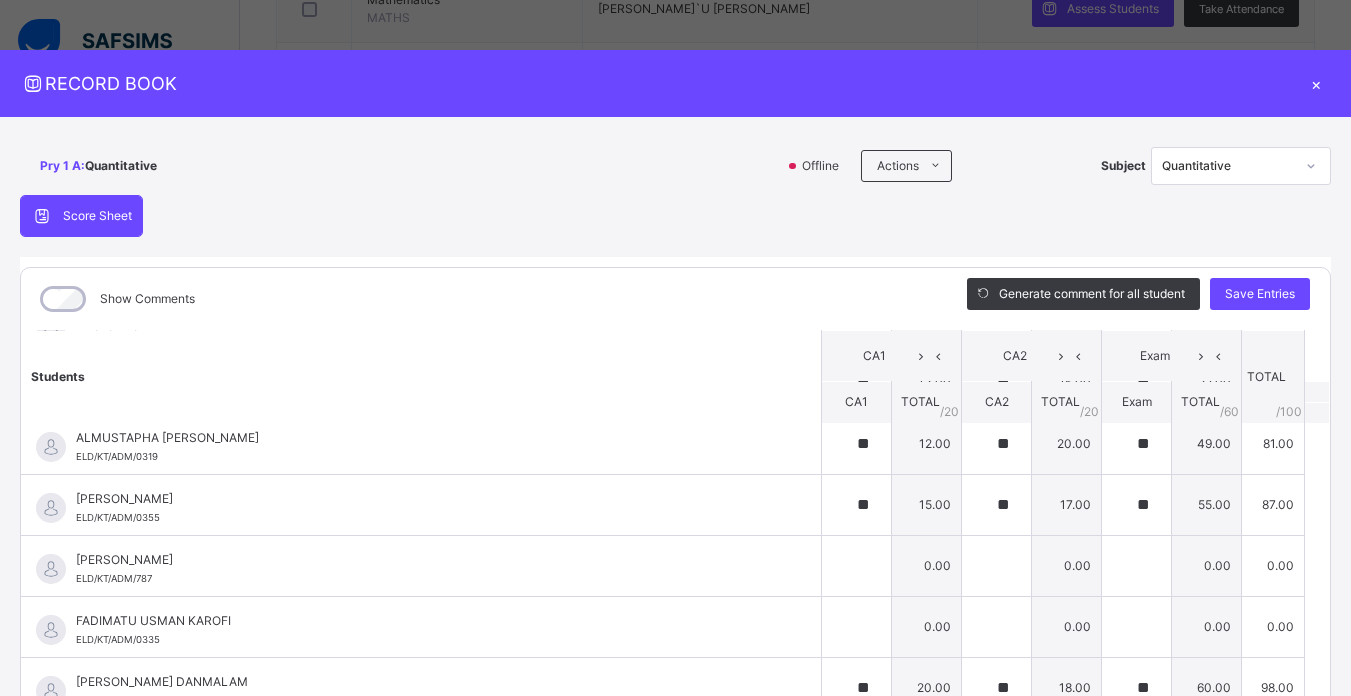 scroll, scrollTop: 672, scrollLeft: 0, axis: vertical 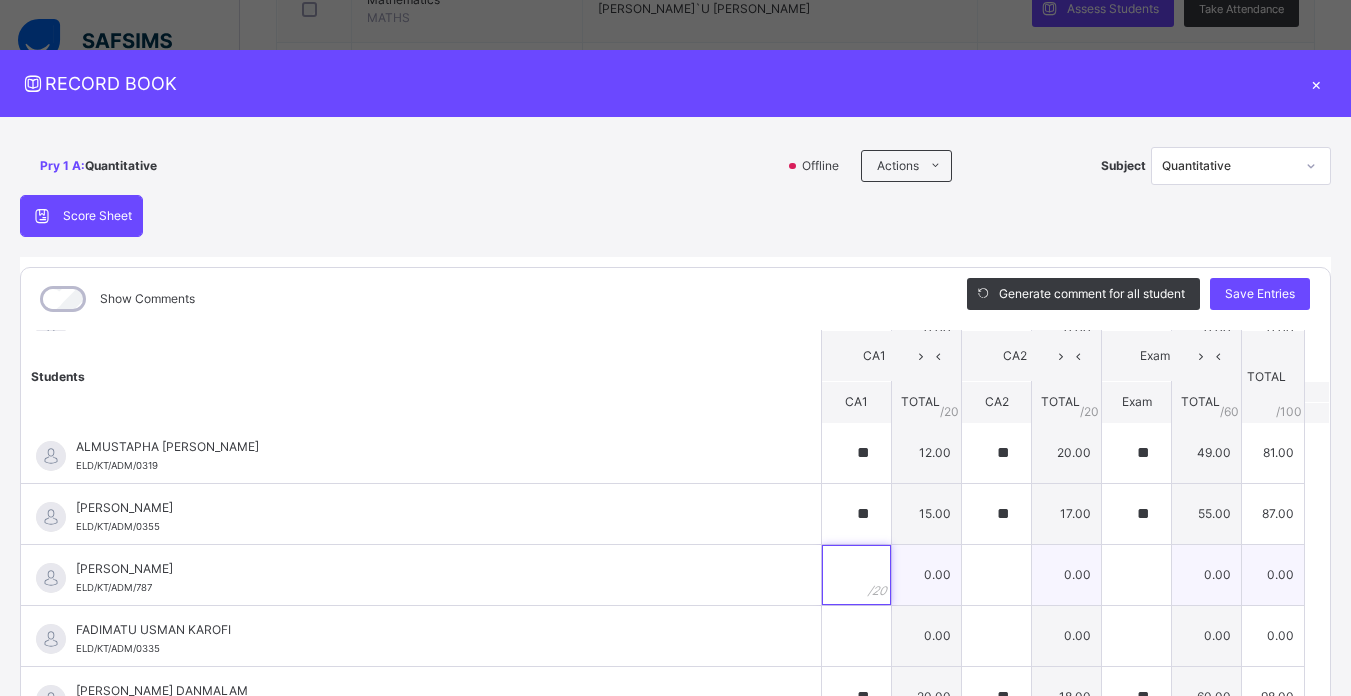 click at bounding box center [856, 575] 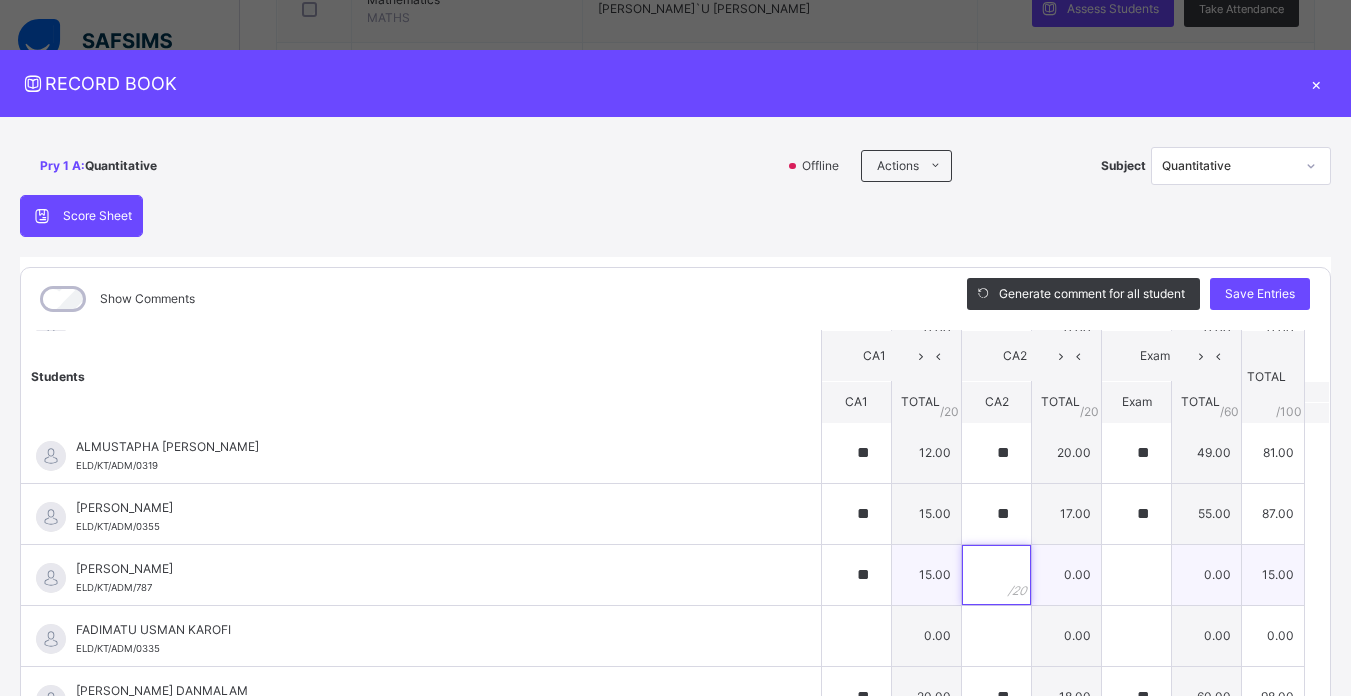 click at bounding box center [996, 575] 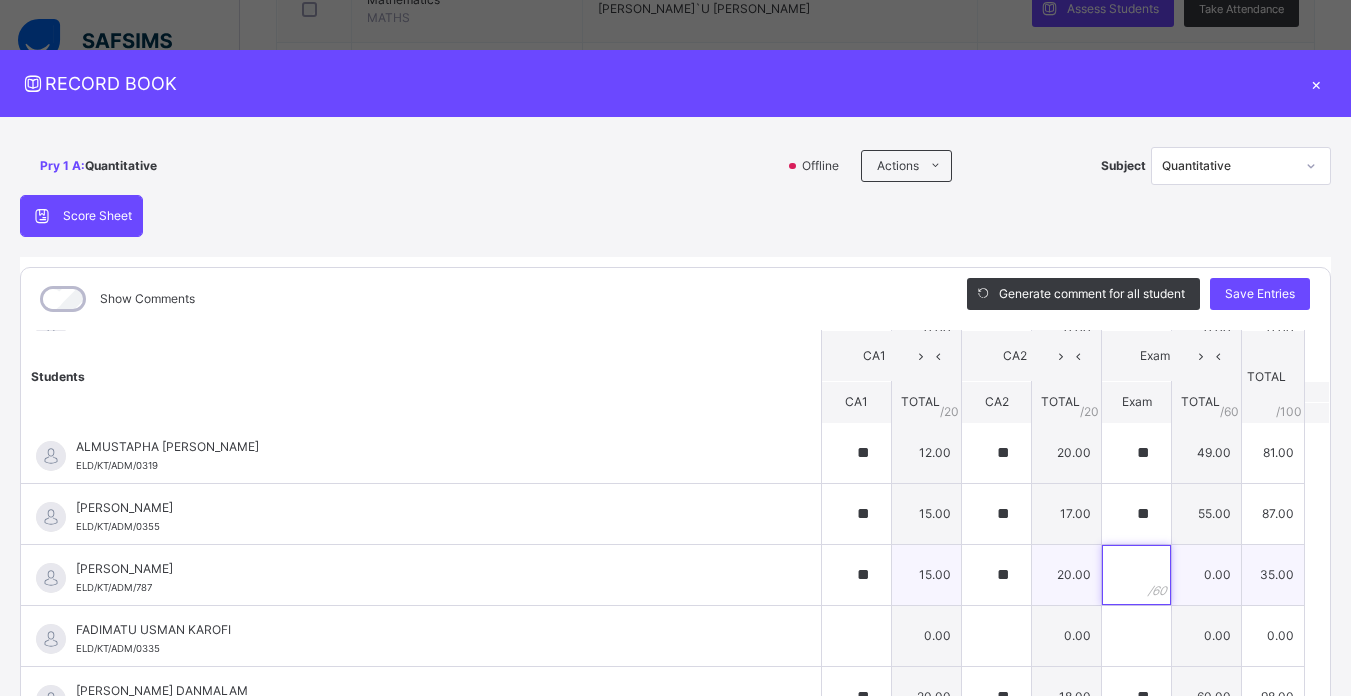 click at bounding box center (1136, 575) 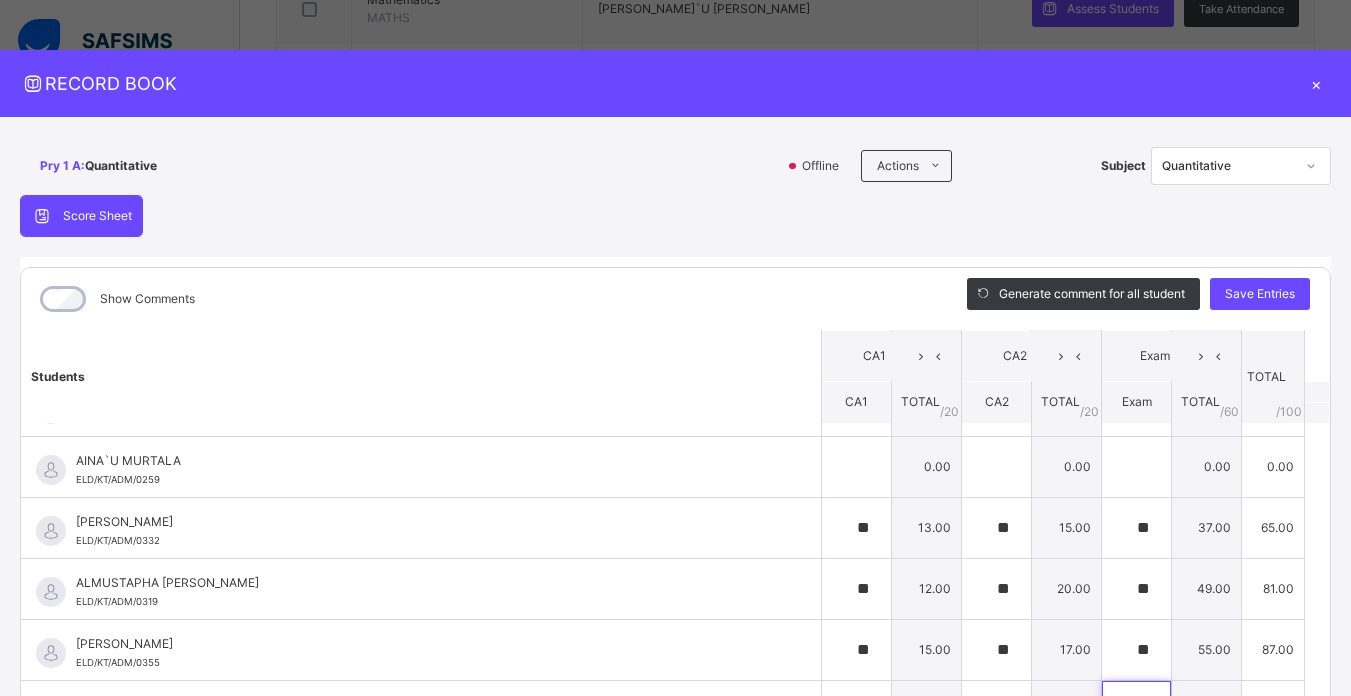 scroll, scrollTop: 512, scrollLeft: 0, axis: vertical 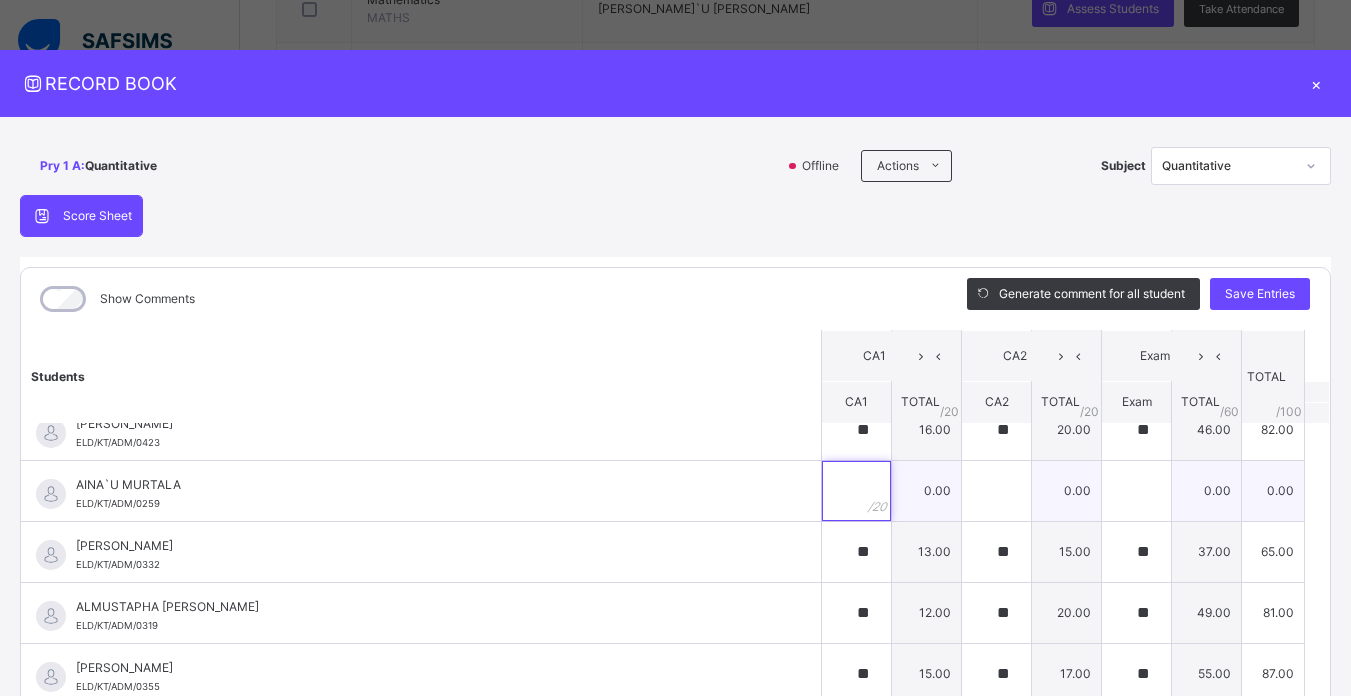 click at bounding box center (856, 491) 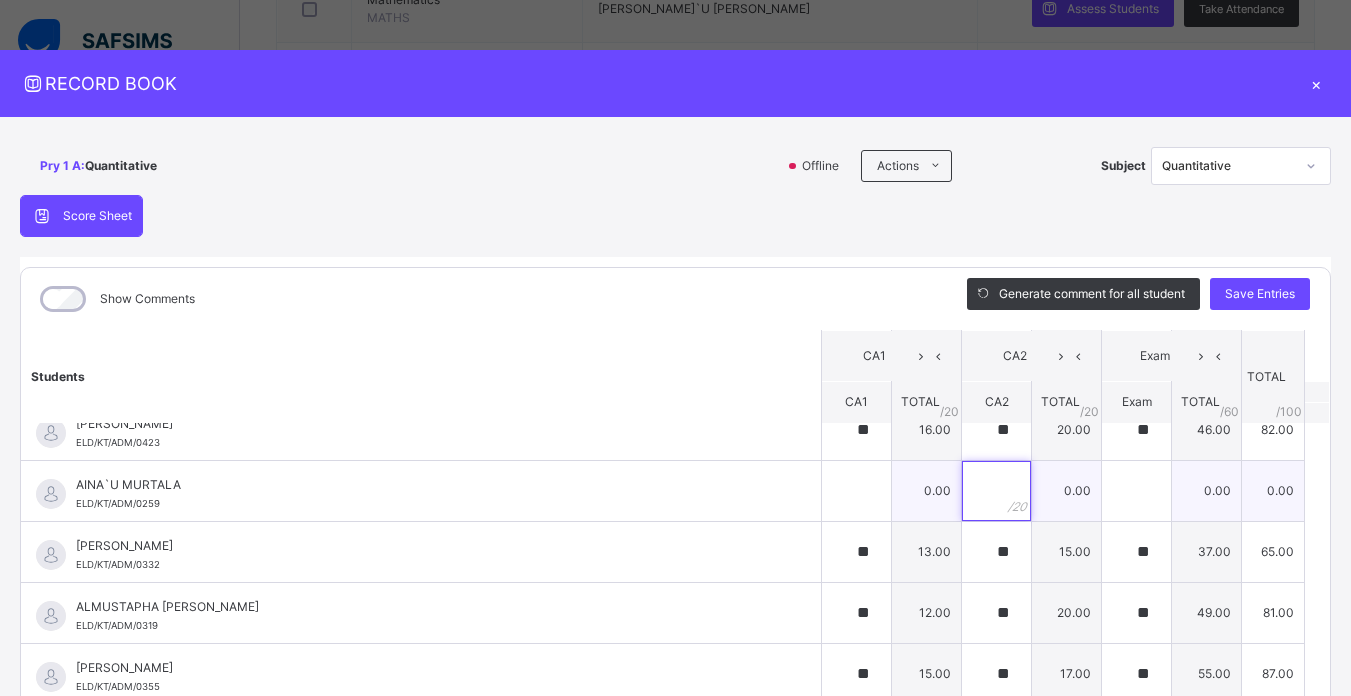 click at bounding box center [996, 491] 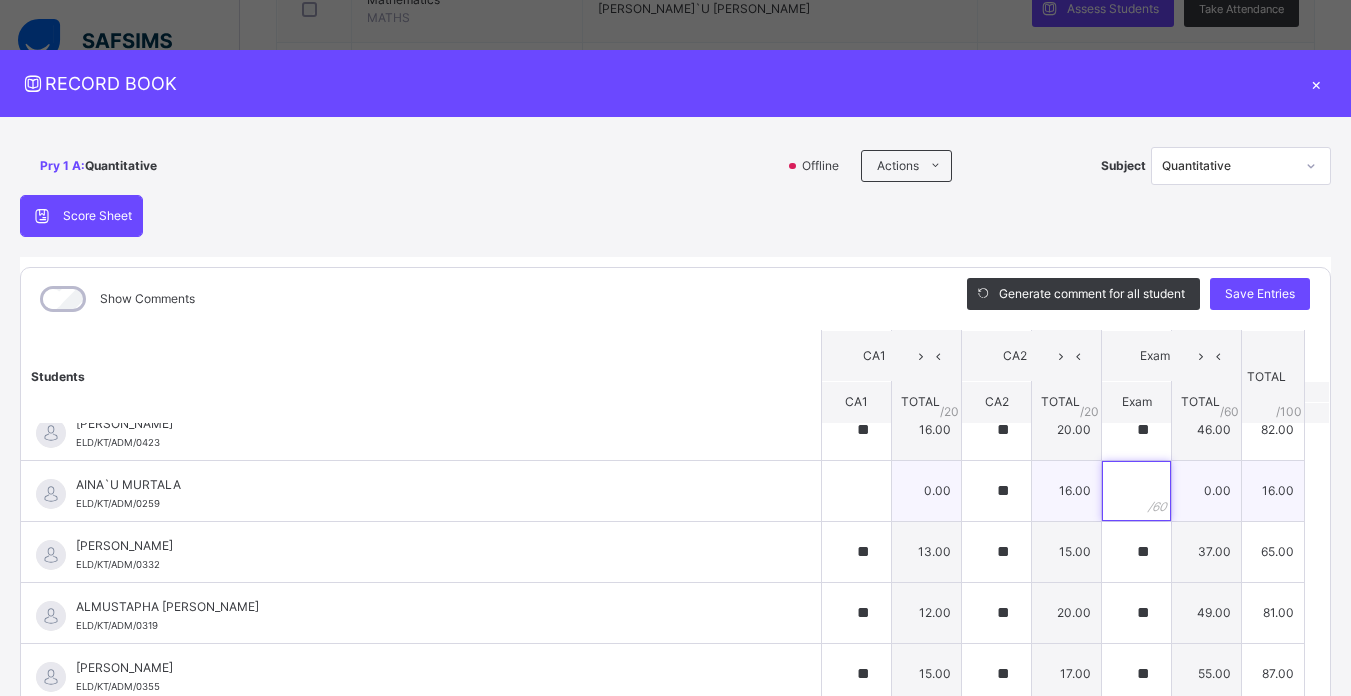click at bounding box center (1136, 491) 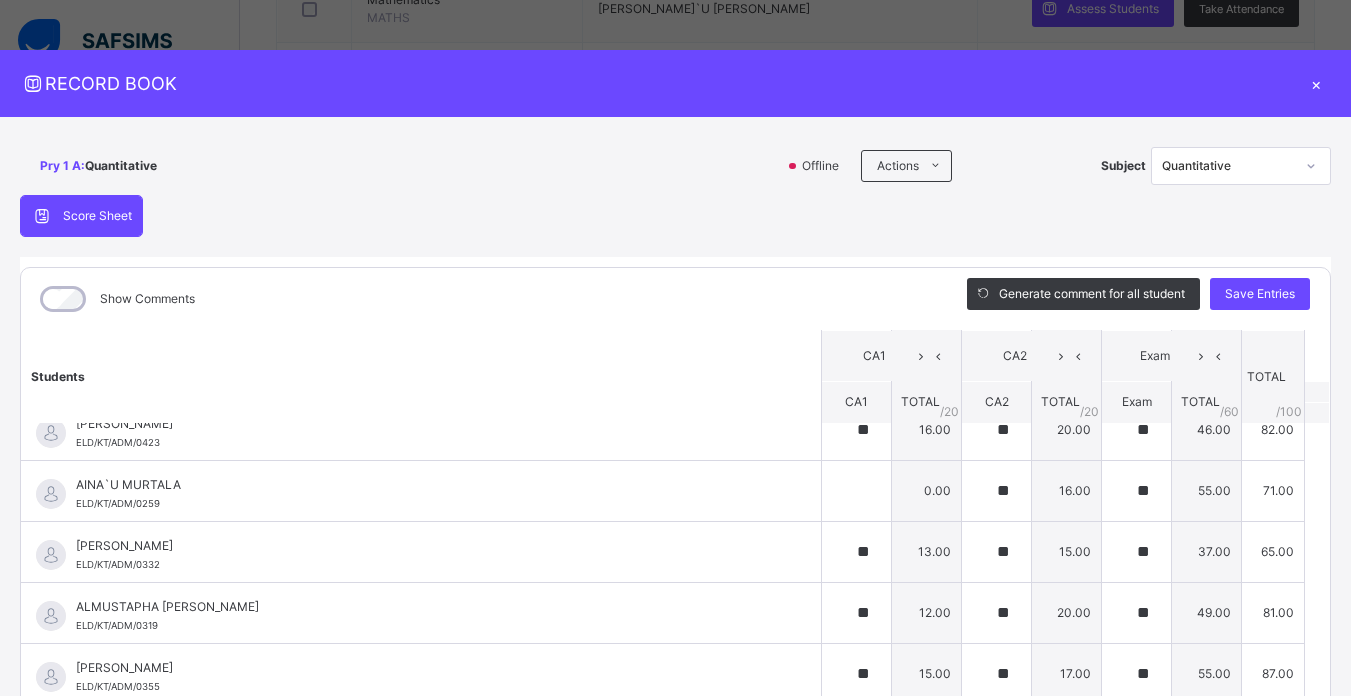 click on "Generate comment for all student   Save Entries" at bounding box center (1138, 299) 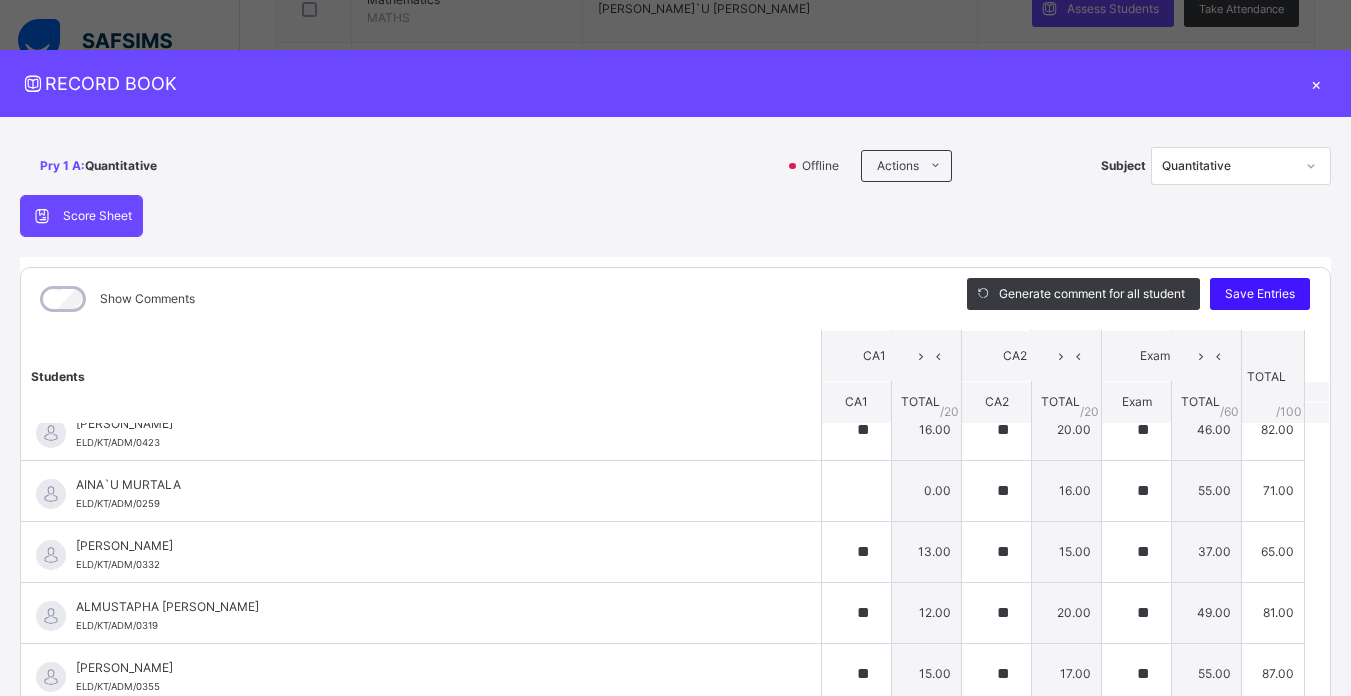 click on "Save Entries" at bounding box center (1260, 294) 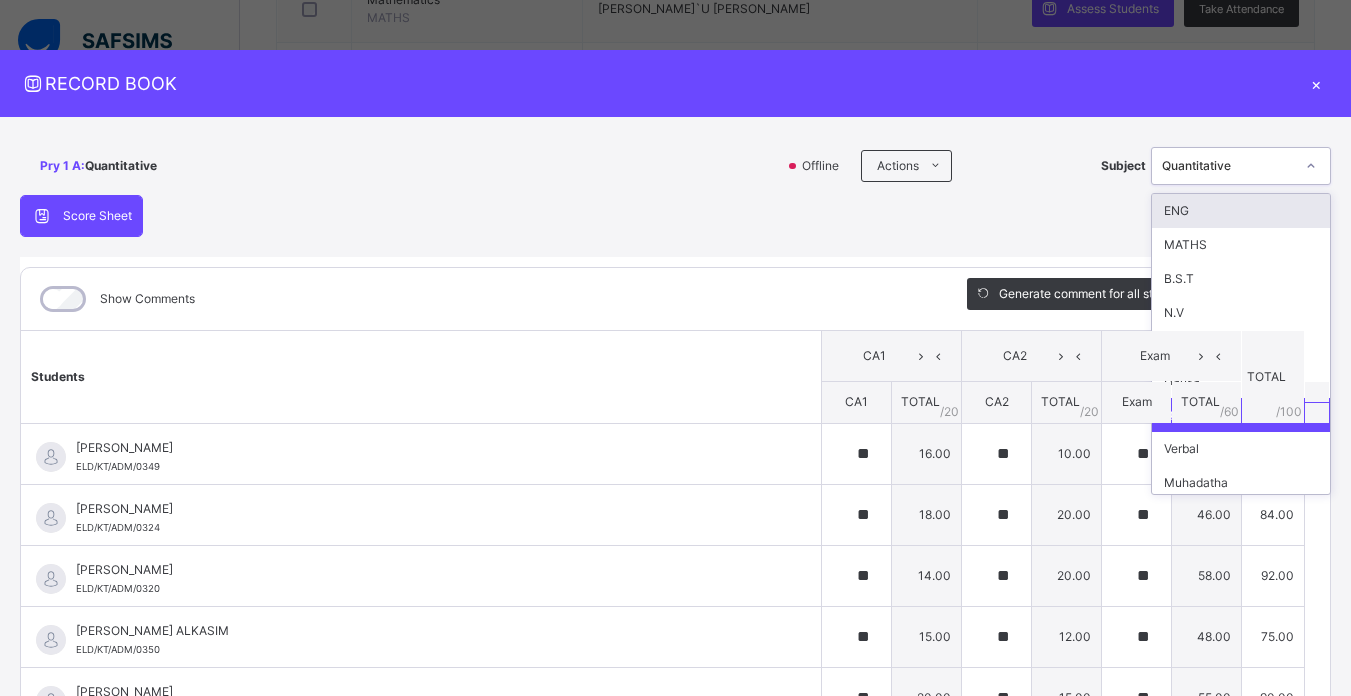 click 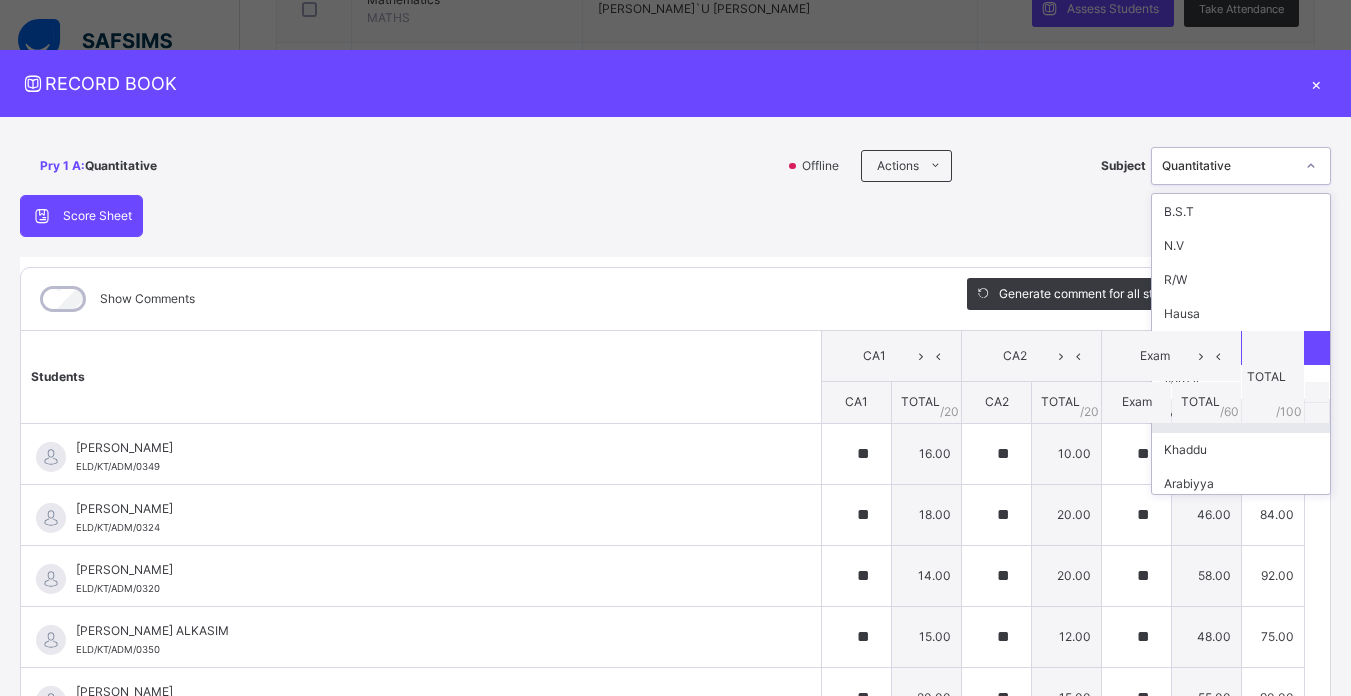 scroll, scrollTop: 74, scrollLeft: 0, axis: vertical 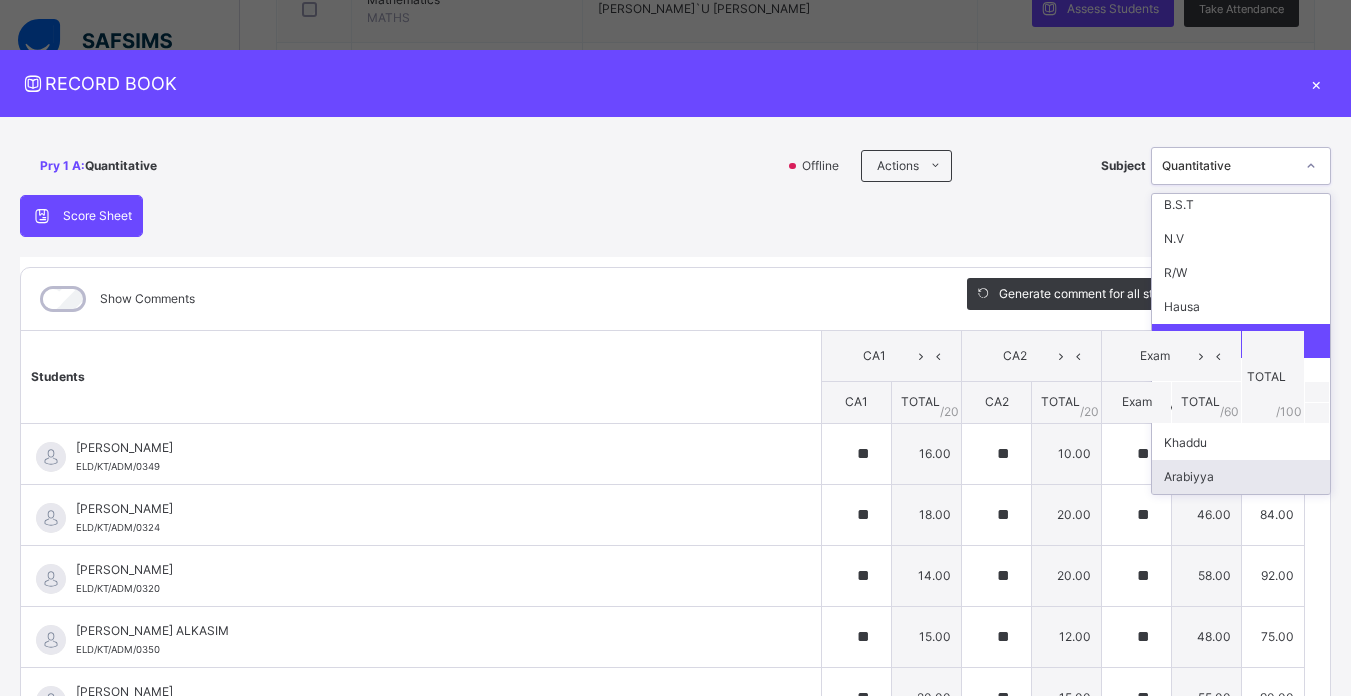 click on "Arabiyya" at bounding box center (1241, 477) 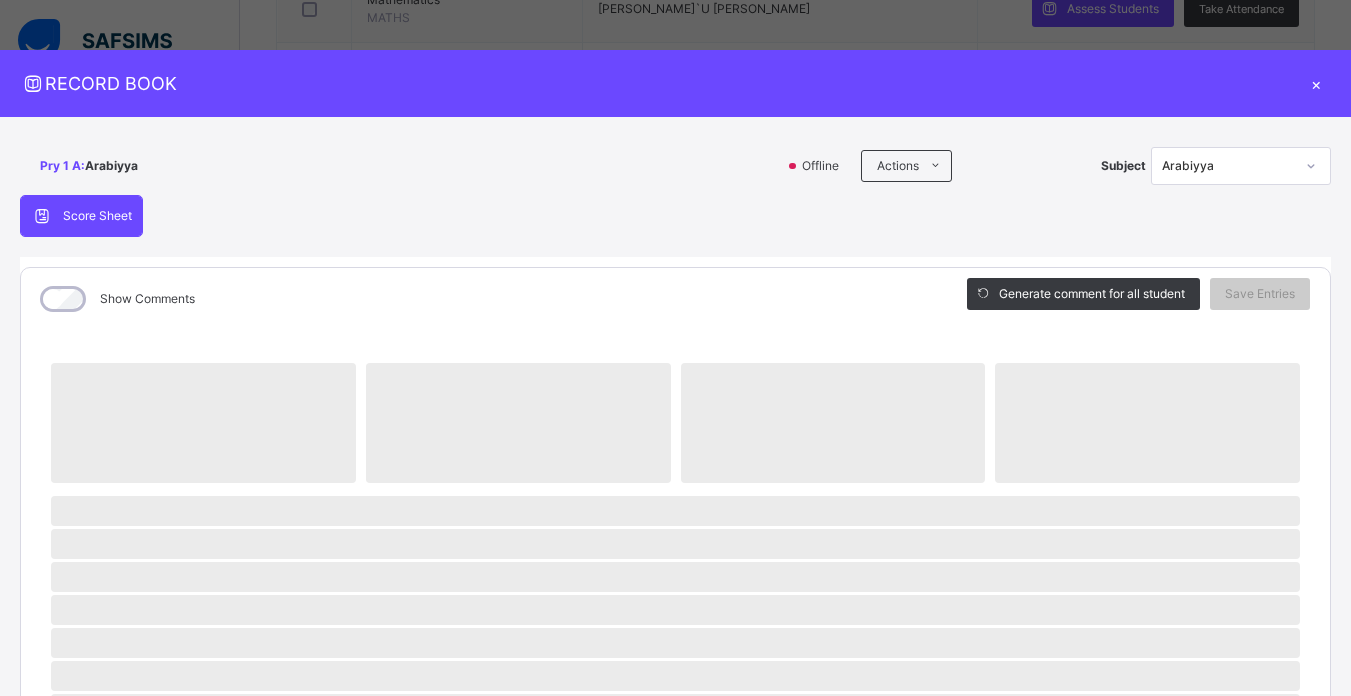 click on "‌" at bounding box center [1147, 423] 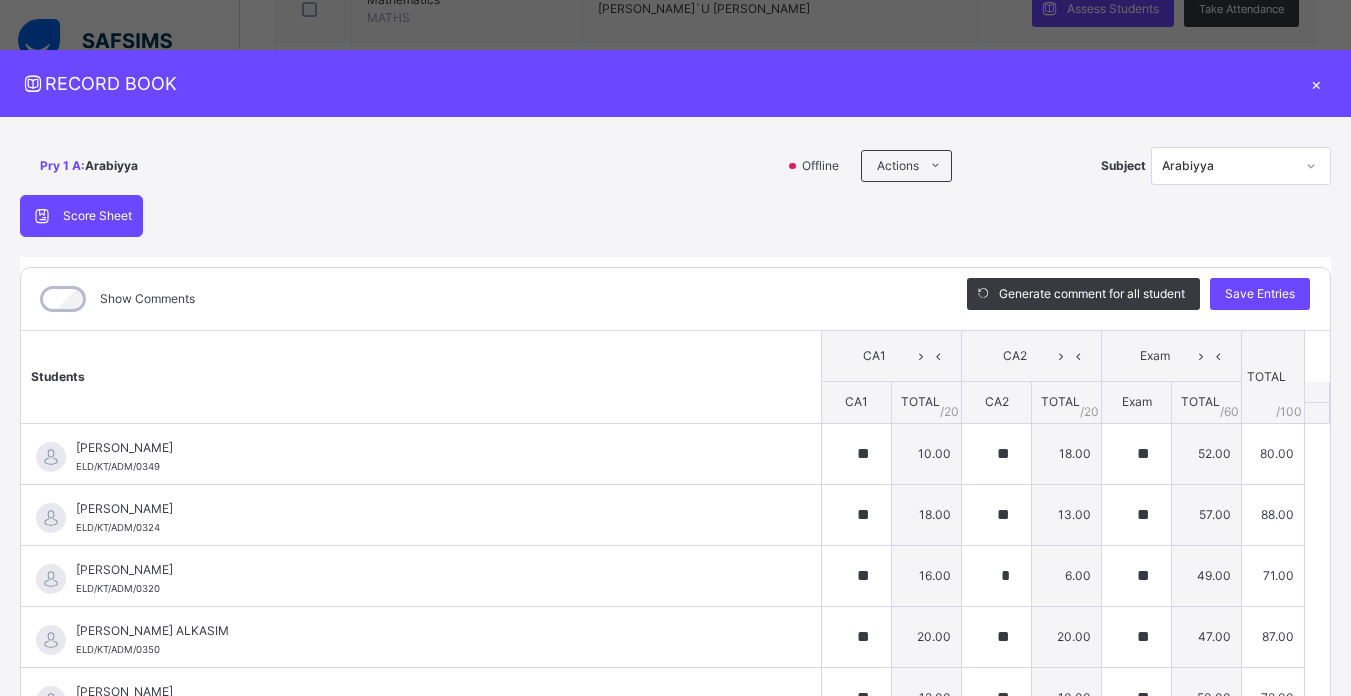 scroll, scrollTop: 1912, scrollLeft: 0, axis: vertical 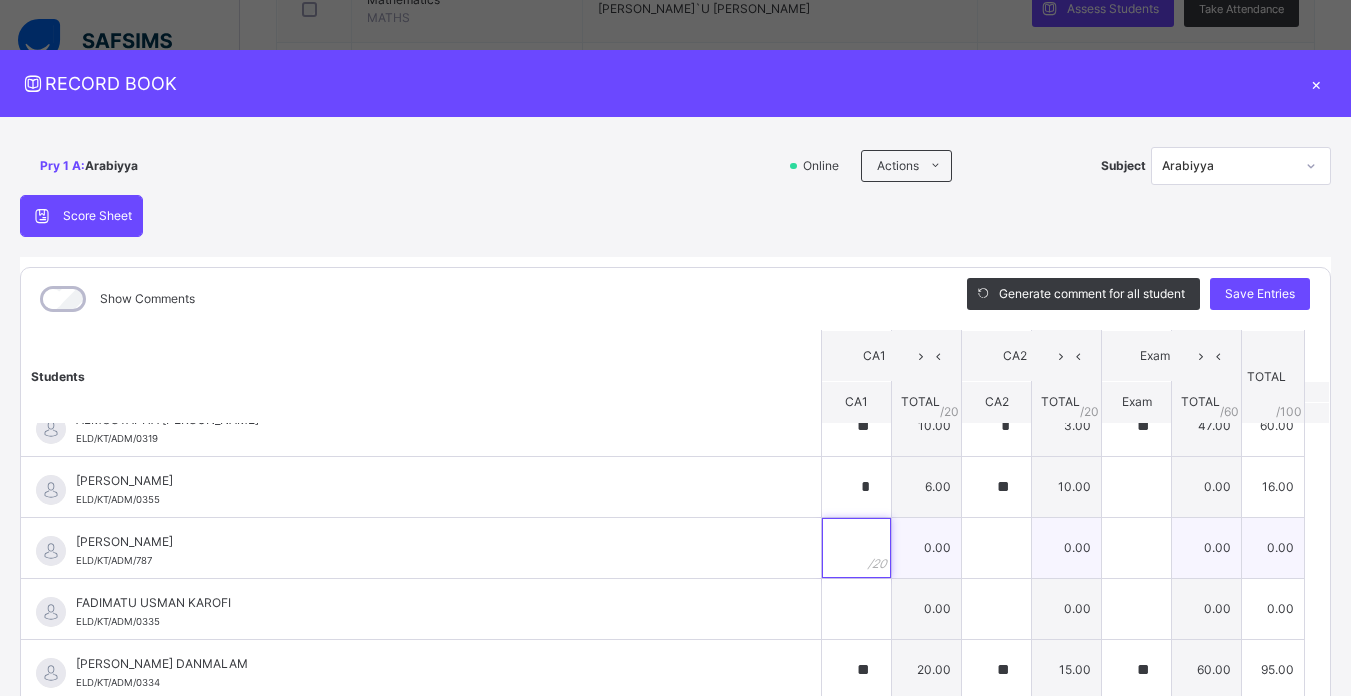click at bounding box center (856, 548) 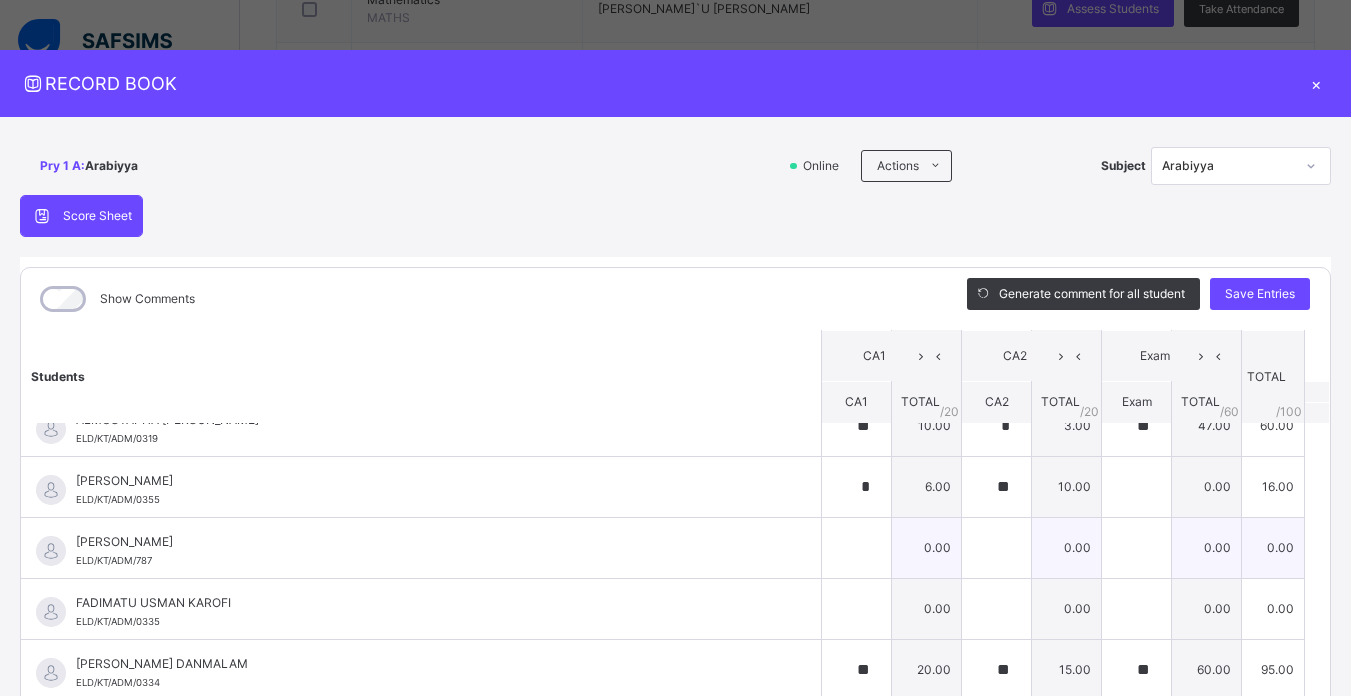 click at bounding box center (856, 548) 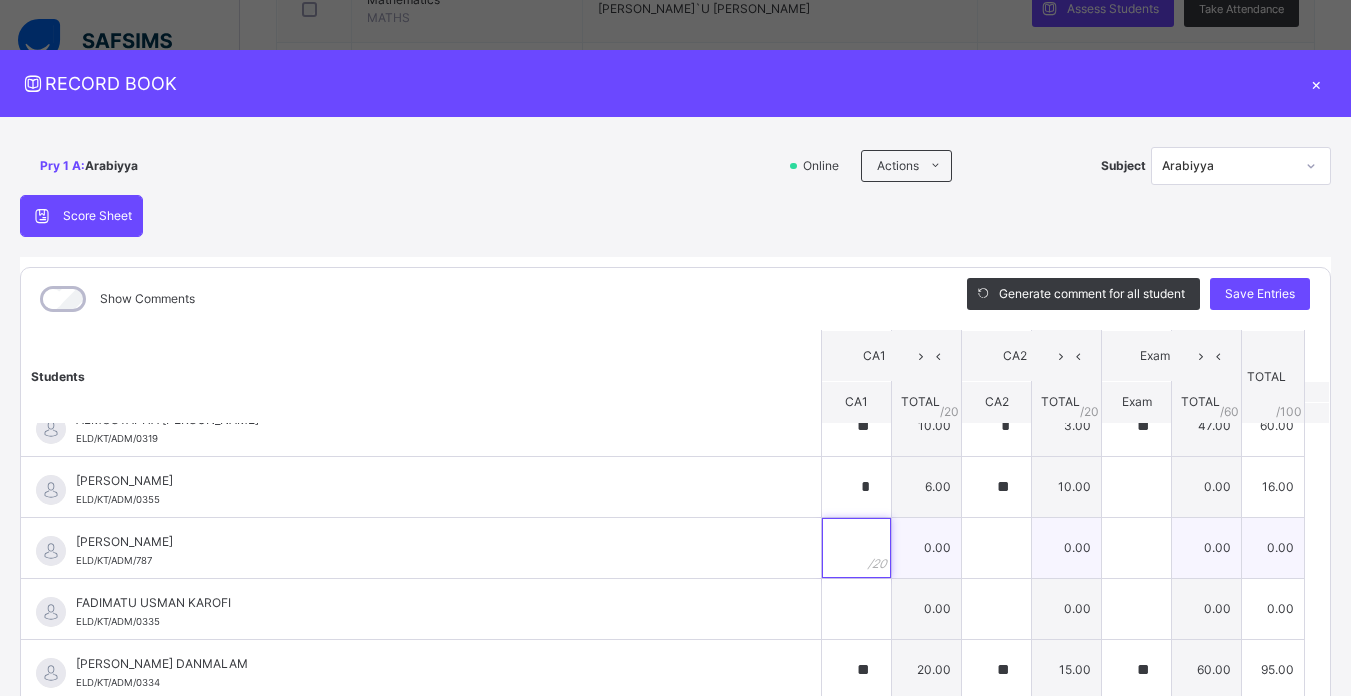 click at bounding box center (856, 548) 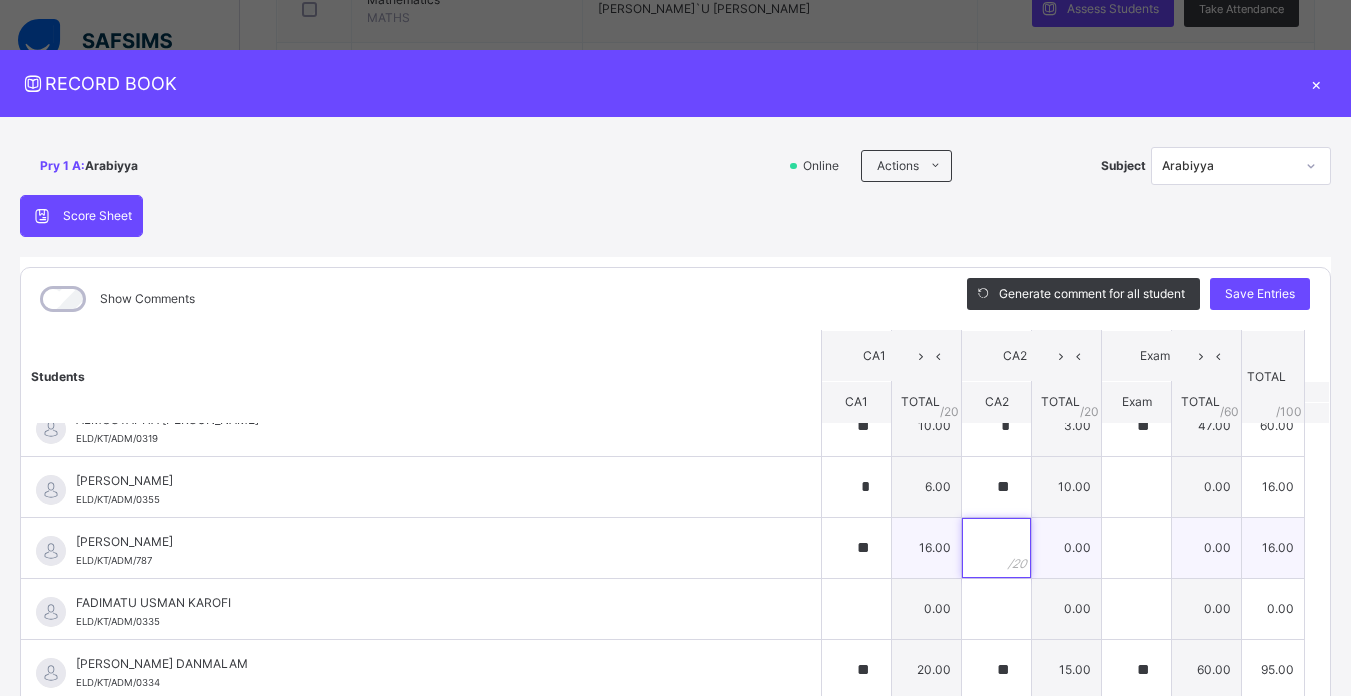 click at bounding box center [996, 548] 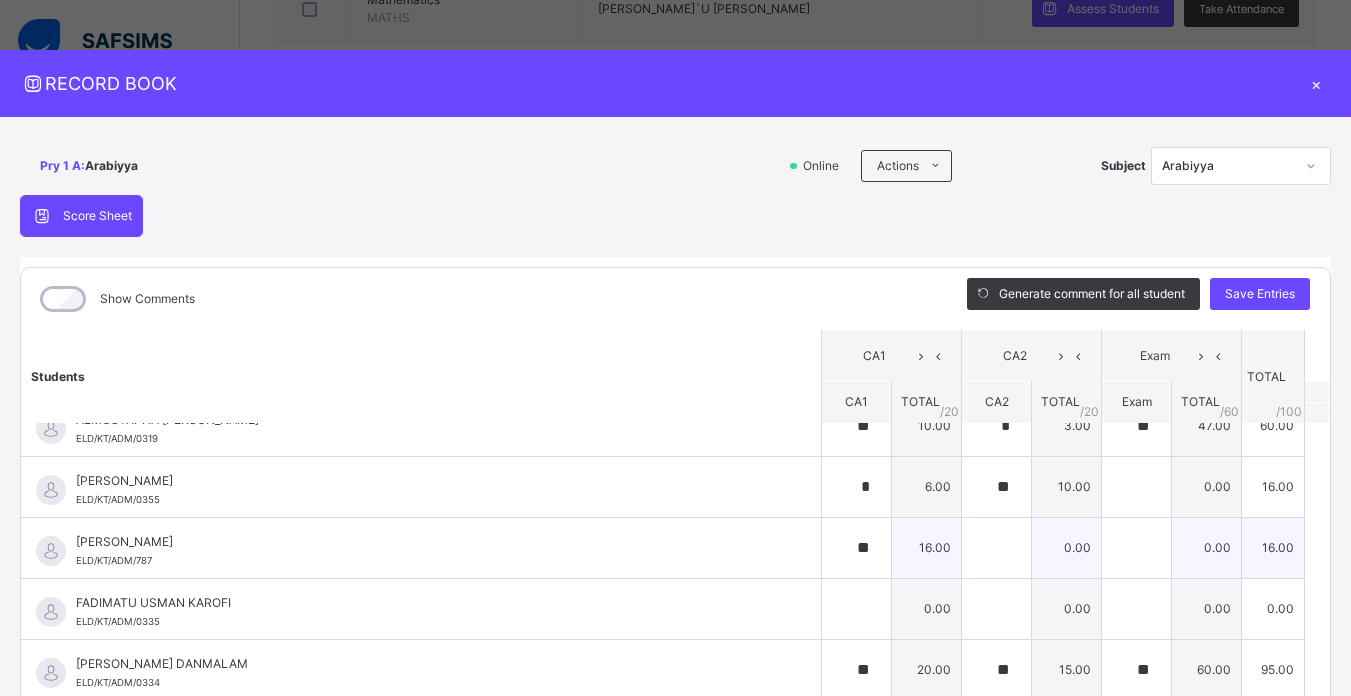click at bounding box center [996, 548] 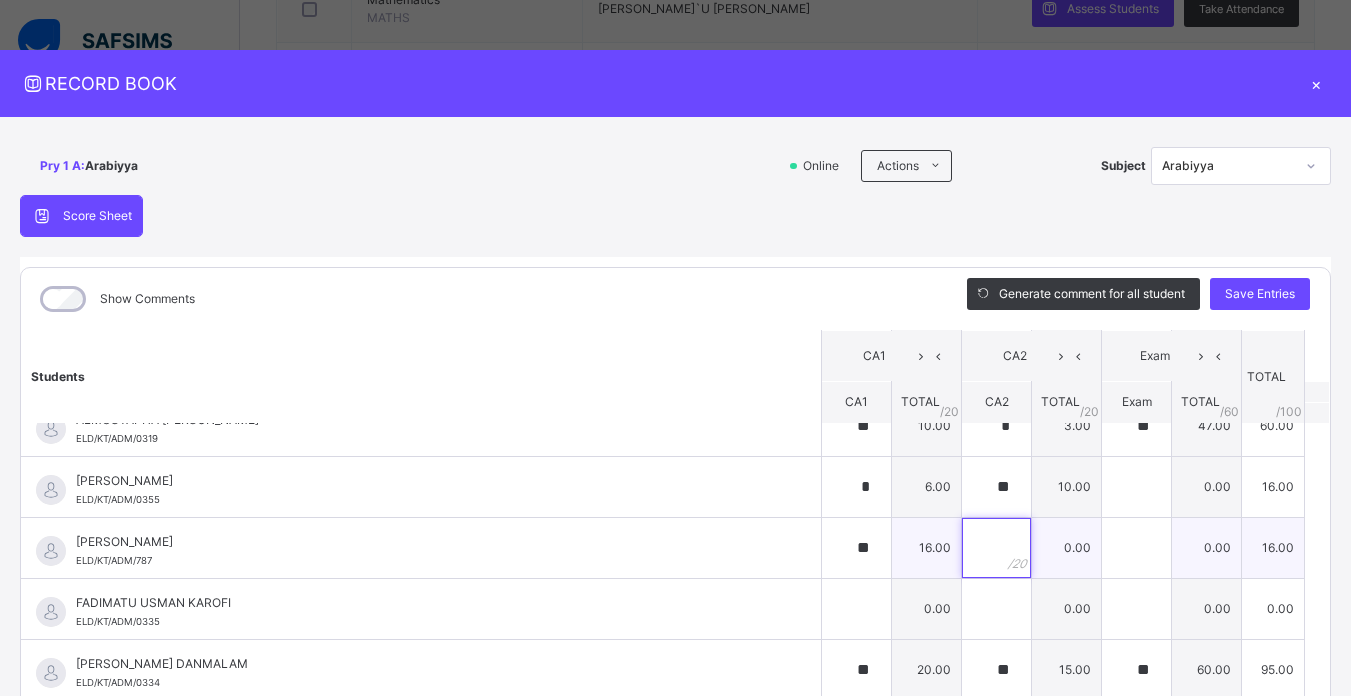 click at bounding box center [996, 548] 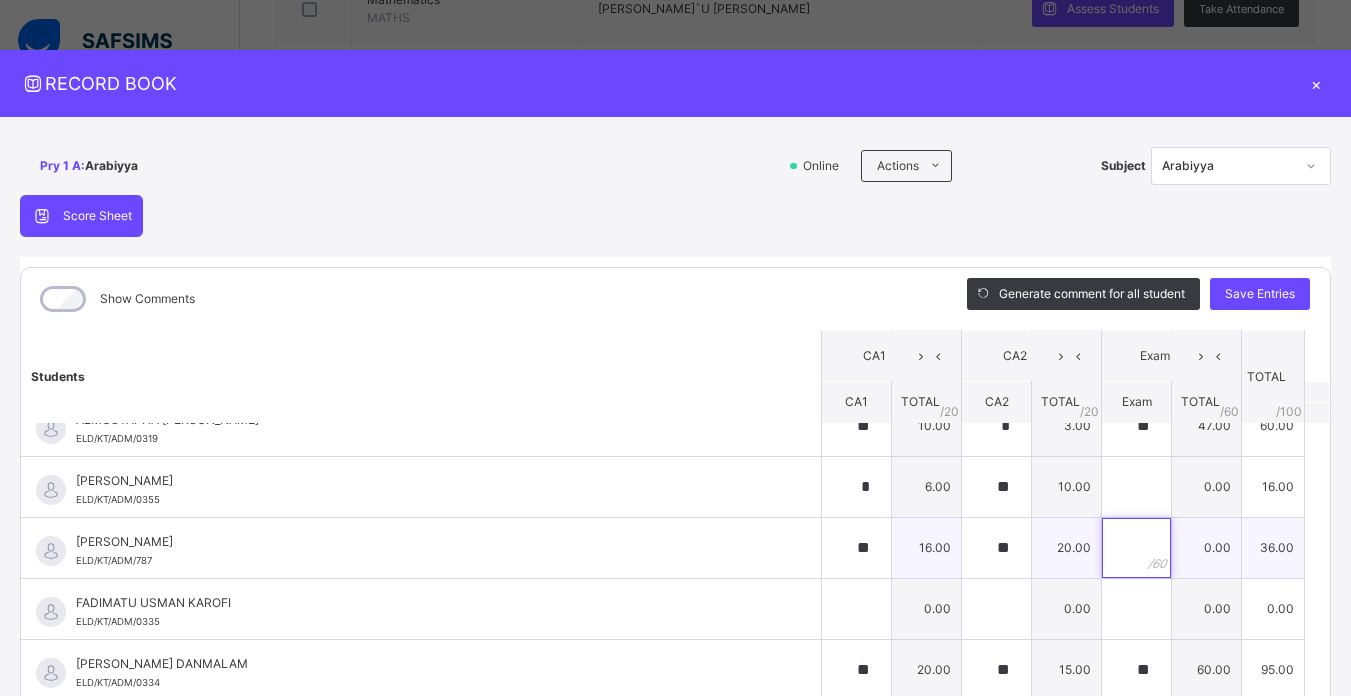 click at bounding box center (1136, 548) 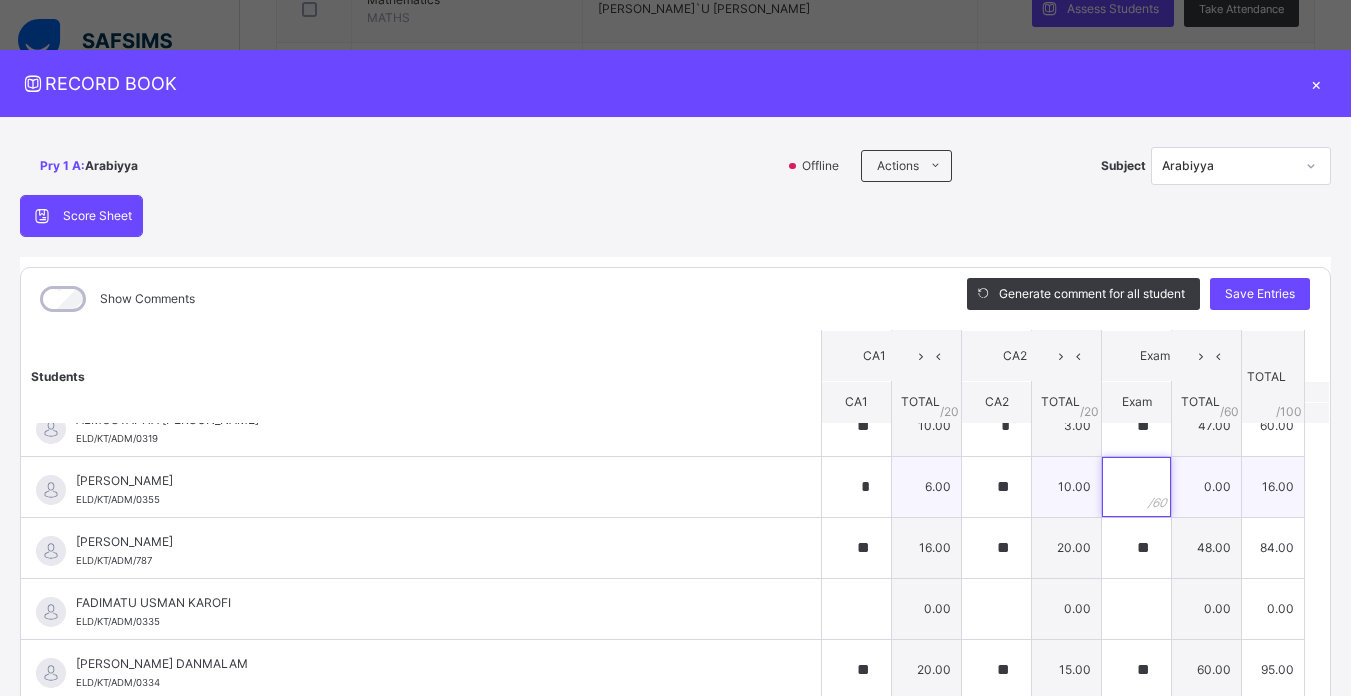 click at bounding box center [1136, 487] 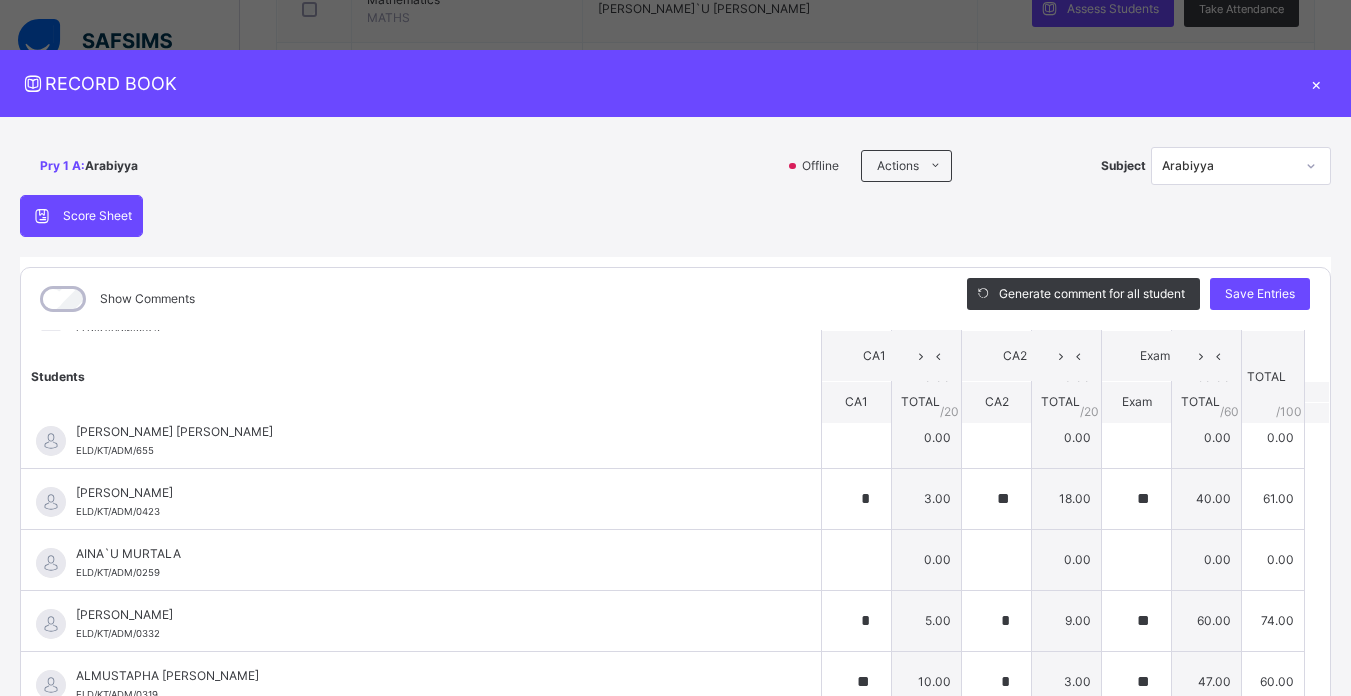 scroll, scrollTop: 419, scrollLeft: 0, axis: vertical 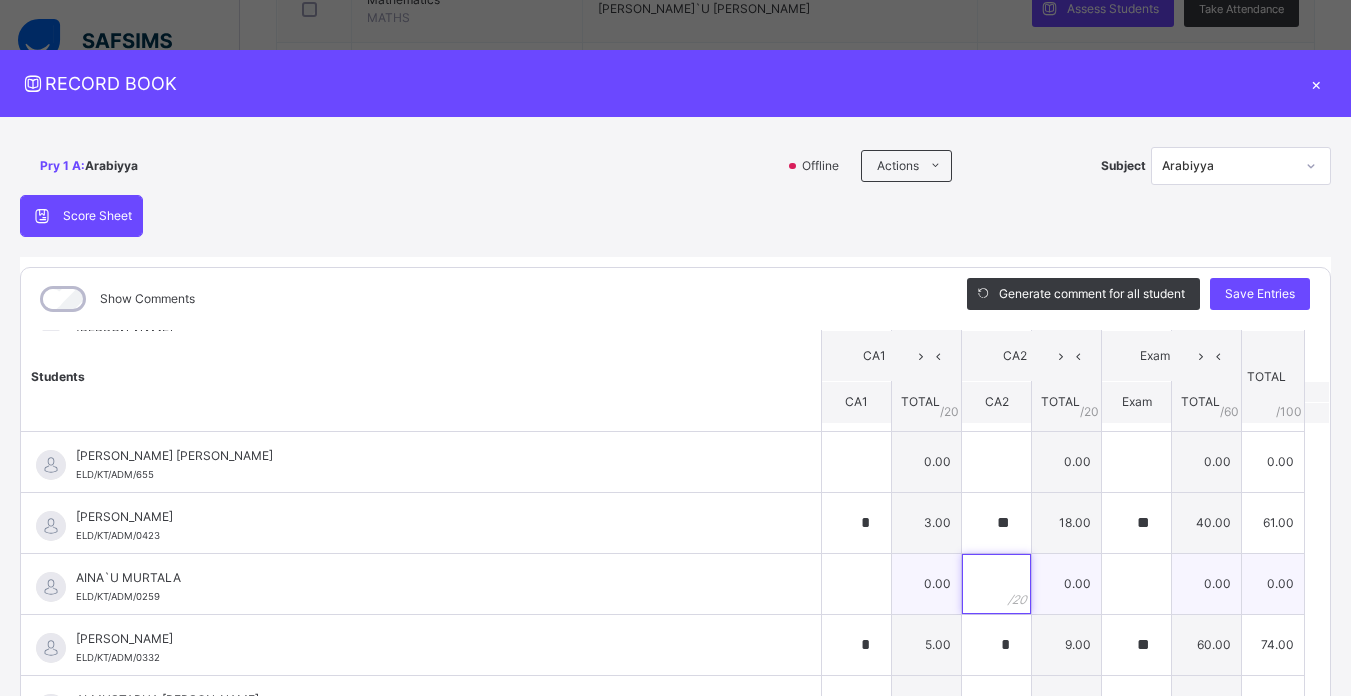 click at bounding box center [996, 584] 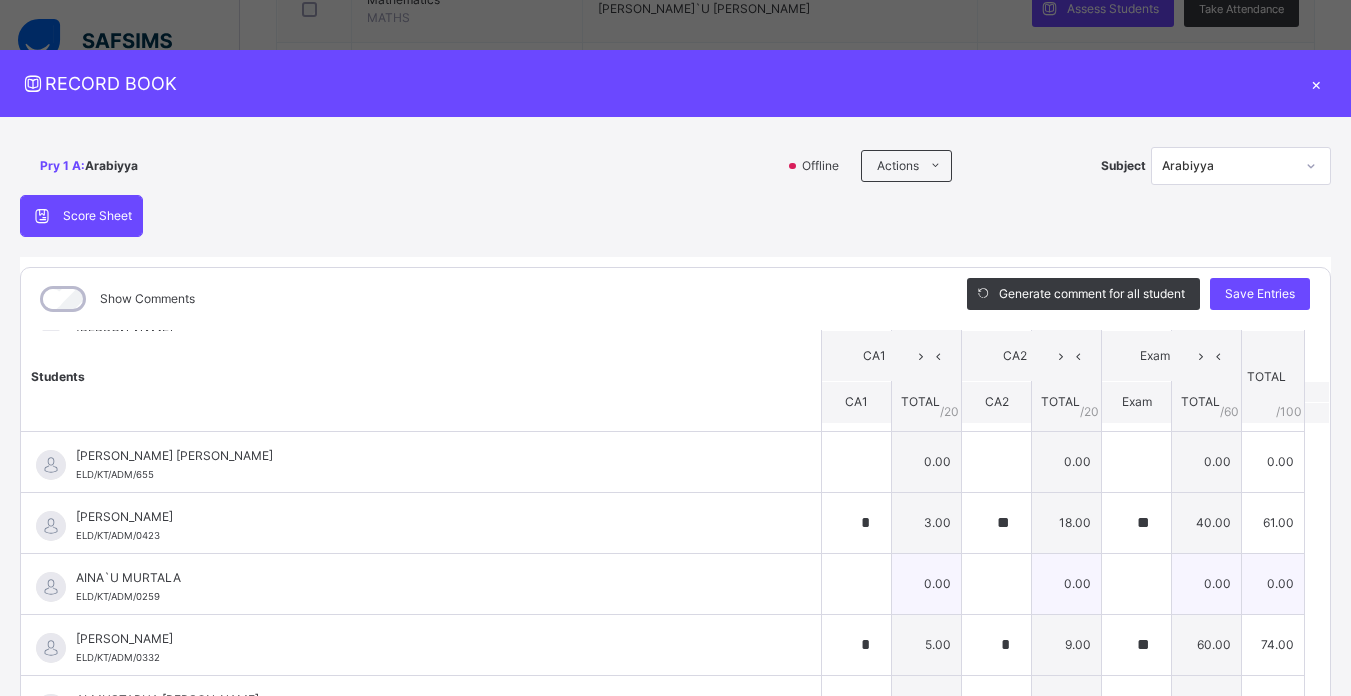 click at bounding box center (996, 584) 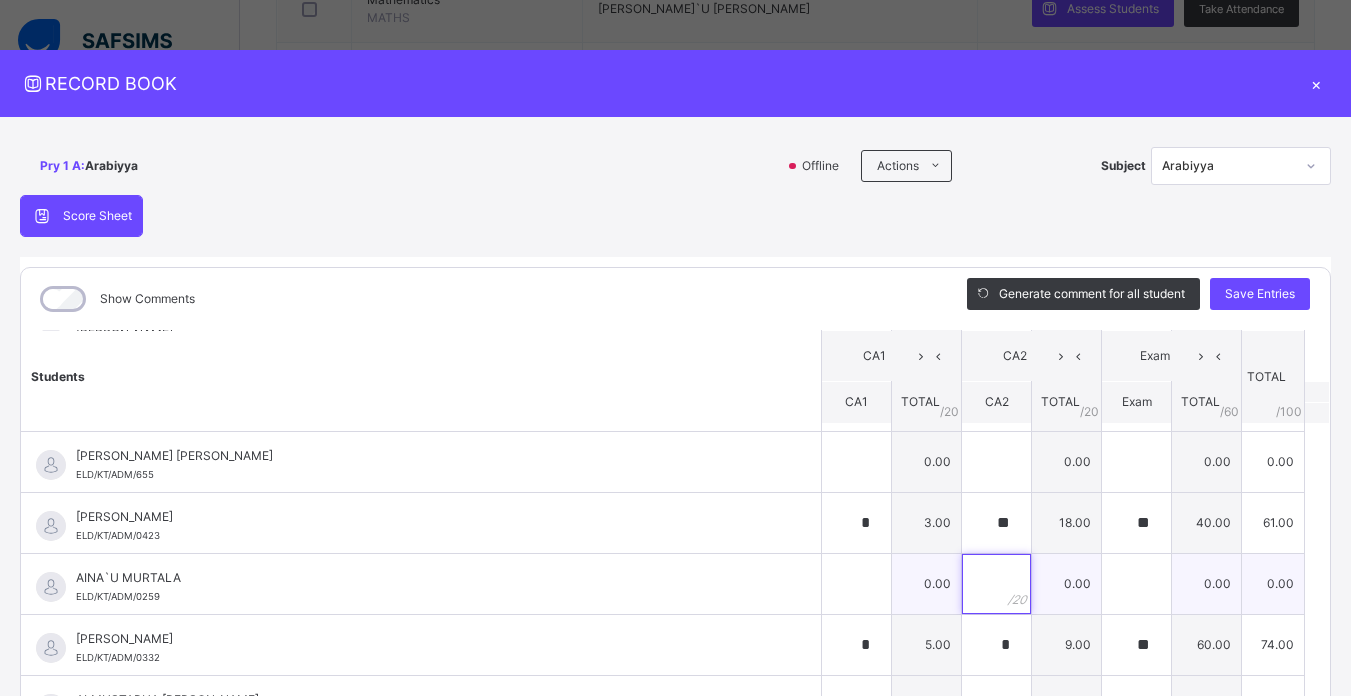 click at bounding box center [996, 584] 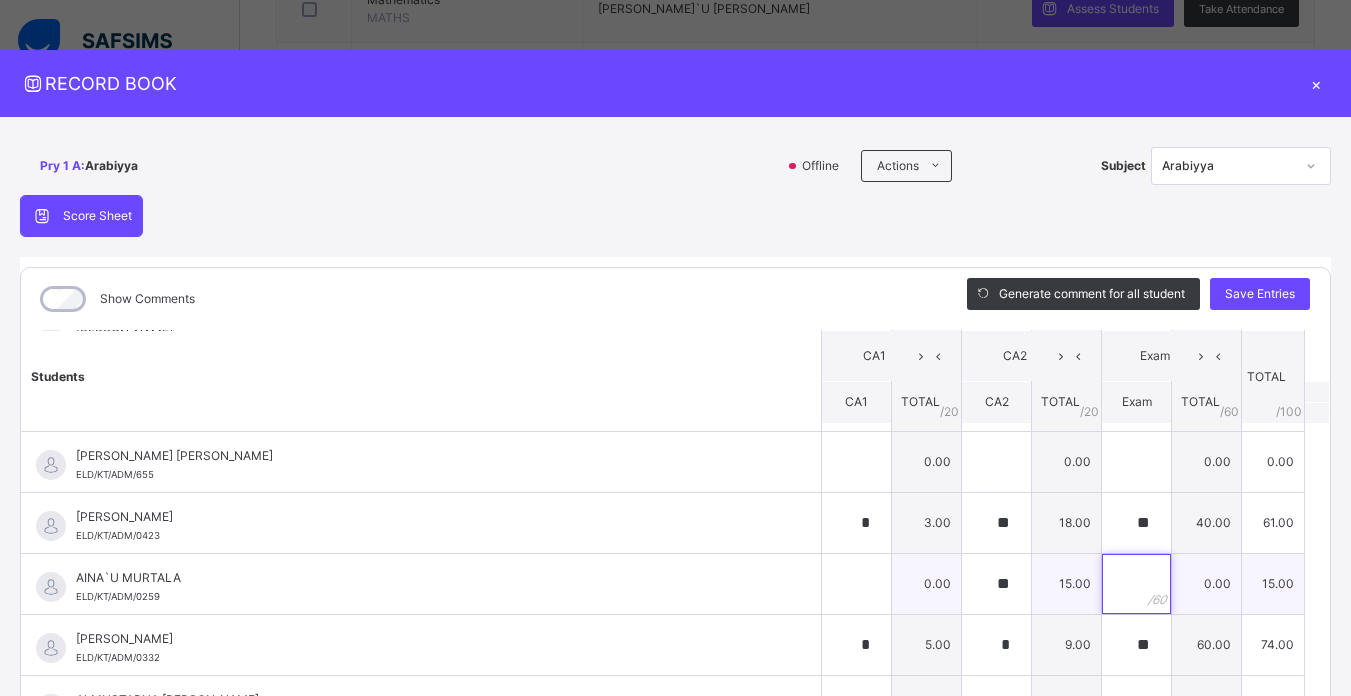 click at bounding box center [1136, 584] 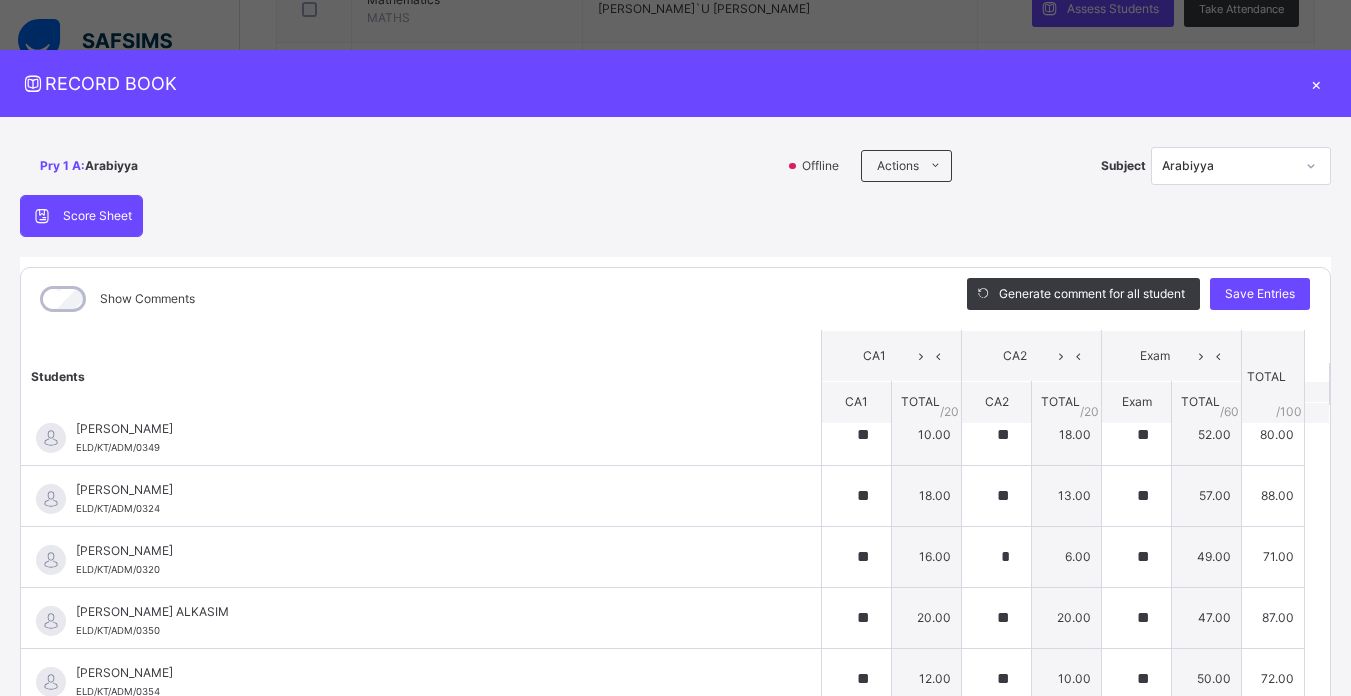 scroll, scrollTop: 0, scrollLeft: 0, axis: both 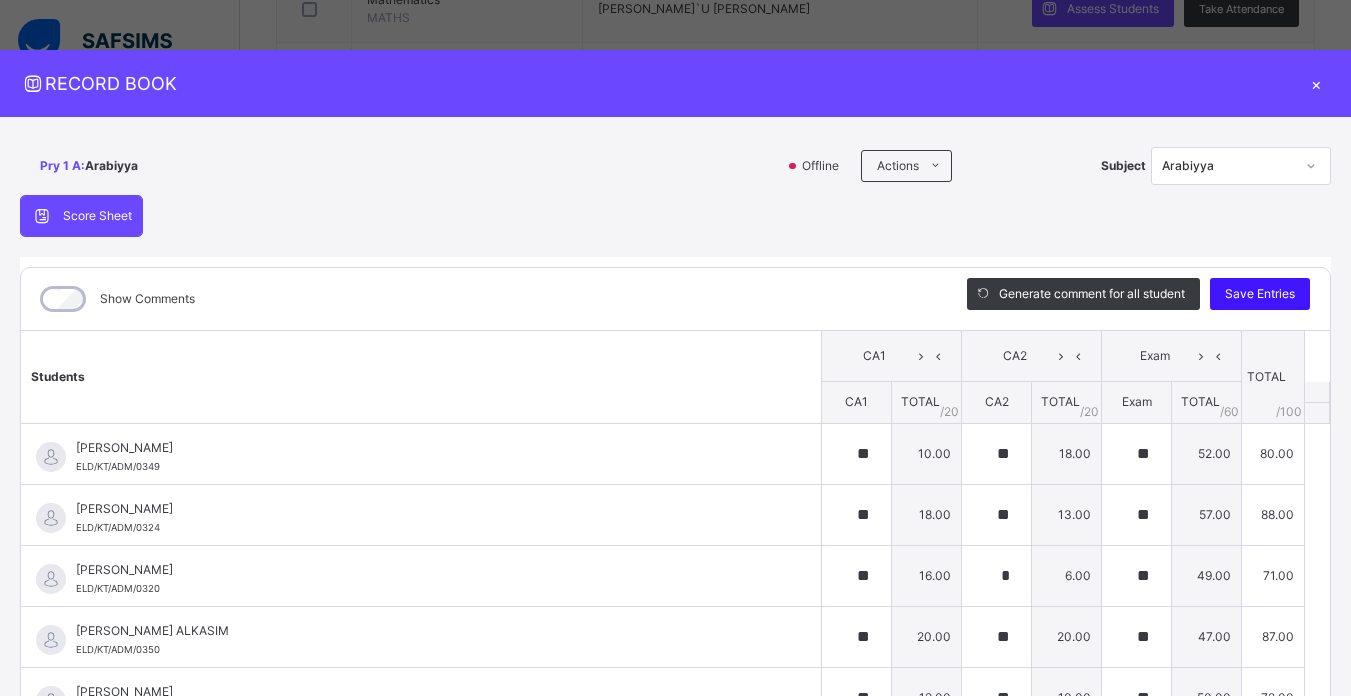 click on "Save Entries" at bounding box center [1260, 294] 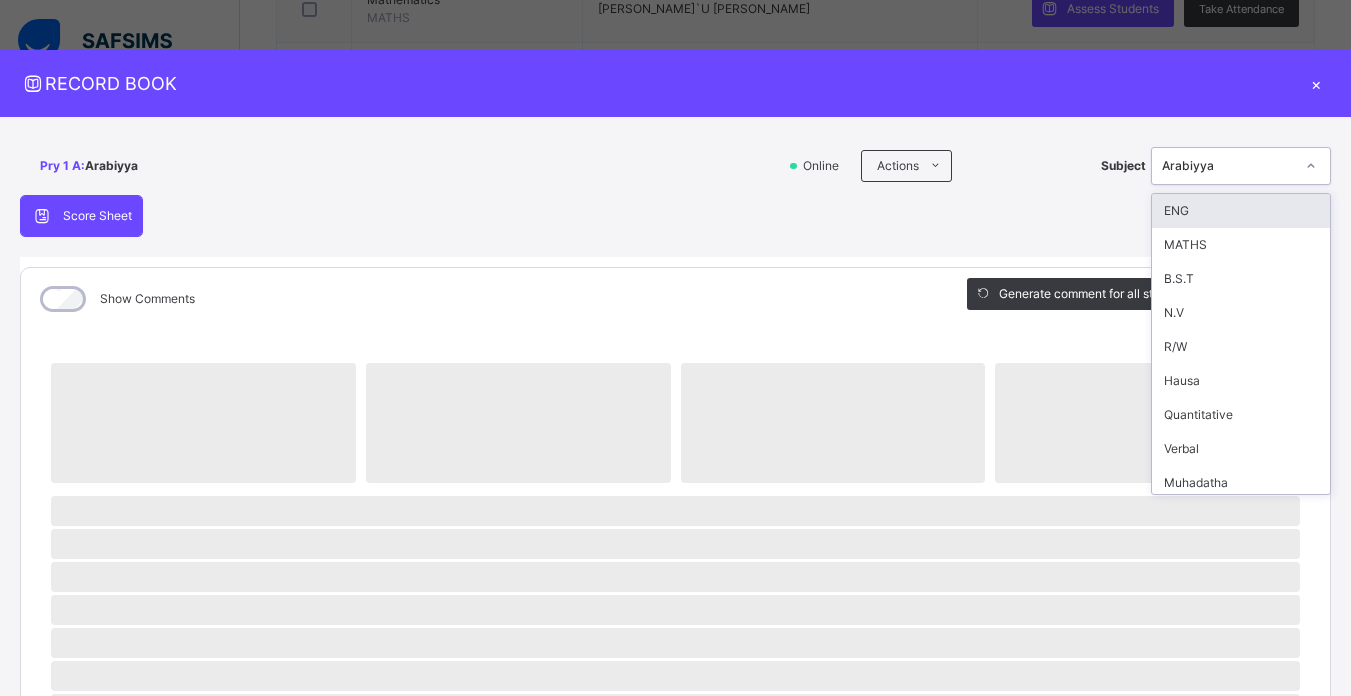 click 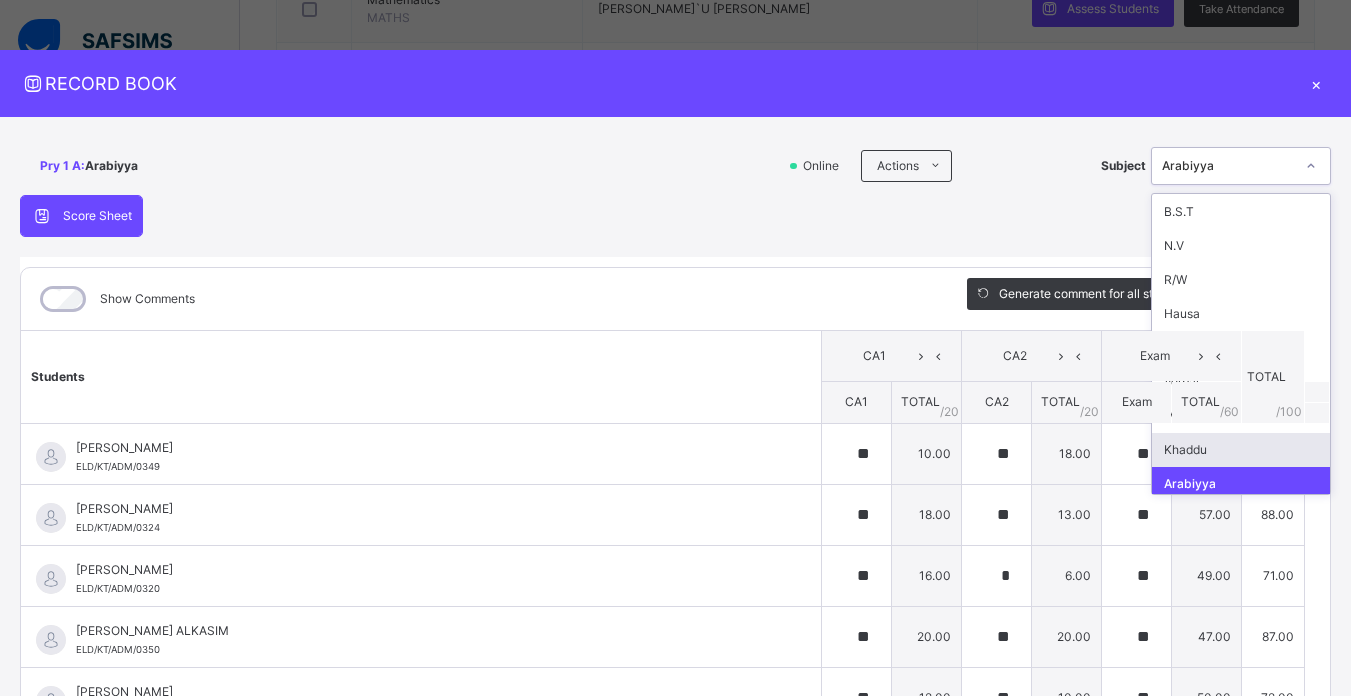 scroll, scrollTop: 74, scrollLeft: 0, axis: vertical 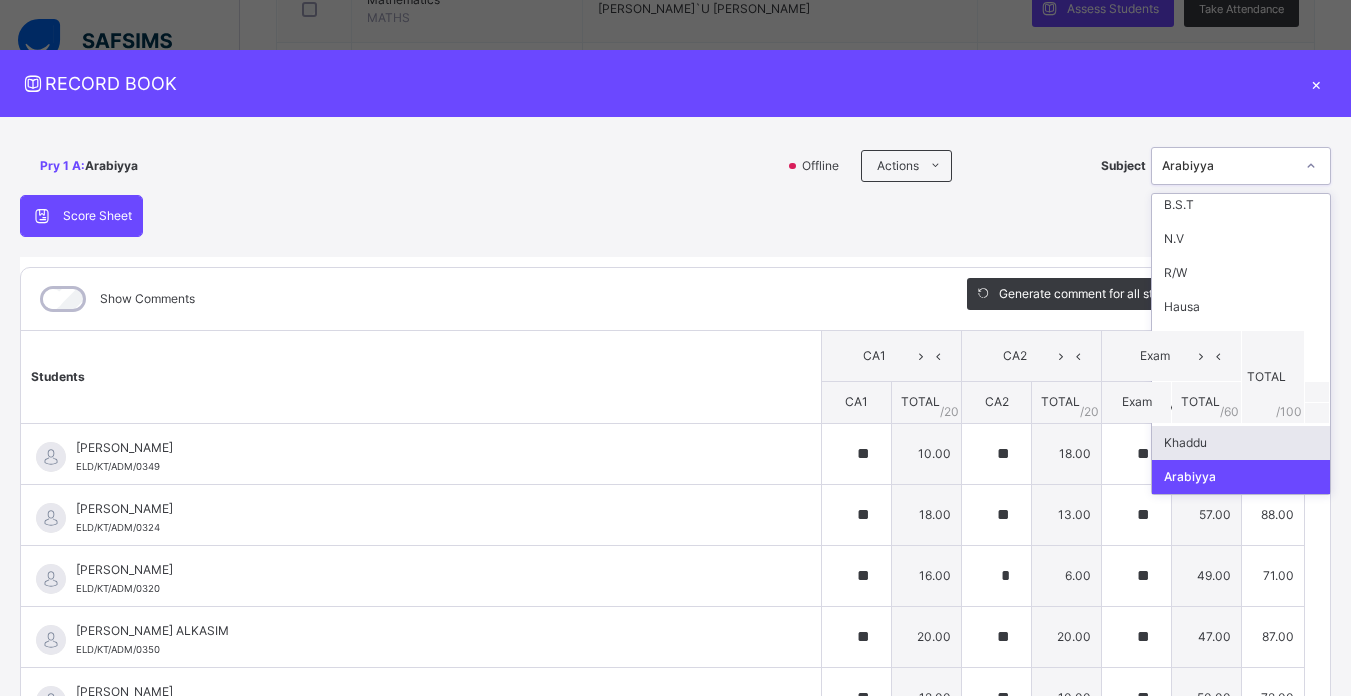 click on "Khaddu" at bounding box center (1241, 443) 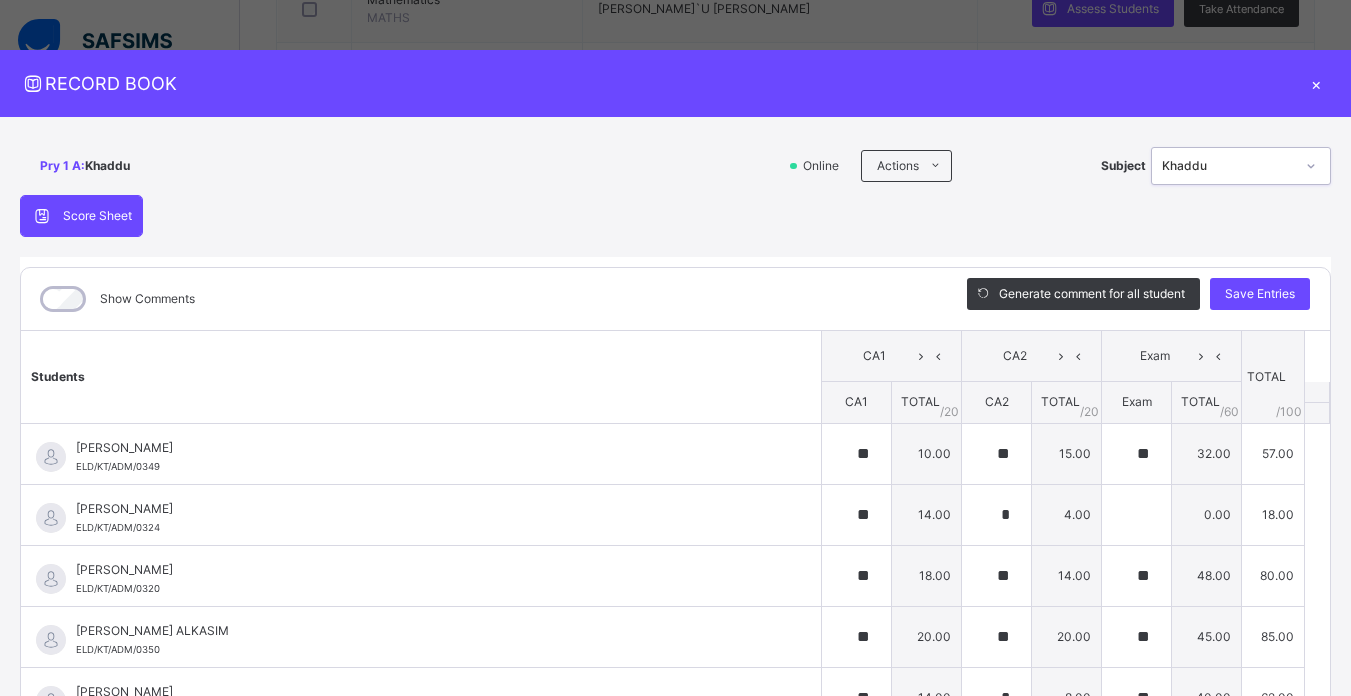 scroll, scrollTop: 1912, scrollLeft: 0, axis: vertical 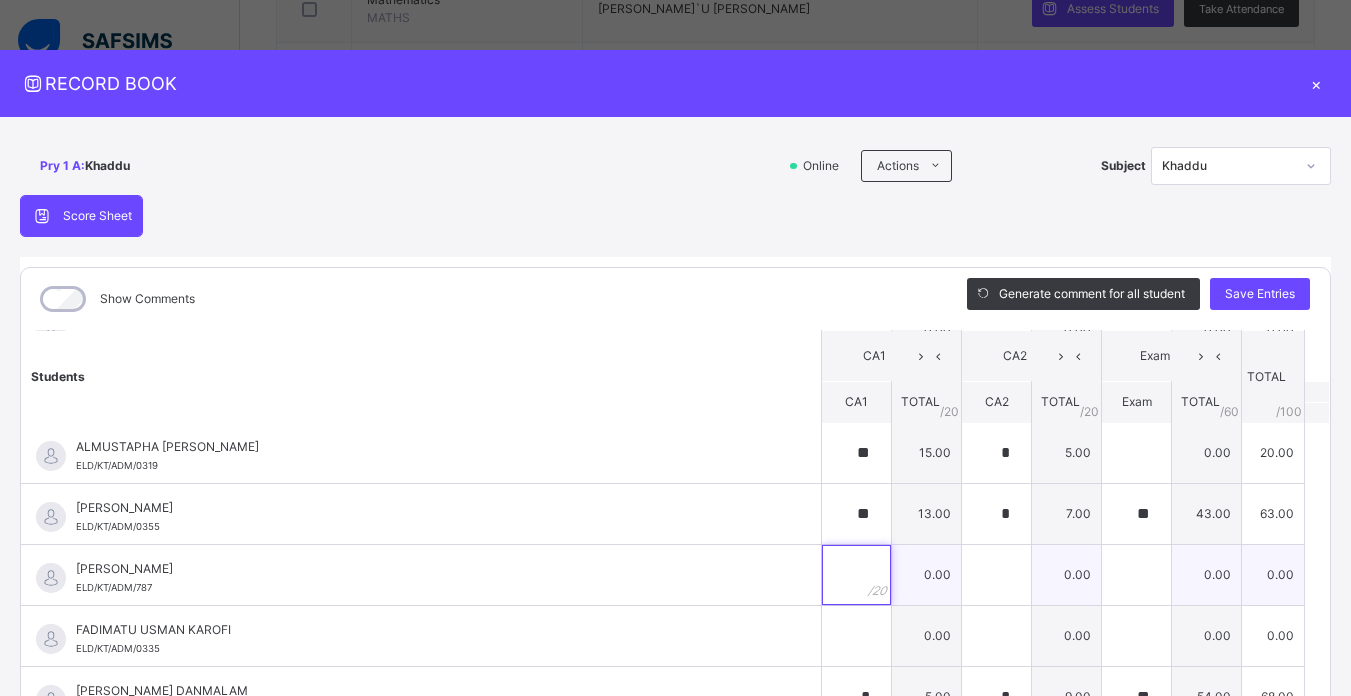 click at bounding box center (856, 575) 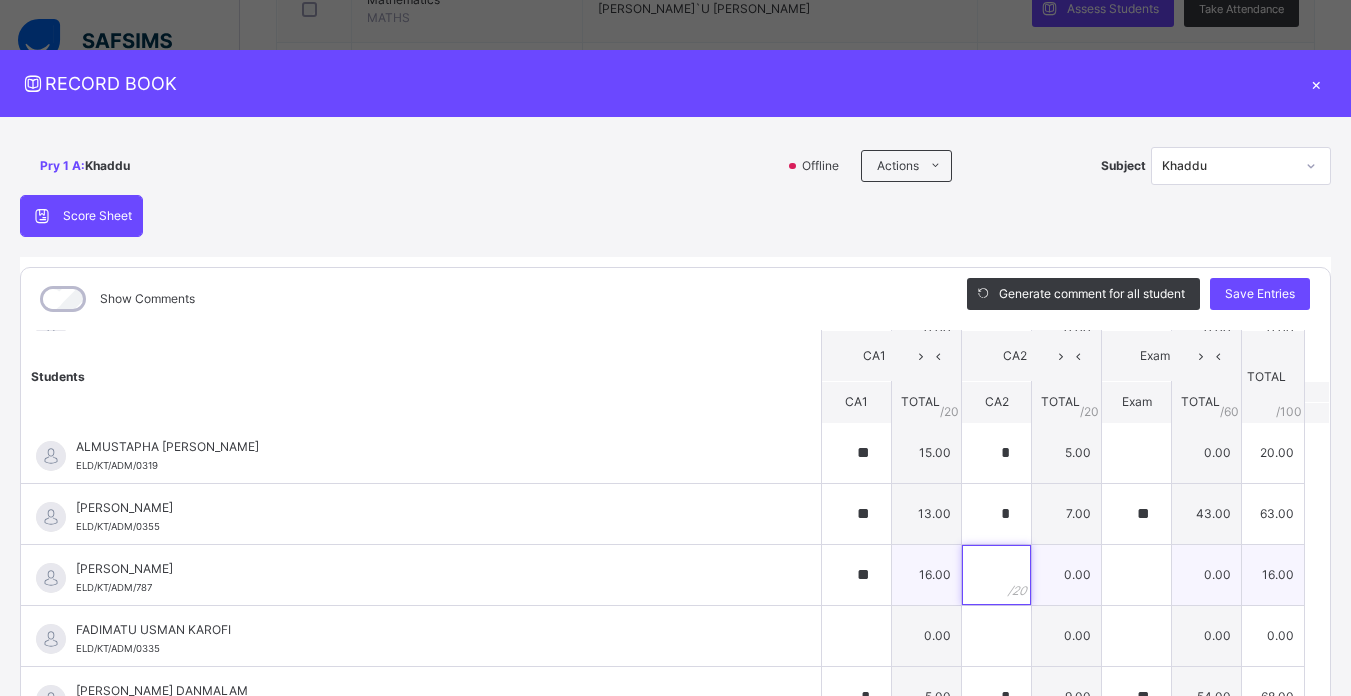 click at bounding box center (996, 575) 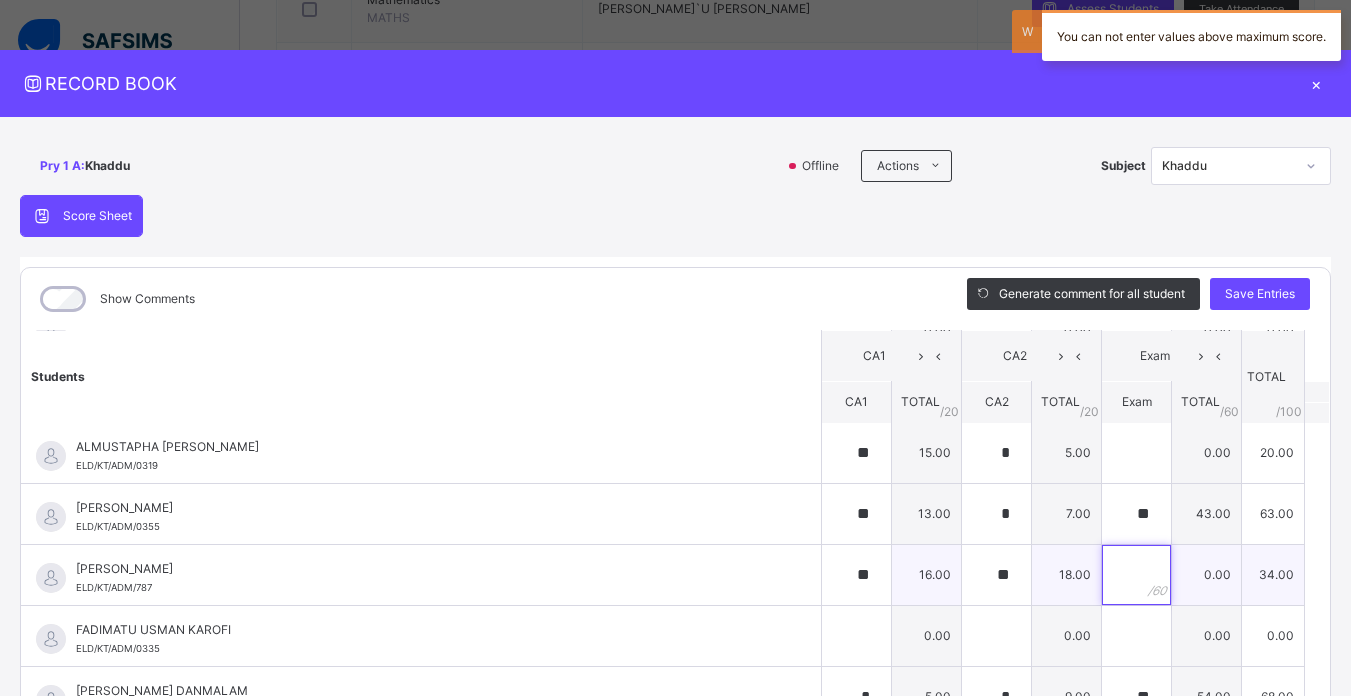 click at bounding box center [1136, 575] 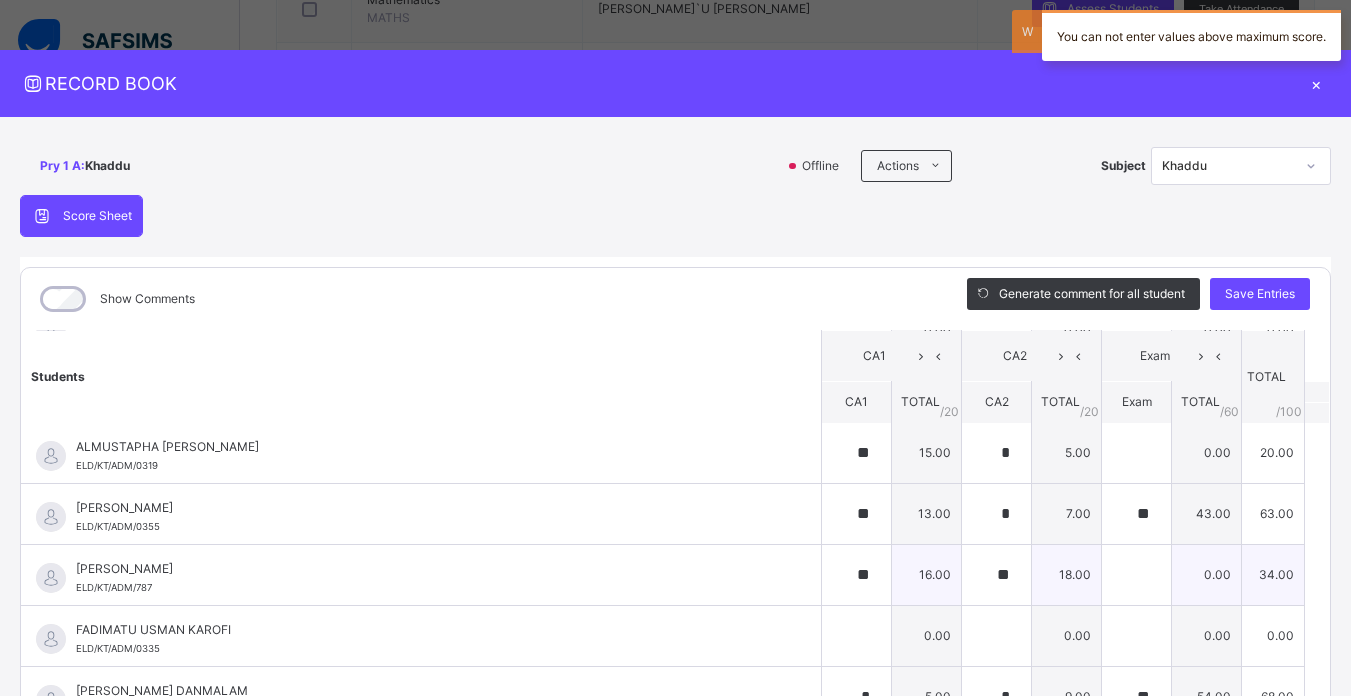 click at bounding box center [1136, 575] 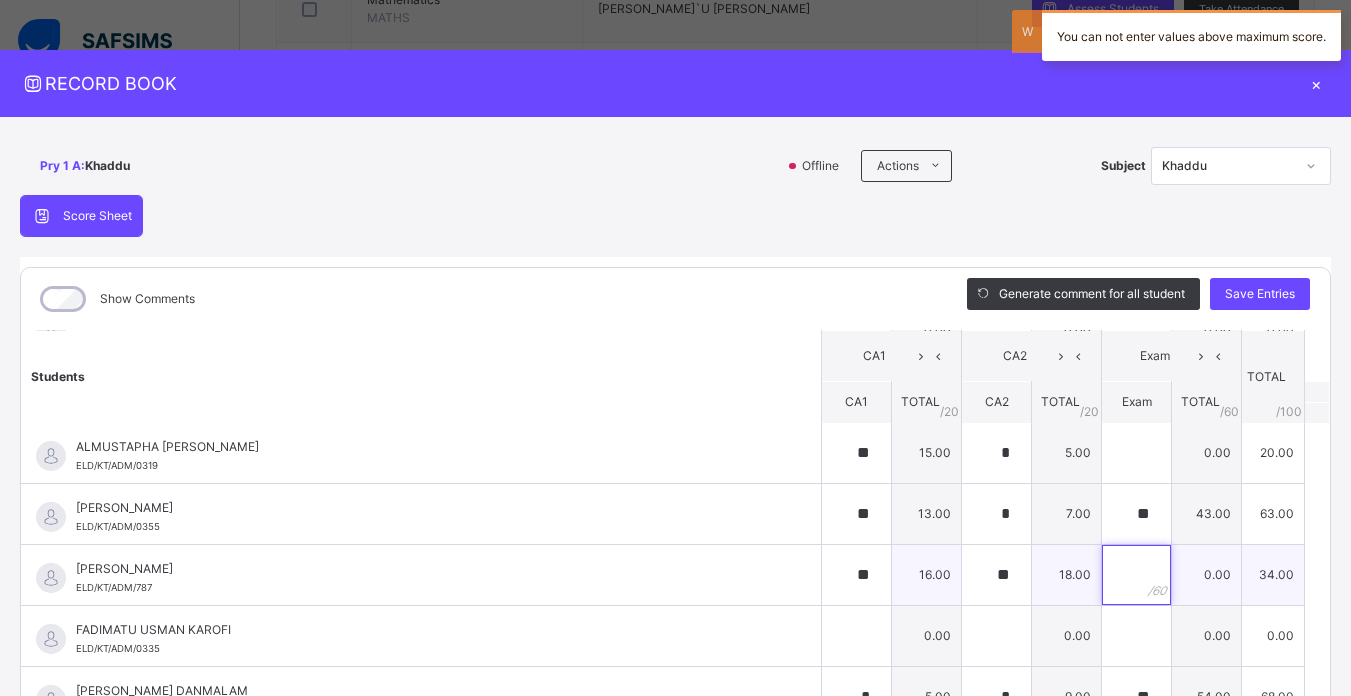 click at bounding box center [1136, 575] 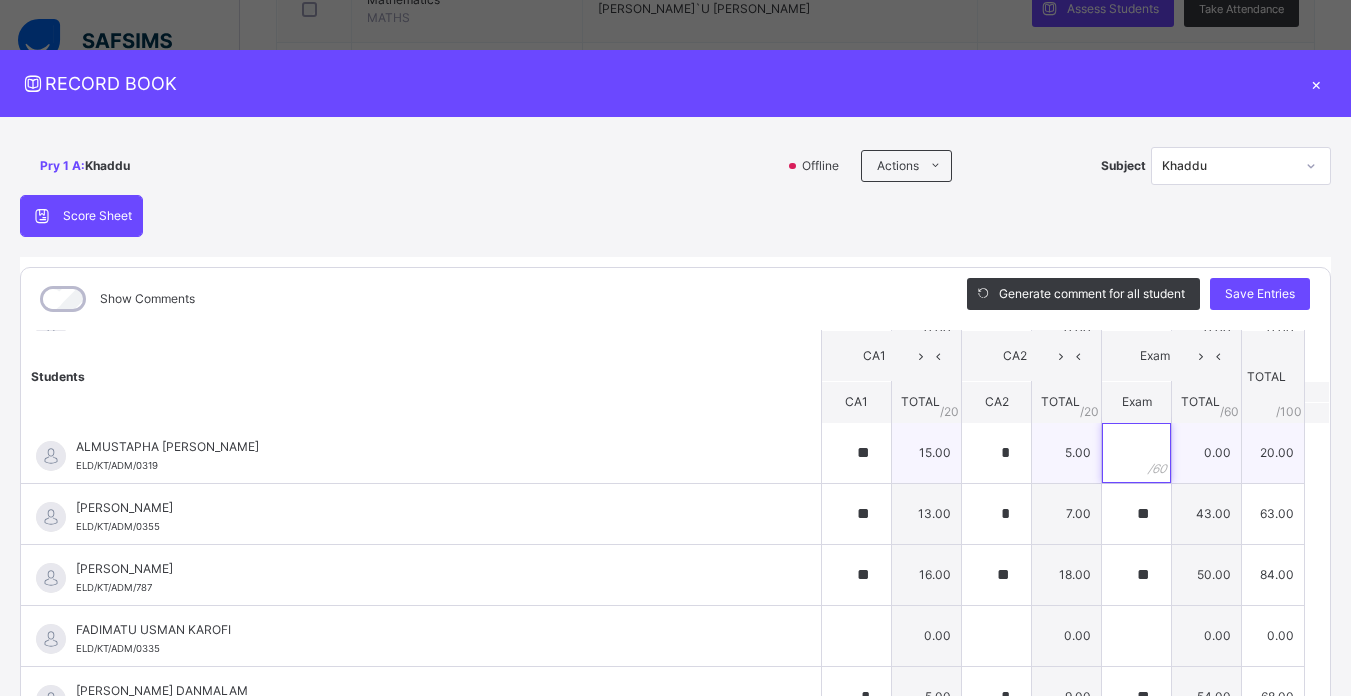 click at bounding box center [1136, 453] 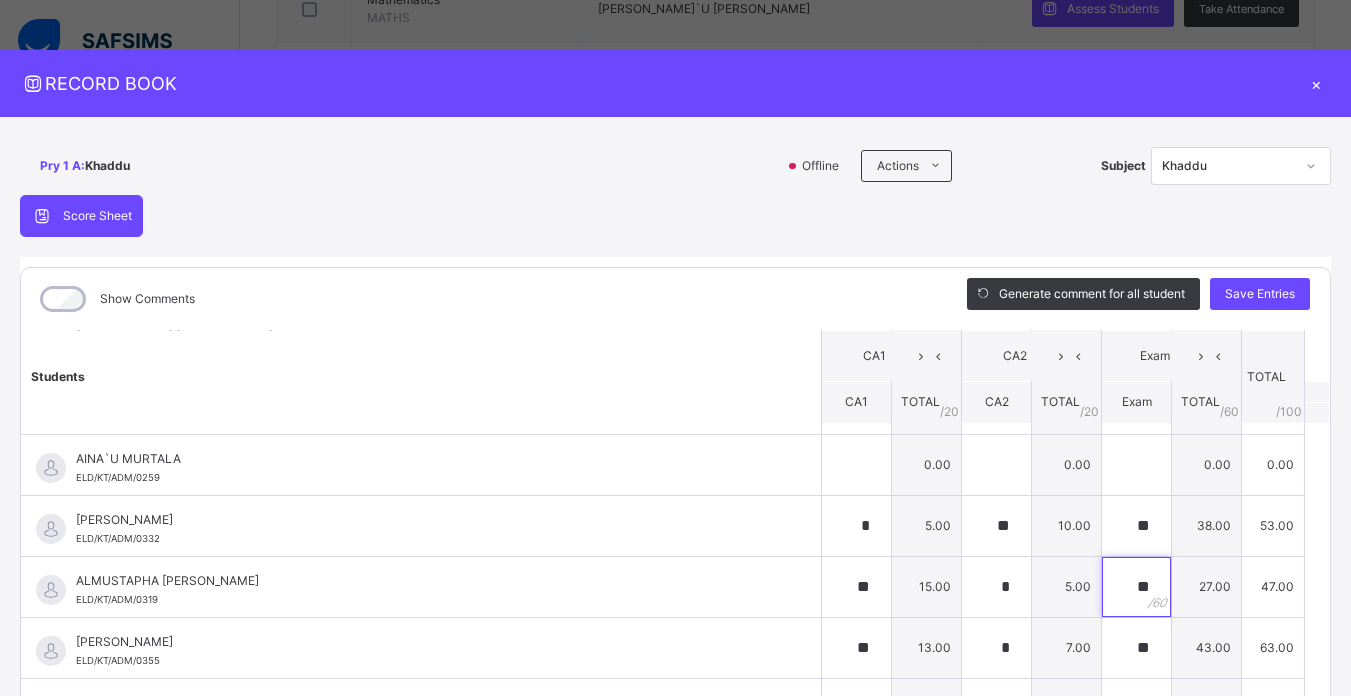 scroll, scrollTop: 512, scrollLeft: 0, axis: vertical 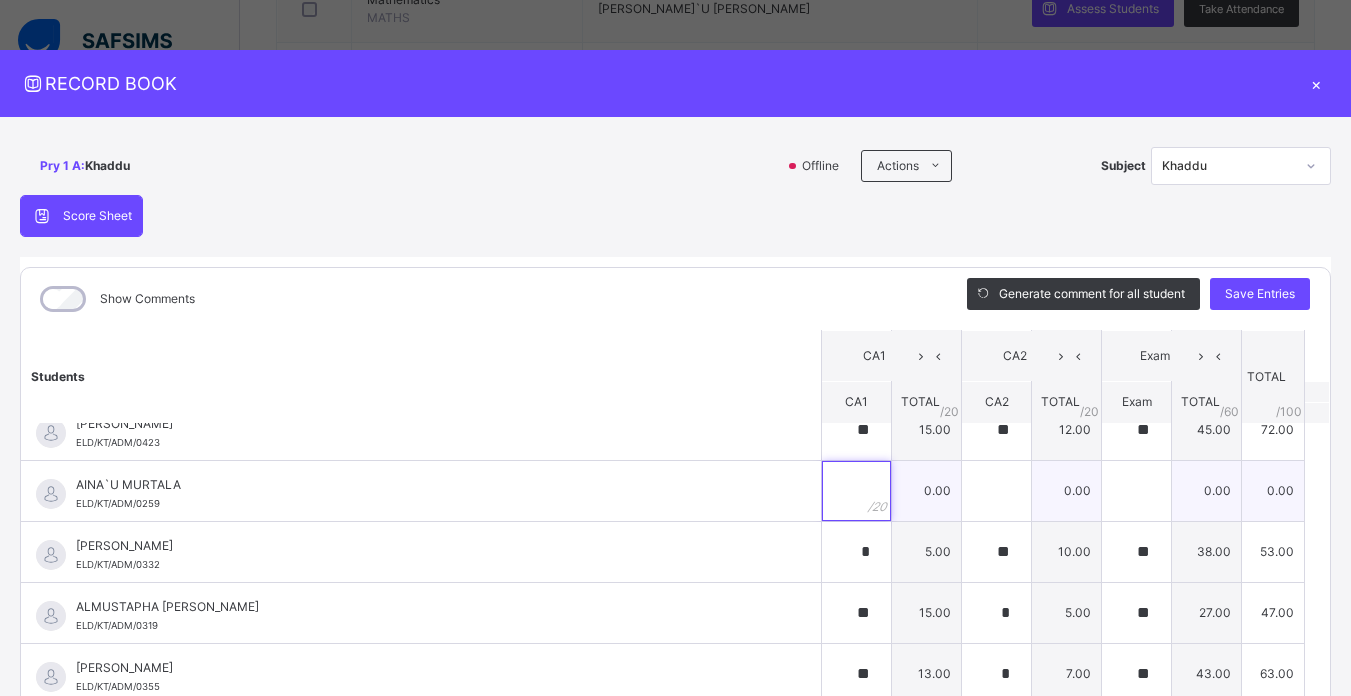 click at bounding box center (856, 491) 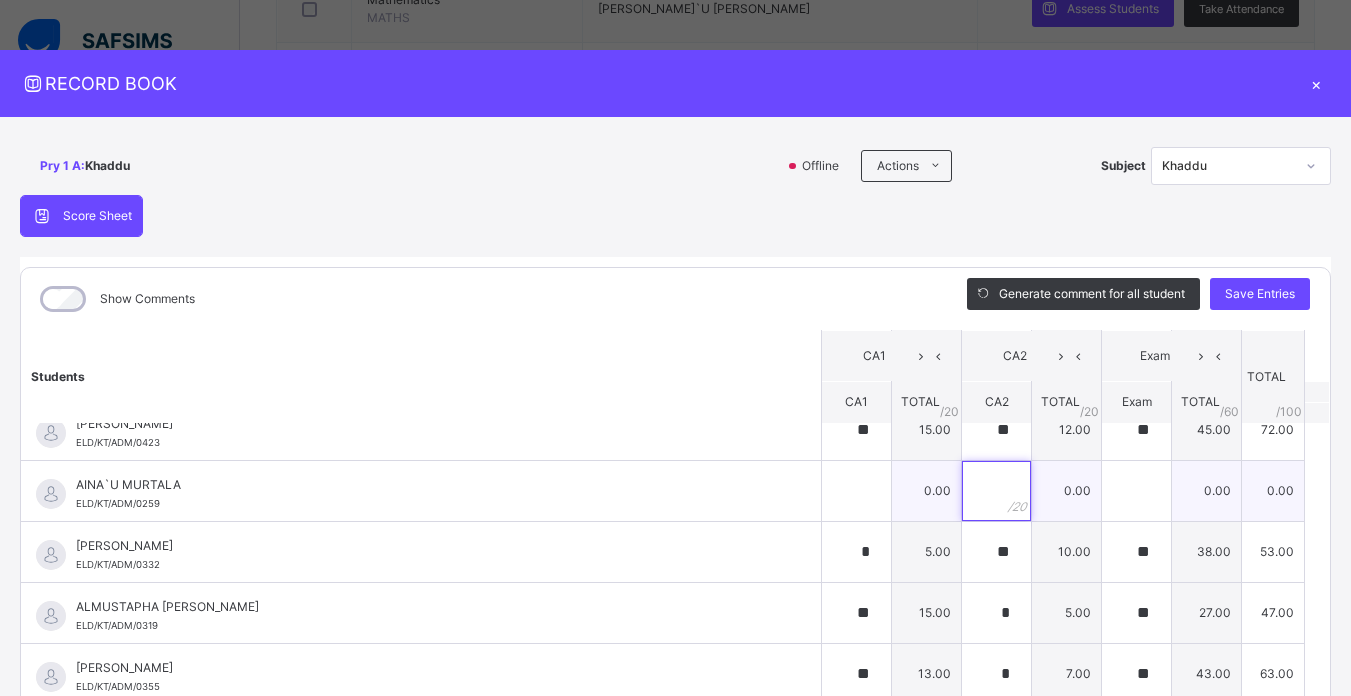 click at bounding box center (996, 491) 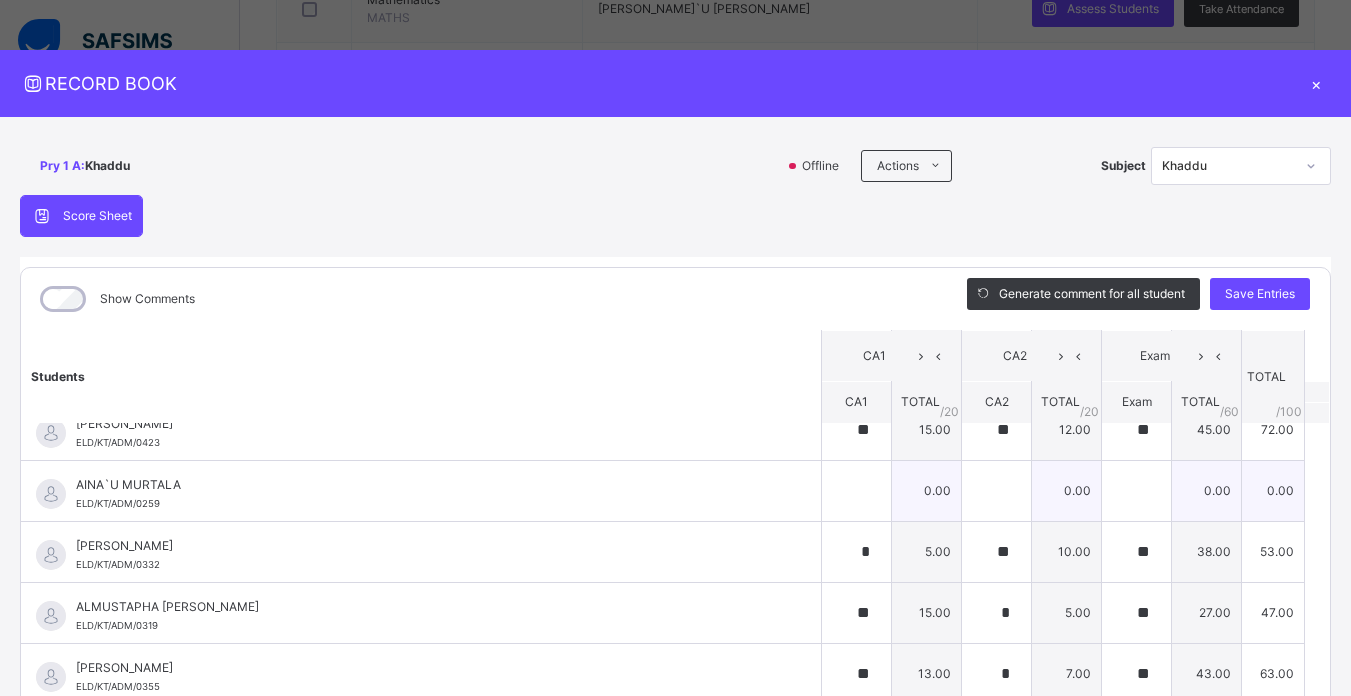 click at bounding box center [996, 491] 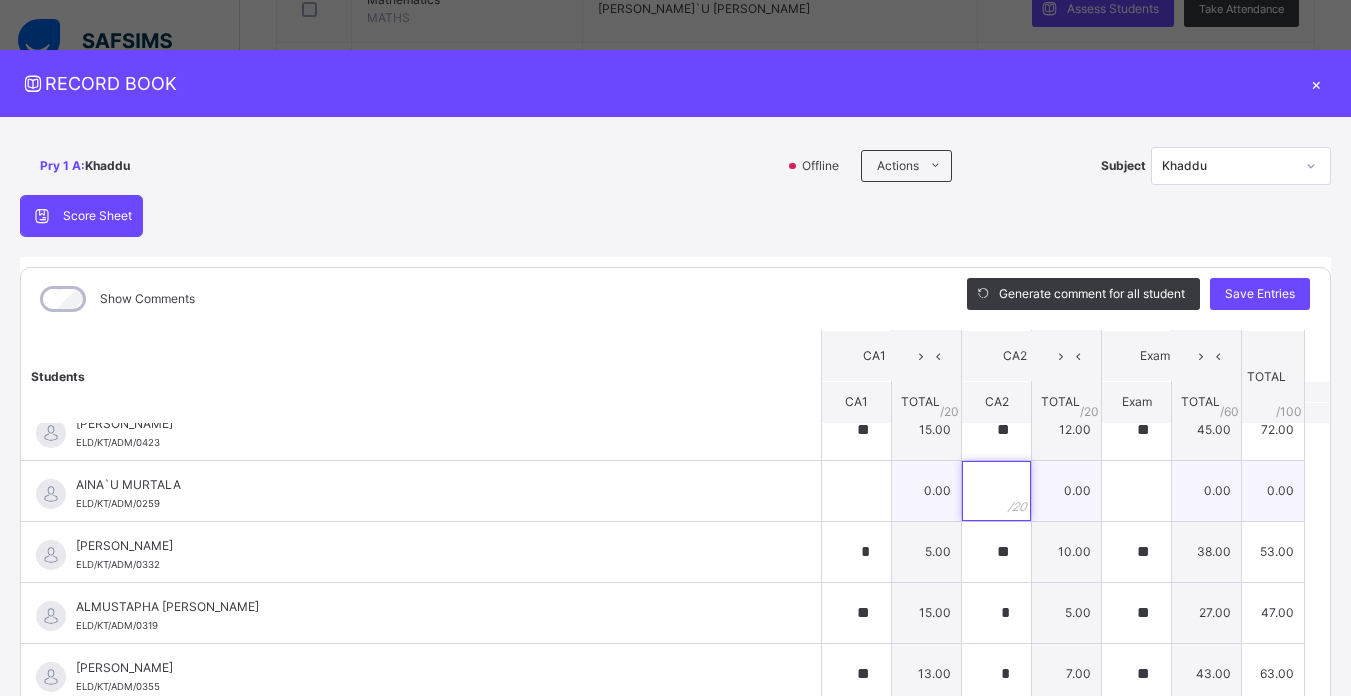 click at bounding box center [996, 491] 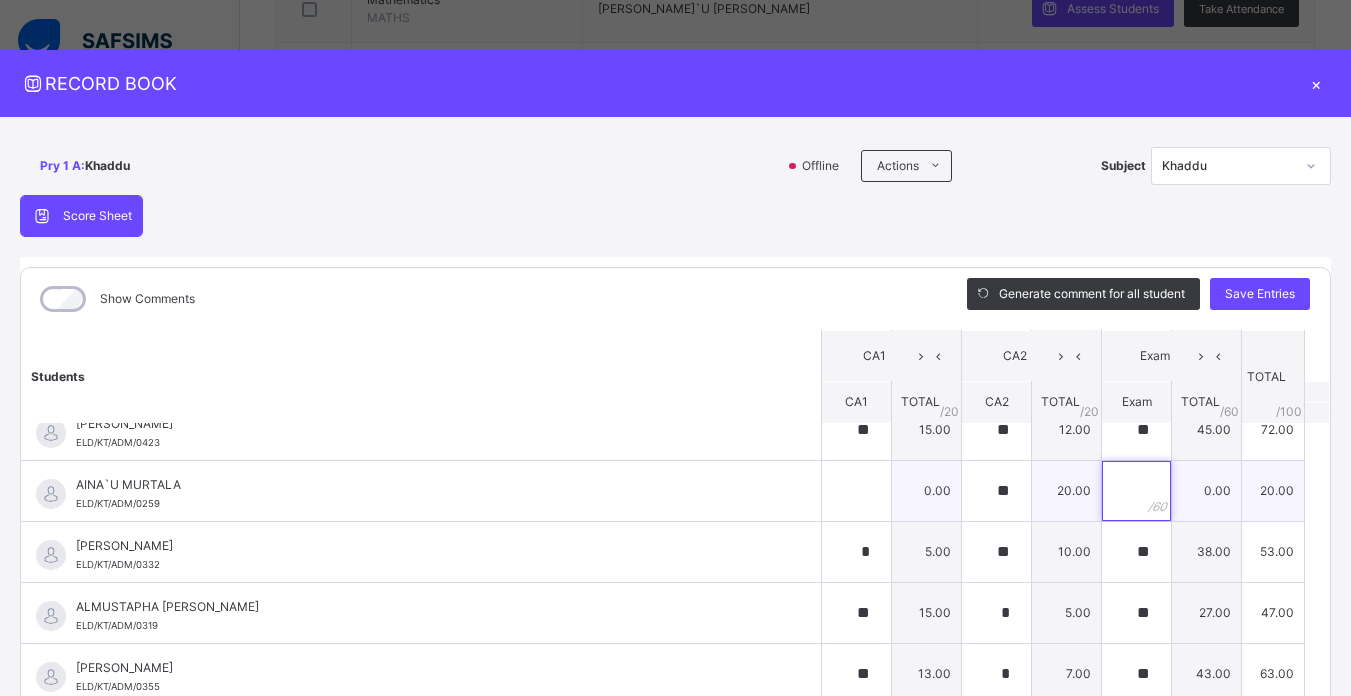 click at bounding box center (1136, 491) 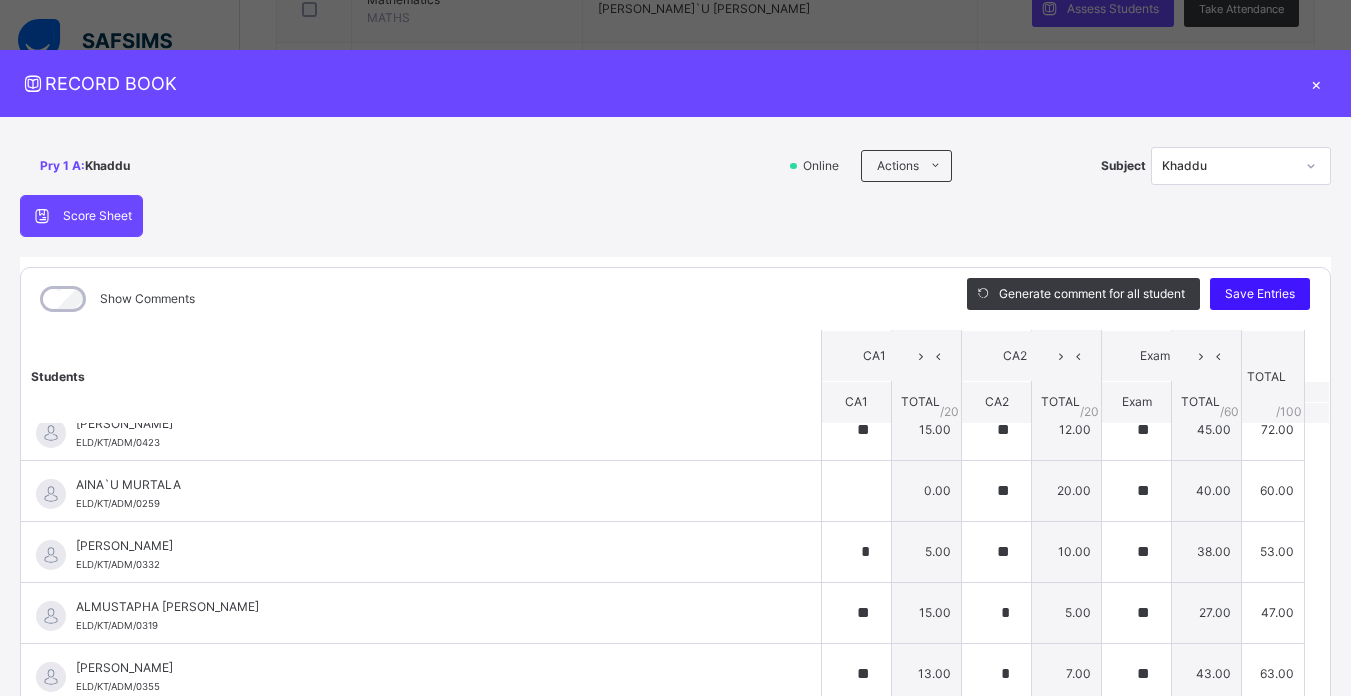 click on "Save Entries" at bounding box center (1260, 294) 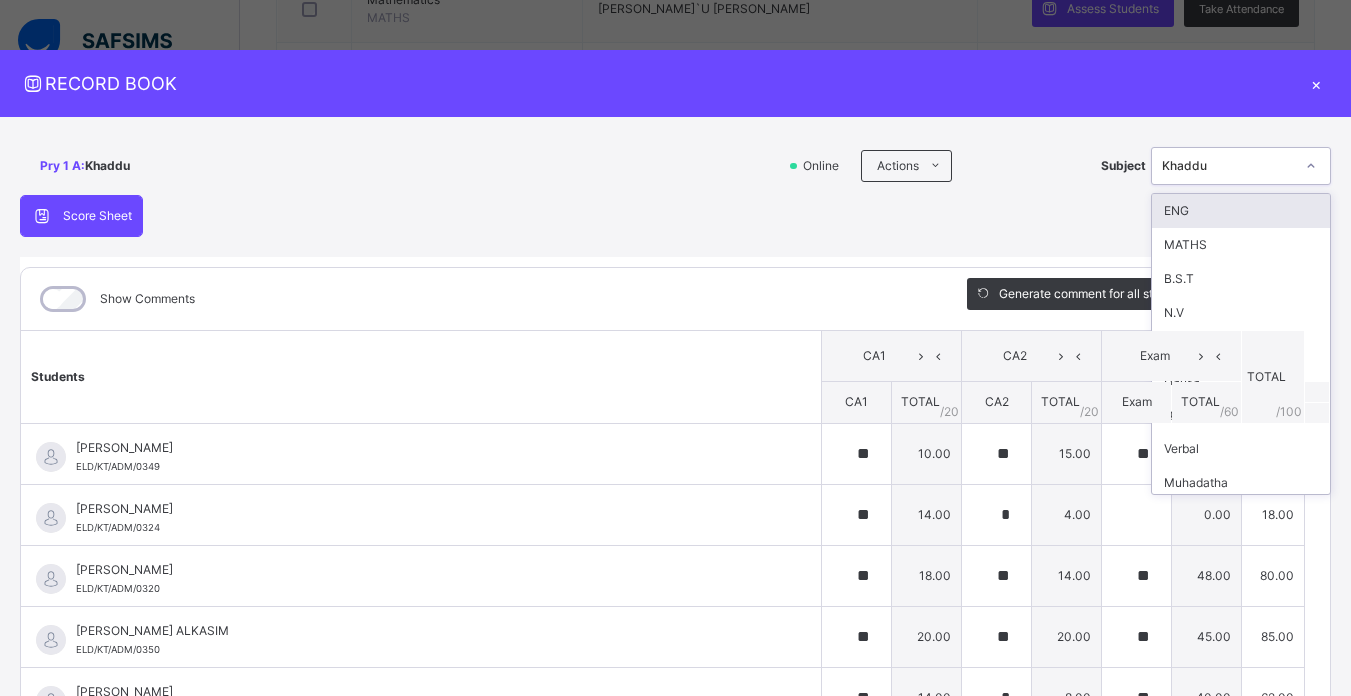 click 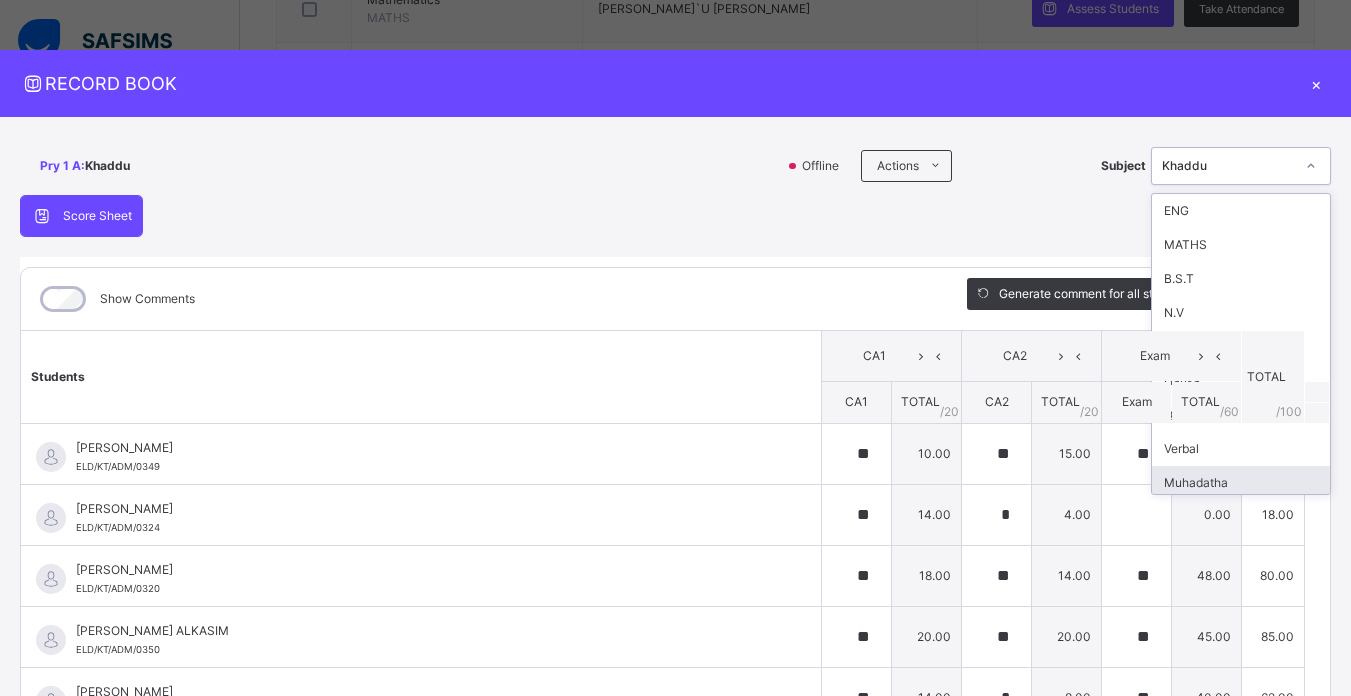 click on "Muhadatha" at bounding box center [1241, 483] 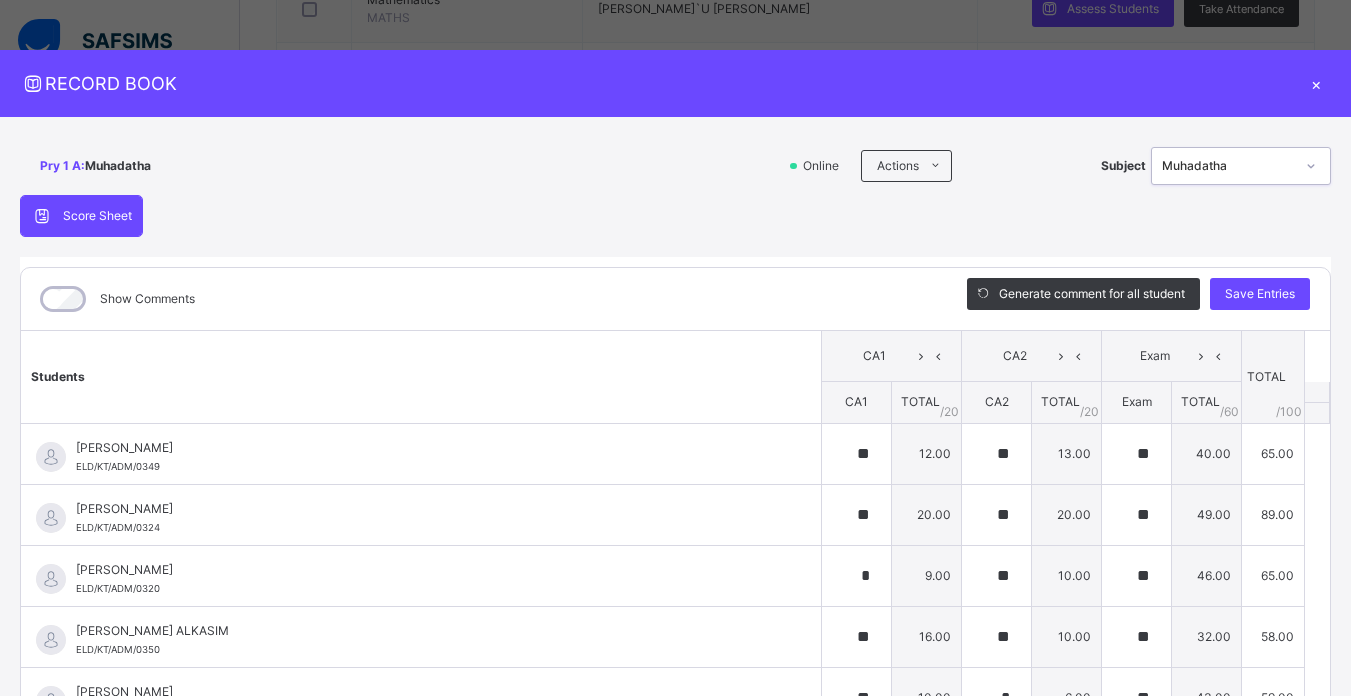 scroll, scrollTop: 1912, scrollLeft: 0, axis: vertical 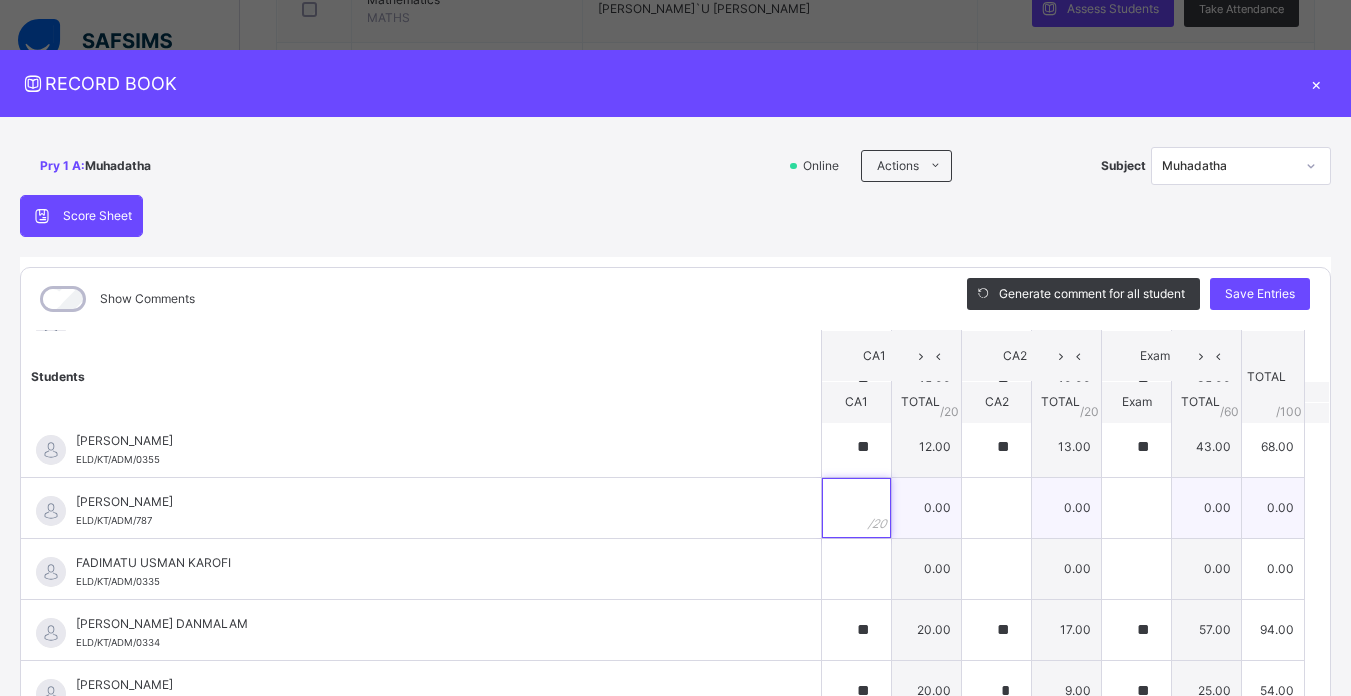 click at bounding box center (856, 508) 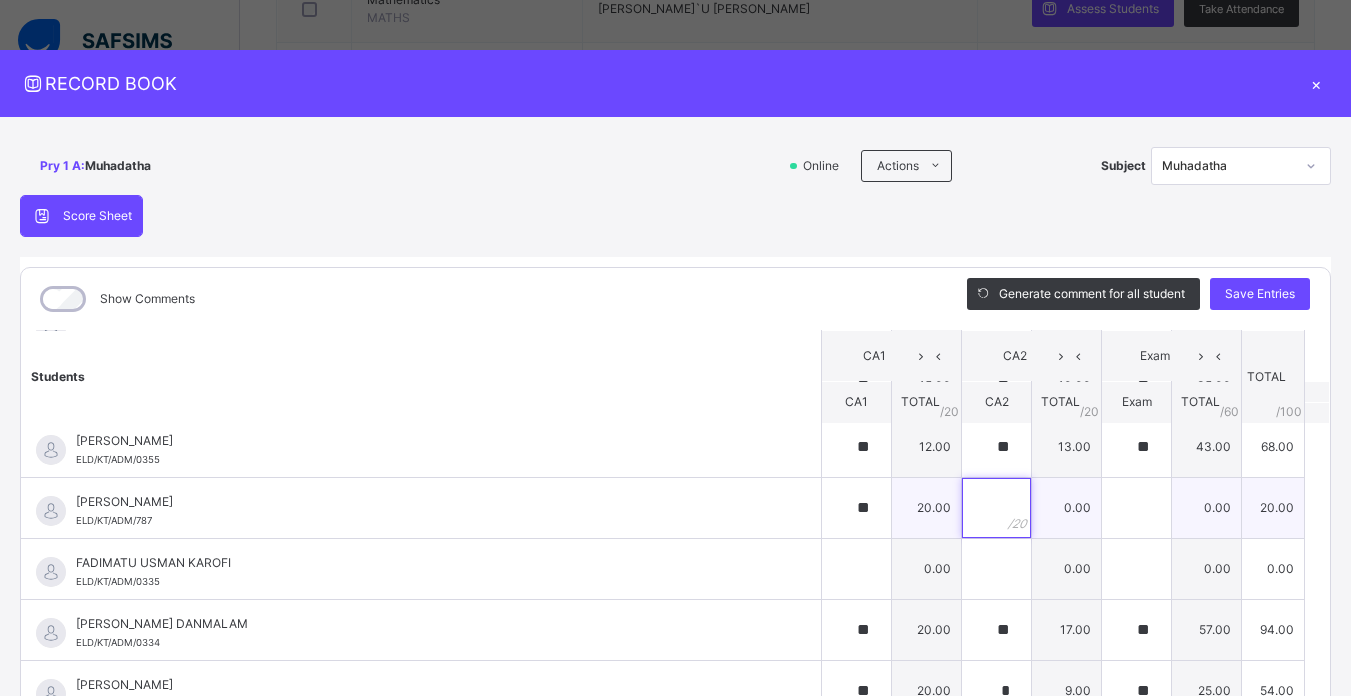 click at bounding box center [996, 508] 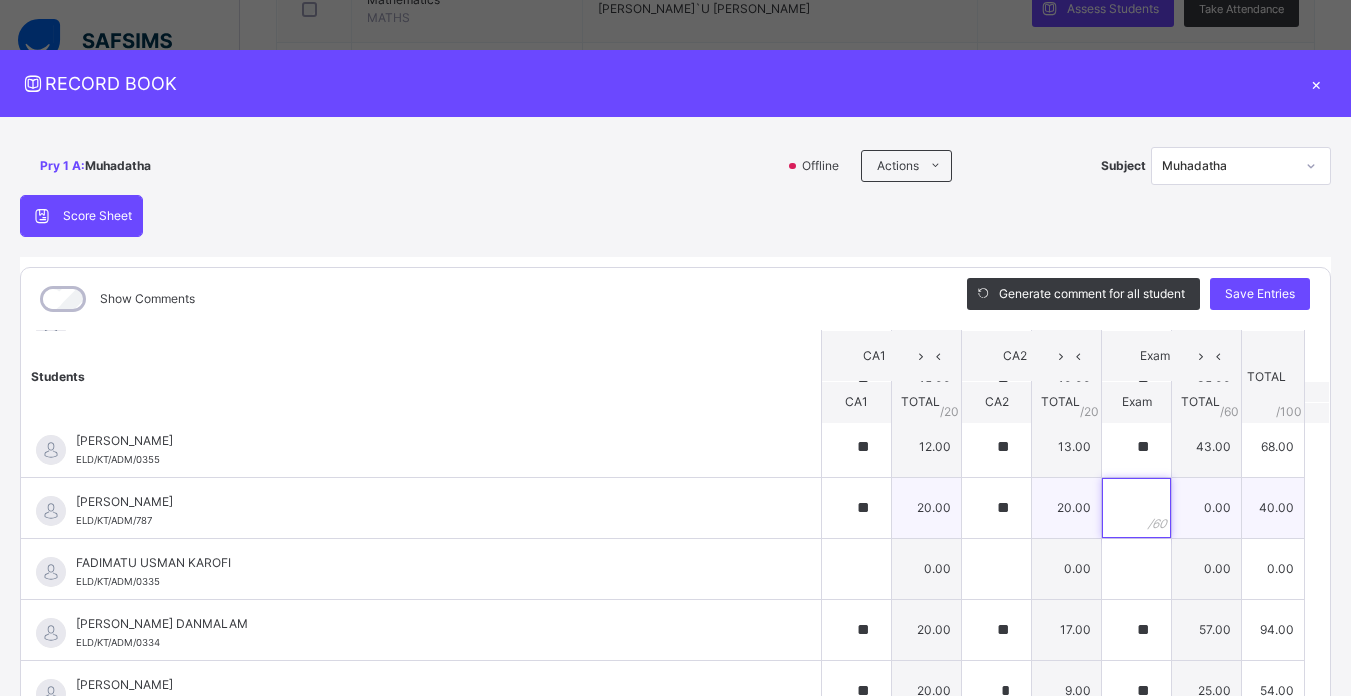 click at bounding box center [1136, 508] 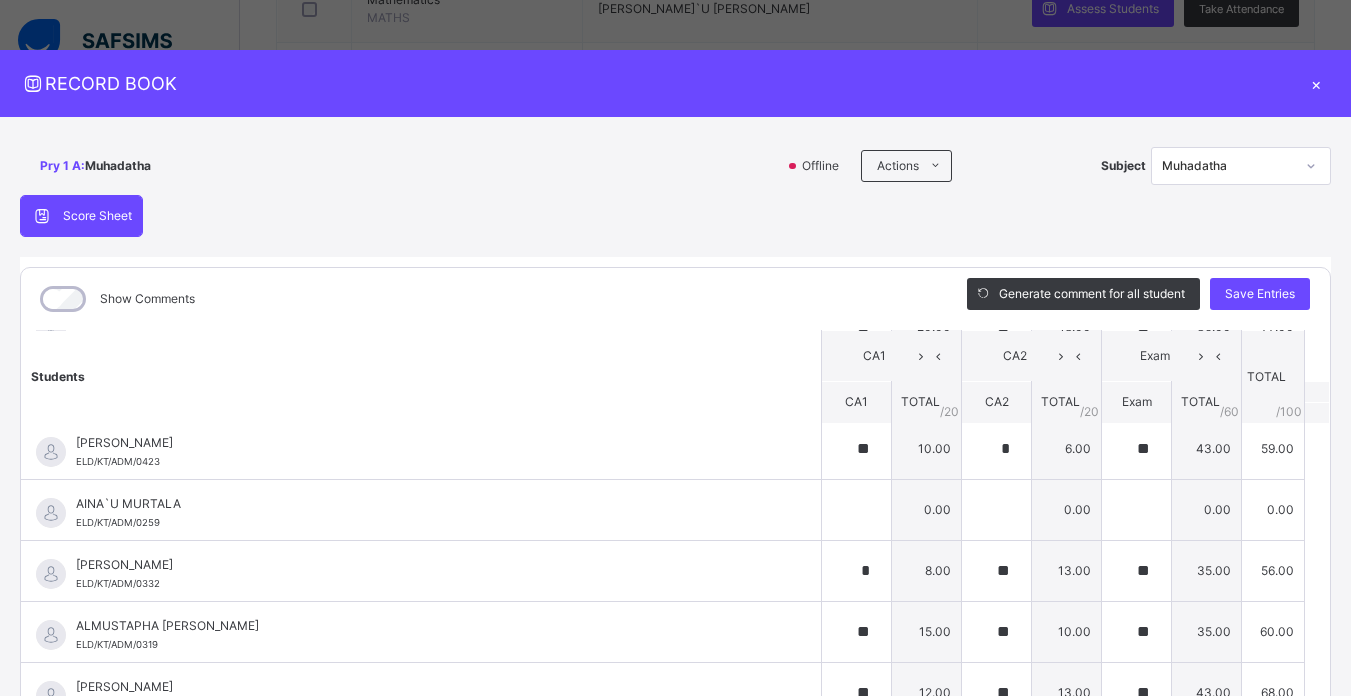 scroll, scrollTop: 459, scrollLeft: 0, axis: vertical 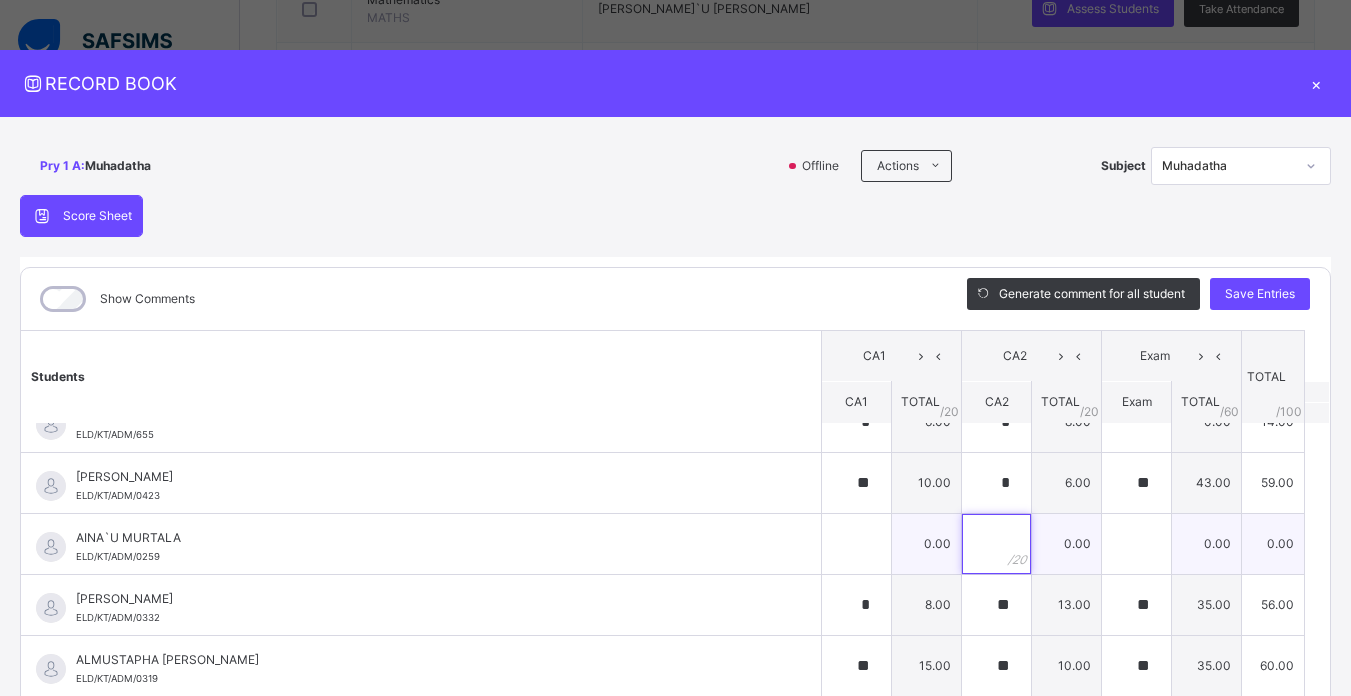 click at bounding box center (996, 544) 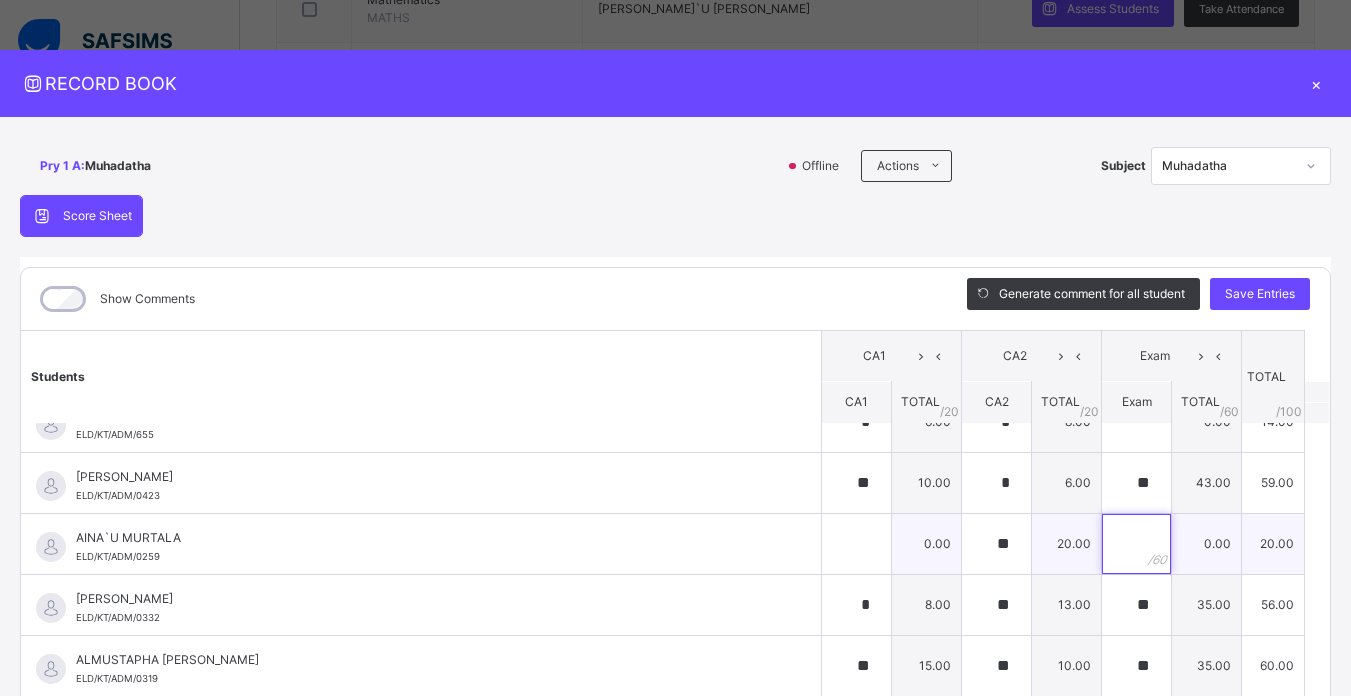 click at bounding box center (1136, 544) 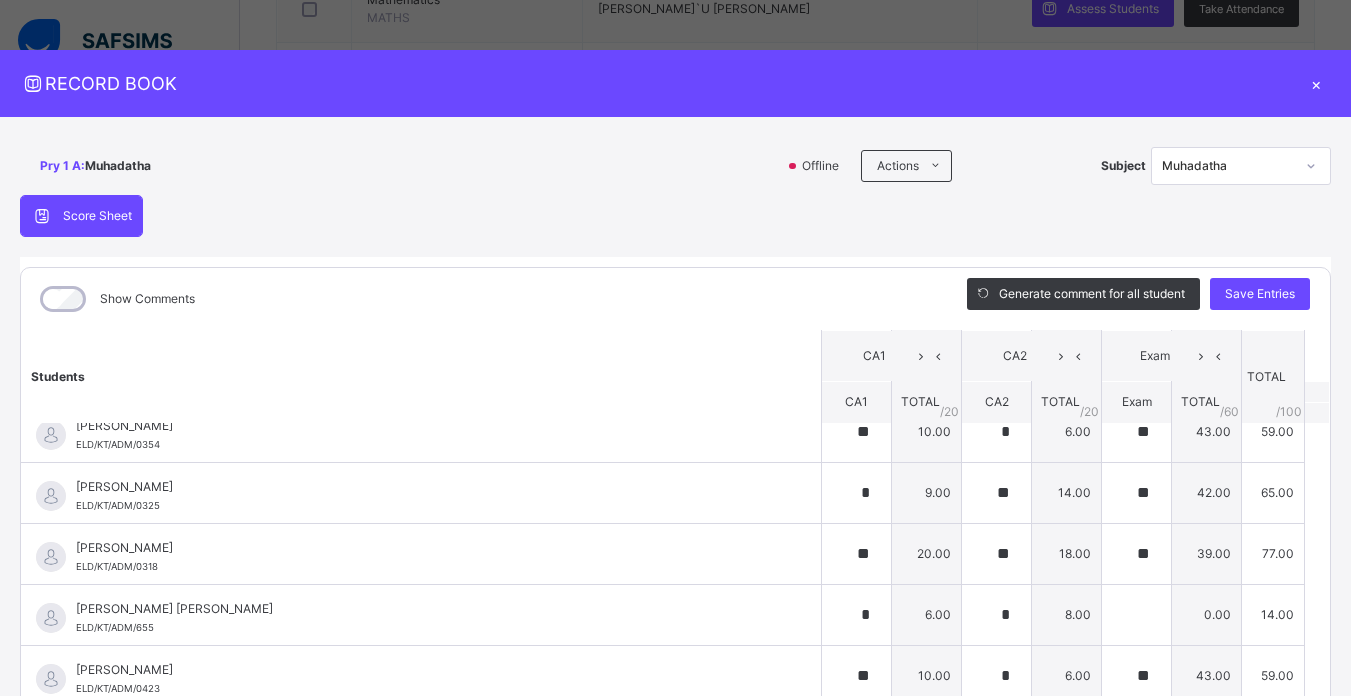 scroll, scrollTop: 259, scrollLeft: 0, axis: vertical 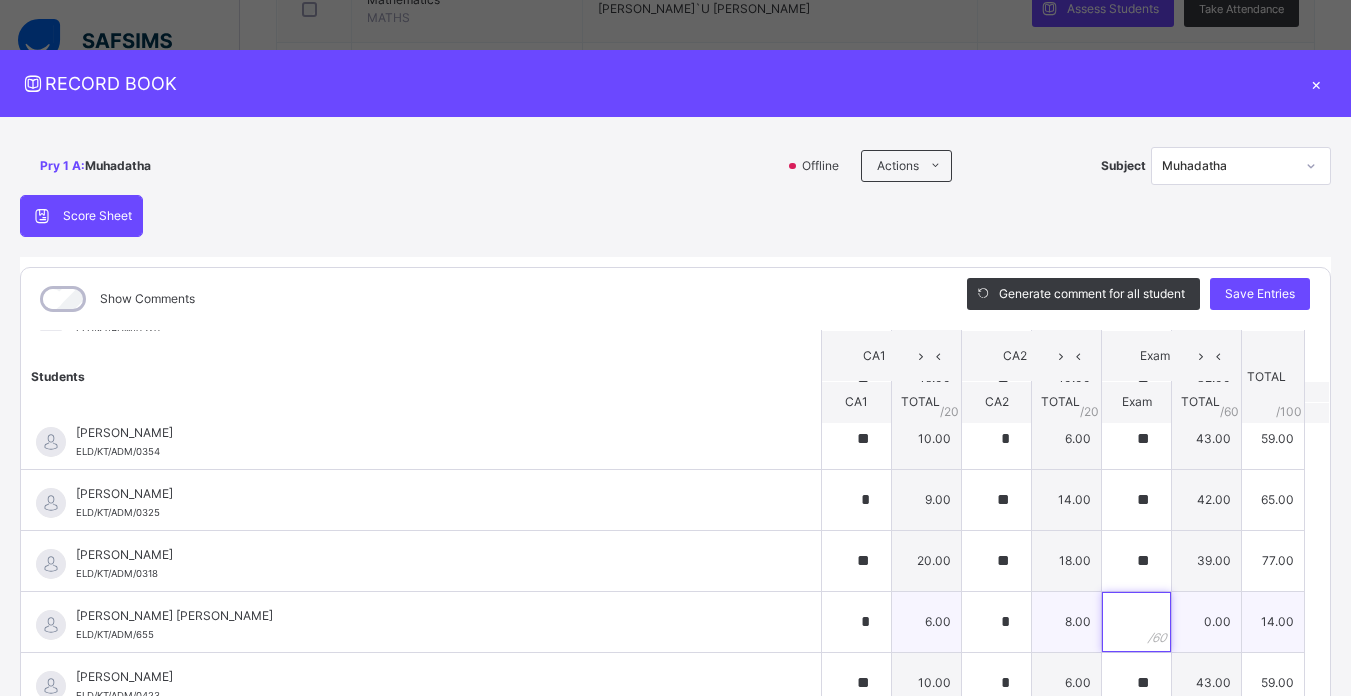 click at bounding box center (1136, 622) 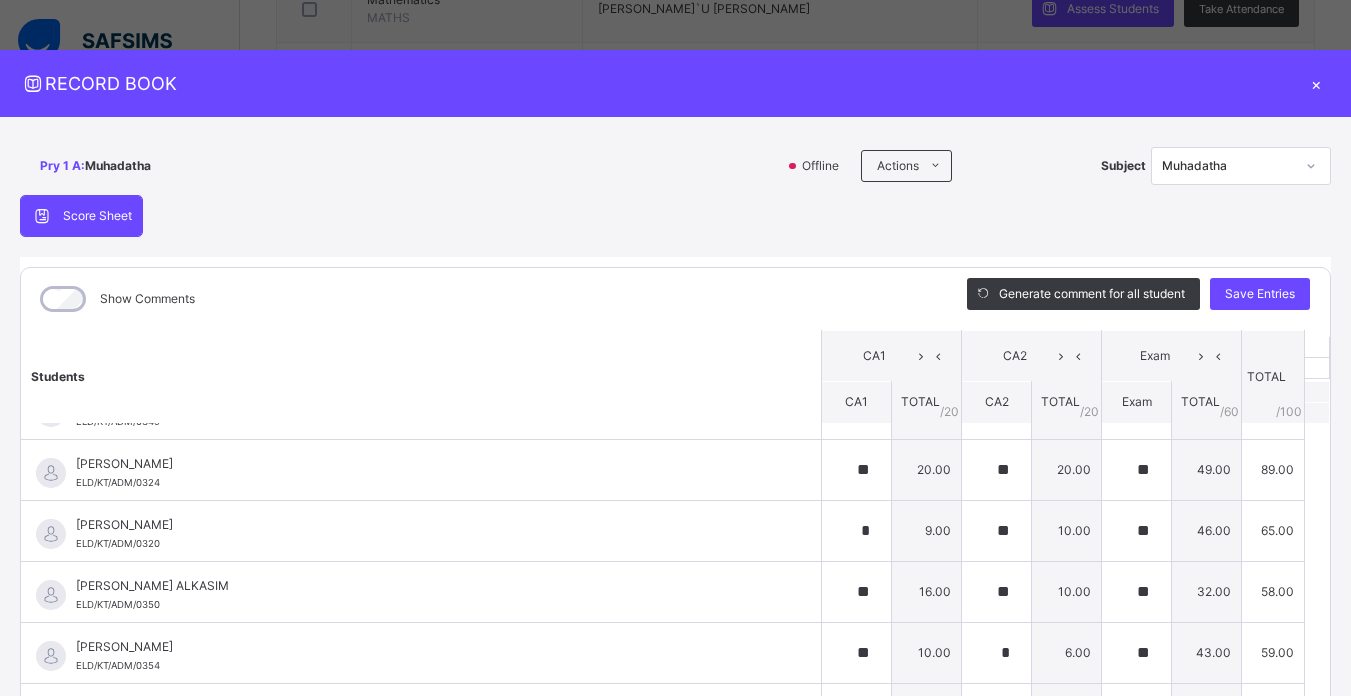 scroll, scrollTop: 0, scrollLeft: 0, axis: both 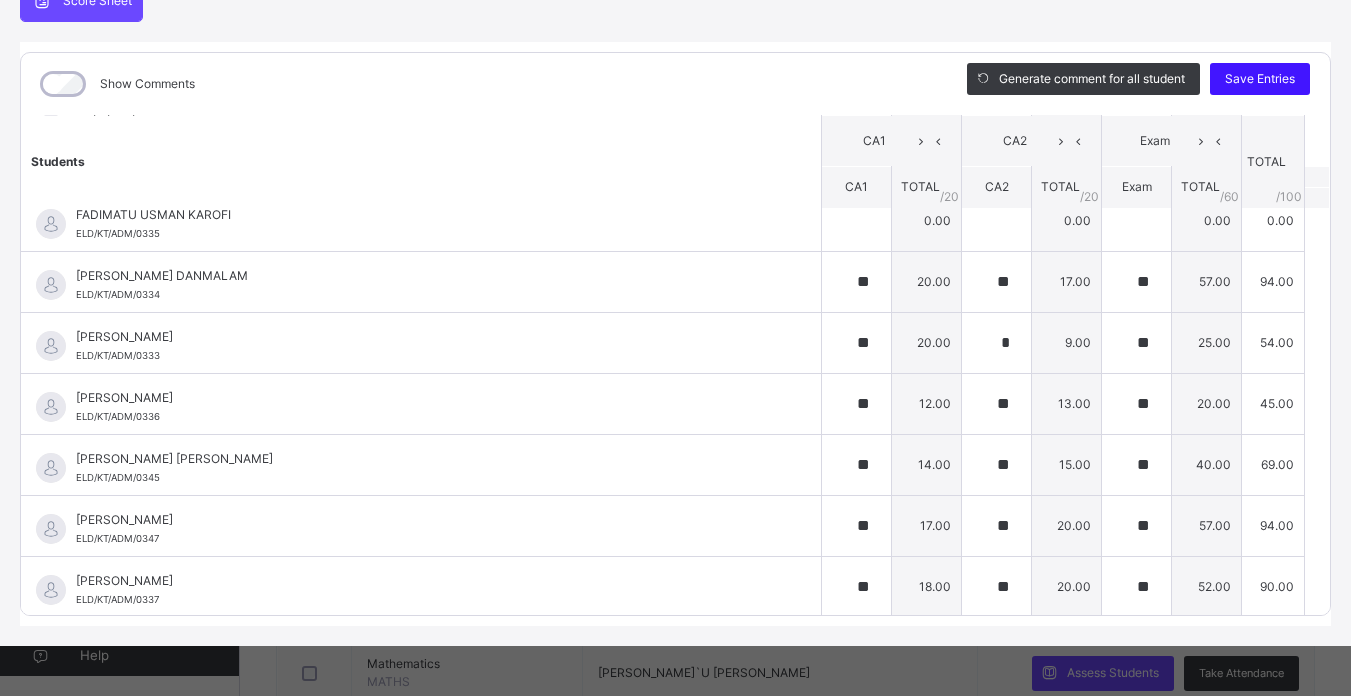 click on "Save Entries" at bounding box center (1260, 79) 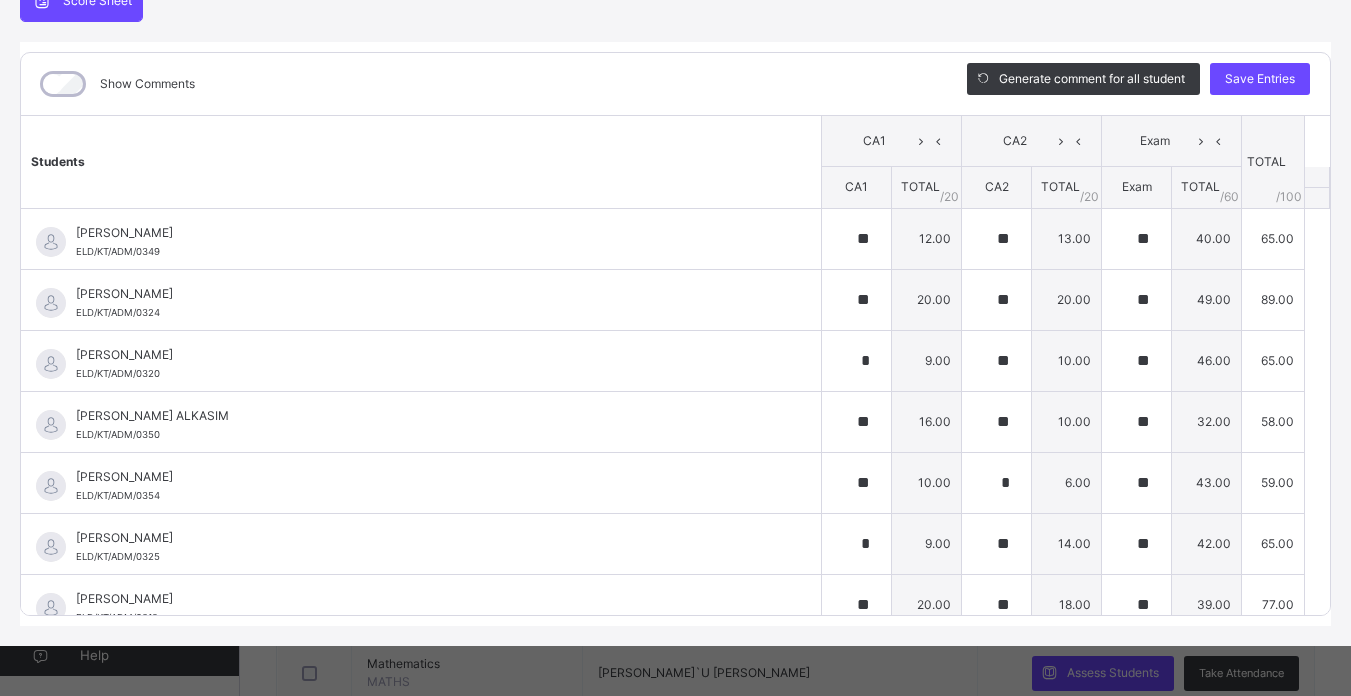 click on "Score Sheet Score Sheet Show Comments   Generate comment for all student   Save Entries Class Level:  Pry 1   A Subject:  Muhadatha Session:  2024/2025 Session Session:  Third Term Students CA1 CA2 Exam TOTAL /100 Comment CA1 TOTAL / 20 CA2 TOTAL / 20 Exam TOTAL / 60 ABDURRAHIM USMAN  ELD/KT/ADM/0349 ABDURRAHIM USMAN  ELD/KT/ADM/0349 ** 12.00 ** 13.00 ** 40.00 65.00 Generate comment 0 / 250   ×   Subject Teacher’s Comment Generate and see in full the comment developed by the AI with an option to regenerate the comment JS ABDURRAHIM USMAN    ELD/KT/ADM/0349   Total 65.00  / 100.00 Sims Bot   Regenerate     Use this comment   ABDURRAHMAN  MAGAJI IDRIS ELD/KT/ADM/0324 ABDURRAHMAN  MAGAJI IDRIS ELD/KT/ADM/0324 ** 20.00 ** 20.00 ** 49.00 89.00 Generate comment 0 / 250   ×   Subject Teacher’s Comment Generate and see in full the comment developed by the AI with an option to regenerate the comment JS ABDURRAHMAN  MAGAJI IDRIS   ELD/KT/ADM/0324   Total 89.00  / 100.00 Sims Bot   Regenerate     Use this comment" at bounding box center [675, 303] 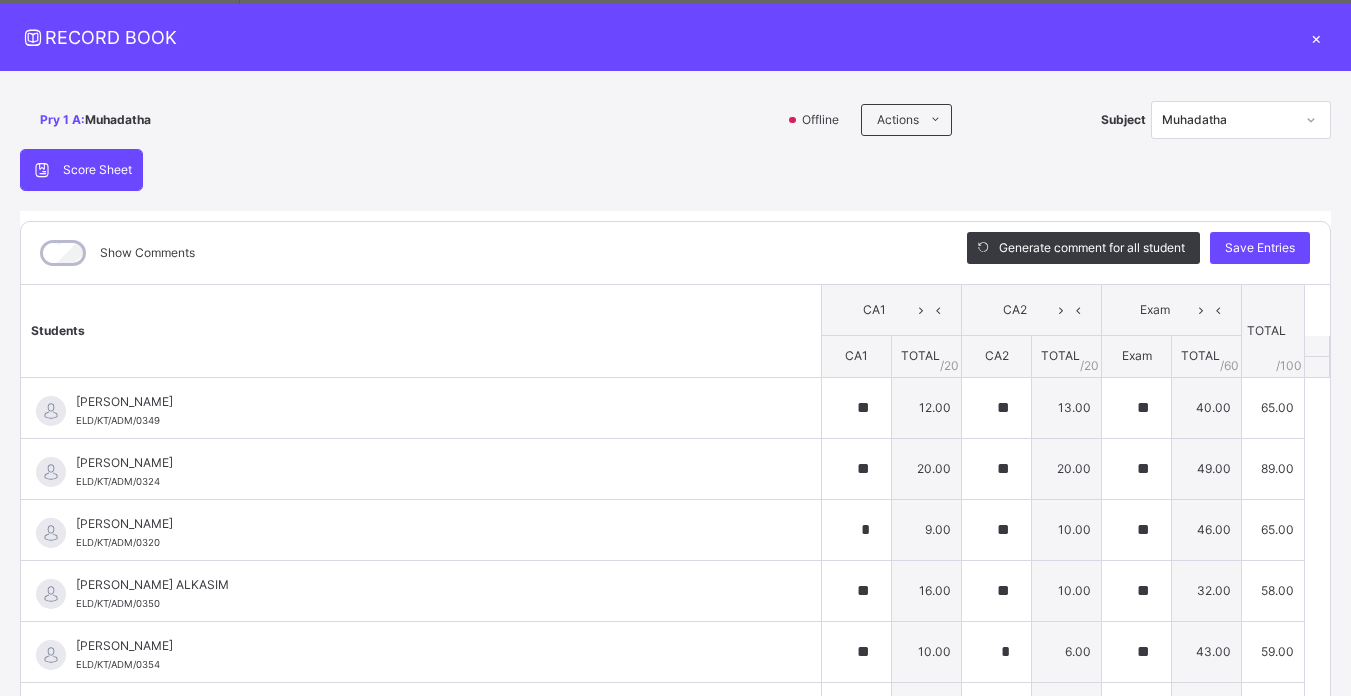 scroll, scrollTop: 0, scrollLeft: 0, axis: both 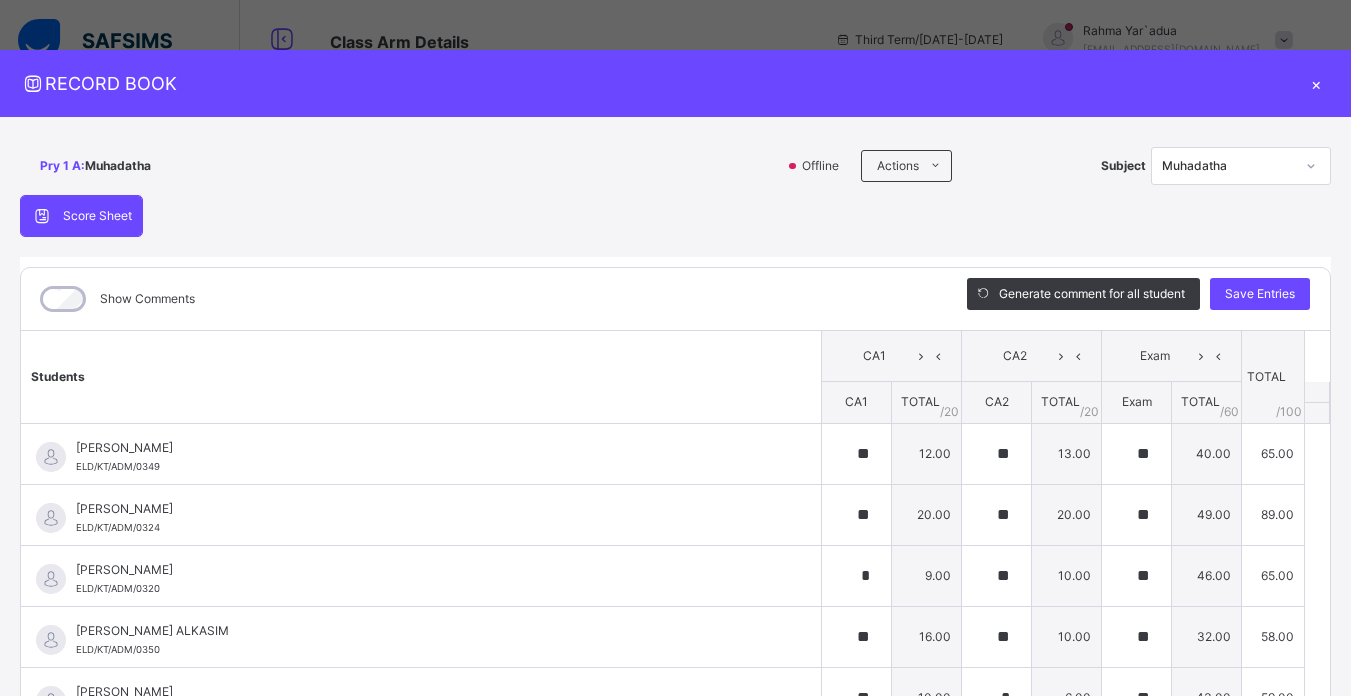 click on "×" at bounding box center [1316, 83] 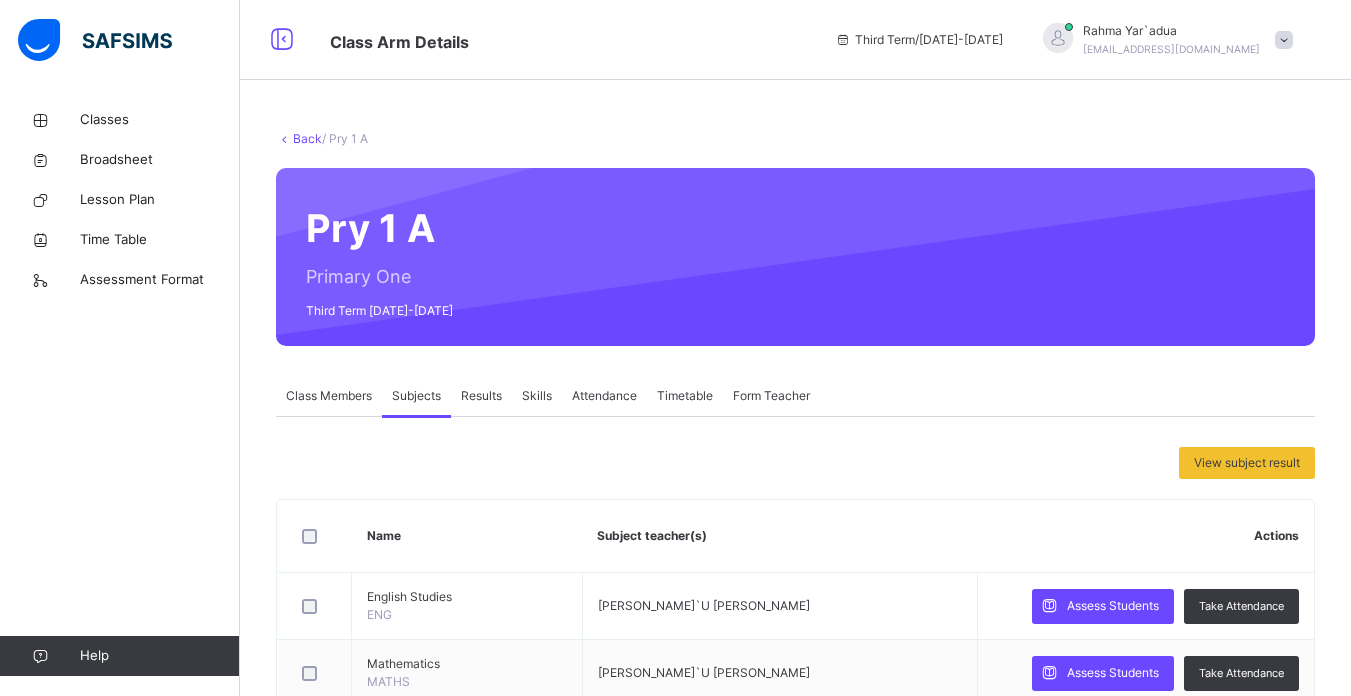 click on "Results" at bounding box center [481, 396] 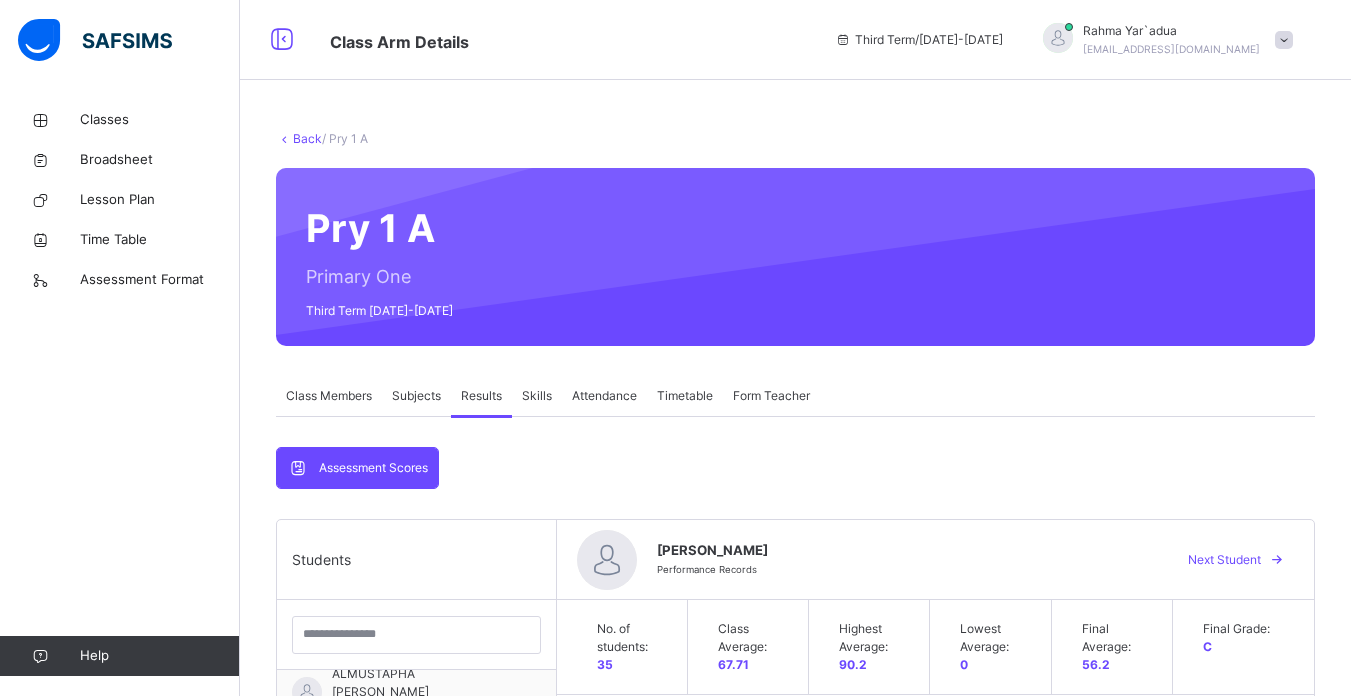 click on "Results" at bounding box center (481, 396) 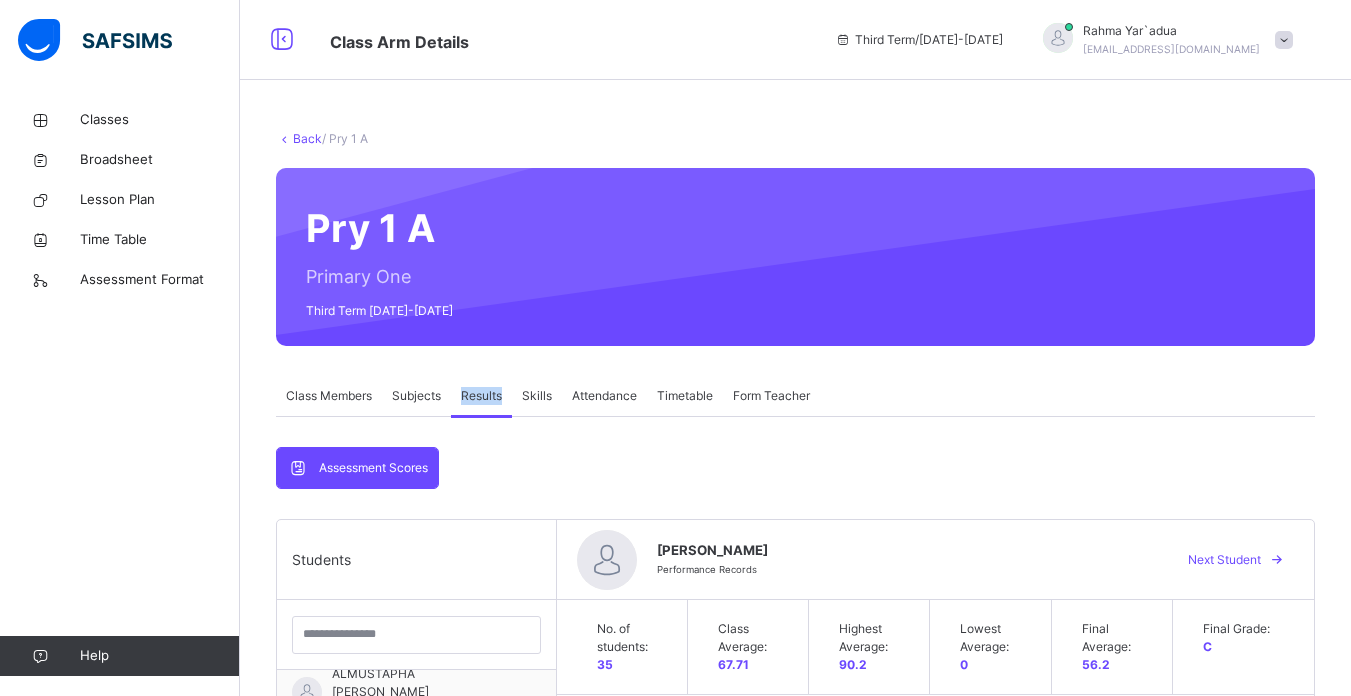 click on "Results" at bounding box center [481, 396] 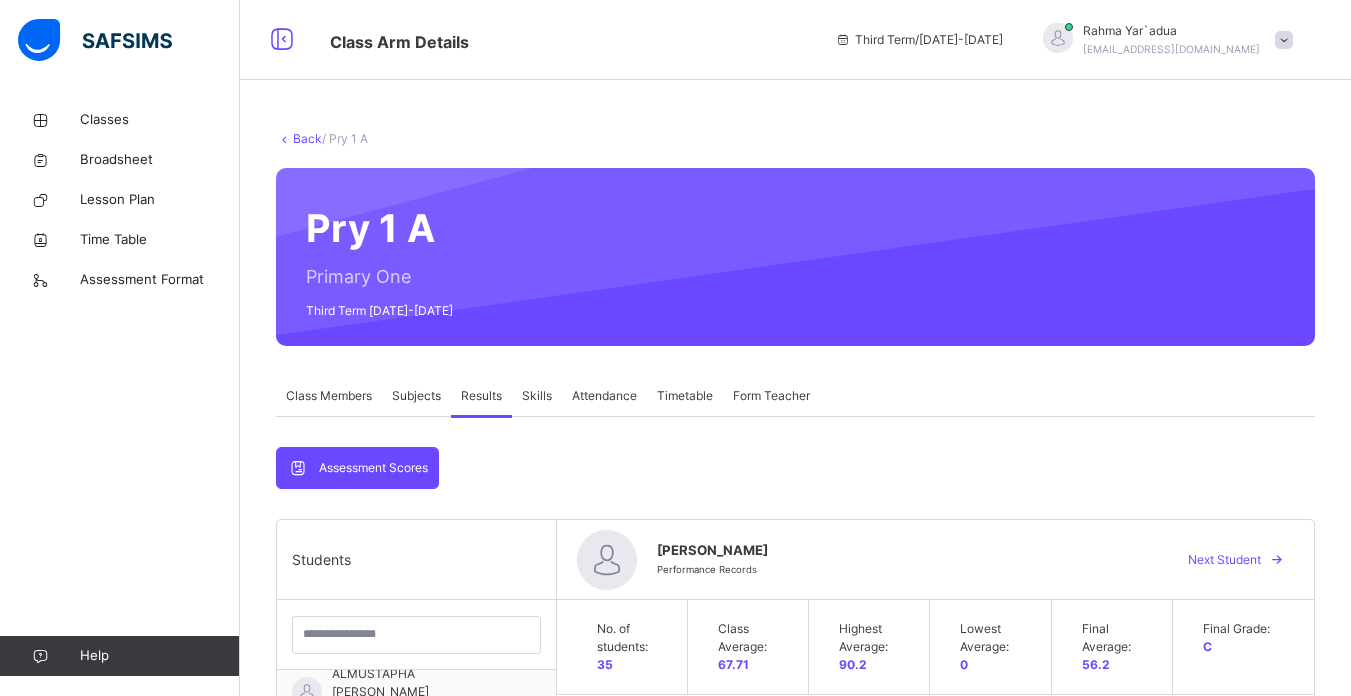 click on "Results" at bounding box center [481, 396] 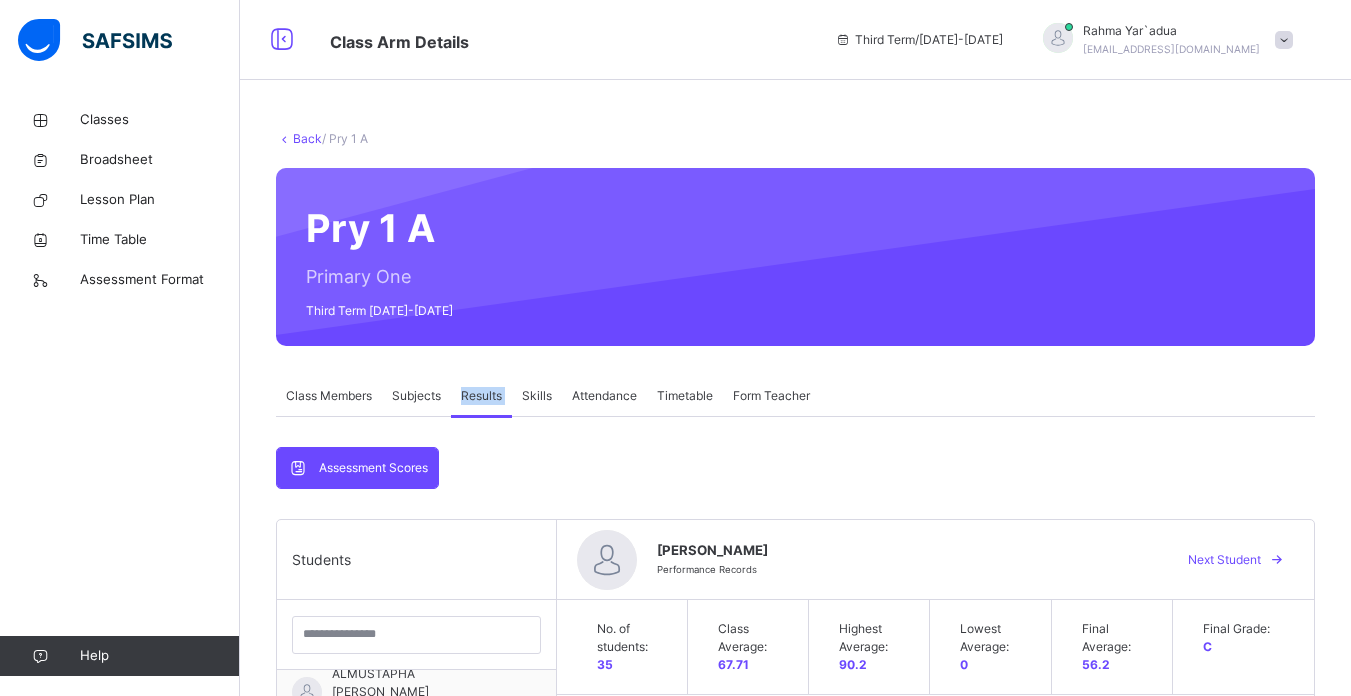 click on "Results" at bounding box center [481, 396] 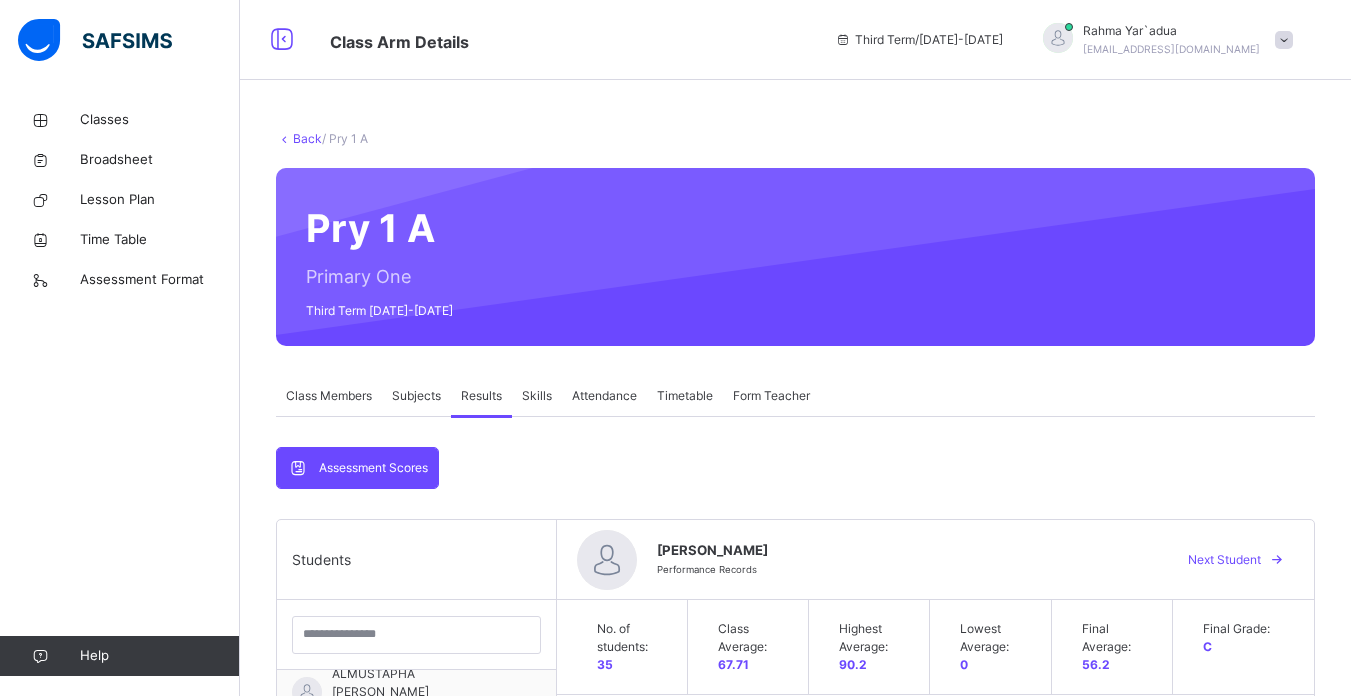 click on "Results" at bounding box center [481, 396] 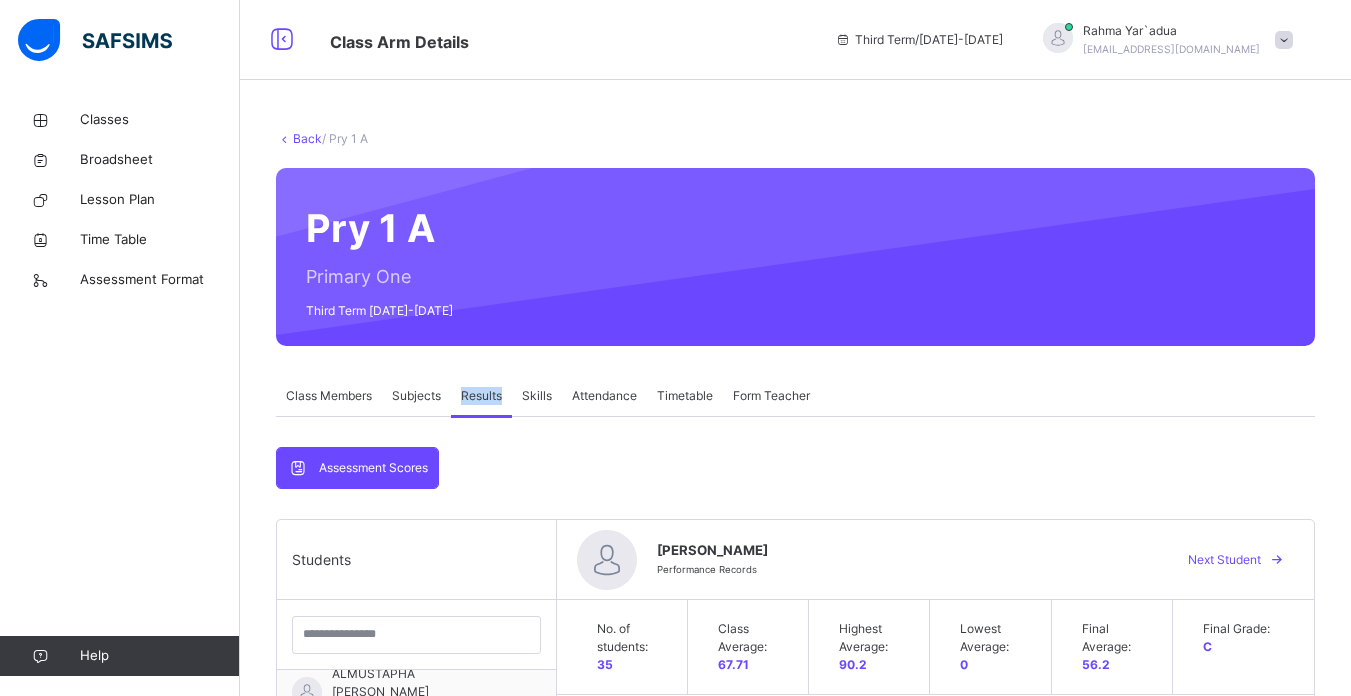 click on "Results" at bounding box center [481, 396] 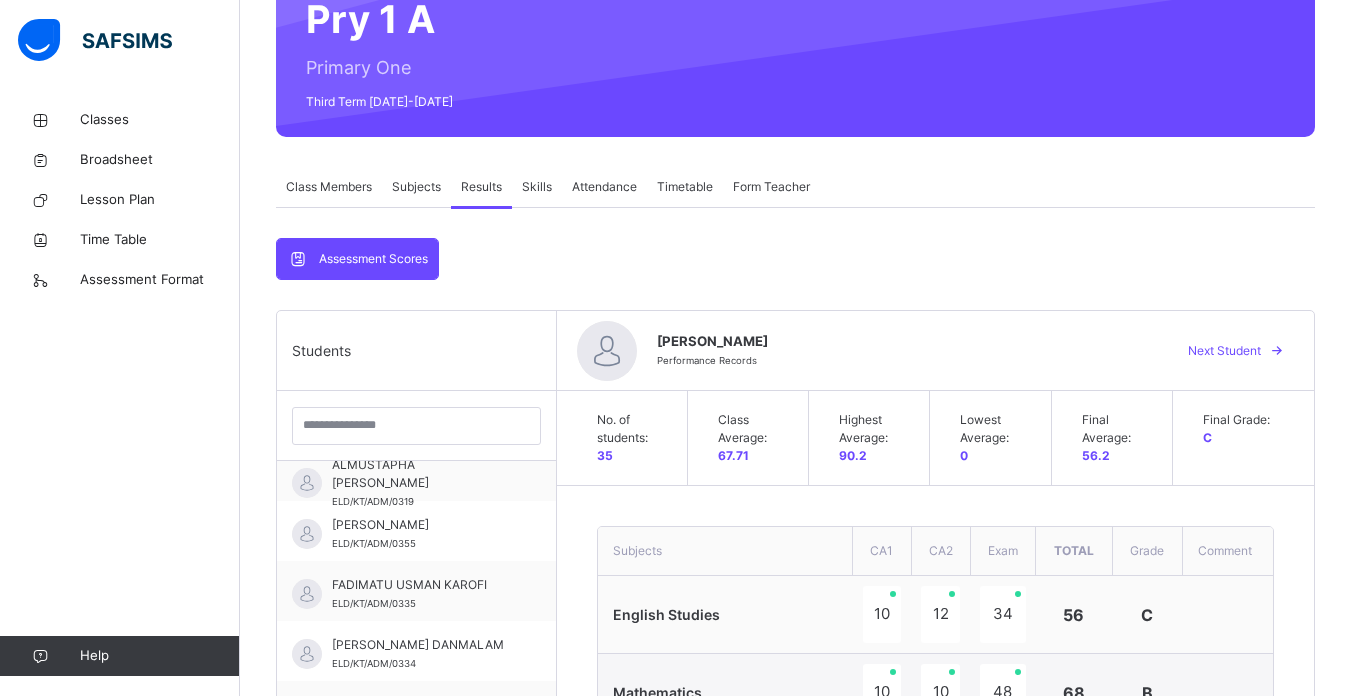 scroll, scrollTop: 76, scrollLeft: 0, axis: vertical 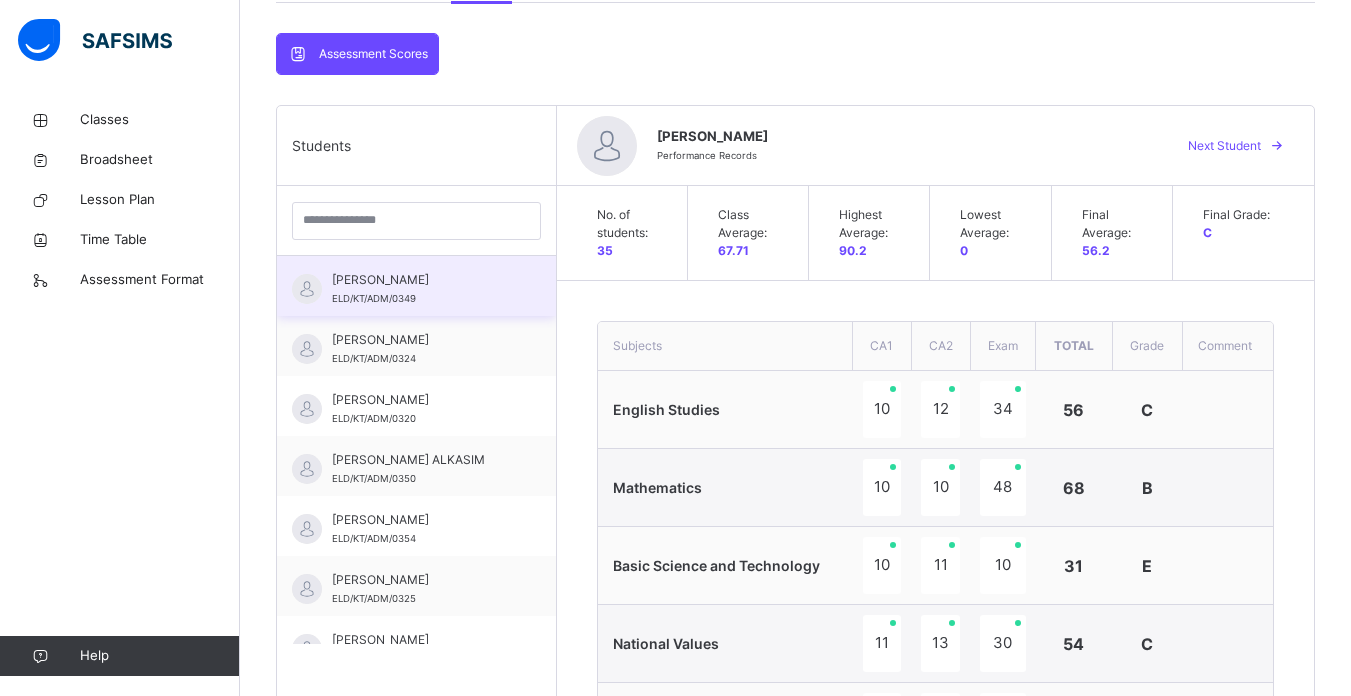 click on "ABDURRAHIM USMAN  ELD/KT/ADM/0349" at bounding box center (421, 289) 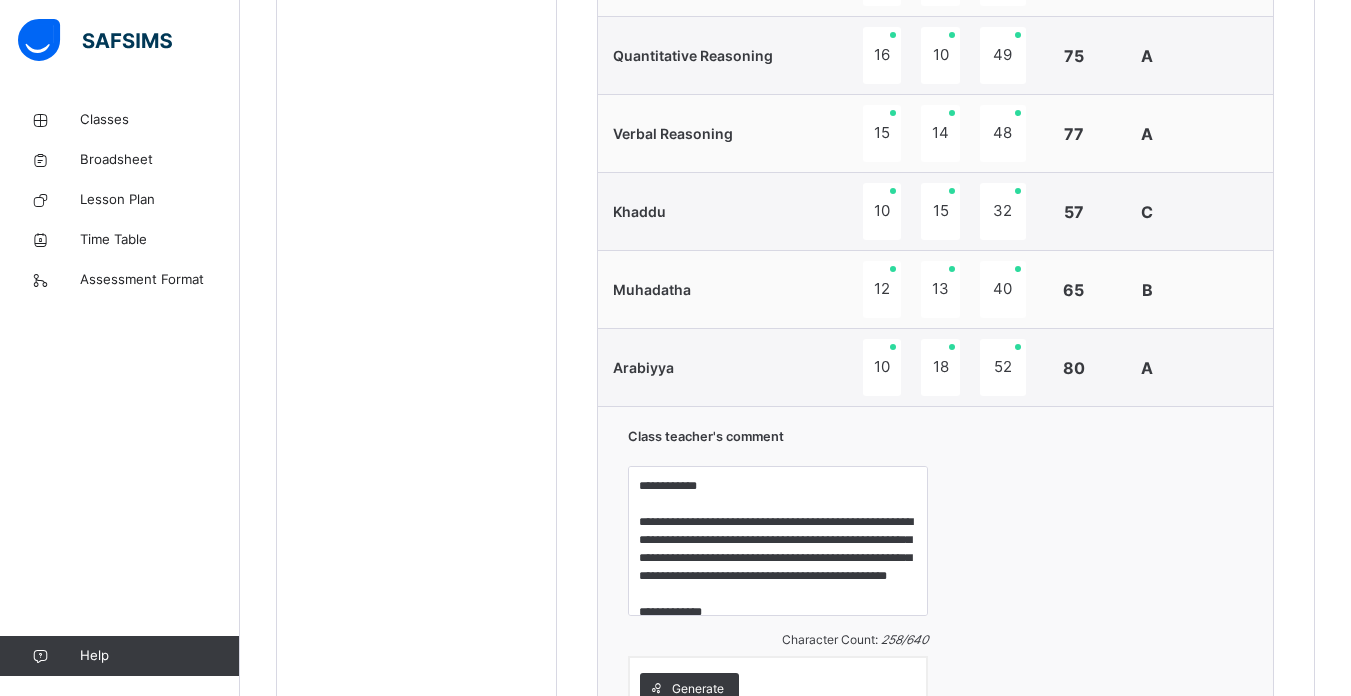 scroll, scrollTop: 1174, scrollLeft: 0, axis: vertical 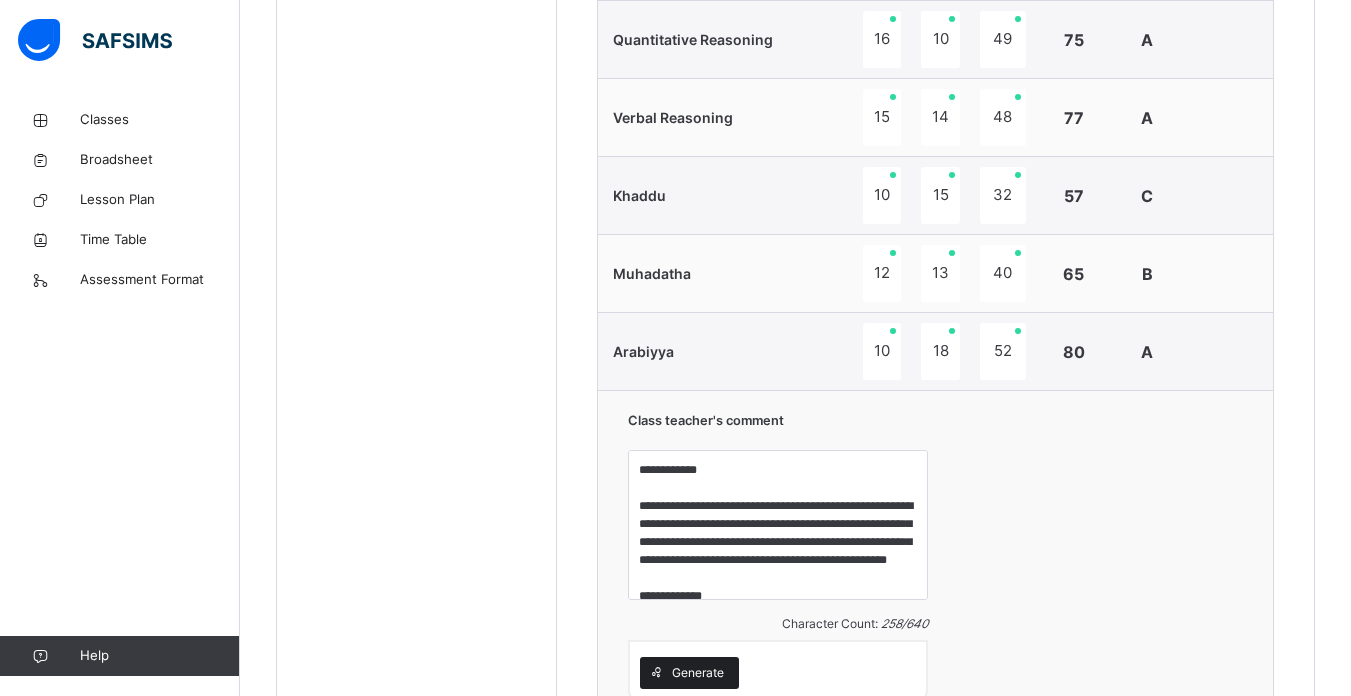 click on "Generate" at bounding box center [689, 673] 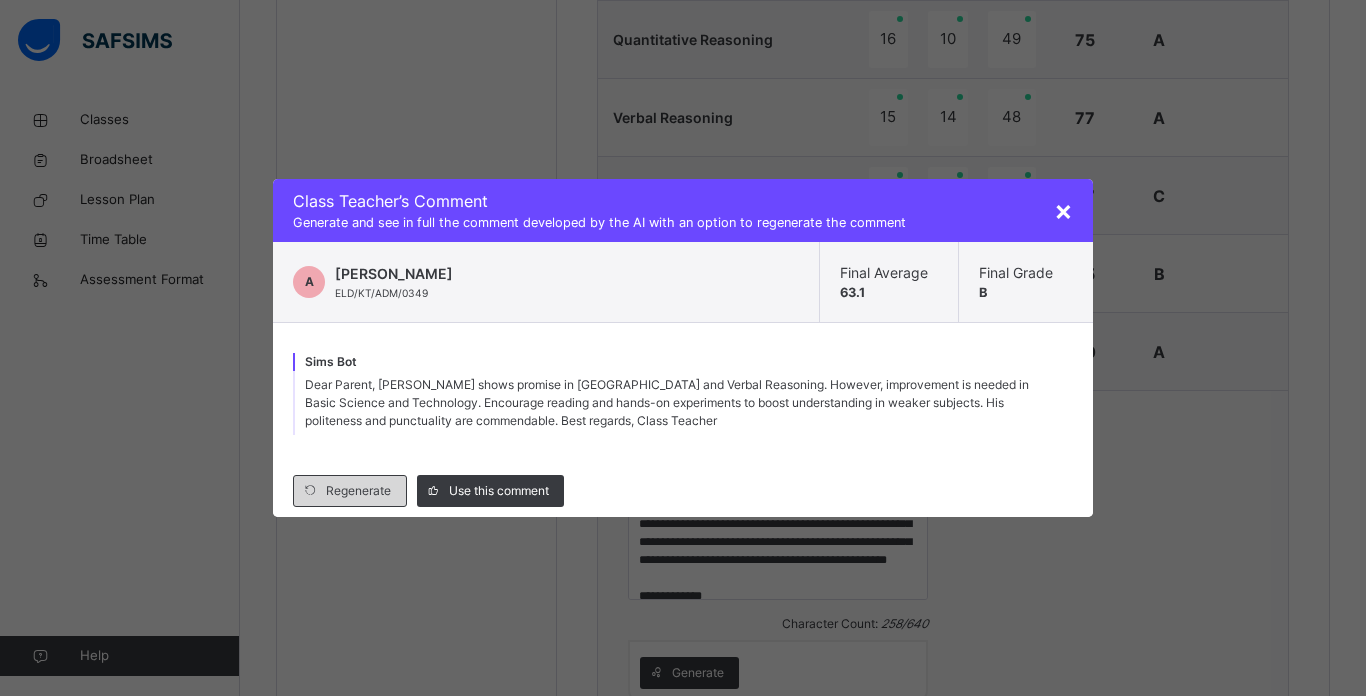 click on "Regenerate" at bounding box center (358, 491) 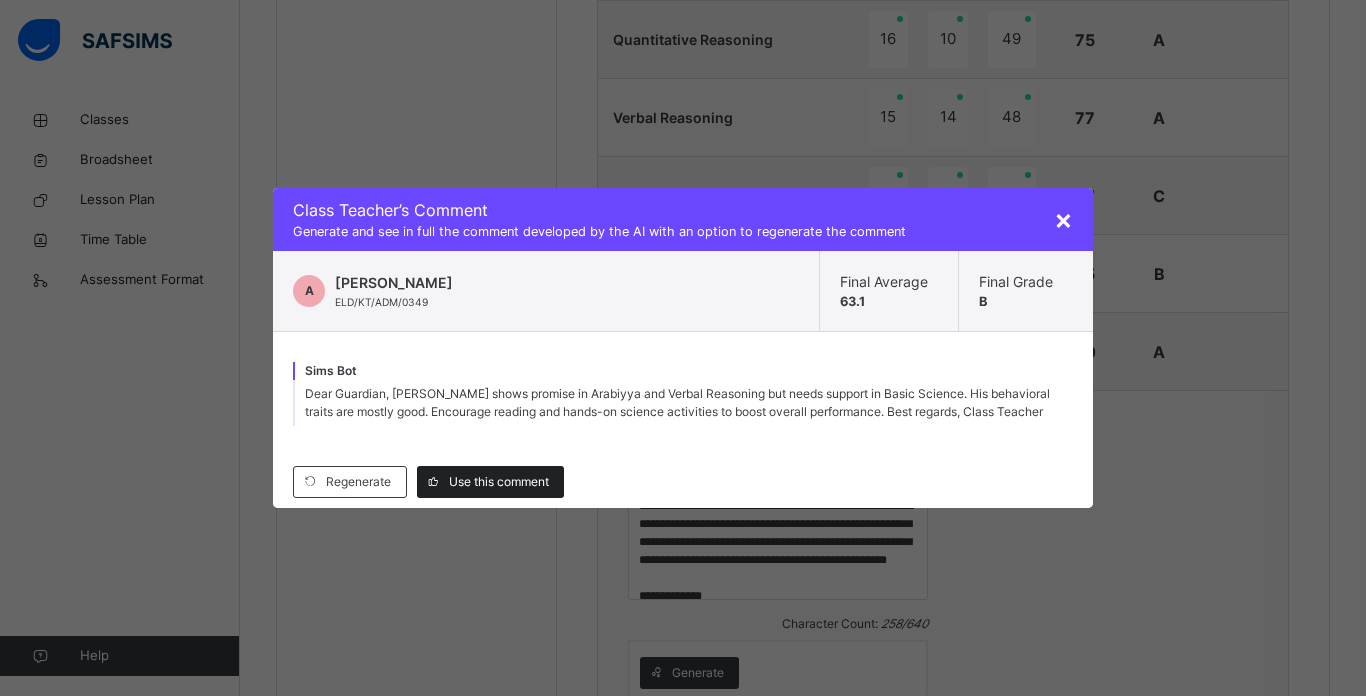 click on "Use this comment" at bounding box center (499, 482) 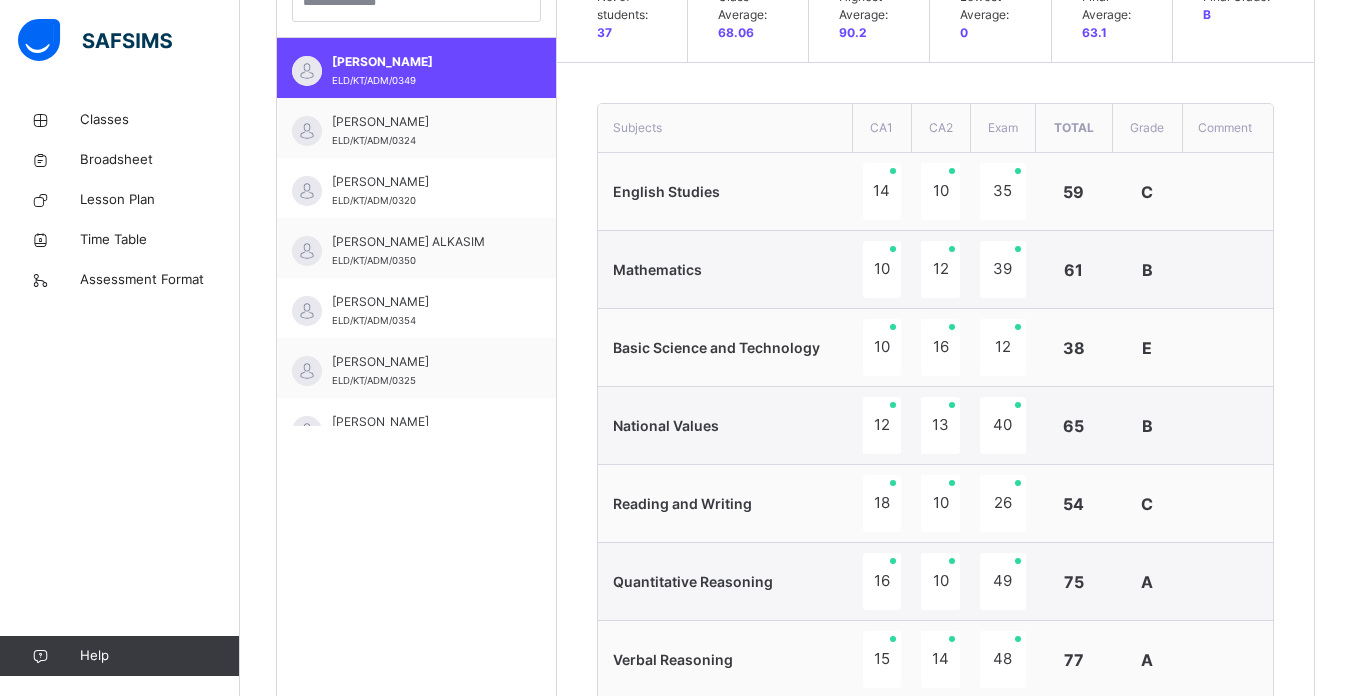 scroll, scrollTop: 614, scrollLeft: 0, axis: vertical 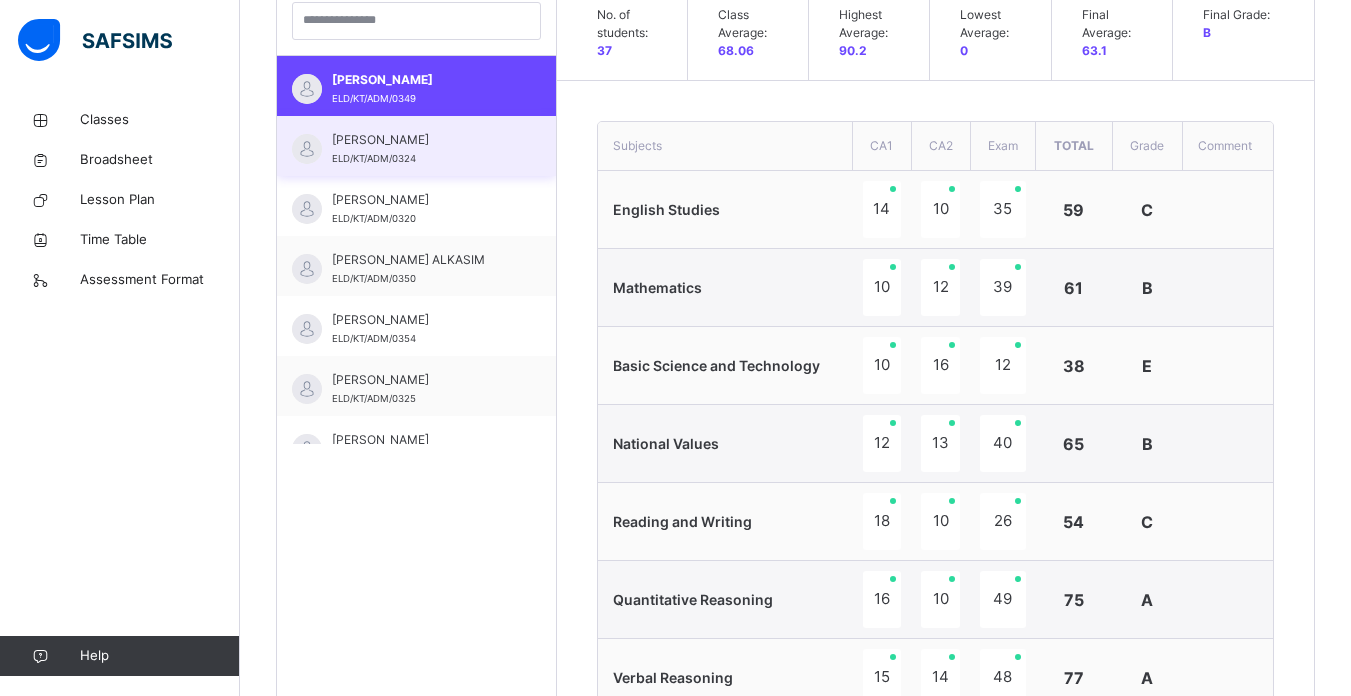 click on "[PERSON_NAME]" at bounding box center [421, 140] 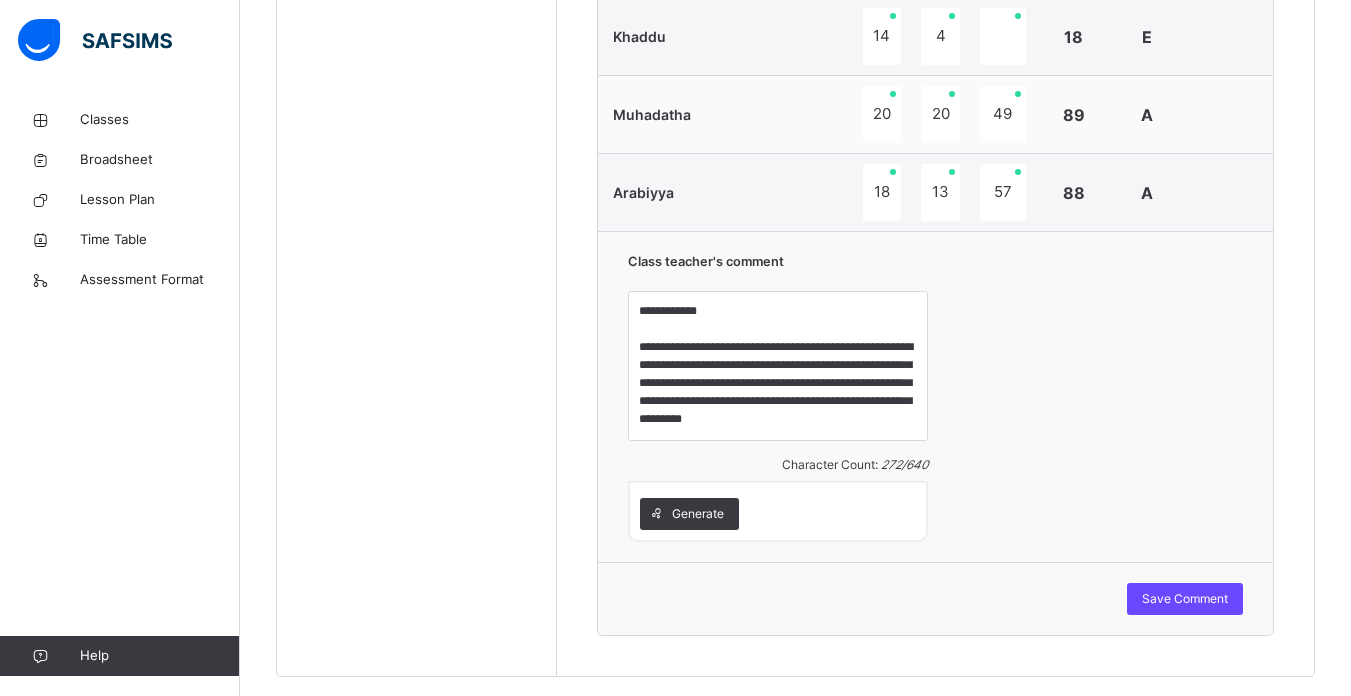 scroll, scrollTop: 1334, scrollLeft: 0, axis: vertical 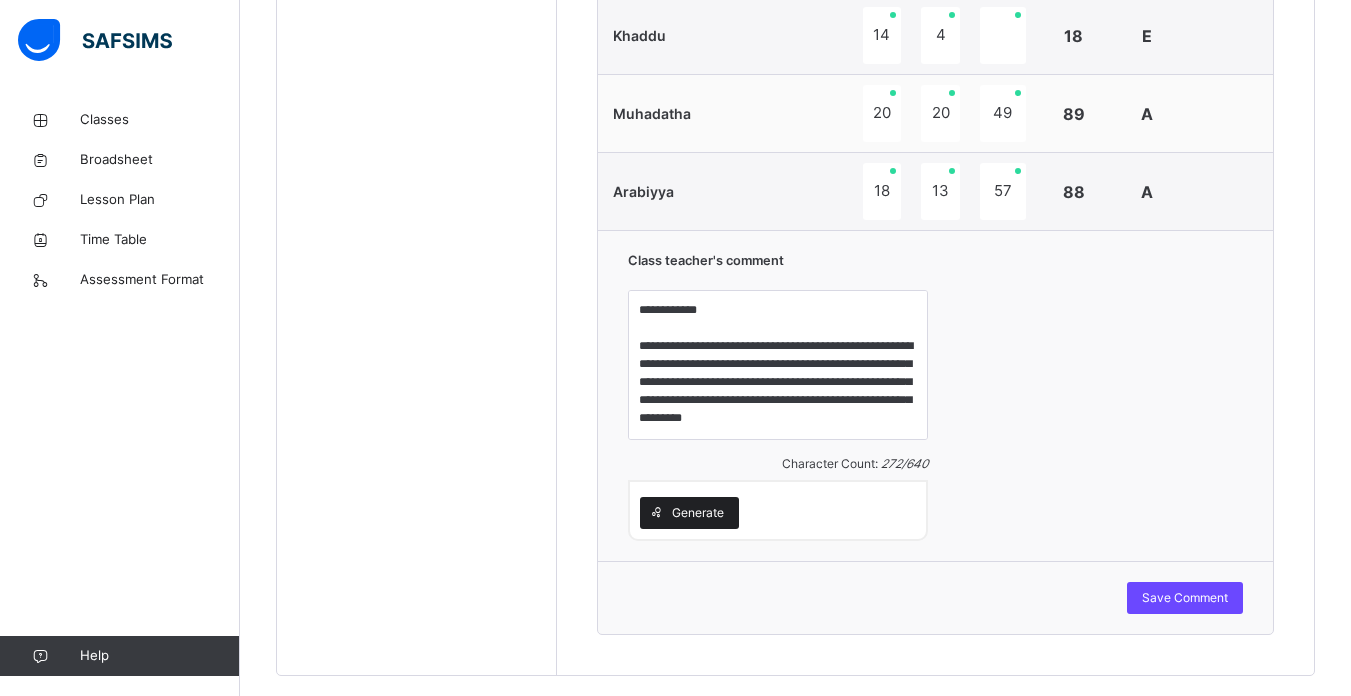 click on "Generate" at bounding box center [698, 513] 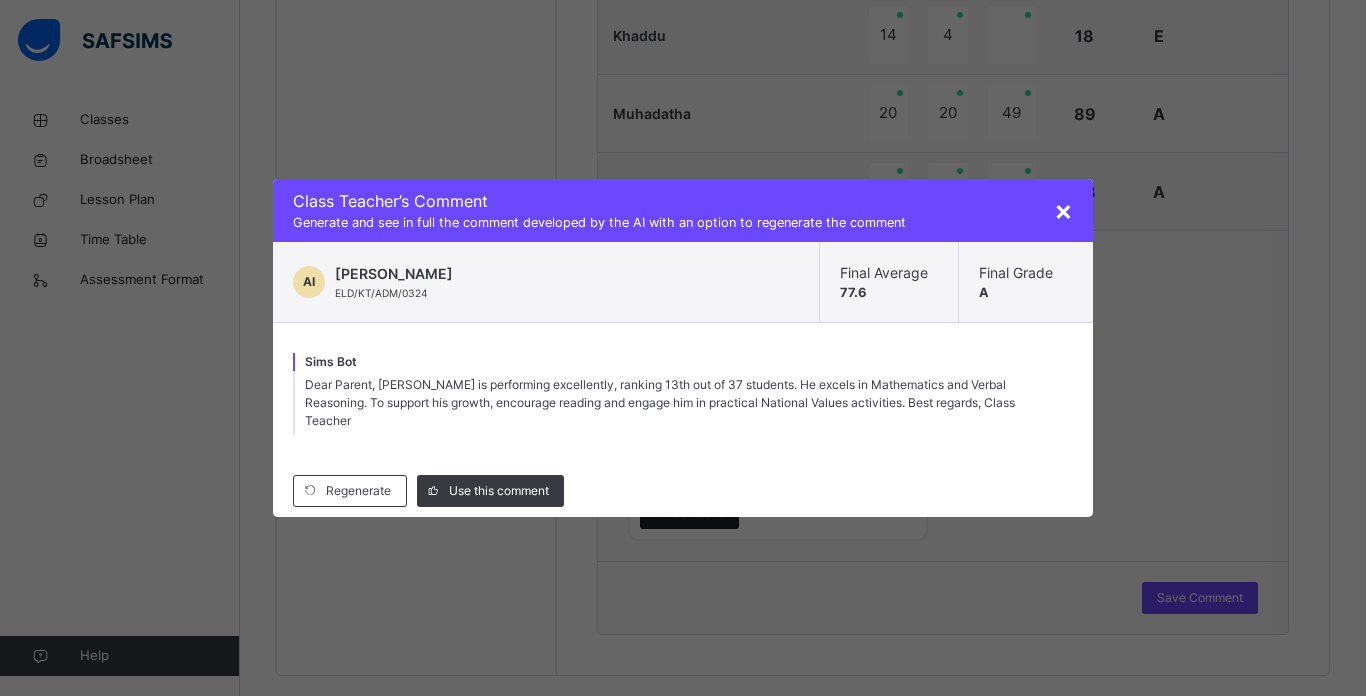click on "×   Class Teacher ’s Comment Generate and see in full the comment developed by the AI with an option to regenerate the comment AI ABDURRAHMAN  MAGAJI IDRIS   ELD/KT/ADM/0324 Final Average 77.6 Final Grade A Sims Bot Dear Parent,
Abdurrahman is performing excellently, ranking 13th out of 37 students. He excels in Mathematics and Verbal Reasoning. To support his growth, encourage reading and engage him in practical National Values activities.
Best regards,
Class Teacher   Regenerate     Use this comment" at bounding box center [683, 348] 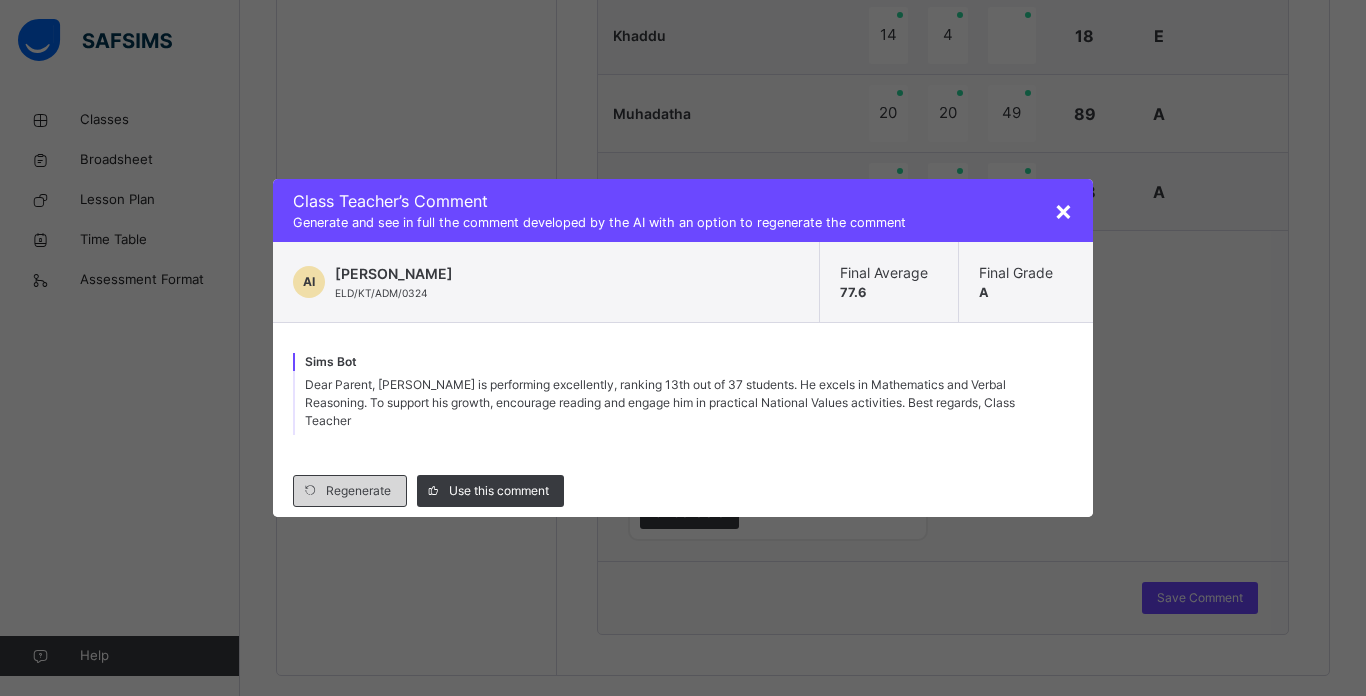 click on "Regenerate" at bounding box center (358, 491) 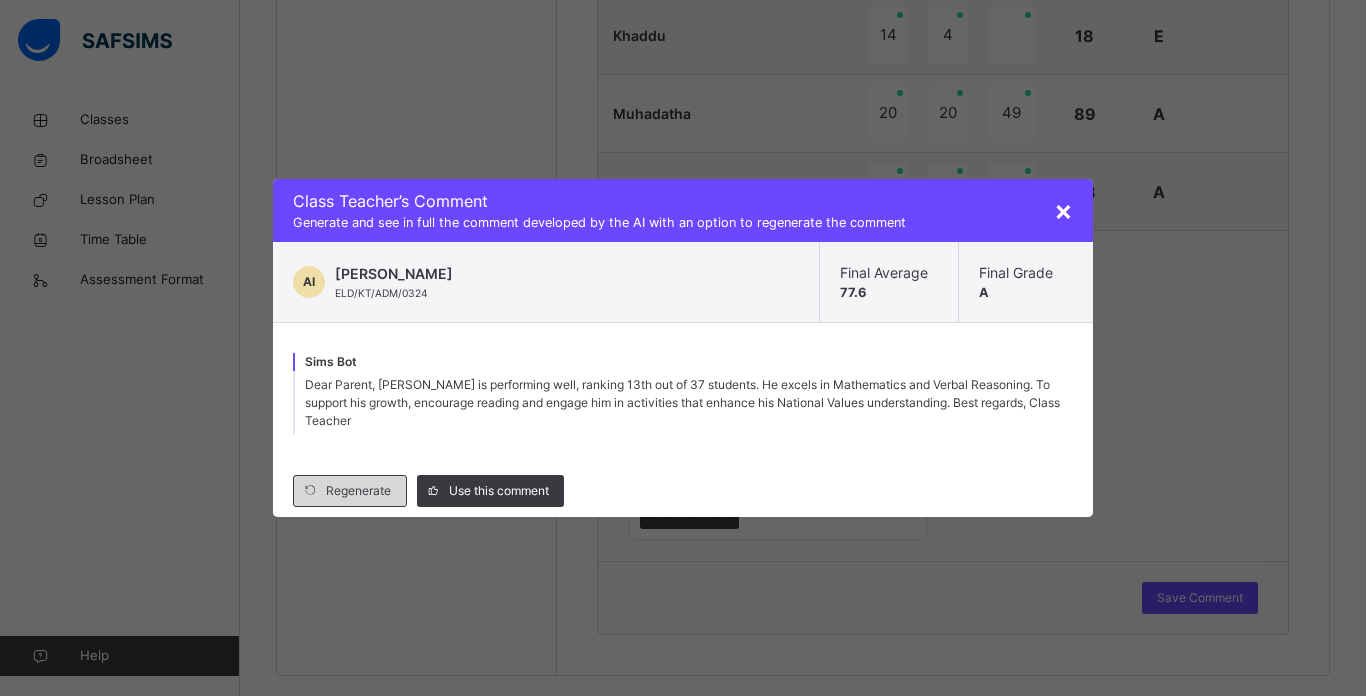 click on "Regenerate" at bounding box center [358, 491] 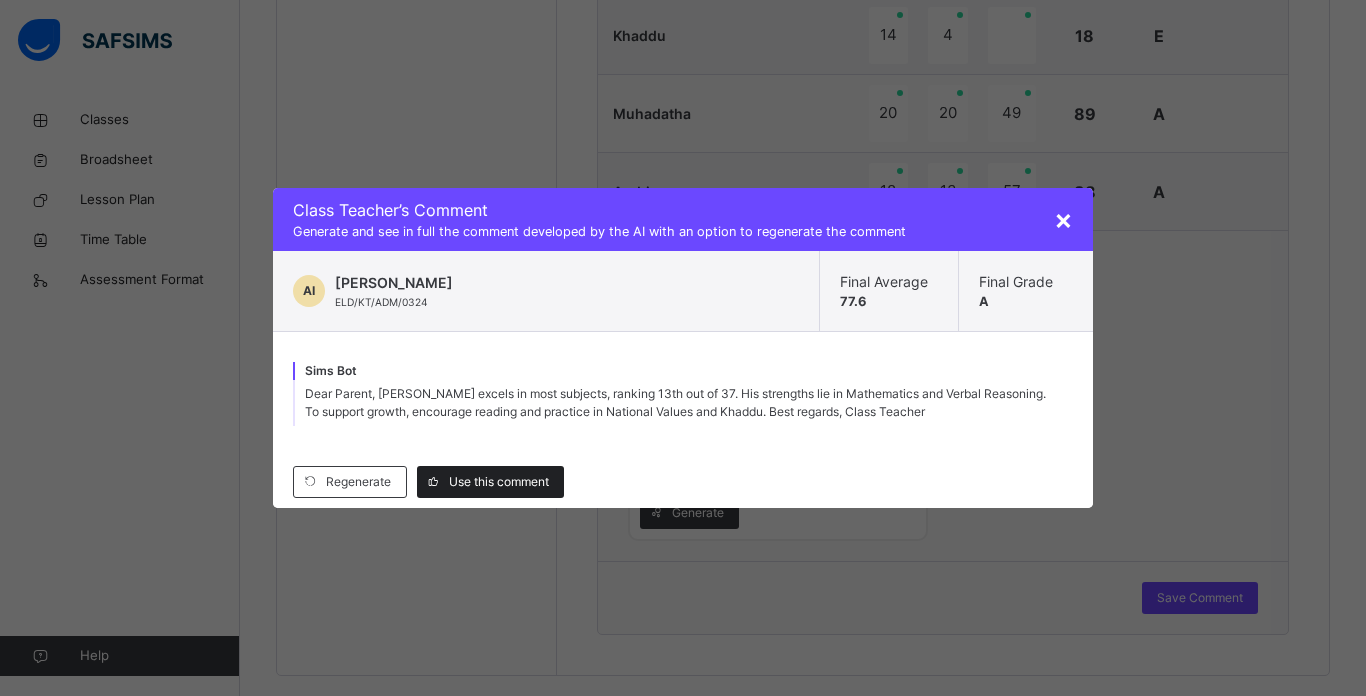 click on "Use this comment" at bounding box center [490, 482] 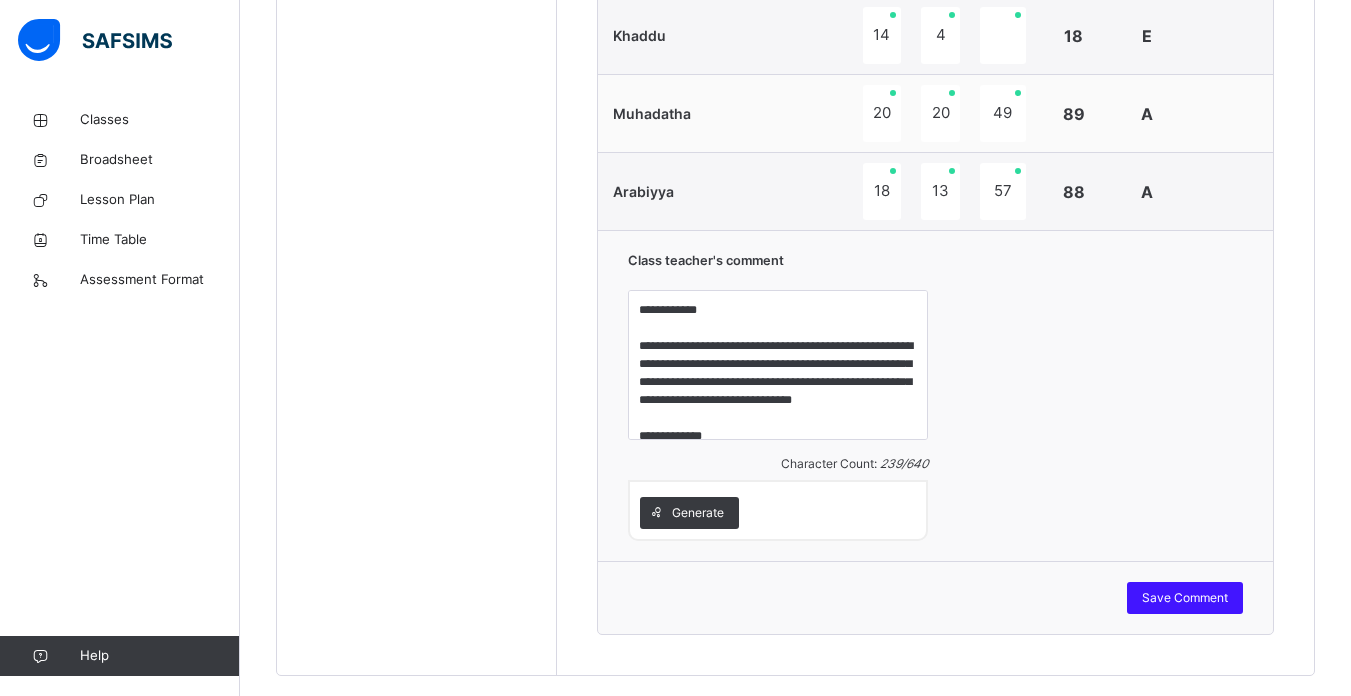 click on "Save Comment" at bounding box center (1185, 598) 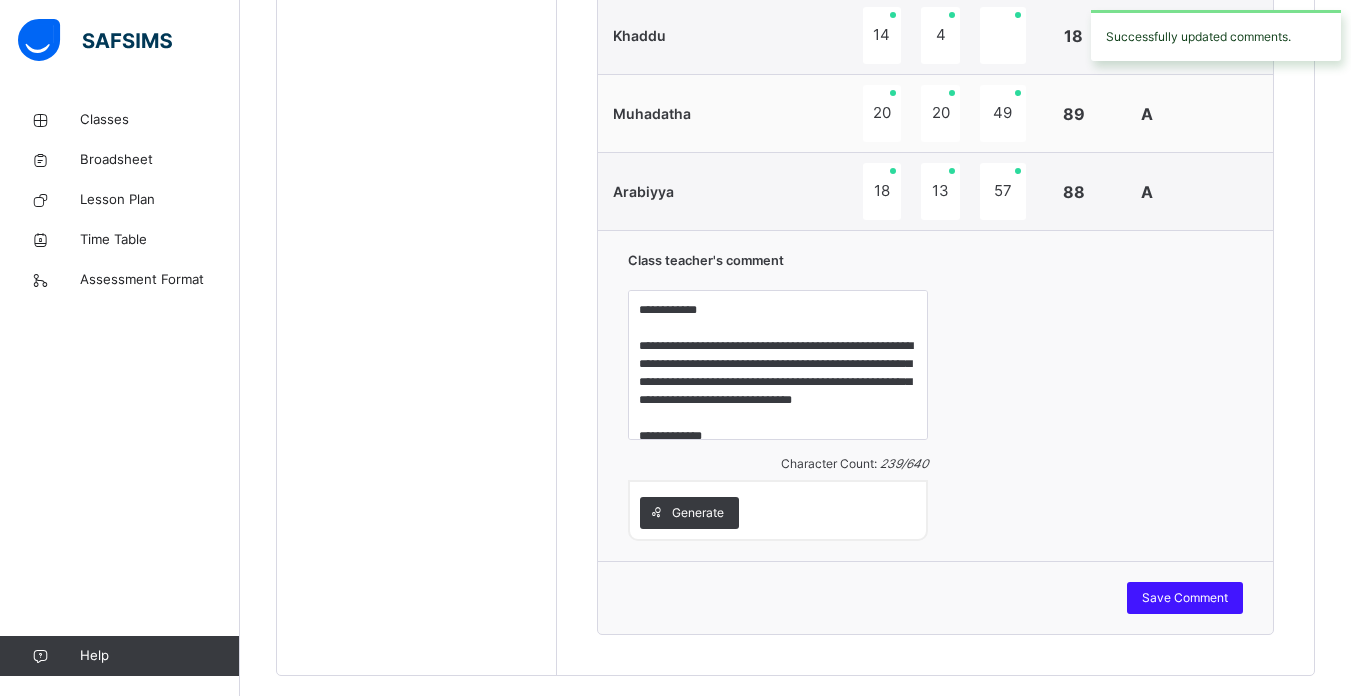 click on "Save Comment" at bounding box center [1185, 598] 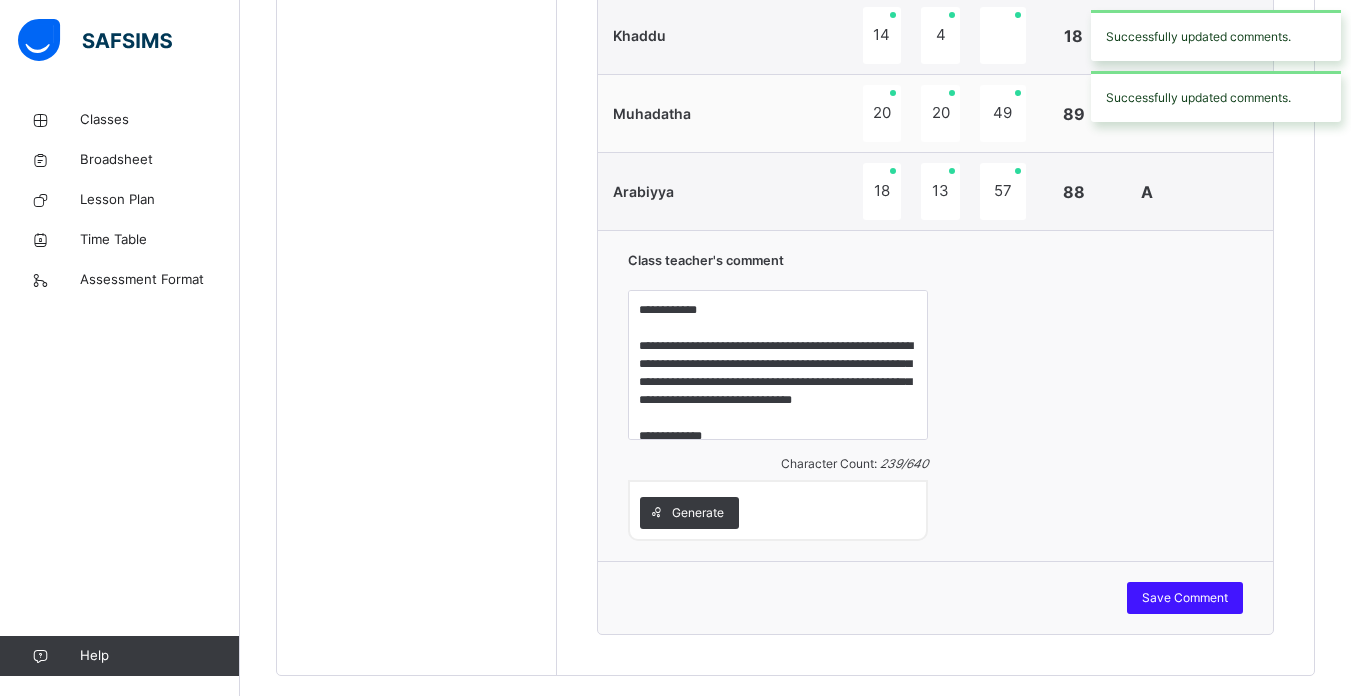click on "Save Comment" at bounding box center [1185, 598] 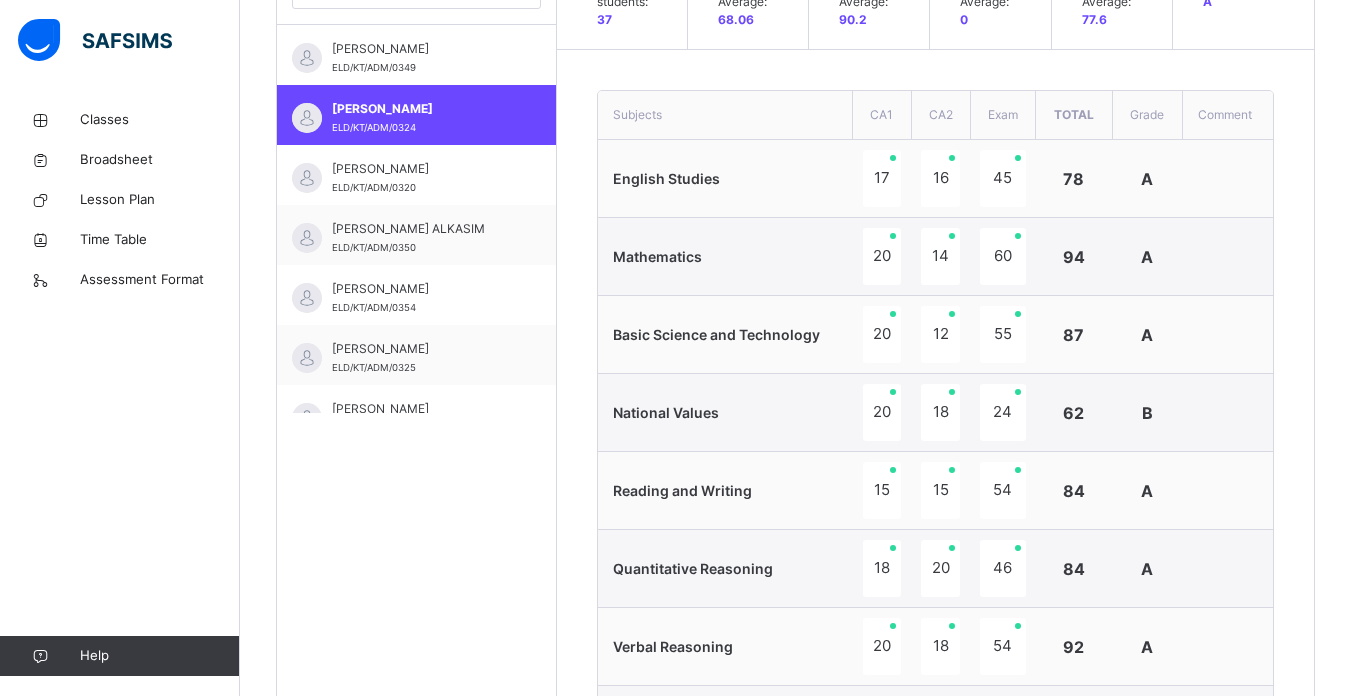 scroll, scrollTop: 614, scrollLeft: 0, axis: vertical 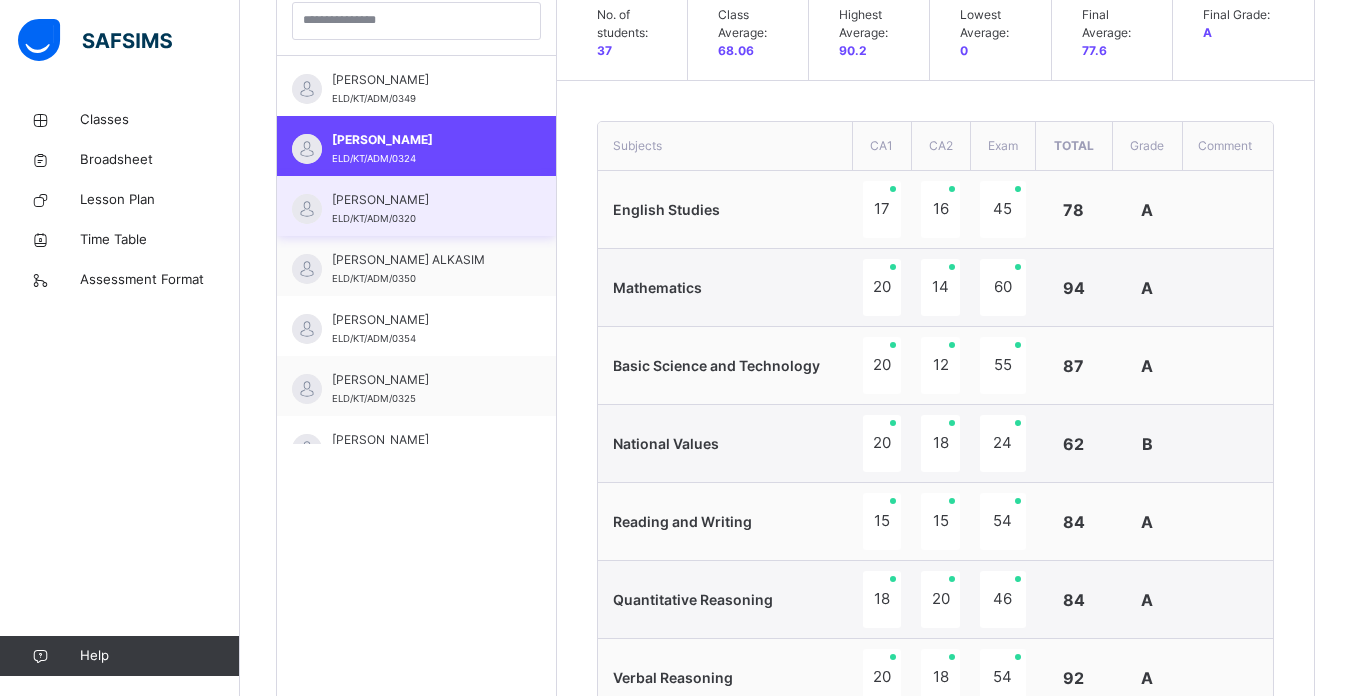 click on "ABUBAKAR   MUKHTAR IDRIS ELD/KT/ADM/0320" at bounding box center [421, 209] 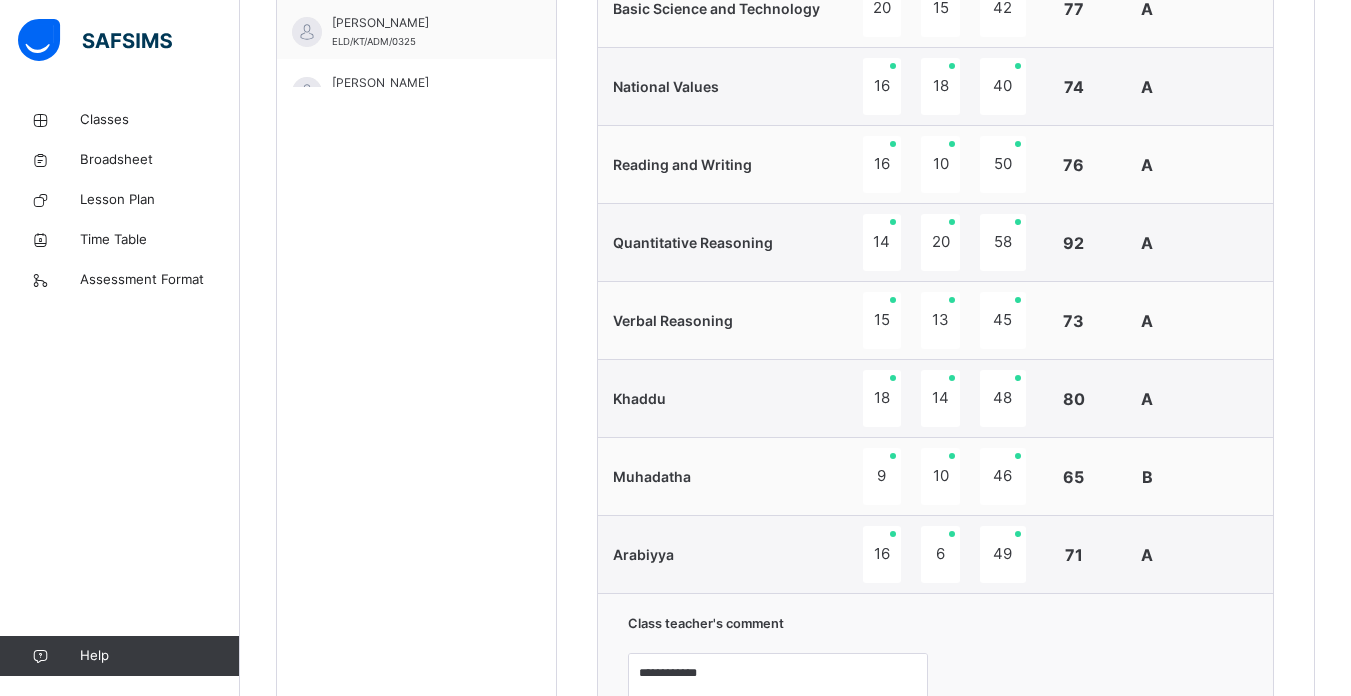 scroll, scrollTop: 1241, scrollLeft: 0, axis: vertical 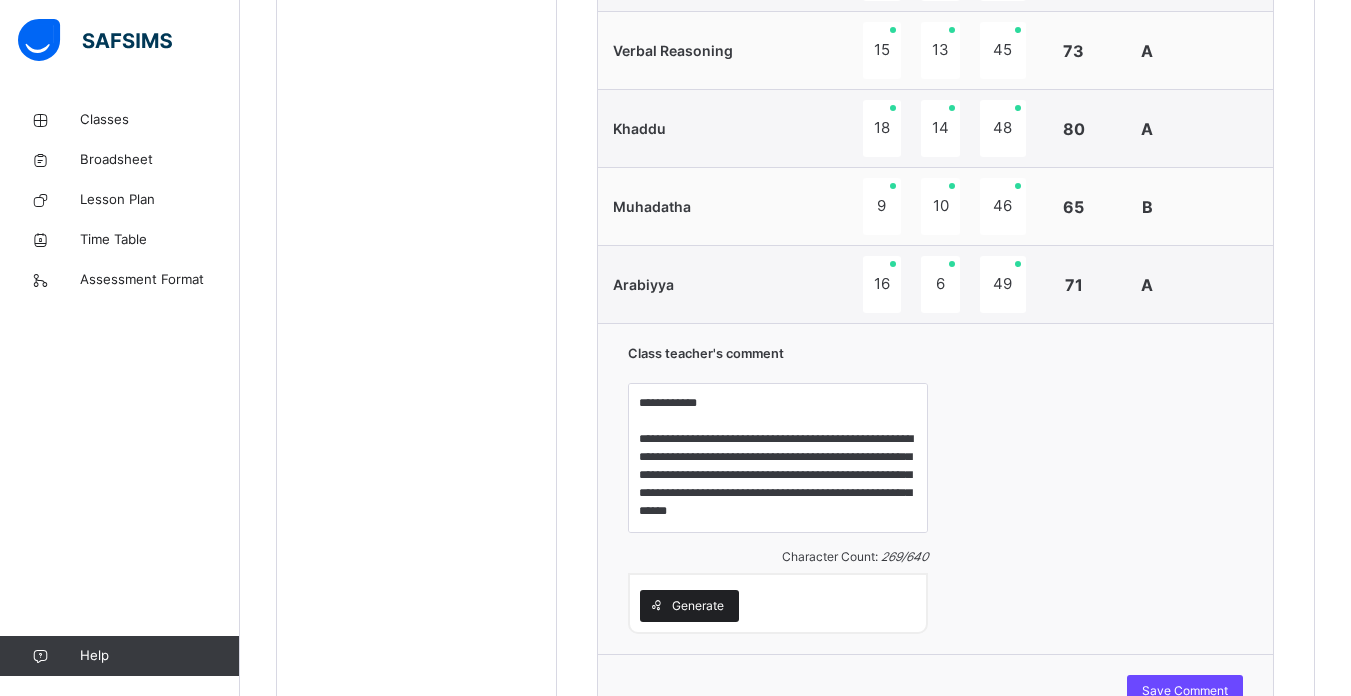 click on "Generate" at bounding box center [689, 606] 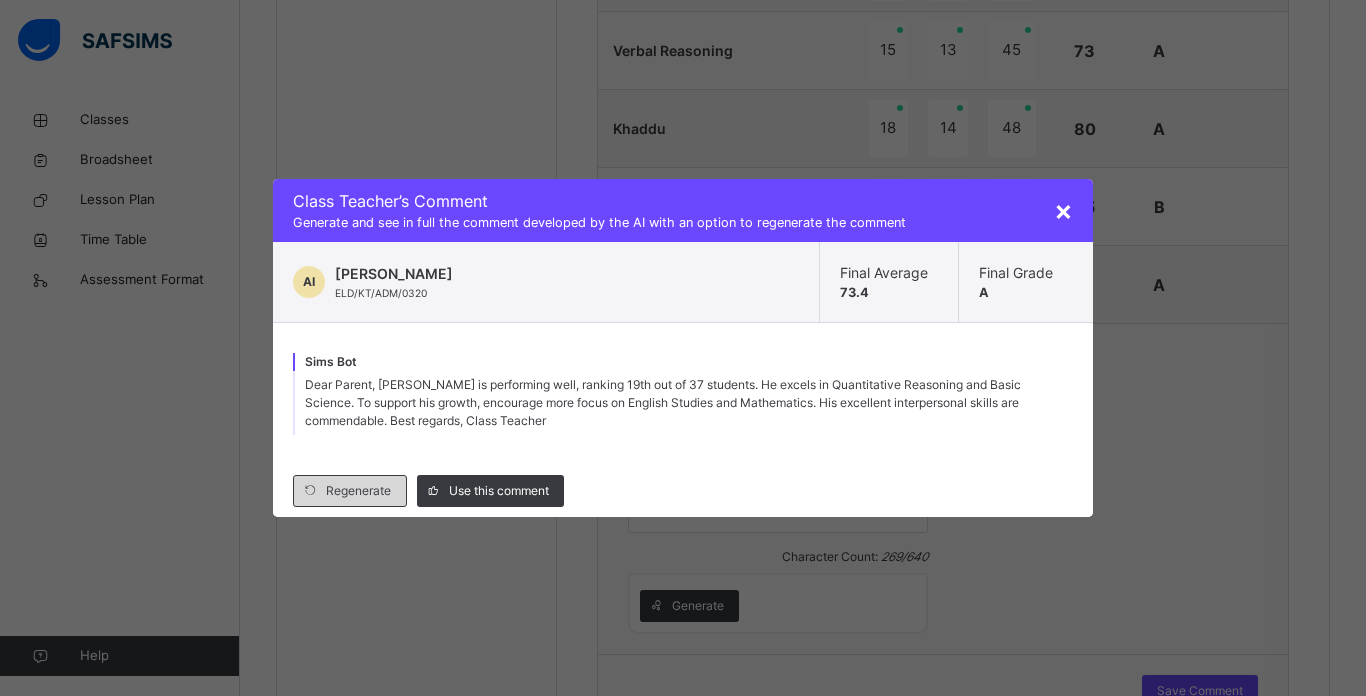 click on "Regenerate" at bounding box center (358, 491) 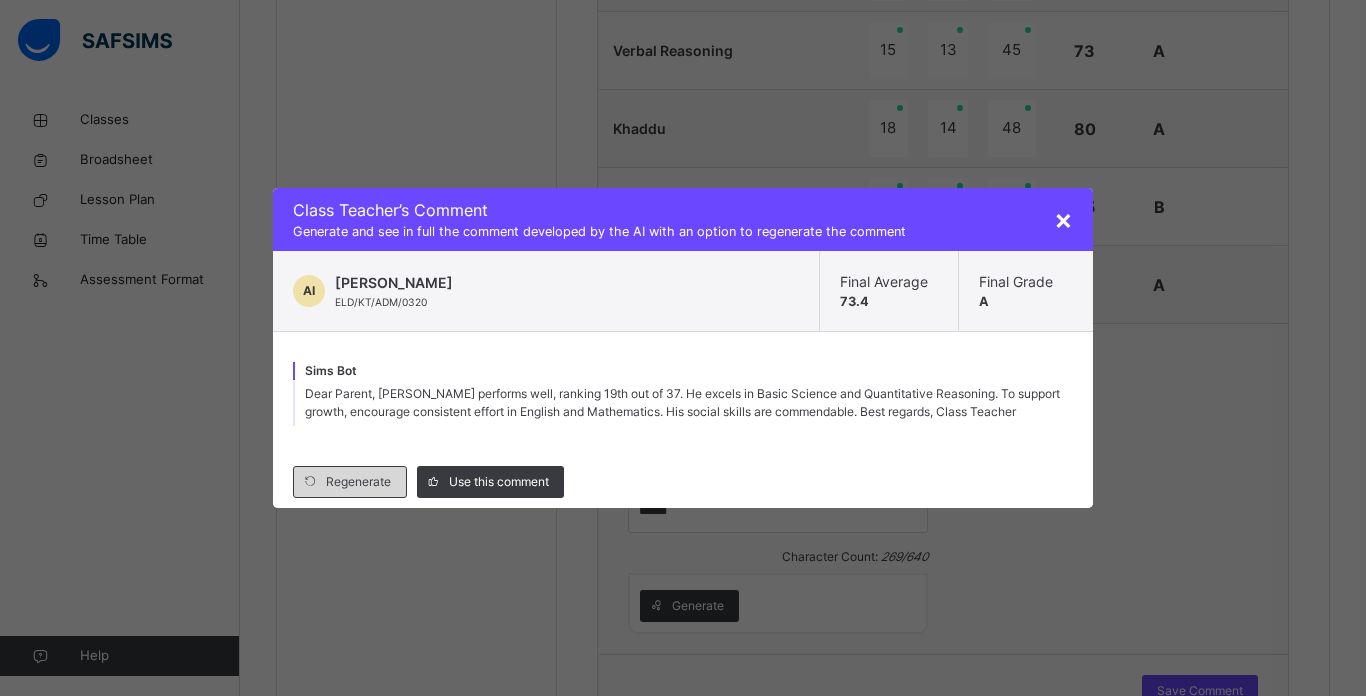 drag, startPoint x: 430, startPoint y: 483, endPoint x: 392, endPoint y: 494, distance: 39.56008 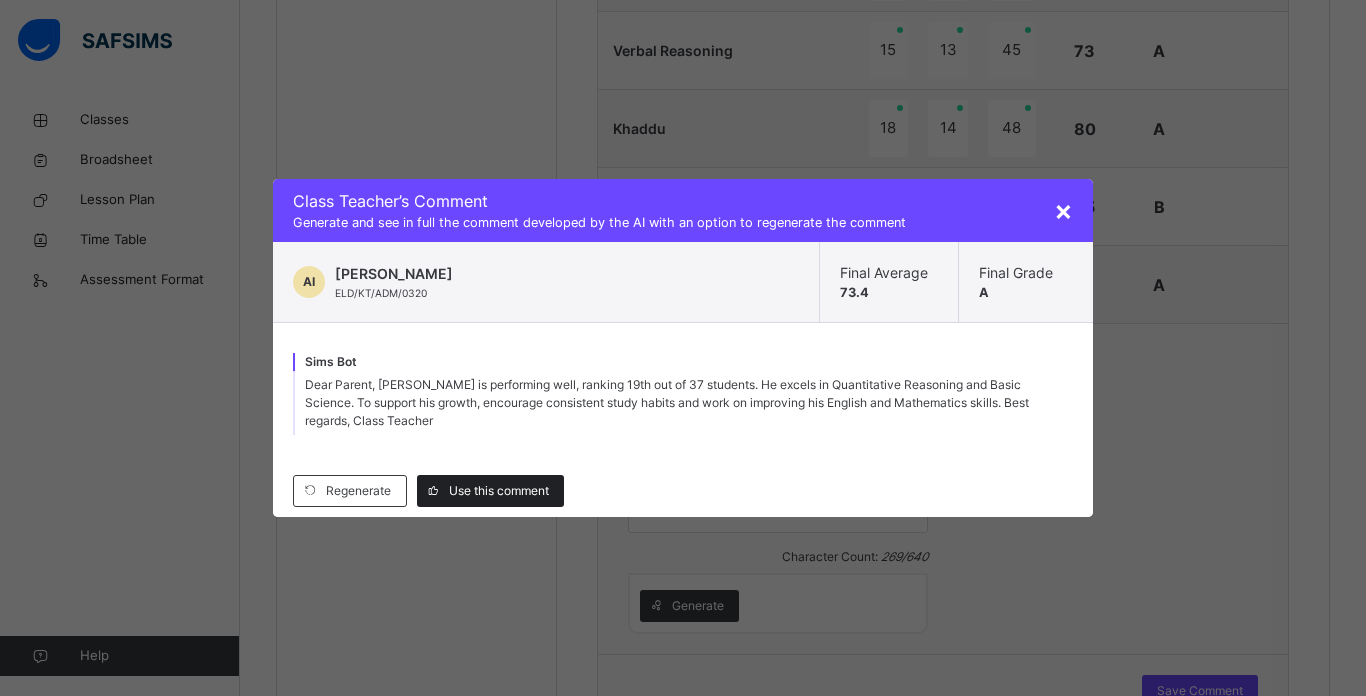 click on "Use this comment" at bounding box center [499, 491] 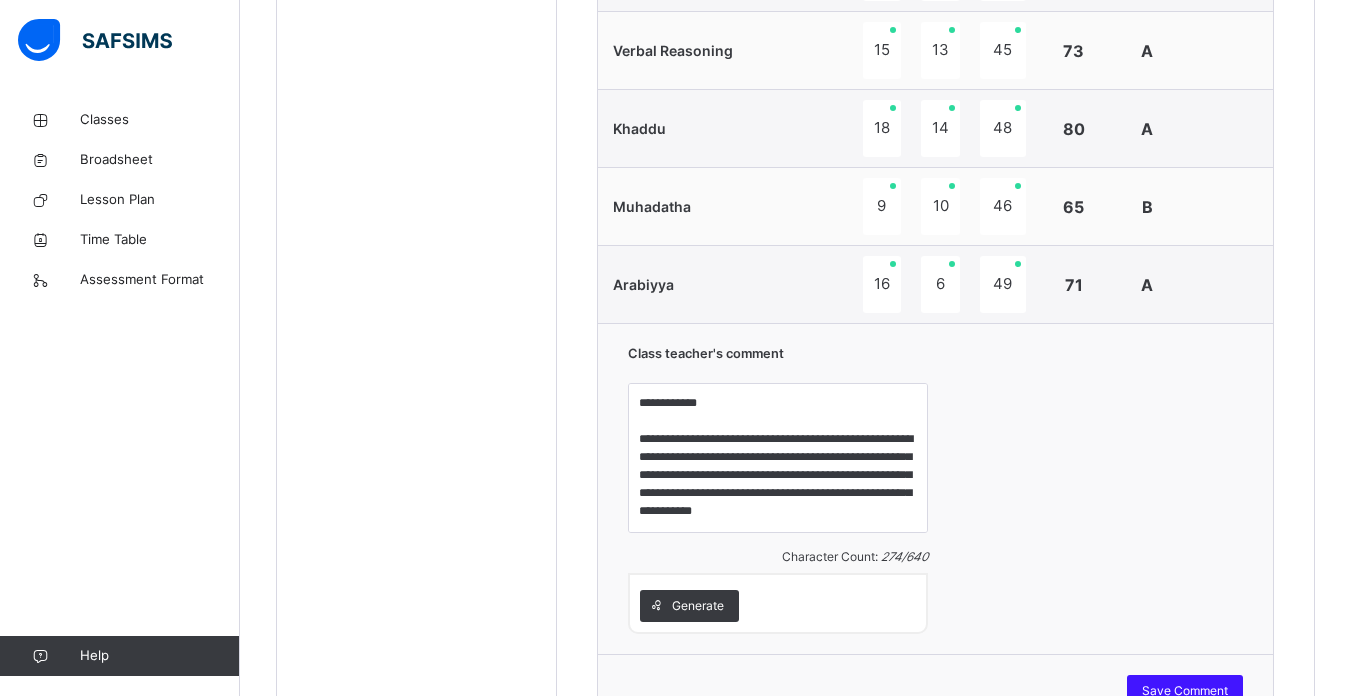 click on "Save Comment" at bounding box center (1185, 691) 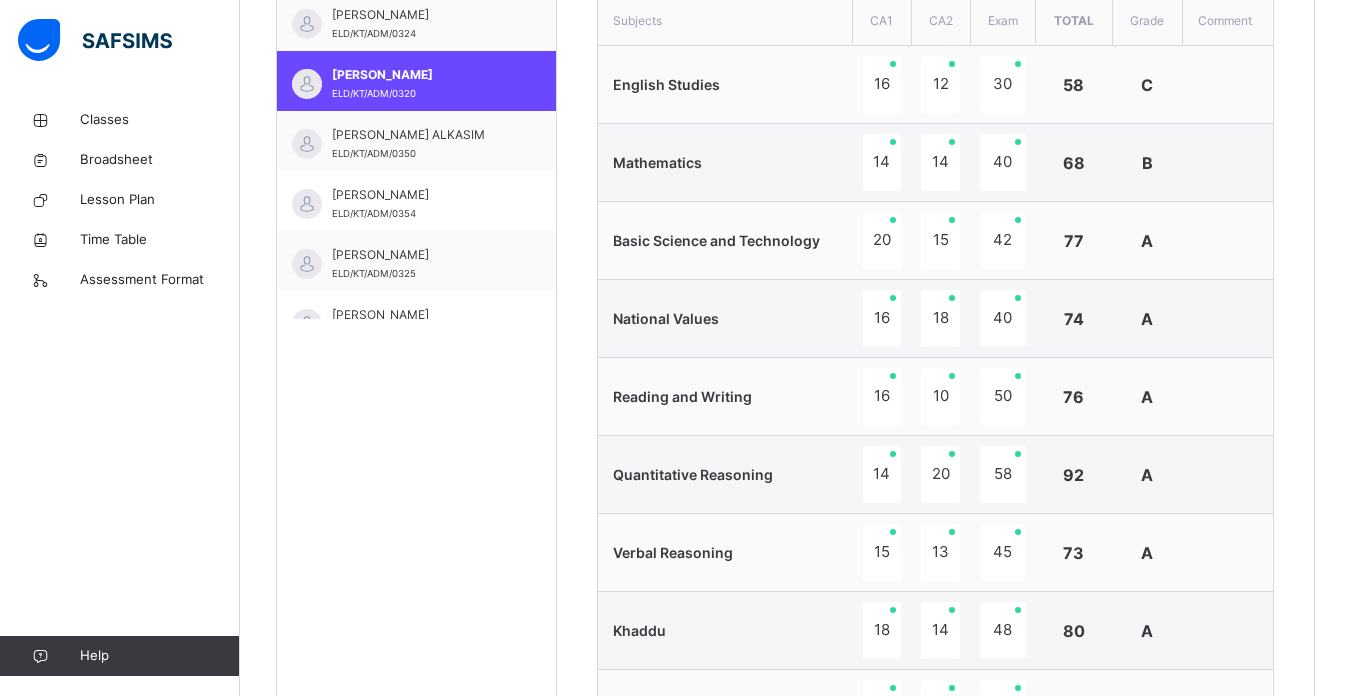 scroll, scrollTop: 721, scrollLeft: 0, axis: vertical 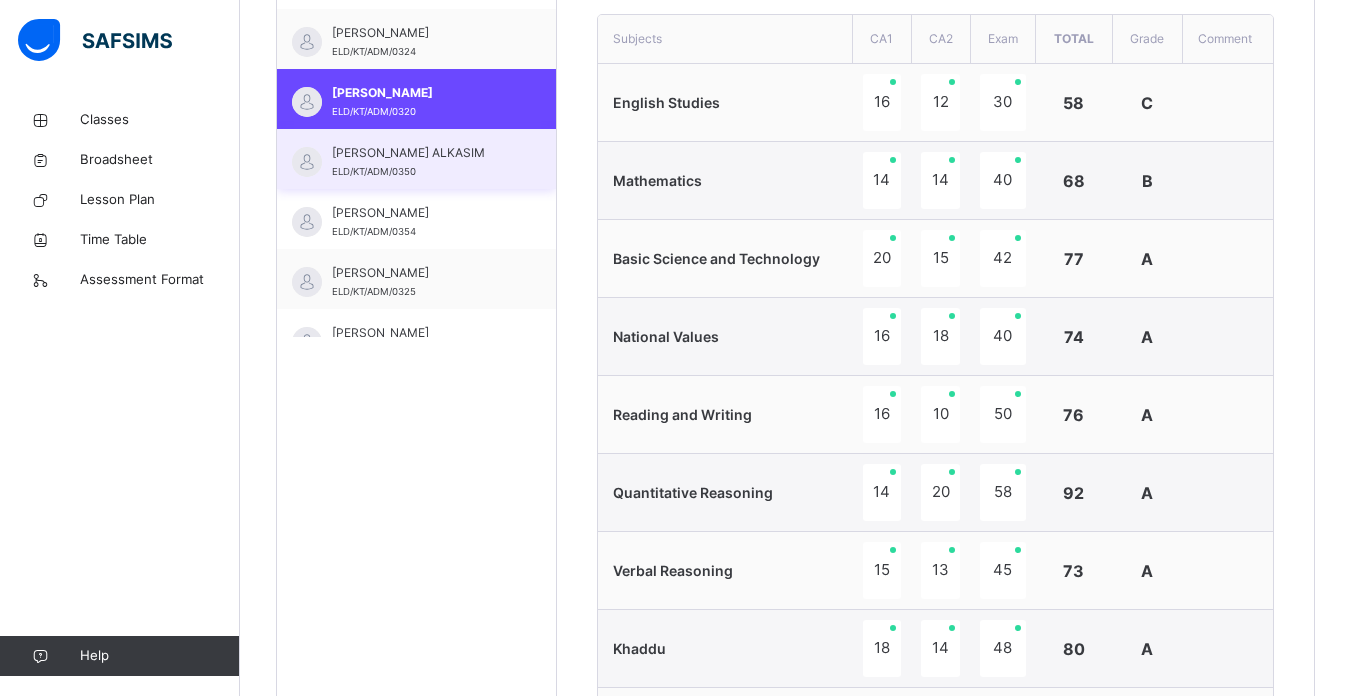 click on "[PERSON_NAME] ALKASIM" at bounding box center [421, 153] 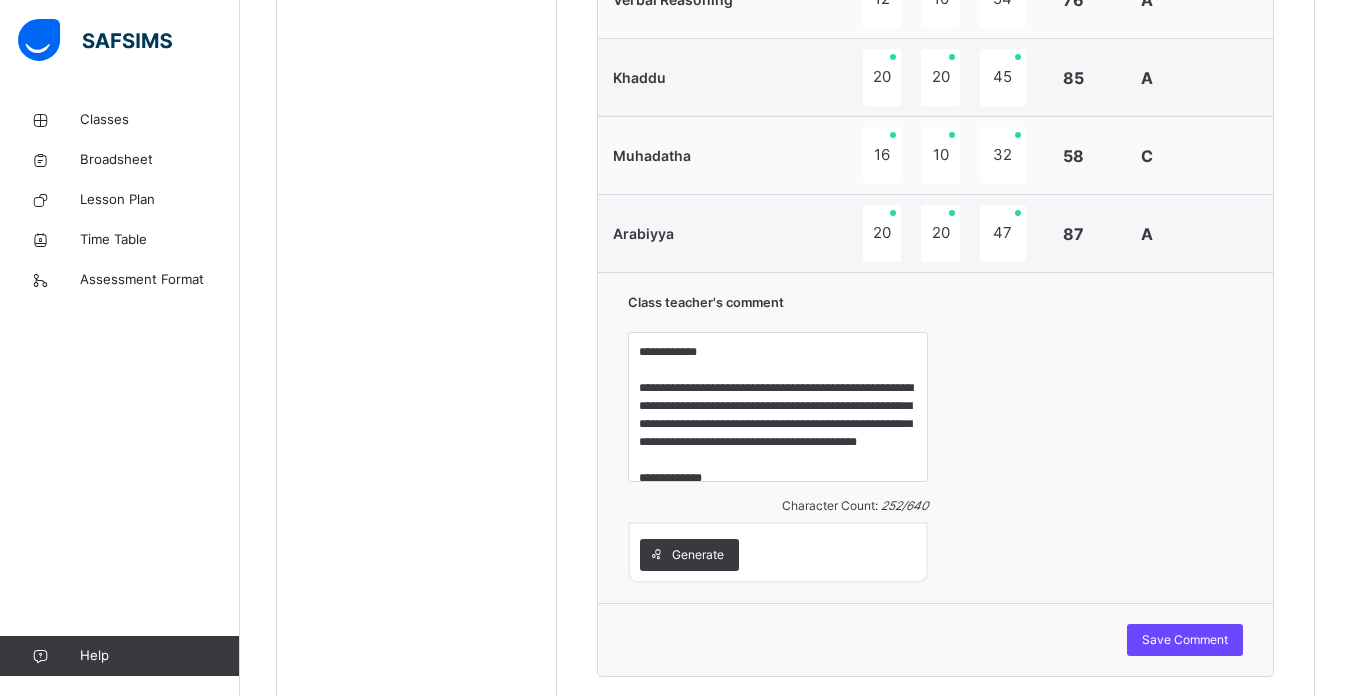 scroll, scrollTop: 1321, scrollLeft: 0, axis: vertical 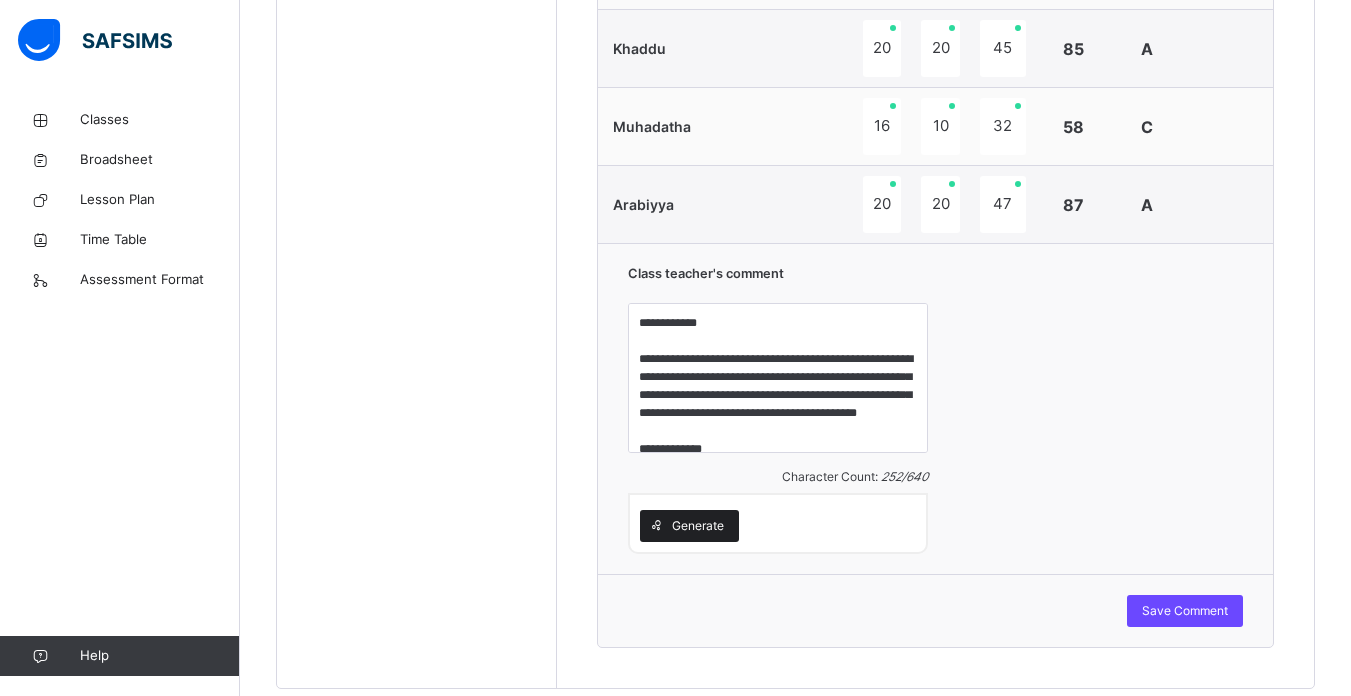 click on "Generate" at bounding box center [698, 526] 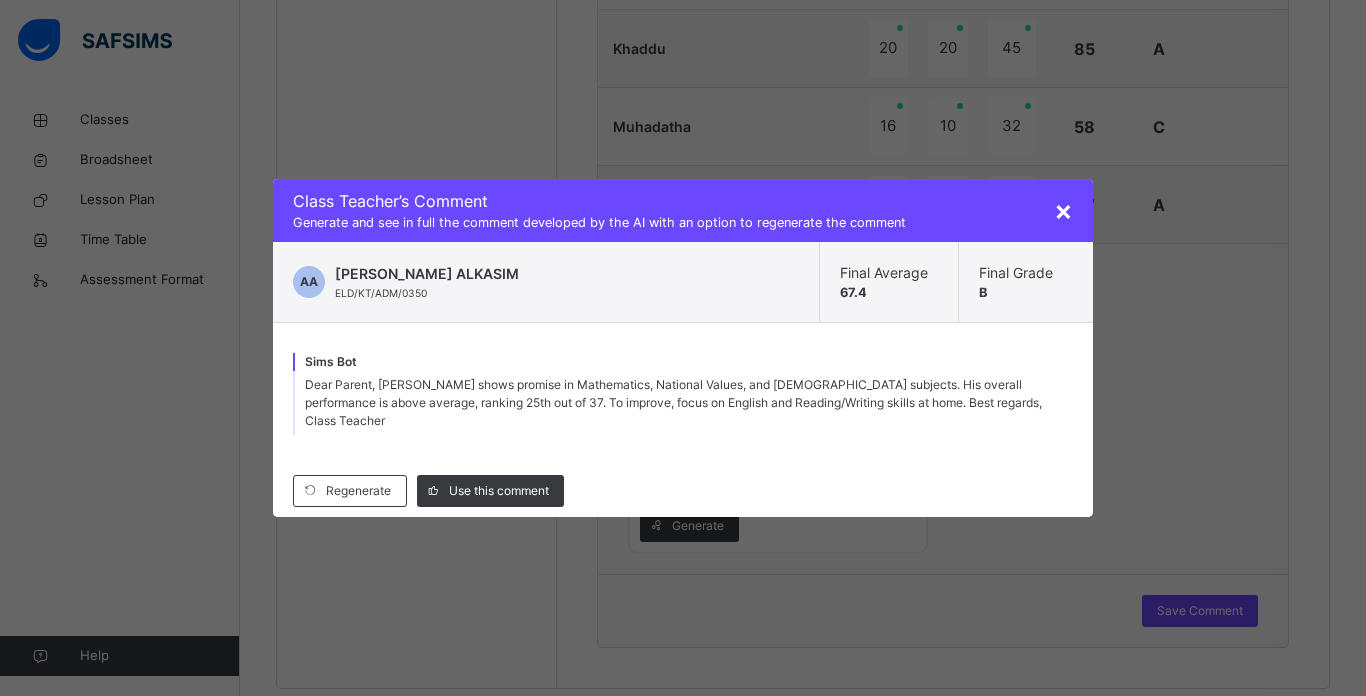 drag, startPoint x: 712, startPoint y: 528, endPoint x: 677, endPoint y: 487, distance: 53.90733 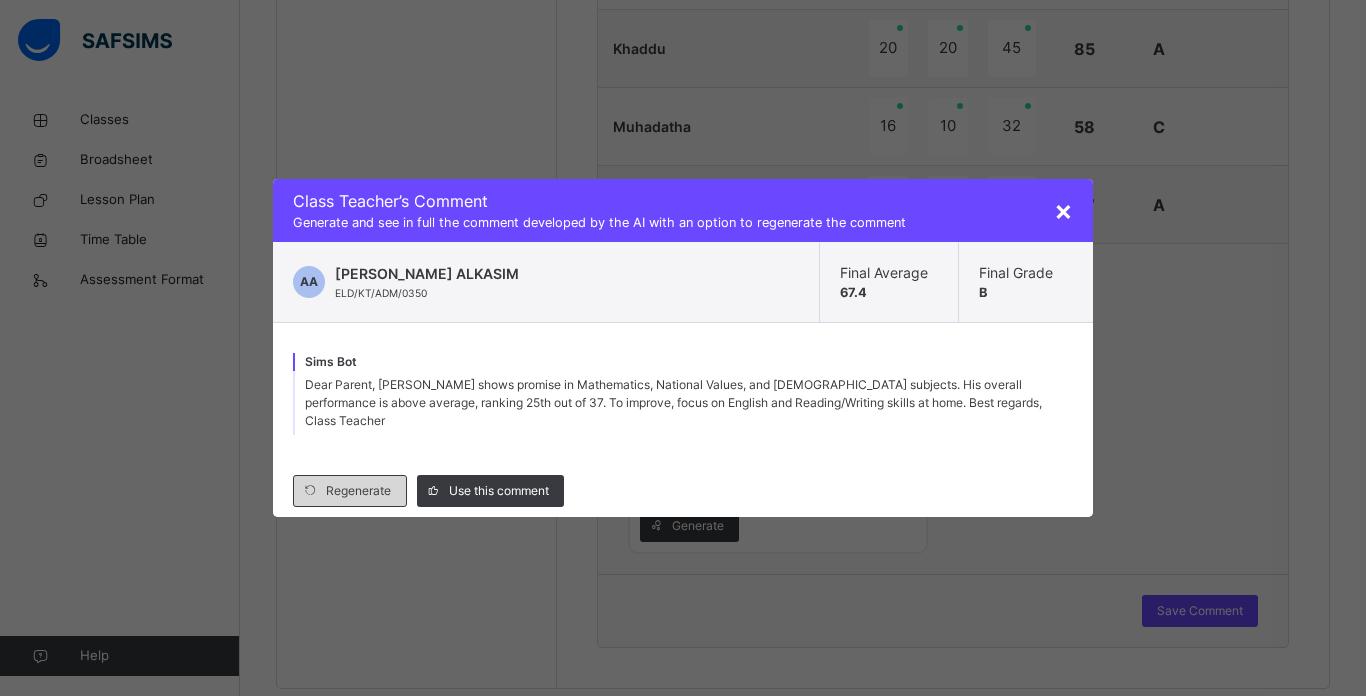 click on "Regenerate" at bounding box center (358, 491) 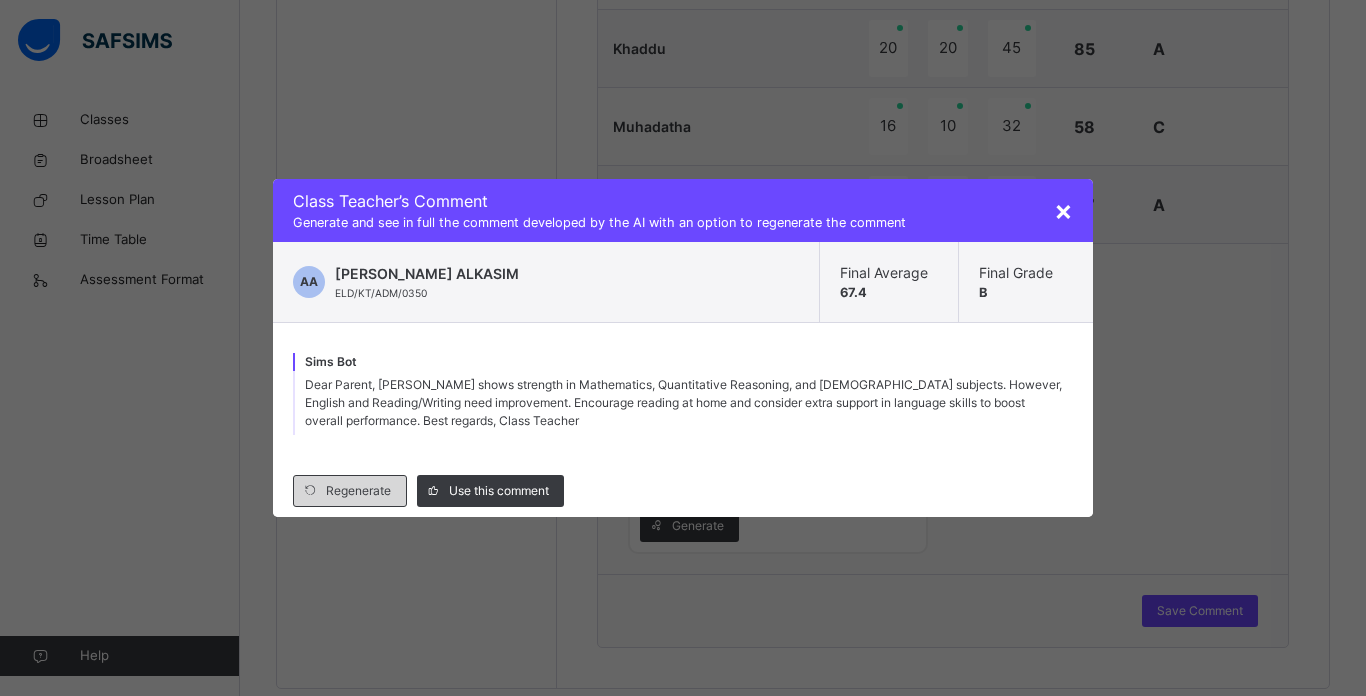click on "Regenerate" at bounding box center (358, 491) 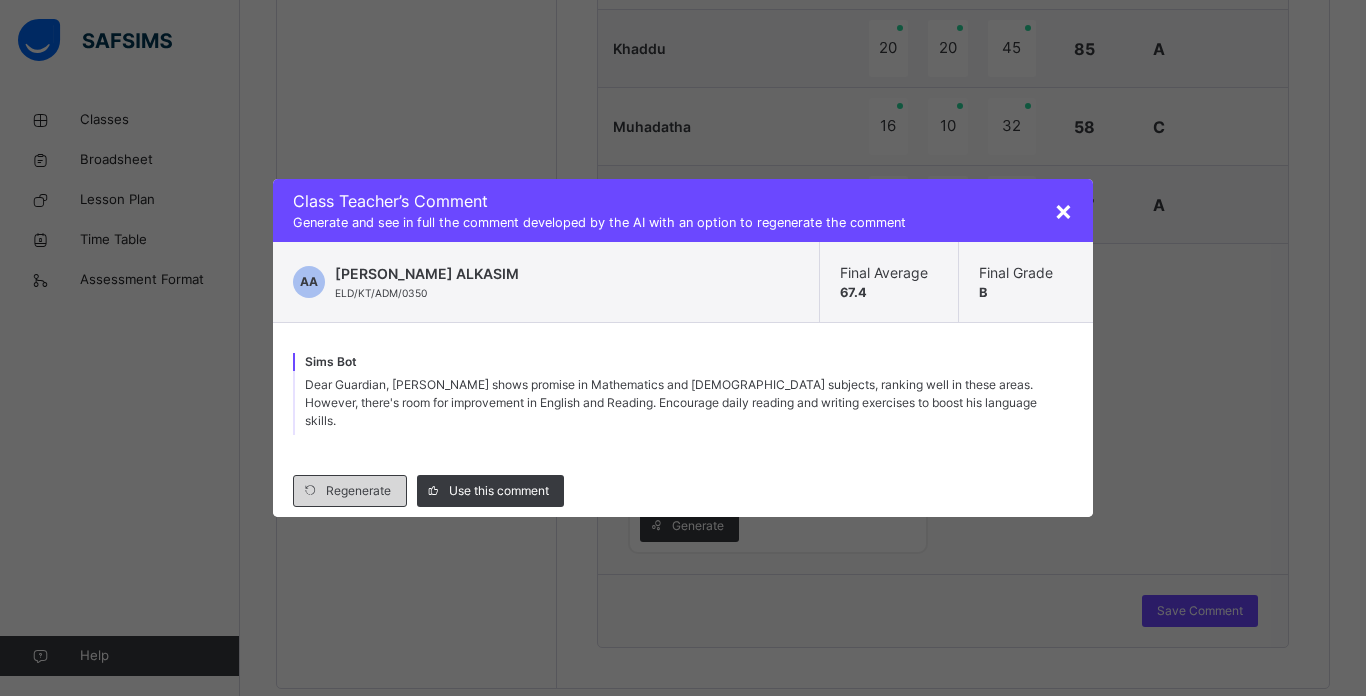 click on "Regenerate" at bounding box center [350, 491] 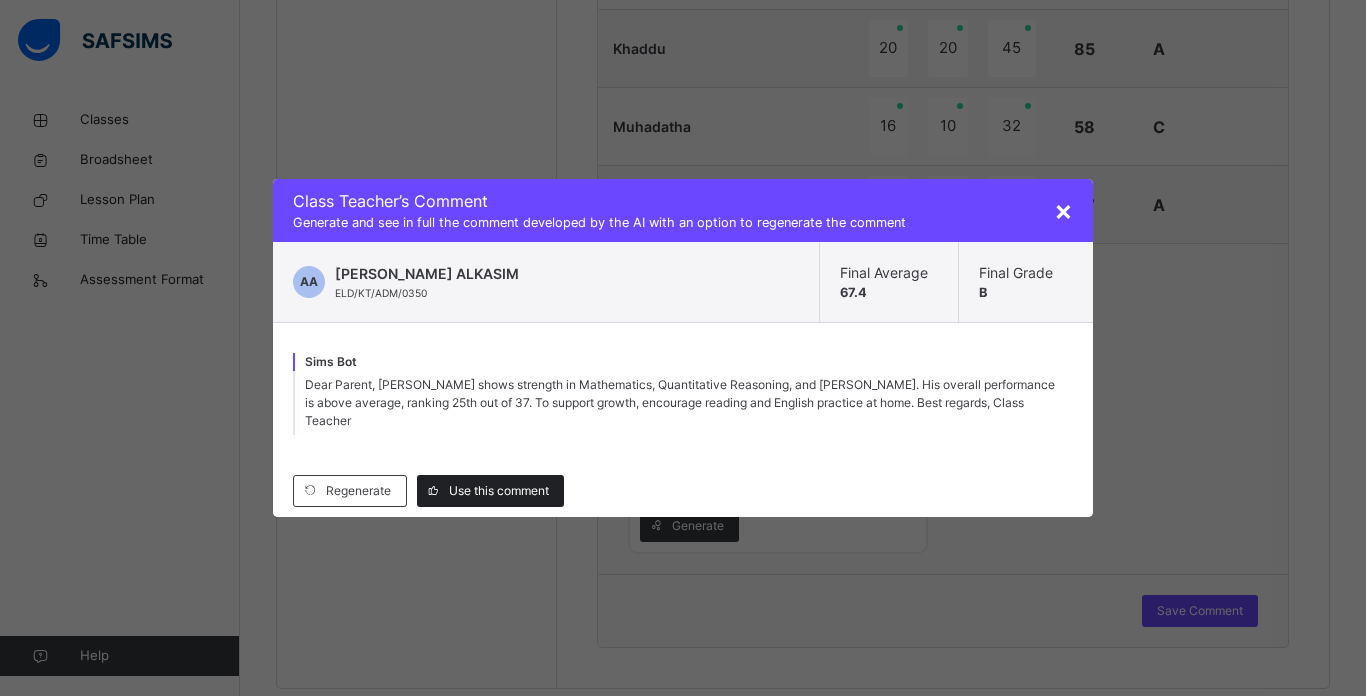 click on "Use this comment" at bounding box center [499, 491] 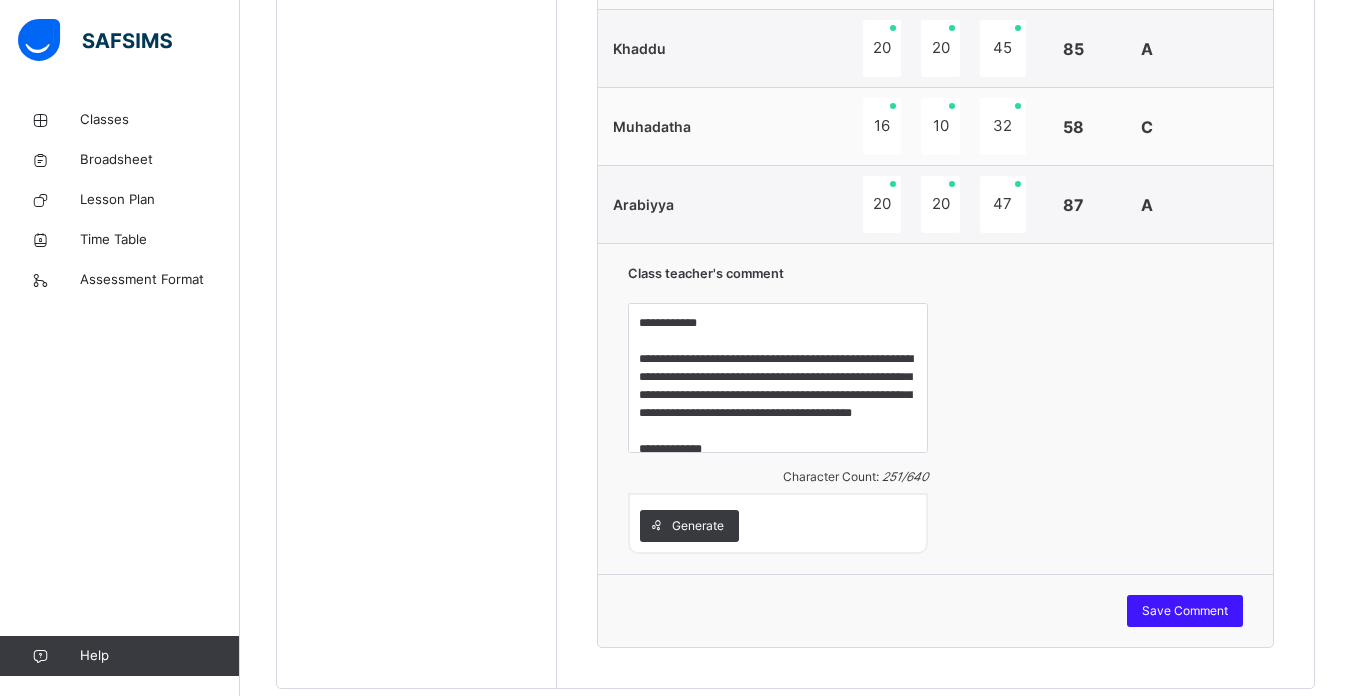 click on "Save Comment" at bounding box center (1185, 611) 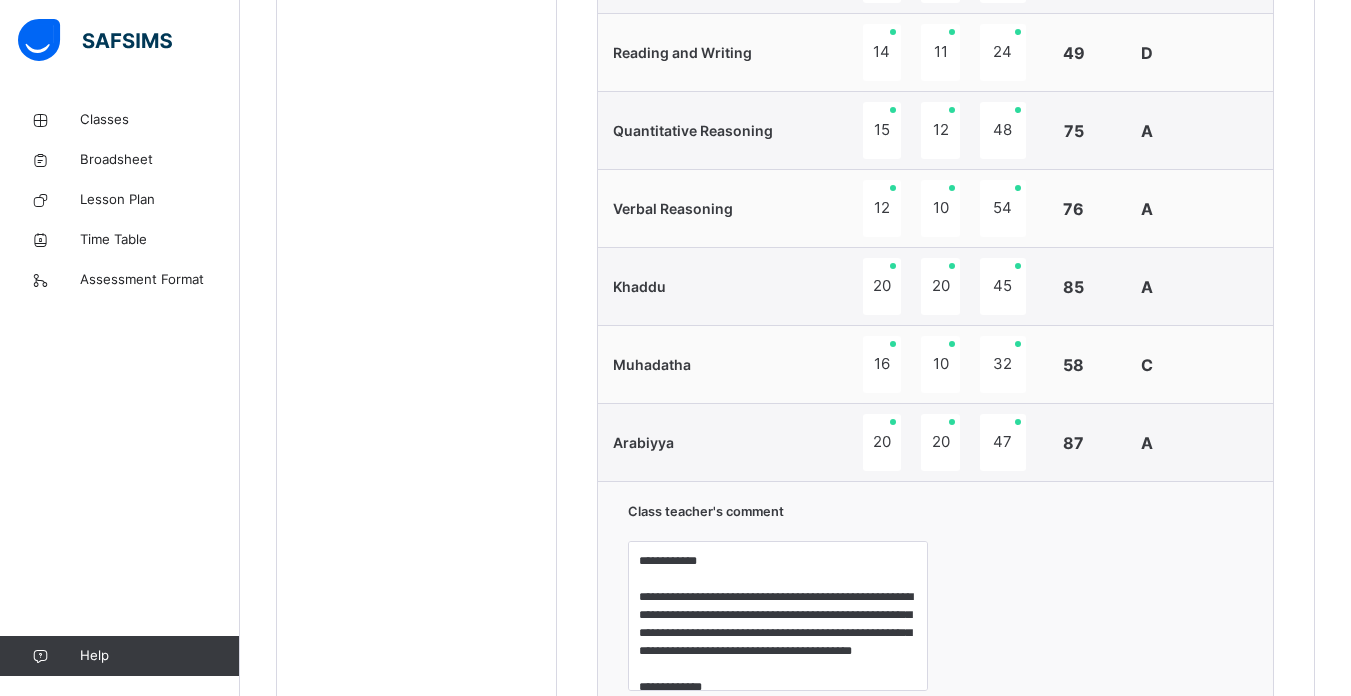 scroll, scrollTop: 1081, scrollLeft: 0, axis: vertical 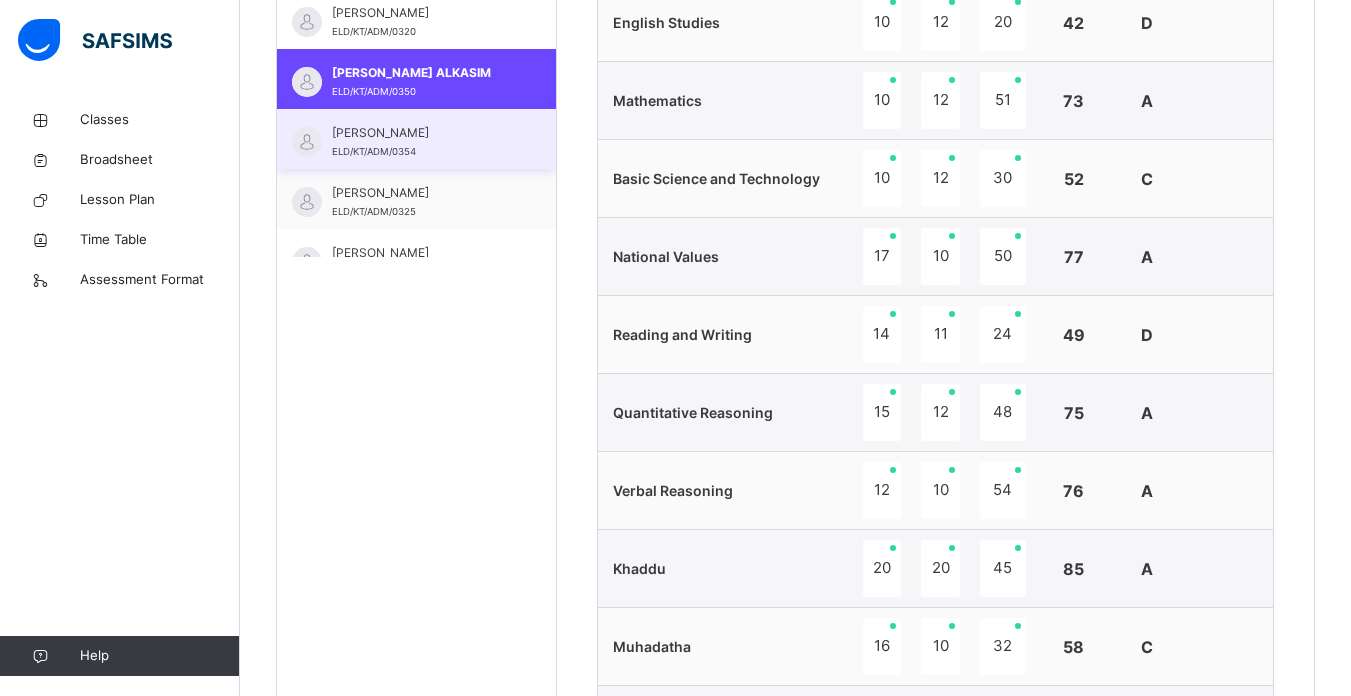 click on "[PERSON_NAME]" at bounding box center (421, 133) 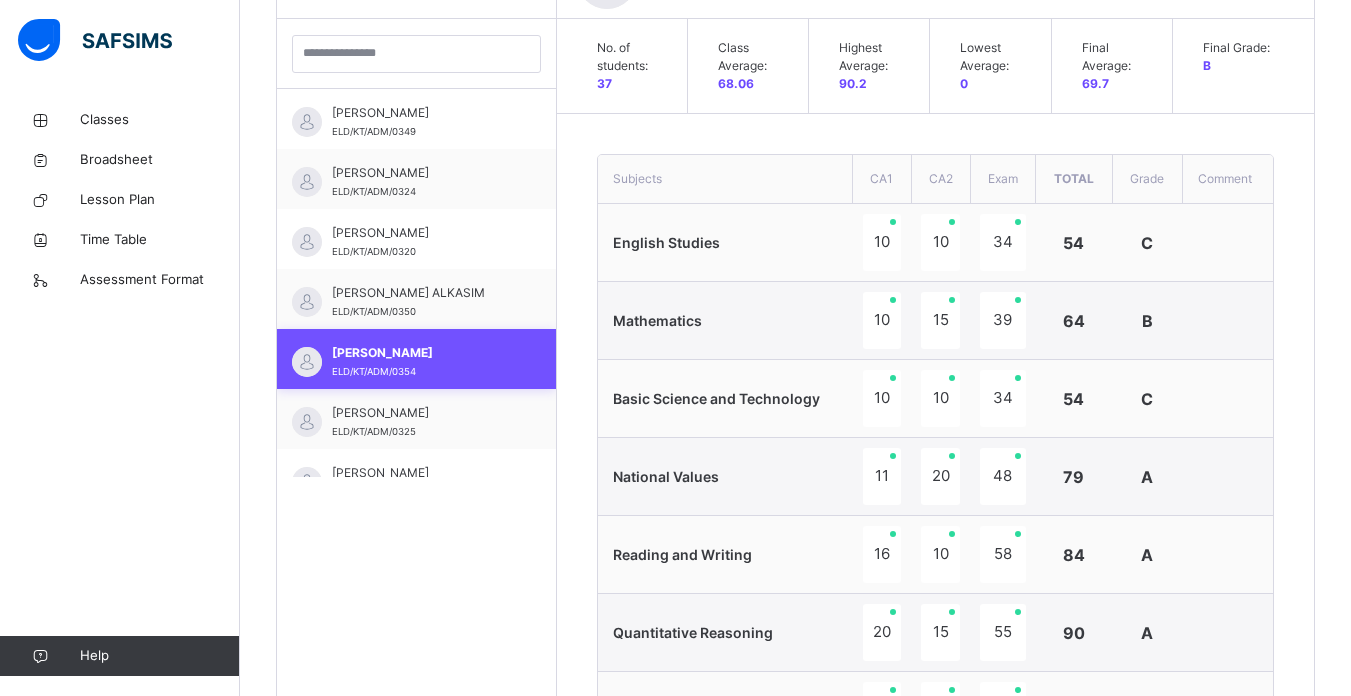 scroll, scrollTop: 801, scrollLeft: 0, axis: vertical 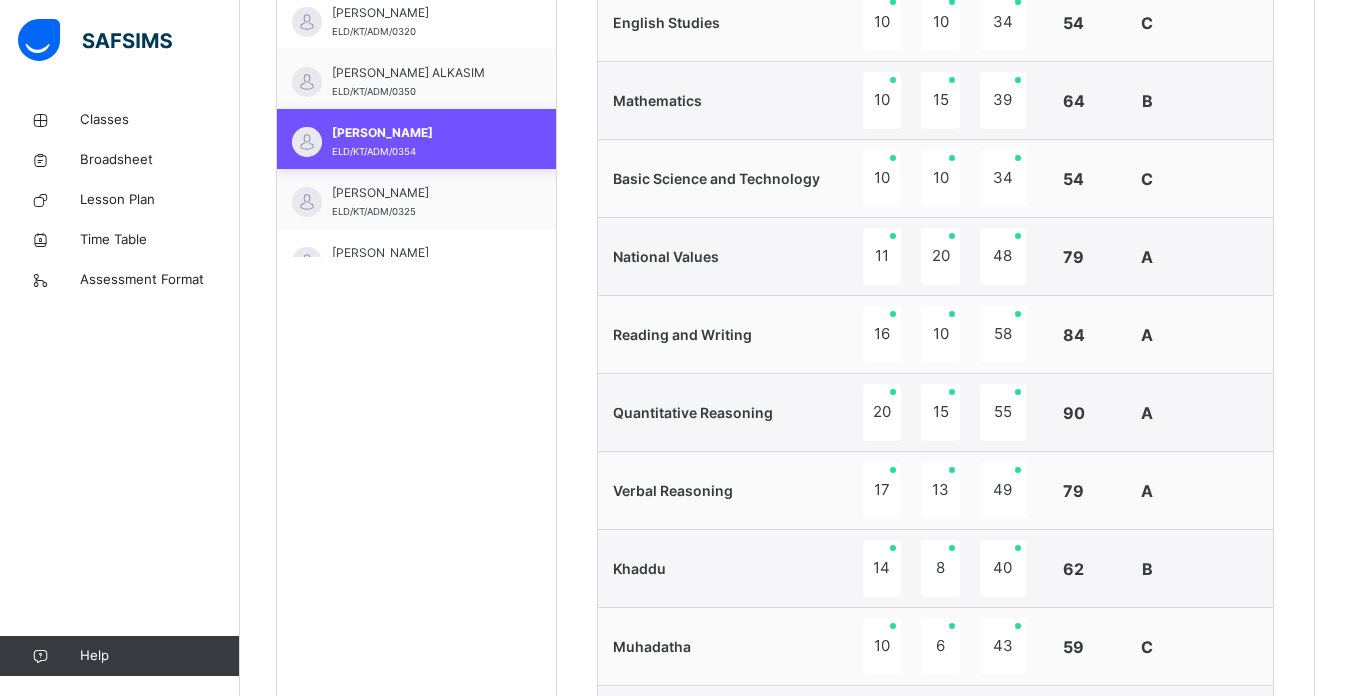 click on "[PERSON_NAME]" at bounding box center (421, 133) 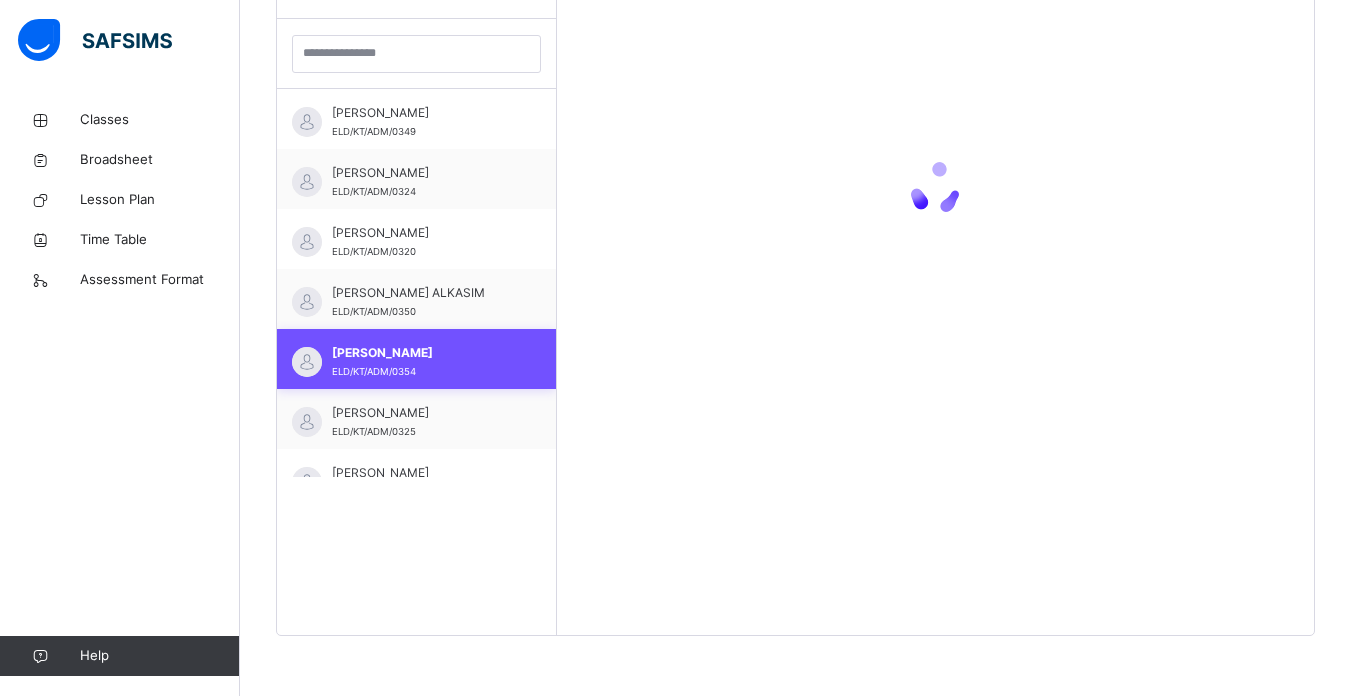 click on "ABDURRAHIM USMAN  ELD/KT/ADM/0349" at bounding box center [421, 122] 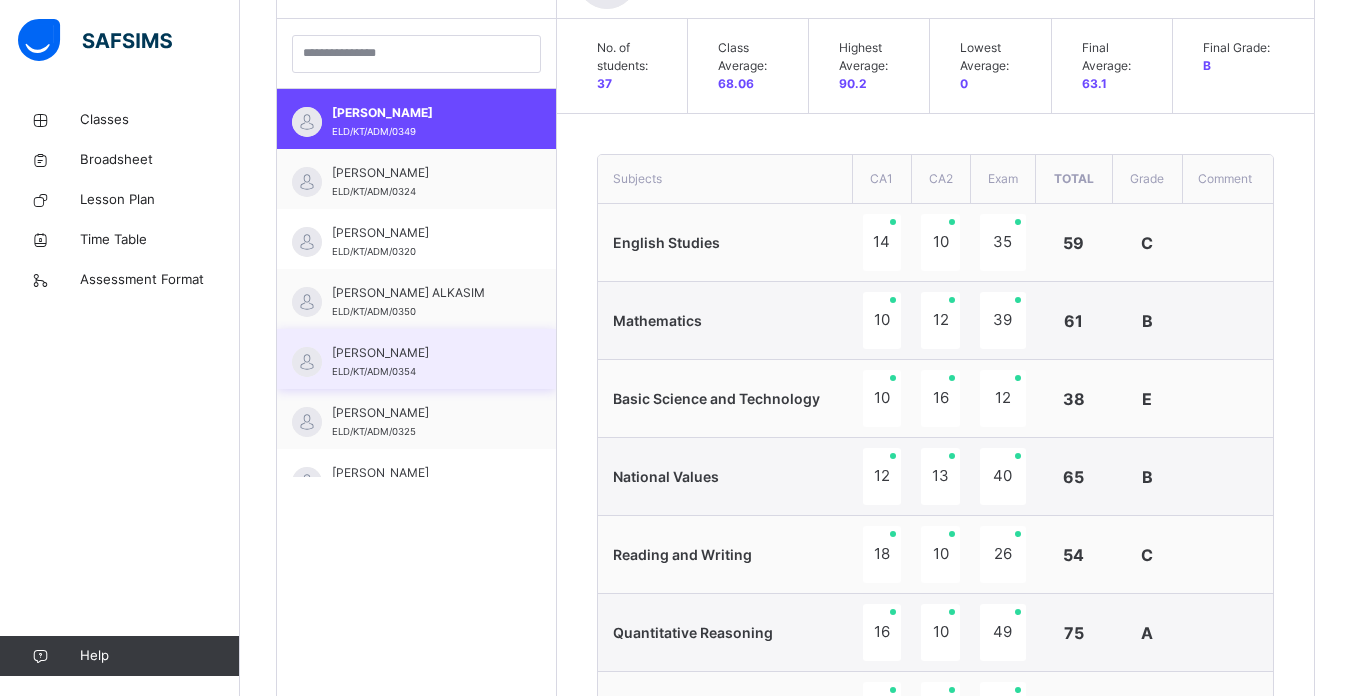 scroll, scrollTop: 801, scrollLeft: 0, axis: vertical 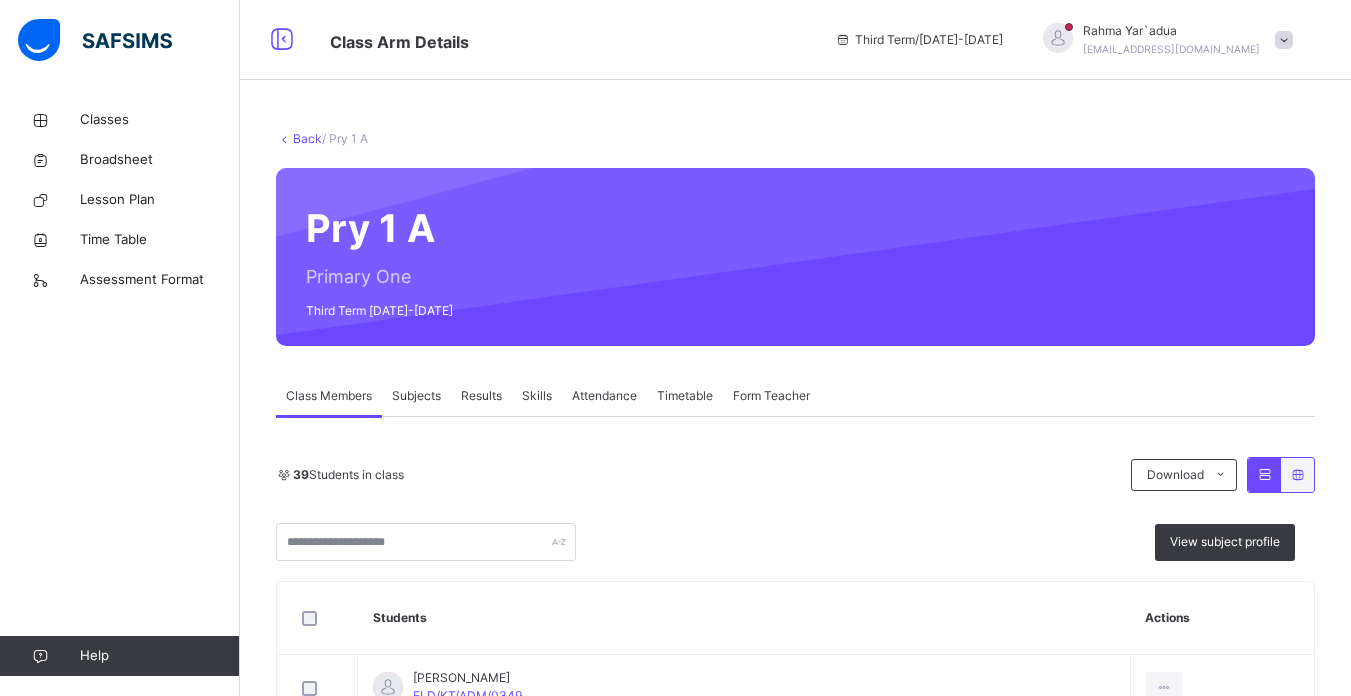 click on "Results" at bounding box center (481, 396) 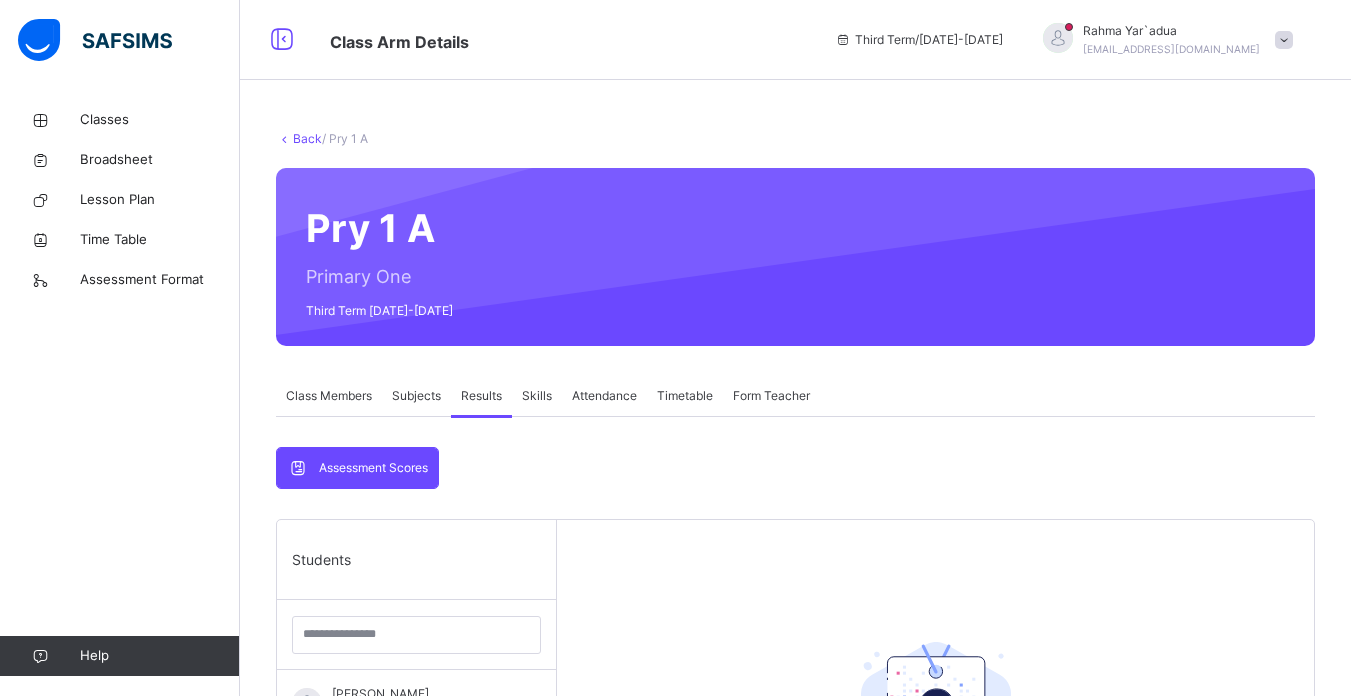 click on "Results" at bounding box center [481, 396] 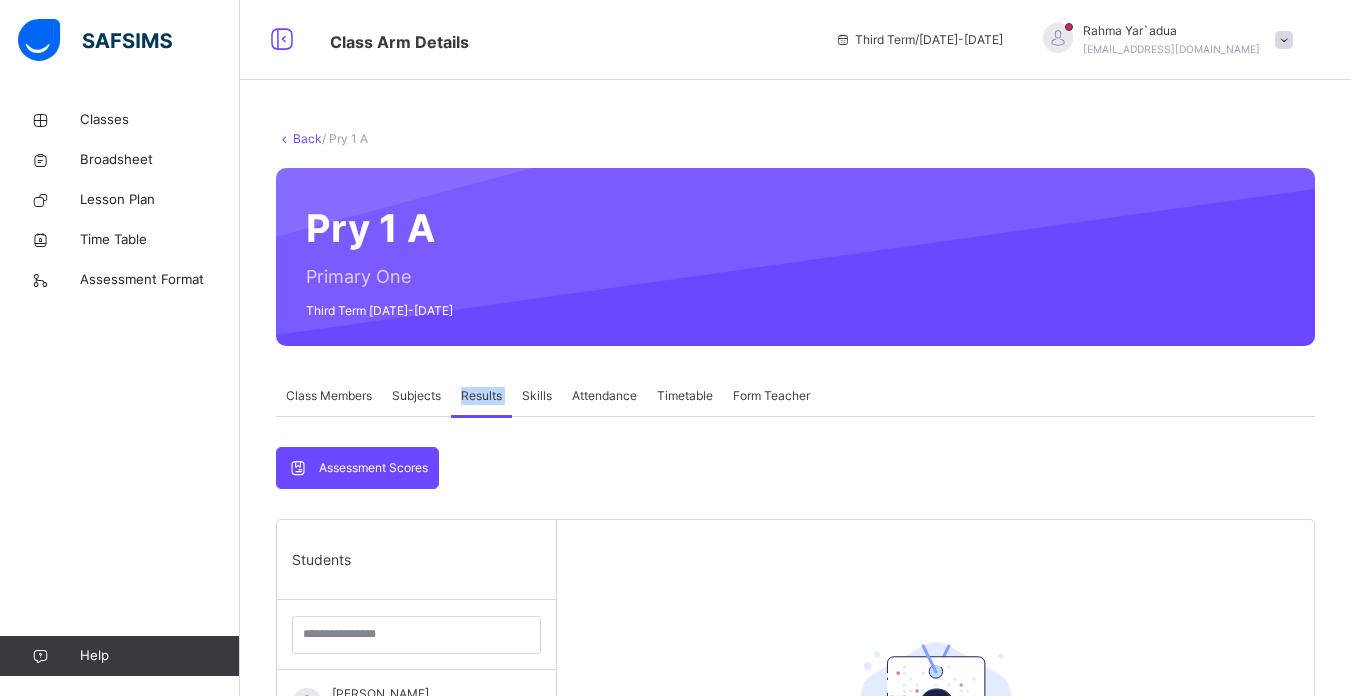 click on "Results" at bounding box center [481, 396] 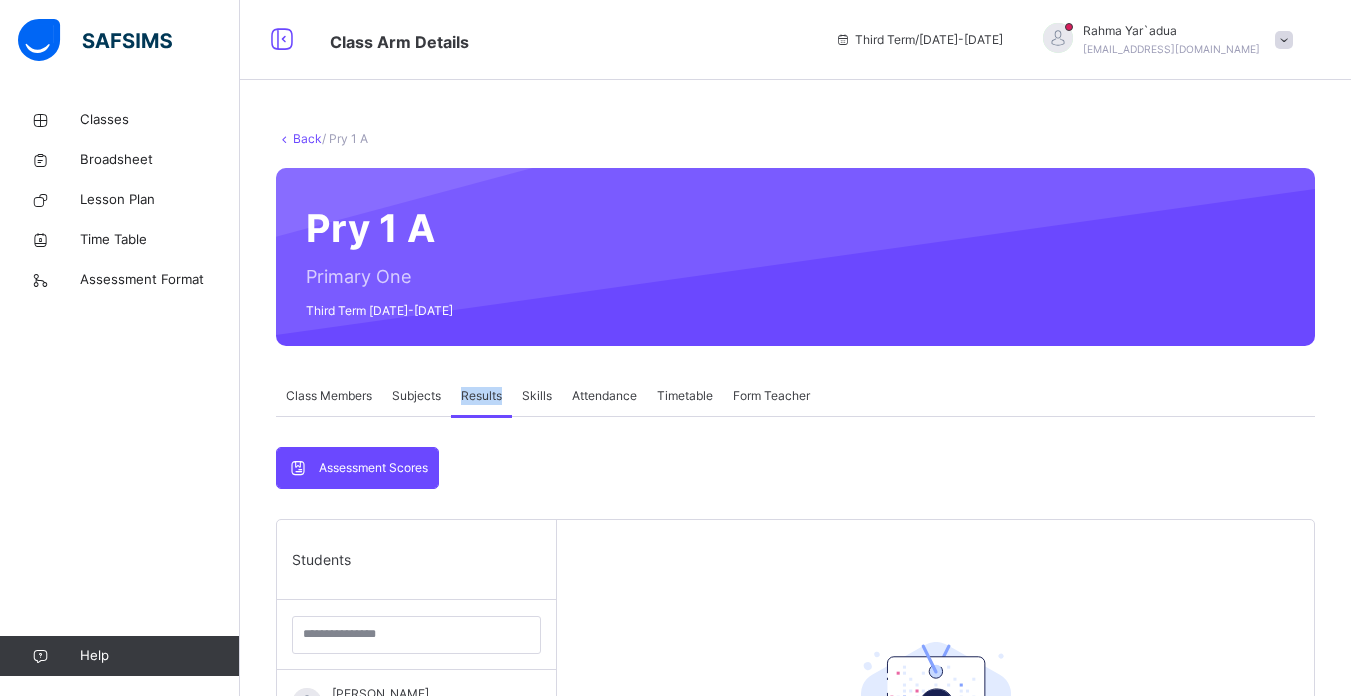 drag, startPoint x: 484, startPoint y: 405, endPoint x: 490, endPoint y: 415, distance: 11.661903 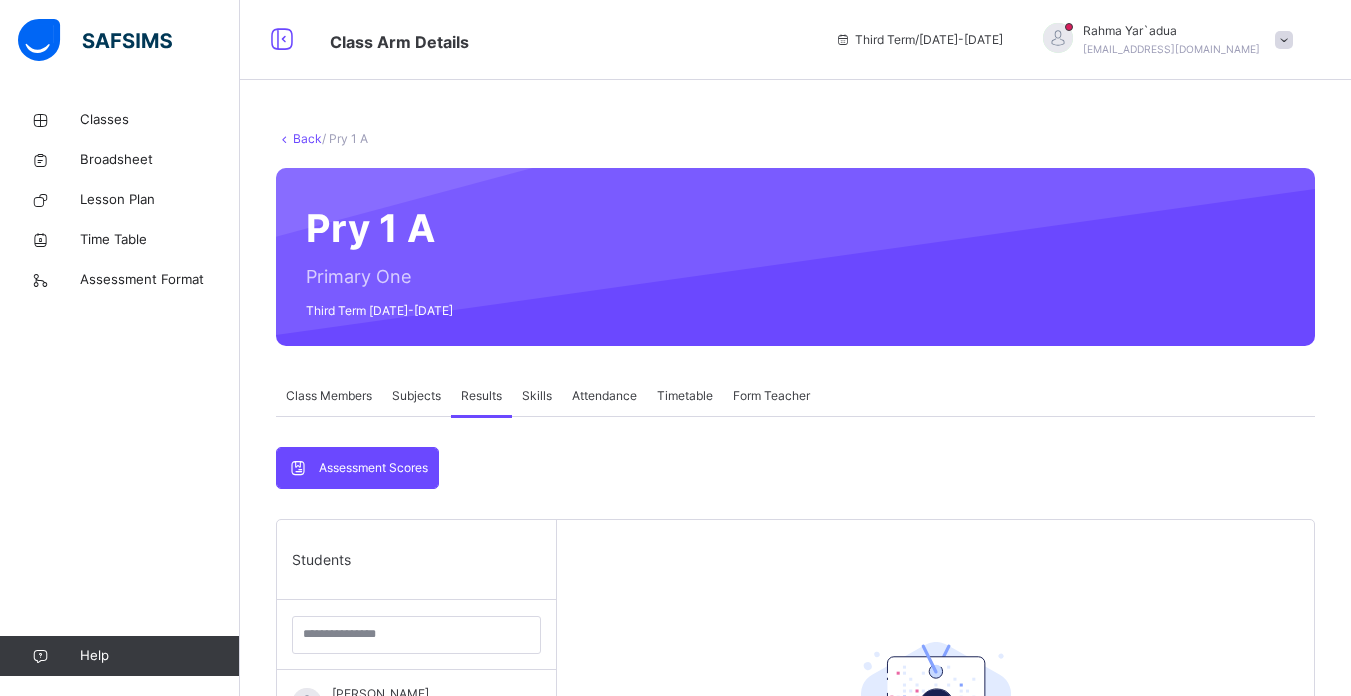 click on "Results" at bounding box center [481, 396] 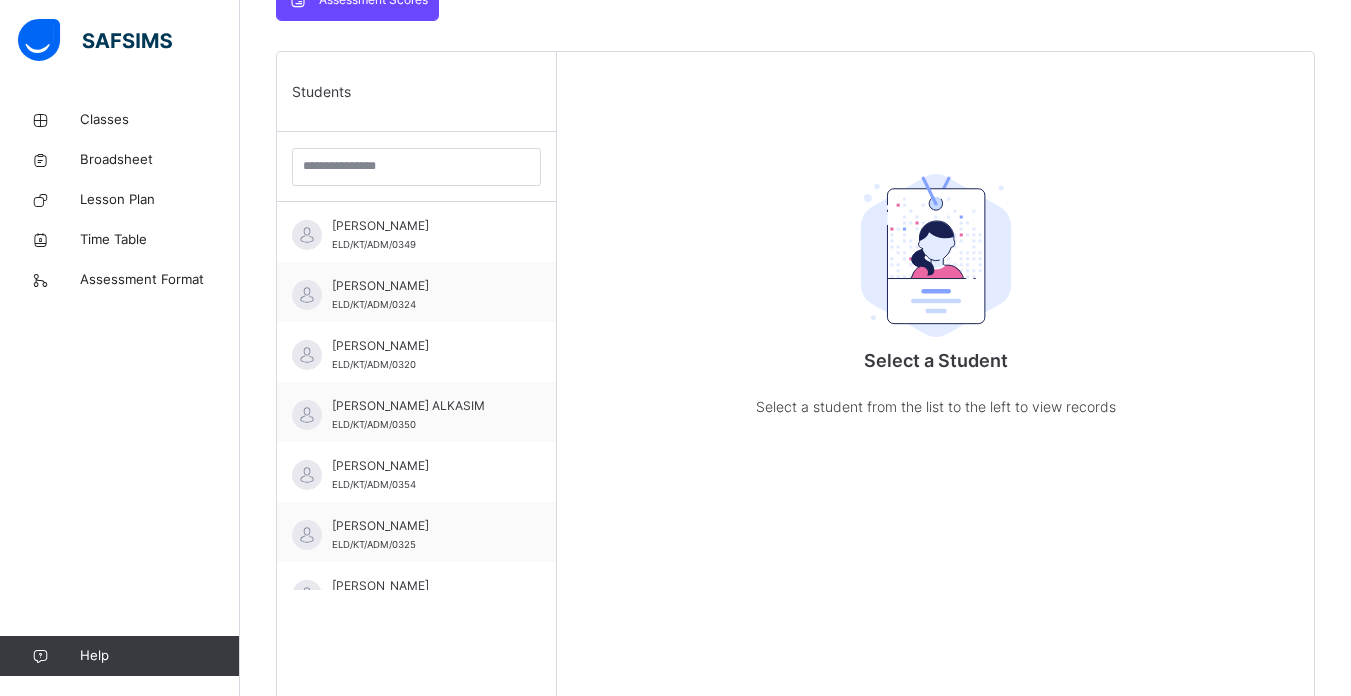 scroll, scrollTop: 480, scrollLeft: 0, axis: vertical 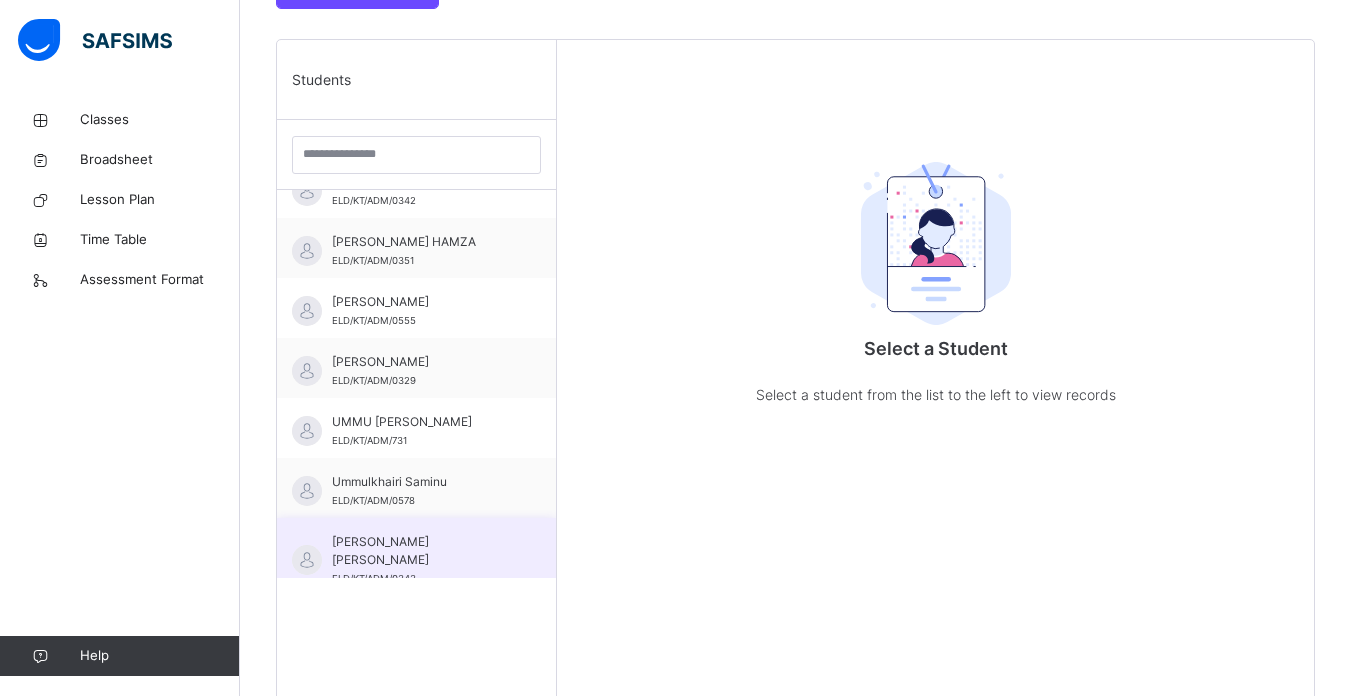 click on "[PERSON_NAME]  [PERSON_NAME]" at bounding box center (421, 551) 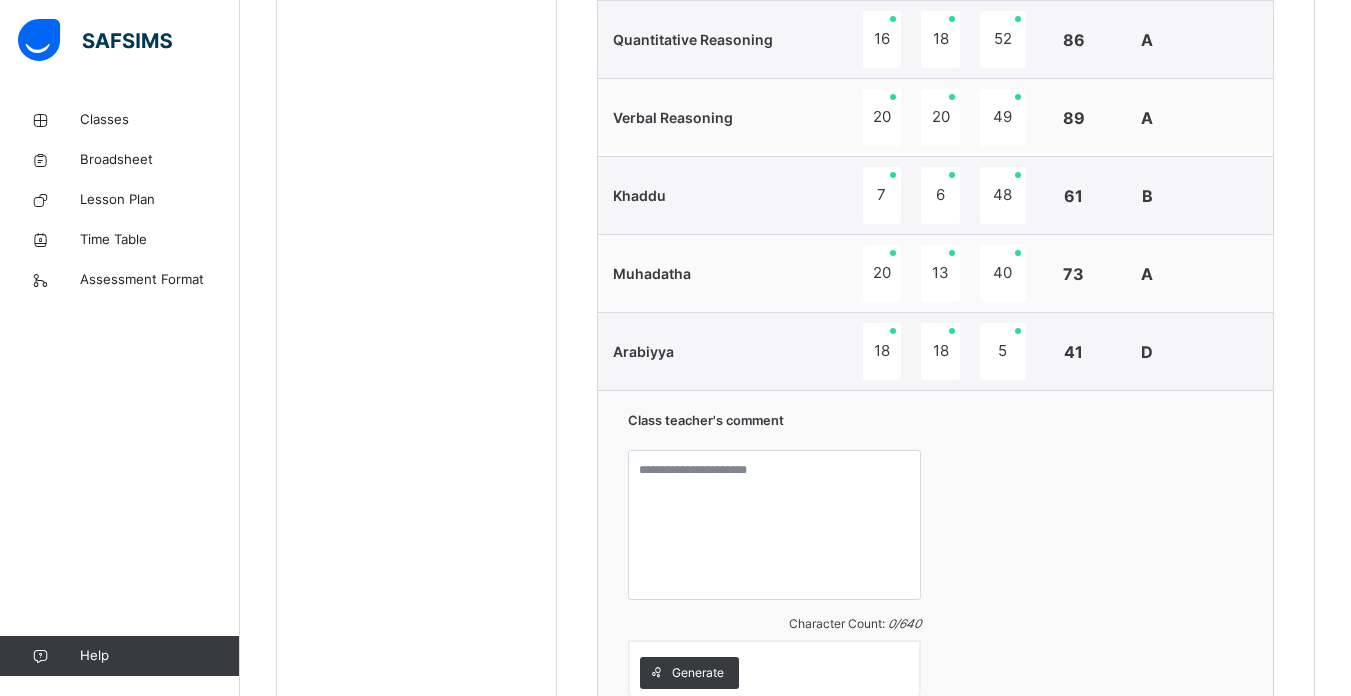 scroll, scrollTop: 1187, scrollLeft: 0, axis: vertical 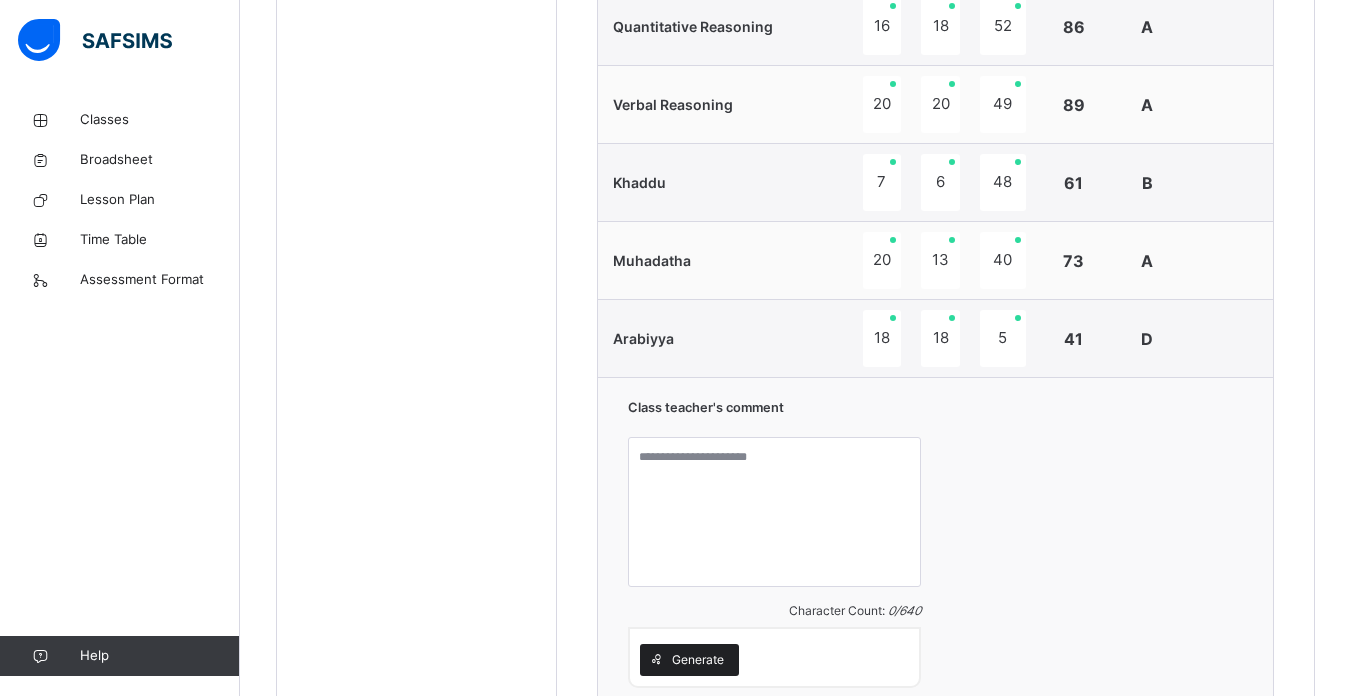 click on "Generate" at bounding box center (689, 660) 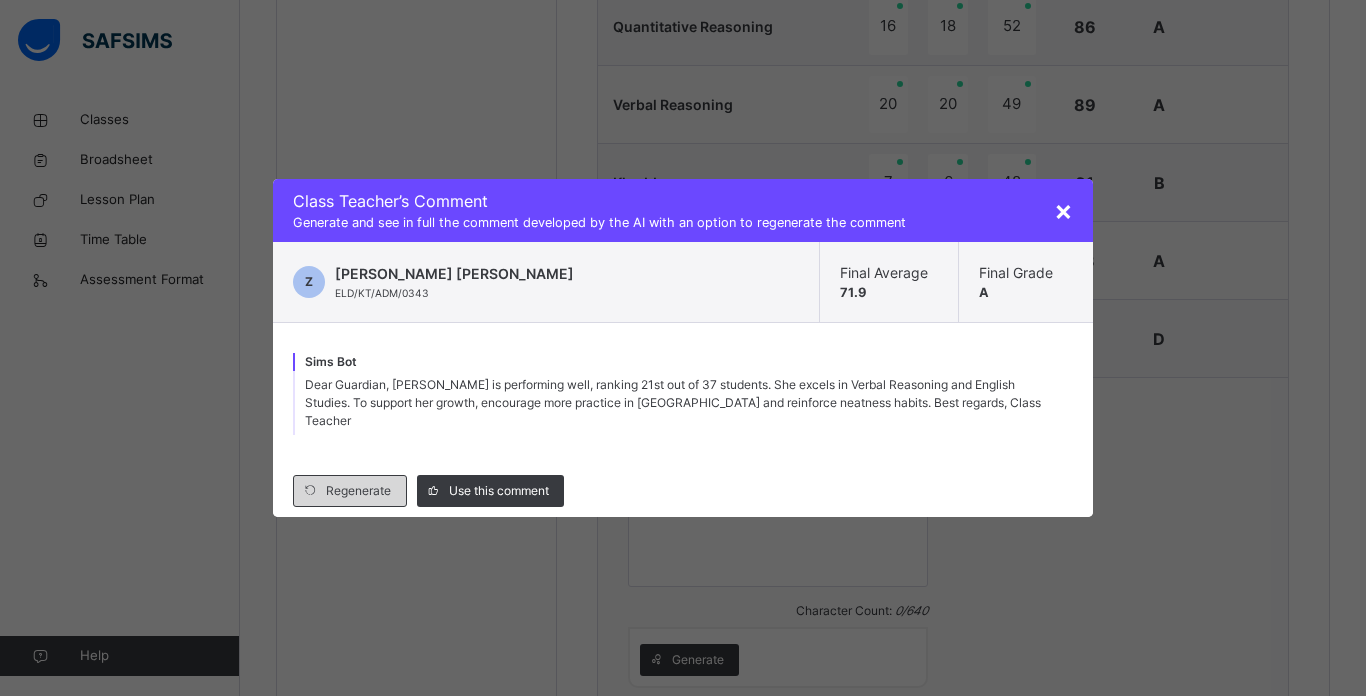 click on "Regenerate" at bounding box center (358, 491) 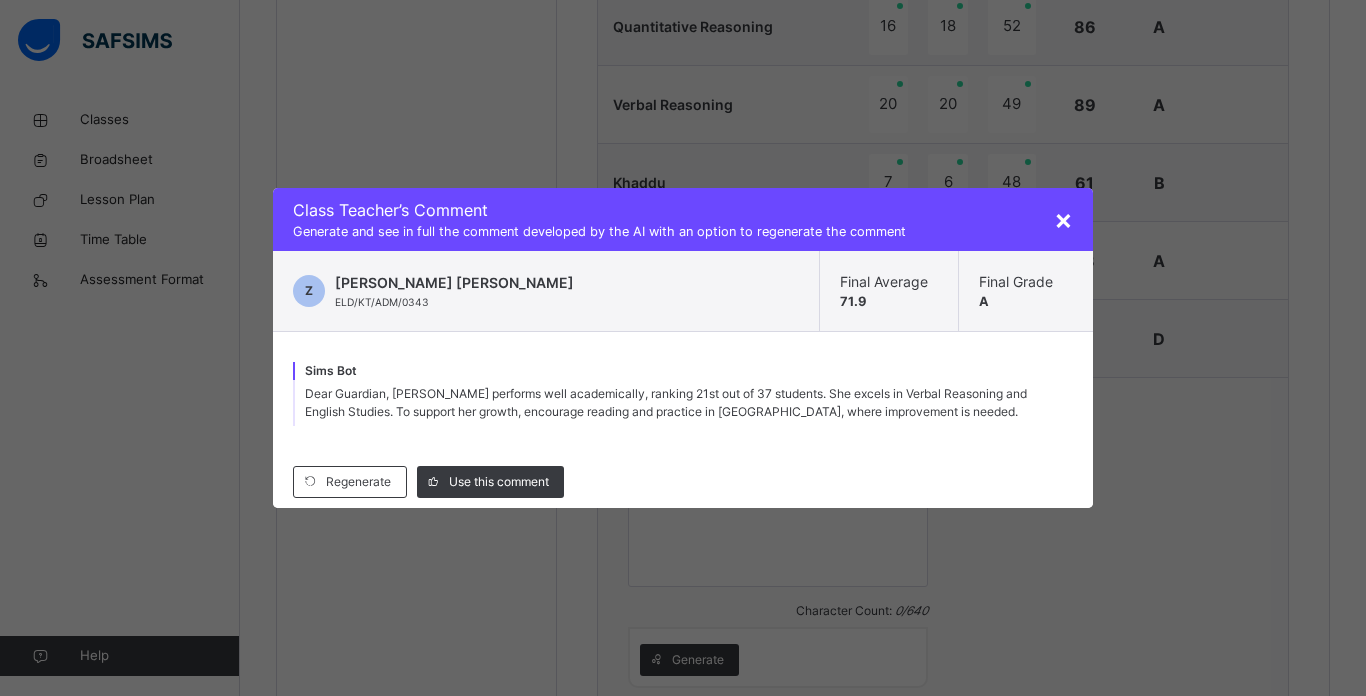 click on "×   Class Teacher ’s Comment Generate and see in full the comment developed by the AI with an option to regenerate the comment Z ZAINAB  [PERSON_NAME]/KT/ADM/0343 Final Average 71.9 Final Grade A [PERSON_NAME] Bot Dear Guardian,
[PERSON_NAME] performs well academically, ranking 21st out of 37 students. She excels in Verbal Reasoning and English Studies. To support her growth, encourage reading and practice in [GEOGRAPHIC_DATA], where improvement is needed.   Regenerate     Use this comment" at bounding box center (683, 348) 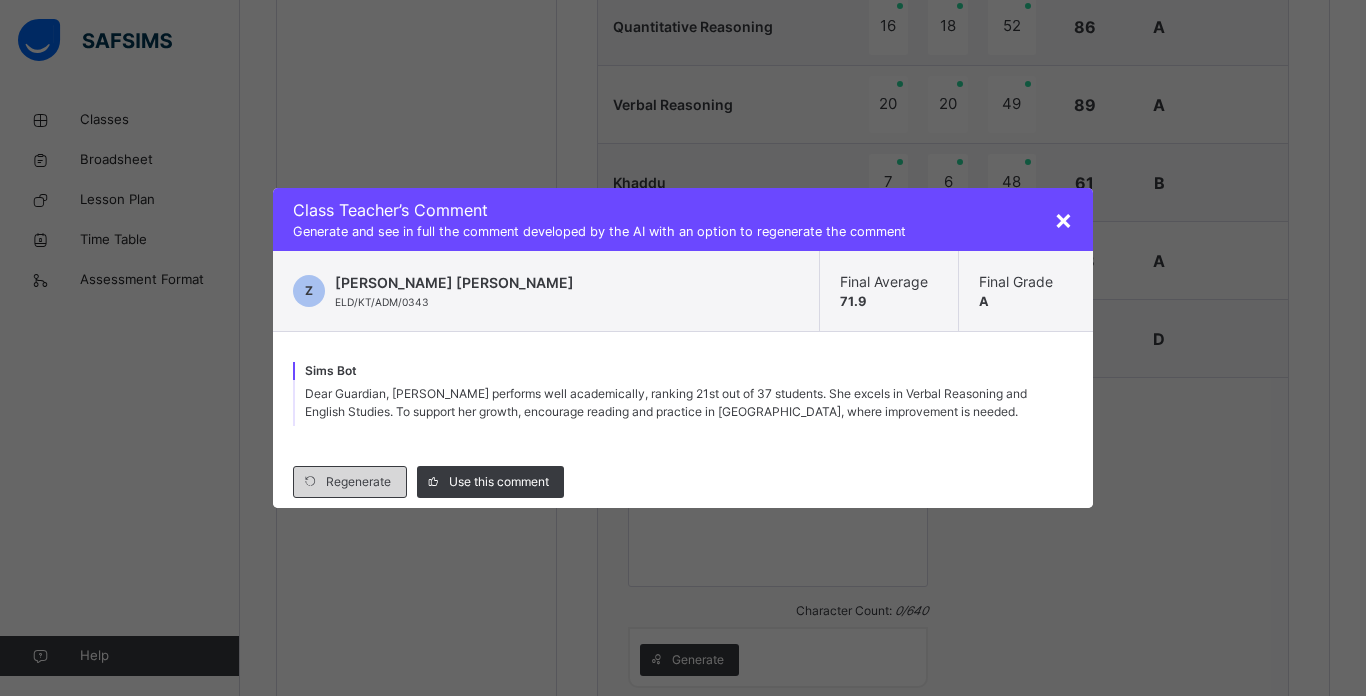 click on "Regenerate" at bounding box center [358, 482] 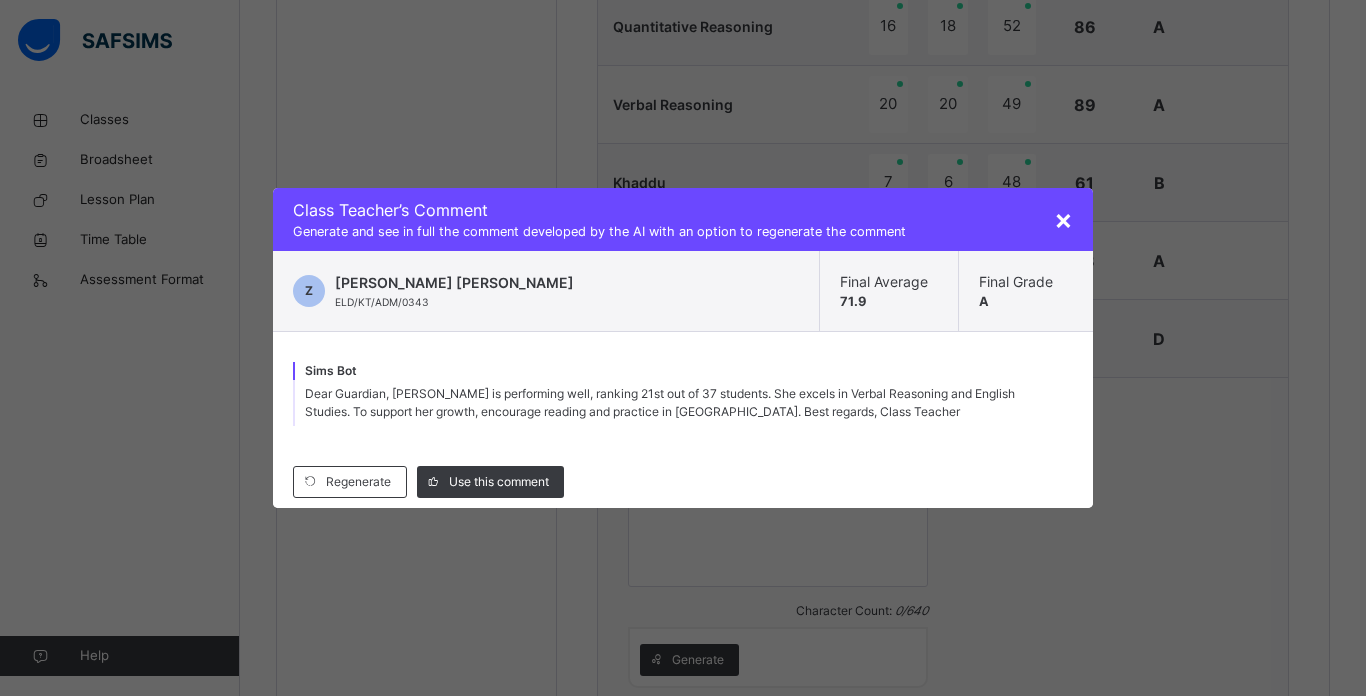 click on "Regenerate     Use this comment" at bounding box center (683, 482) 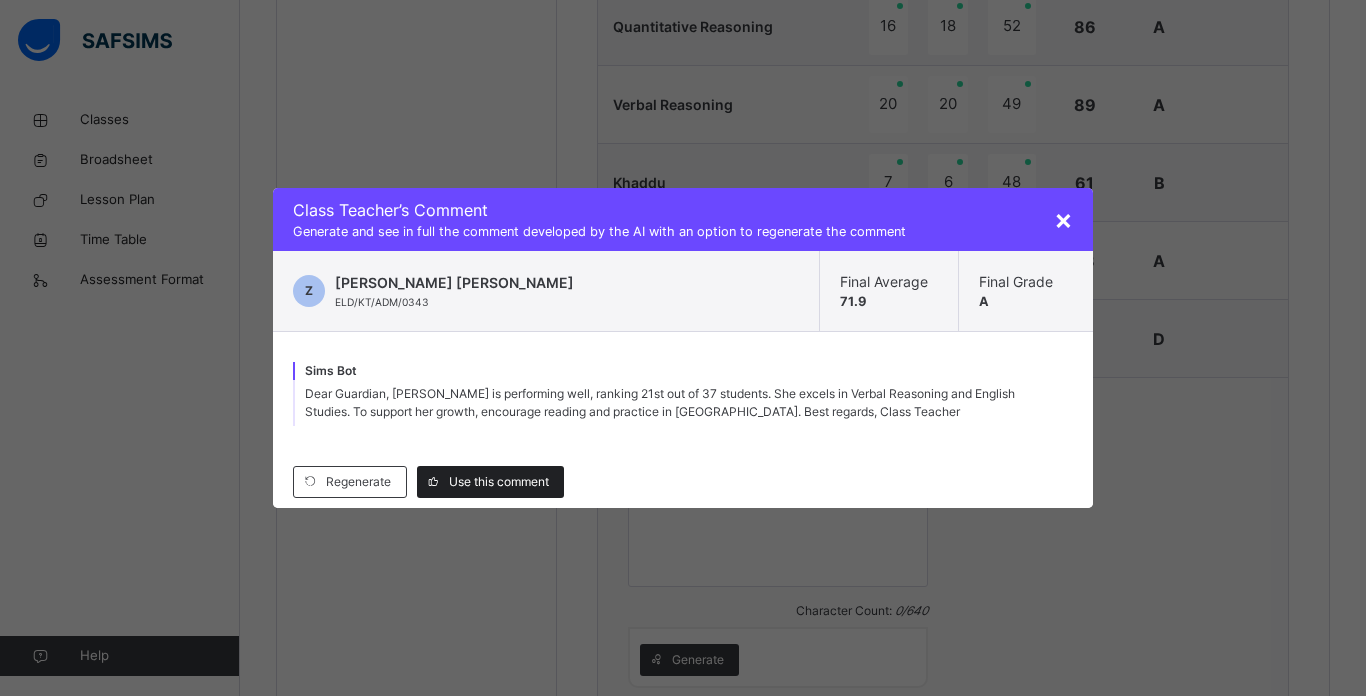 click on "Use this comment" at bounding box center [499, 482] 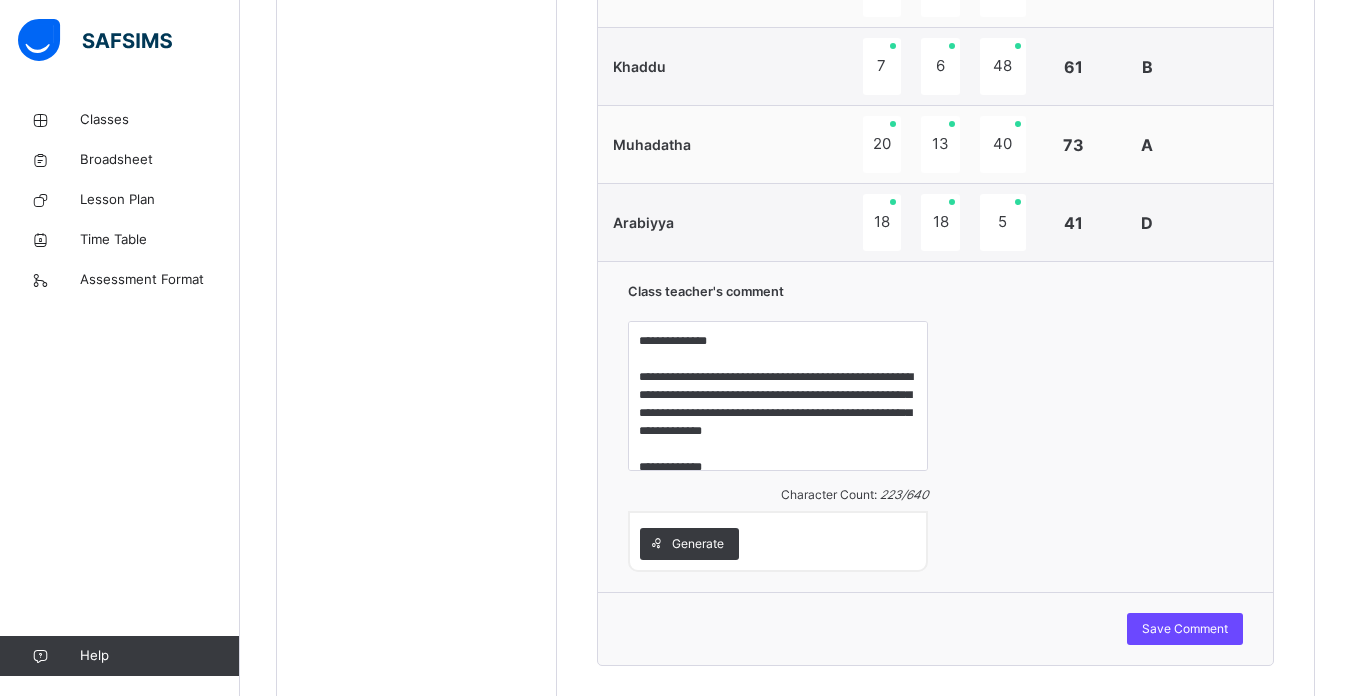 scroll, scrollTop: 1307, scrollLeft: 0, axis: vertical 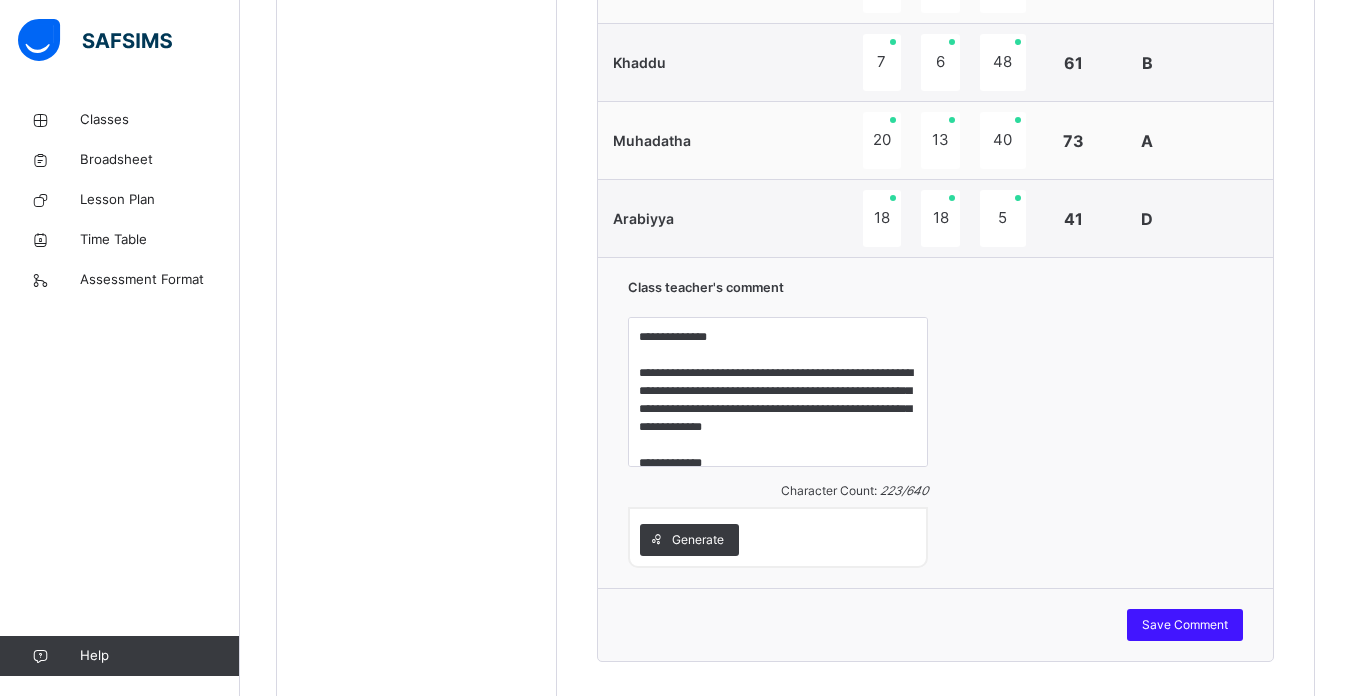 click on "Save Comment" at bounding box center [1185, 625] 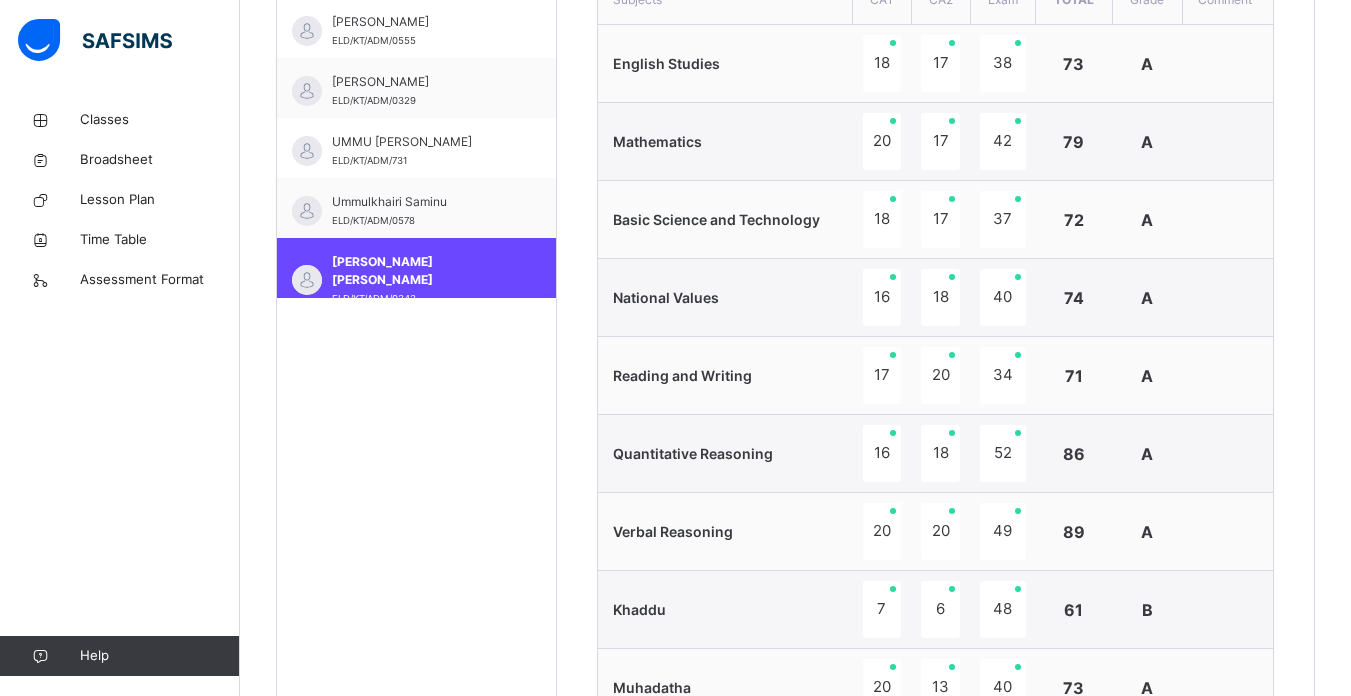 scroll, scrollTop: 707, scrollLeft: 0, axis: vertical 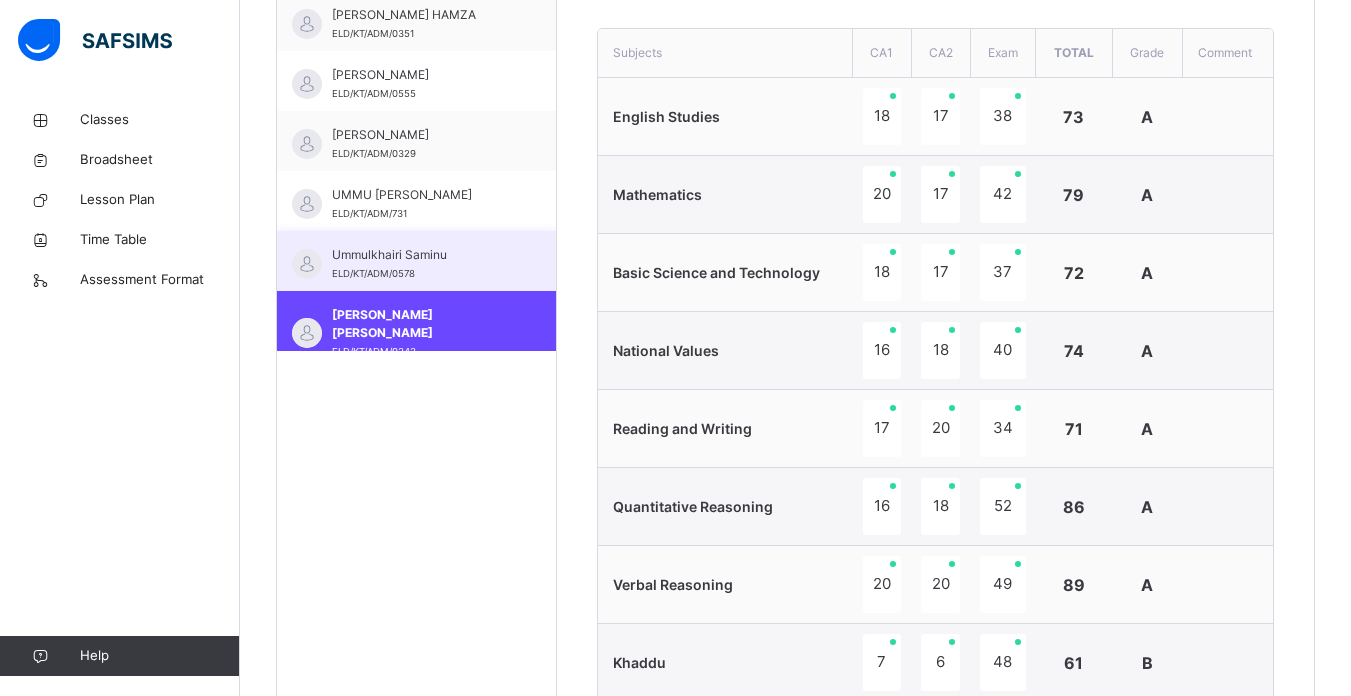click on "Ummulkhairi Saminu" at bounding box center [421, 255] 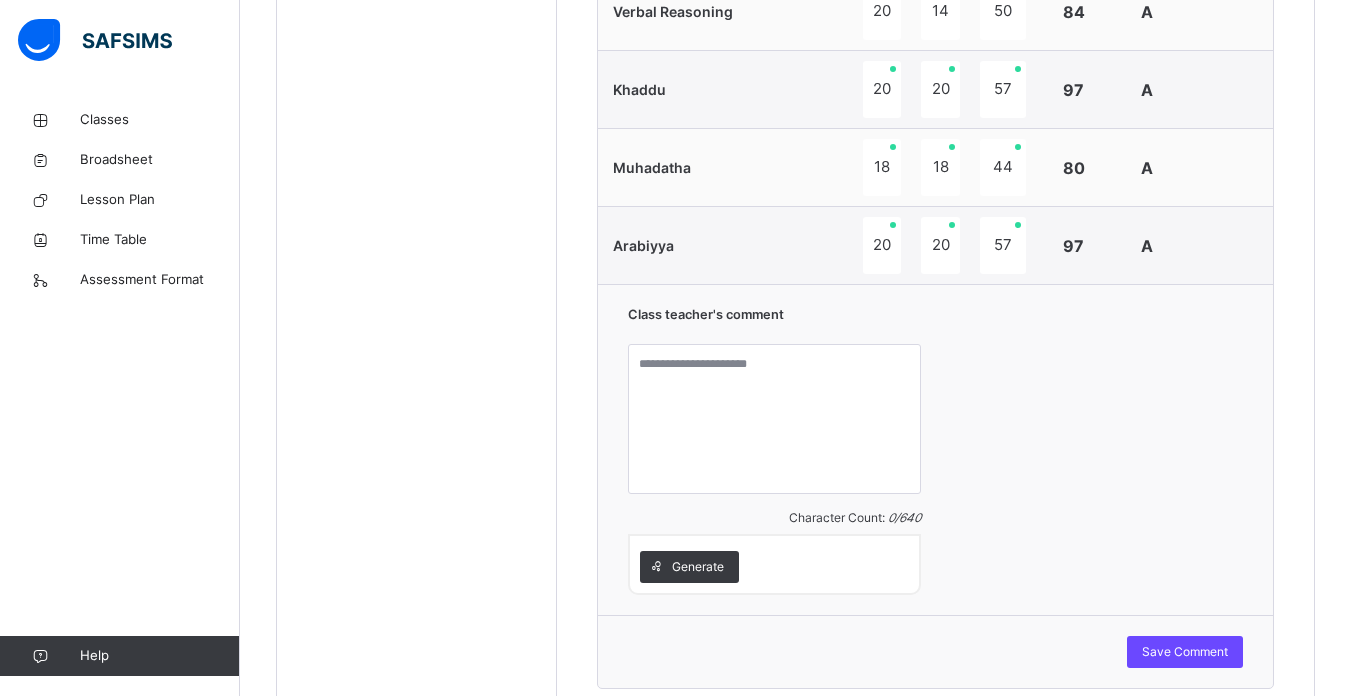 scroll, scrollTop: 1307, scrollLeft: 0, axis: vertical 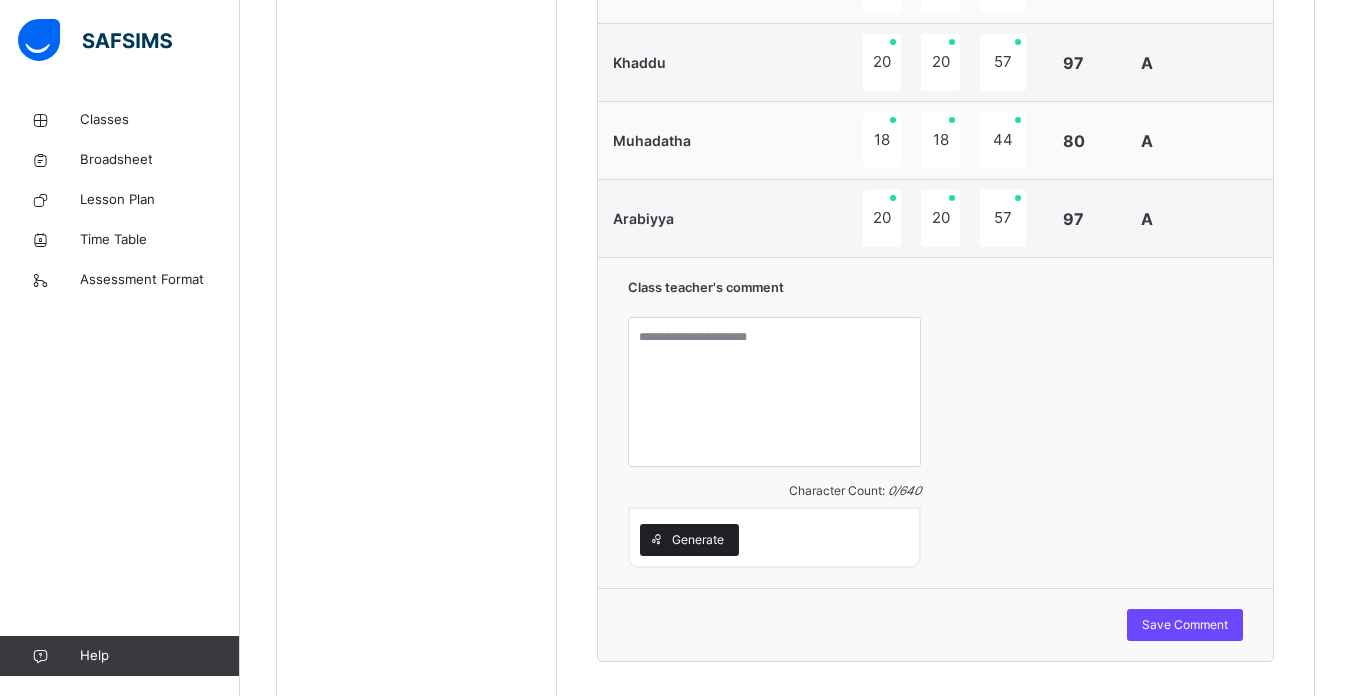 click on "Generate" at bounding box center (698, 540) 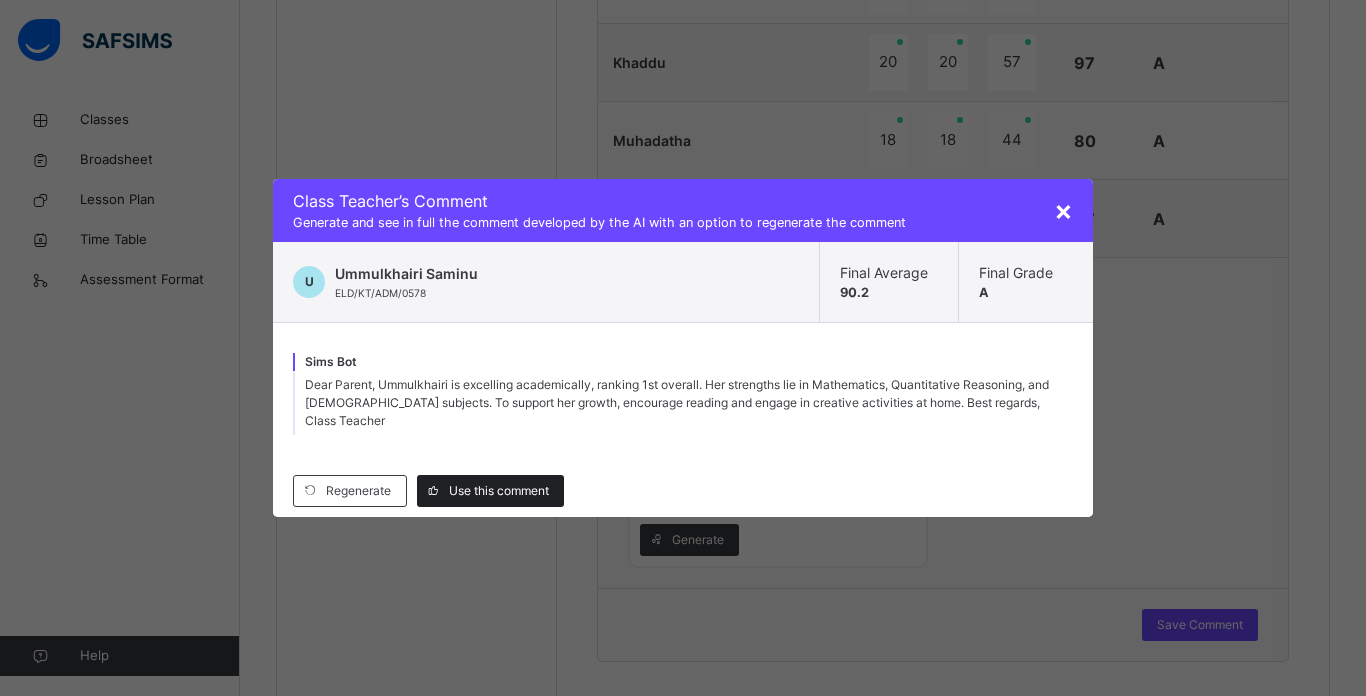 click on "Use this comment" at bounding box center (499, 491) 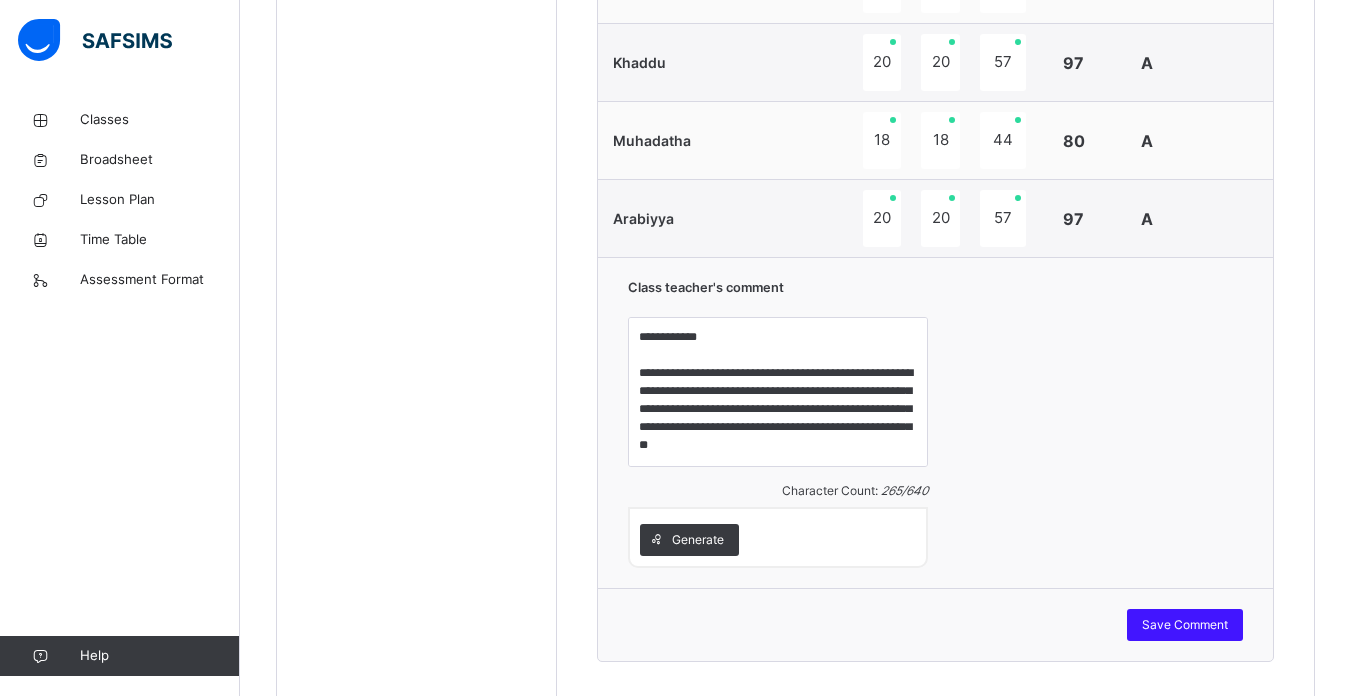 click on "Save Comment" at bounding box center (1185, 625) 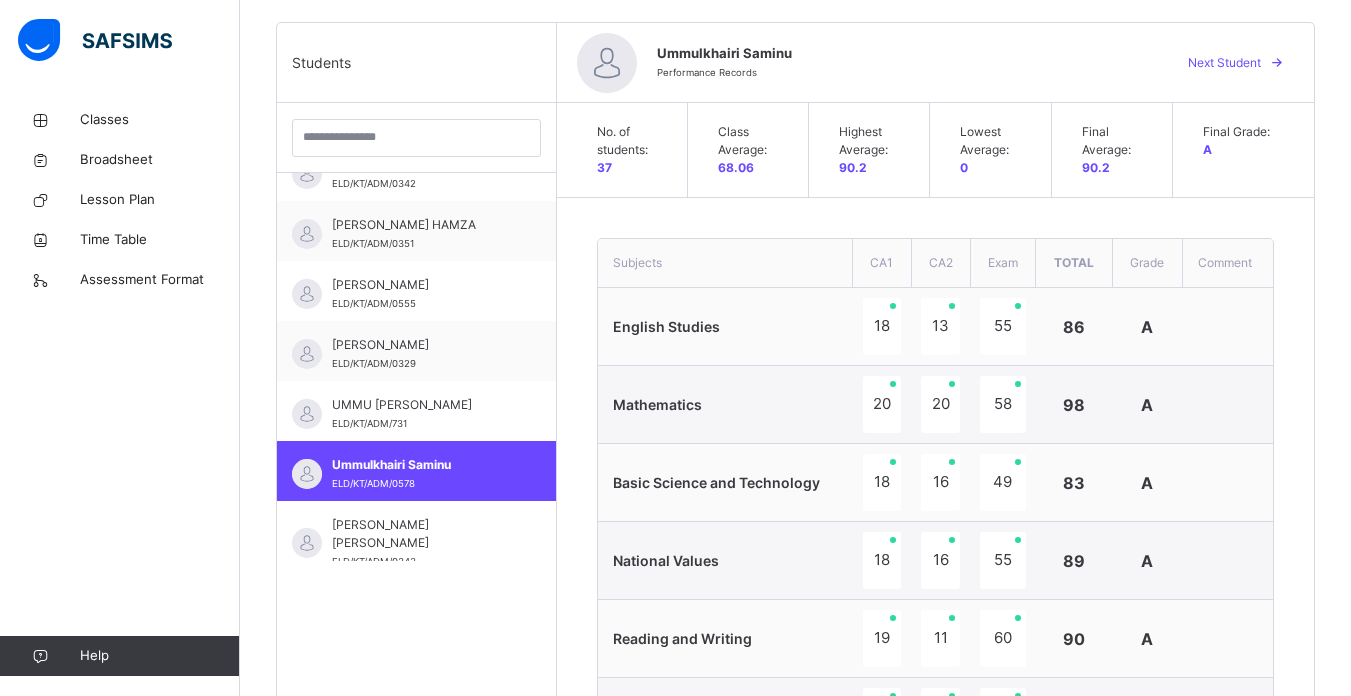scroll, scrollTop: 467, scrollLeft: 0, axis: vertical 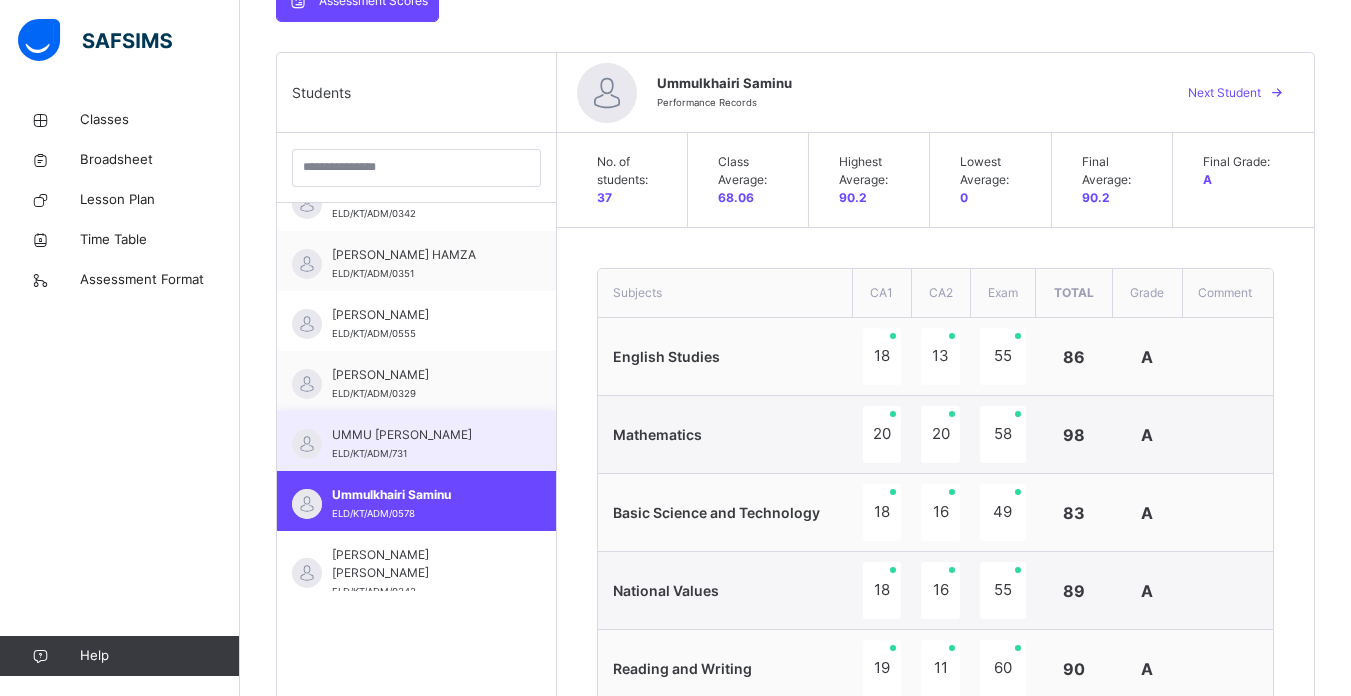 click on "UMMU [PERSON_NAME]" at bounding box center [421, 435] 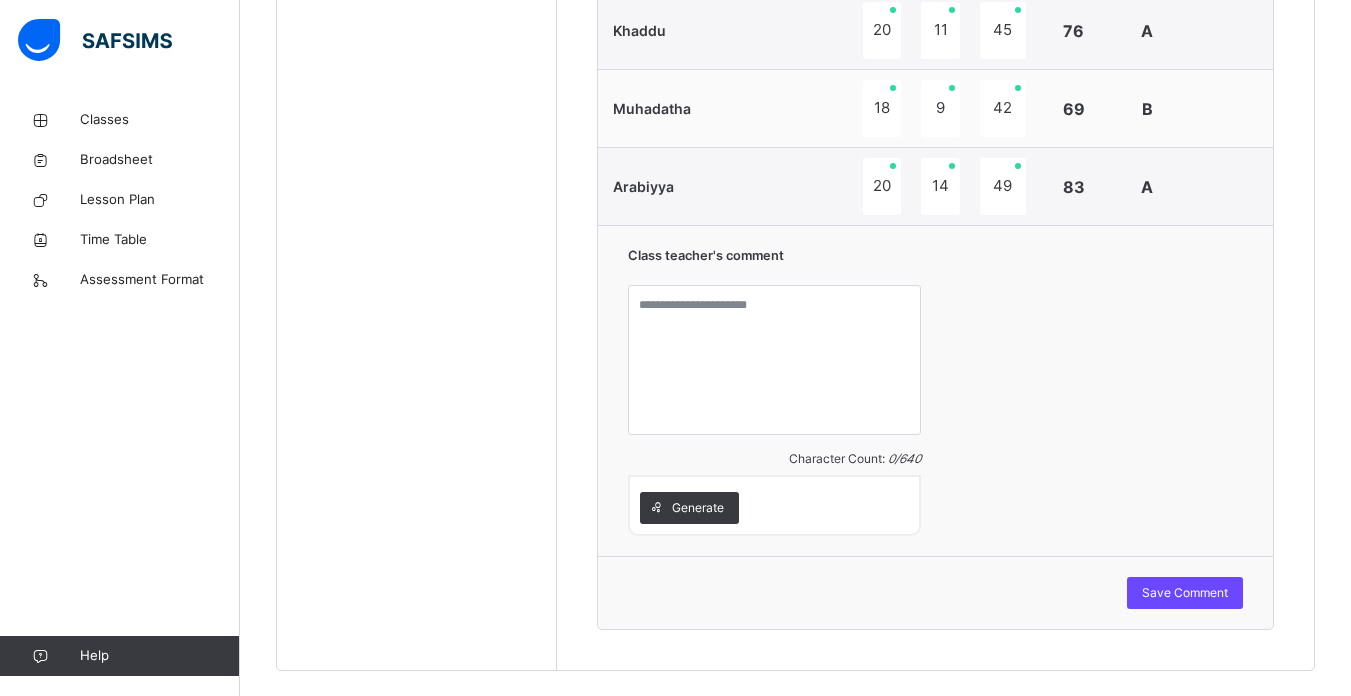 scroll, scrollTop: 1374, scrollLeft: 0, axis: vertical 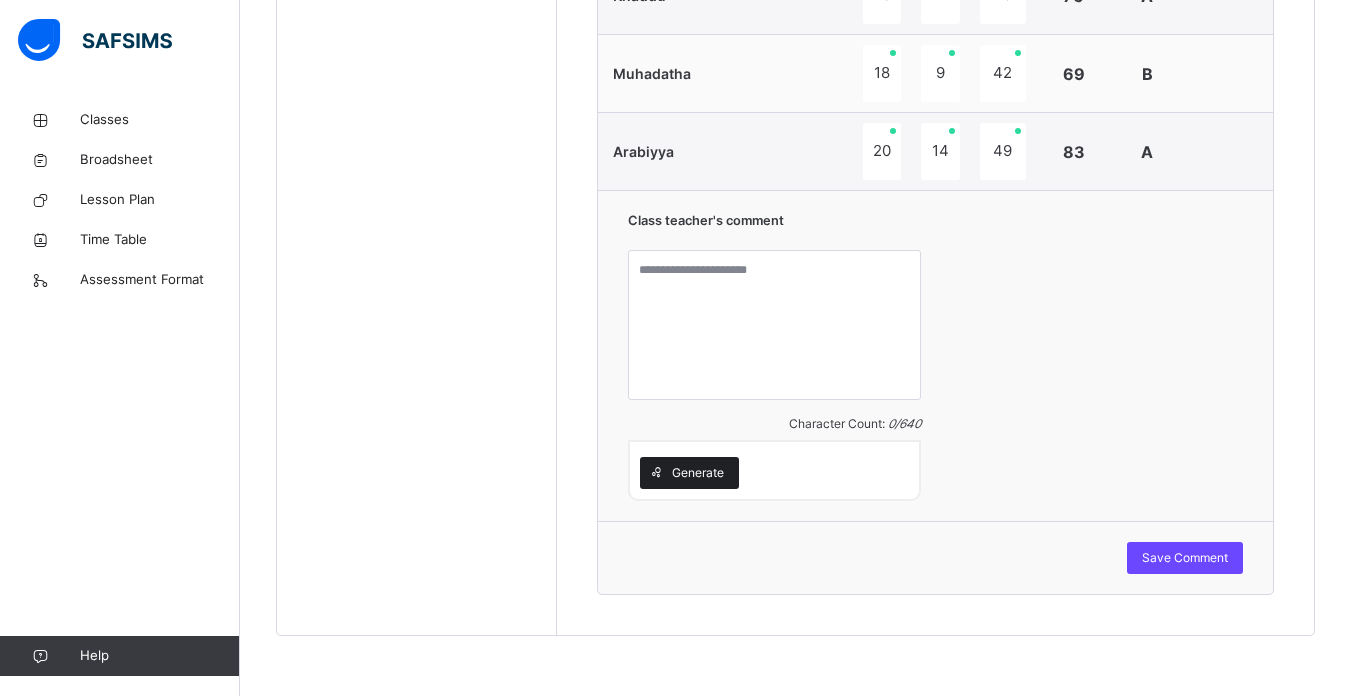 click on "Generate" at bounding box center (698, 473) 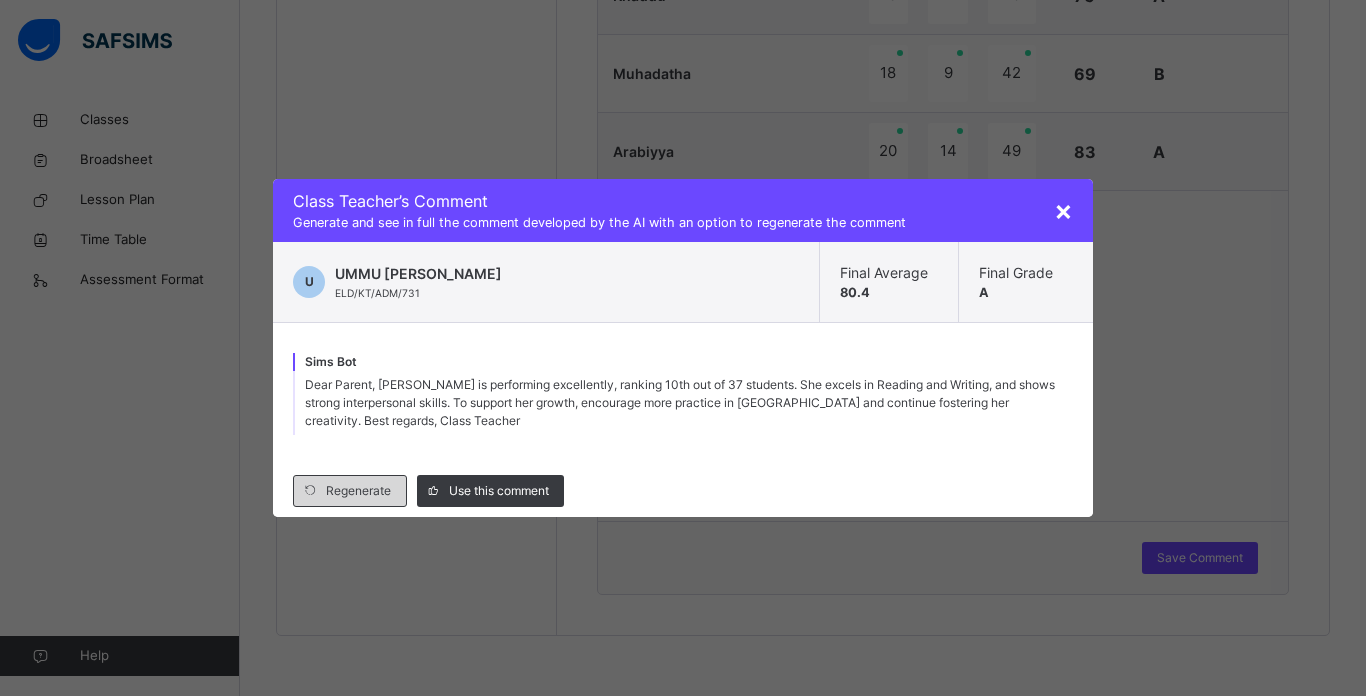 click on "Regenerate" at bounding box center (358, 491) 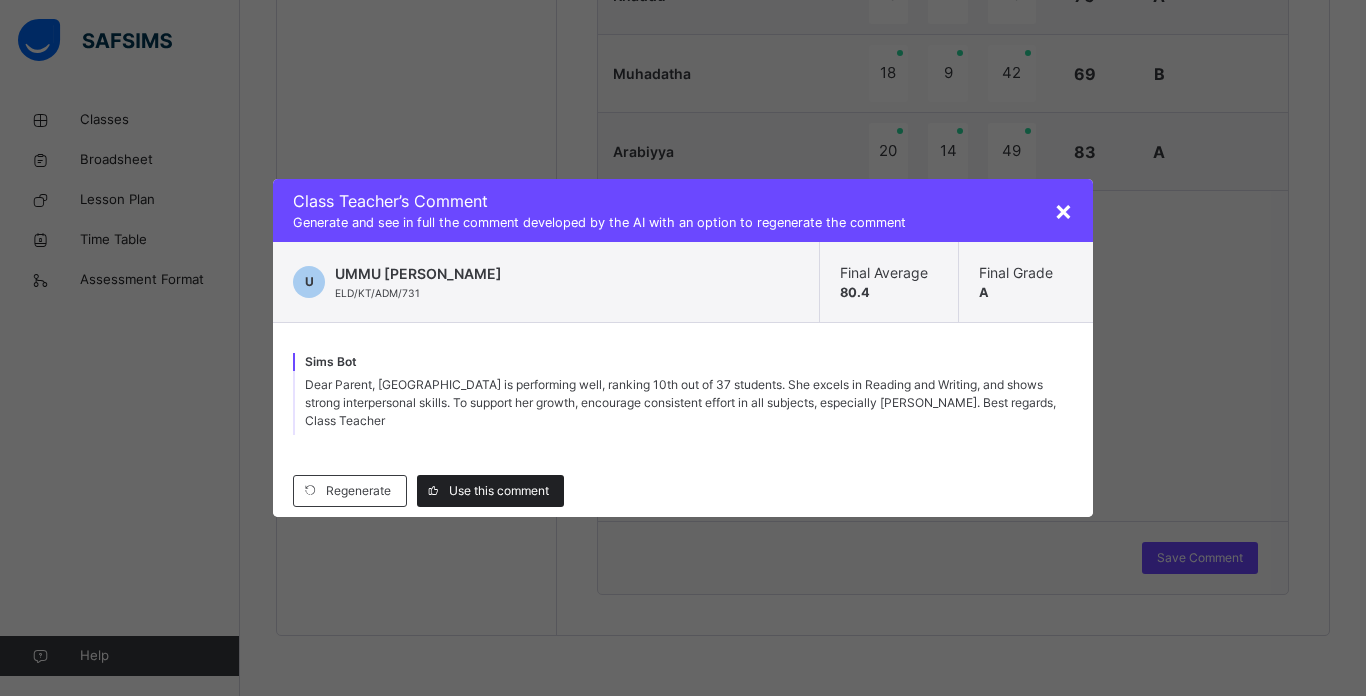 click on "Use this comment" at bounding box center [499, 491] 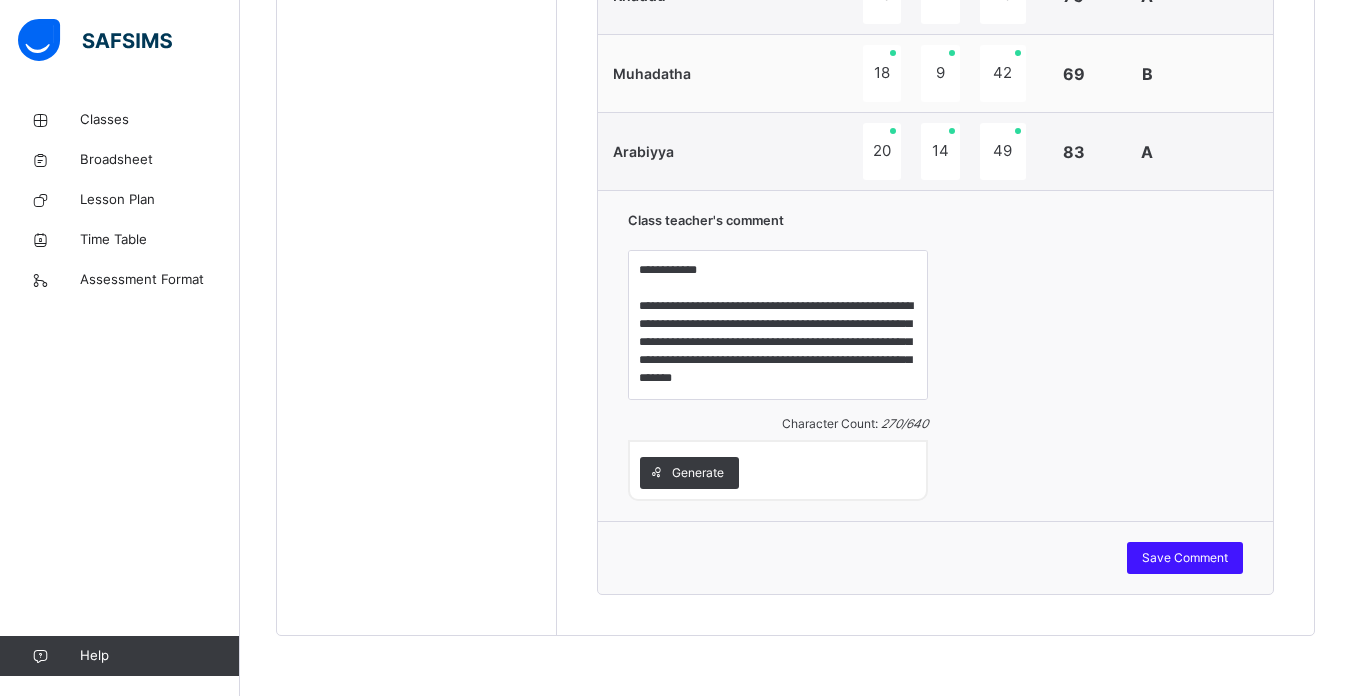 click on "Save Comment" at bounding box center [1185, 558] 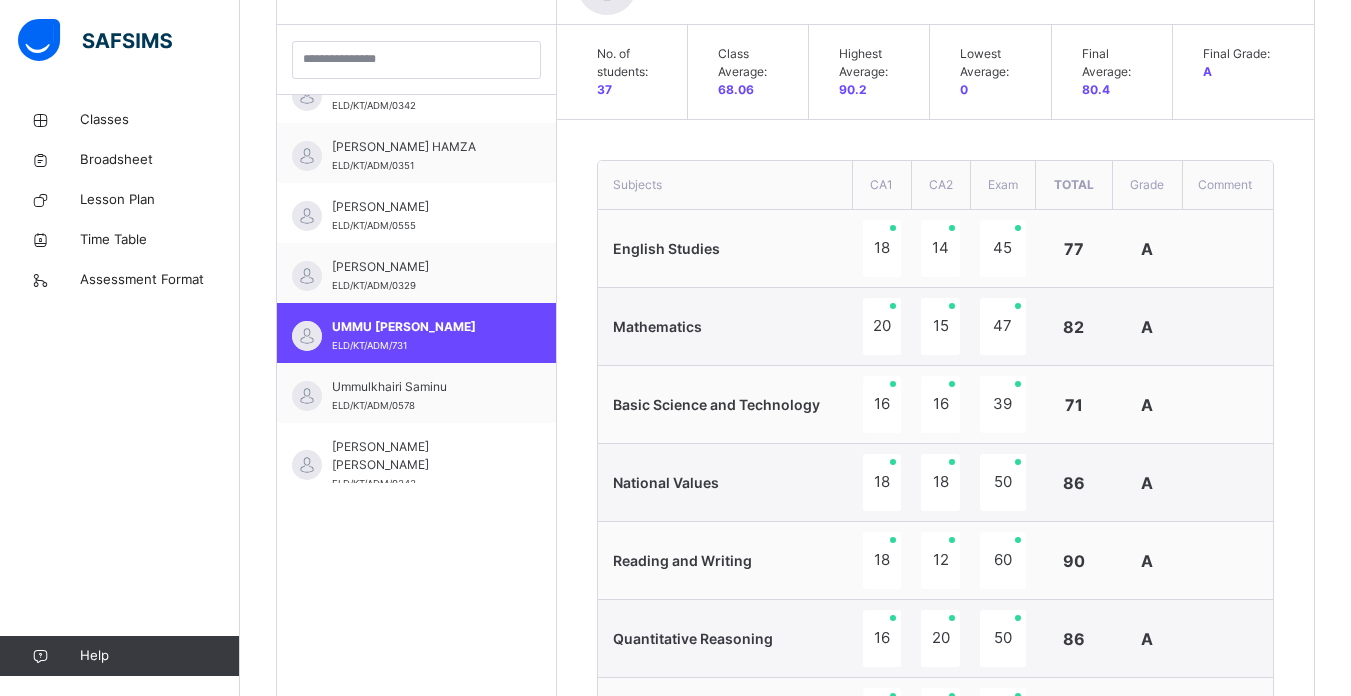 scroll, scrollTop: 574, scrollLeft: 0, axis: vertical 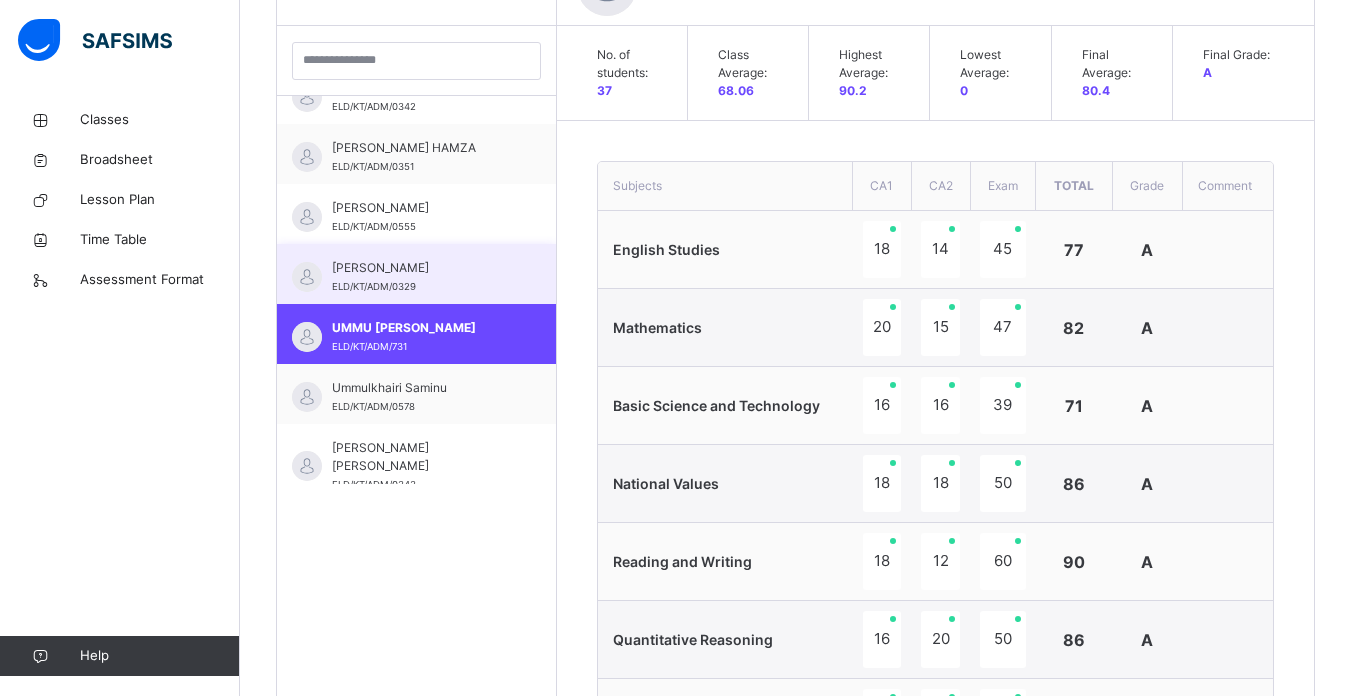 click on "[PERSON_NAME]" at bounding box center (421, 268) 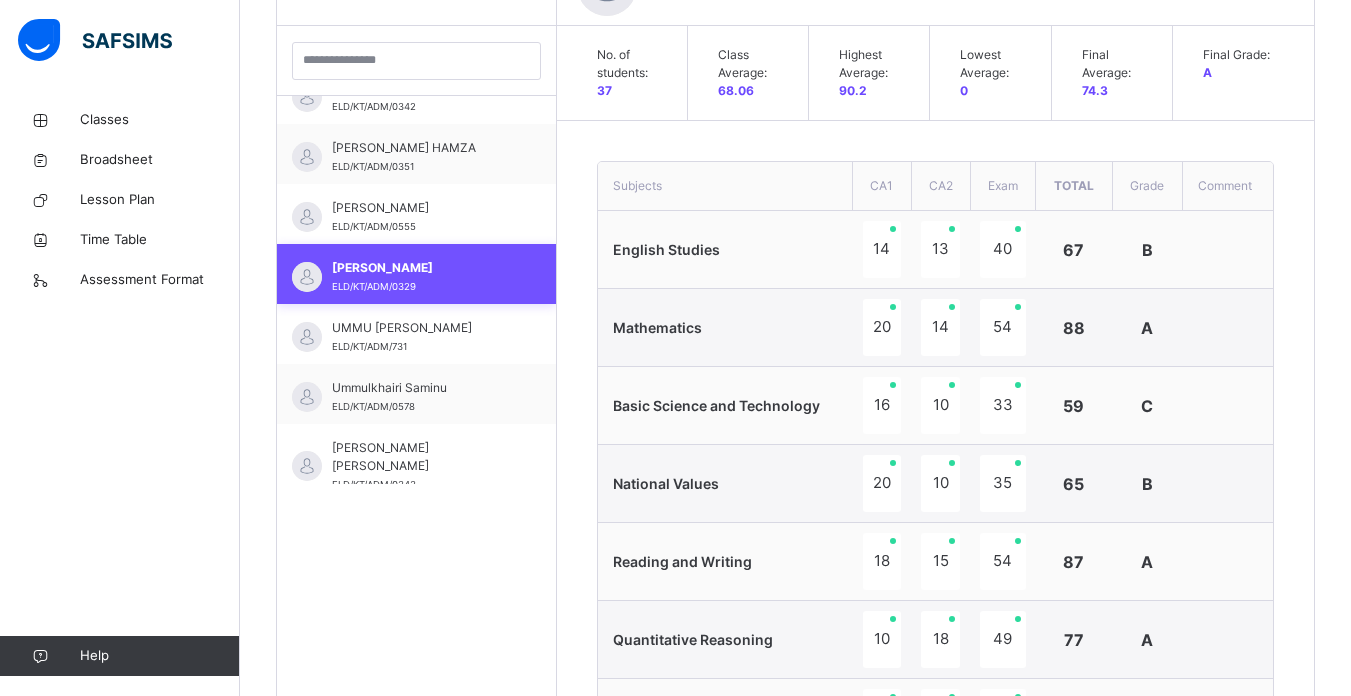 drag, startPoint x: 405, startPoint y: 288, endPoint x: 421, endPoint y: 289, distance: 16.03122 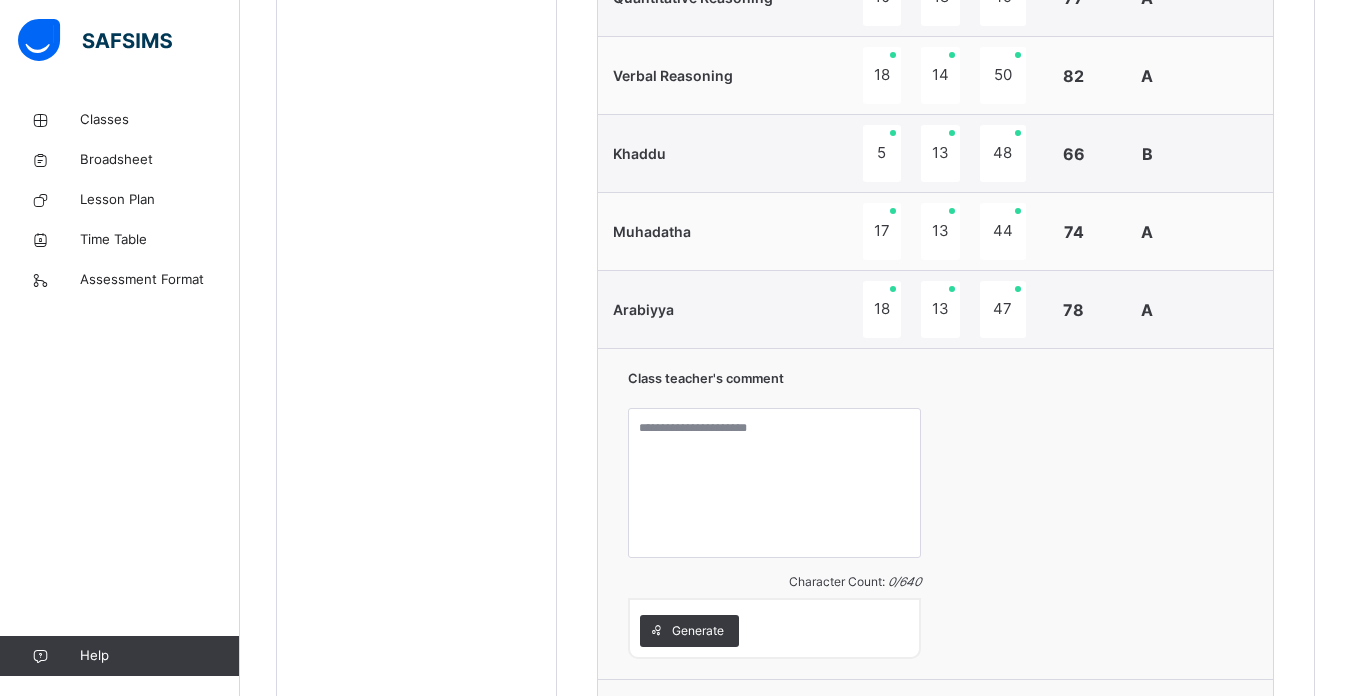 scroll, scrollTop: 1254, scrollLeft: 0, axis: vertical 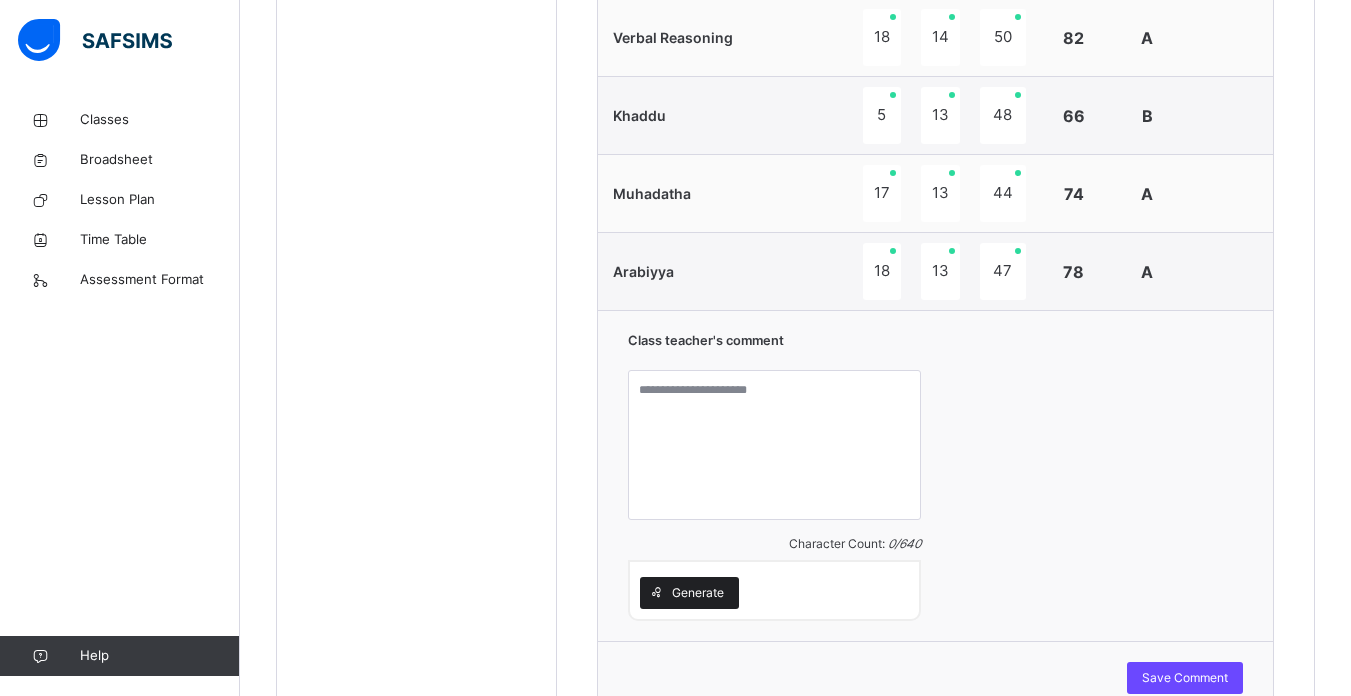click on "Generate" at bounding box center [698, 593] 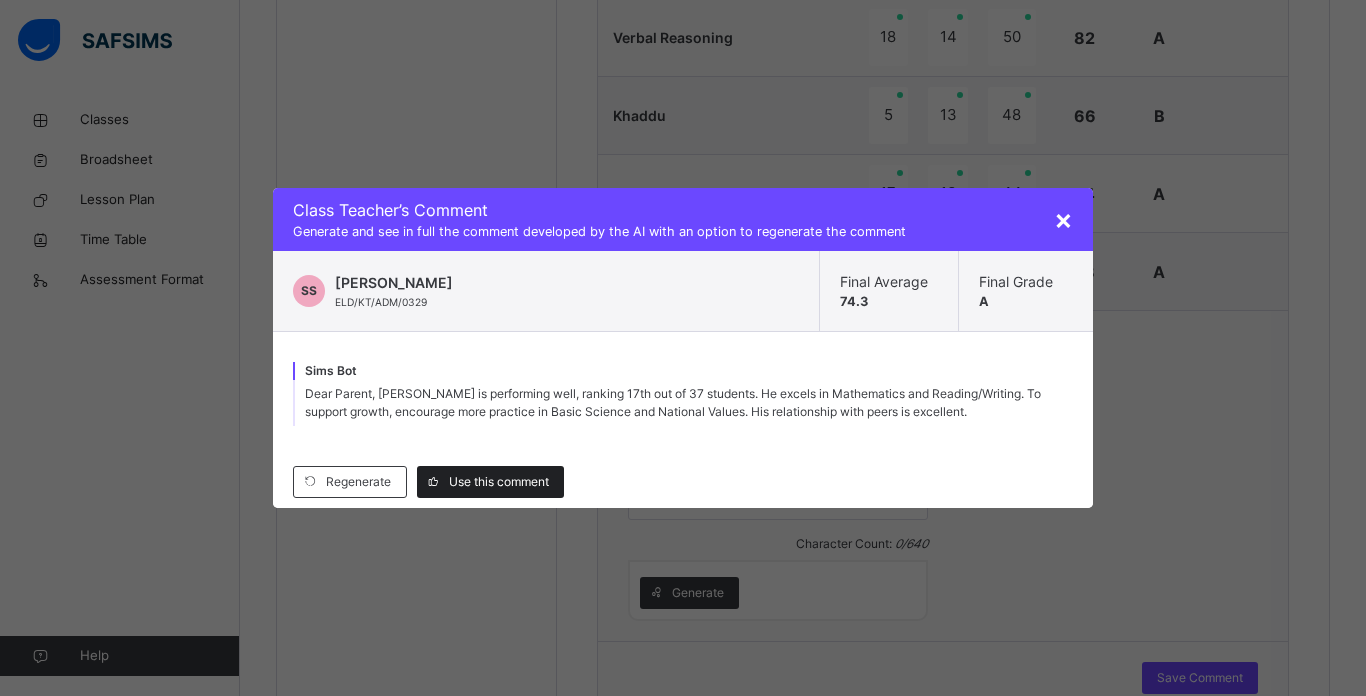 click on "Use this comment" at bounding box center (499, 482) 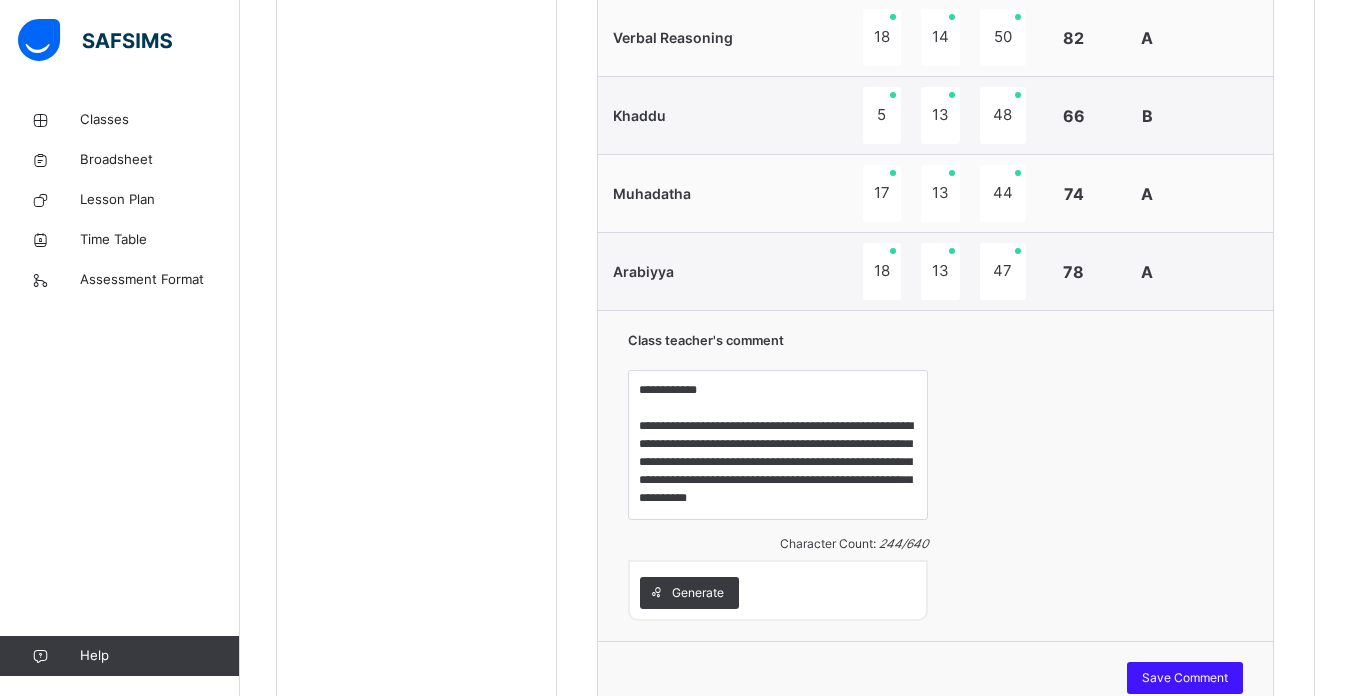 click on "Save Comment" at bounding box center (1185, 678) 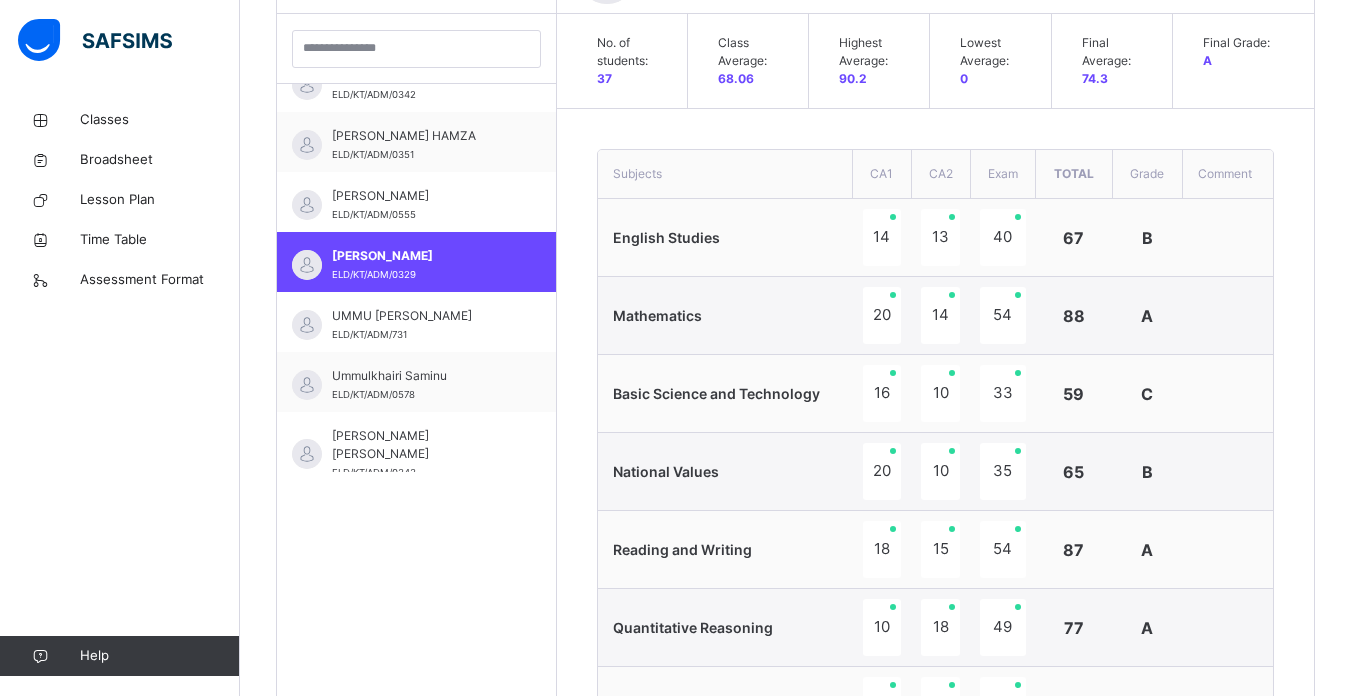 scroll, scrollTop: 574, scrollLeft: 0, axis: vertical 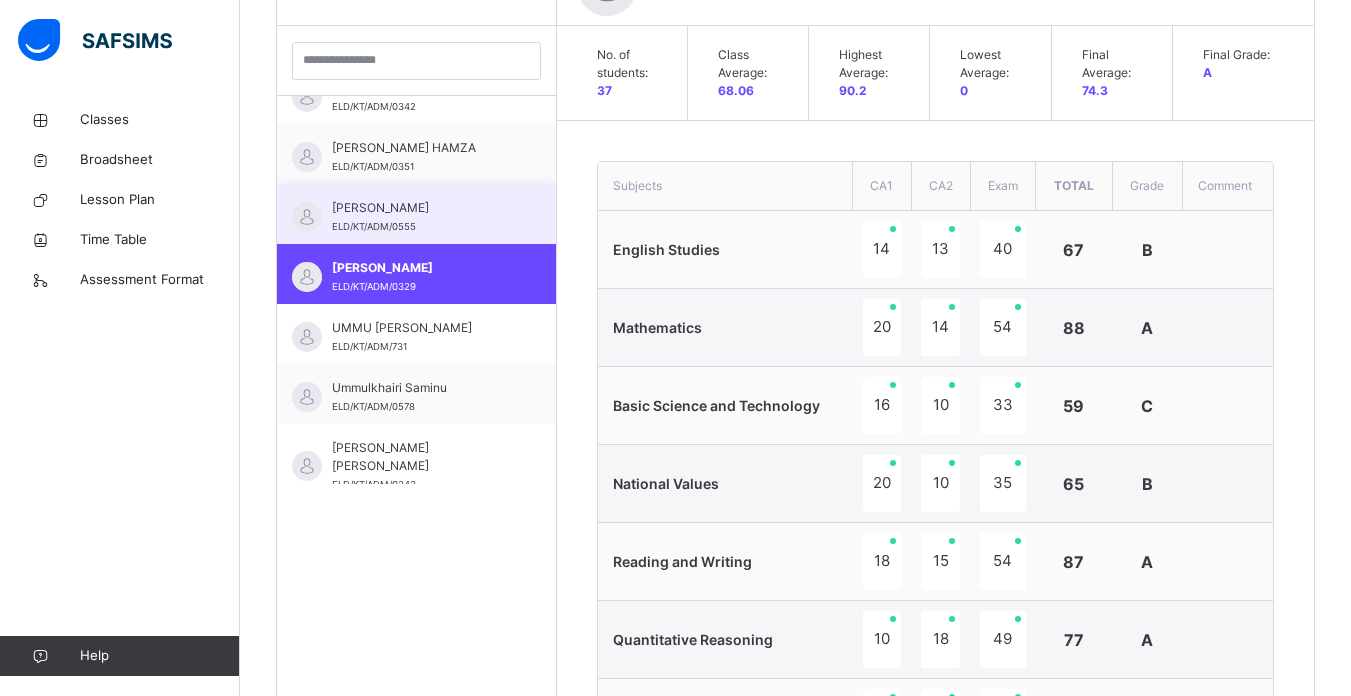 click on "[PERSON_NAME] MAGAJI ELD/KT/ADM/0555" at bounding box center [421, 217] 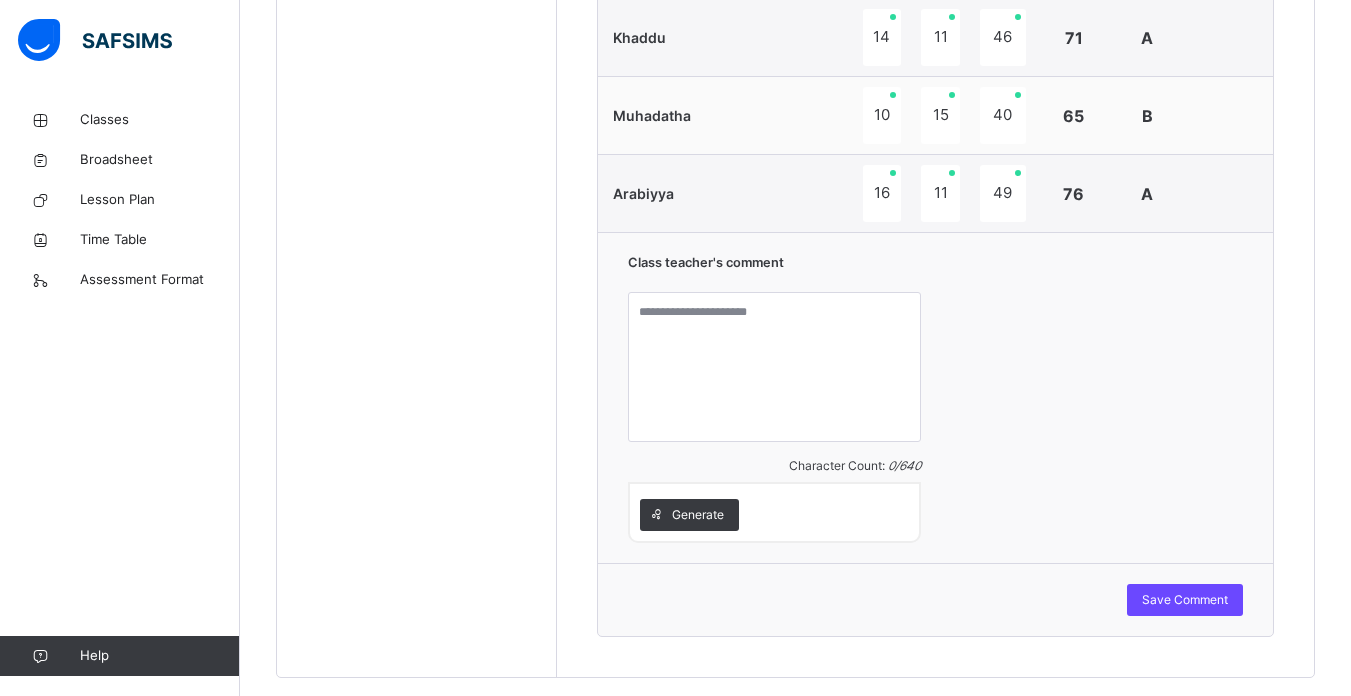 scroll, scrollTop: 1374, scrollLeft: 0, axis: vertical 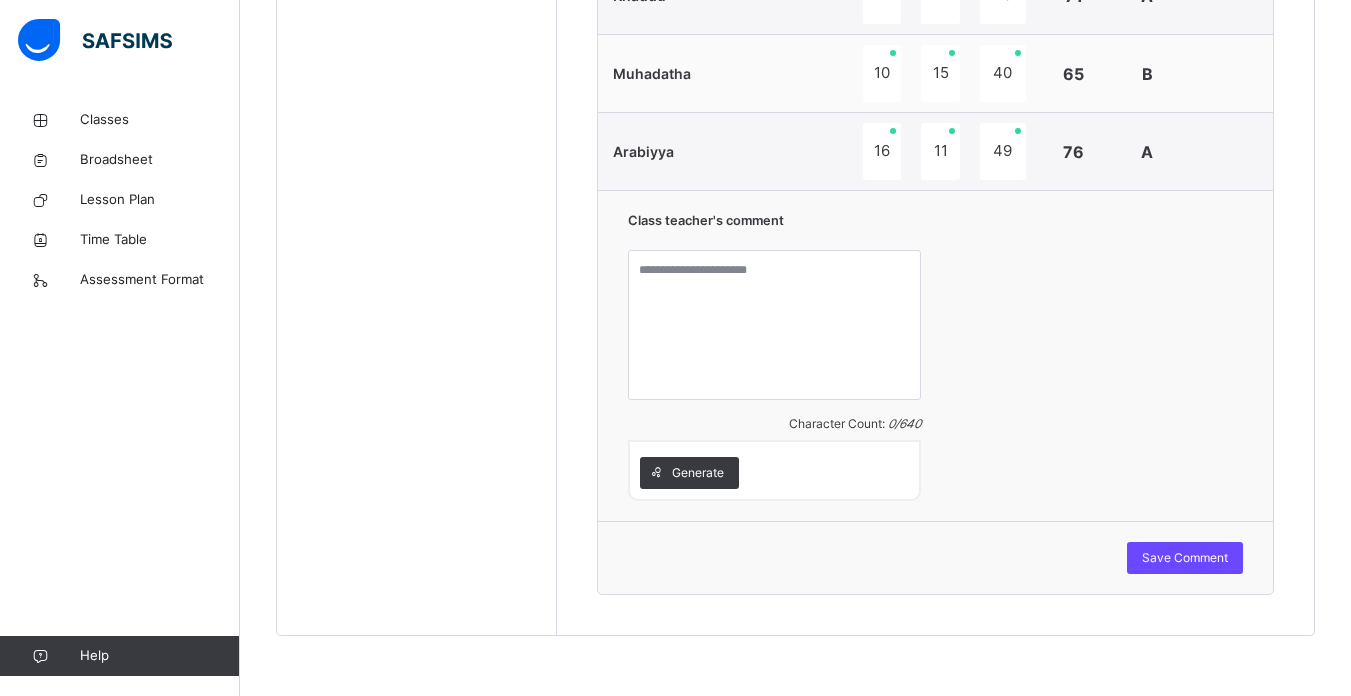click on "Class teacher's comment Character Count:   0 / 640   Generate" at bounding box center [935, 355] 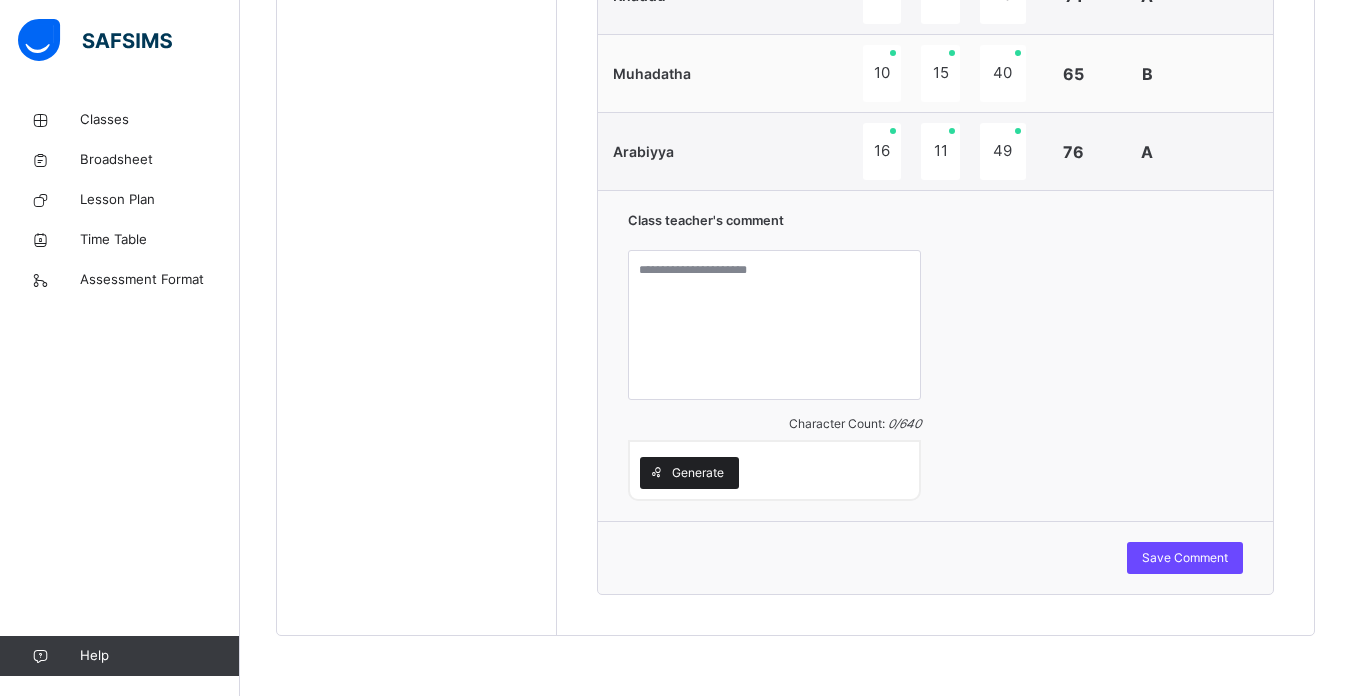 click on "Generate" at bounding box center [698, 473] 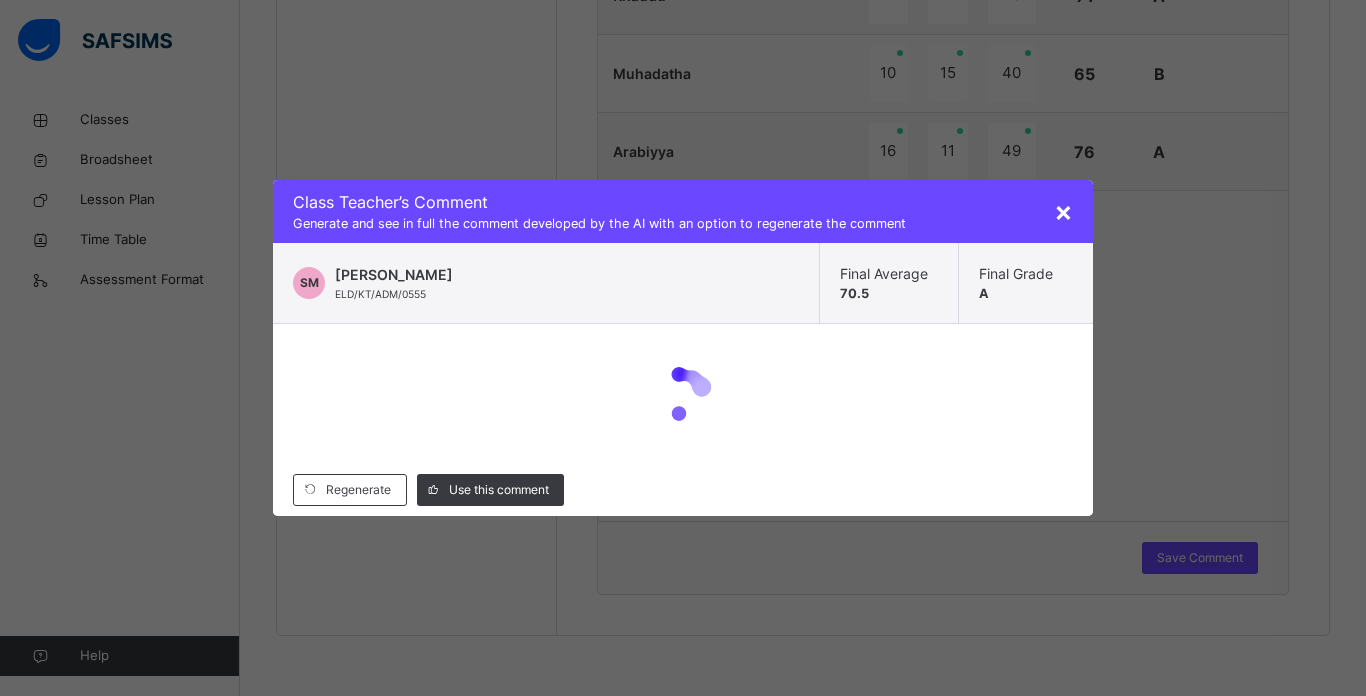 click on "Regenerate     Use this comment" at bounding box center (683, 490) 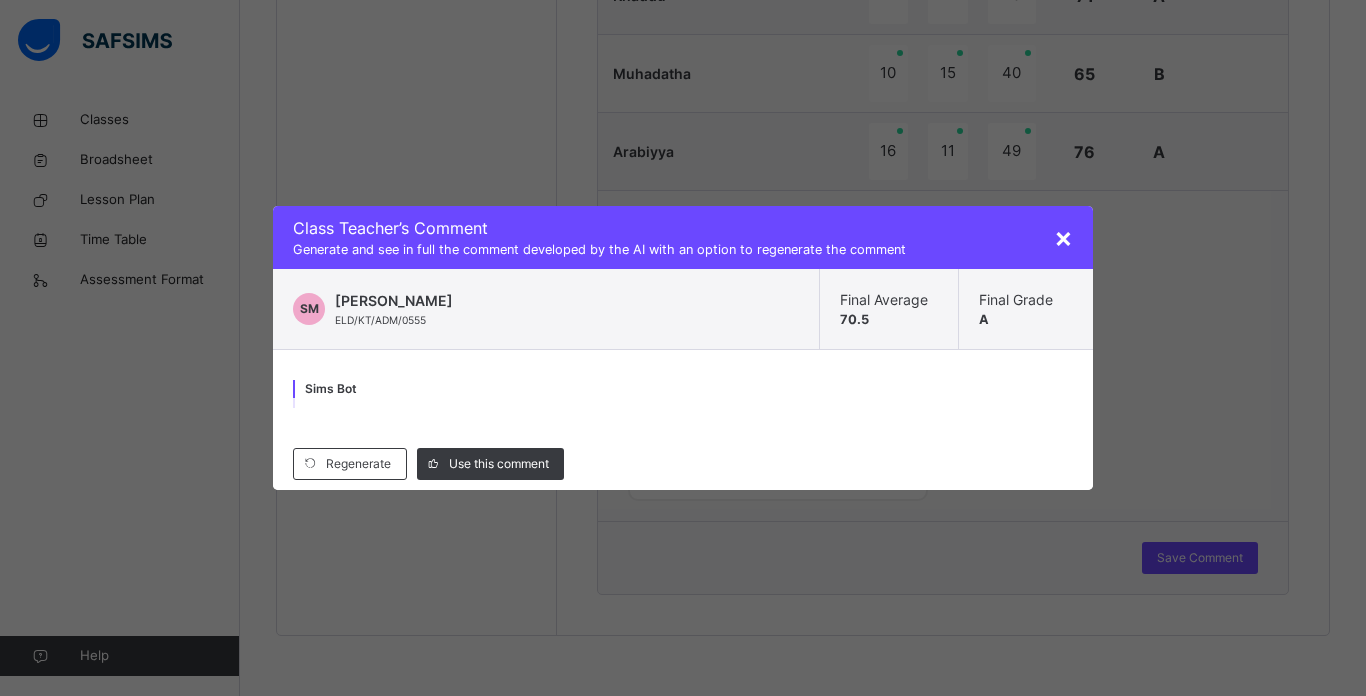click on "×" at bounding box center [1063, 237] 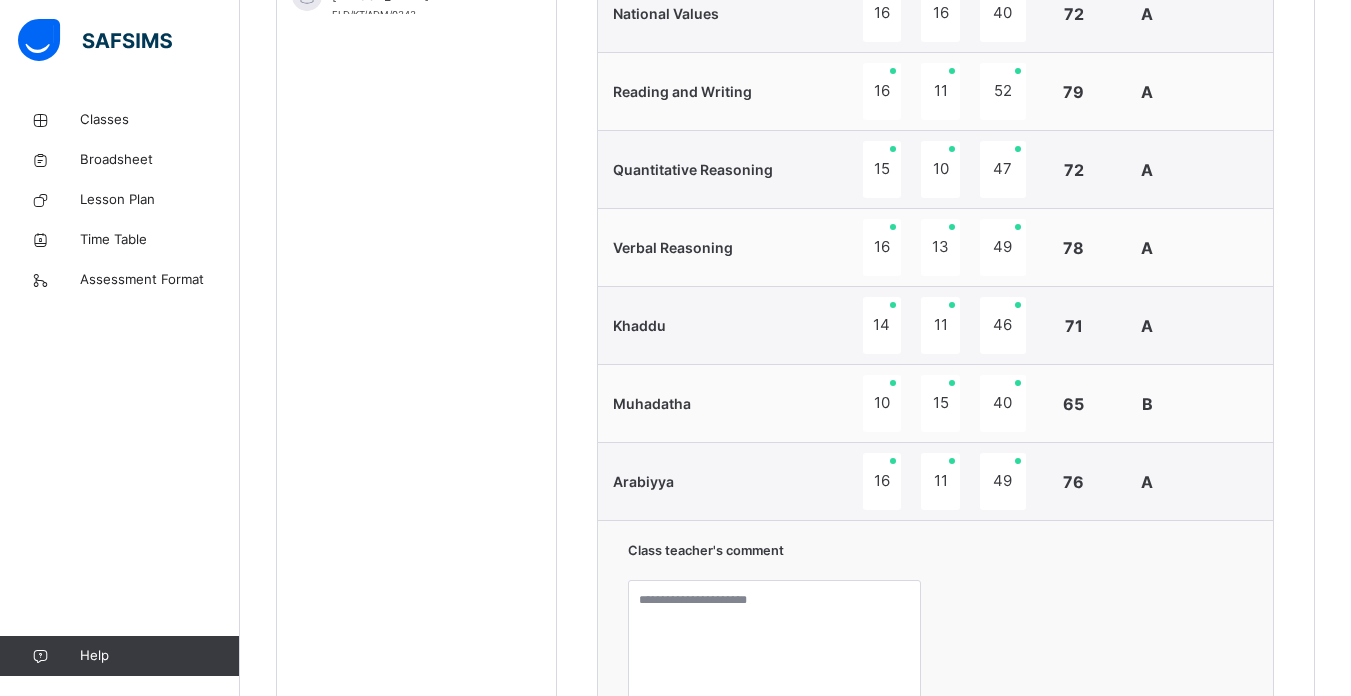 scroll, scrollTop: 1014, scrollLeft: 0, axis: vertical 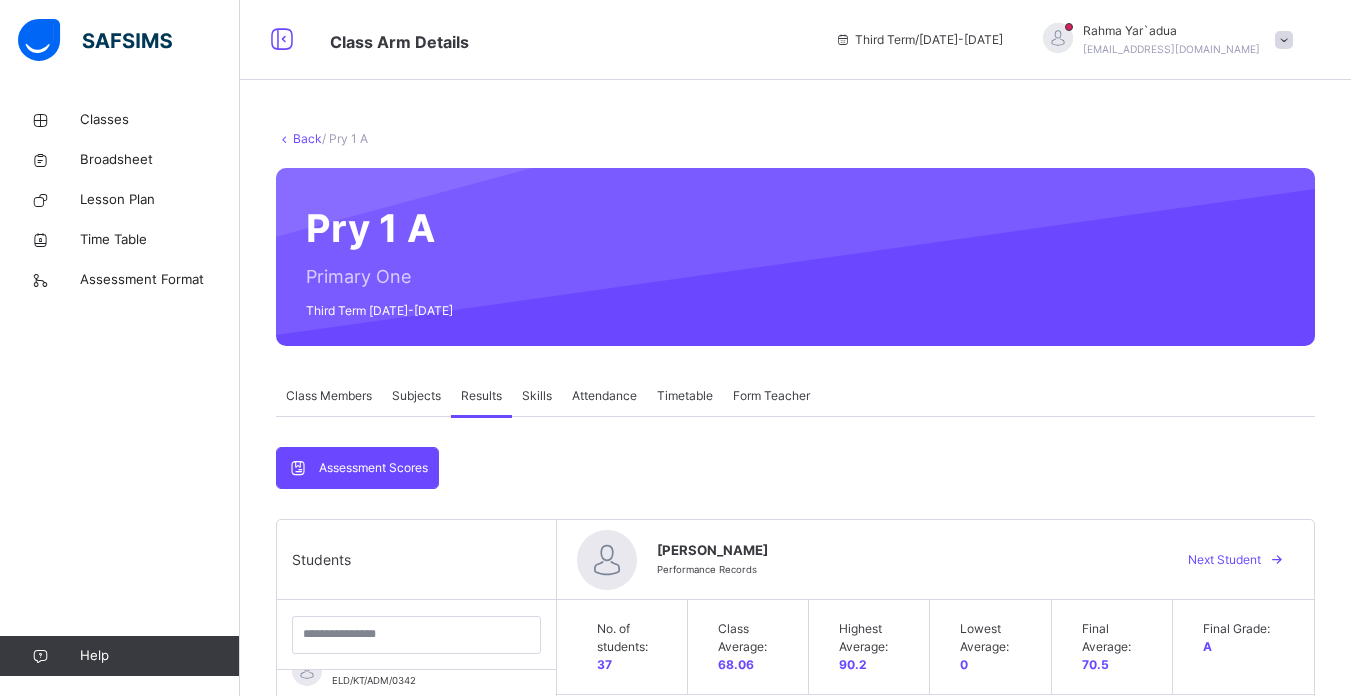 click at bounding box center (1284, 40) 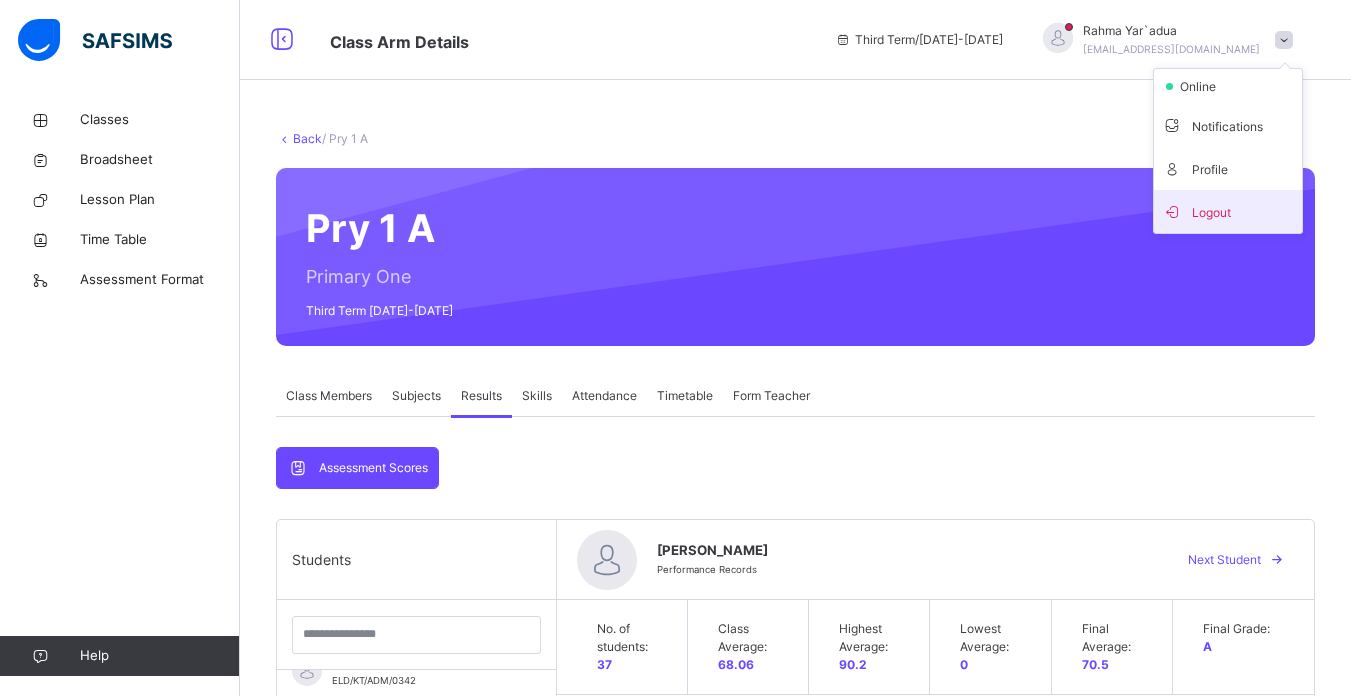click on "Logout" at bounding box center [1228, 211] 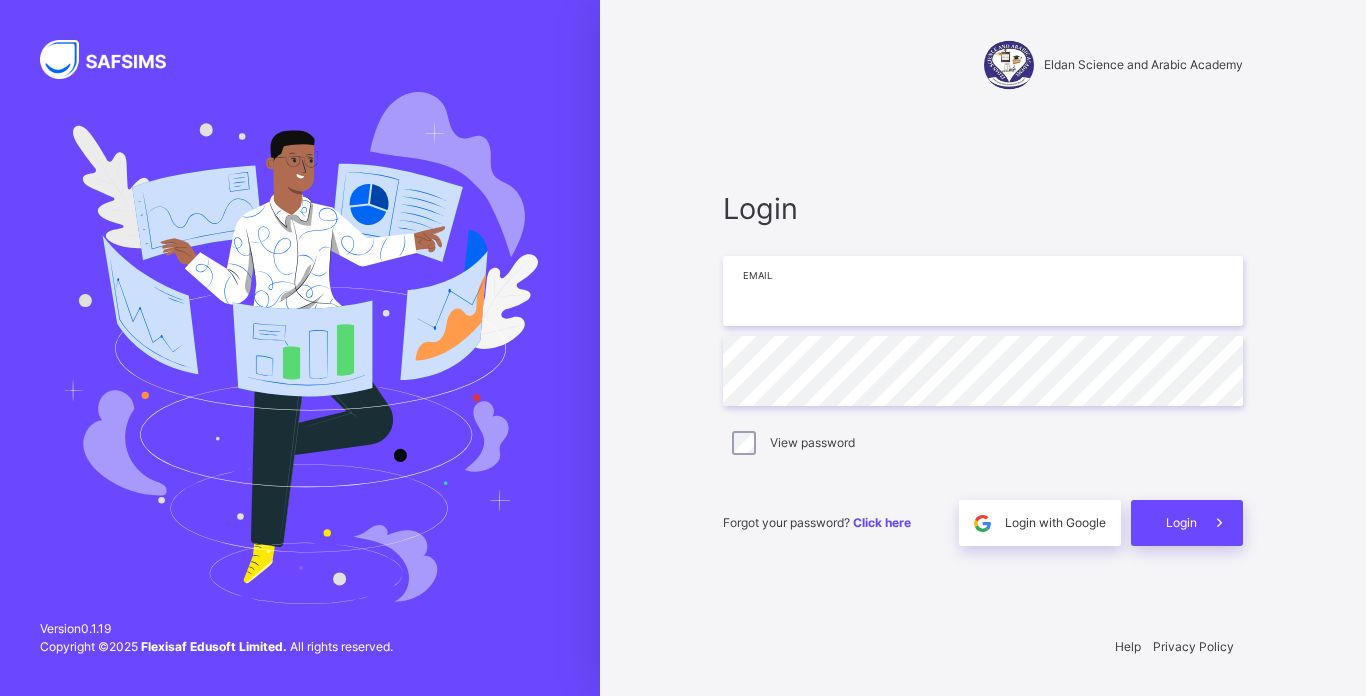 type on "**********" 